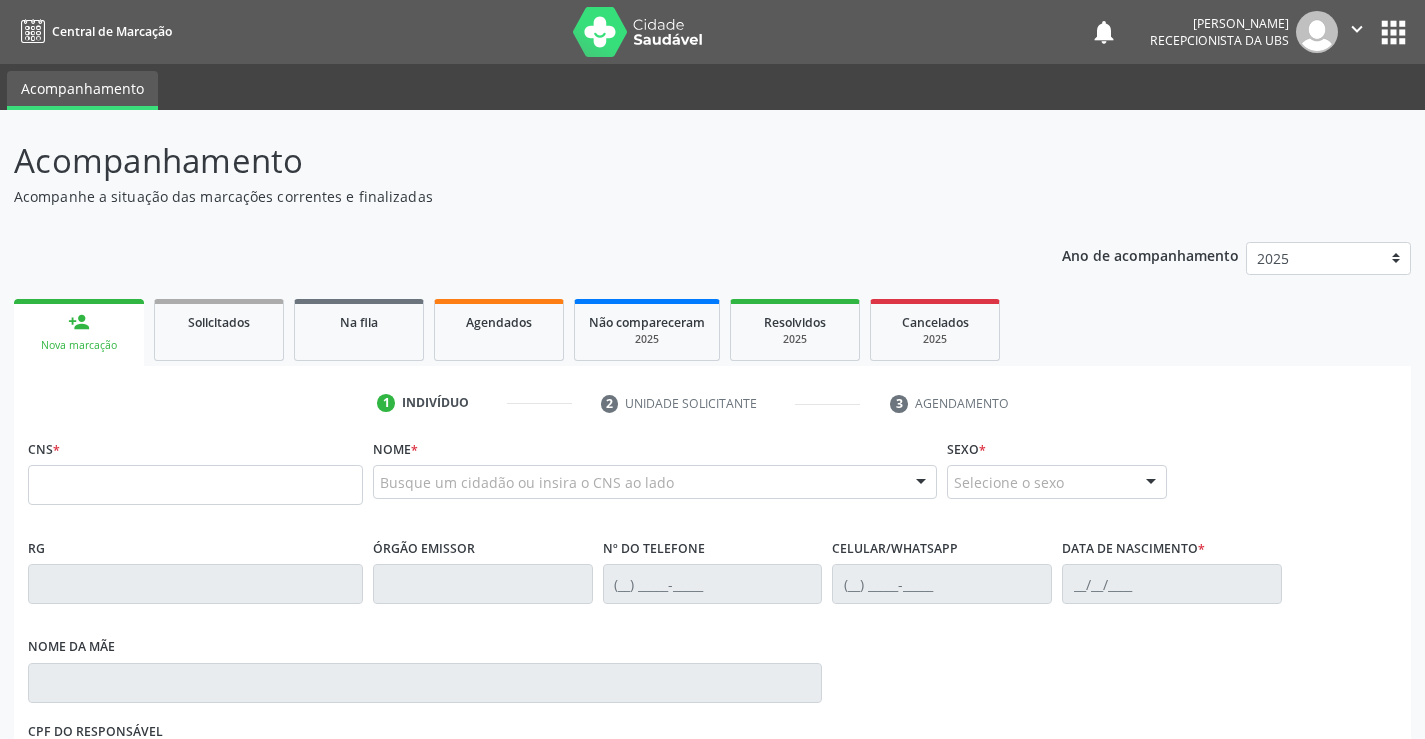 scroll, scrollTop: 0, scrollLeft: 0, axis: both 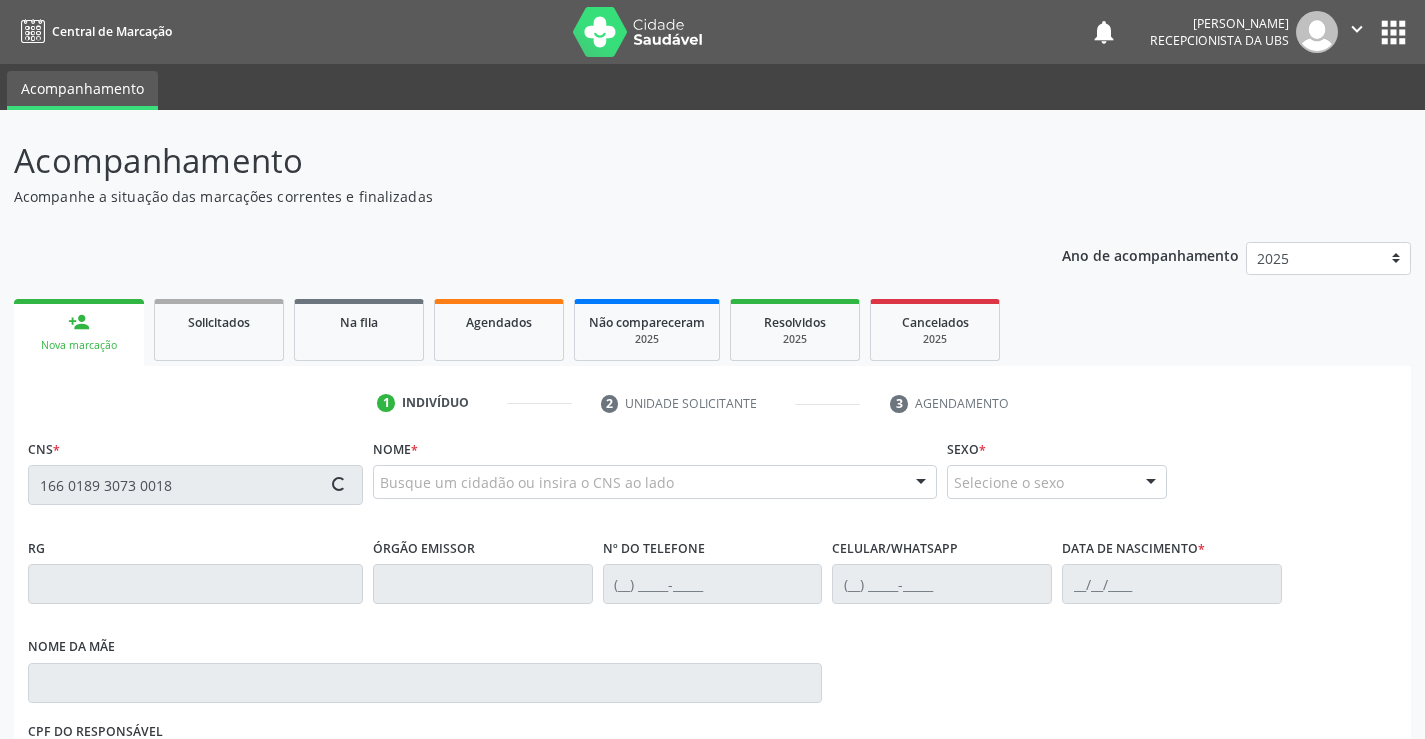 type on "166 0189 3073 0018" 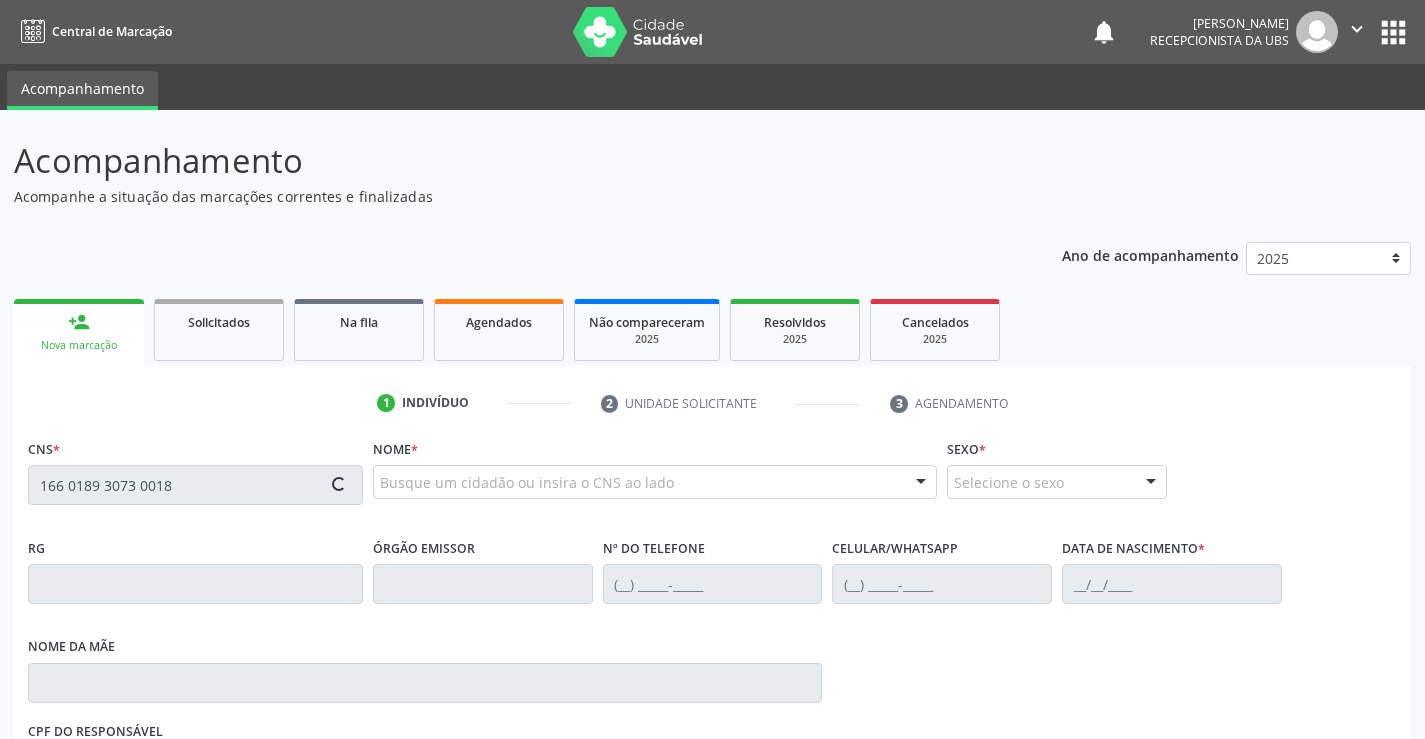 type 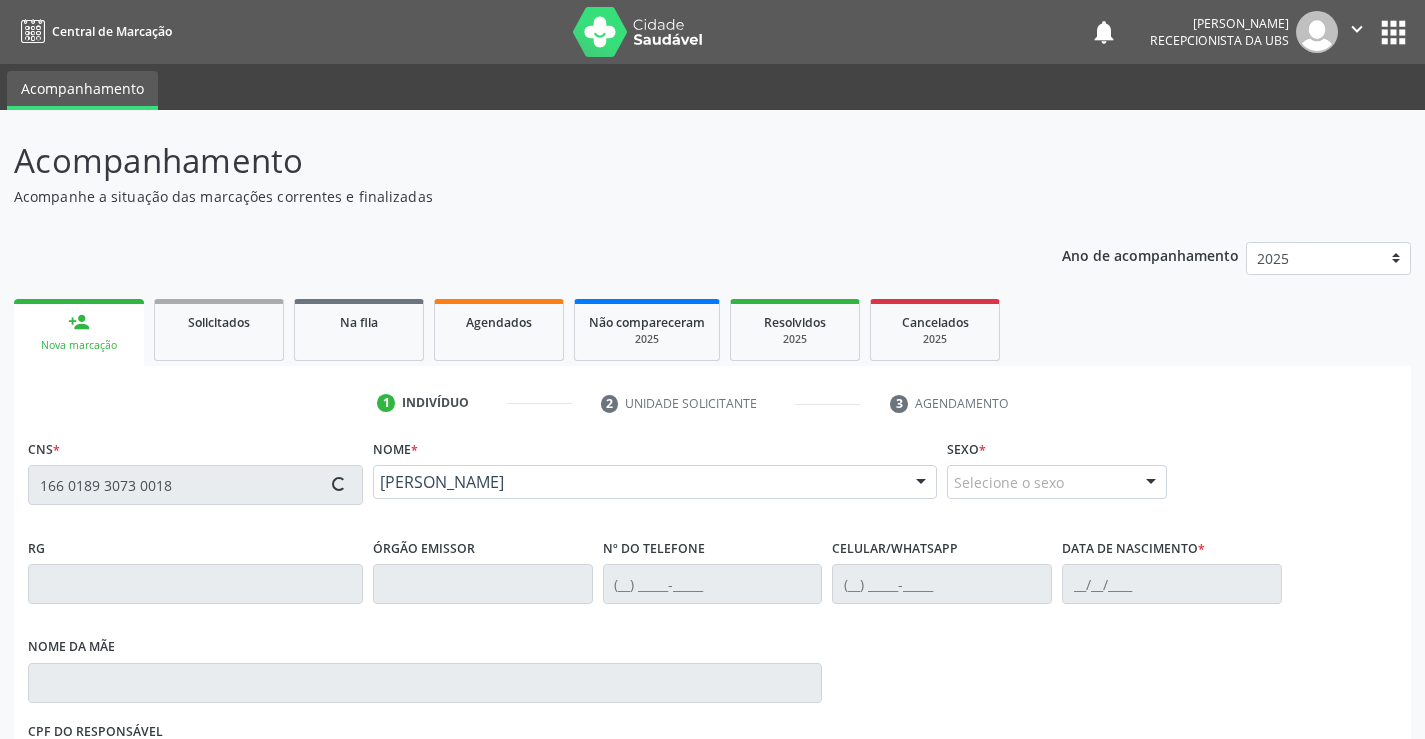 type on "[PHONE_NUMBER]" 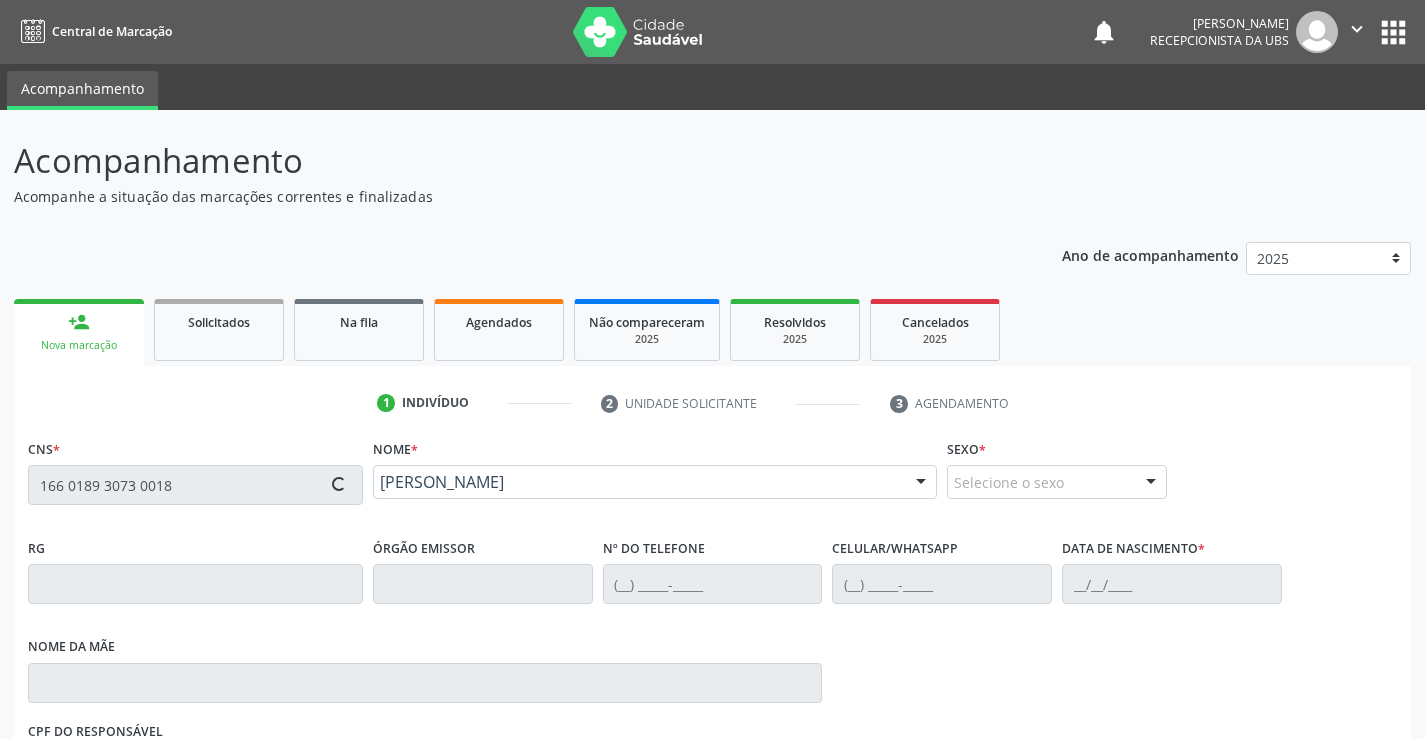 type on "[PHONE_NUMBER]" 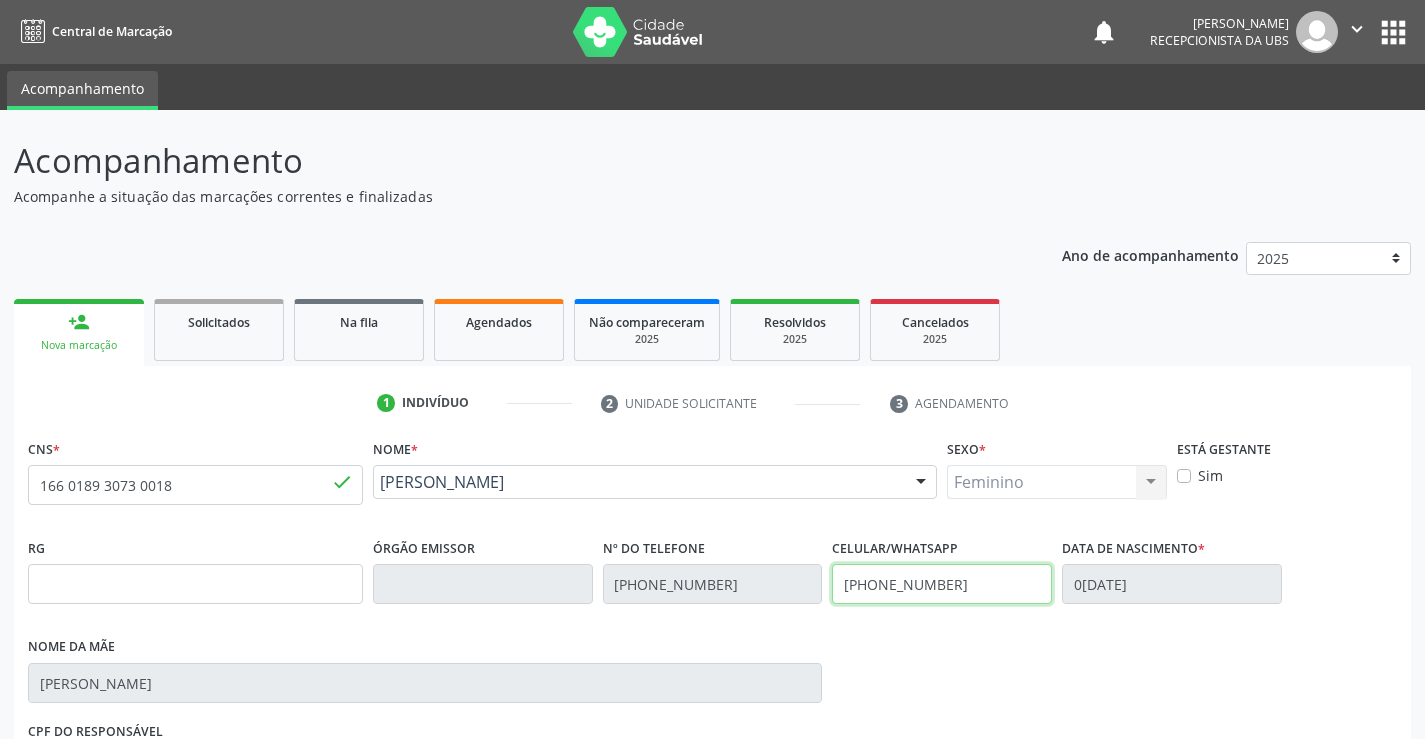 click on "[PHONE_NUMBER]" at bounding box center [942, 584] 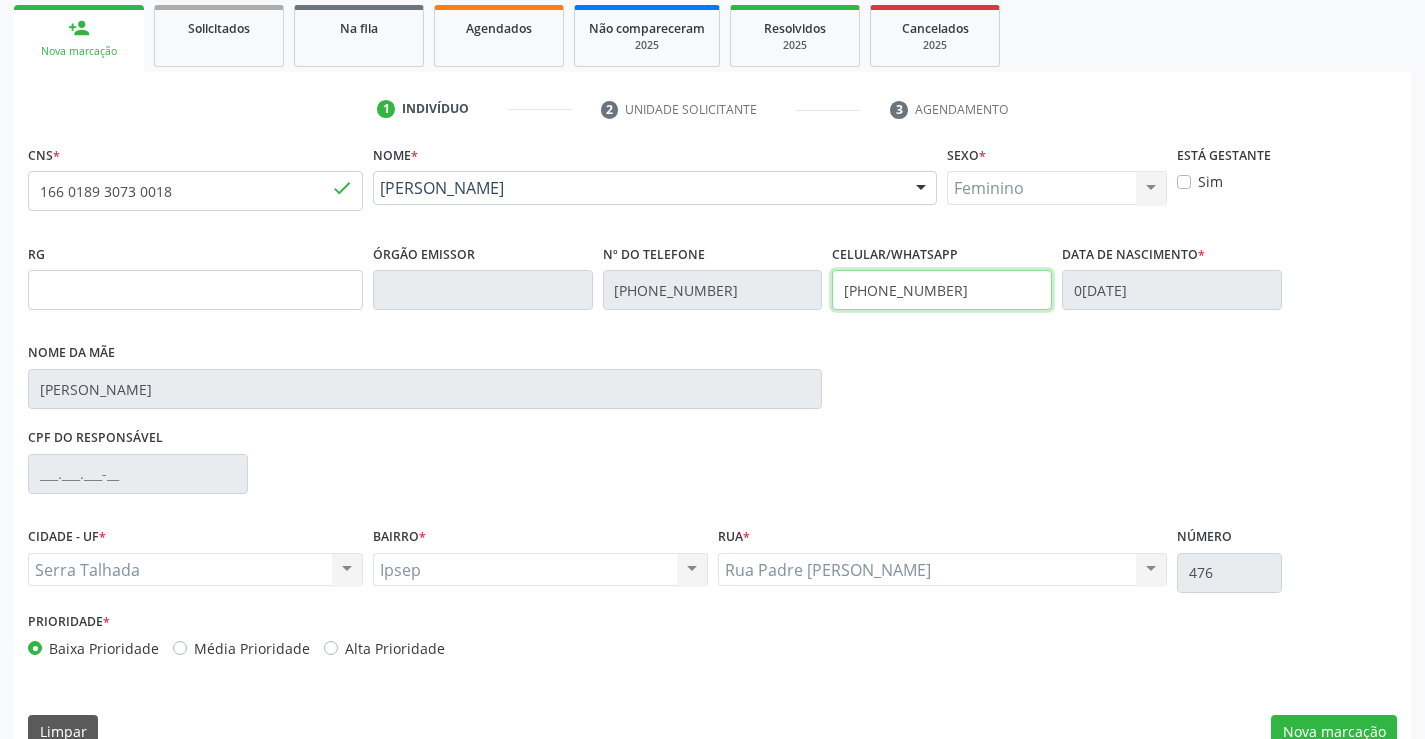 scroll, scrollTop: 331, scrollLeft: 0, axis: vertical 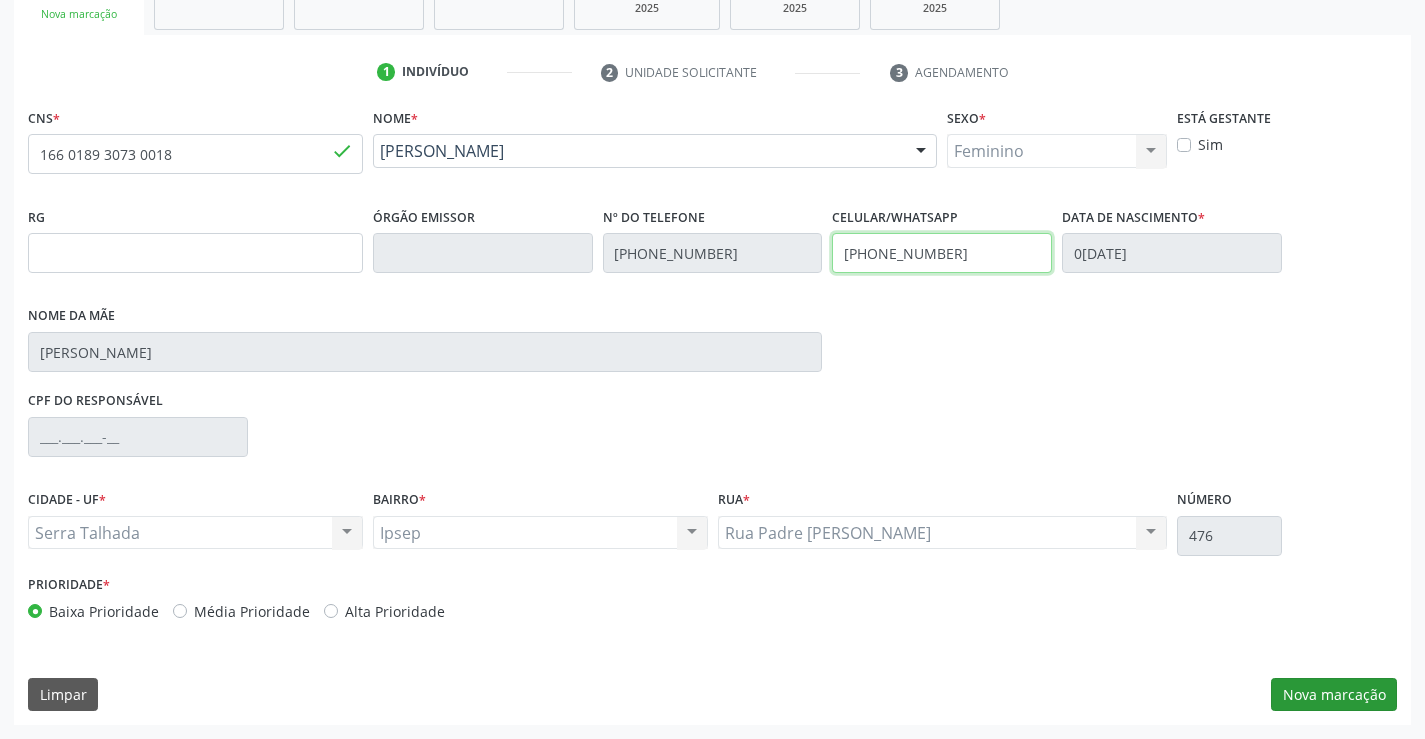 type on "[PHONE_NUMBER]" 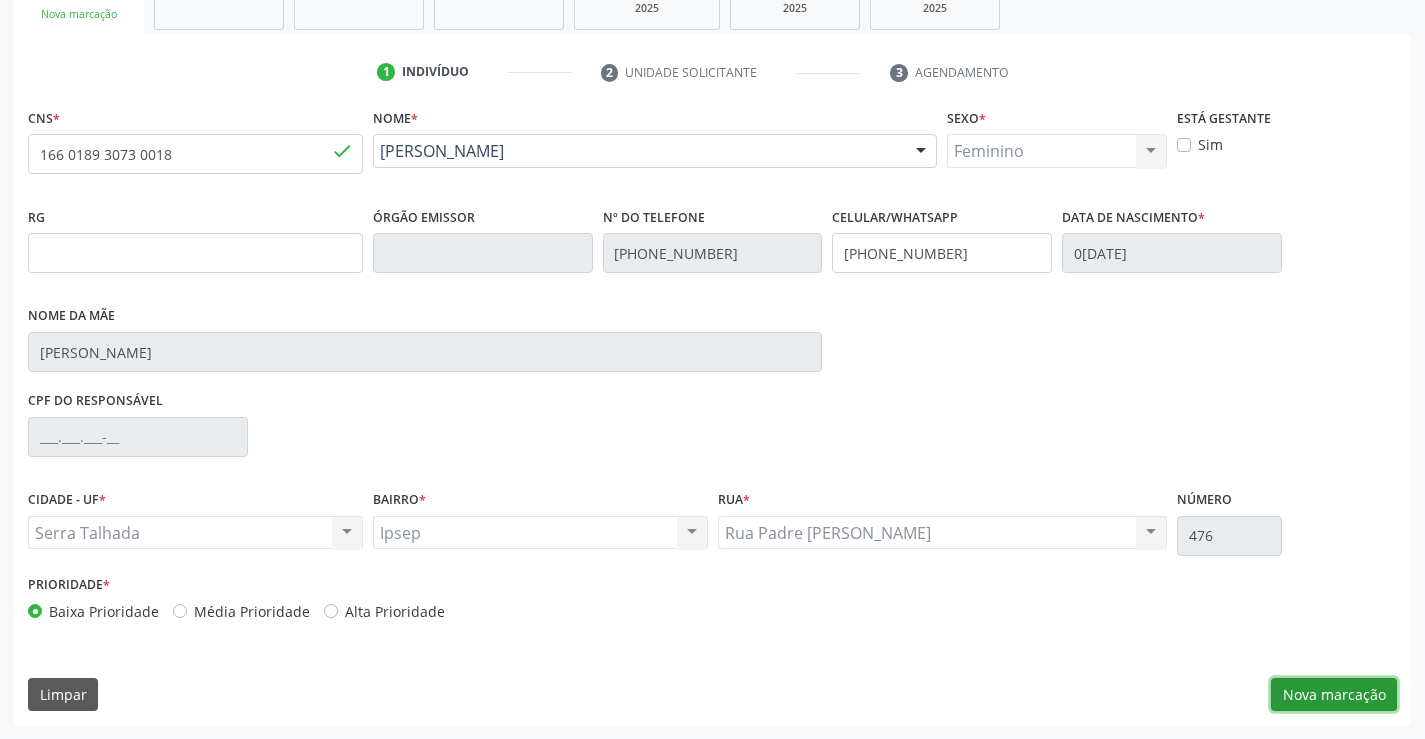 click on "Nova marcação" at bounding box center (1334, 695) 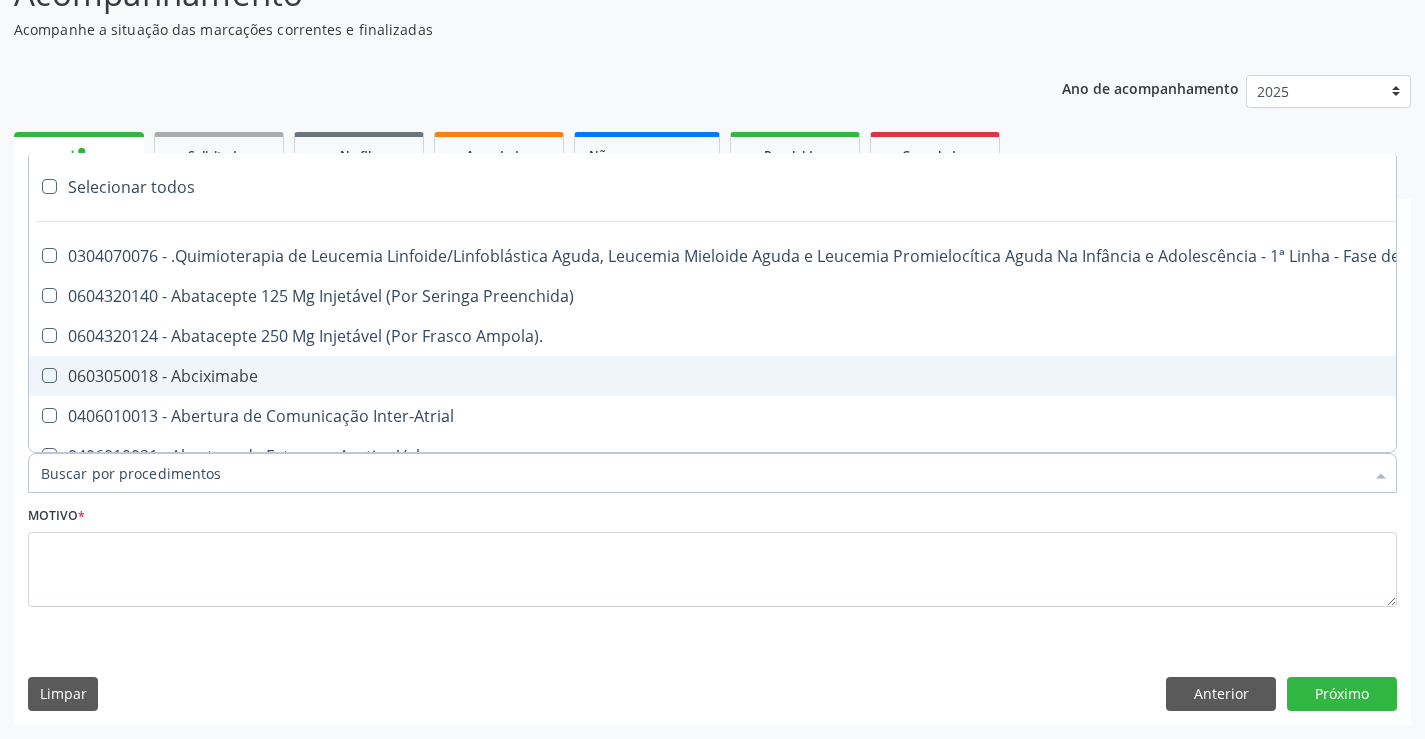 click on "Motivo
*" at bounding box center (712, 561) 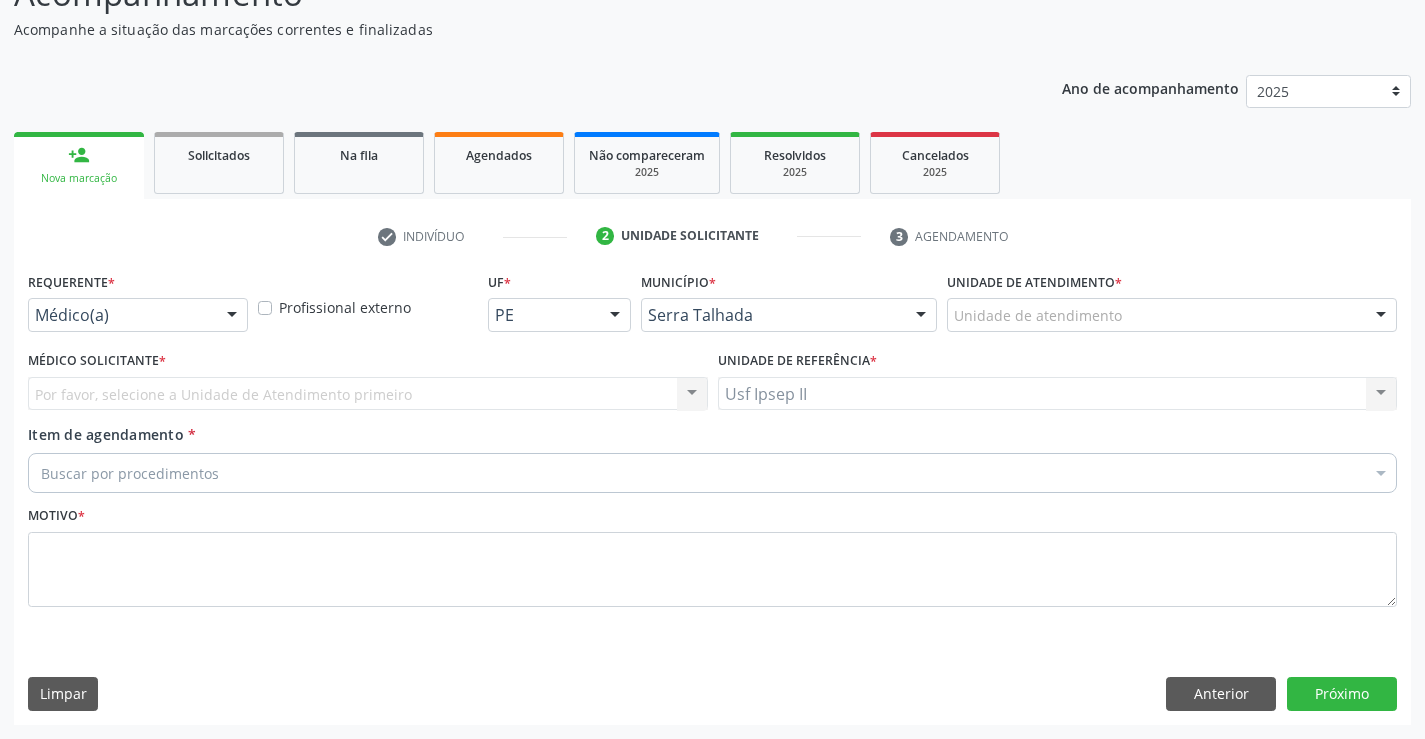click at bounding box center [232, 316] 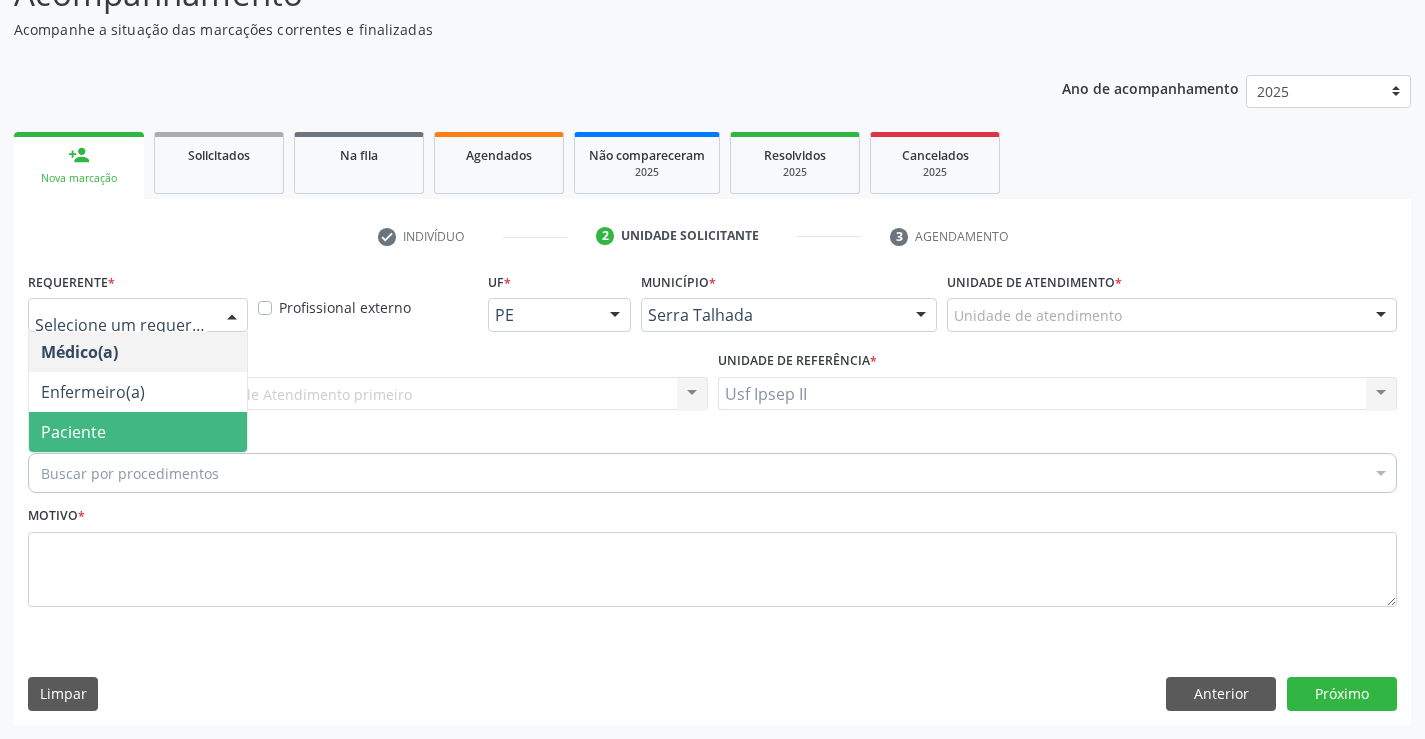 click on "Paciente" at bounding box center (138, 432) 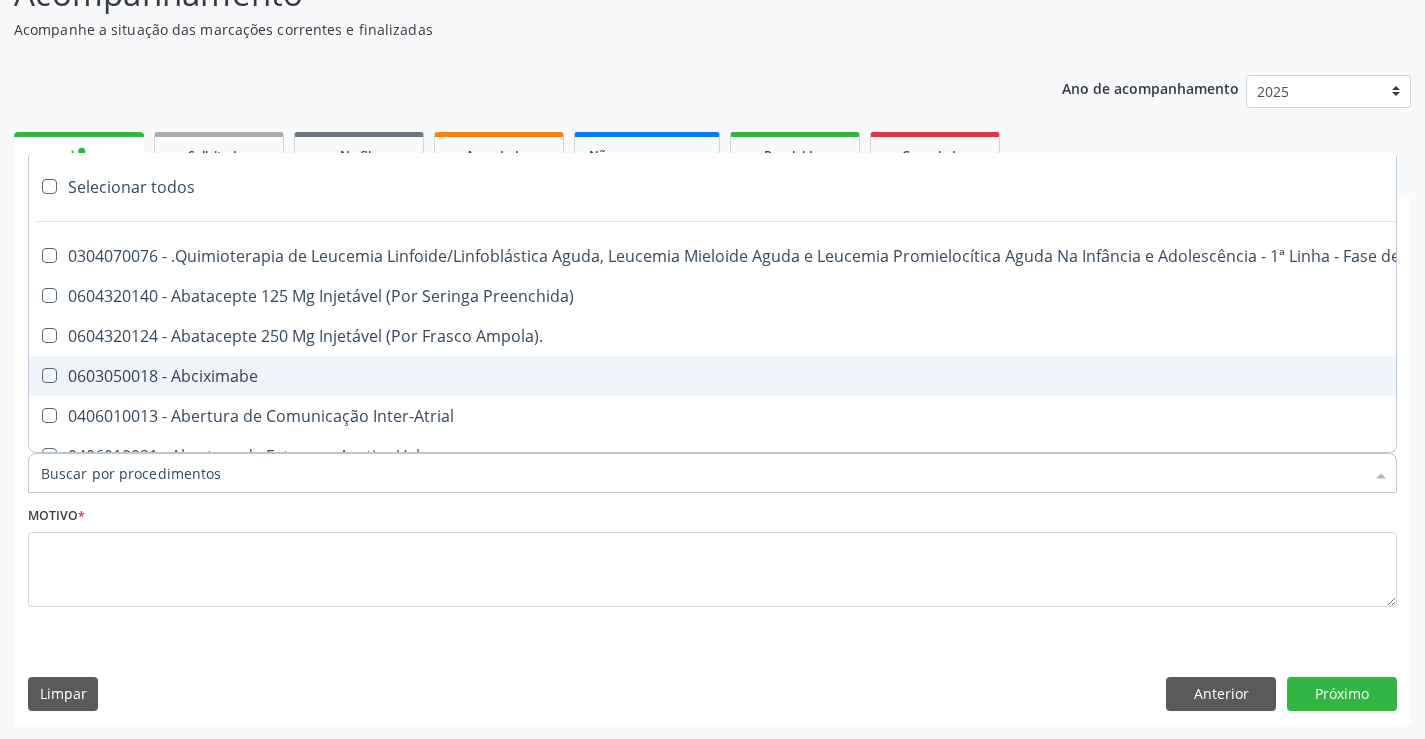 click on "Item de agendamento
*" at bounding box center [702, 473] 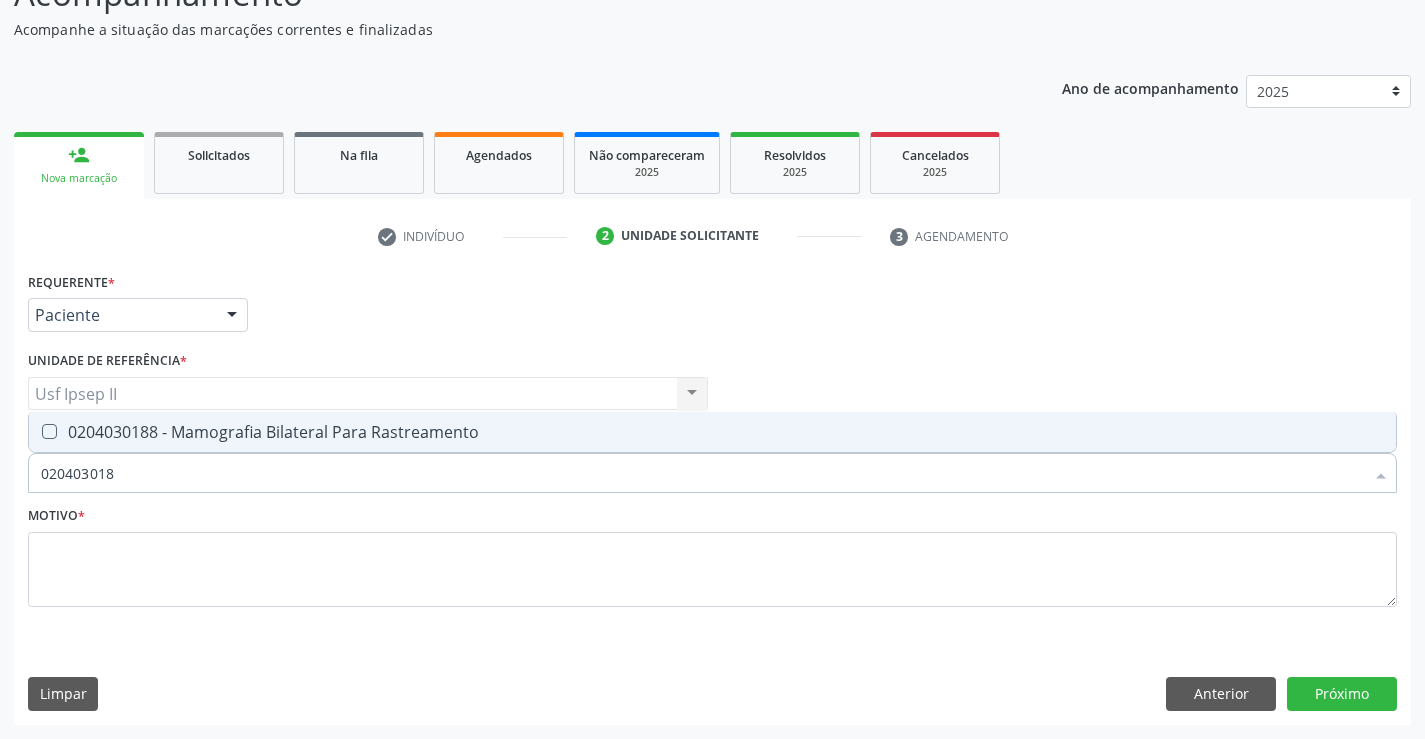 type on "0204030188" 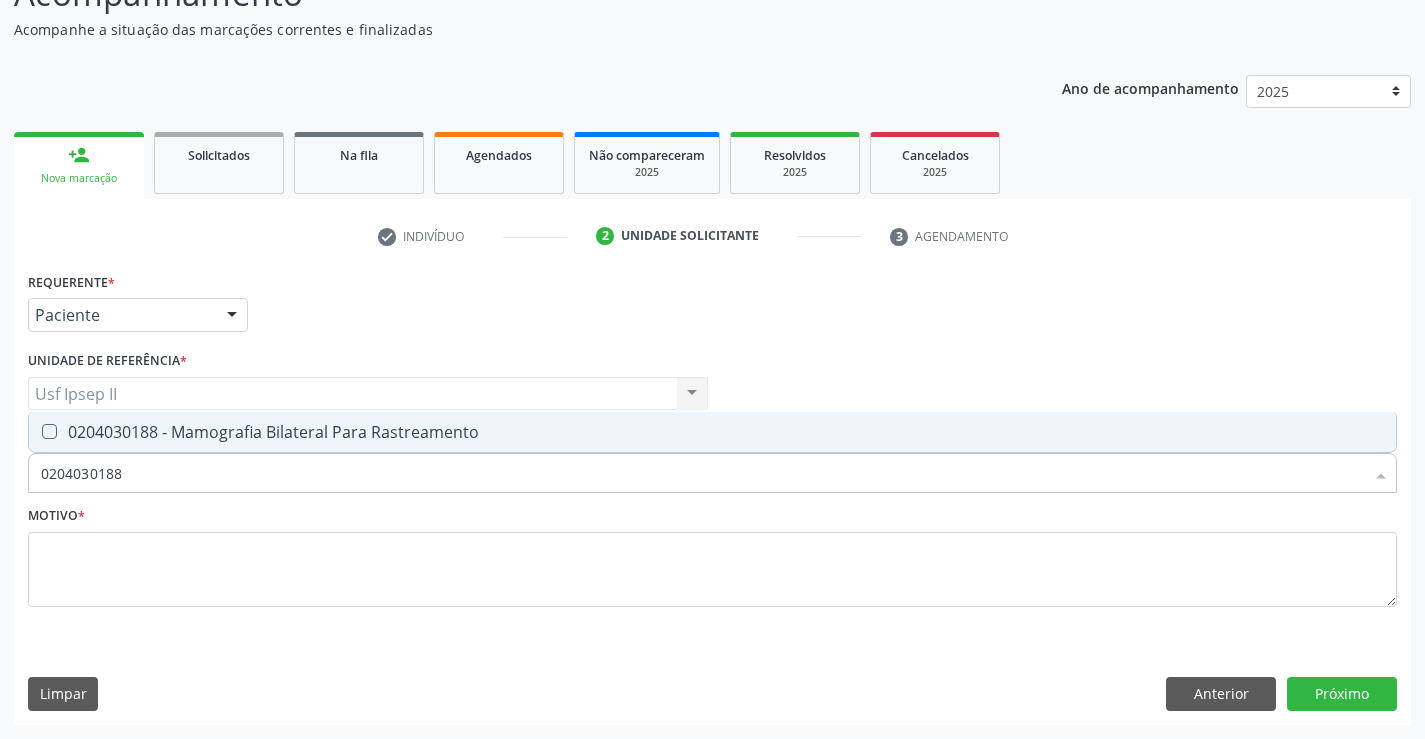 click on "0204030188 - Mamografia Bilateral Para Rastreamento" at bounding box center [712, 432] 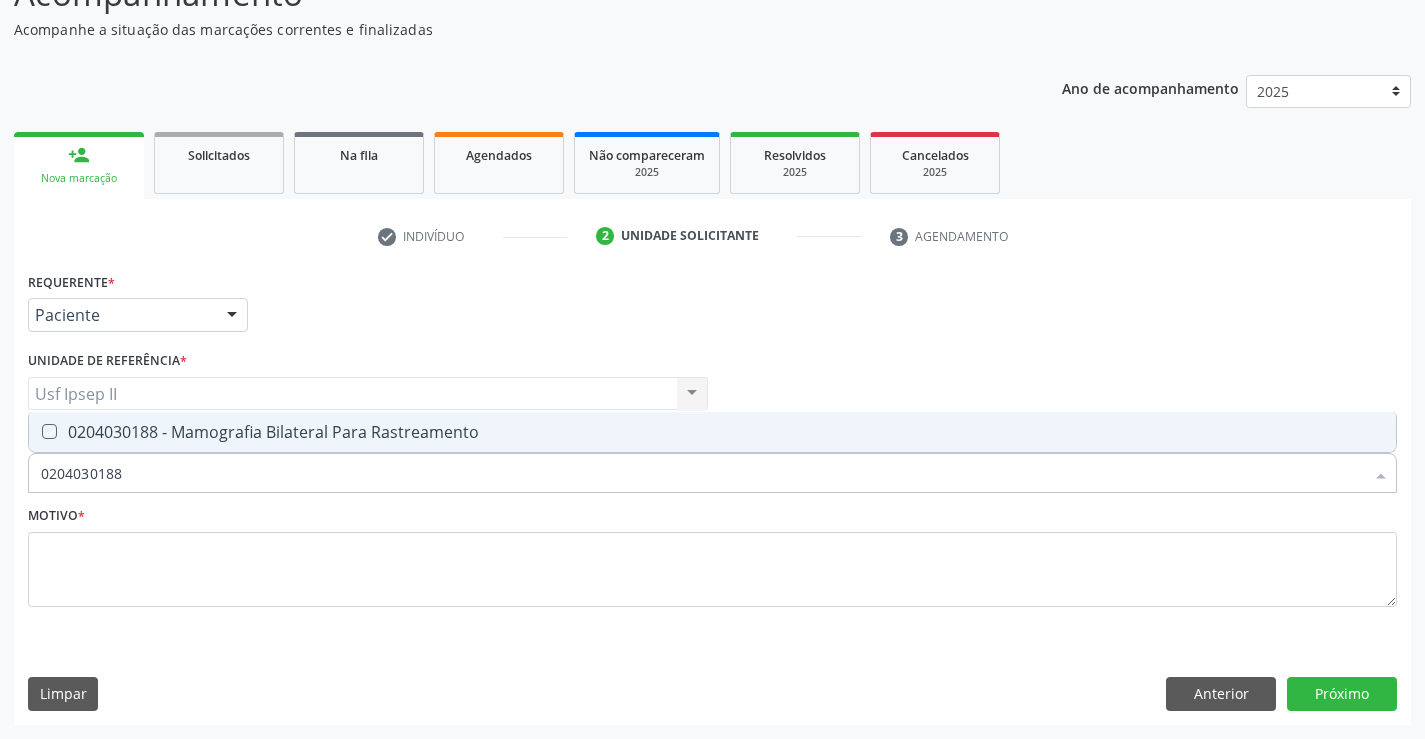 checkbox on "true" 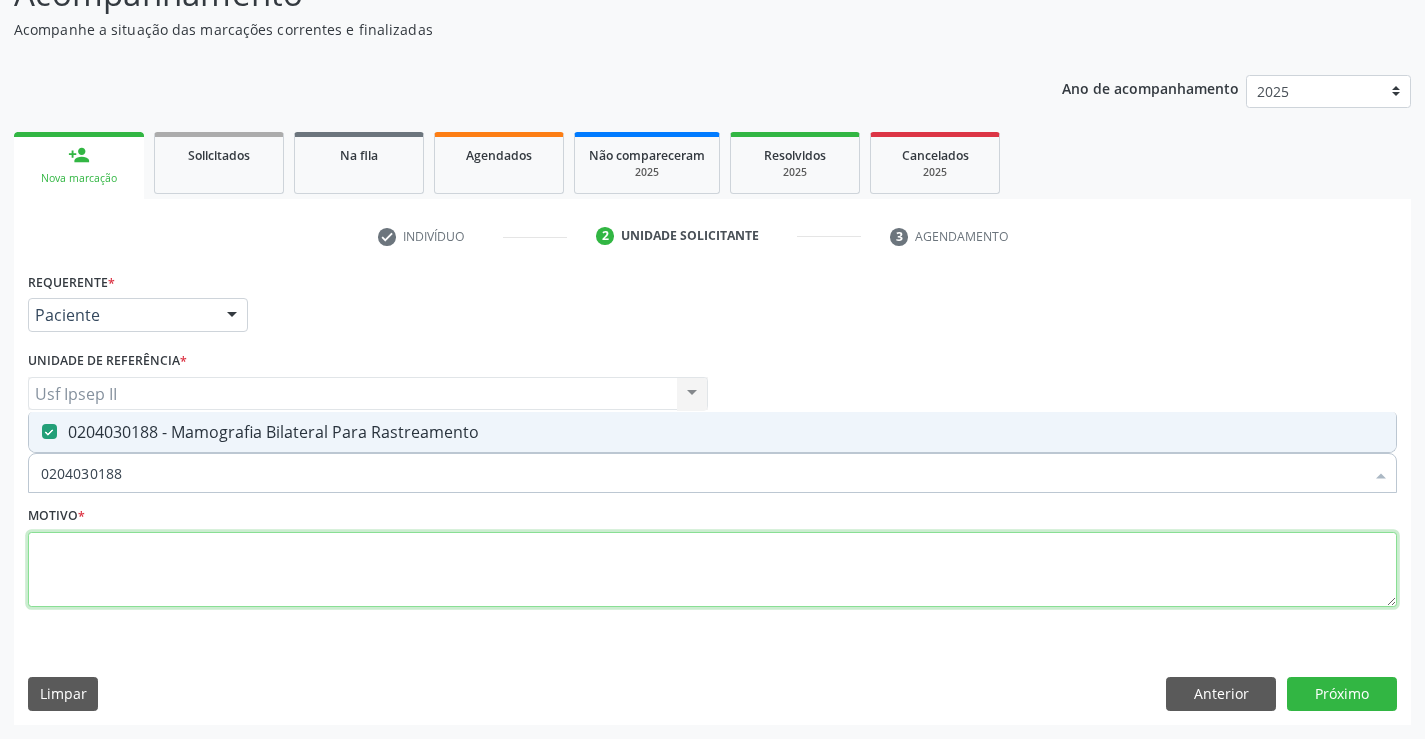 click at bounding box center (712, 570) 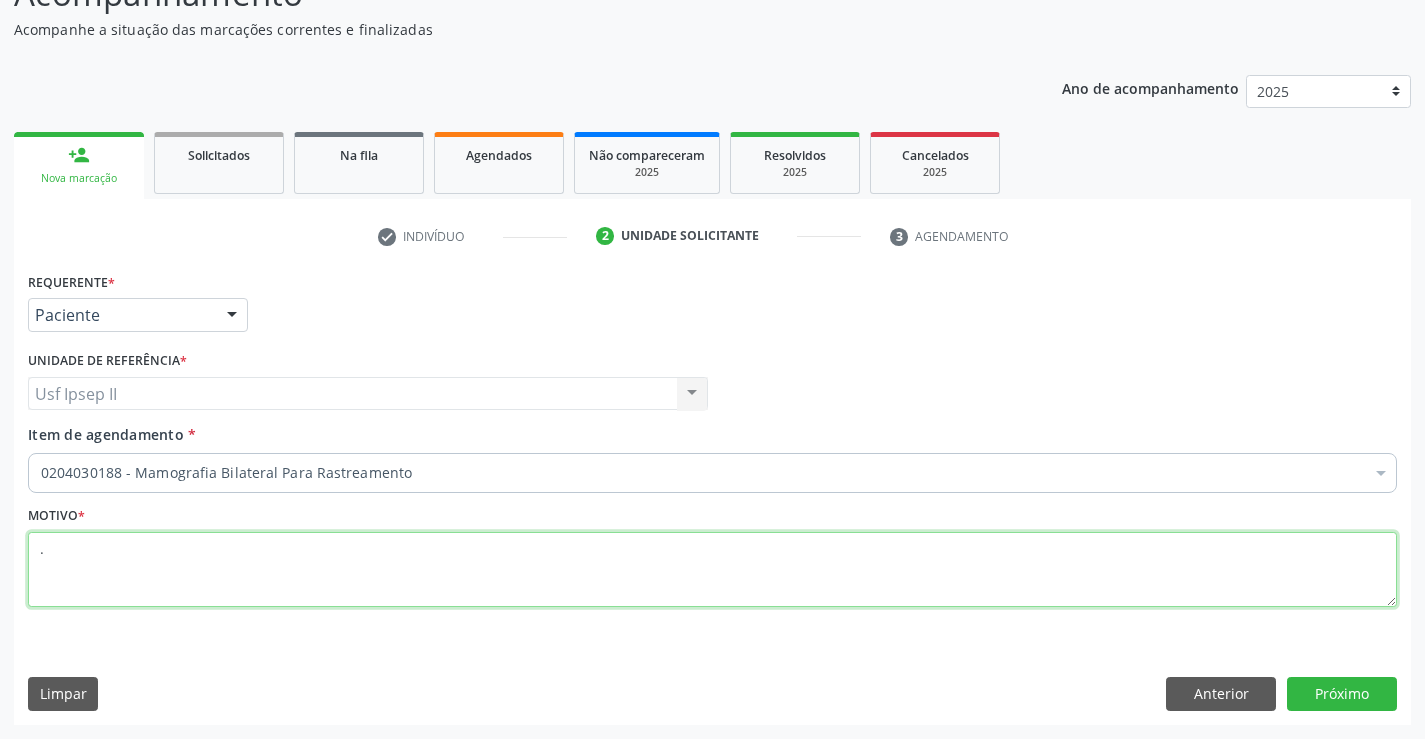 type on "." 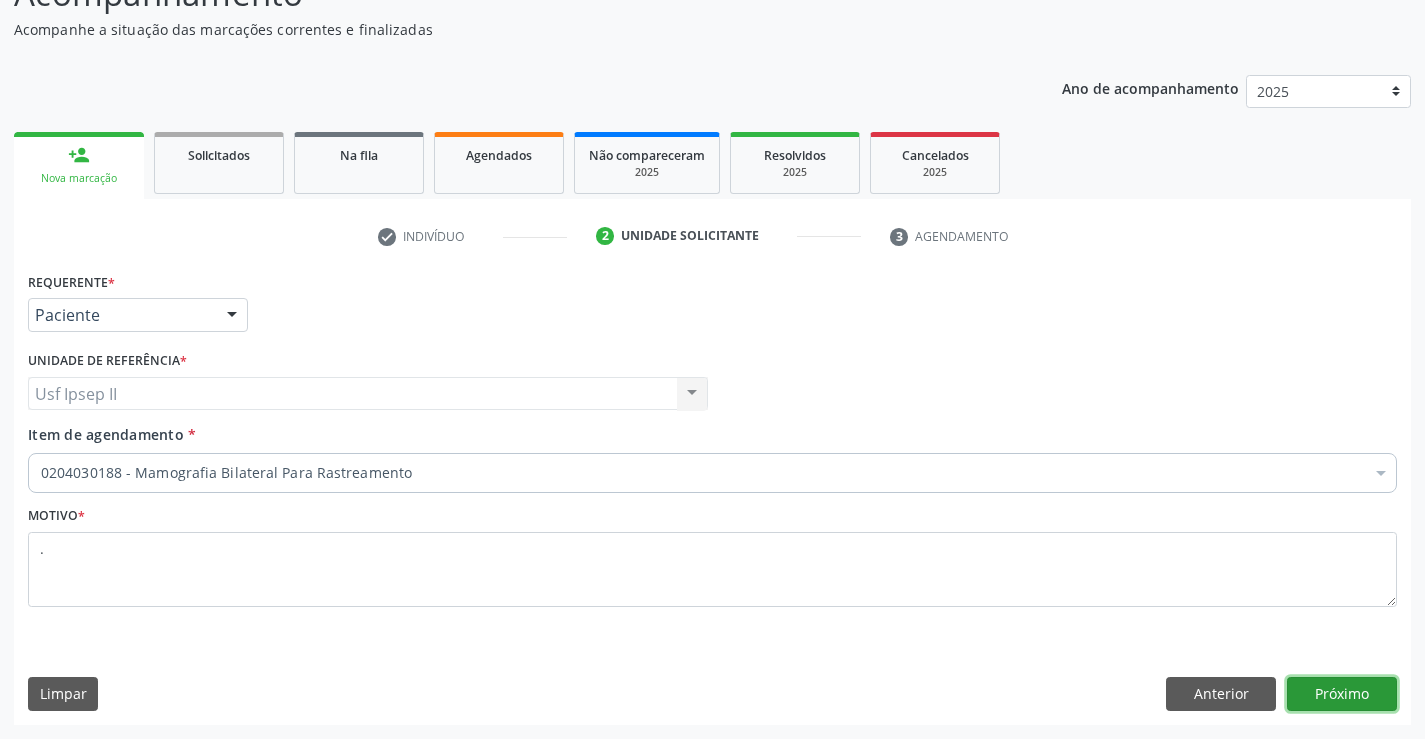 click on "Próximo" at bounding box center (1342, 694) 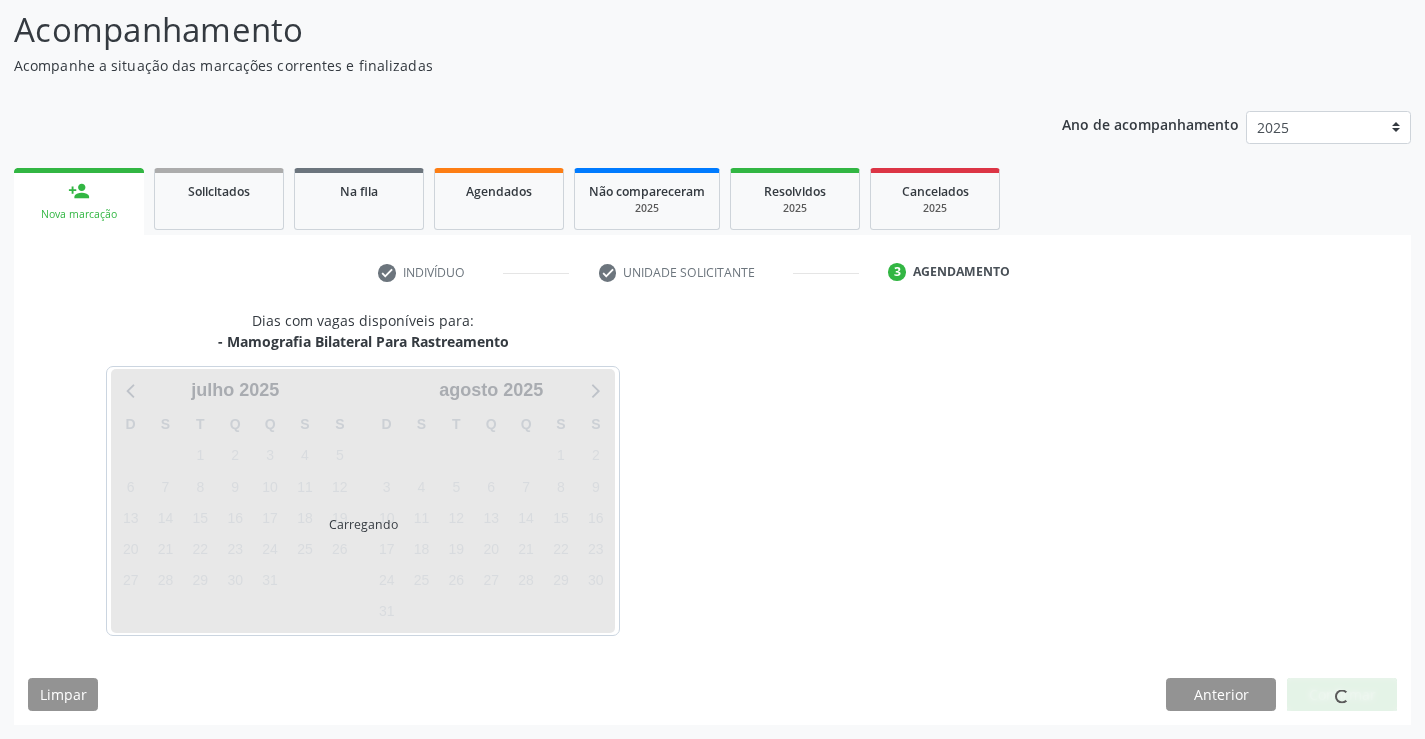 scroll, scrollTop: 131, scrollLeft: 0, axis: vertical 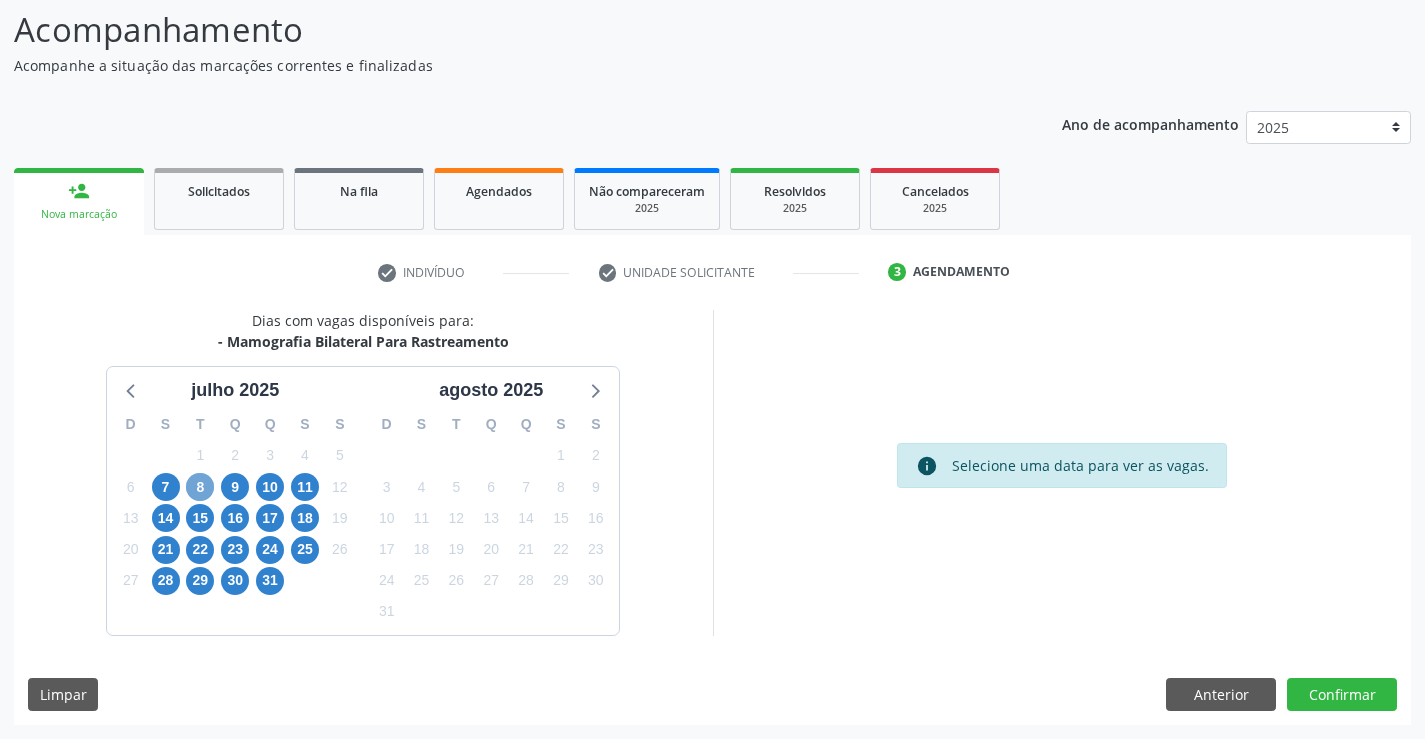 click on "8" at bounding box center (200, 487) 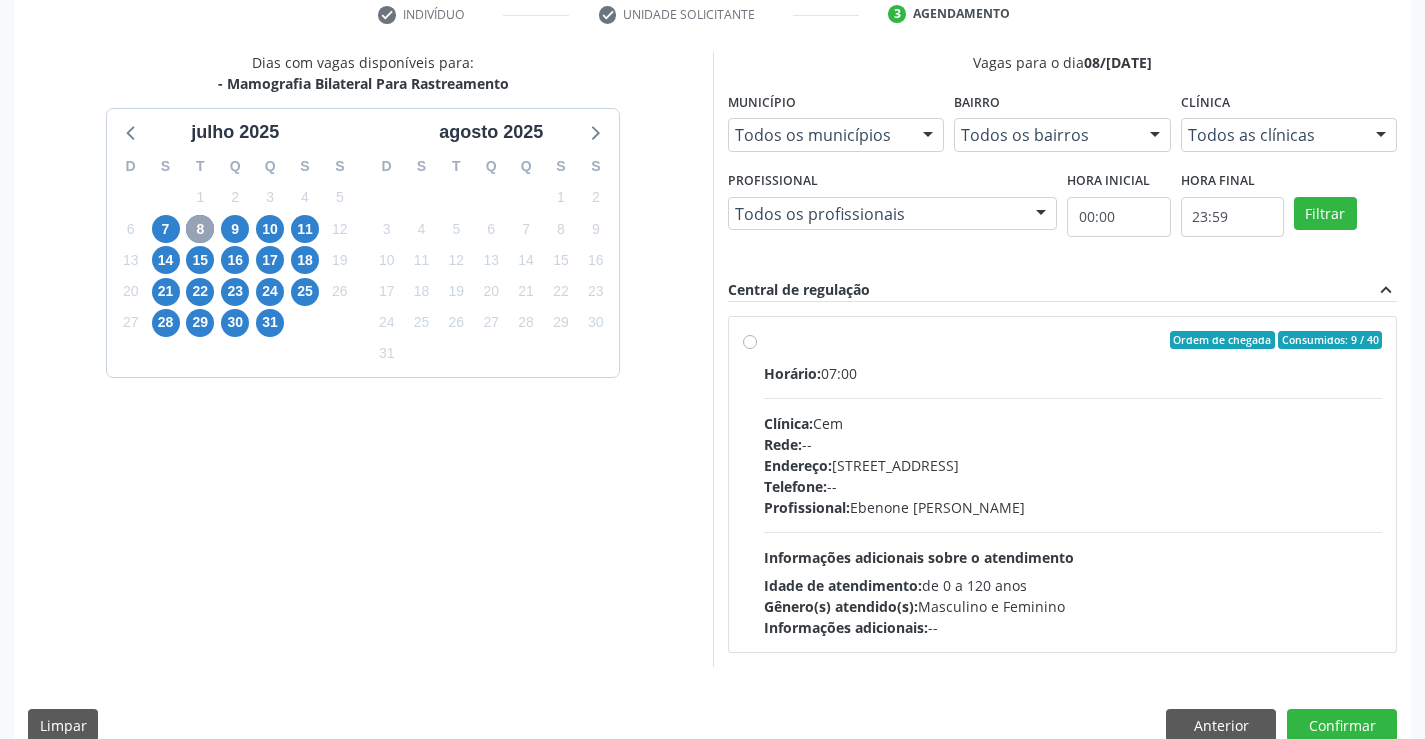 scroll, scrollTop: 420, scrollLeft: 0, axis: vertical 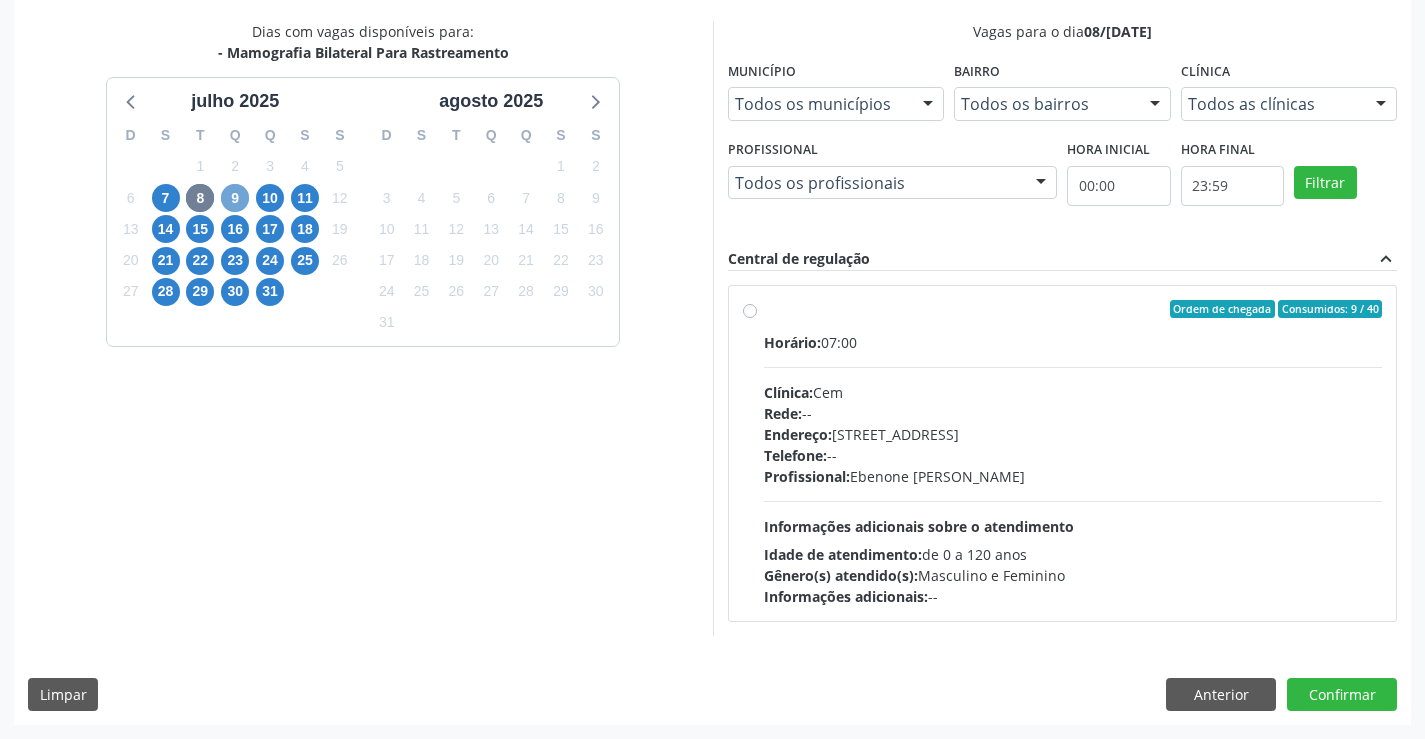 click on "9" at bounding box center [235, 198] 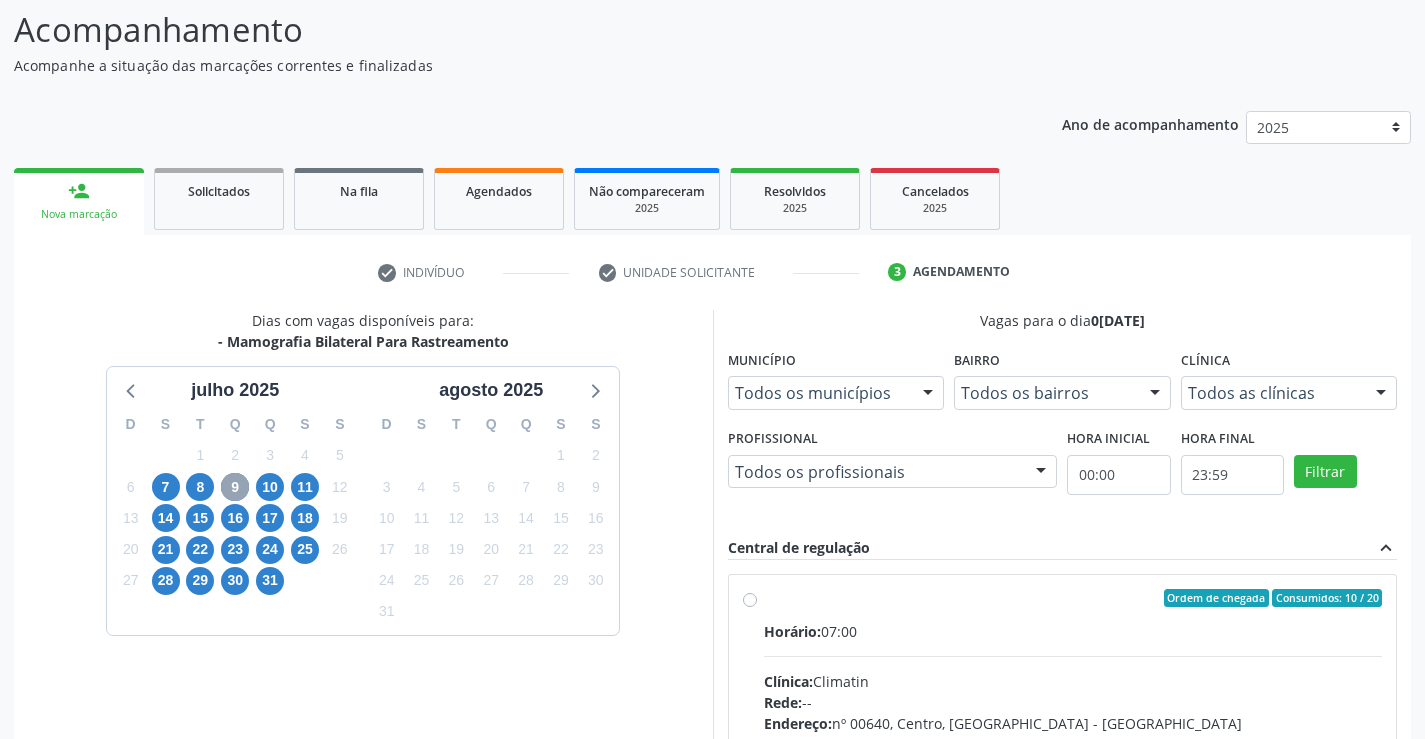 scroll, scrollTop: 420, scrollLeft: 0, axis: vertical 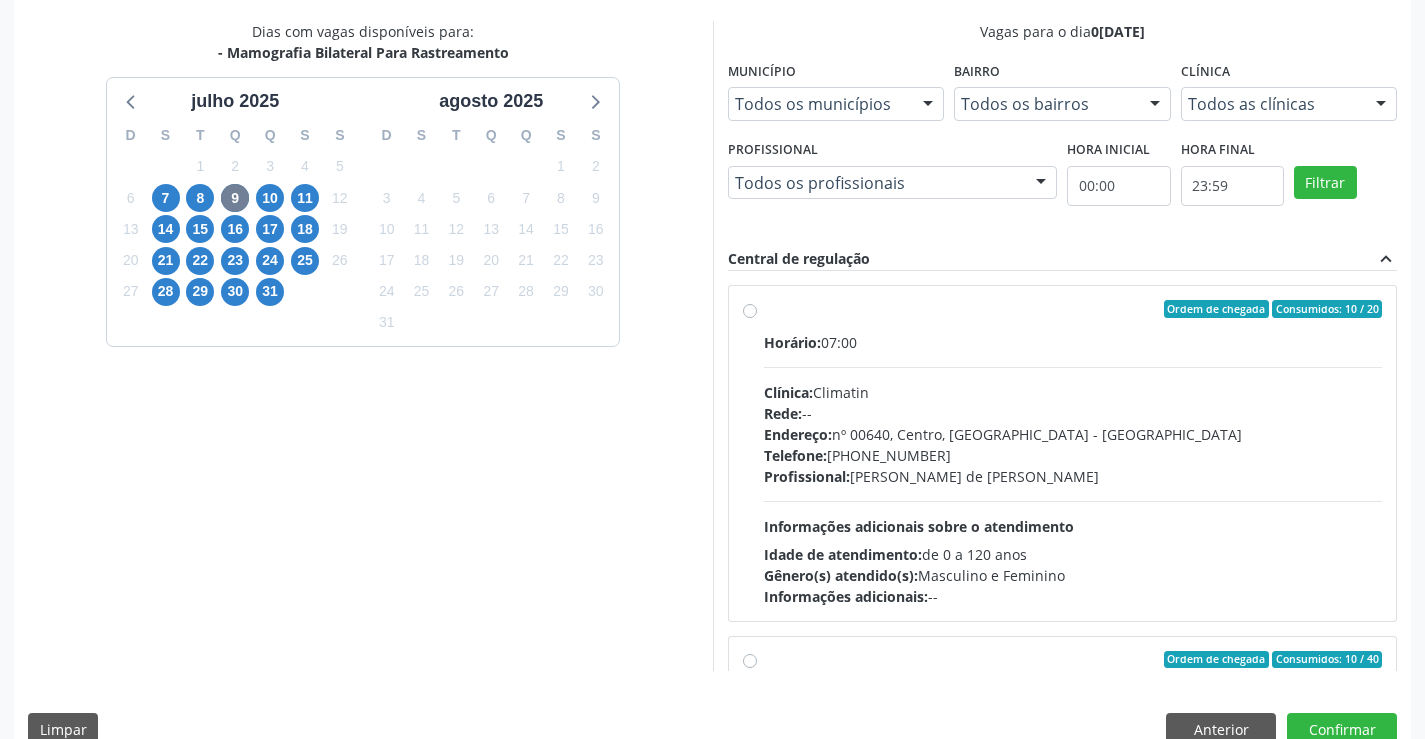click on "Ordem de chegada
Consumidos: 10 / 20
Horário:   07:00
Clínica:  Climatin
Rede:
--
Endereço:   nº 00640, Centro, Serra Talhada - PE
Telefone:   (81) 38311133
Profissional:
Ana Carolina Barboza de Andrada Melo Lyra
Informações adicionais sobre o atendimento
Idade de atendimento:
de 0 a 120 anos
Gênero(s) atendido(s):
Masculino e Feminino
Informações adicionais:
--" at bounding box center [1073, 453] 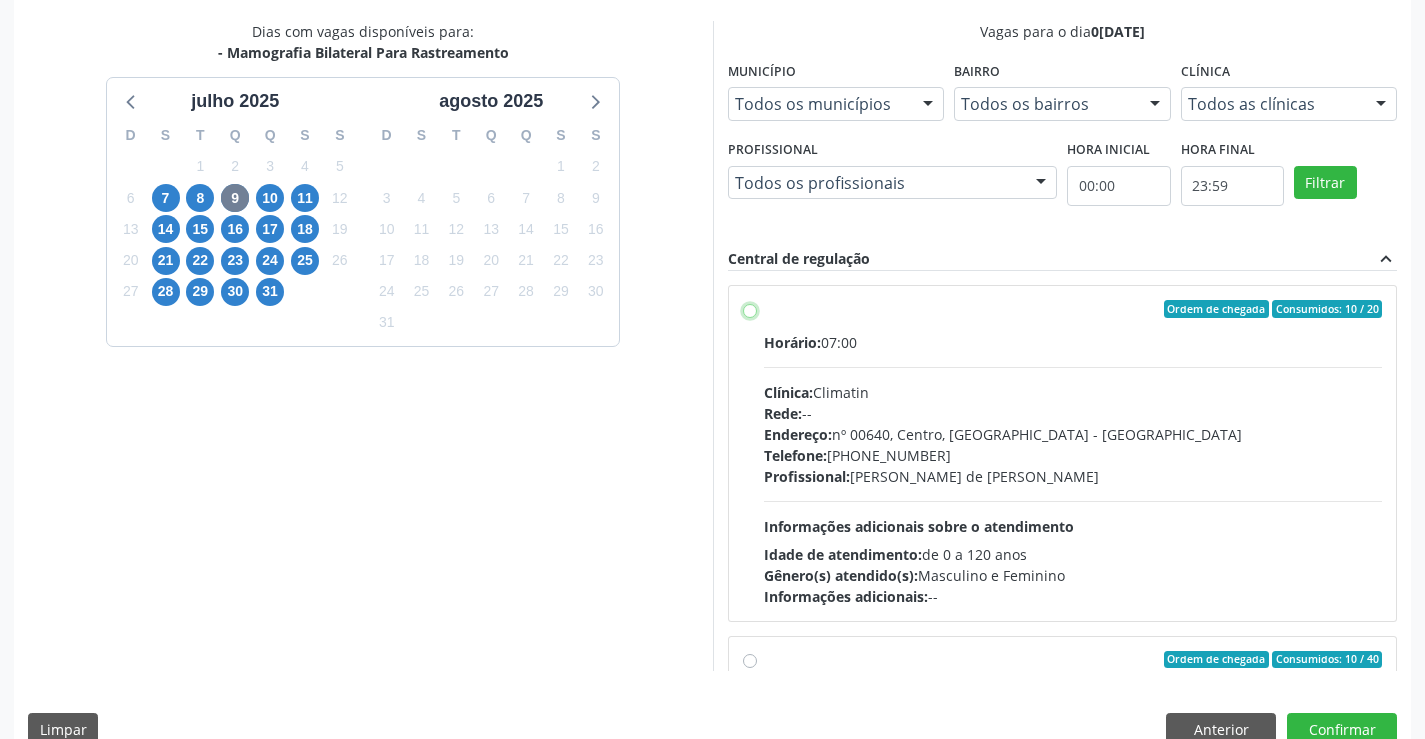 click on "Ordem de chegada
Consumidos: 10 / 20
Horário:   07:00
Clínica:  Climatin
Rede:
--
Endereço:   nº 00640, Centro, Serra Talhada - PE
Telefone:   (81) 38311133
Profissional:
Ana Carolina Barboza de Andrada Melo Lyra
Informações adicionais sobre o atendimento
Idade de atendimento:
de 0 a 120 anos
Gênero(s) atendido(s):
Masculino e Feminino
Informações adicionais:
--" at bounding box center (750, 309) 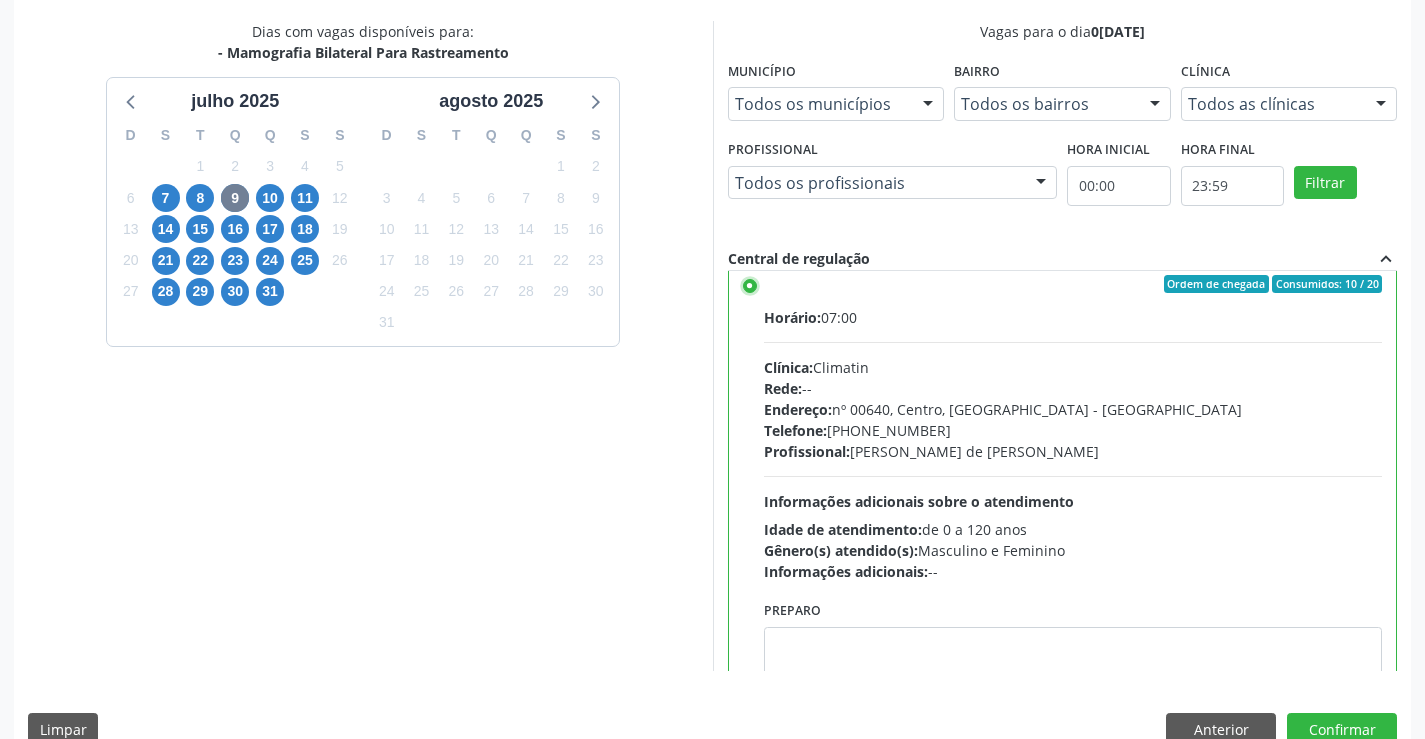 scroll, scrollTop: 0, scrollLeft: 0, axis: both 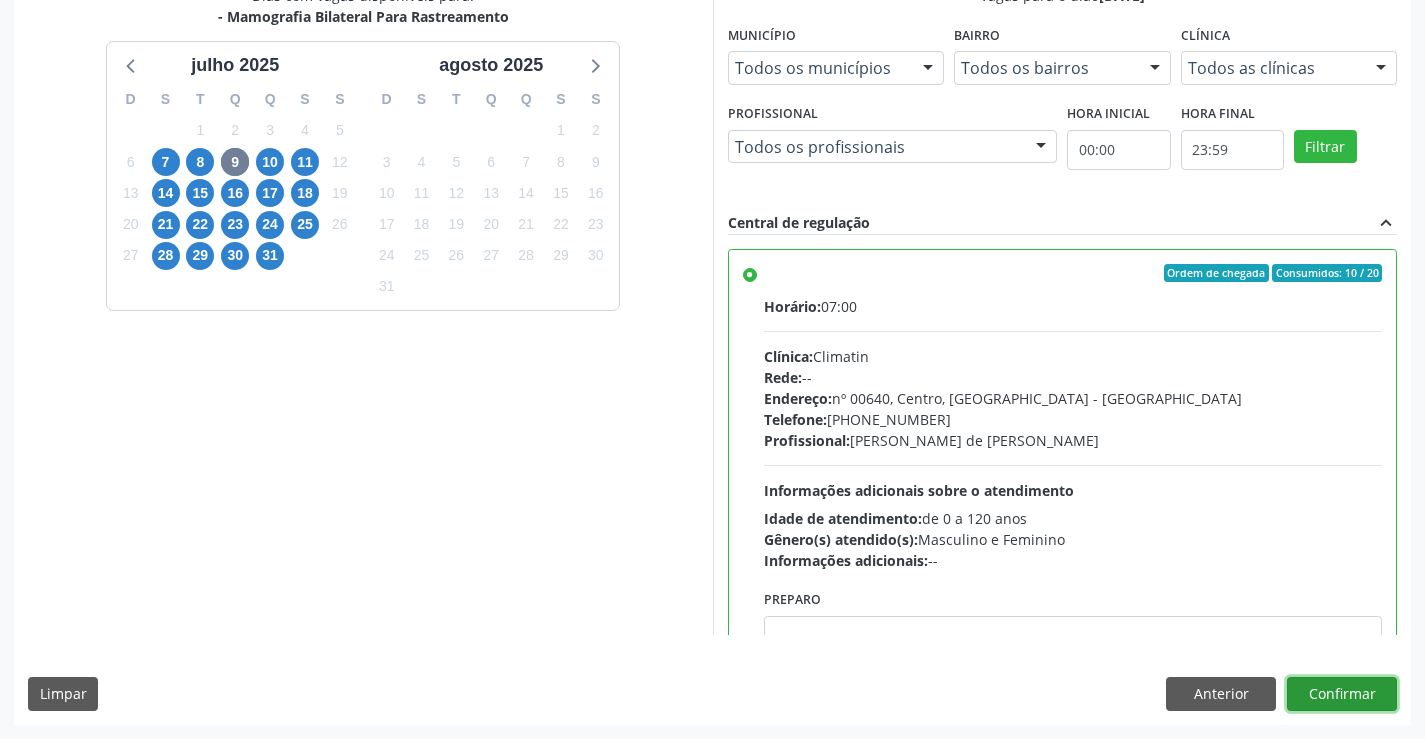 click on "Confirmar" at bounding box center [1342, 694] 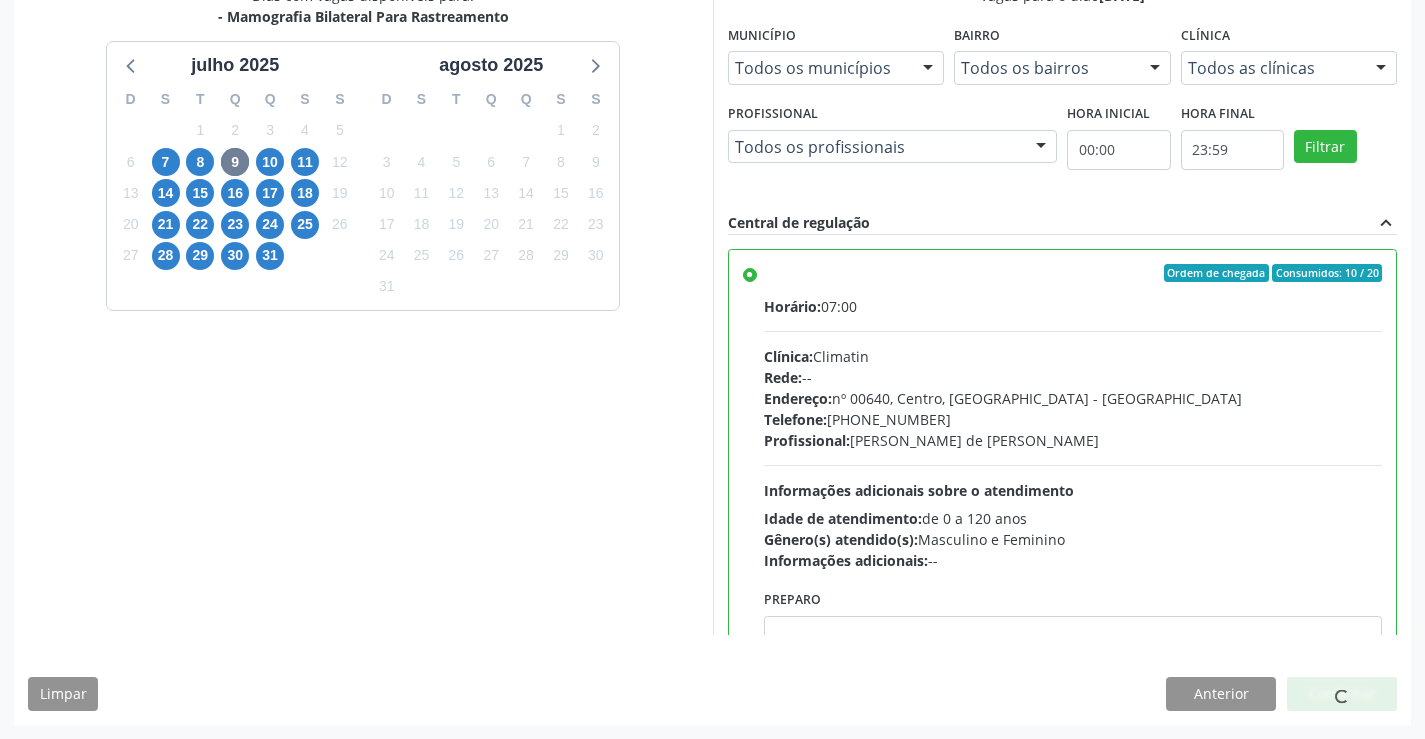 scroll, scrollTop: 0, scrollLeft: 0, axis: both 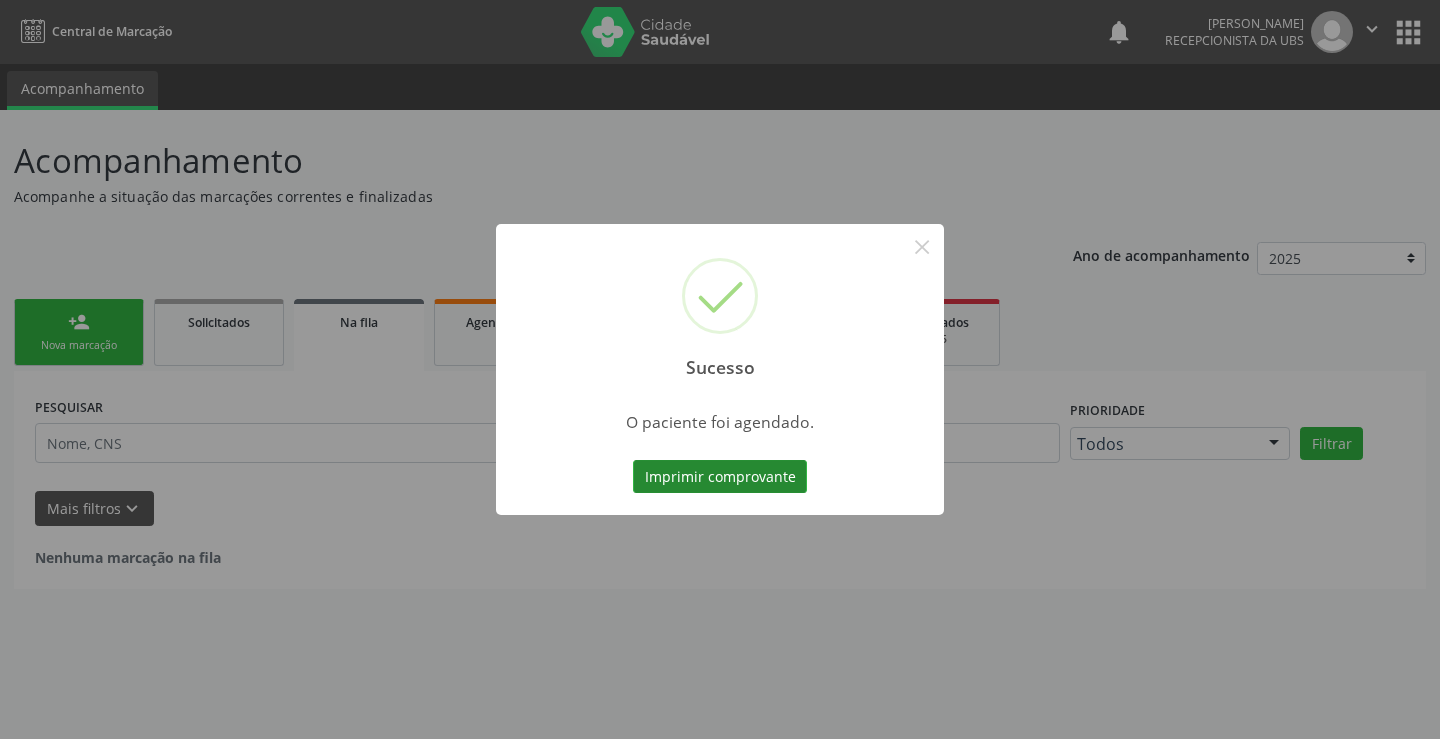 click on "Imprimir comprovante" at bounding box center (720, 477) 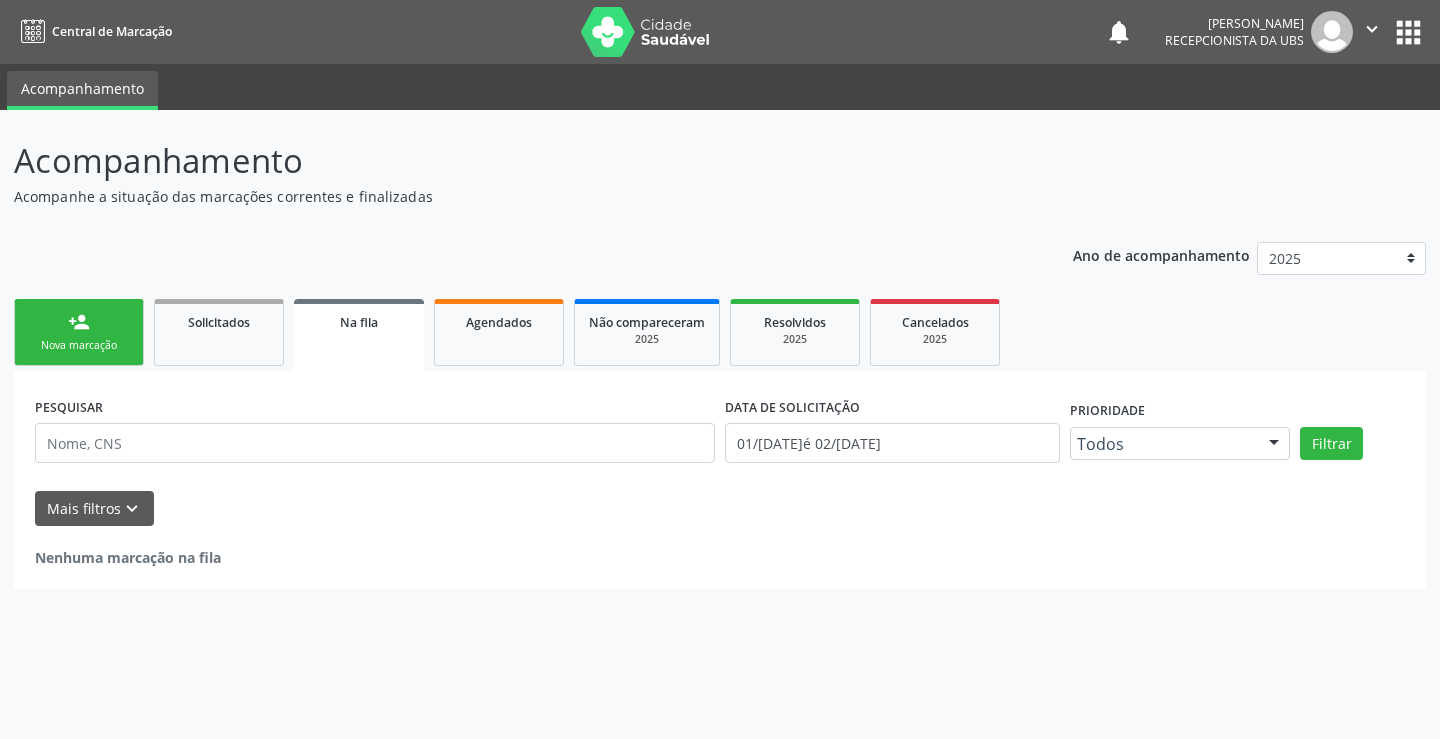 click on "Nova marcação" at bounding box center (79, 345) 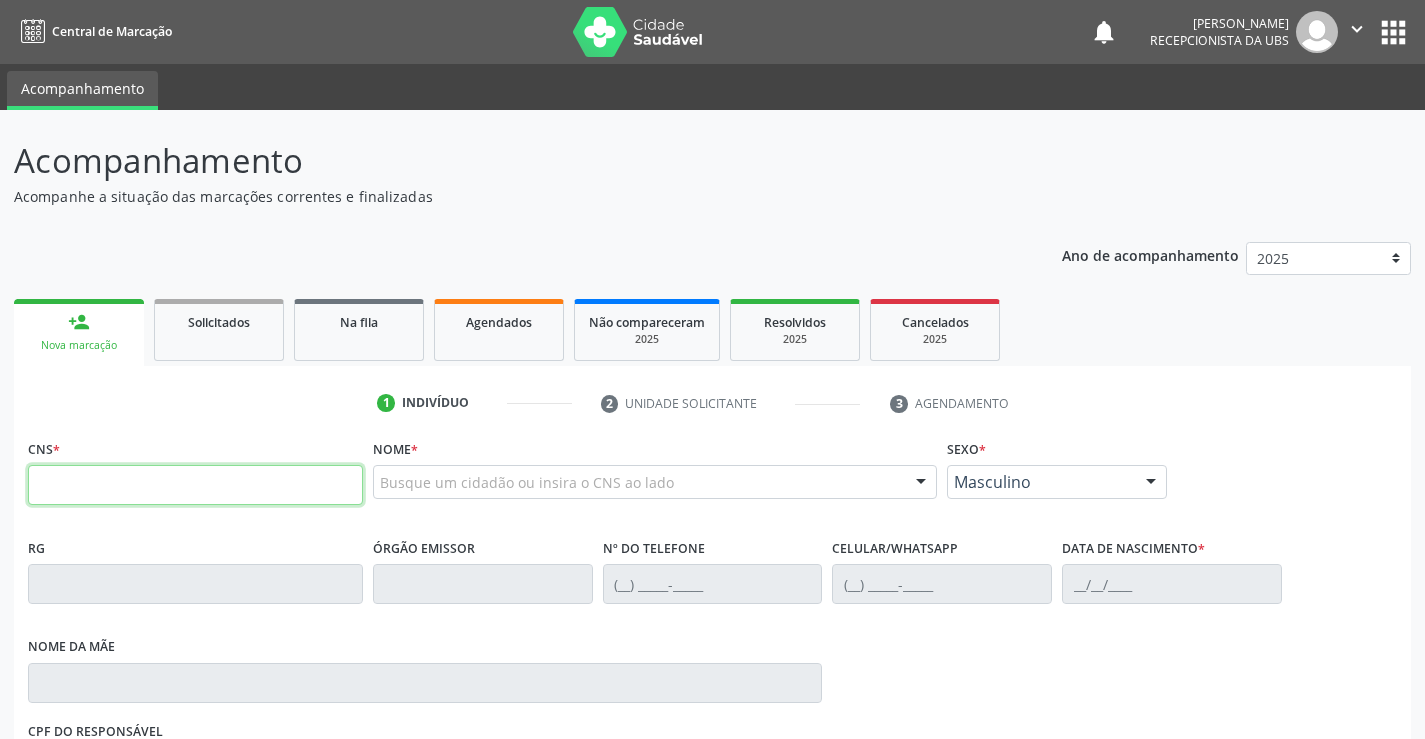 click at bounding box center [195, 485] 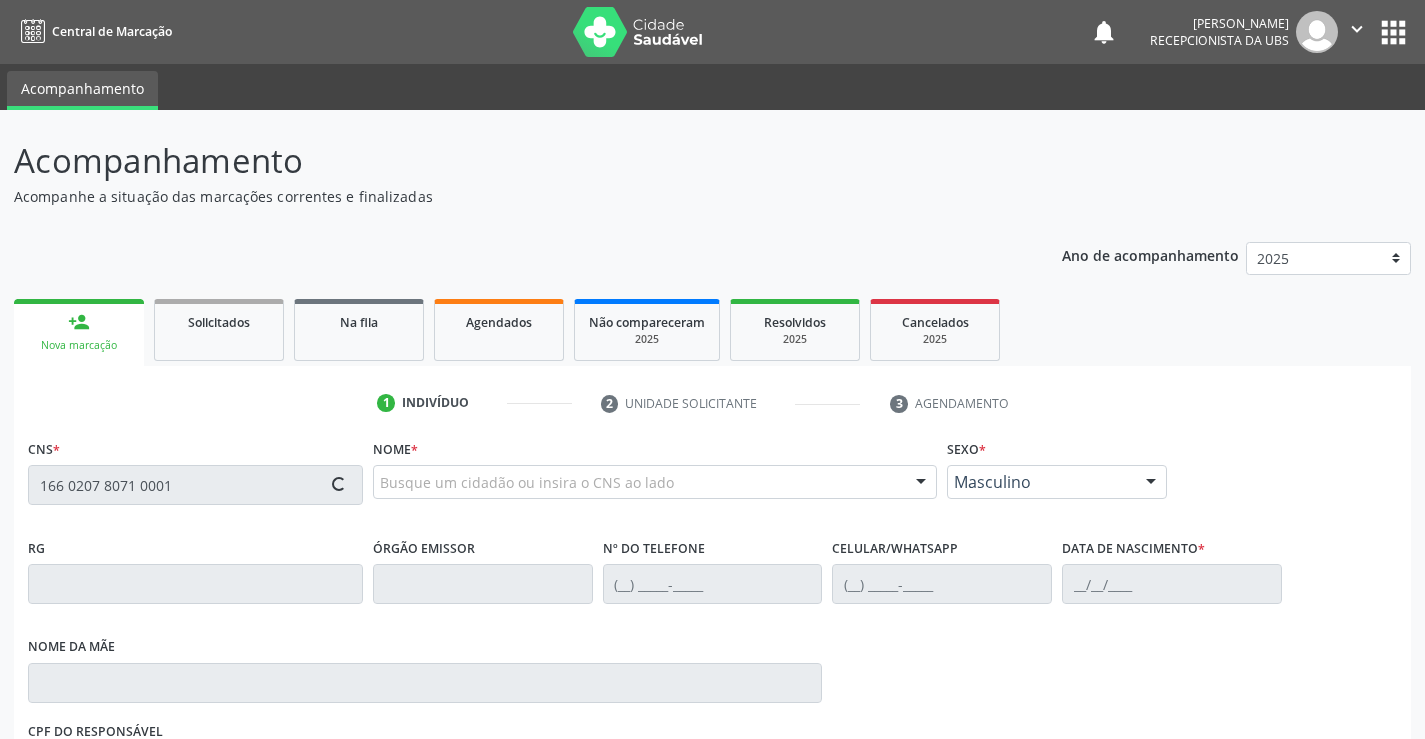 type on "166 0207 8071 0001" 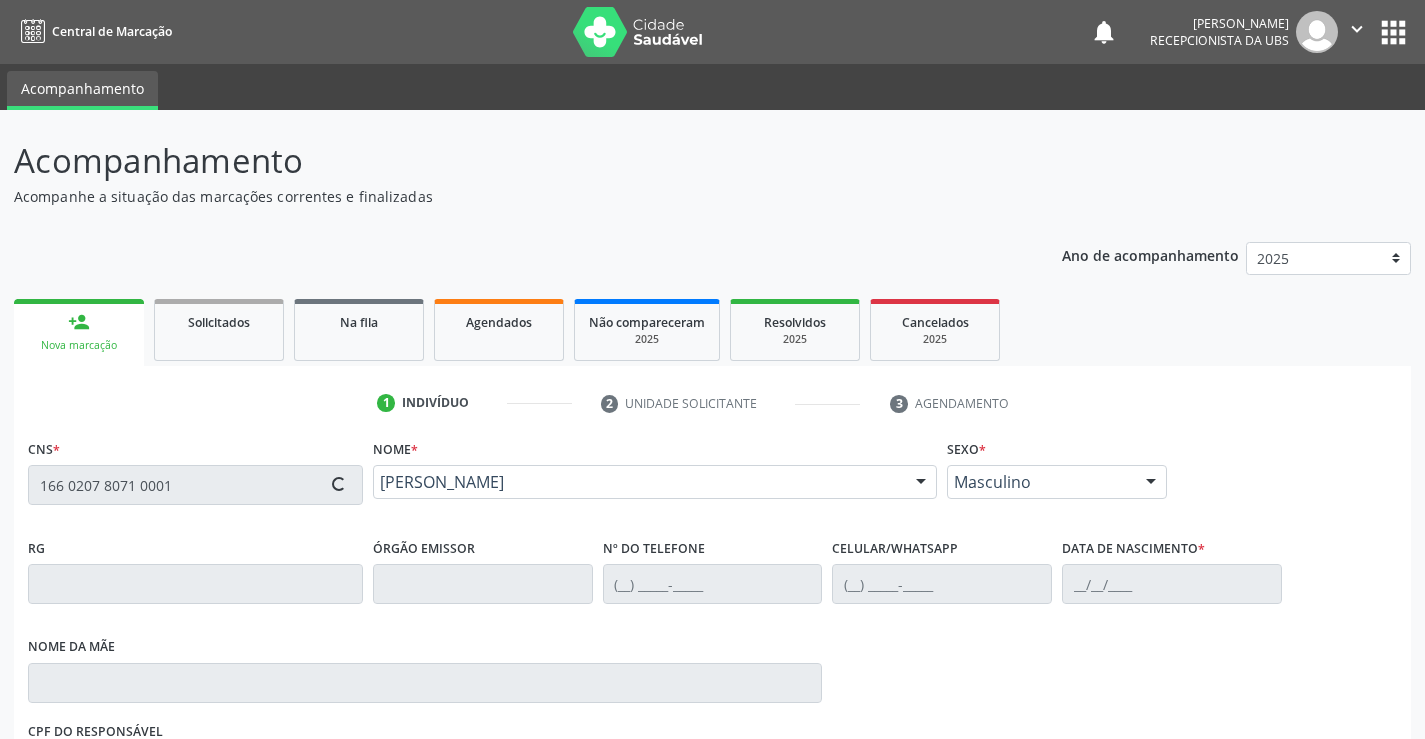type on "(87) 96214-3926" 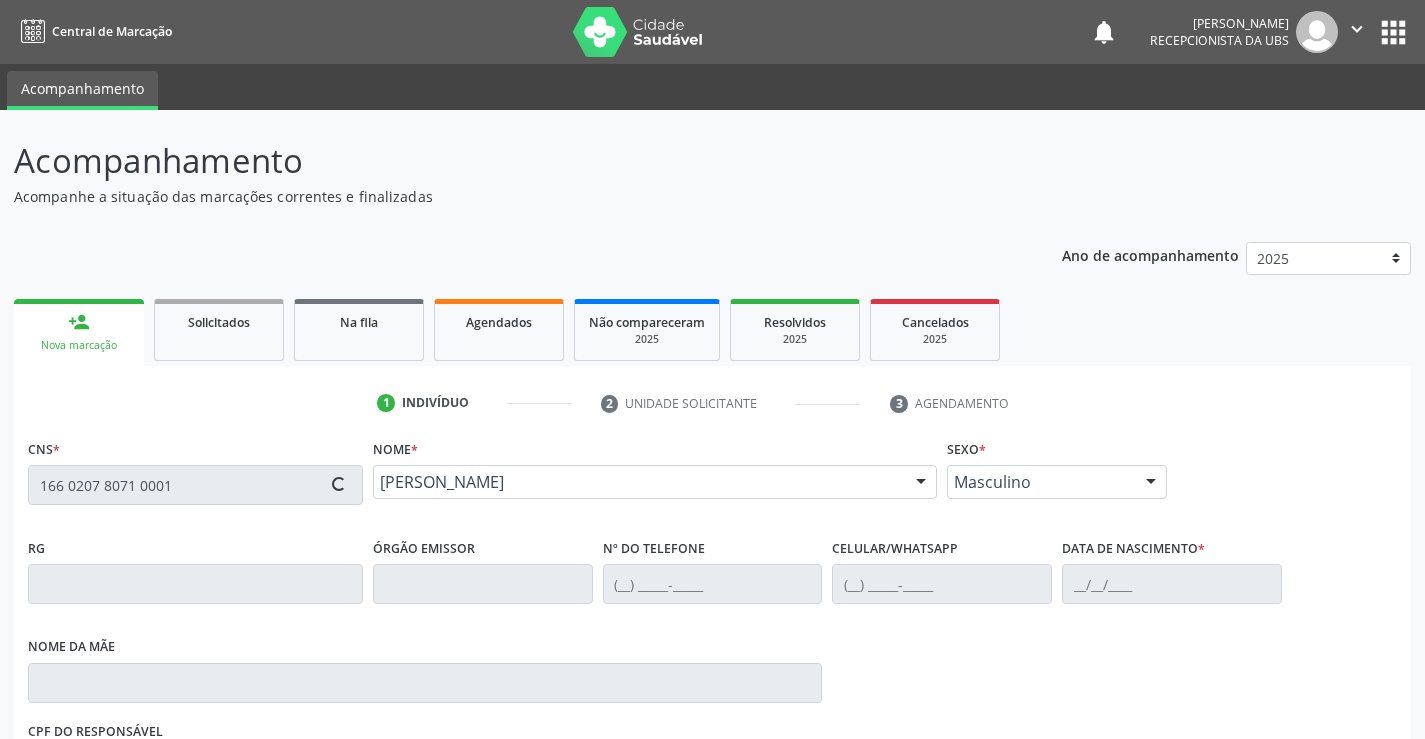 type on "09/01/1978" 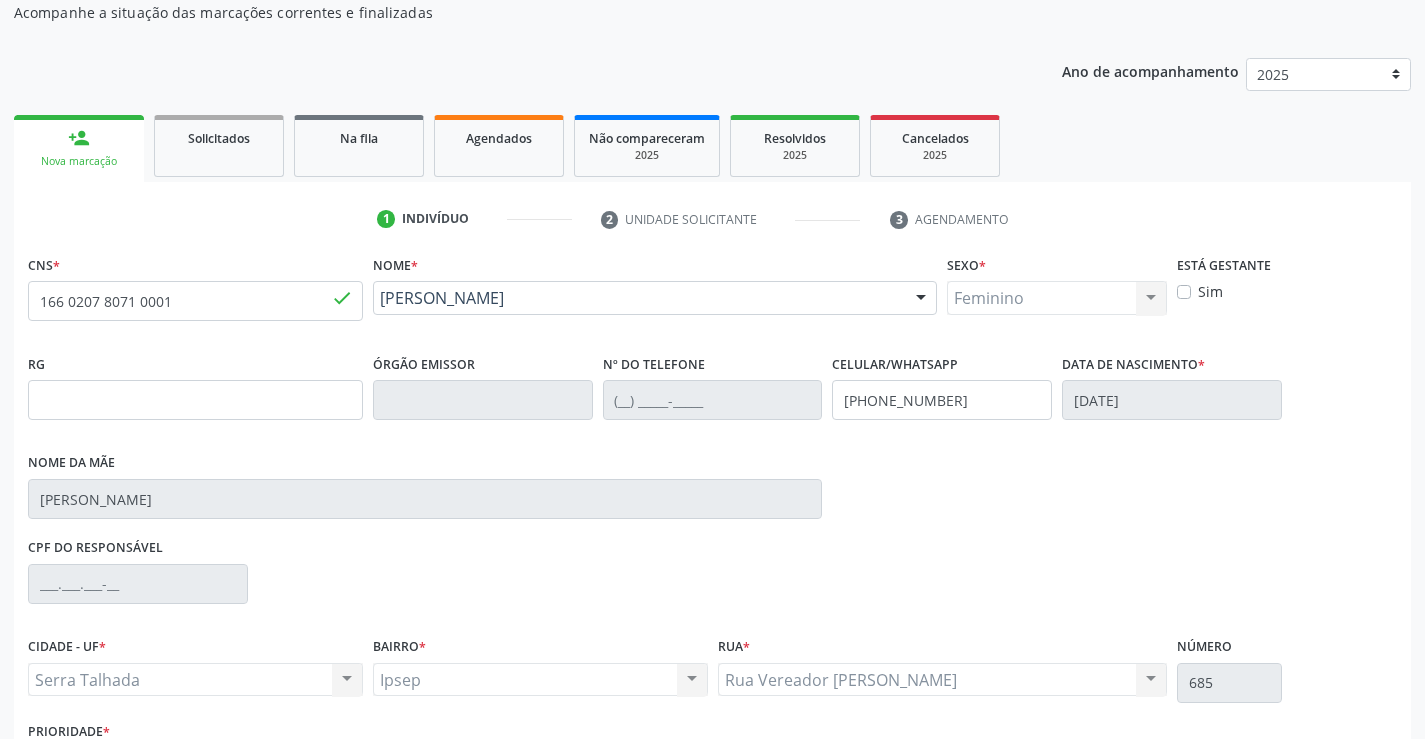 scroll, scrollTop: 200, scrollLeft: 0, axis: vertical 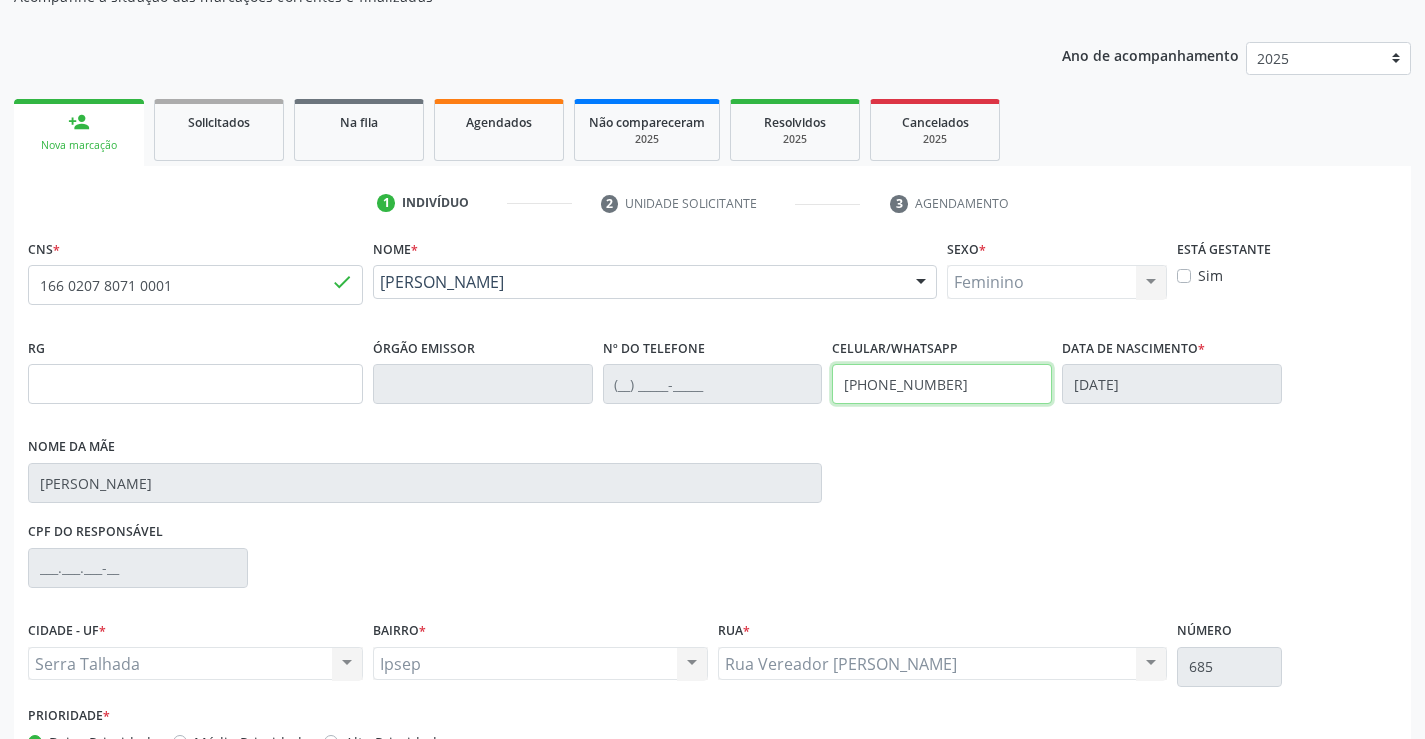 click on "(87) 96214-3926" at bounding box center [942, 384] 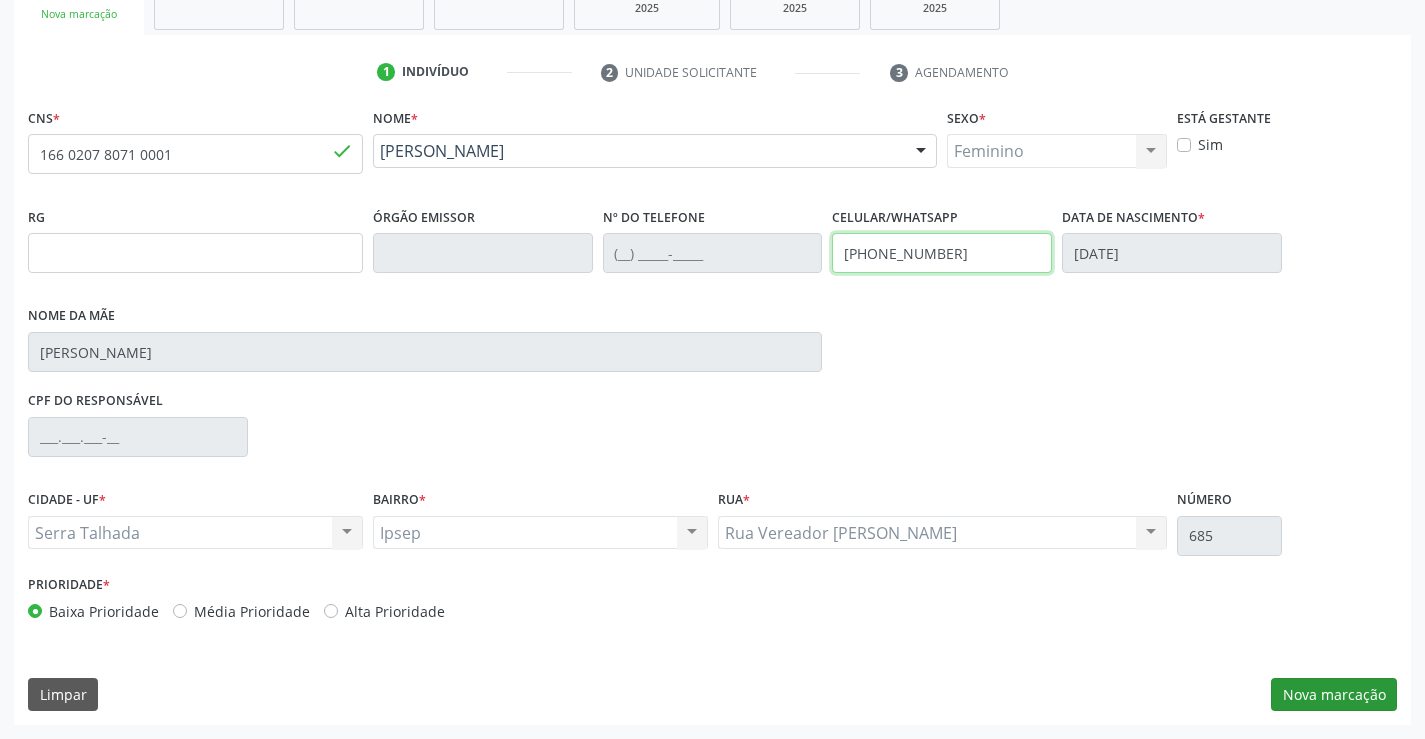 type on "(87) 98151-6251" 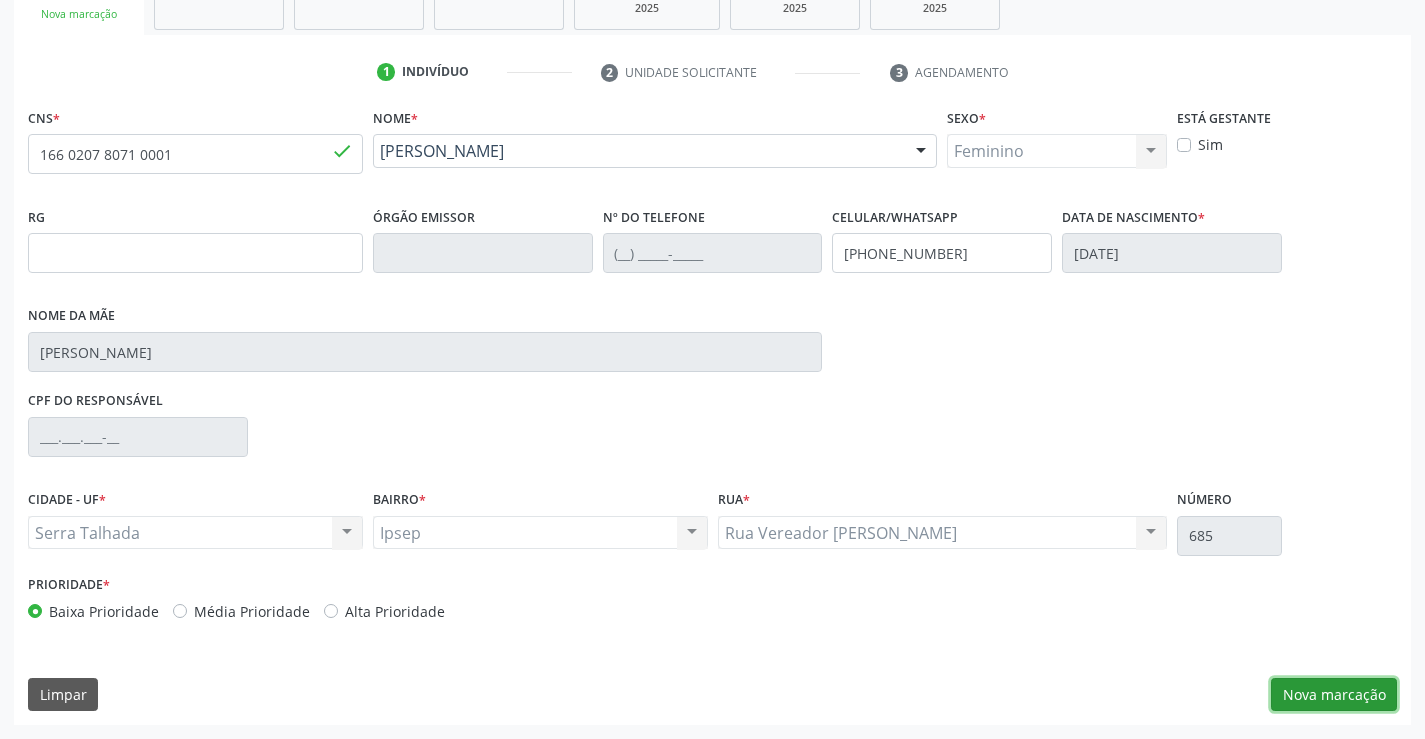 click on "Nova marcação" at bounding box center (1334, 695) 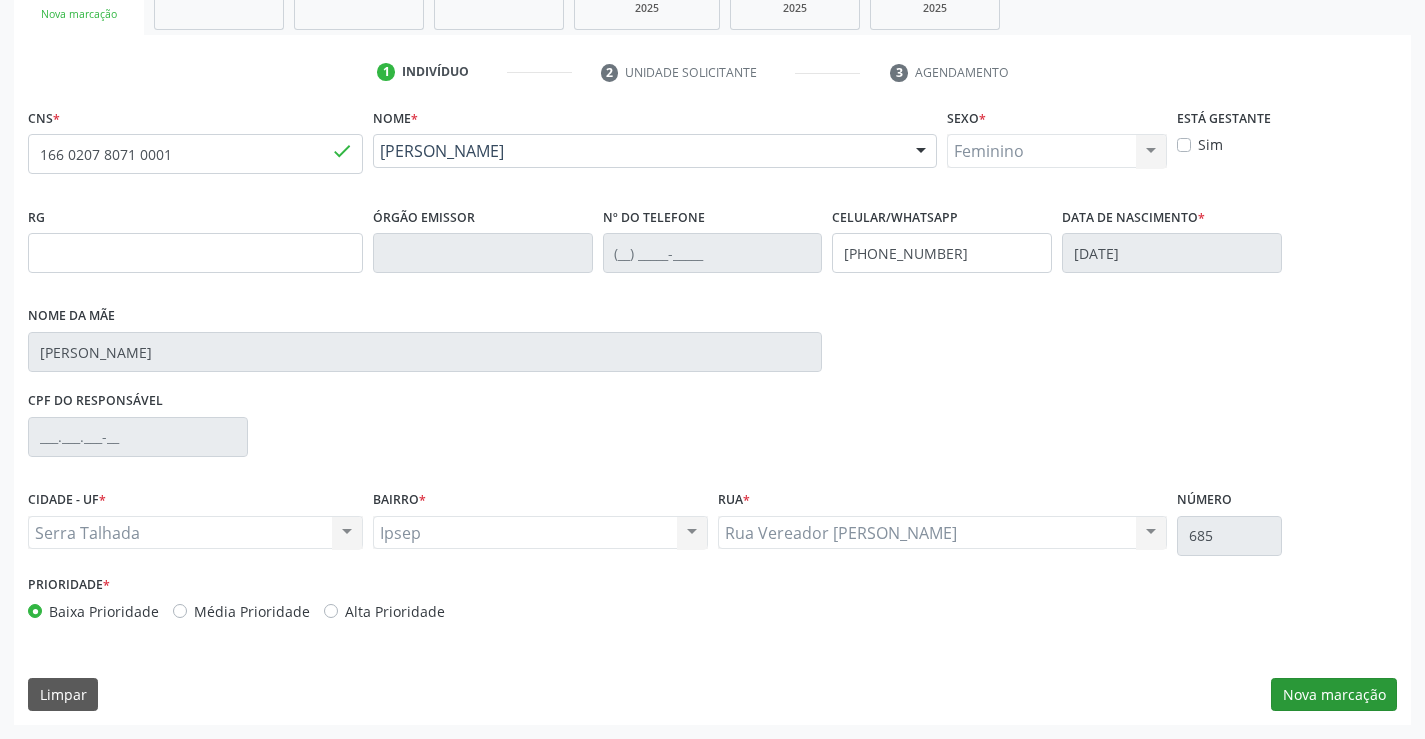 scroll, scrollTop: 167, scrollLeft: 0, axis: vertical 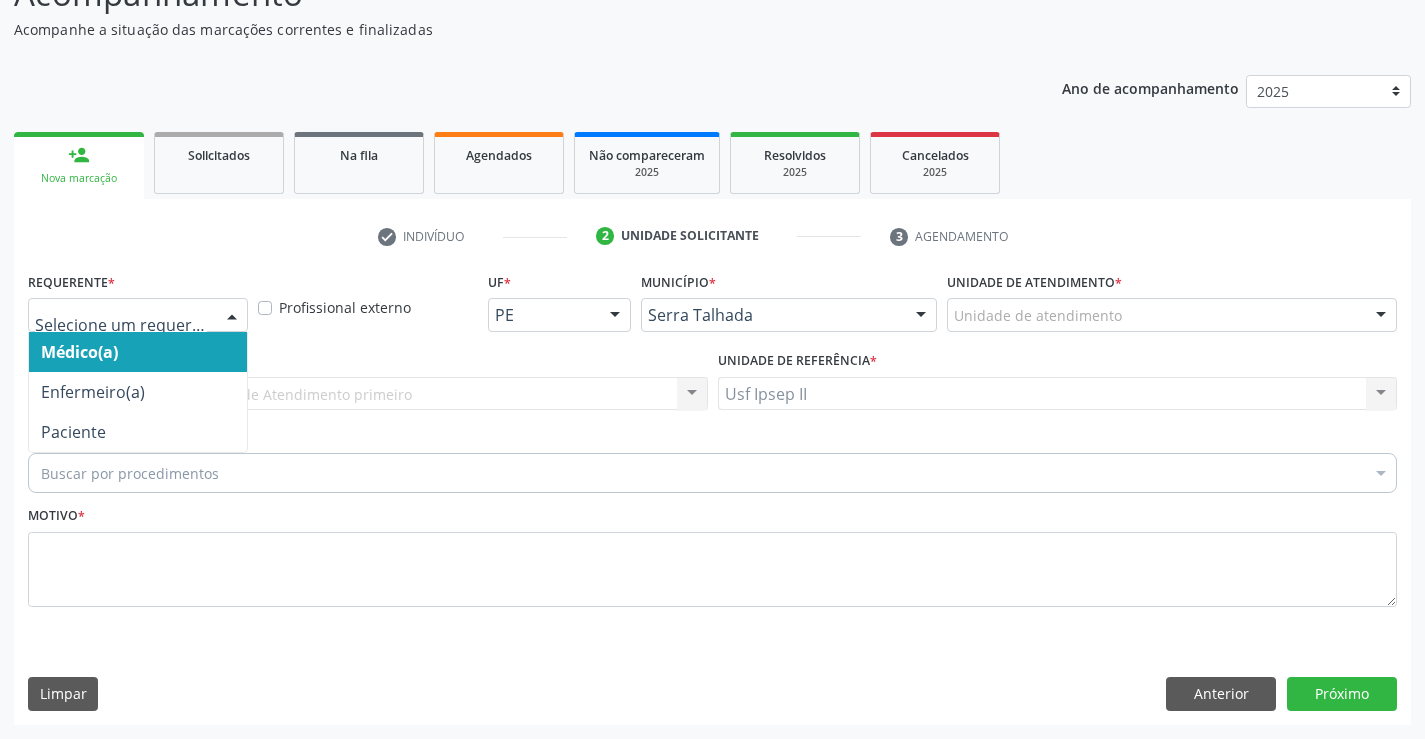 click at bounding box center [232, 316] 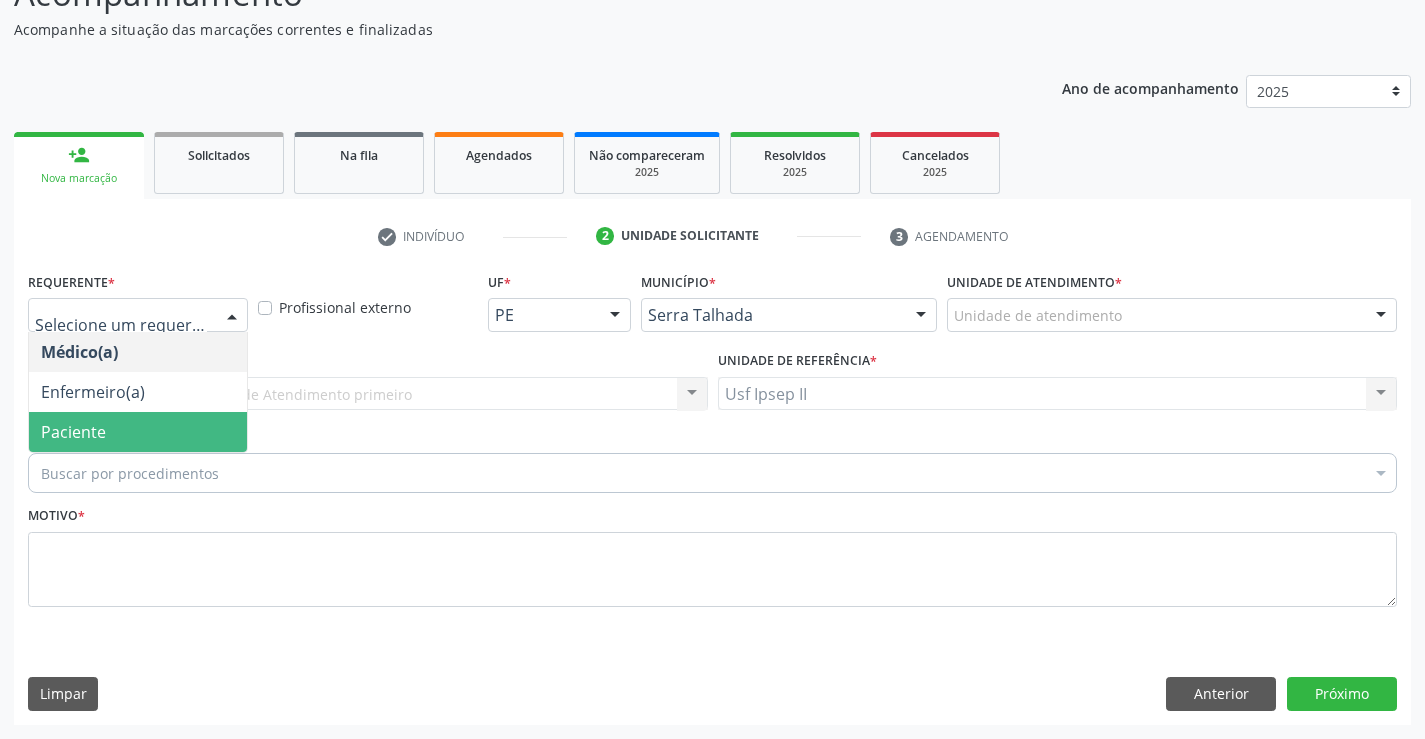 click on "Paciente" at bounding box center [138, 432] 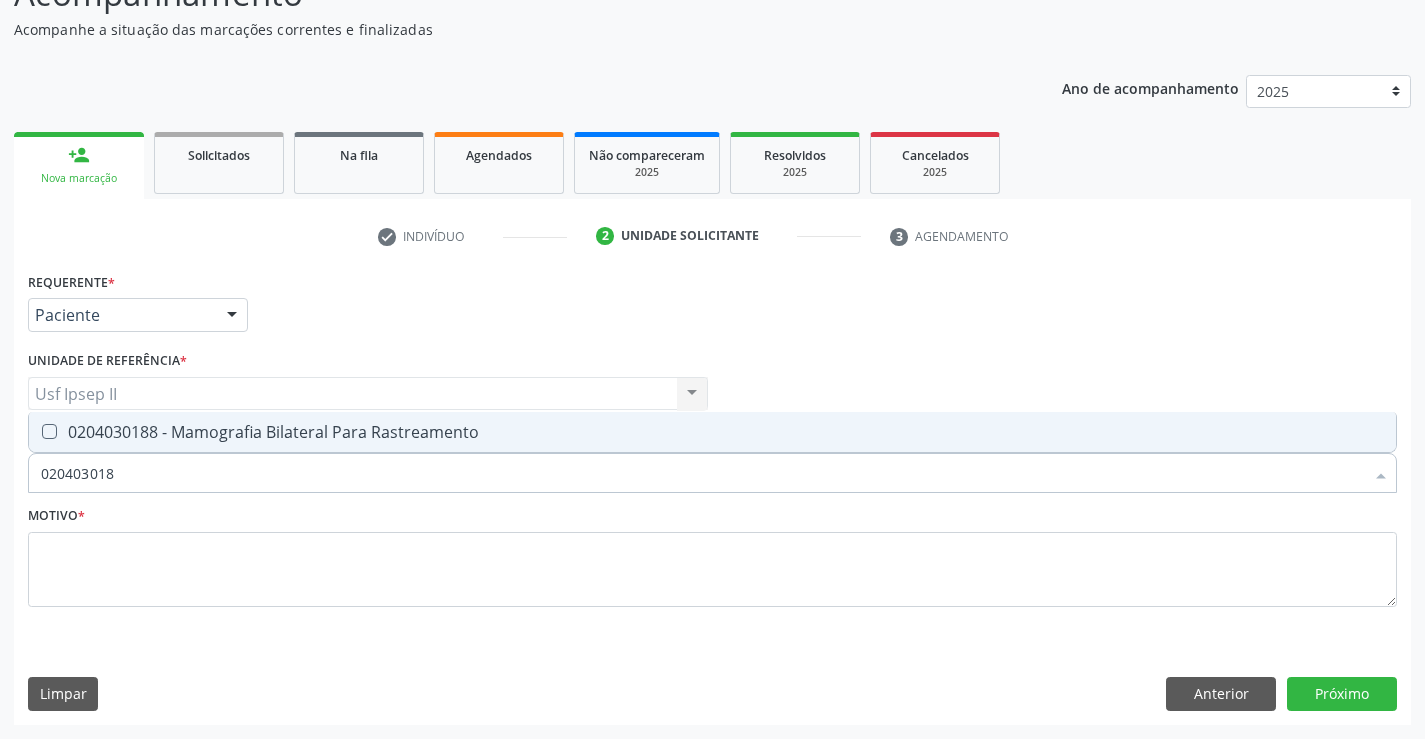 type on "0204030188" 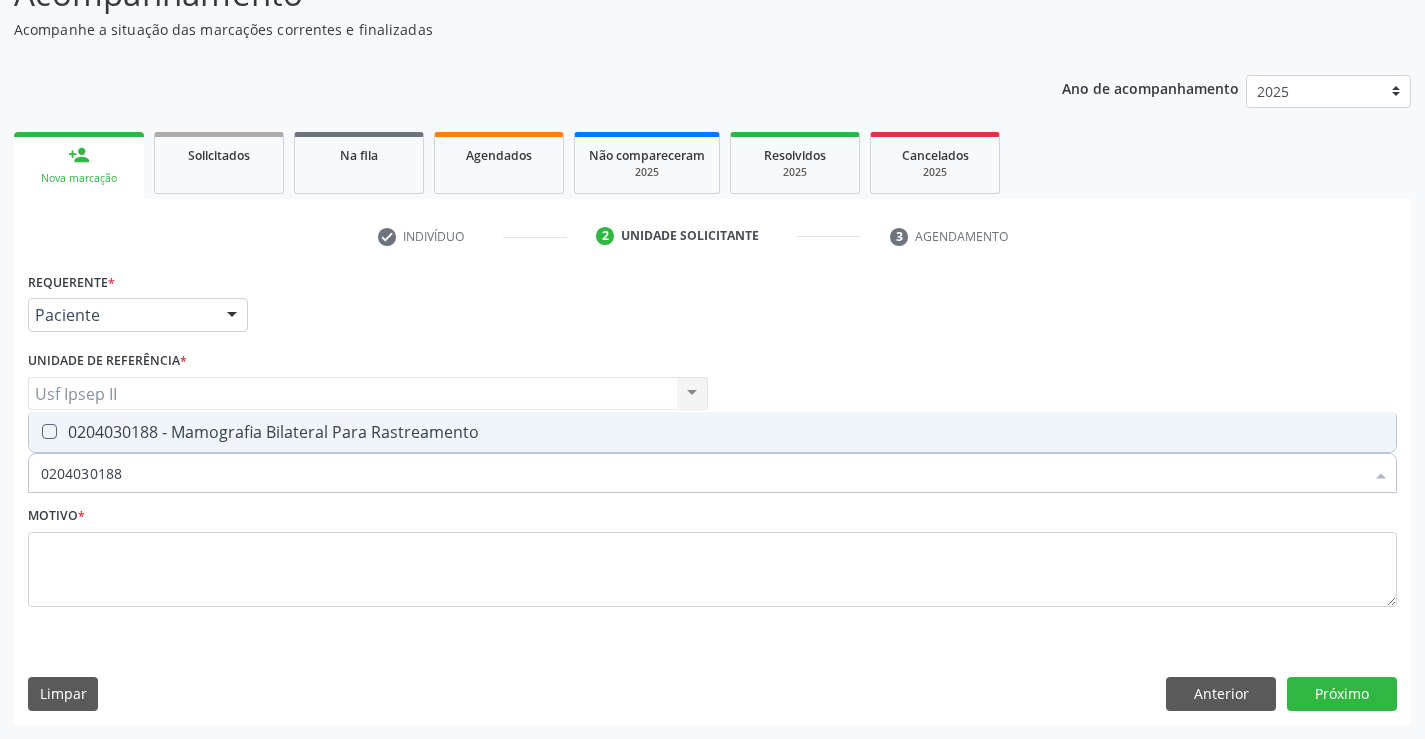 click on "0204030188 - Mamografia Bilateral Para Rastreamento" at bounding box center (712, 432) 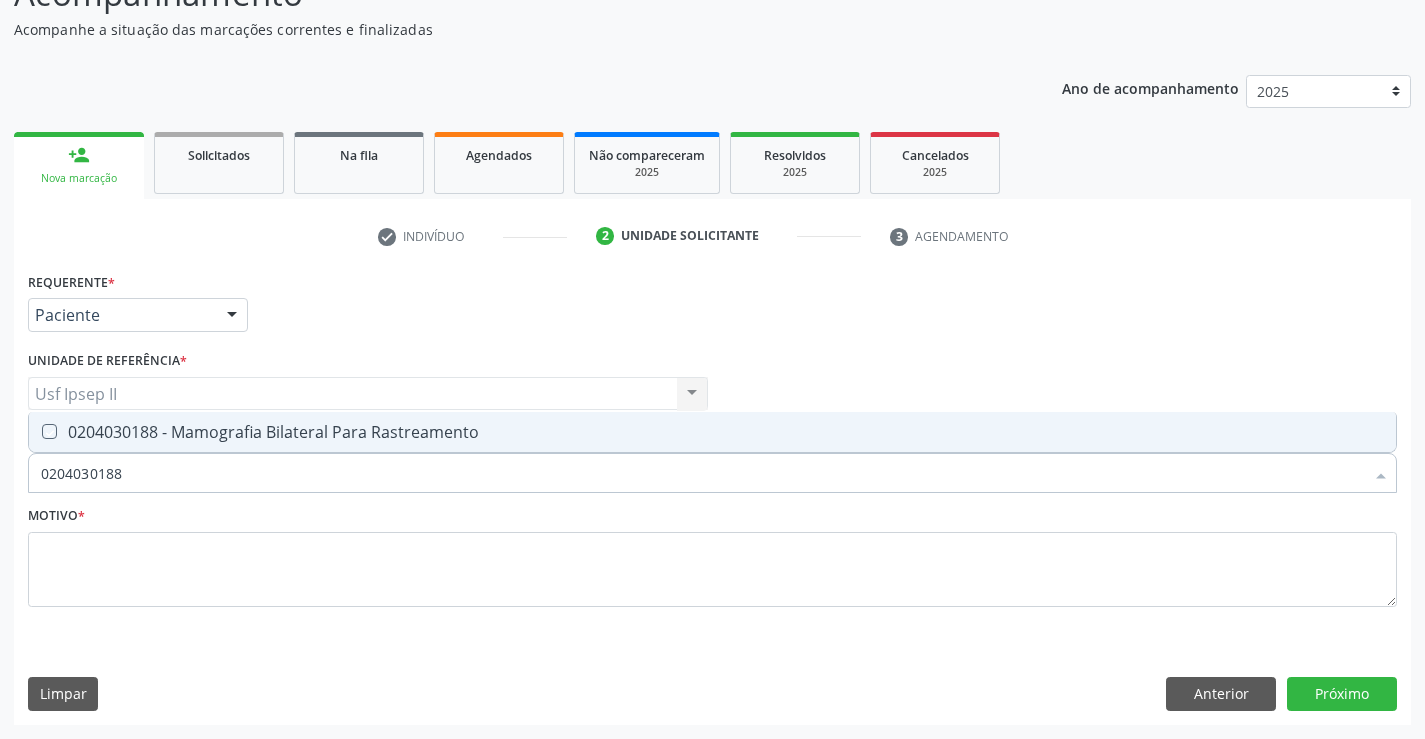 checkbox on "true" 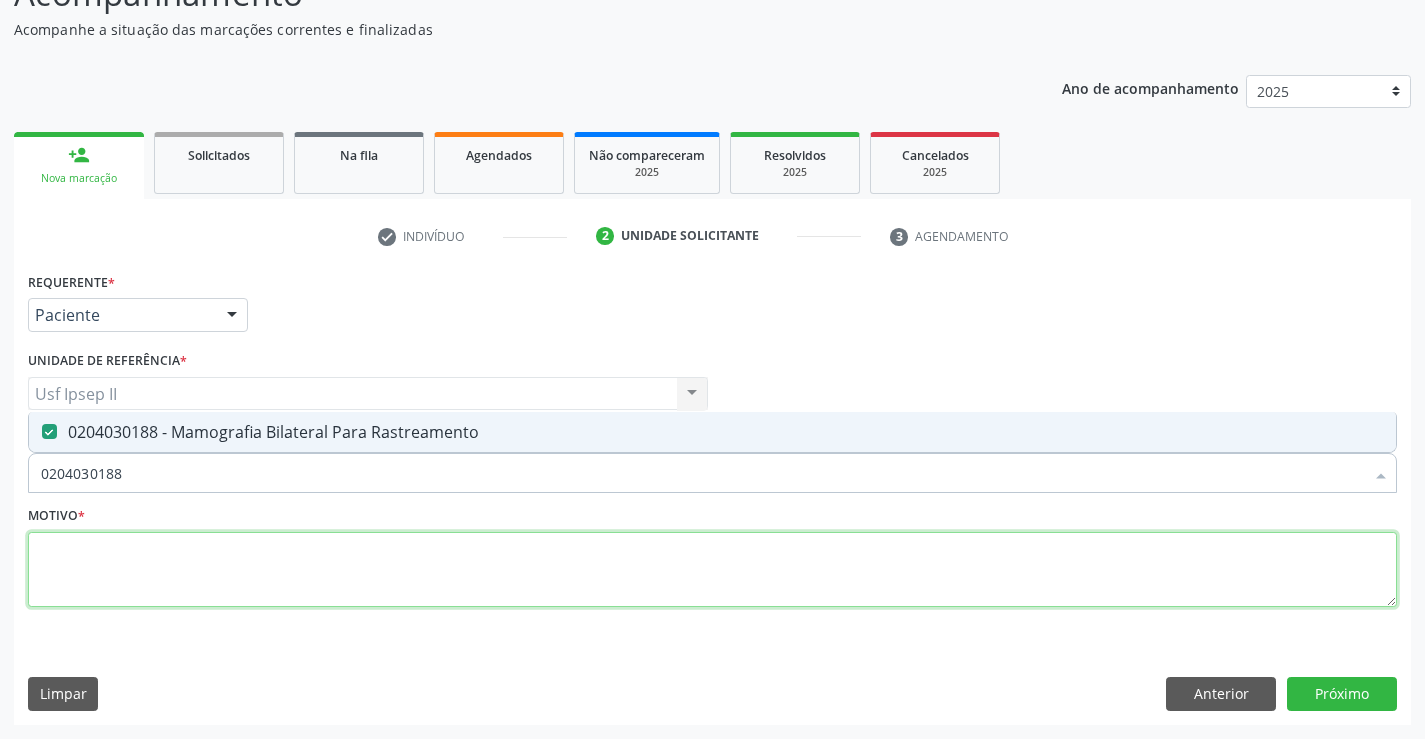 click at bounding box center (712, 570) 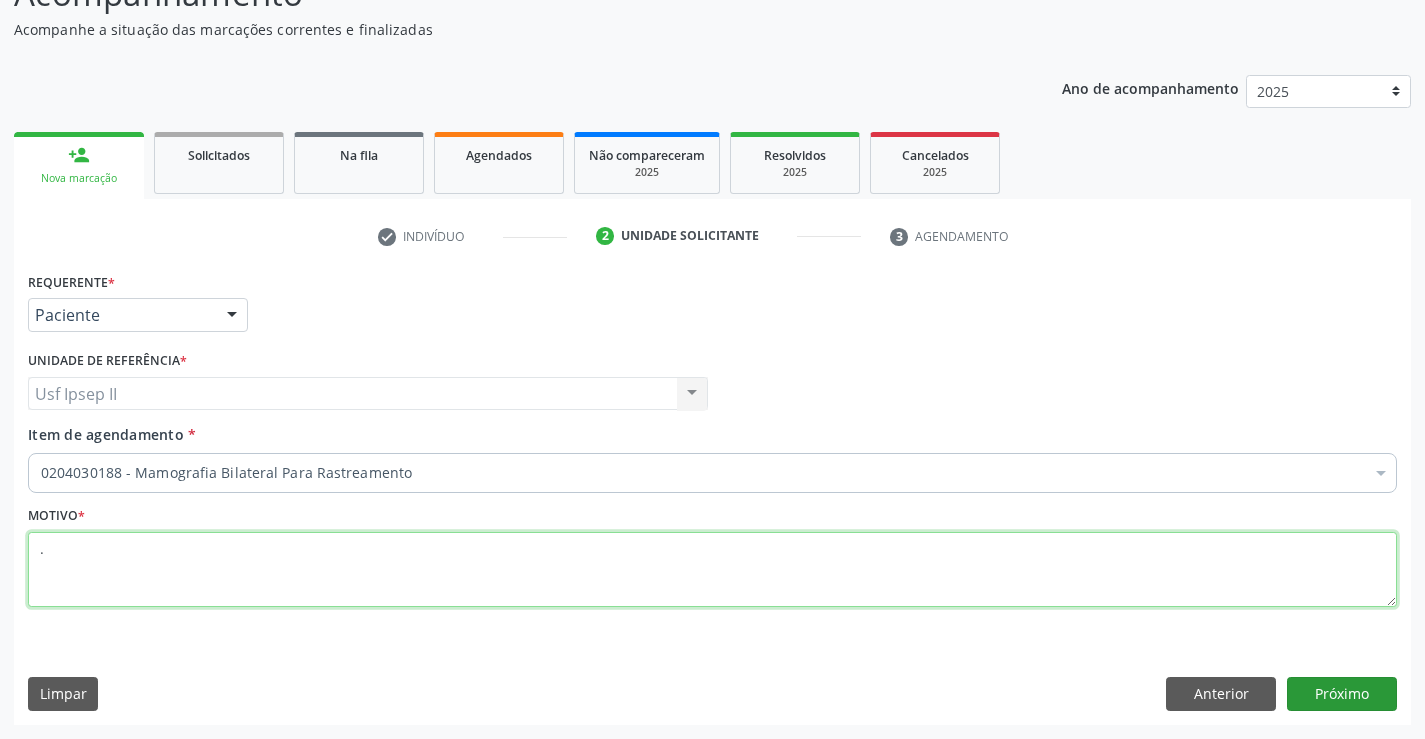 type on "." 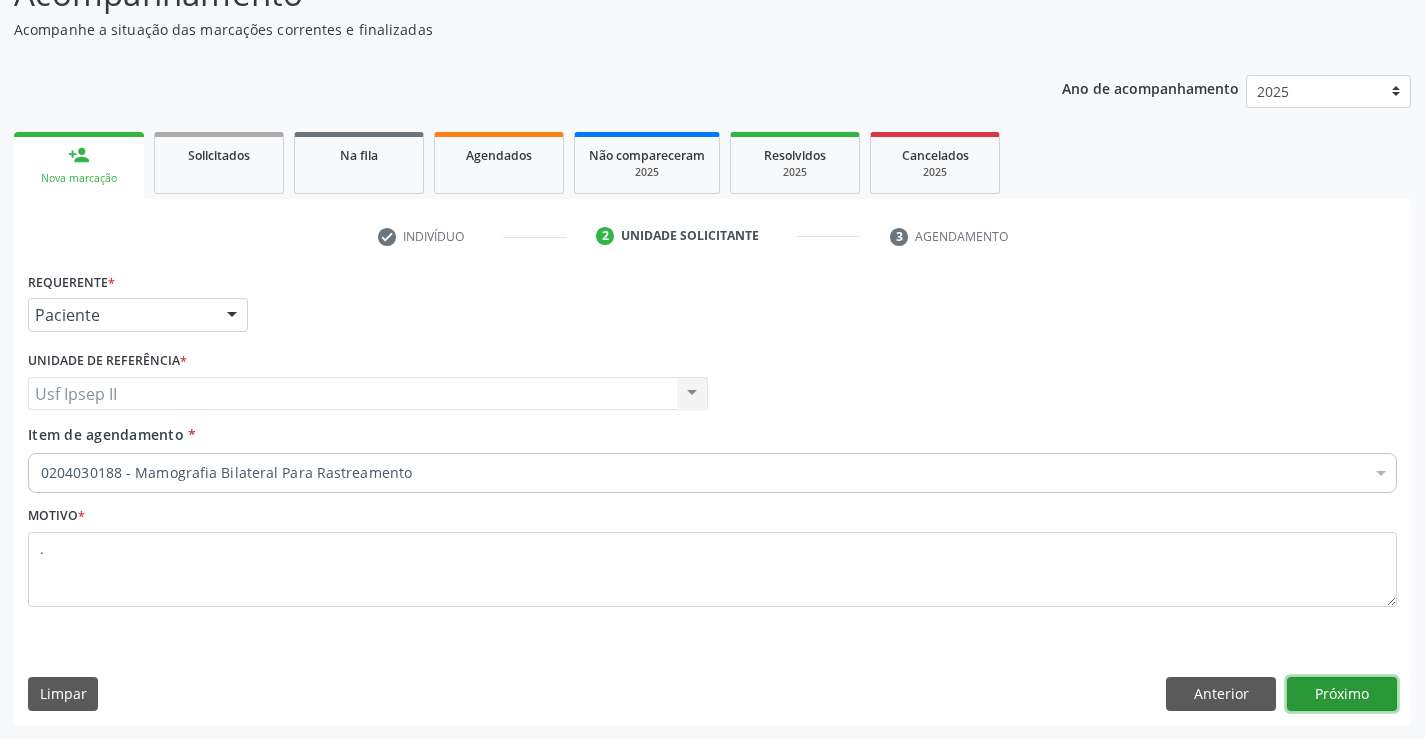 click on "Próximo" at bounding box center (1342, 694) 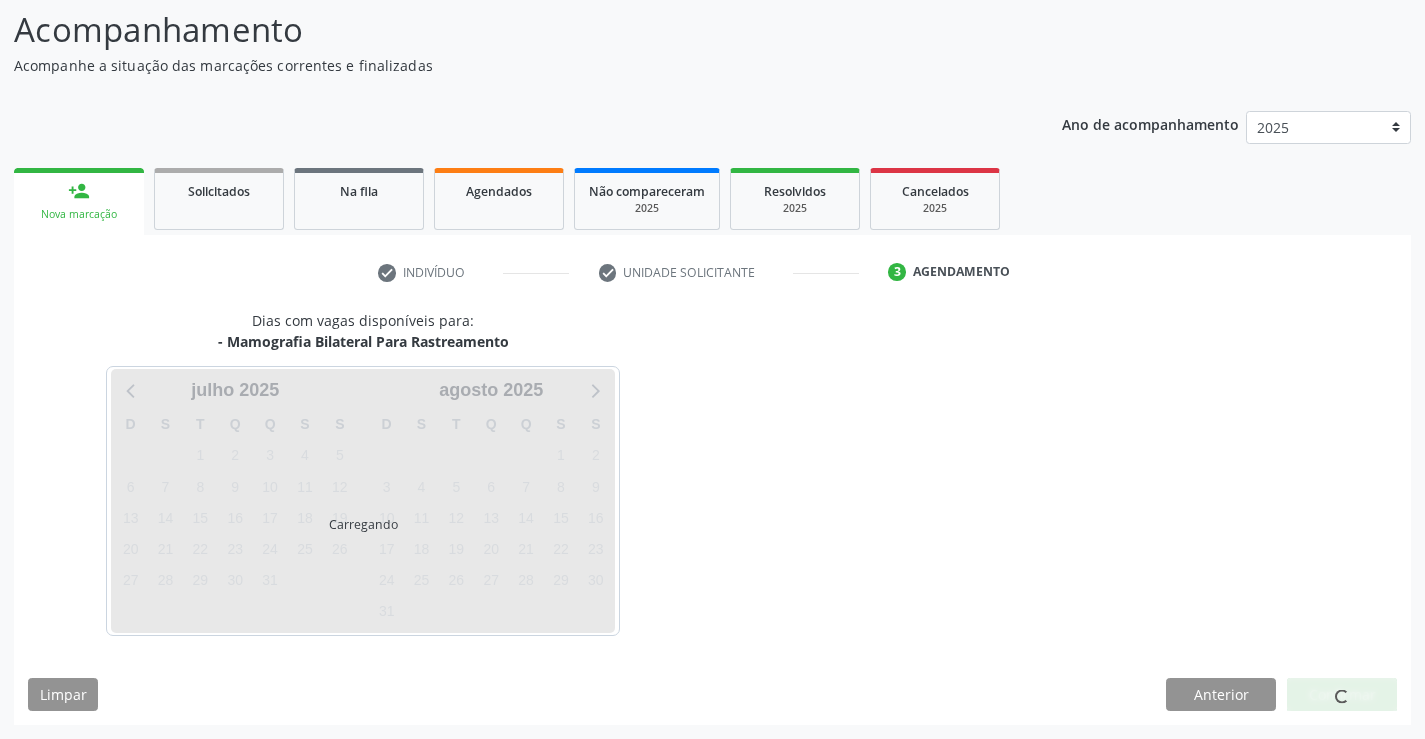 scroll, scrollTop: 131, scrollLeft: 0, axis: vertical 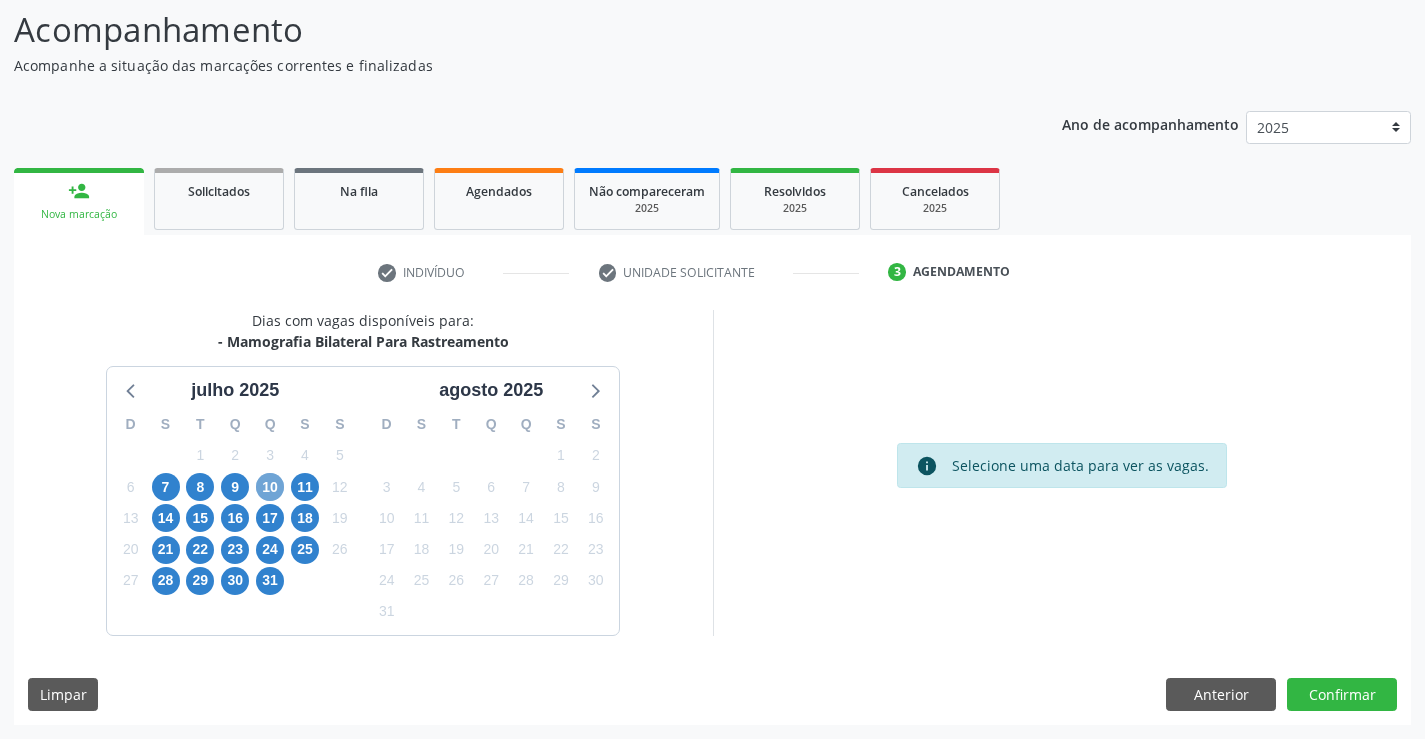 click on "10" at bounding box center [270, 487] 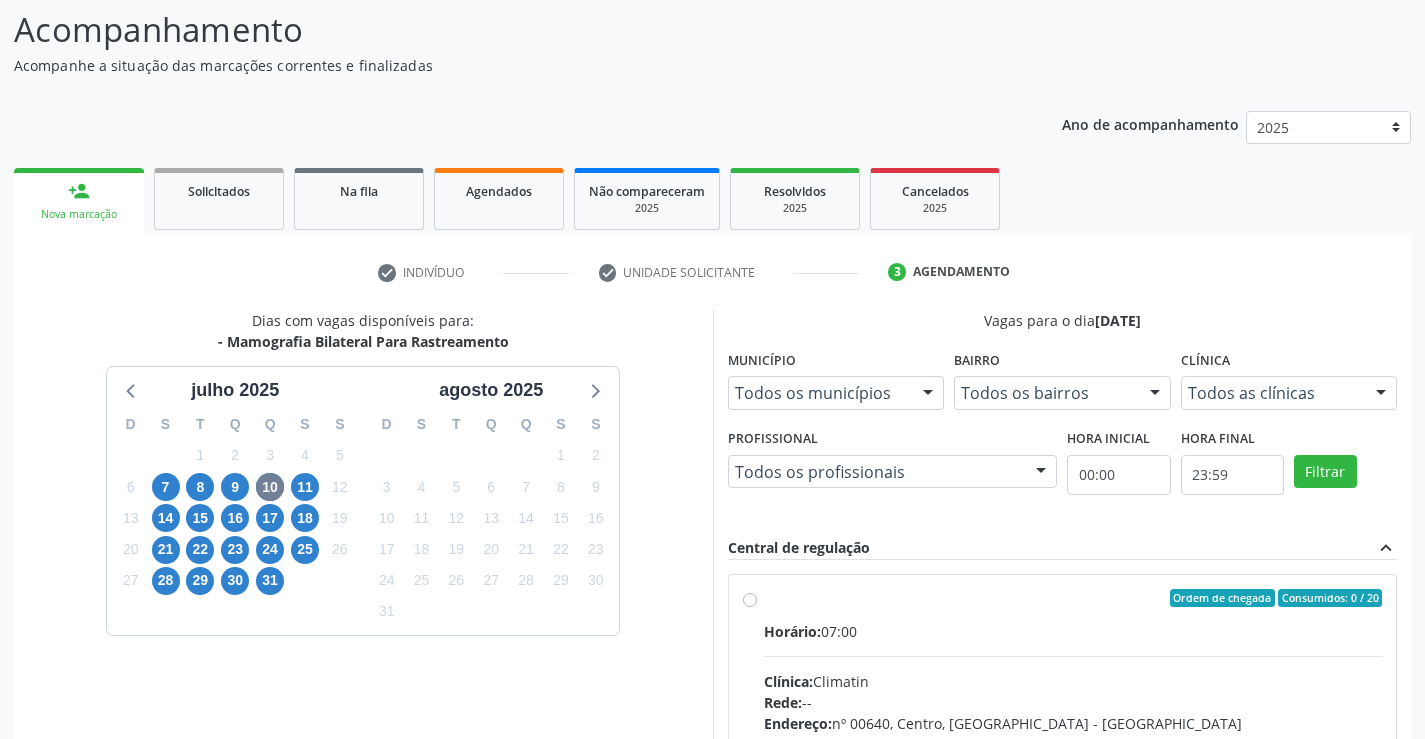 click on "Ordem de chegada
Consumidos: 0 / 20
Horário:   07:00
Clínica:  Climatin
Rede:
--
Endereço:   nº 00640, Centro, Serra Talhada - PE
Telefone:   (81) 38311133
Profissional:
Ana Carolina Barboza de Andrada Melo Lyra
Informações adicionais sobre o atendimento
Idade de atendimento:
de 0 a 120 anos
Gênero(s) atendido(s):
Masculino e Feminino
Informações adicionais:
--" at bounding box center (1073, 742) 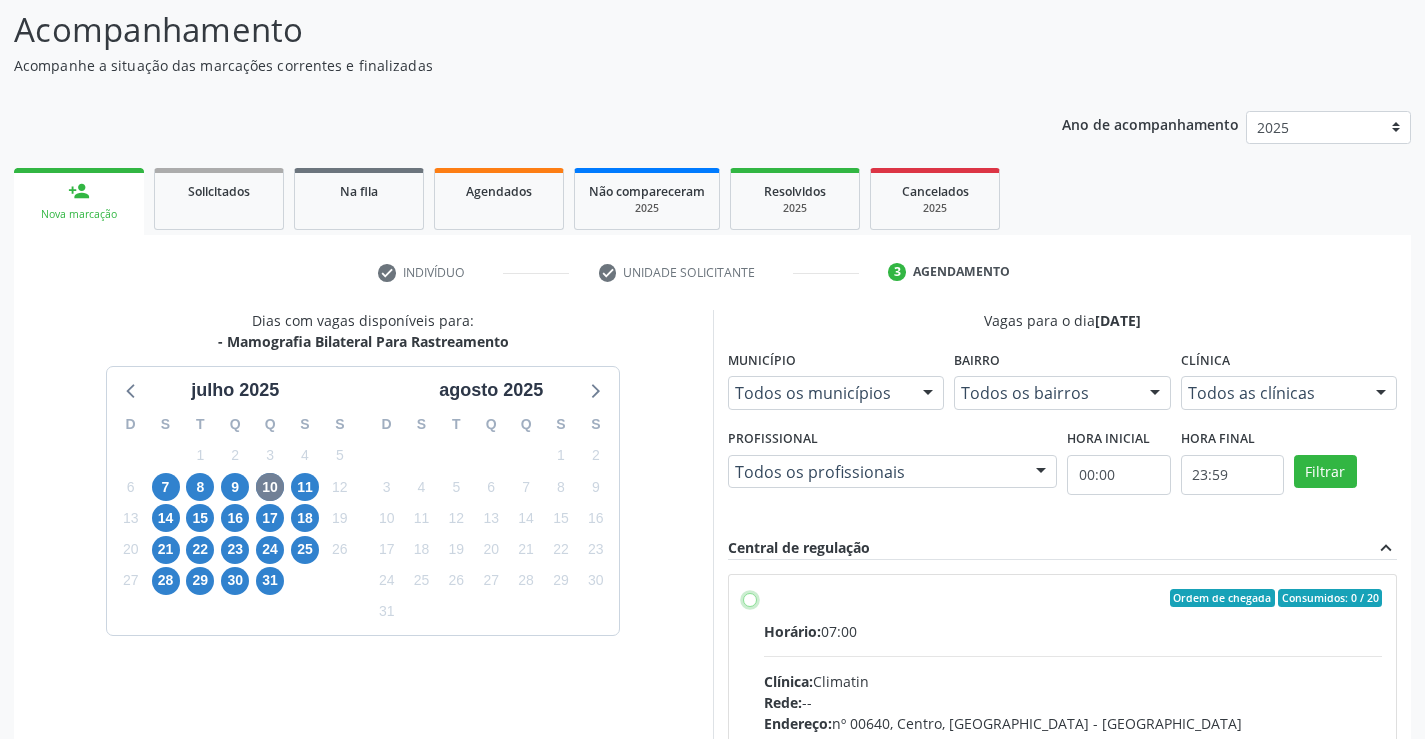 click on "Ordem de chegada
Consumidos: 0 / 20
Horário:   07:00
Clínica:  Climatin
Rede:
--
Endereço:   nº 00640, Centro, Serra Talhada - PE
Telefone:   (81) 38311133
Profissional:
Ana Carolina Barboza de Andrada Melo Lyra
Informações adicionais sobre o atendimento
Idade de atendimento:
de 0 a 120 anos
Gênero(s) atendido(s):
Masculino e Feminino
Informações adicionais:
--" at bounding box center [750, 598] 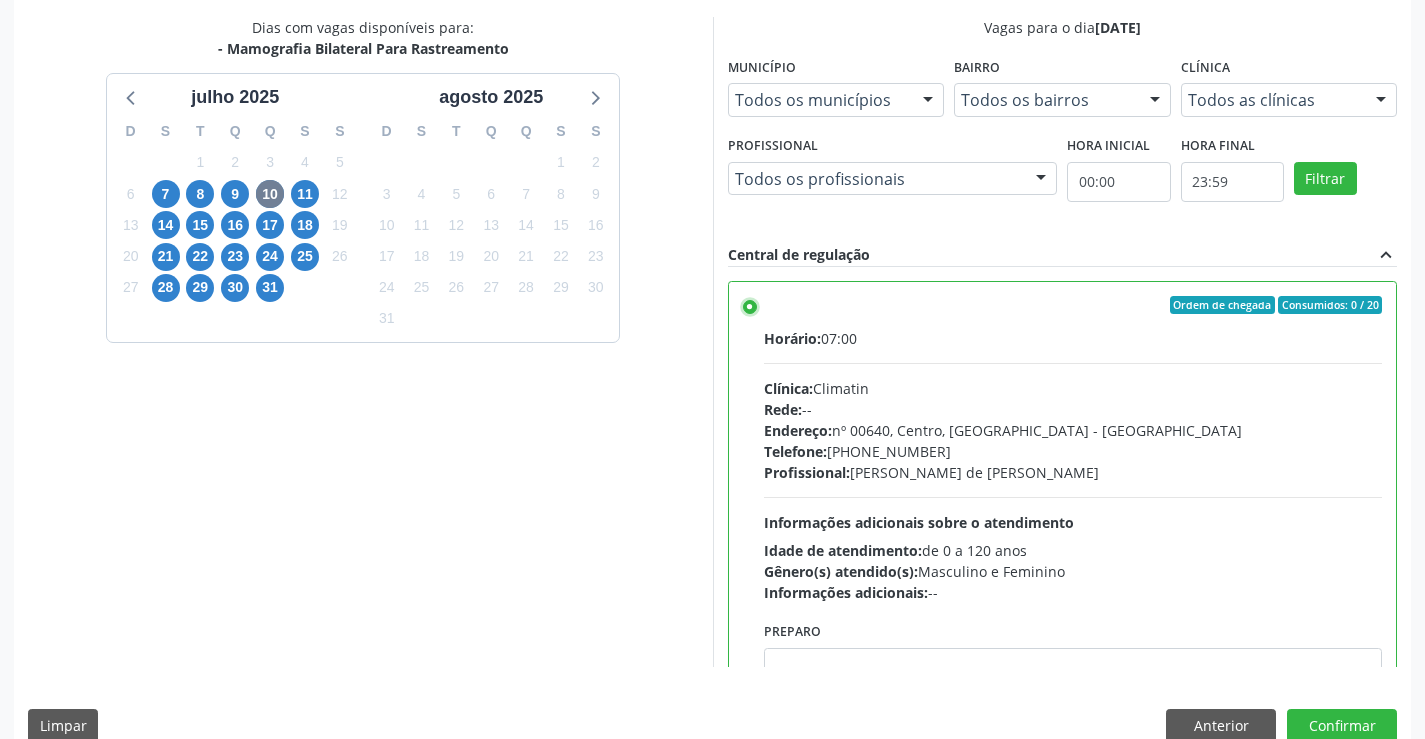 scroll, scrollTop: 456, scrollLeft: 0, axis: vertical 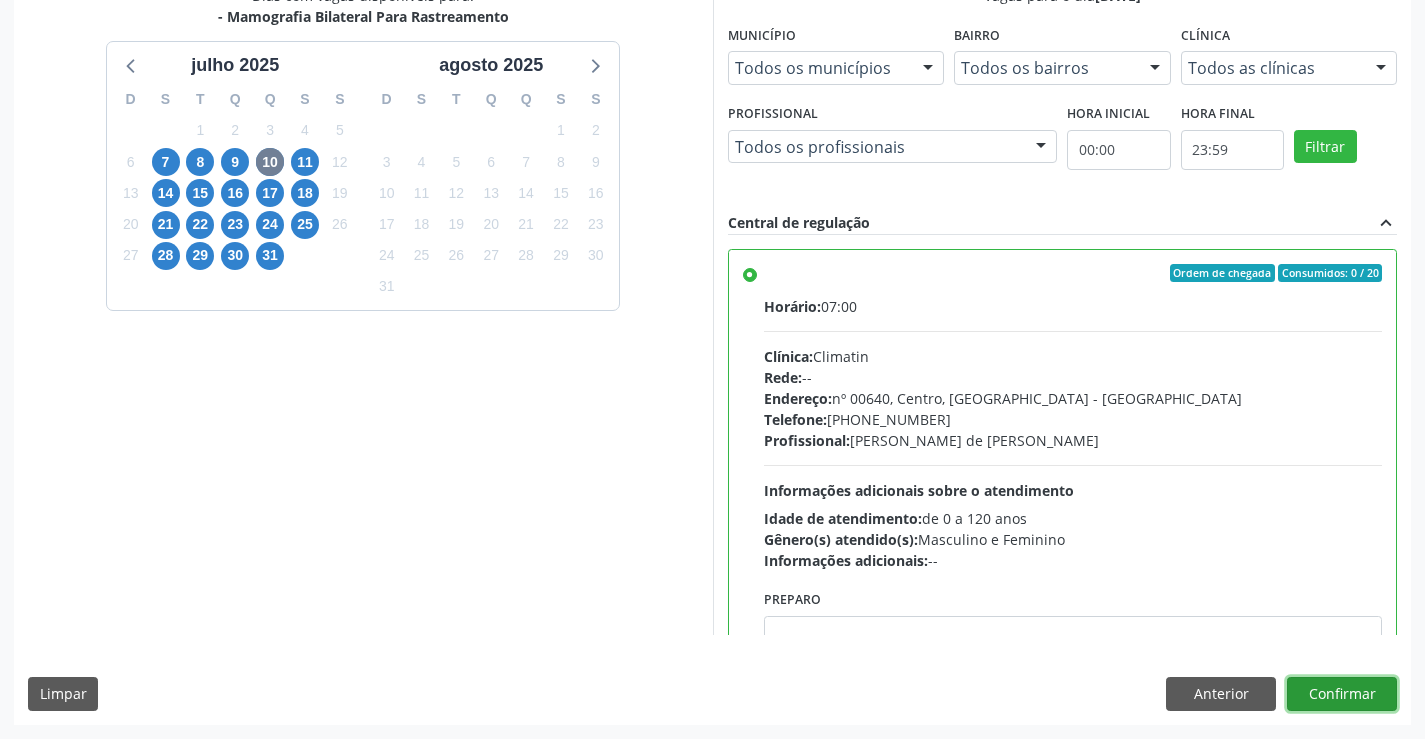 click on "Confirmar" at bounding box center [1342, 694] 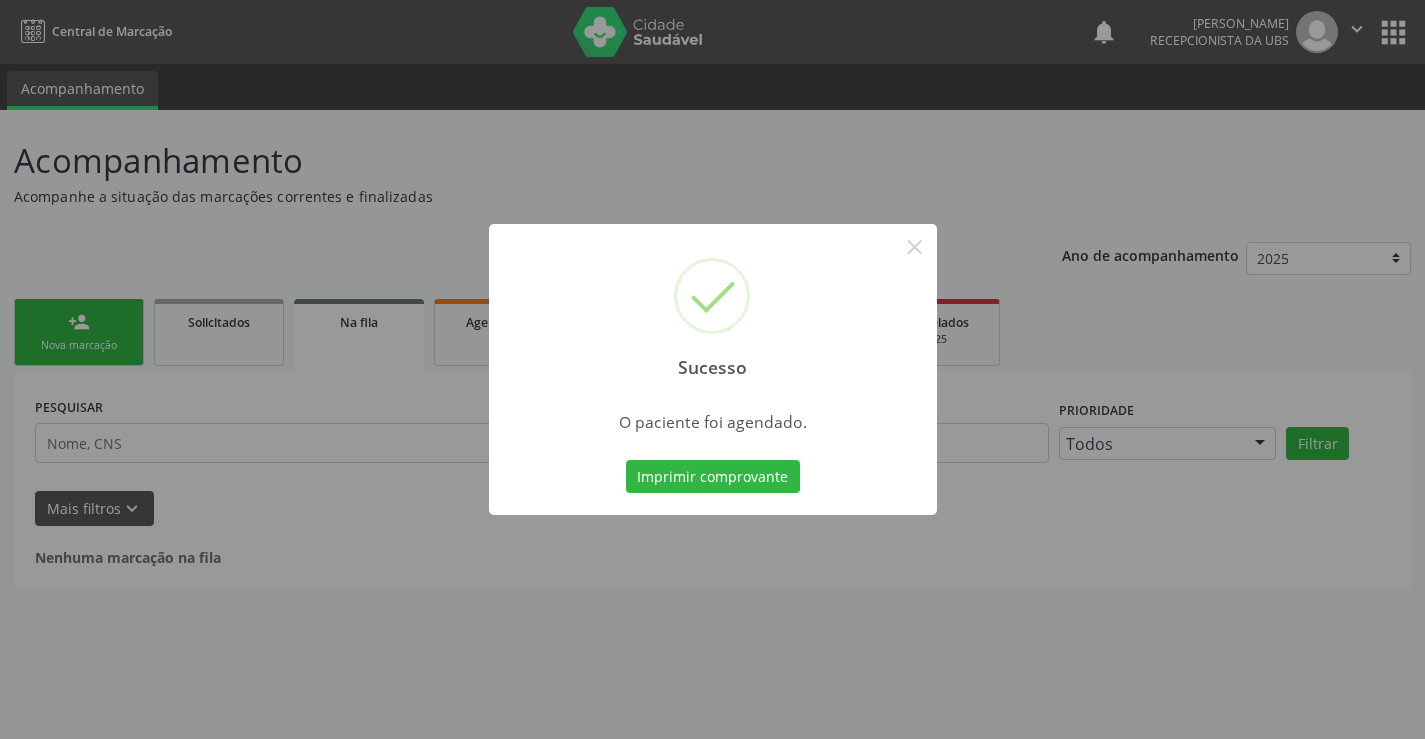 scroll, scrollTop: 0, scrollLeft: 0, axis: both 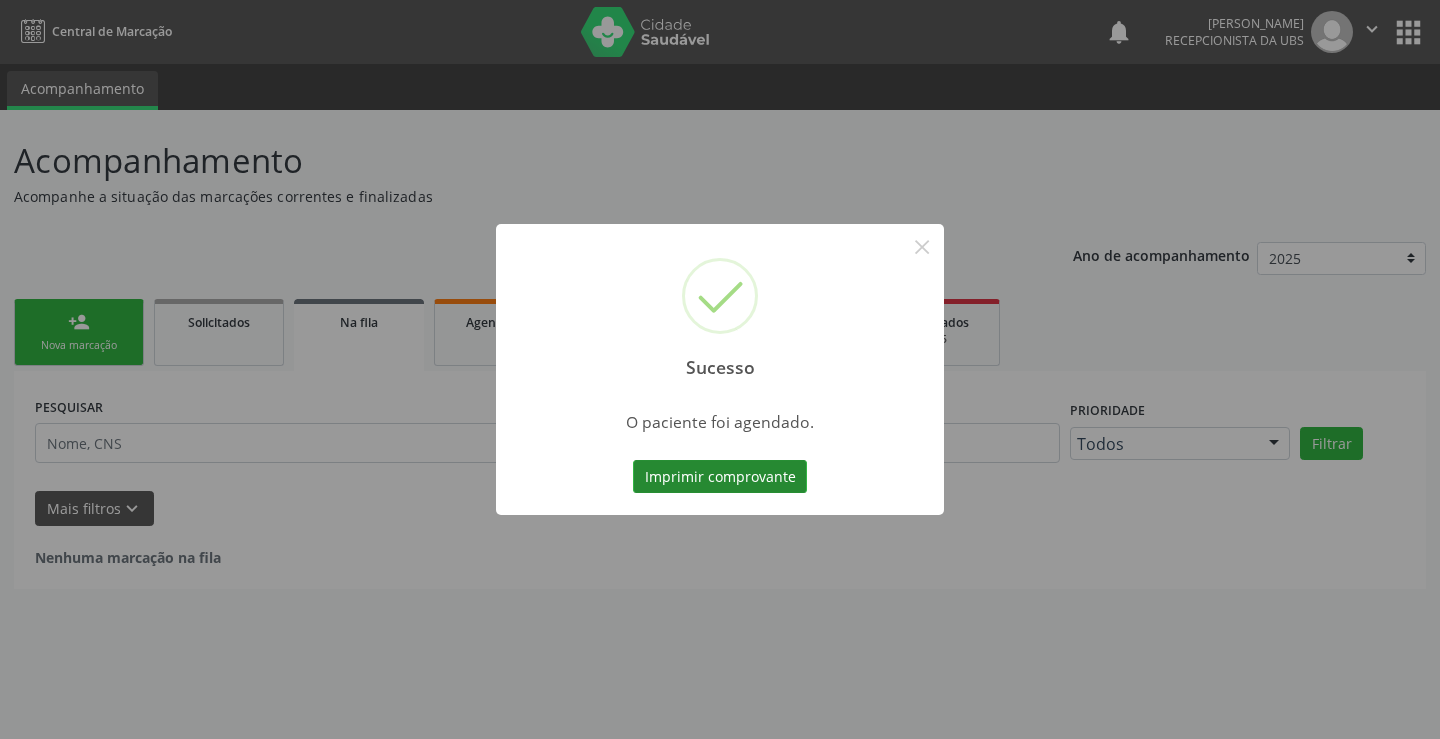click on "Imprimir comprovante" at bounding box center (720, 477) 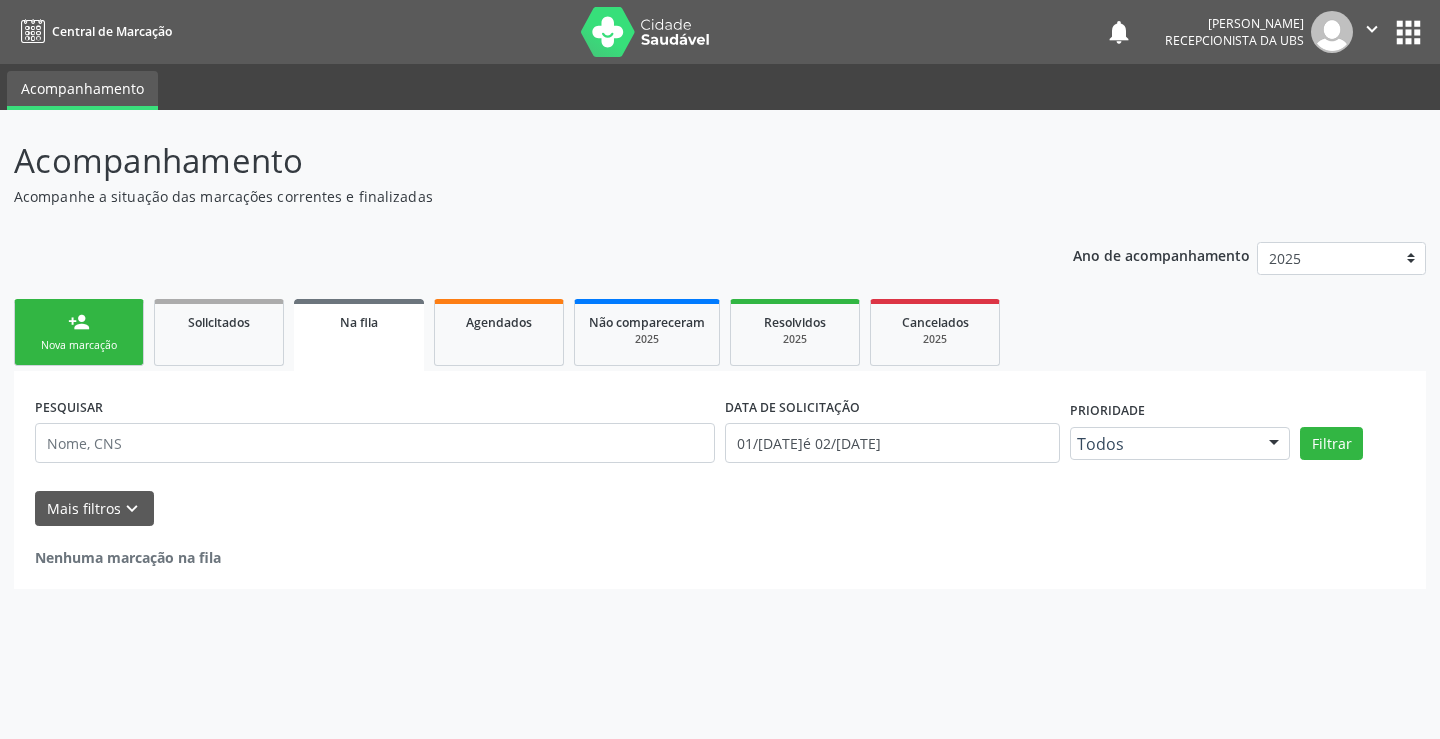 click on "person_add
Nova marcação" at bounding box center (79, 332) 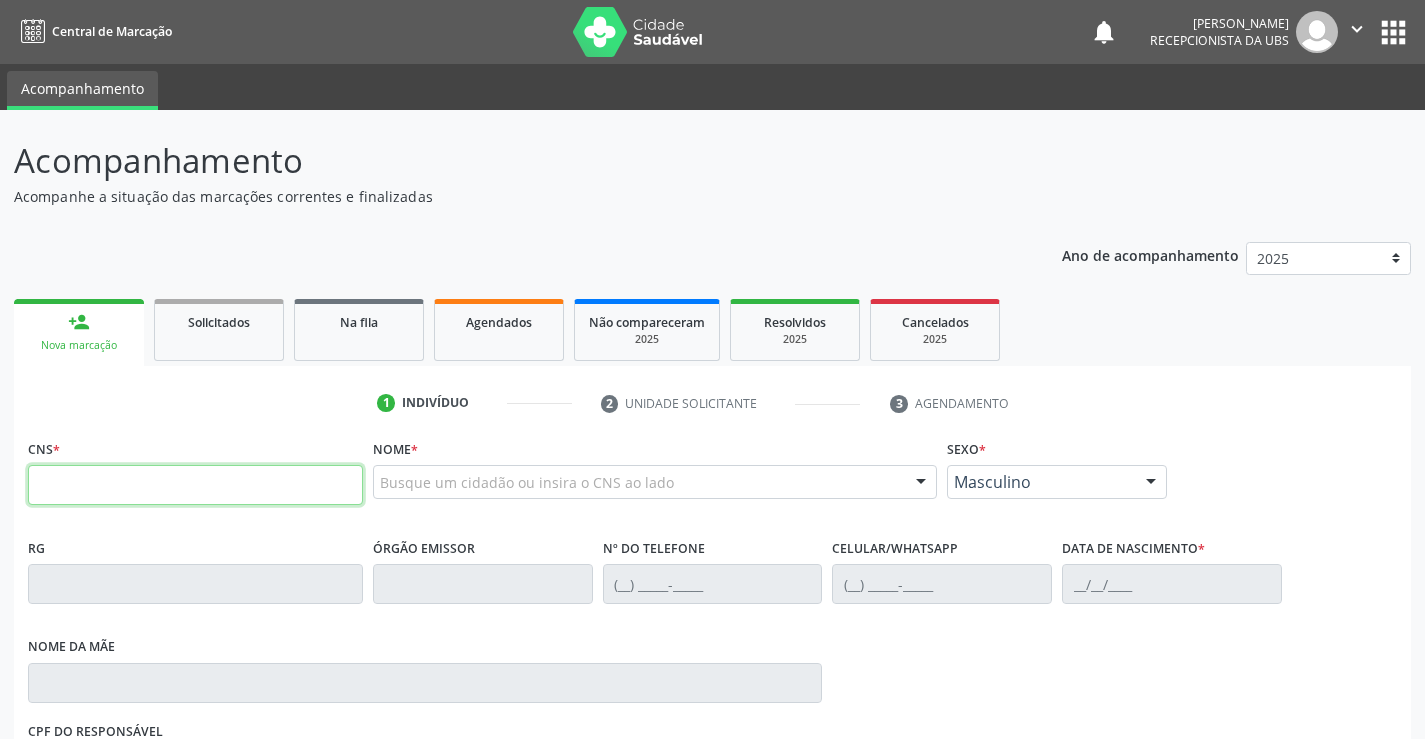 click at bounding box center [195, 485] 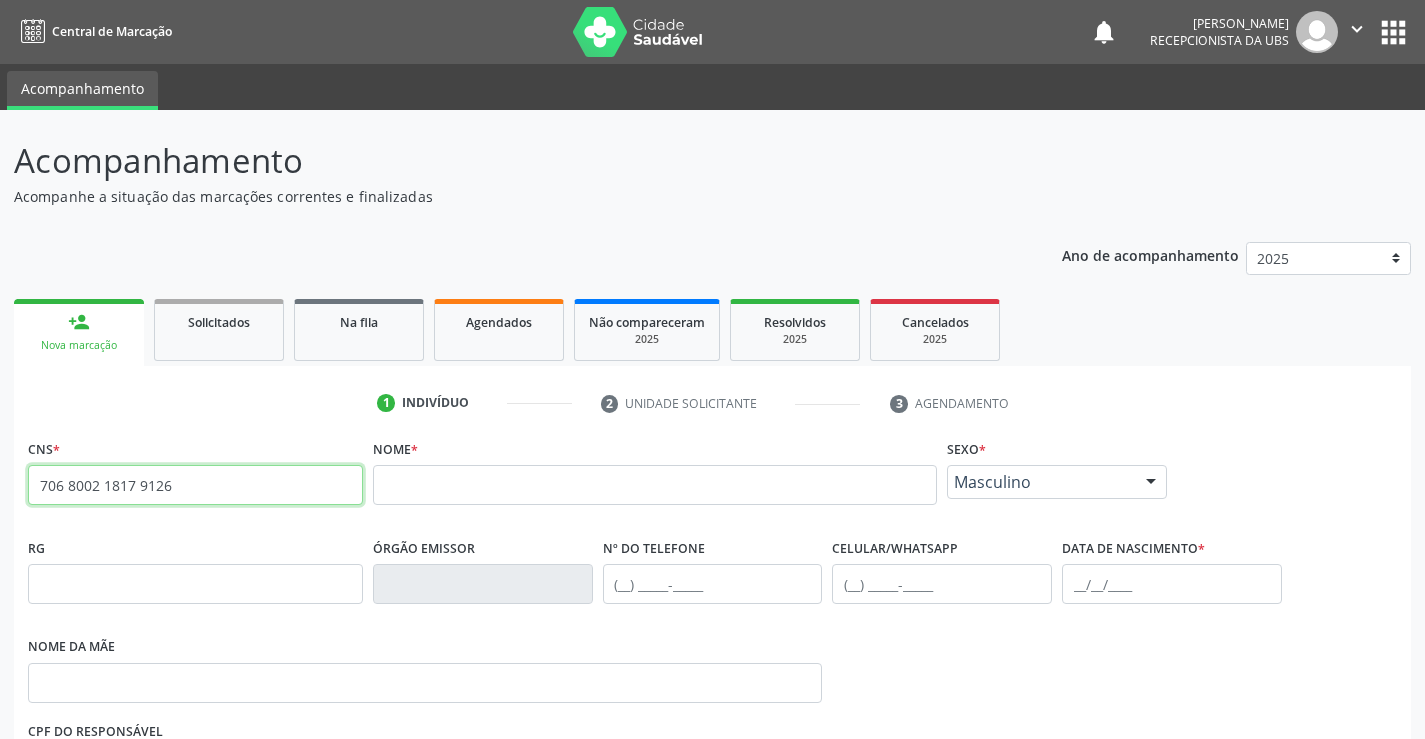 click on "706 8002 1817 9126" at bounding box center [195, 485] 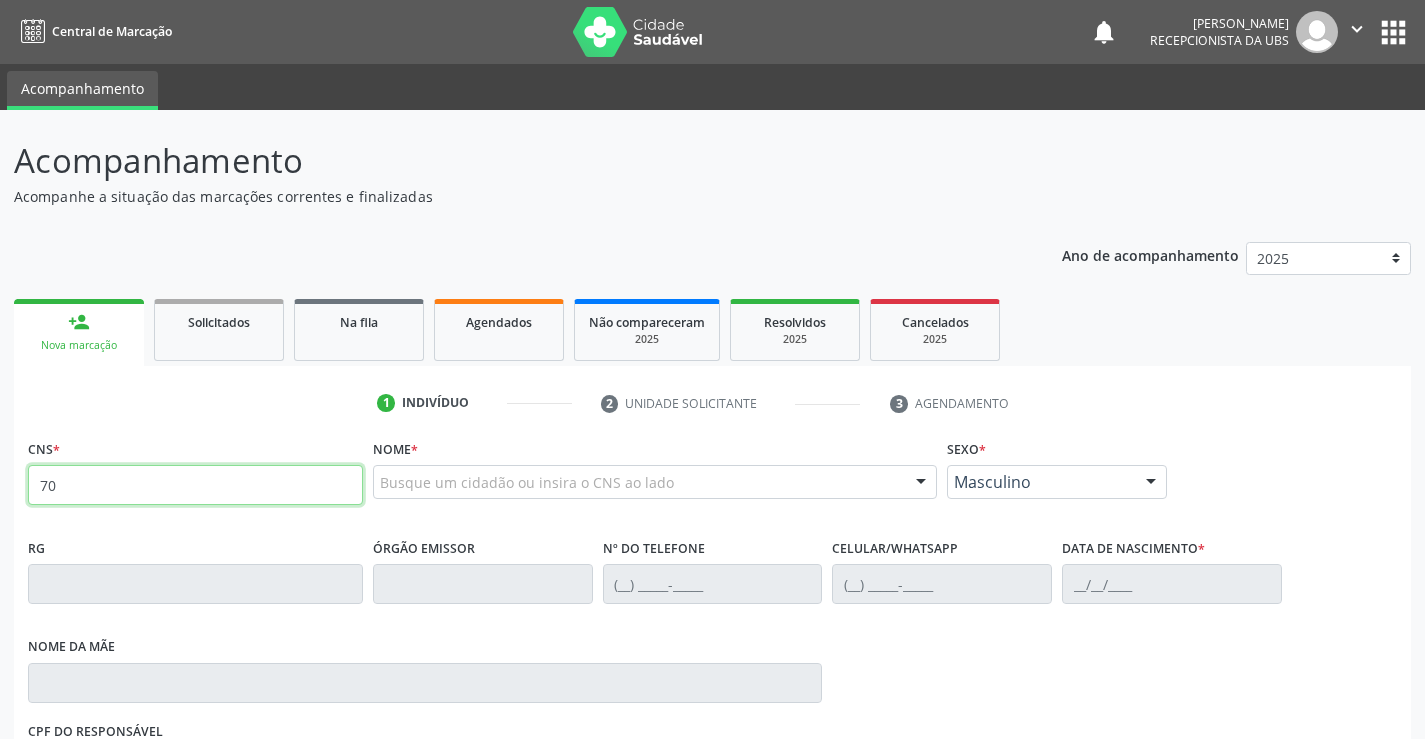 type on "7" 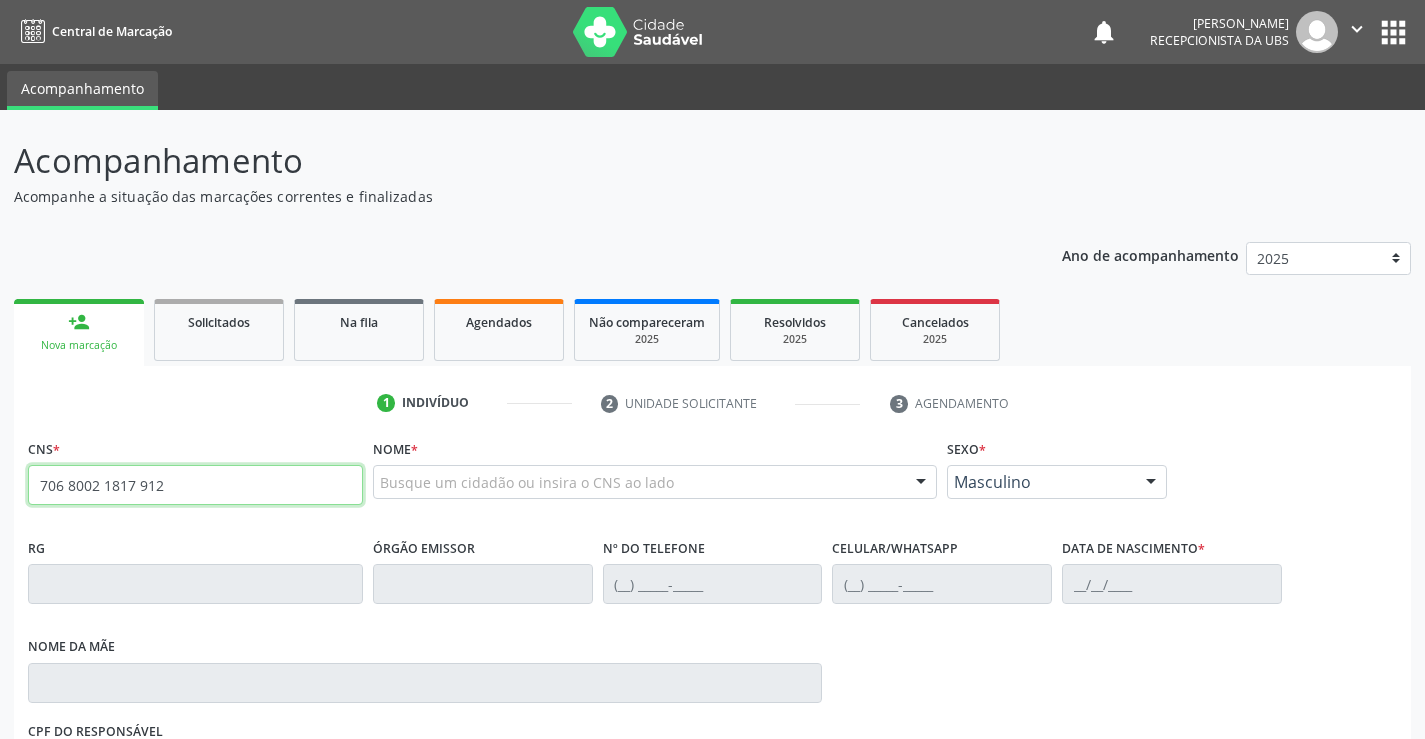 type on "706 8002 1817 9126" 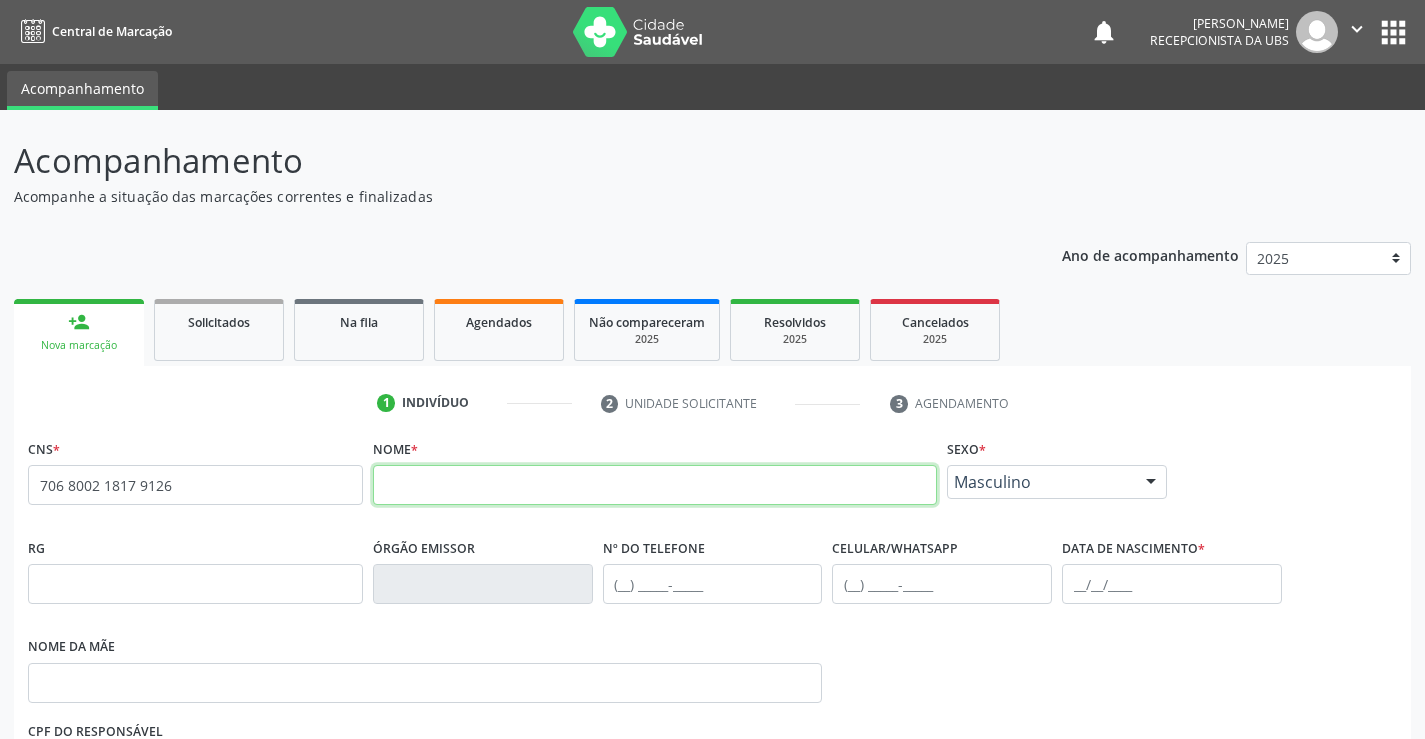 click at bounding box center [655, 485] 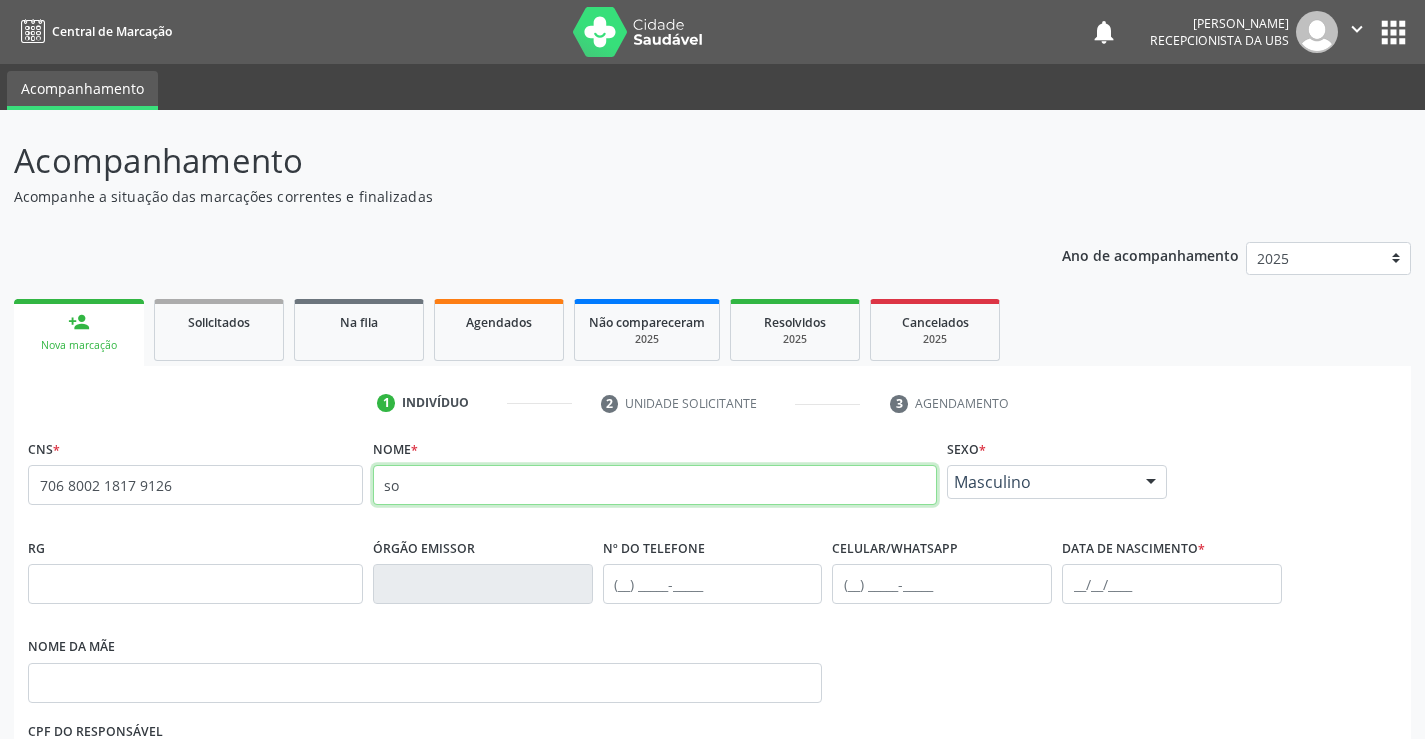 type on "s" 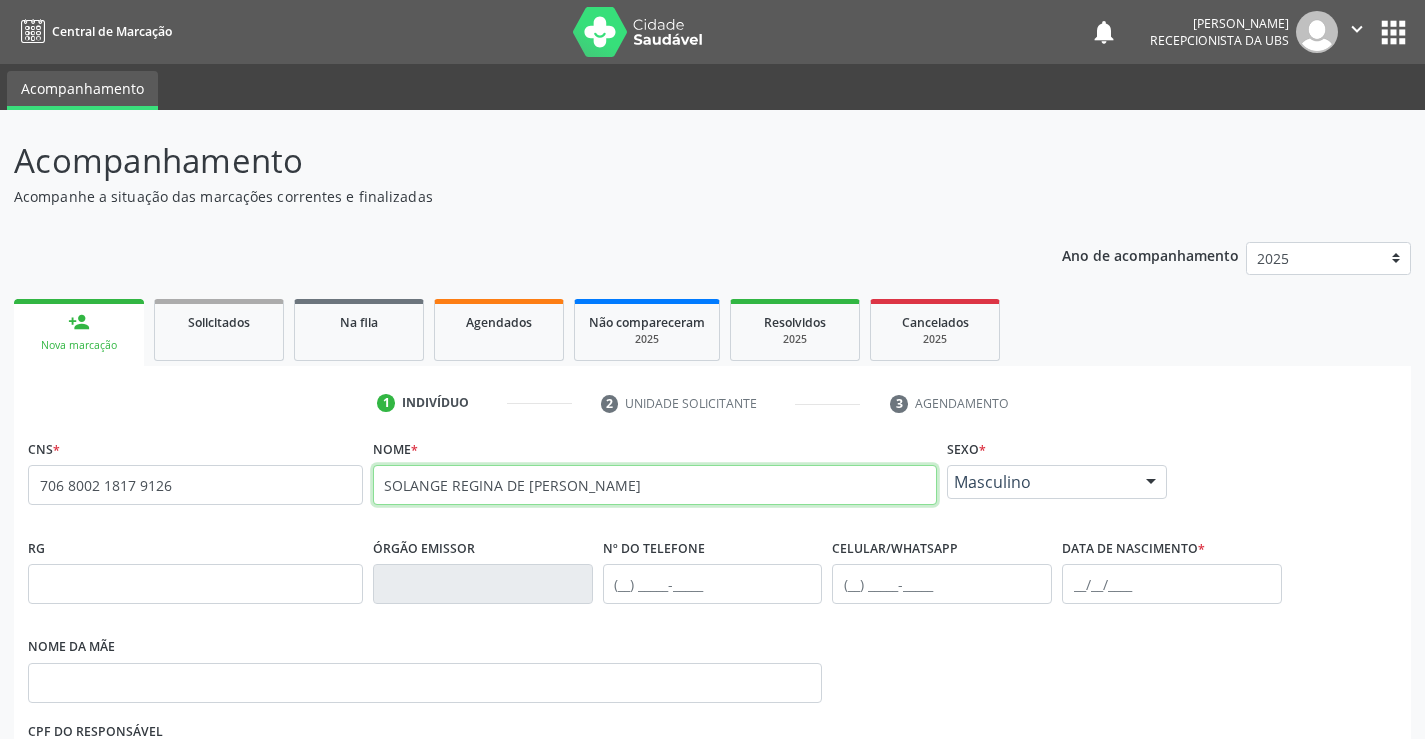 type on "SOLANGE REGINA DE ARAUJO" 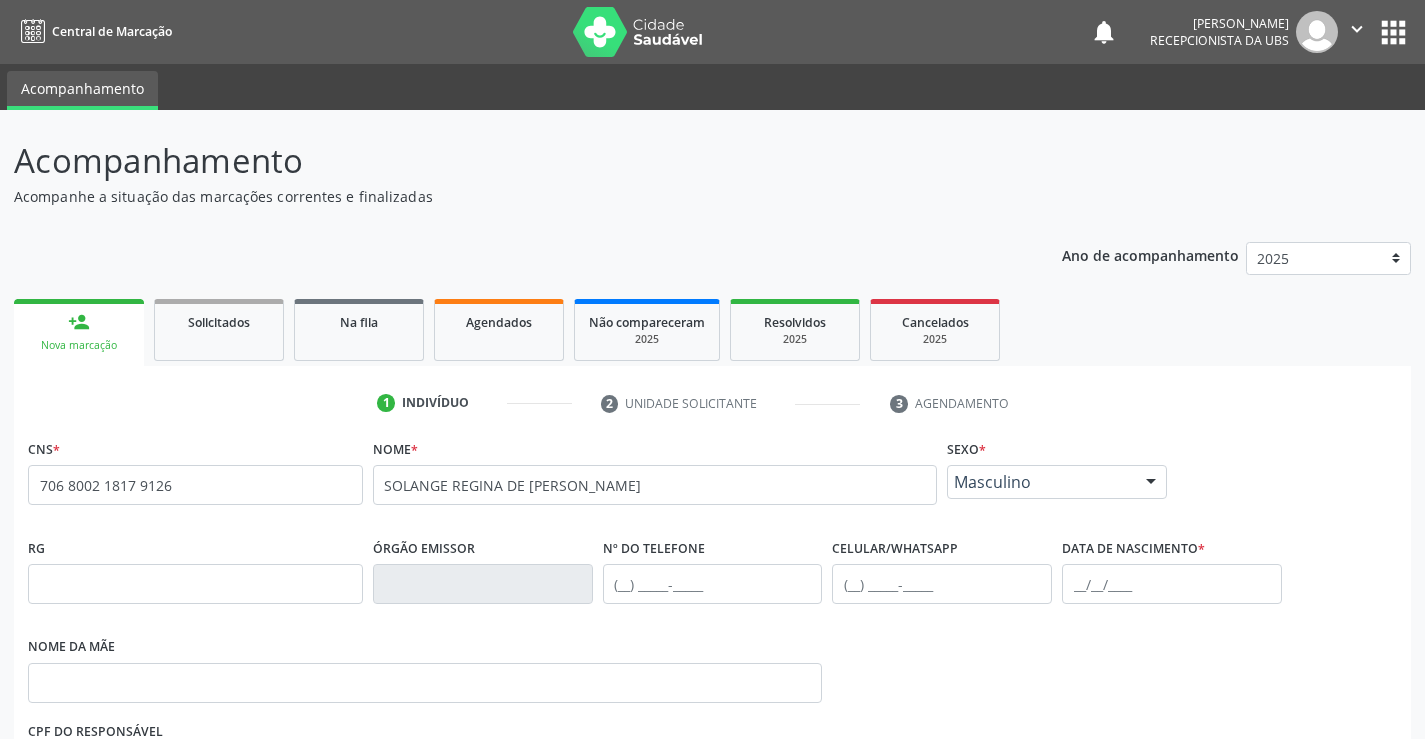 click at bounding box center (1151, 483) 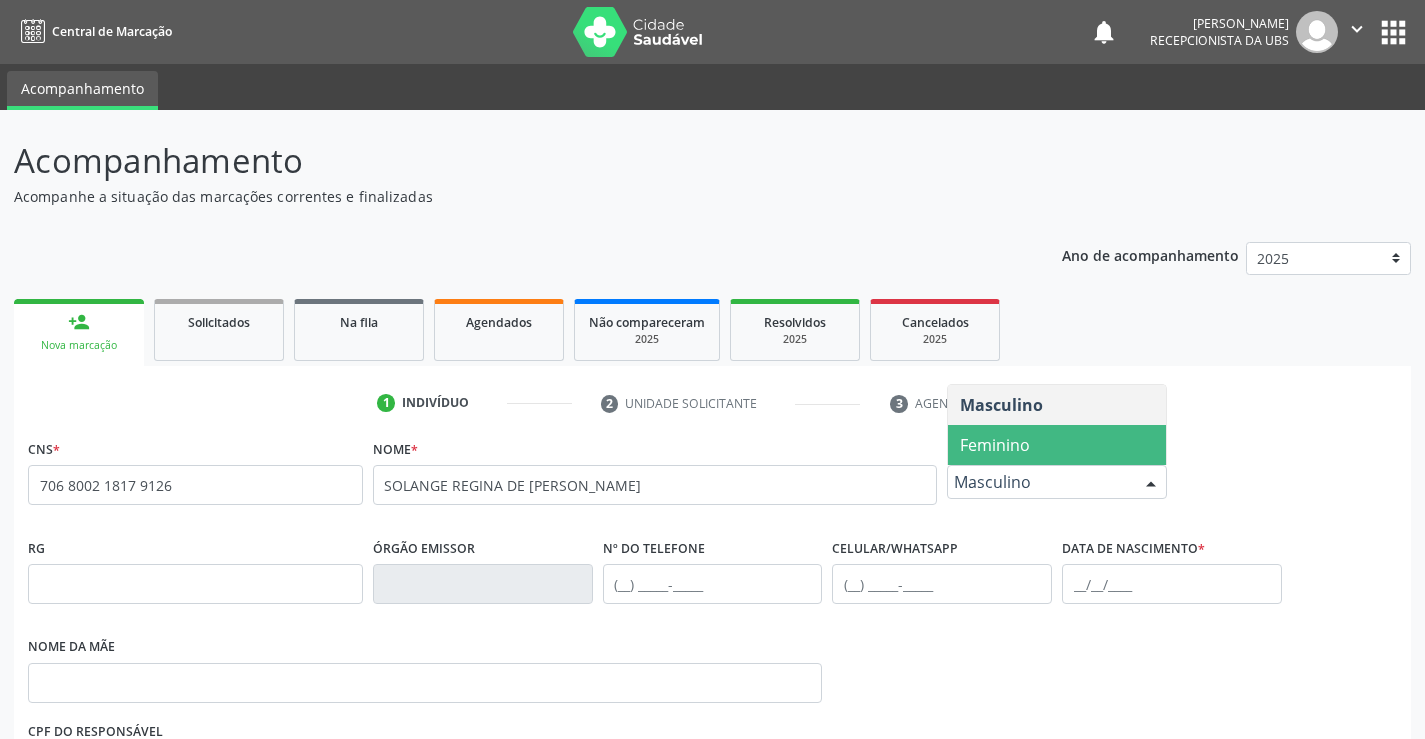 click on "Feminino" at bounding box center [1057, 445] 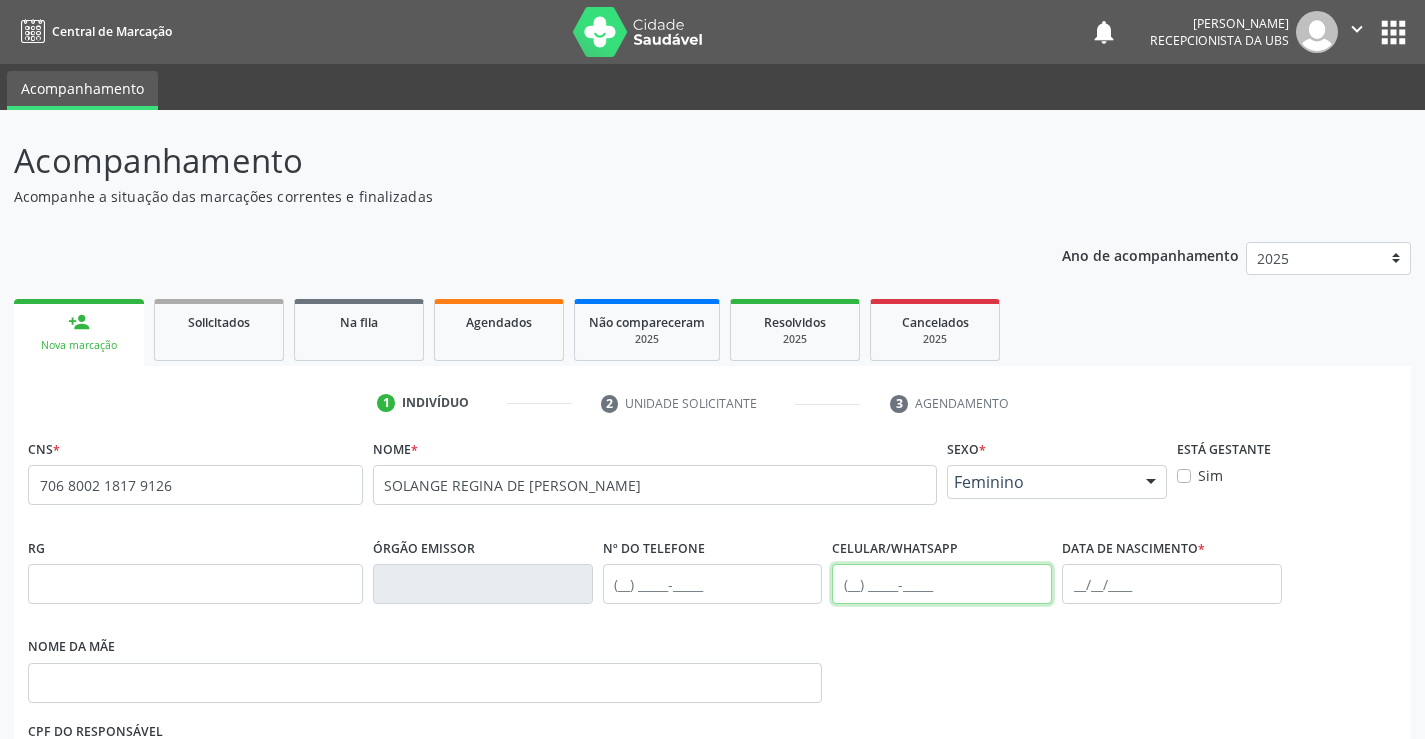 click at bounding box center (942, 584) 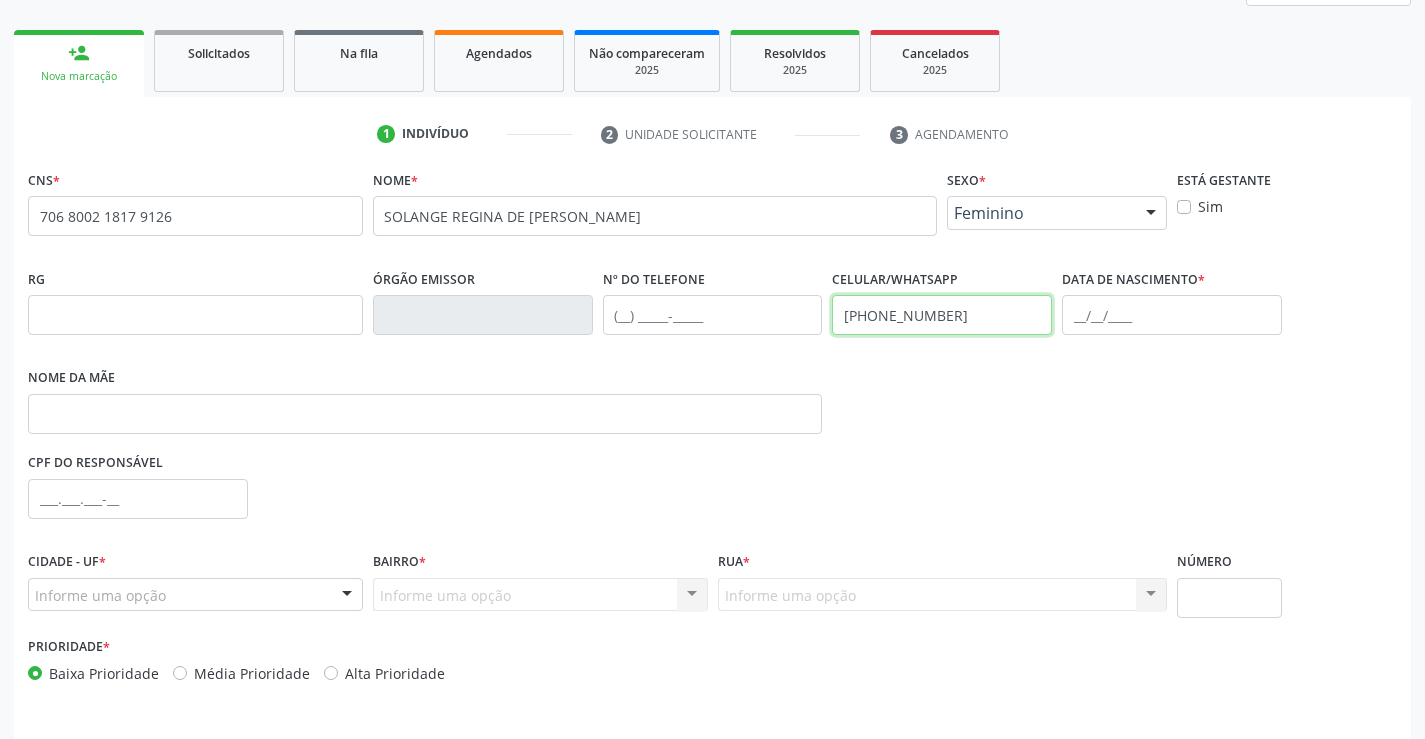 scroll, scrollTop: 300, scrollLeft: 0, axis: vertical 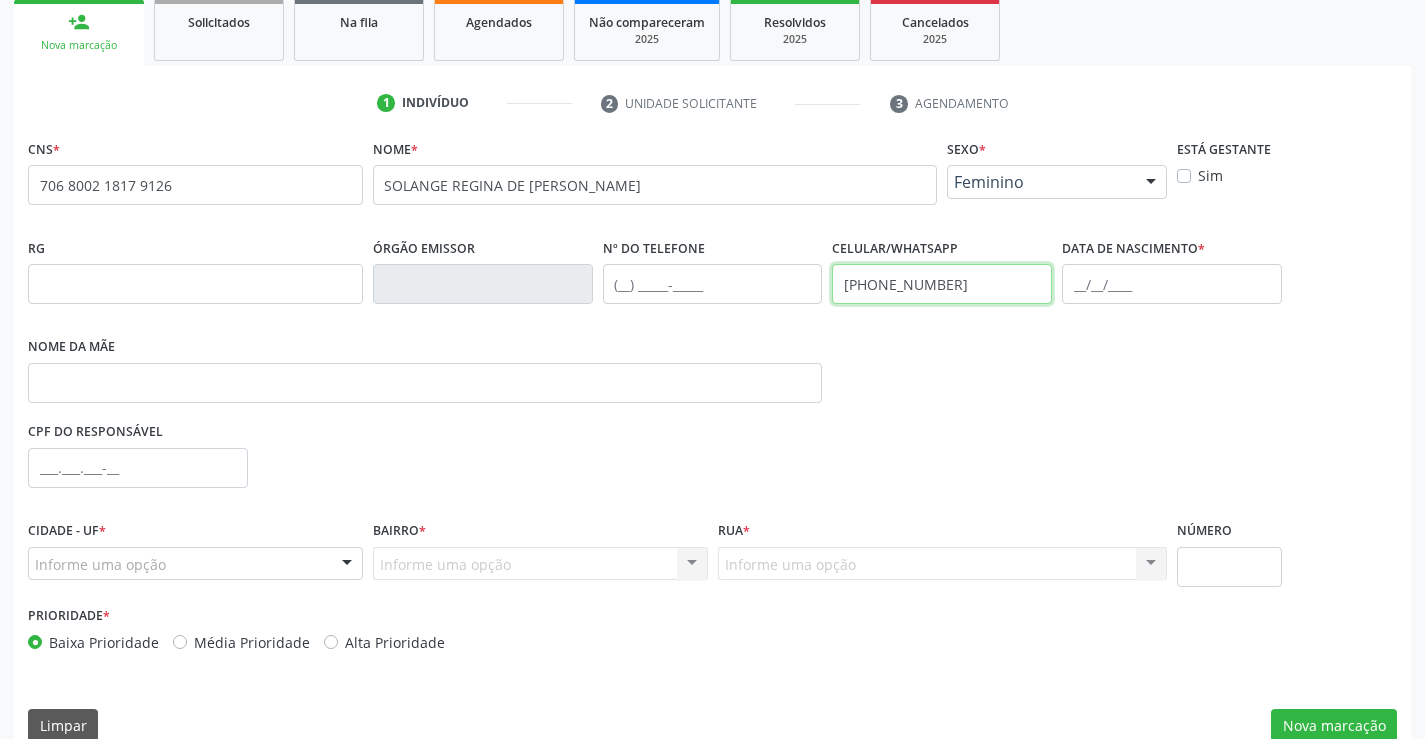 type on "(87) 99969-0424" 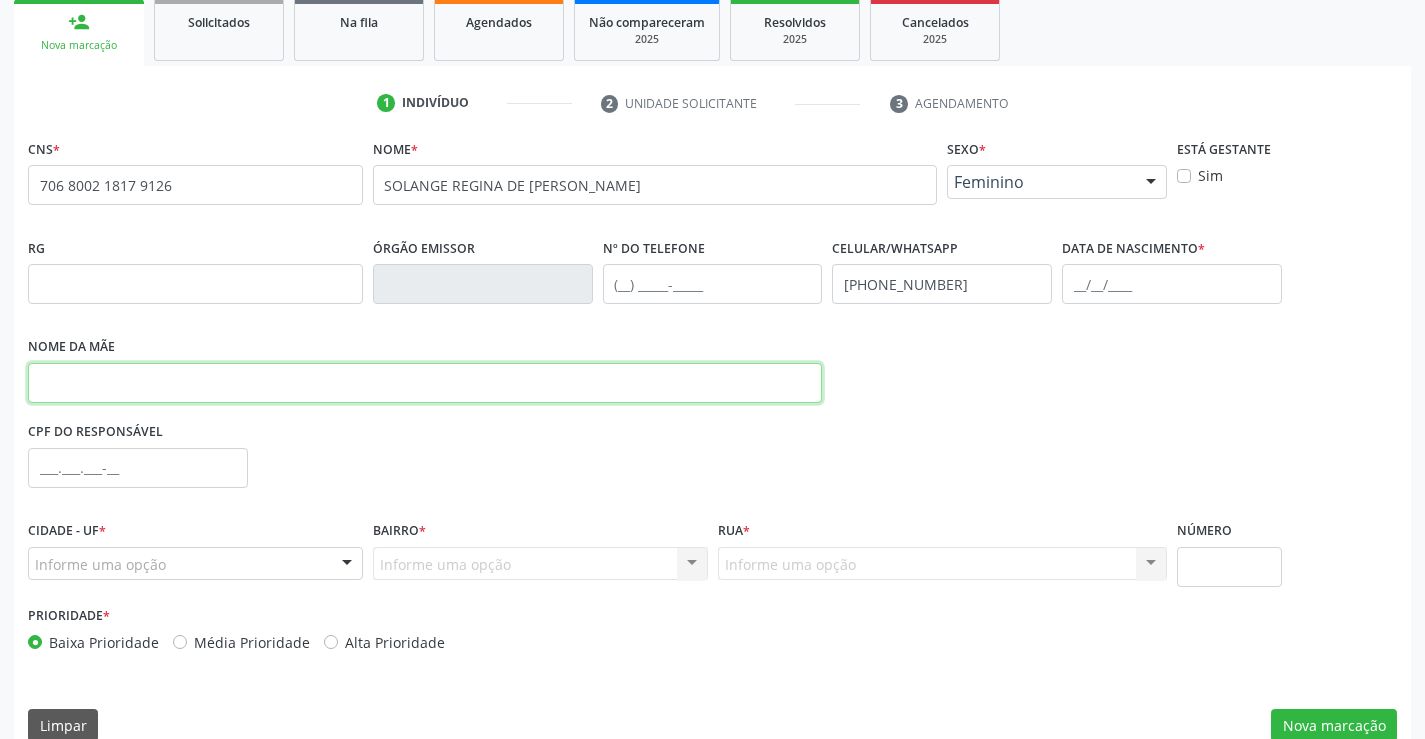 click at bounding box center [425, 383] 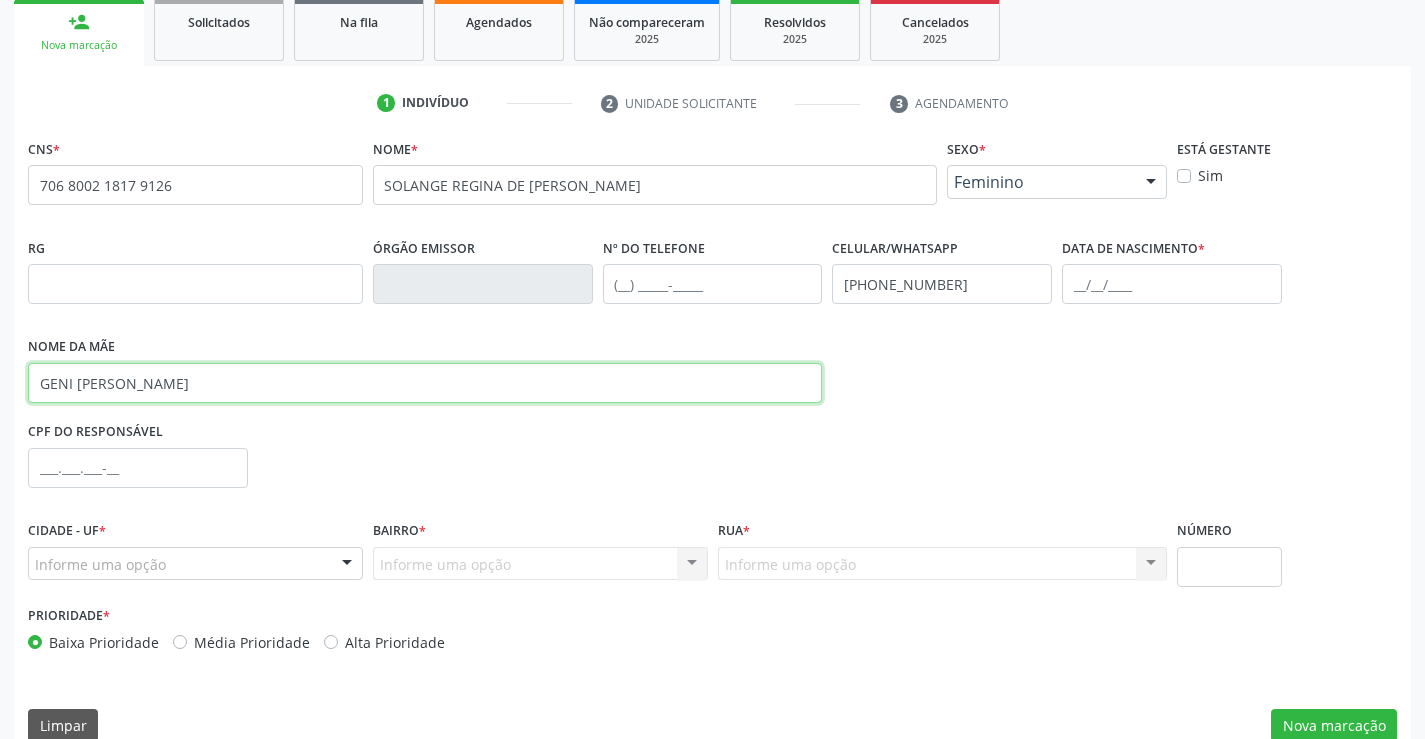 type on "GENI MIRIAN DE ARAUJO" 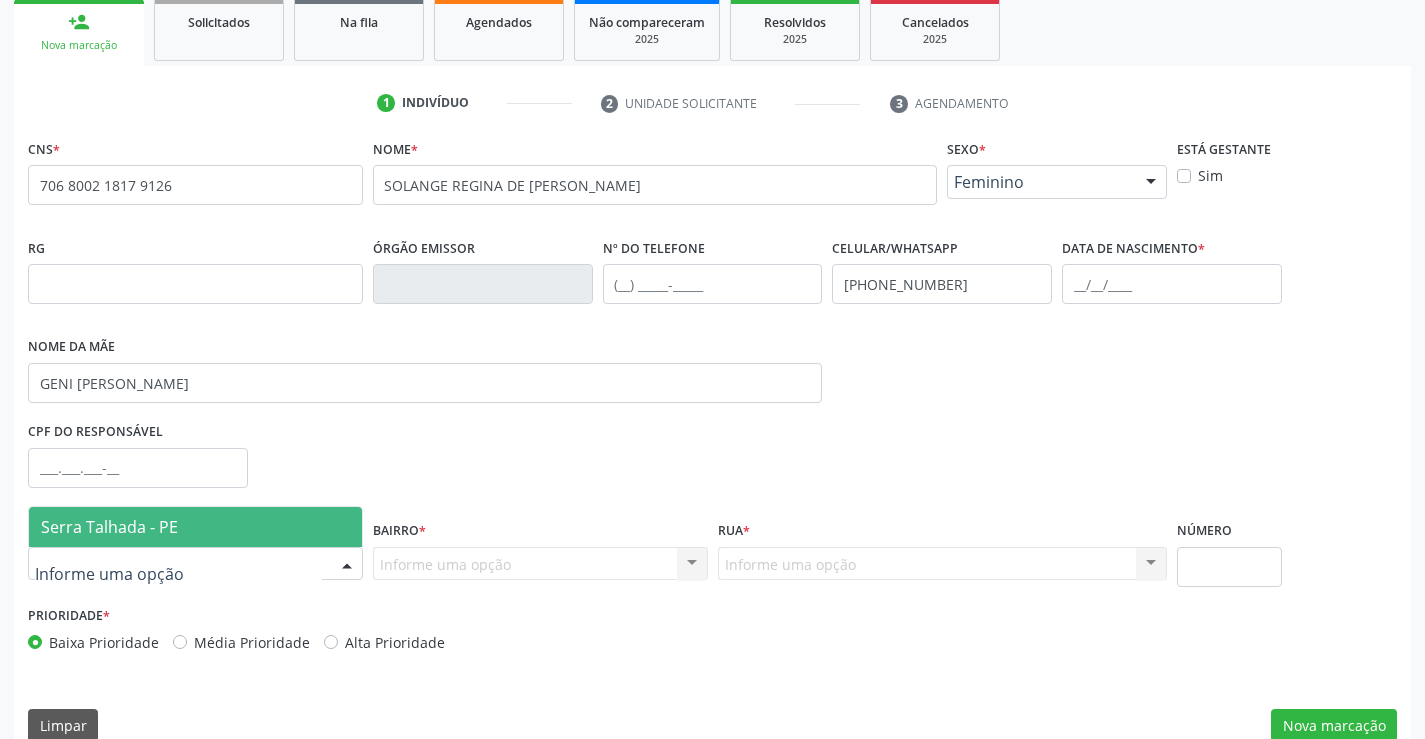 click on "Serra Talhada - PE" at bounding box center (109, 527) 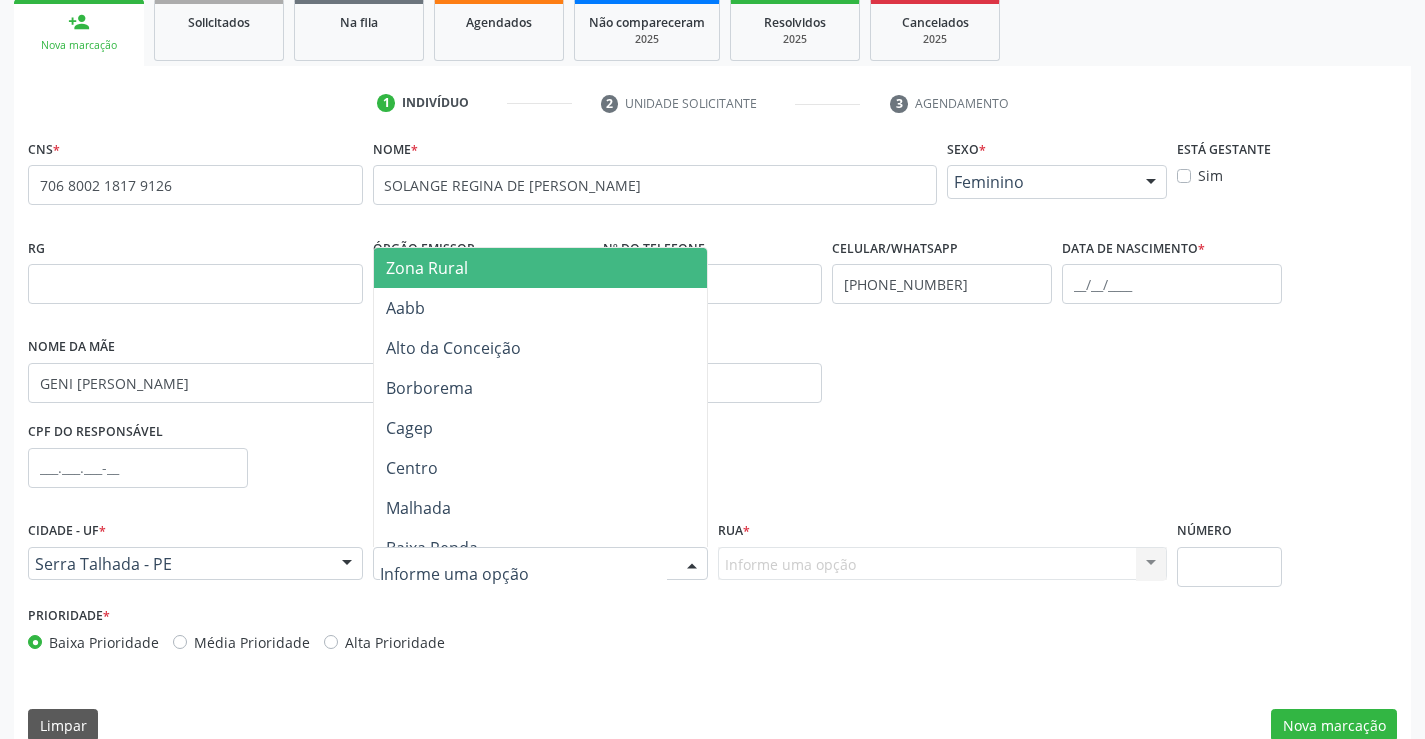 click at bounding box center (540, 564) 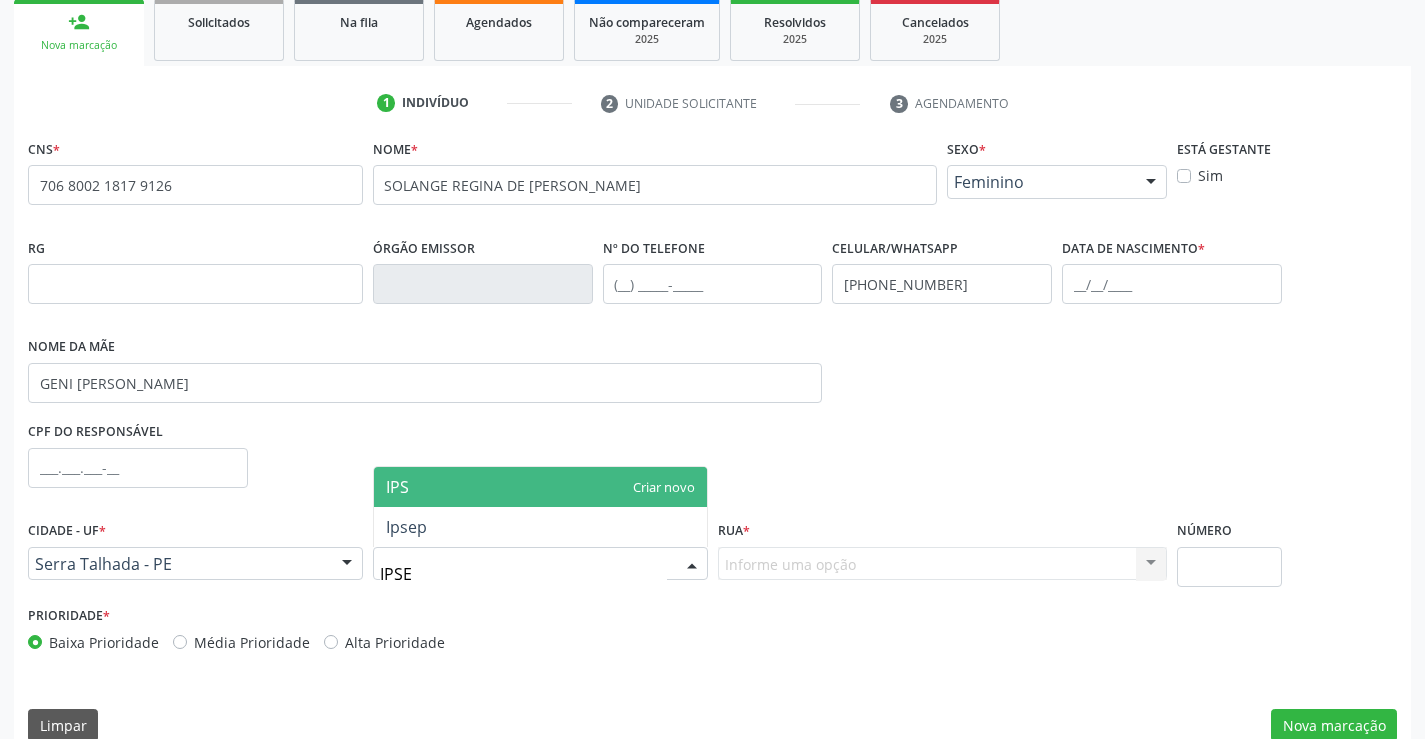 type on "IPSEP" 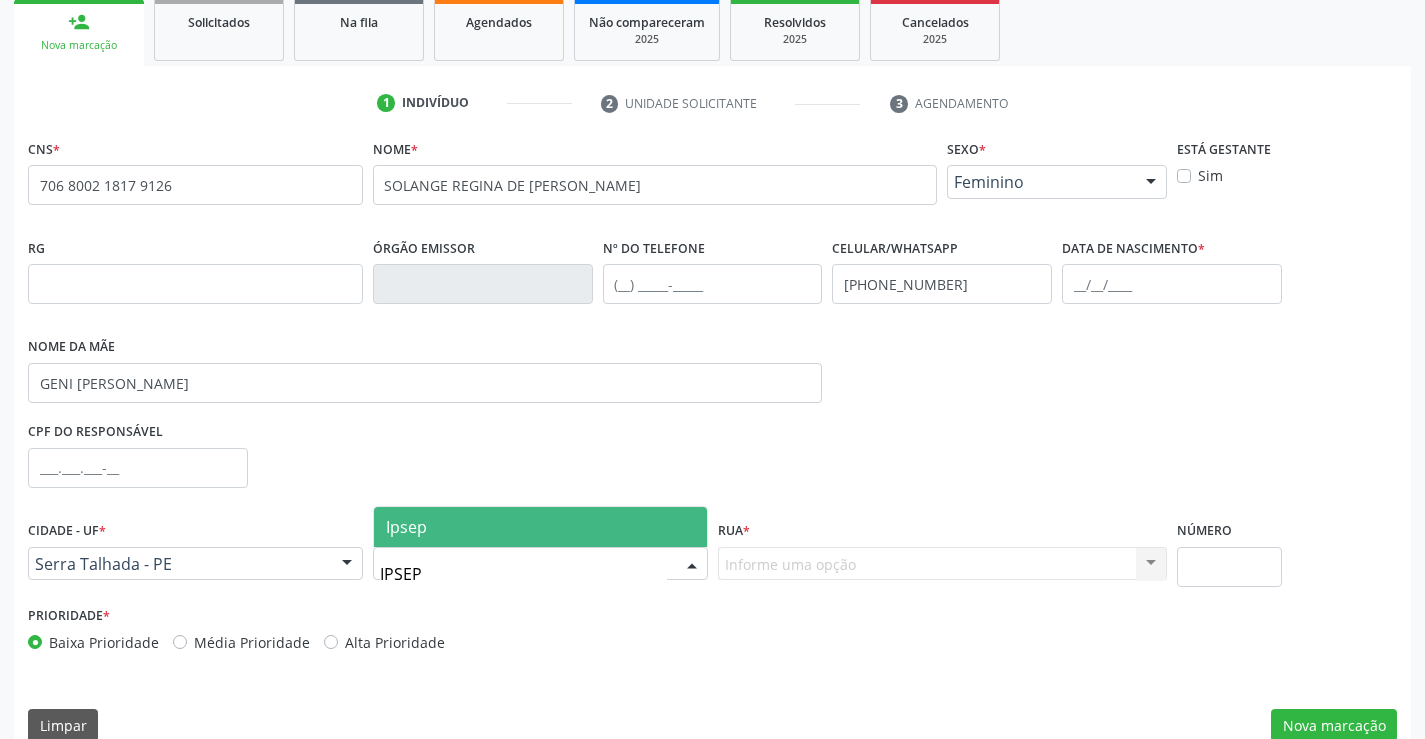 click on "IPSEP" at bounding box center (523, 574) 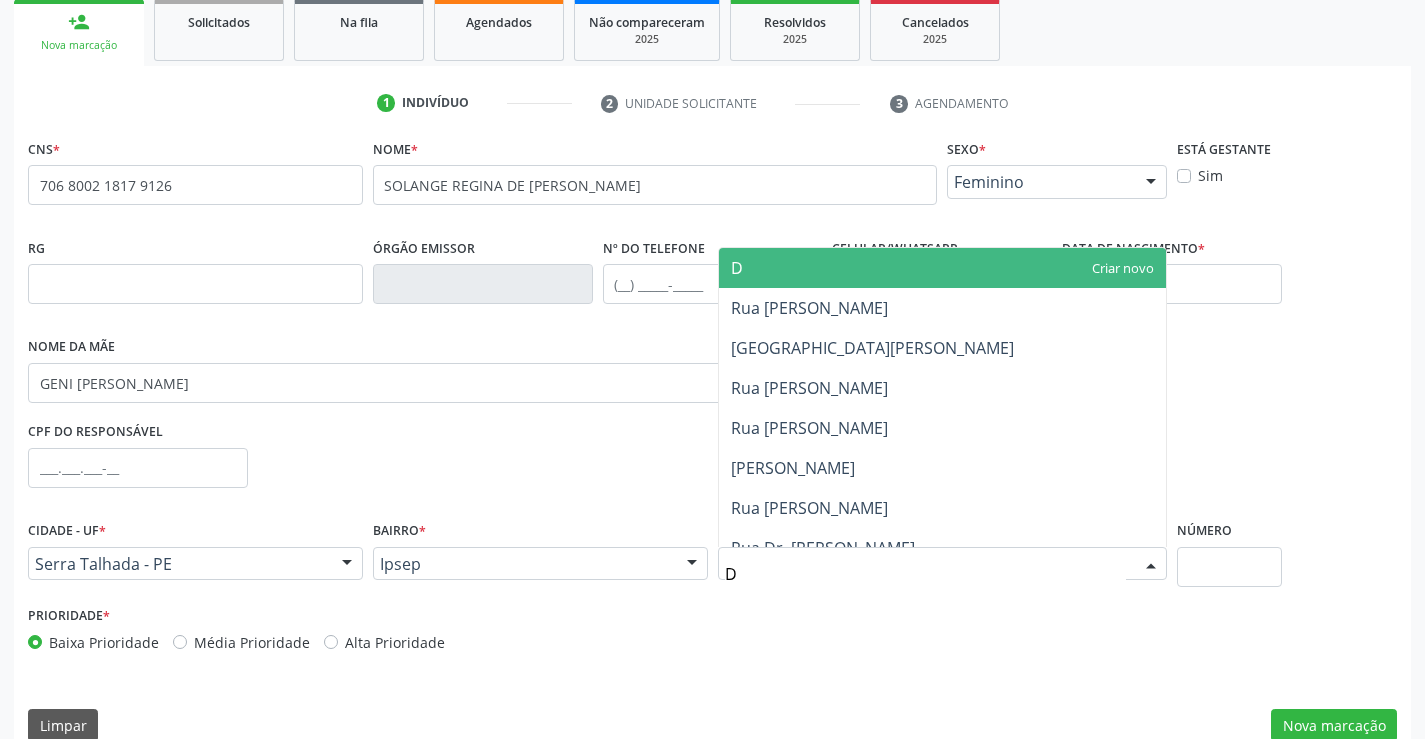 type on "DO" 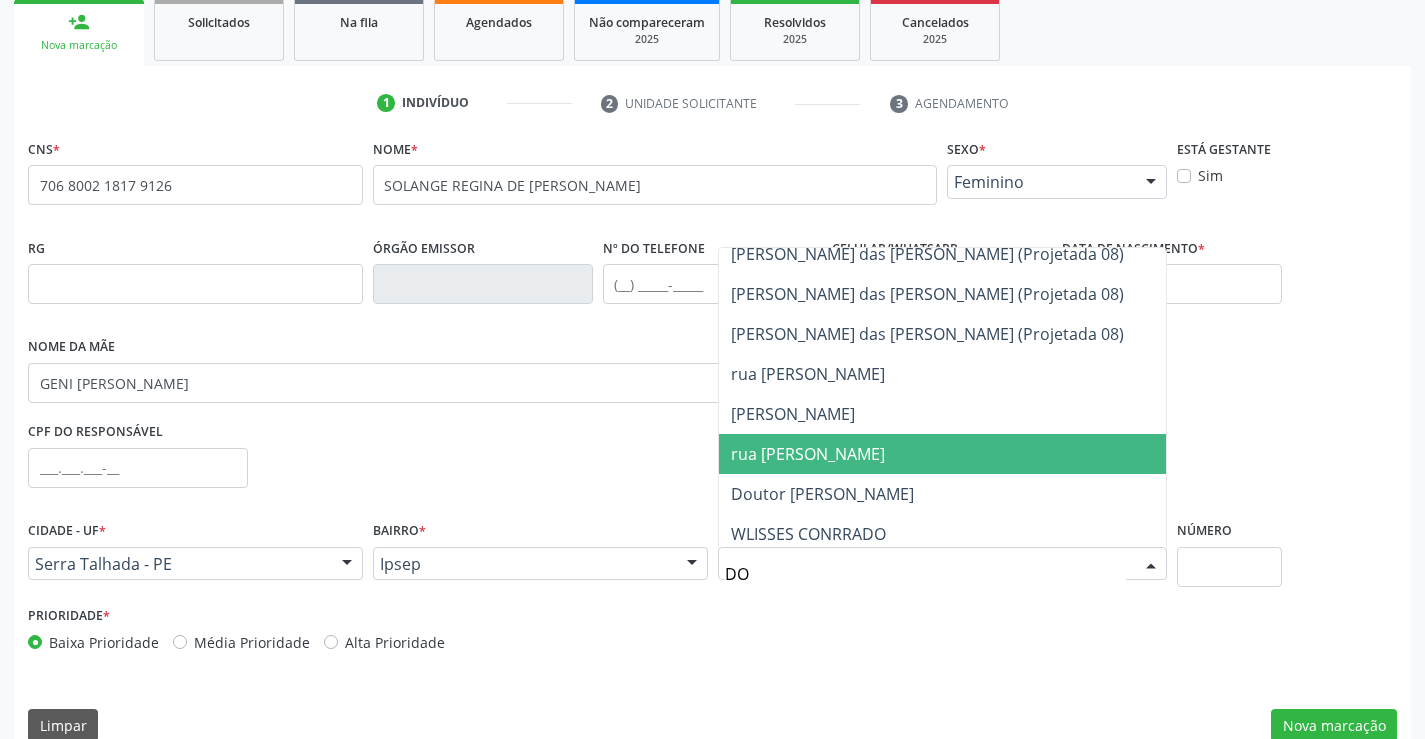 scroll, scrollTop: 621, scrollLeft: 0, axis: vertical 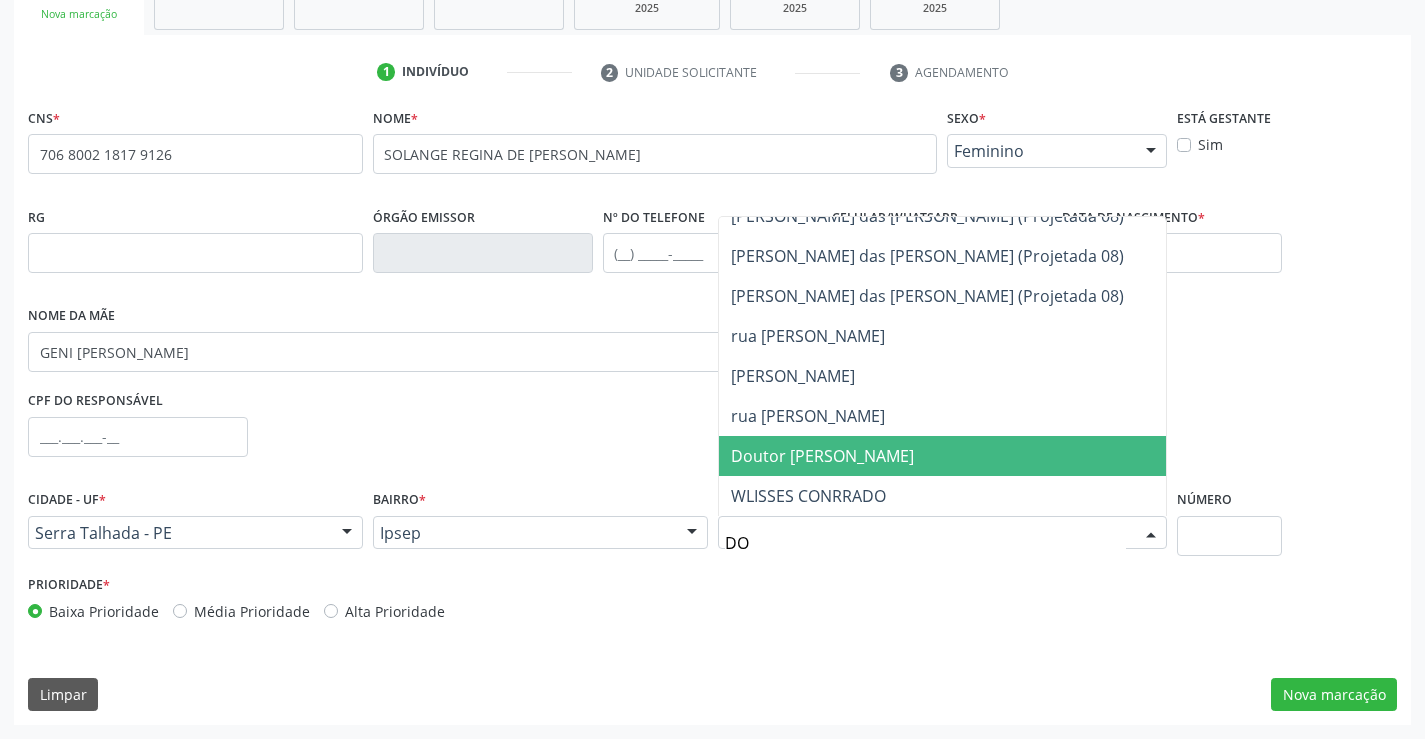 click on "Doutor Ivan de Oliveira" at bounding box center (822, 456) 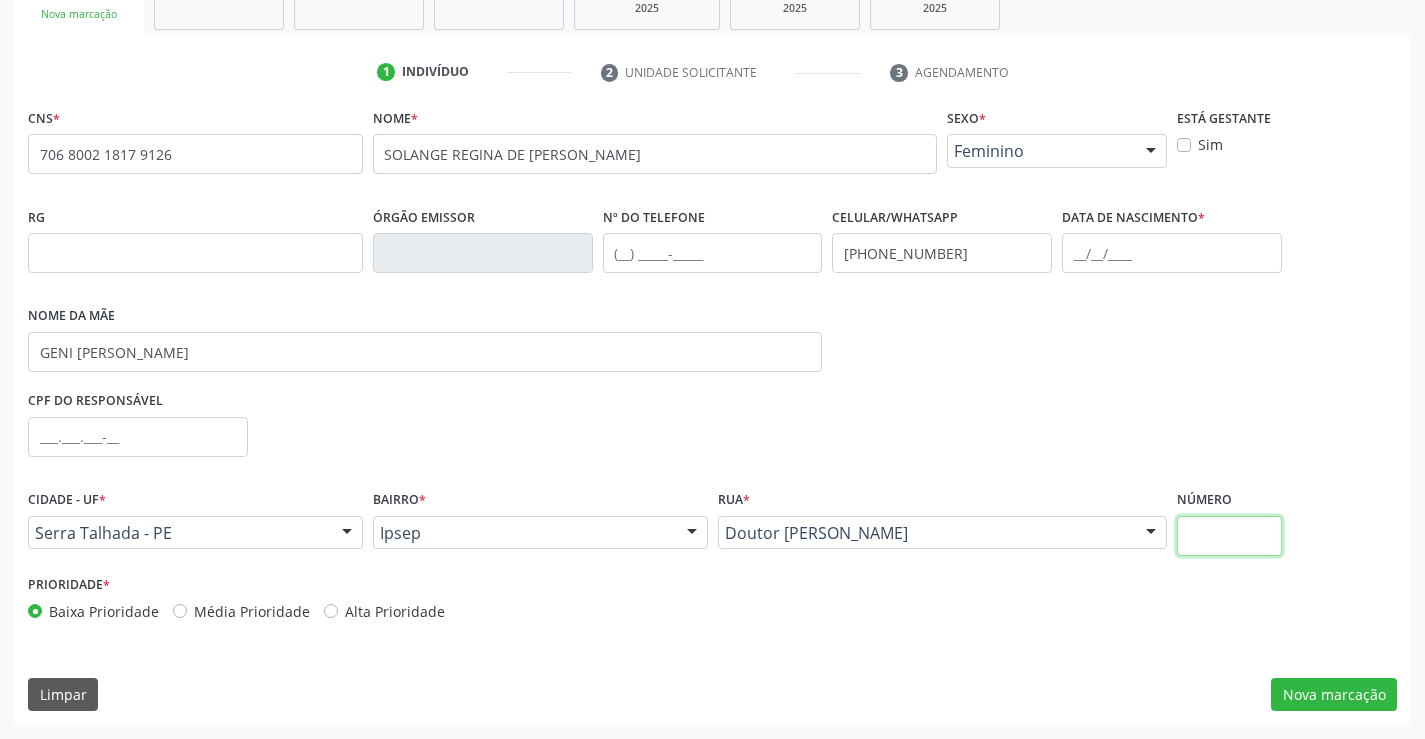 click at bounding box center (1229, 536) 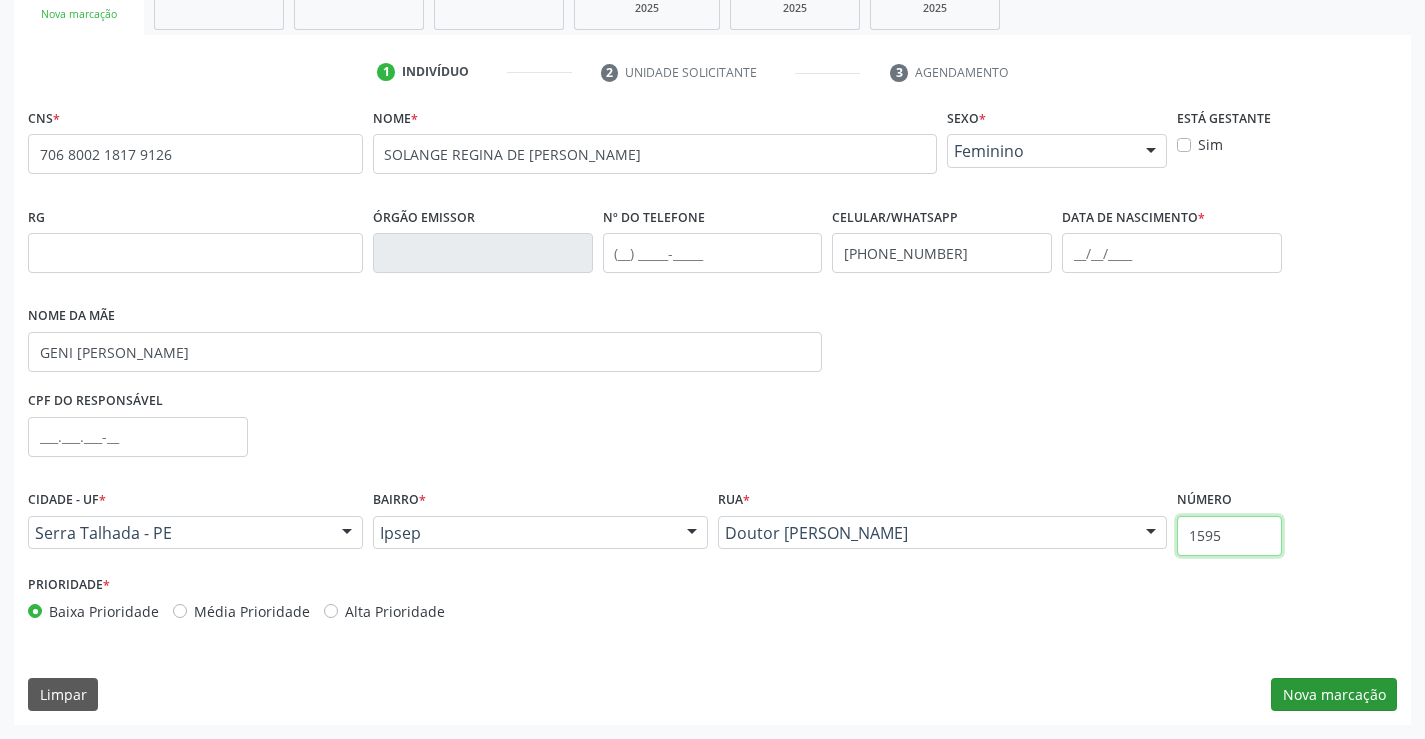 type on "1595" 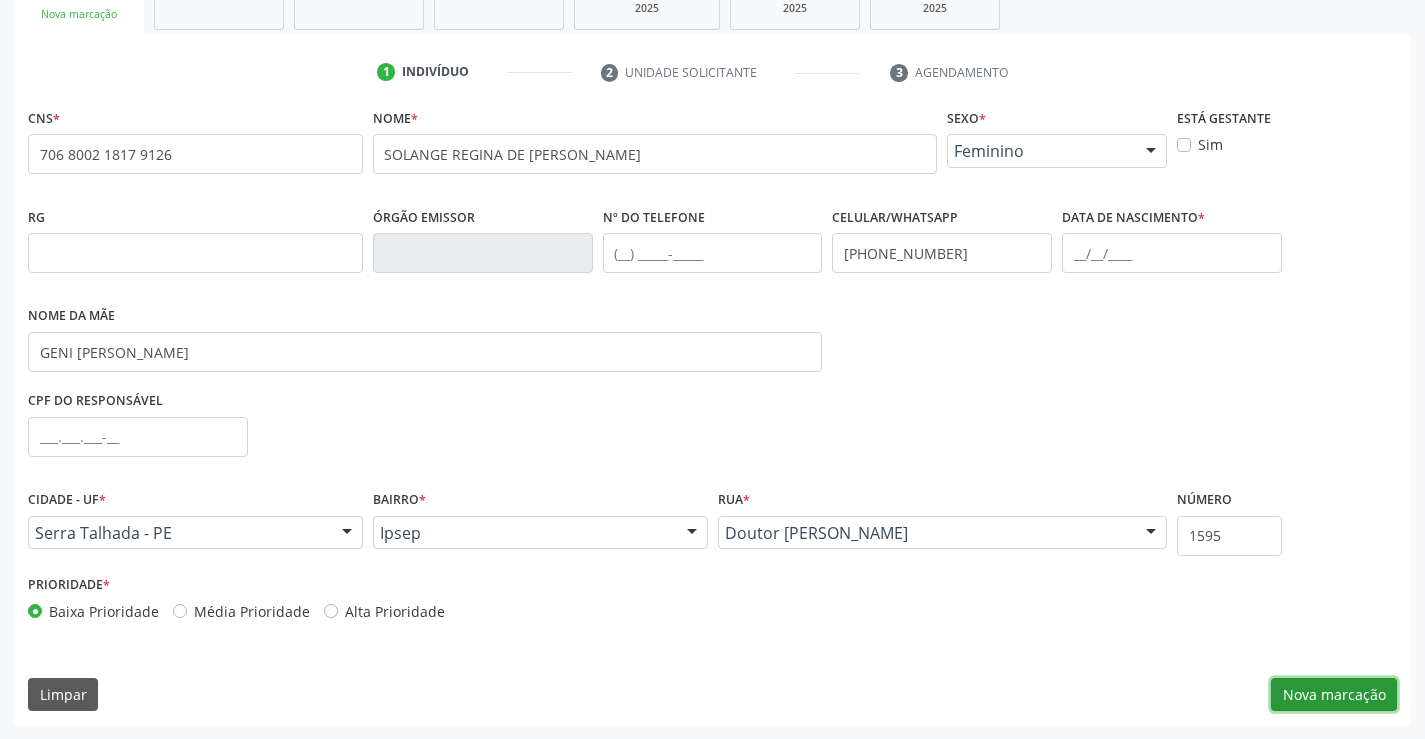 click on "Nova marcação" at bounding box center [1334, 695] 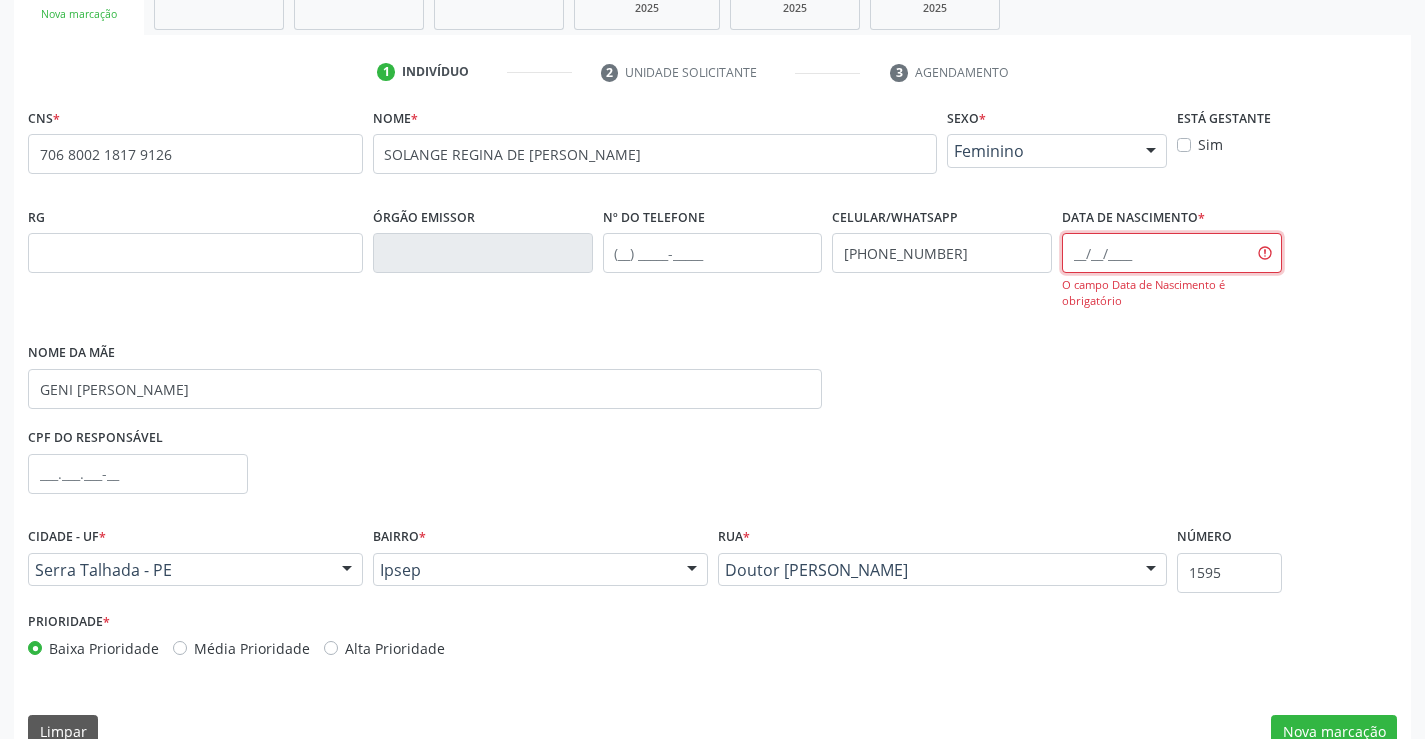 click at bounding box center (1172, 253) 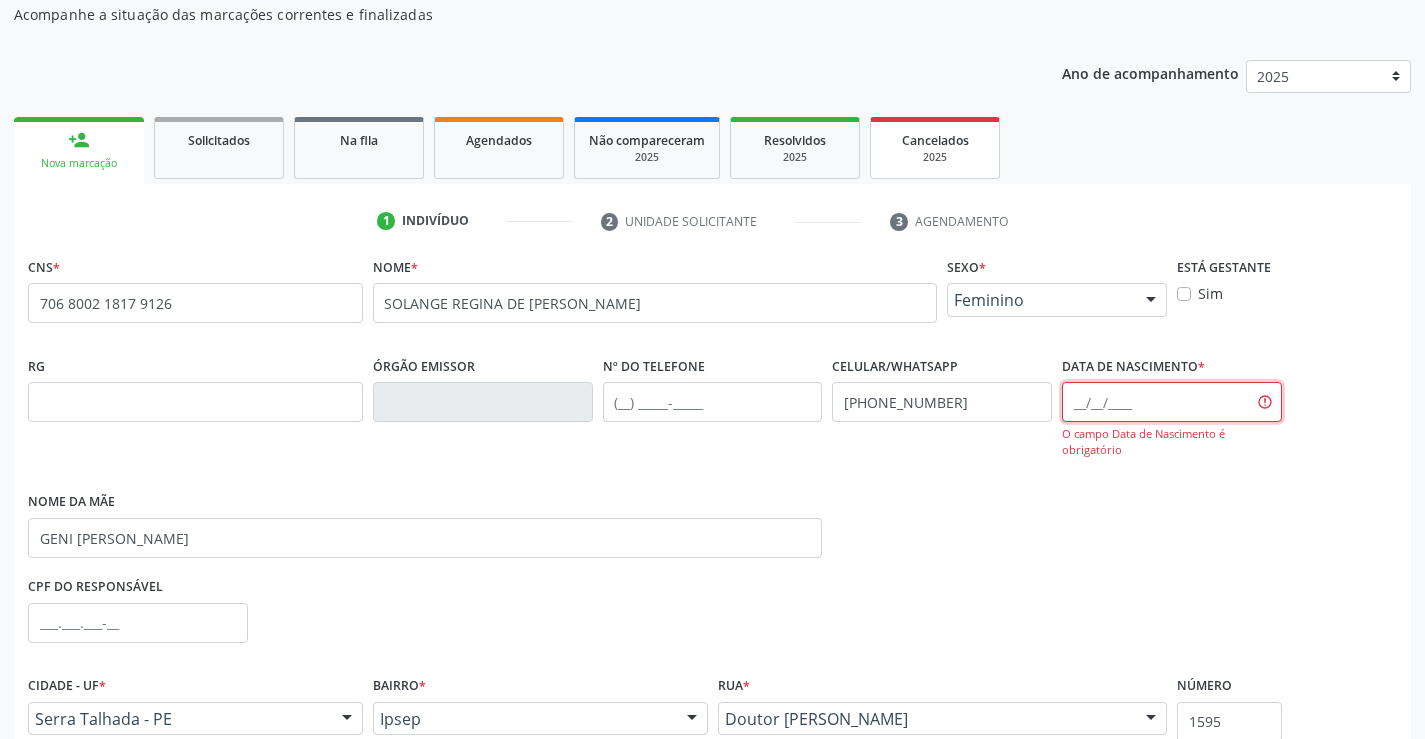 scroll, scrollTop: 168, scrollLeft: 0, axis: vertical 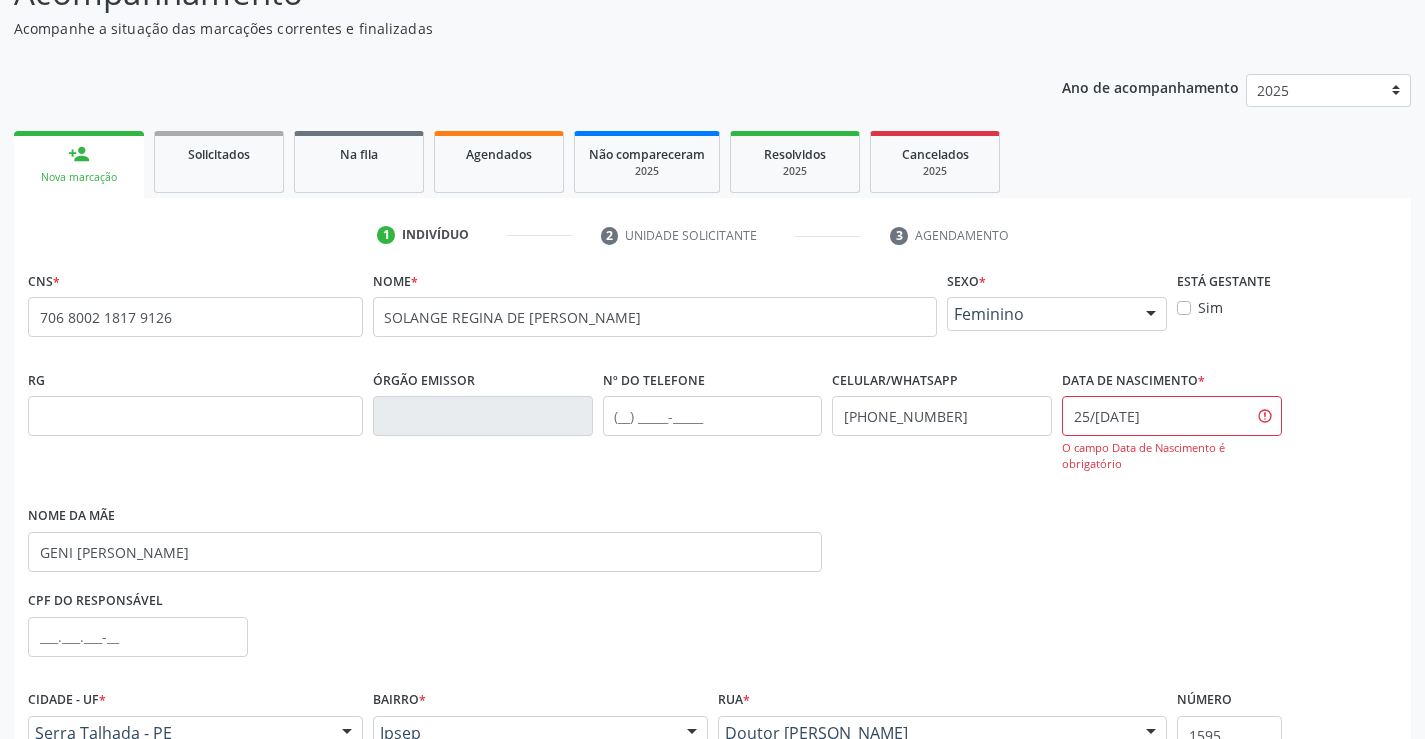 click on "RG
Órgão emissor
Nº do Telefone
Celular/WhatsApp
(87) 99969-0424
Data de nascimento
*
25/12/1963
O campo Data de Nascimento é obrigatório
Nome da mãe
GENI MIRIAN DE ARAUJO" at bounding box center [712, 475] 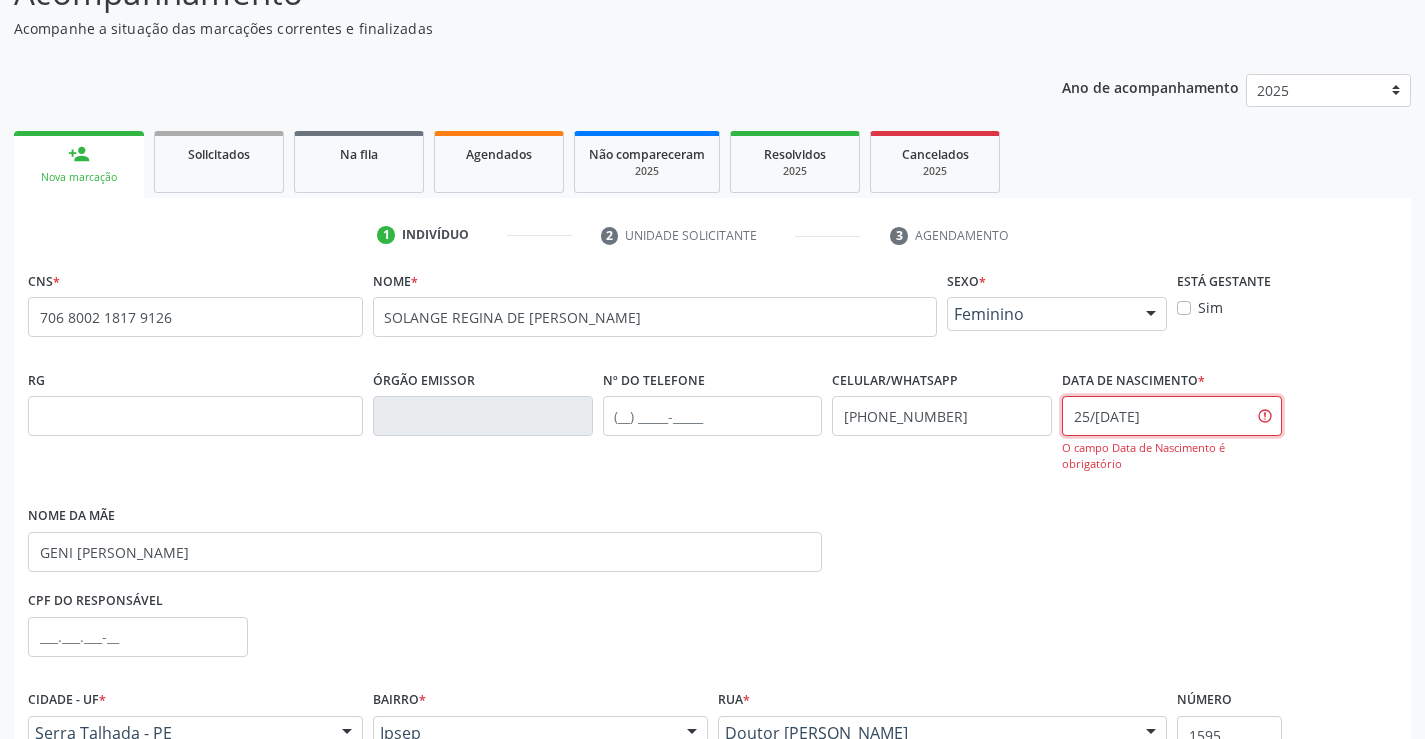 click on "25/12/1963" at bounding box center [1172, 416] 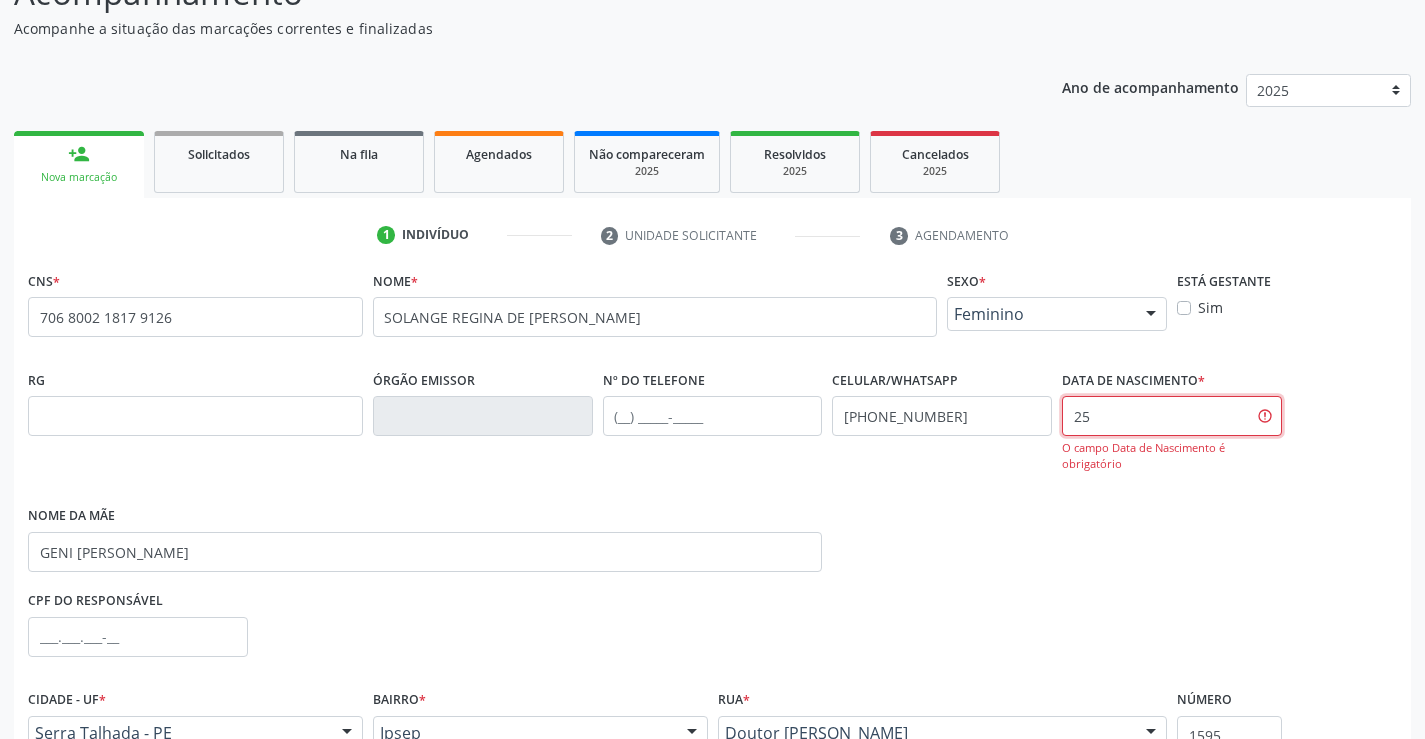 type on "2" 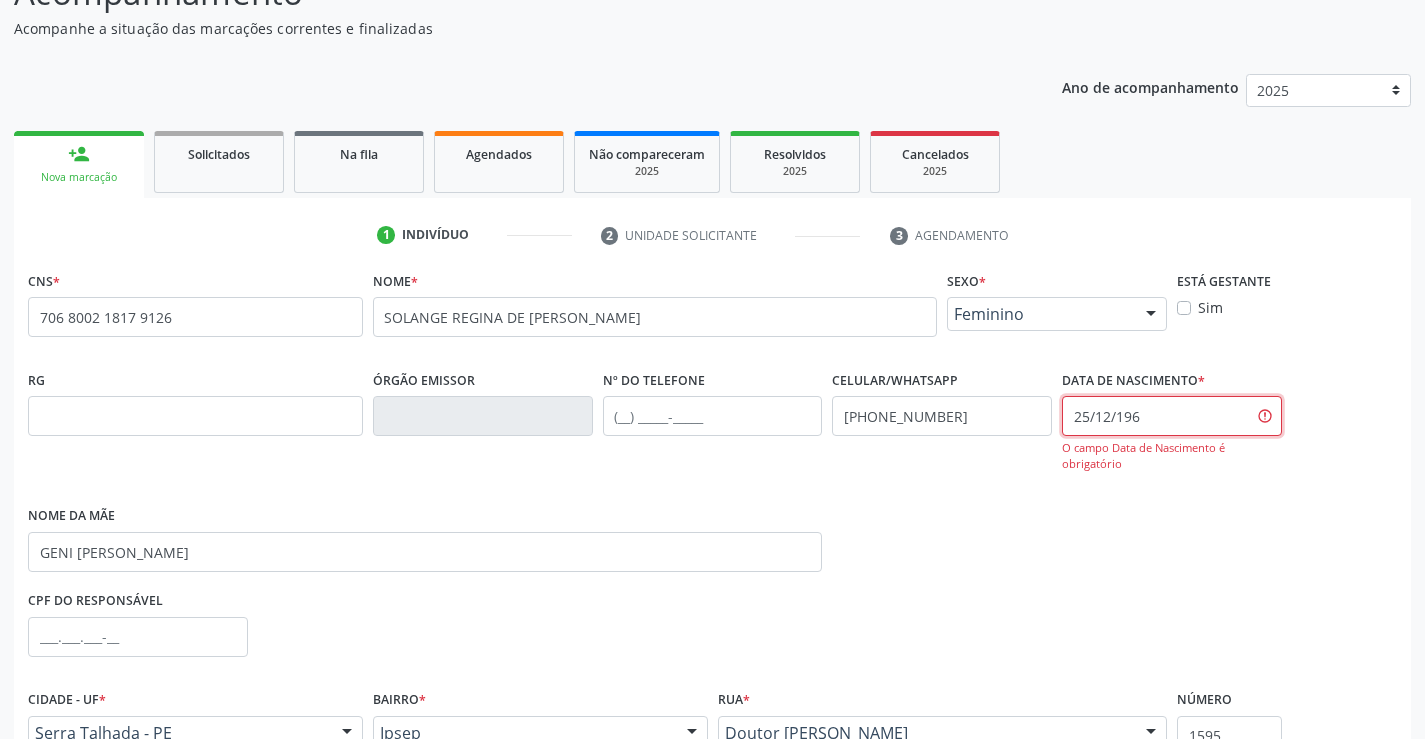 type on "25/12/1963" 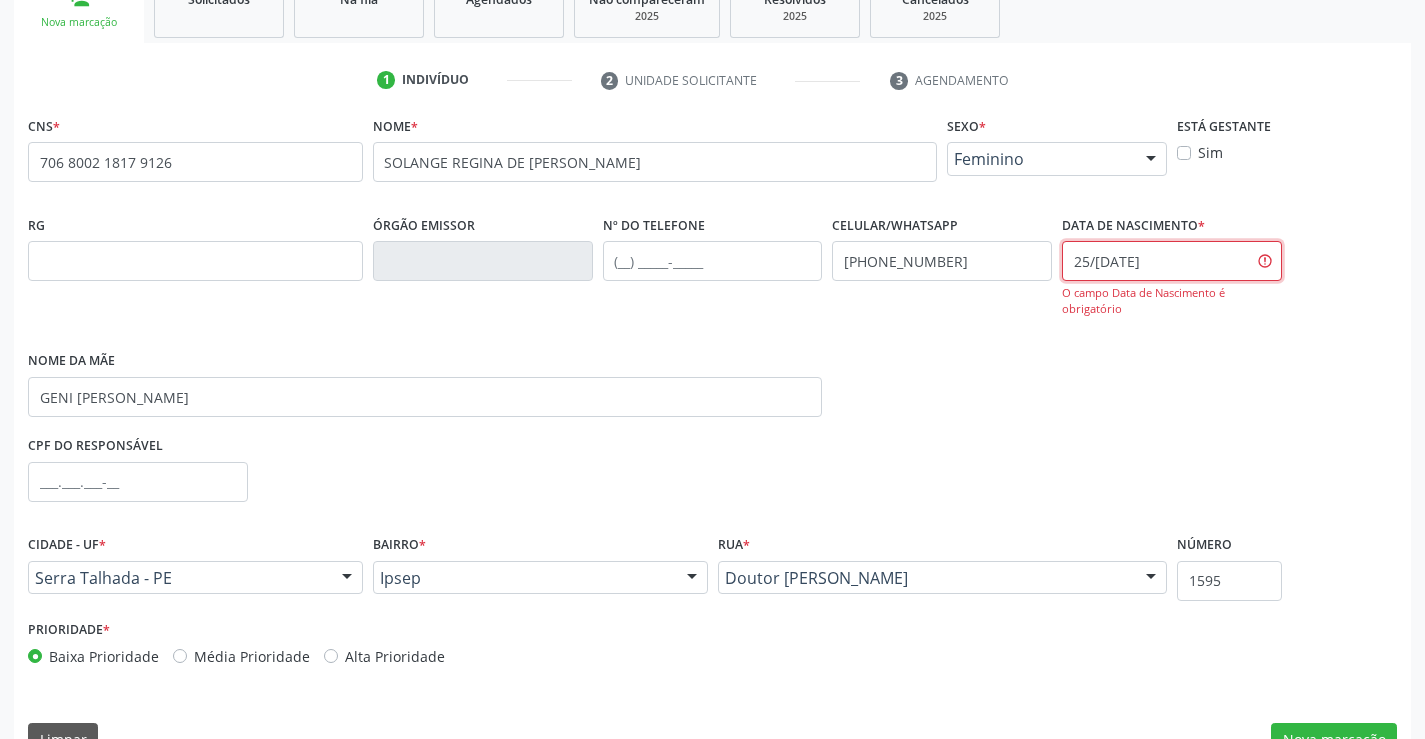 scroll, scrollTop: 368, scrollLeft: 0, axis: vertical 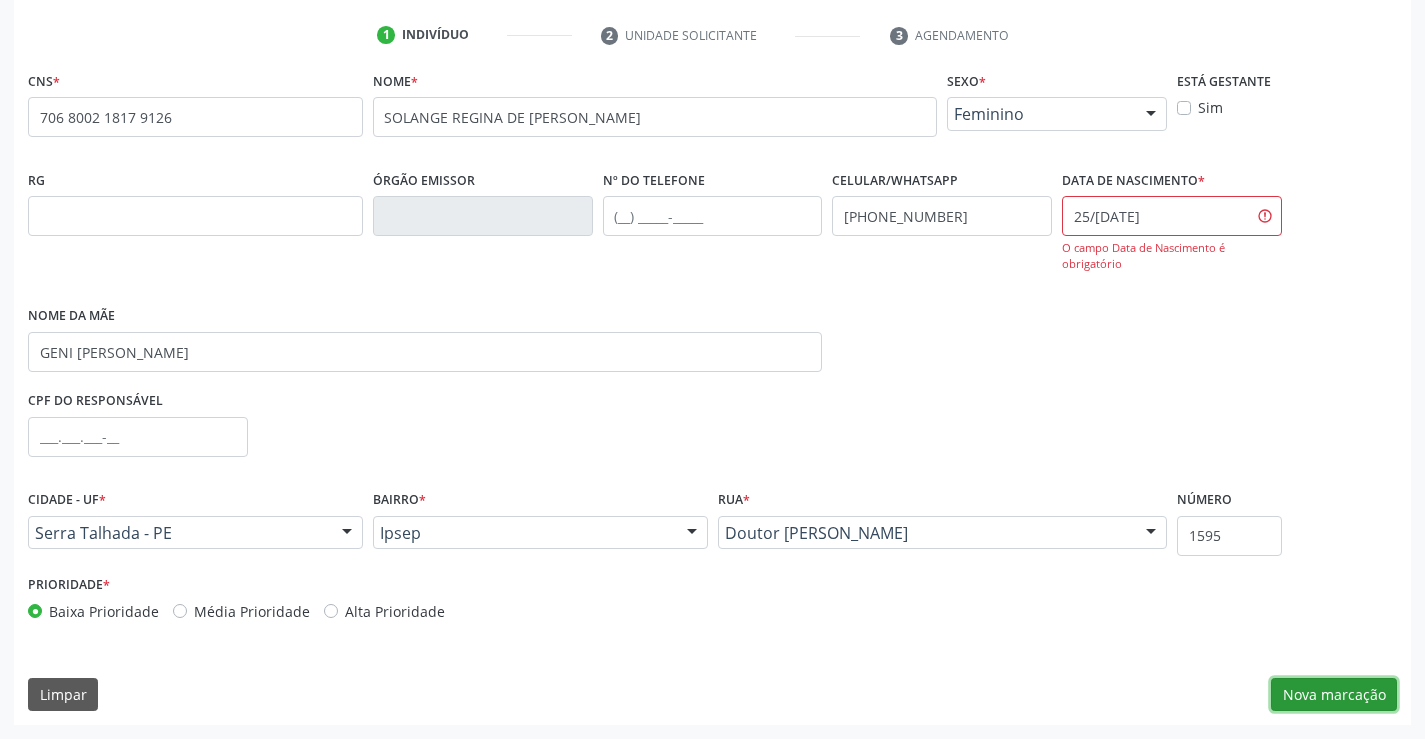 click on "Nova marcação" at bounding box center [1334, 695] 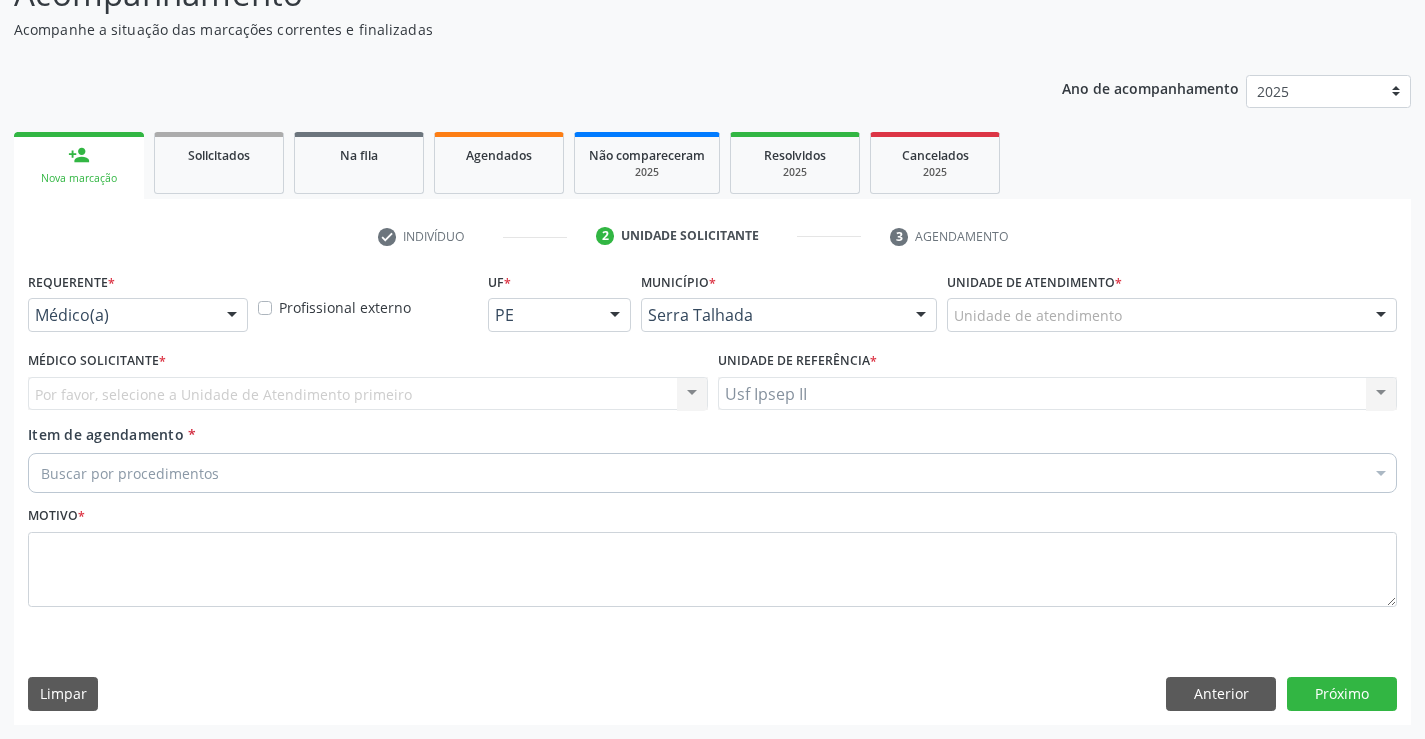 scroll, scrollTop: 167, scrollLeft: 0, axis: vertical 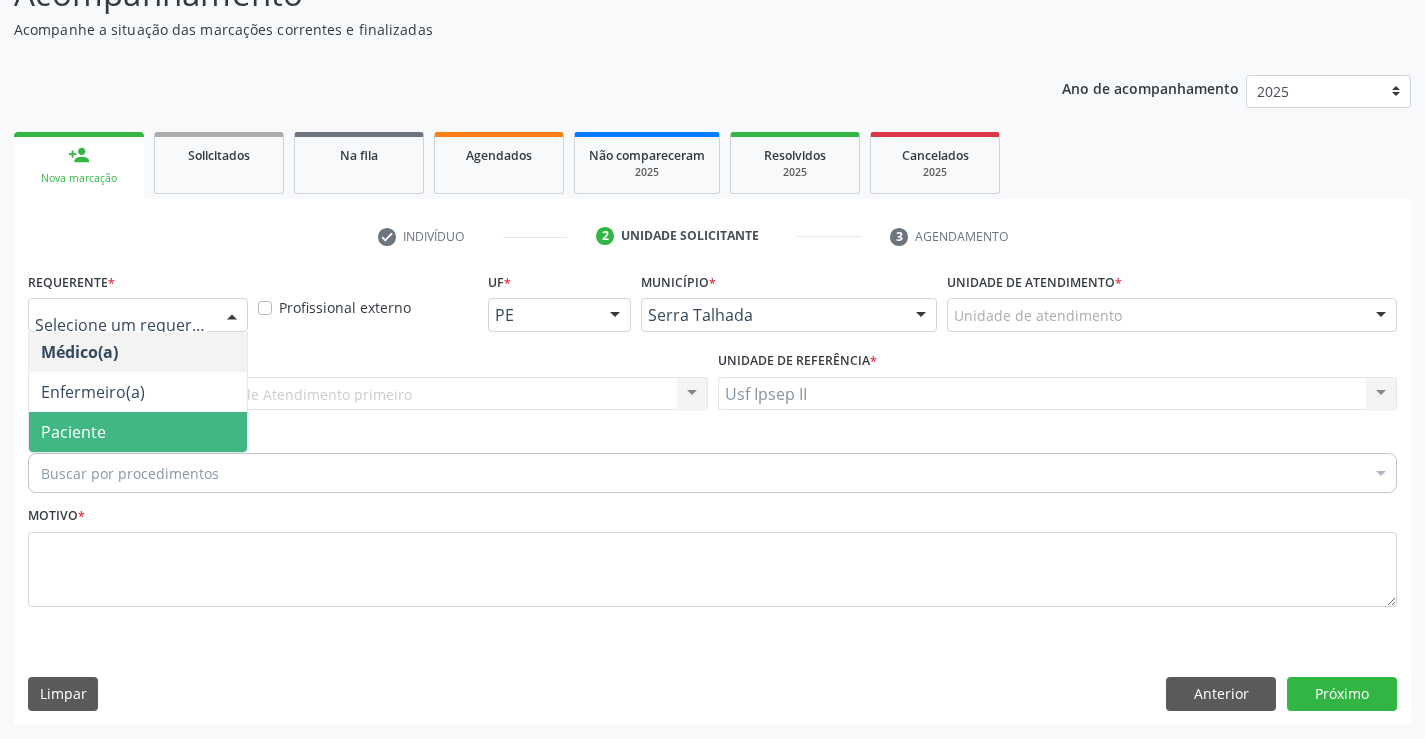 click on "Paciente" at bounding box center [138, 432] 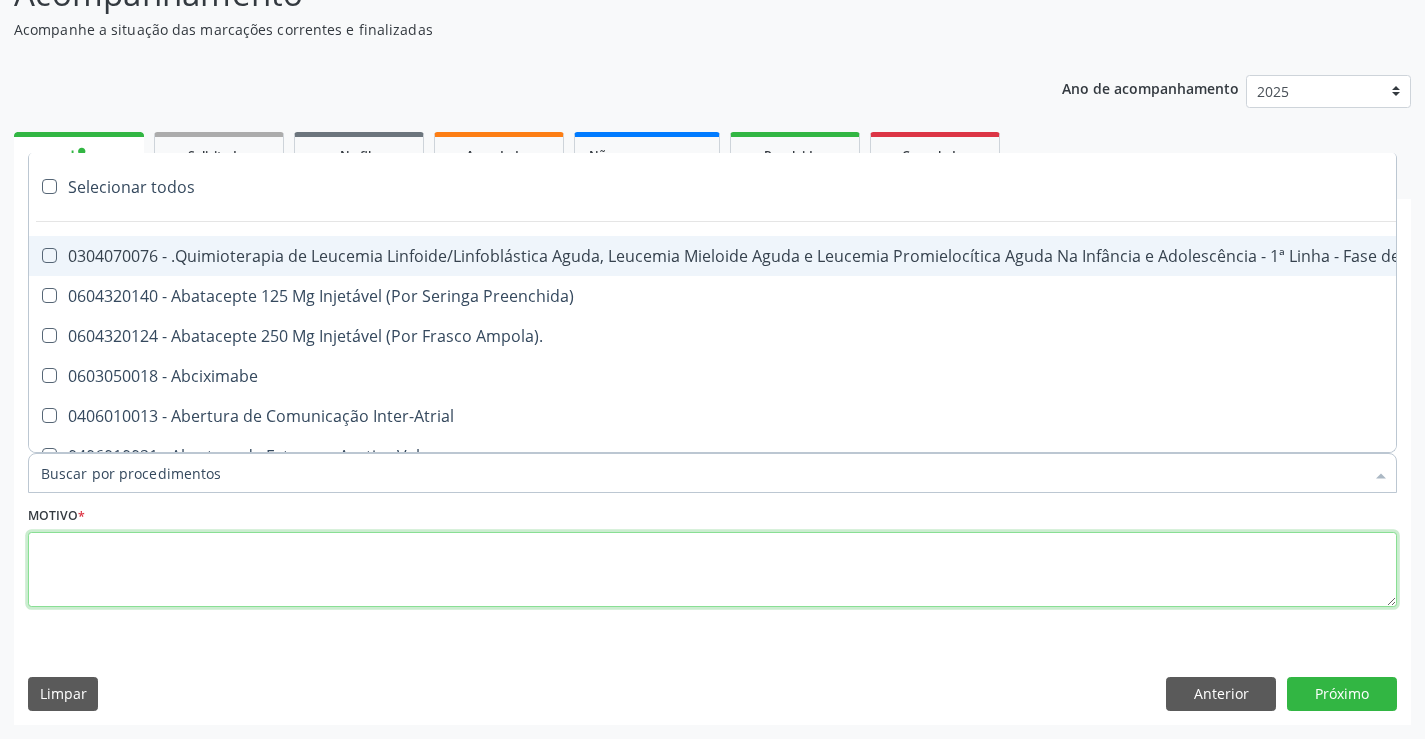 click at bounding box center [712, 570] 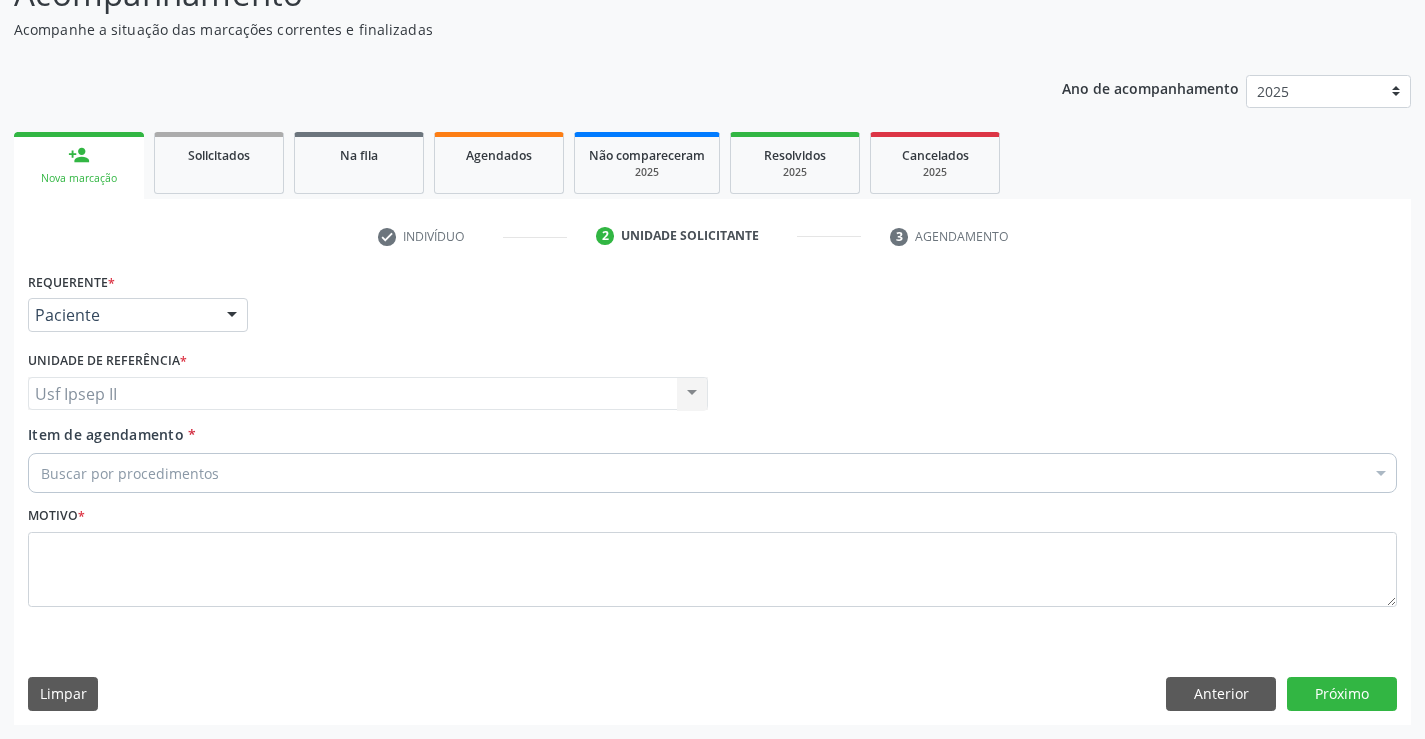 click on "Buscar por procedimentos" at bounding box center [712, 473] 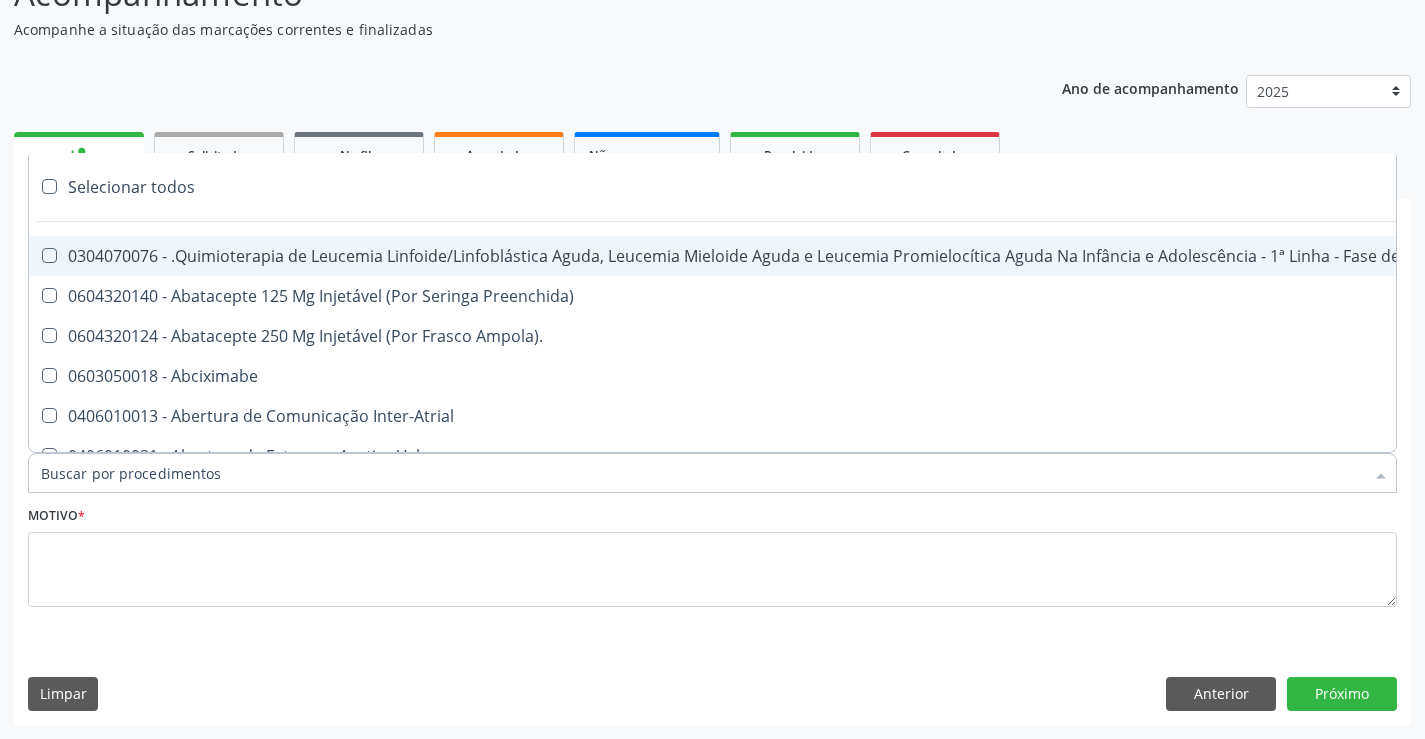 click on "Item de agendamento
*" at bounding box center [702, 473] 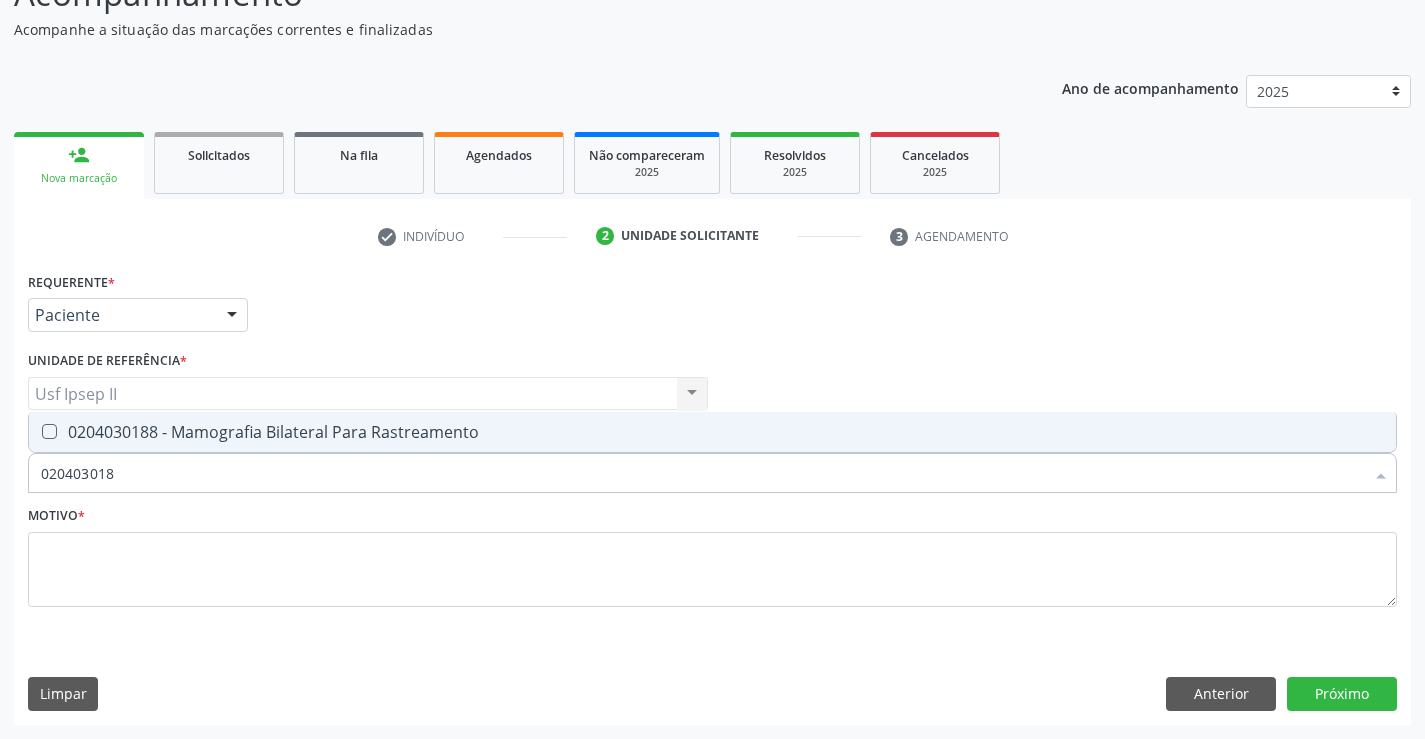 type on "0204030188" 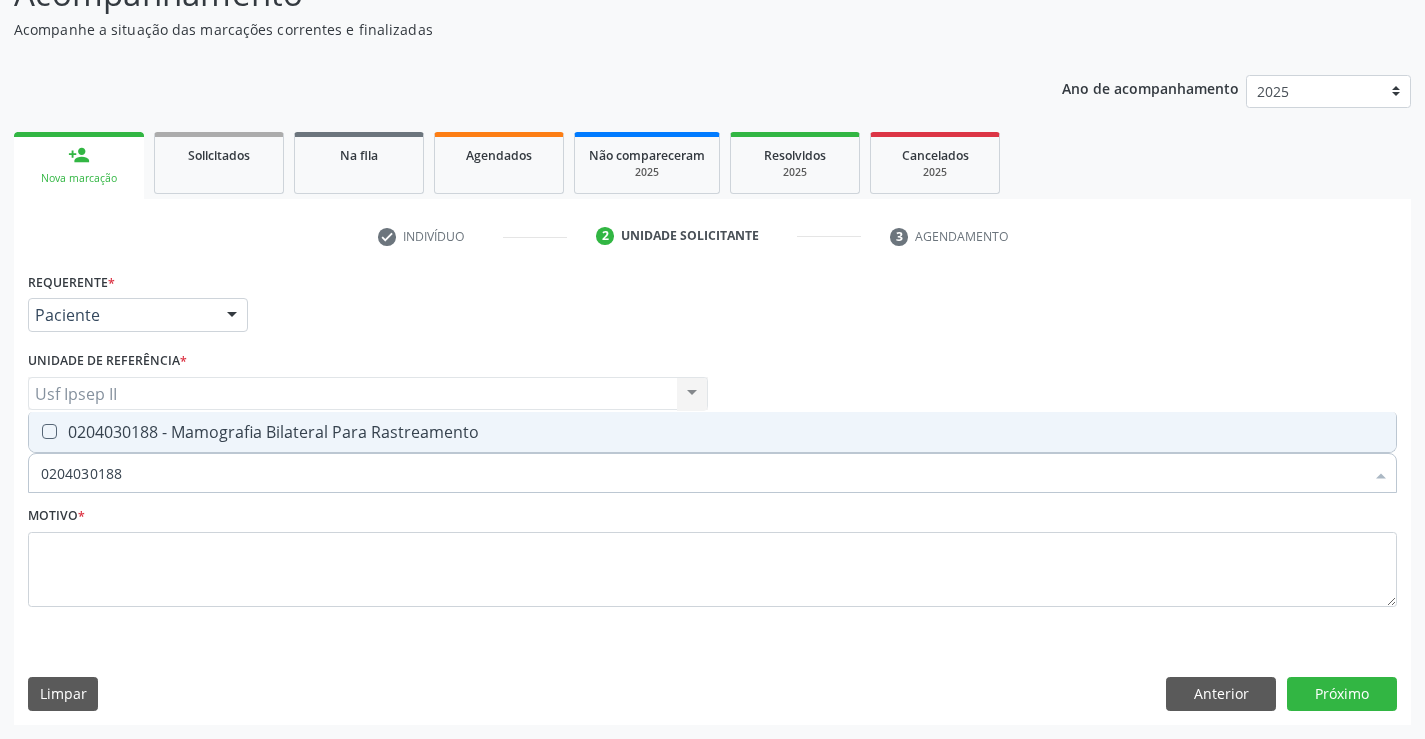 click on "0204030188 - Mamografia Bilateral Para Rastreamento" at bounding box center (712, 432) 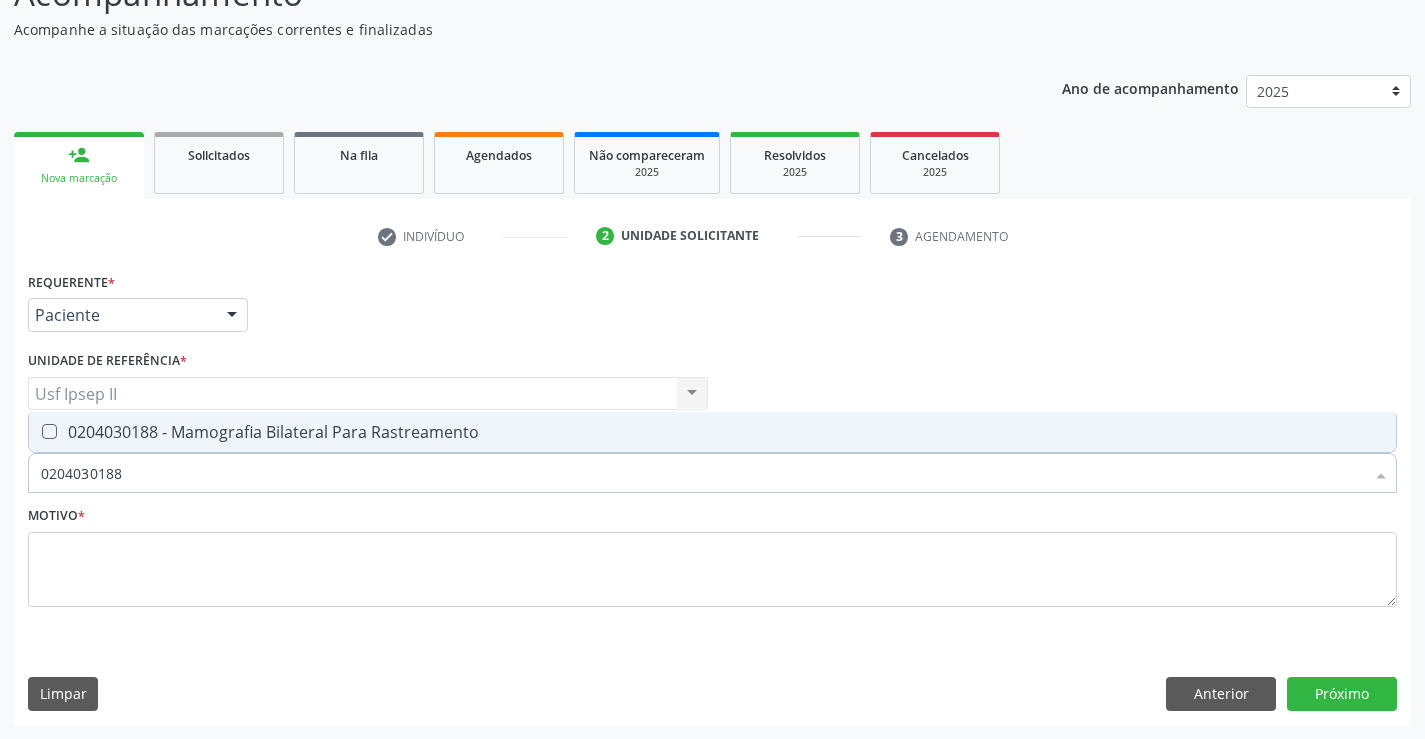 checkbox on "true" 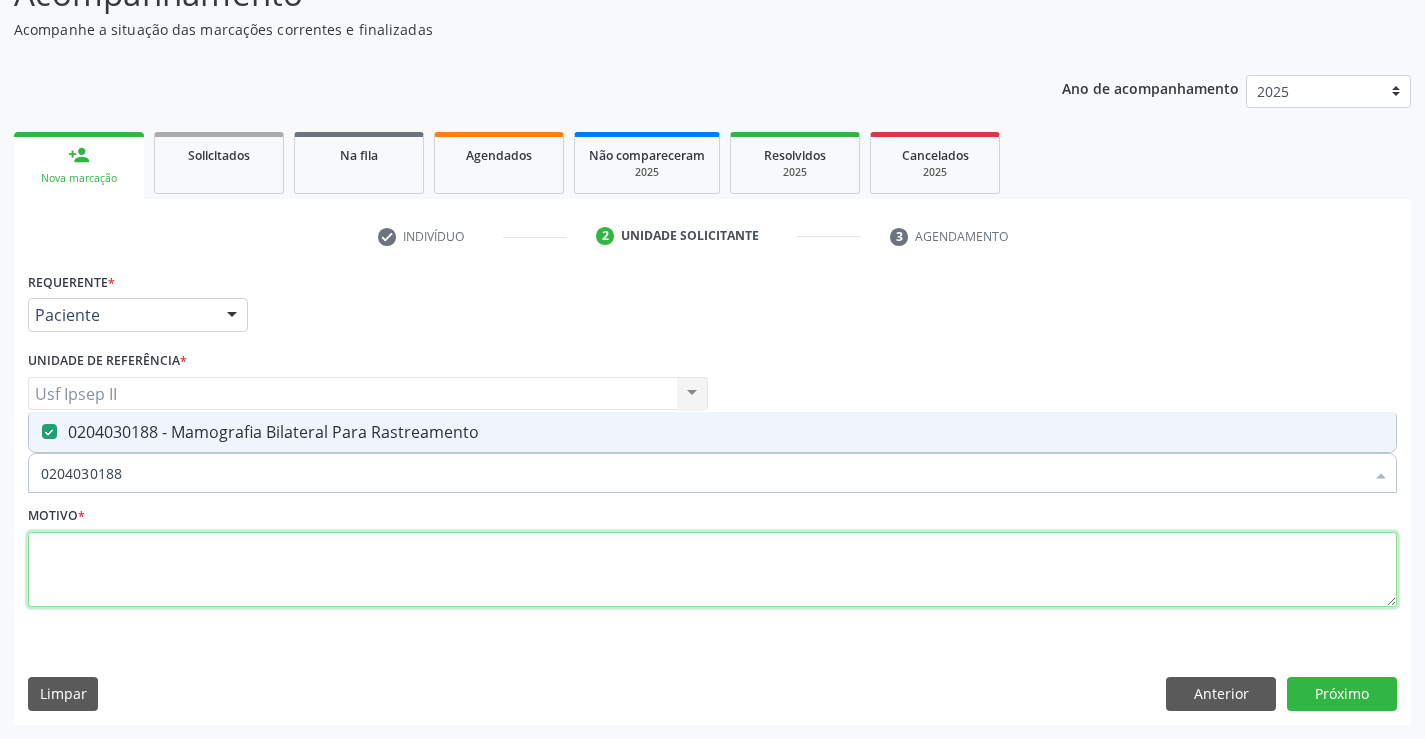 click at bounding box center (712, 570) 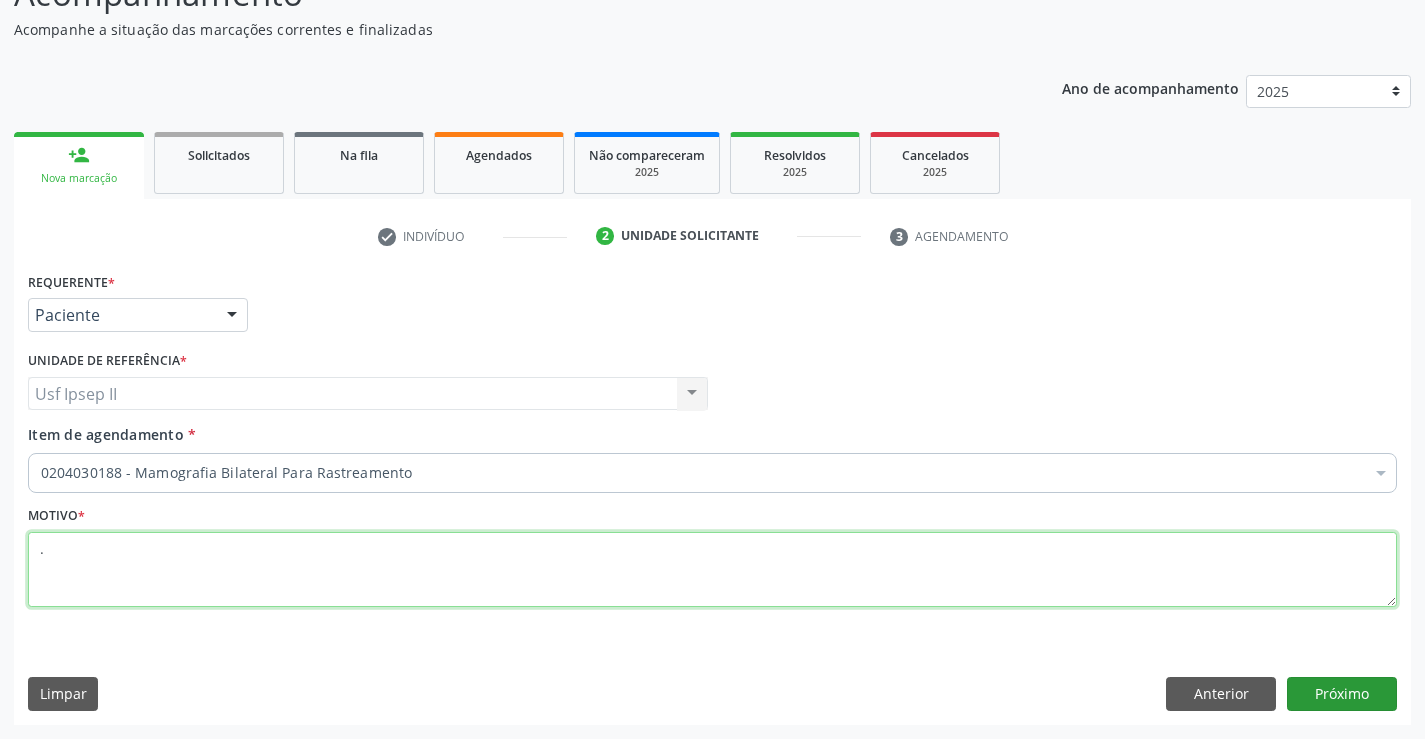 type on "." 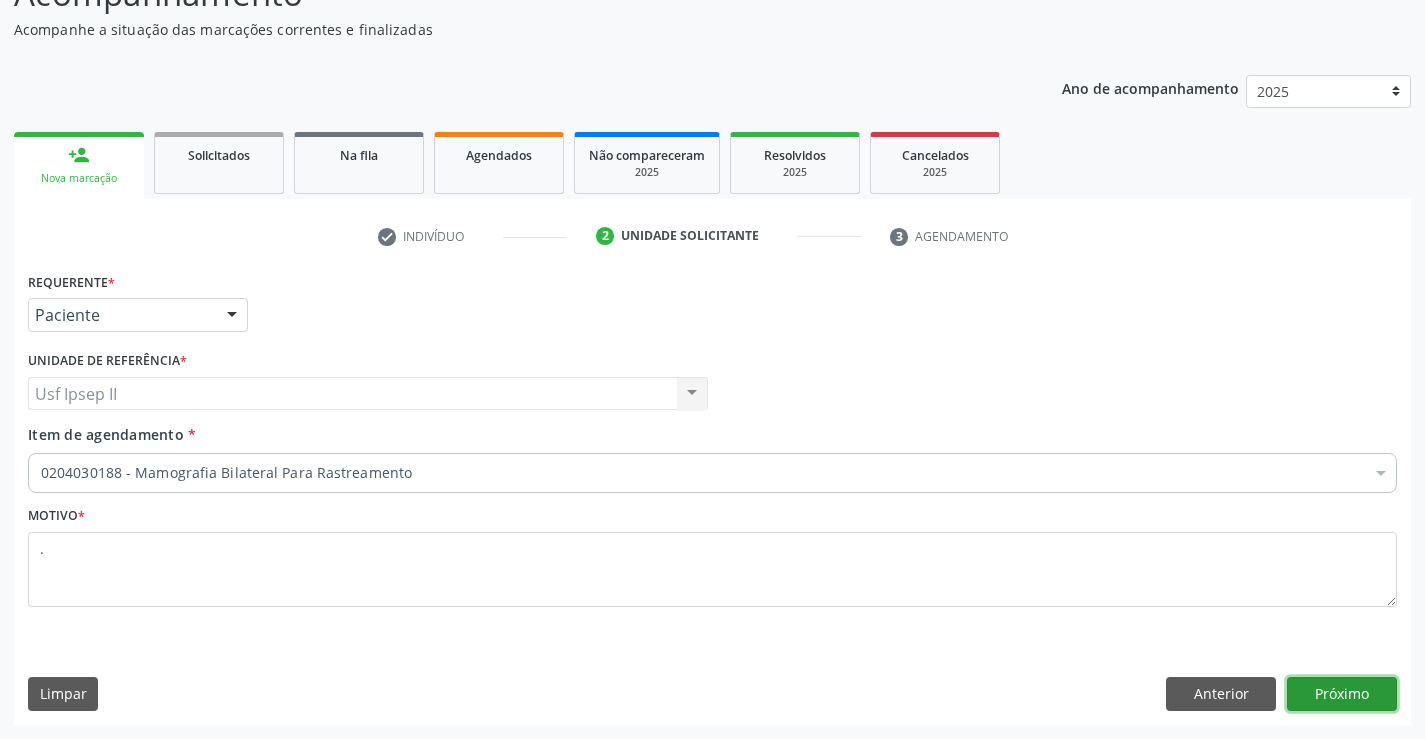 click on "Próximo" at bounding box center [1342, 694] 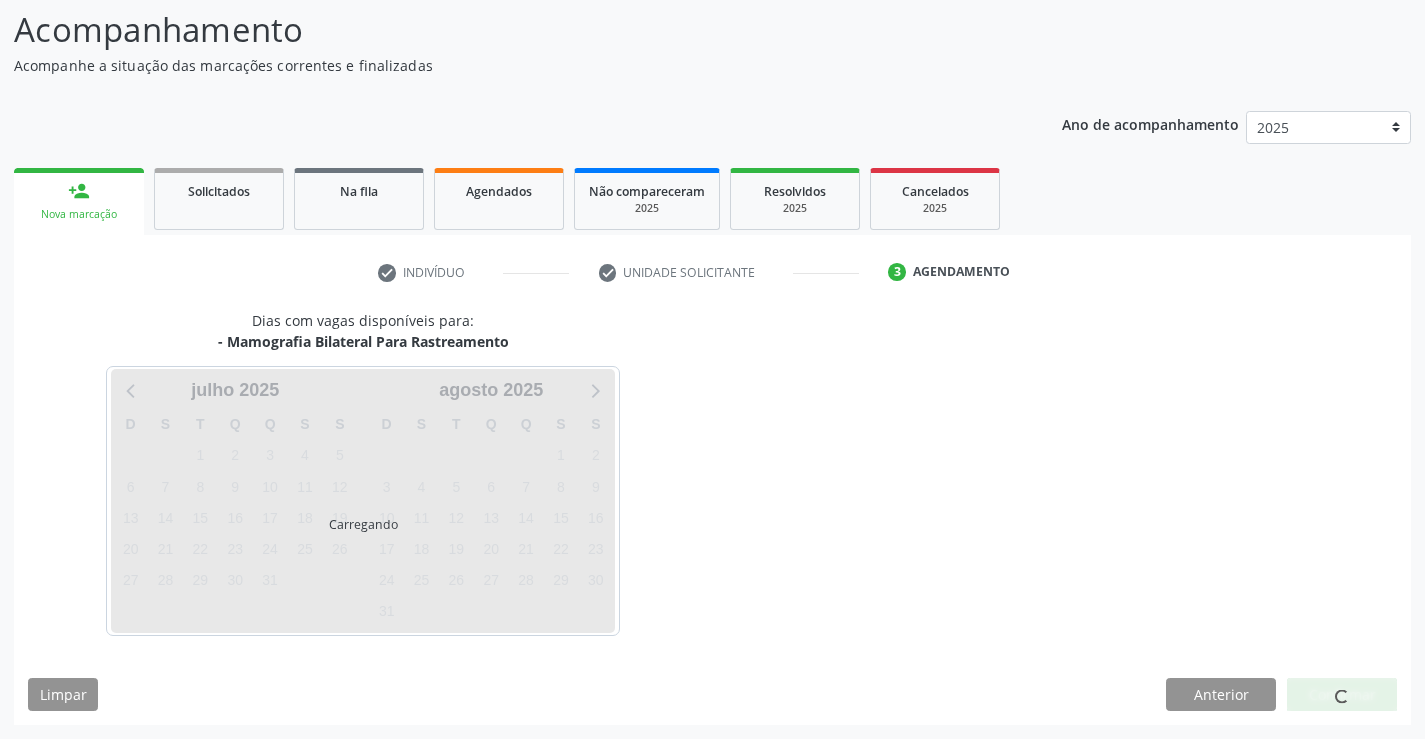 scroll, scrollTop: 131, scrollLeft: 0, axis: vertical 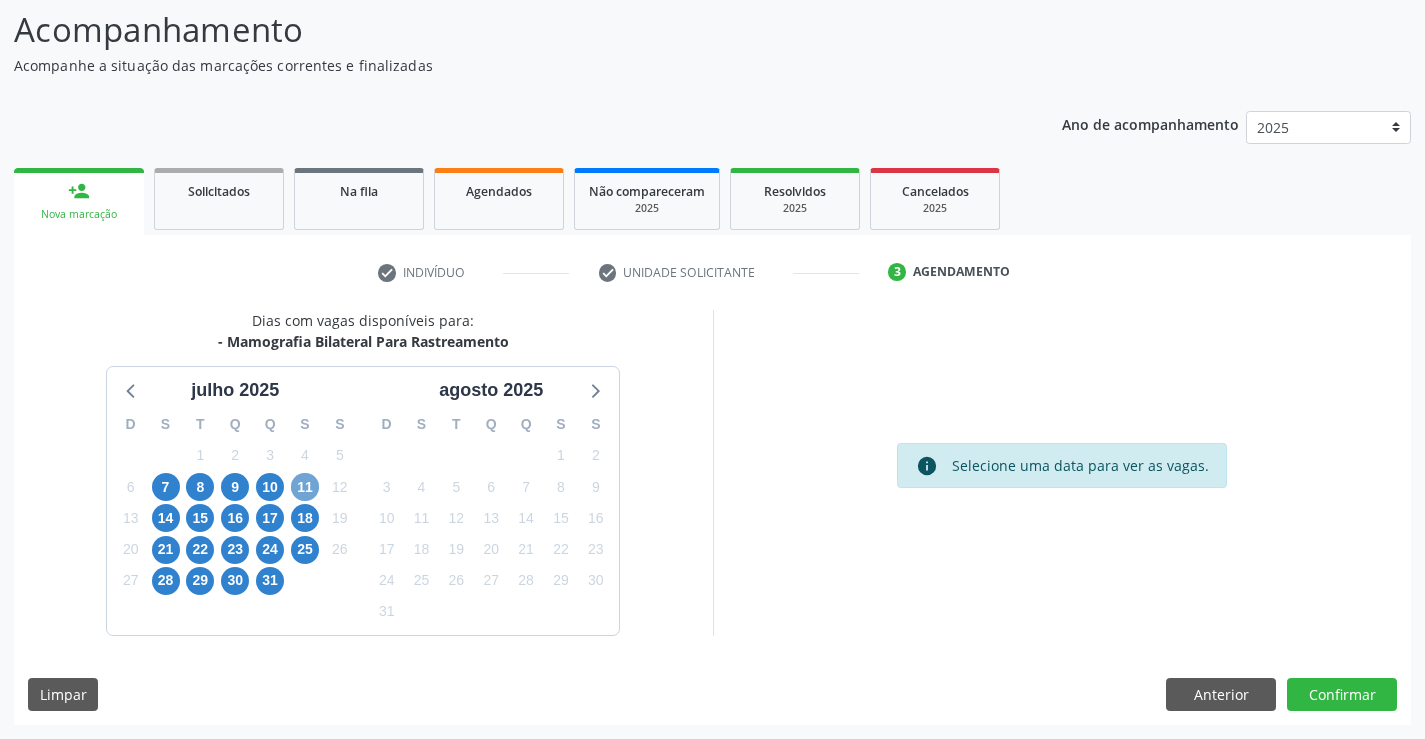 click on "11" at bounding box center [305, 487] 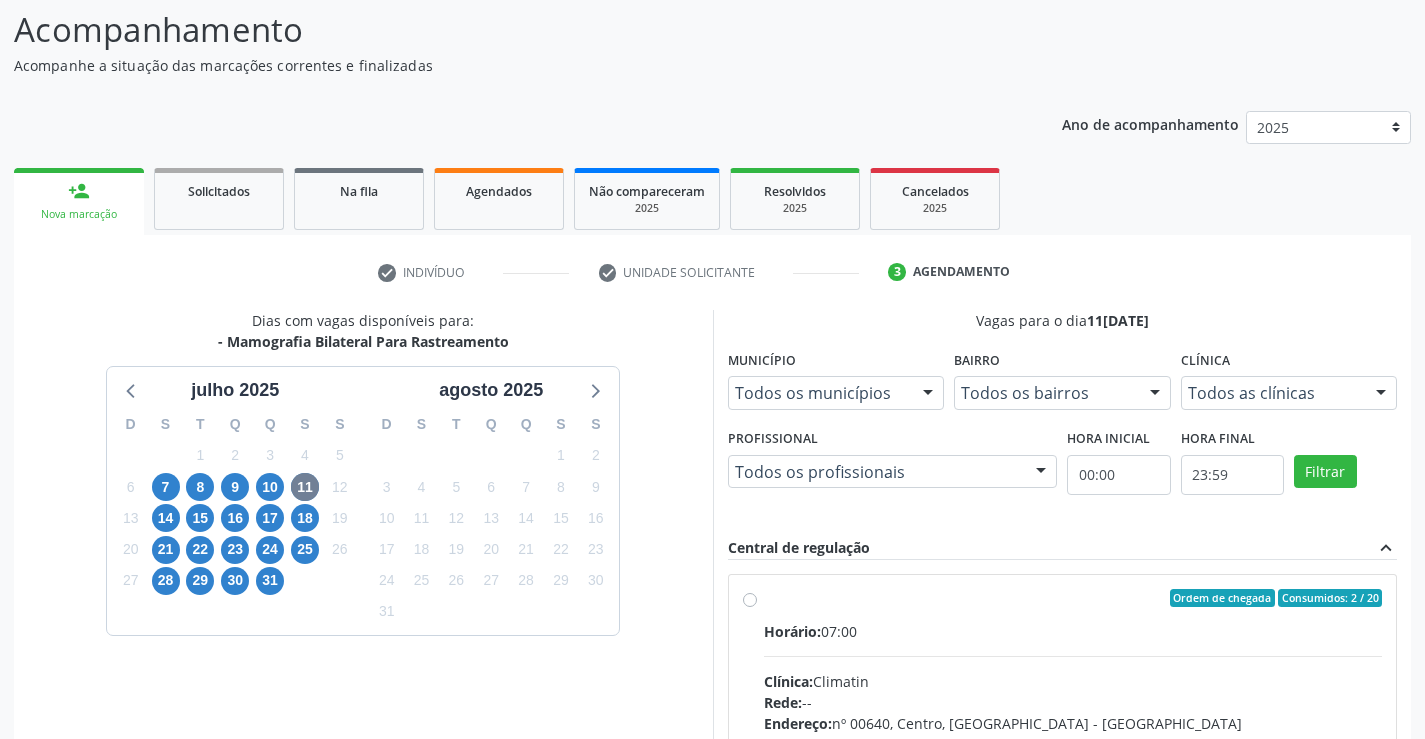 click on "Ordem de chegada
Consumidos: 2 / 20
Horário:   07:00
Clínica:  Climatin
Rede:
--
Endereço:   nº 00640, Centro, Serra Talhada - PE
Telefone:   (81) 38311133
Profissional:
Ana Carolina Barboza de Andrada Melo Lyra
Informações adicionais sobre o atendimento
Idade de atendimento:
de 0 a 120 anos
Gênero(s) atendido(s):
Masculino e Feminino
Informações adicionais:
--" at bounding box center (1063, 742) 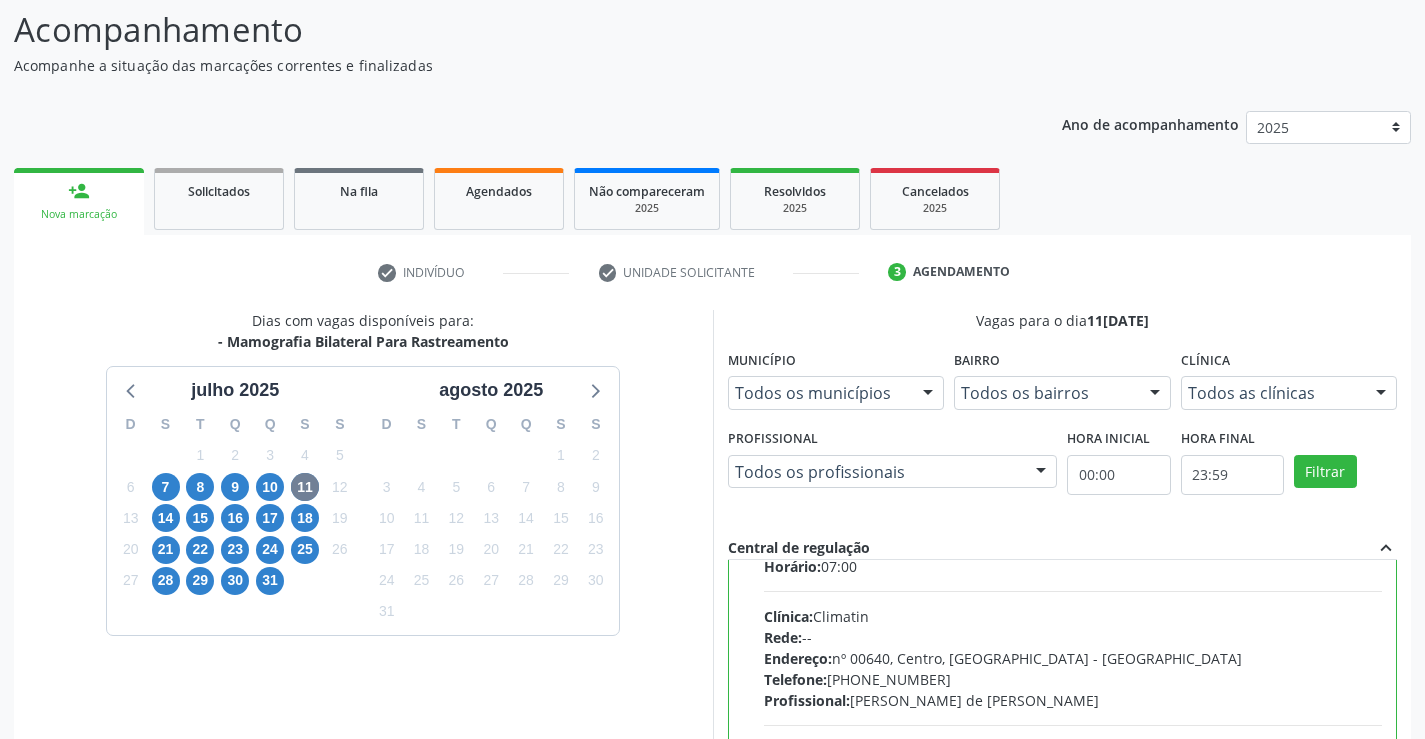 scroll, scrollTop: 99, scrollLeft: 0, axis: vertical 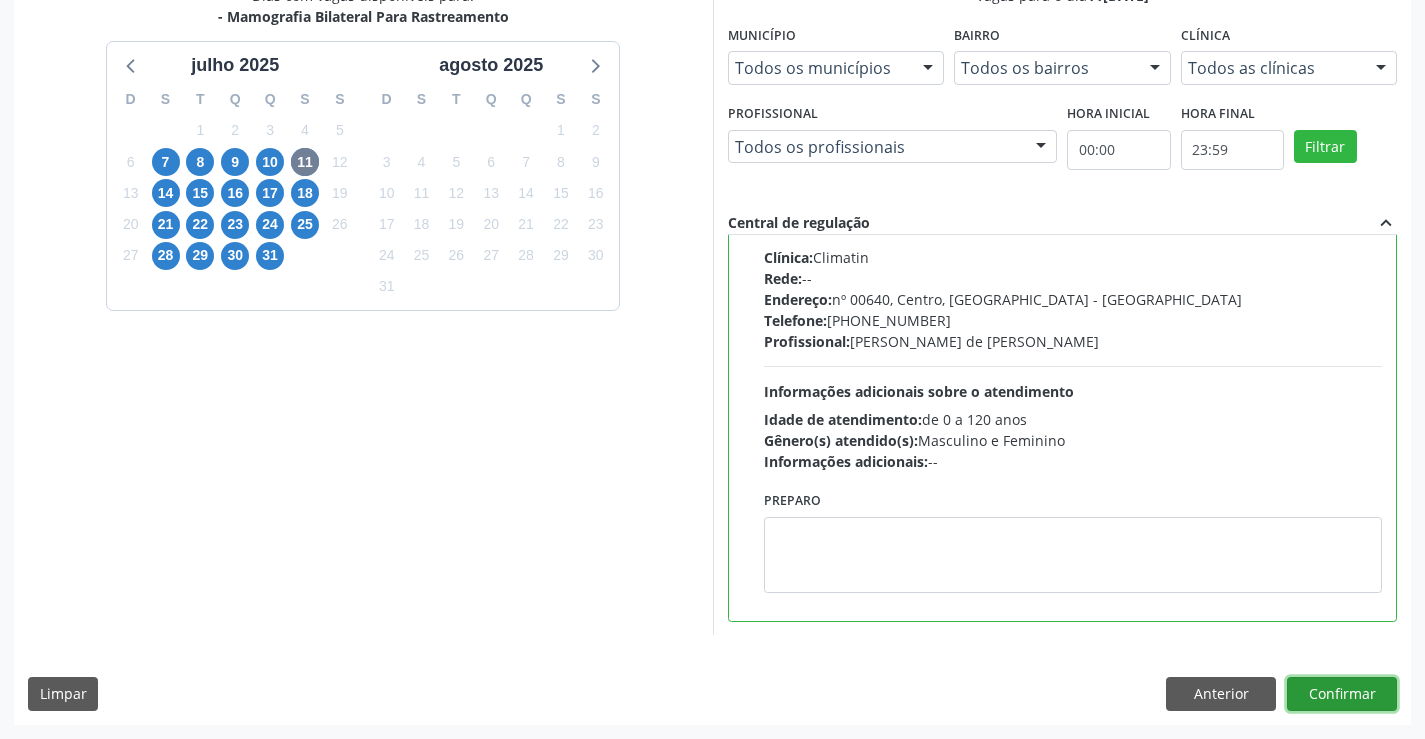 click on "Confirmar" at bounding box center (1342, 694) 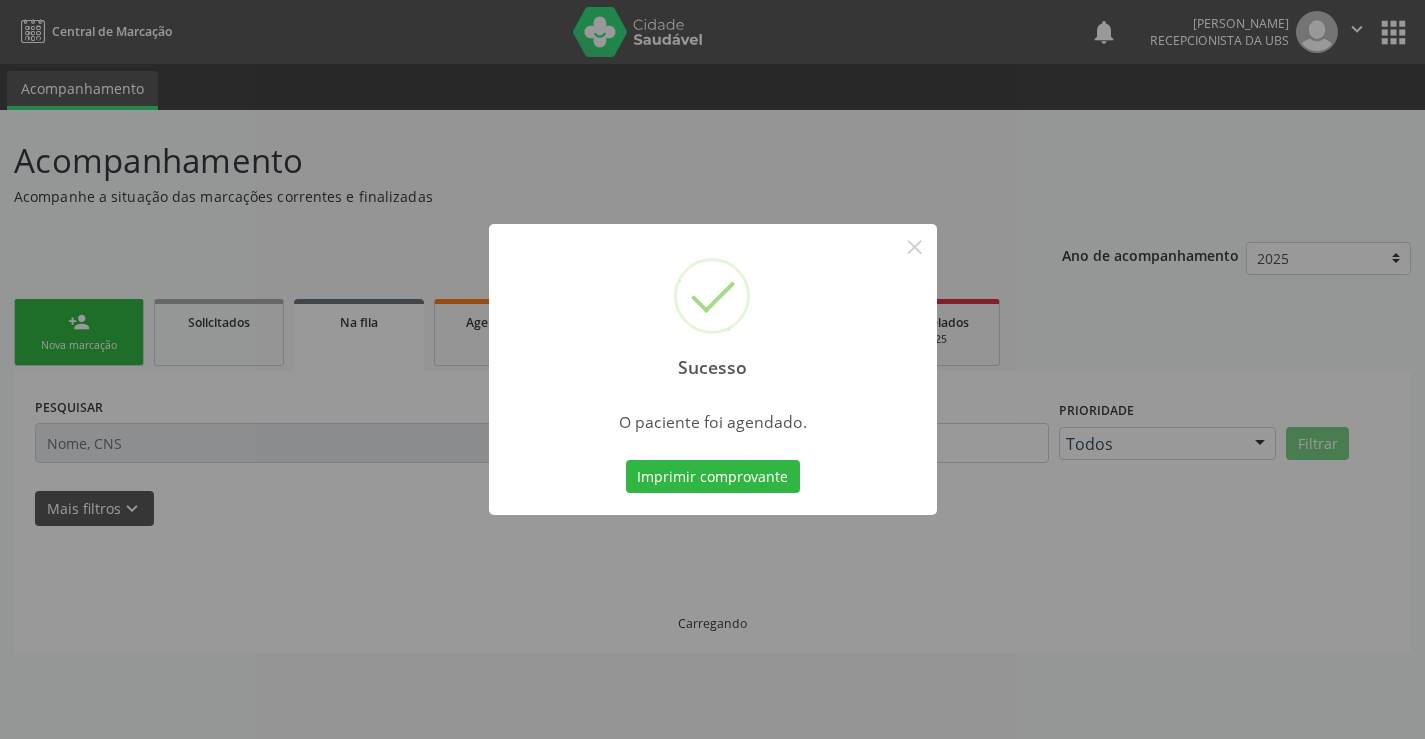 scroll, scrollTop: 0, scrollLeft: 0, axis: both 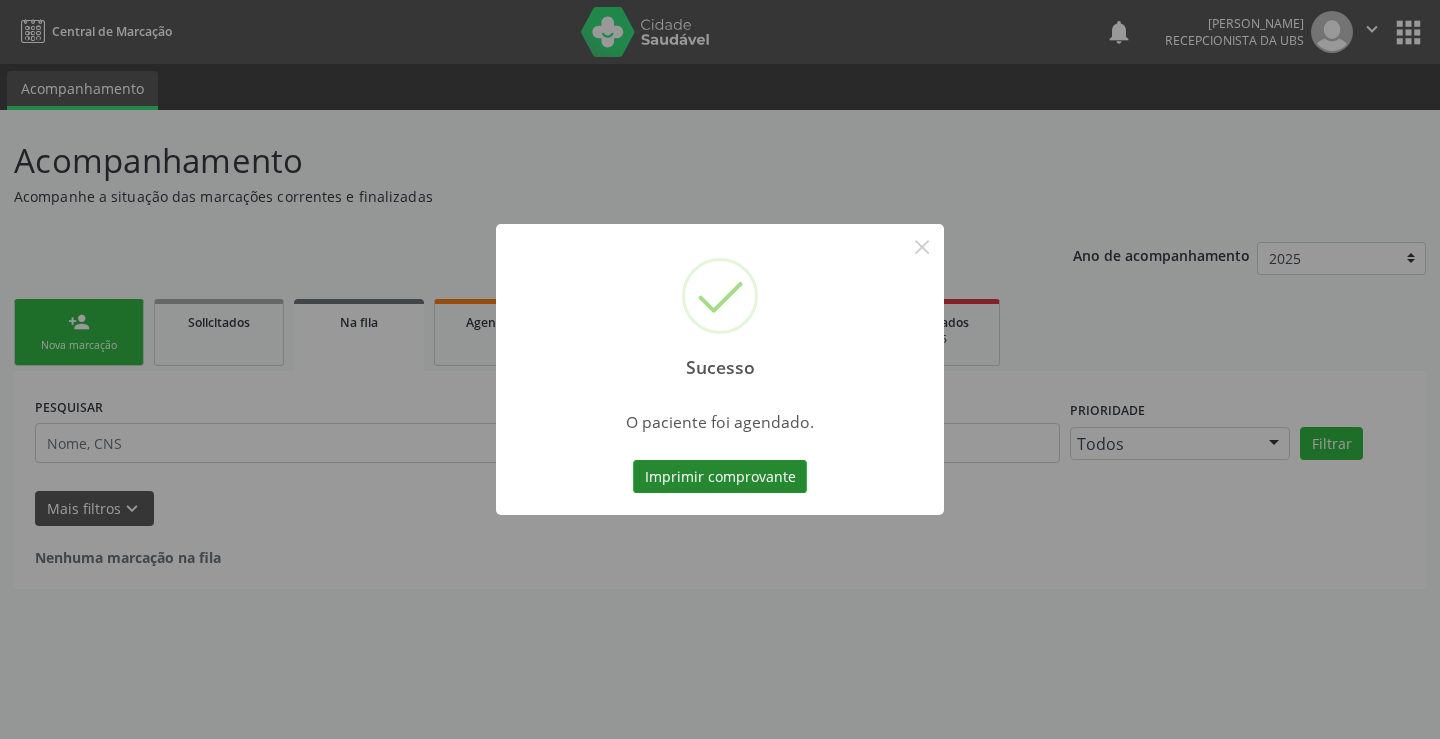 click on "Imprimir comprovante" at bounding box center [720, 477] 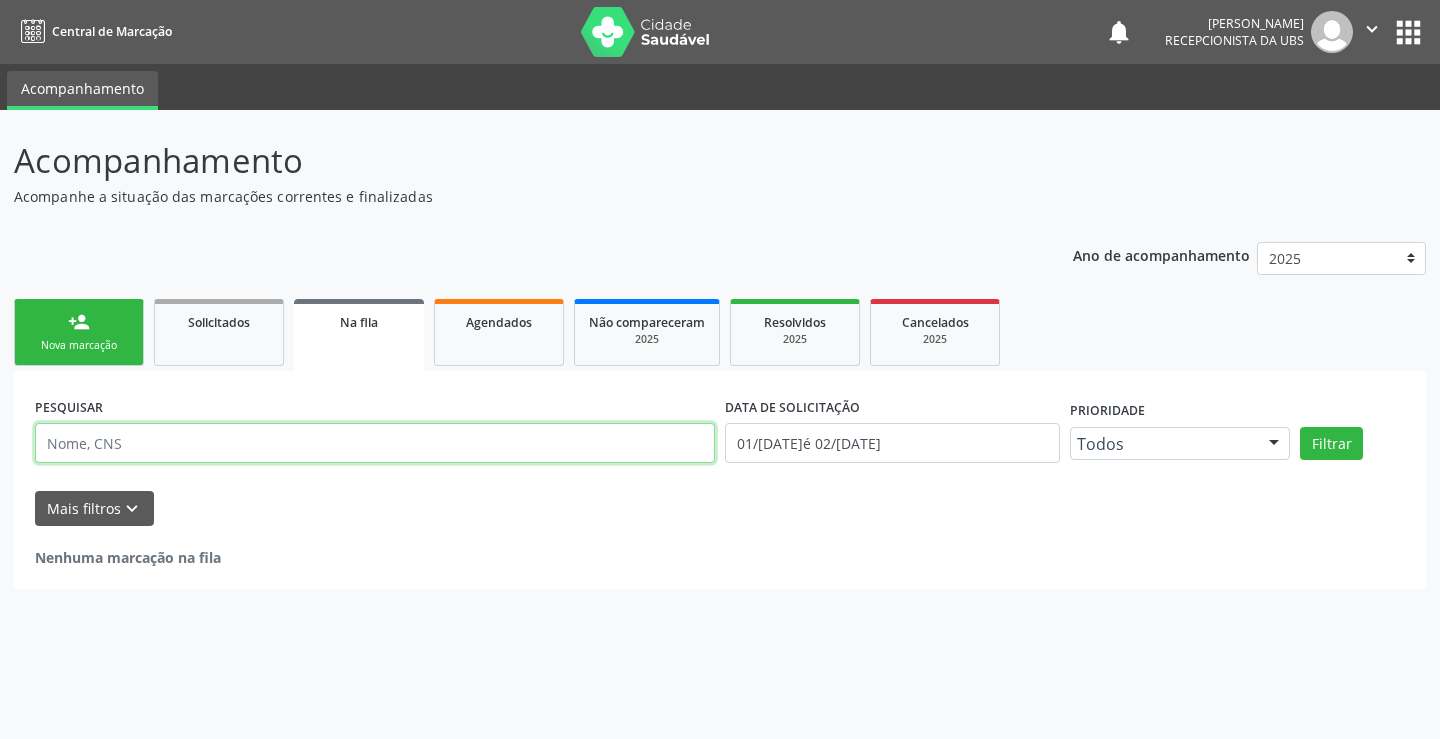 click at bounding box center (375, 443) 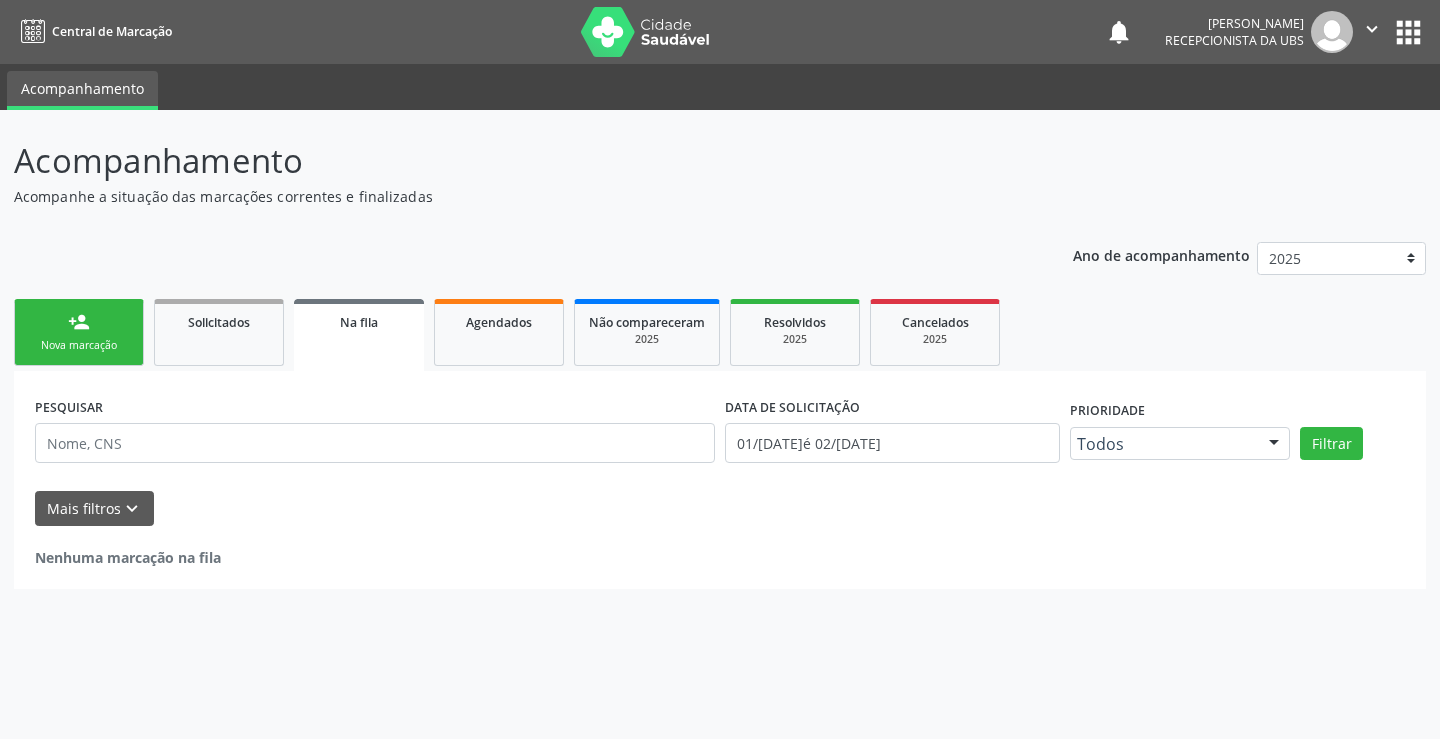 click on "Nova marcação" at bounding box center (79, 345) 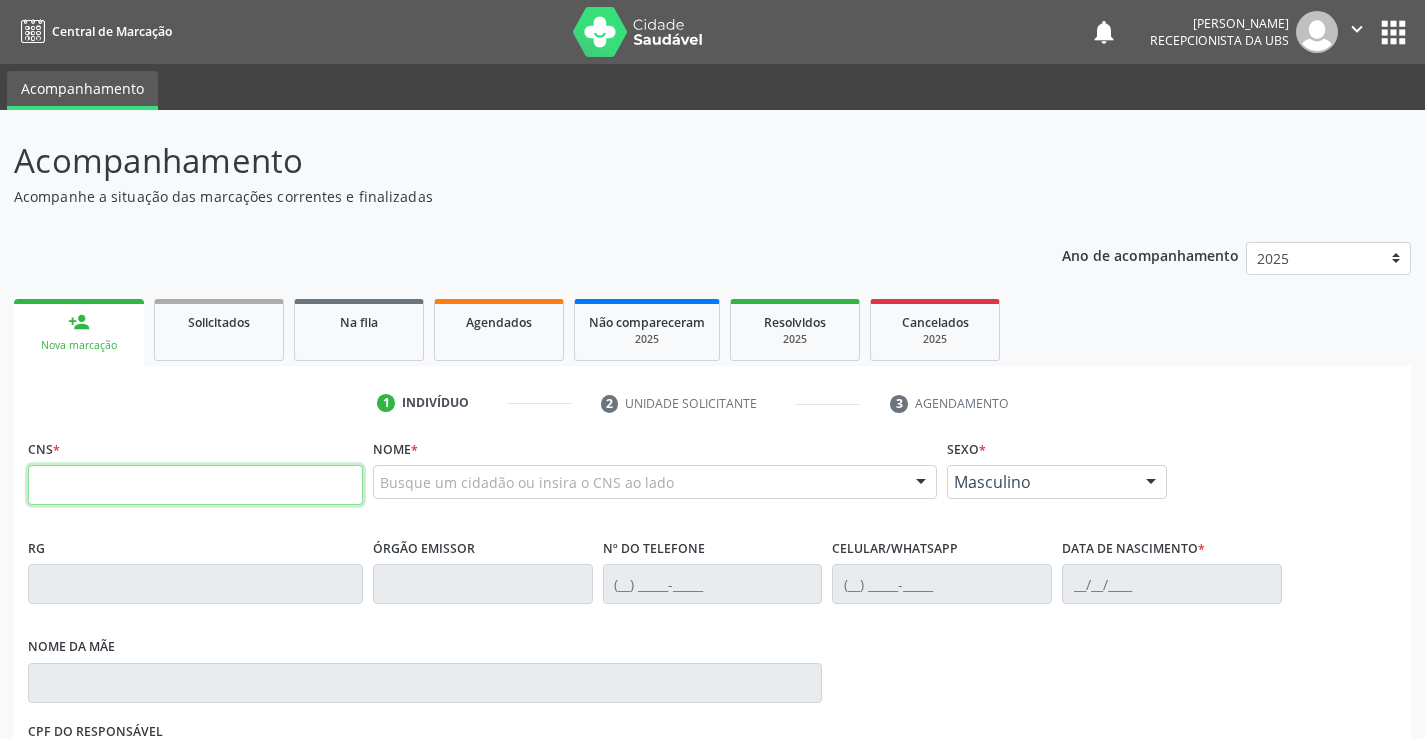 click at bounding box center [195, 485] 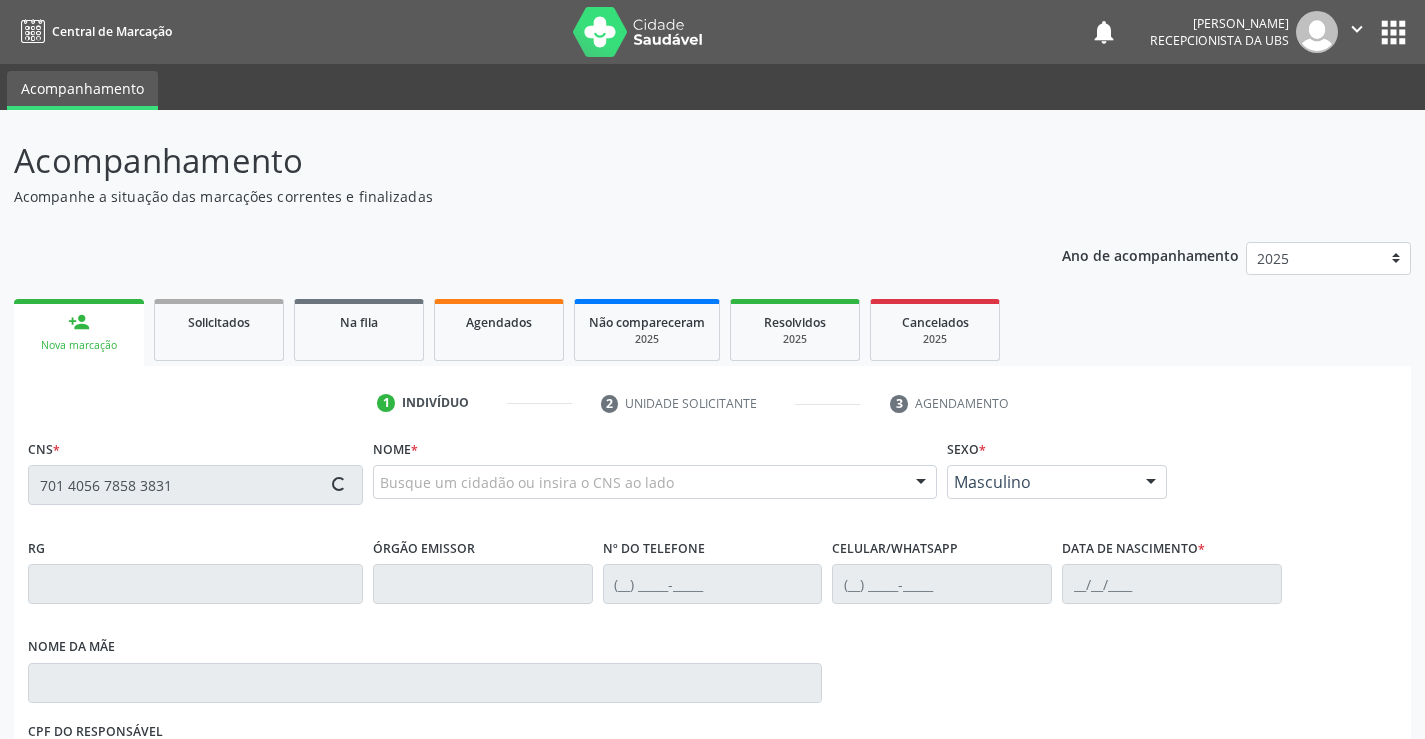 type on "701 4056 7858 3831" 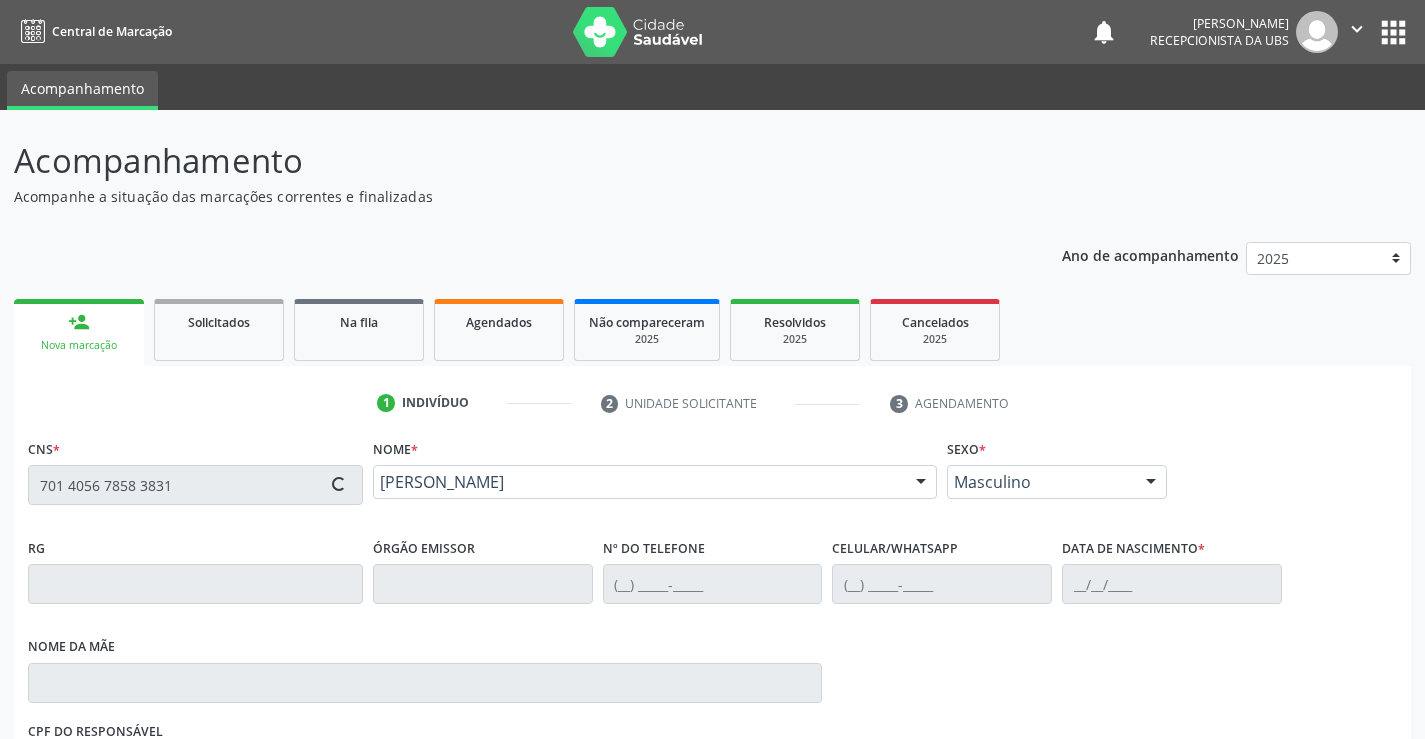type on "(87) 99999-9999" 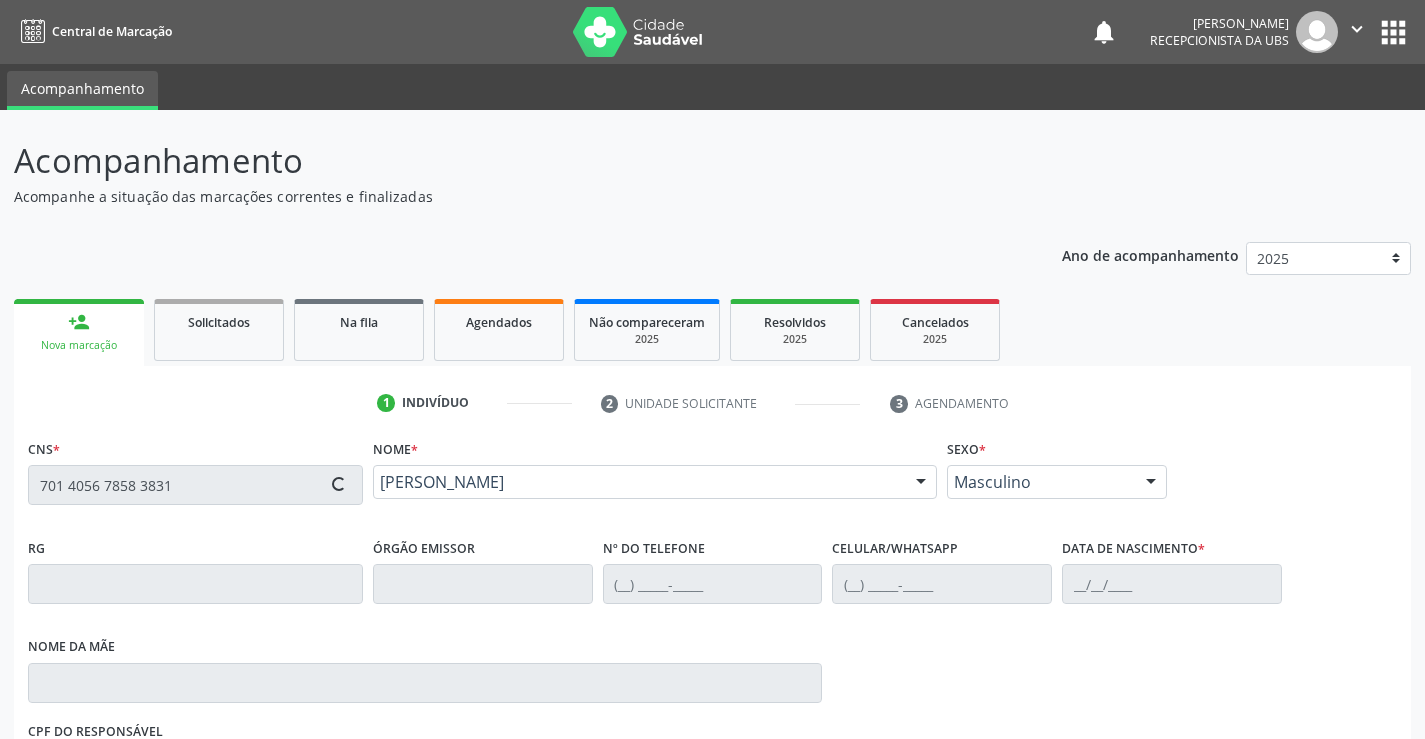 type on "09/08/1973" 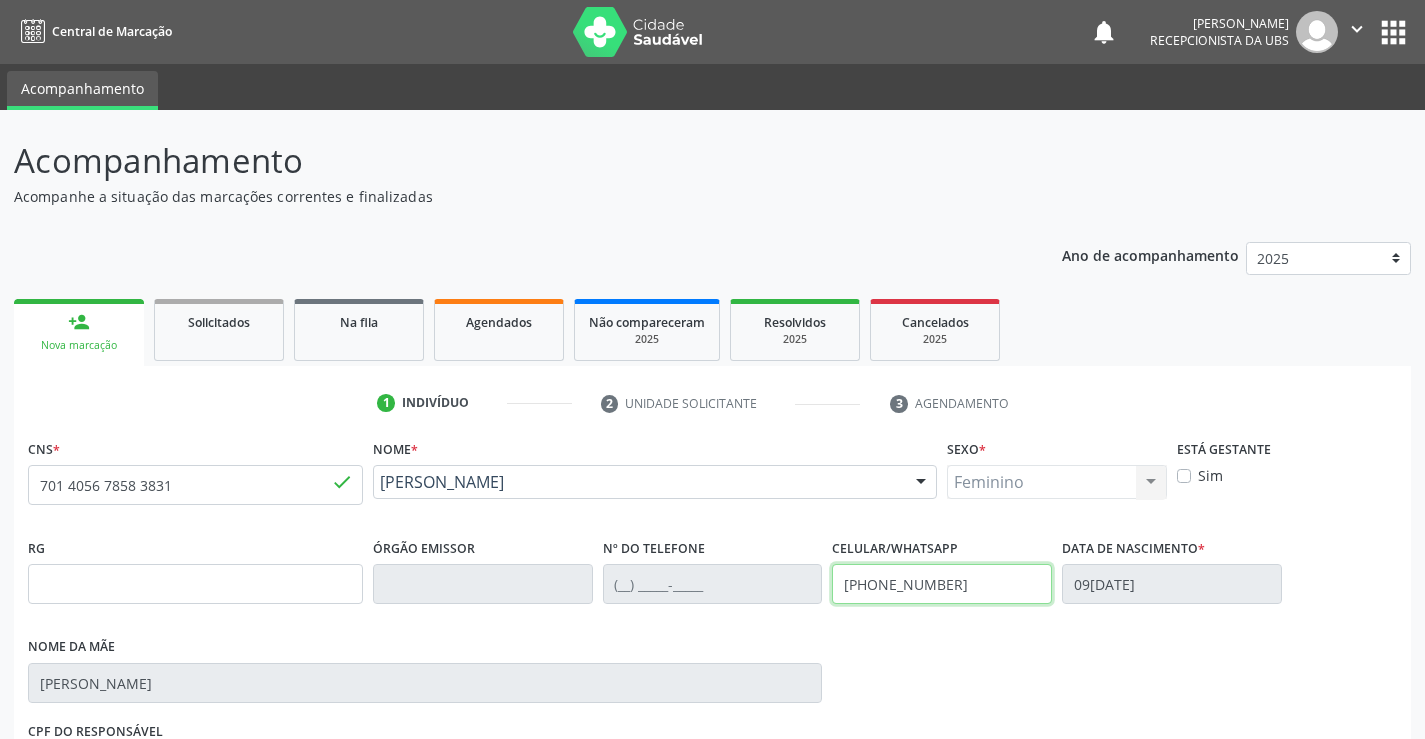 click on "(87) 99999-9999" at bounding box center [942, 584] 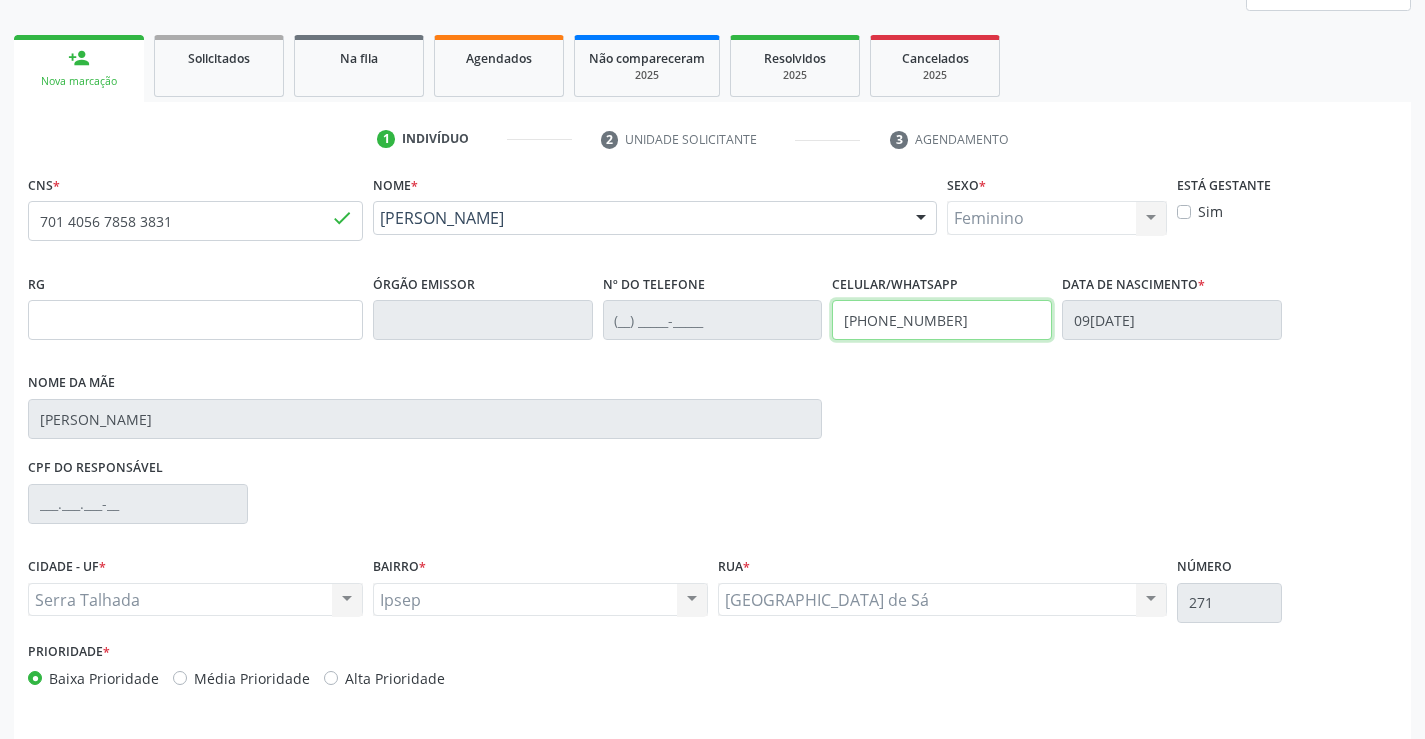 scroll, scrollTop: 300, scrollLeft: 0, axis: vertical 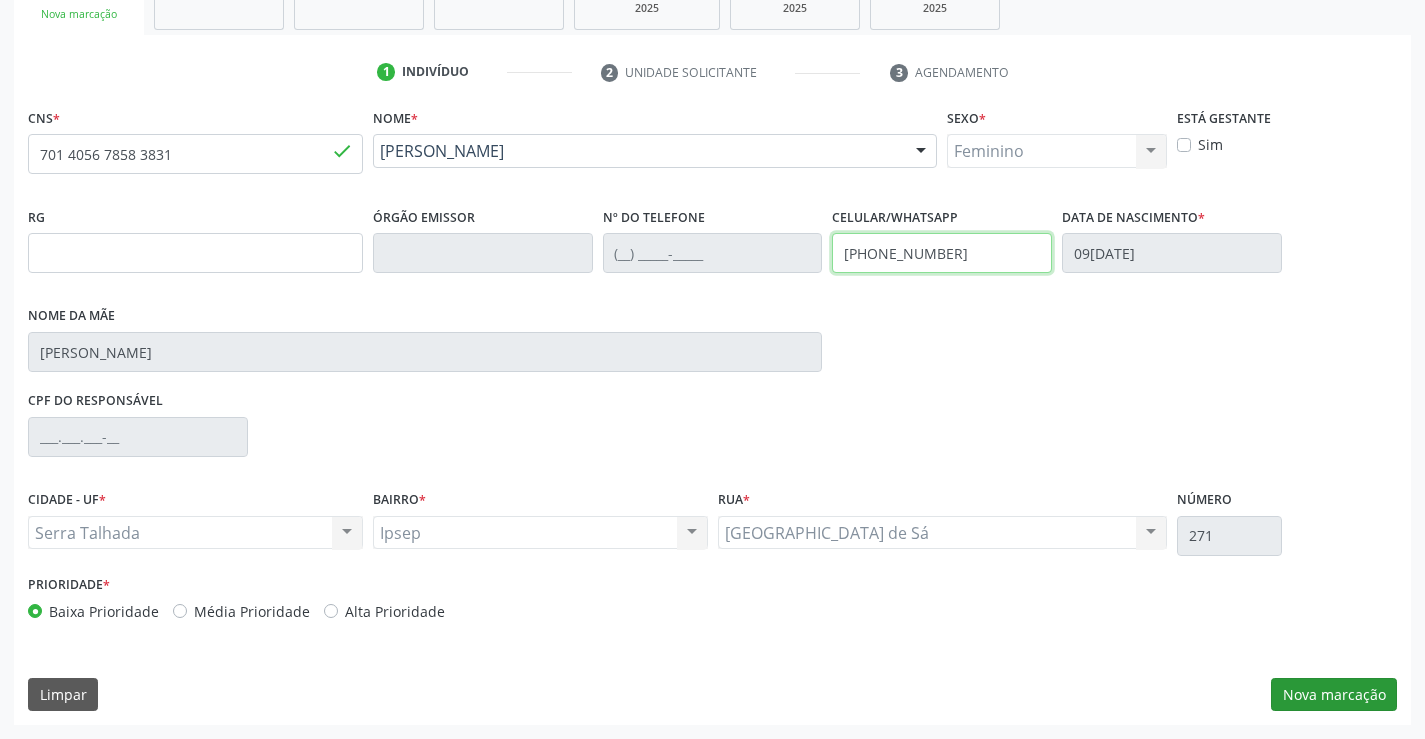 type on "(87) 99677-8477" 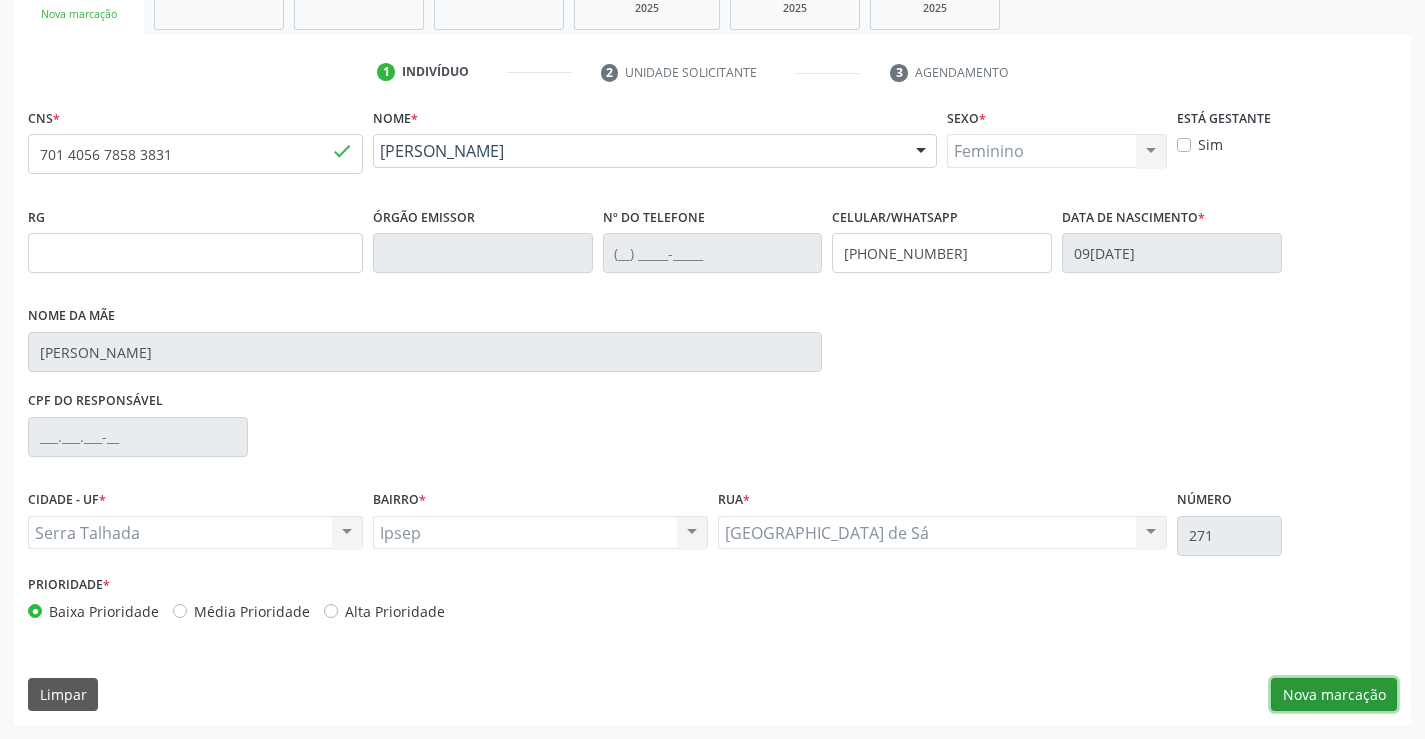 click on "Nova marcação" at bounding box center [1334, 695] 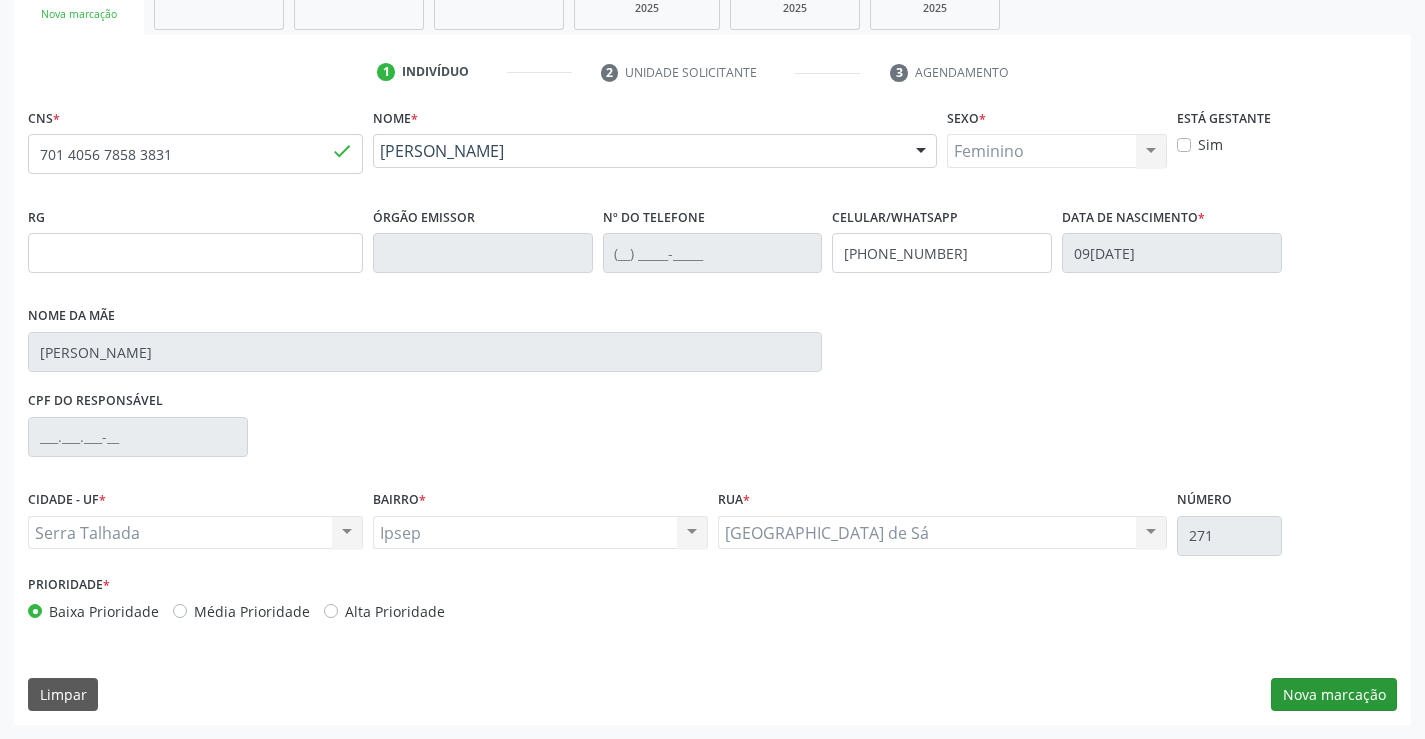 scroll, scrollTop: 167, scrollLeft: 0, axis: vertical 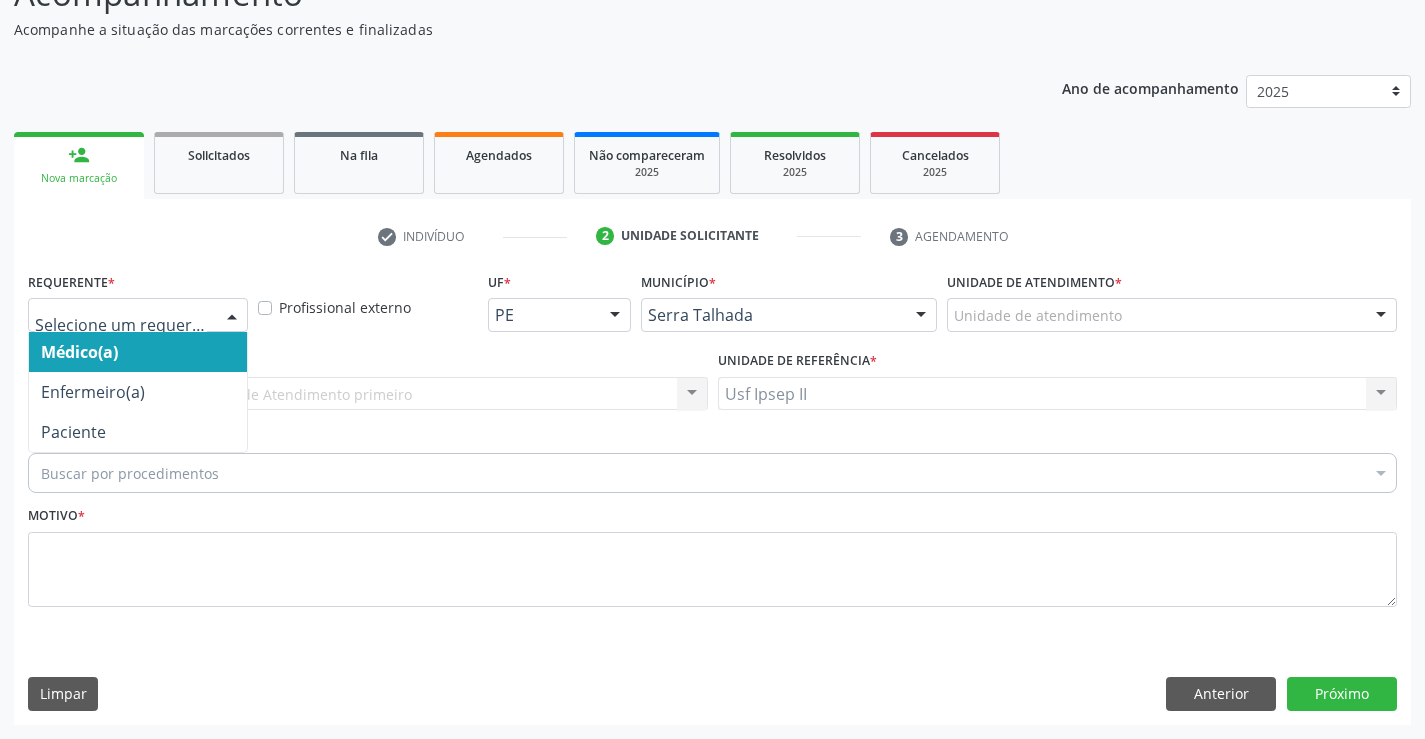 click at bounding box center (232, 316) 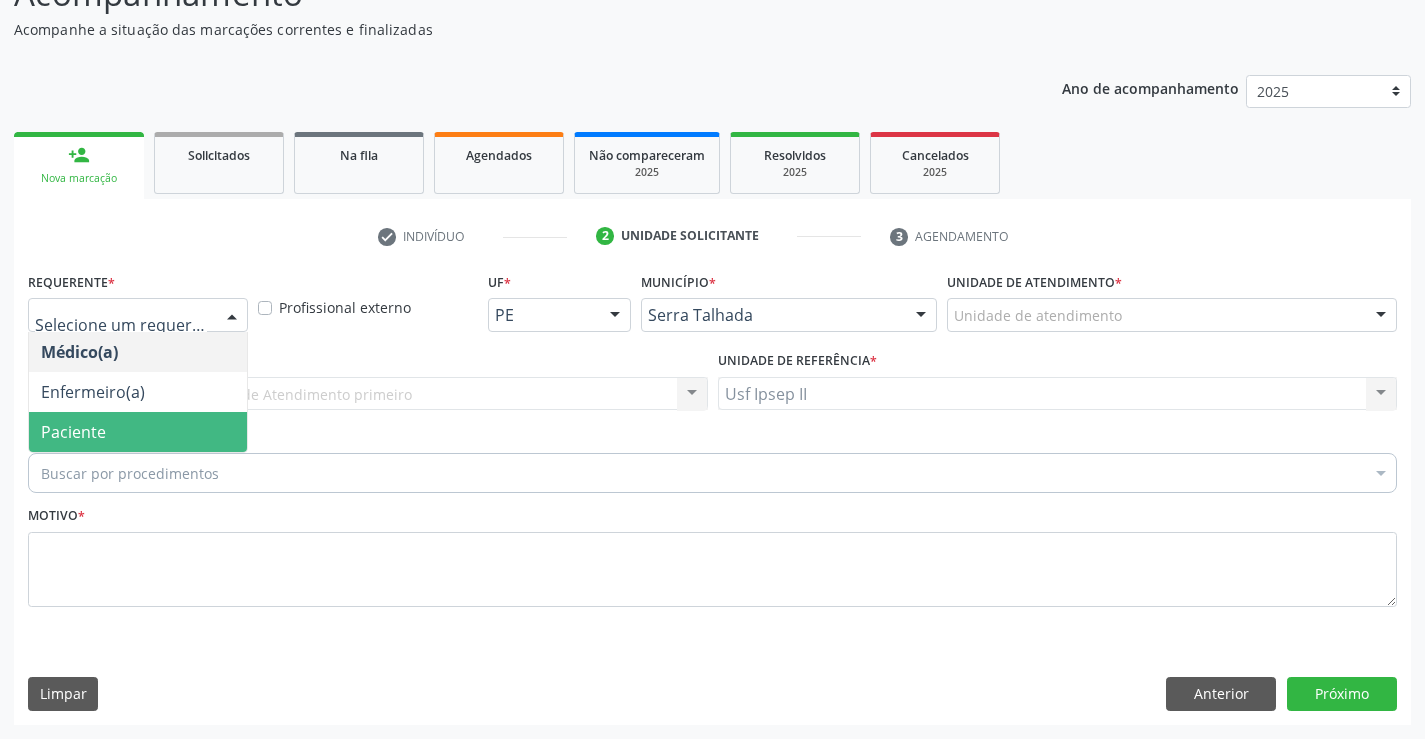 click on "Paciente" at bounding box center [73, 432] 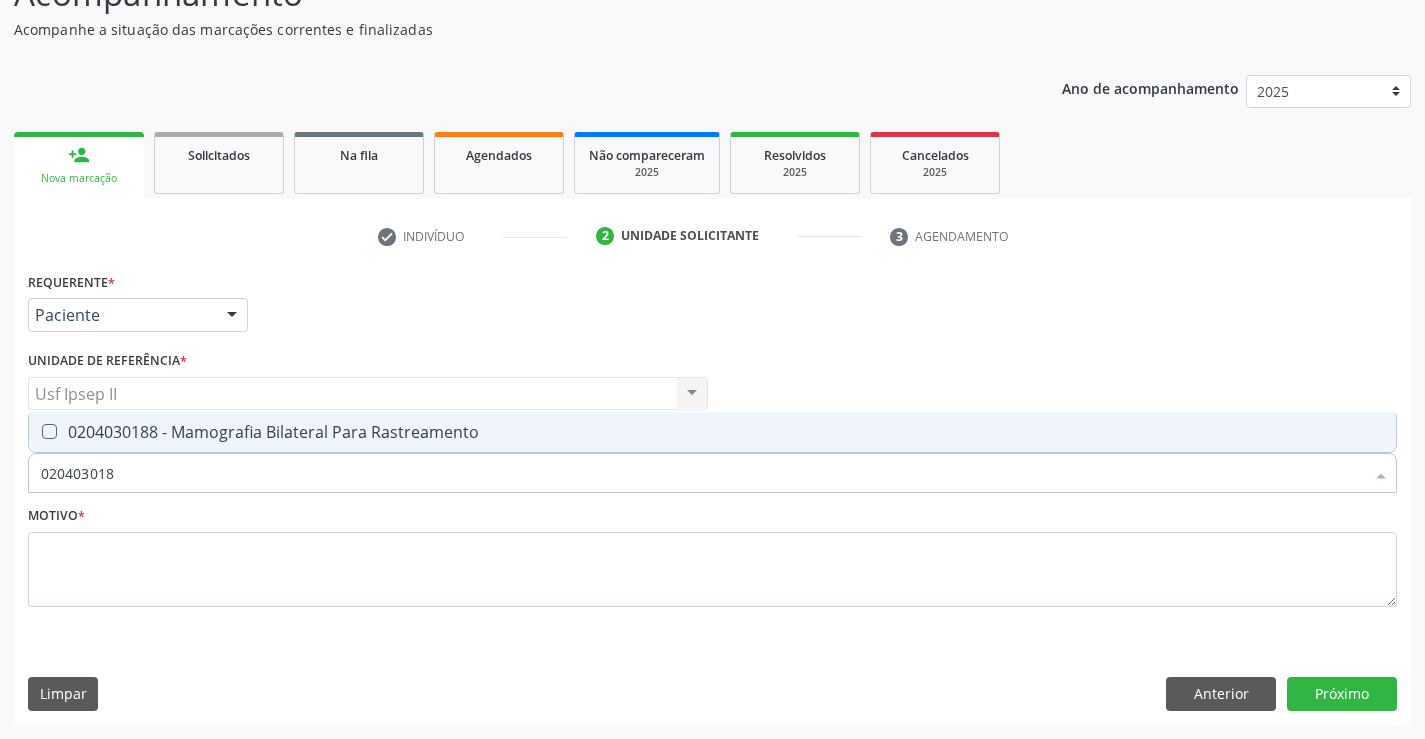 type on "0204030188" 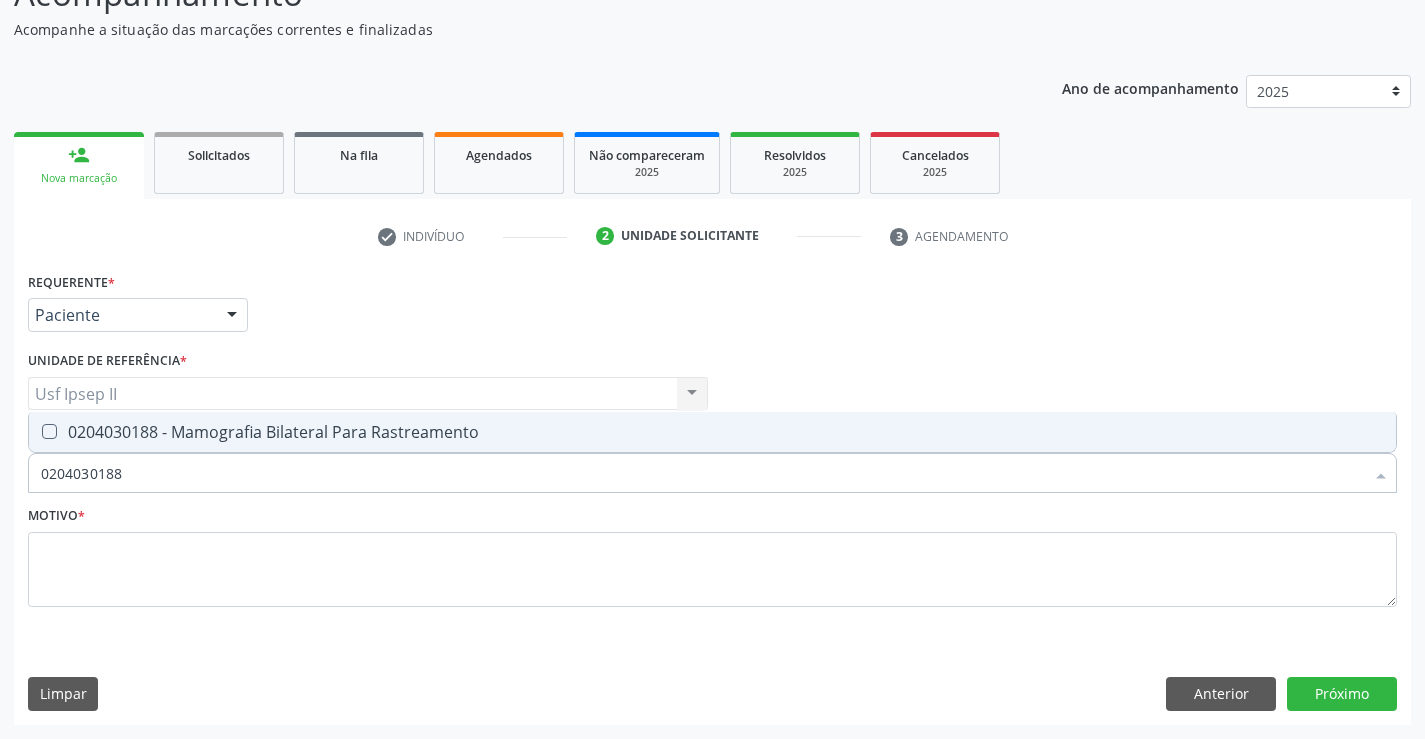 click on "0204030188 - Mamografia Bilateral Para Rastreamento" at bounding box center [712, 432] 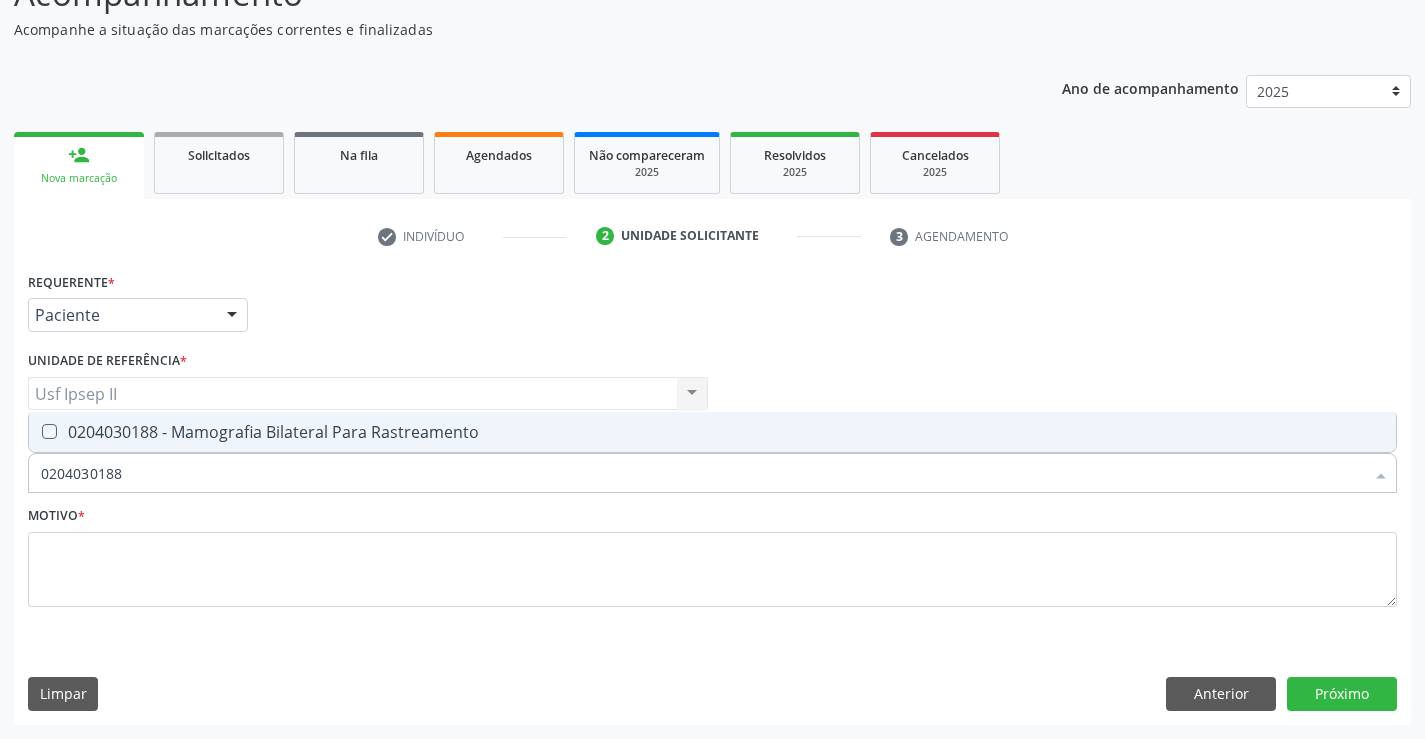 checkbox on "true" 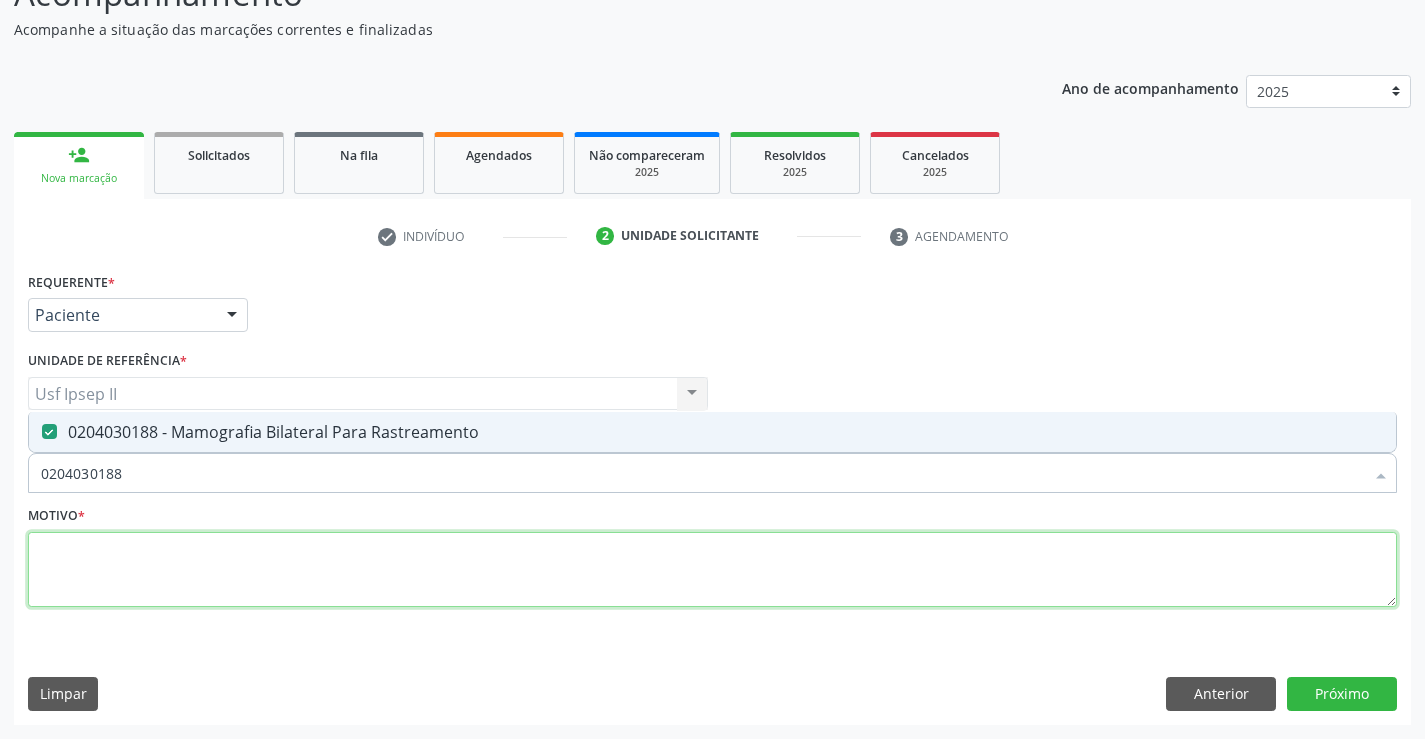 click at bounding box center [712, 570] 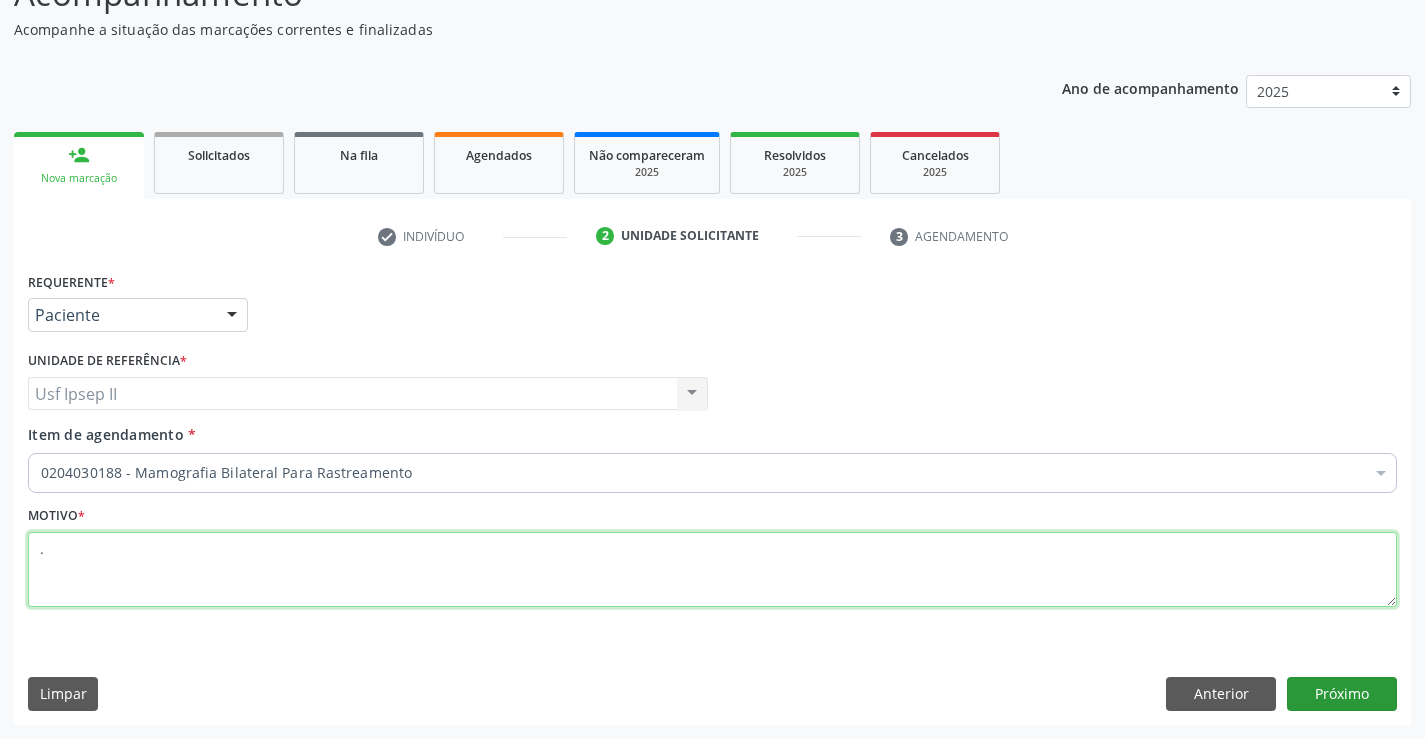 type on "." 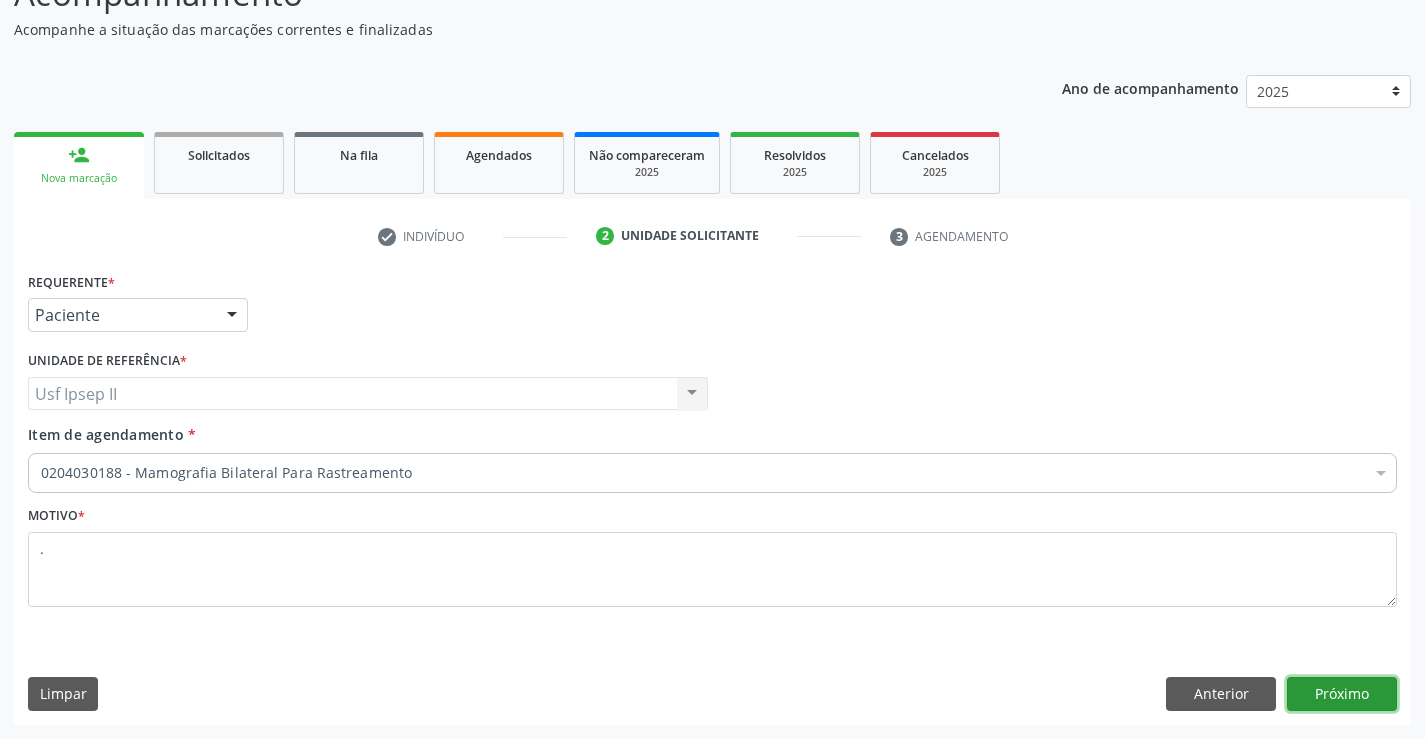 click on "Próximo" at bounding box center [1342, 694] 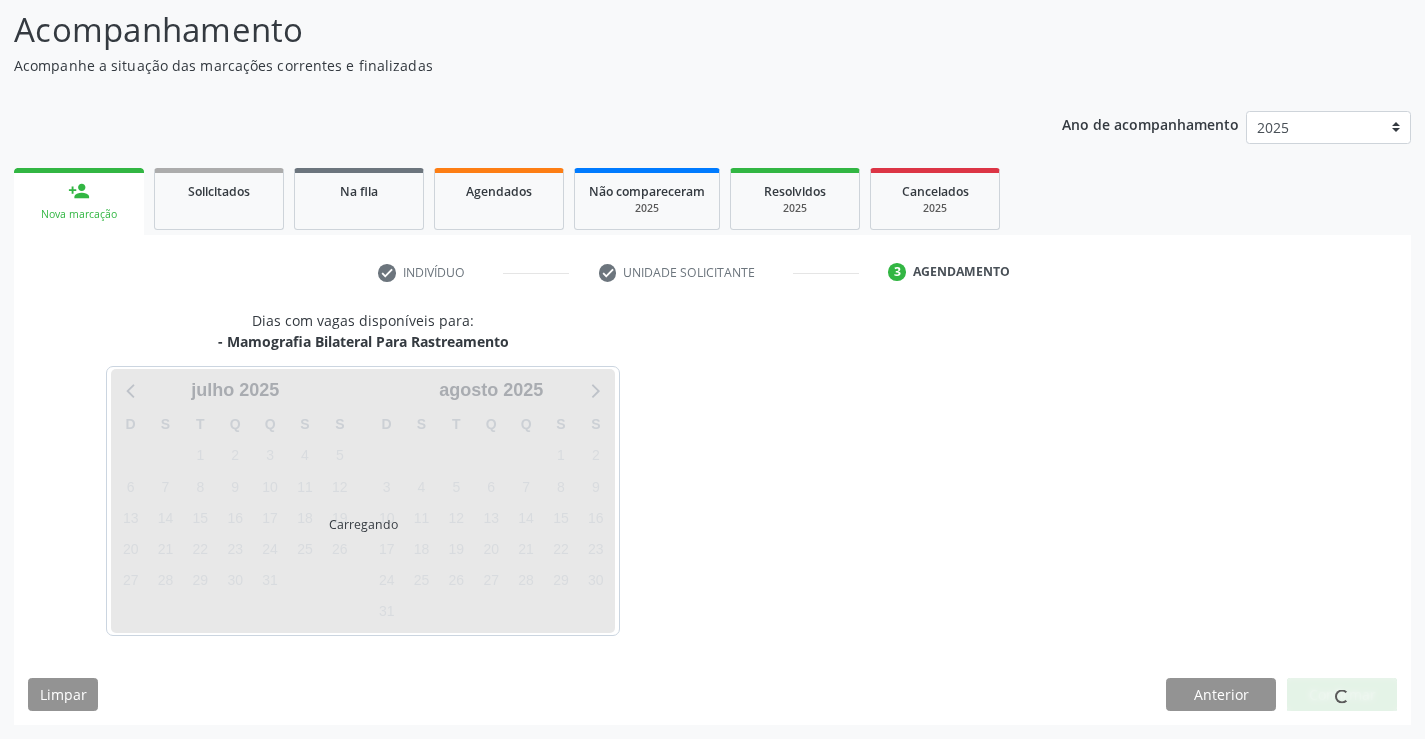 scroll, scrollTop: 131, scrollLeft: 0, axis: vertical 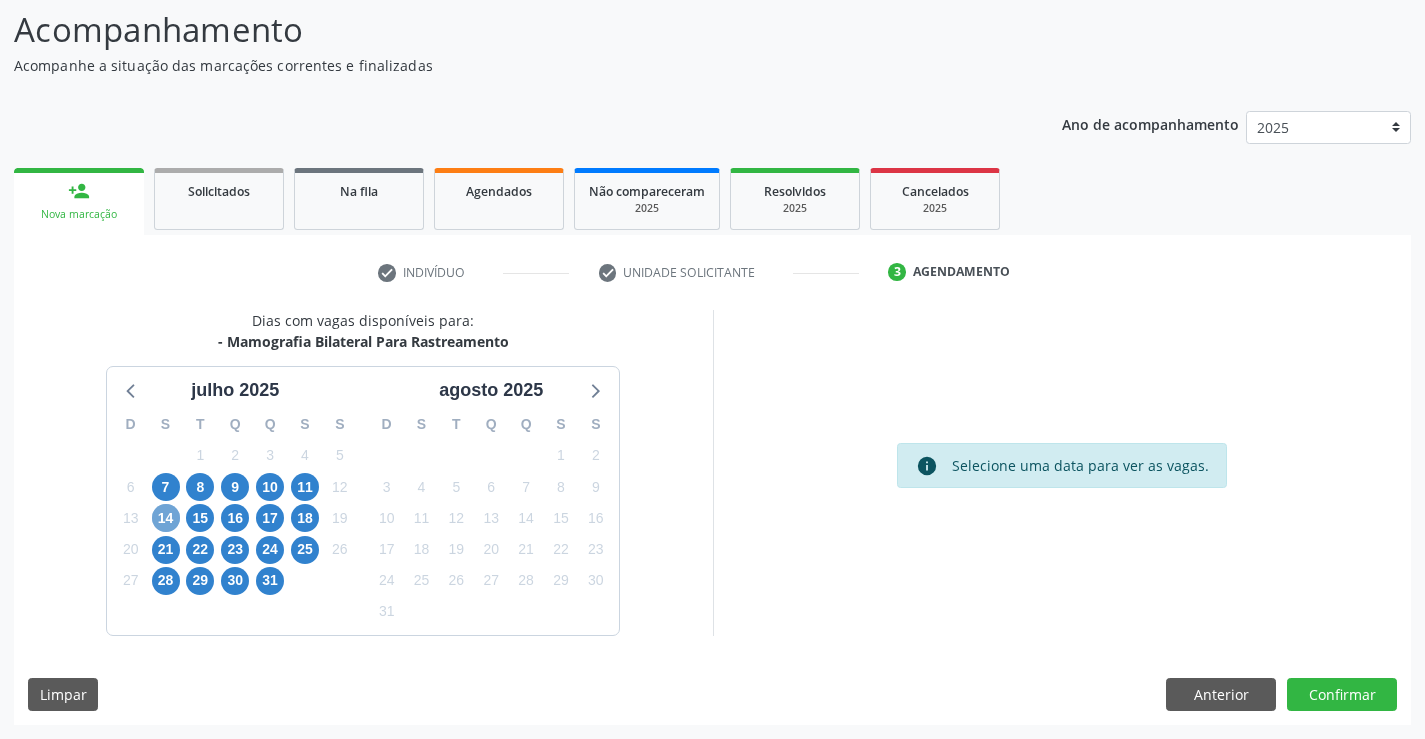 click on "14" at bounding box center [166, 518] 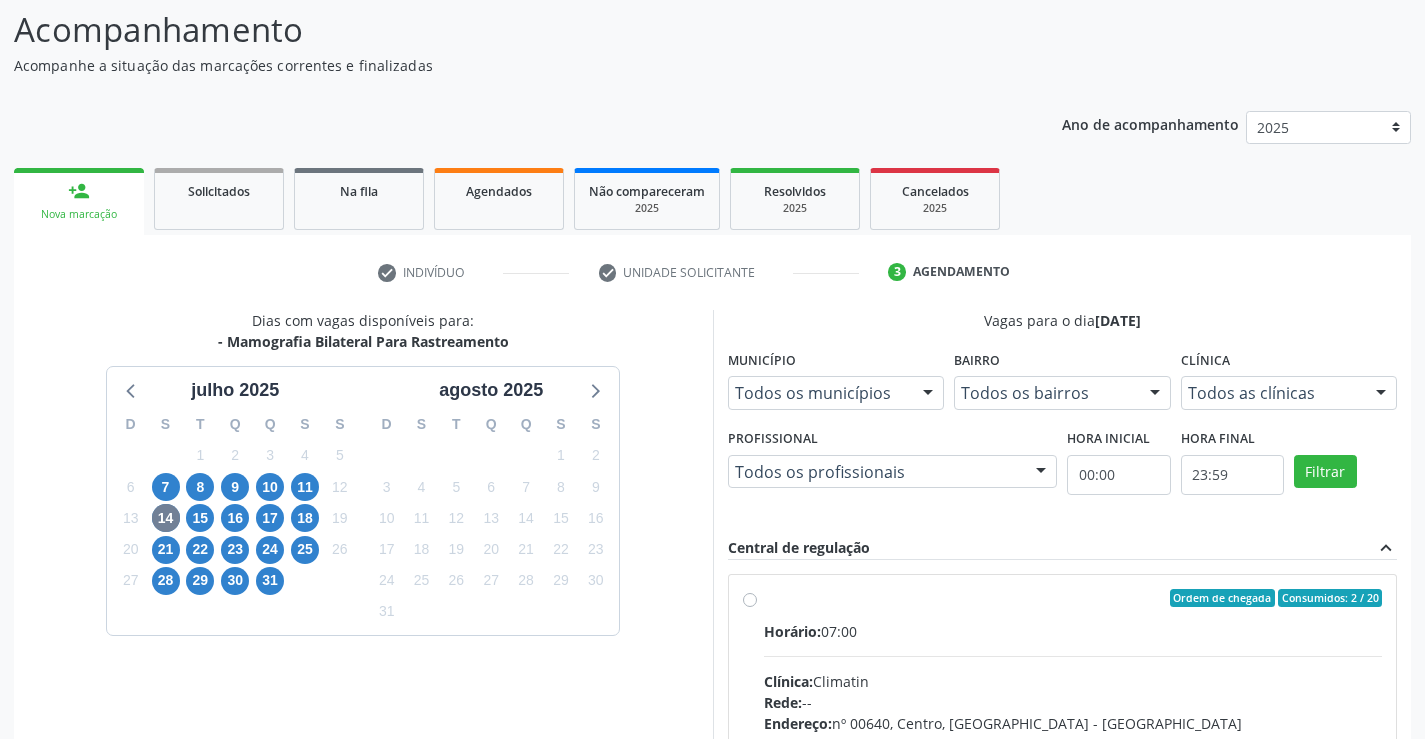 click on "Ordem de chegada
Consumidos: 2 / 20
Horário:   07:00
Clínica:  Climatin
Rede:
--
Endereço:   nº 00640, Centro, Serra Talhada - PE
Telefone:   (81) 38311133
Profissional:
Ana Carolina Barboza de Andrada Melo Lyra
Informações adicionais sobre o atendimento
Idade de atendimento:
de 0 a 120 anos
Gênero(s) atendido(s):
Masculino e Feminino
Informações adicionais:
--" at bounding box center [1073, 742] 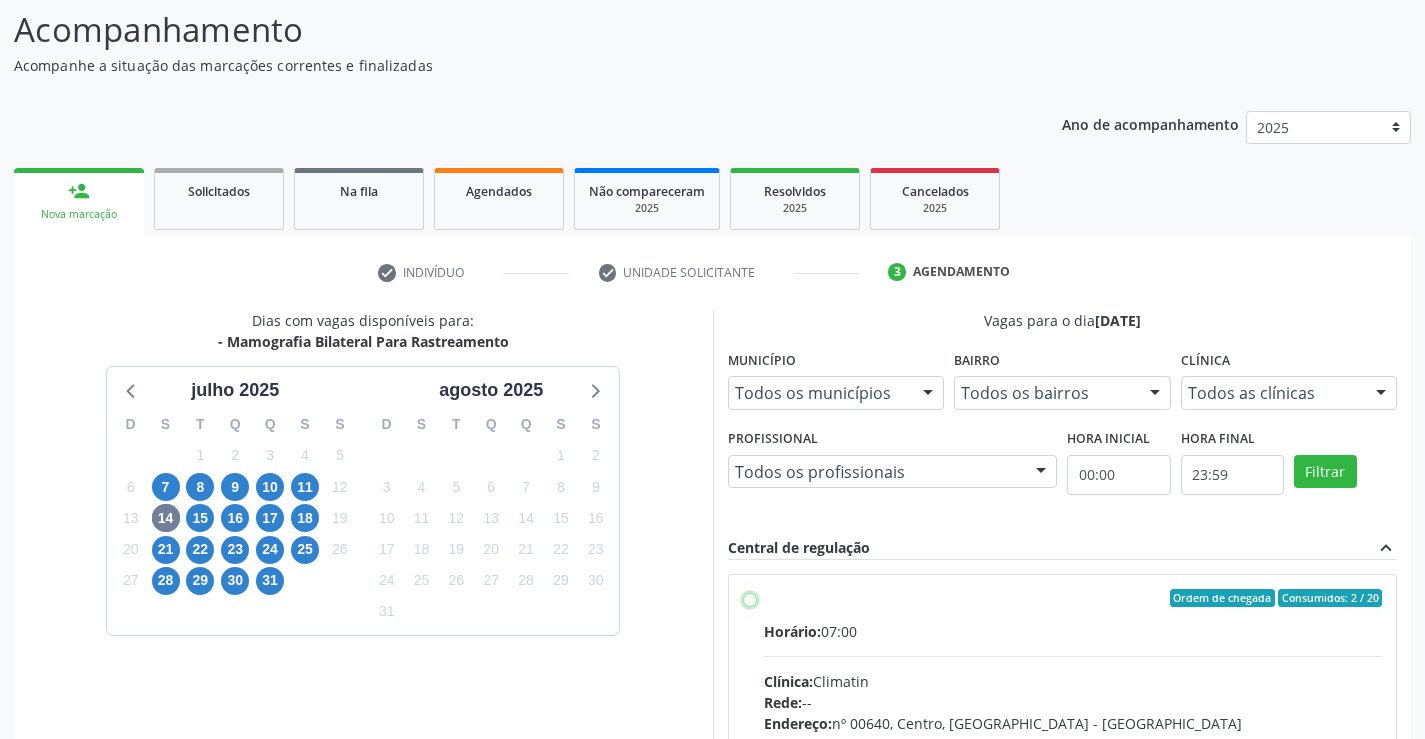 radio on "true" 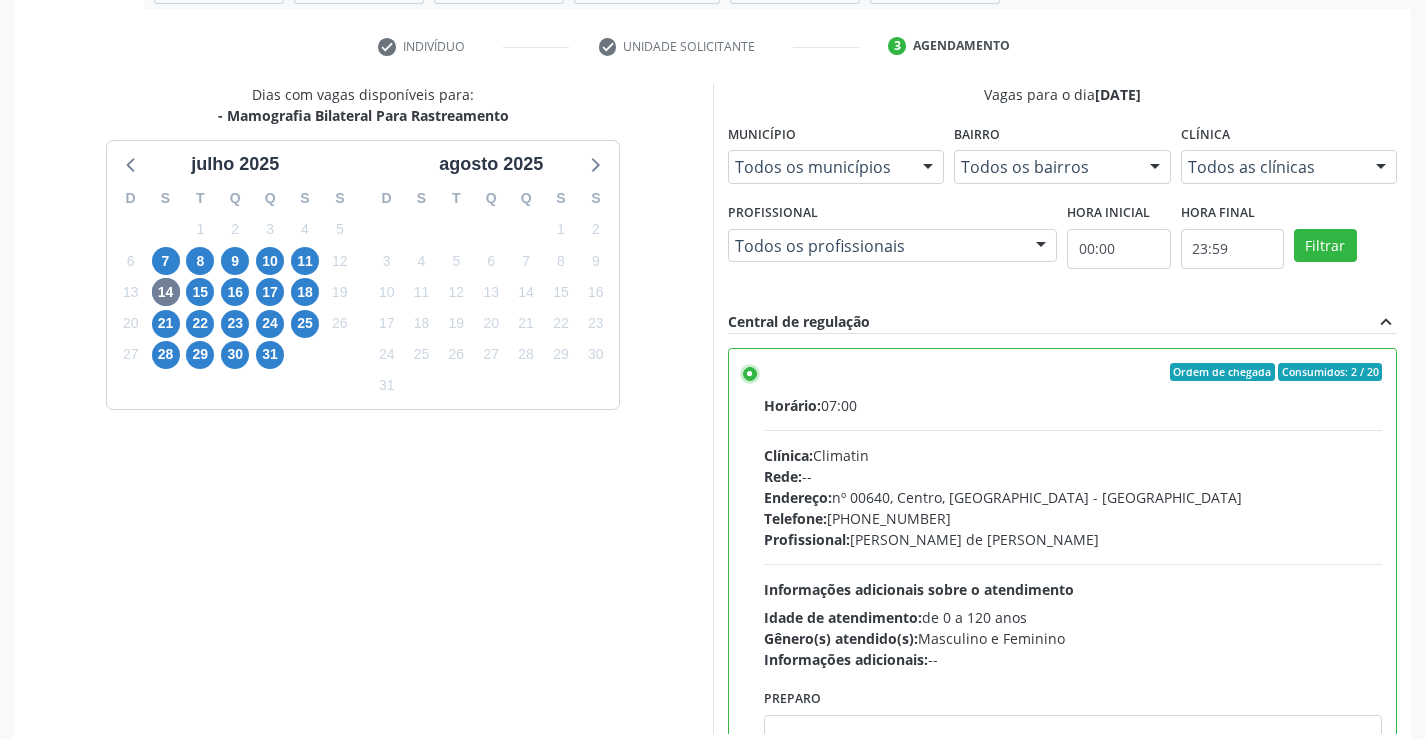 scroll, scrollTop: 456, scrollLeft: 0, axis: vertical 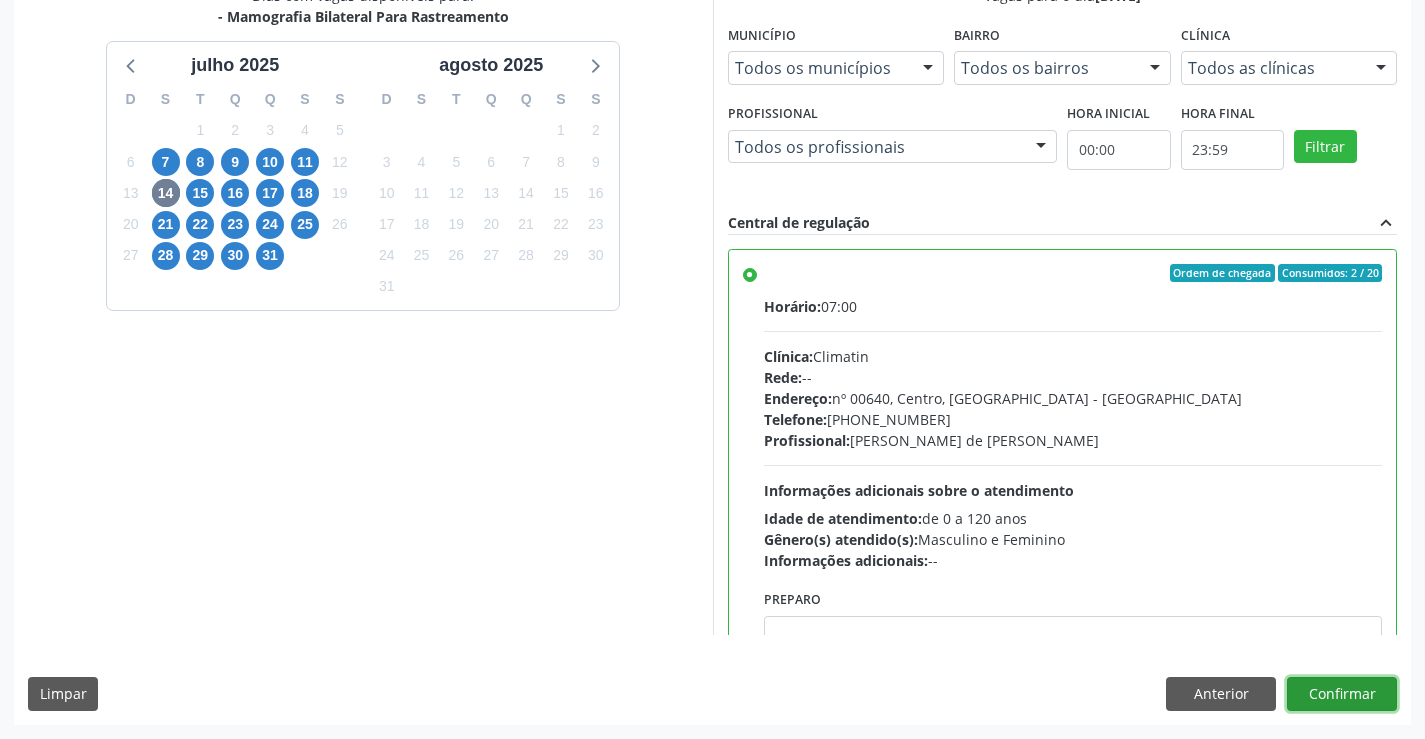 click on "Confirmar" at bounding box center [1342, 694] 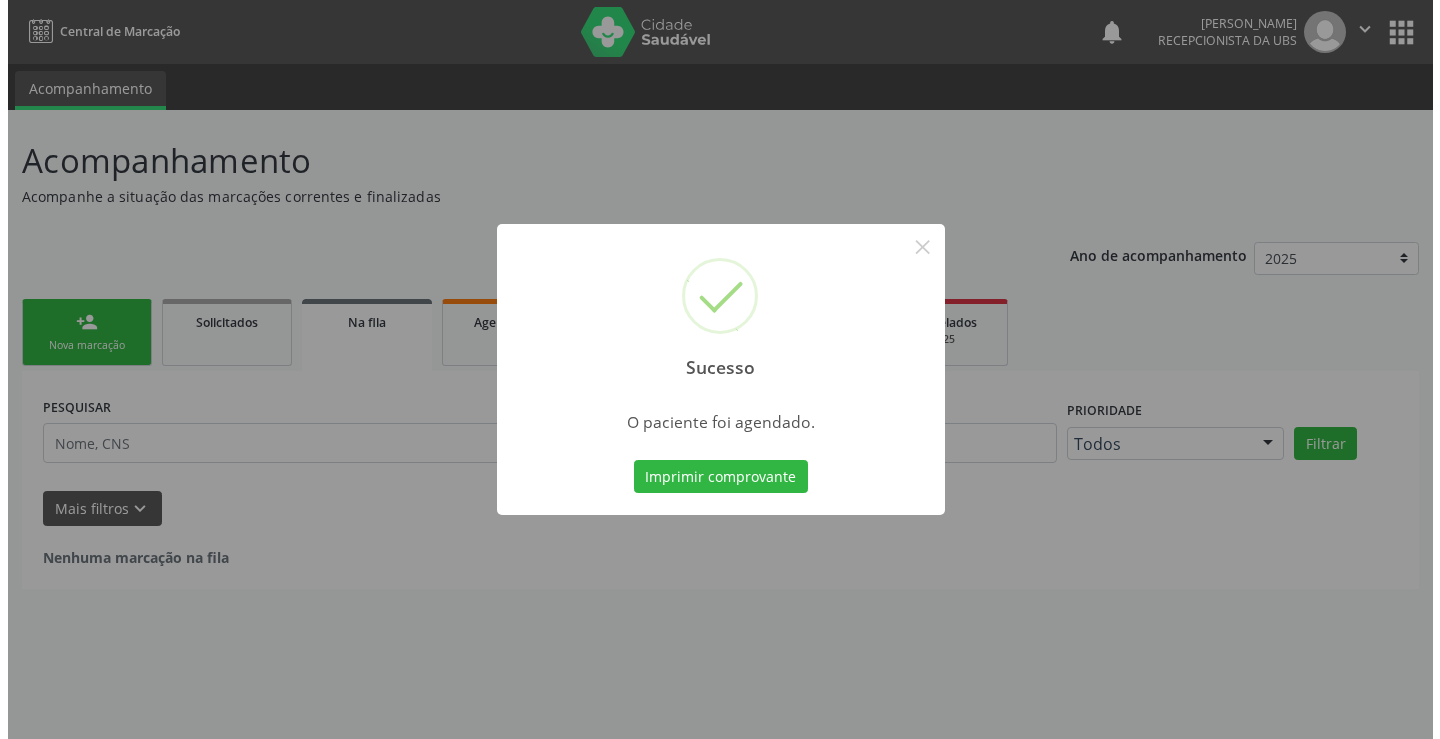 scroll, scrollTop: 0, scrollLeft: 0, axis: both 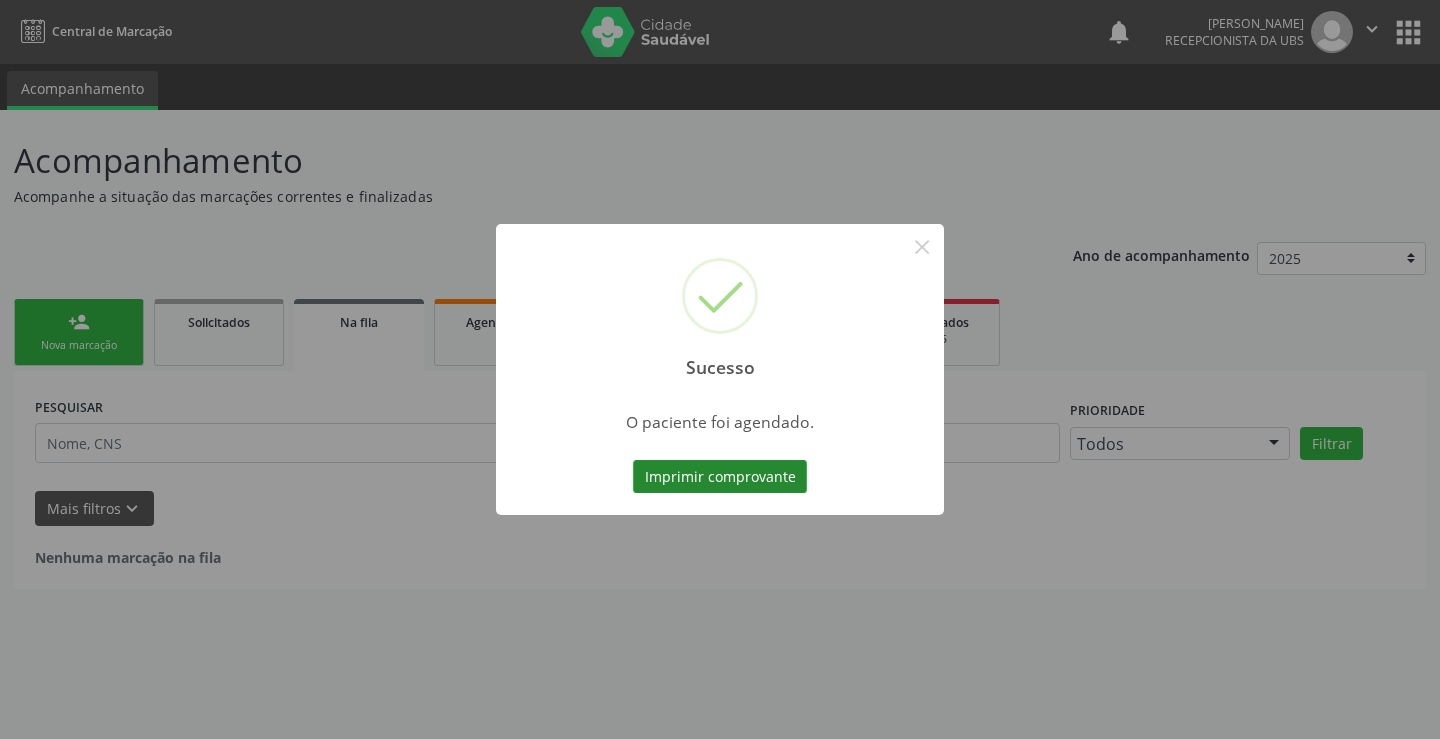 click on "Imprimir comprovante" at bounding box center (720, 477) 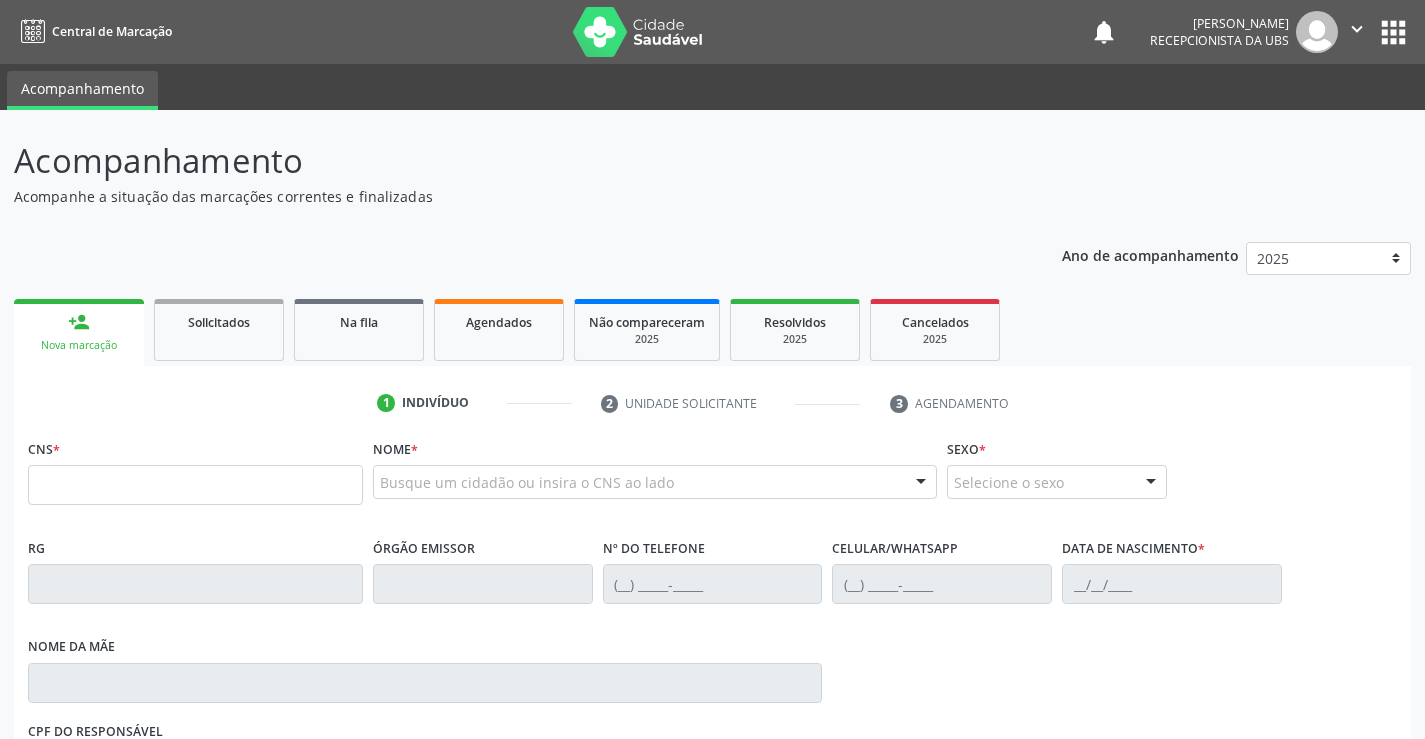 scroll, scrollTop: 0, scrollLeft: 0, axis: both 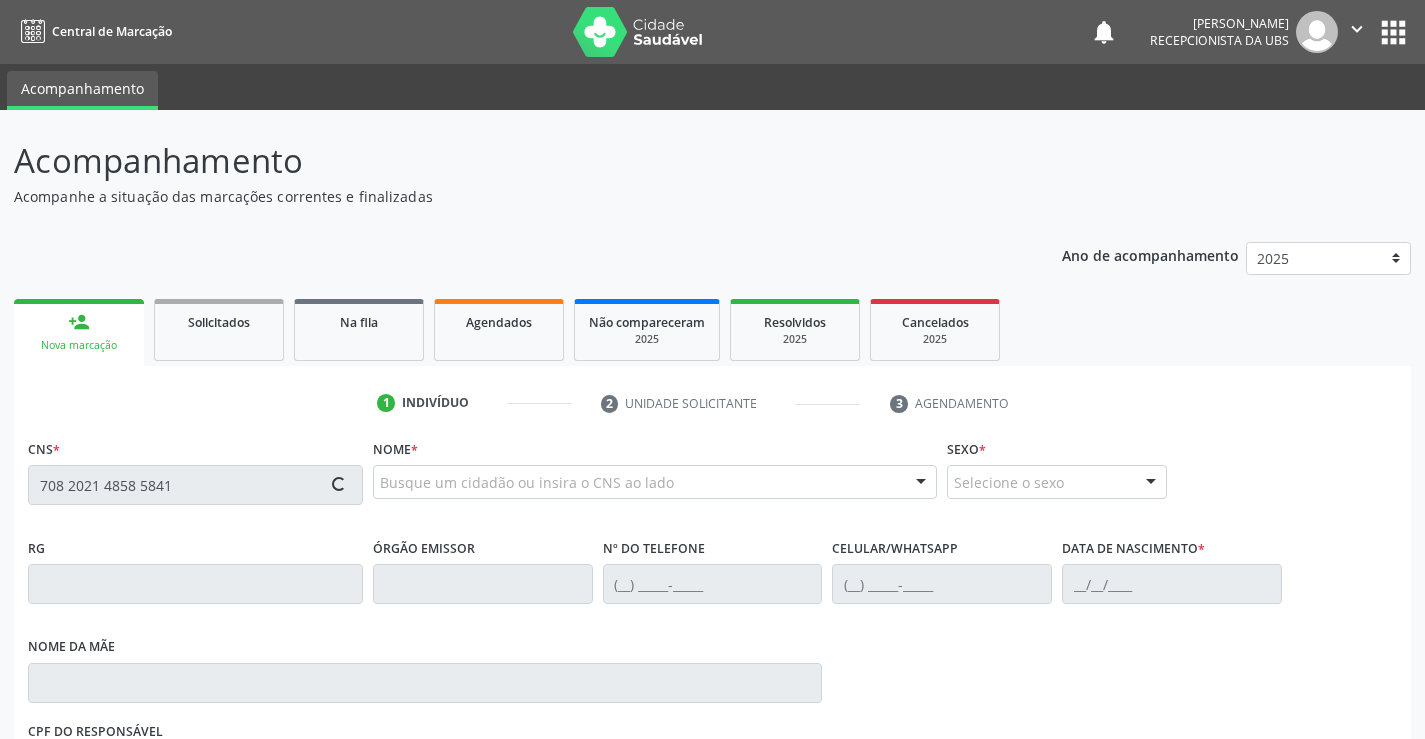 type on "708 2021 4858 5841" 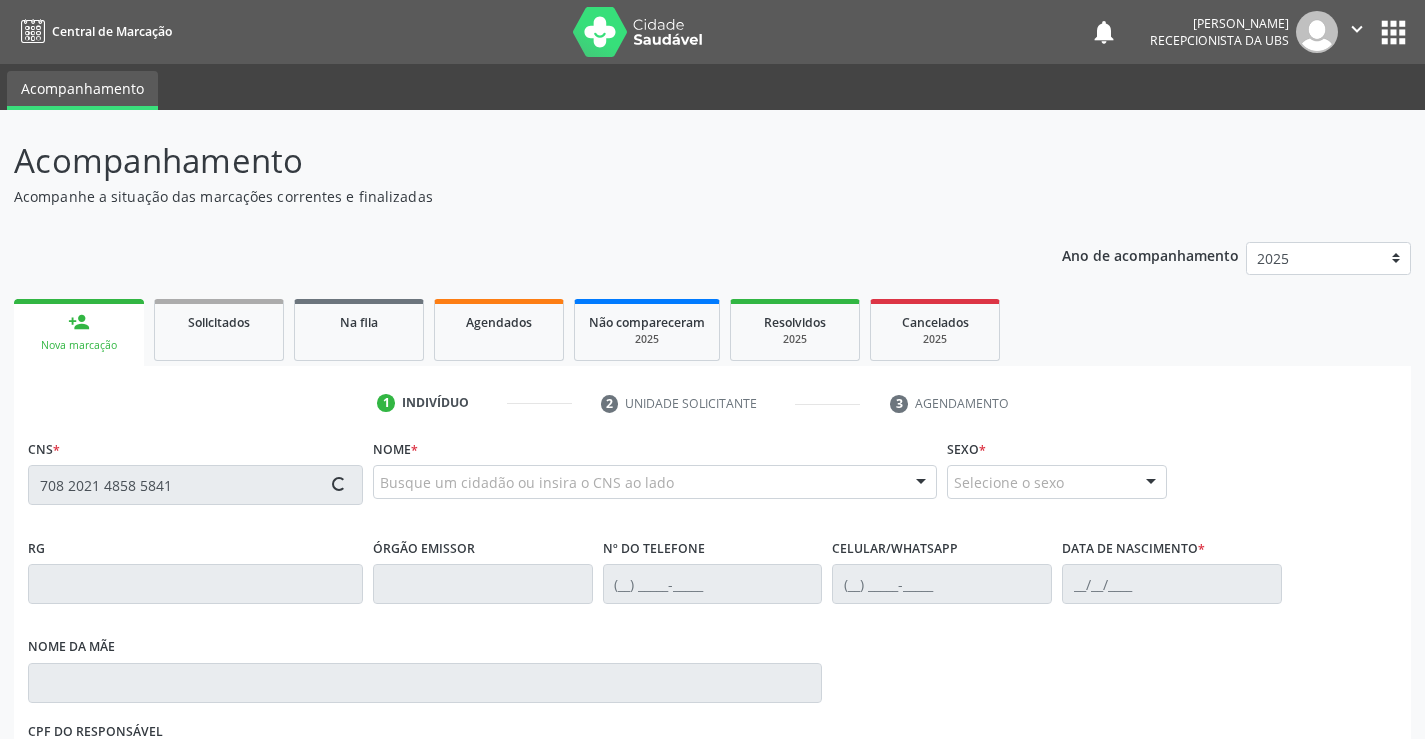type 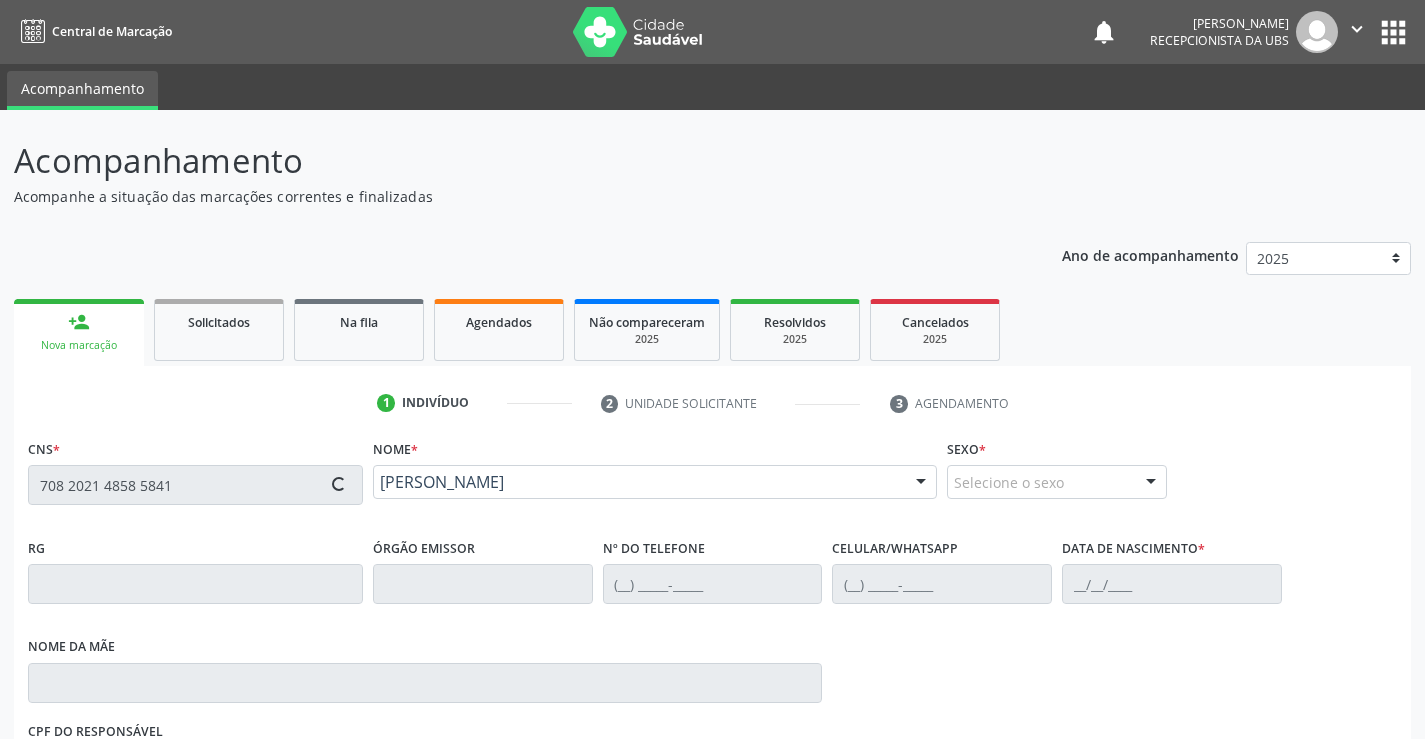 type on "(87) 99606-3589" 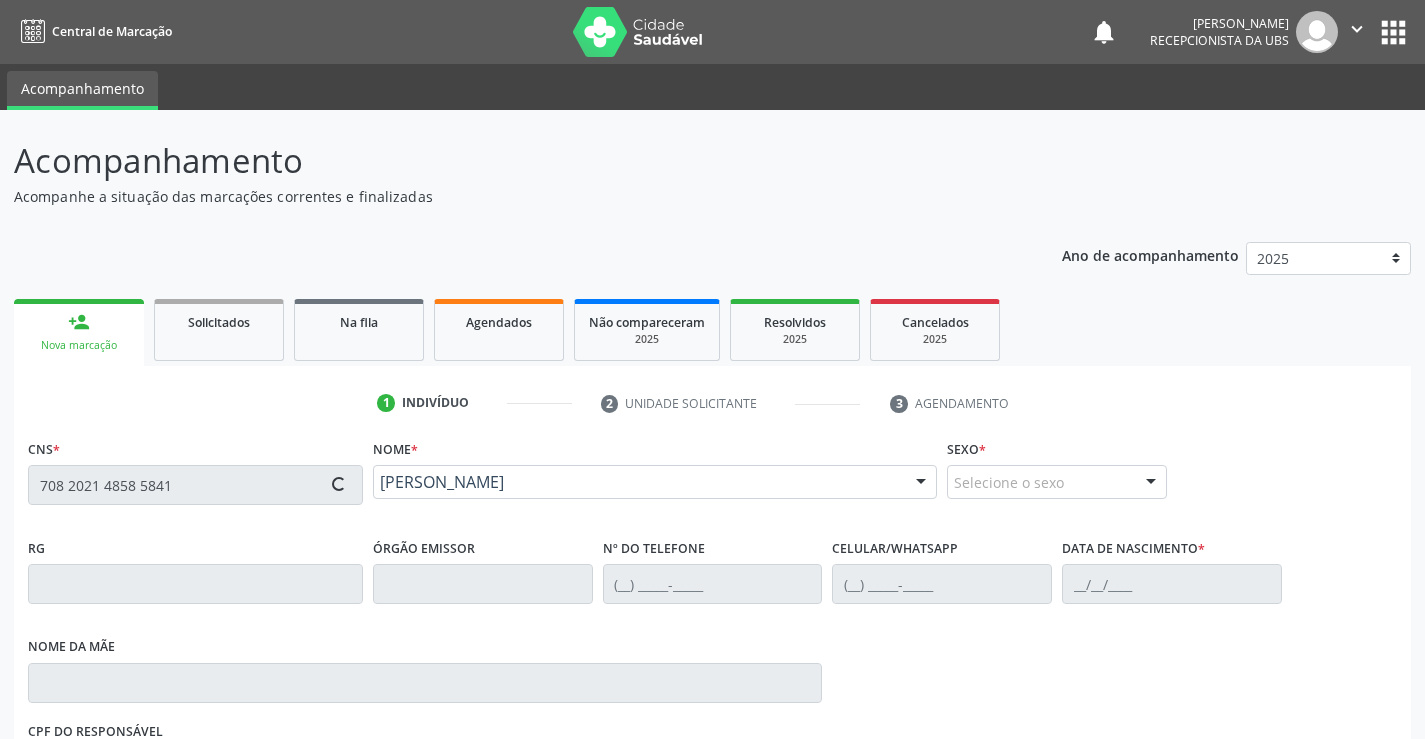type on "(87) 99606-3589" 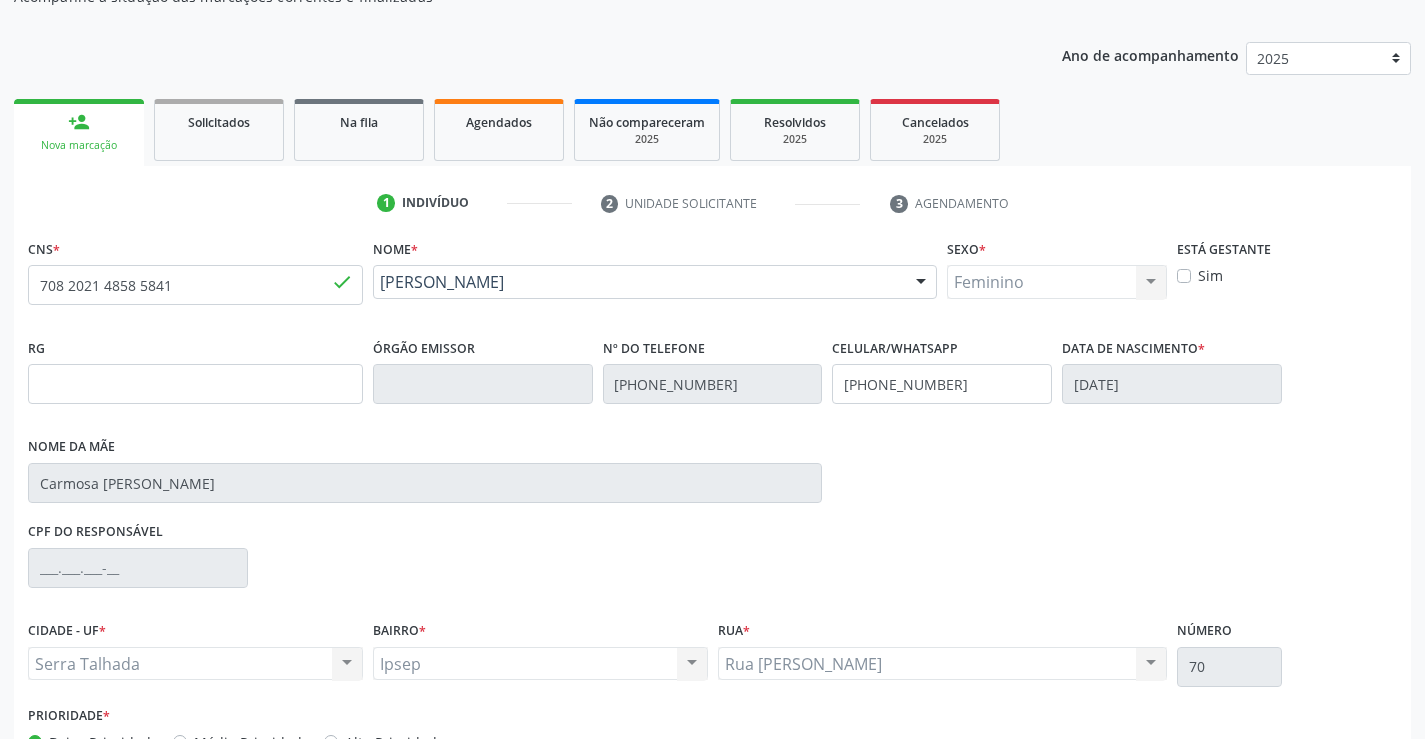 scroll, scrollTop: 331, scrollLeft: 0, axis: vertical 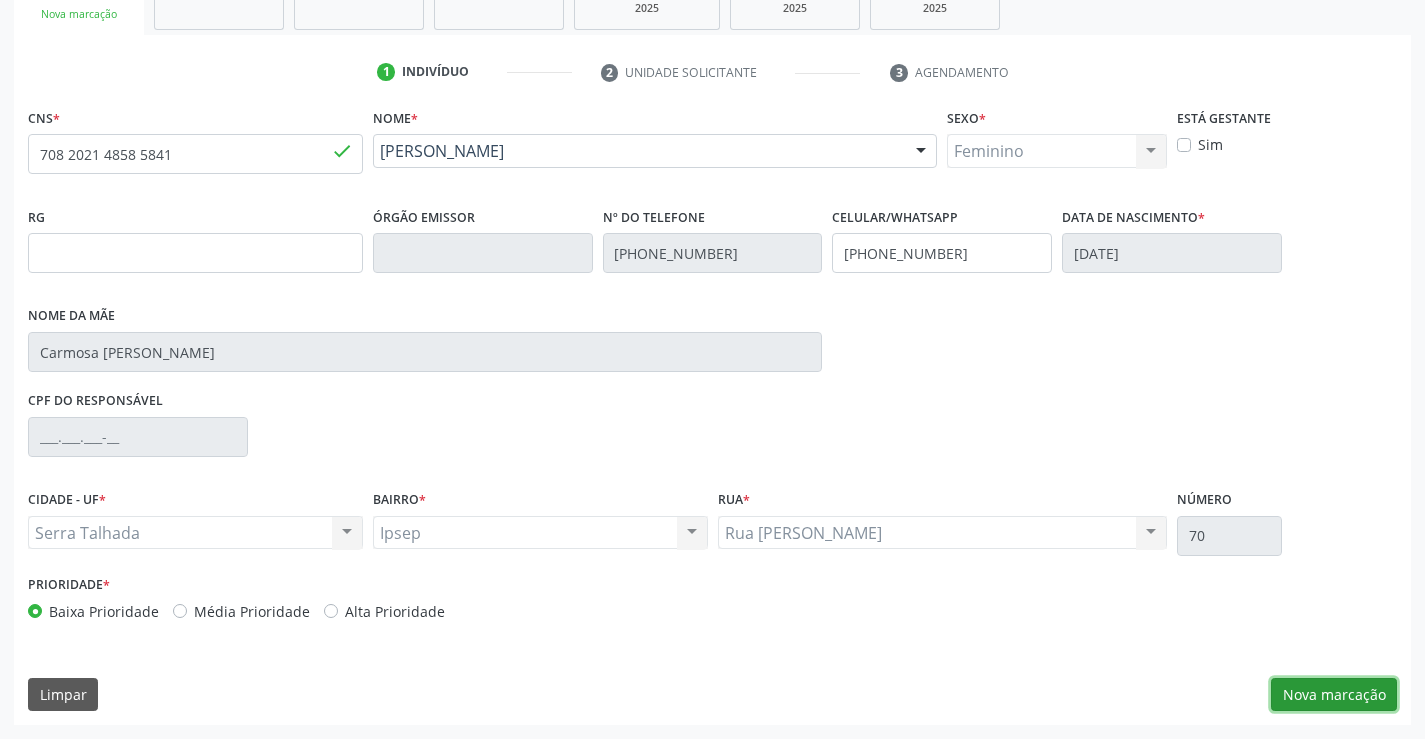 click on "Nova marcação" at bounding box center [1334, 695] 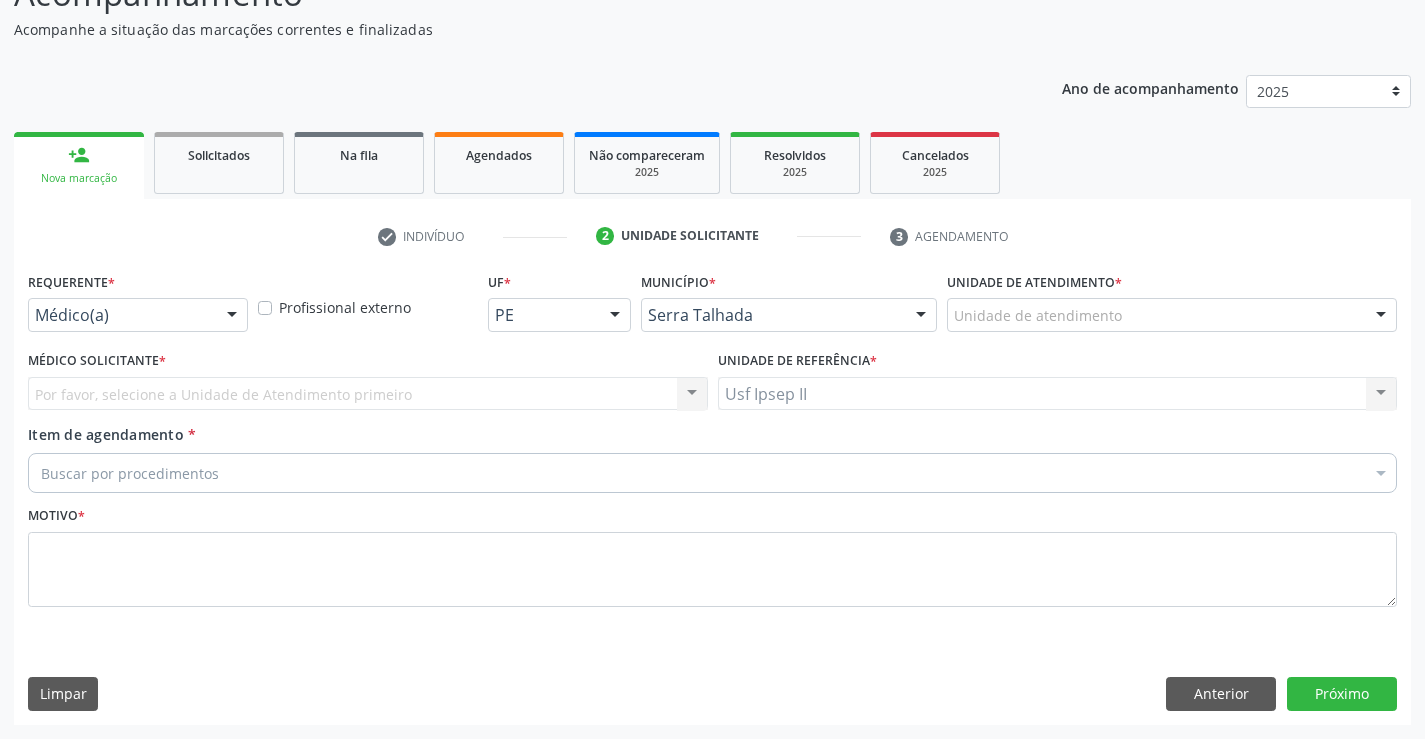scroll, scrollTop: 167, scrollLeft: 0, axis: vertical 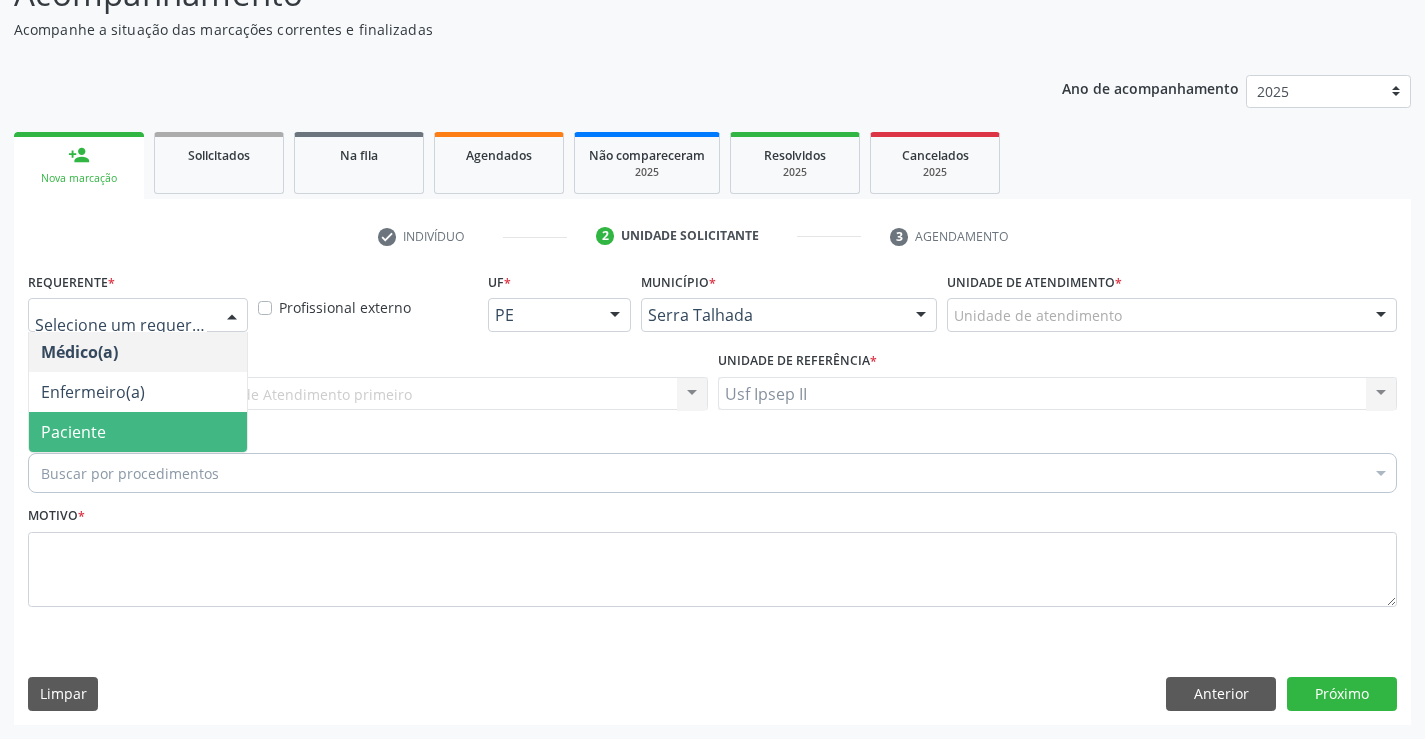 click on "Paciente" at bounding box center [138, 432] 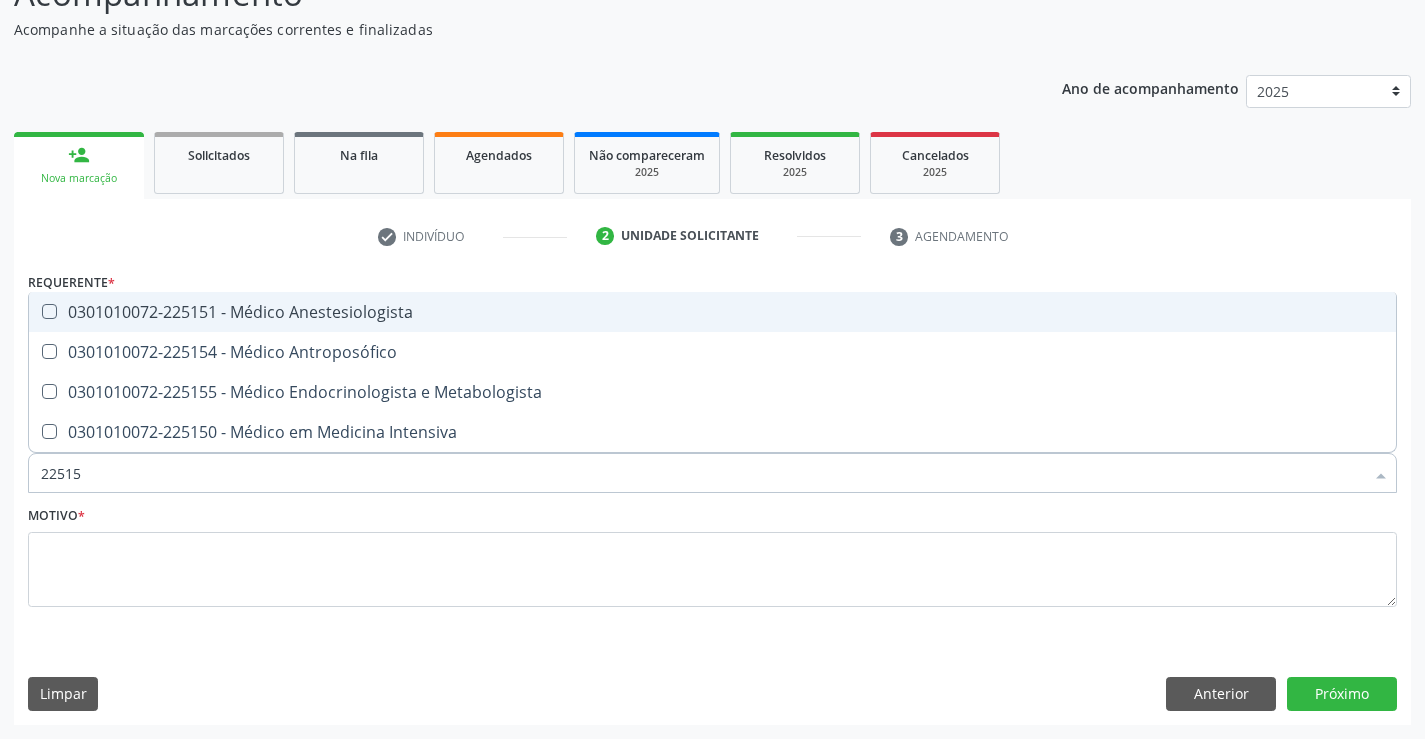 type on "225155" 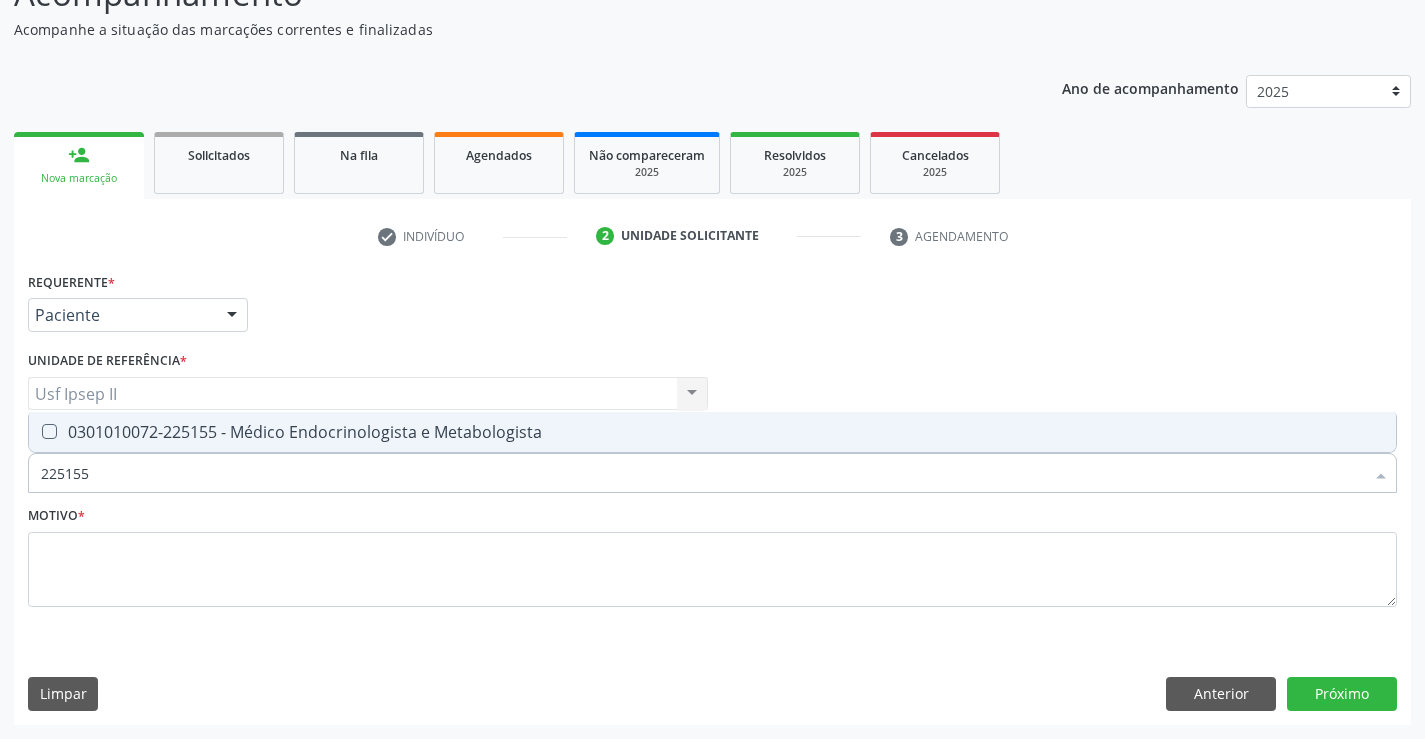 click on "0301010072-225155 - Médico Endocrinologista e Metabologista" at bounding box center (712, 432) 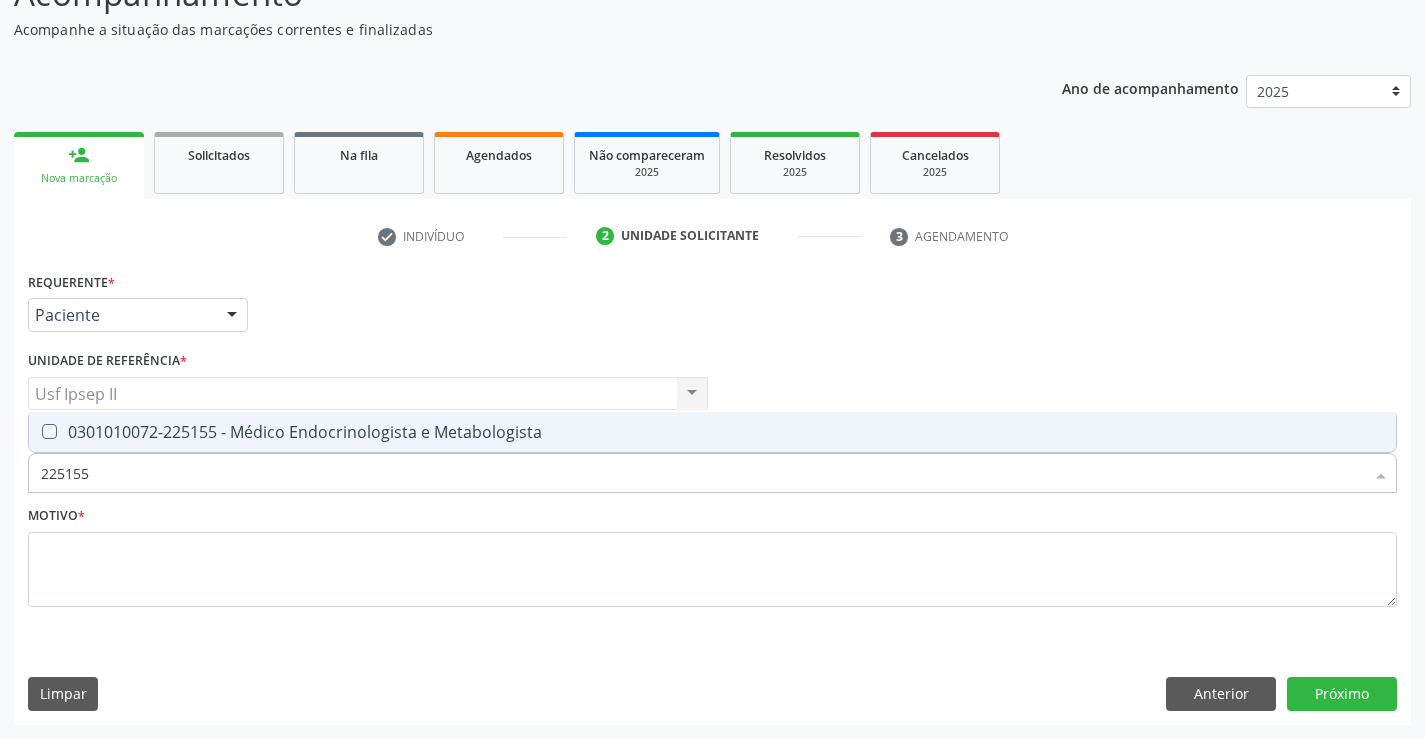 checkbox on "true" 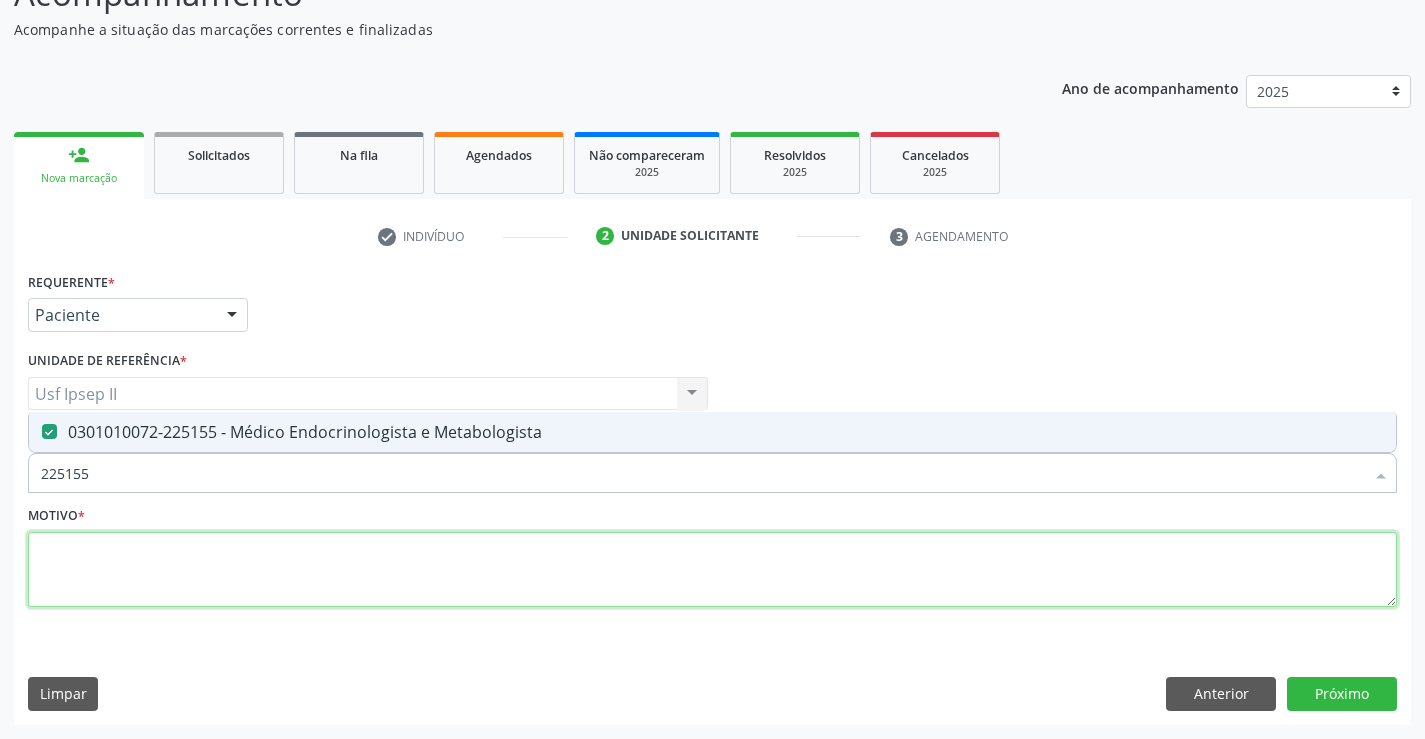 click at bounding box center (712, 570) 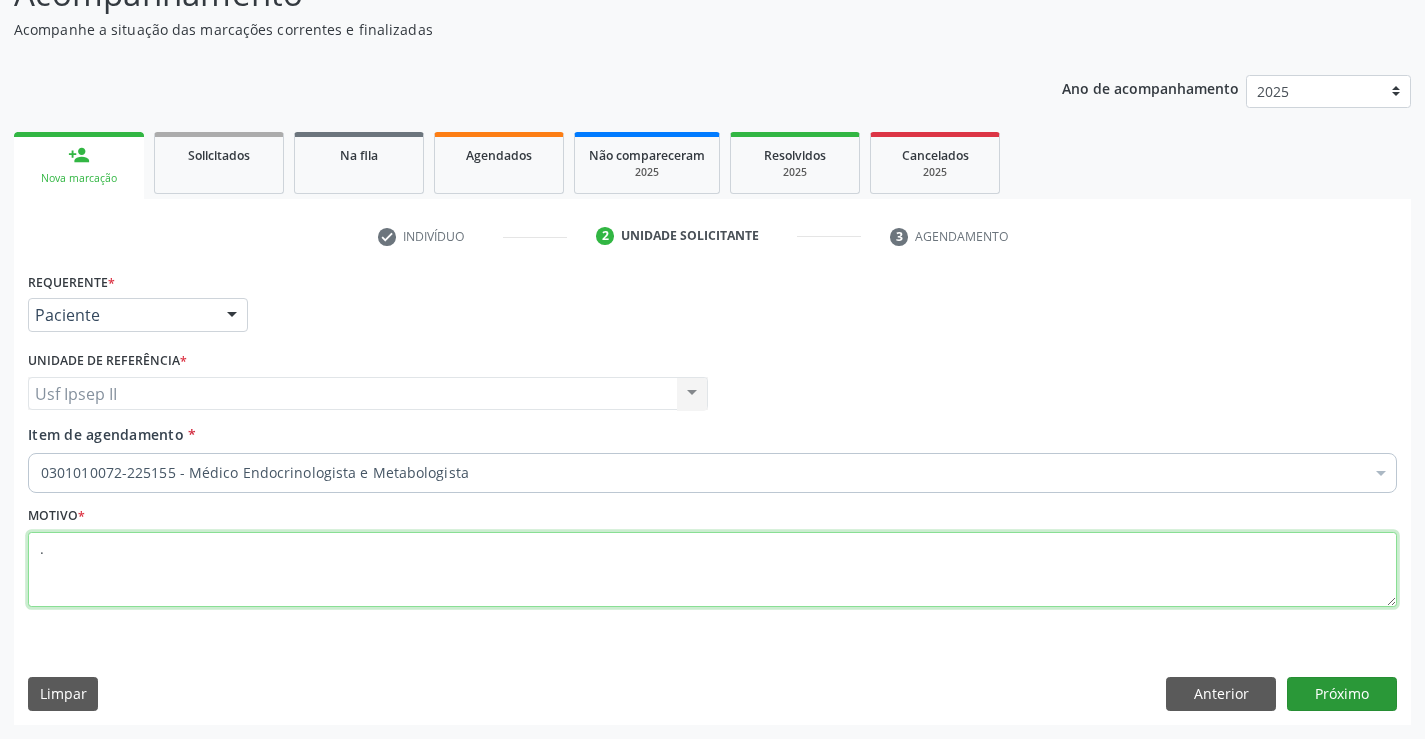type on "." 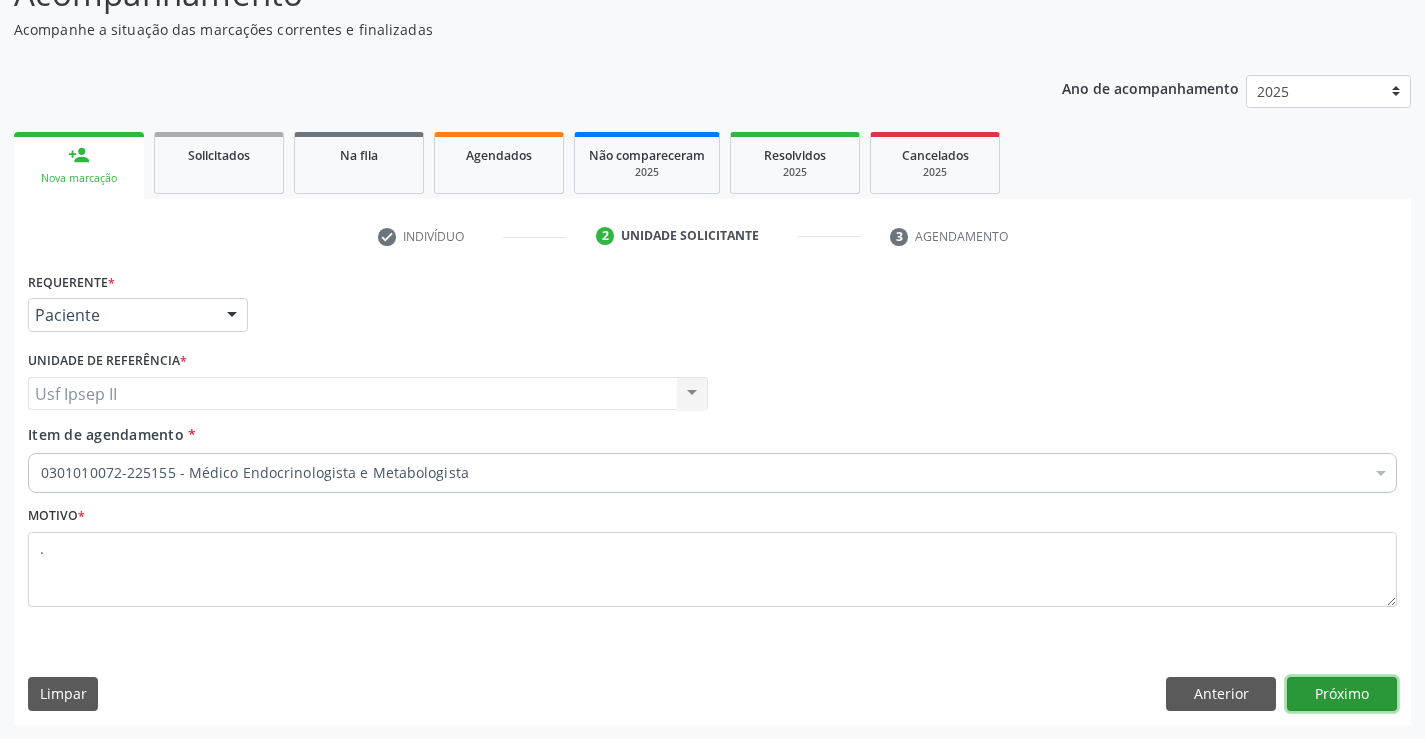 click on "Próximo" at bounding box center [1342, 694] 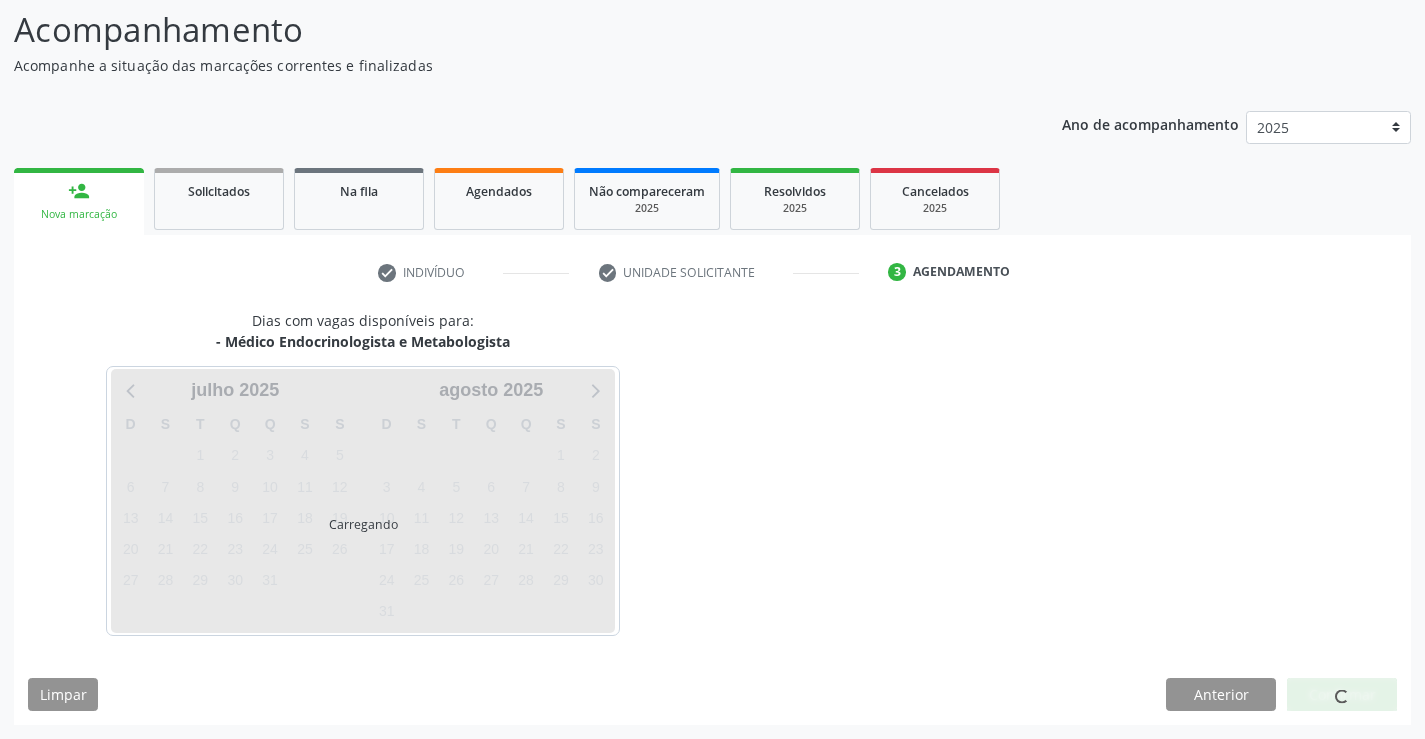scroll, scrollTop: 131, scrollLeft: 0, axis: vertical 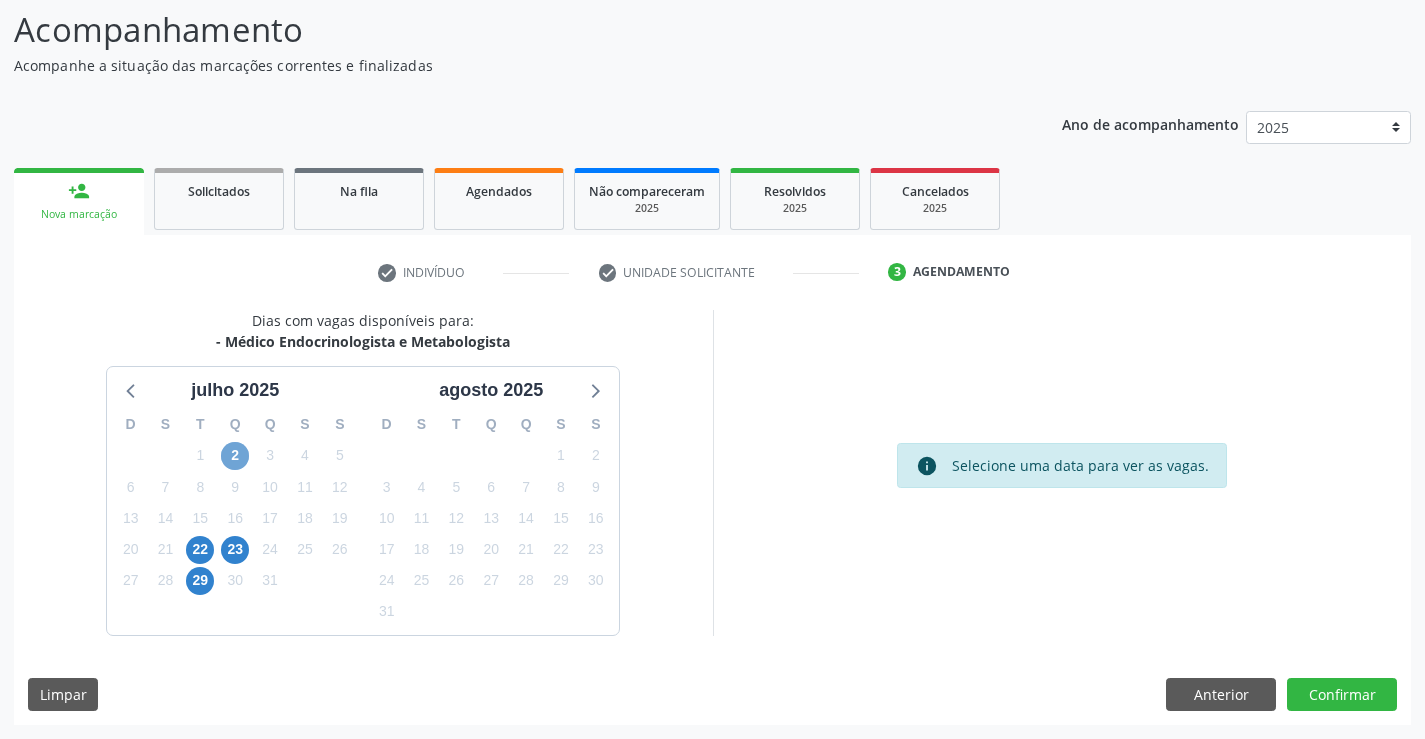 click on "2" at bounding box center [235, 456] 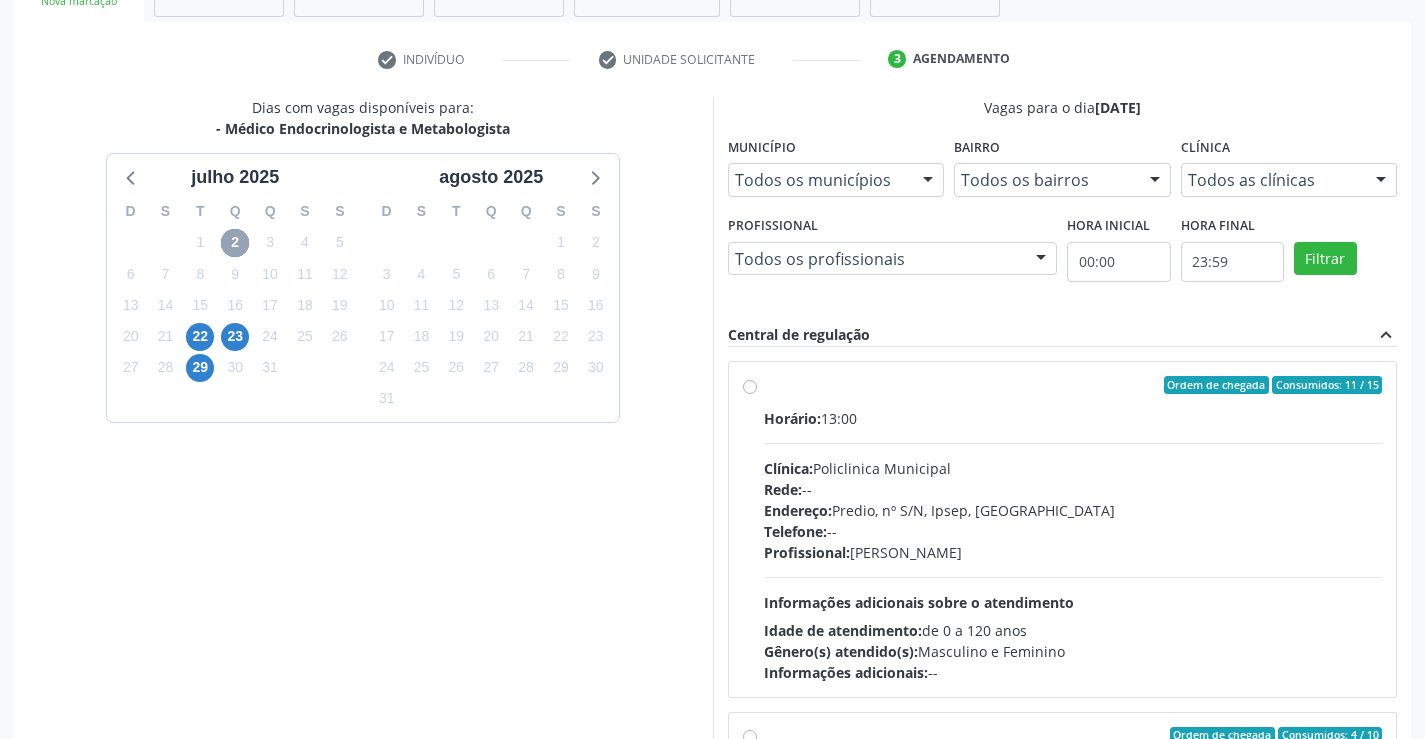 scroll, scrollTop: 456, scrollLeft: 0, axis: vertical 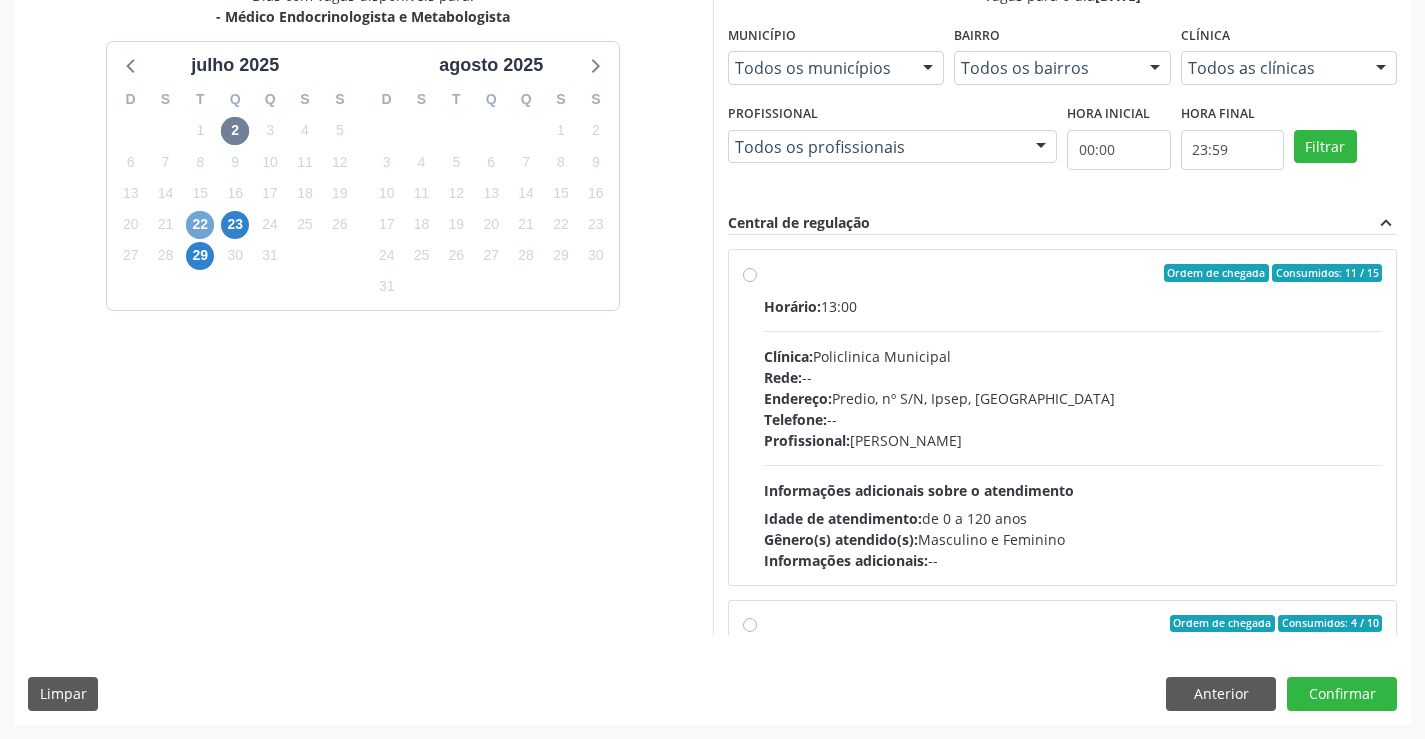 click on "22" at bounding box center [200, 225] 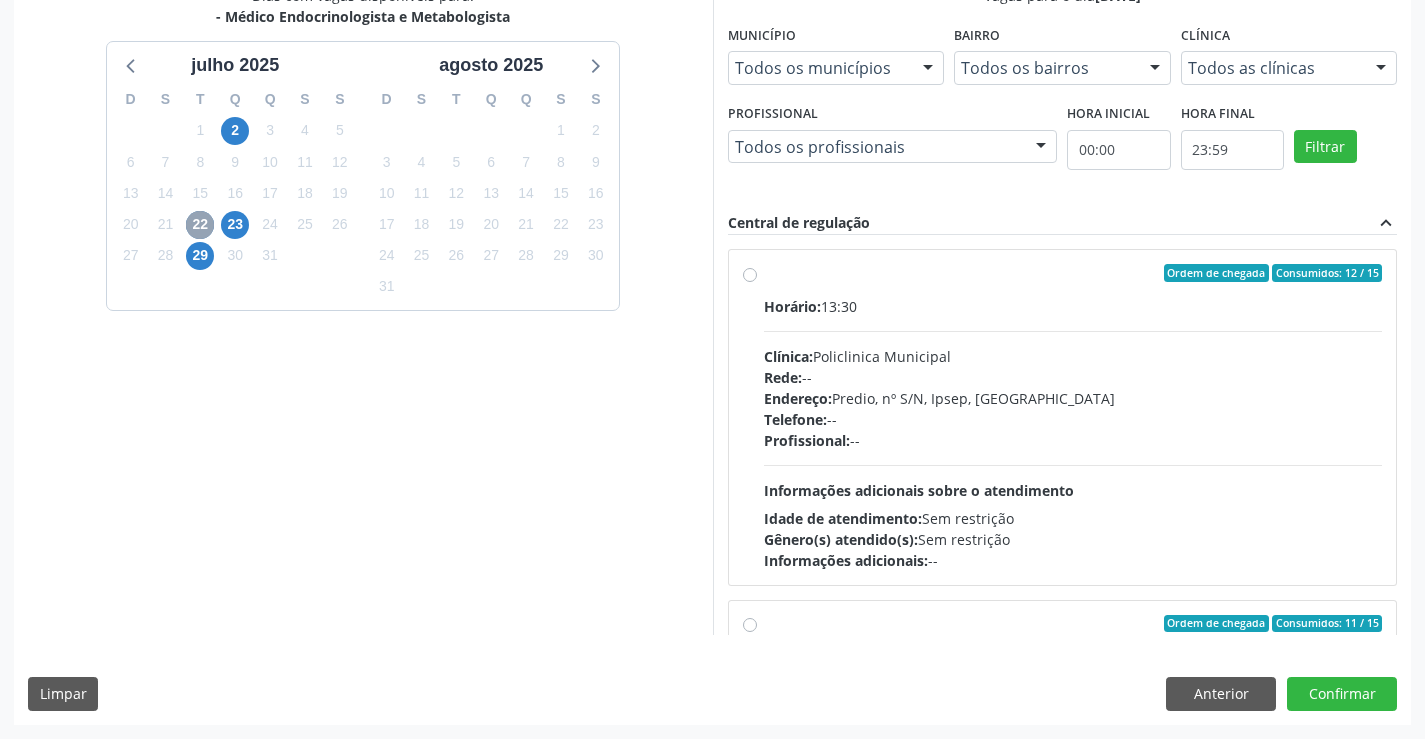 scroll, scrollTop: 356, scrollLeft: 0, axis: vertical 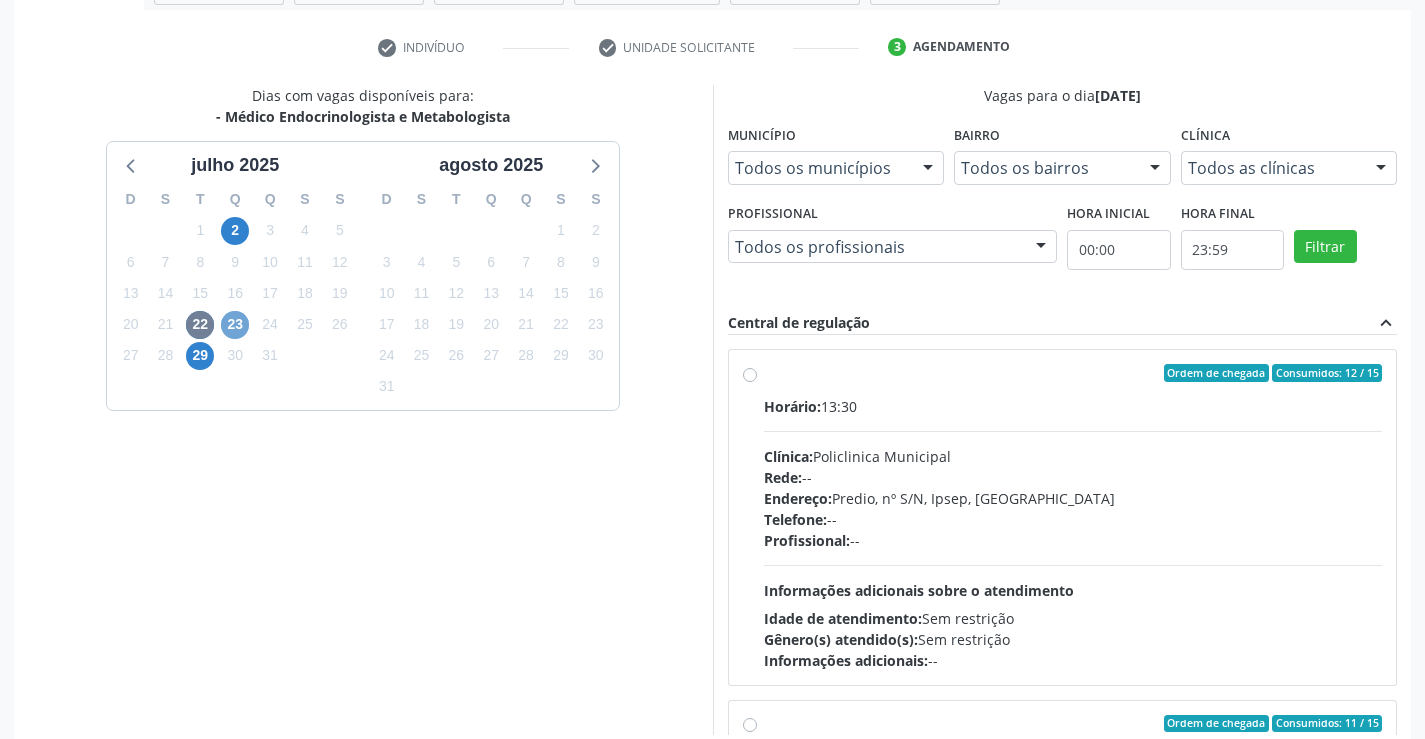 click on "23" at bounding box center (235, 325) 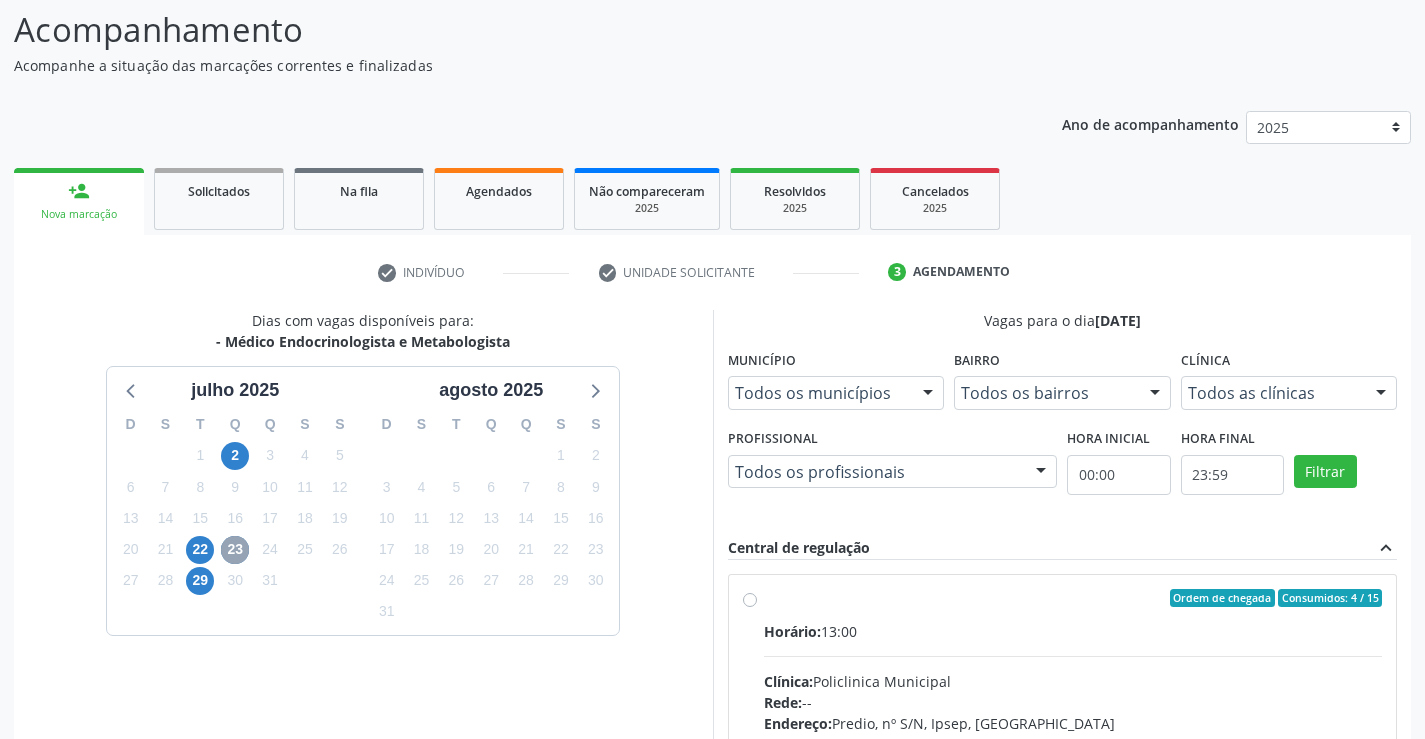 scroll, scrollTop: 356, scrollLeft: 0, axis: vertical 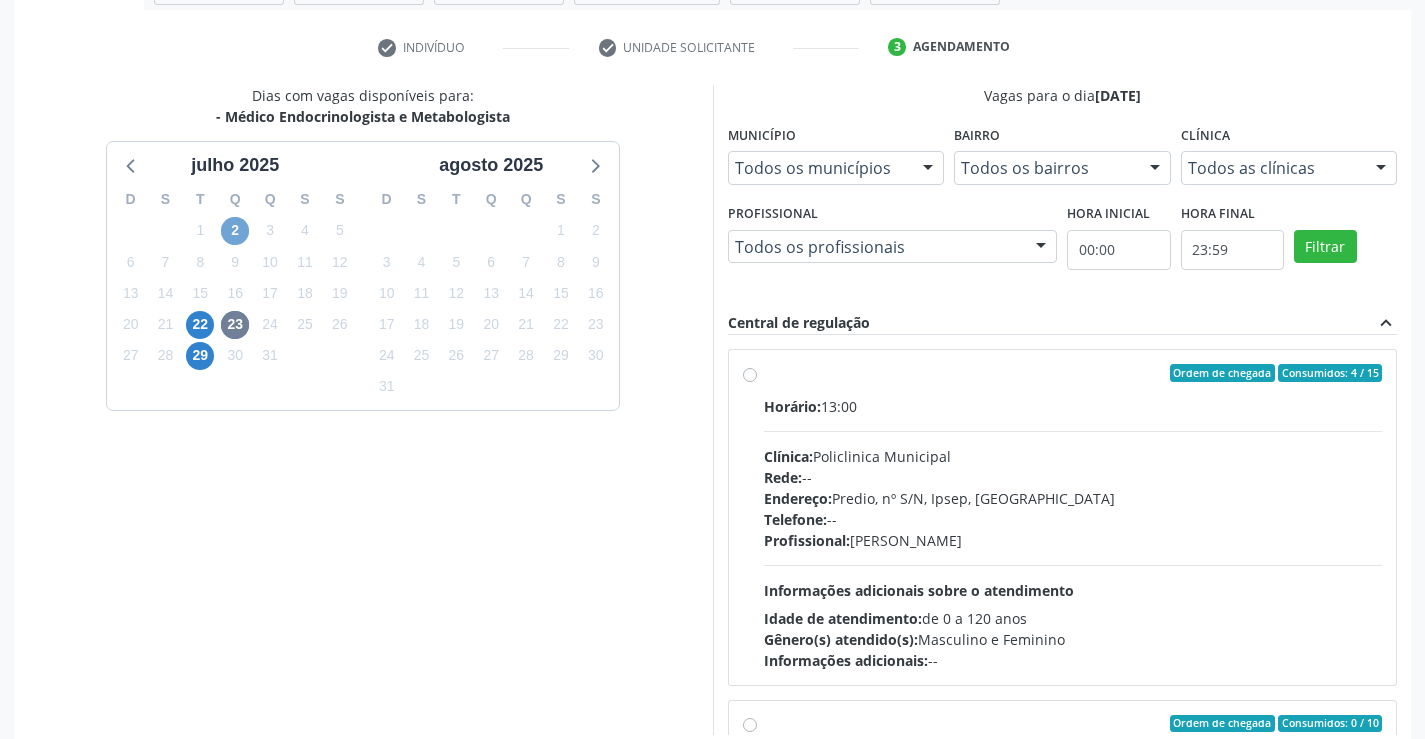 click on "2" at bounding box center (235, 231) 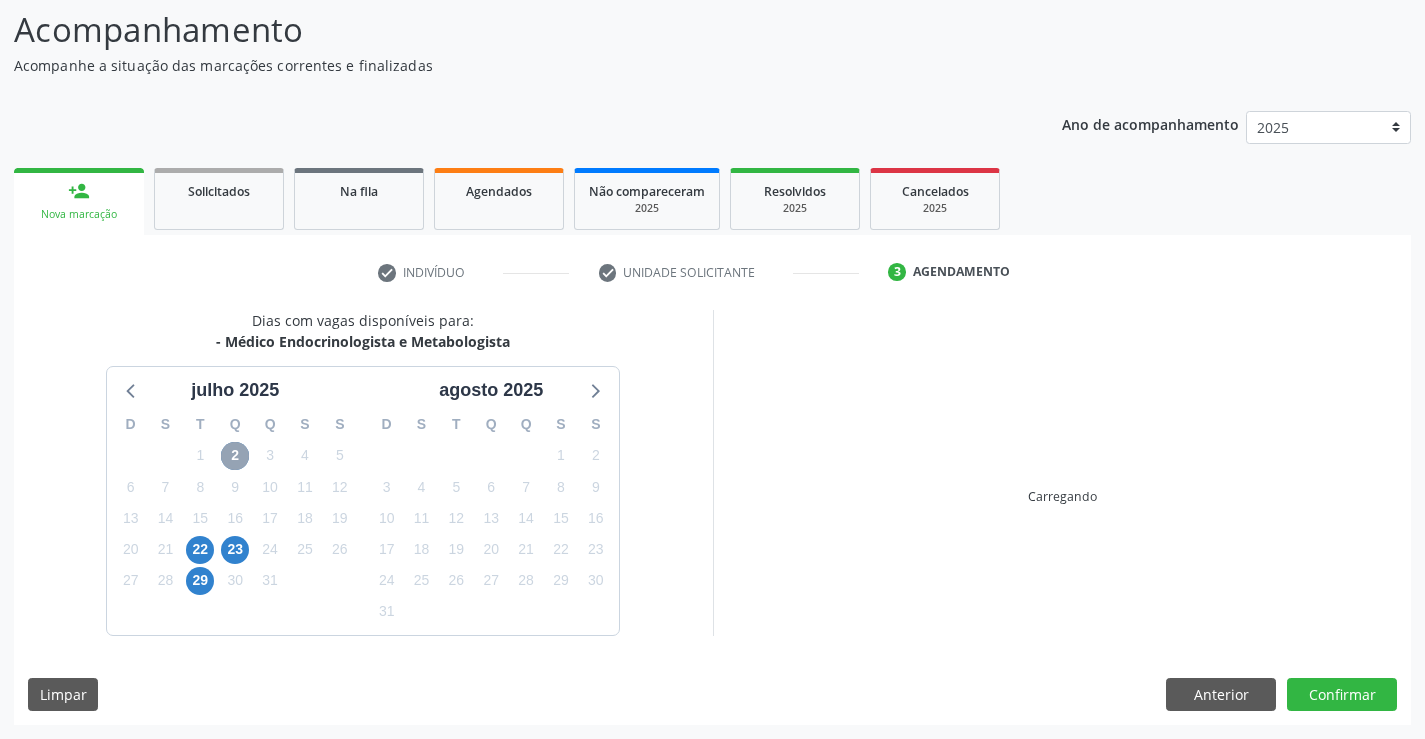 scroll, scrollTop: 356, scrollLeft: 0, axis: vertical 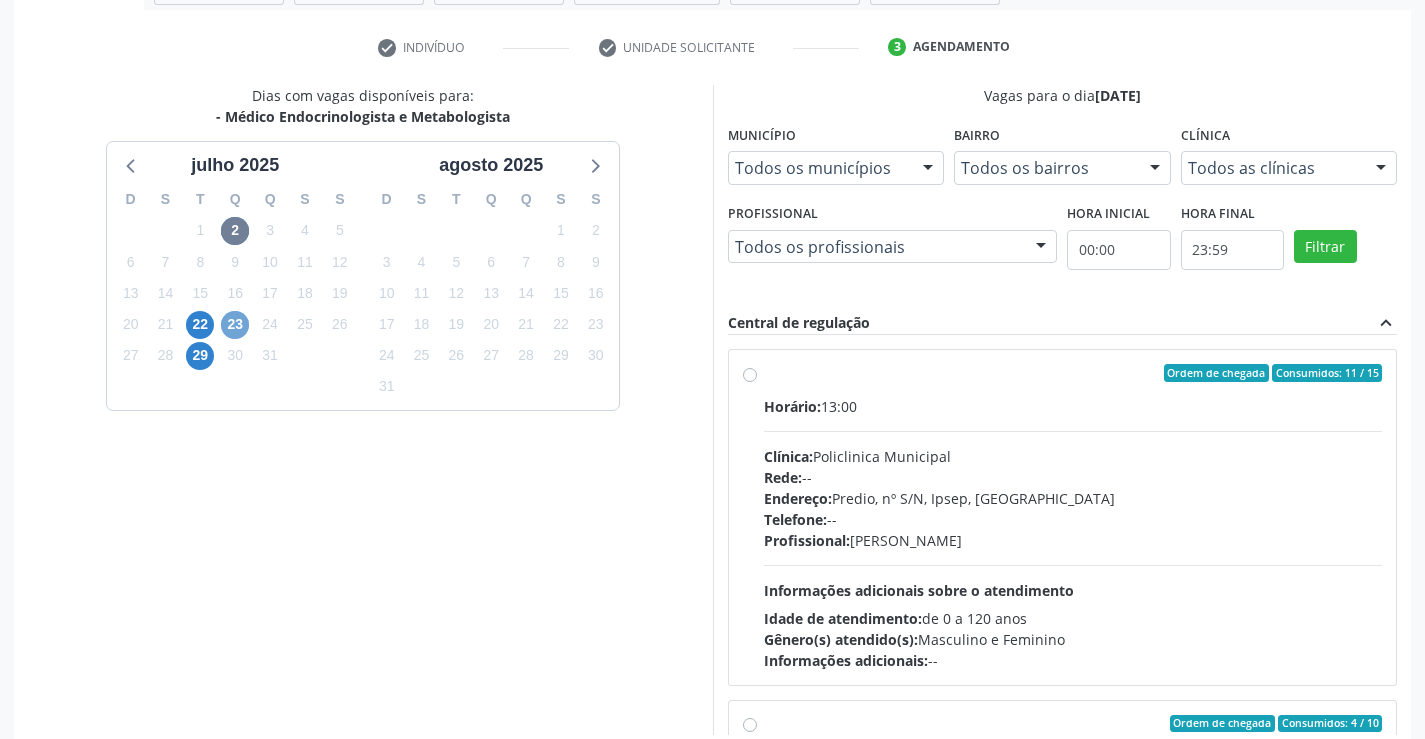 click on "23" at bounding box center (235, 325) 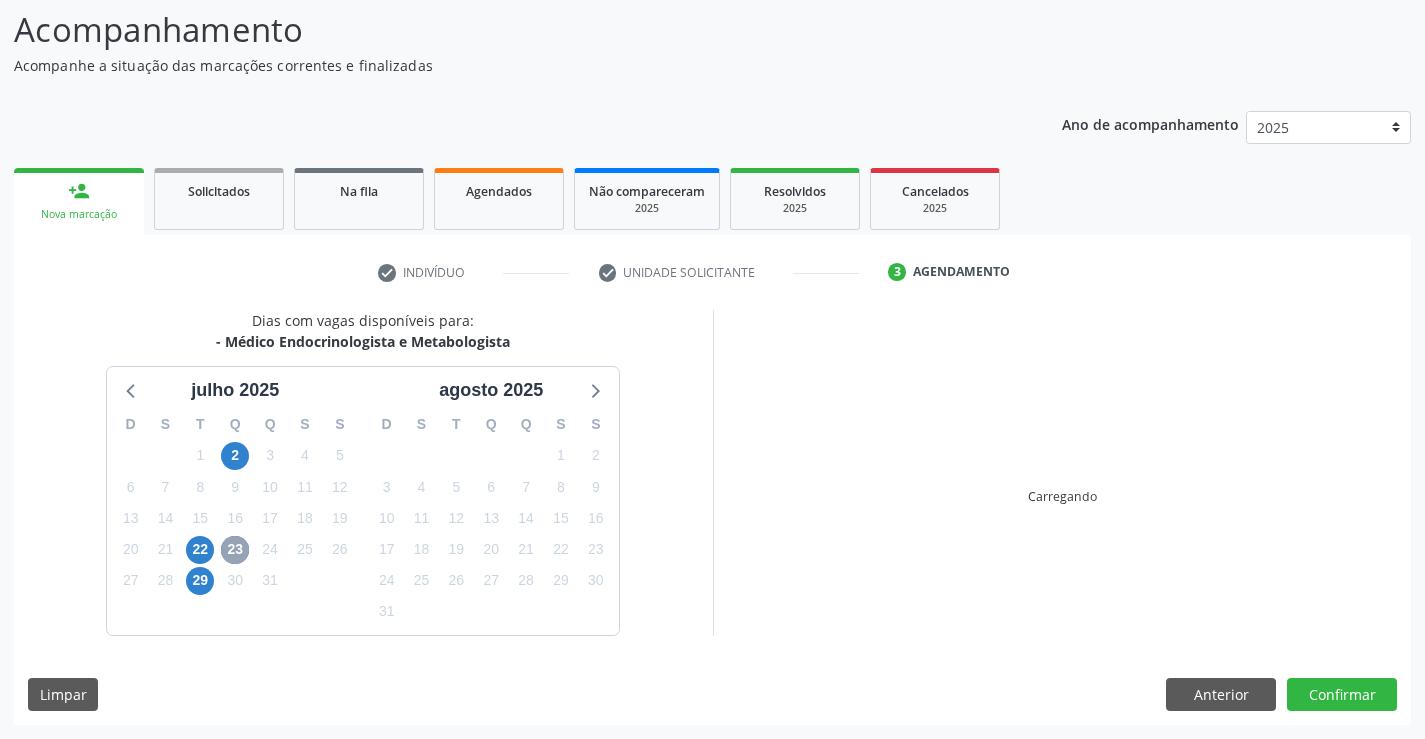 scroll, scrollTop: 356, scrollLeft: 0, axis: vertical 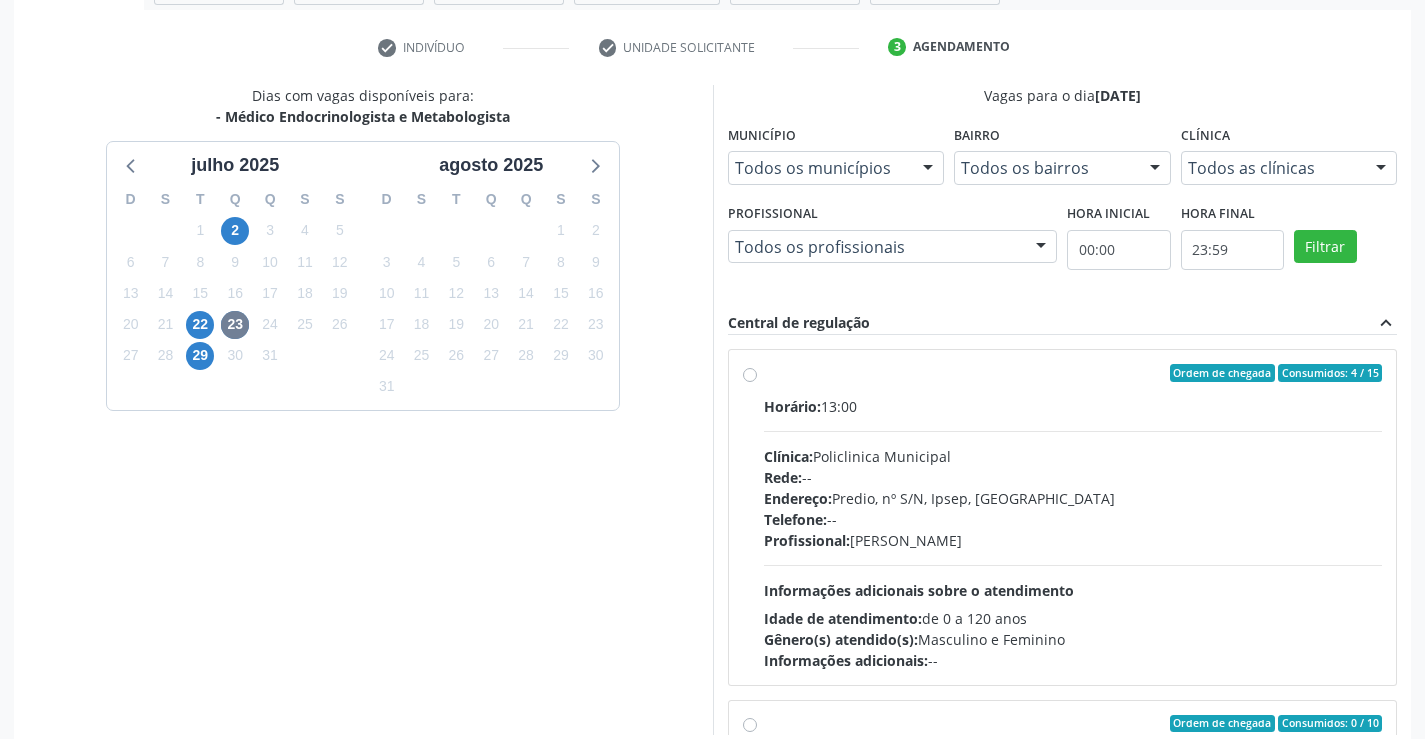 click on "Ordem de chegada
Consumidos: 4 / 15
Horário:   13:00
Clínica:  Policlinica Municipal
Rede:
--
Endereço:   Predio, nº S/N, Ipsep, Serra Talhada - PE
Telefone:   --
Profissional:
Antonio Carlos Brito Pereira de Meneses
Informações adicionais sobre o atendimento
Idade de atendimento:
de 0 a 120 anos
Gênero(s) atendido(s):
Masculino e Feminino
Informações adicionais:
--" at bounding box center [1073, 517] 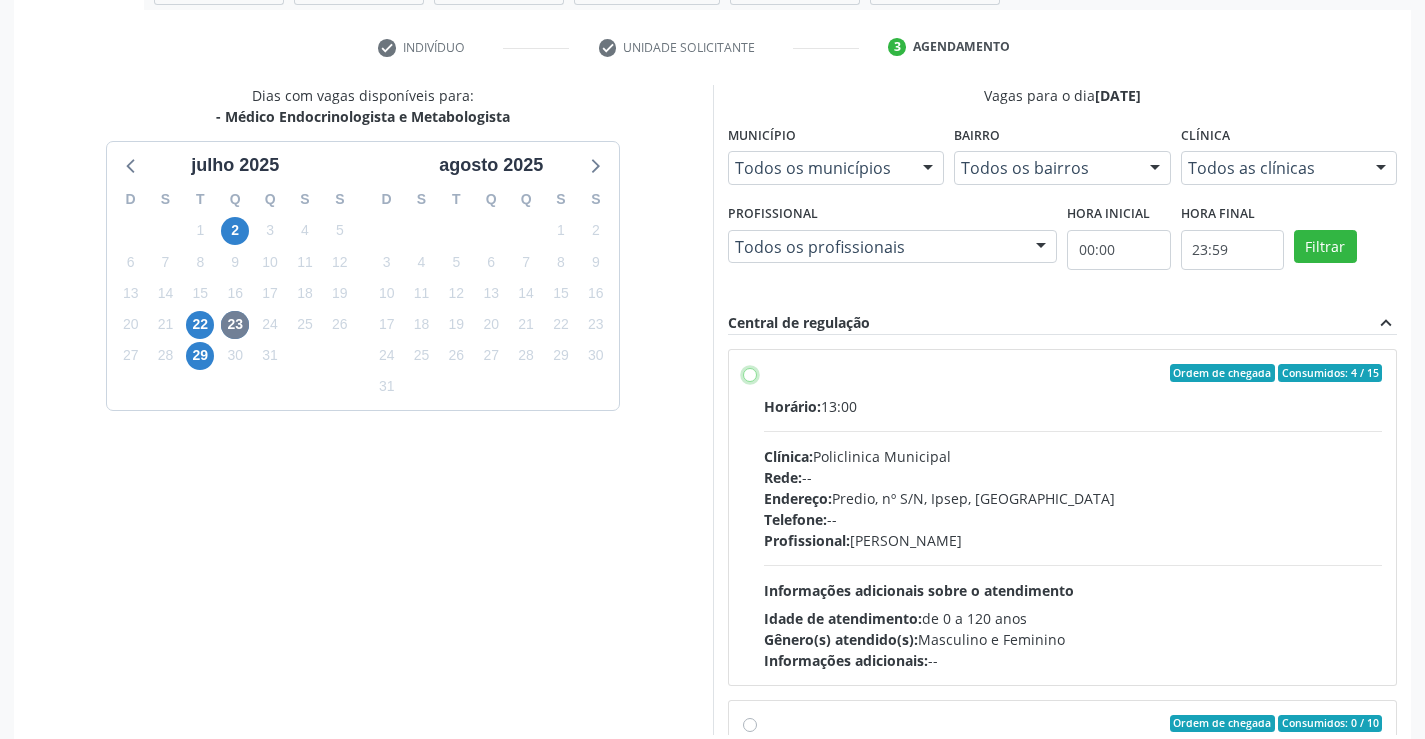 click on "Ordem de chegada
Consumidos: 4 / 15
Horário:   13:00
Clínica:  Policlinica Municipal
Rede:
--
Endereço:   Predio, nº S/N, Ipsep, Serra Talhada - PE
Telefone:   --
Profissional:
Antonio Carlos Brito Pereira de Meneses
Informações adicionais sobre o atendimento
Idade de atendimento:
de 0 a 120 anos
Gênero(s) atendido(s):
Masculino e Feminino
Informações adicionais:
--" at bounding box center (750, 373) 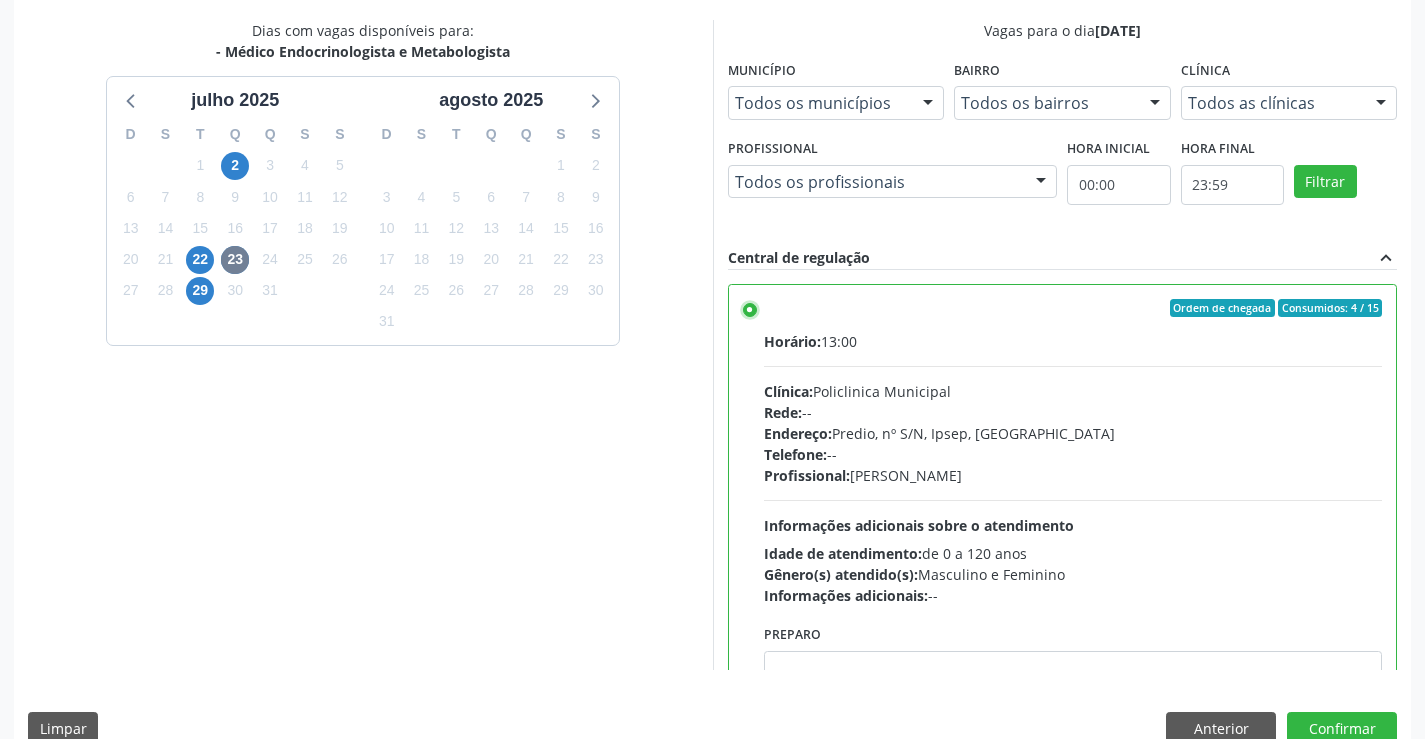 scroll, scrollTop: 456, scrollLeft: 0, axis: vertical 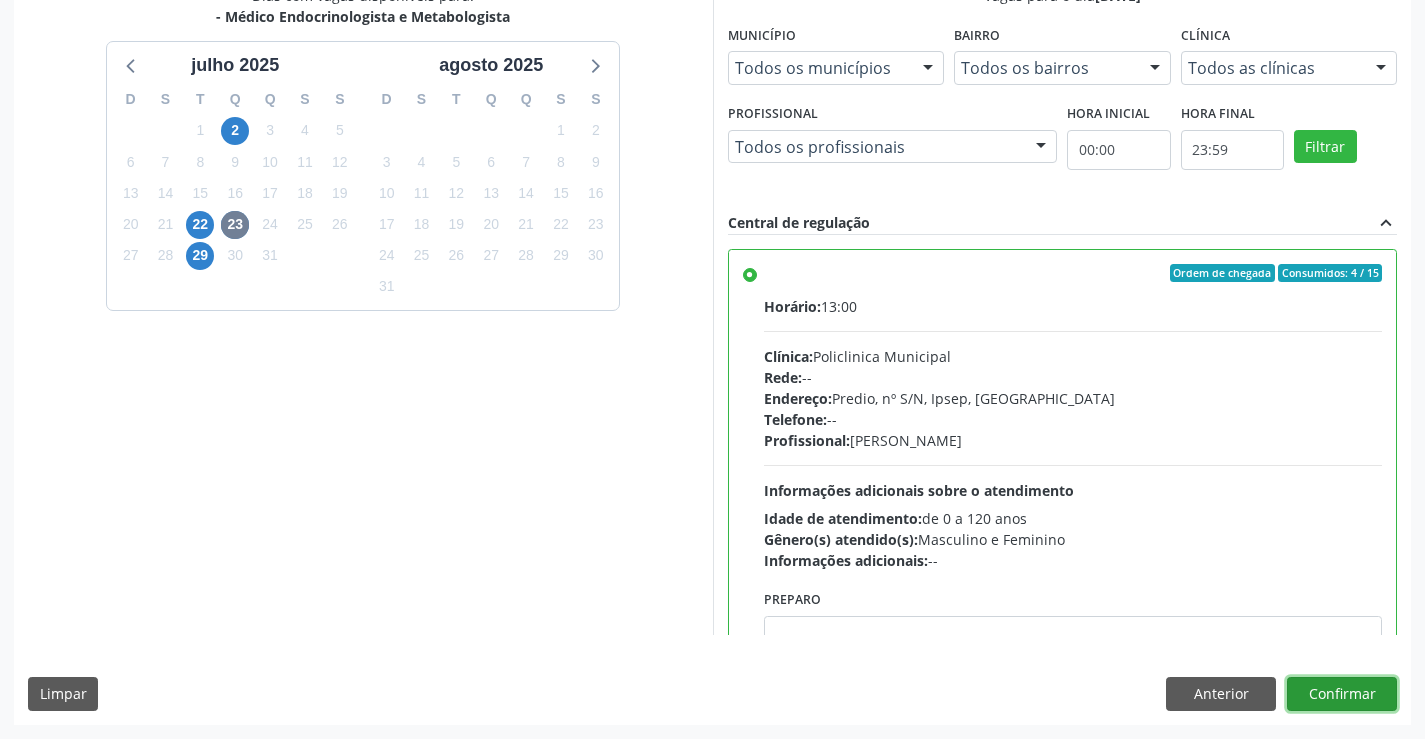 click on "Confirmar" at bounding box center [1342, 694] 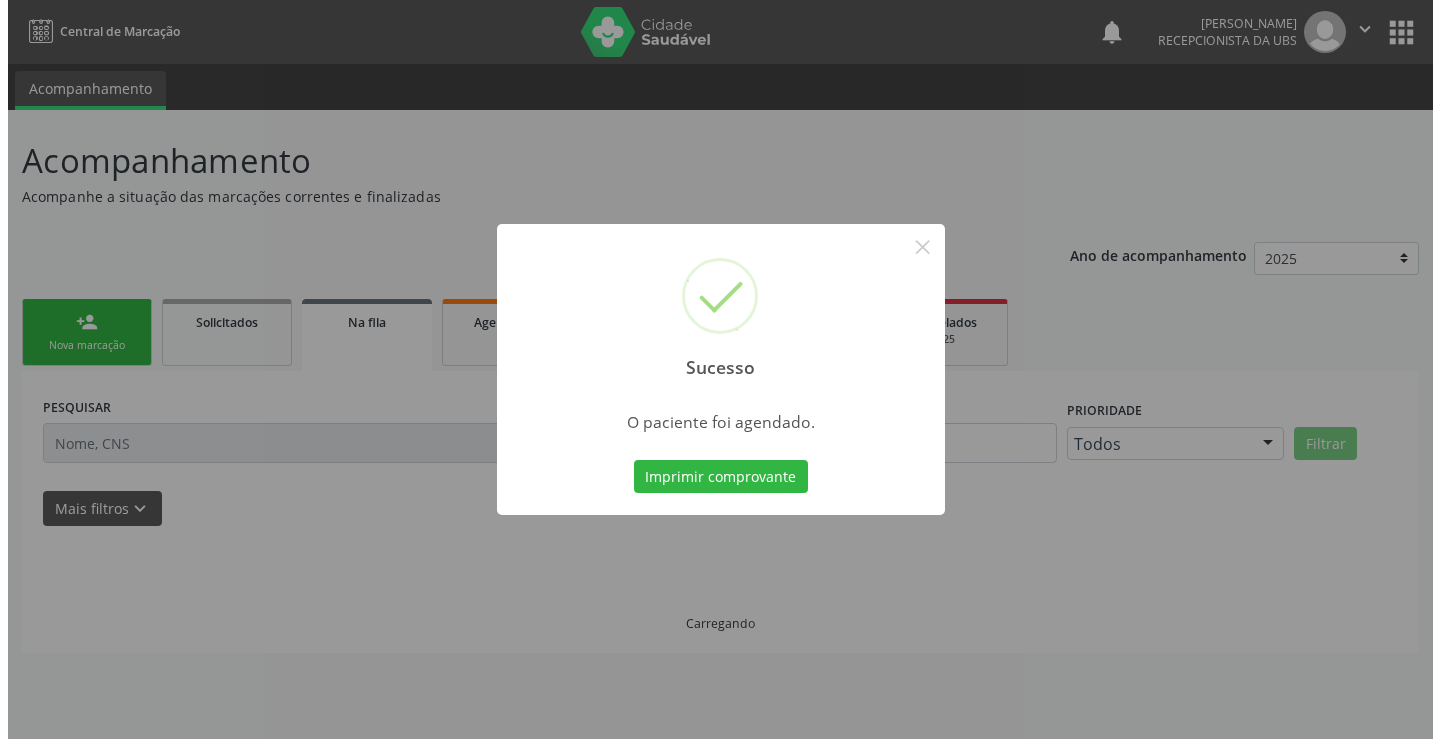 scroll, scrollTop: 0, scrollLeft: 0, axis: both 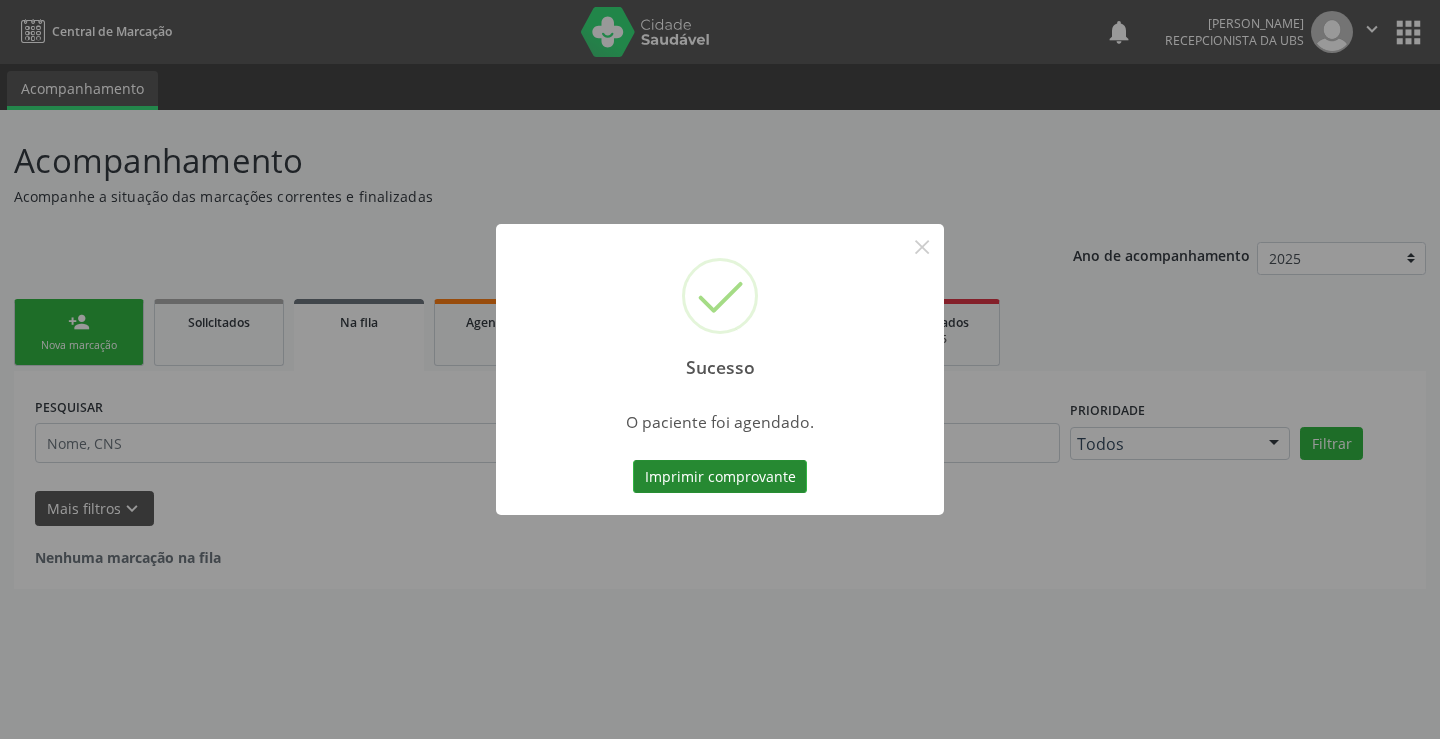 click on "Imprimir comprovante" at bounding box center (720, 477) 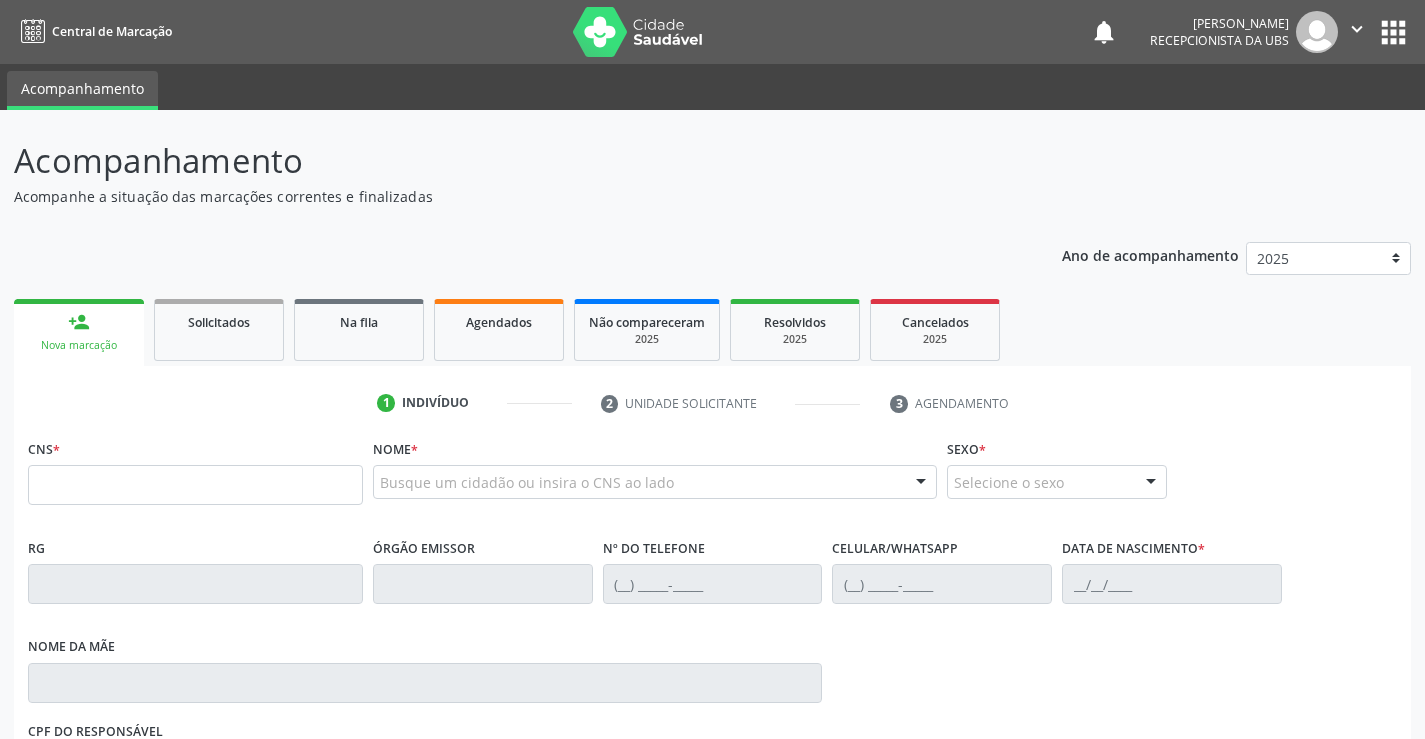 scroll, scrollTop: 0, scrollLeft: 0, axis: both 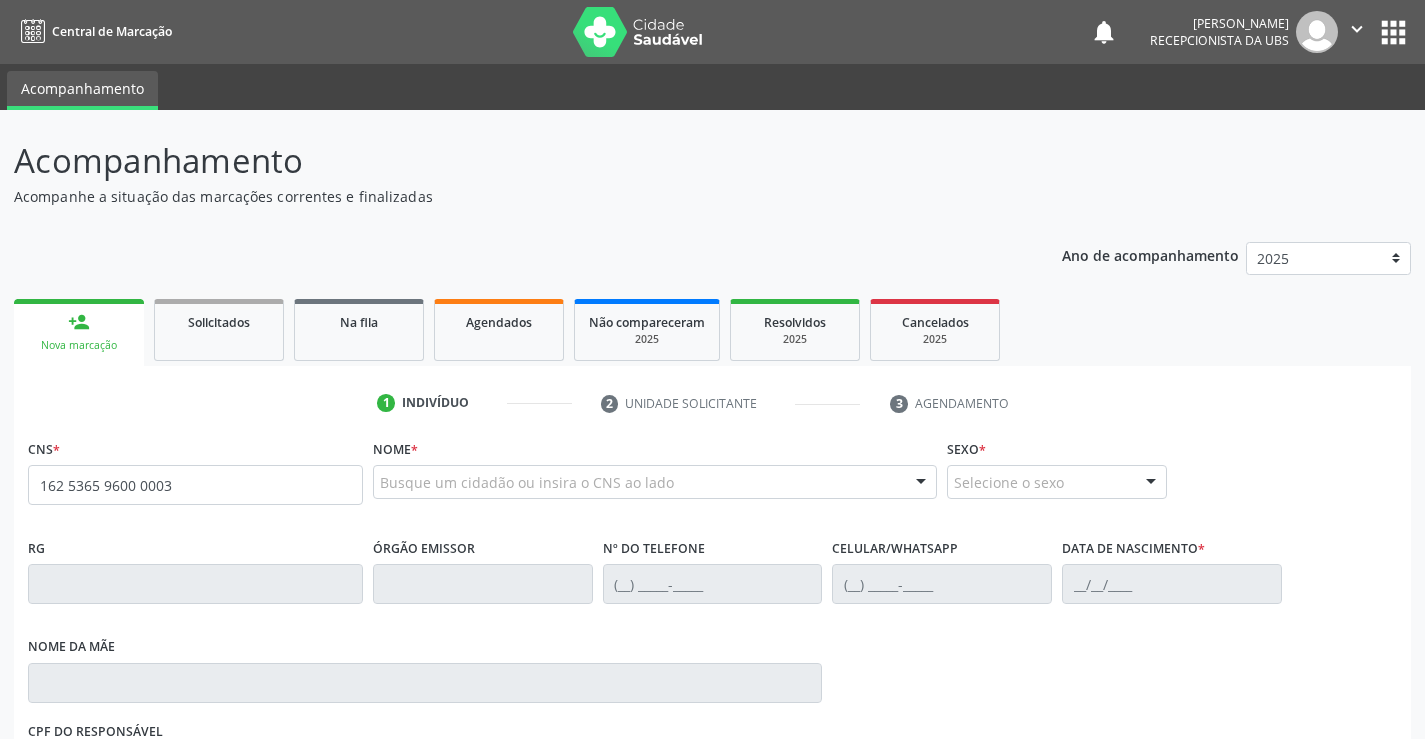 type on "162 5365 9600 0003" 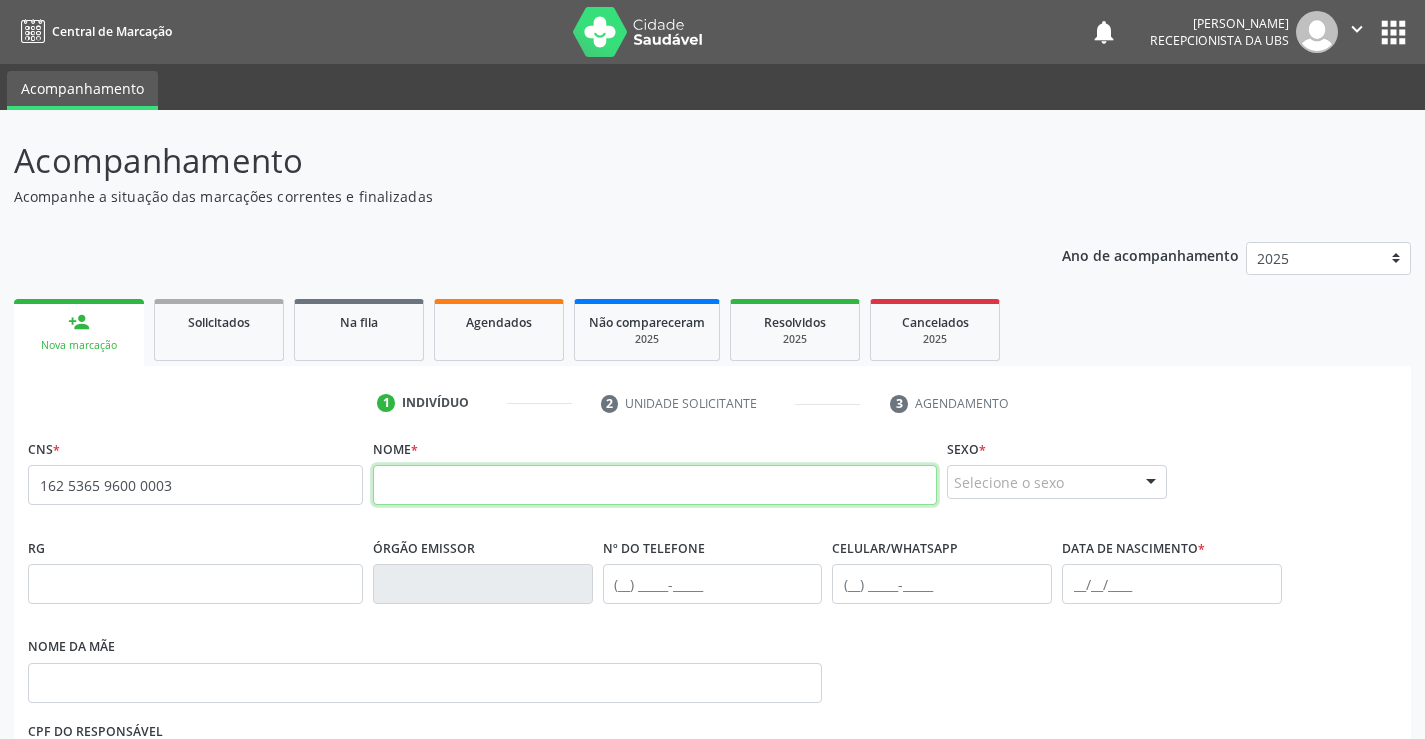 click at bounding box center [655, 485] 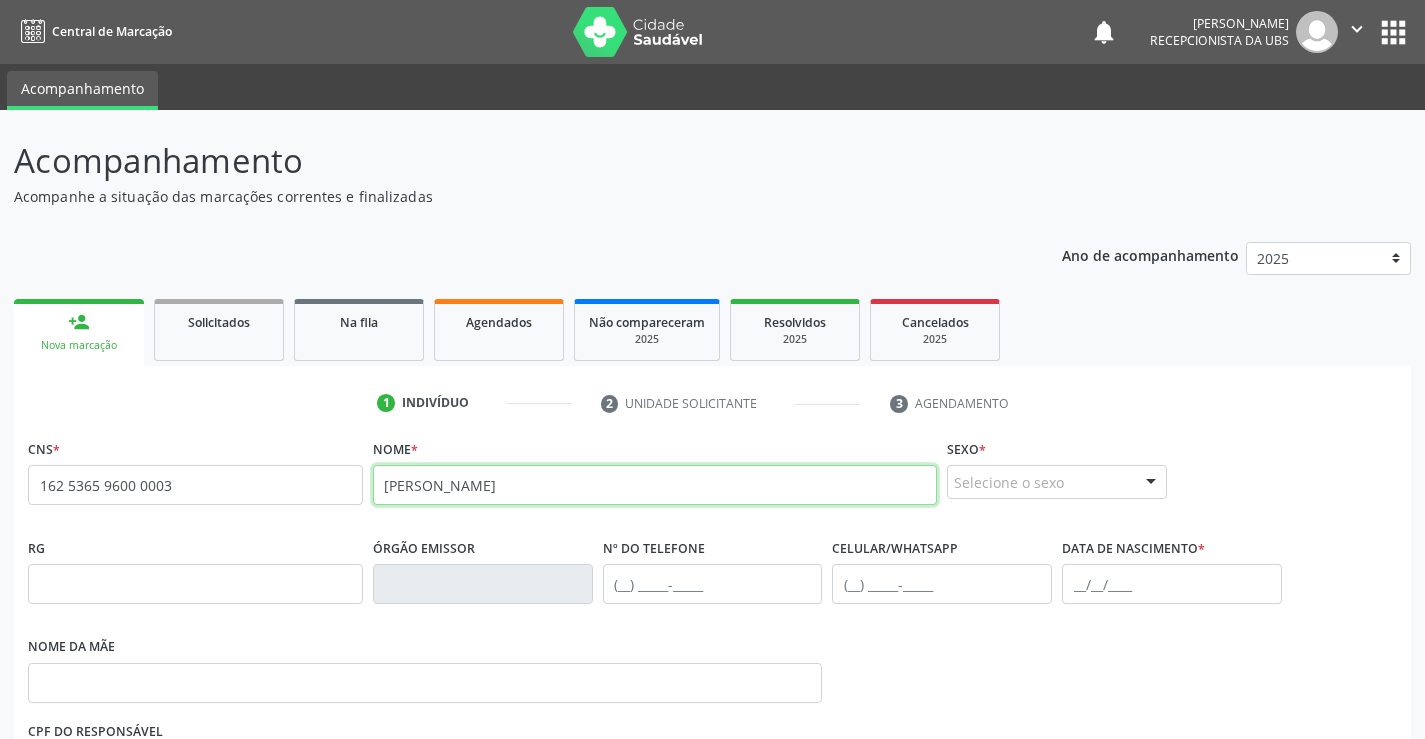 type on "[PERSON_NAME]" 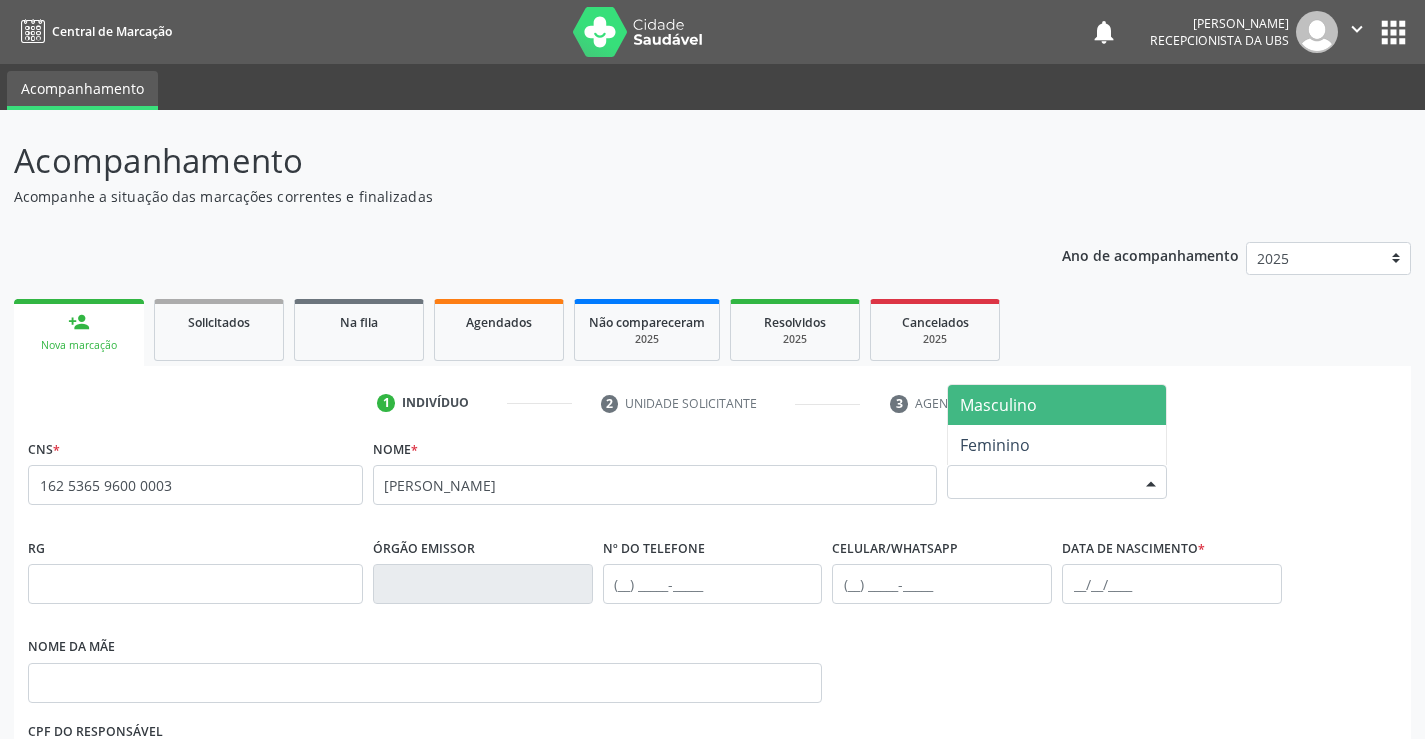 click on "Selecione o sexo" at bounding box center [1057, 482] 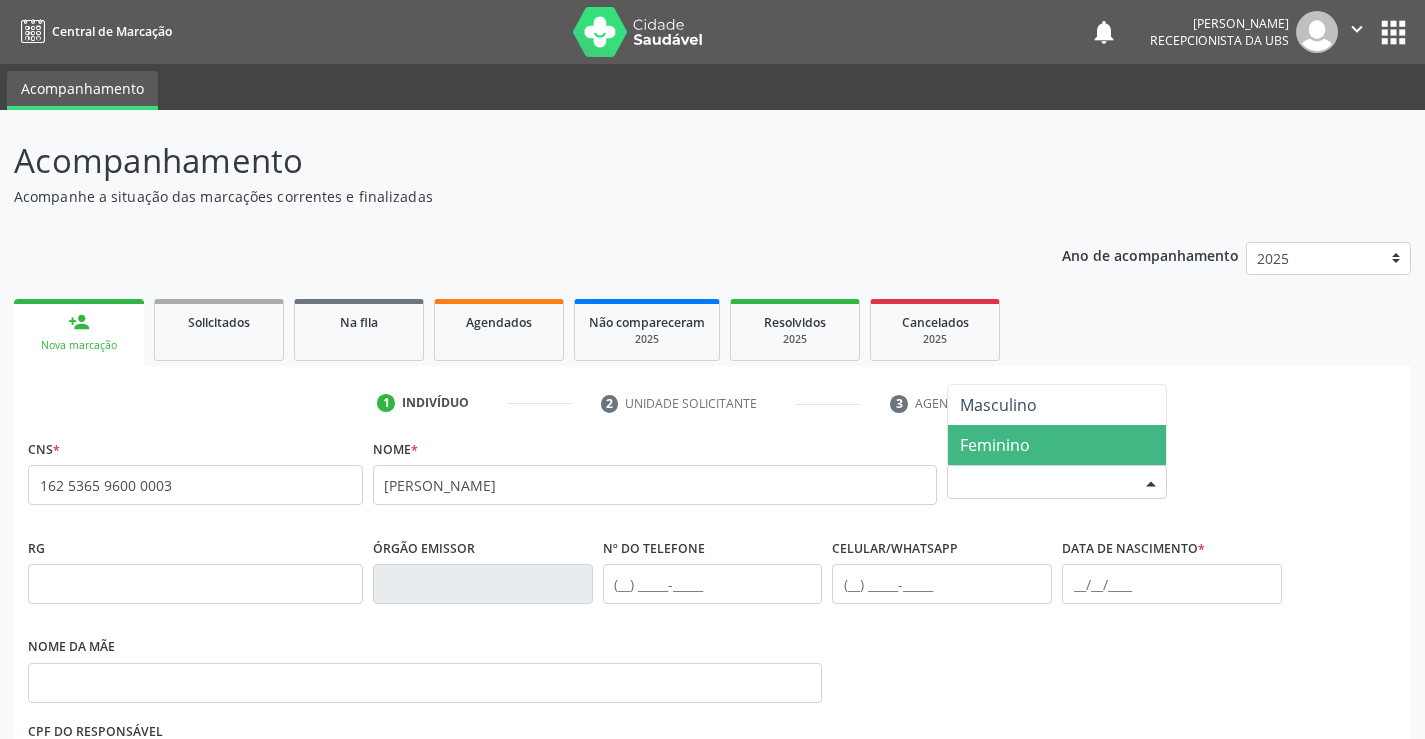 click on "Feminino" at bounding box center [995, 445] 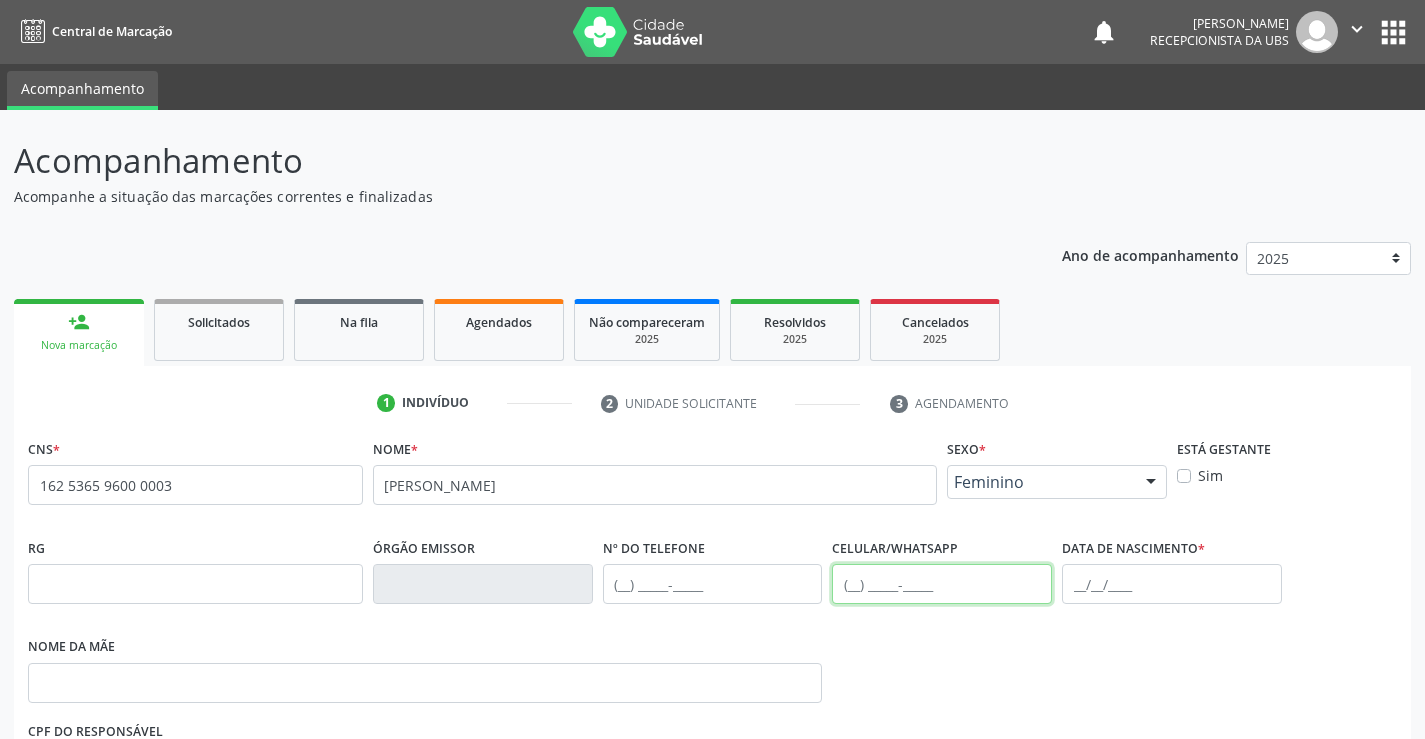 click at bounding box center (942, 584) 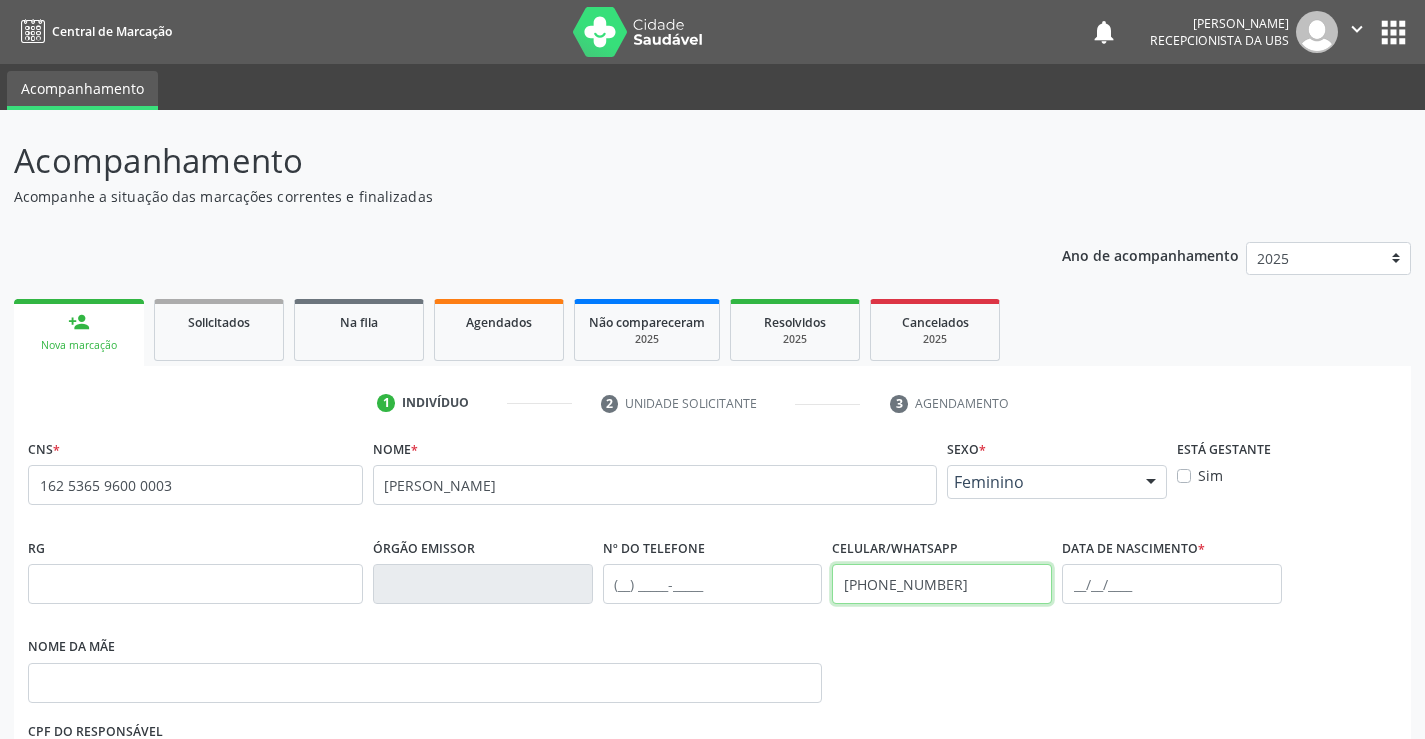 type on "(87) 99177-0899" 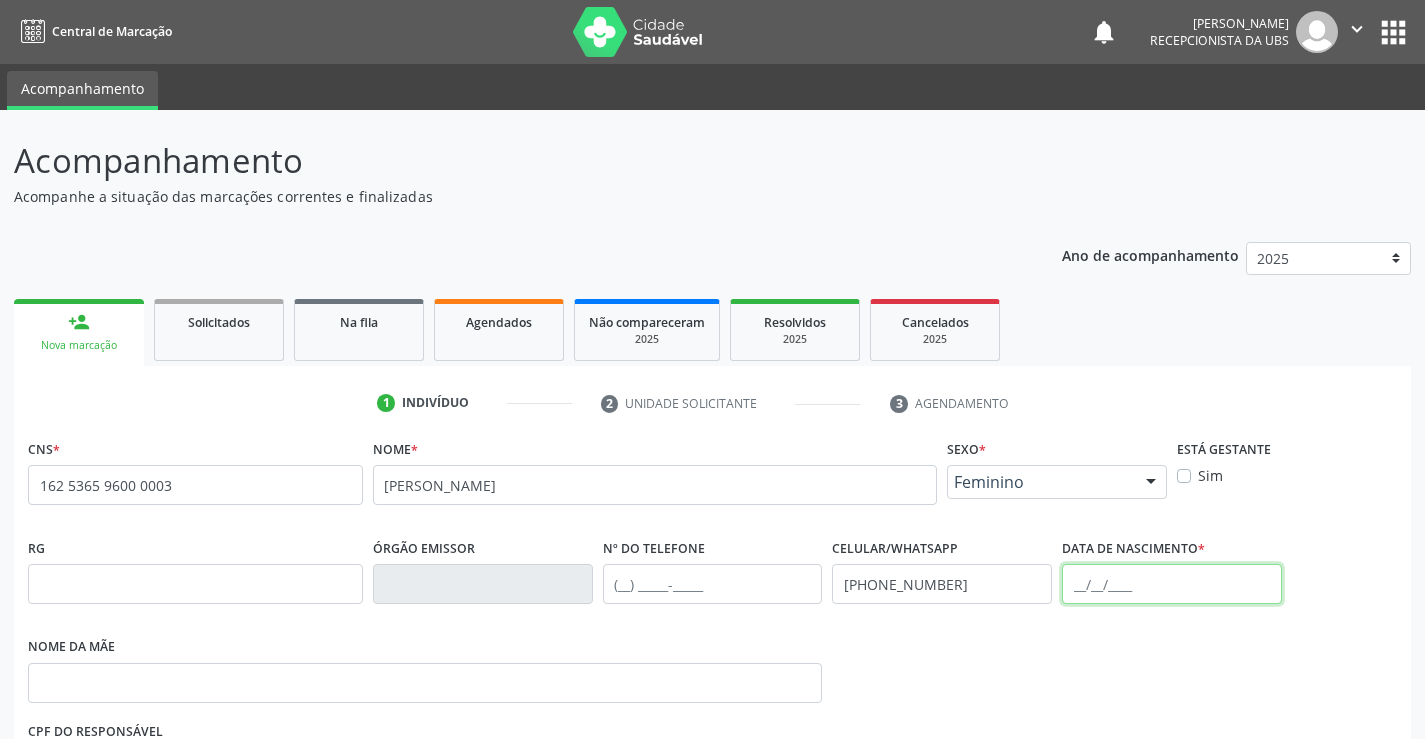 click at bounding box center [1172, 584] 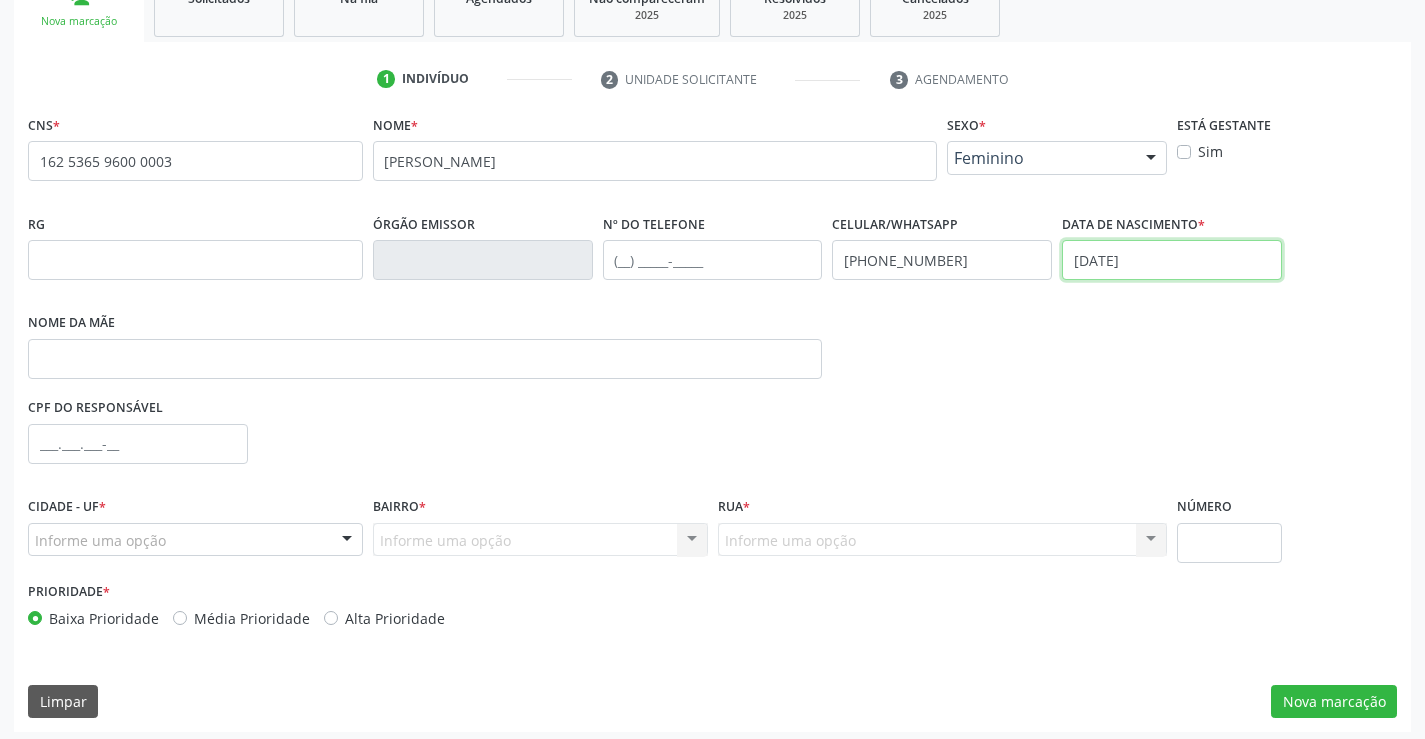 scroll, scrollTop: 331, scrollLeft: 0, axis: vertical 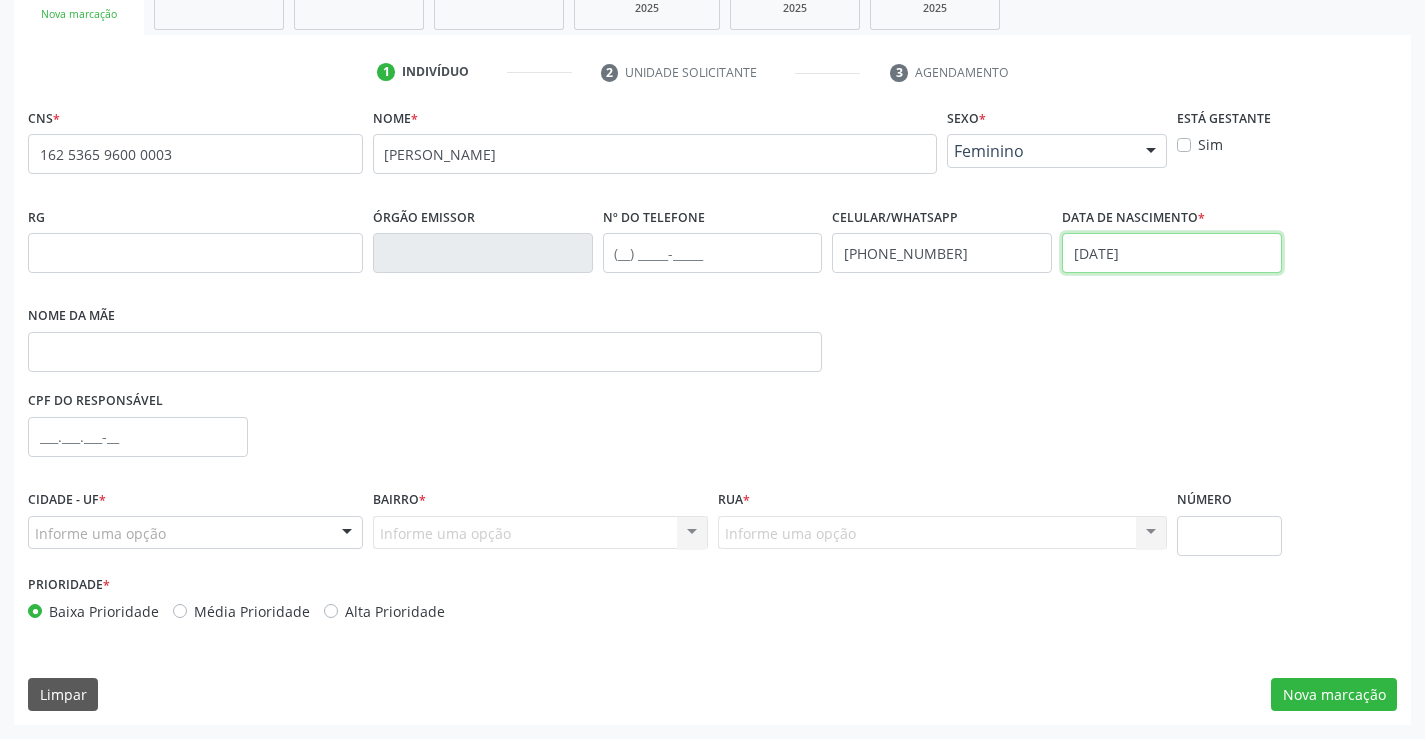 type on "06/03/1981" 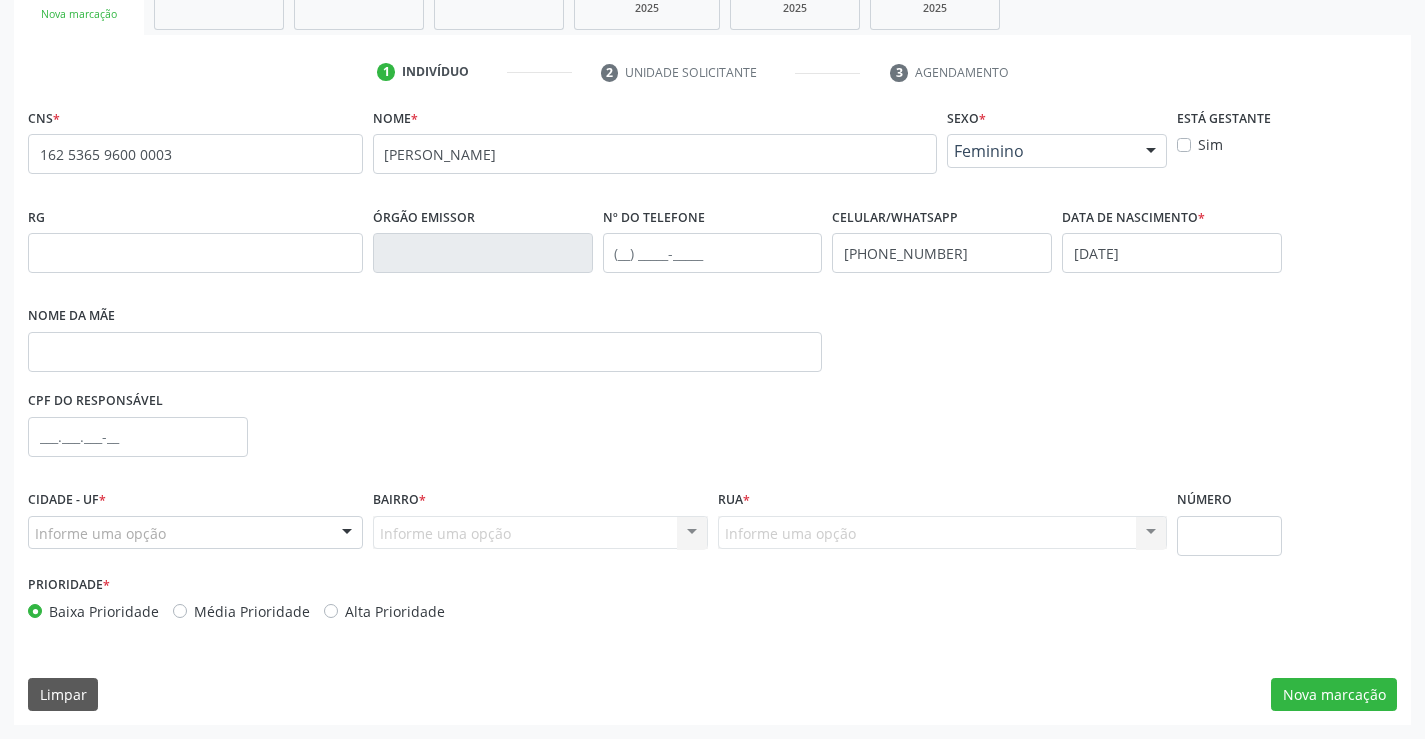 click on "Informe uma opção" at bounding box center (195, 533) 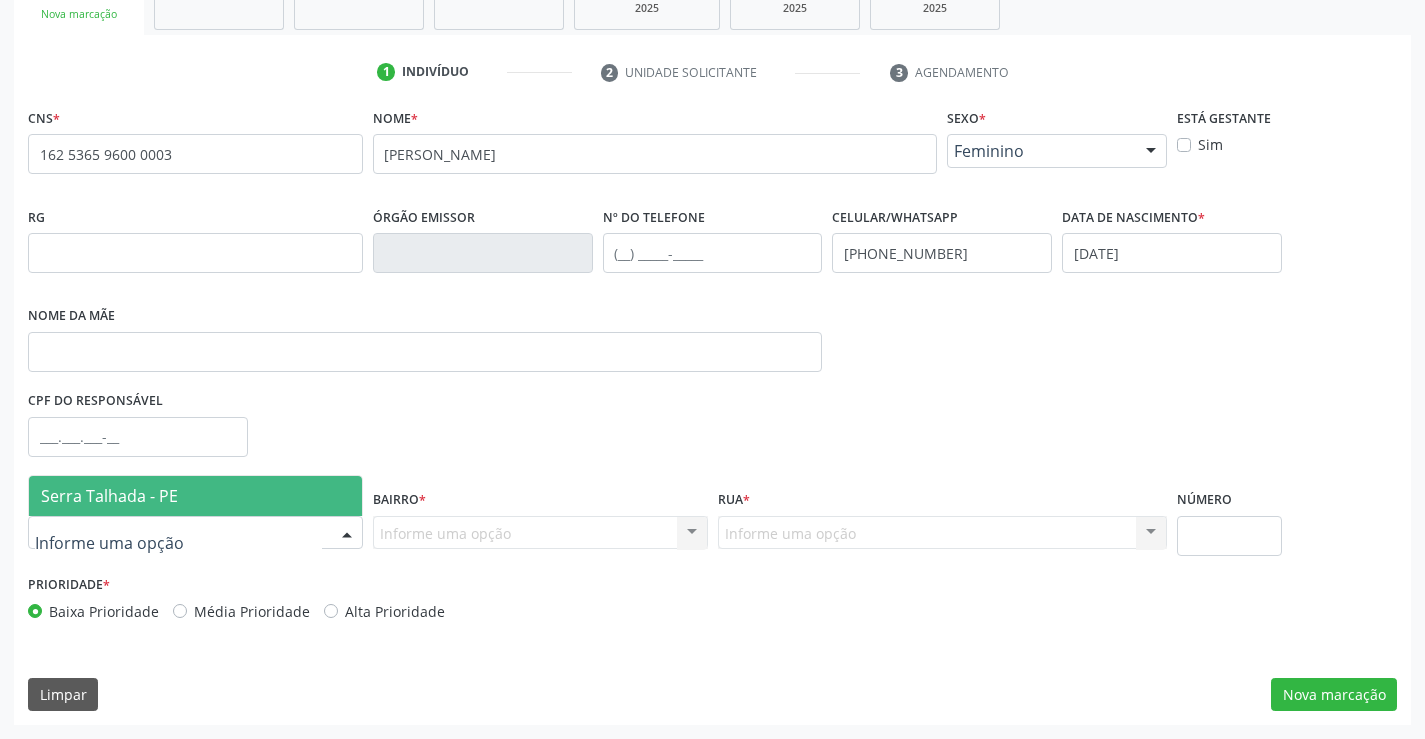click on "Serra Talhada - PE" at bounding box center (195, 496) 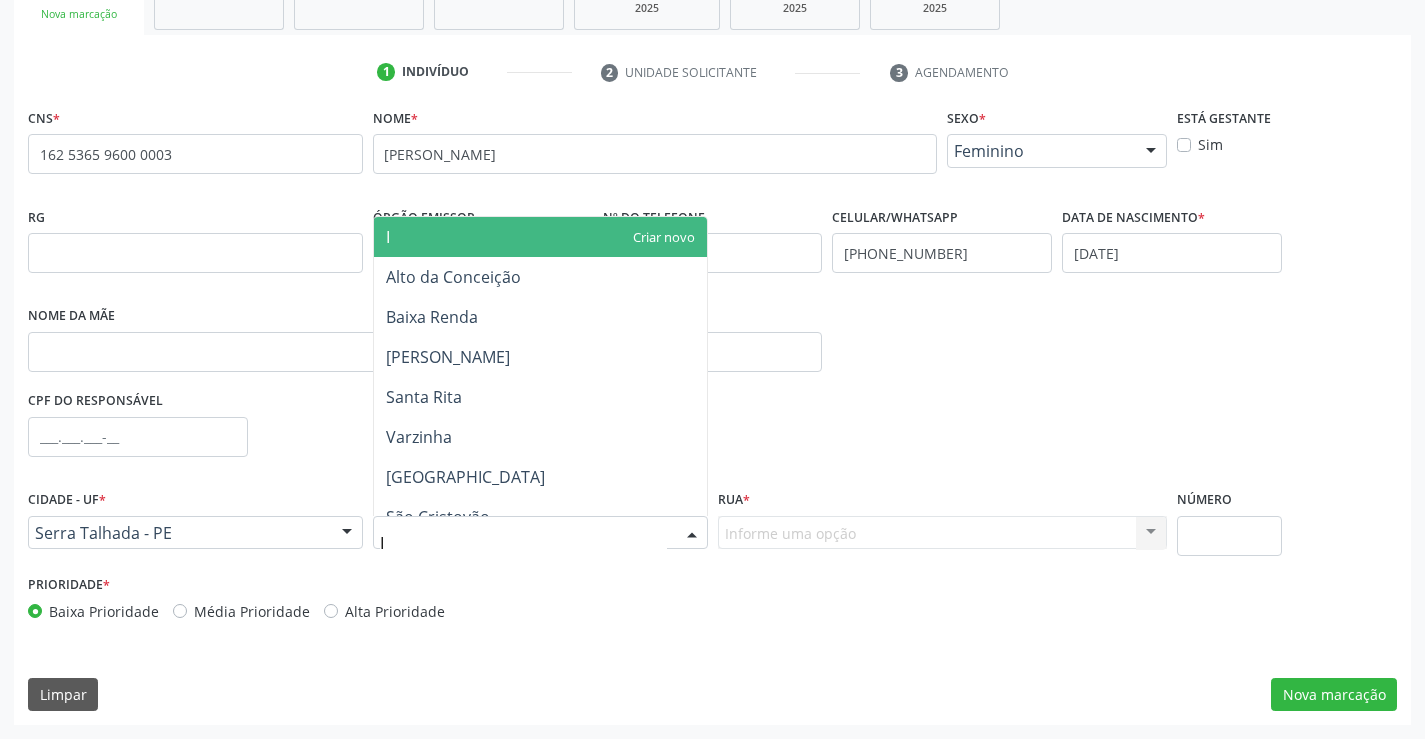 type on "IP" 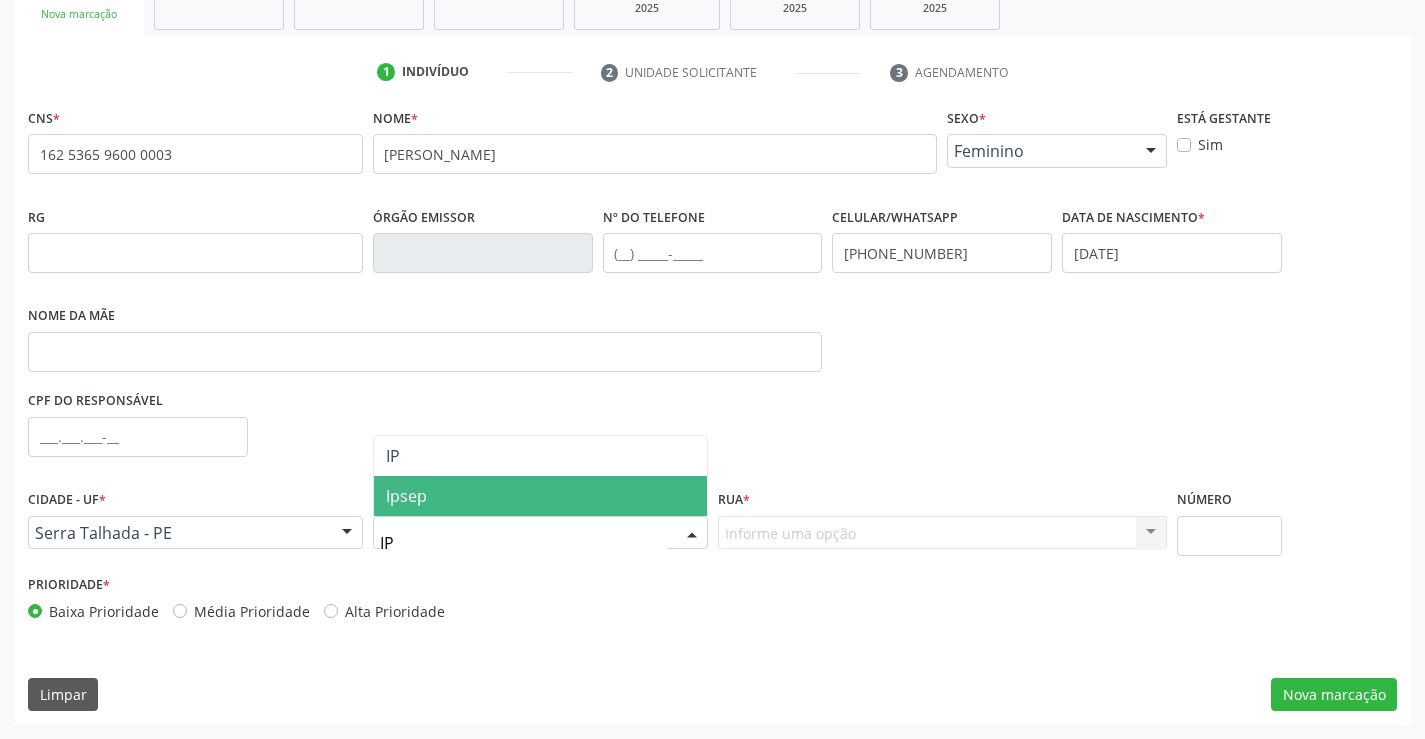 click on "Ipsep" at bounding box center (540, 496) 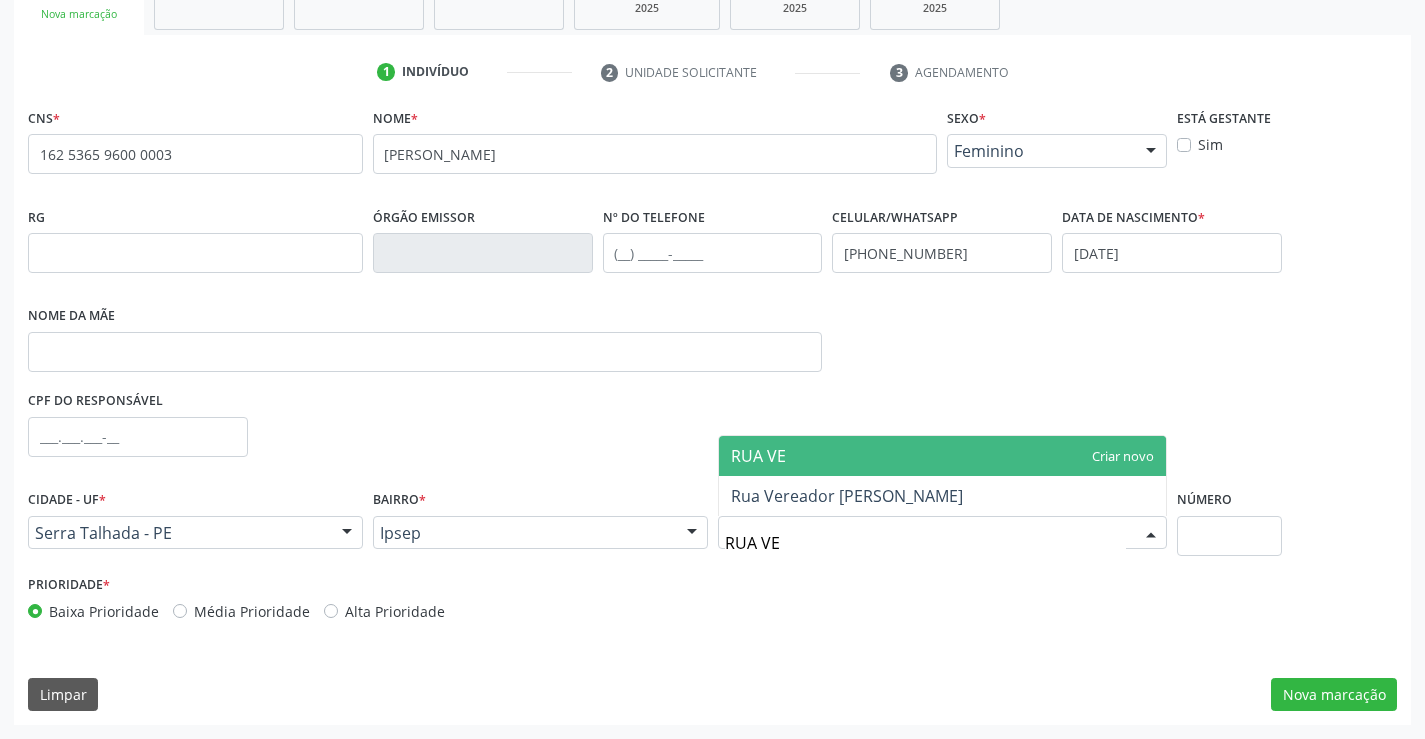 type on "RUA VER" 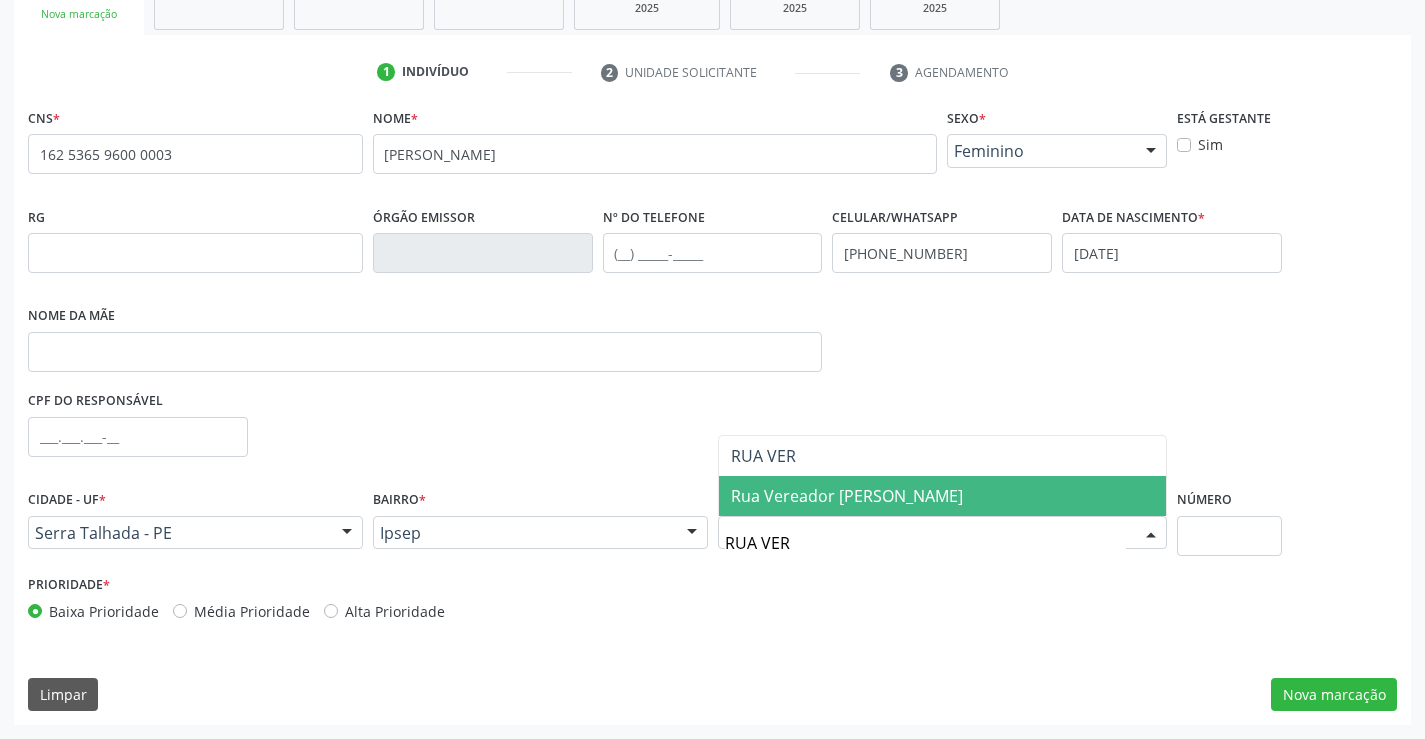 click on "Rua Vereador Jose Carlos de Souza" at bounding box center [847, 496] 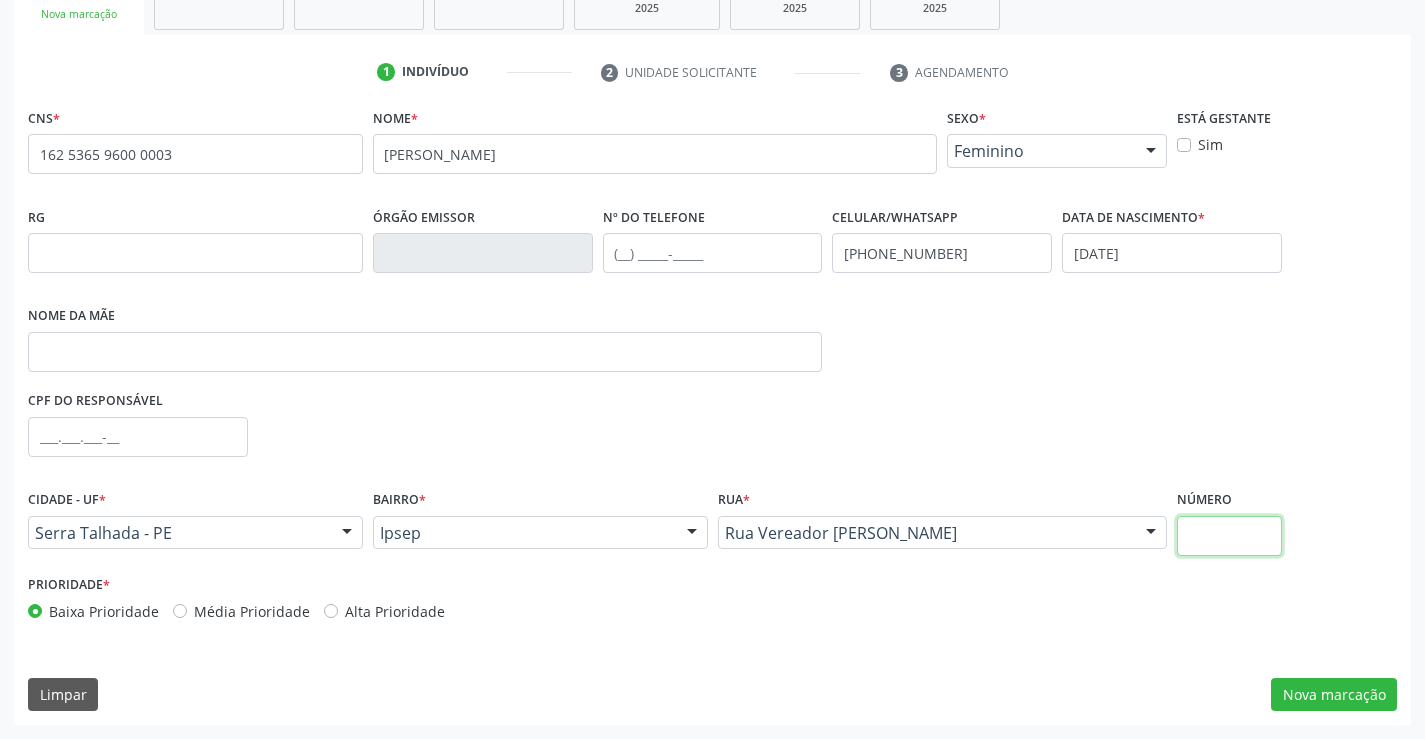 click at bounding box center [1229, 536] 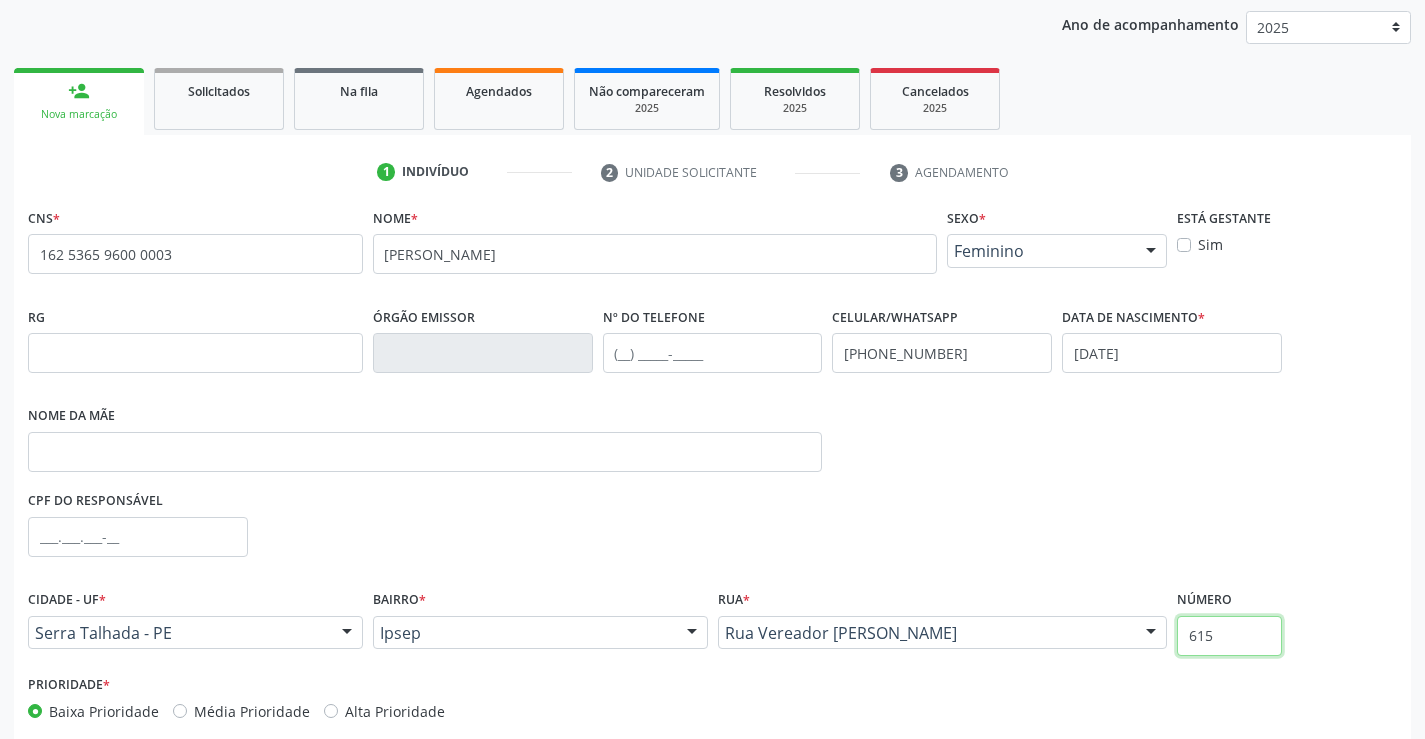 scroll, scrollTop: 331, scrollLeft: 0, axis: vertical 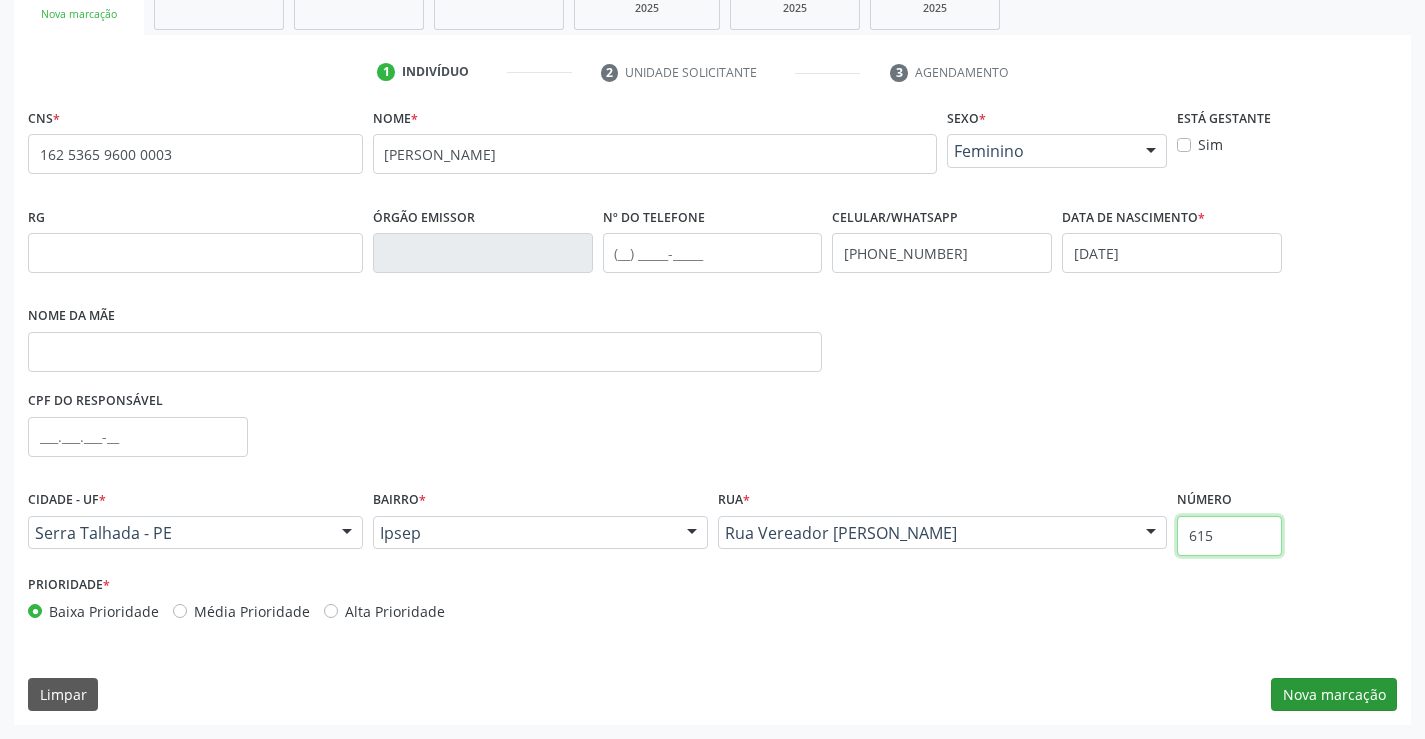 type on "615" 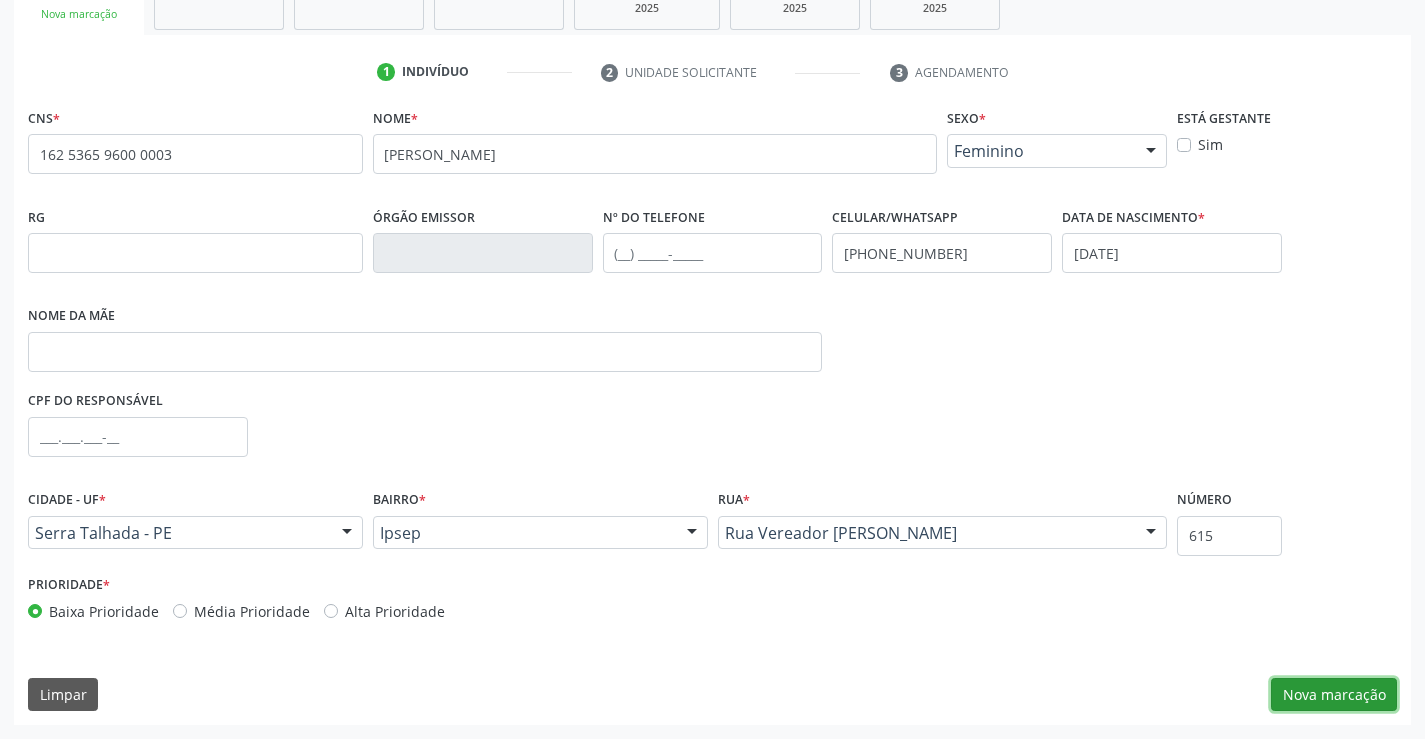 click on "Nova marcação" at bounding box center (1334, 695) 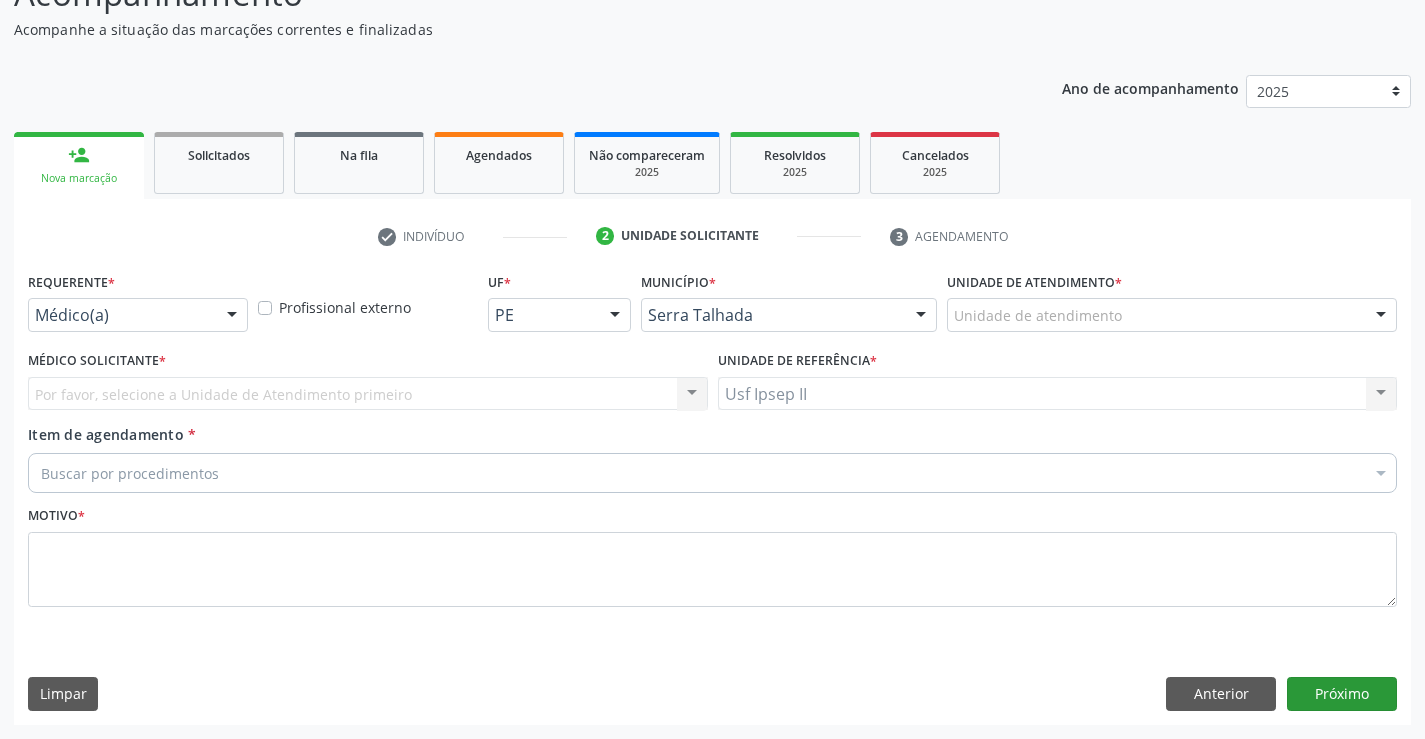 scroll, scrollTop: 167, scrollLeft: 0, axis: vertical 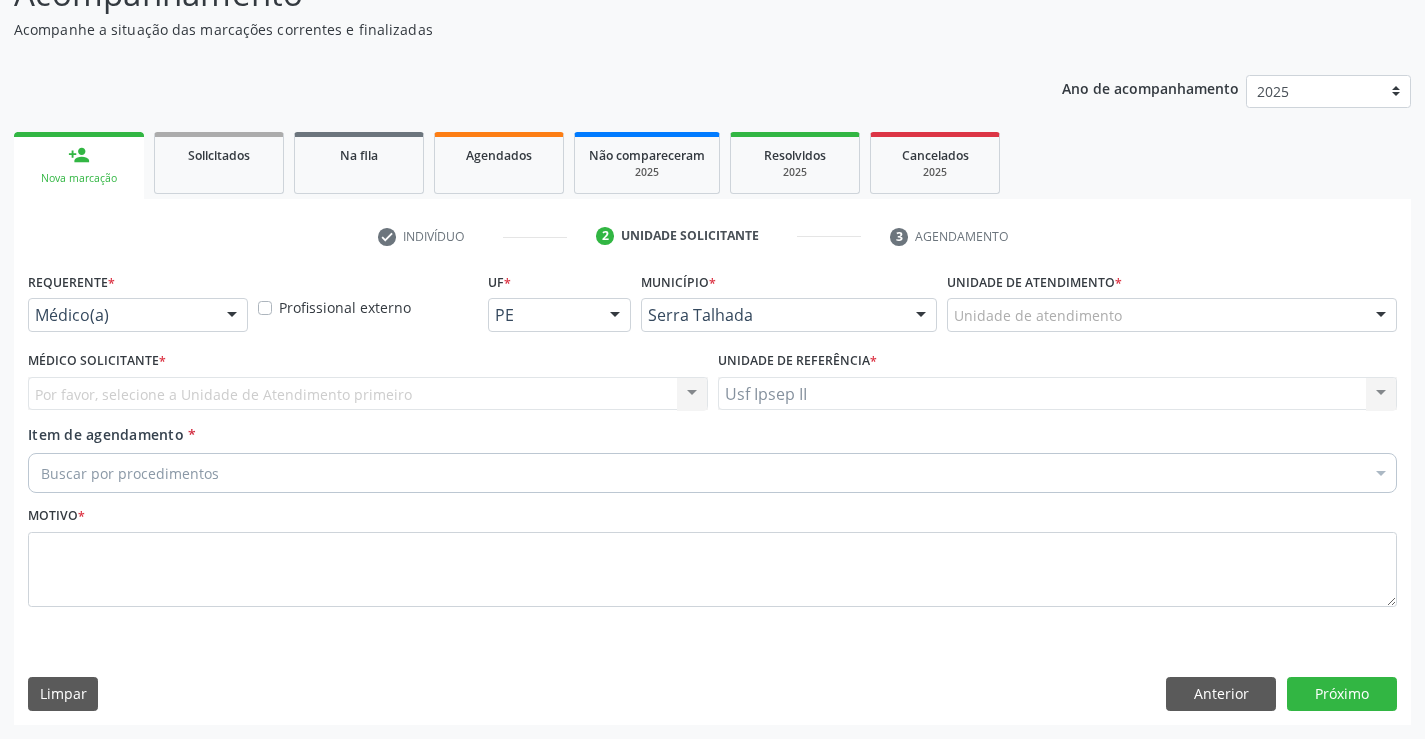 click at bounding box center [232, 316] 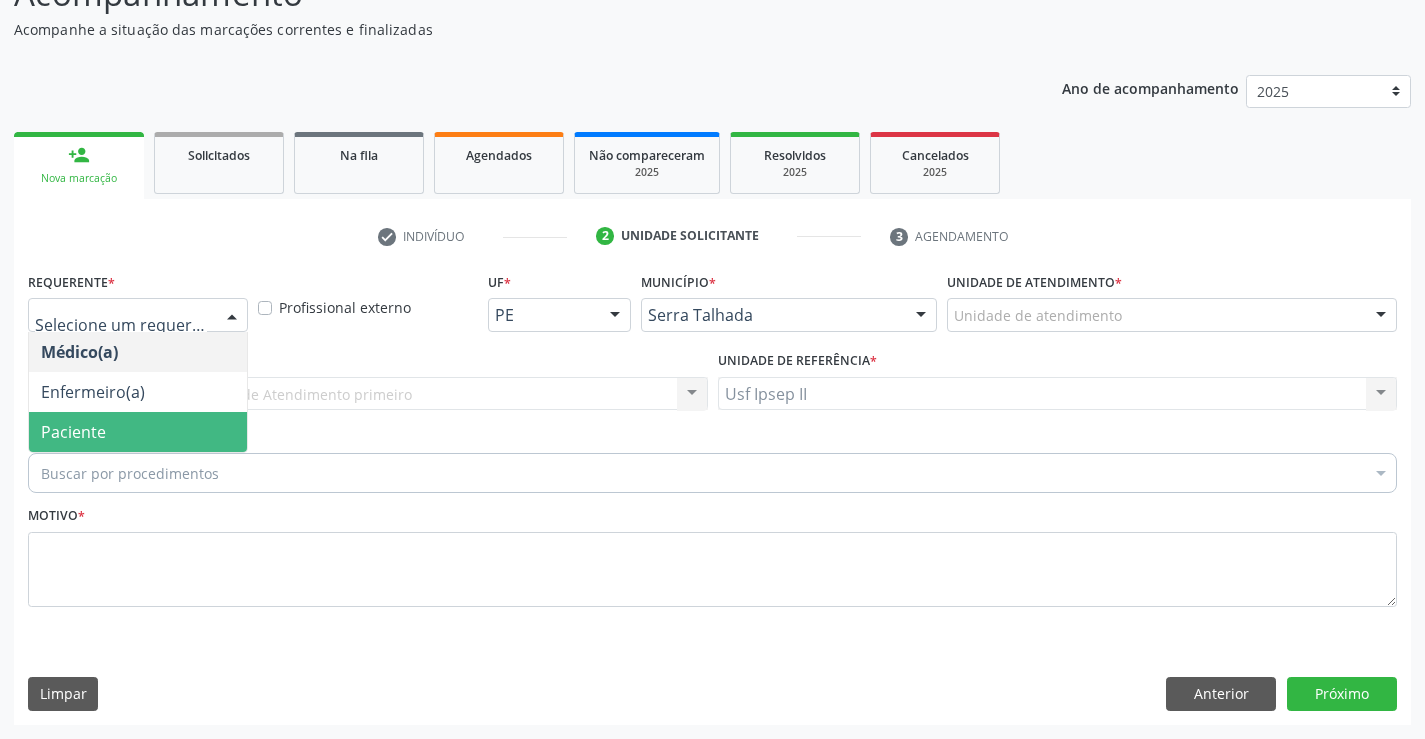 click on "Paciente" at bounding box center (138, 432) 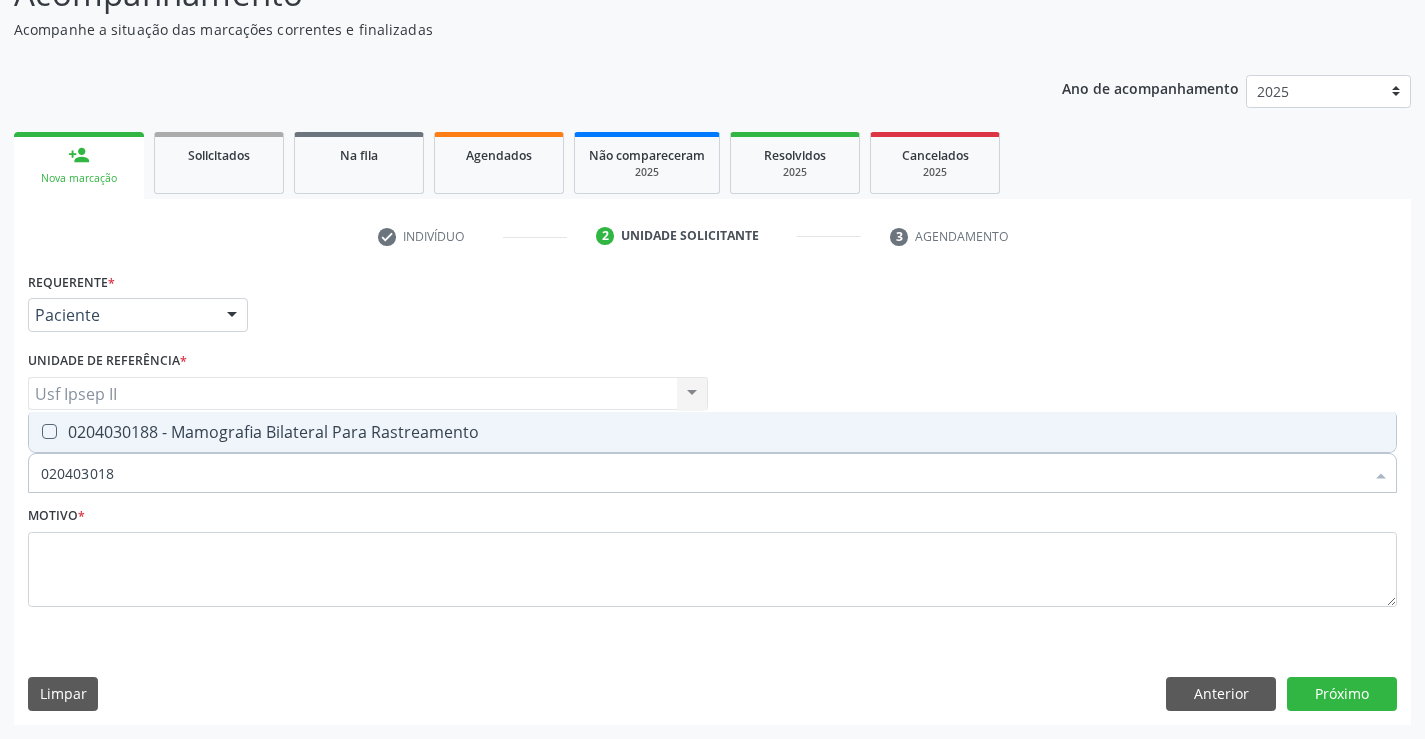 type on "0204030188" 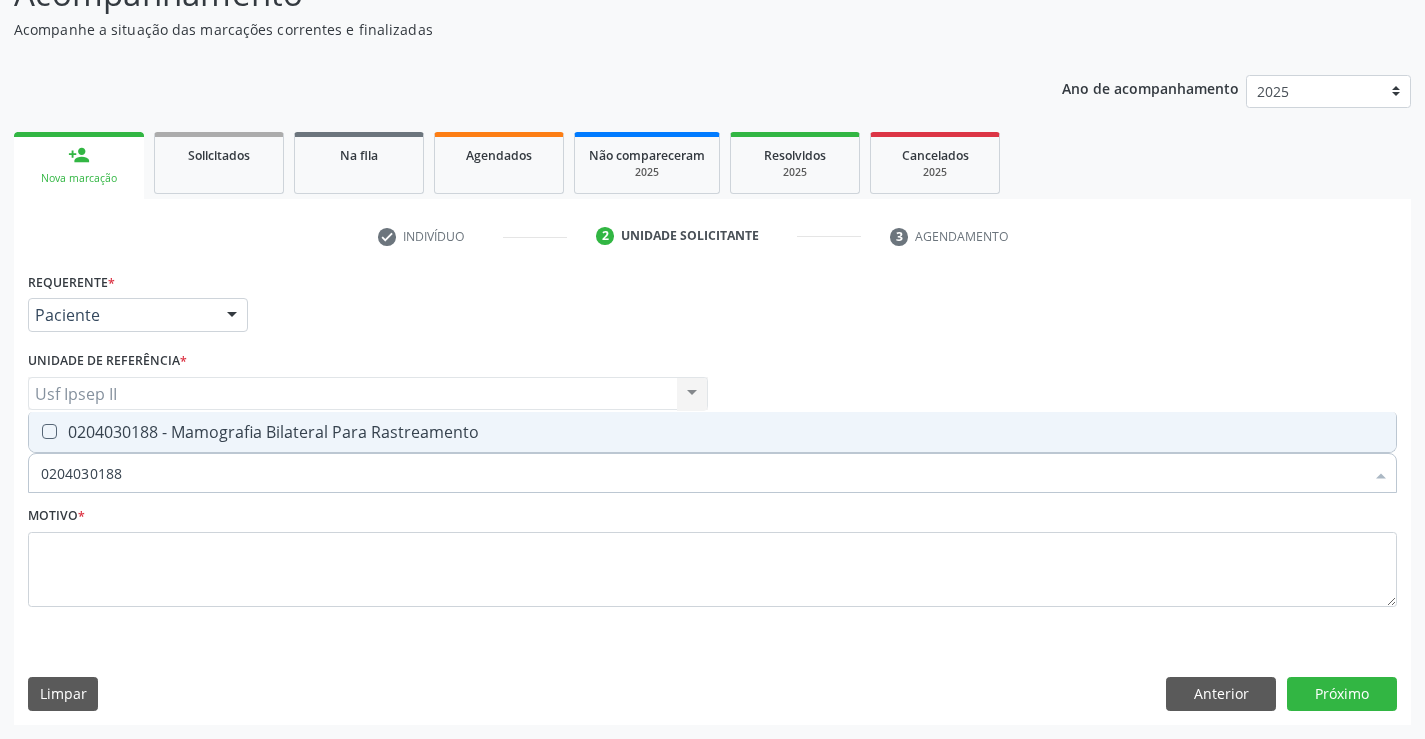 click on "0204030188 - Mamografia Bilateral Para Rastreamento" at bounding box center (712, 432) 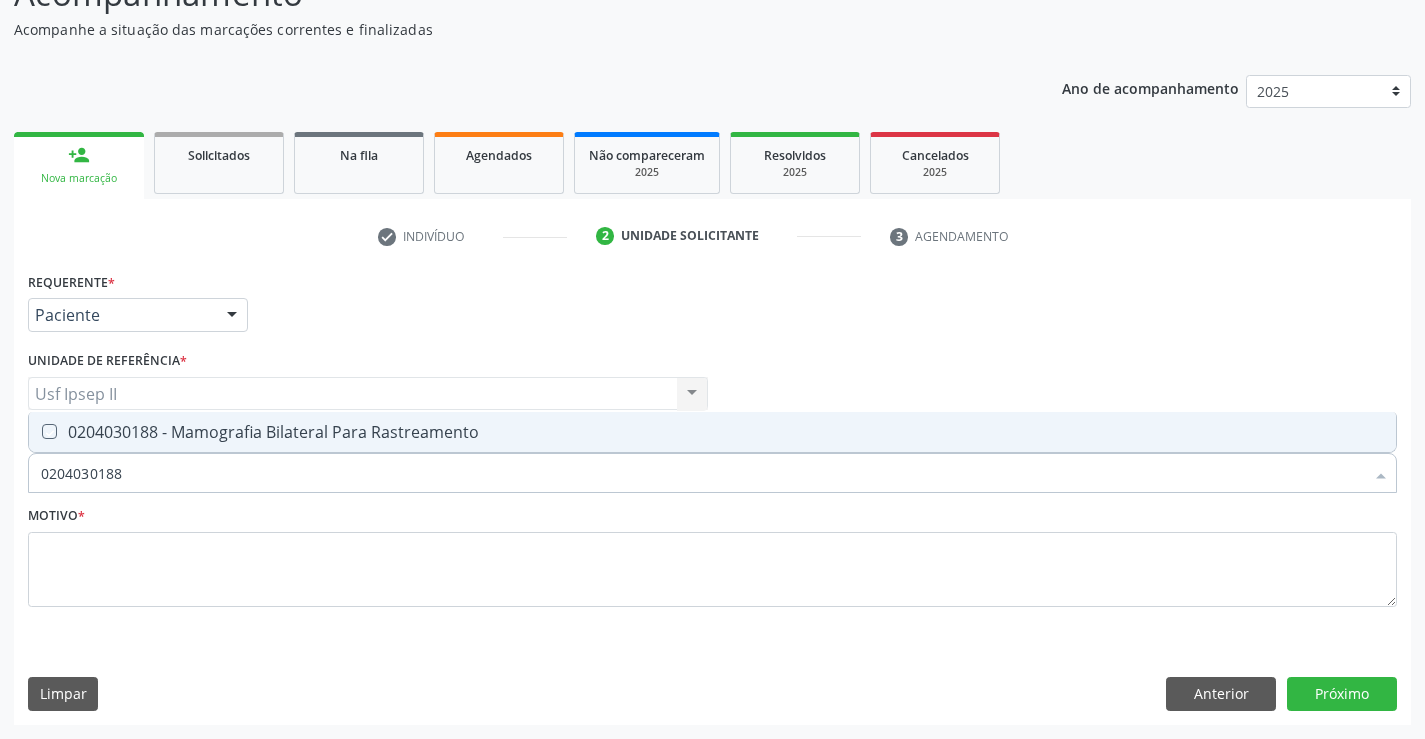 checkbox on "true" 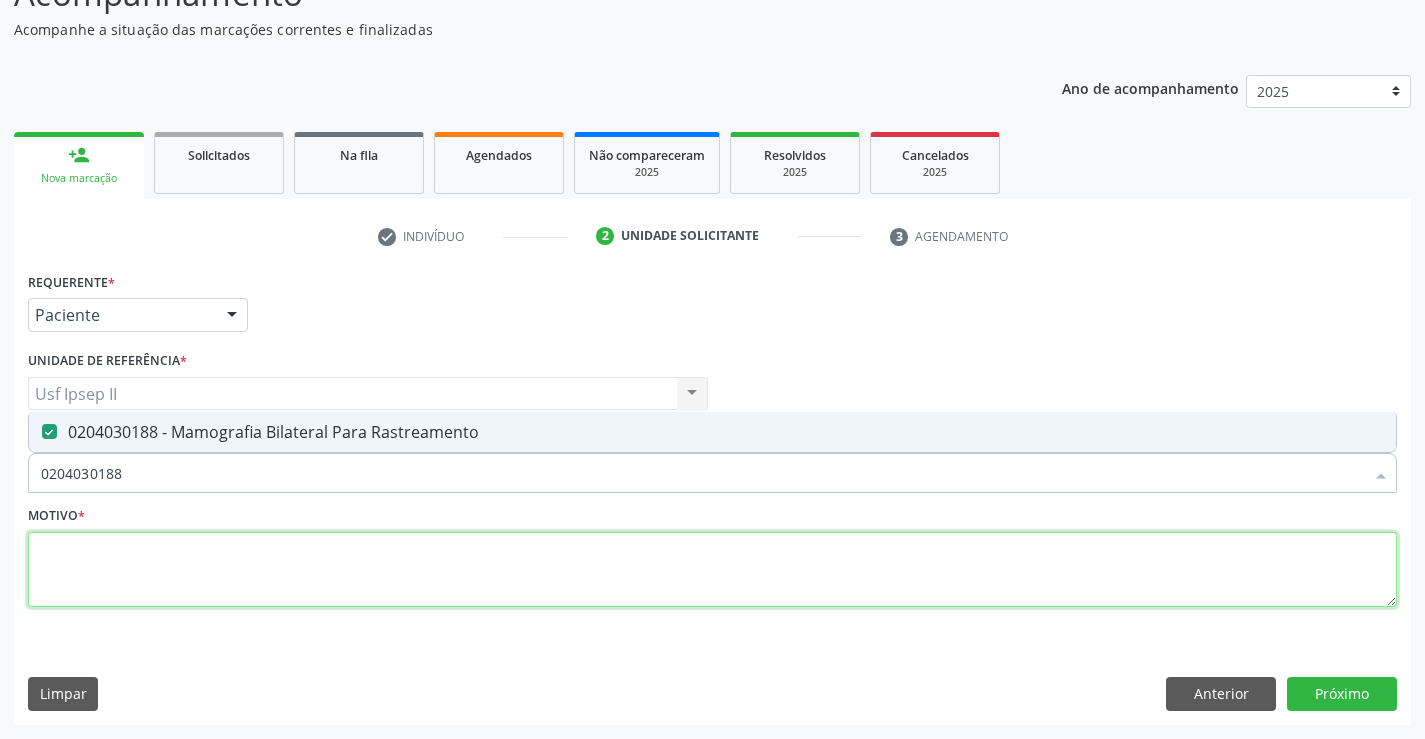 click at bounding box center (712, 570) 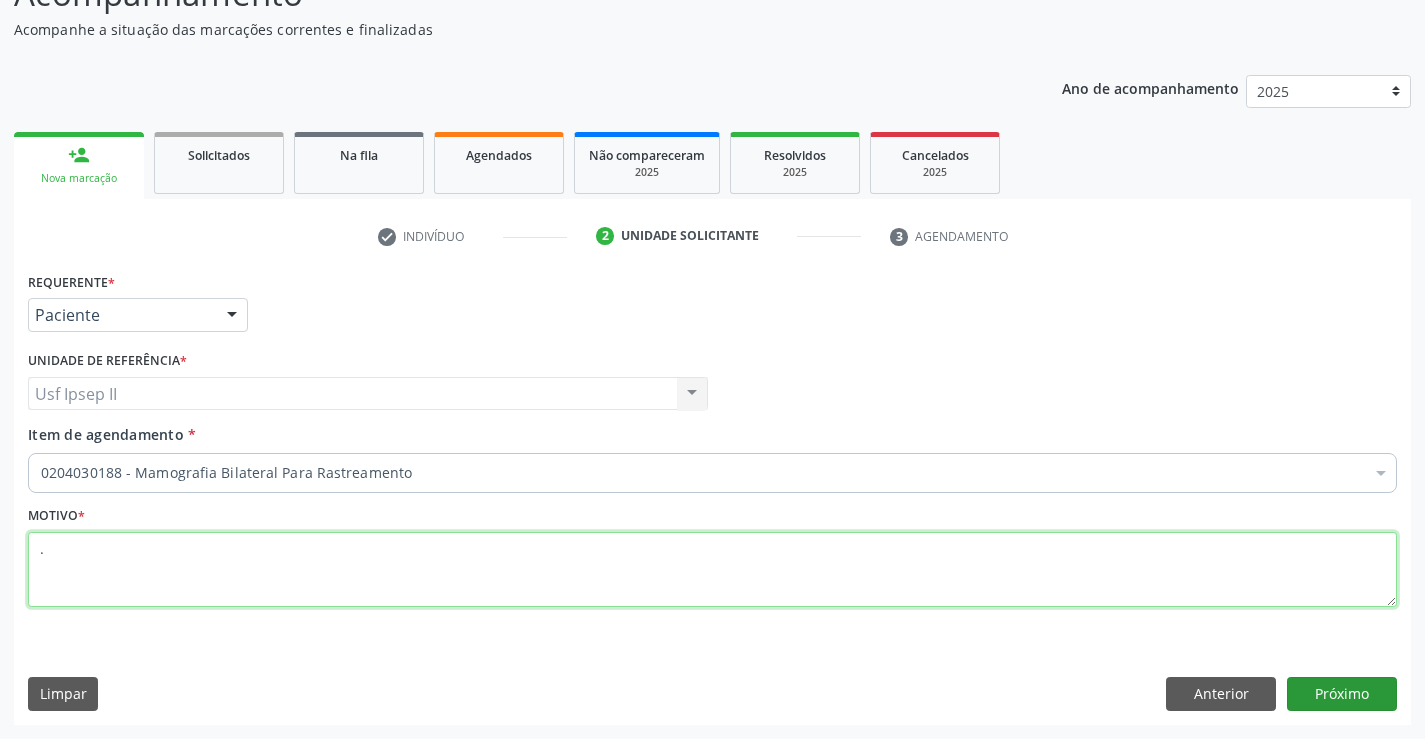 type on "." 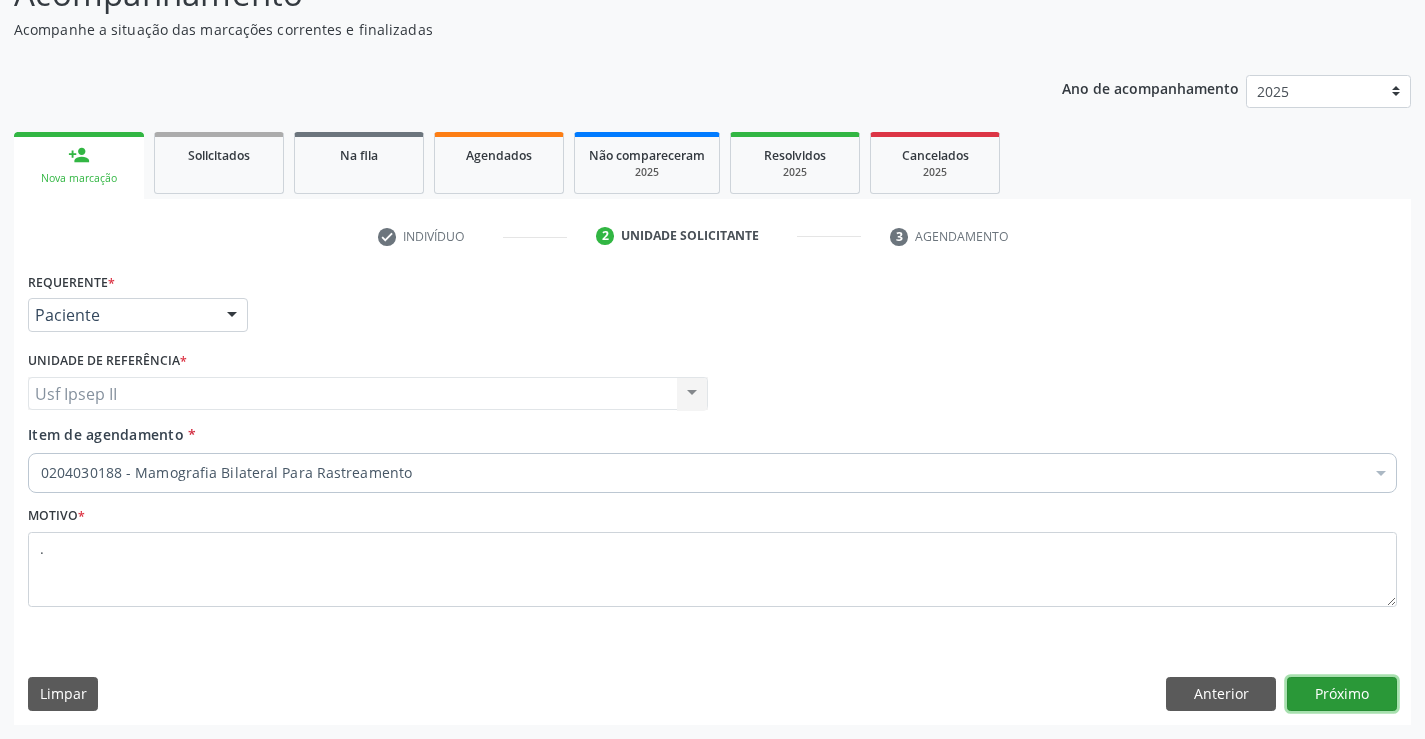 click on "Próximo" at bounding box center [1342, 694] 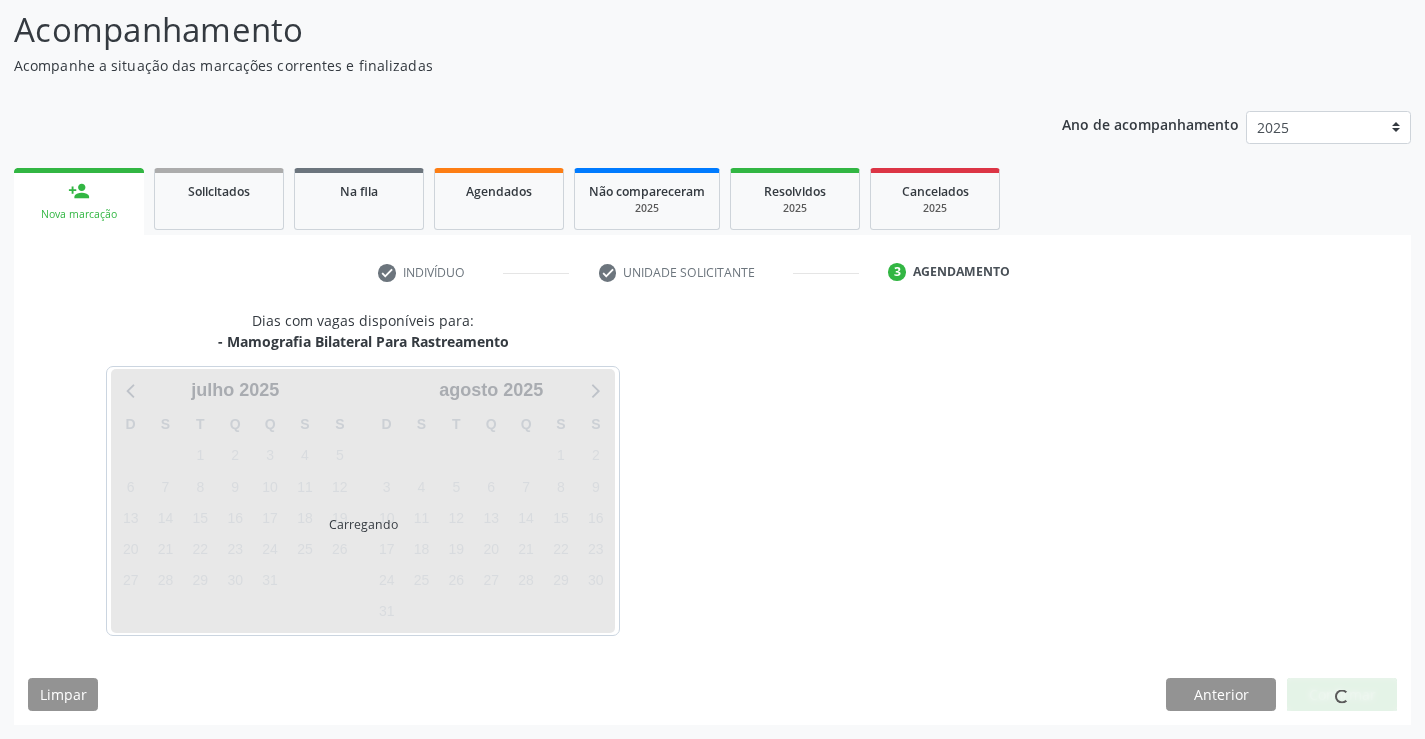 scroll, scrollTop: 131, scrollLeft: 0, axis: vertical 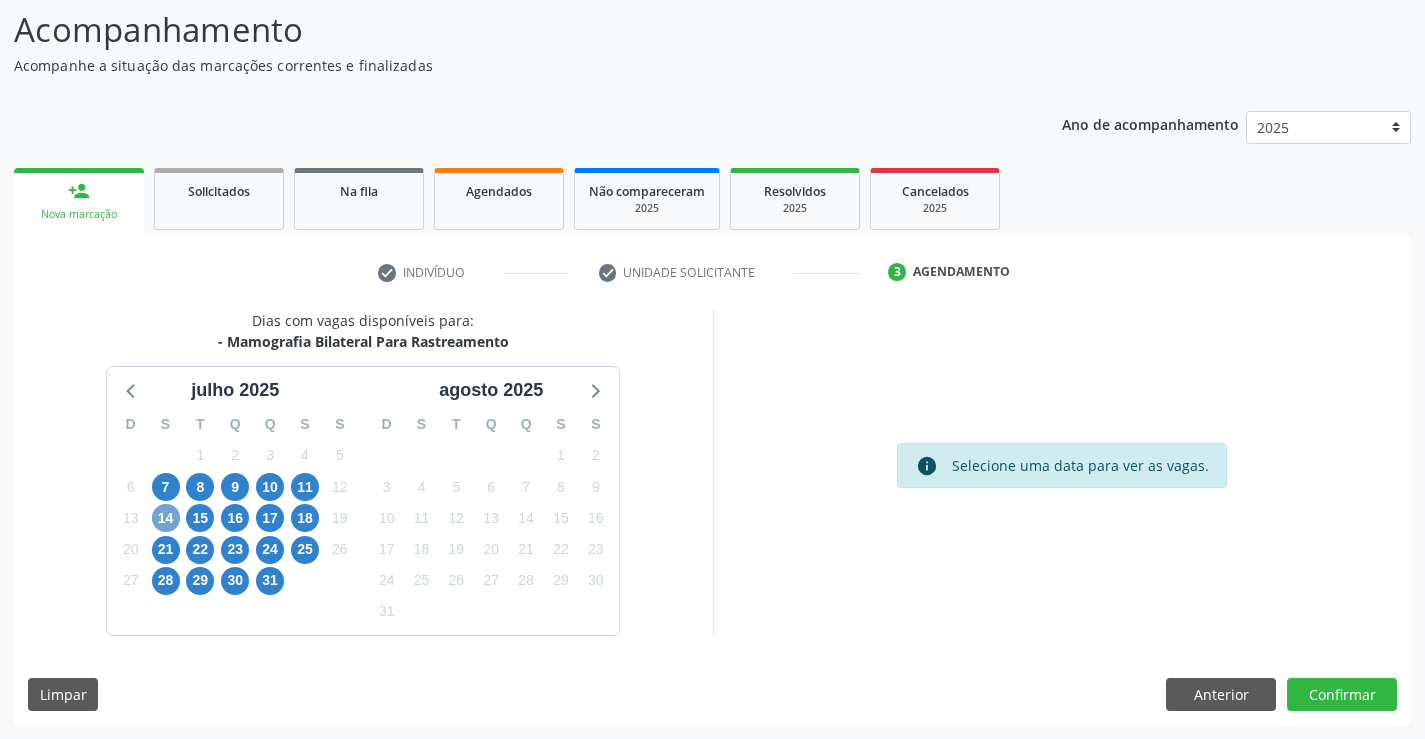 click on "14" at bounding box center [166, 518] 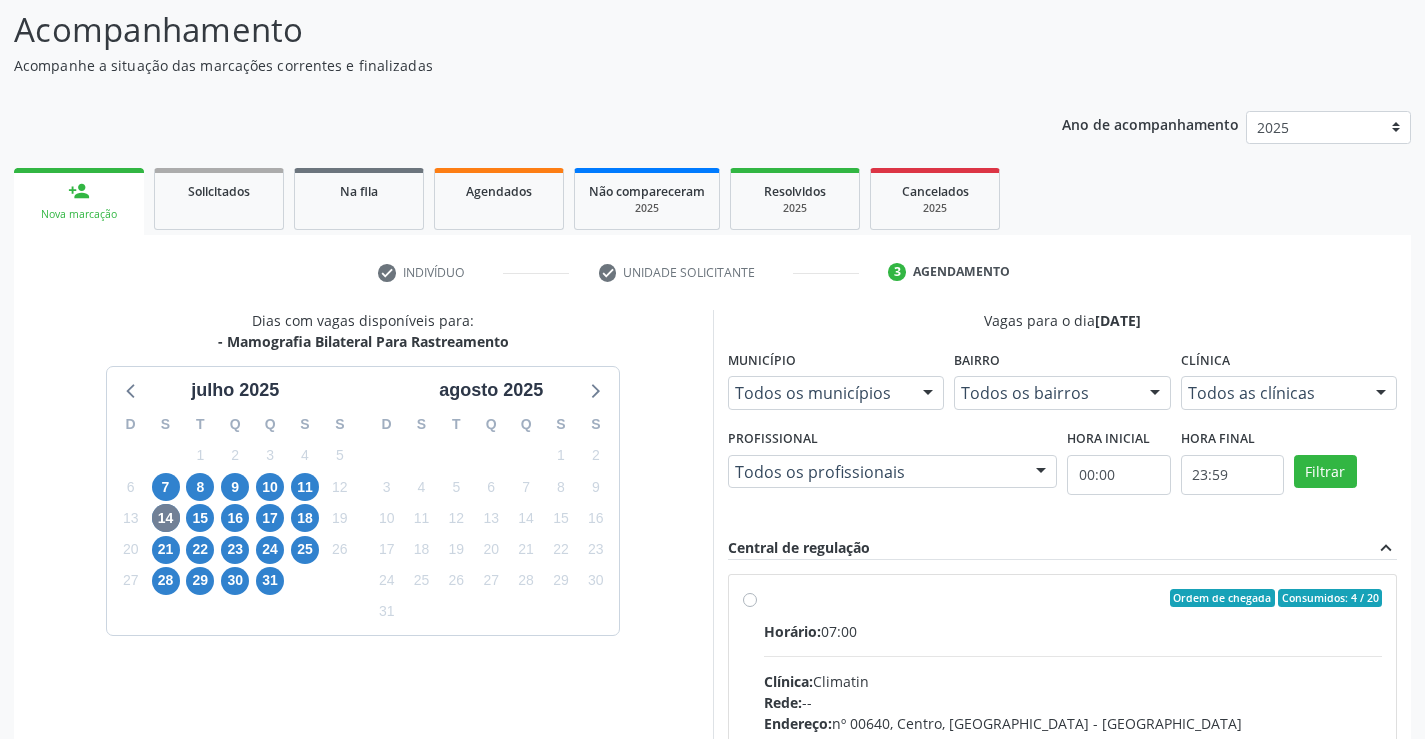 click on "Ordem de chegada
Consumidos: 4 / 20
Horário:   07:00
Clínica:  Climatin
Rede:
--
Endereço:   nº 00640, Centro, Serra Talhada - PE
Telefone:   (81) 38311133
Profissional:
Ana Carolina Barboza de Andrada Melo Lyra
Informações adicionais sobre o atendimento
Idade de atendimento:
de 0 a 120 anos
Gênero(s) atendido(s):
Masculino e Feminino
Informações adicionais:
--" at bounding box center [1073, 742] 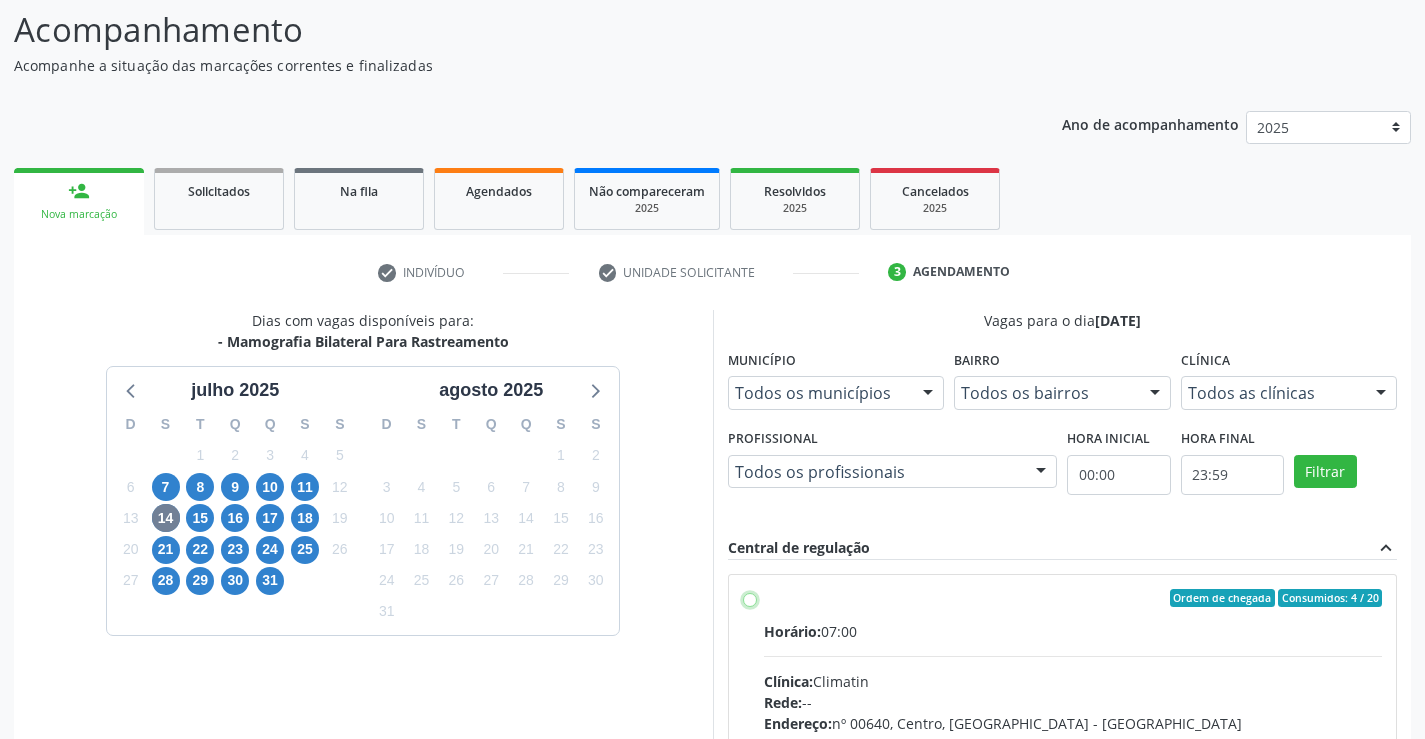 click on "Ordem de chegada
Consumidos: 4 / 20
Horário:   07:00
Clínica:  Climatin
Rede:
--
Endereço:   nº 00640, Centro, Serra Talhada - PE
Telefone:   (81) 38311133
Profissional:
Ana Carolina Barboza de Andrada Melo Lyra
Informações adicionais sobre o atendimento
Idade de atendimento:
de 0 a 120 anos
Gênero(s) atendido(s):
Masculino e Feminino
Informações adicionais:
--" at bounding box center (750, 598) 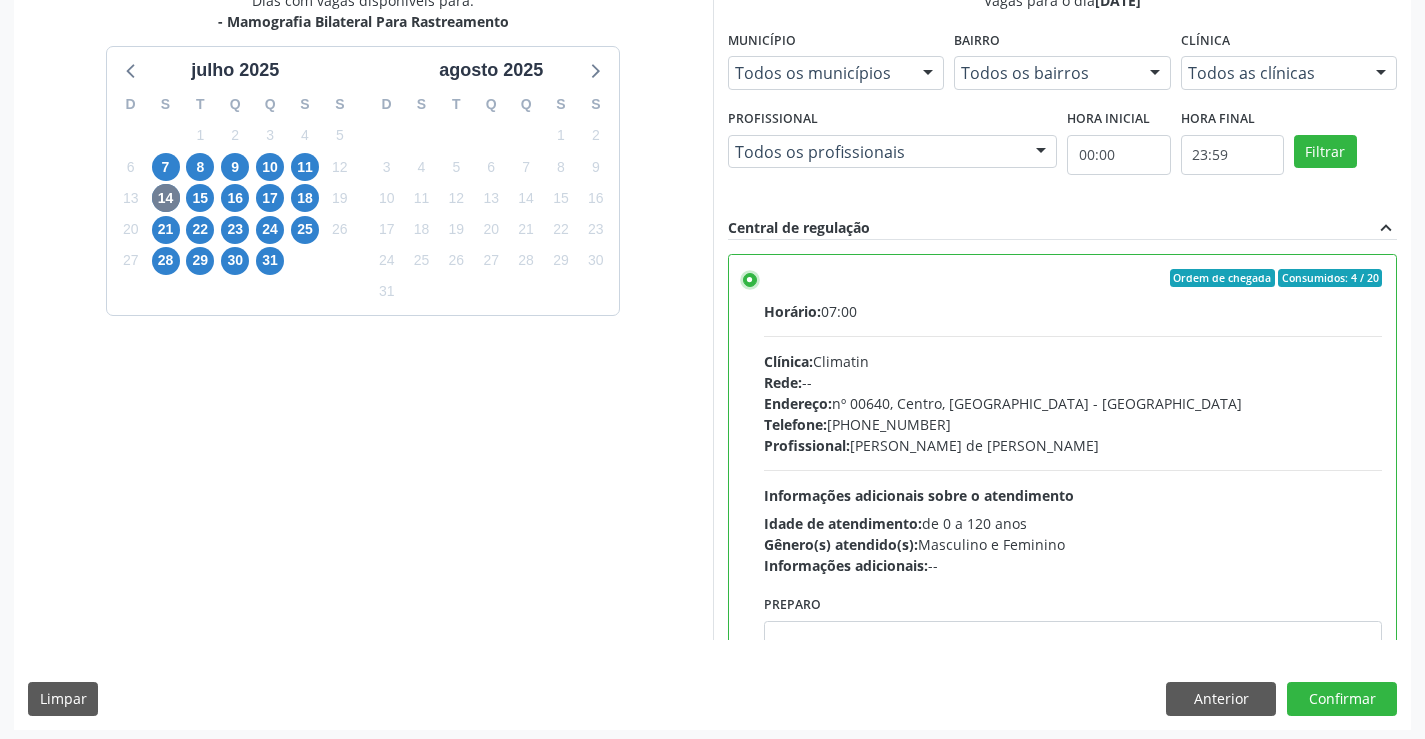 scroll, scrollTop: 456, scrollLeft: 0, axis: vertical 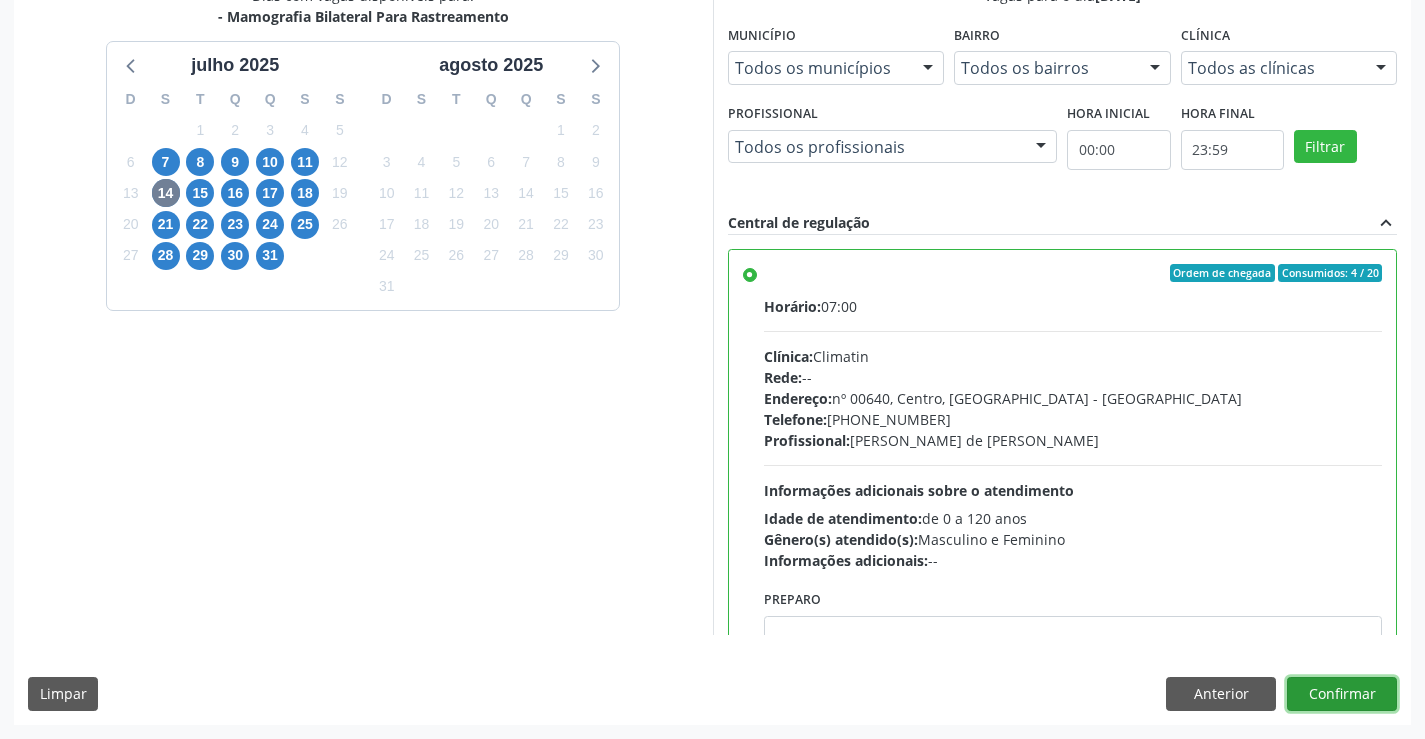 click on "Confirmar" at bounding box center (1342, 694) 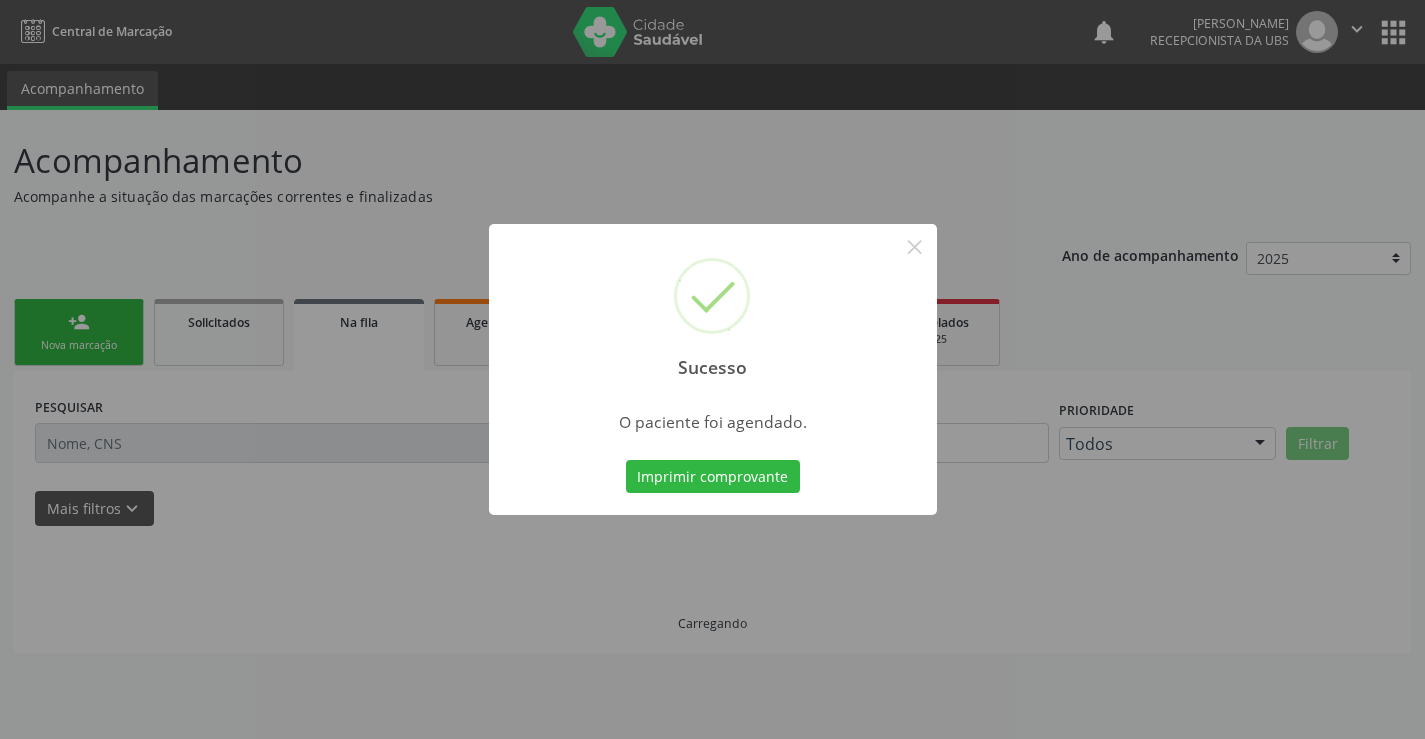 scroll, scrollTop: 0, scrollLeft: 0, axis: both 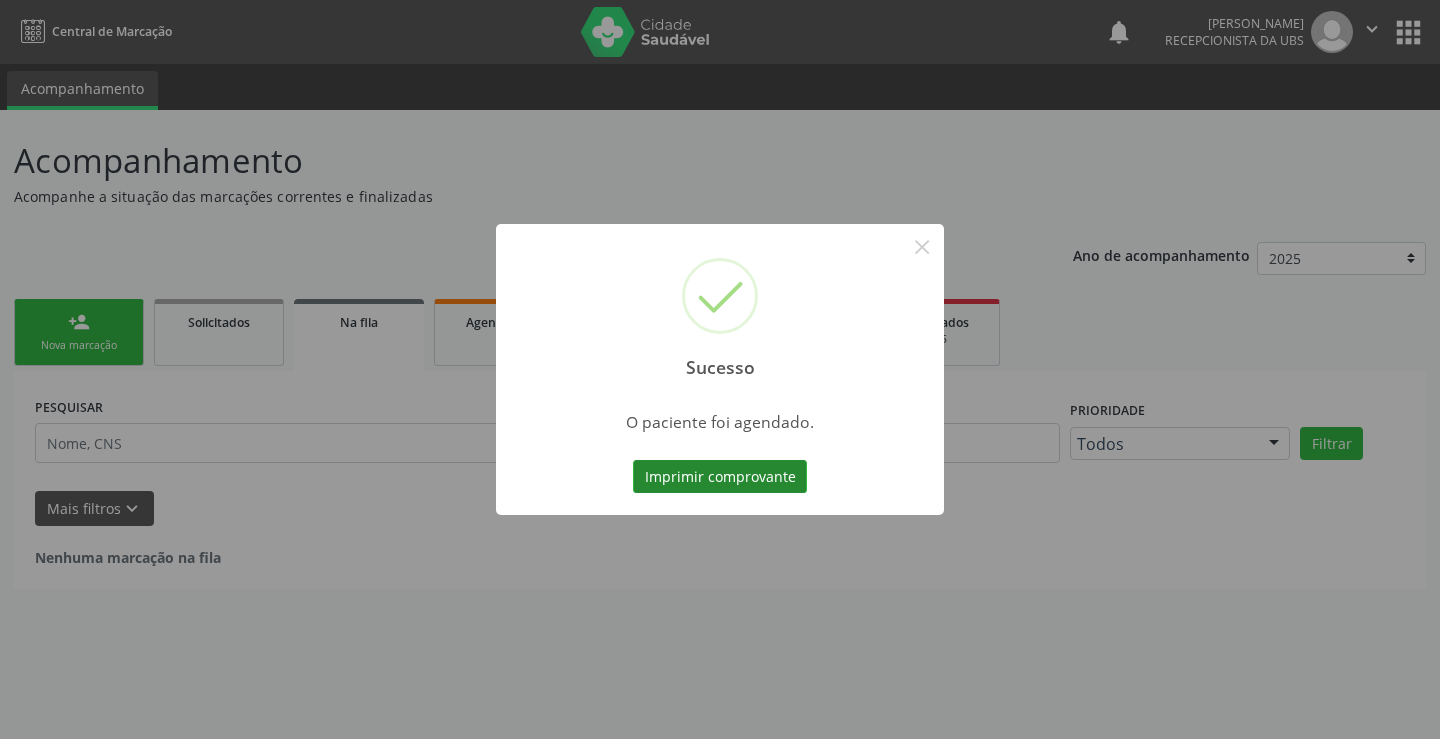 click on "Imprimir comprovante" at bounding box center (720, 477) 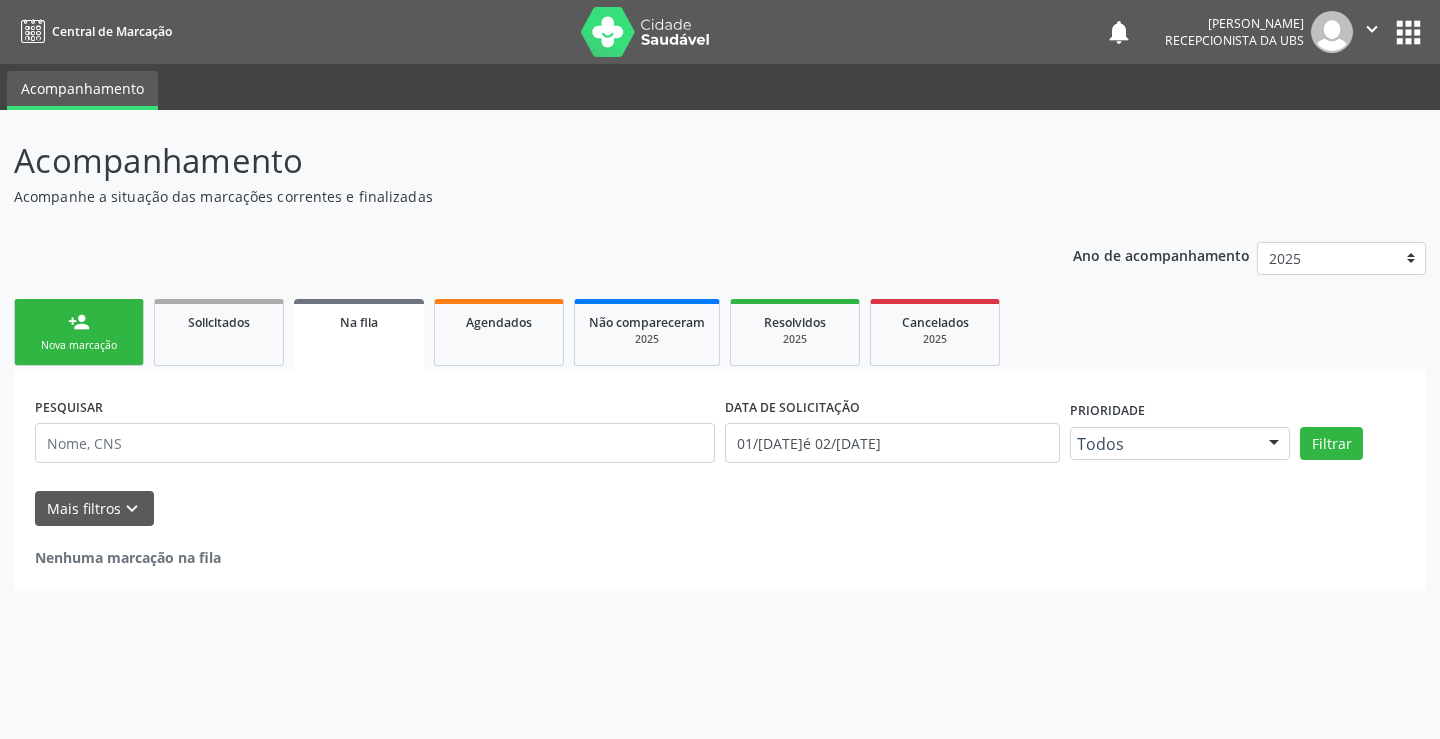 click on "person_add
Nova marcação" at bounding box center [79, 332] 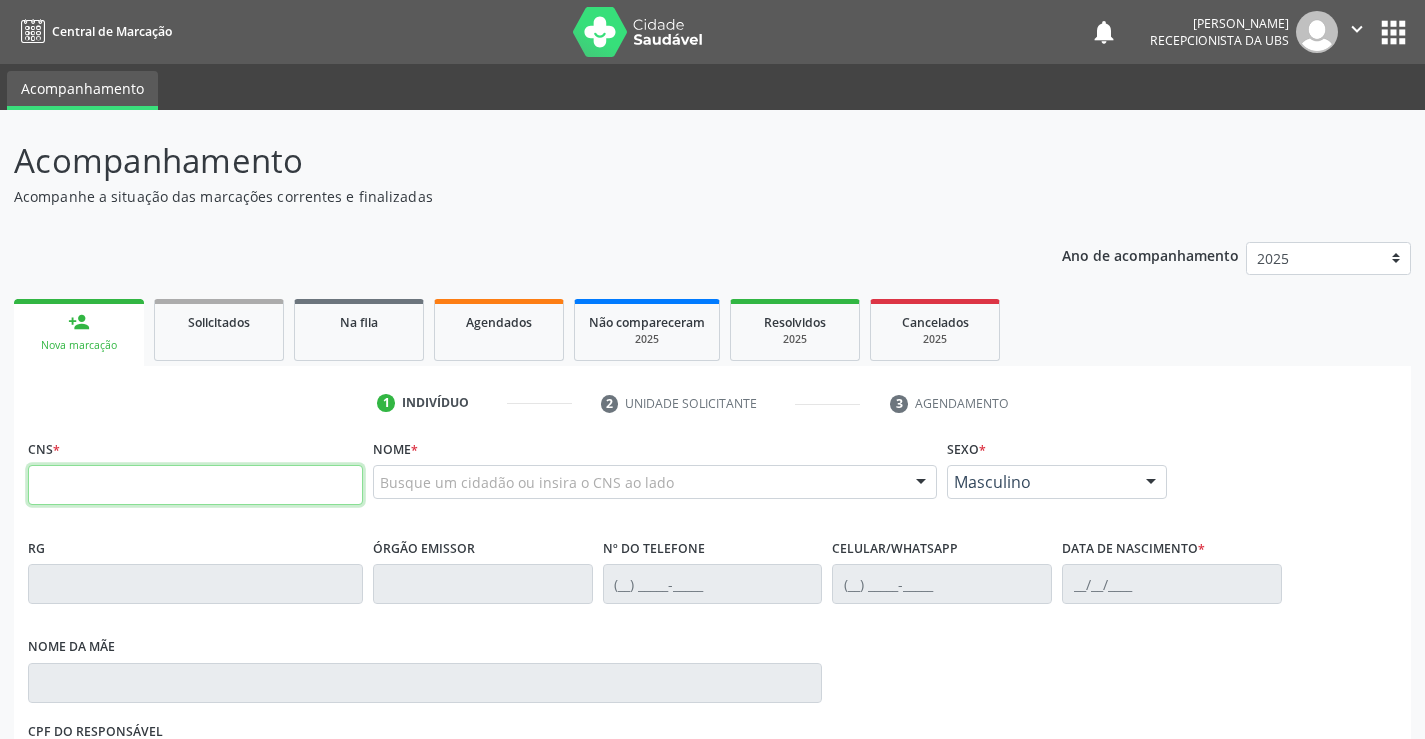 click at bounding box center [195, 485] 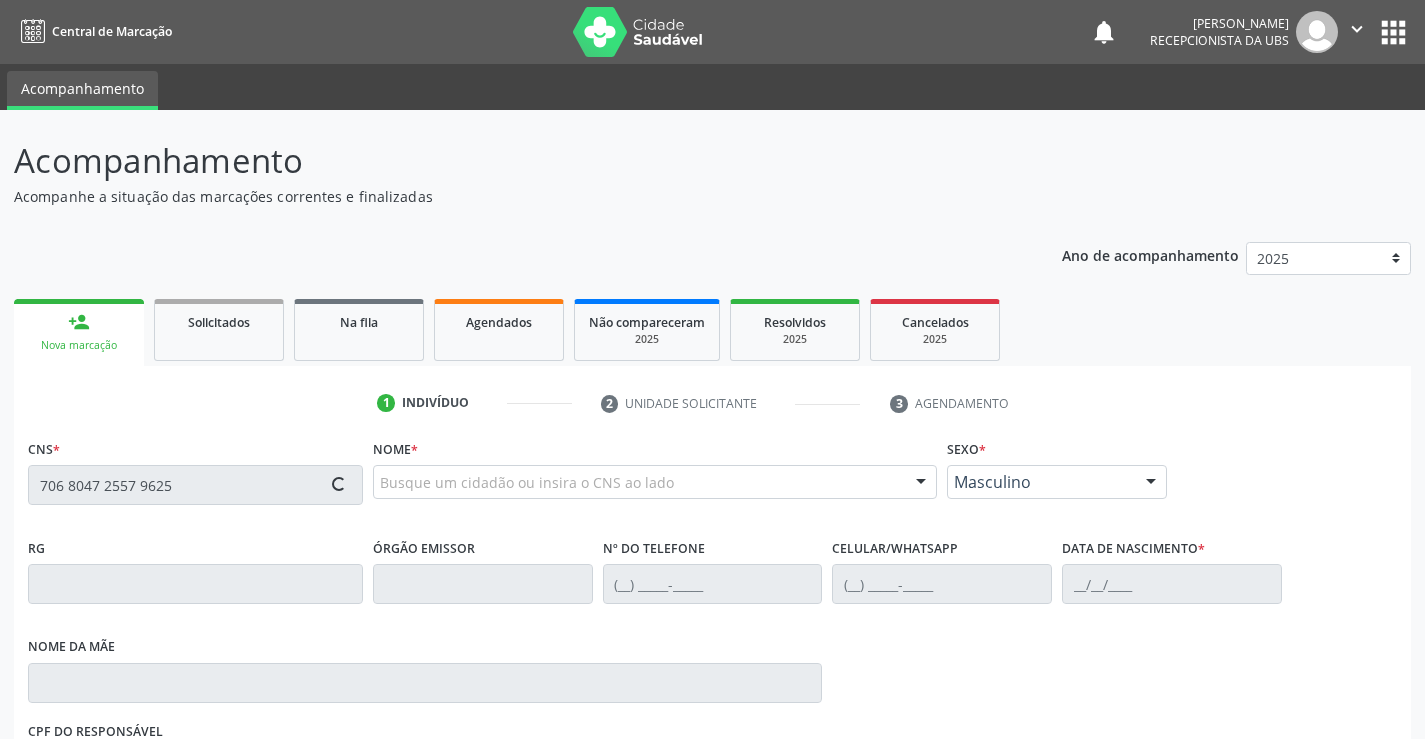 type on "706 8047 2557 9625" 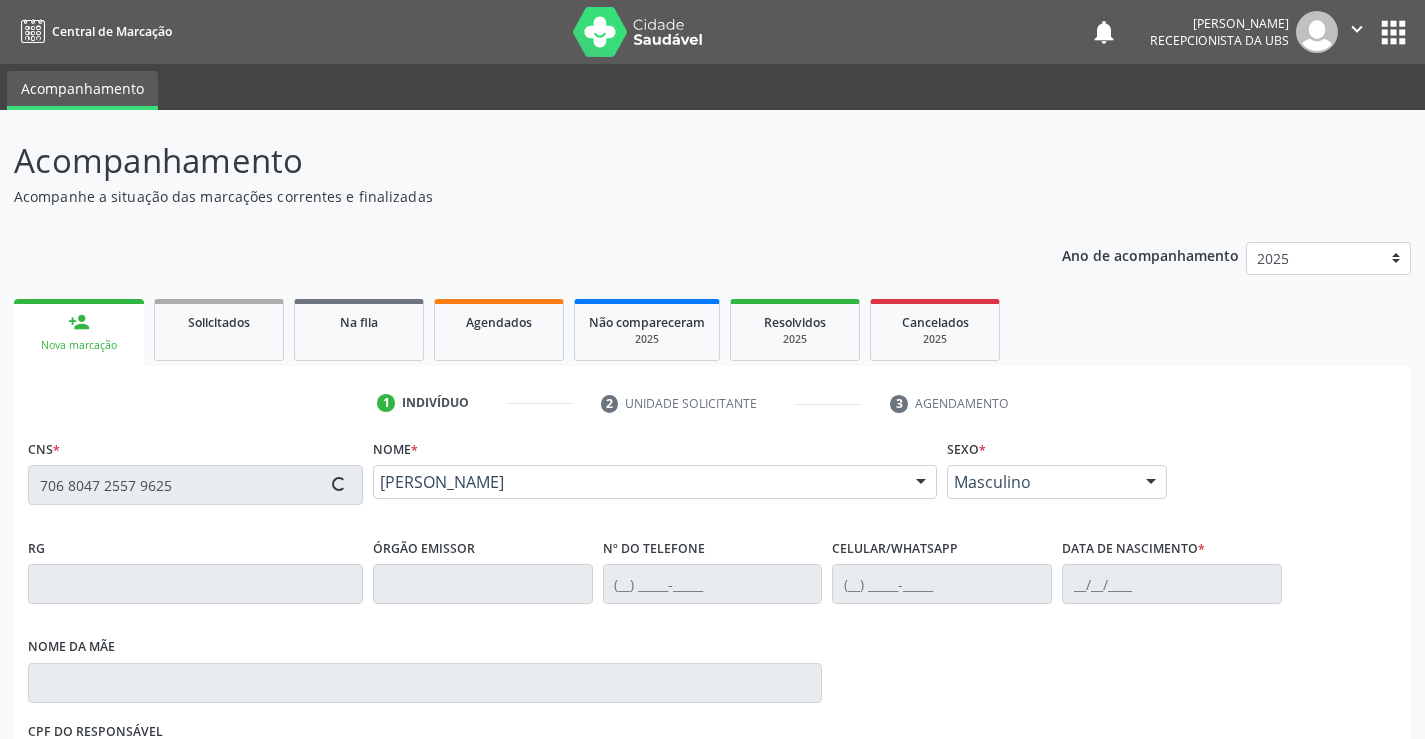 type on "(87) 99999-9999" 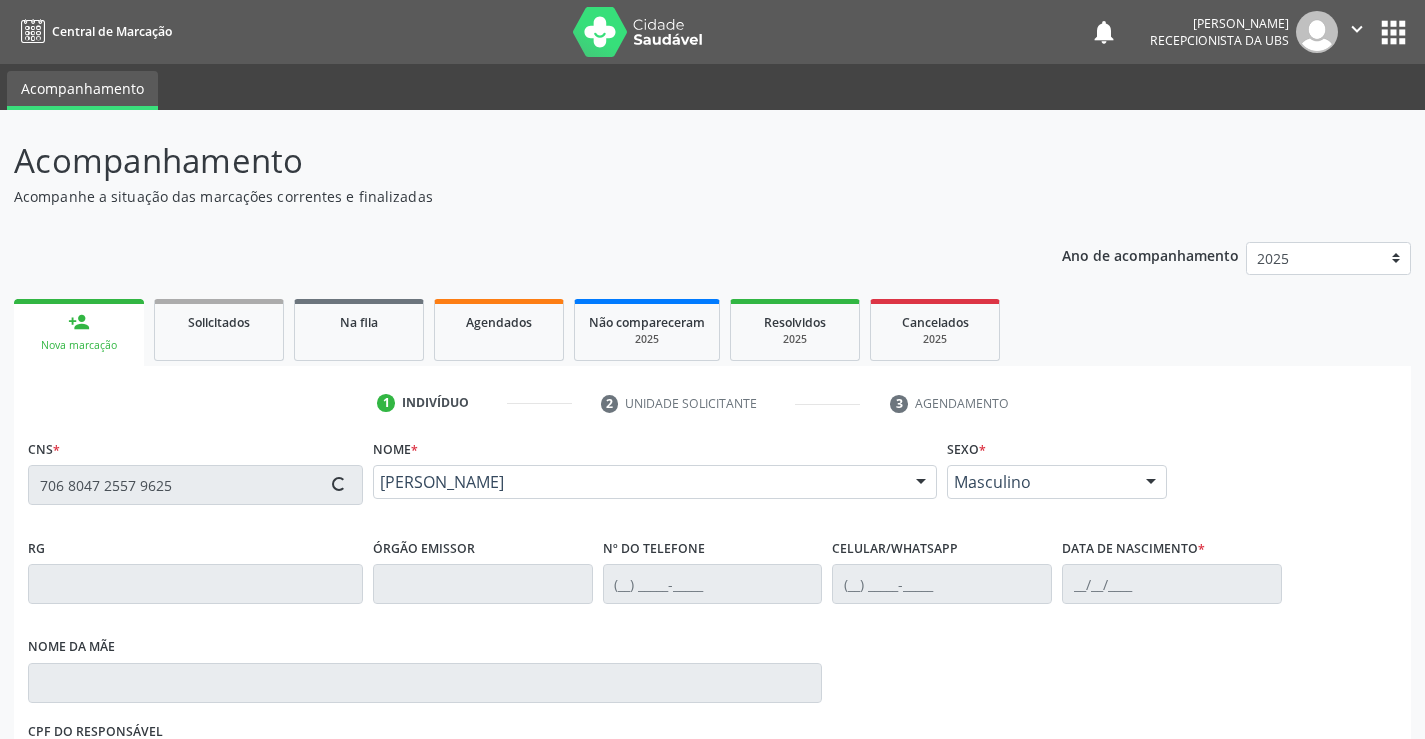 type on "(87) 99203-9330" 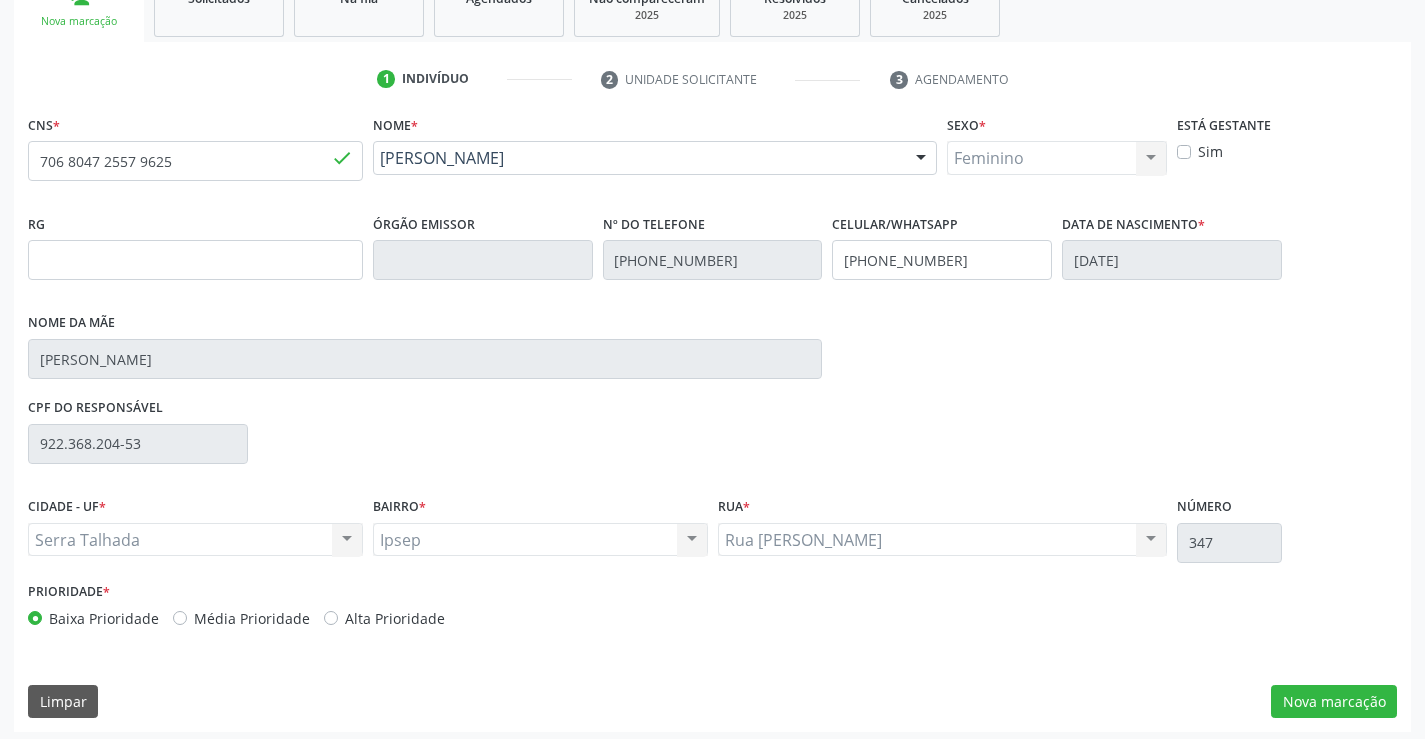 scroll, scrollTop: 331, scrollLeft: 0, axis: vertical 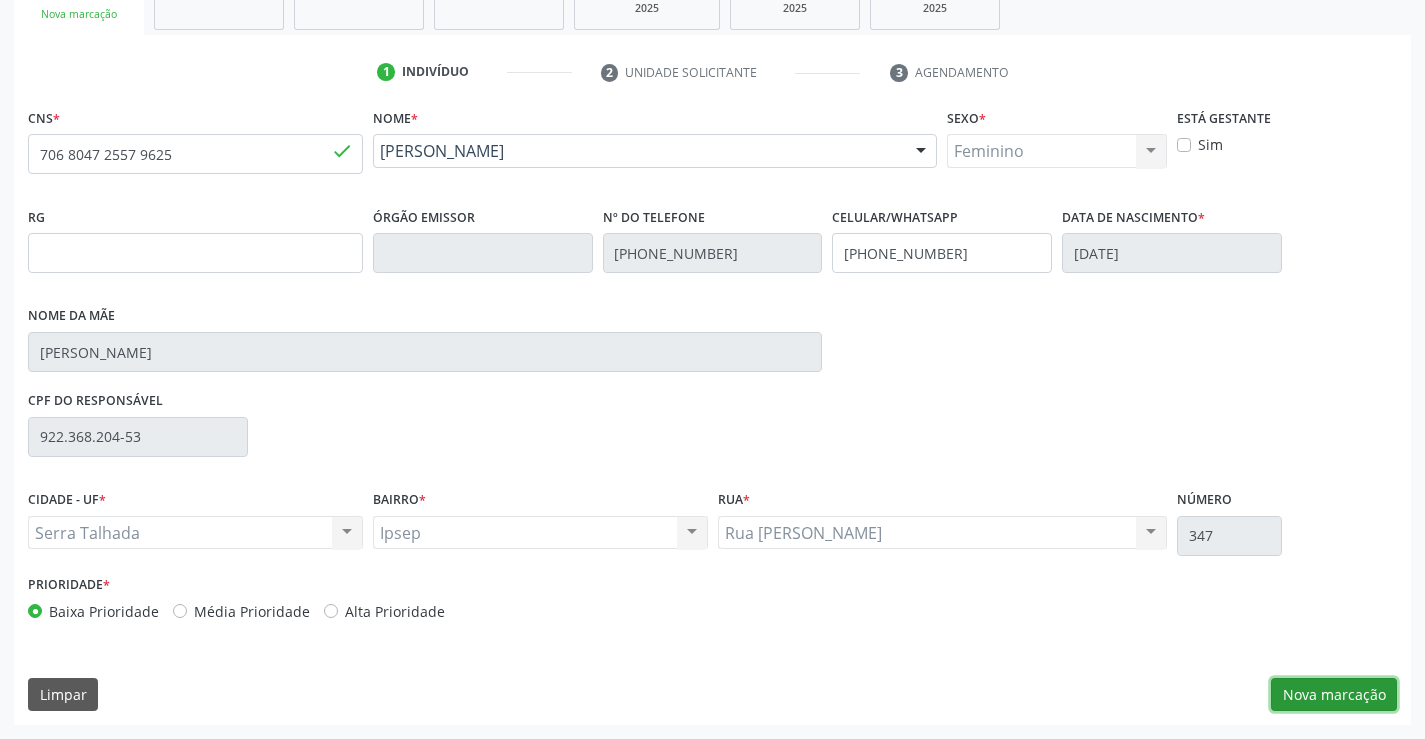 click on "Nova marcação" at bounding box center [1334, 695] 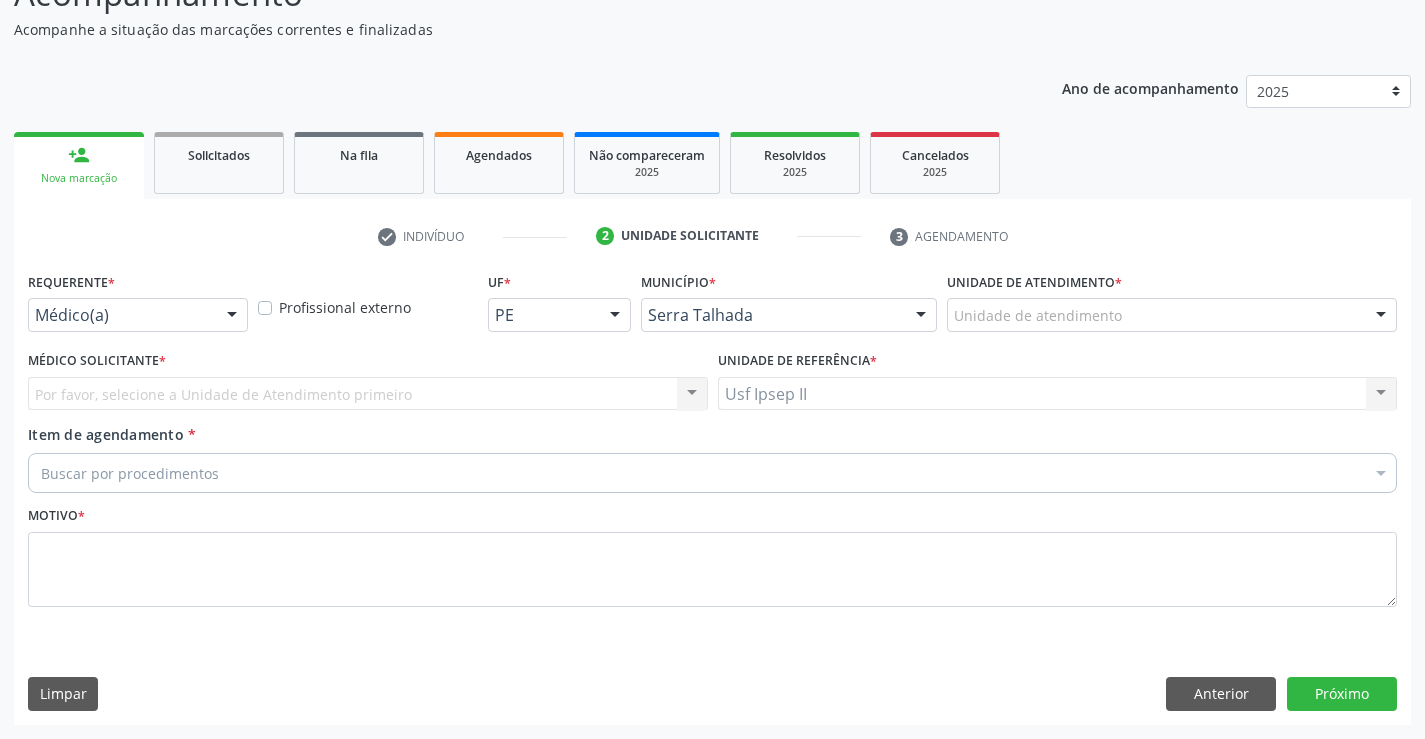 scroll, scrollTop: 167, scrollLeft: 0, axis: vertical 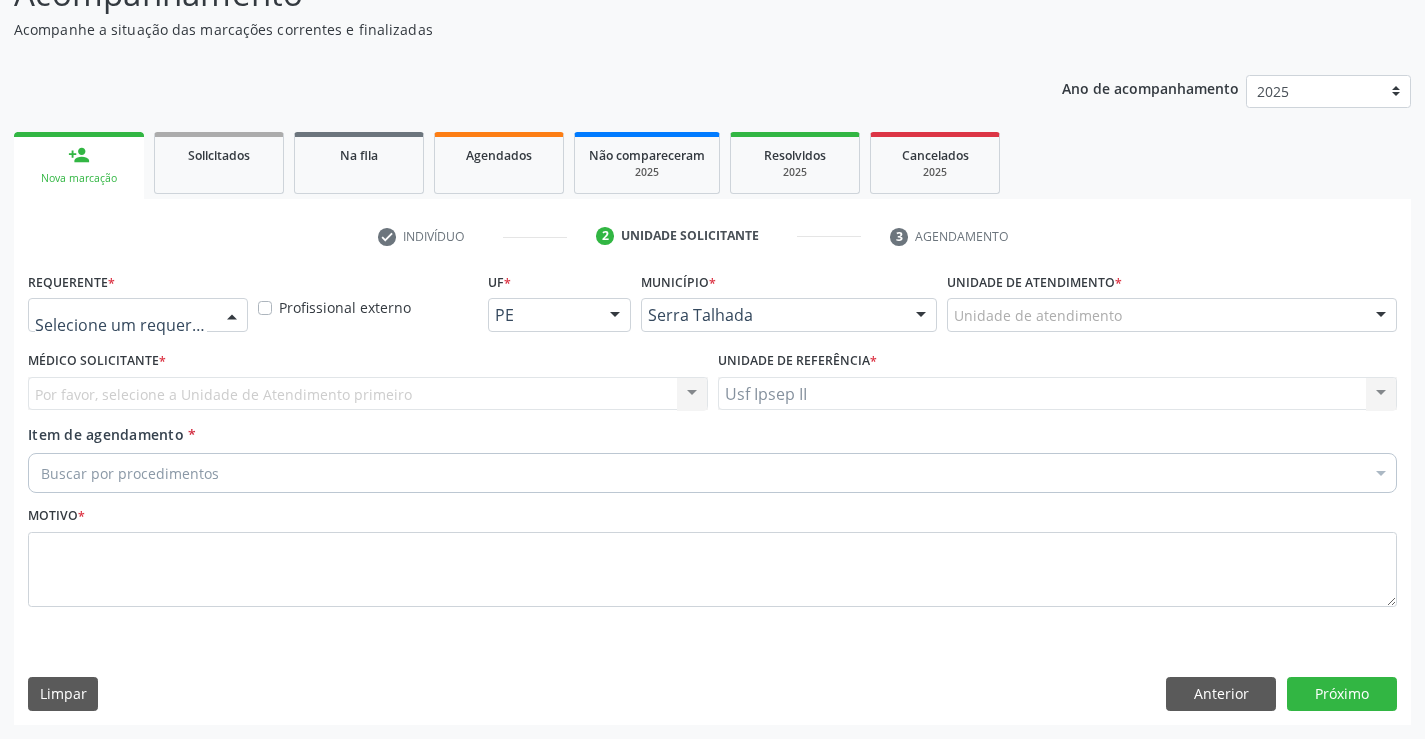 click at bounding box center (232, 316) 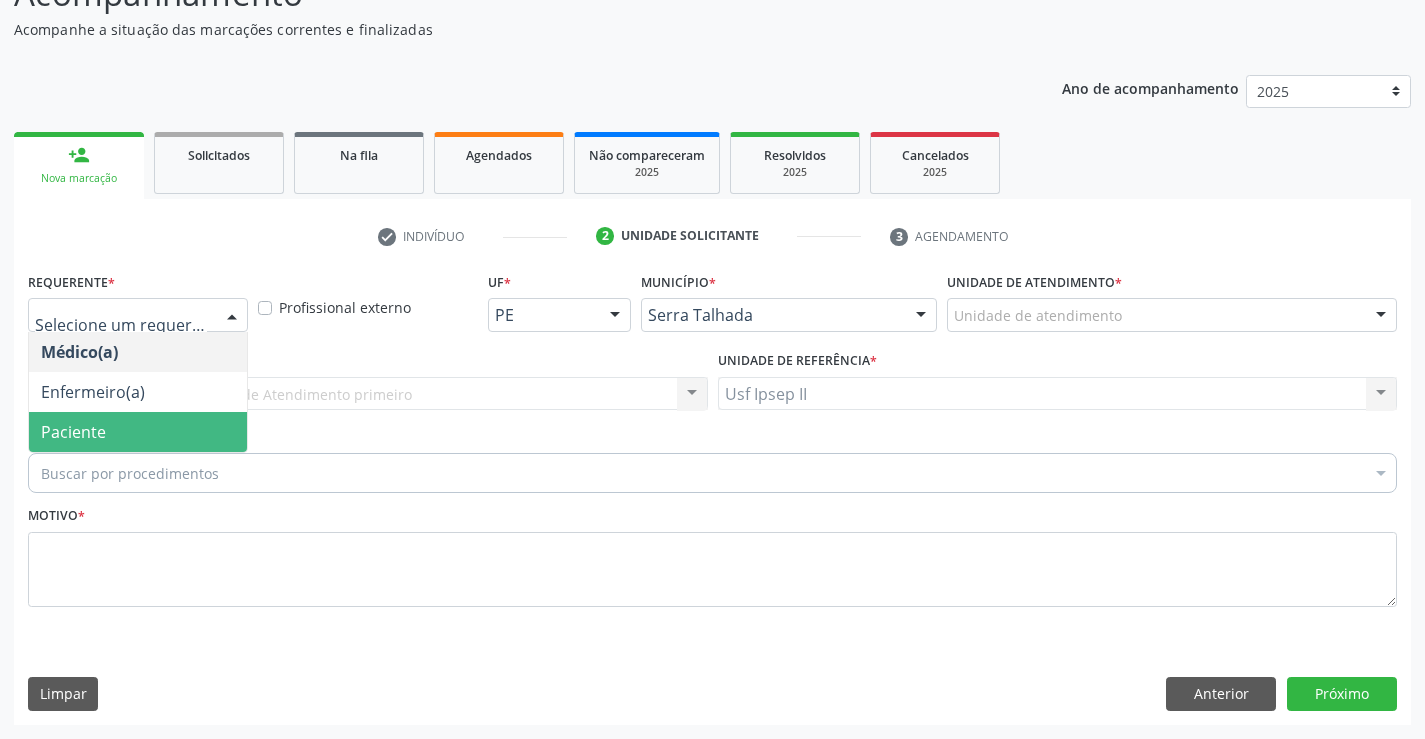 click on "Paciente" at bounding box center (138, 432) 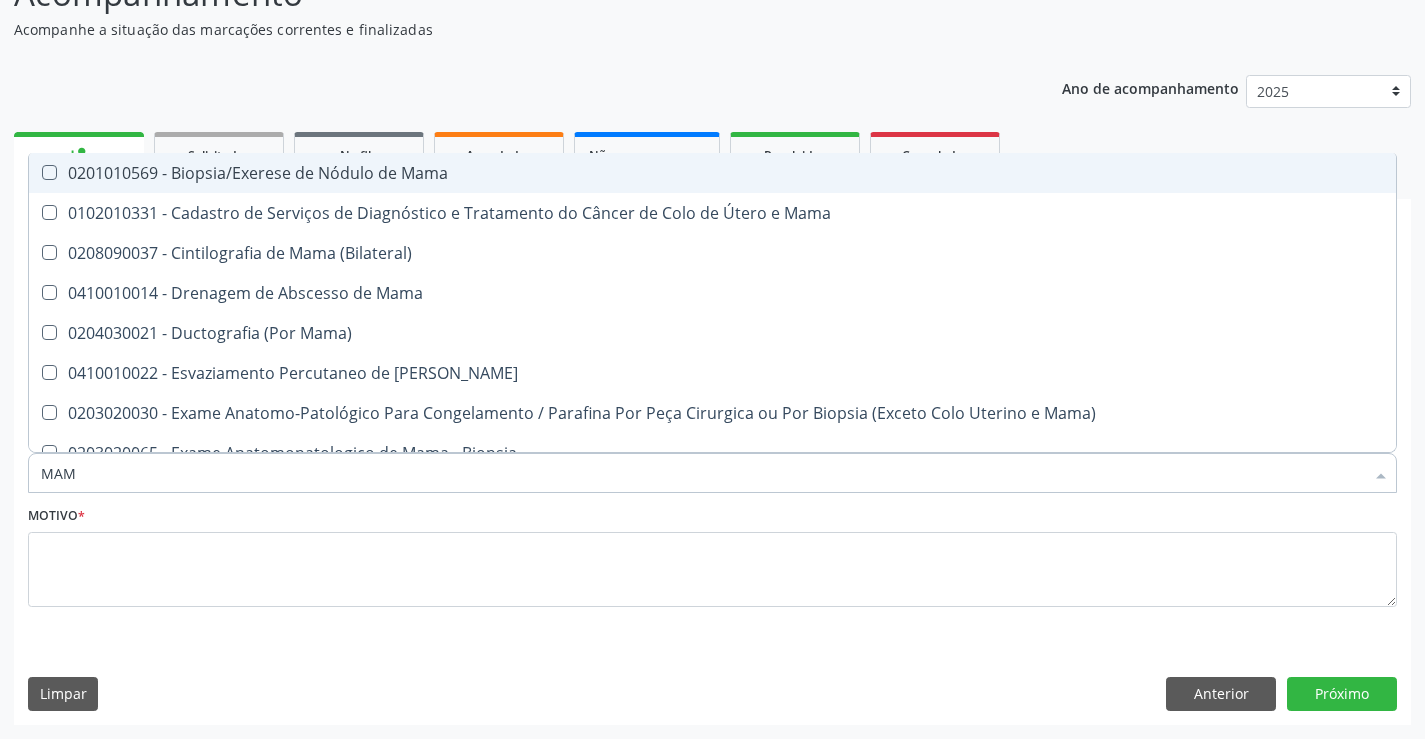type on "MAMO" 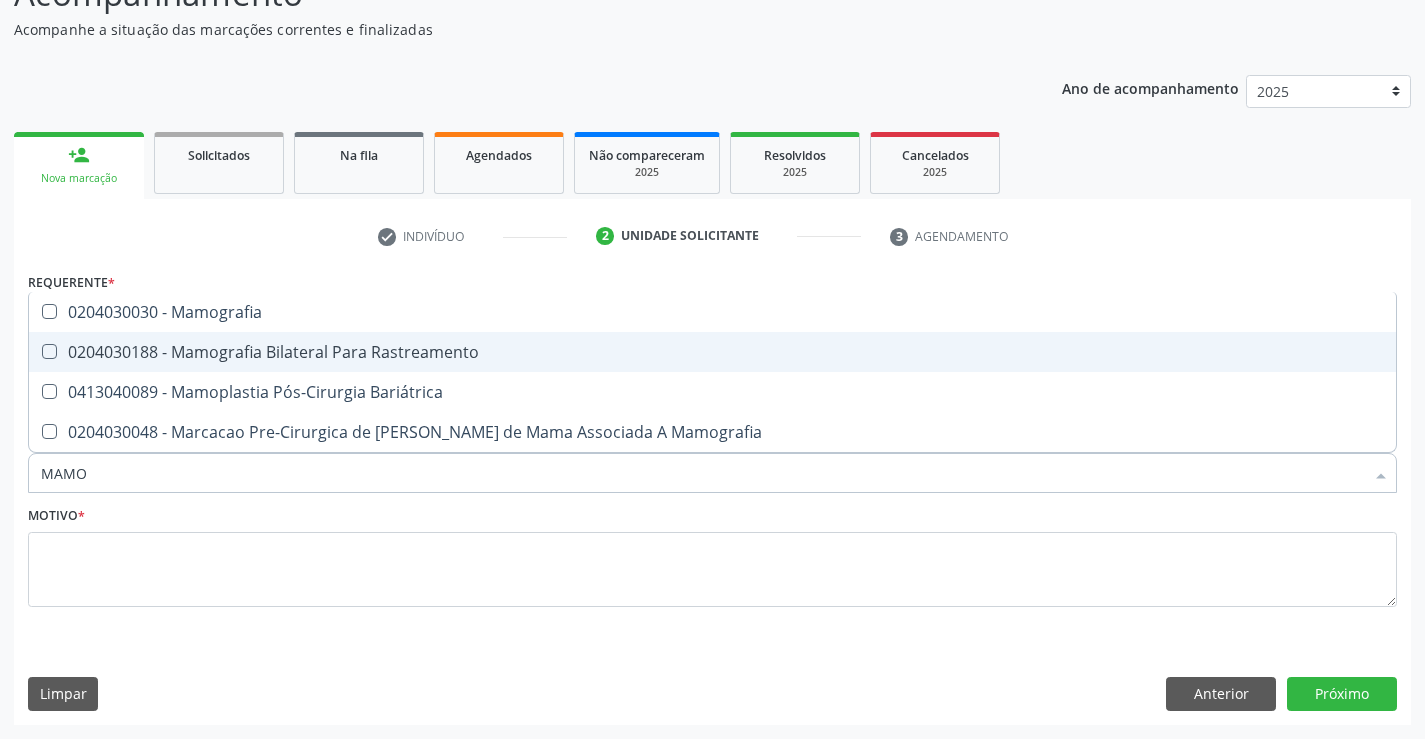 click on "0204030188 - Mamografia Bilateral Para Rastreamento" at bounding box center [712, 352] 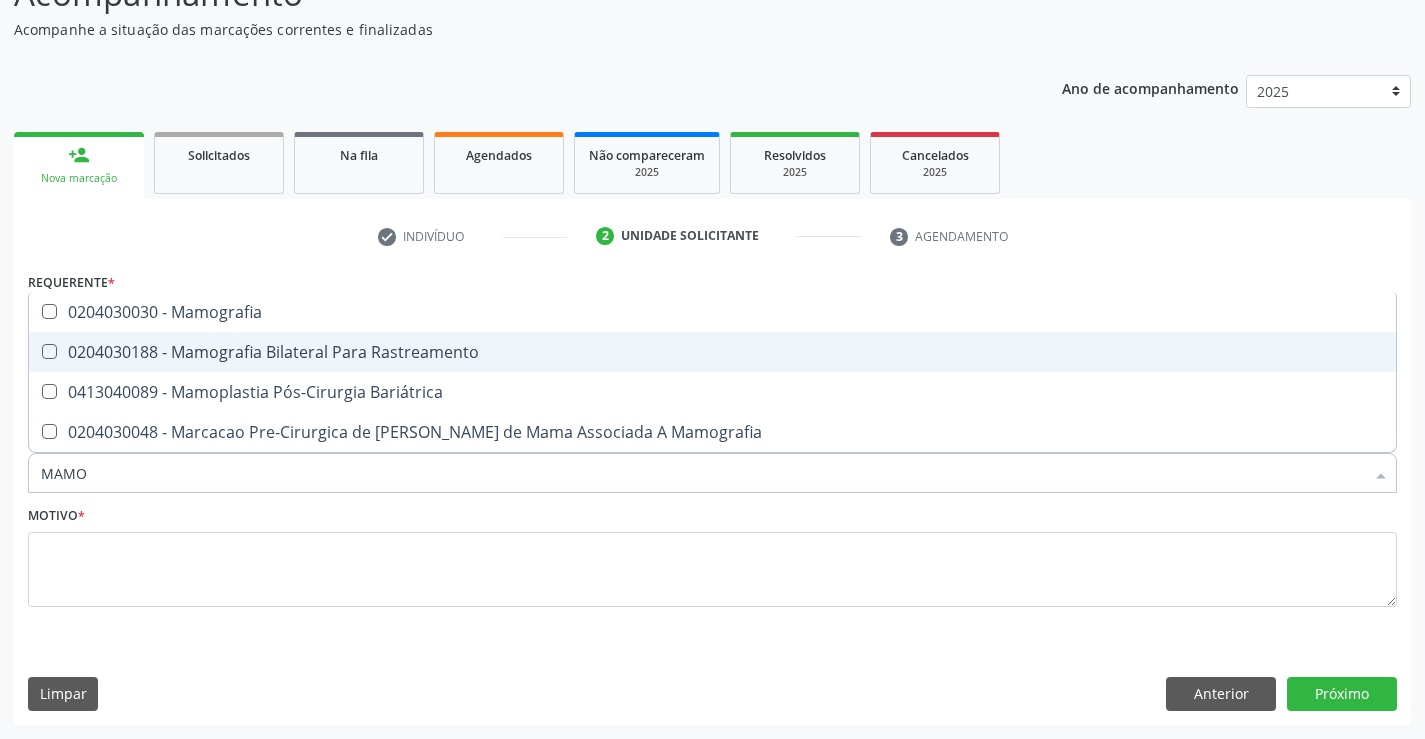 checkbox on "true" 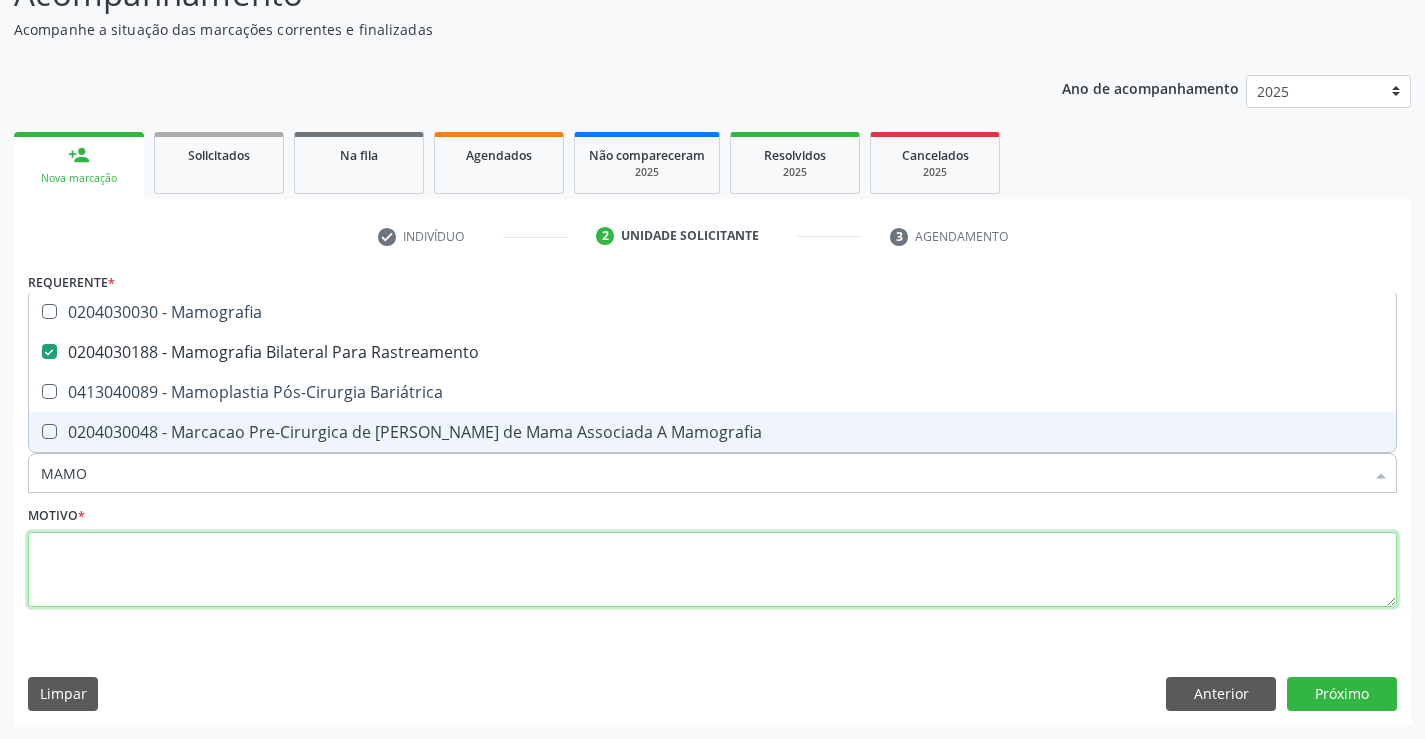 click at bounding box center (712, 570) 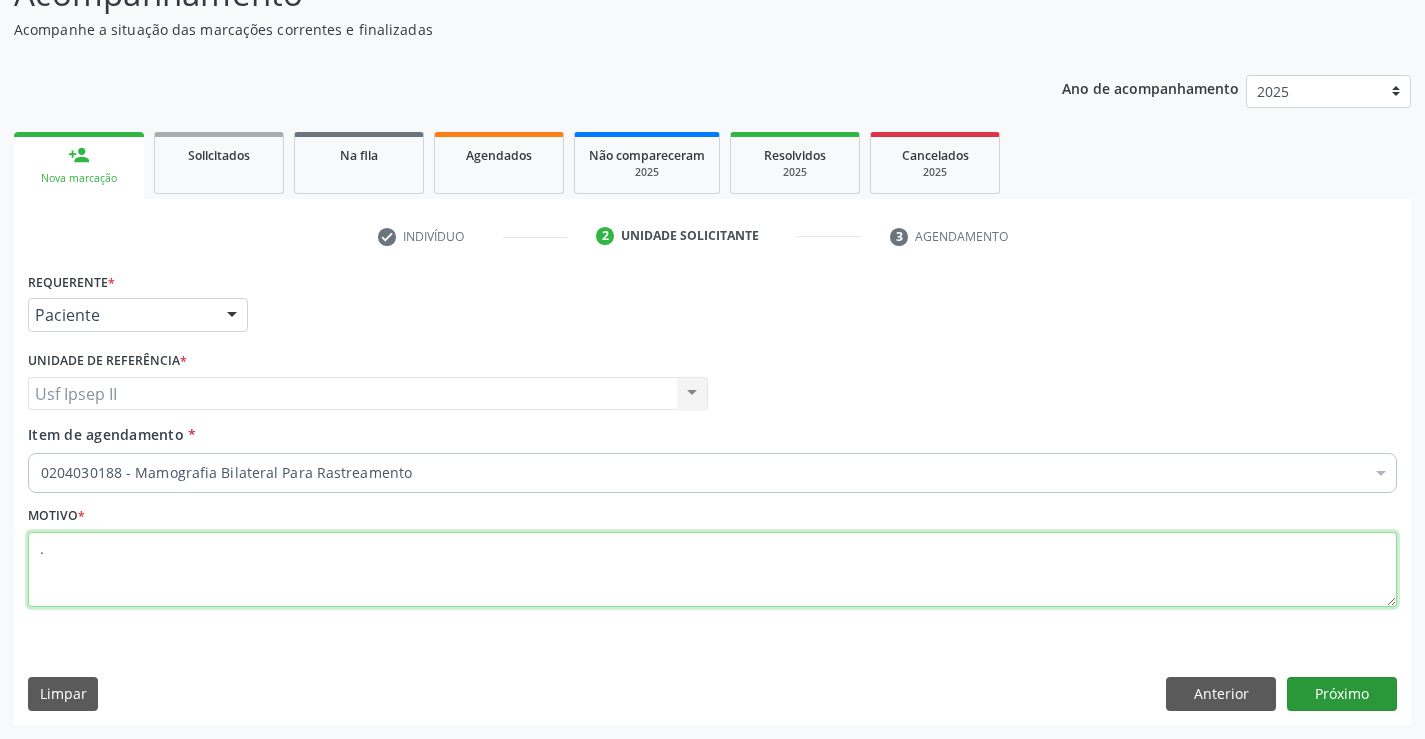 type on "." 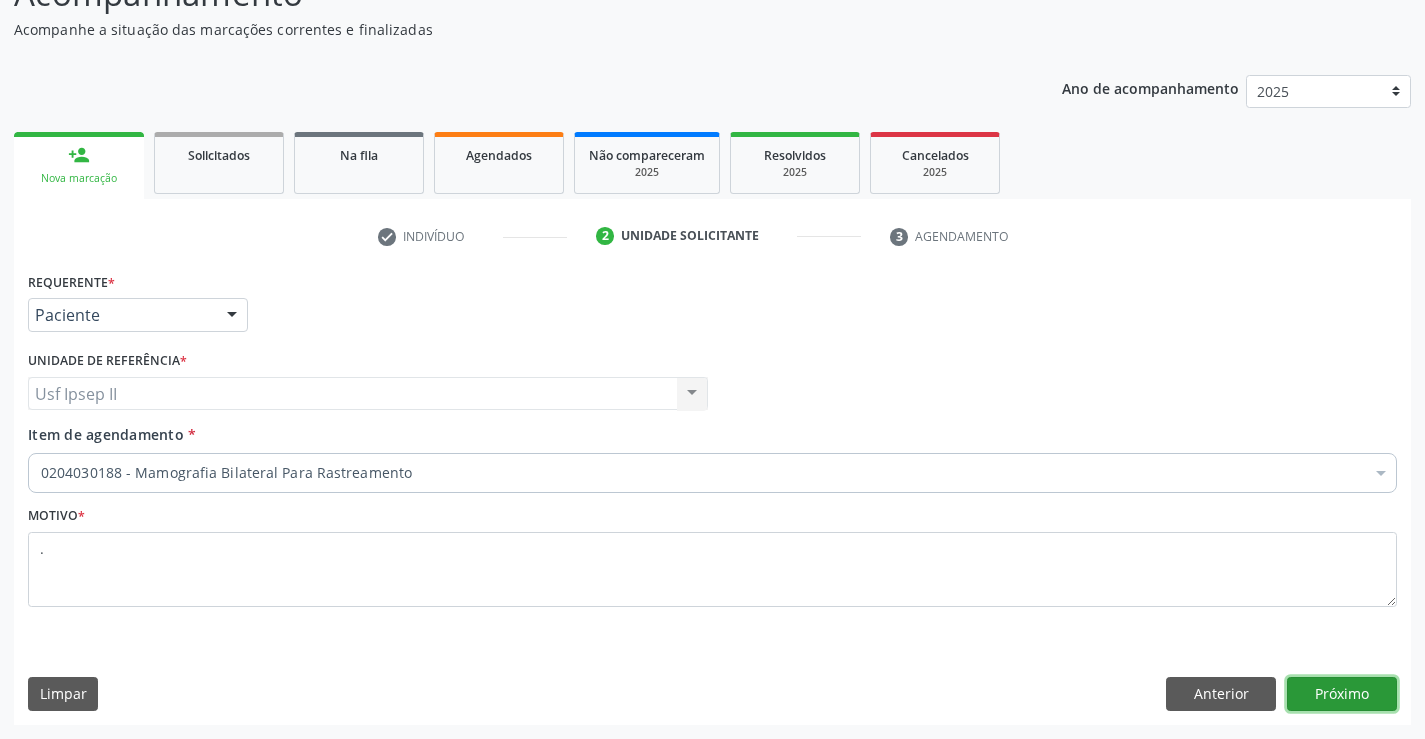 click on "Próximo" at bounding box center (1342, 694) 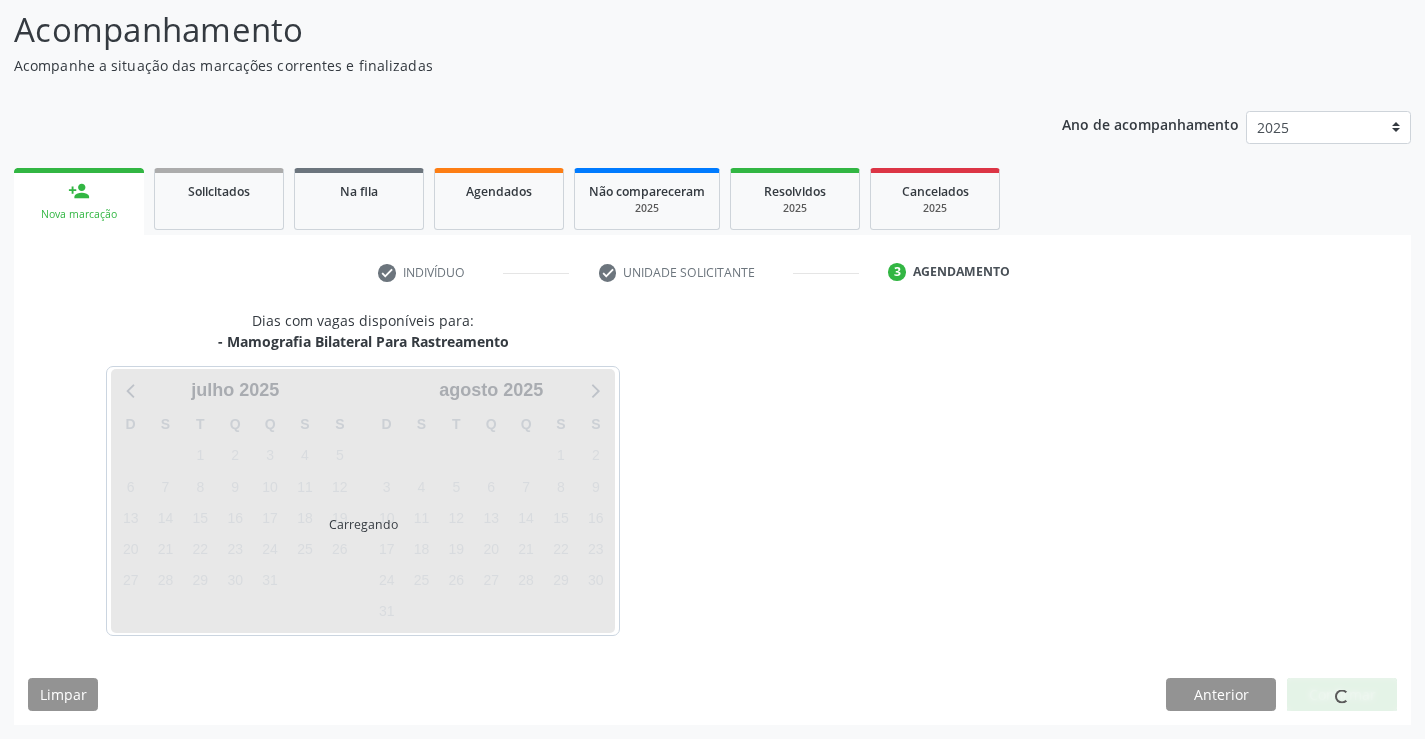 scroll, scrollTop: 131, scrollLeft: 0, axis: vertical 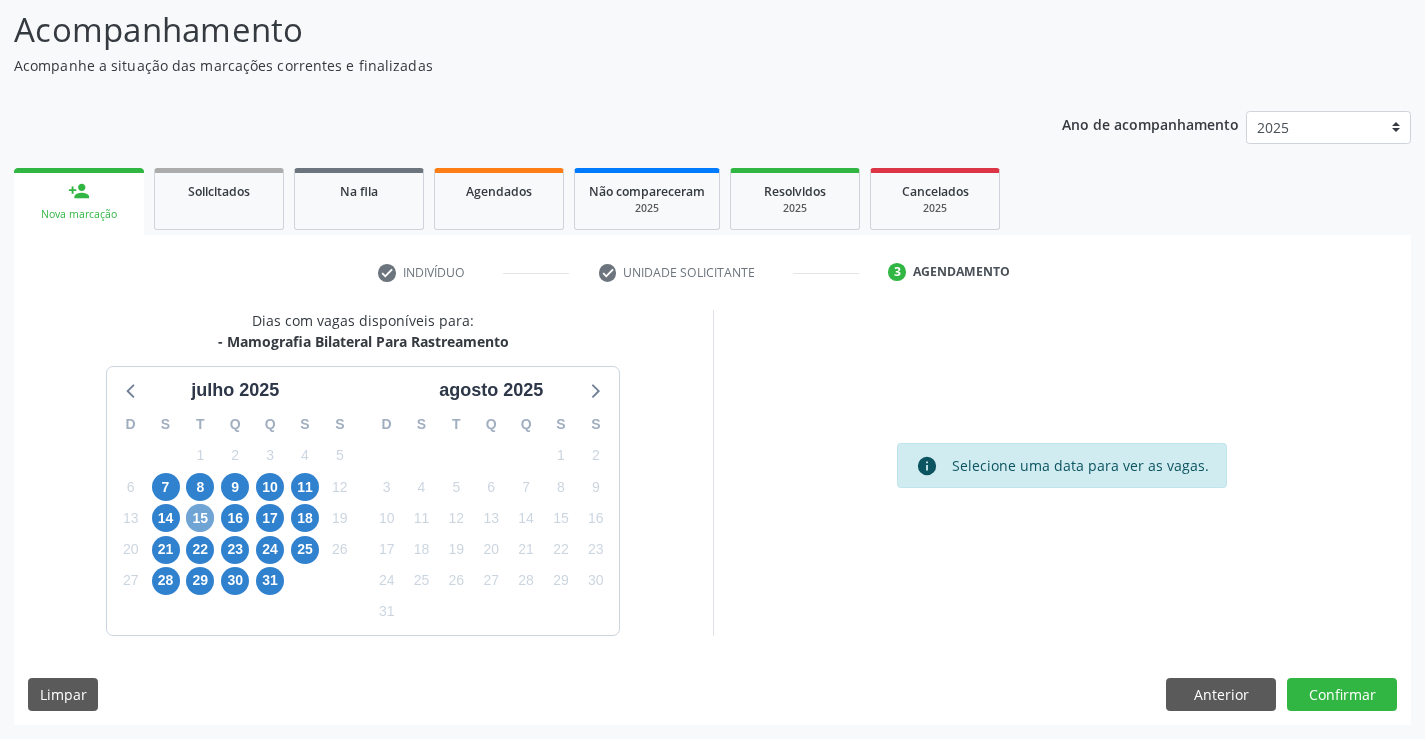 click on "15" at bounding box center (200, 518) 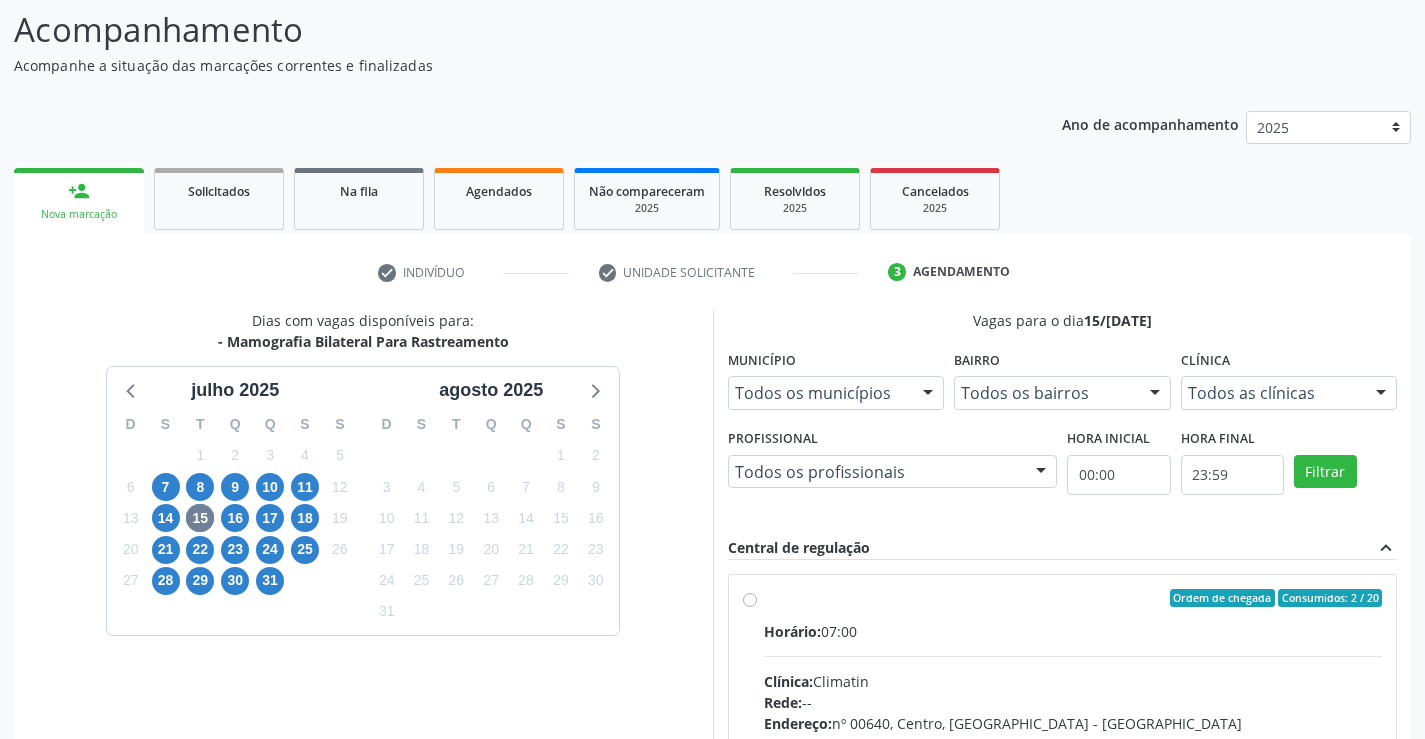 click on "Ordem de chegada
Consumidos: 2 / 20
Horário:   07:00
Clínica:  Climatin
Rede:
--
Endereço:   nº 00640, Centro, Serra Talhada - PE
Telefone:   (81) 38311133
Profissional:
Ana Carolina Barboza de Andrada Melo Lyra
Informações adicionais sobre o atendimento
Idade de atendimento:
de 0 a 120 anos
Gênero(s) atendido(s):
Masculino e Feminino
Informações adicionais:
--" at bounding box center [1073, 742] 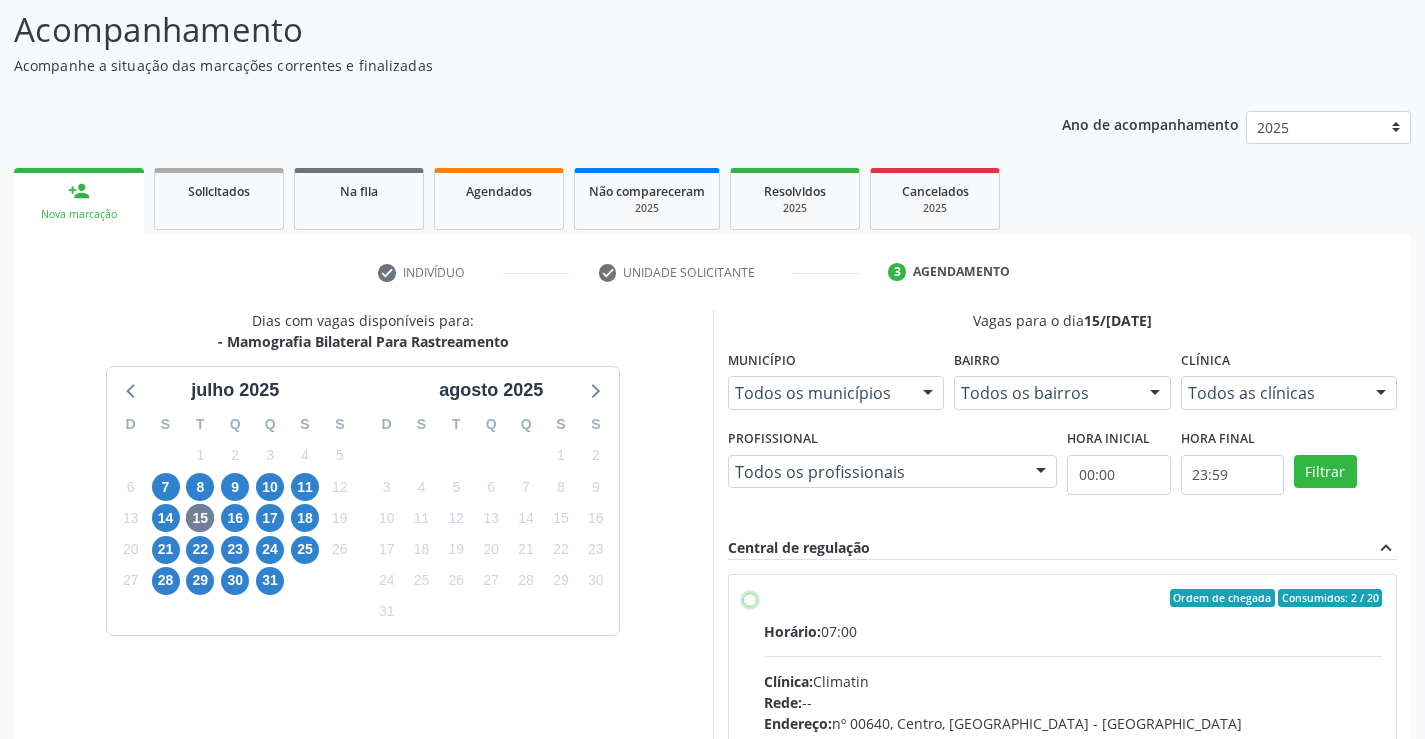 click on "Ordem de chegada
Consumidos: 2 / 20
Horário:   07:00
Clínica:  Climatin
Rede:
--
Endereço:   nº 00640, Centro, Serra Talhada - PE
Telefone:   (81) 38311133
Profissional:
Ana Carolina Barboza de Andrada Melo Lyra
Informações adicionais sobre o atendimento
Idade de atendimento:
de 0 a 120 anos
Gênero(s) atendido(s):
Masculino e Feminino
Informações adicionais:
--" at bounding box center (750, 598) 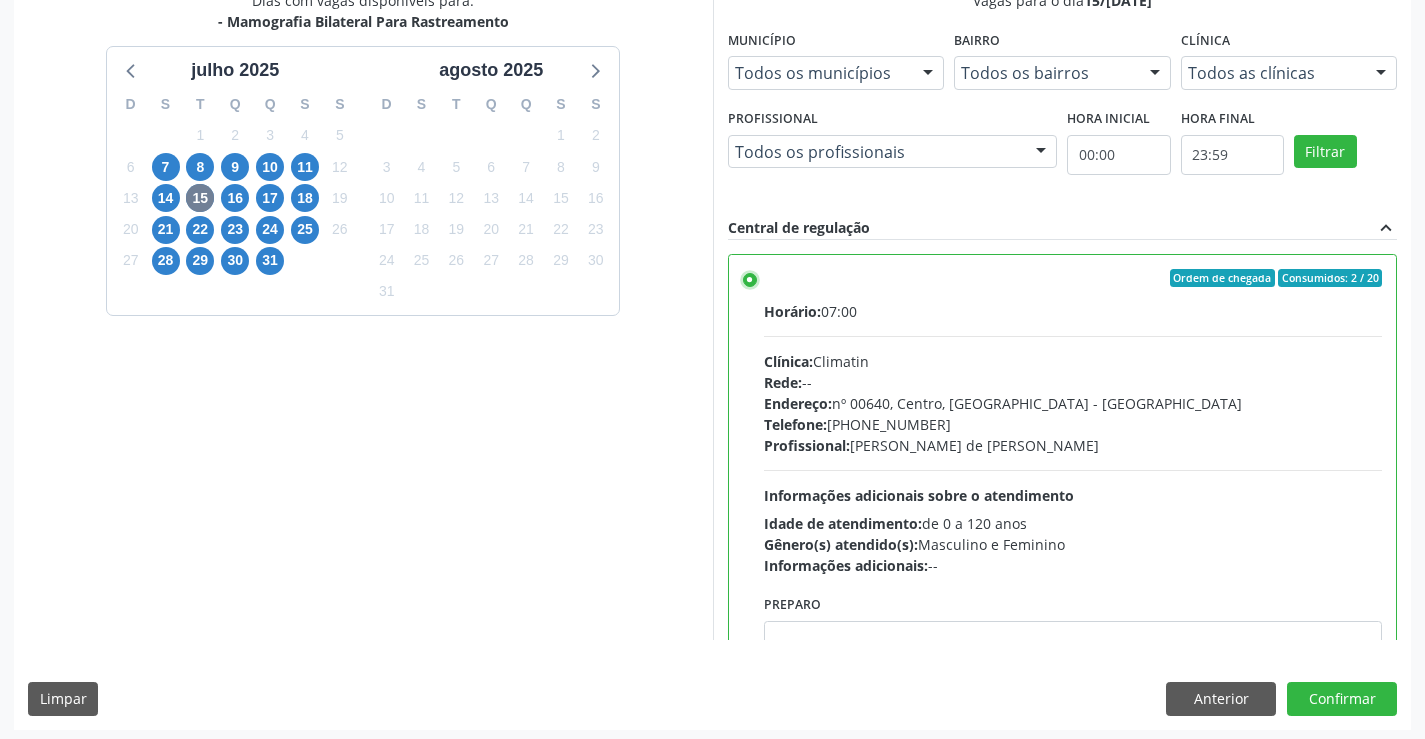 scroll, scrollTop: 456, scrollLeft: 0, axis: vertical 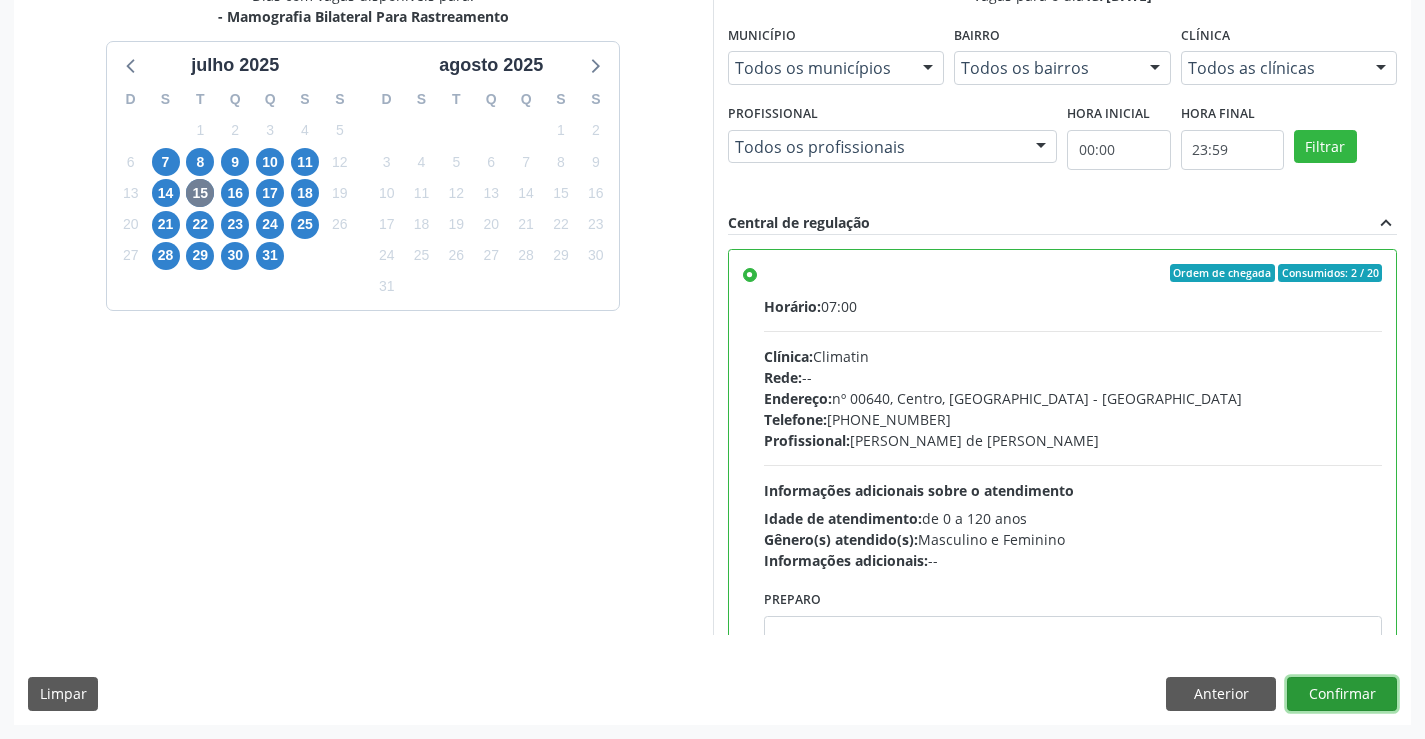 click on "Confirmar" at bounding box center (1342, 694) 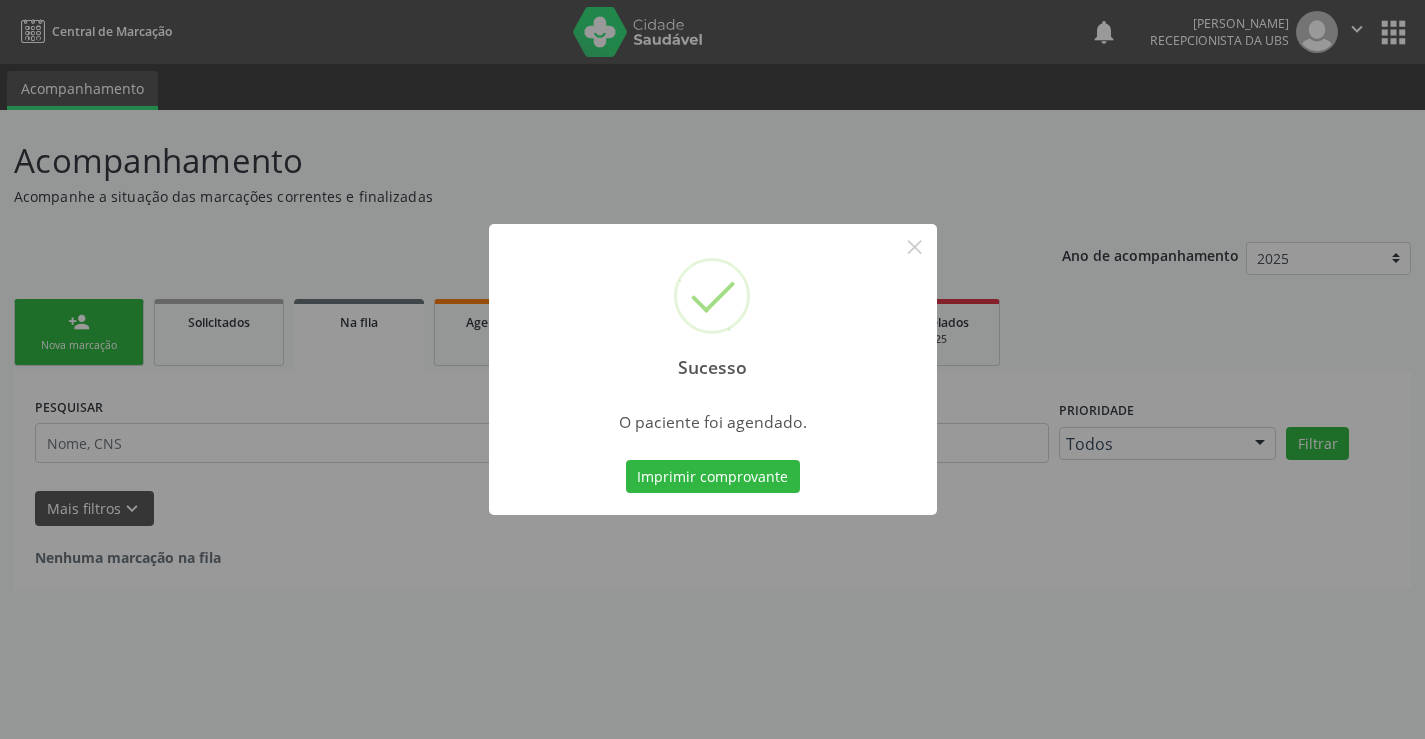 scroll, scrollTop: 0, scrollLeft: 0, axis: both 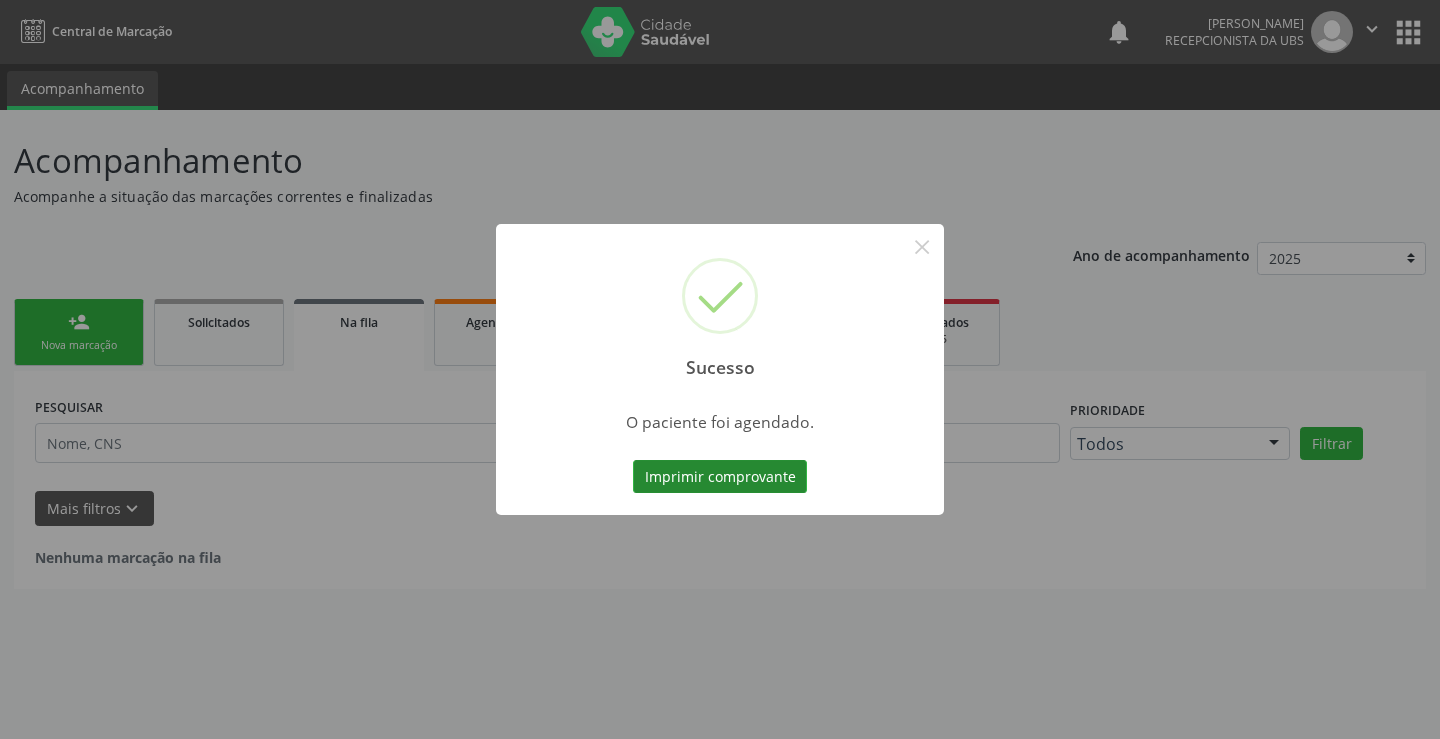 click on "Imprimir comprovante" at bounding box center (720, 477) 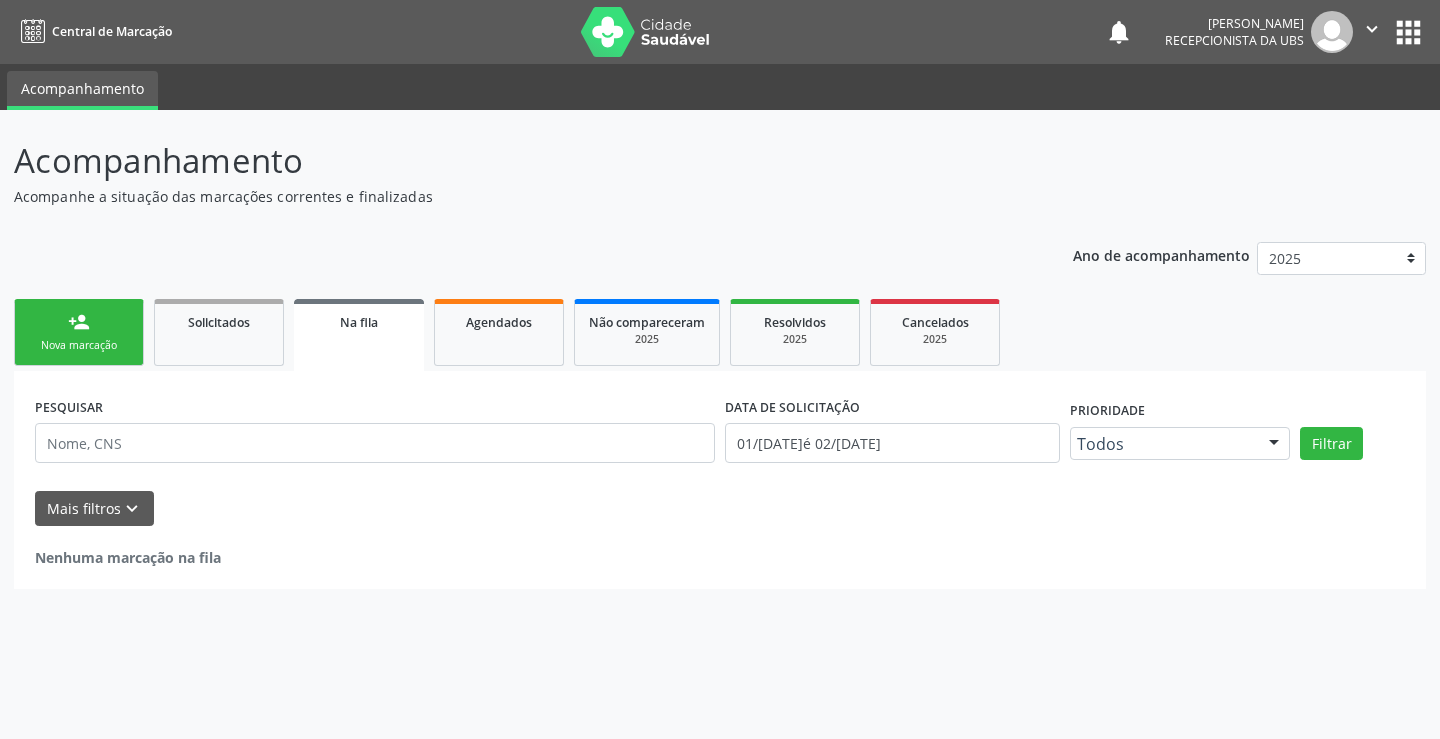 click on "Nova marcação" at bounding box center (79, 345) 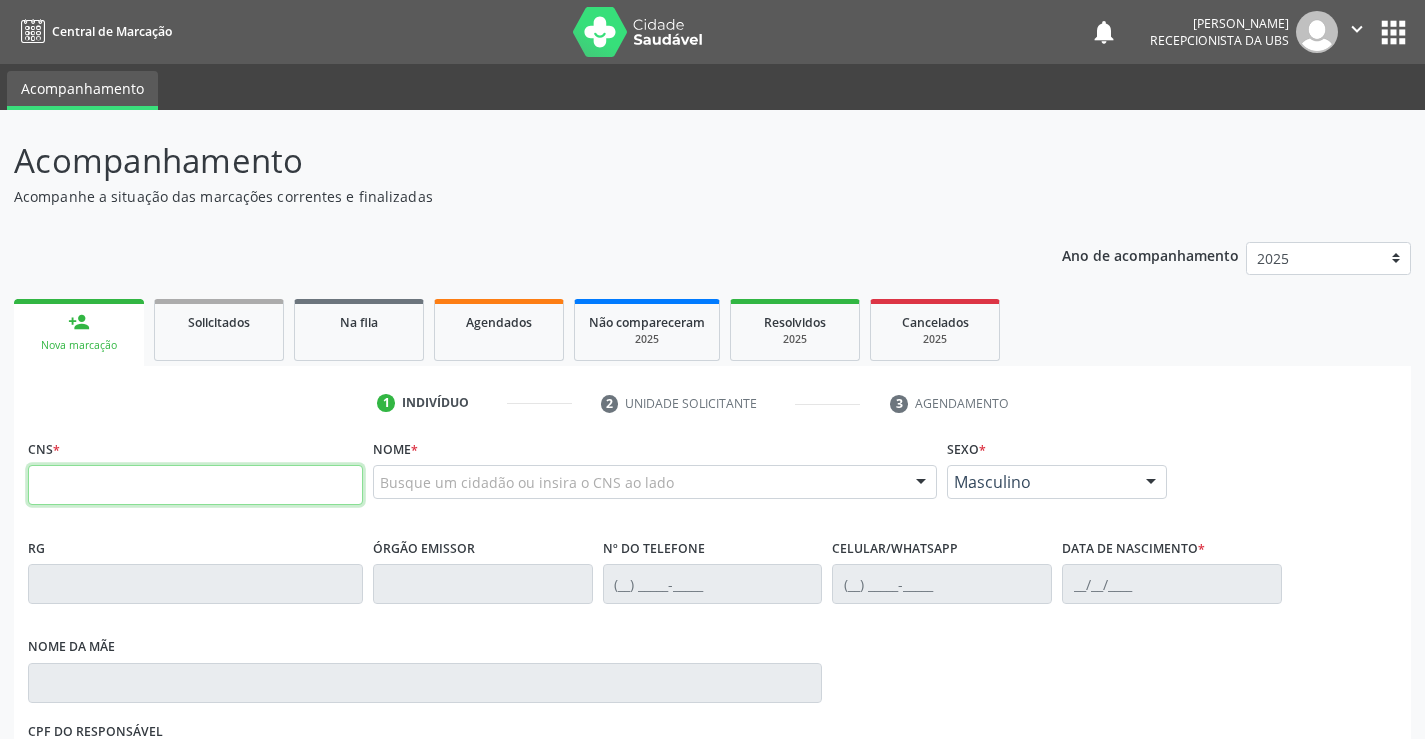 click at bounding box center (195, 485) 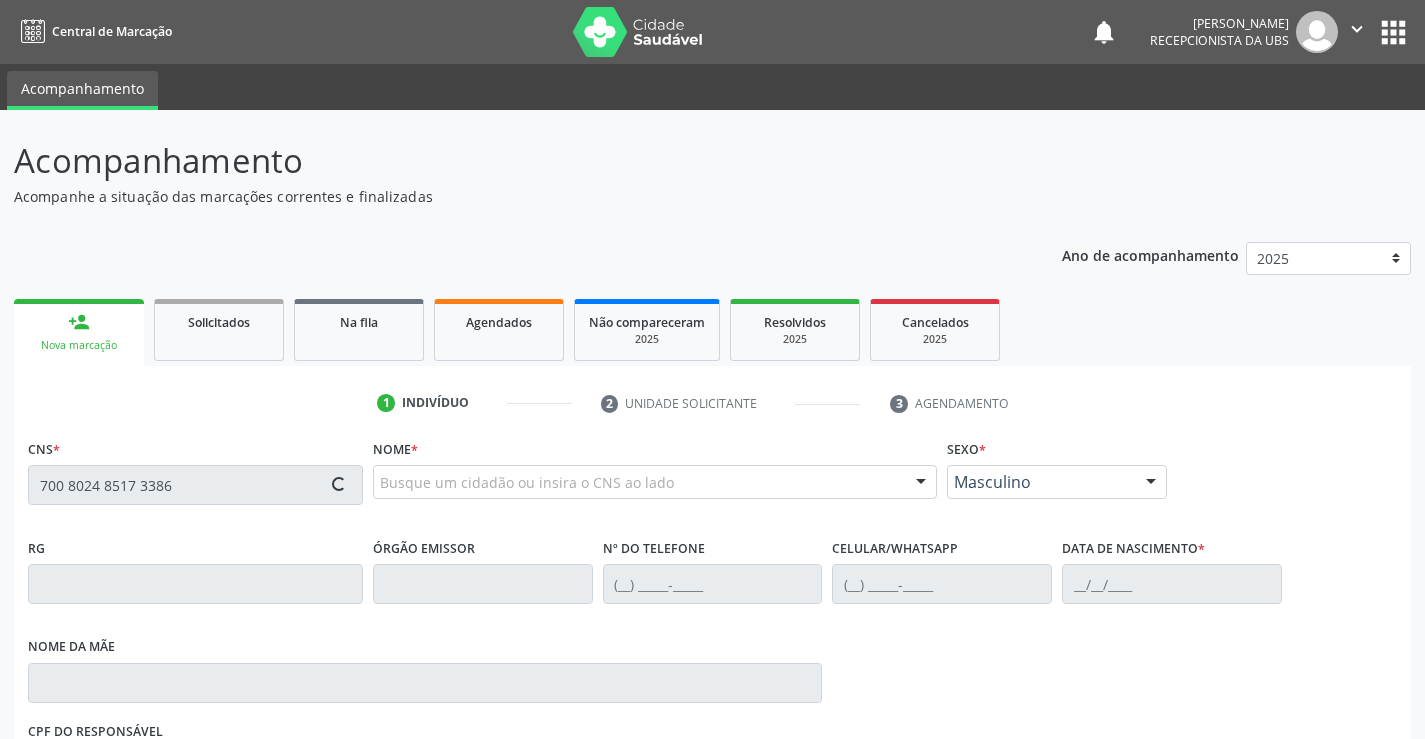 type on "700 8024 8517 3386" 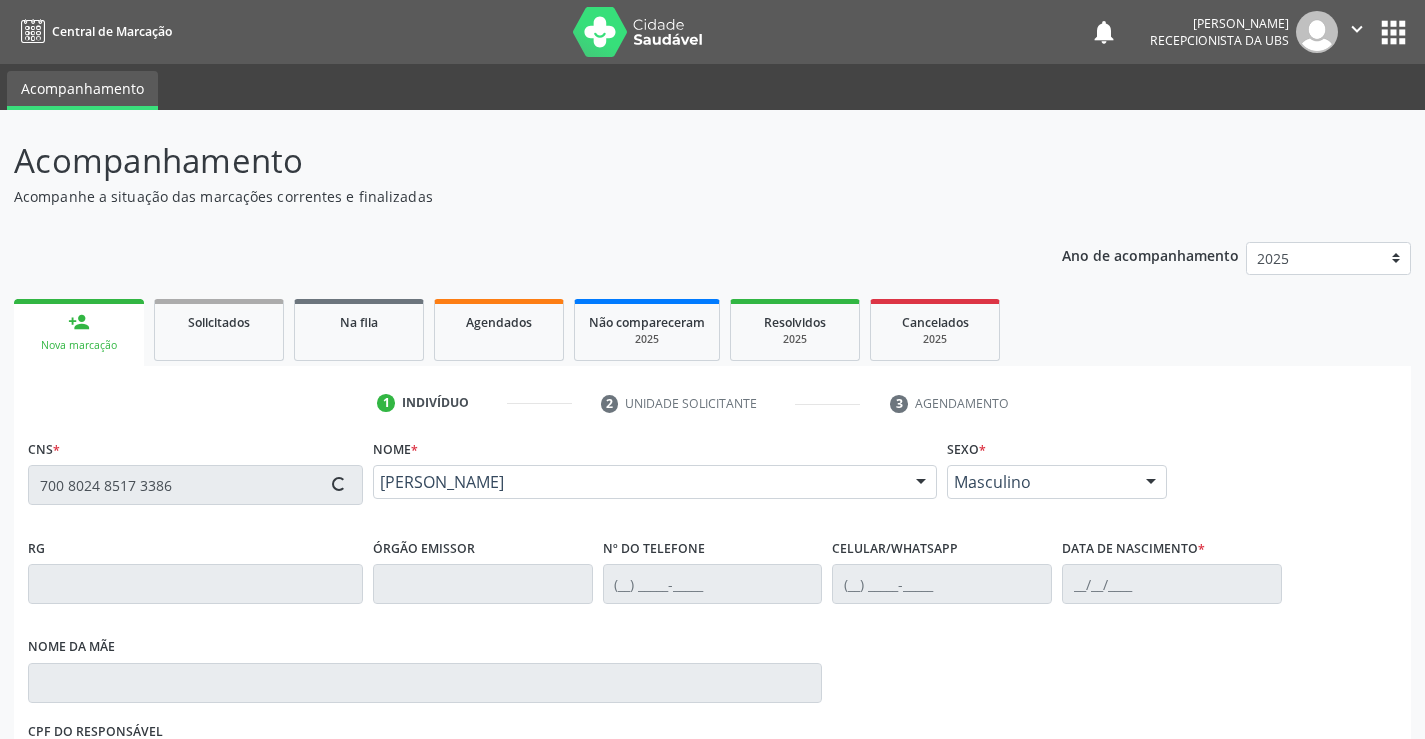 type on "[PHONE_NUMBER]" 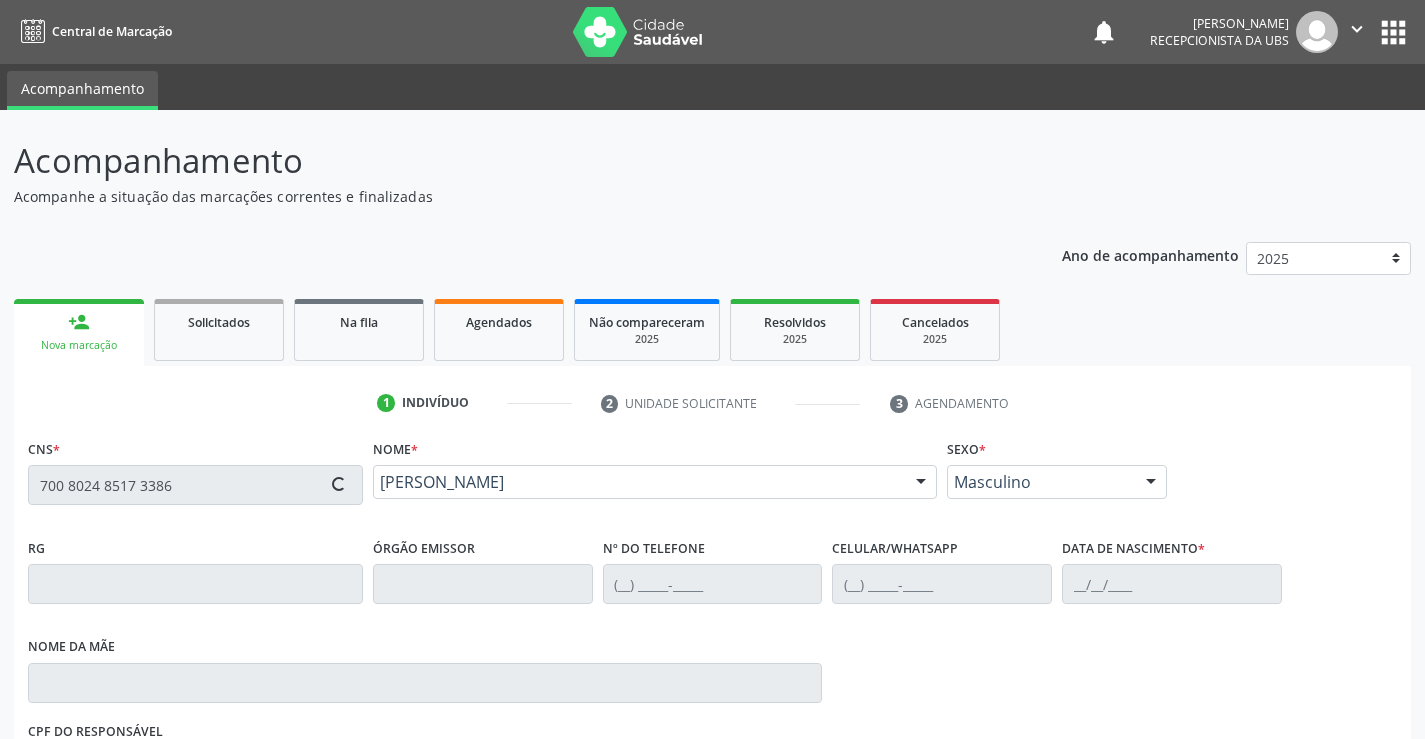 type on "(87) 99613-7743" 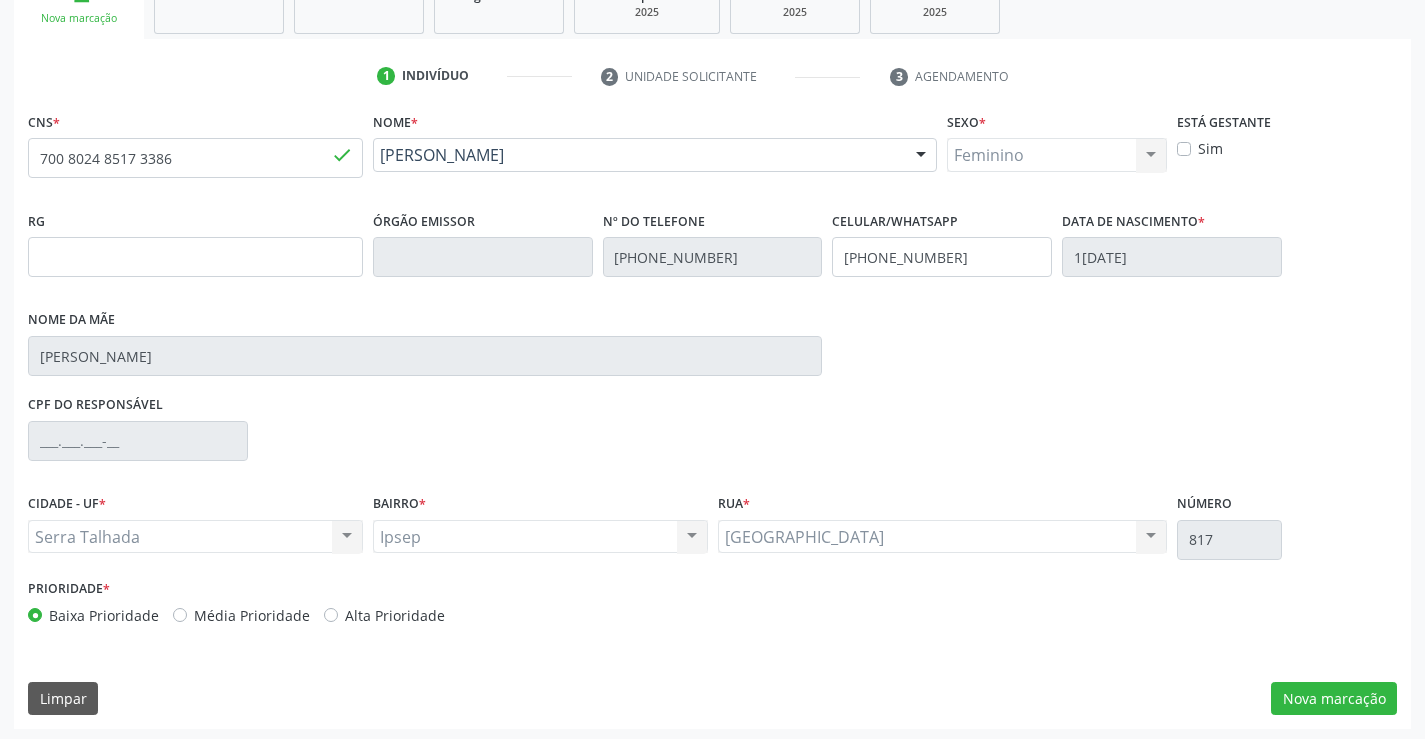 scroll, scrollTop: 331, scrollLeft: 0, axis: vertical 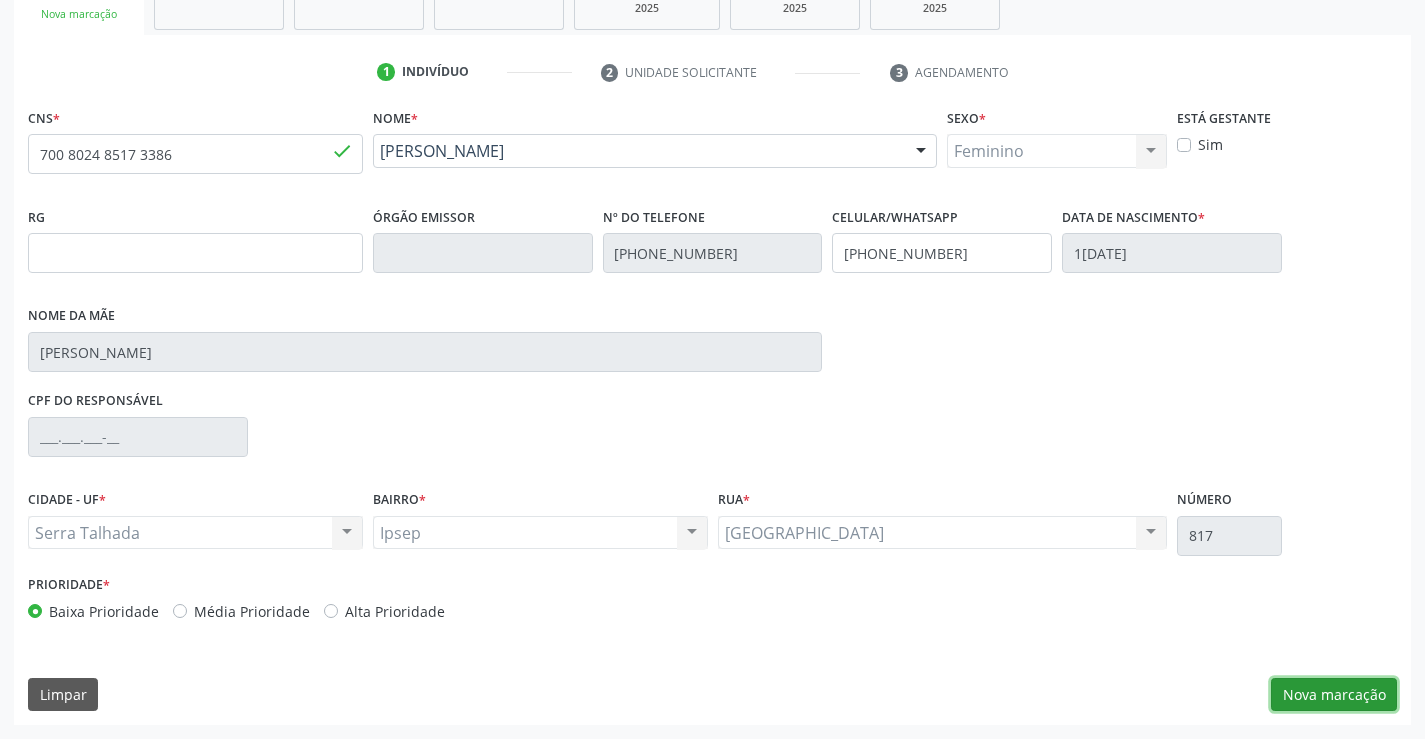 click on "Nova marcação" at bounding box center (1334, 695) 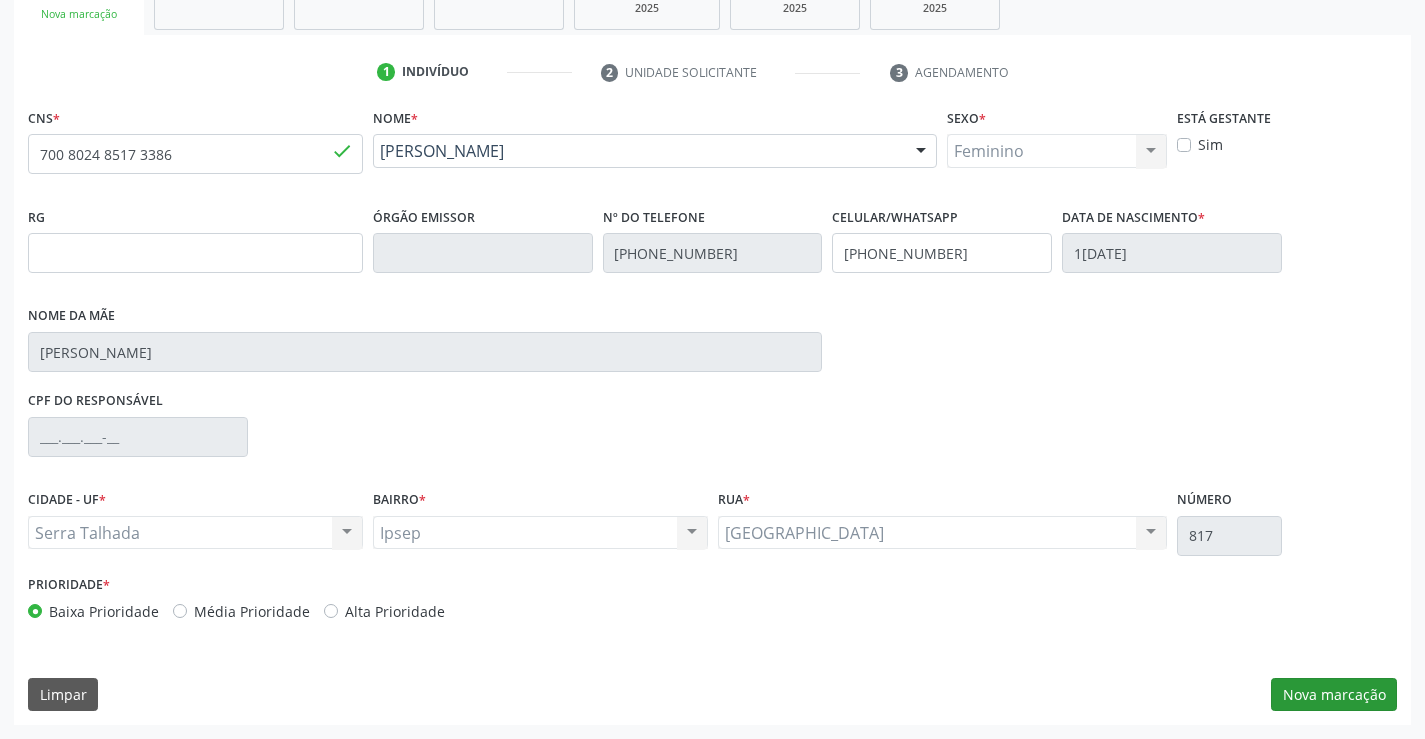 scroll, scrollTop: 167, scrollLeft: 0, axis: vertical 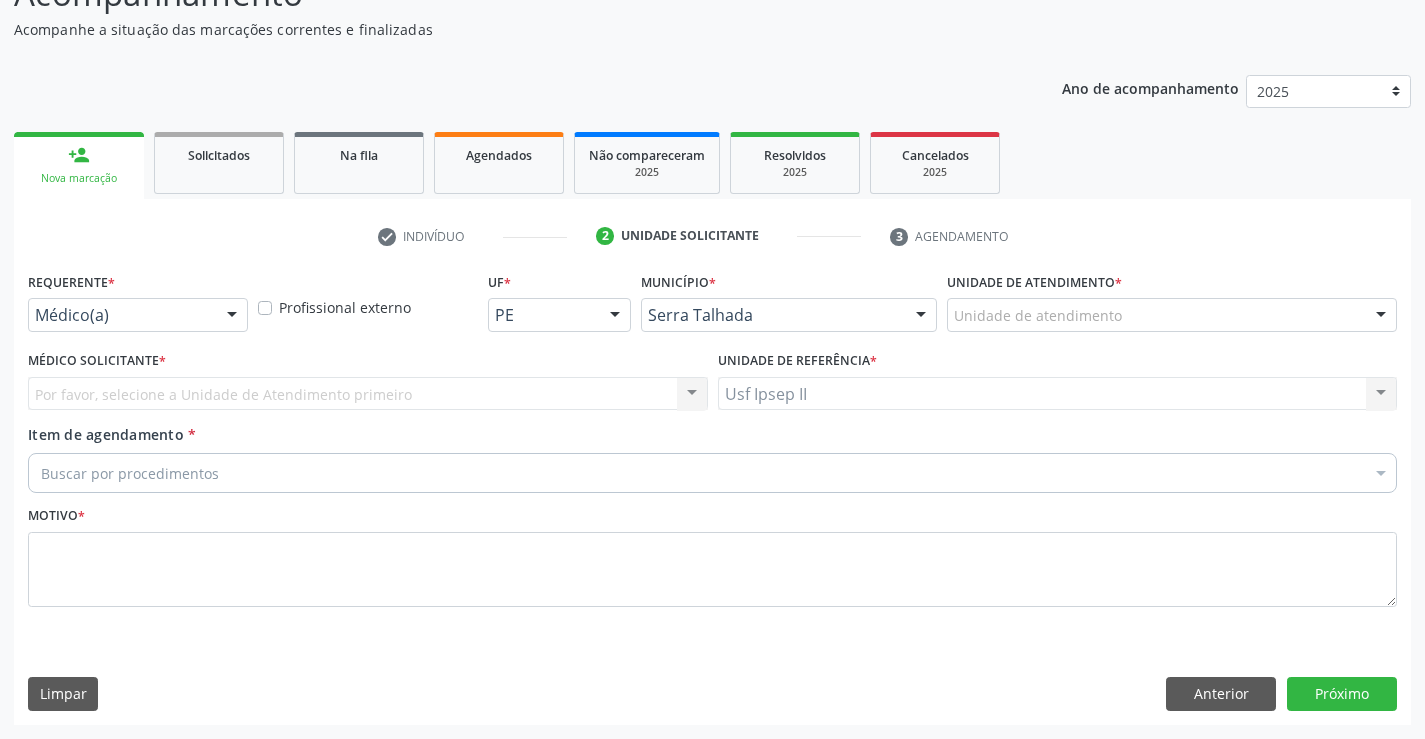 click at bounding box center [232, 316] 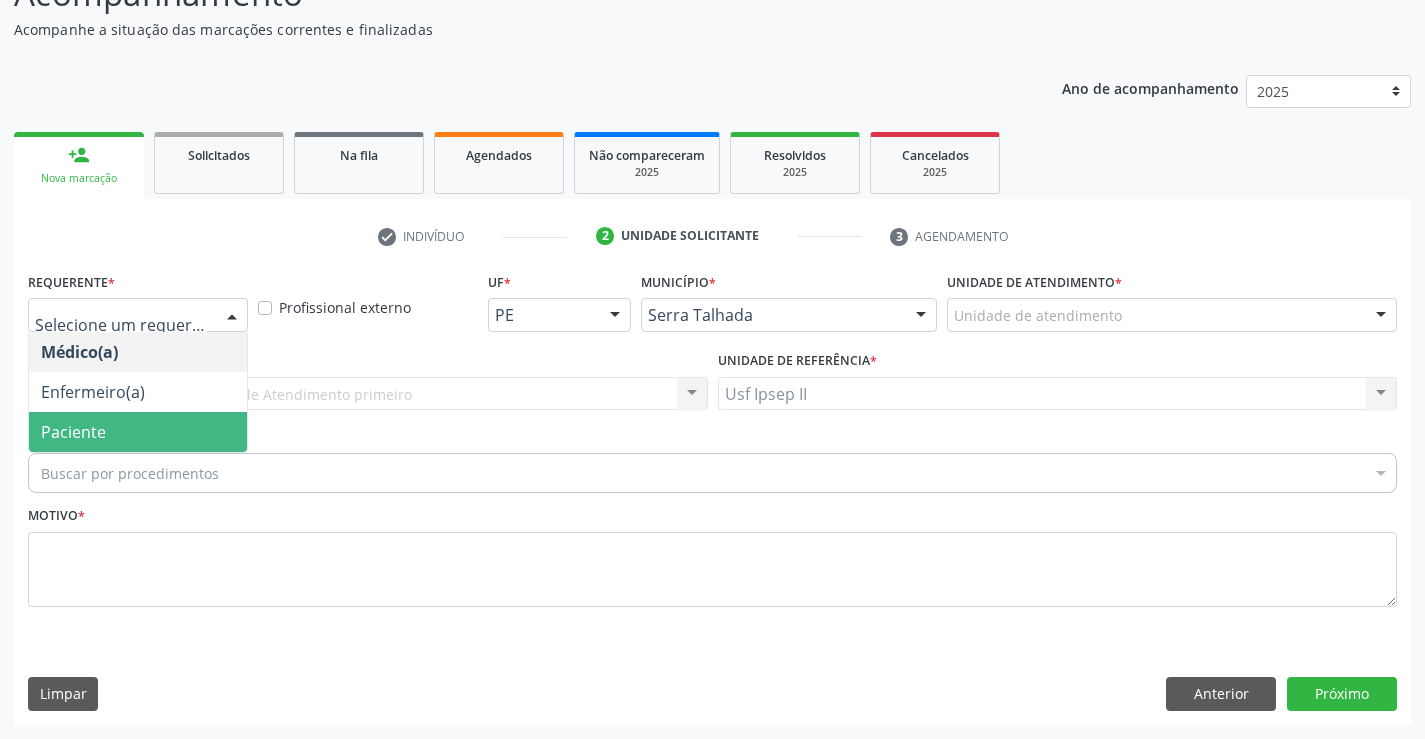 click on "Paciente" at bounding box center (73, 432) 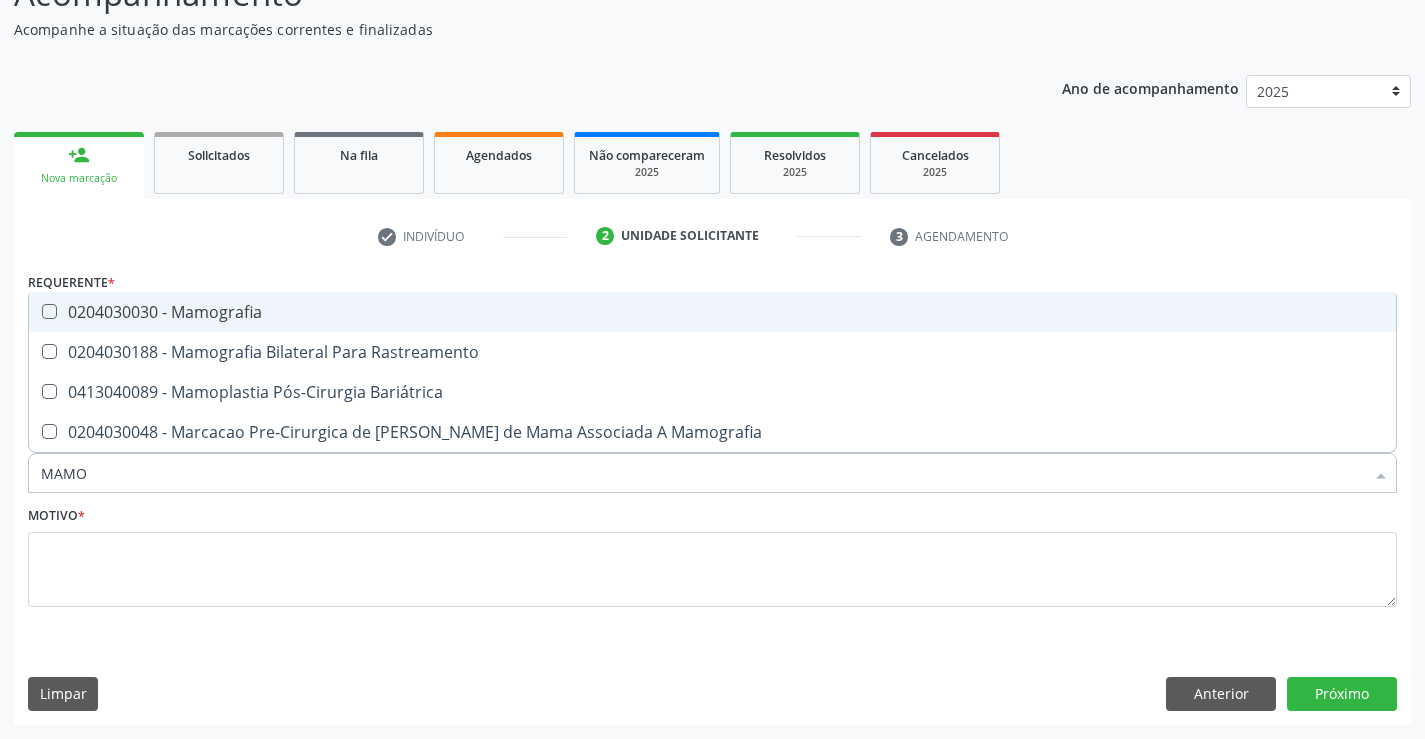 type on "MAMOG" 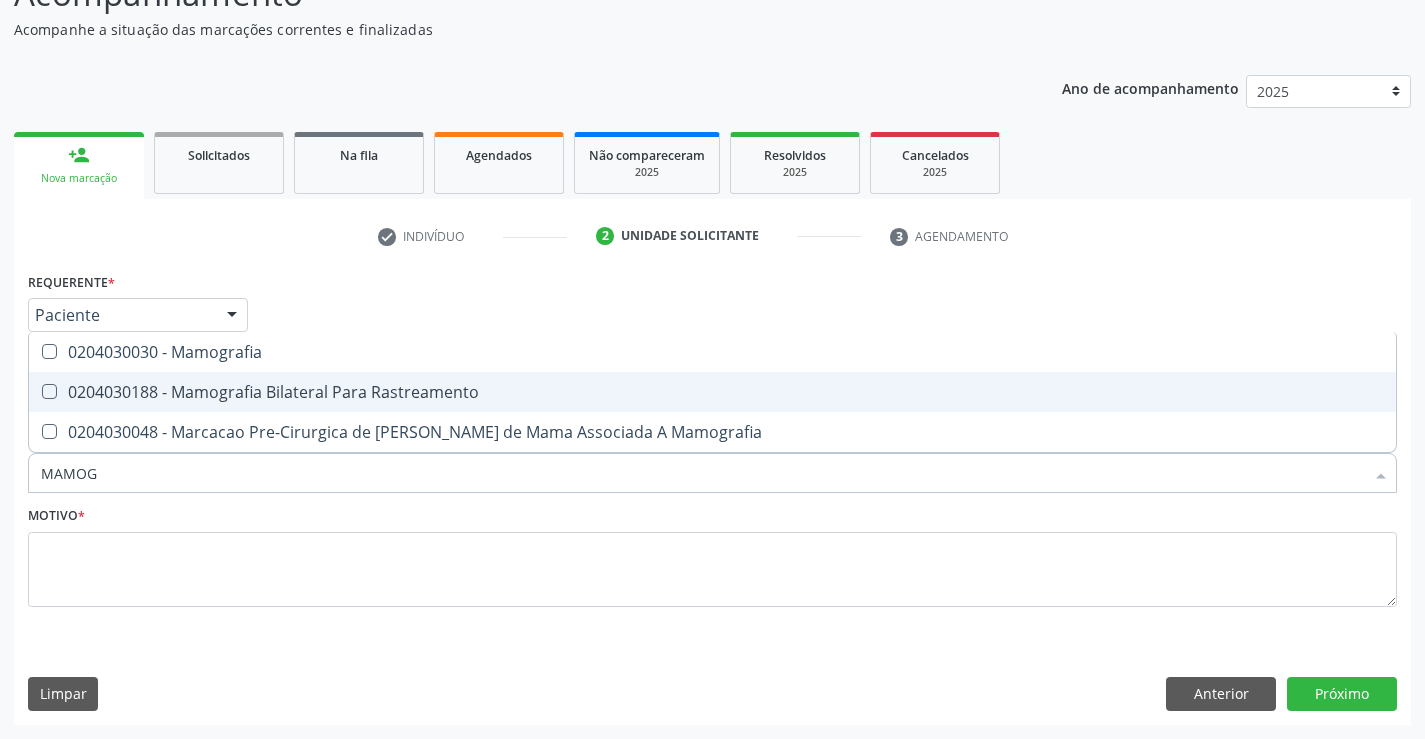 click on "0204030188 - Mamografia Bilateral Para Rastreamento" at bounding box center (712, 392) 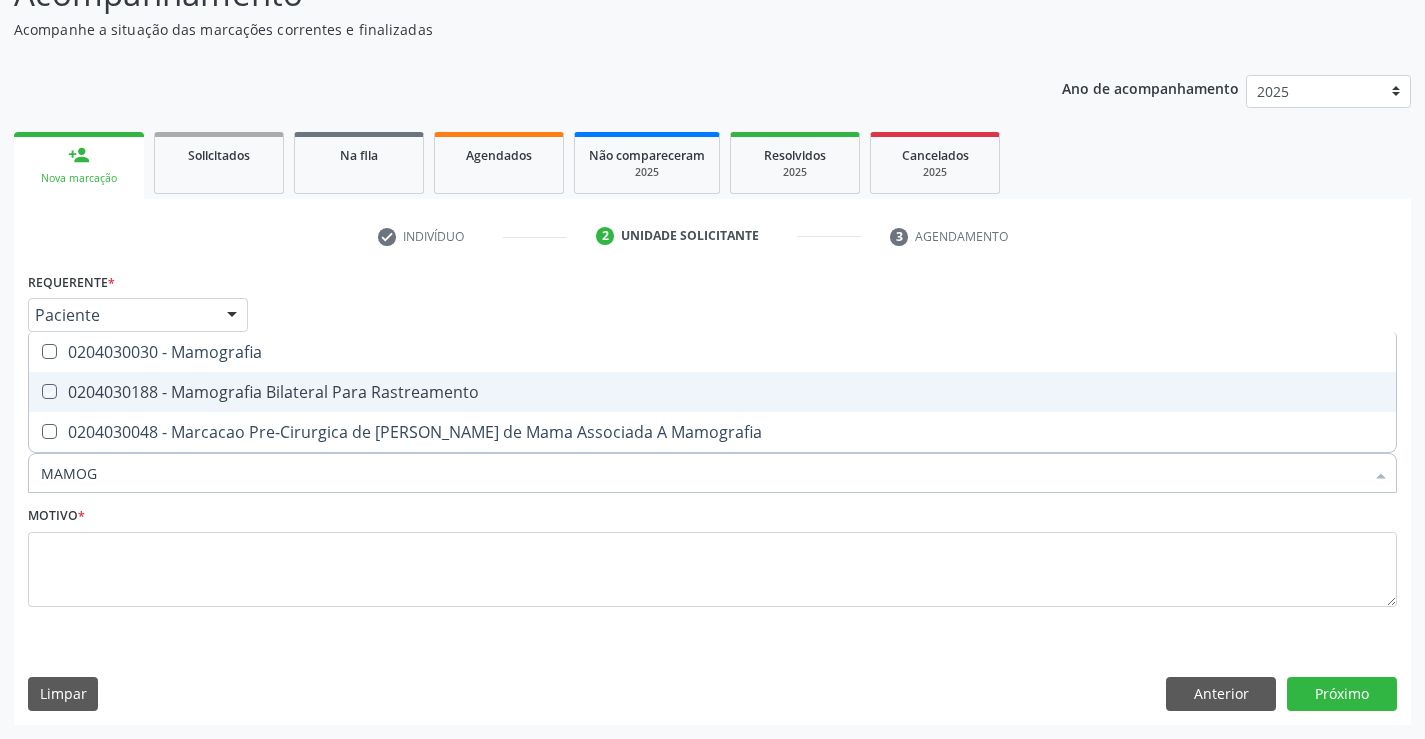 checkbox on "true" 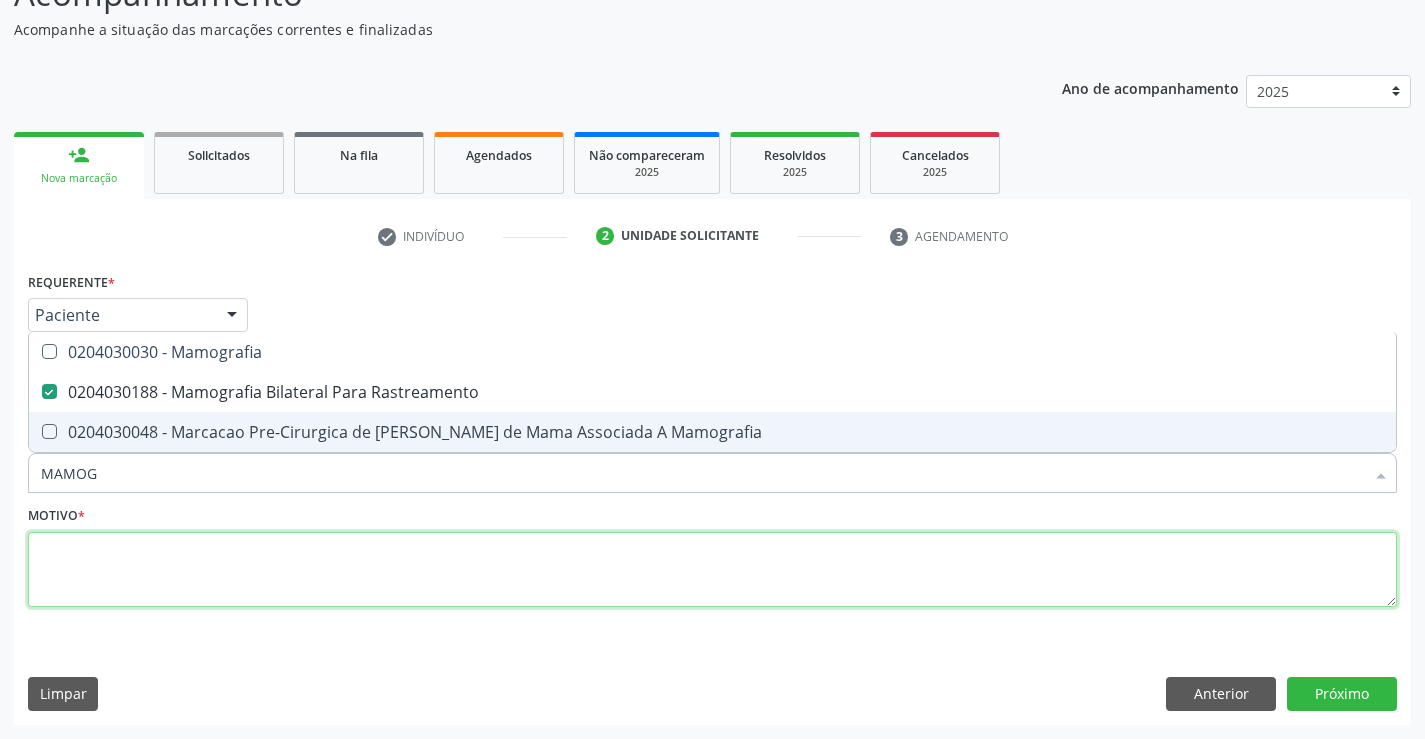click at bounding box center [712, 570] 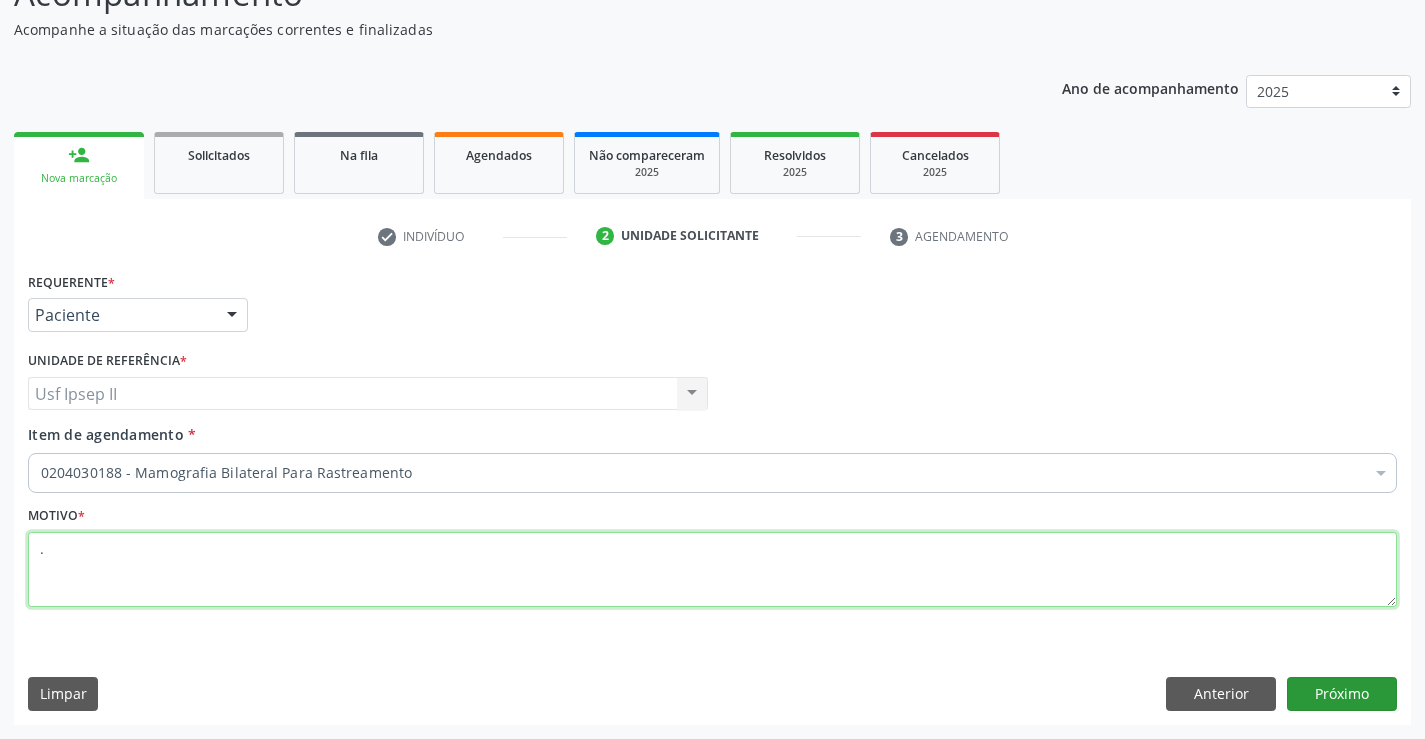 type on "." 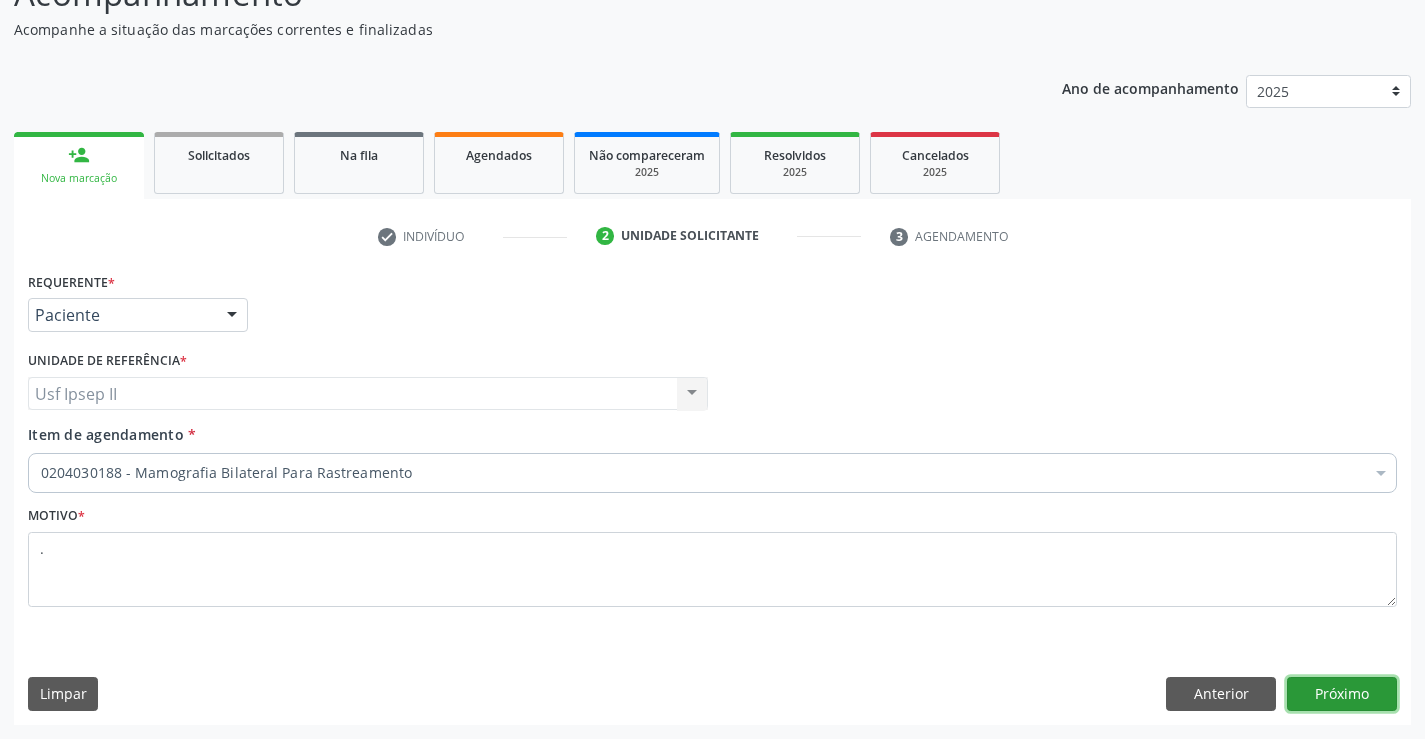 click on "Próximo" at bounding box center (1342, 694) 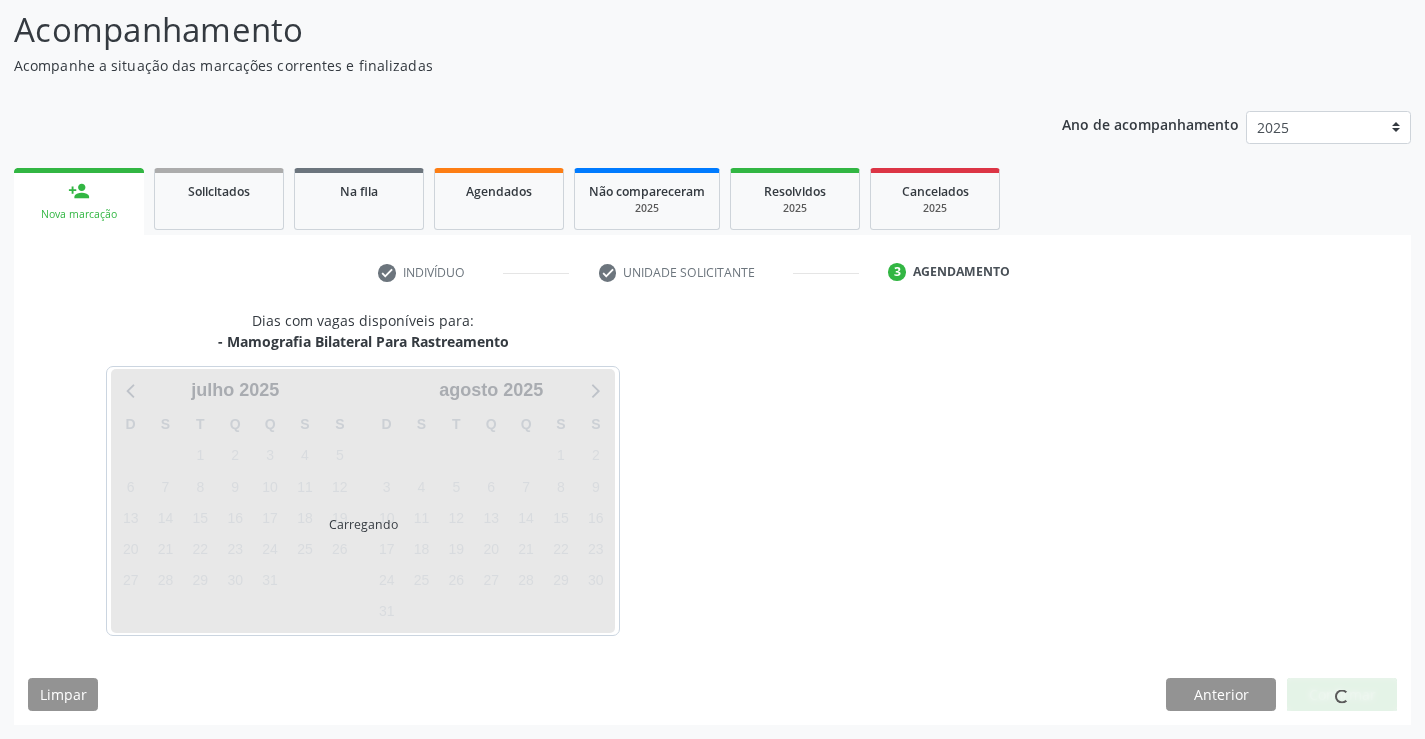scroll, scrollTop: 131, scrollLeft: 0, axis: vertical 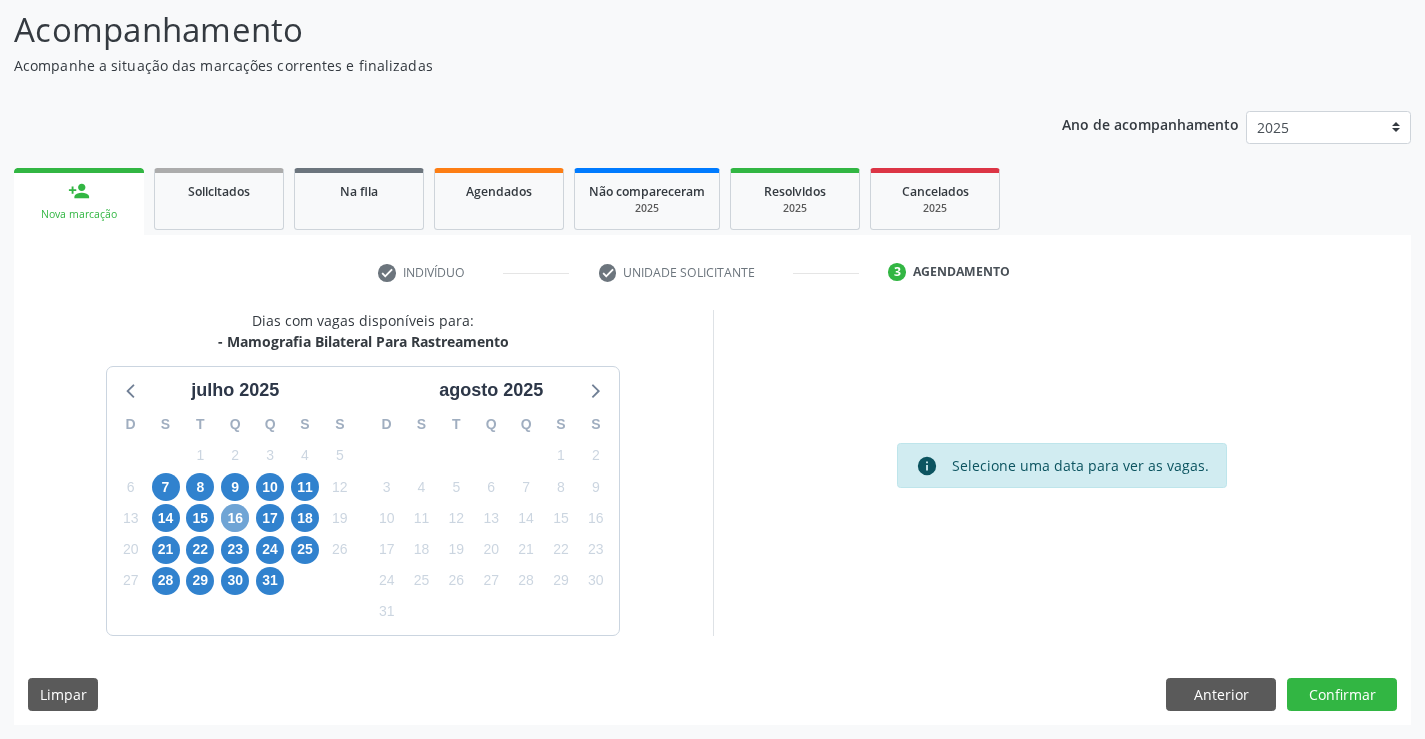 click on "16" at bounding box center (235, 518) 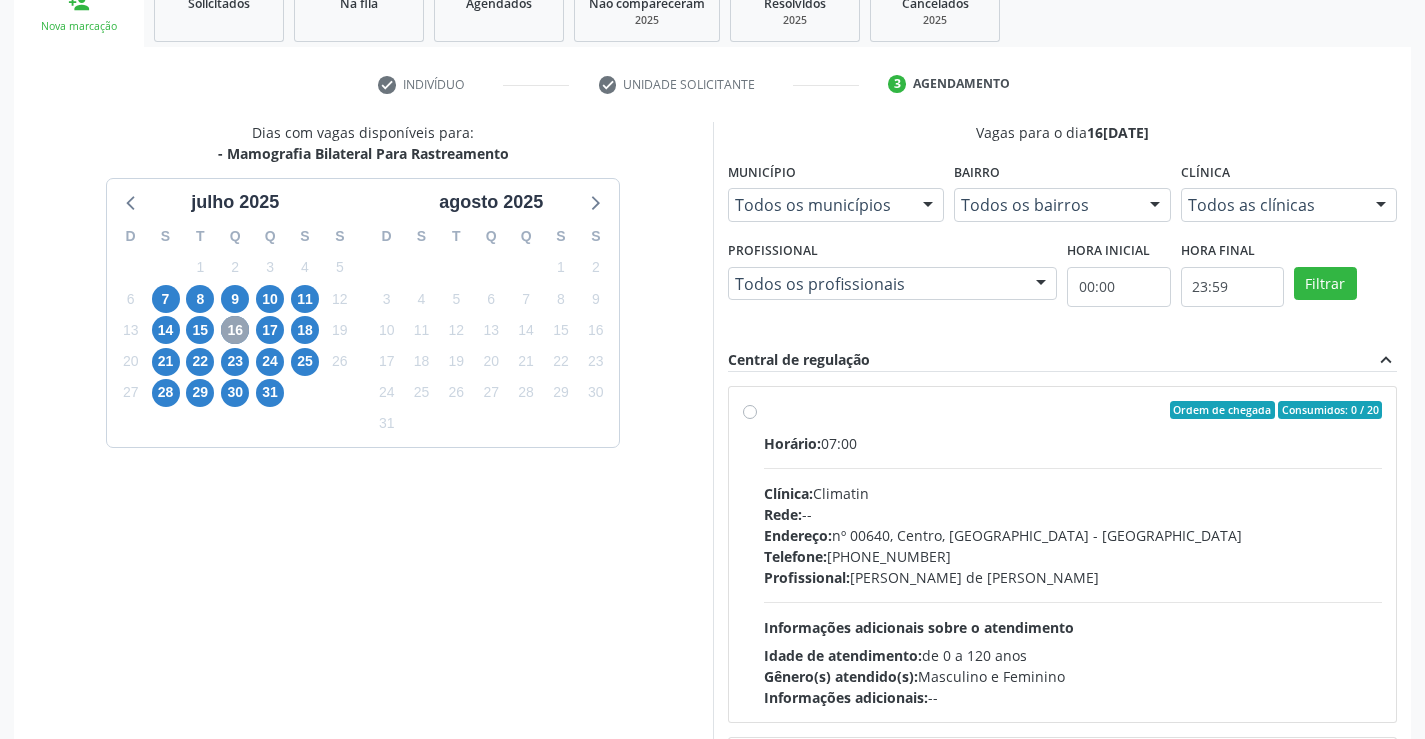 scroll, scrollTop: 331, scrollLeft: 0, axis: vertical 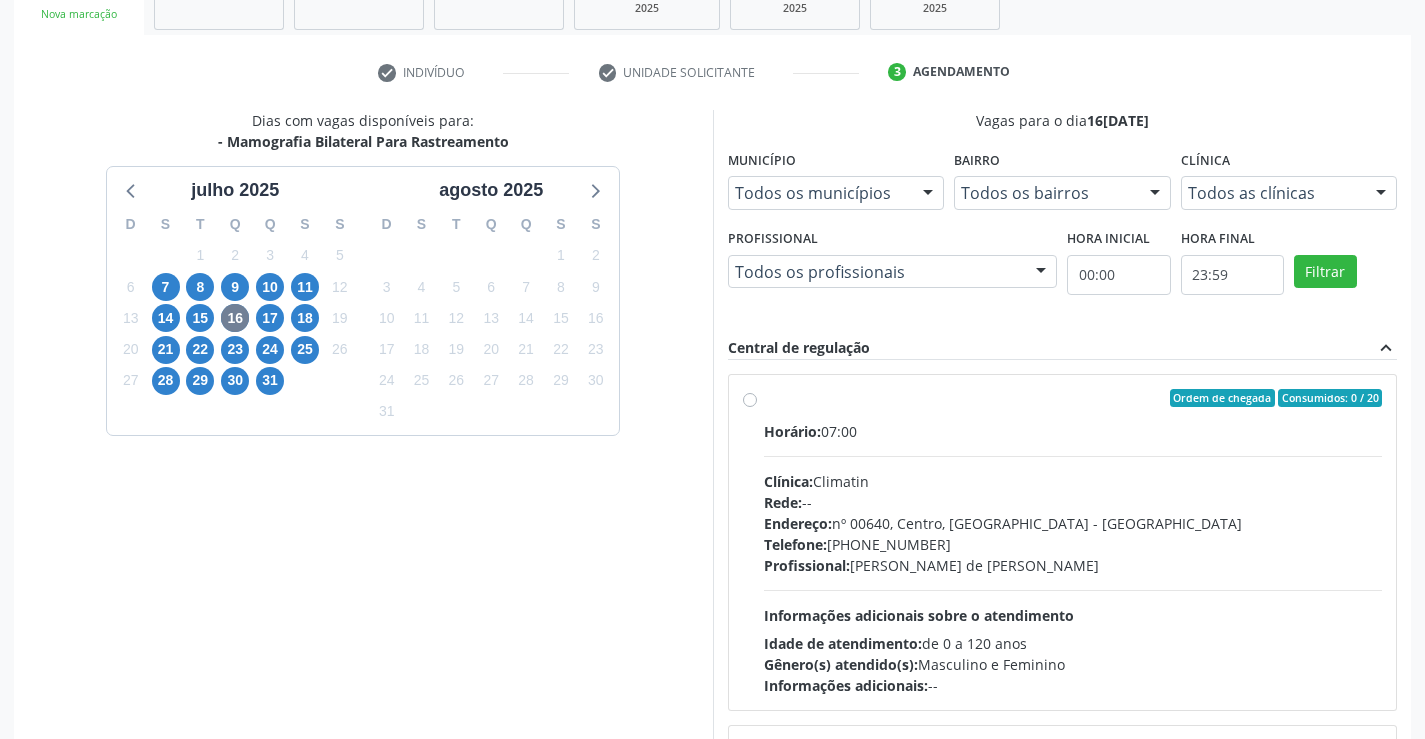 click on "Ordem de chegada
Consumidos: 0 / 20
Horário:   07:00
Clínica:  Climatin
Rede:
--
Endereço:   nº 00640, Centro, Serra Talhada - PE
Telefone:   (81) 38311133
Profissional:
Ana Carolina Barboza de Andrada Melo Lyra
Informações adicionais sobre o atendimento
Idade de atendimento:
de 0 a 120 anos
Gênero(s) atendido(s):
Masculino e Feminino
Informações adicionais:
--" at bounding box center [1073, 542] 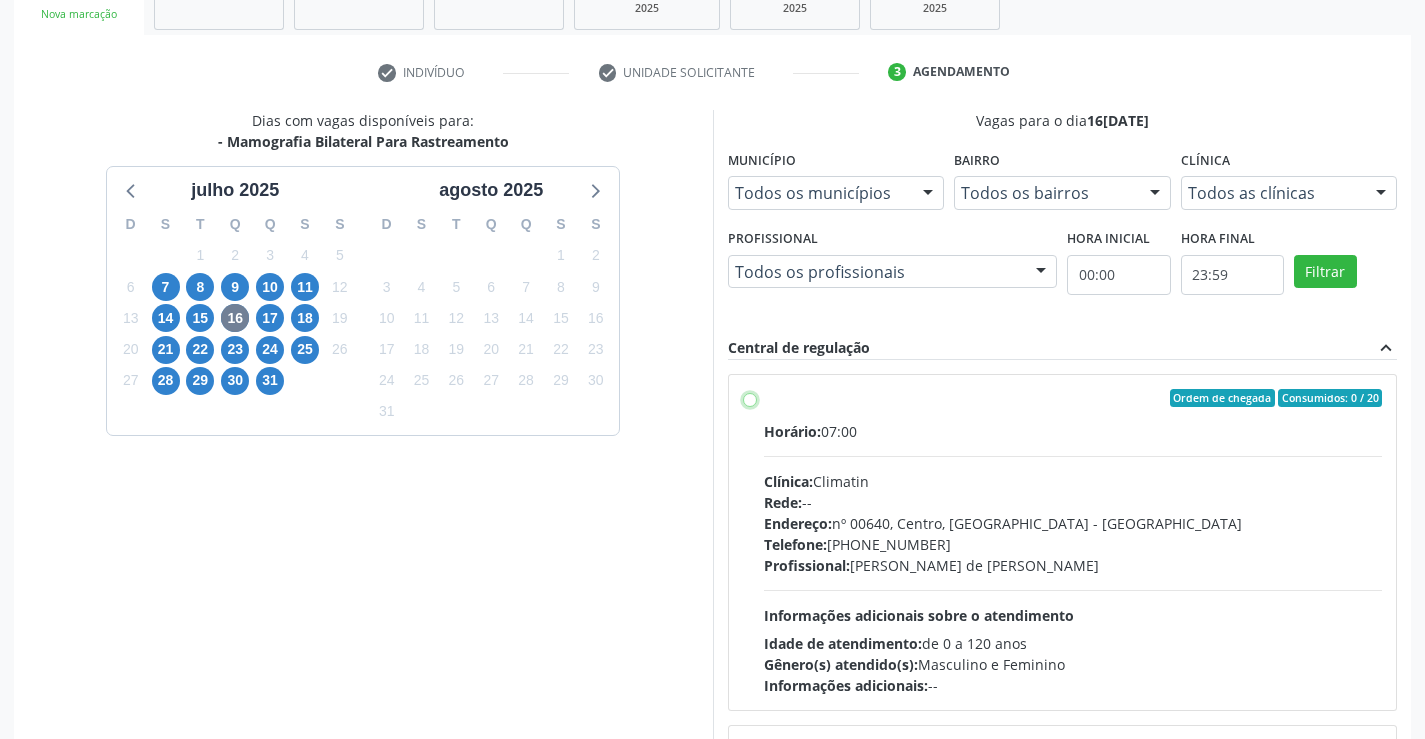 click on "Ordem de chegada
Consumidos: 0 / 20
Horário:   07:00
Clínica:  Climatin
Rede:
--
Endereço:   nº 00640, Centro, Serra Talhada - PE
Telefone:   (81) 38311133
Profissional:
Ana Carolina Barboza de Andrada Melo Lyra
Informações adicionais sobre o atendimento
Idade de atendimento:
de 0 a 120 anos
Gênero(s) atendido(s):
Masculino e Feminino
Informações adicionais:
--" at bounding box center [750, 398] 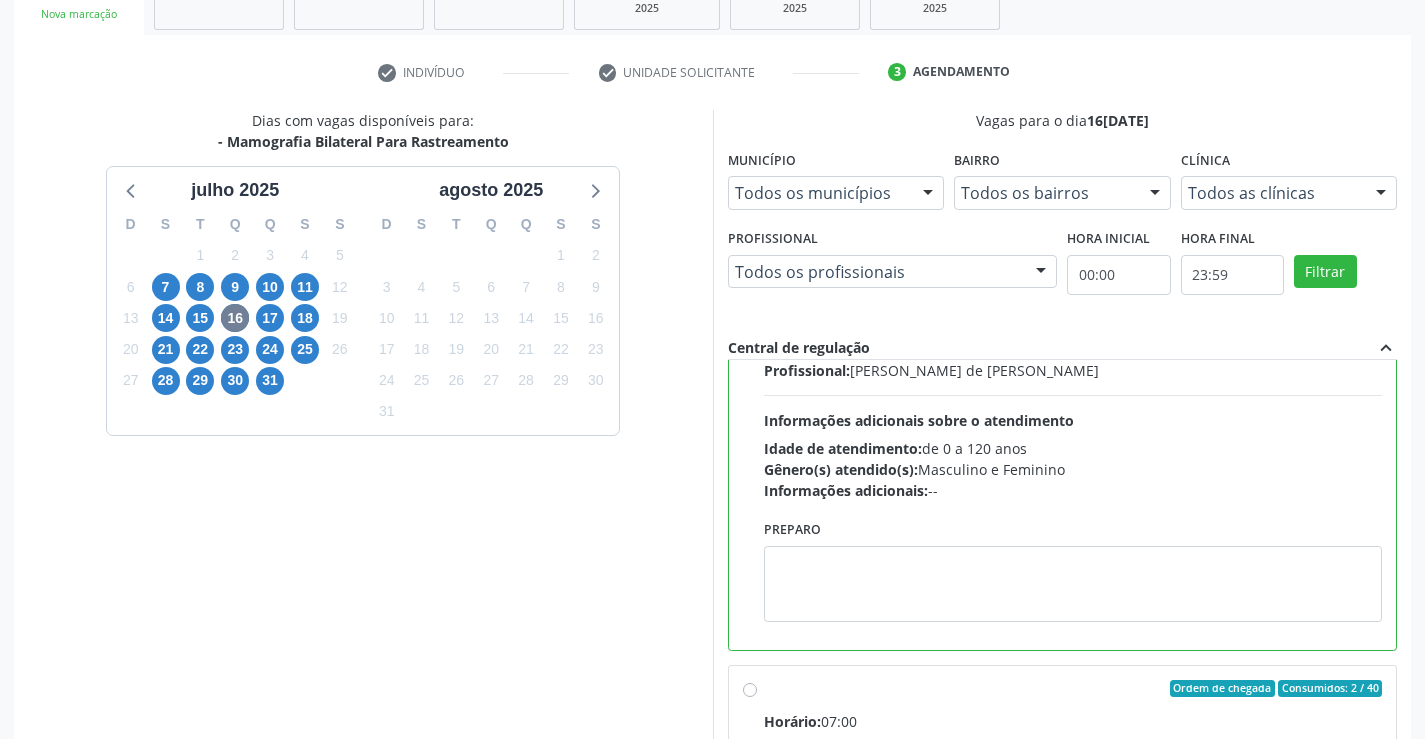 scroll, scrollTop: 200, scrollLeft: 0, axis: vertical 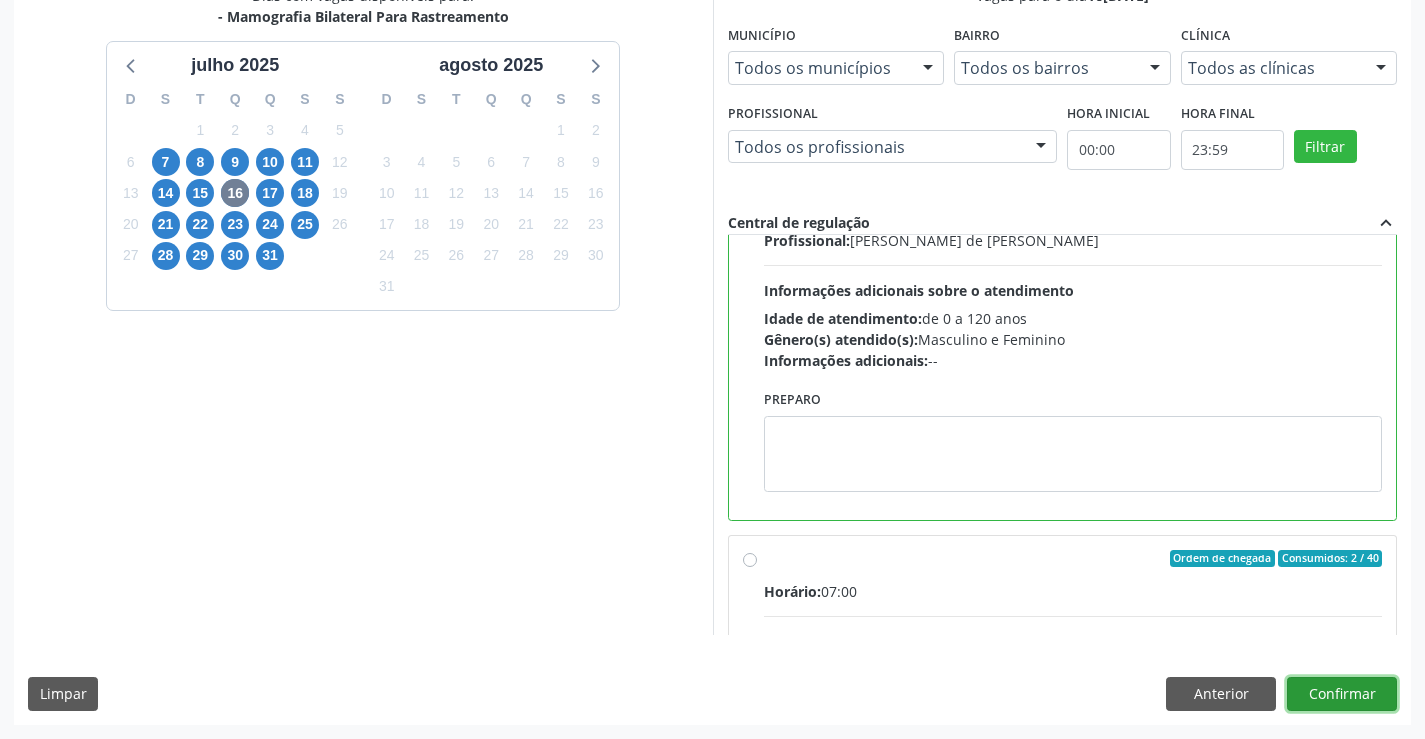 click on "Confirmar" at bounding box center [1342, 694] 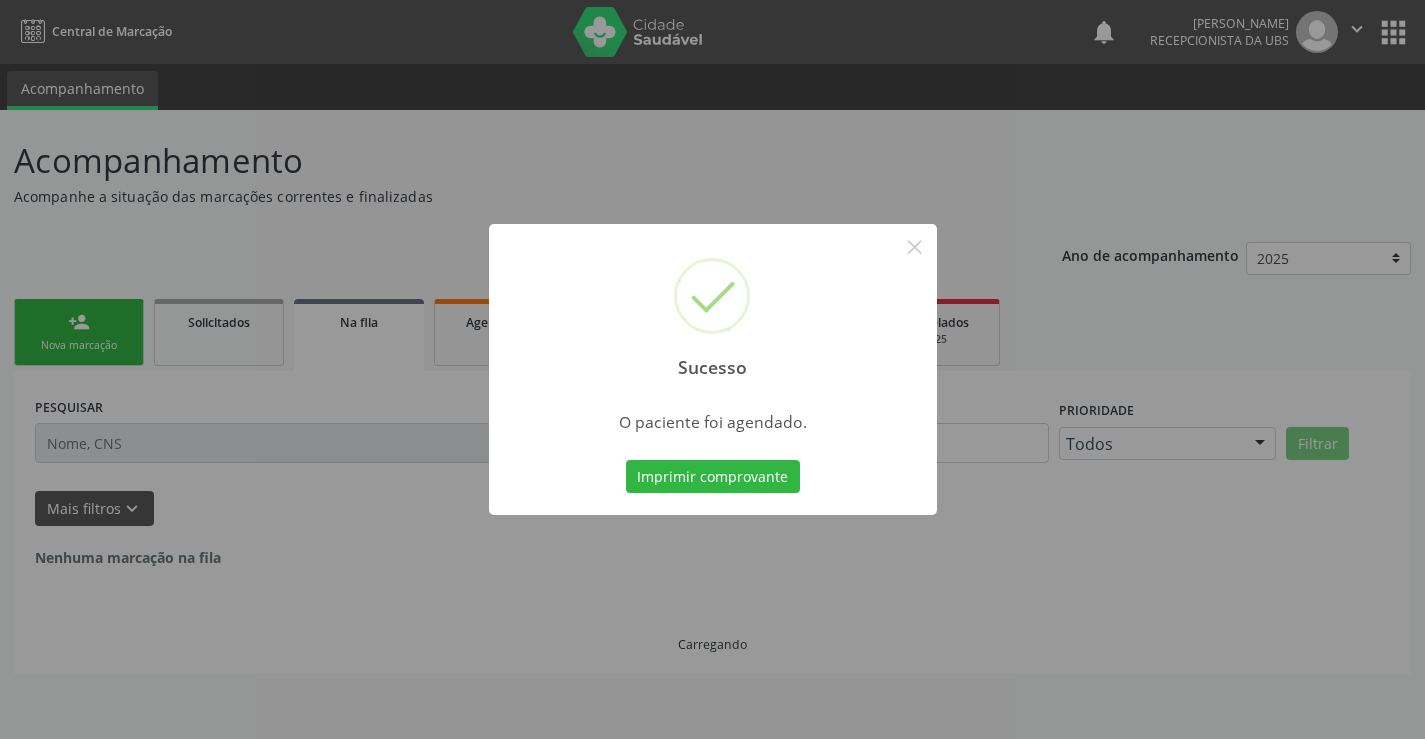 scroll, scrollTop: 0, scrollLeft: 0, axis: both 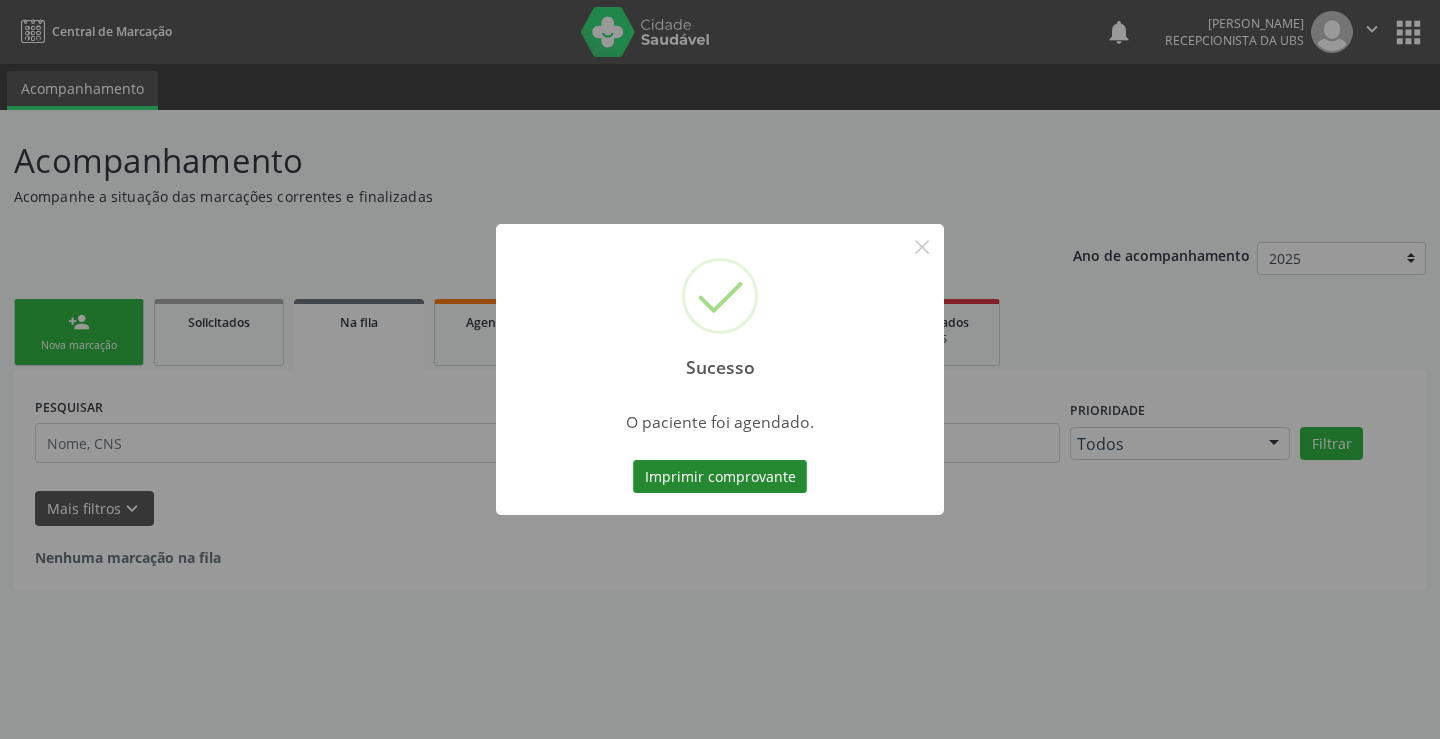 click on "Imprimir comprovante" at bounding box center (720, 477) 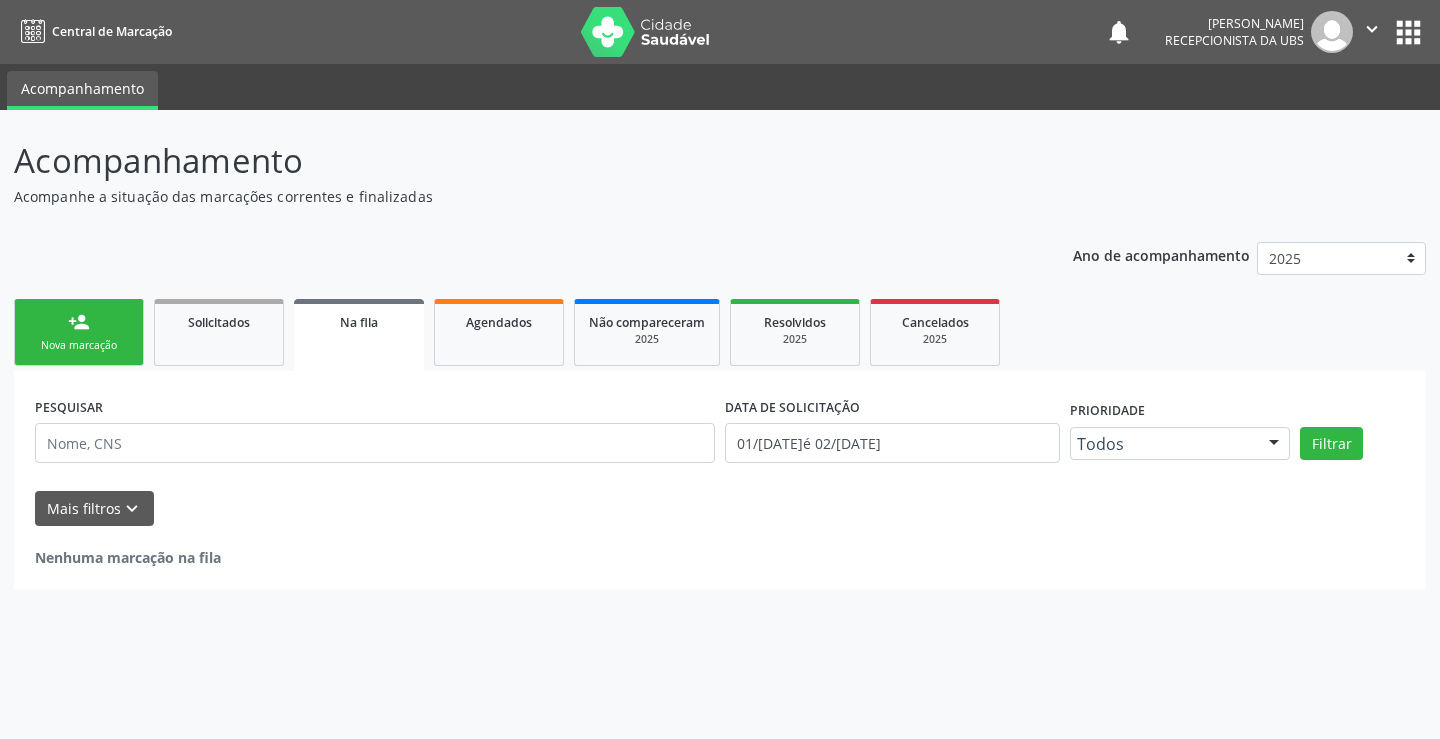 click on "person_add
Nova marcação" at bounding box center [79, 332] 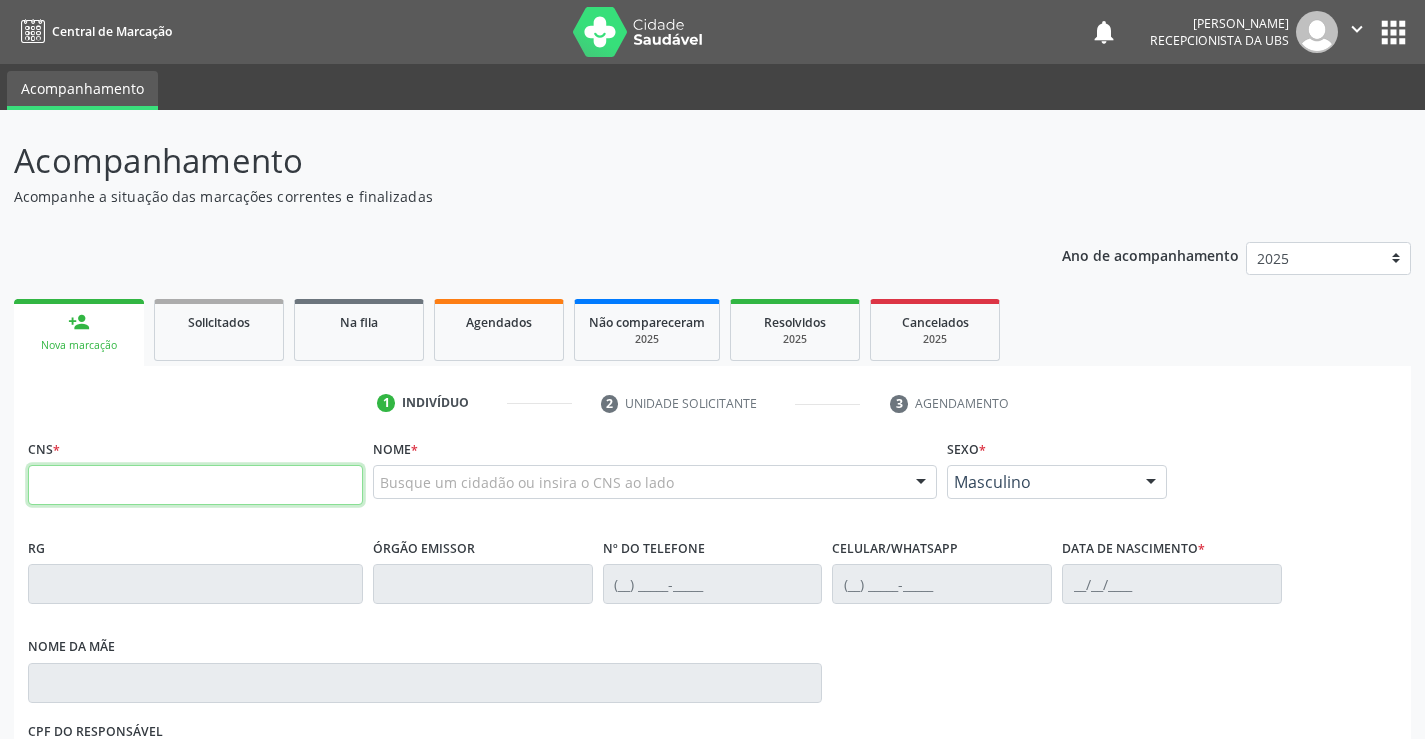 click at bounding box center (195, 485) 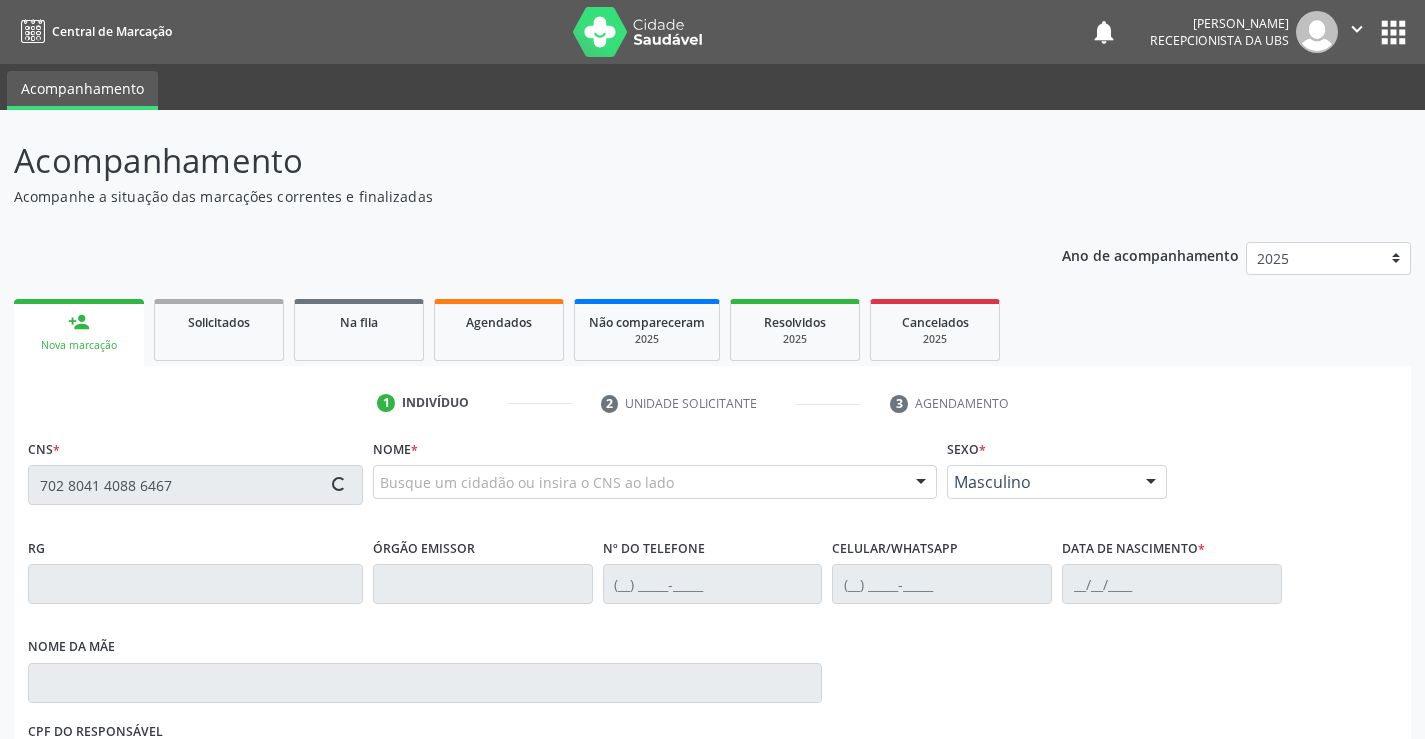 type on "702 8041 4088 6467" 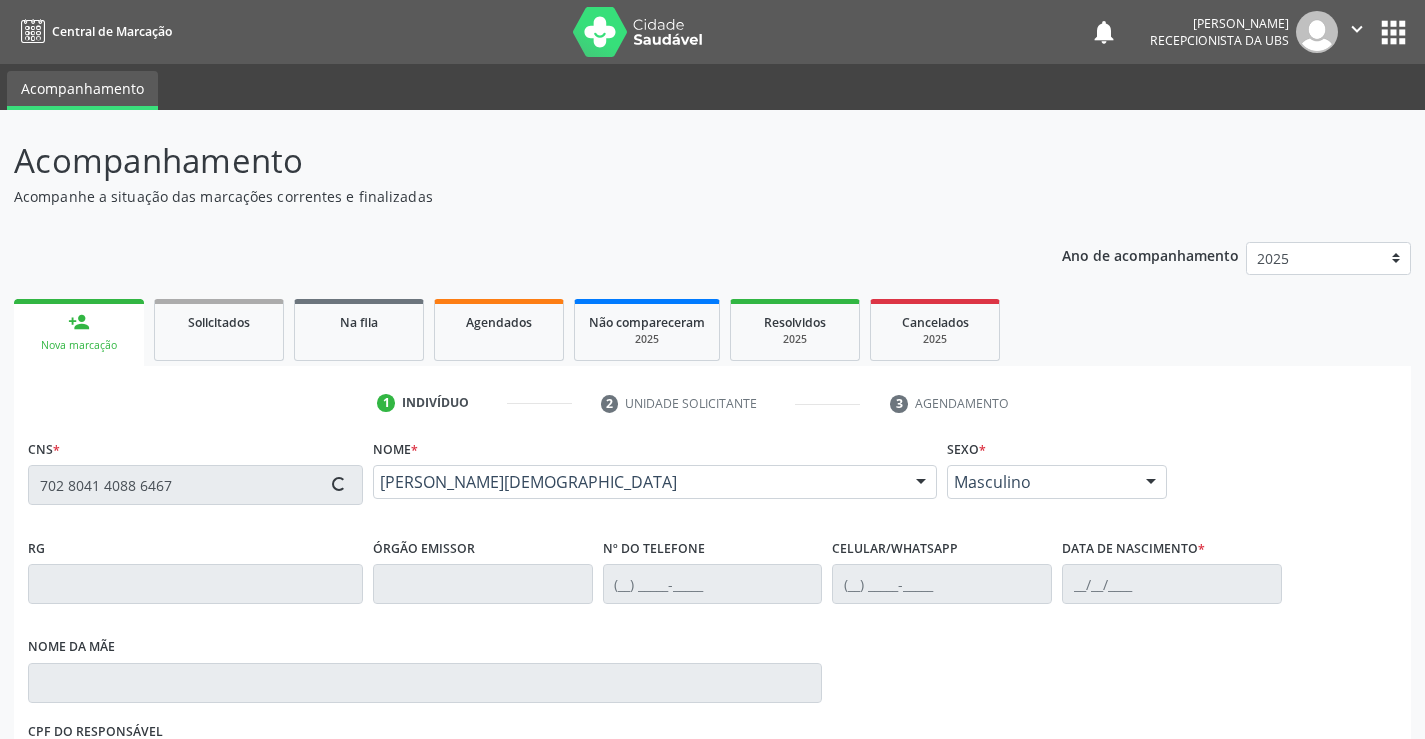 type on "(87) 99605-3018" 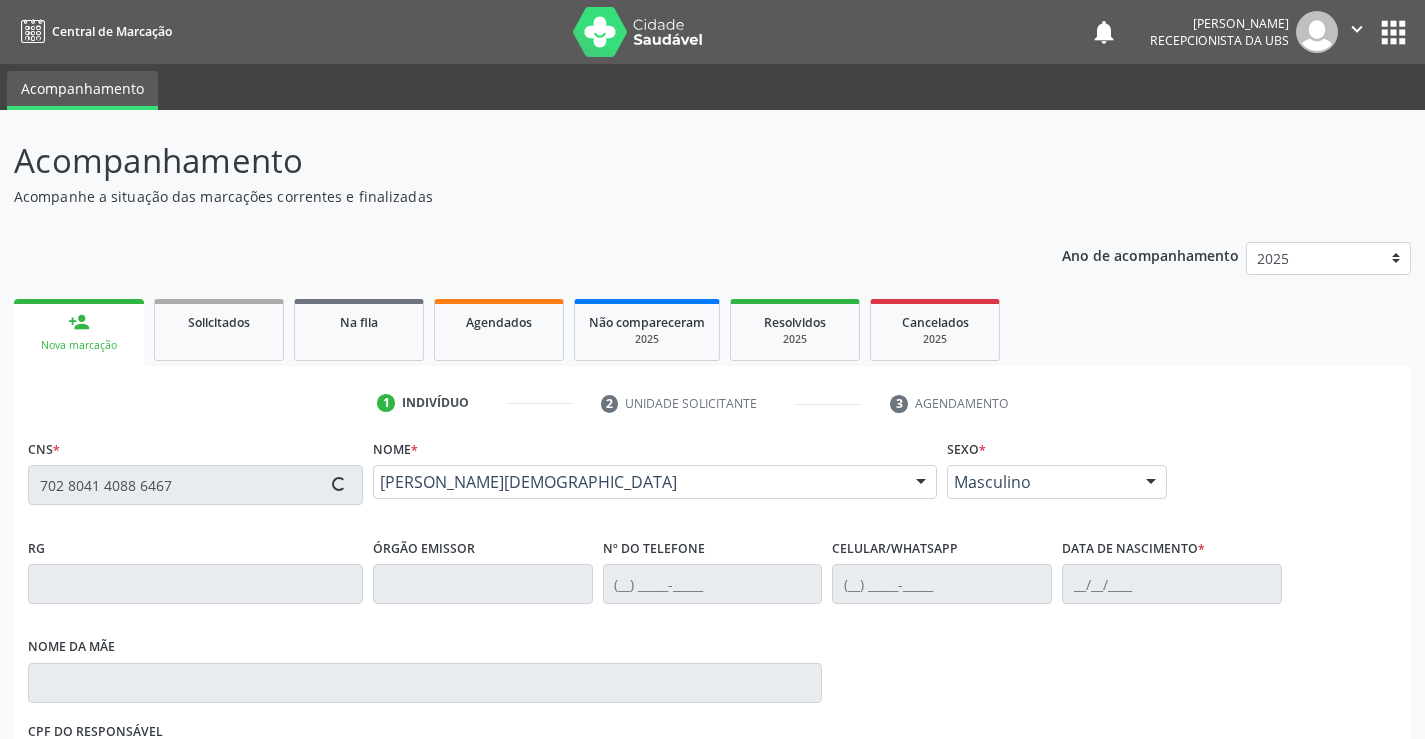 type on "(87) 98173-5827" 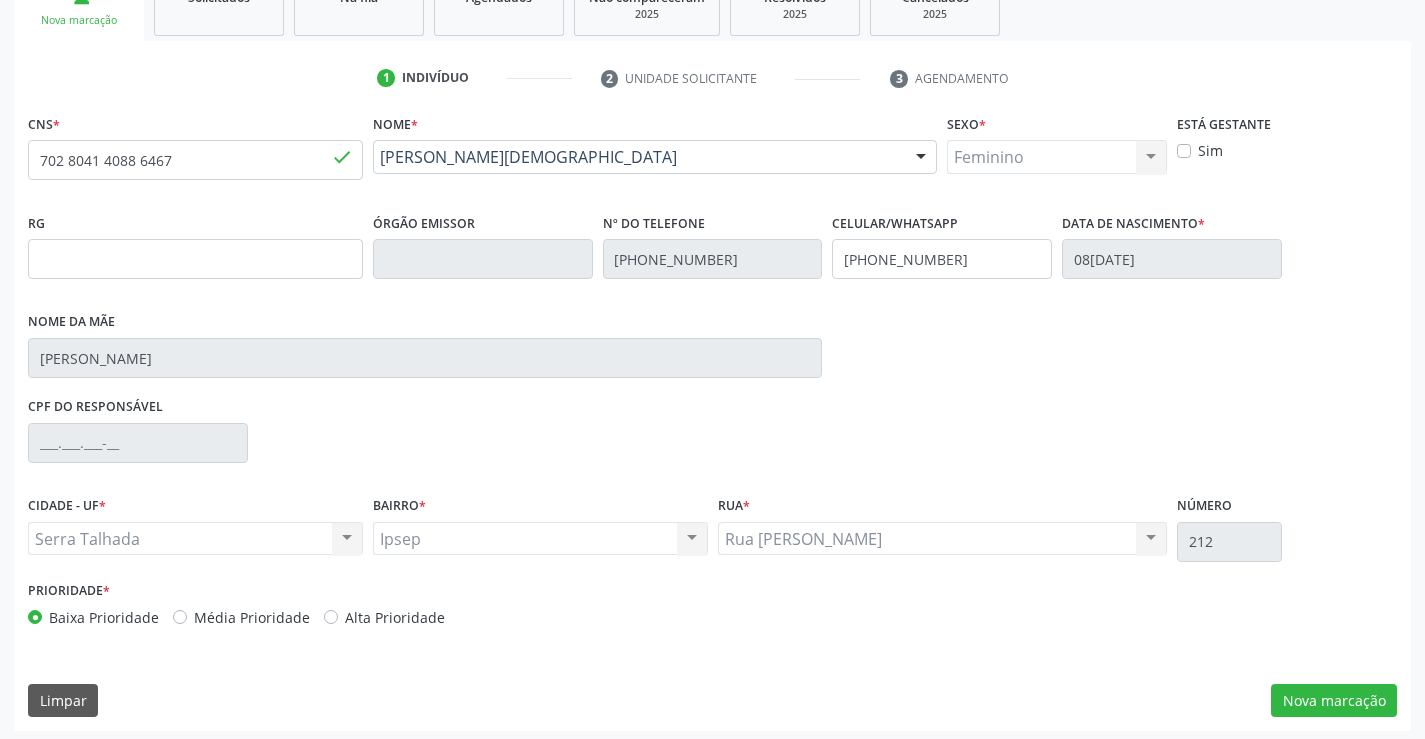 scroll, scrollTop: 331, scrollLeft: 0, axis: vertical 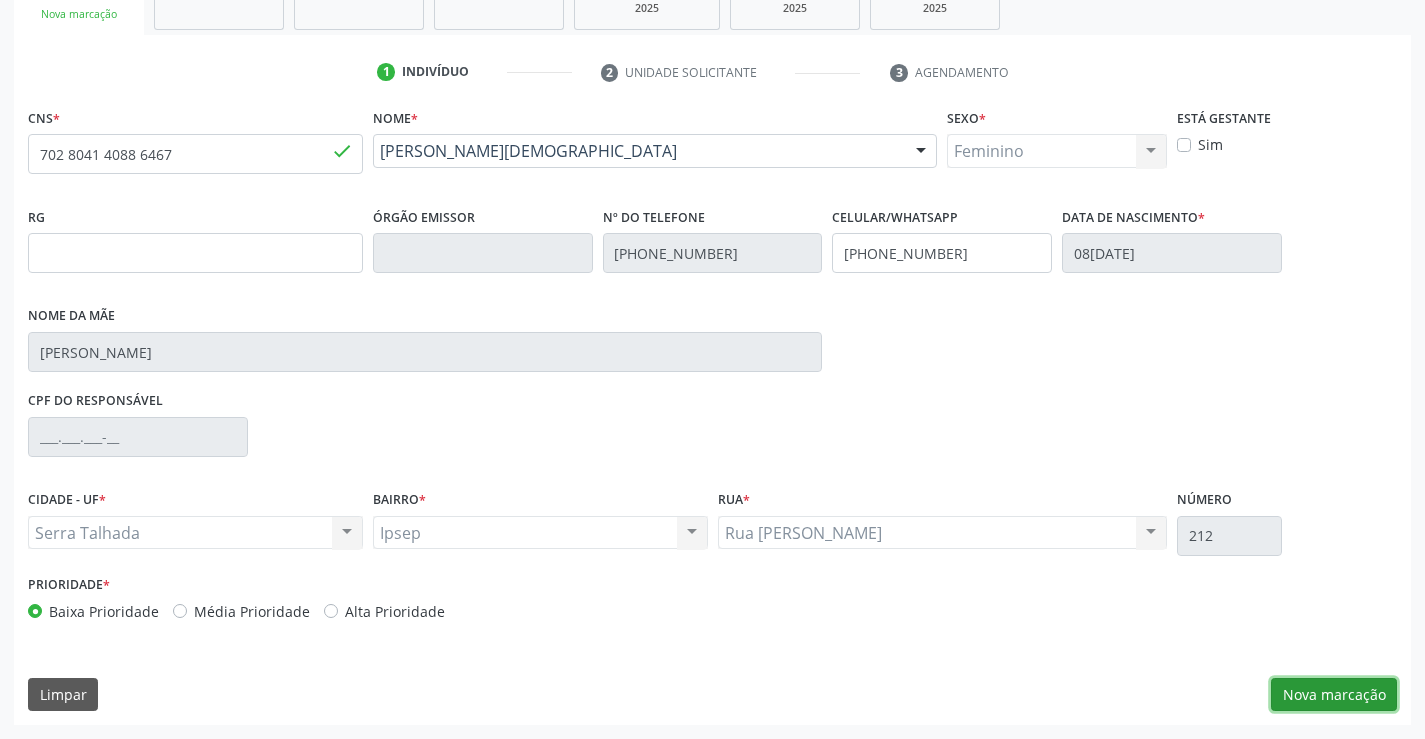 click on "Nova marcação" at bounding box center (1334, 695) 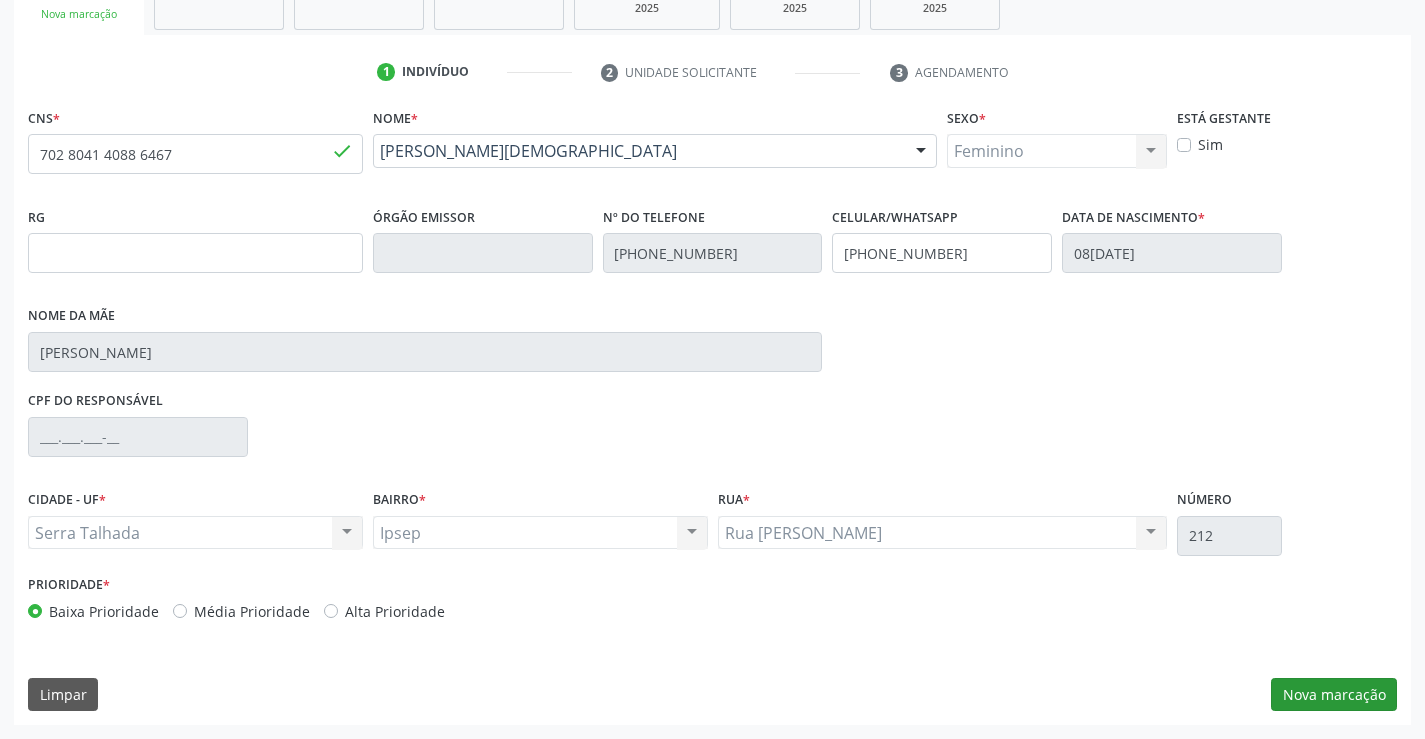 scroll, scrollTop: 167, scrollLeft: 0, axis: vertical 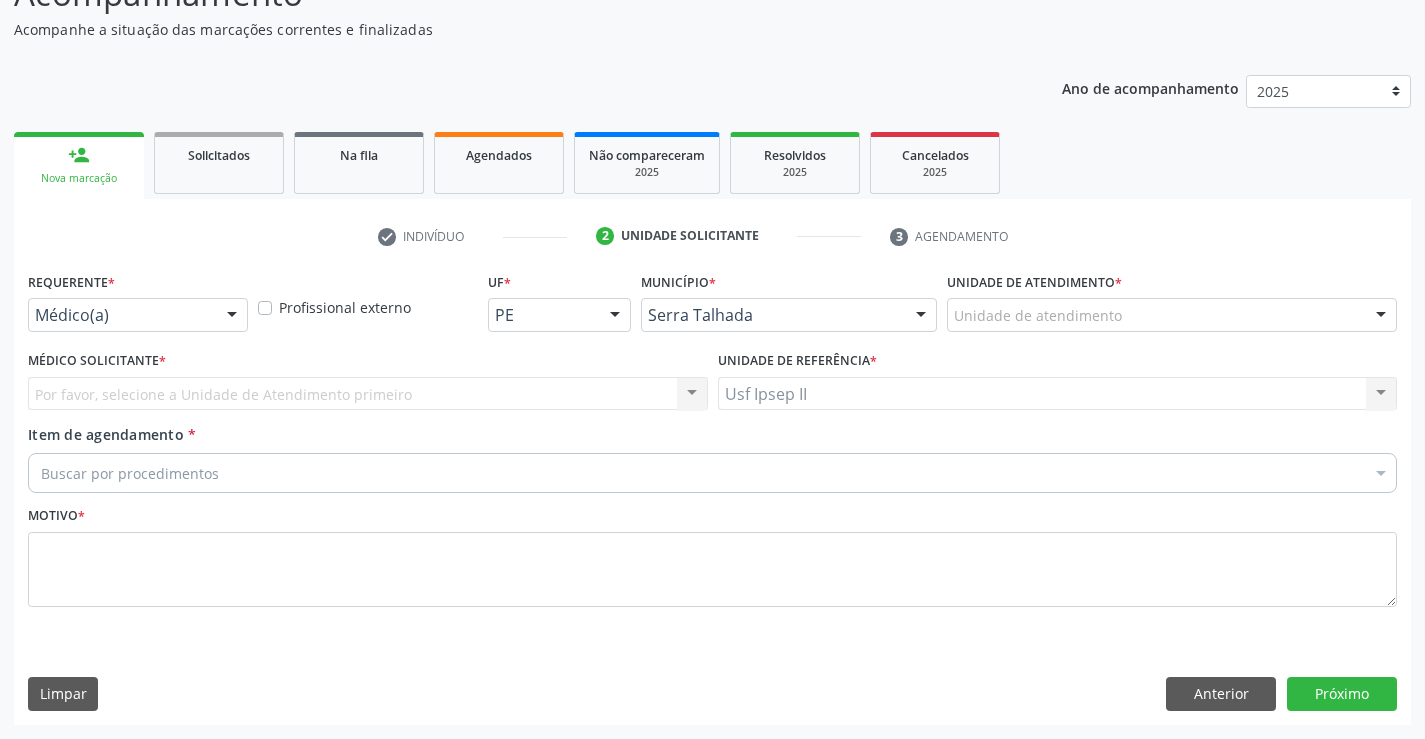 click at bounding box center [232, 316] 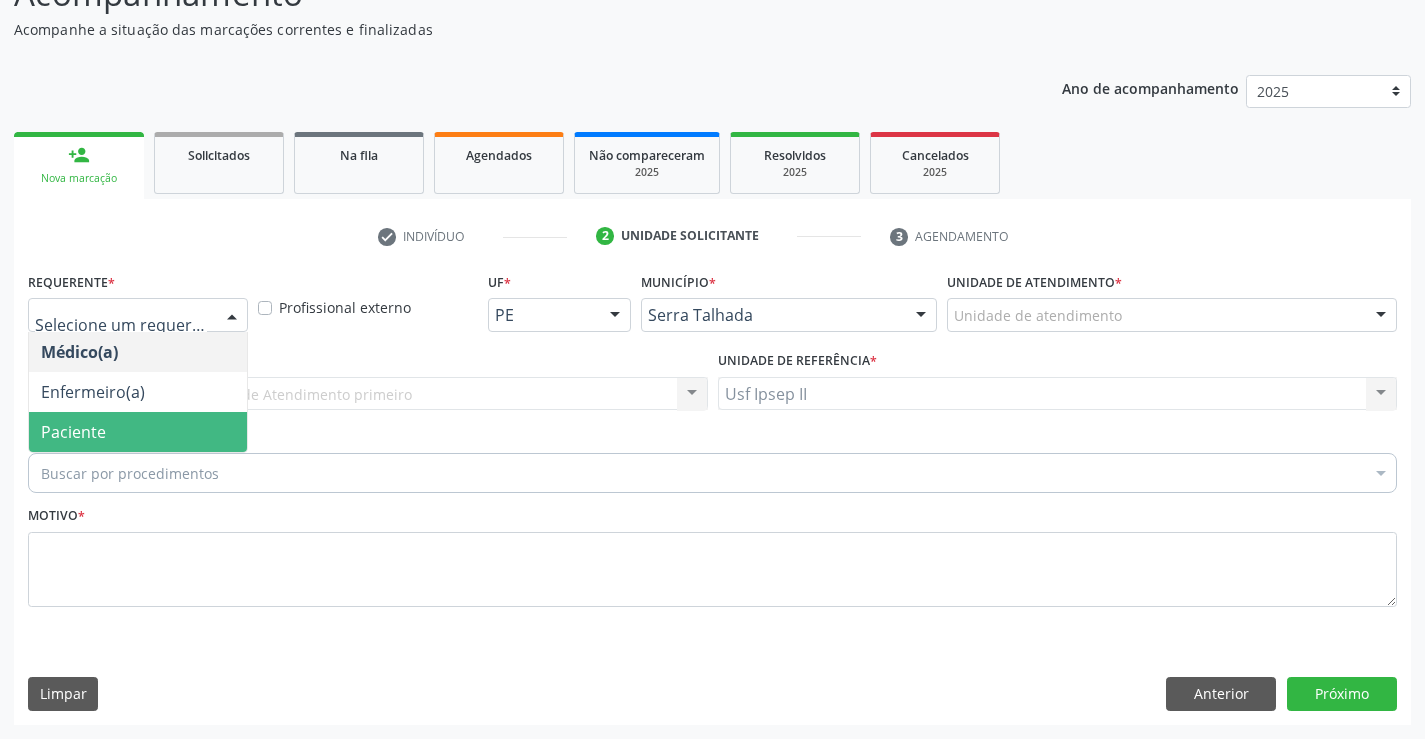 click on "Paciente" at bounding box center [138, 432] 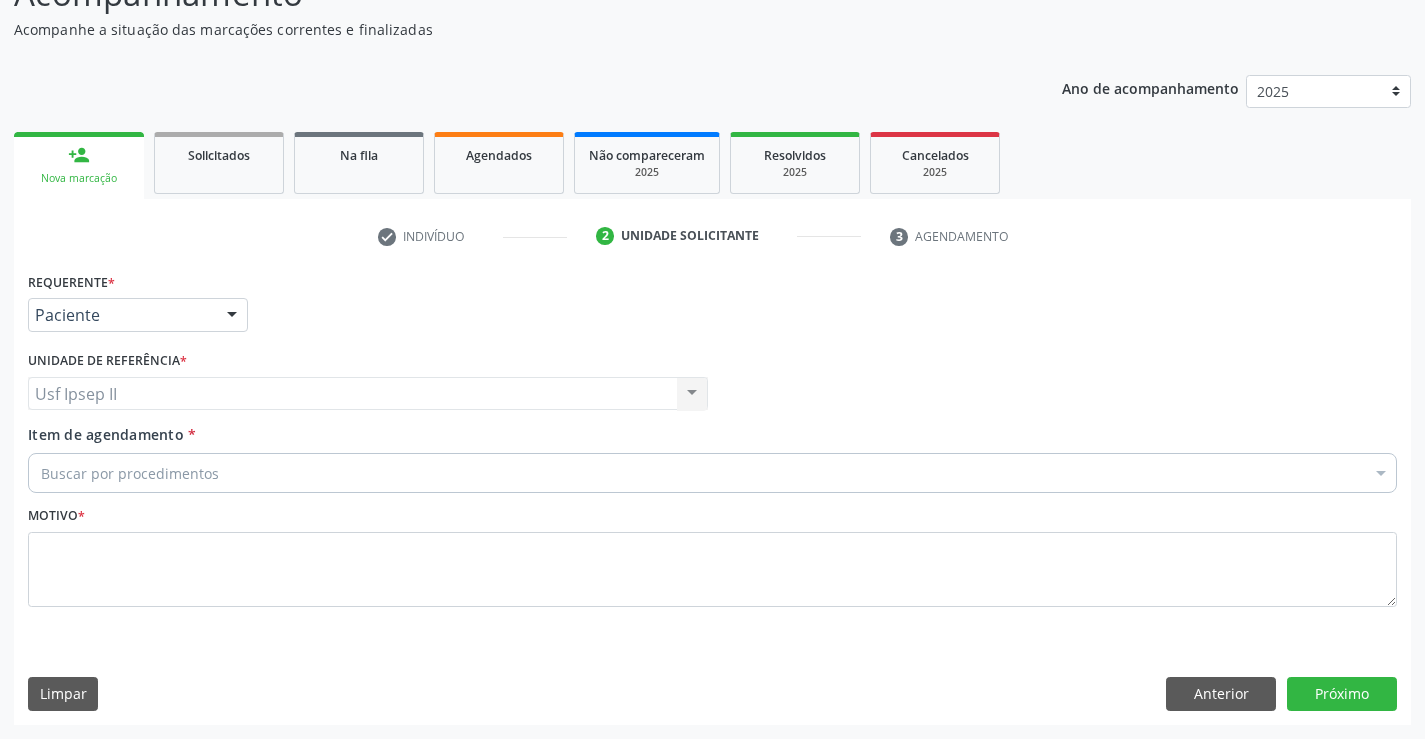 click on "Buscar por procedimentos" at bounding box center (712, 473) 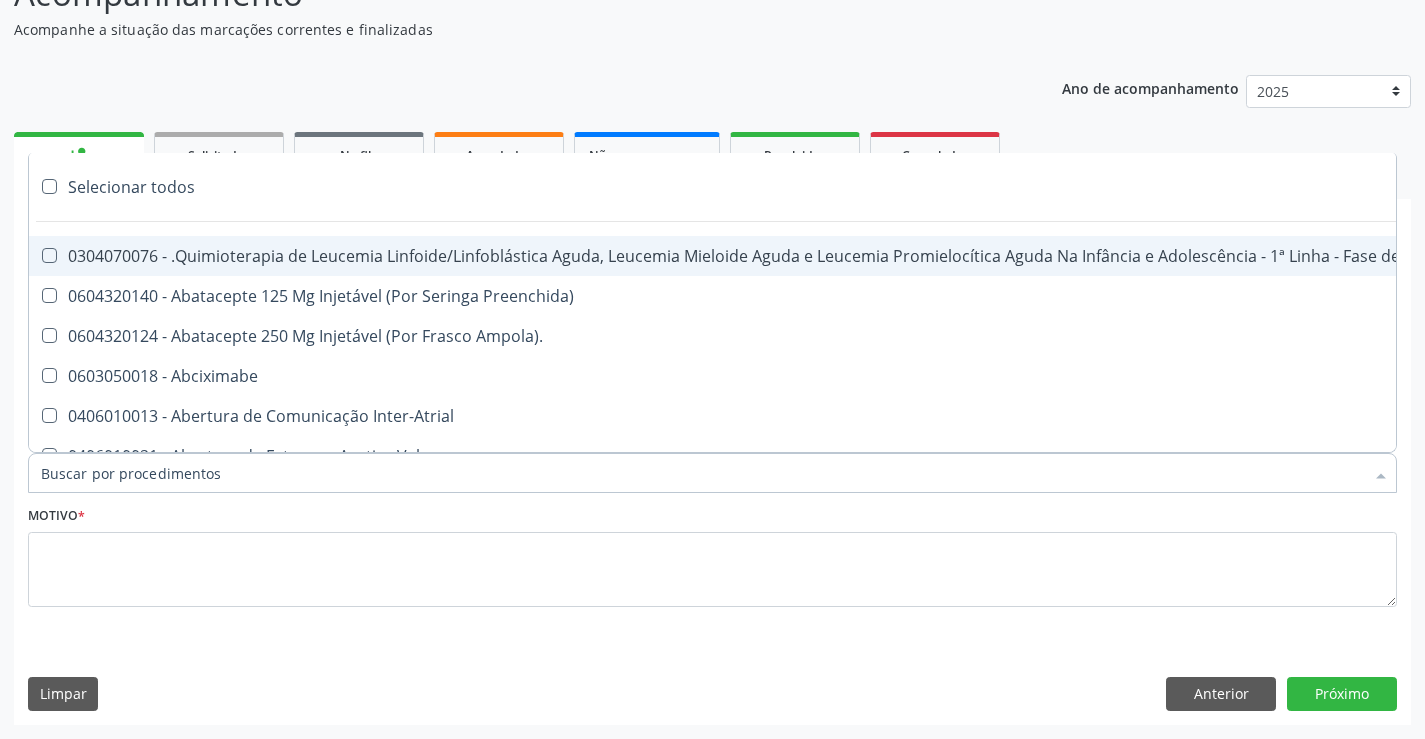 type on "." 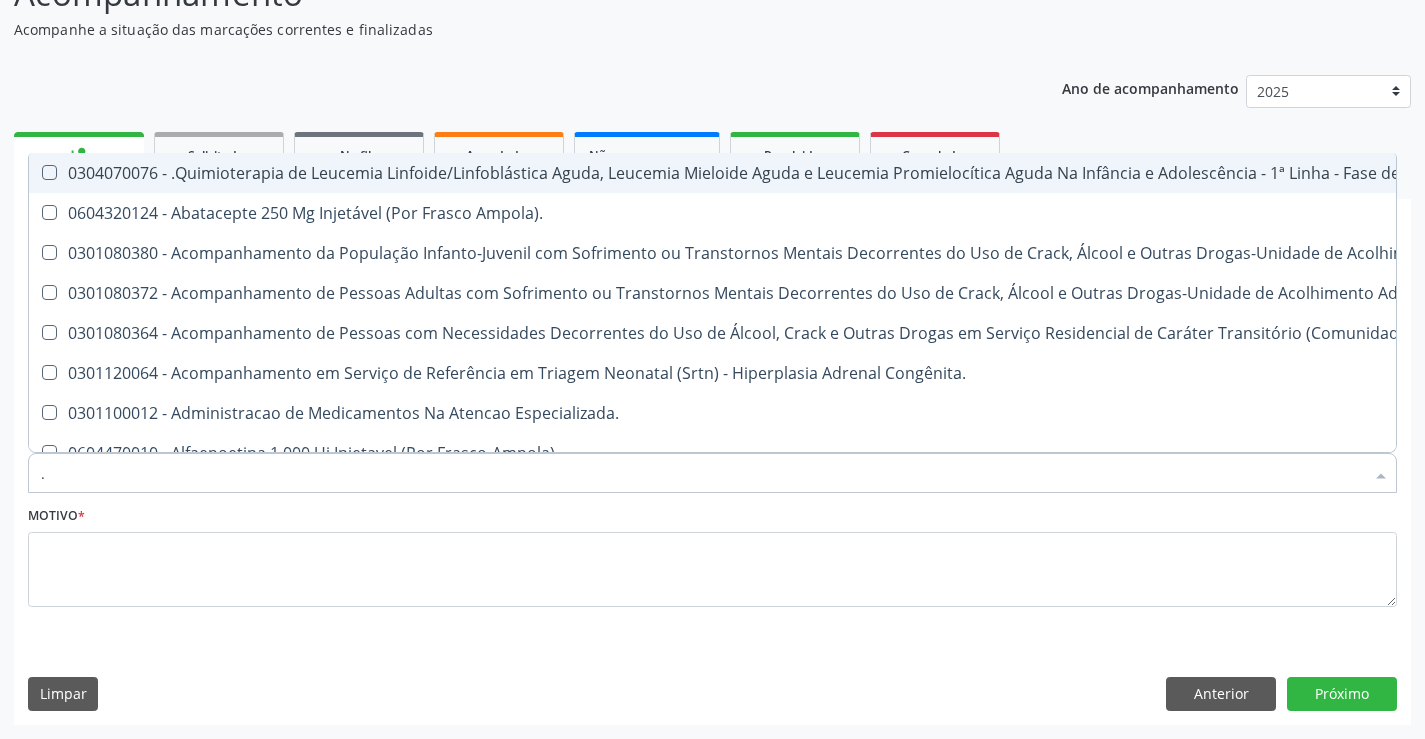 click on "." at bounding box center (702, 473) 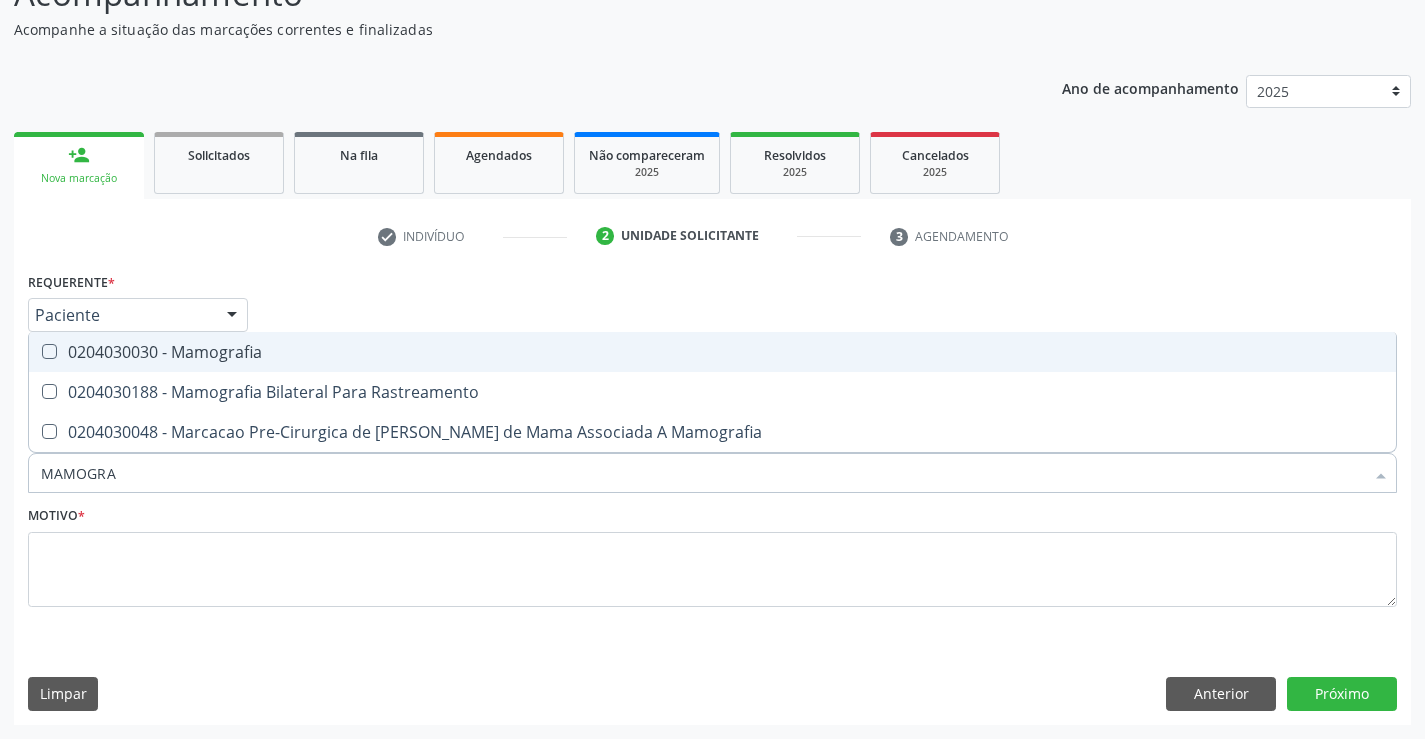 type on "MAMOGRAF" 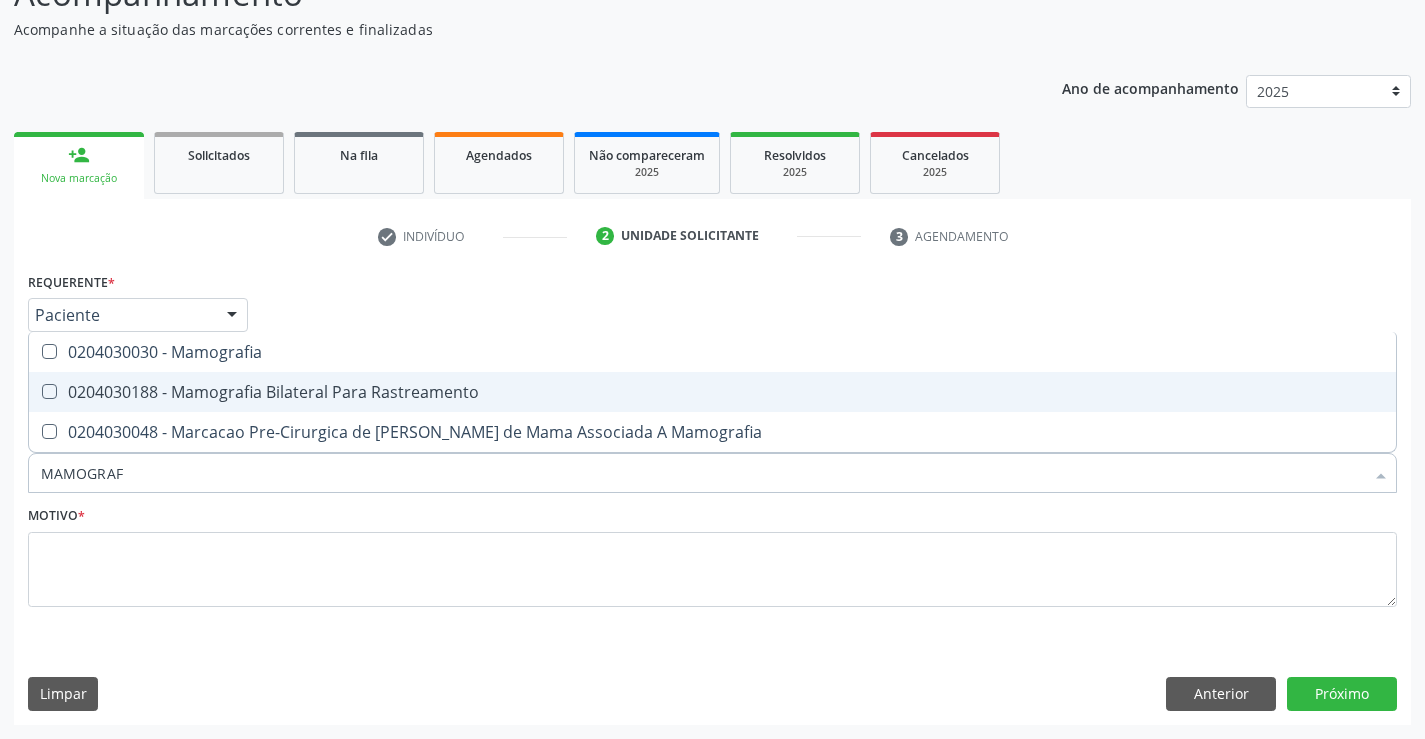 click on "0204030188 - Mamografia Bilateral Para Rastreamento" at bounding box center (712, 392) 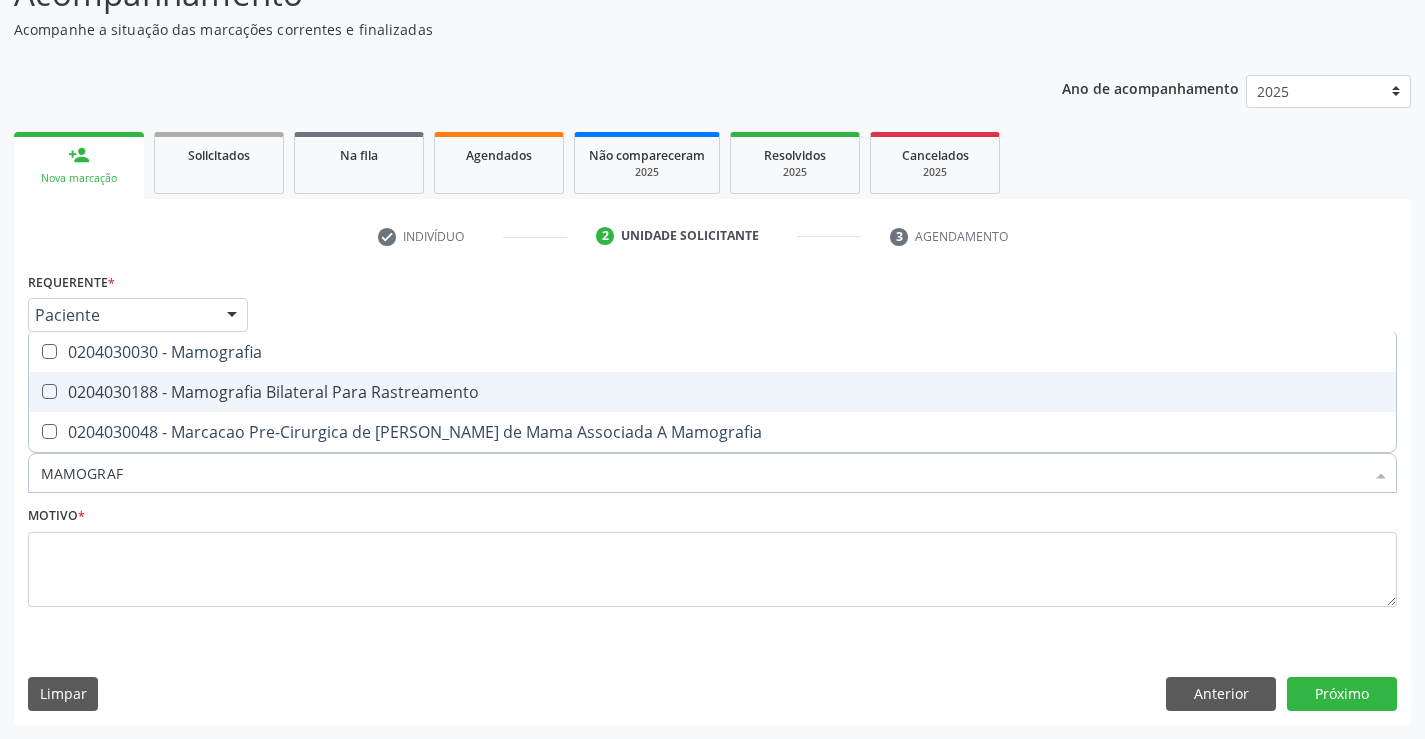 checkbox on "true" 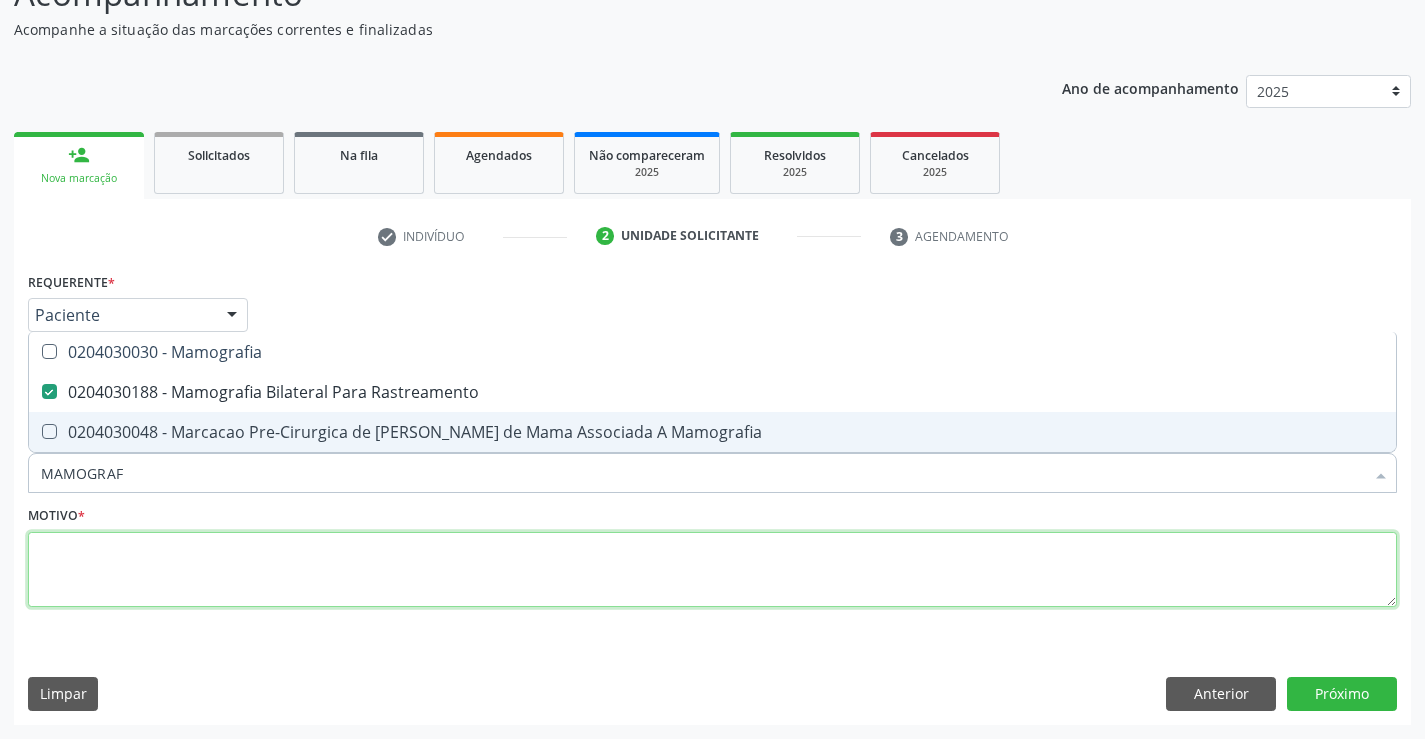 click at bounding box center (712, 570) 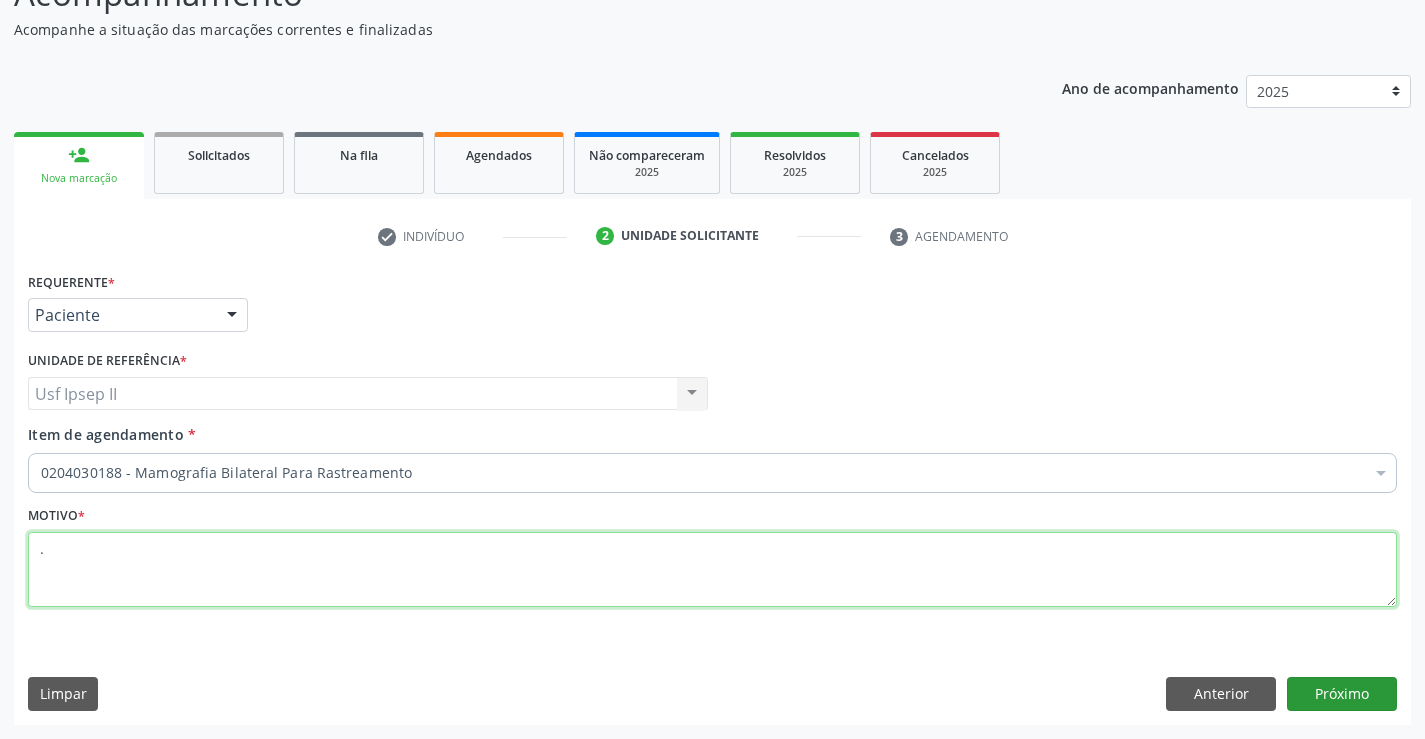 type on "." 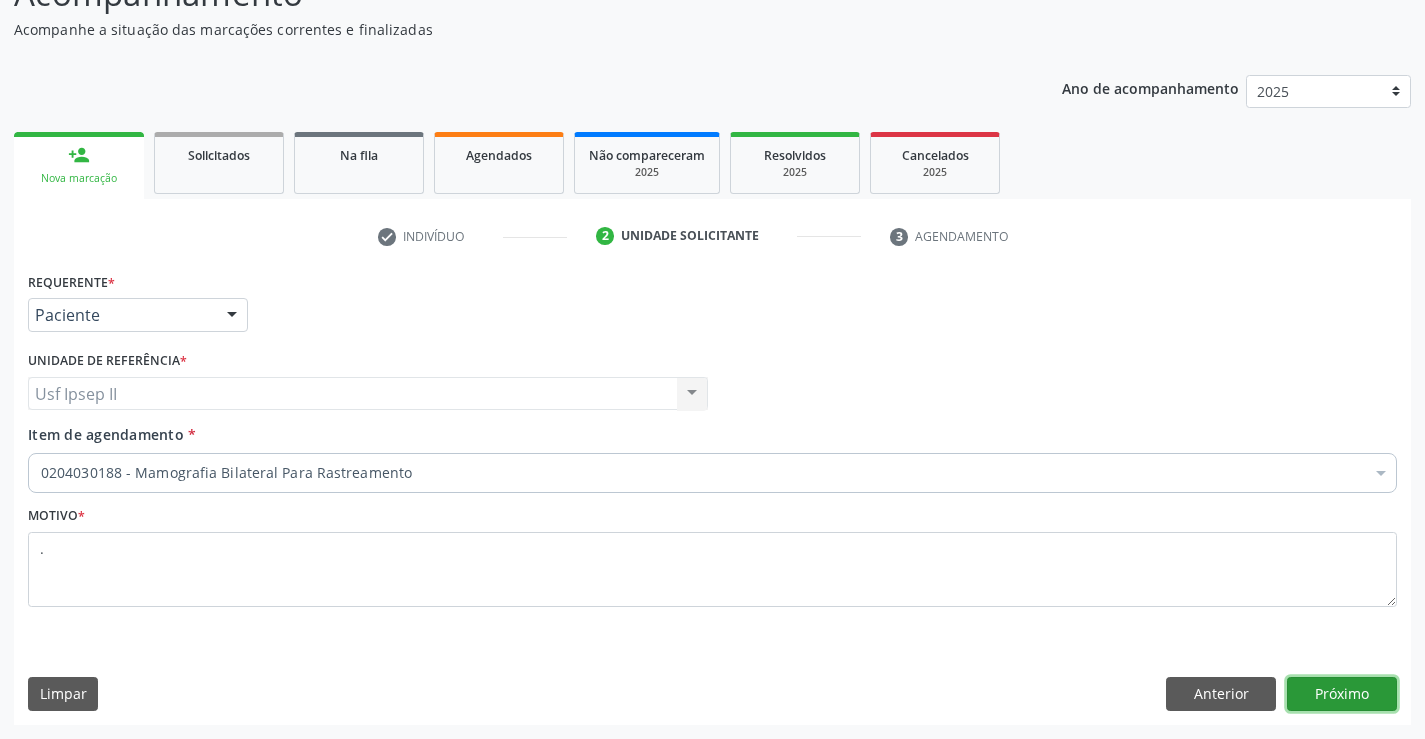 click on "Próximo" at bounding box center [1342, 694] 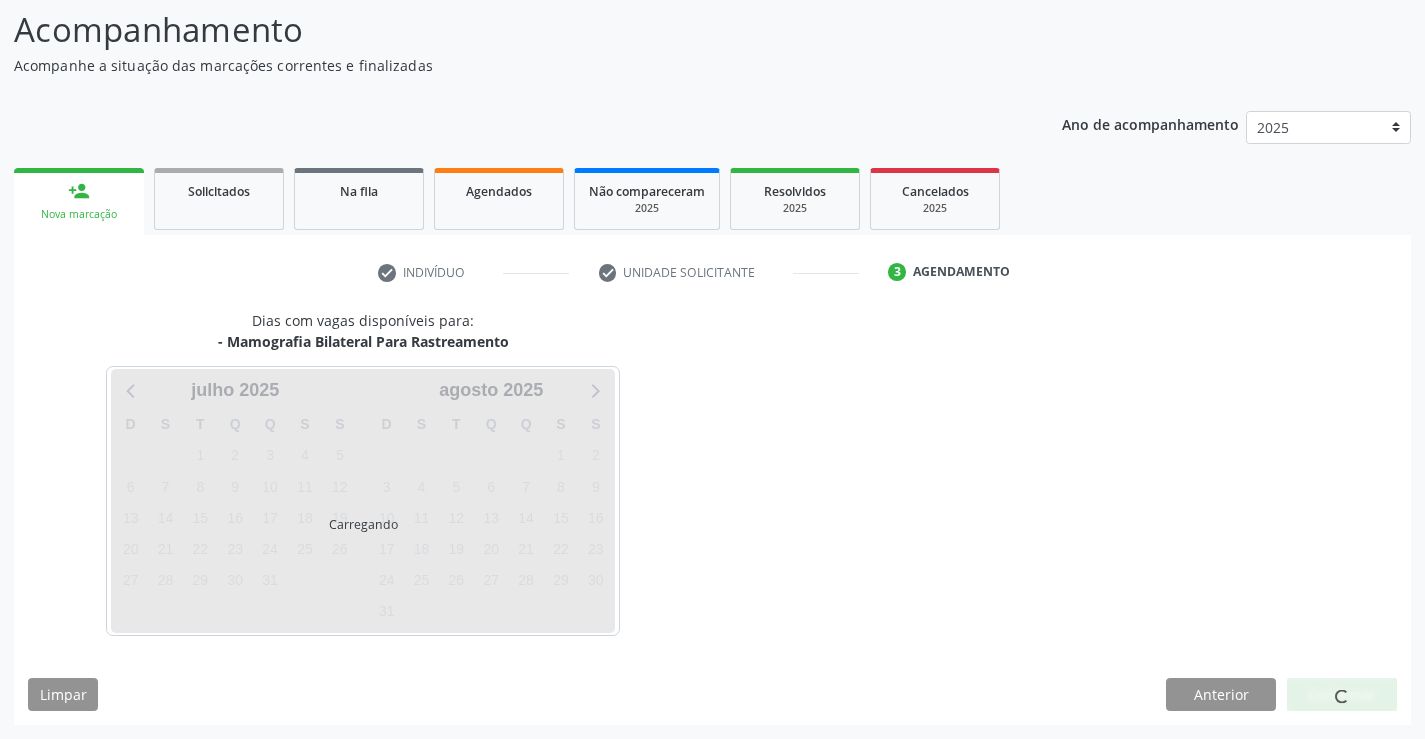 scroll, scrollTop: 131, scrollLeft: 0, axis: vertical 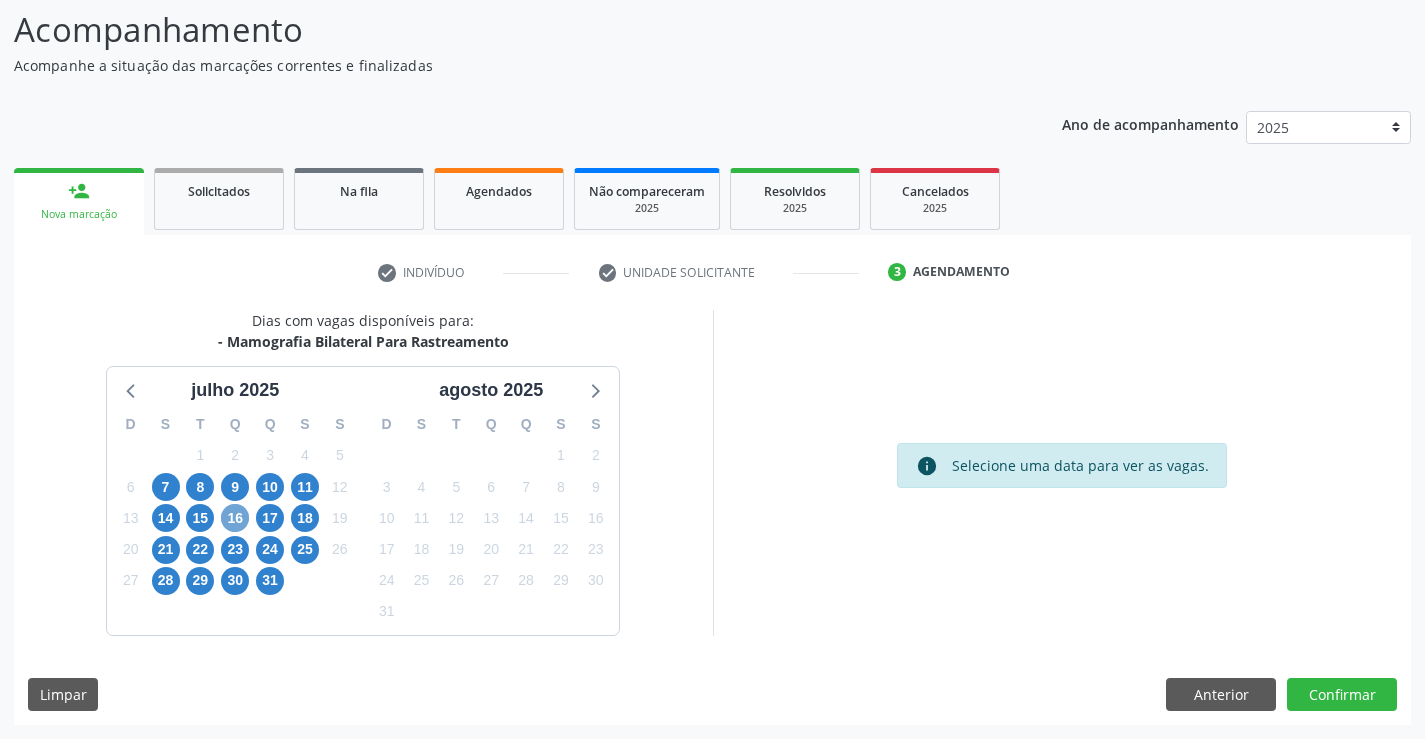 click on "16" at bounding box center [235, 518] 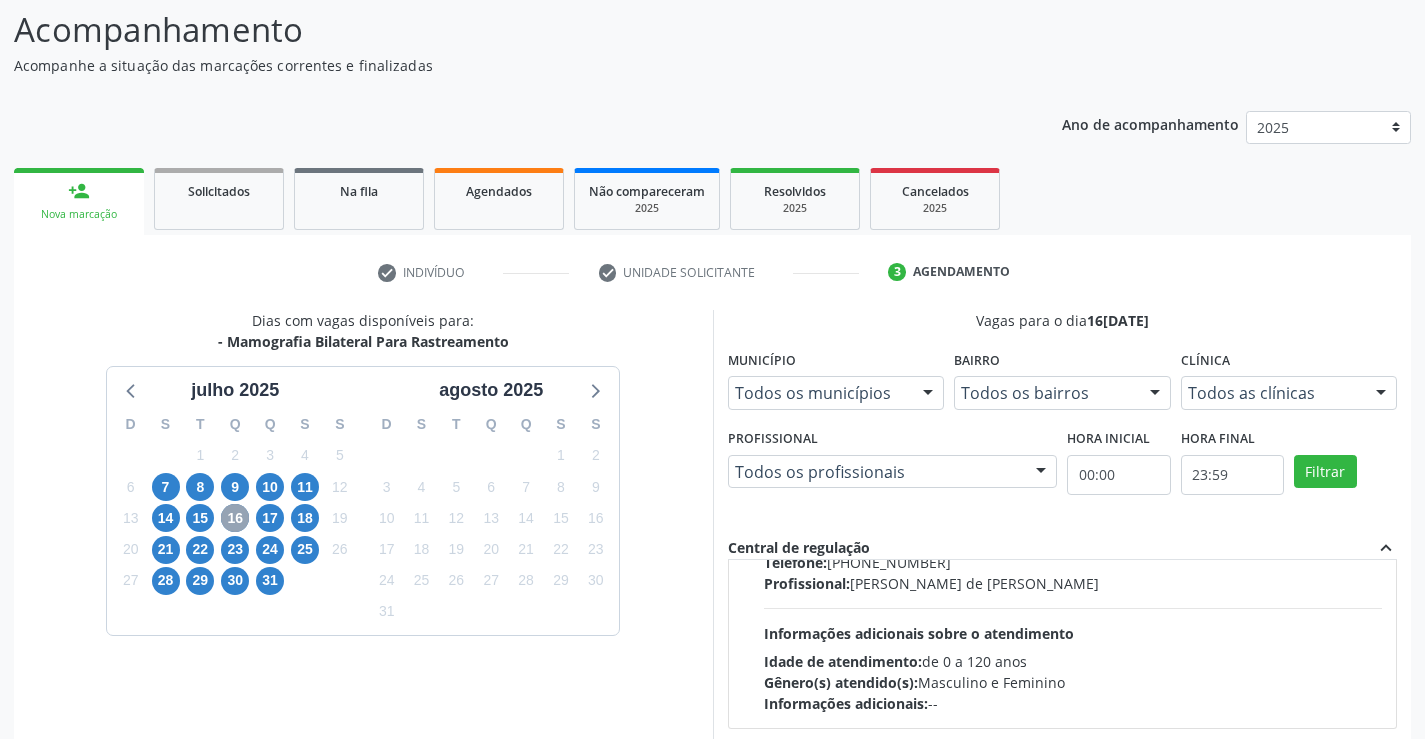 scroll, scrollTop: 200, scrollLeft: 0, axis: vertical 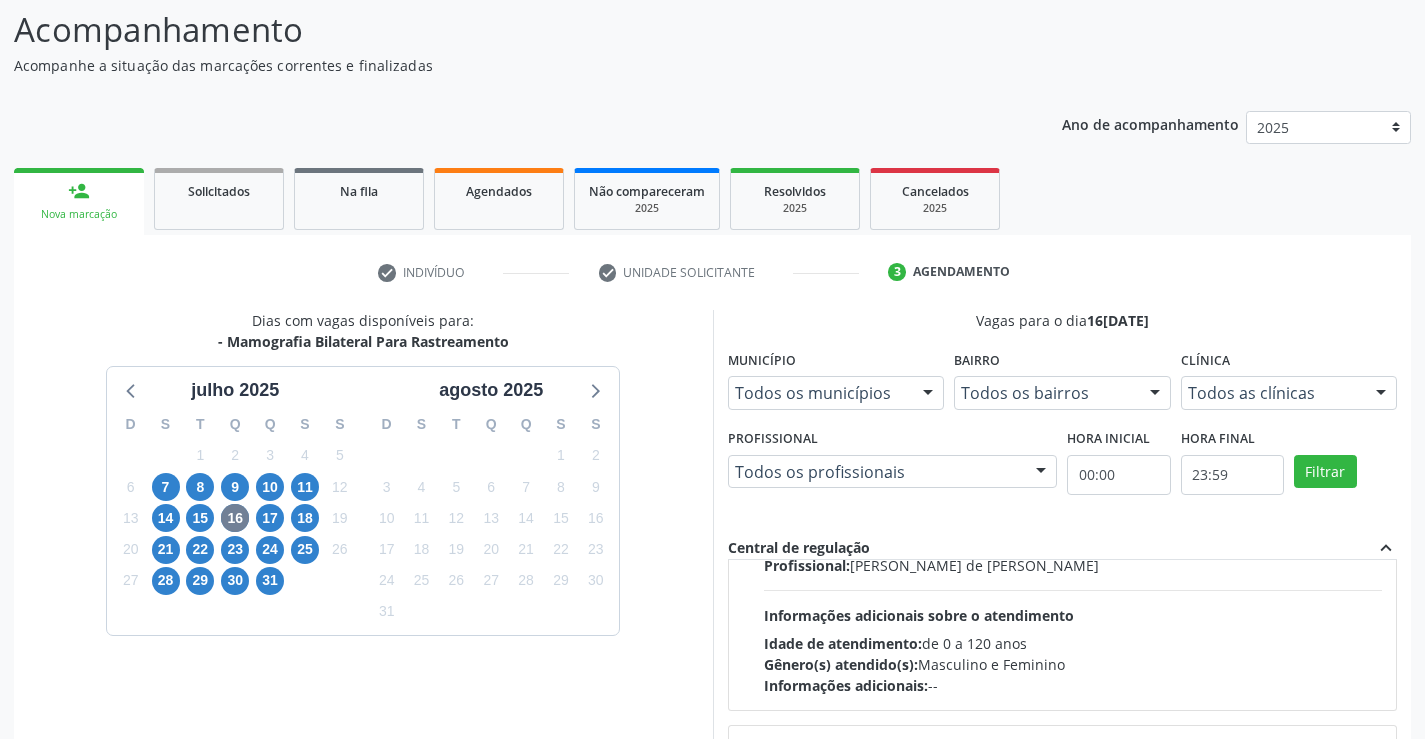 click on "Acompanhamento
Acompanhe a situação das marcações correntes e finalizadas
Relatórios
Ano de acompanhamento
2025 2024
person_add
Nova marcação
Solicitados   Na fila   Agendados   Não compareceram
2025
Resolvidos
2025
Cancelados
2025
check
Indivíduo
check
Unidade solicitante
3
Agendamento
CNS
*
702 8041 4088 6467       done
Nome
*
Ana Maria Monteiro Barros Saturnino
Ana Maria Monteiro Barros Saturnino
CNS:
702 8041 4088 6467
CPF:    --   Nascimento:
08/08/1978
Nenhum resultado encontrado para: "   "
Digite o nome ou CNS para buscar um indivíduo
Sexo
*
Feminino         Masculino   Feminino
Nenhum resultado encontrado para: "" at bounding box center [712, 521] 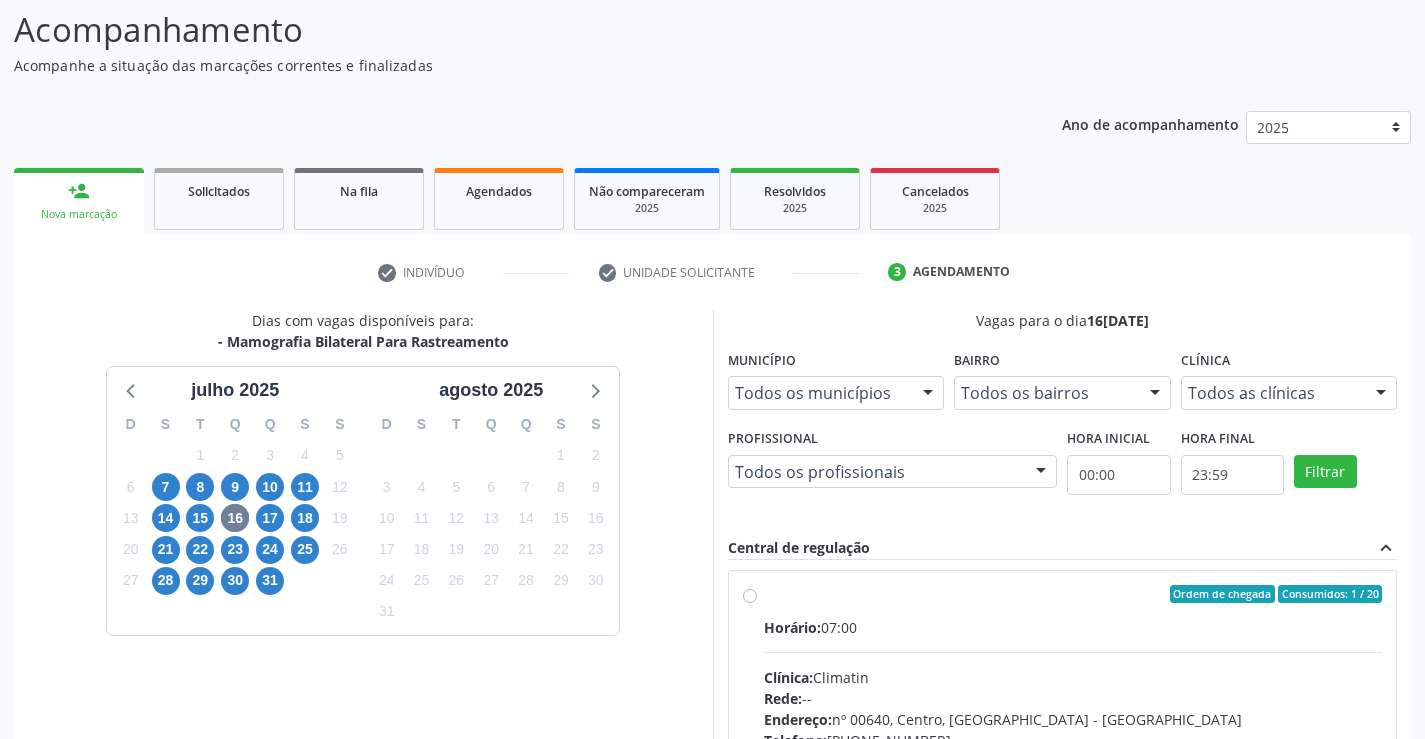 scroll, scrollTop: 0, scrollLeft: 0, axis: both 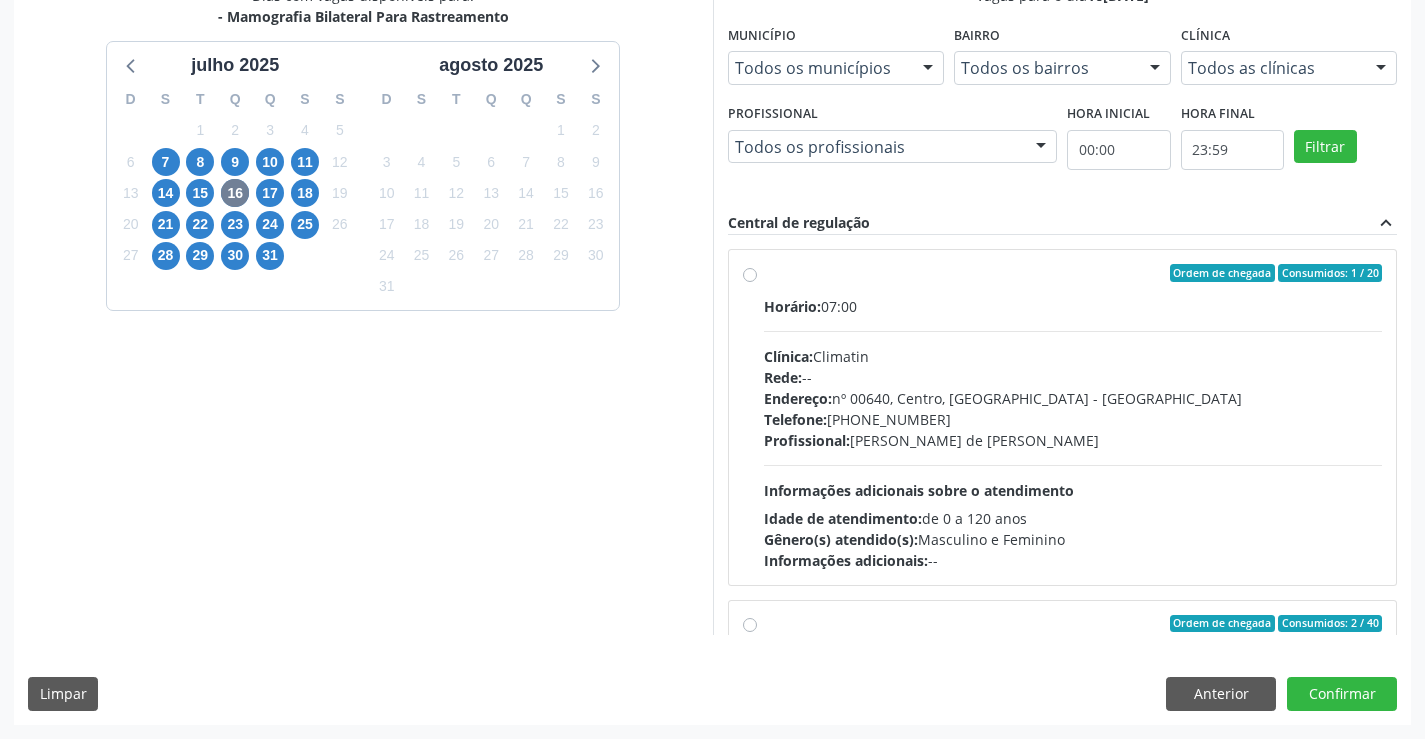 click on "Ordem de chegada
Consumidos: 1 / 20
Horário:   07:00
Clínica:  Climatin
Rede:
--
Endereço:   nº 00640, Centro, Serra Talhada - PE
Telefone:   (81) 38311133
Profissional:
Ana Carolina Barboza de Andrada Melo Lyra
Informações adicionais sobre o atendimento
Idade de atendimento:
de 0 a 120 anos
Gênero(s) atendido(s):
Masculino e Feminino
Informações adicionais:
--" at bounding box center [1063, 417] 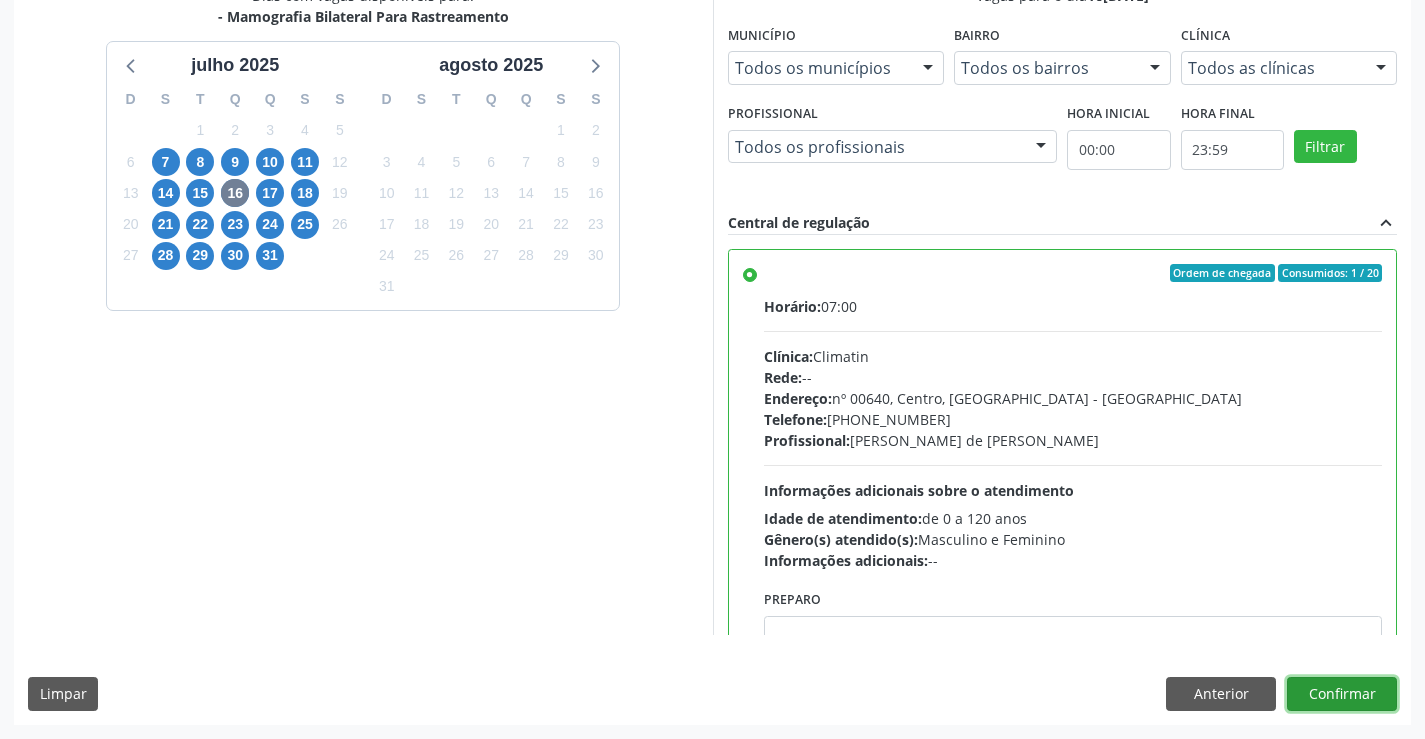 click on "Confirmar" at bounding box center [1342, 694] 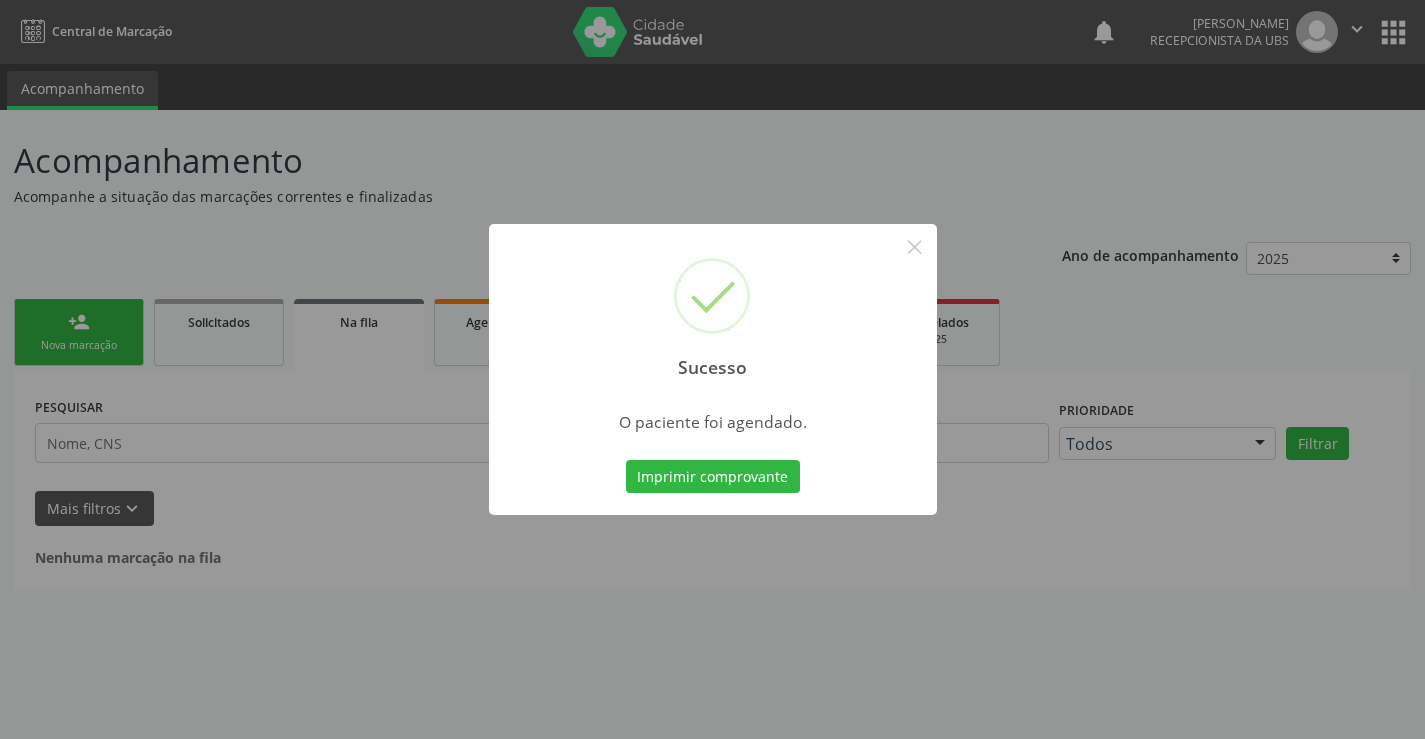 scroll, scrollTop: 0, scrollLeft: 0, axis: both 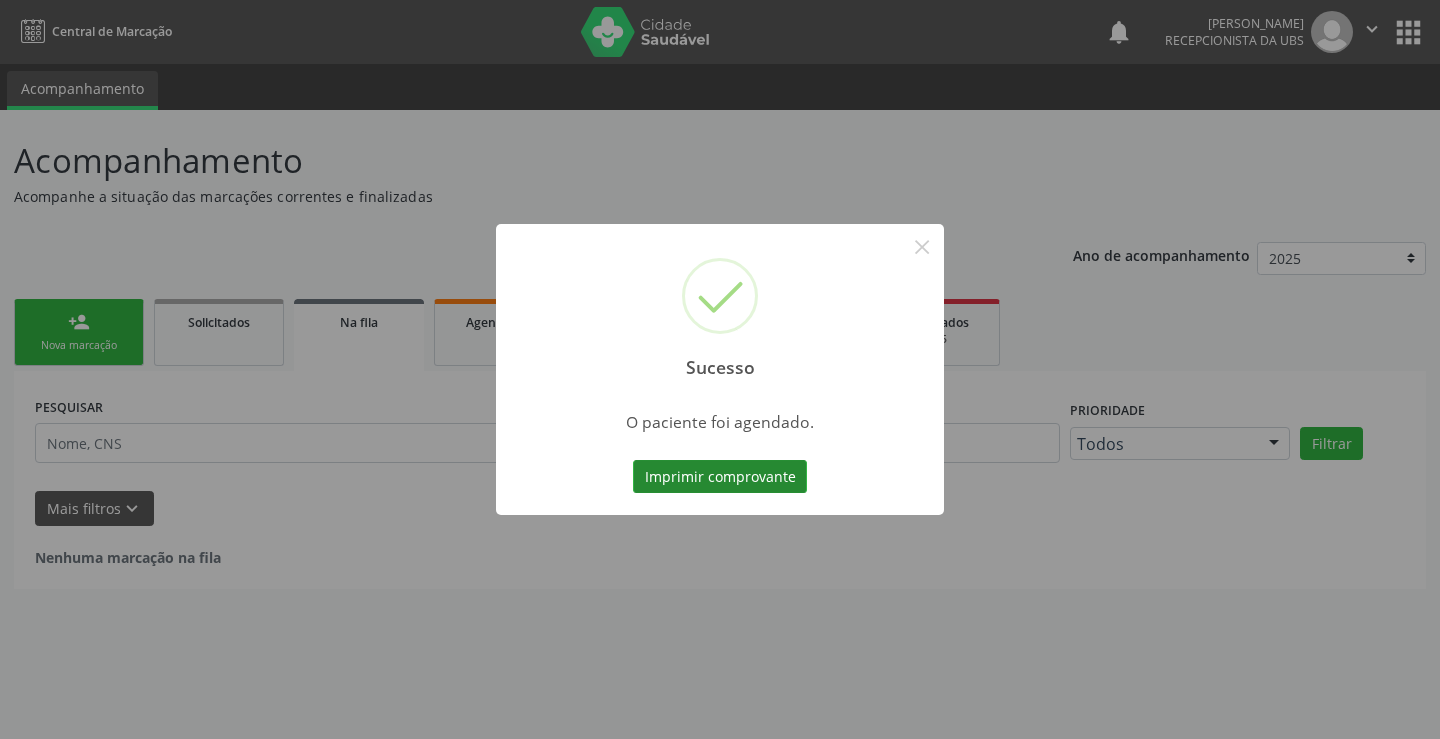 click on "Imprimir comprovante" at bounding box center [720, 477] 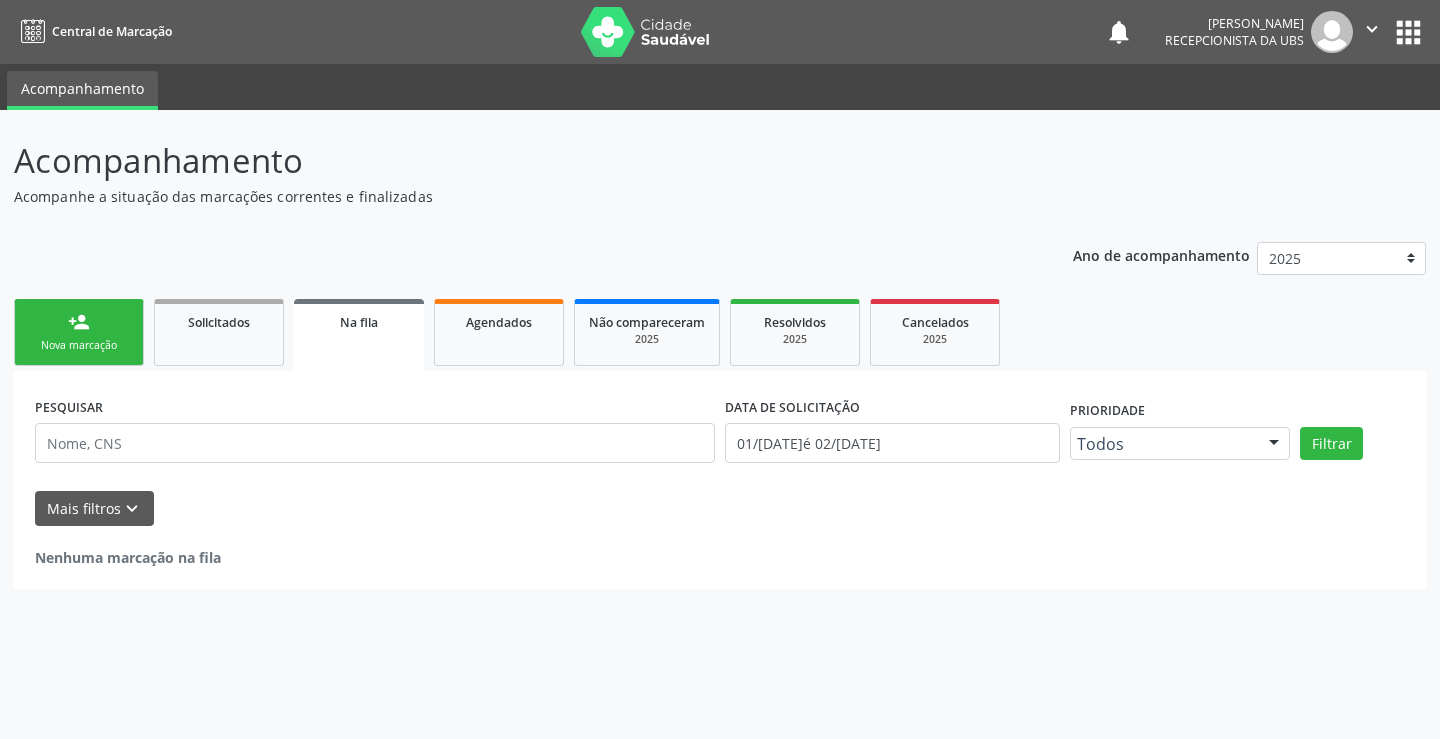 click on "Nova marcação" at bounding box center [79, 345] 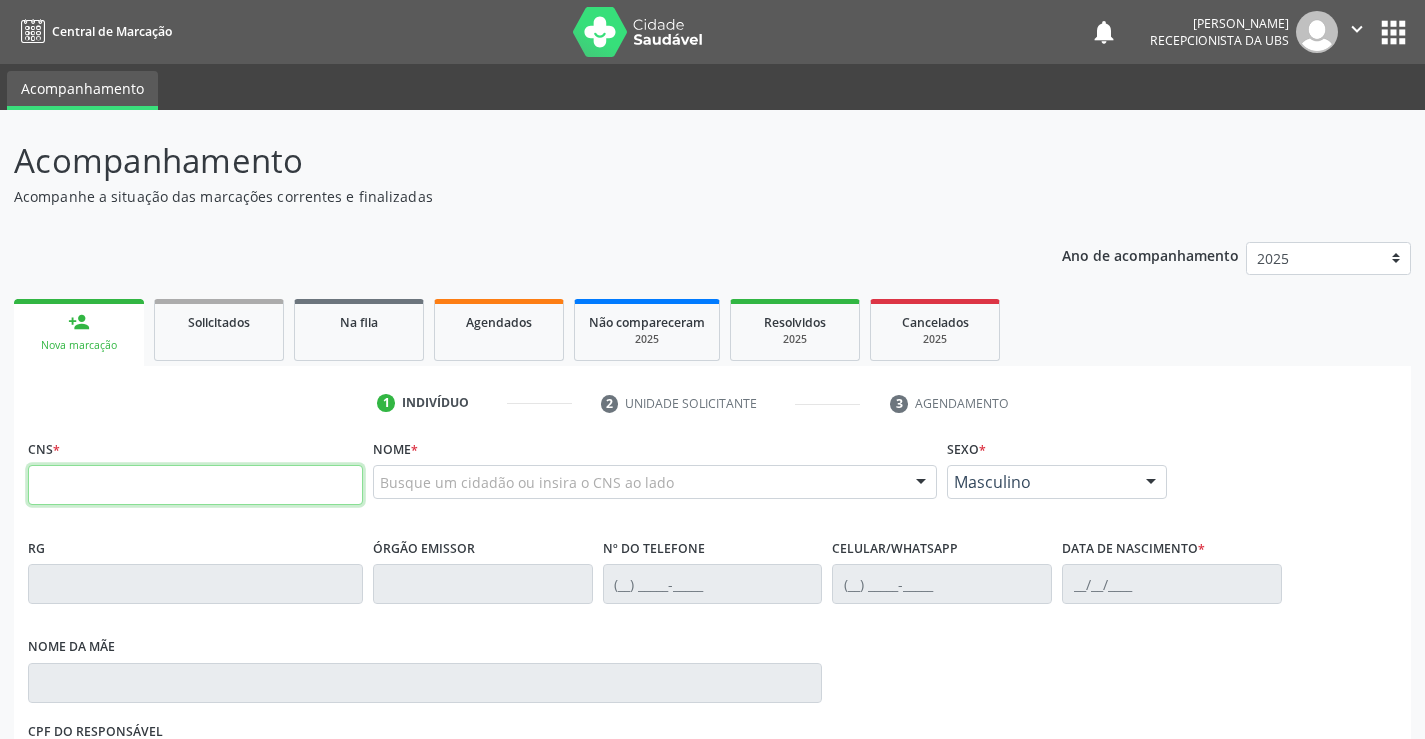 click at bounding box center (195, 485) 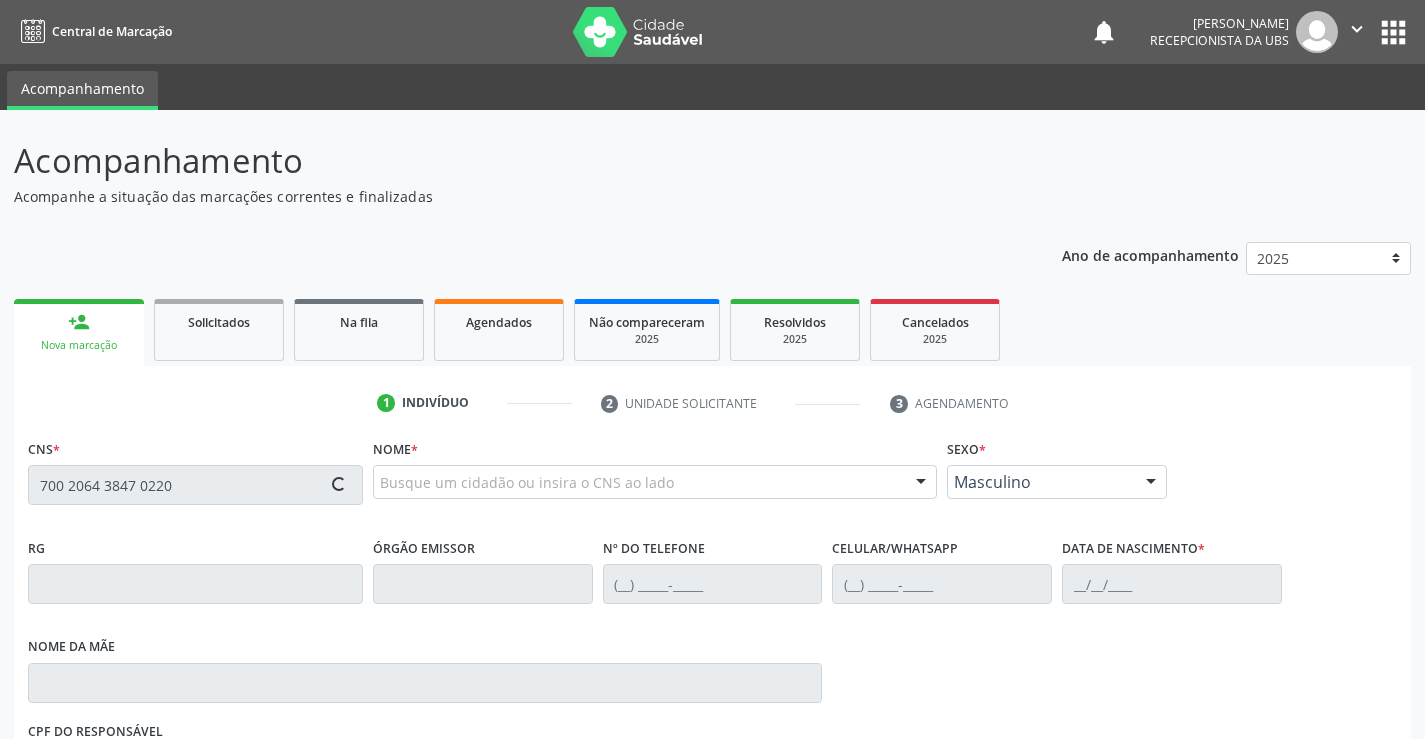 type on "700 2064 3847 0220" 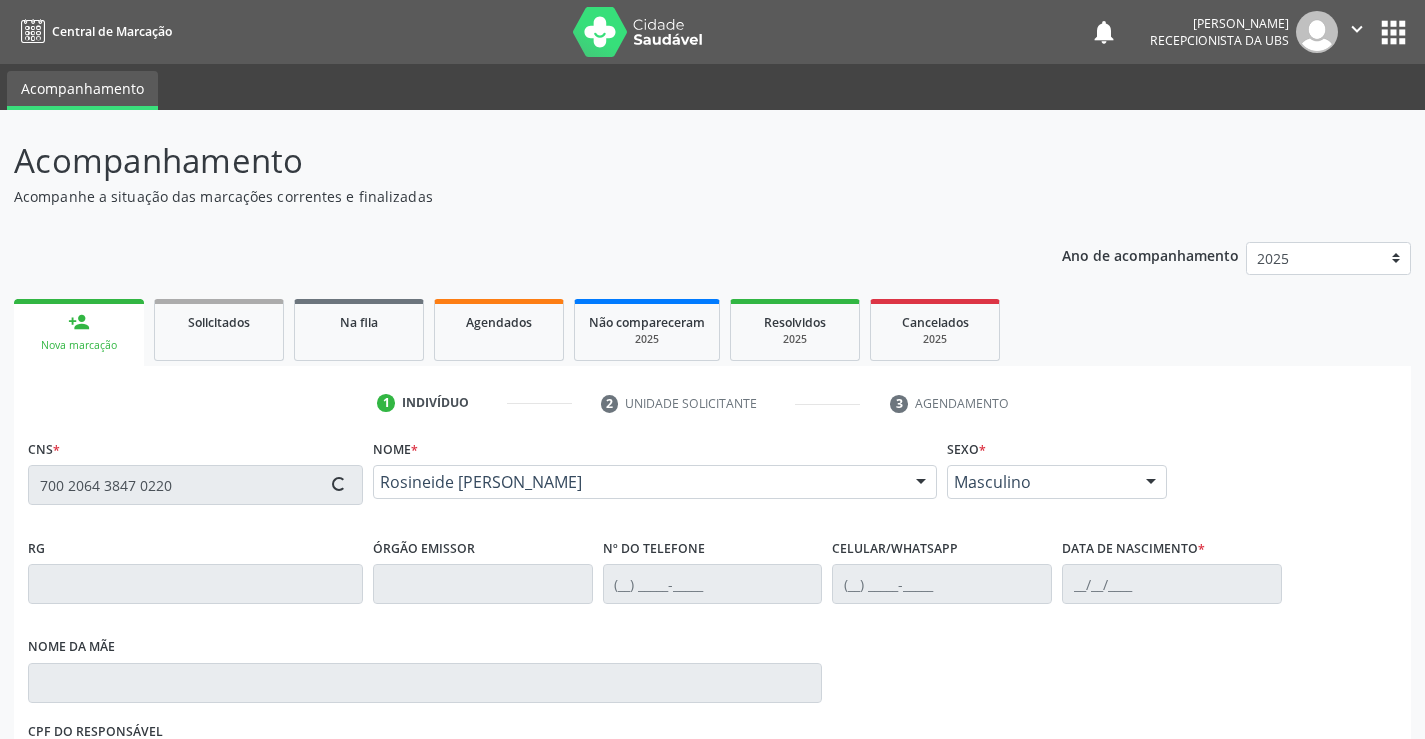 type on "(87) 99967-0984" 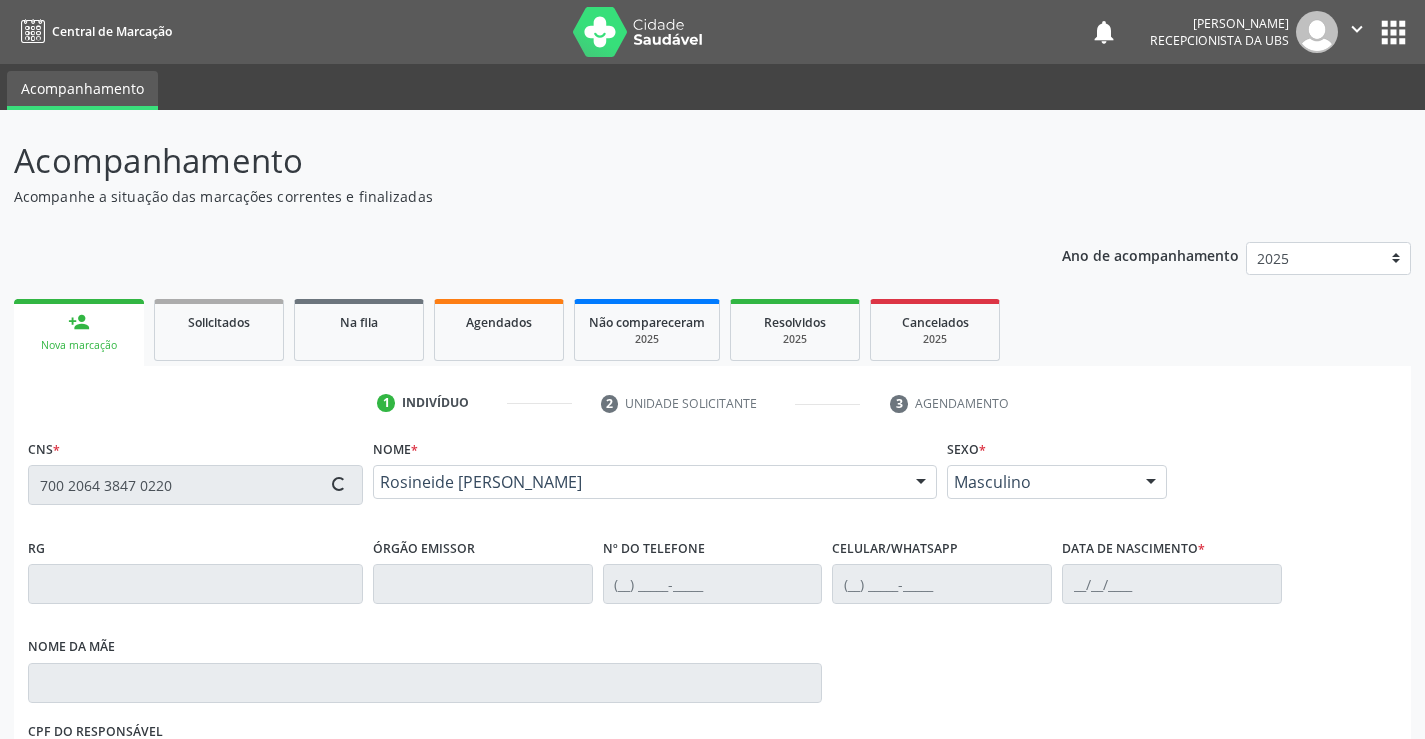 type on "28/08/1977" 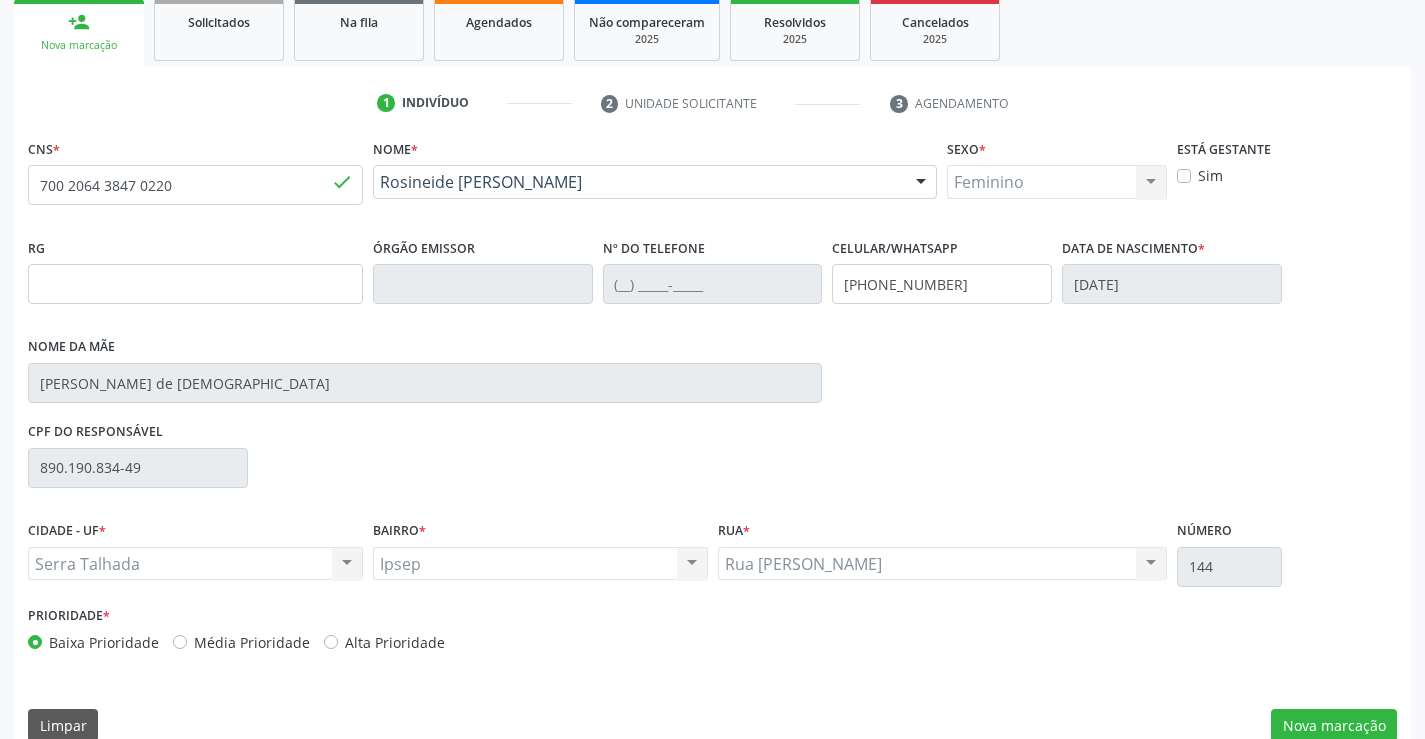 scroll, scrollTop: 331, scrollLeft: 0, axis: vertical 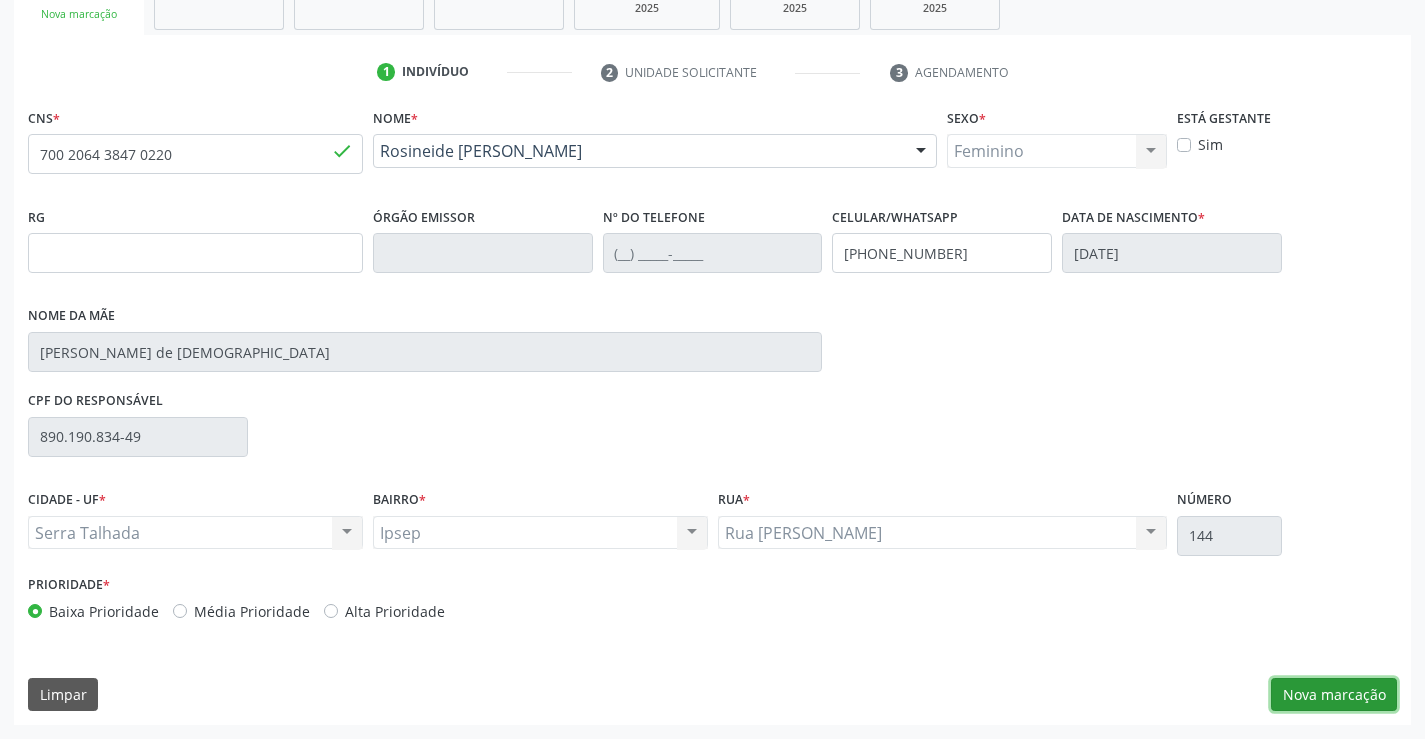 click on "Nova marcação" at bounding box center (1334, 695) 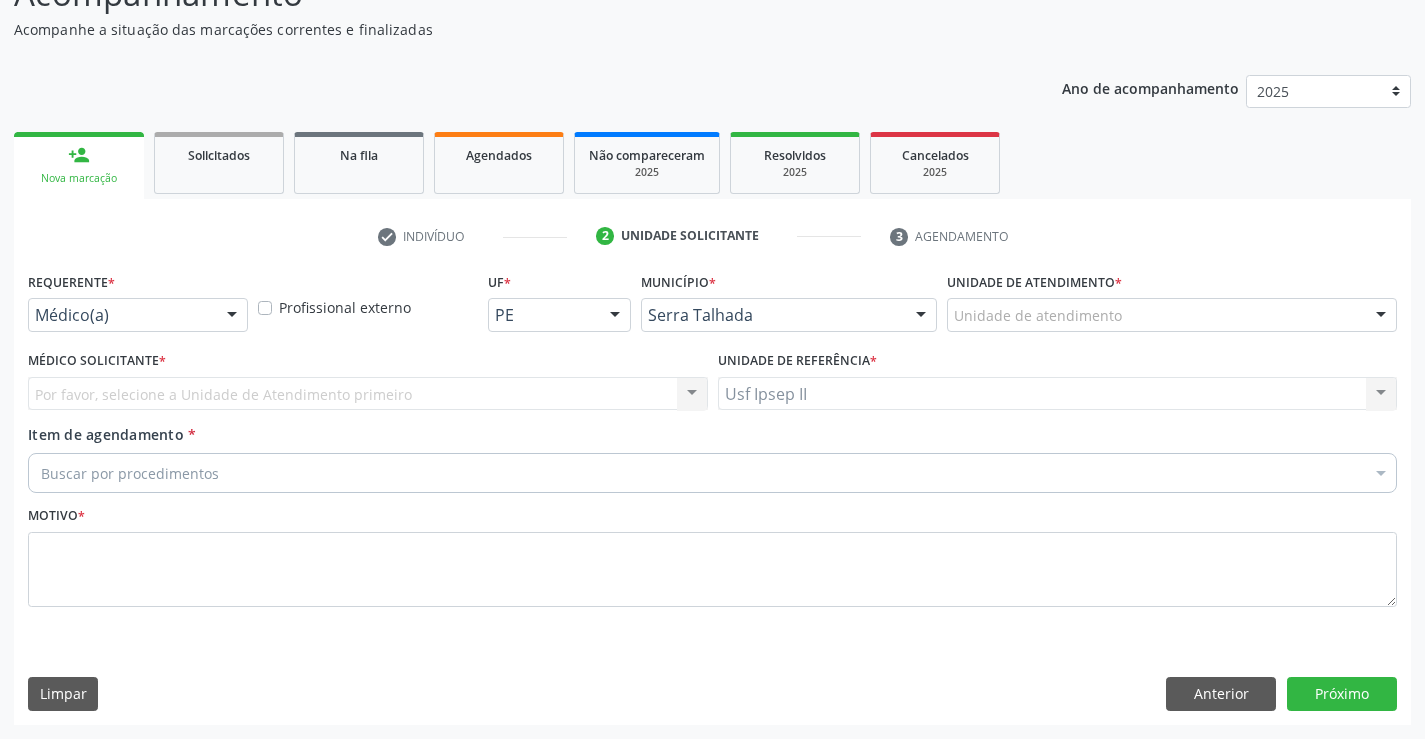 scroll, scrollTop: 167, scrollLeft: 0, axis: vertical 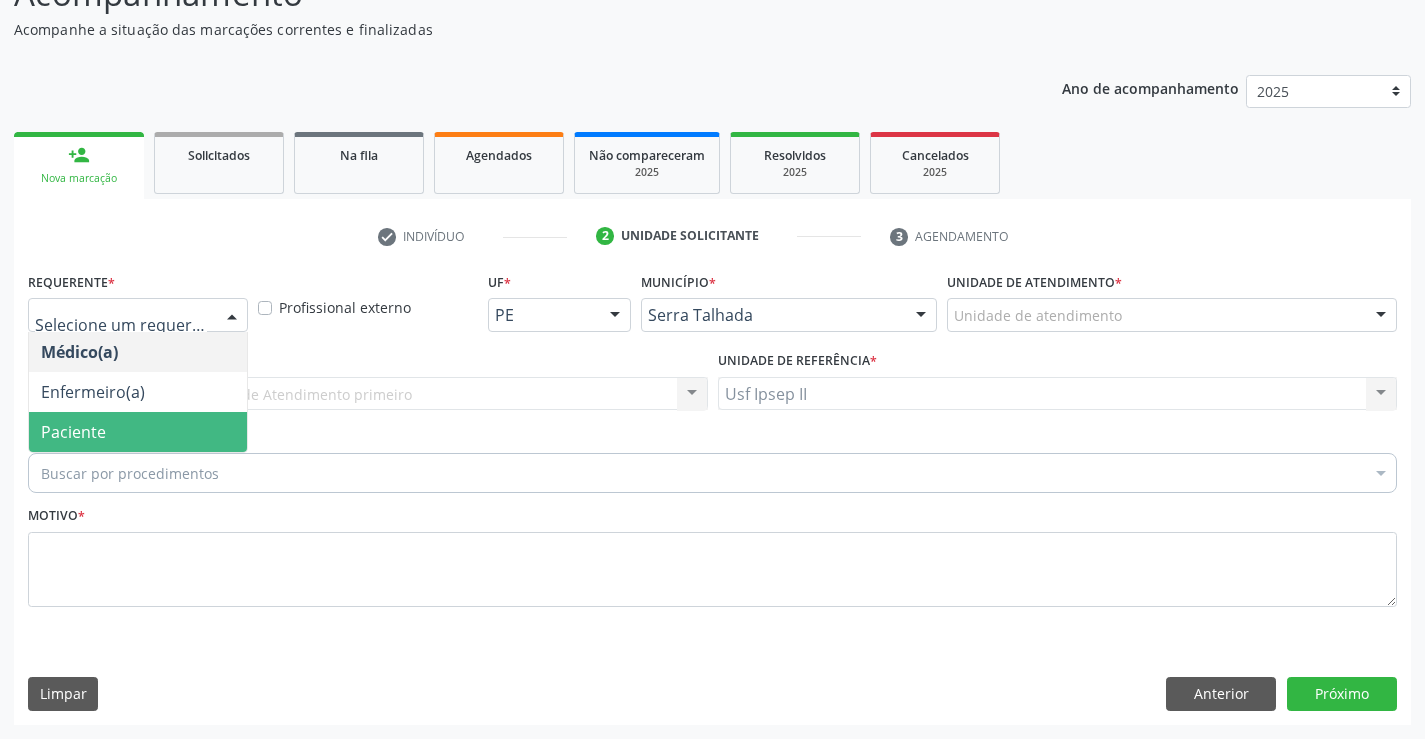 click on "Paciente" at bounding box center [73, 432] 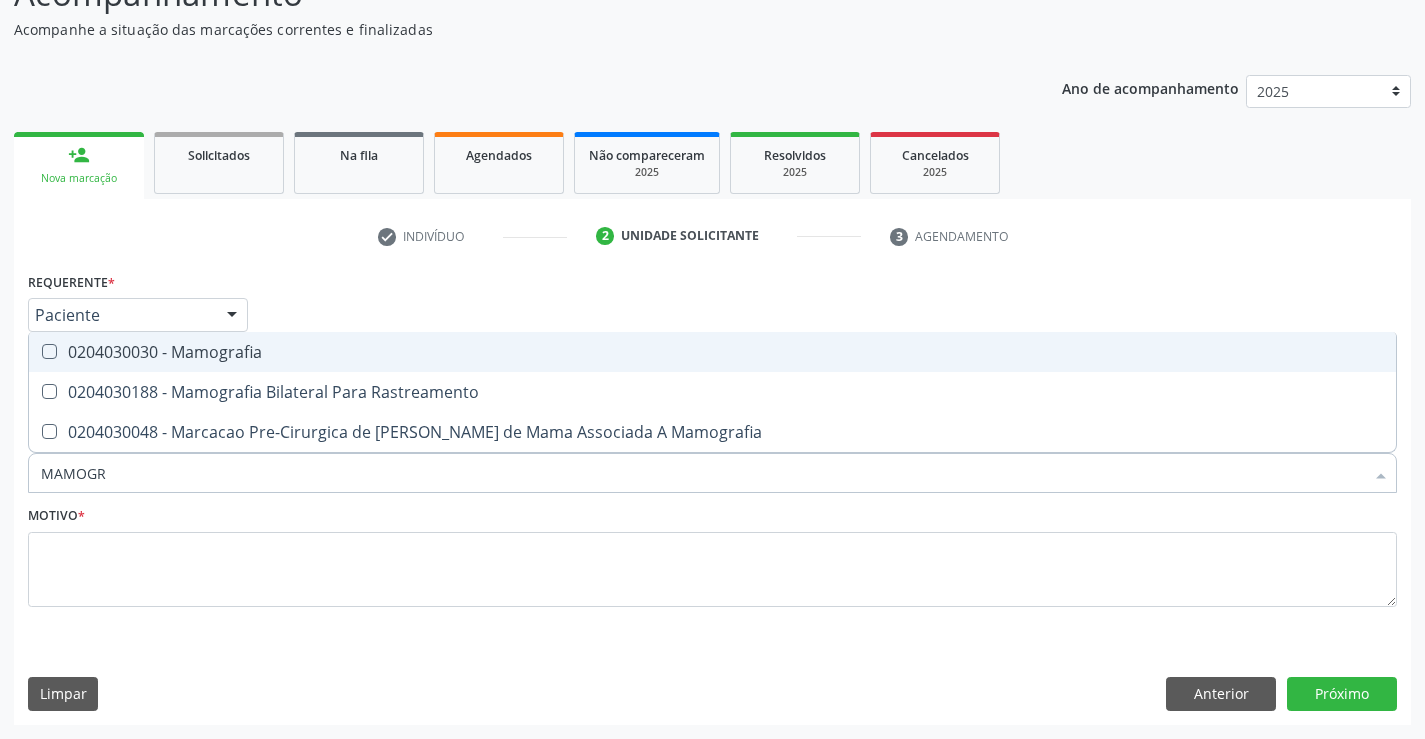 type on "MAMOGRA" 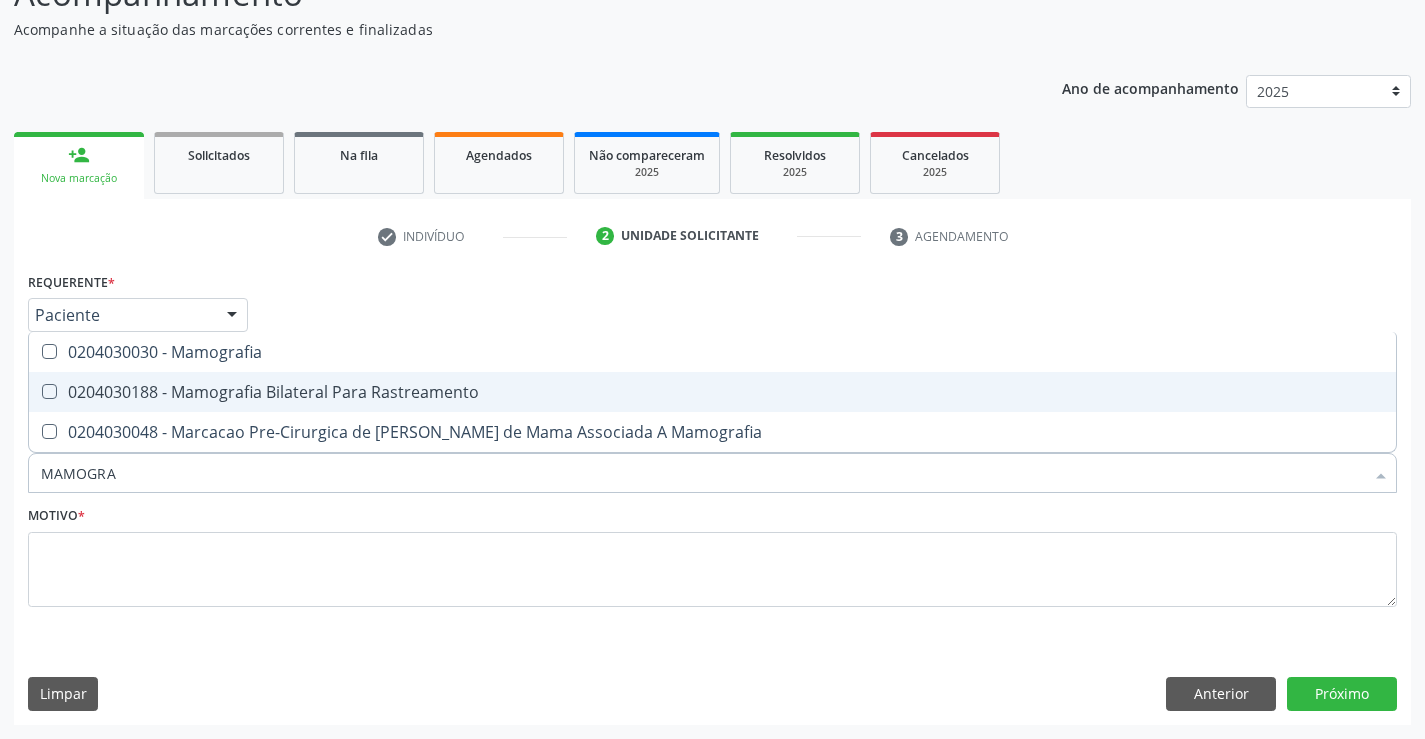 click on "0204030188 - Mamografia Bilateral Para Rastreamento" at bounding box center (712, 392) 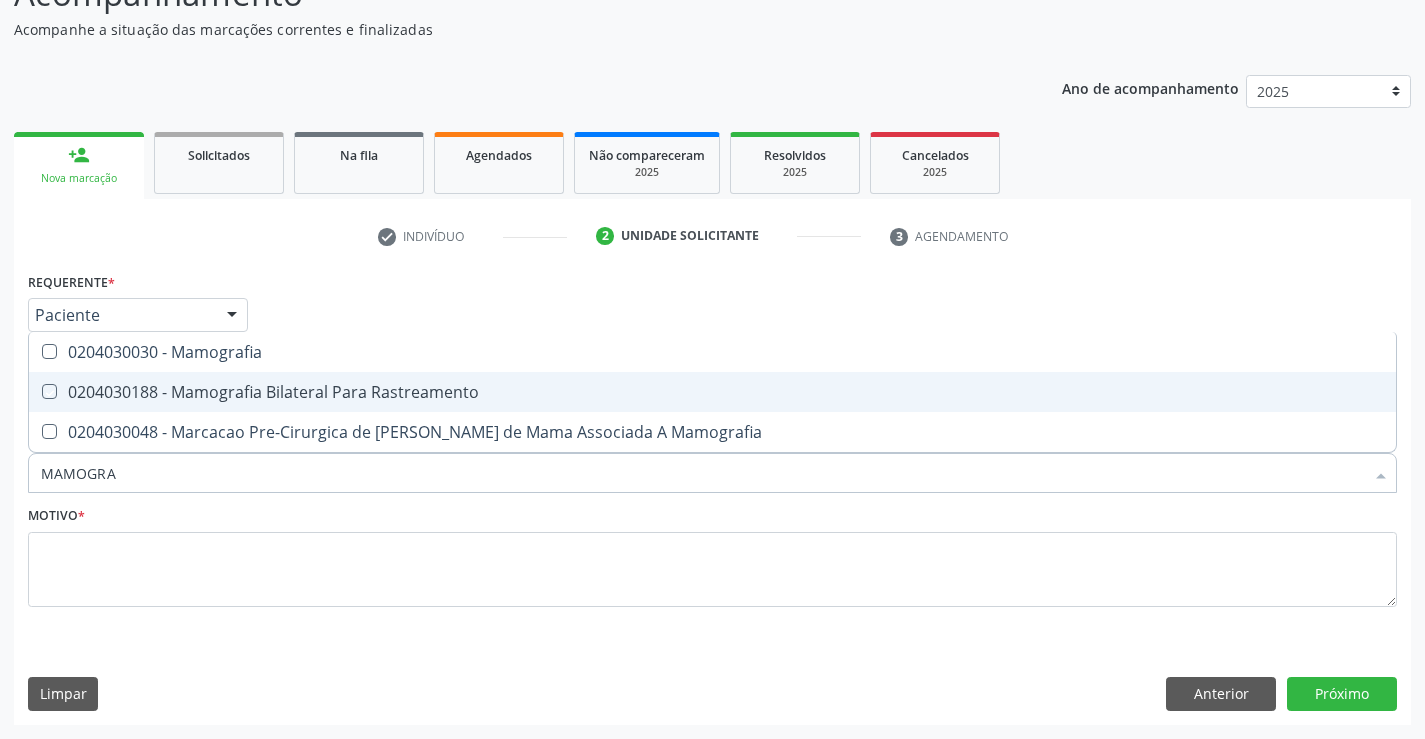 checkbox on "true" 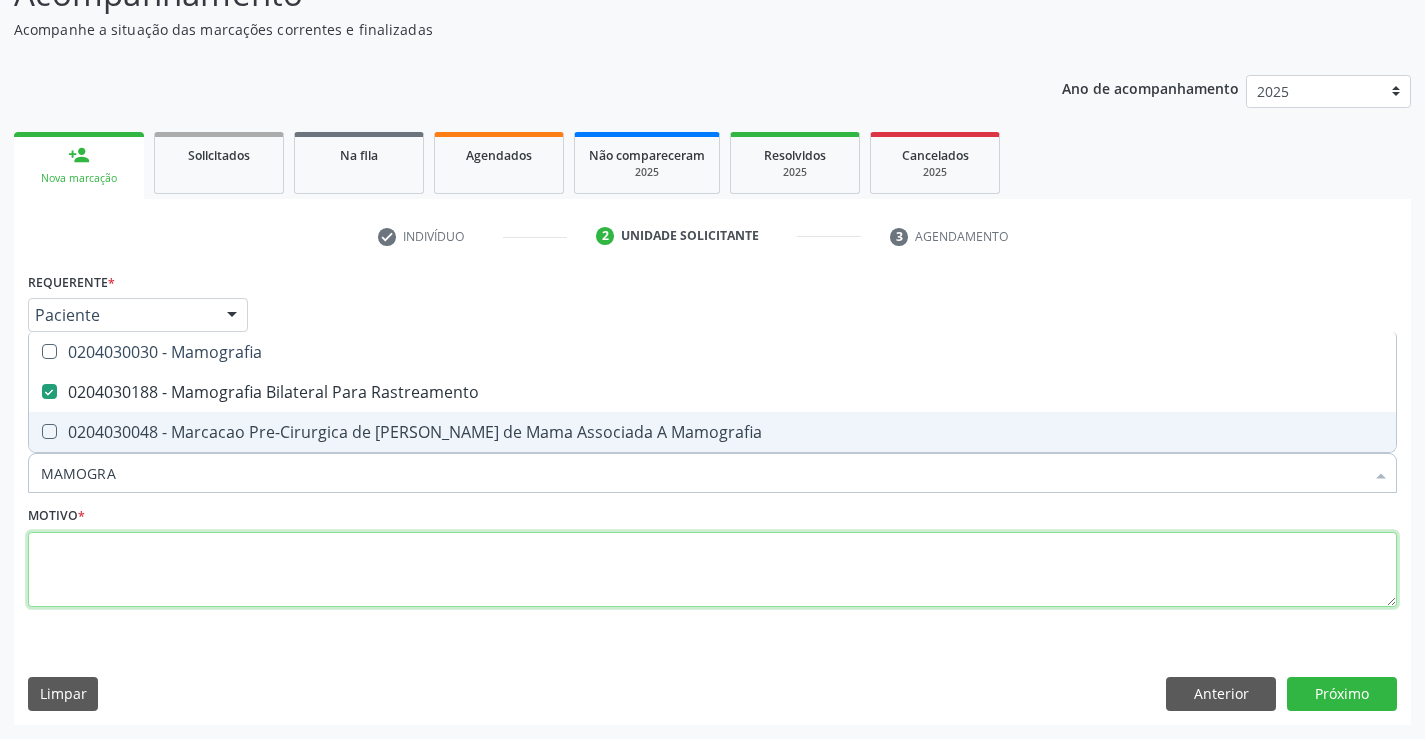click at bounding box center (712, 570) 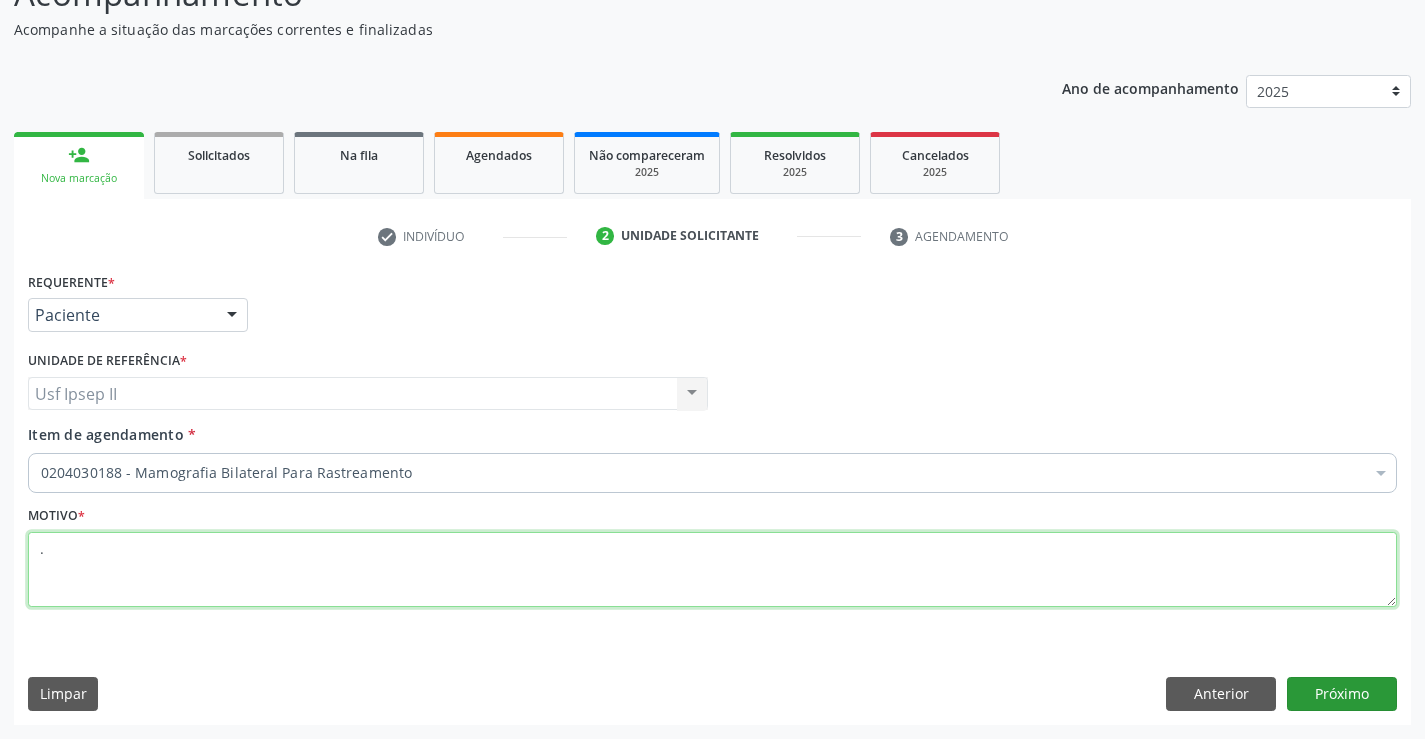 type on "." 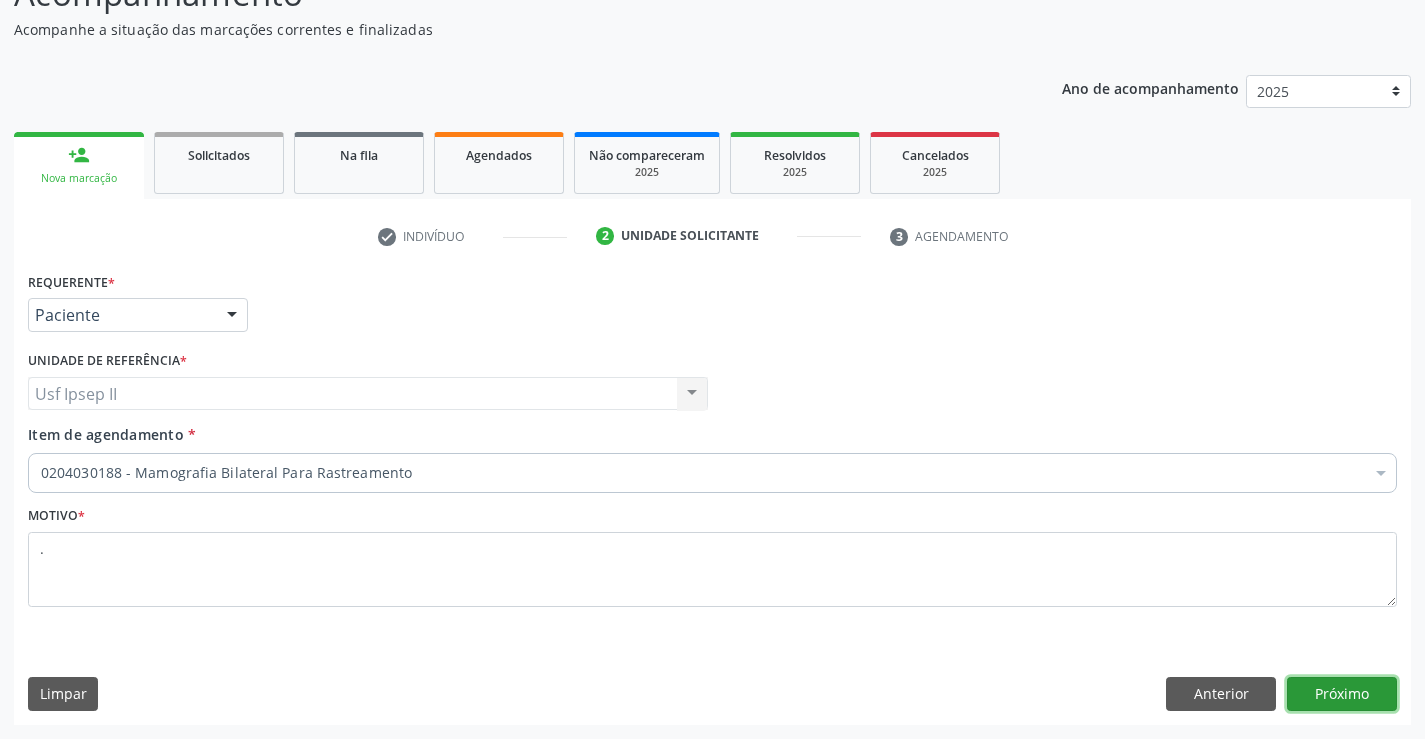 click on "Próximo" at bounding box center [1342, 694] 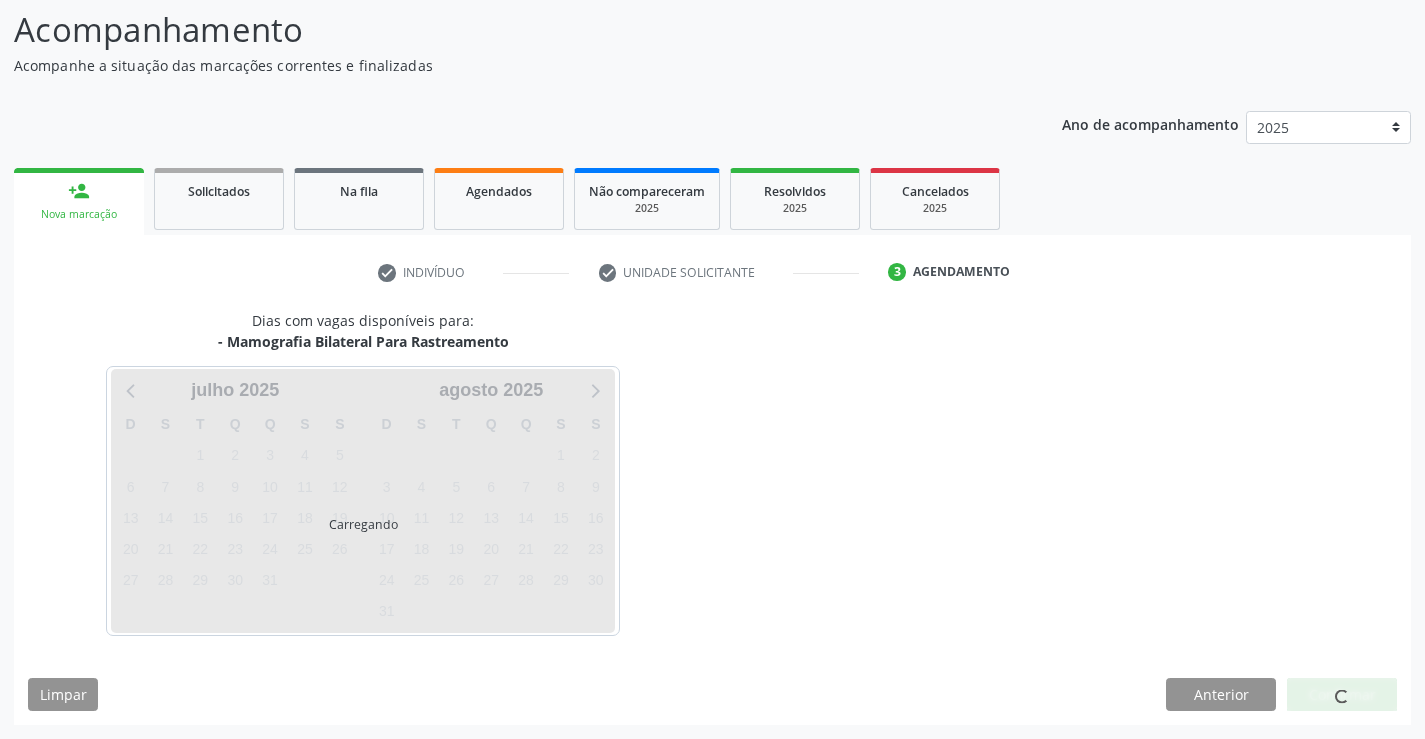 scroll, scrollTop: 131, scrollLeft: 0, axis: vertical 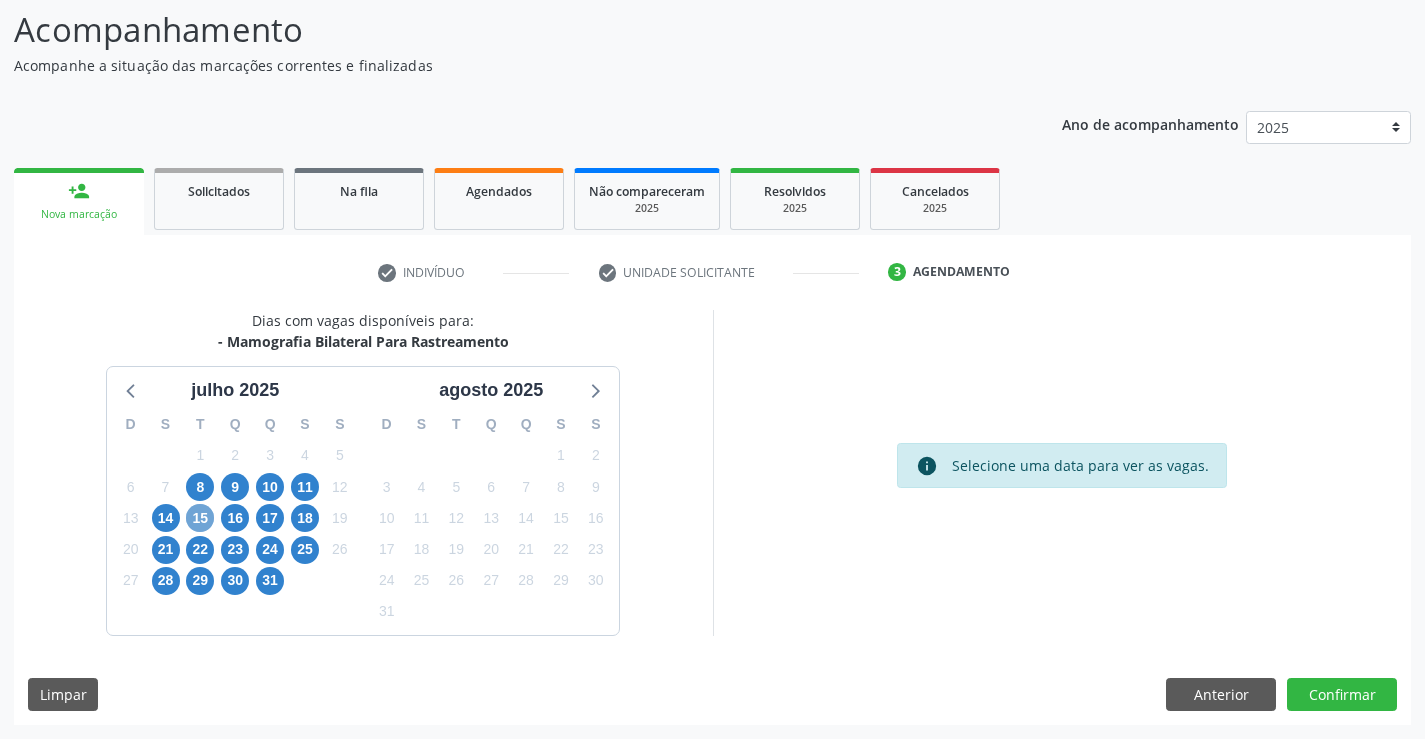 click on "15" at bounding box center (200, 518) 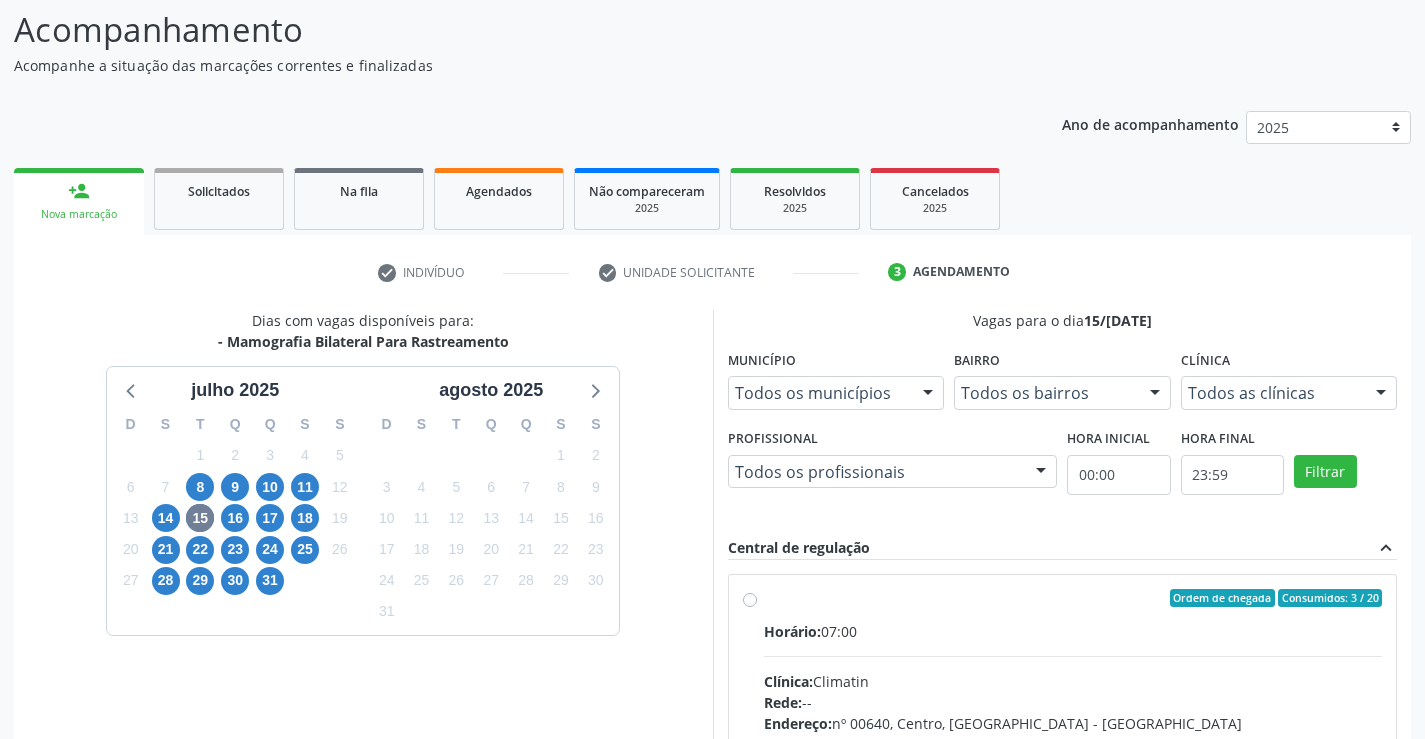 click on "Ordem de chegada
Consumidos: 3 / 20
Horário:   07:00
Clínica:  Climatin
Rede:
--
Endereço:   nº 00640, Centro, Serra Talhada - PE
Telefone:   (81) 38311133
Profissional:
Ana Carolina Barboza de Andrada Melo Lyra
Informações adicionais sobre o atendimento
Idade de atendimento:
de 0 a 120 anos
Gênero(s) atendido(s):
Masculino e Feminino
Informações adicionais:
--" at bounding box center [1073, 742] 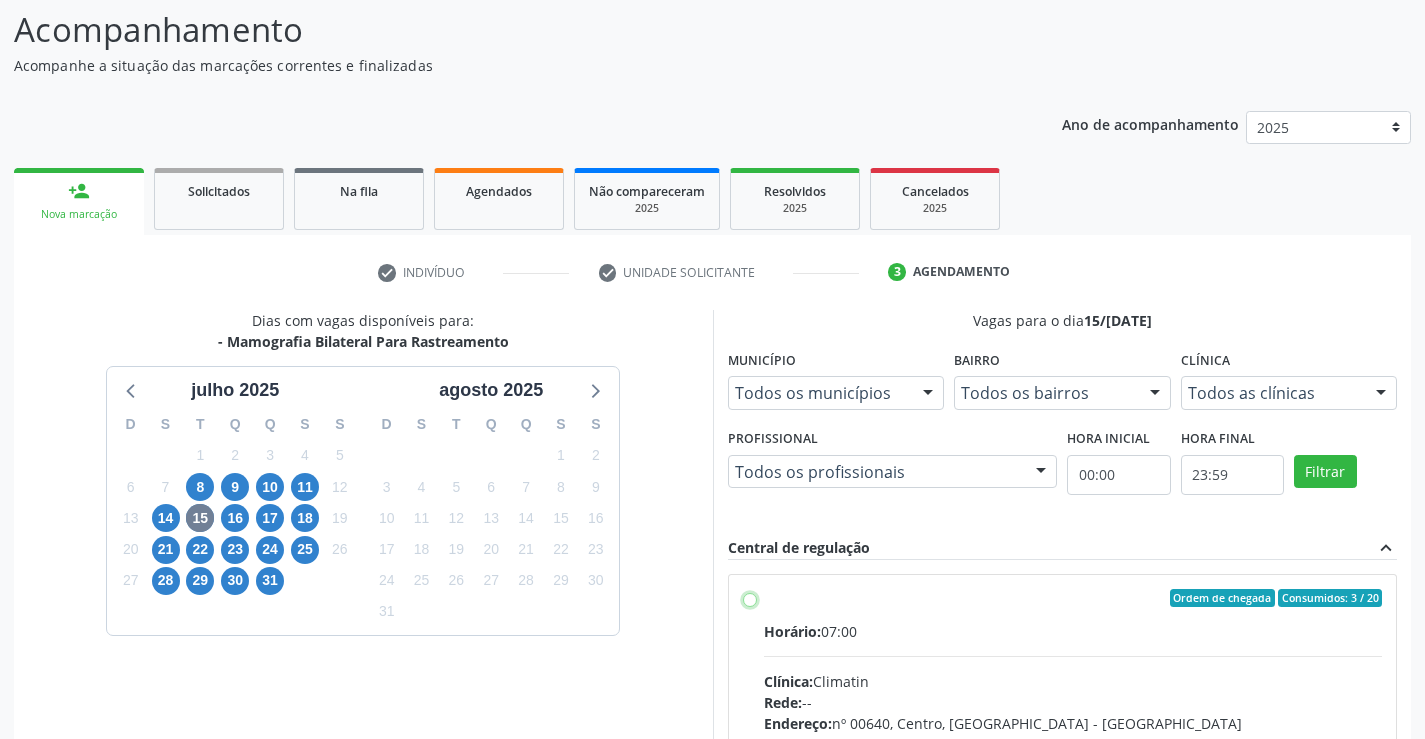 click on "Ordem de chegada
Consumidos: 3 / 20
Horário:   07:00
Clínica:  Climatin
Rede:
--
Endereço:   nº 00640, Centro, Serra Talhada - PE
Telefone:   (81) 38311133
Profissional:
Ana Carolina Barboza de Andrada Melo Lyra
Informações adicionais sobre o atendimento
Idade de atendimento:
de 0 a 120 anos
Gênero(s) atendido(s):
Masculino e Feminino
Informações adicionais:
--" at bounding box center [750, 598] 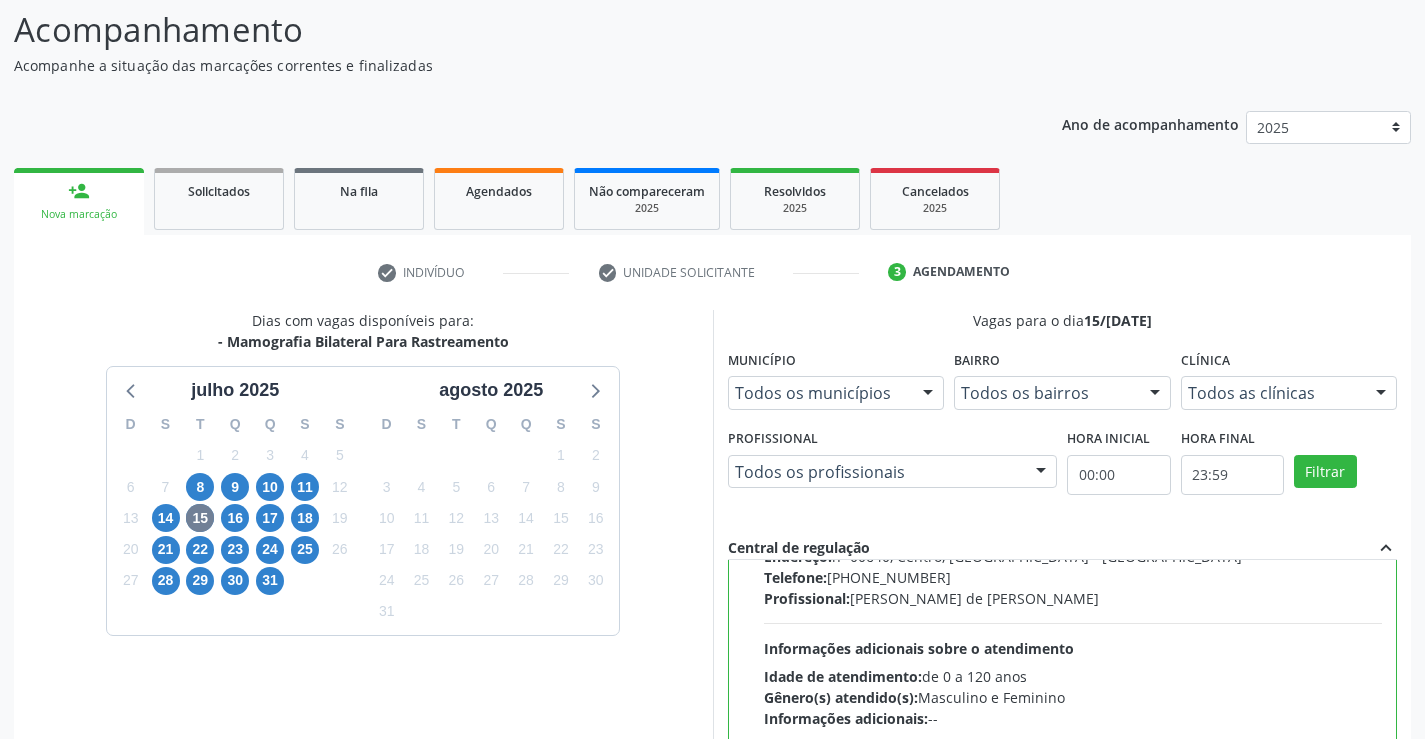 scroll, scrollTop: 200, scrollLeft: 0, axis: vertical 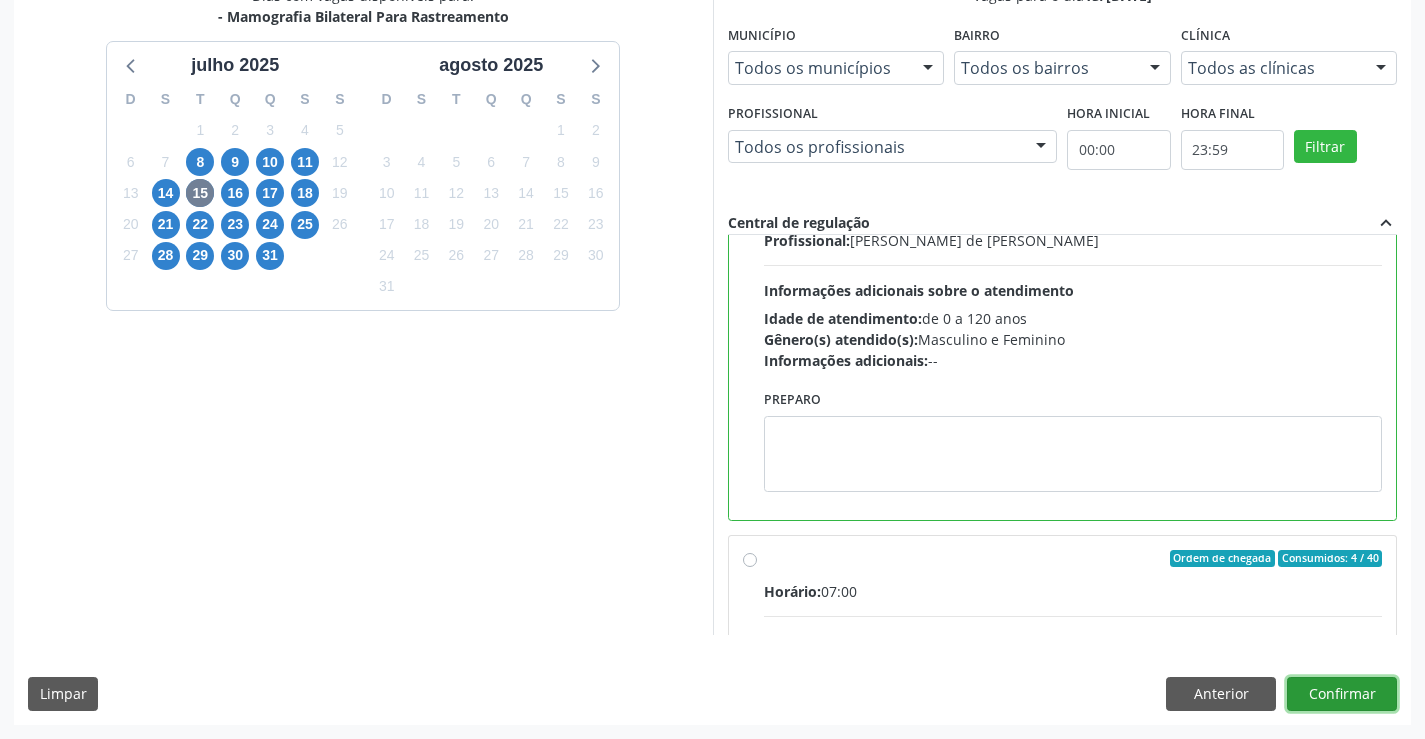 click on "Confirmar" at bounding box center (1342, 694) 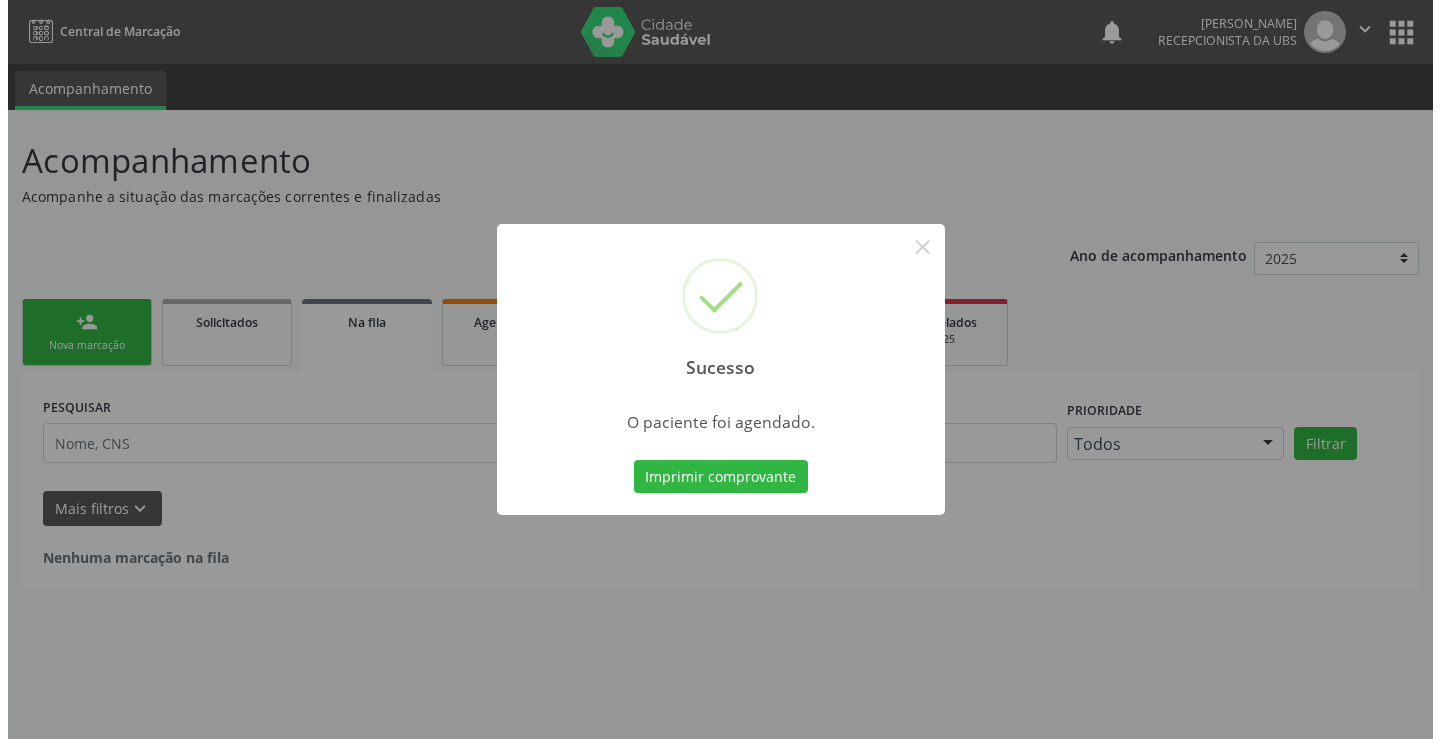 scroll, scrollTop: 0, scrollLeft: 0, axis: both 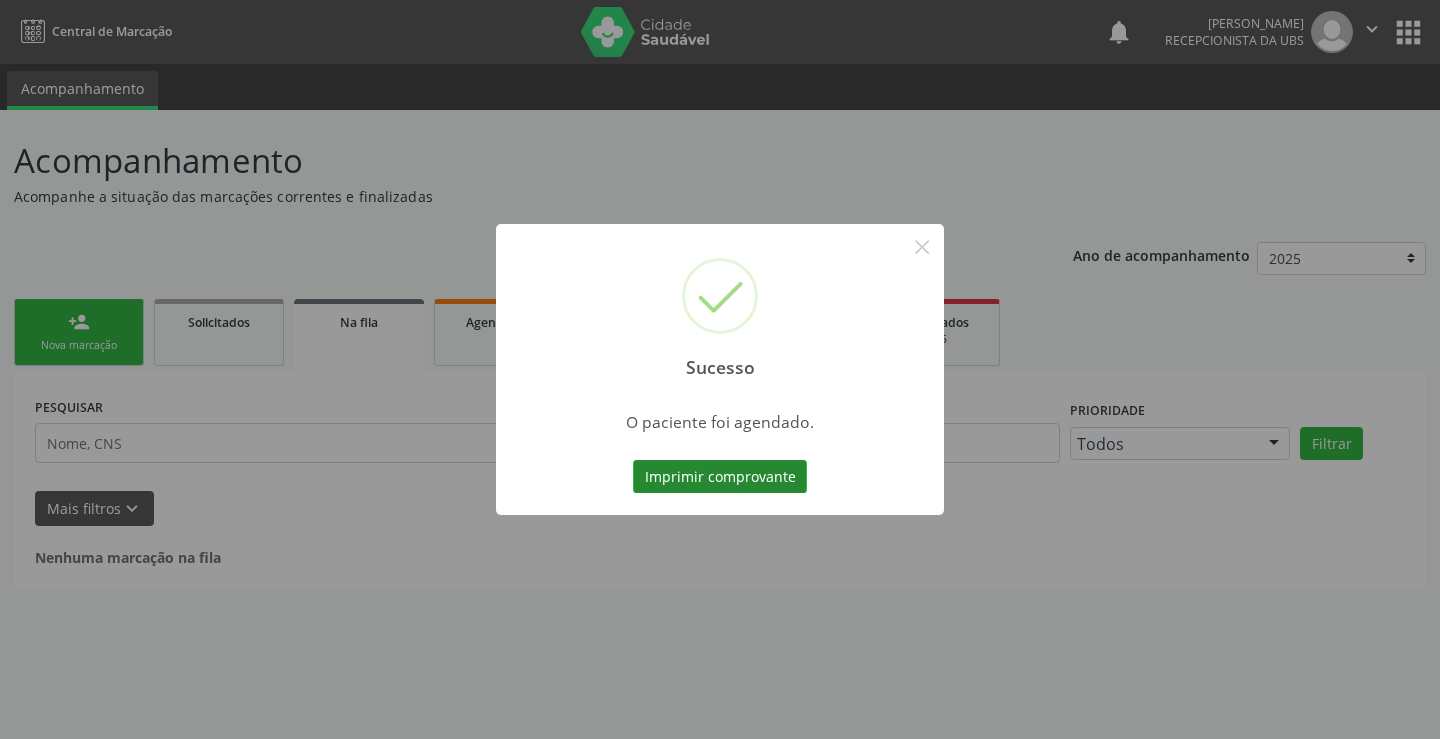 click on "Imprimir comprovante" at bounding box center [720, 477] 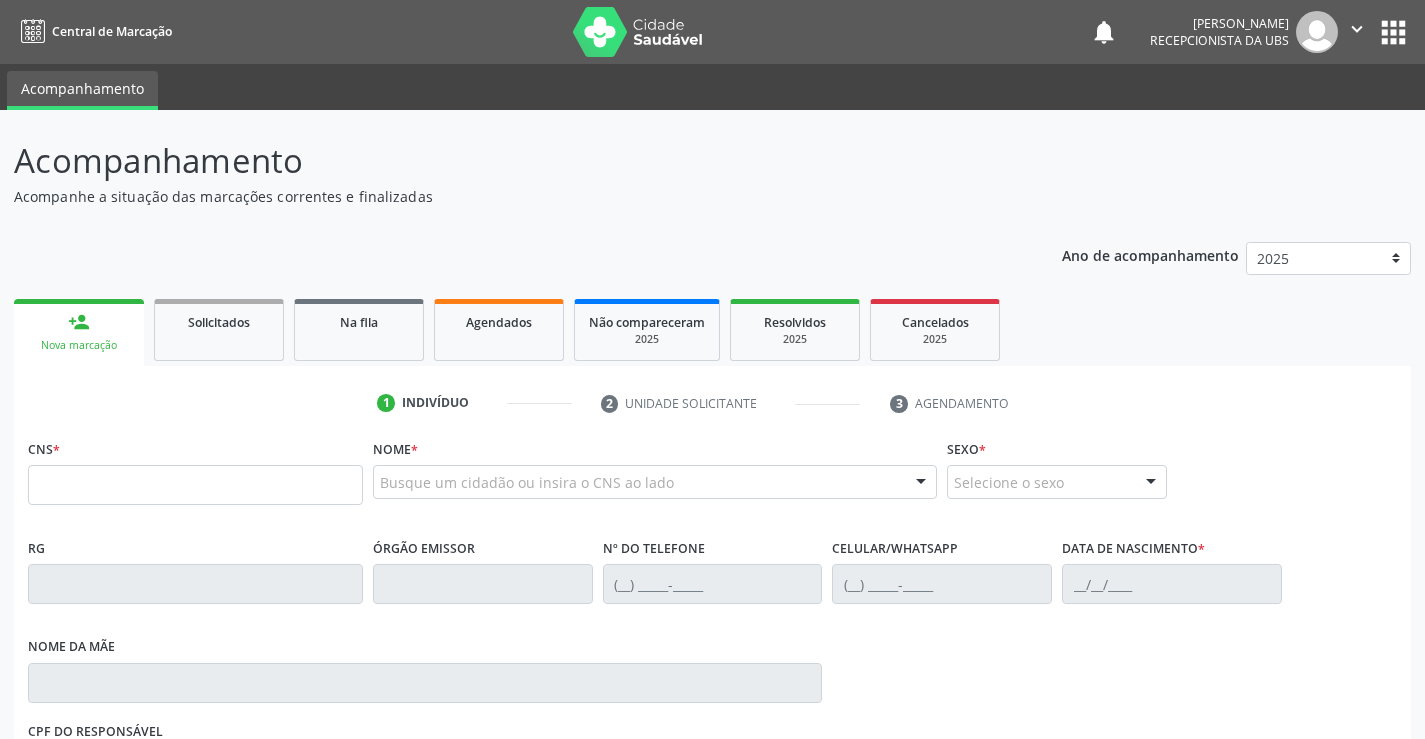scroll, scrollTop: 0, scrollLeft: 0, axis: both 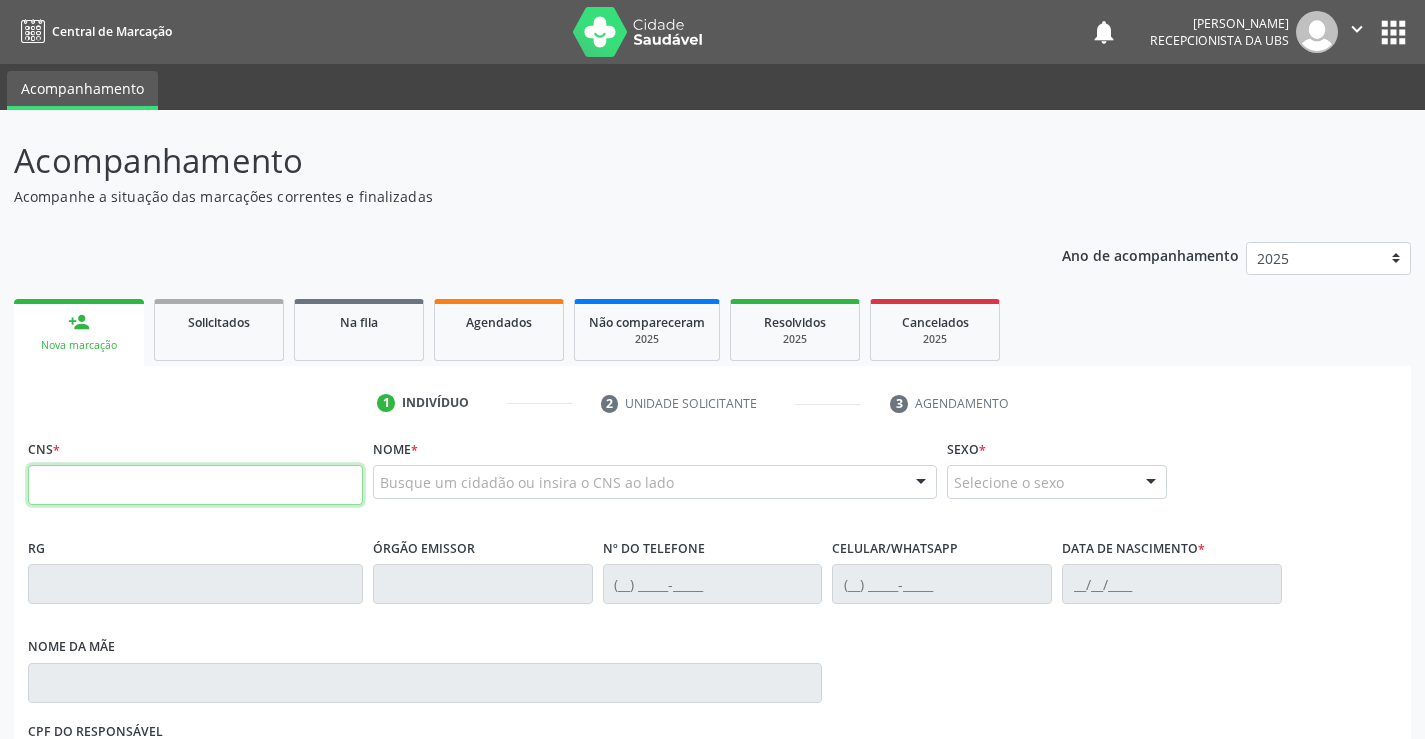 click at bounding box center [195, 485] 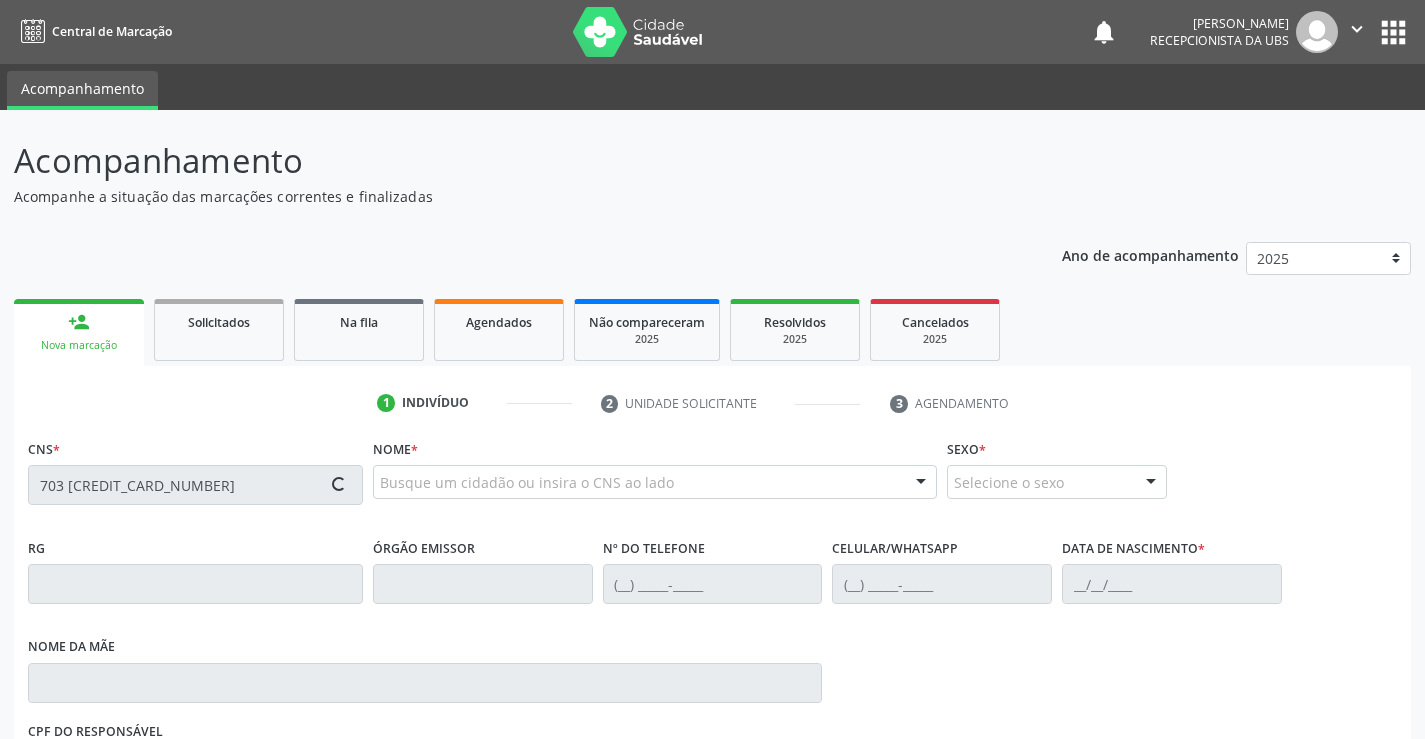 type on "703 6080 9347 5234" 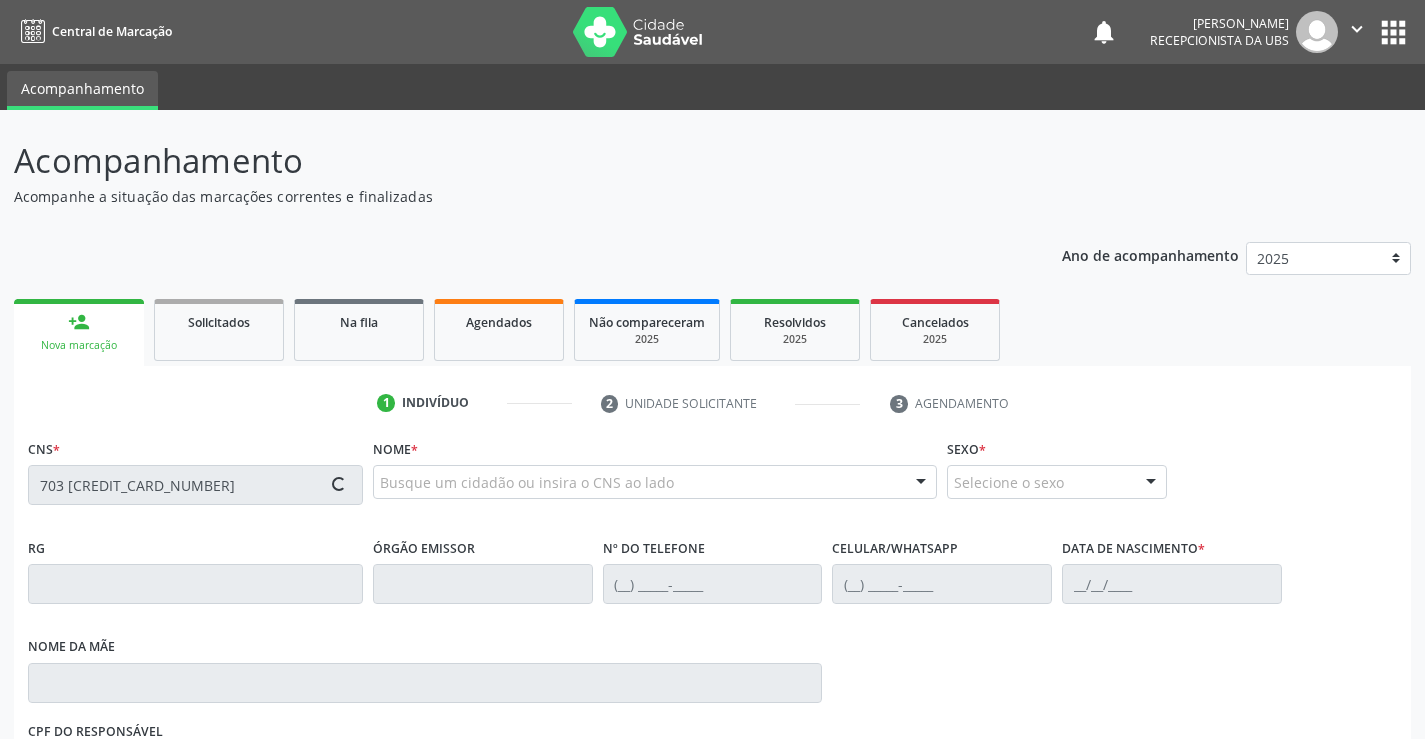 type 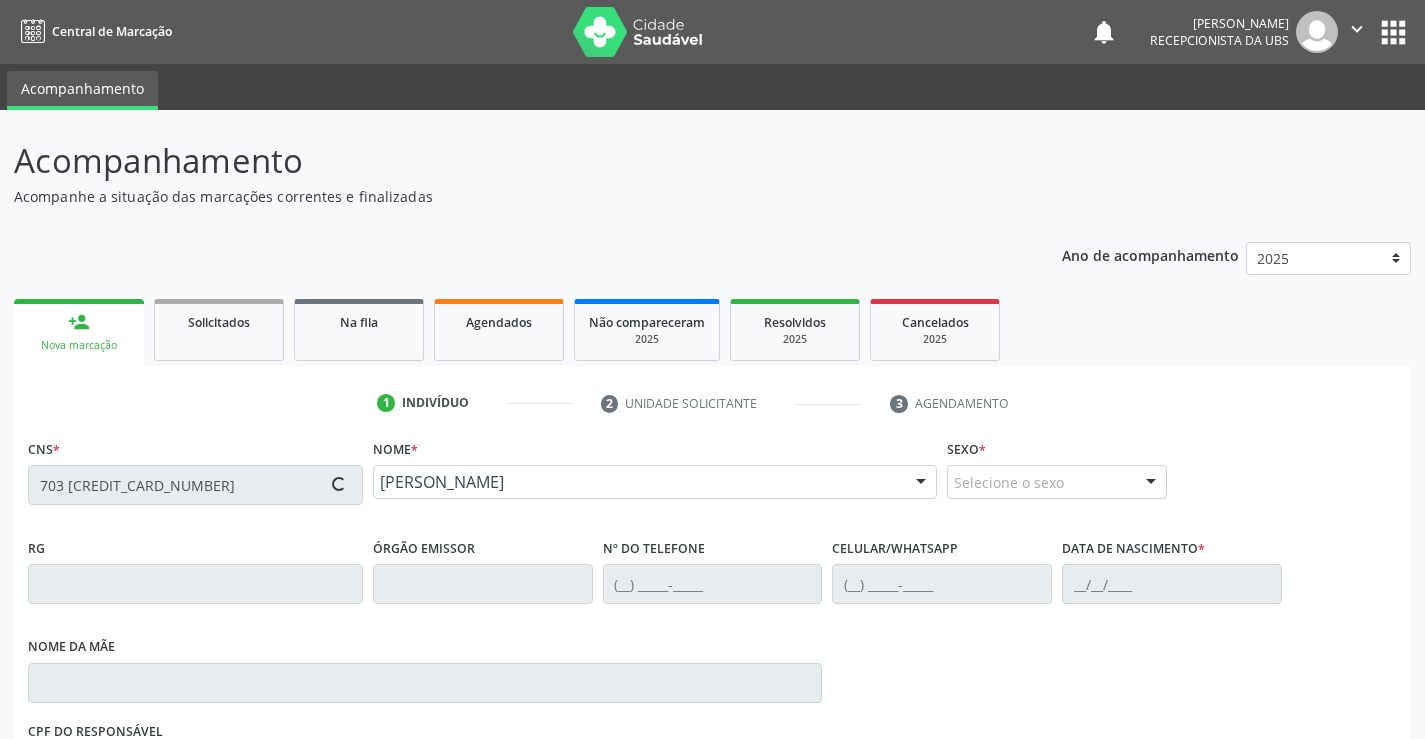 type on "(87) 99928-2770" 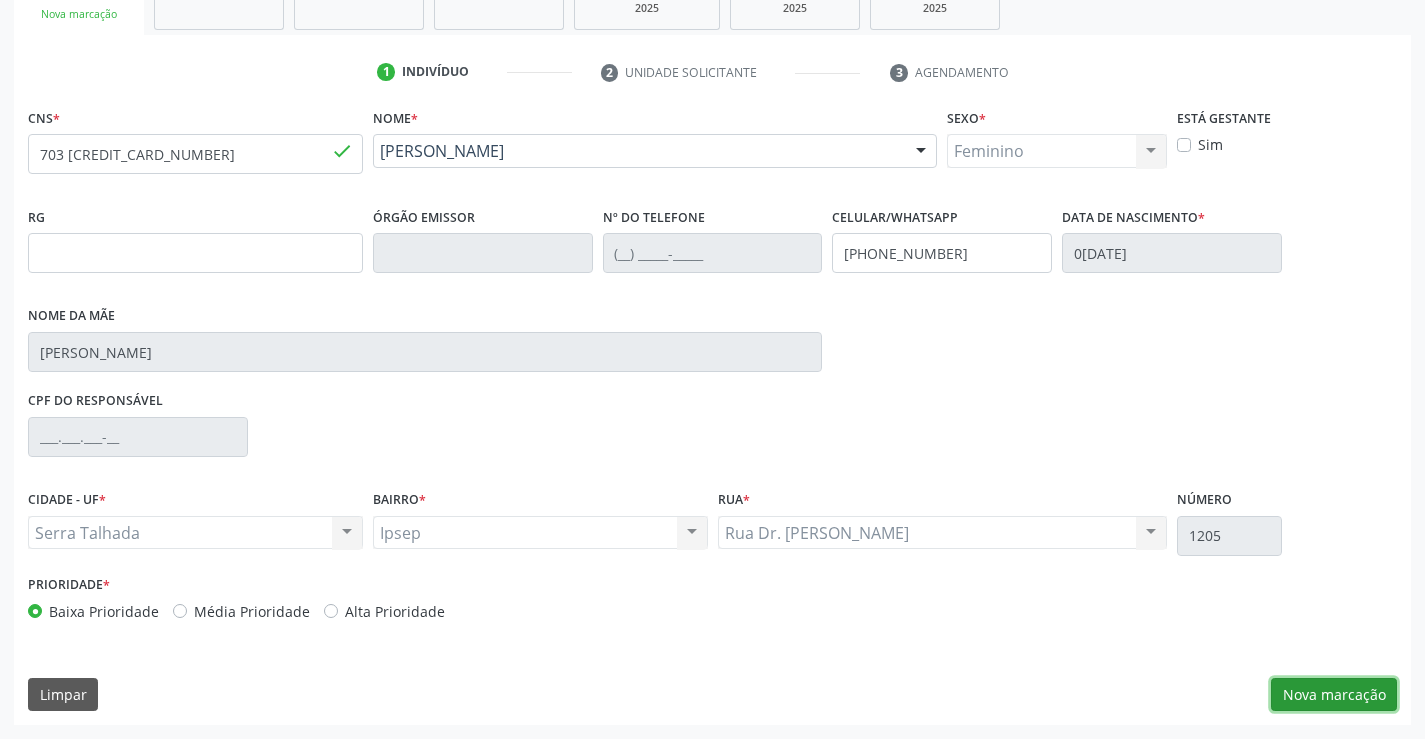click on "Nova marcação" at bounding box center (1334, 695) 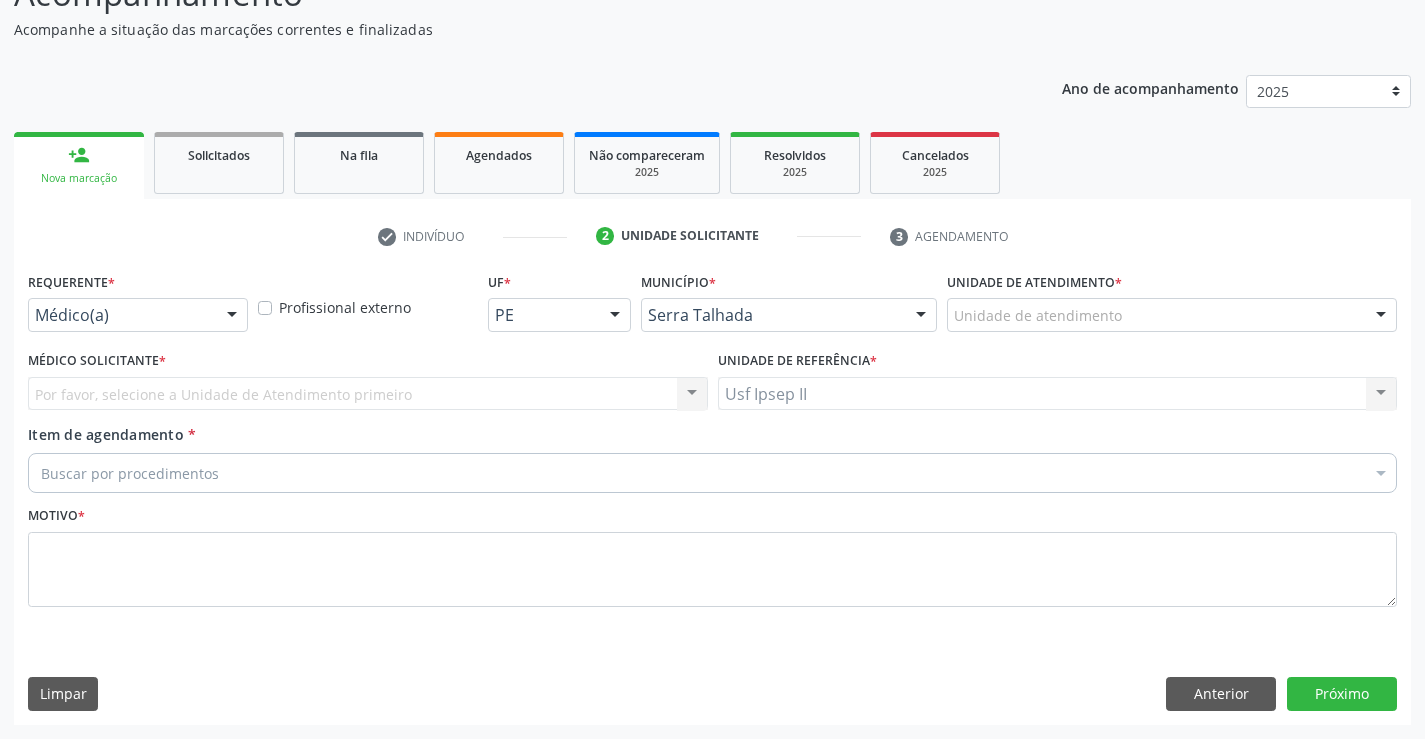 scroll, scrollTop: 167, scrollLeft: 0, axis: vertical 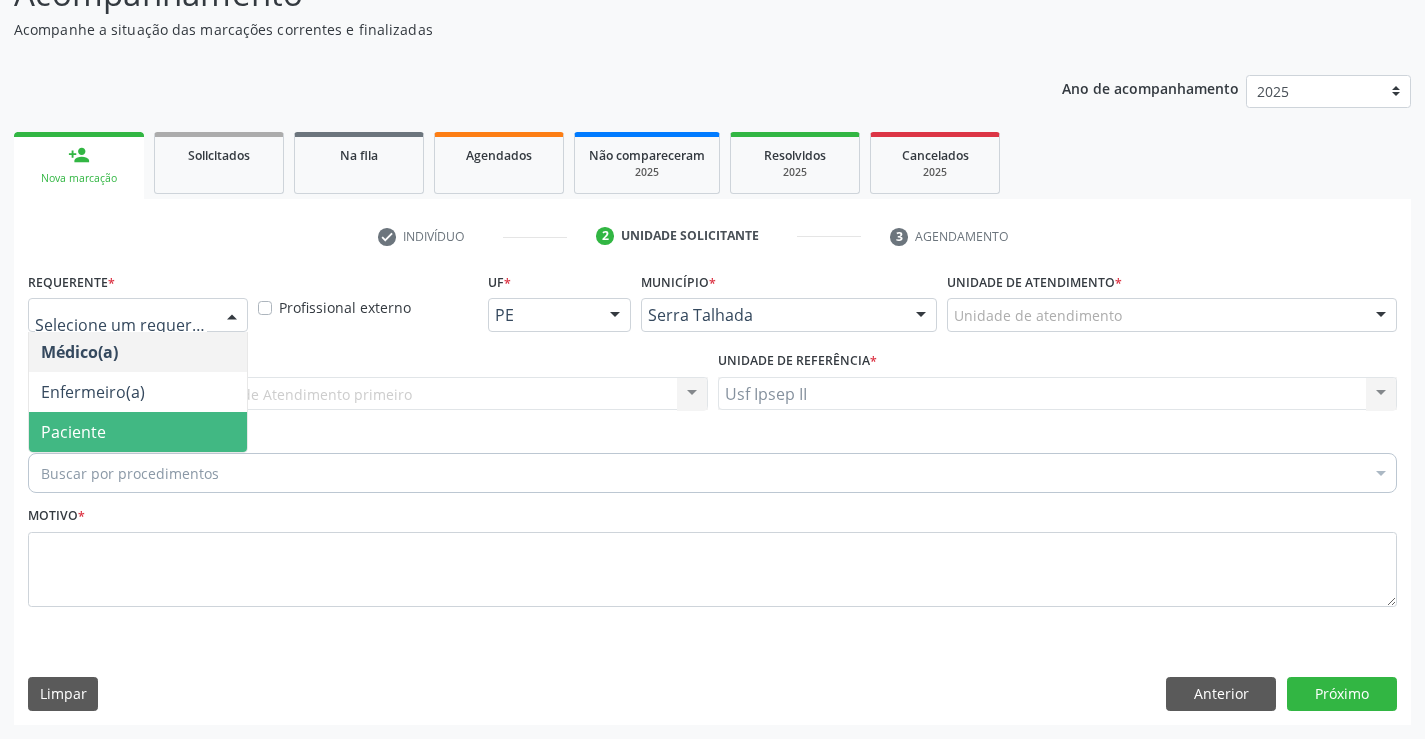 click on "Paciente" at bounding box center [138, 432] 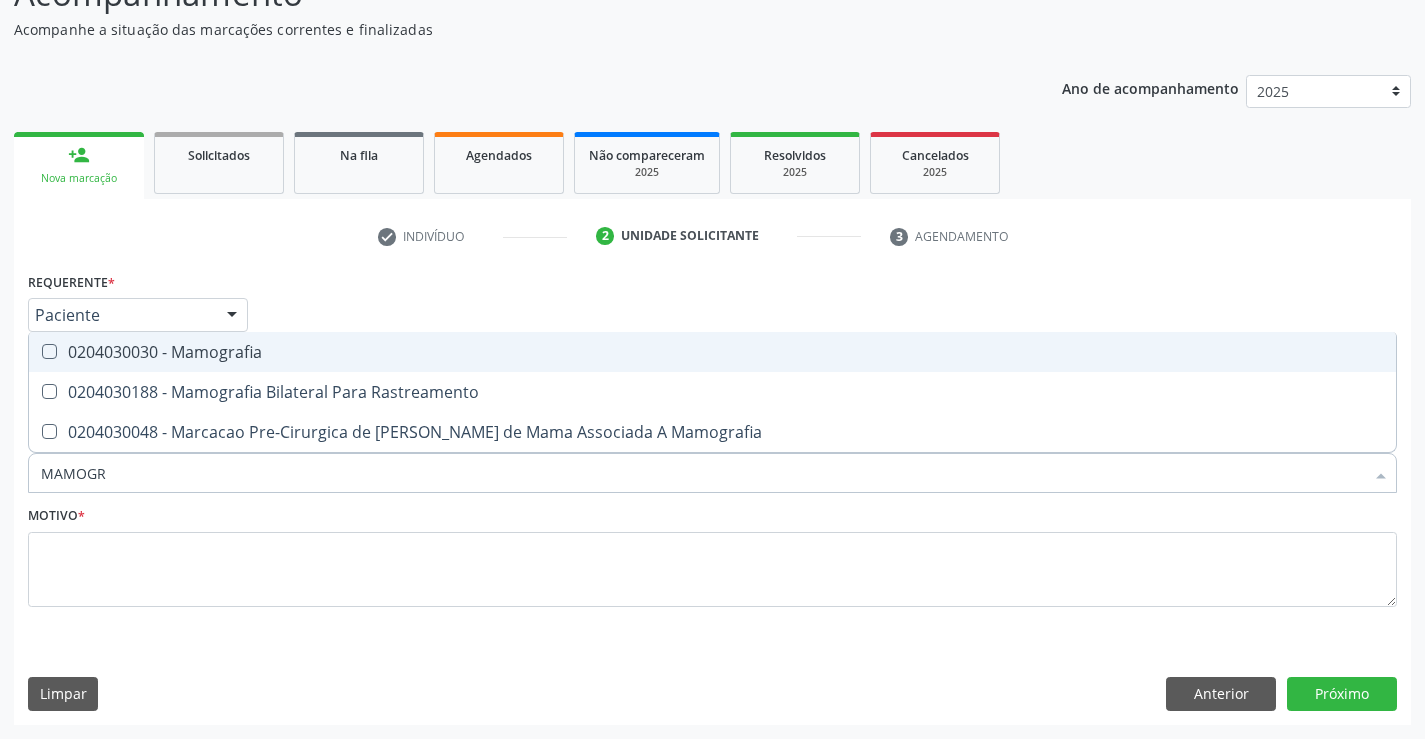 type on "MAMOGRA" 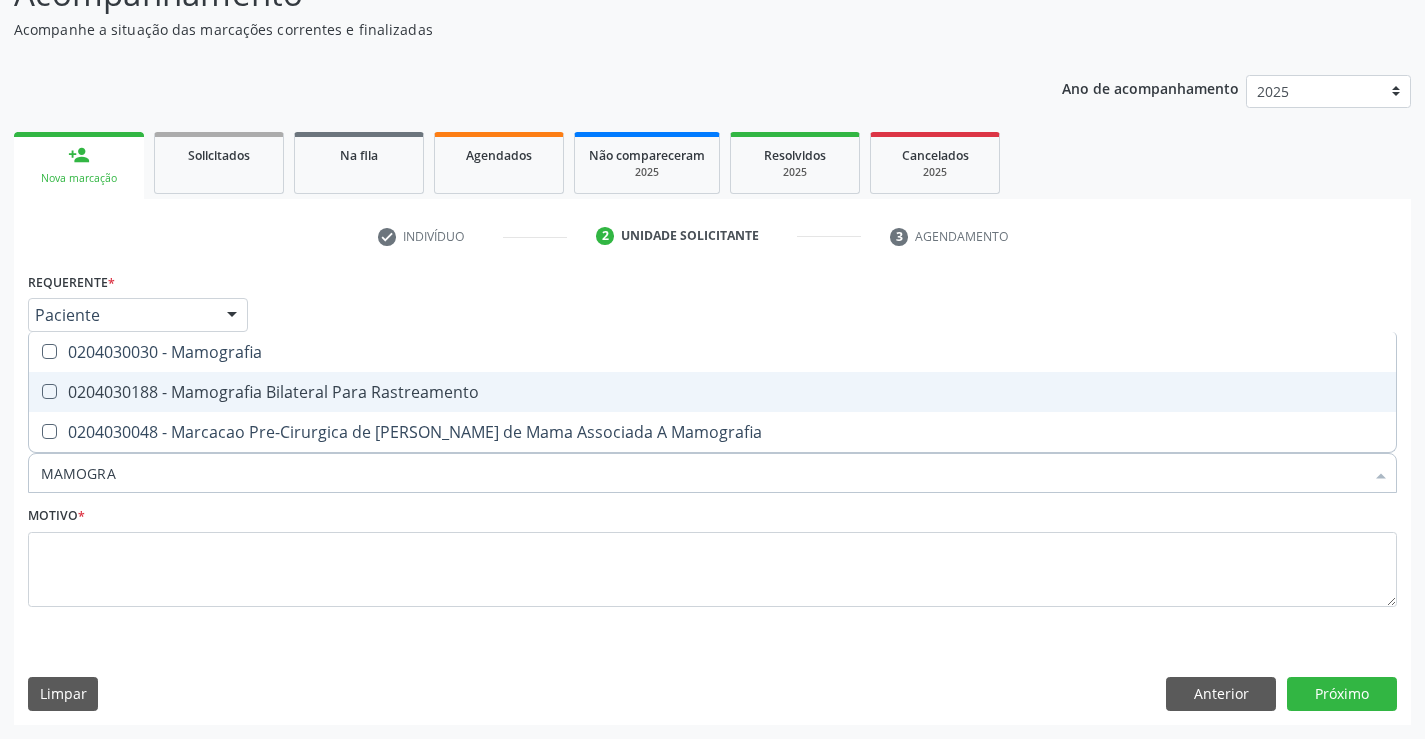 click on "0204030188 - Mamografia Bilateral Para Rastreamento" at bounding box center [712, 392] 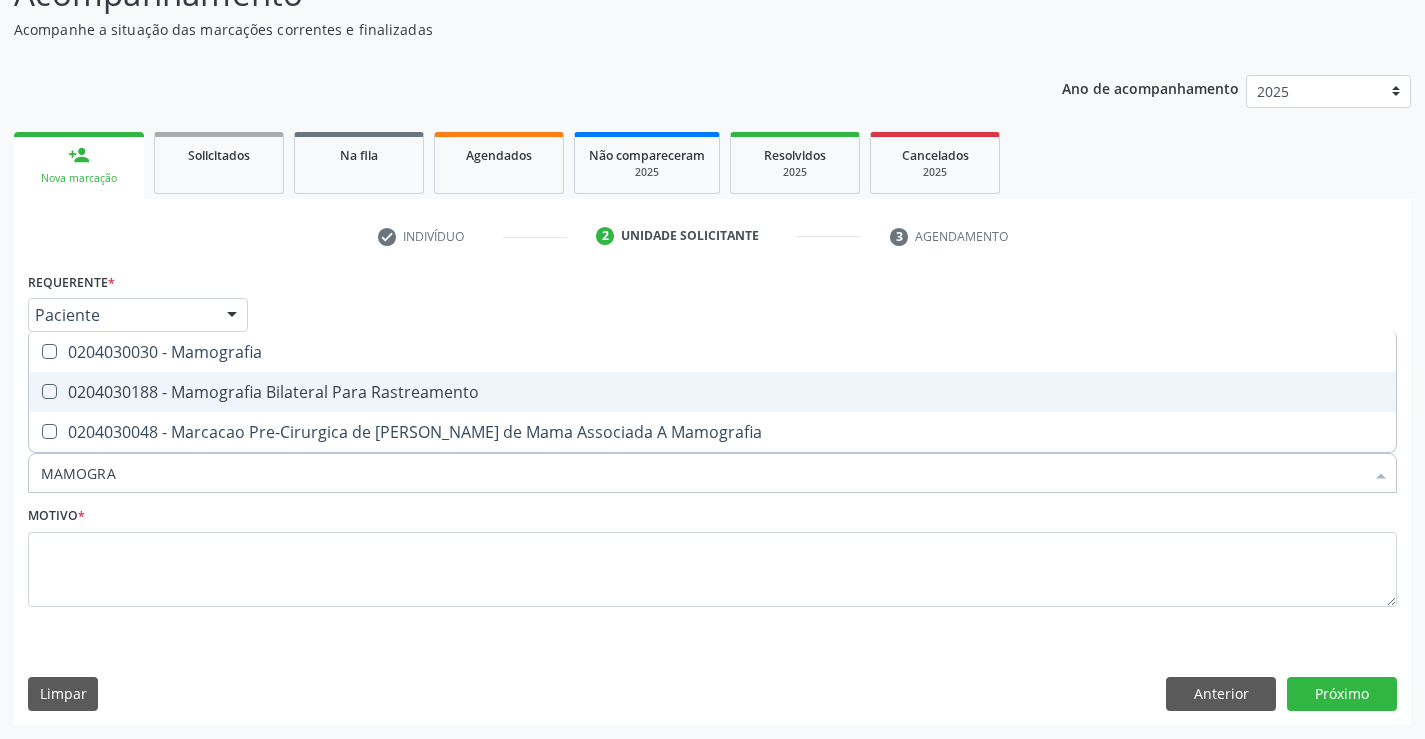checkbox on "true" 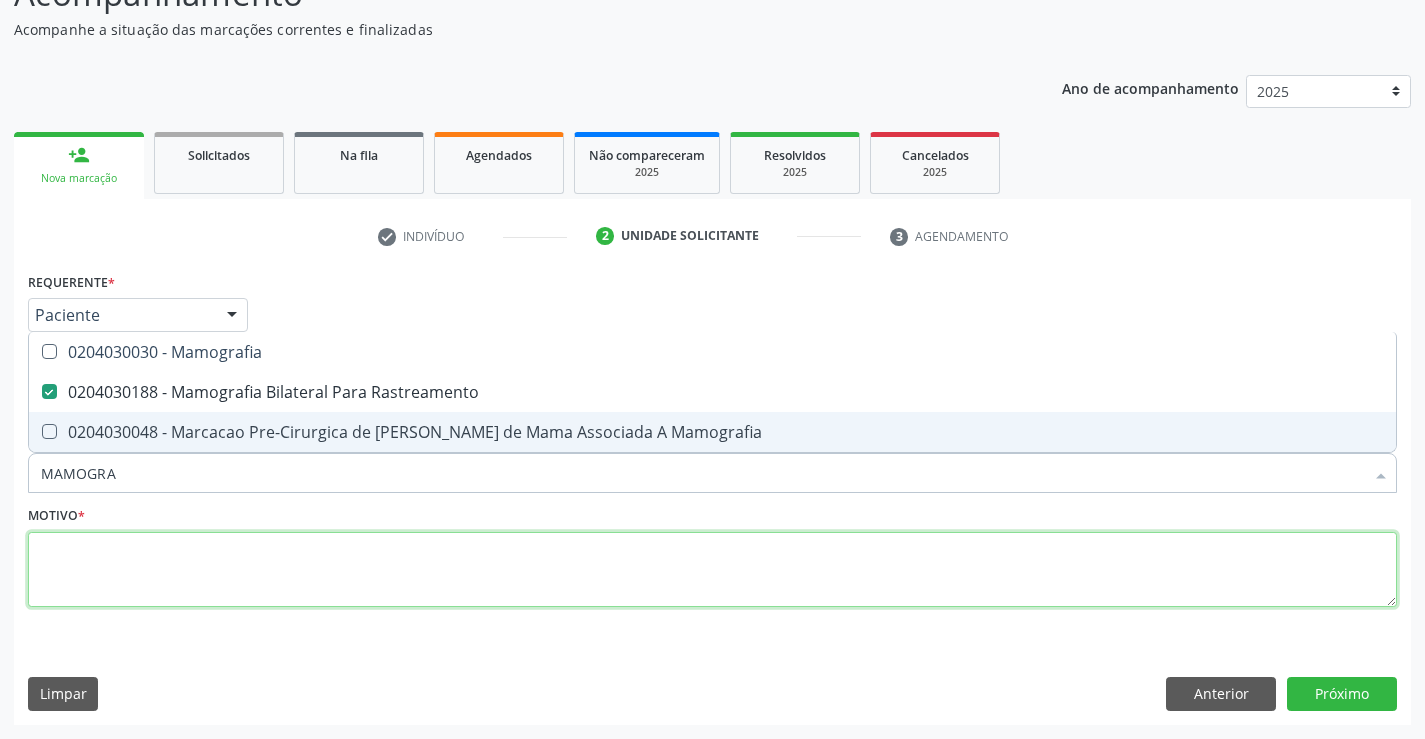 click at bounding box center [712, 570] 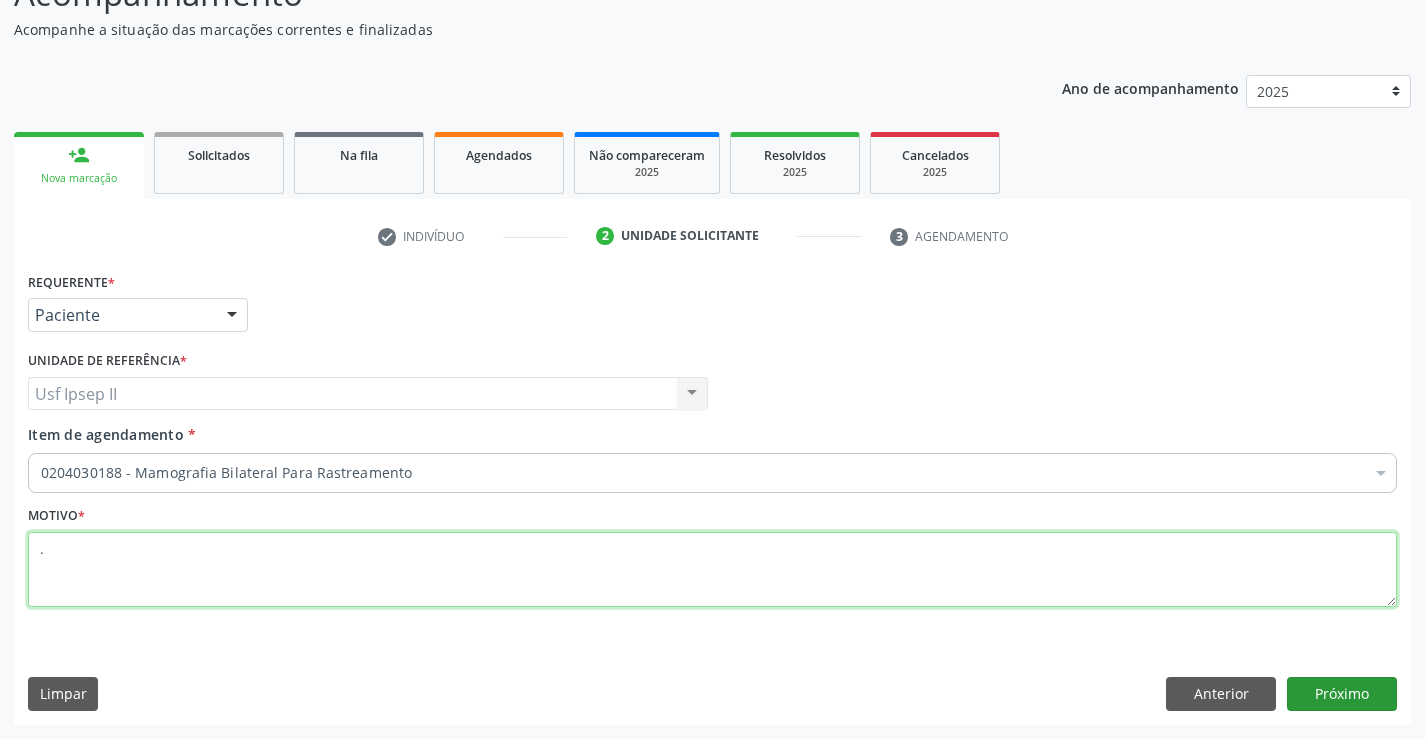 type on "." 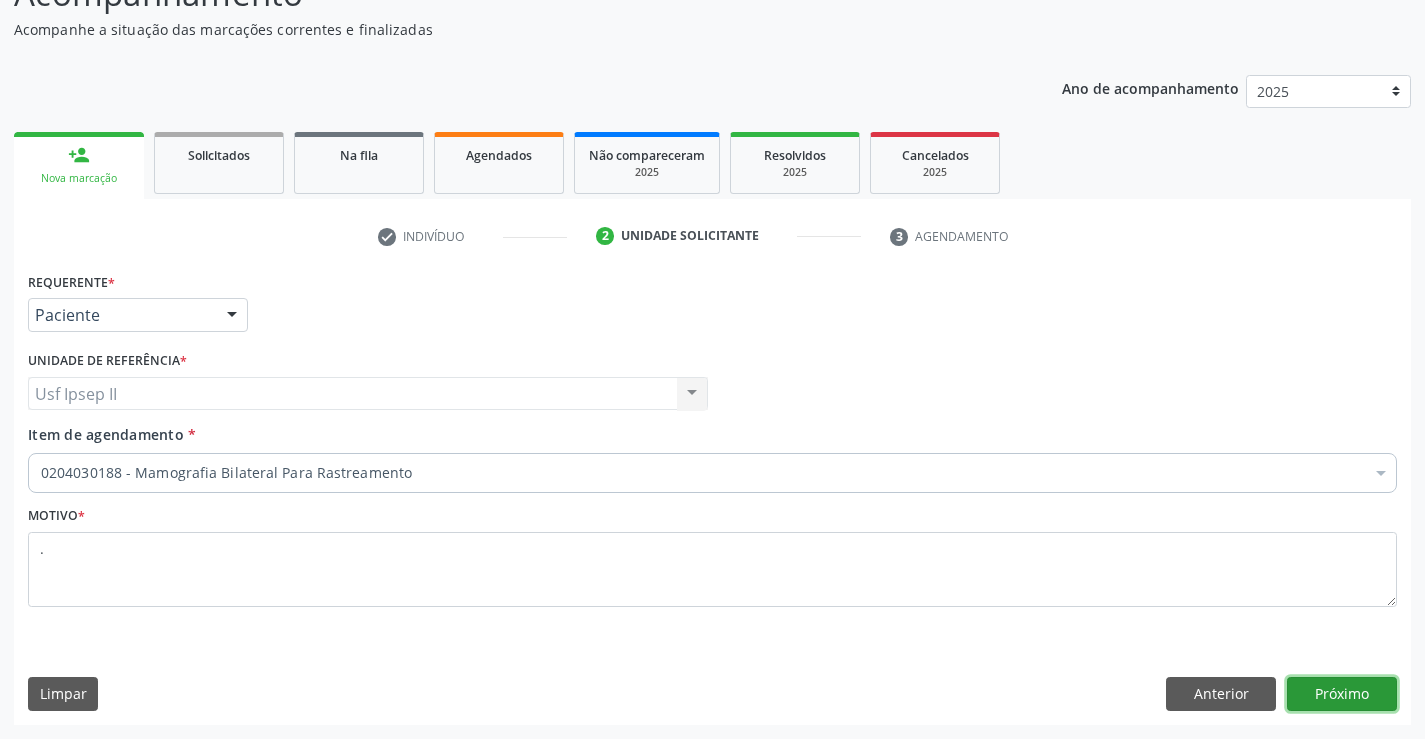 click on "Próximo" at bounding box center [1342, 694] 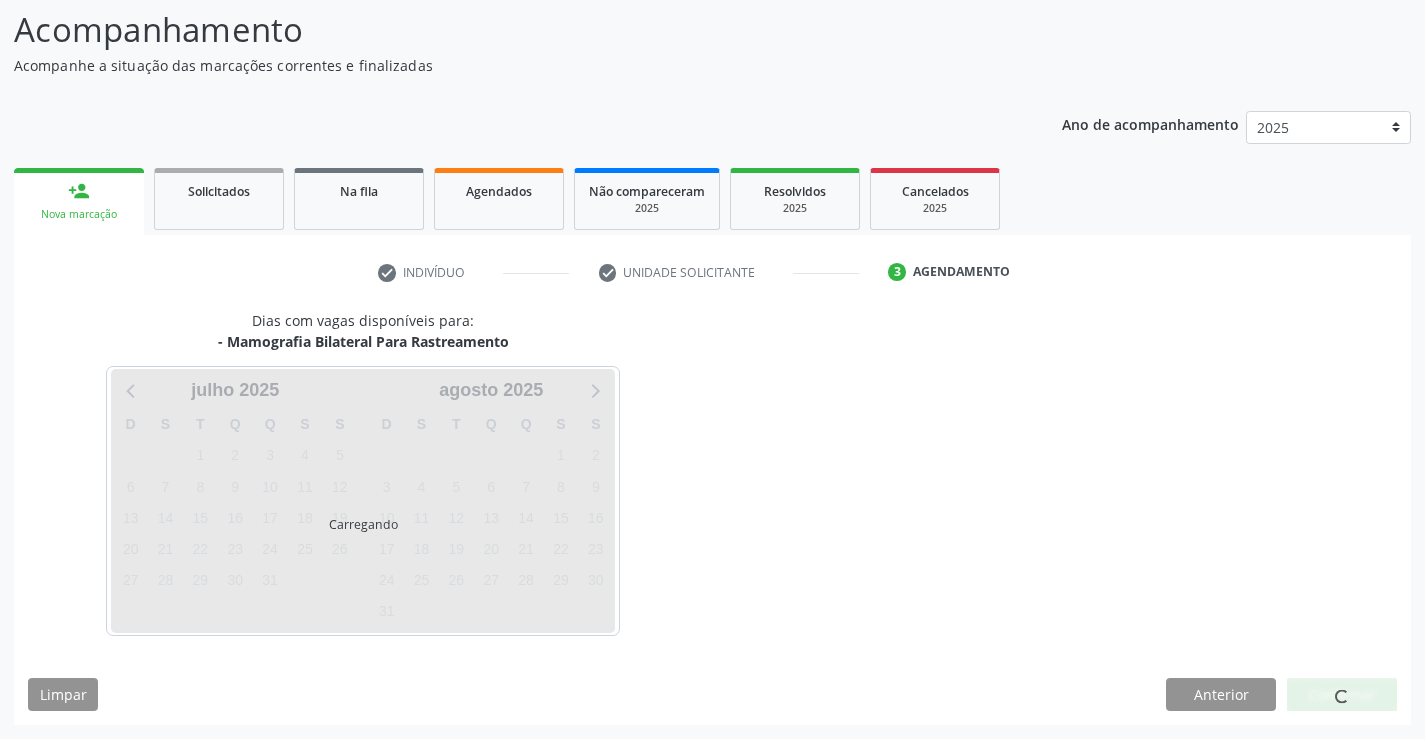scroll, scrollTop: 131, scrollLeft: 0, axis: vertical 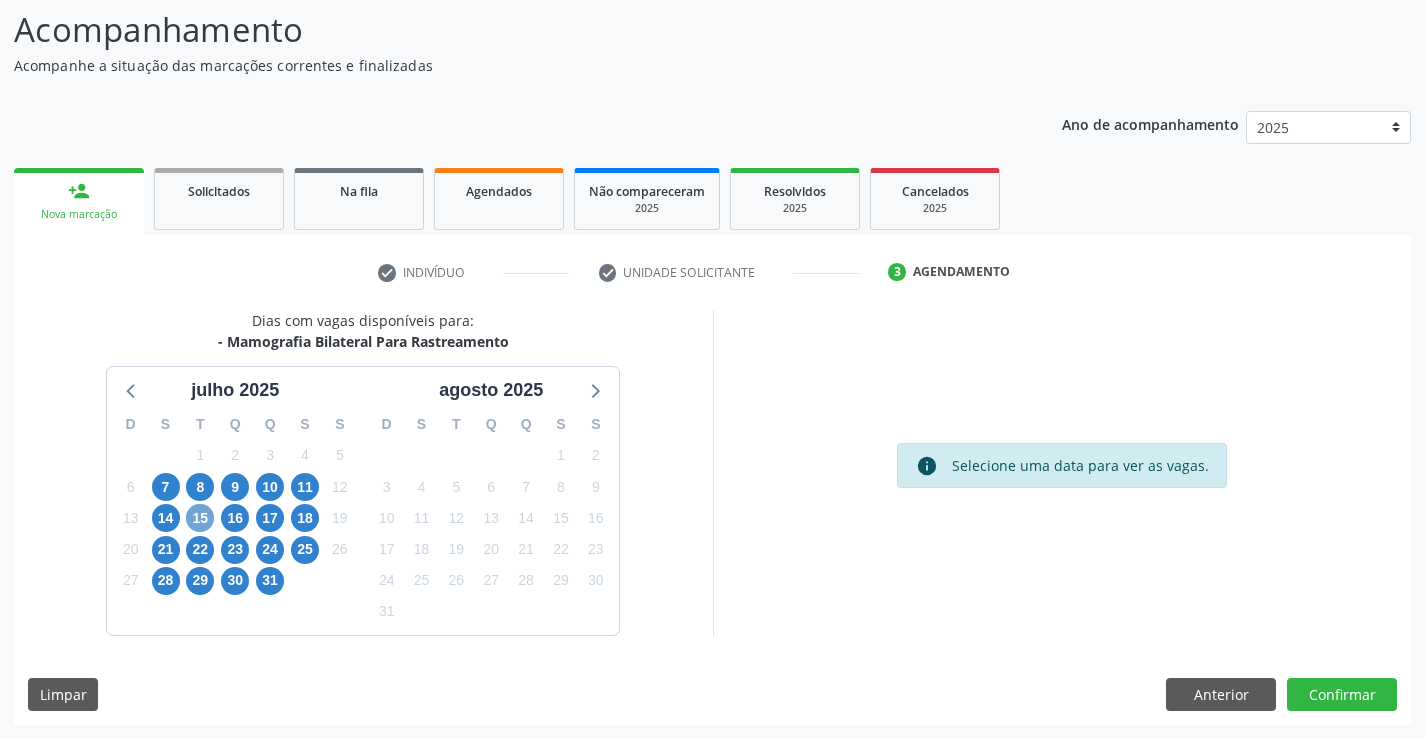 click on "15" at bounding box center (200, 518) 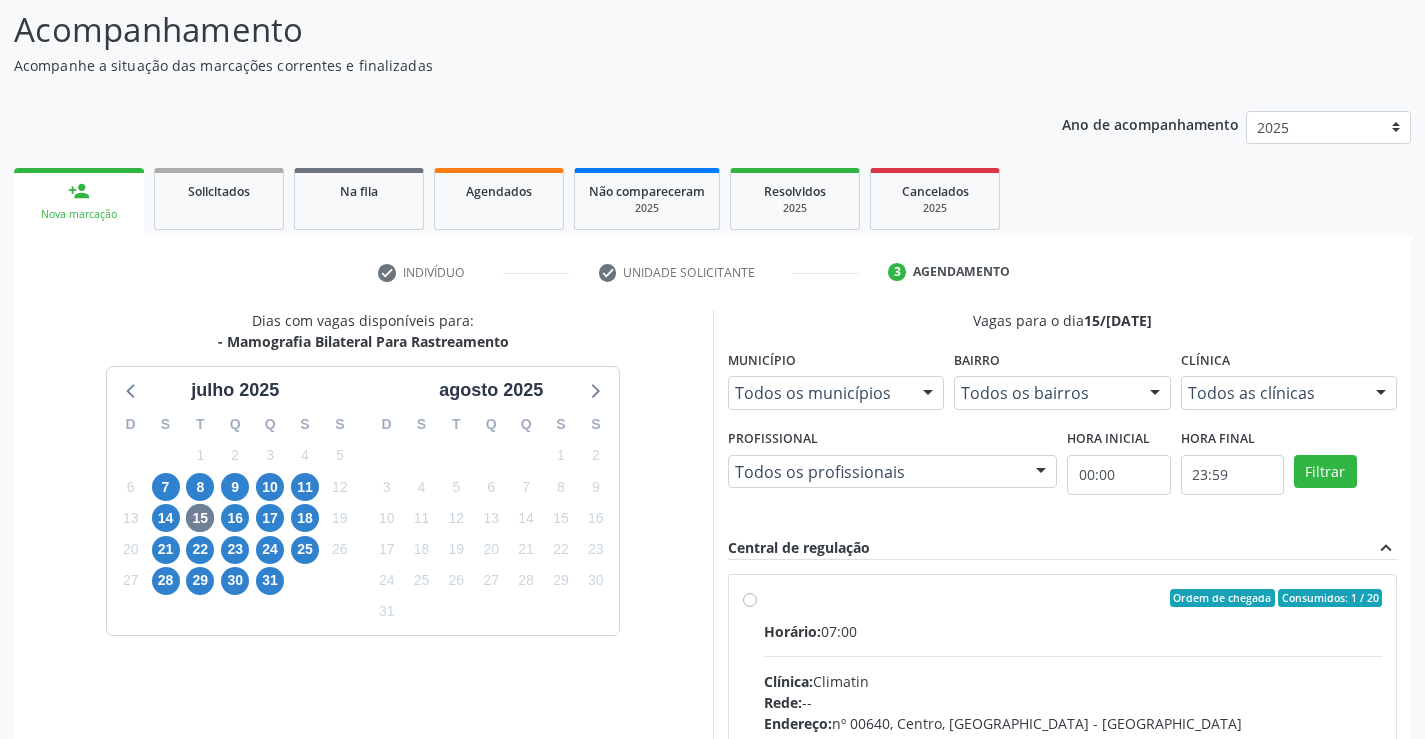 click on "Ordem de chegada
Consumidos: 1 / 20
Horário:   07:00
Clínica:  Climatin
Rede:
--
Endereço:   nº 00640, [GEOGRAPHIC_DATA] - PE
Telefone:   [PHONE_NUMBER]
Profissional:
[PERSON_NAME] de [PERSON_NAME]
Informações adicionais sobre o atendimento
Idade de atendimento:
de 0 a 120 anos
Gênero(s) atendido(s):
Masculino e Feminino
Informações adicionais:
--" at bounding box center [1073, 742] 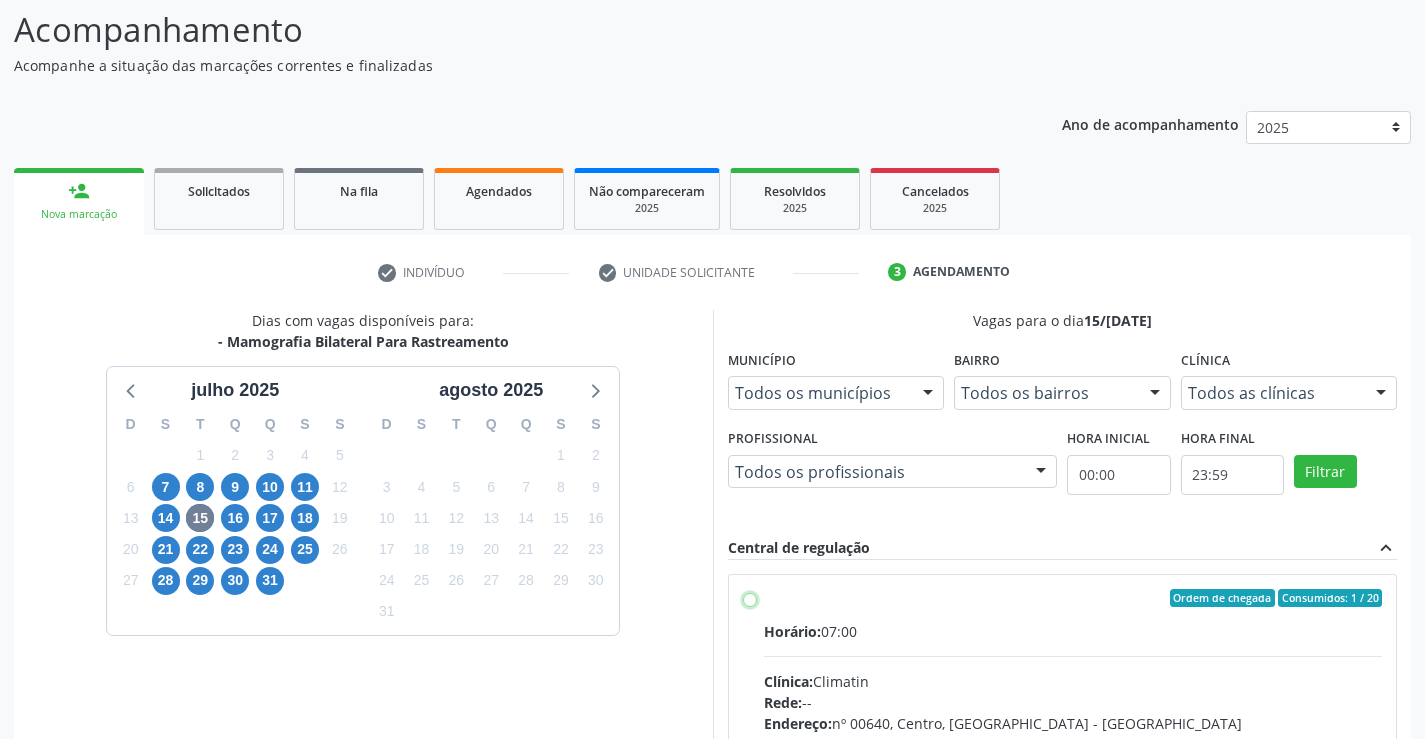 click on "Ordem de chegada
Consumidos: 1 / 20
Horário:   07:00
Clínica:  Climatin
Rede:
--
Endereço:   nº 00640, [GEOGRAPHIC_DATA] - PE
Telefone:   [PHONE_NUMBER]
Profissional:
[PERSON_NAME] de [PERSON_NAME]
Informações adicionais sobre o atendimento
Idade de atendimento:
de 0 a 120 anos
Gênero(s) atendido(s):
Masculino e Feminino
Informações adicionais:
--" at bounding box center (750, 598) 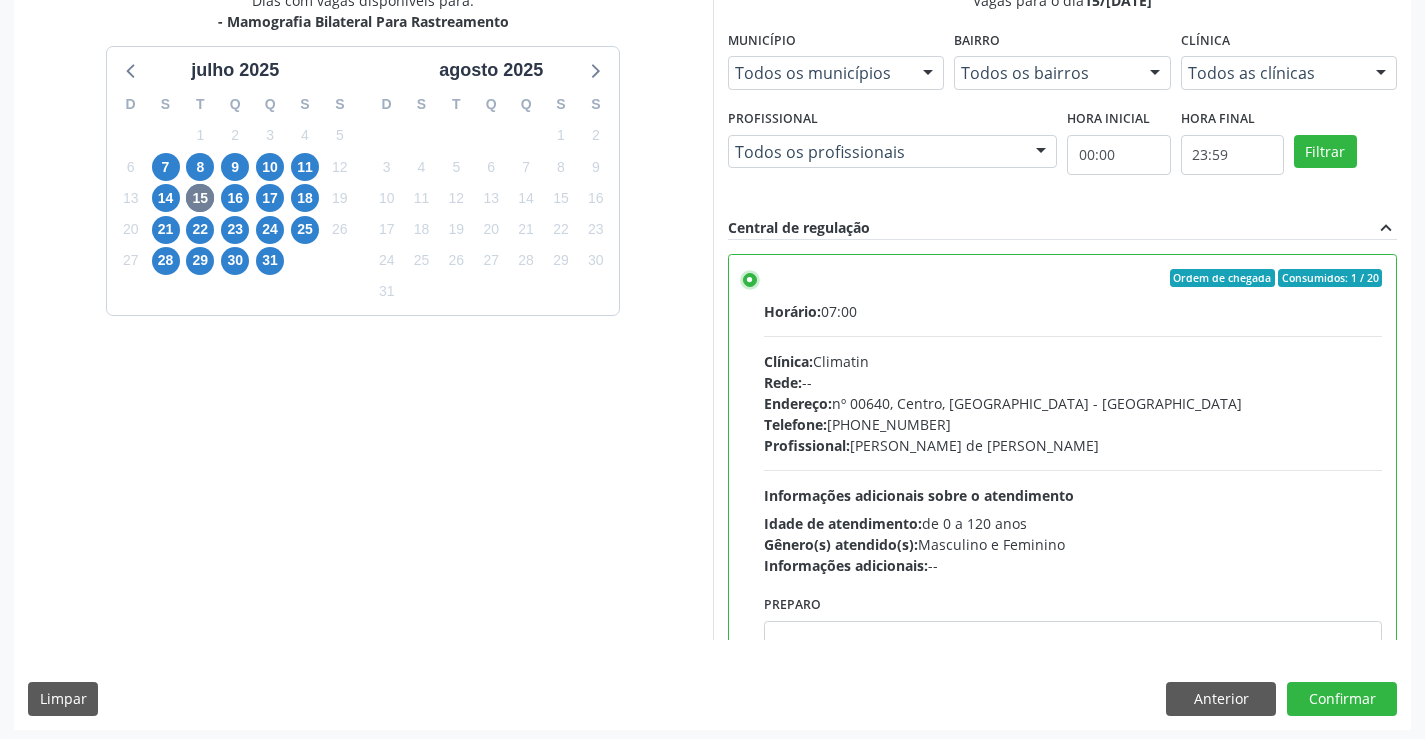 scroll, scrollTop: 456, scrollLeft: 0, axis: vertical 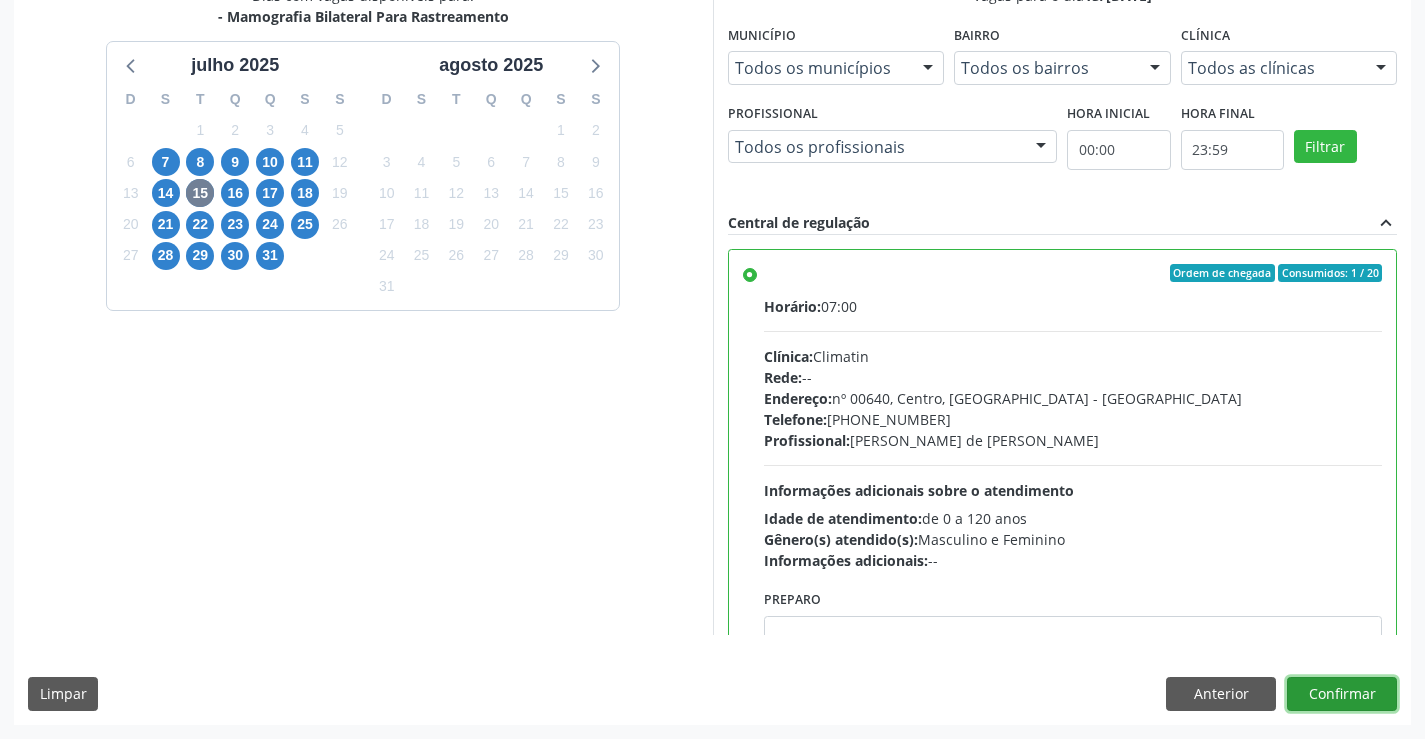click on "Confirmar" at bounding box center (1342, 694) 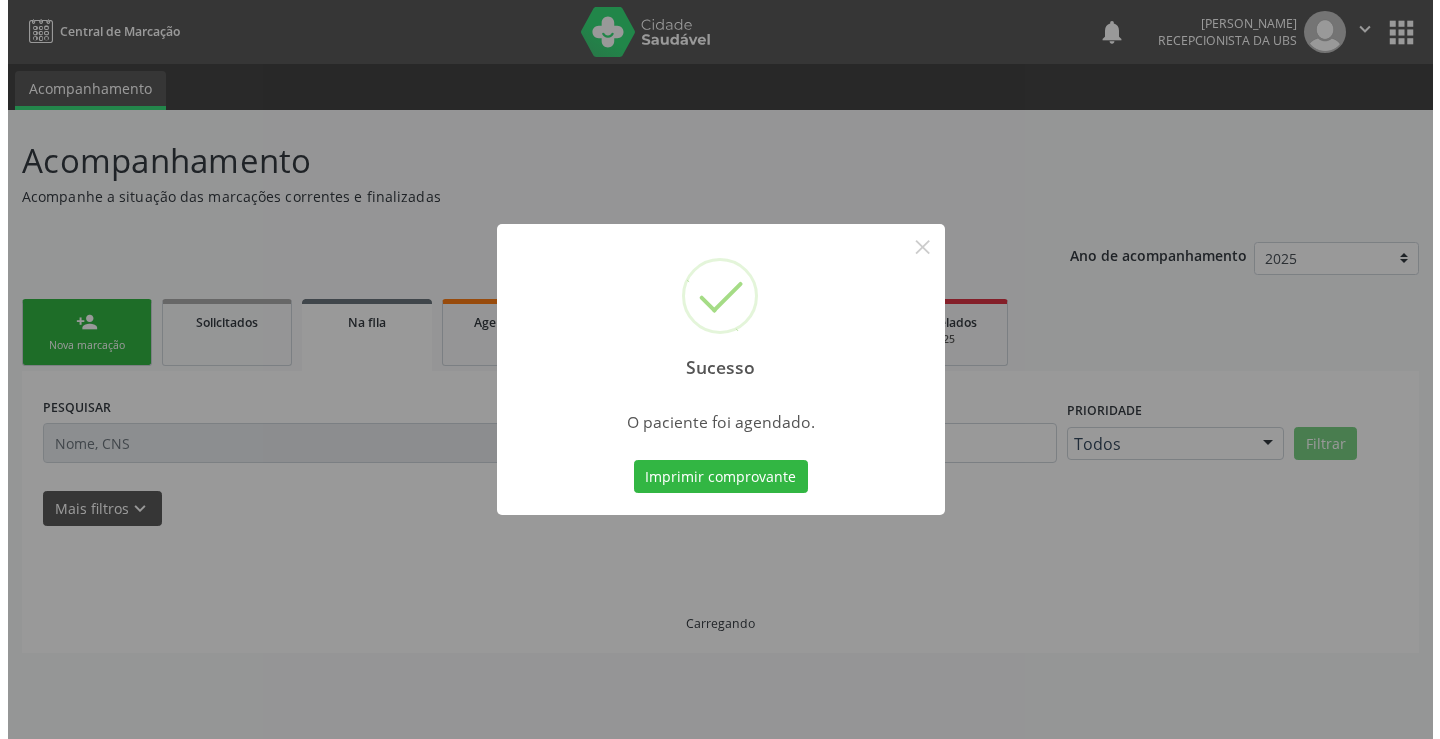 scroll, scrollTop: 0, scrollLeft: 0, axis: both 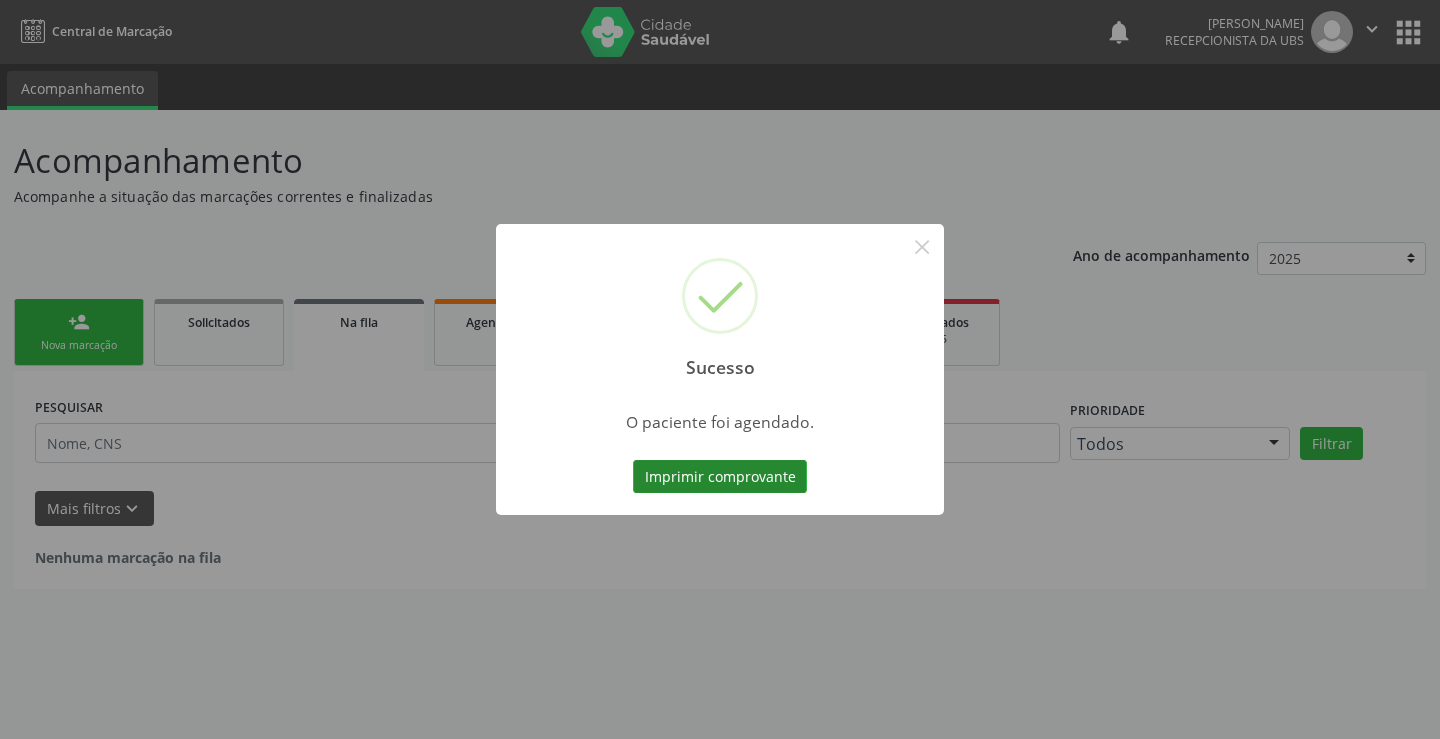 click on "Imprimir comprovante" at bounding box center (720, 477) 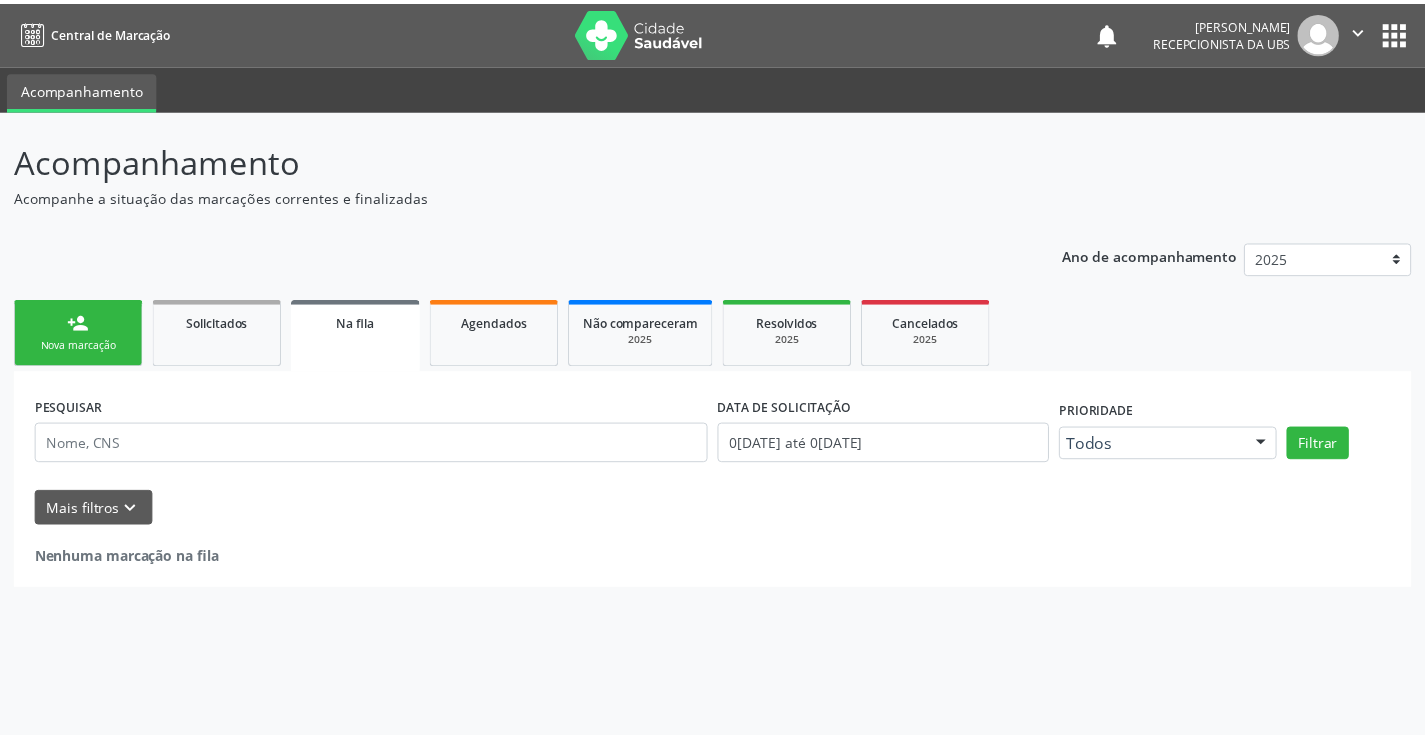 scroll, scrollTop: 0, scrollLeft: 0, axis: both 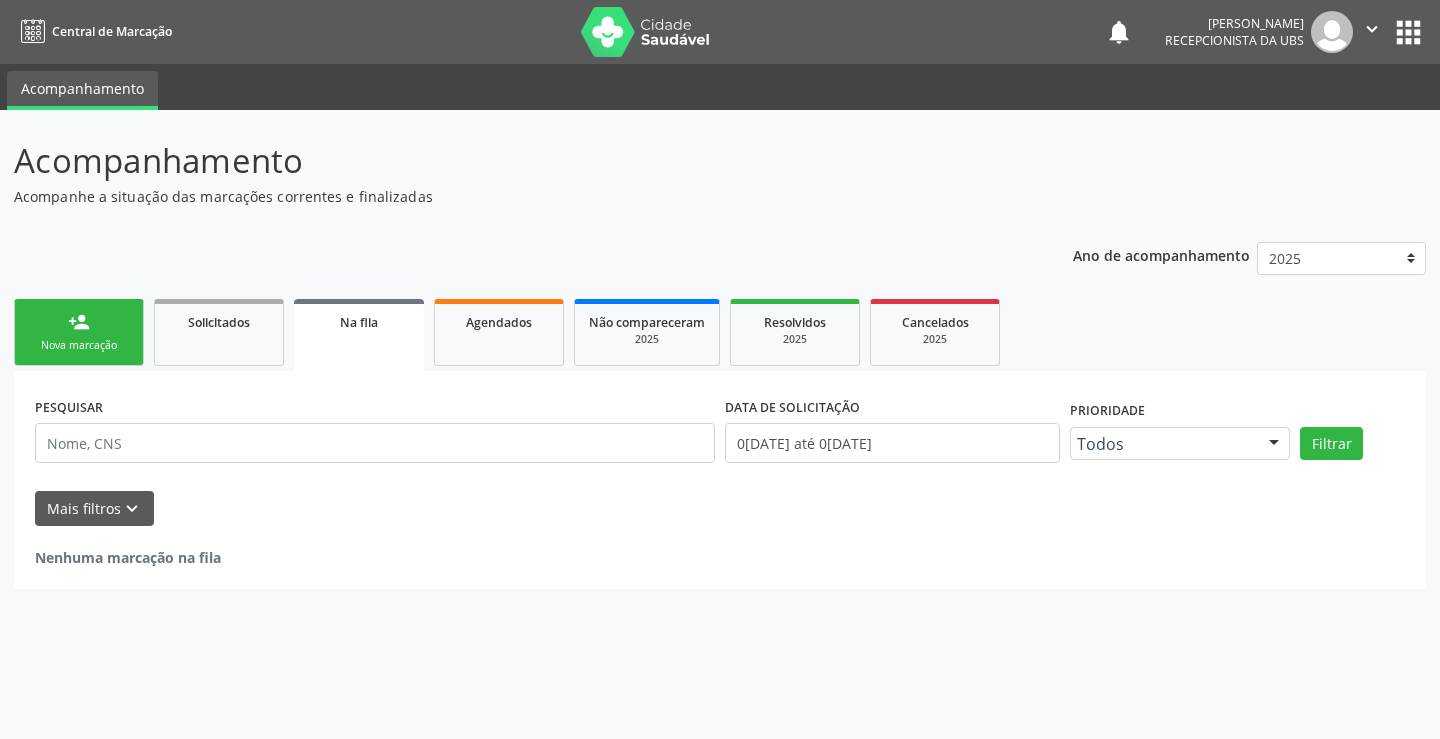 click on "Nova marcação" at bounding box center (79, 345) 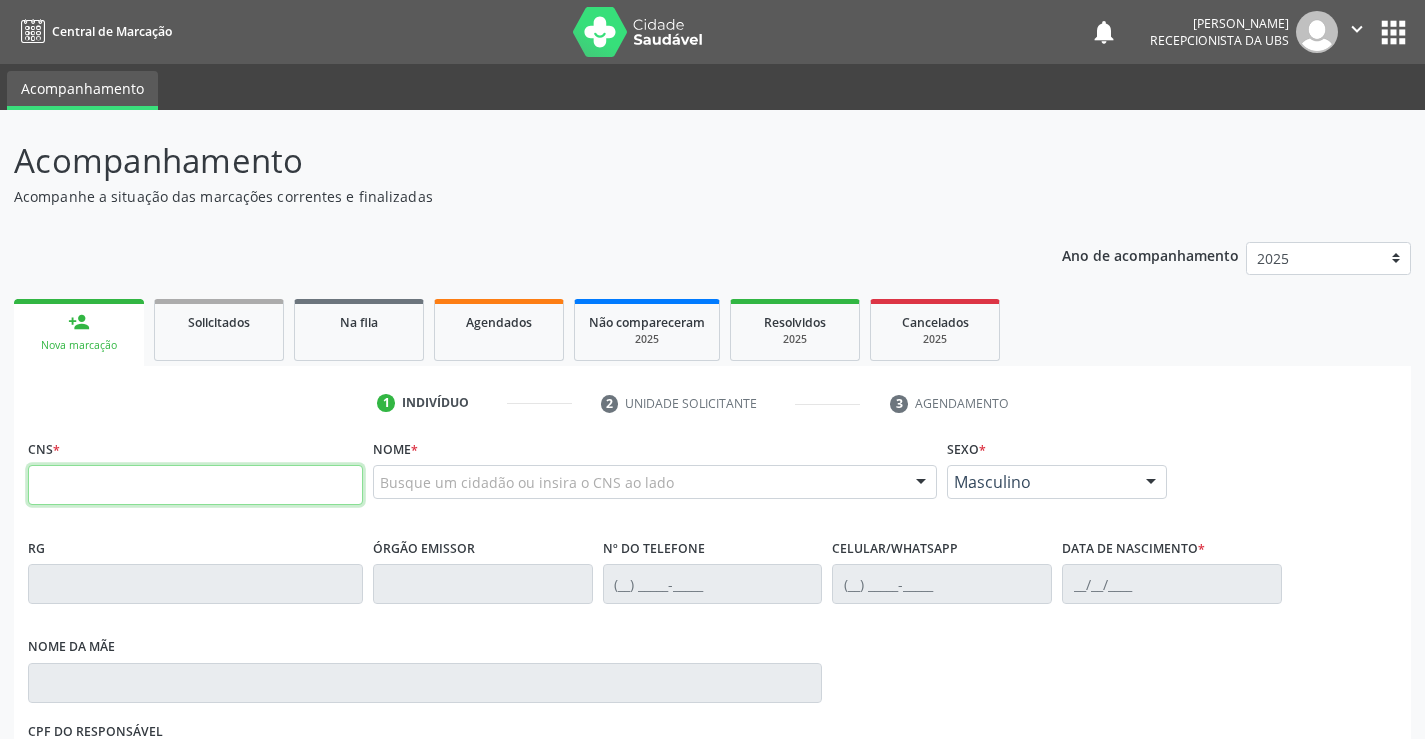 click at bounding box center (195, 485) 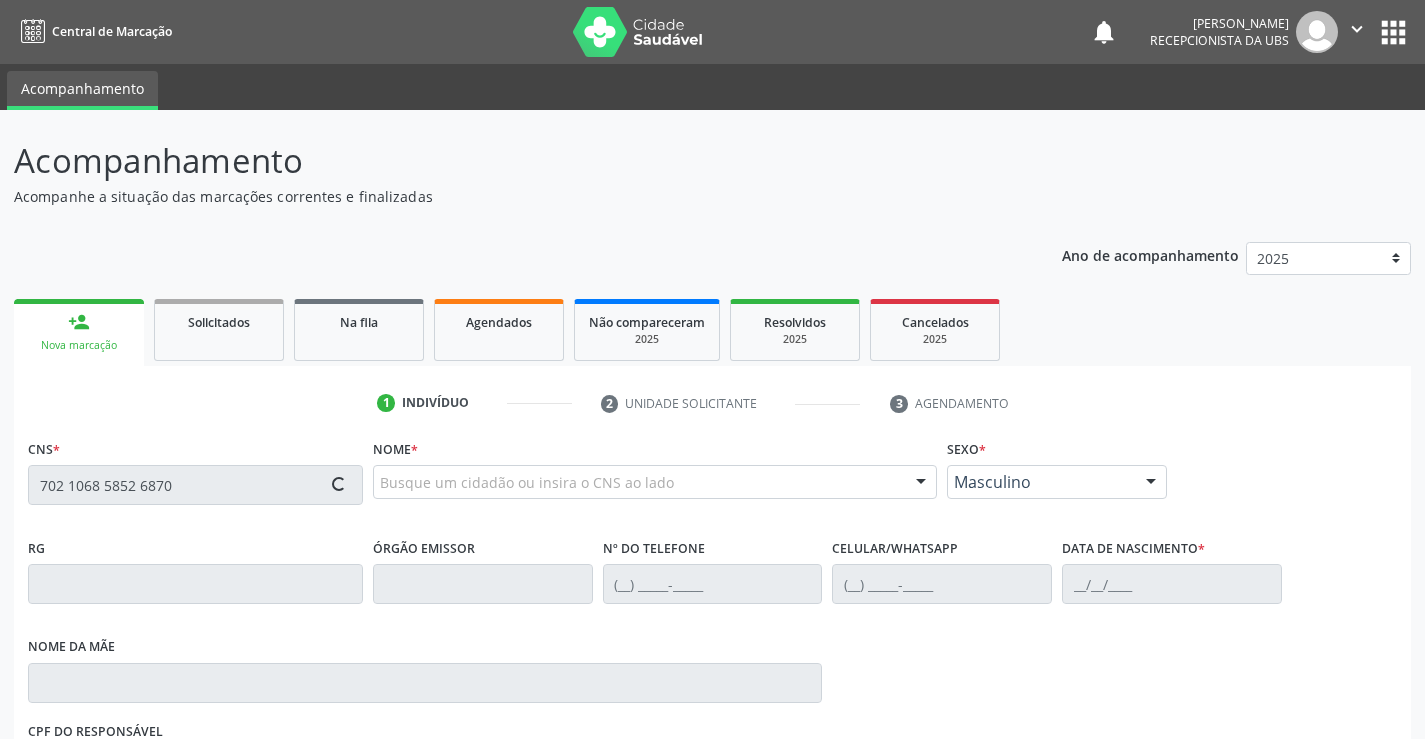 type on "702 1068 5852 6870" 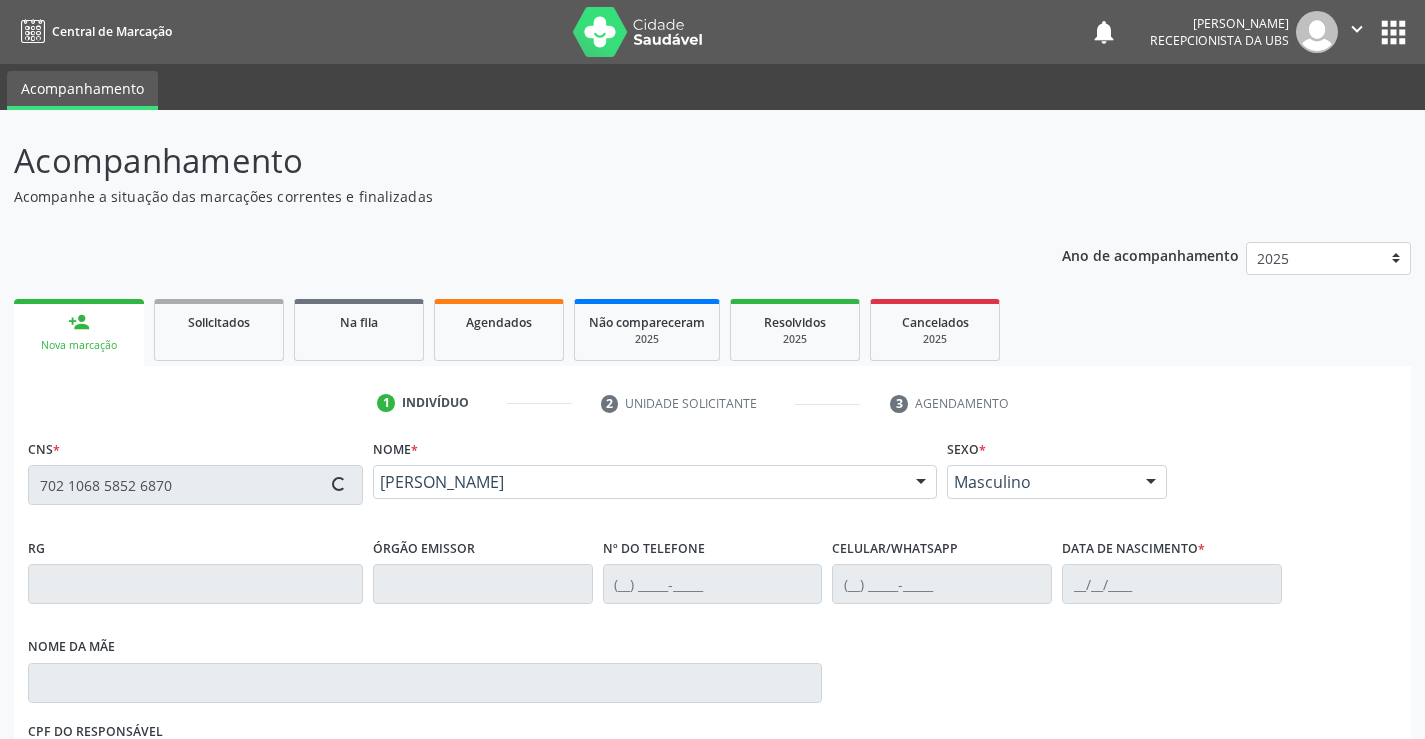 type on "[PHONE_NUMBER]" 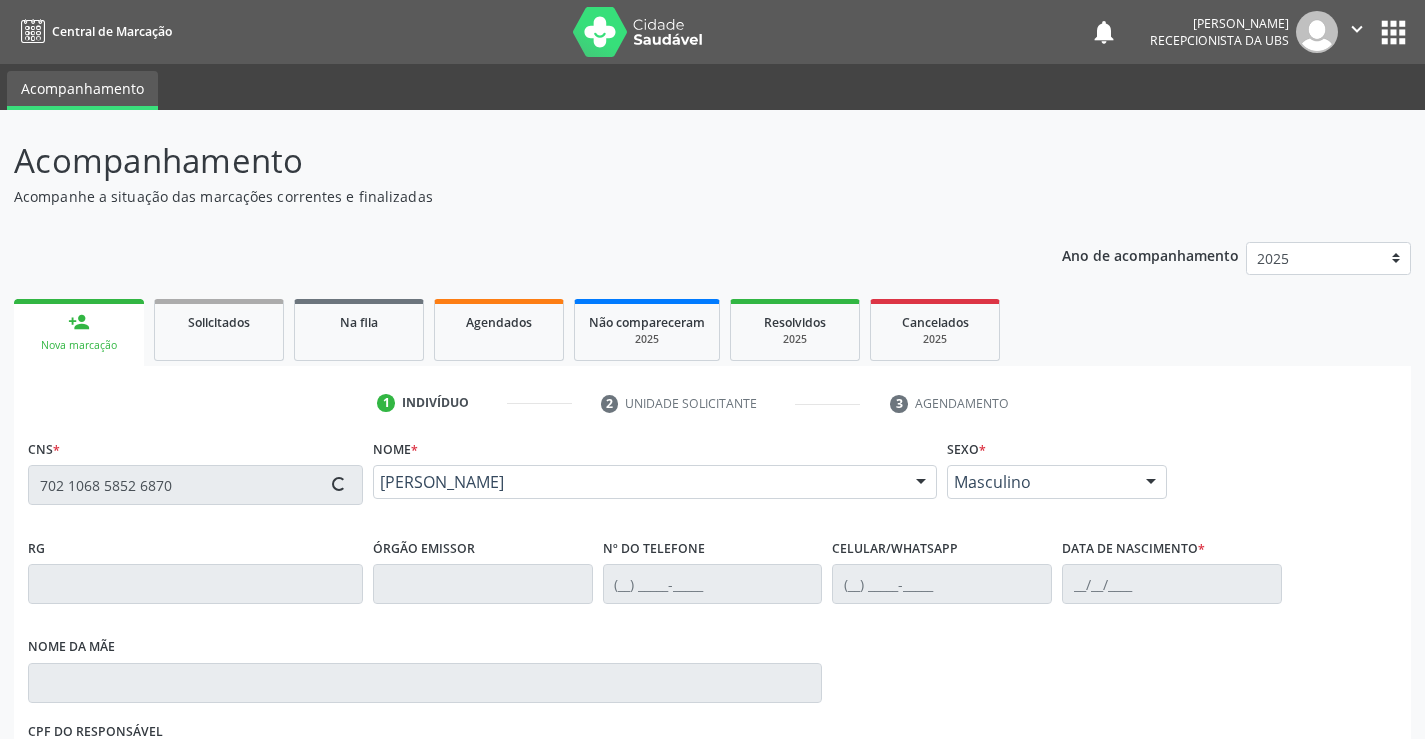 type on "13[DATE]" 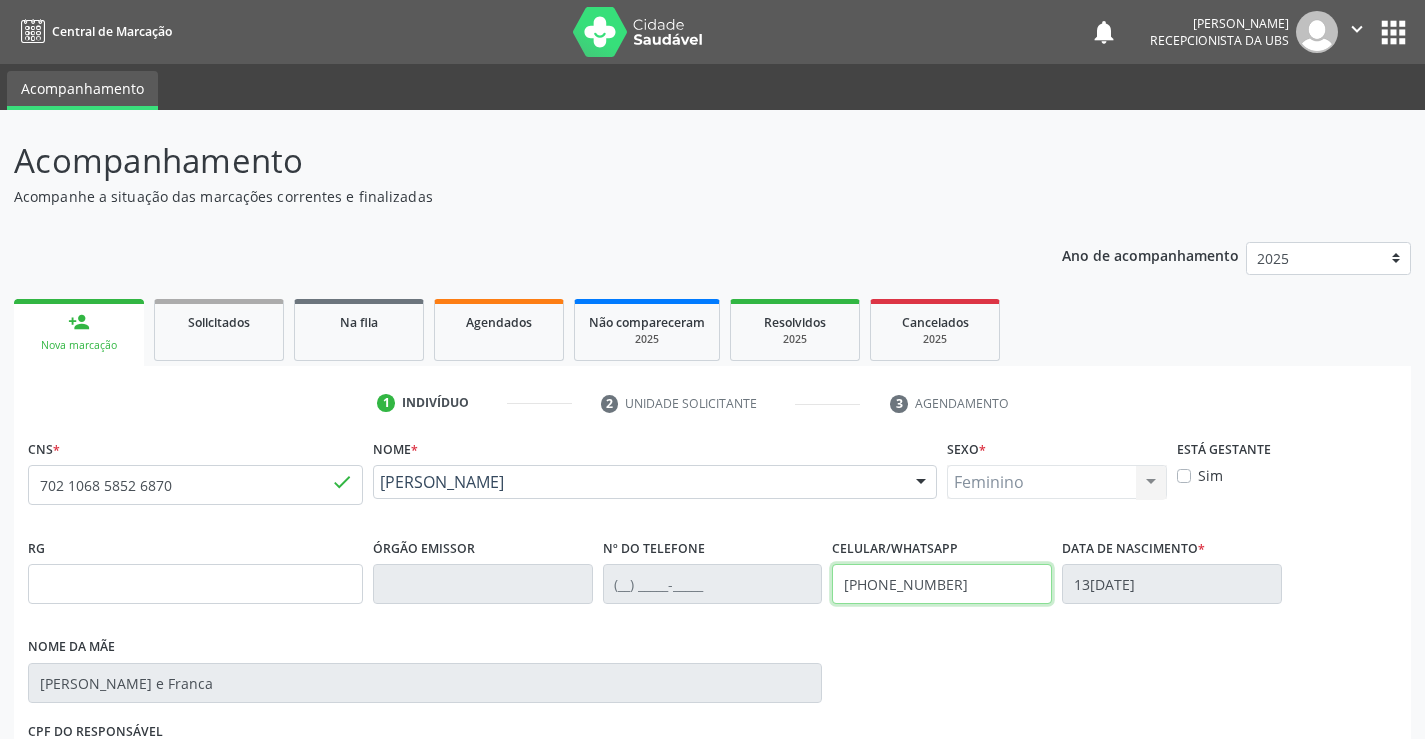 click on "[PHONE_NUMBER]" at bounding box center (942, 584) 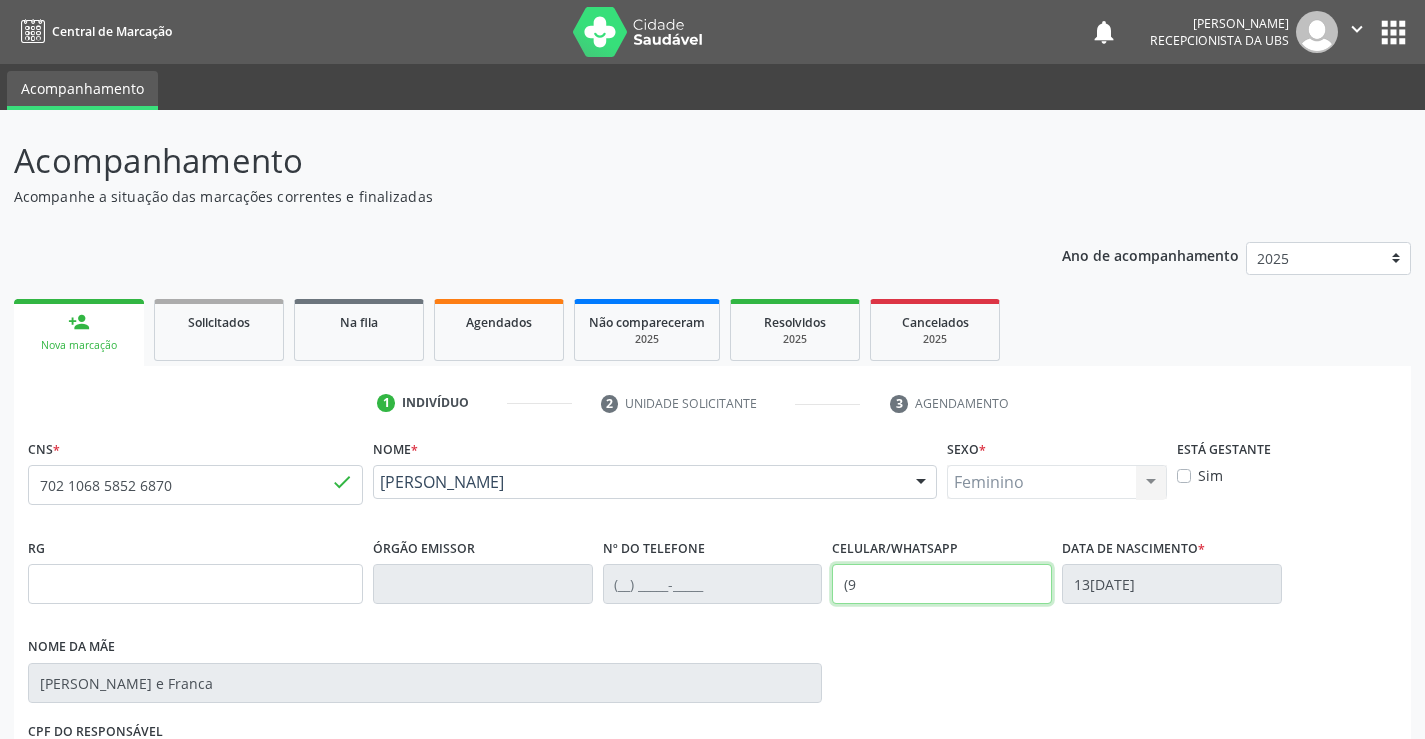 type on "(" 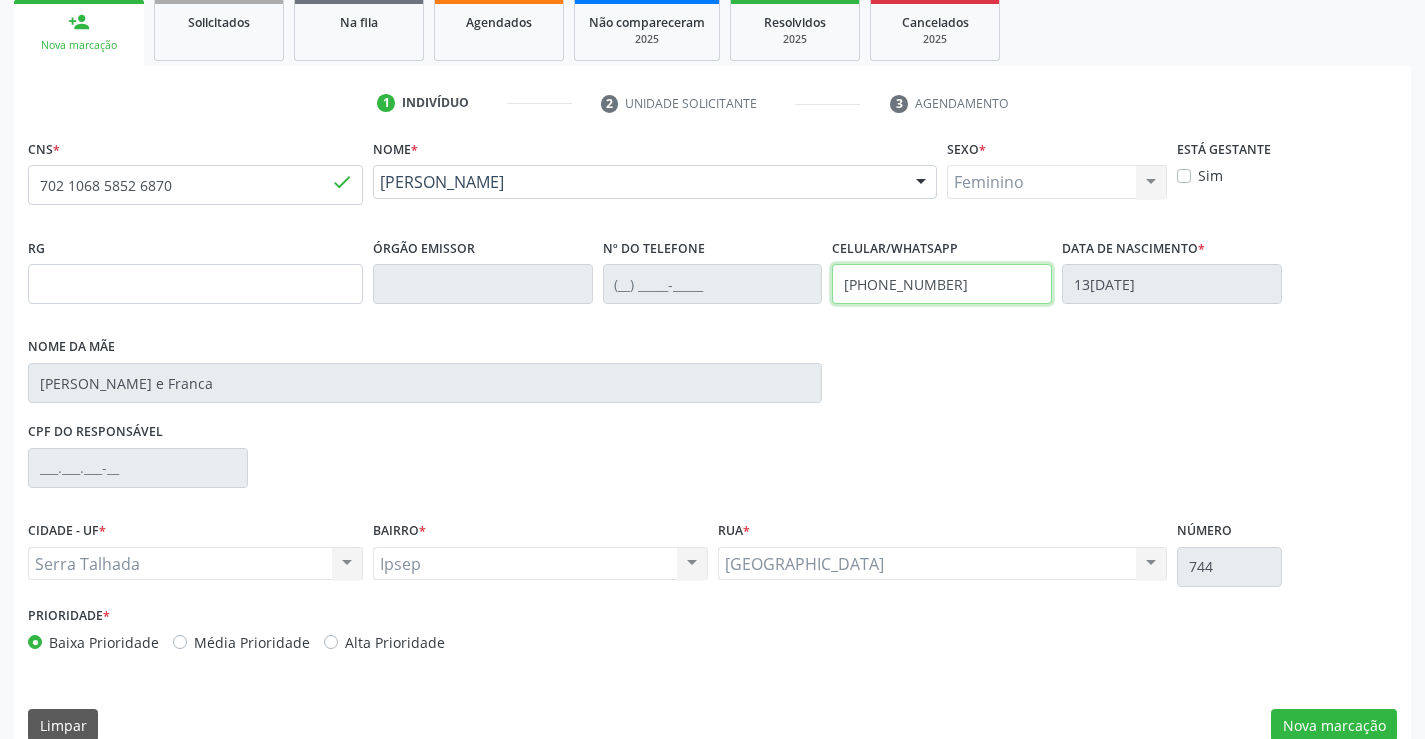 scroll, scrollTop: 331, scrollLeft: 0, axis: vertical 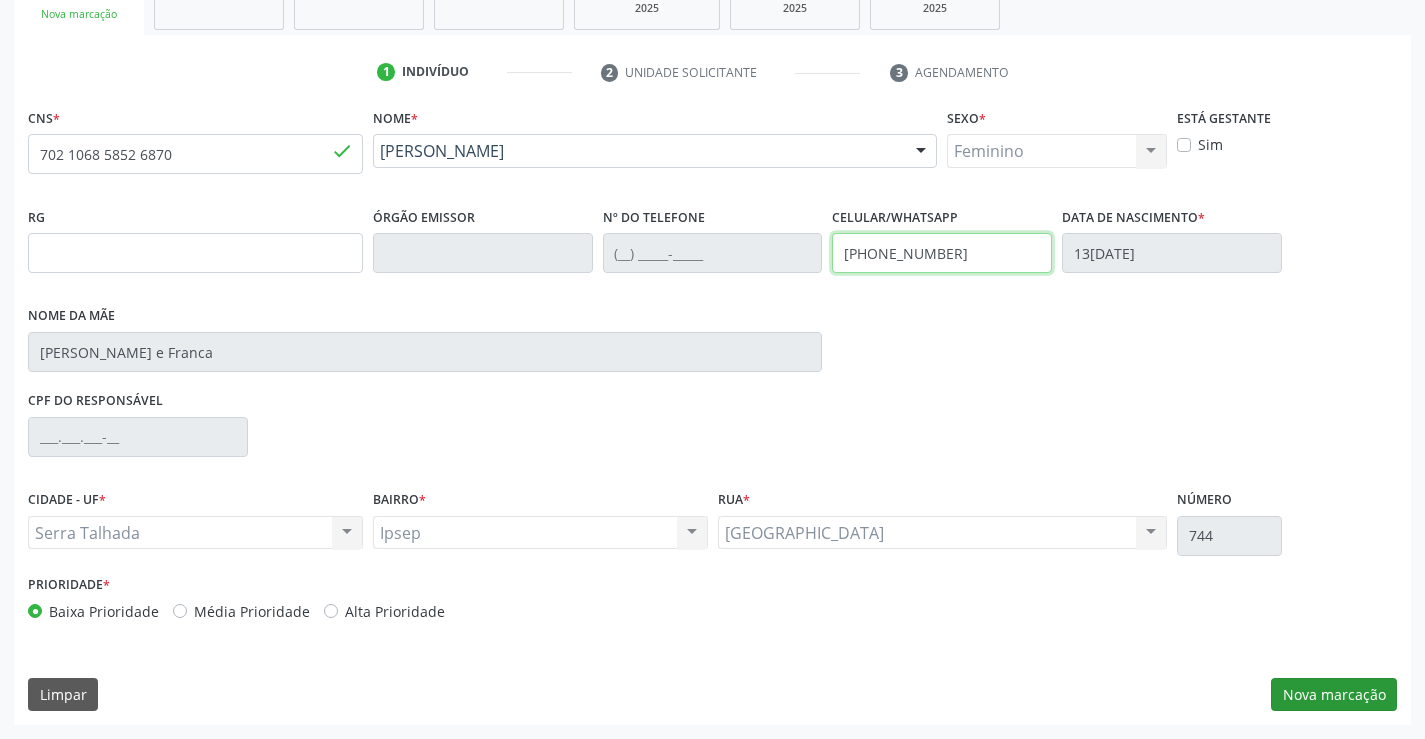 type on "(87) 98143-8661" 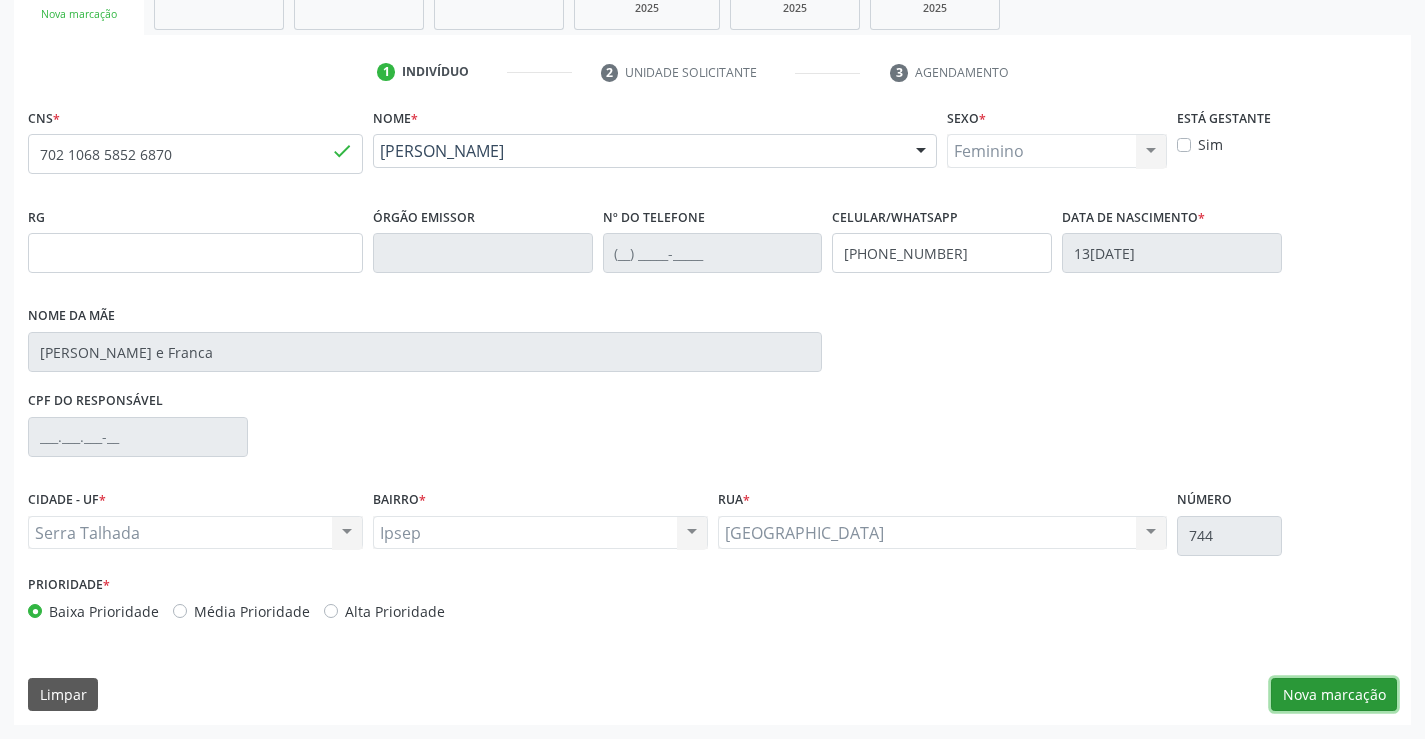 click on "Nova marcação" at bounding box center [1334, 695] 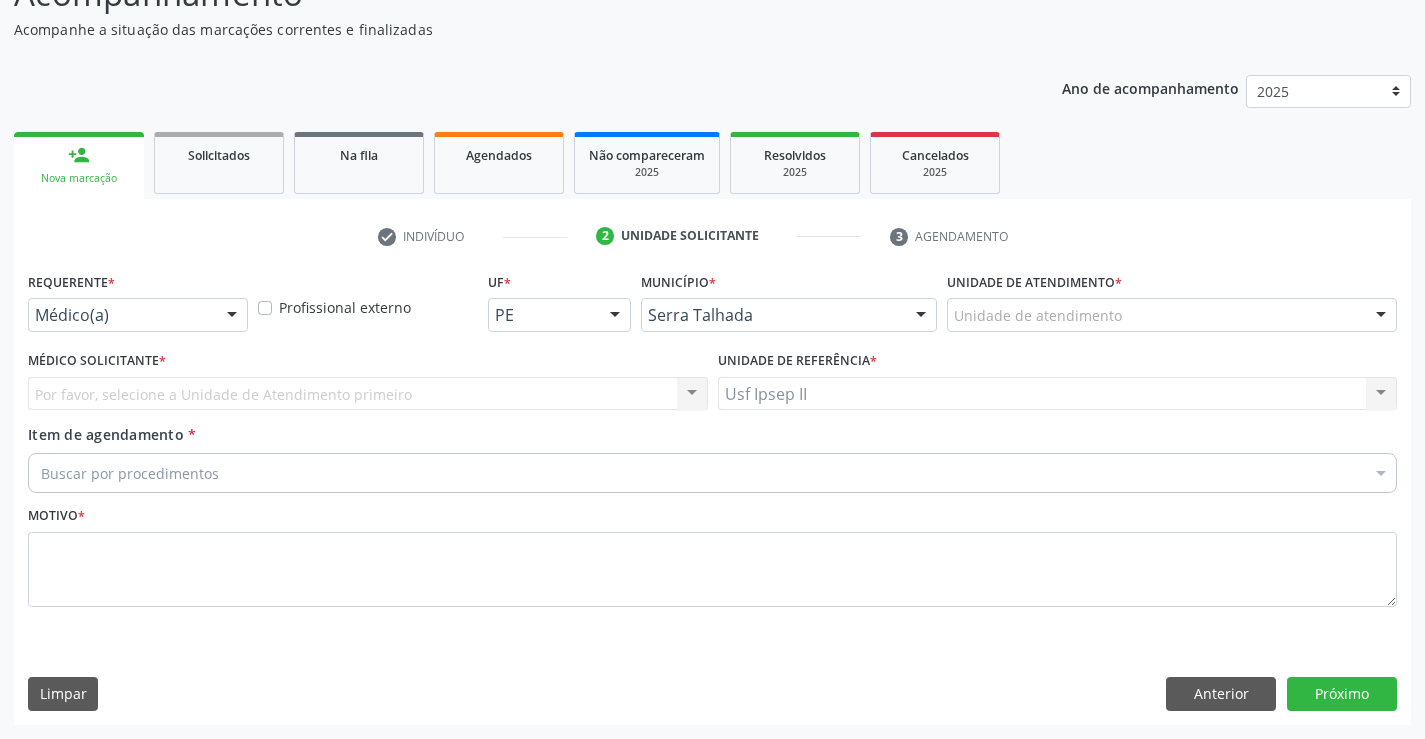 click at bounding box center (232, 316) 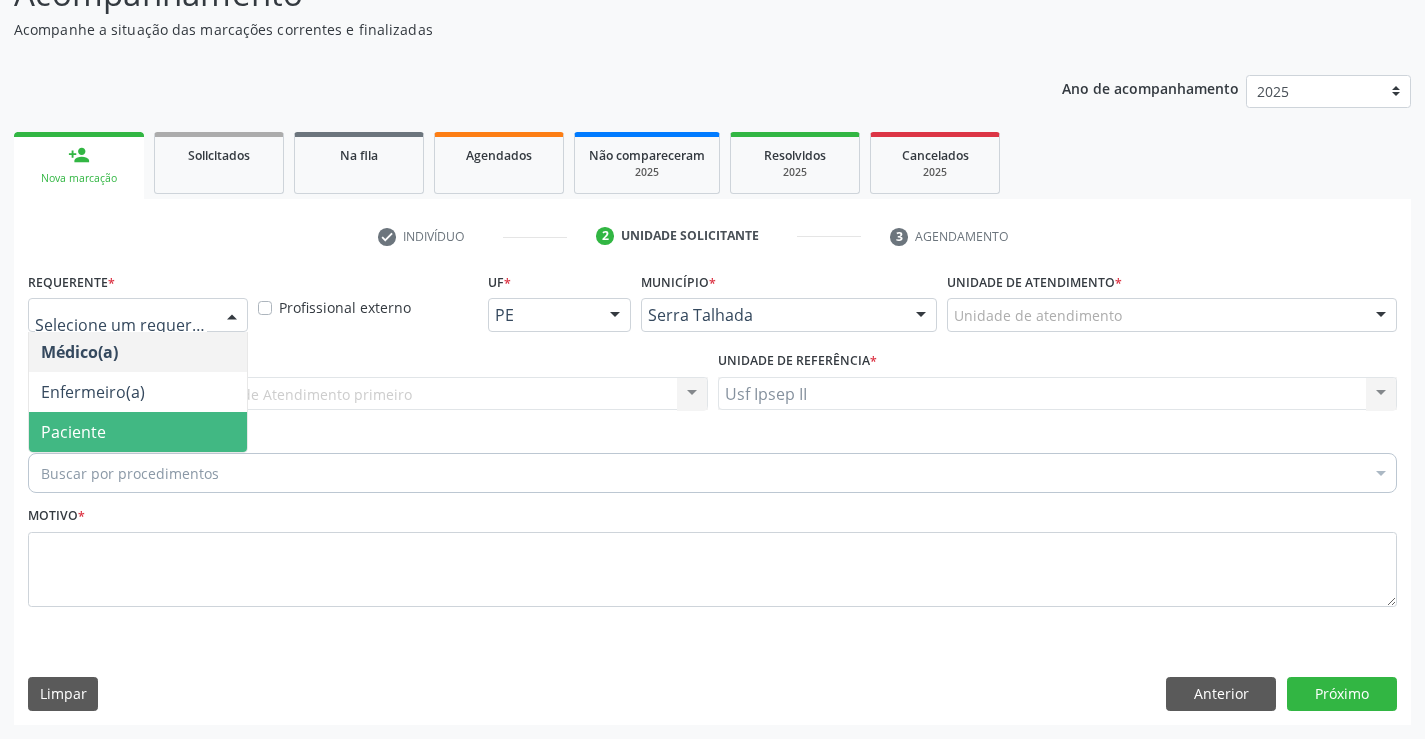 click on "Paciente" at bounding box center [73, 432] 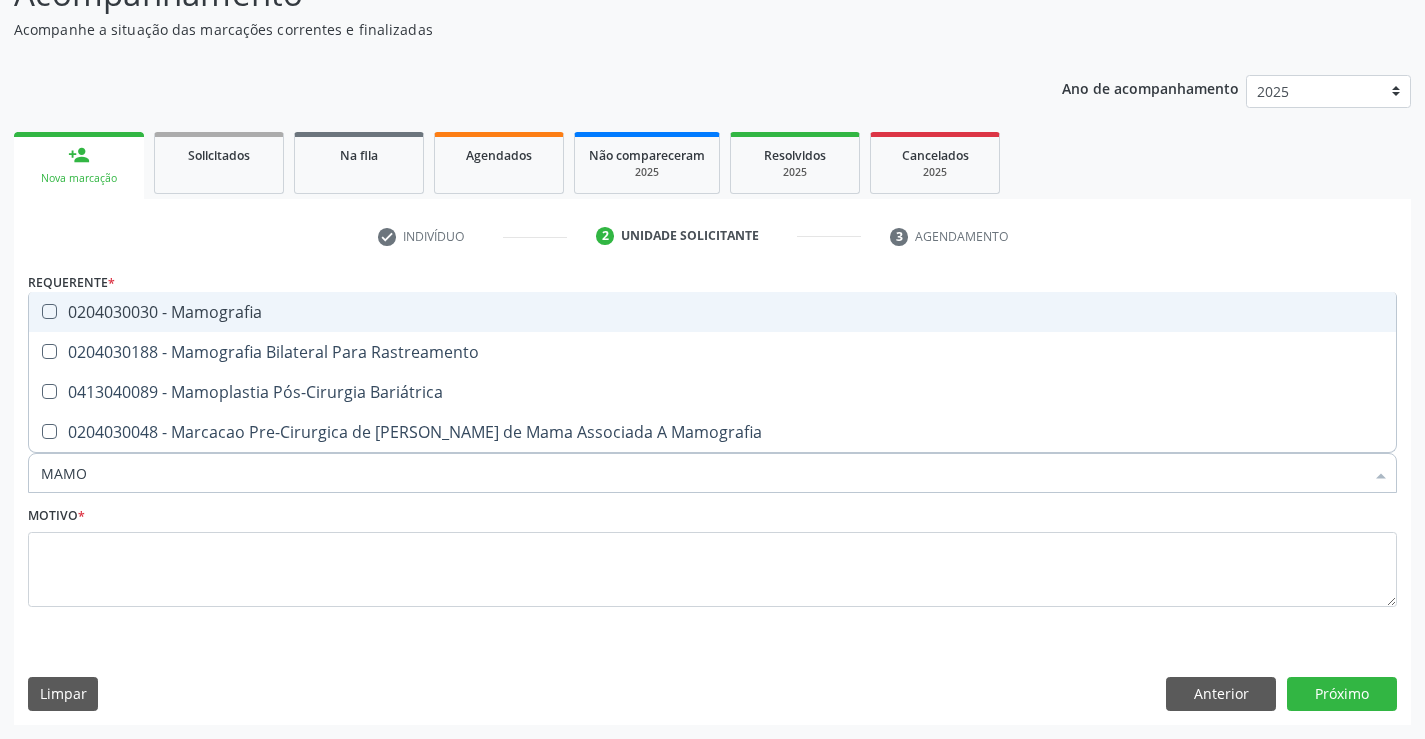 type on "MAMOG" 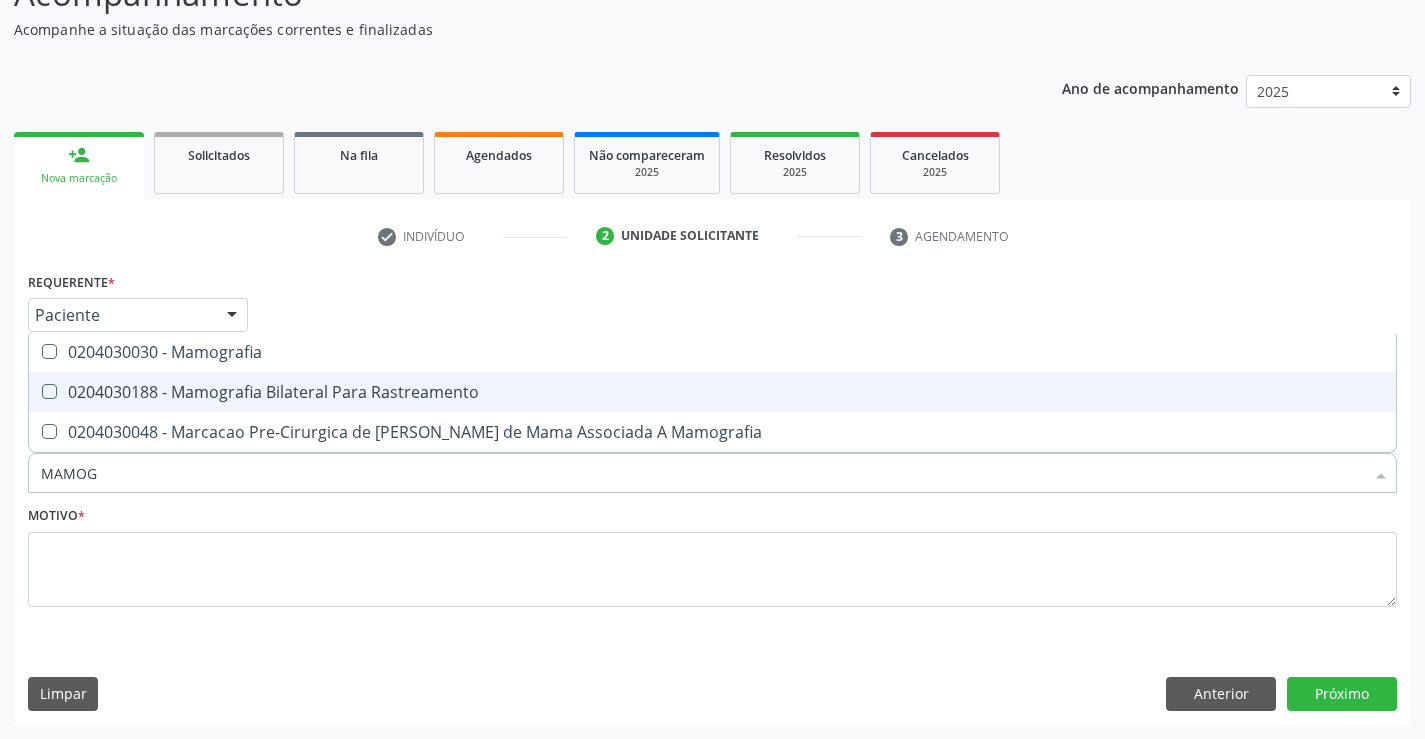 click on "0204030188 - Mamografia Bilateral Para Rastreamento" at bounding box center (712, 392) 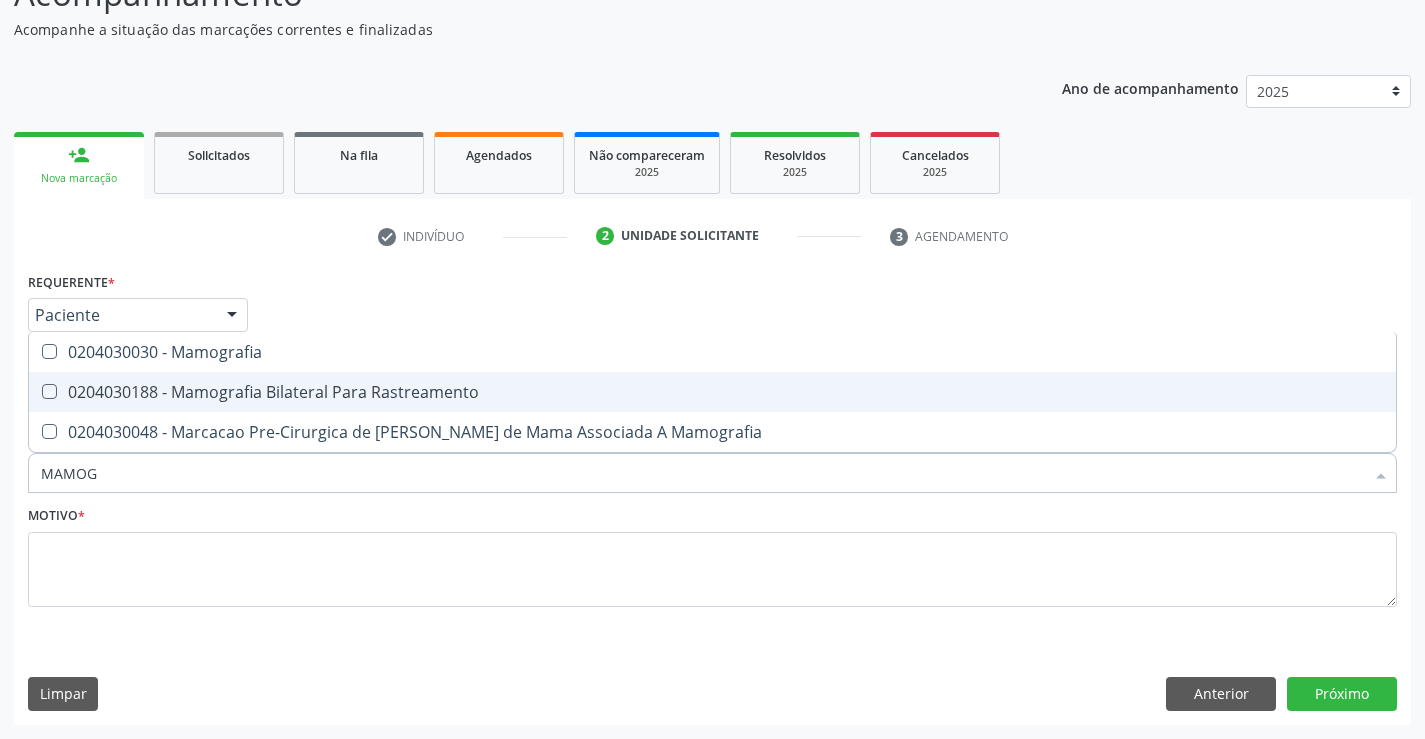 checkbox on "true" 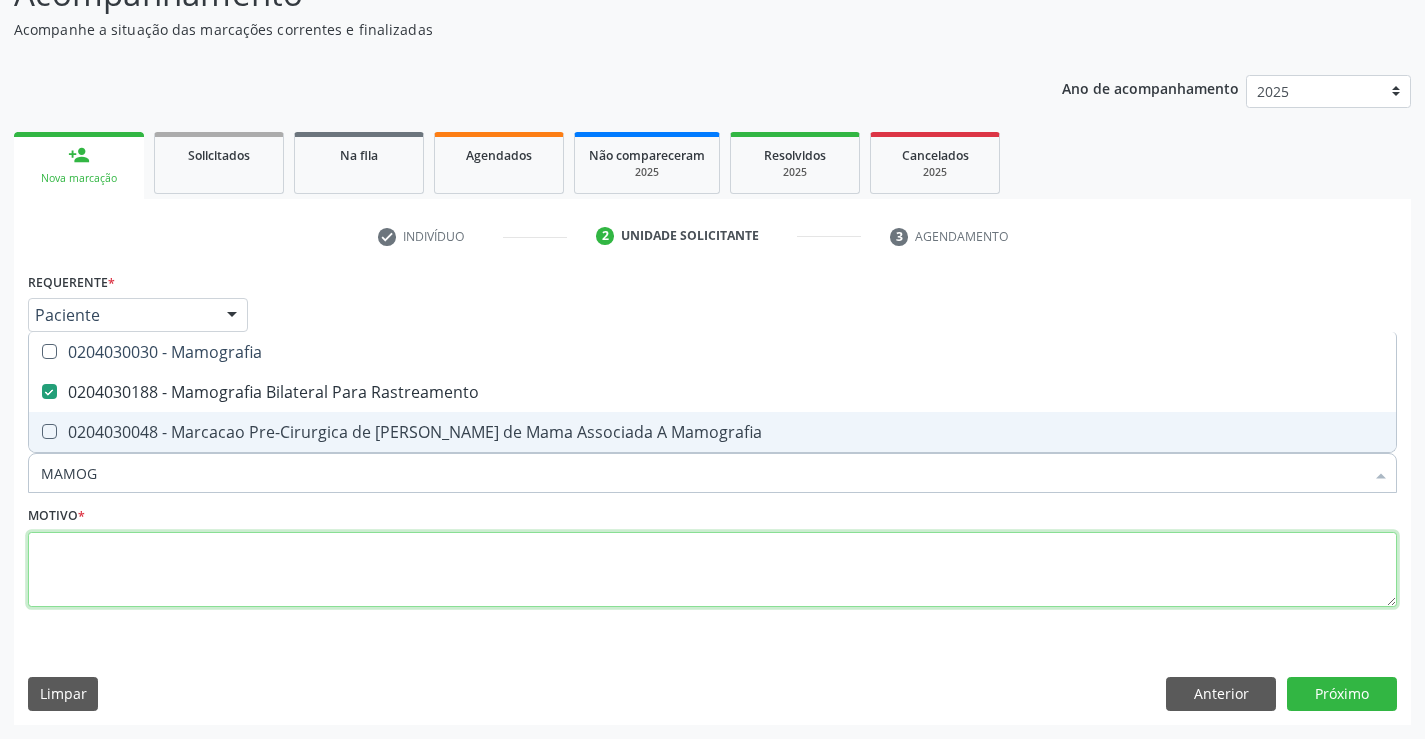 click at bounding box center [712, 570] 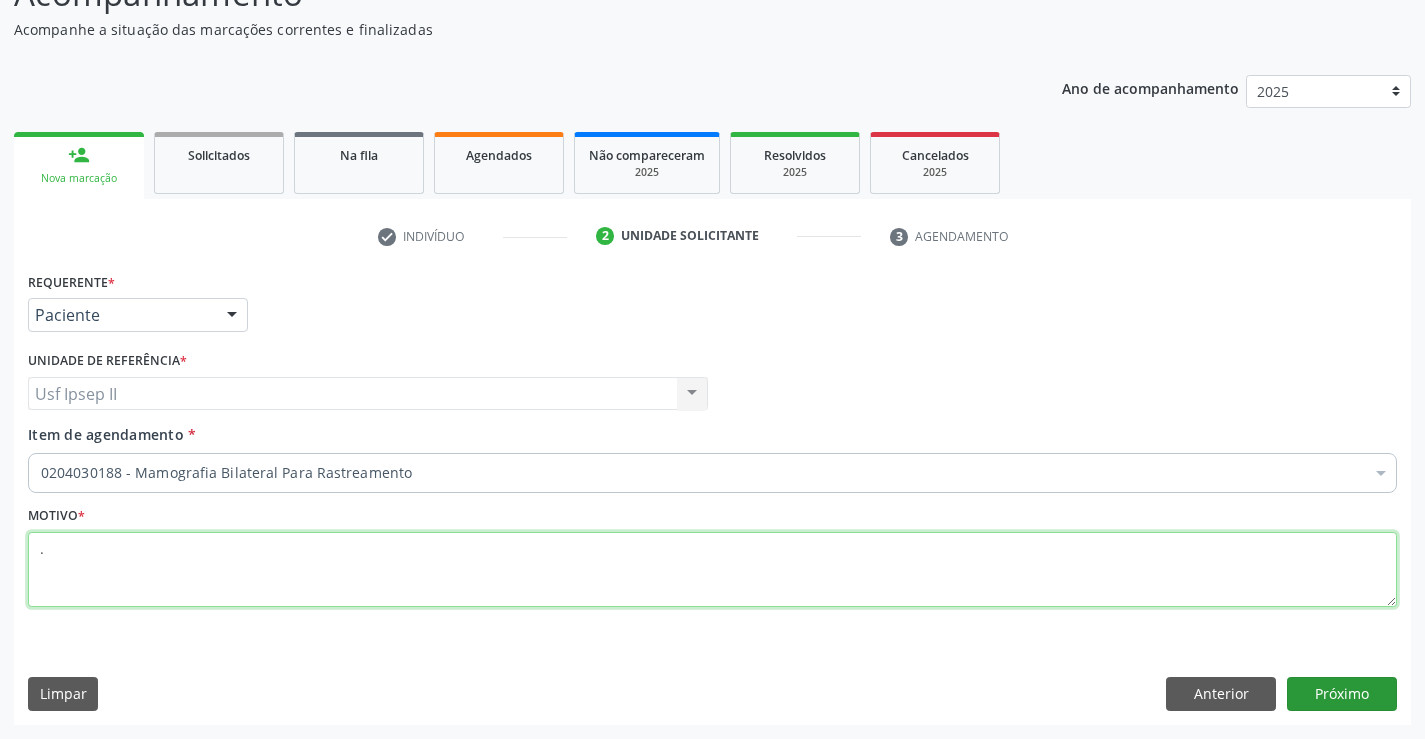 type on "." 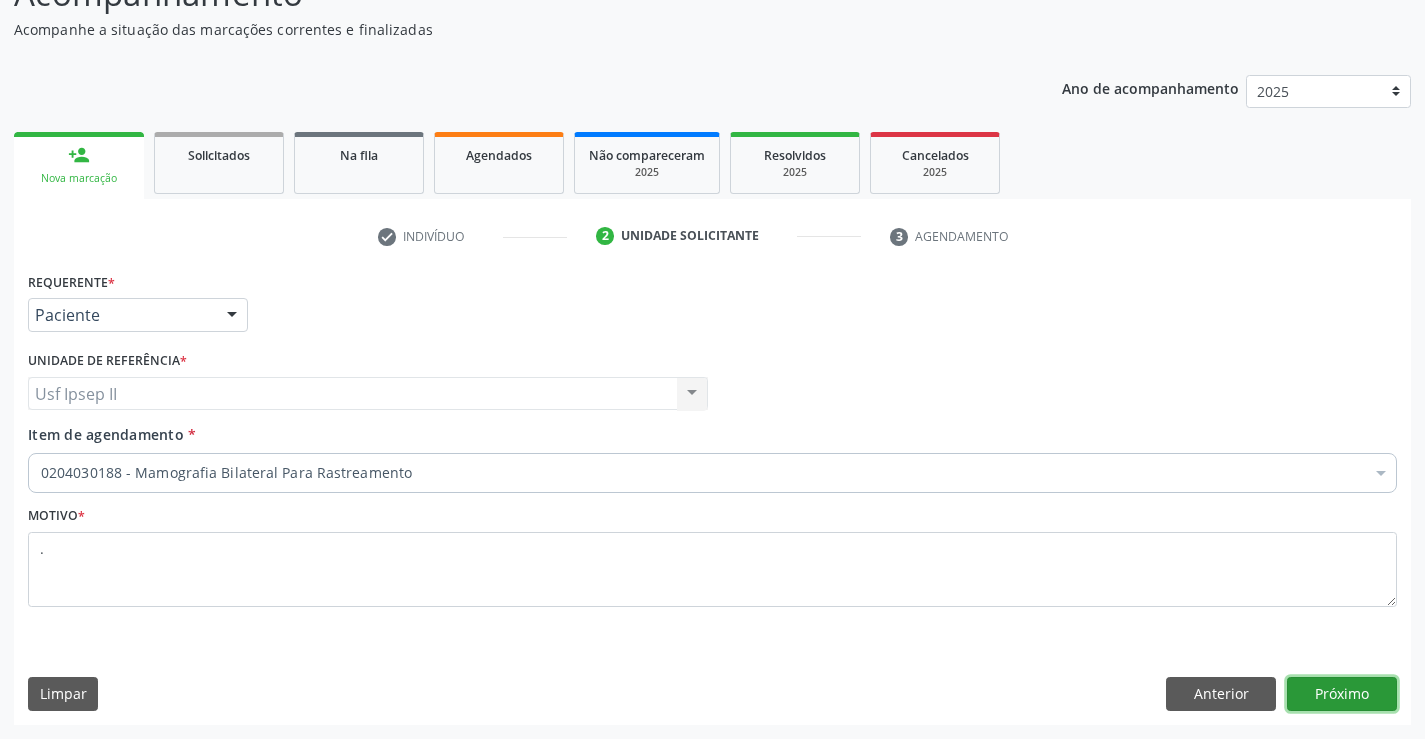 click on "Próximo" at bounding box center (1342, 694) 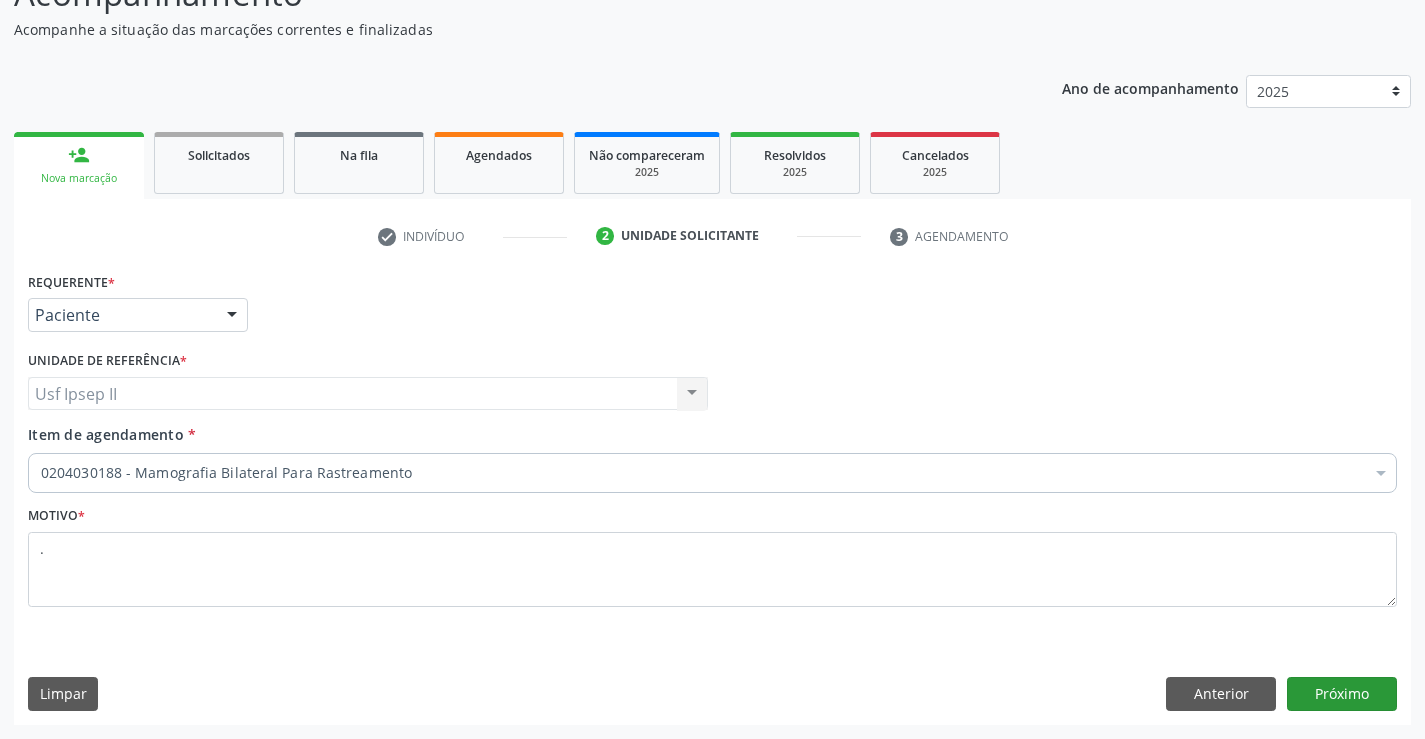 scroll, scrollTop: 131, scrollLeft: 0, axis: vertical 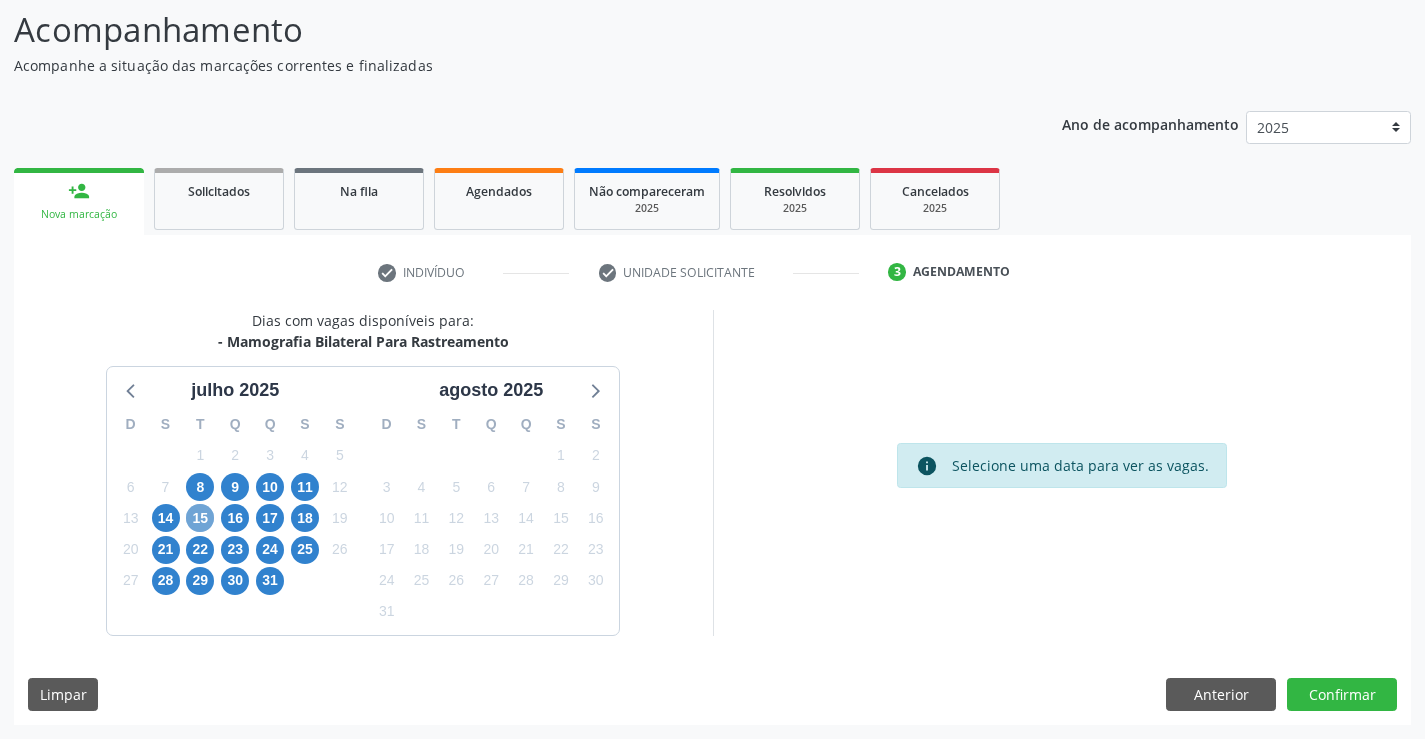 click on "15" at bounding box center [200, 518] 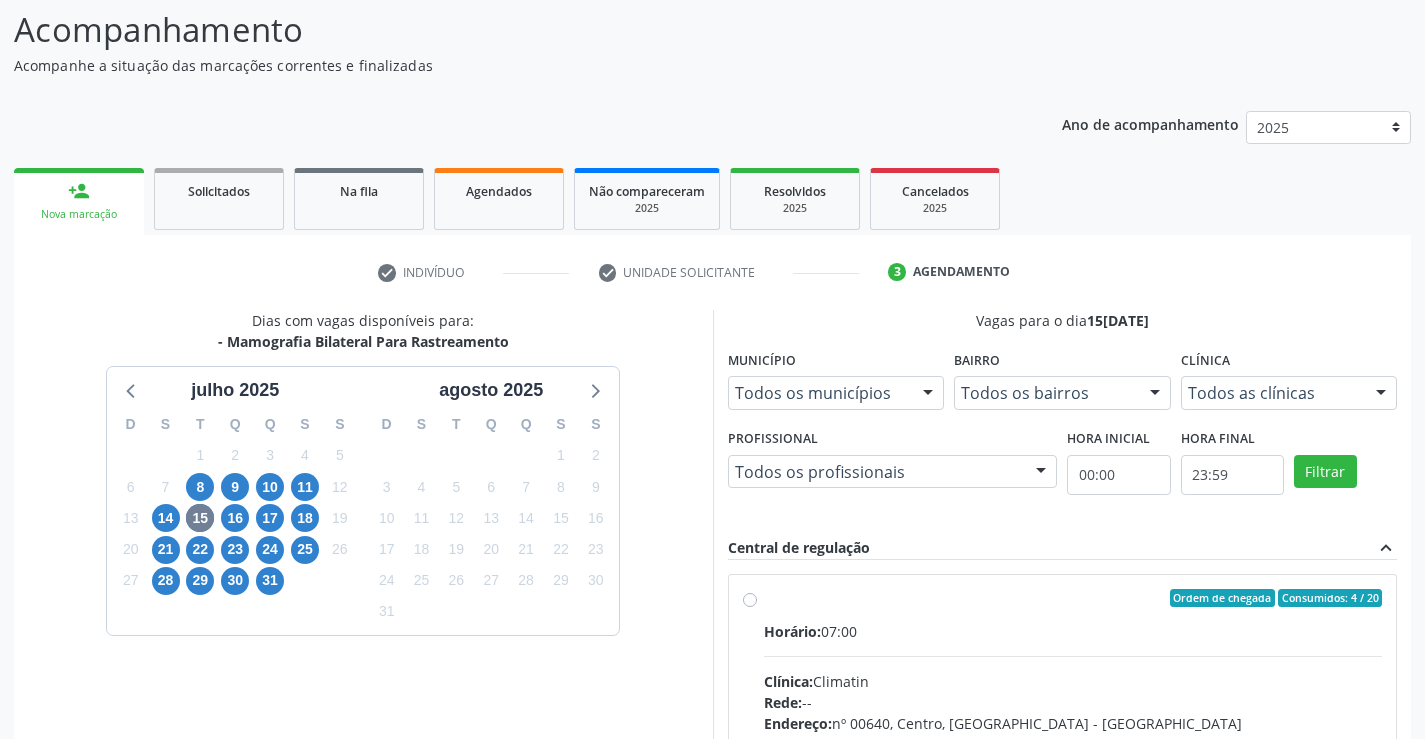 click on "Ordem de chegada
Consumidos: 4 / 20
Horário:   07:00
Clínica:  Climatin
Rede:
--
Endereço:   nº 00640, Centro, Serra Talhada - PE
Telefone:   (81) 38311133
Profissional:
Ana Carolina Barboza de Andrada Melo Lyra
Informações adicionais sobre o atendimento
Idade de atendimento:
de 0 a 120 anos
Gênero(s) atendido(s):
Masculino e Feminino
Informações adicionais:
--" at bounding box center (1073, 742) 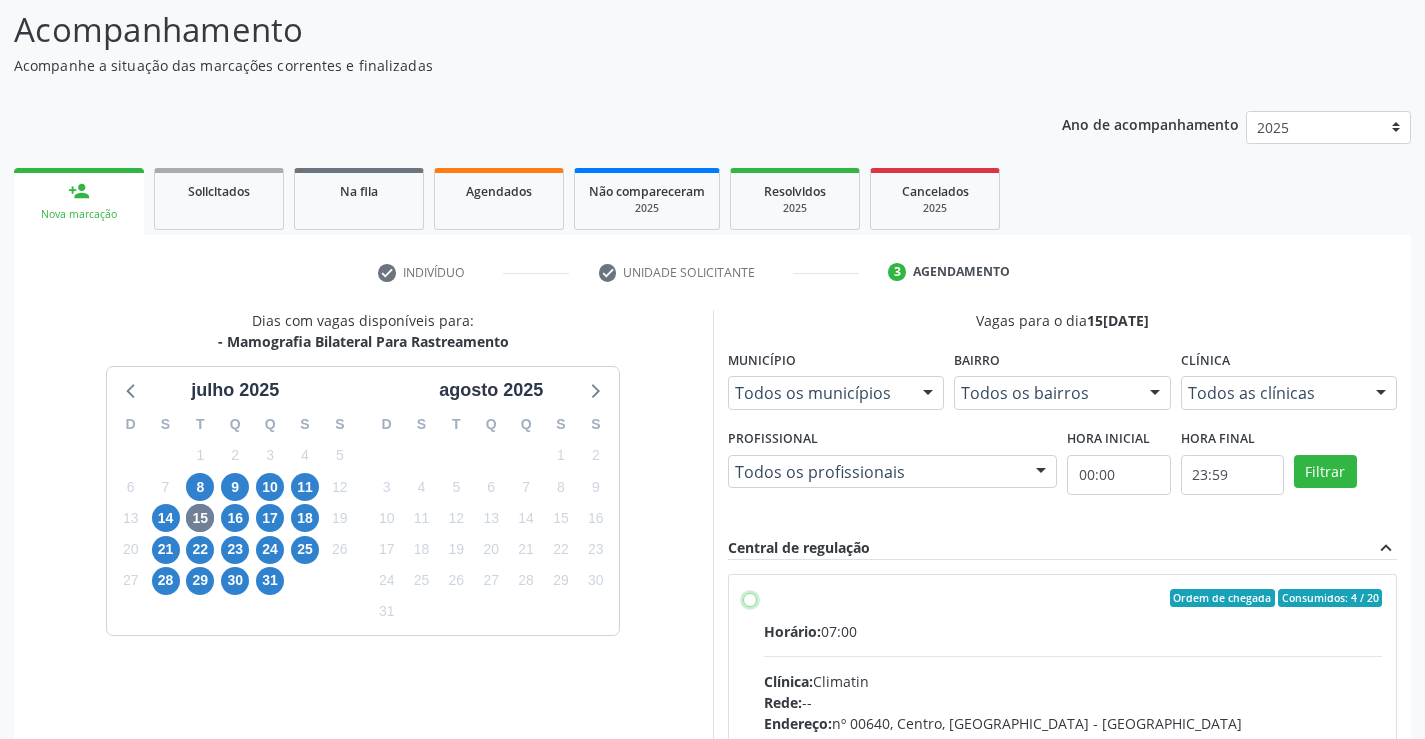 click on "Ordem de chegada
Consumidos: 4 / 20
Horário:   07:00
Clínica:  Climatin
Rede:
--
Endereço:   nº 00640, Centro, Serra Talhada - PE
Telefone:   (81) 38311133
Profissional:
Ana Carolina Barboza de Andrada Melo Lyra
Informações adicionais sobre o atendimento
Idade de atendimento:
de 0 a 120 anos
Gênero(s) atendido(s):
Masculino e Feminino
Informações adicionais:
--" at bounding box center (750, 598) 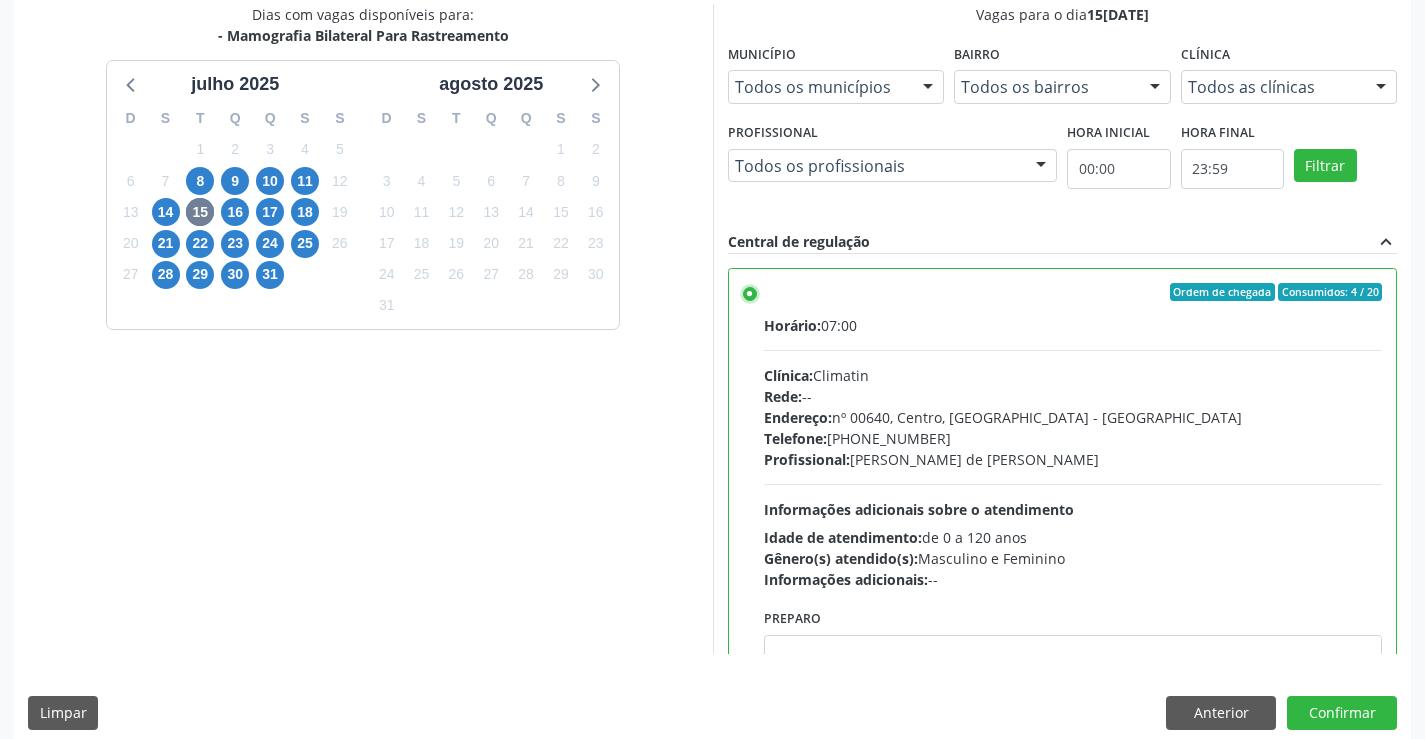 scroll, scrollTop: 456, scrollLeft: 0, axis: vertical 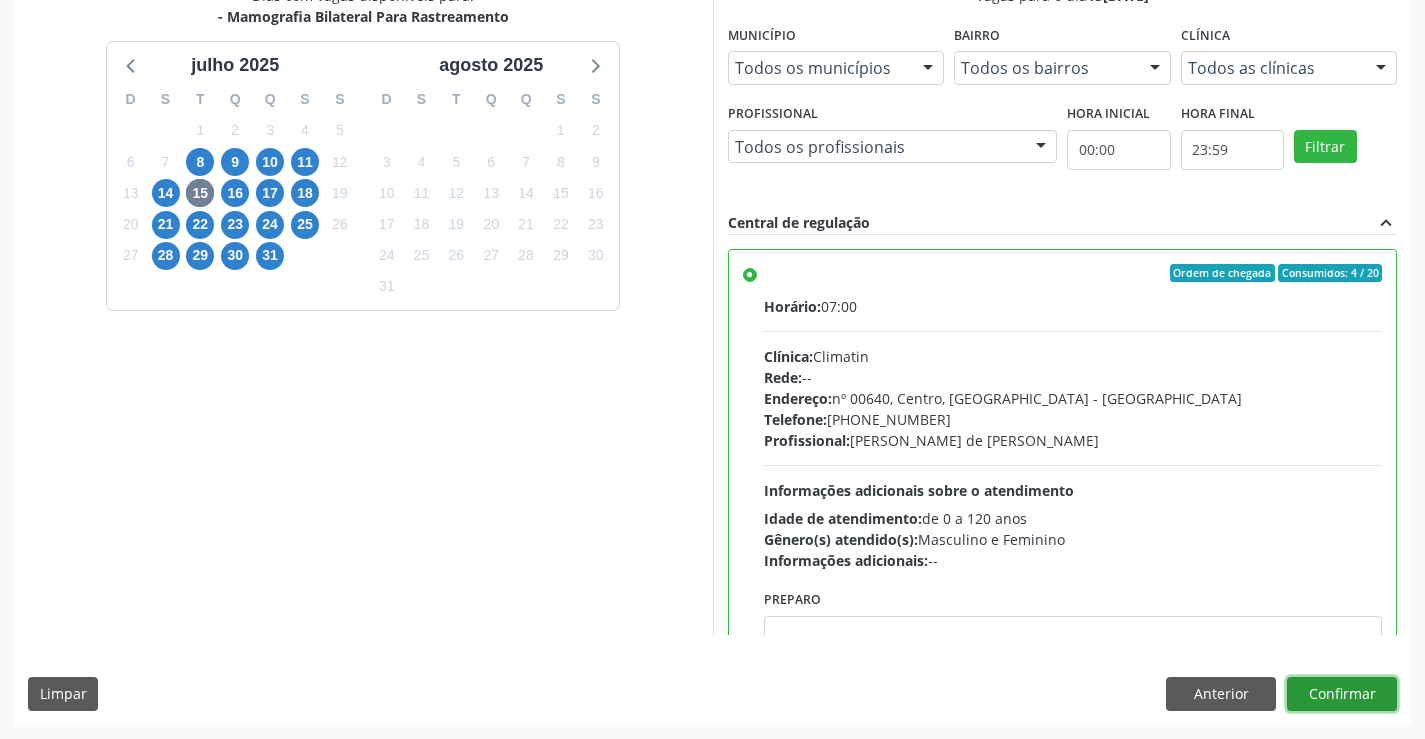 click on "Confirmar" at bounding box center [1342, 694] 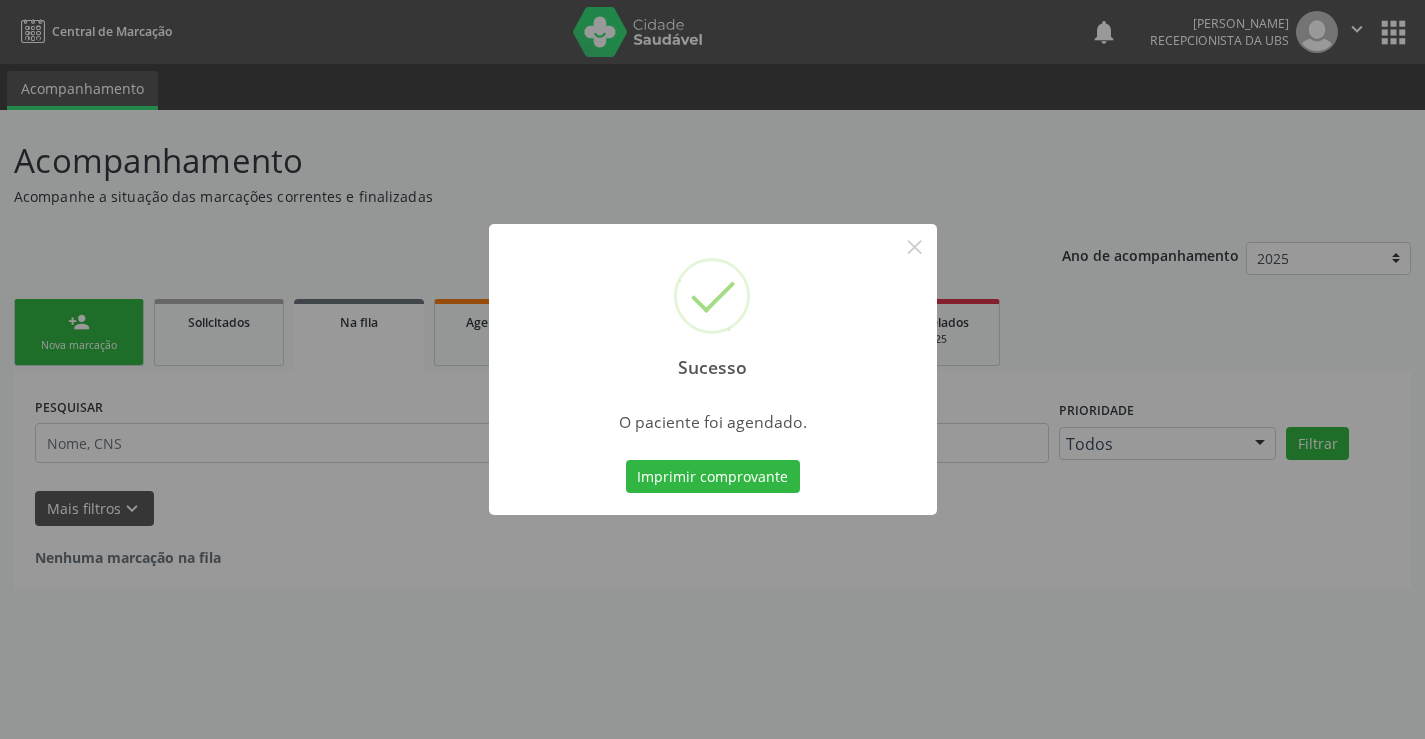scroll, scrollTop: 0, scrollLeft: 0, axis: both 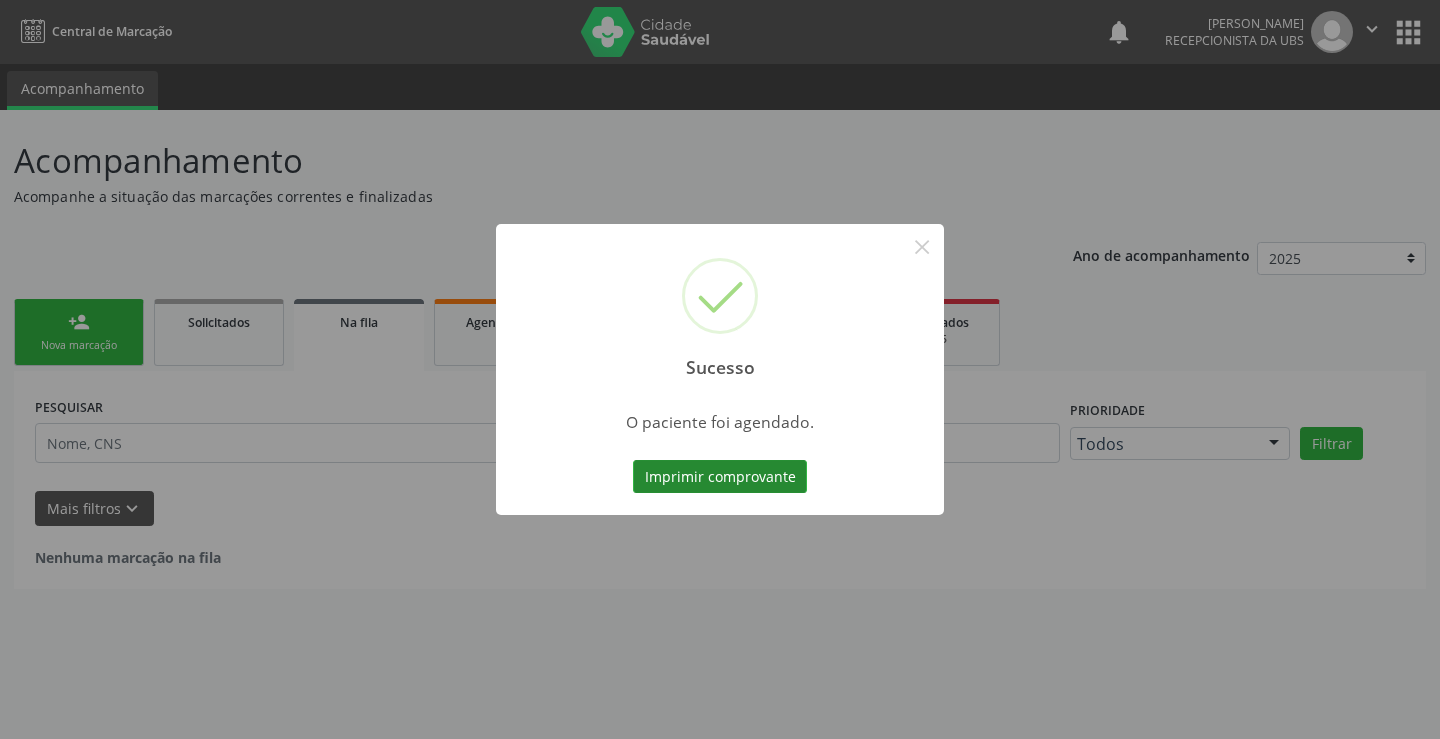 click on "Imprimir comprovante" at bounding box center (720, 477) 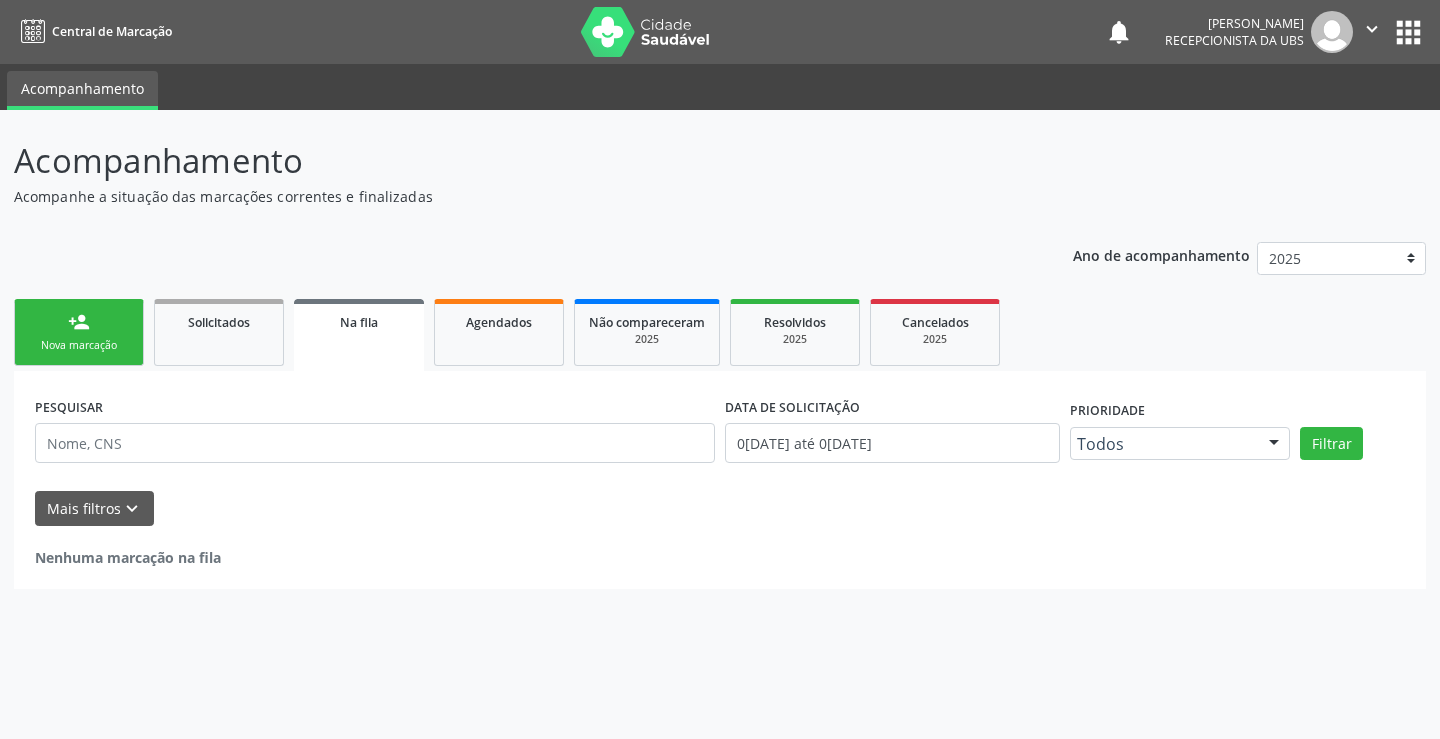 click on "person_add
Nova marcação" at bounding box center [79, 332] 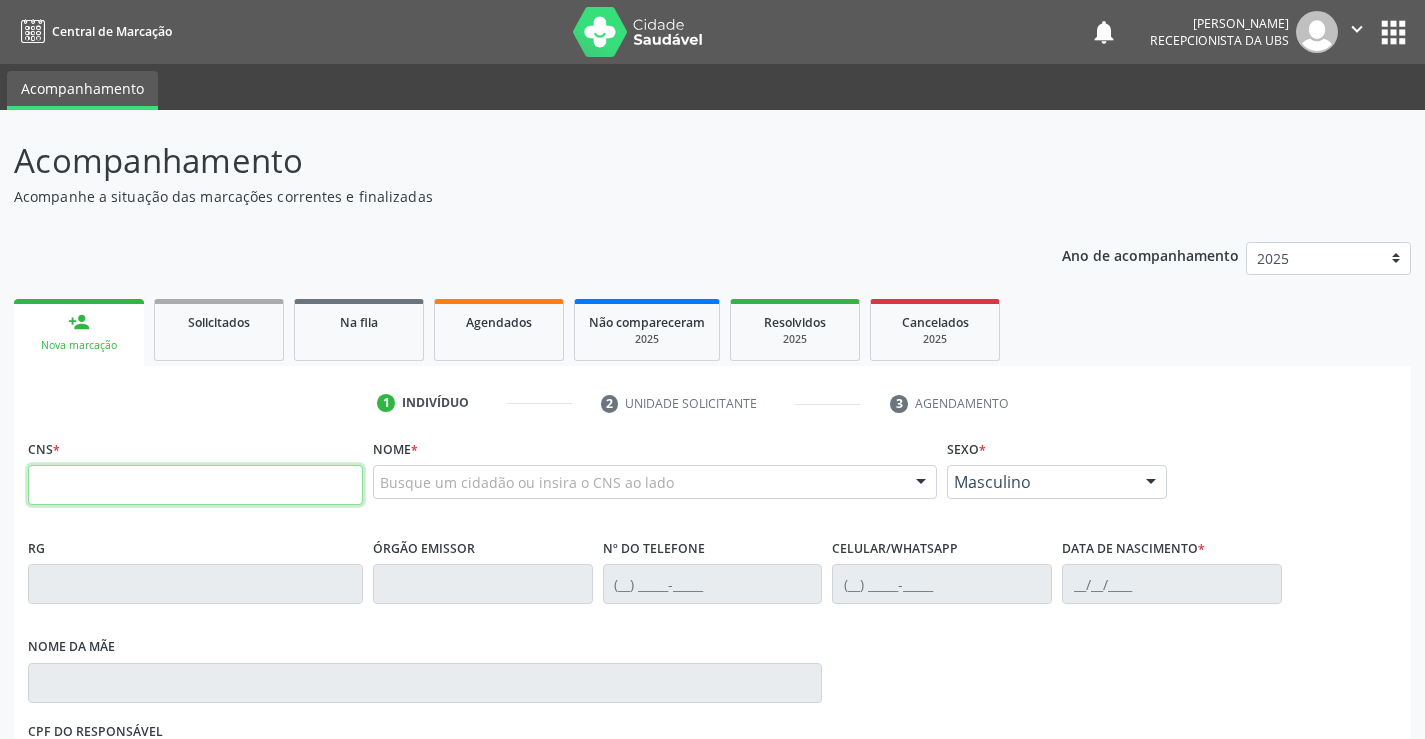 click at bounding box center (195, 485) 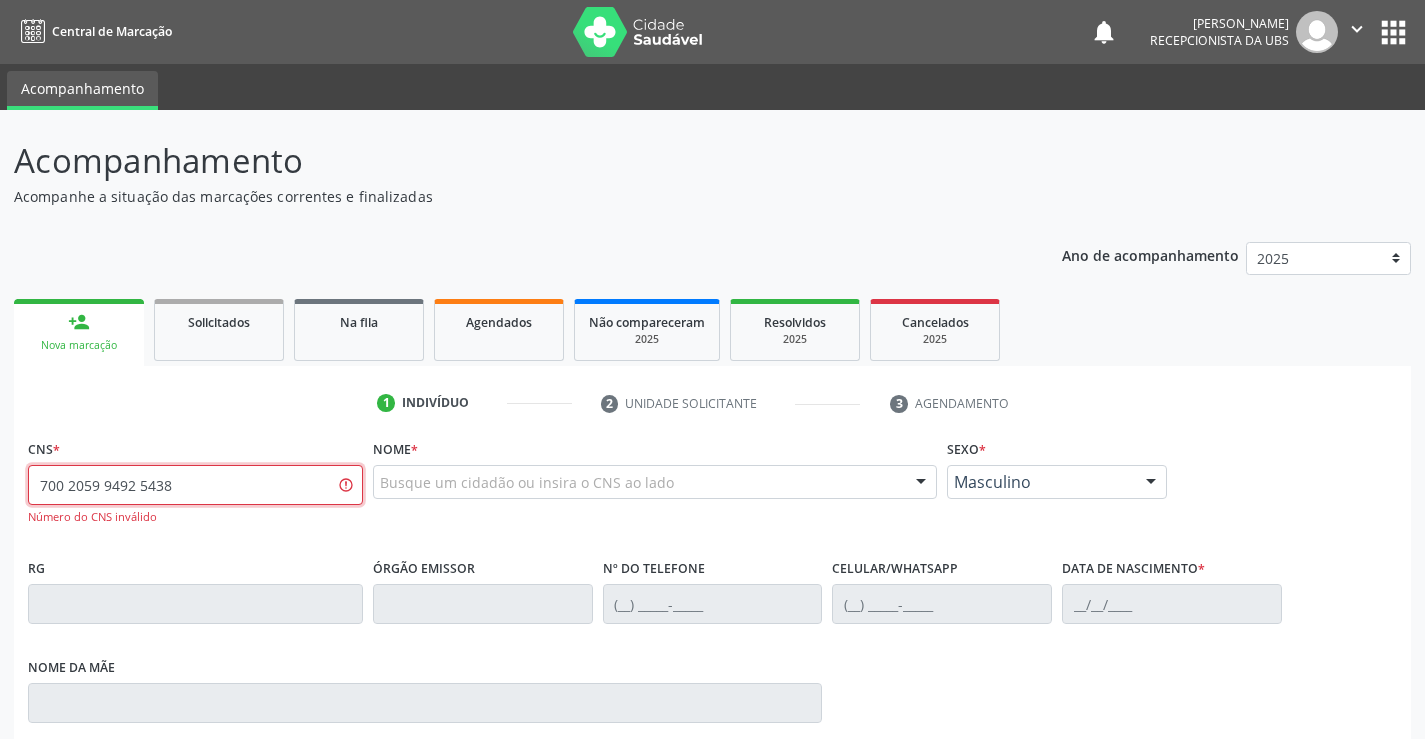 click on "700 2059 9492 5438" at bounding box center [195, 485] 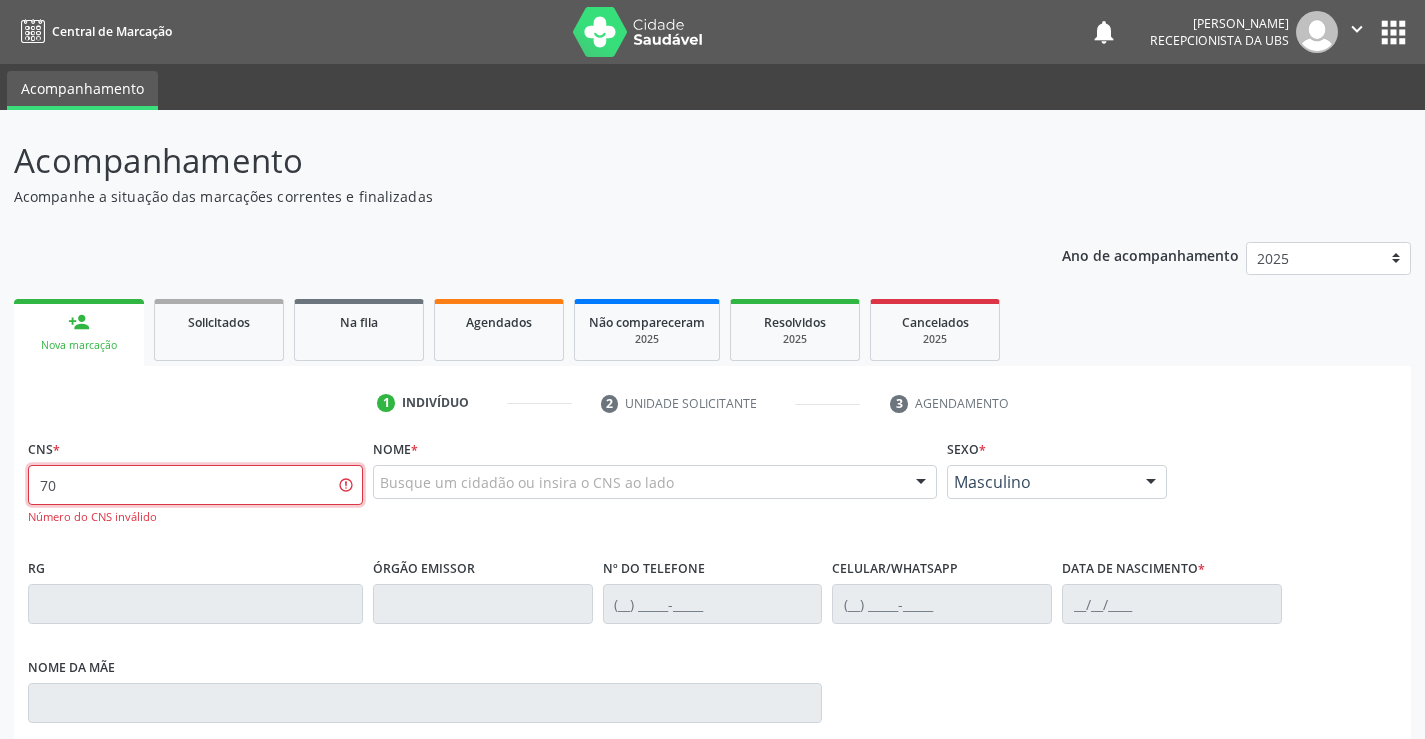 type on "7" 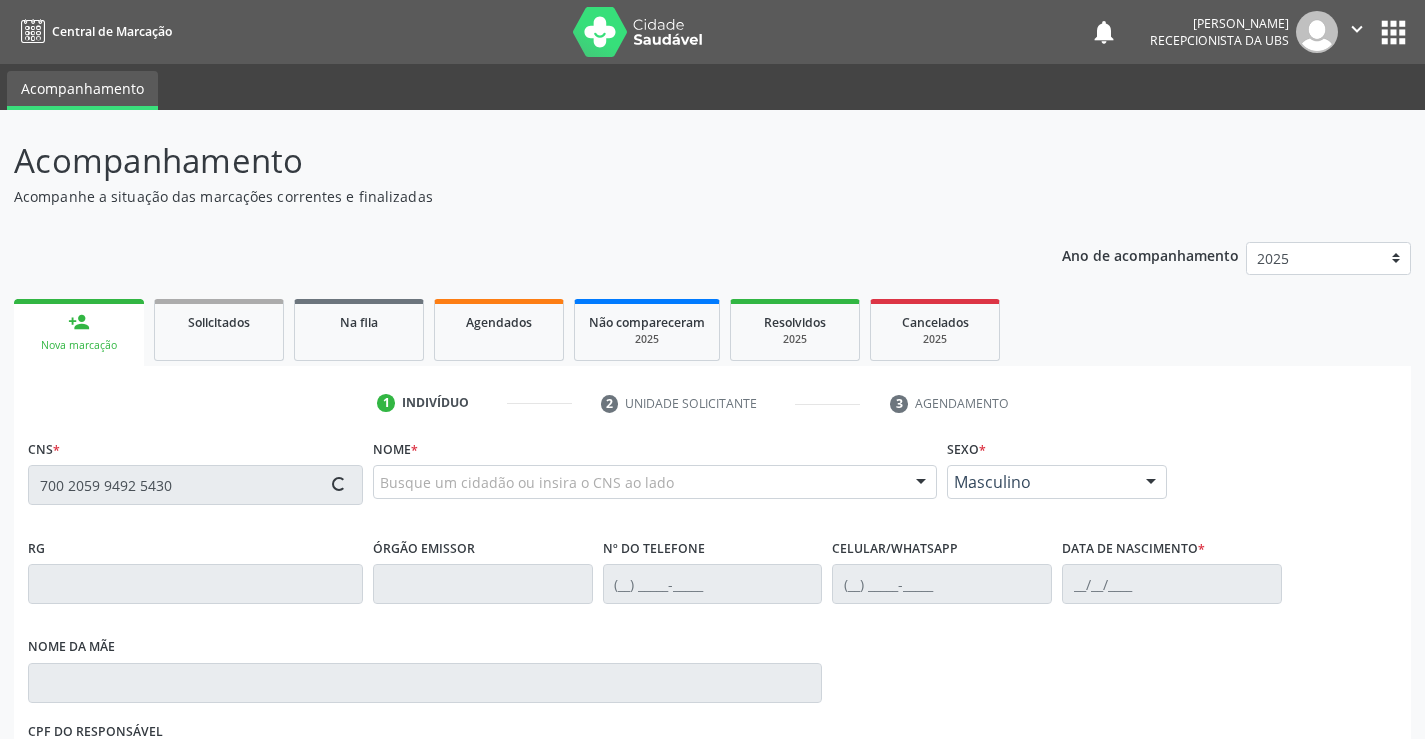 type on "700 2059 9492 5430" 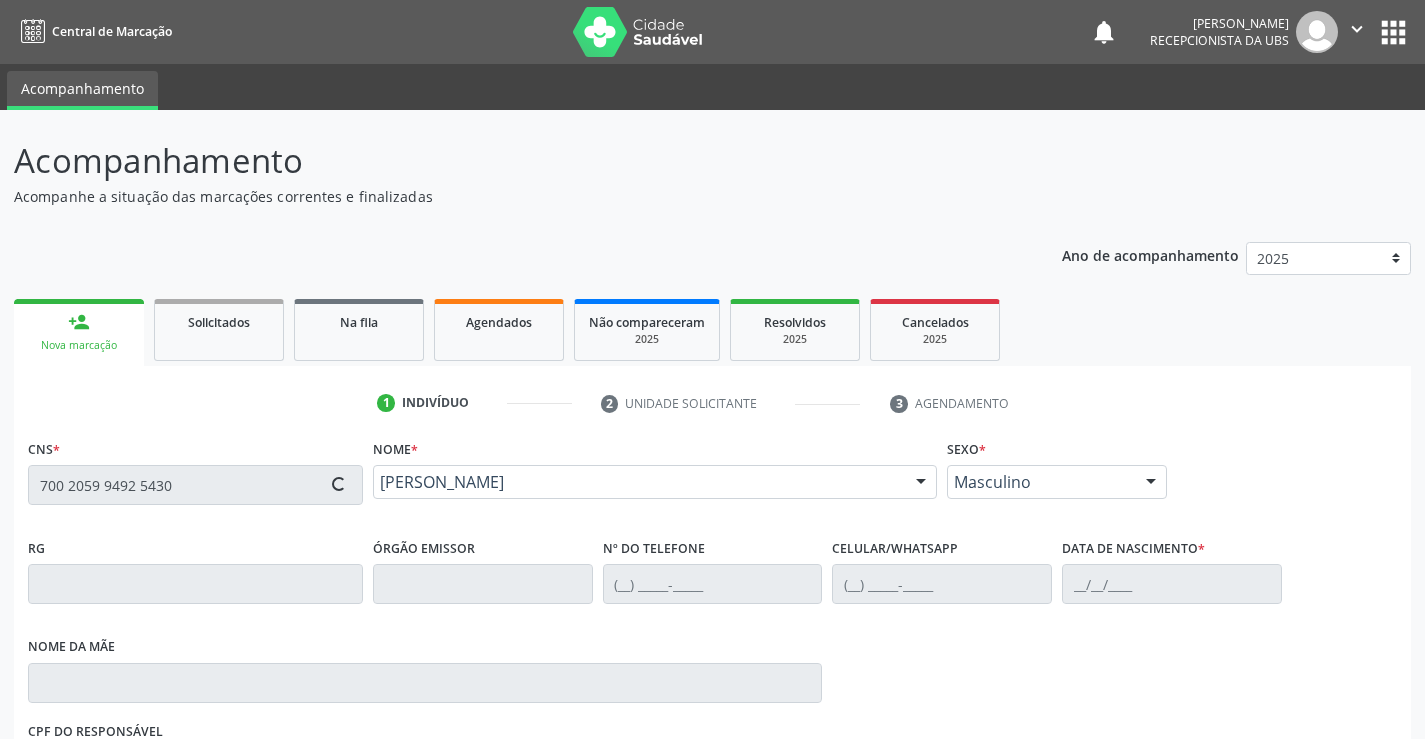 type on "(87) 99638-1597" 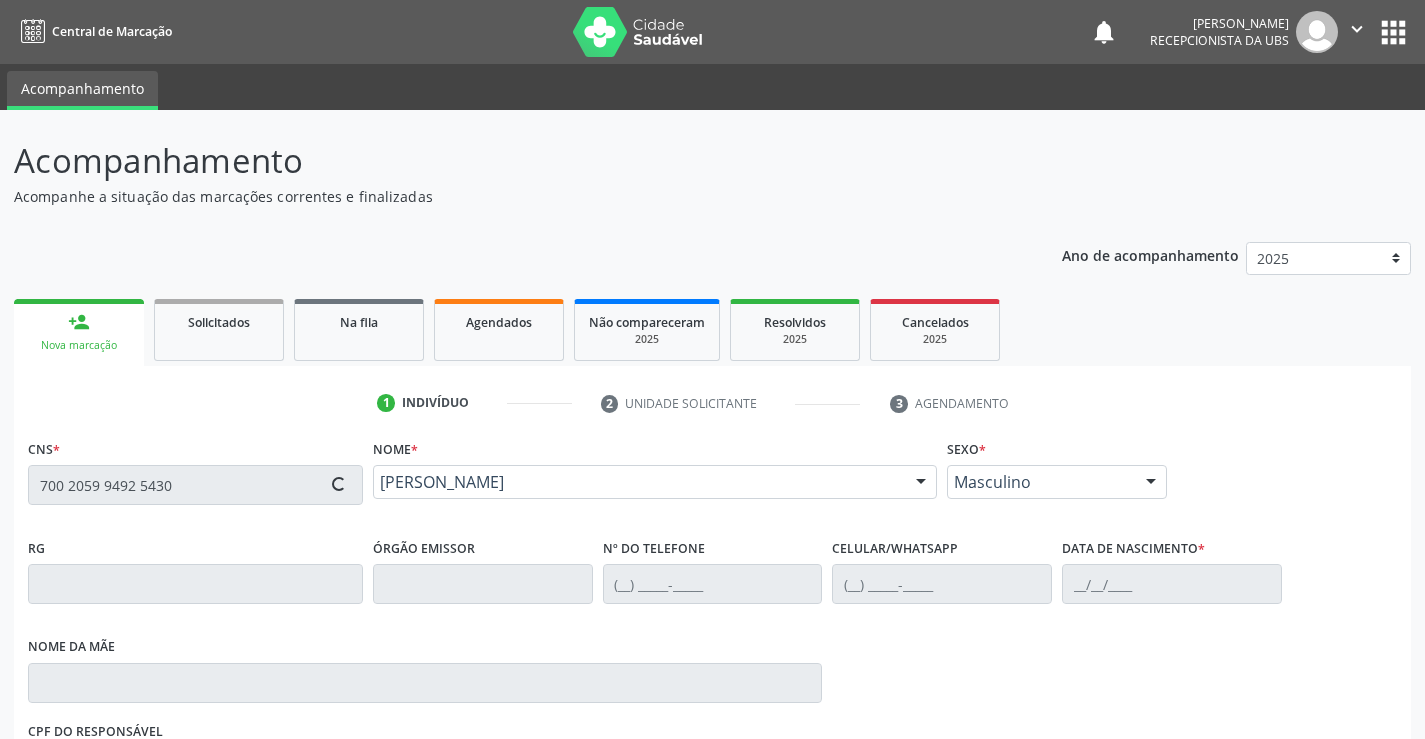 type on "11/07/1973" 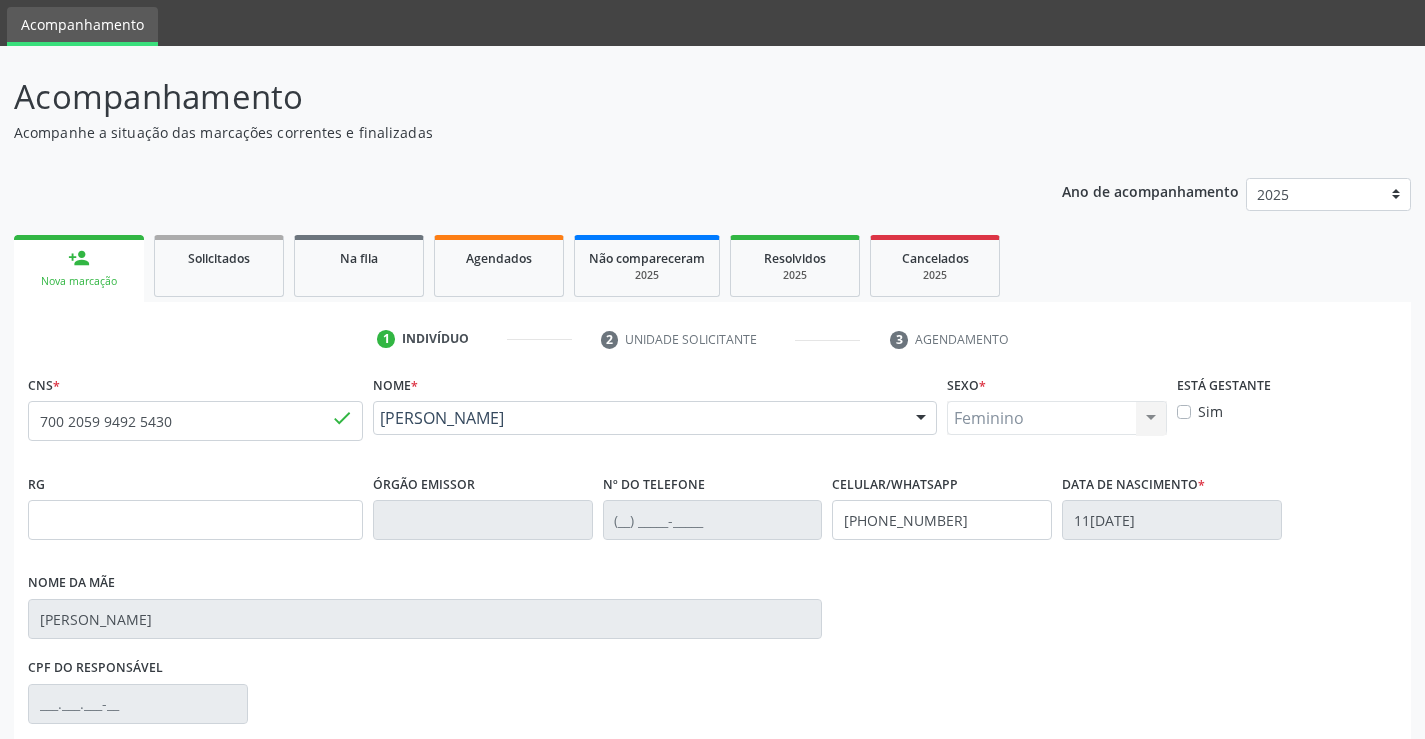 scroll, scrollTop: 100, scrollLeft: 0, axis: vertical 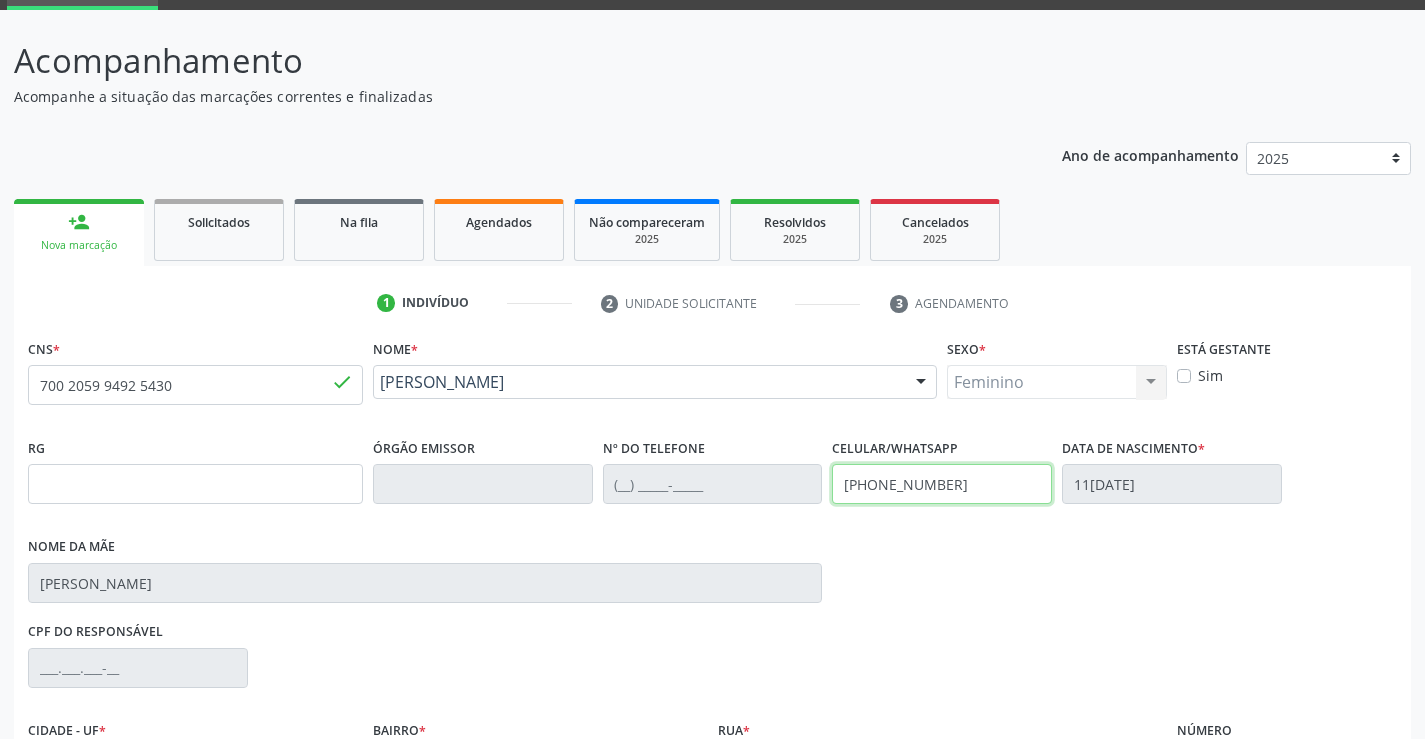 click on "(87) 99638-1597" at bounding box center (942, 484) 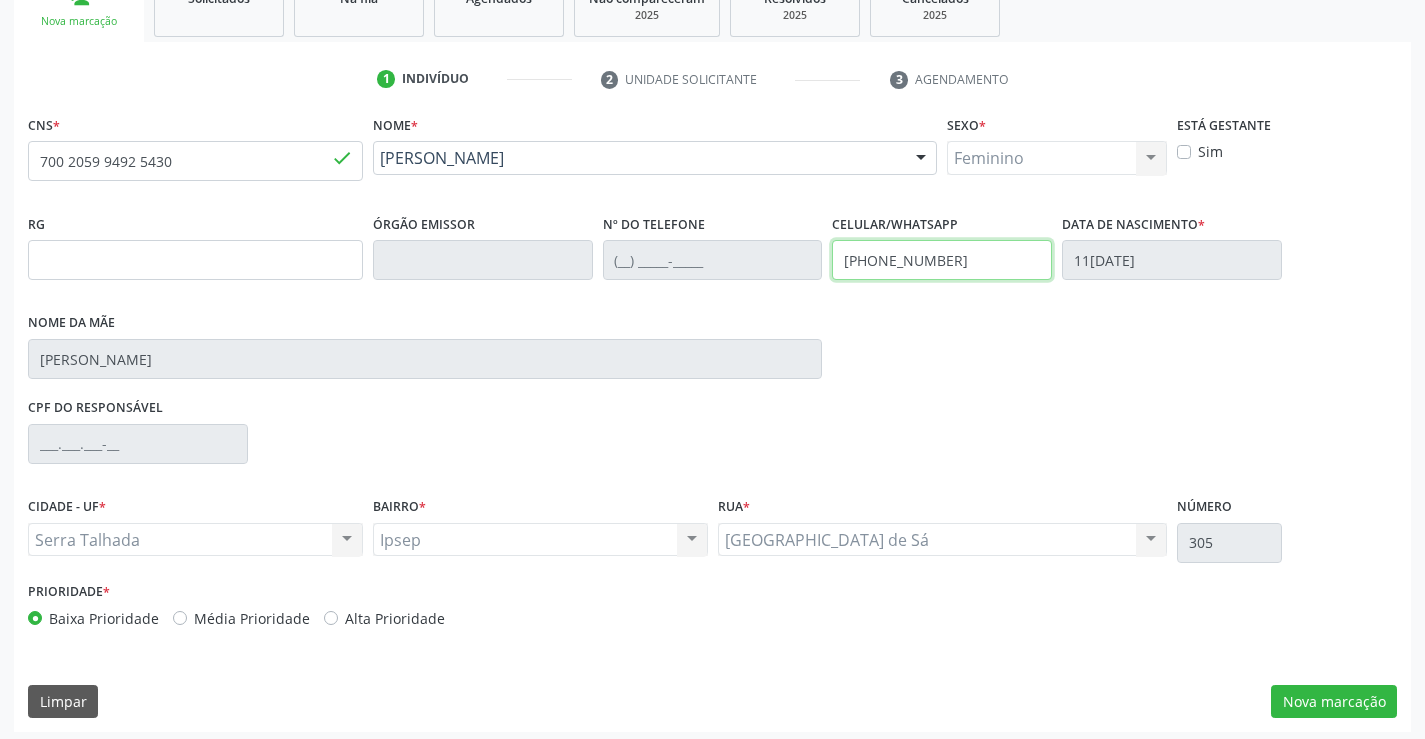 scroll, scrollTop: 331, scrollLeft: 0, axis: vertical 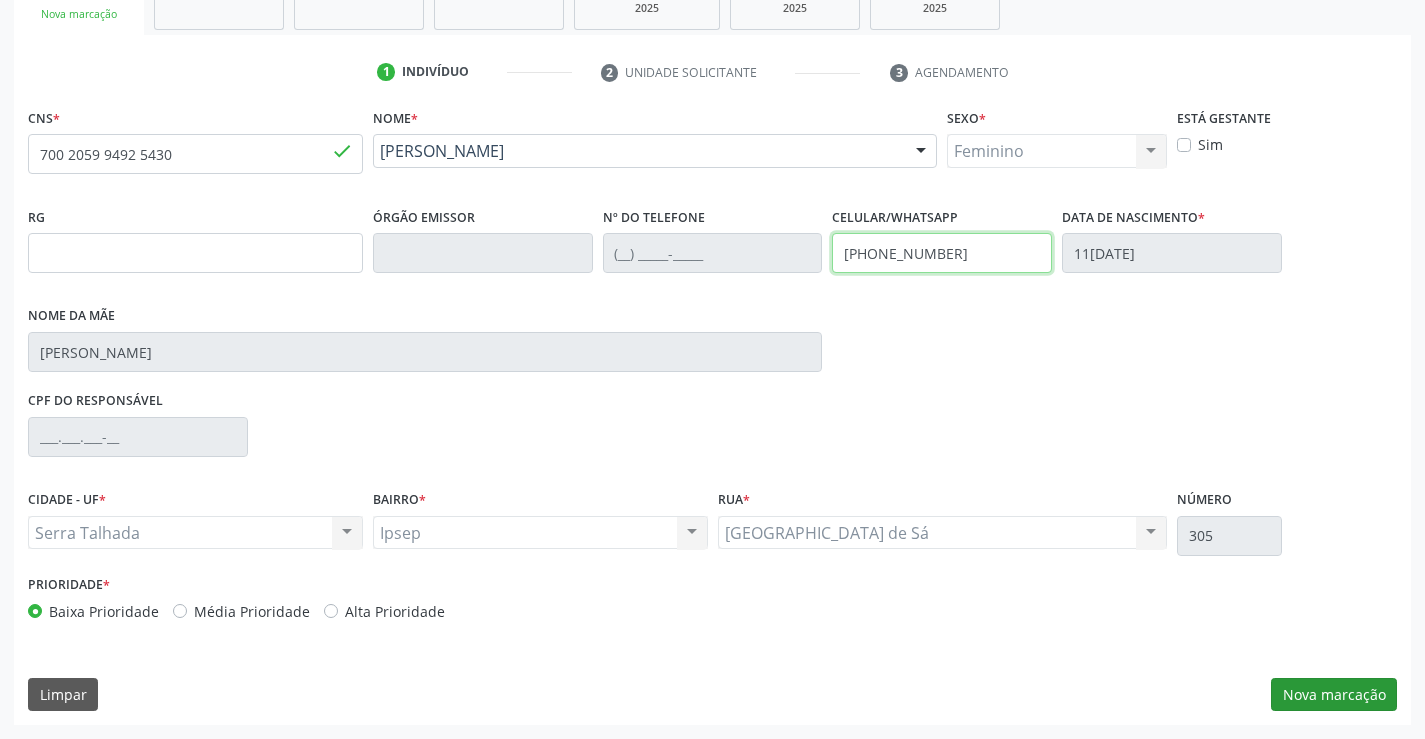 type on "(87) 99943-7985" 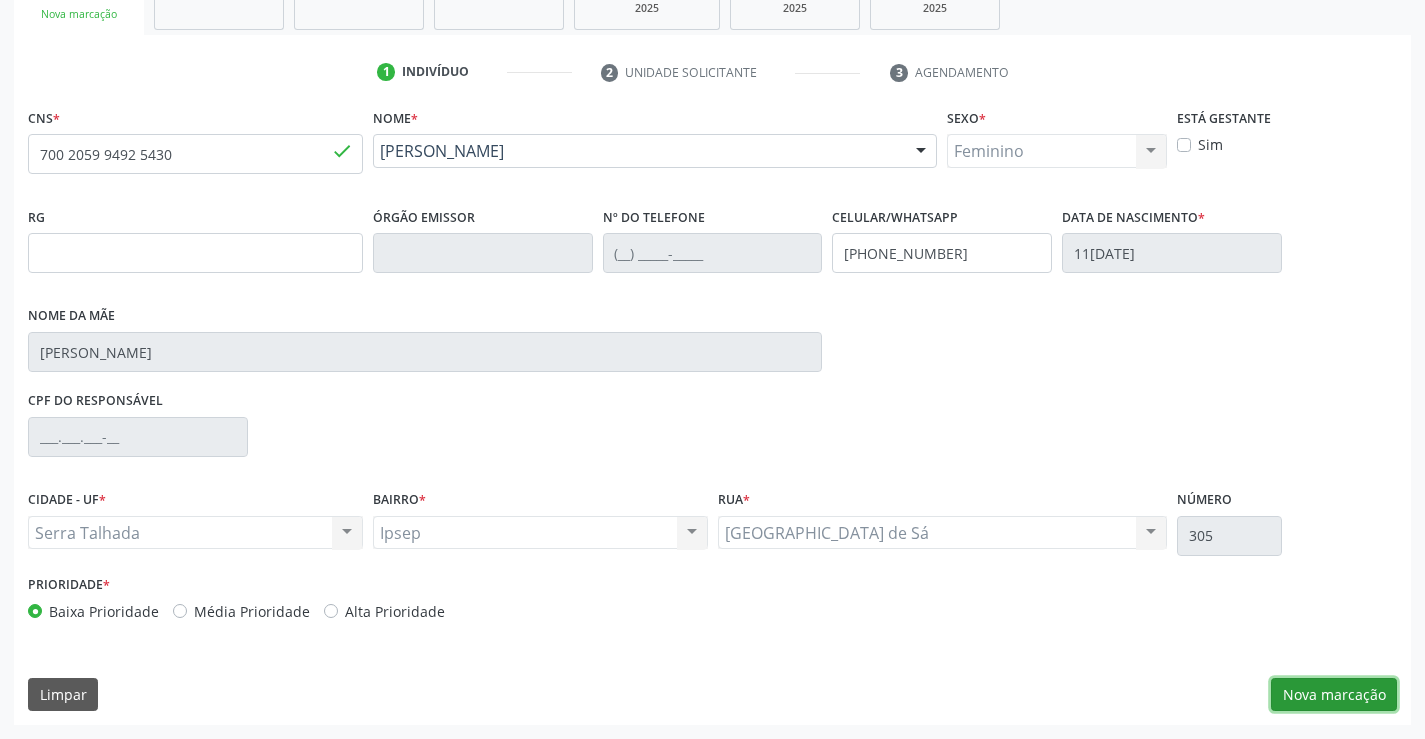 click on "Nova marcação" at bounding box center (1334, 695) 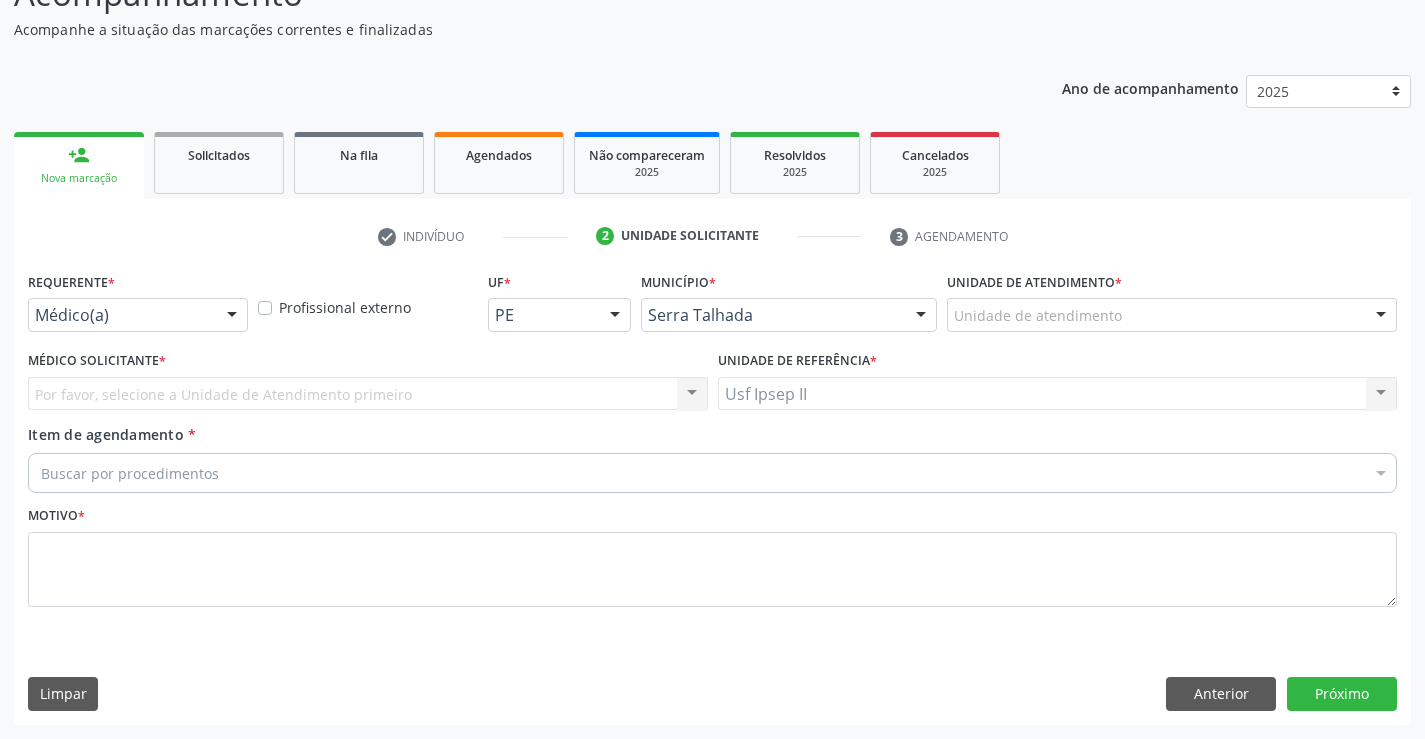 scroll, scrollTop: 167, scrollLeft: 0, axis: vertical 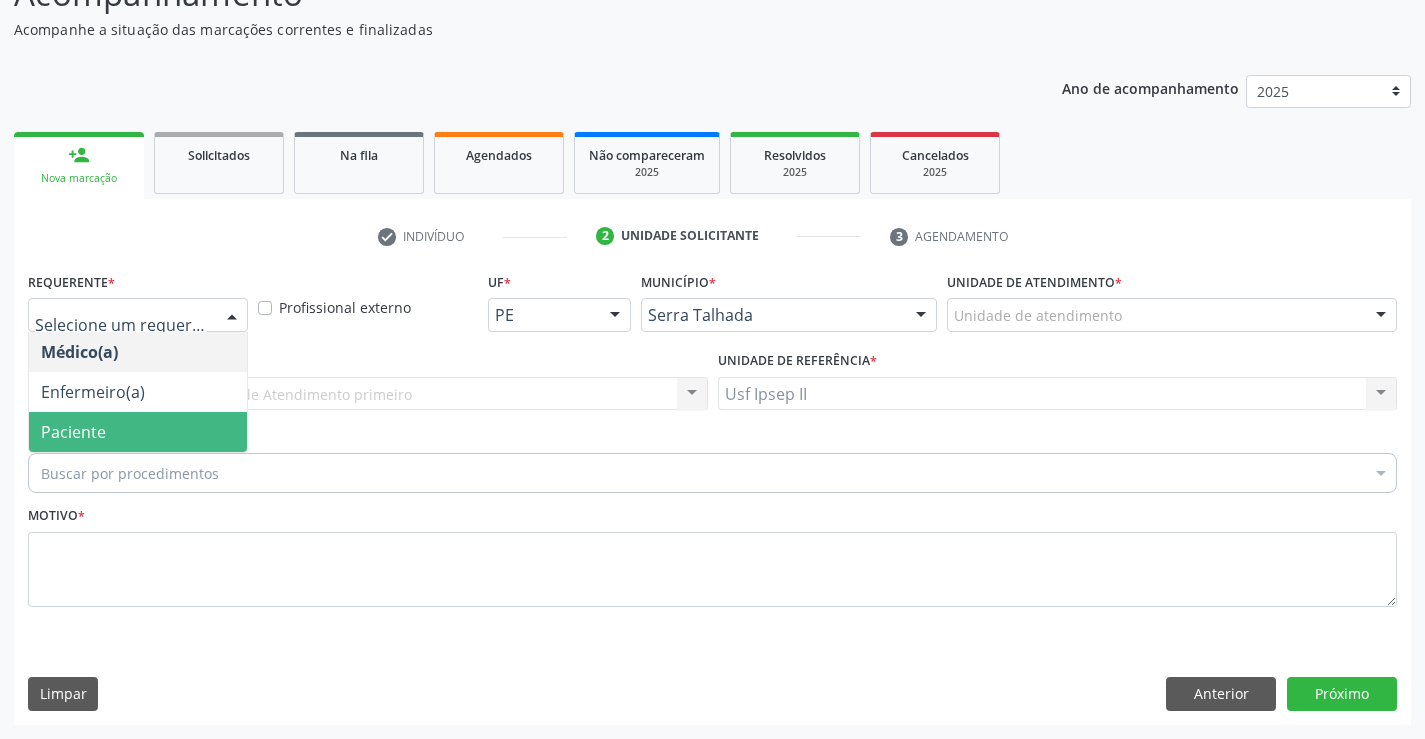 click on "Paciente" at bounding box center (138, 432) 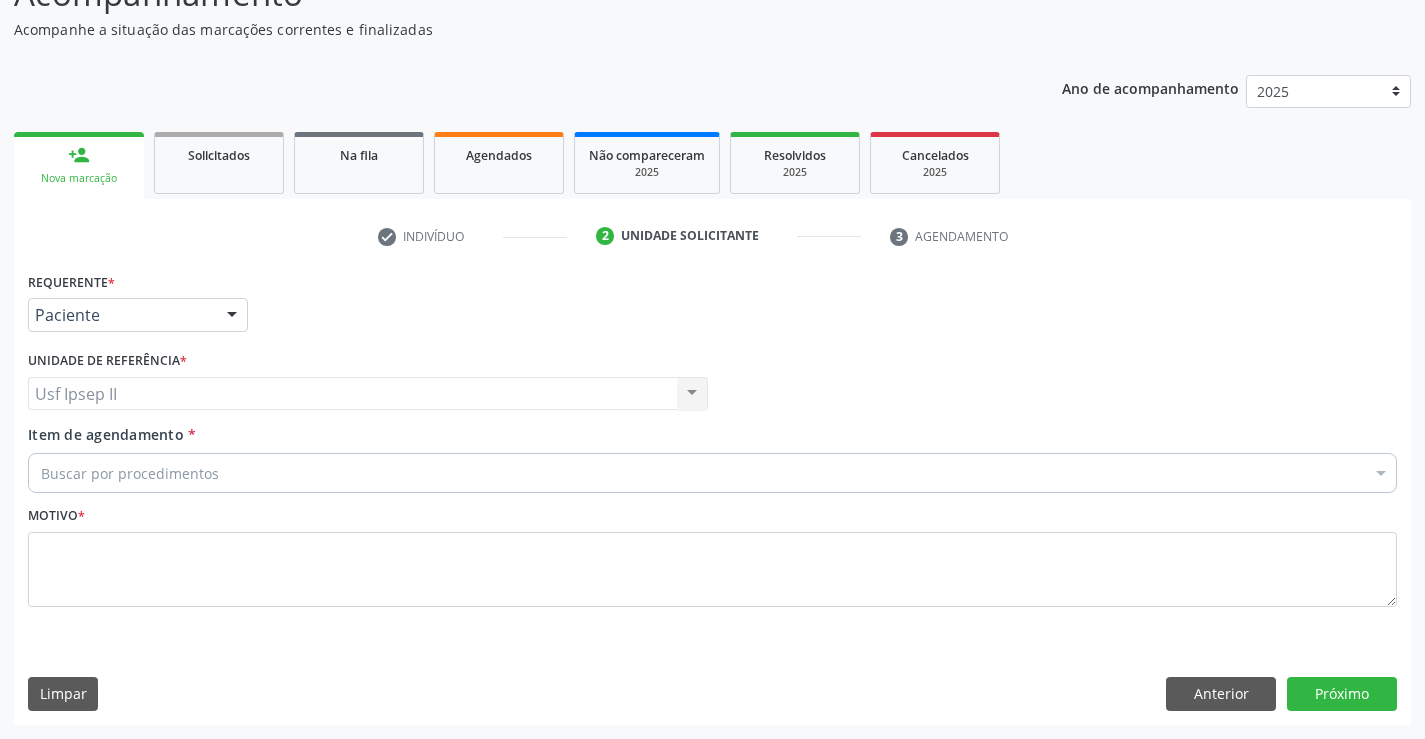 click on "Buscar por procedimentos" at bounding box center (712, 473) 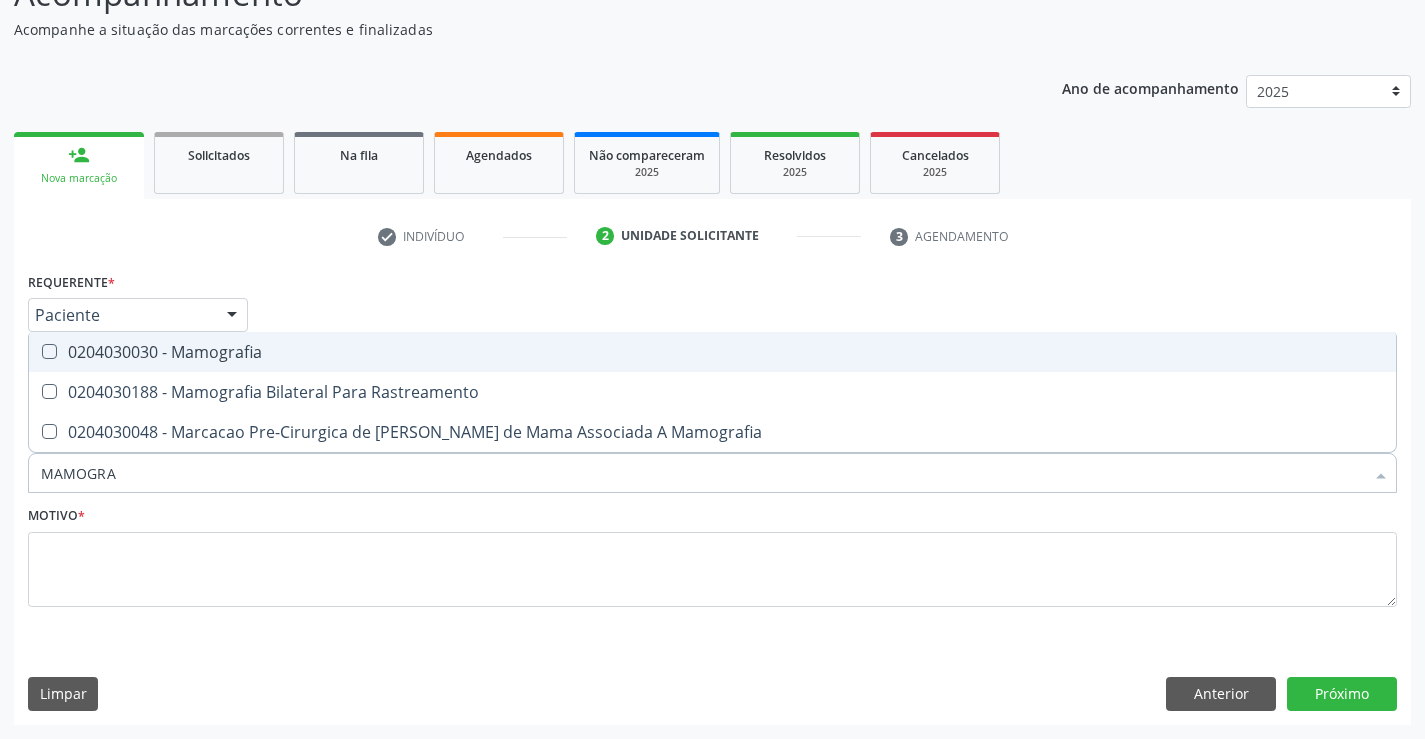 type on "MAMOGRAF" 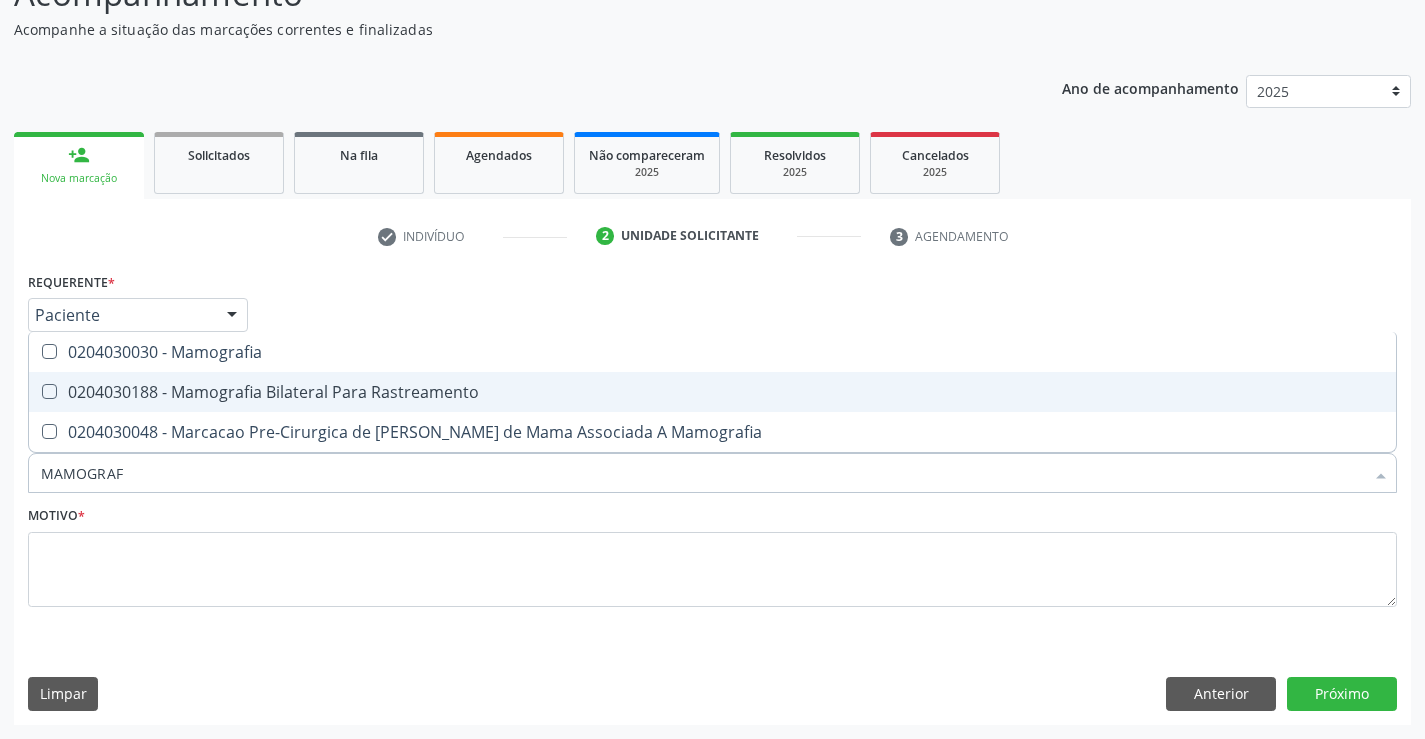 click on "0204030188 - Mamografia Bilateral Para Rastreamento" at bounding box center [712, 392] 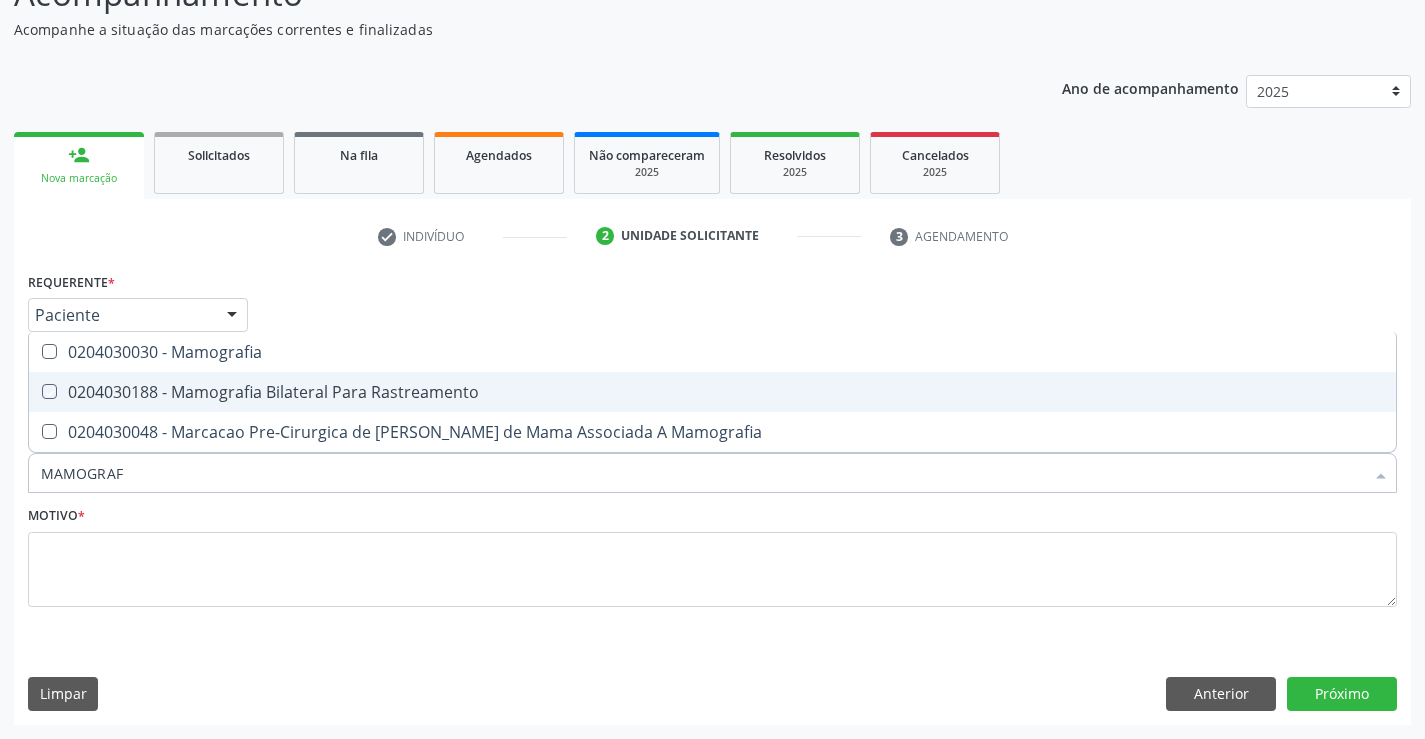 checkbox on "true" 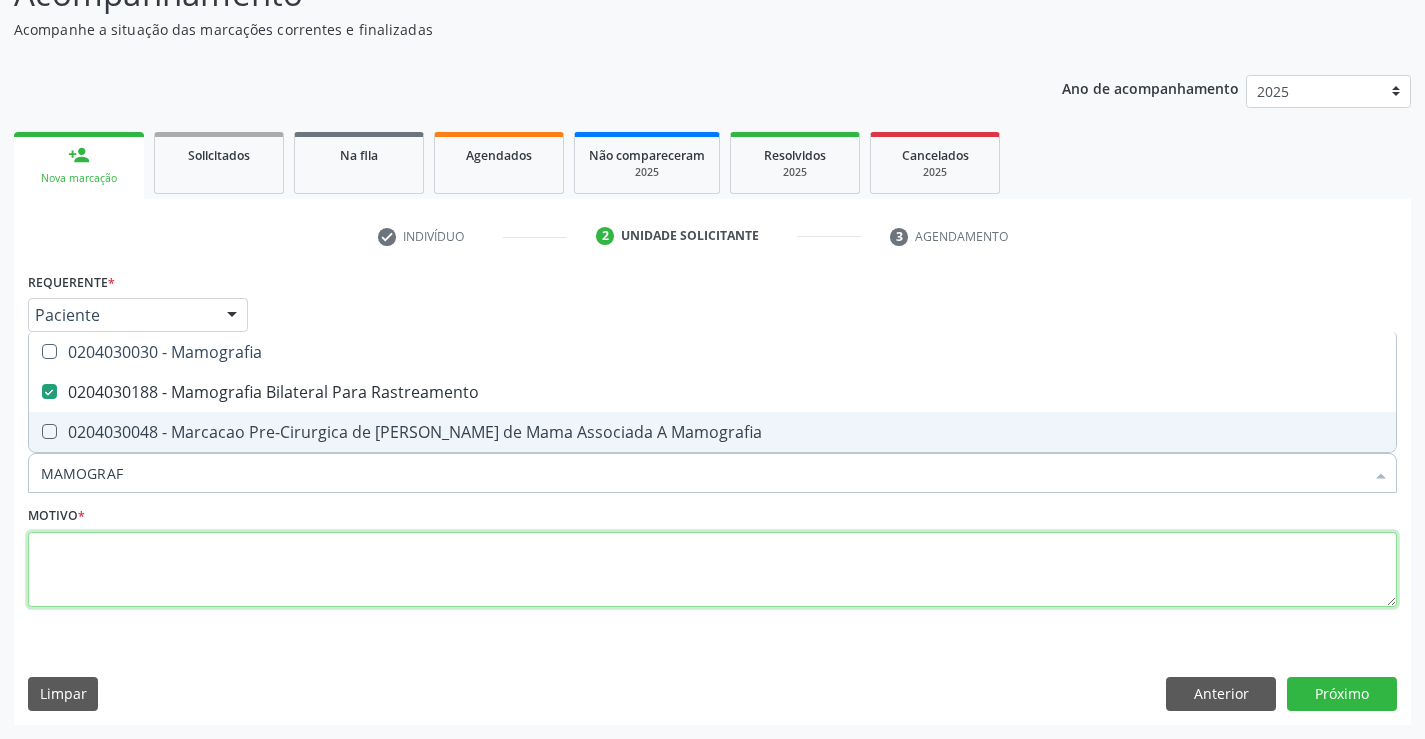 click at bounding box center [712, 570] 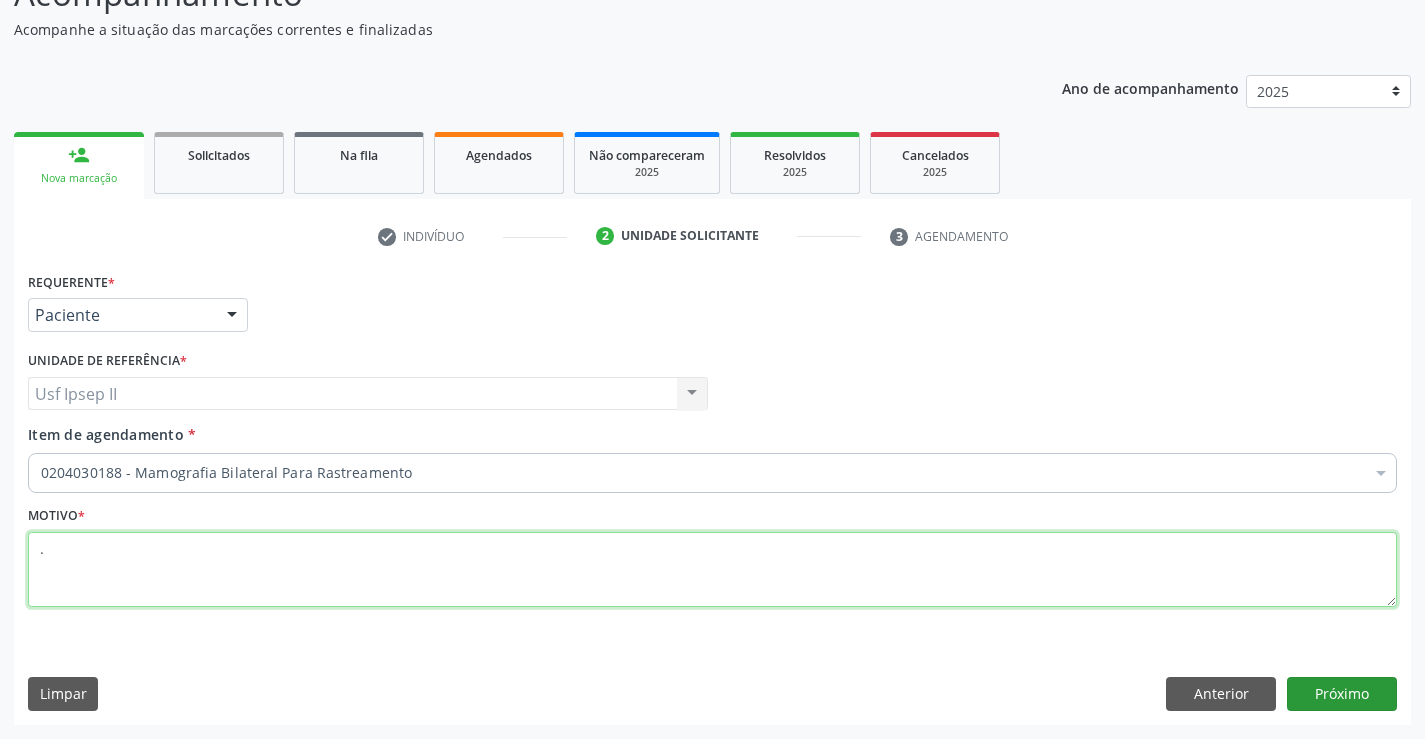 type on "." 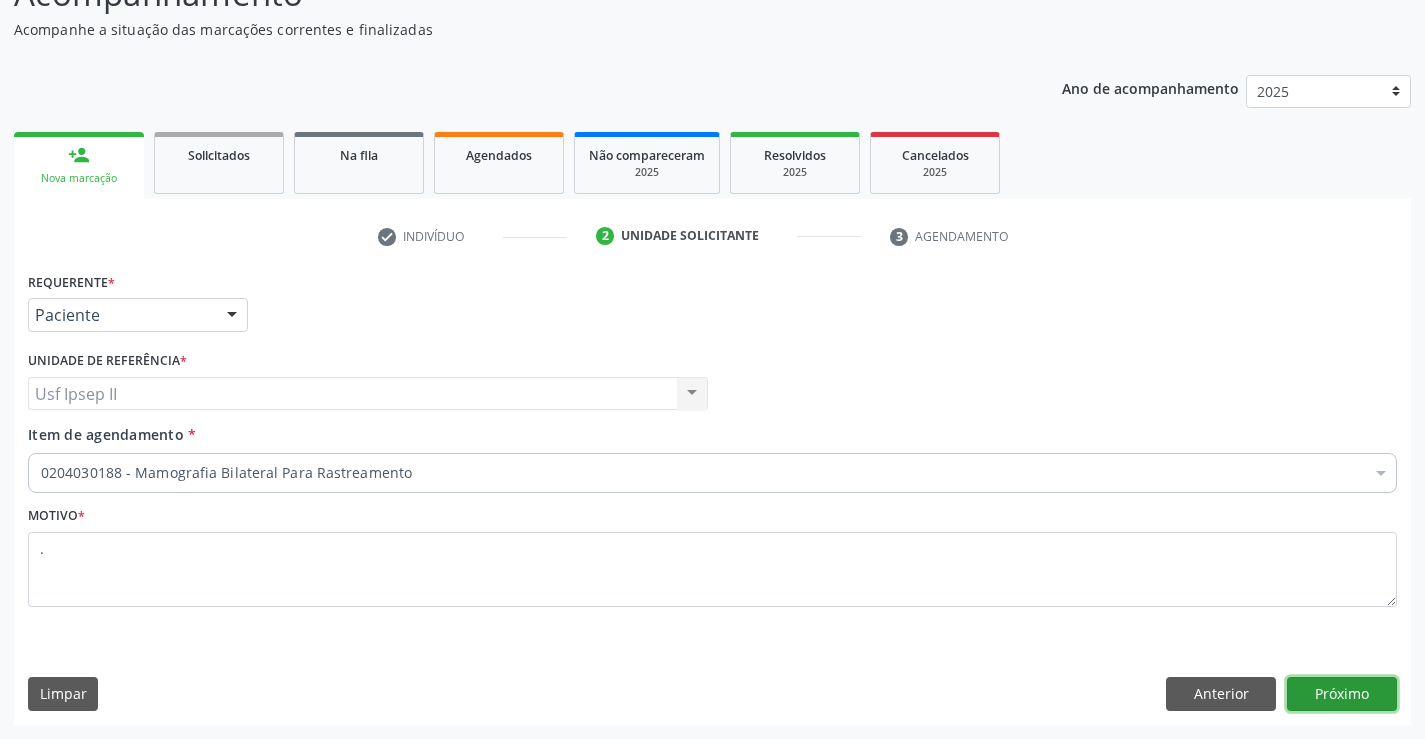 click on "Próximo" at bounding box center [1342, 694] 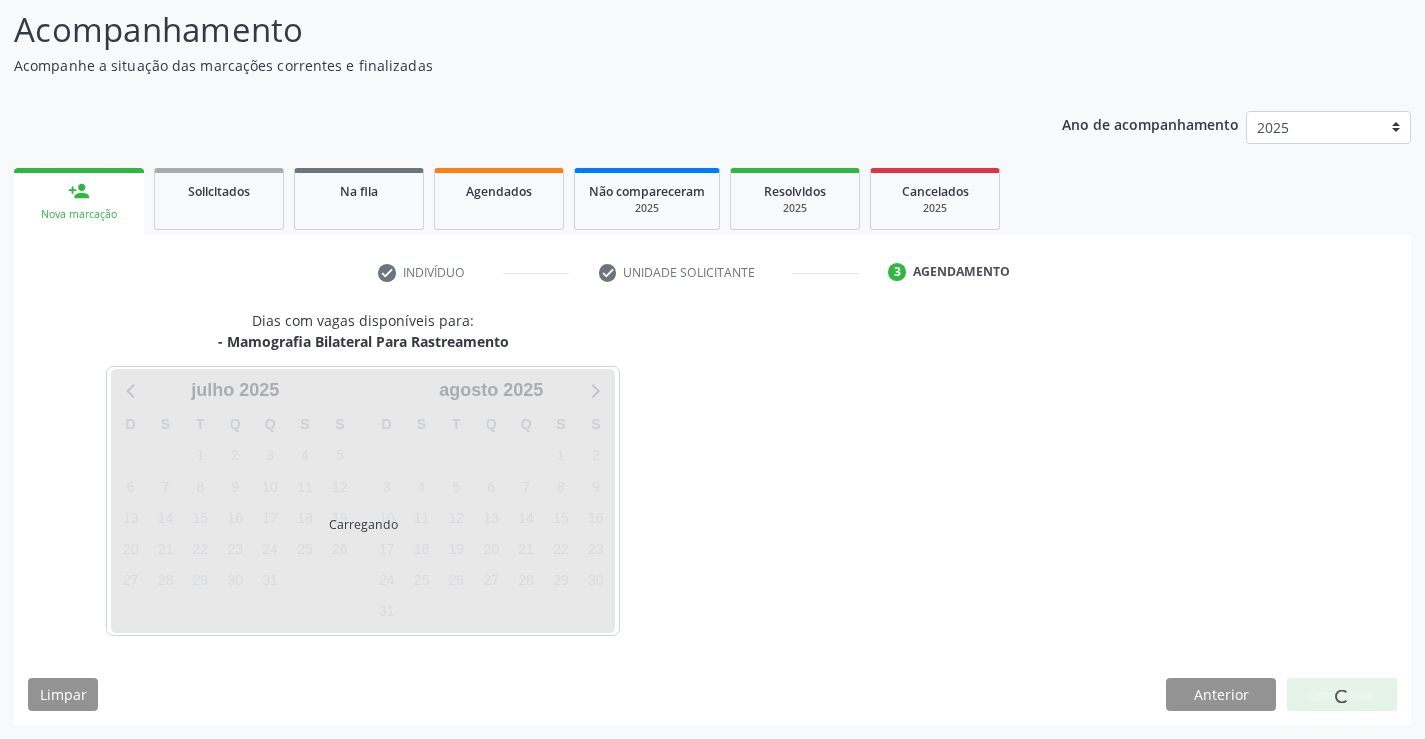 scroll, scrollTop: 131, scrollLeft: 0, axis: vertical 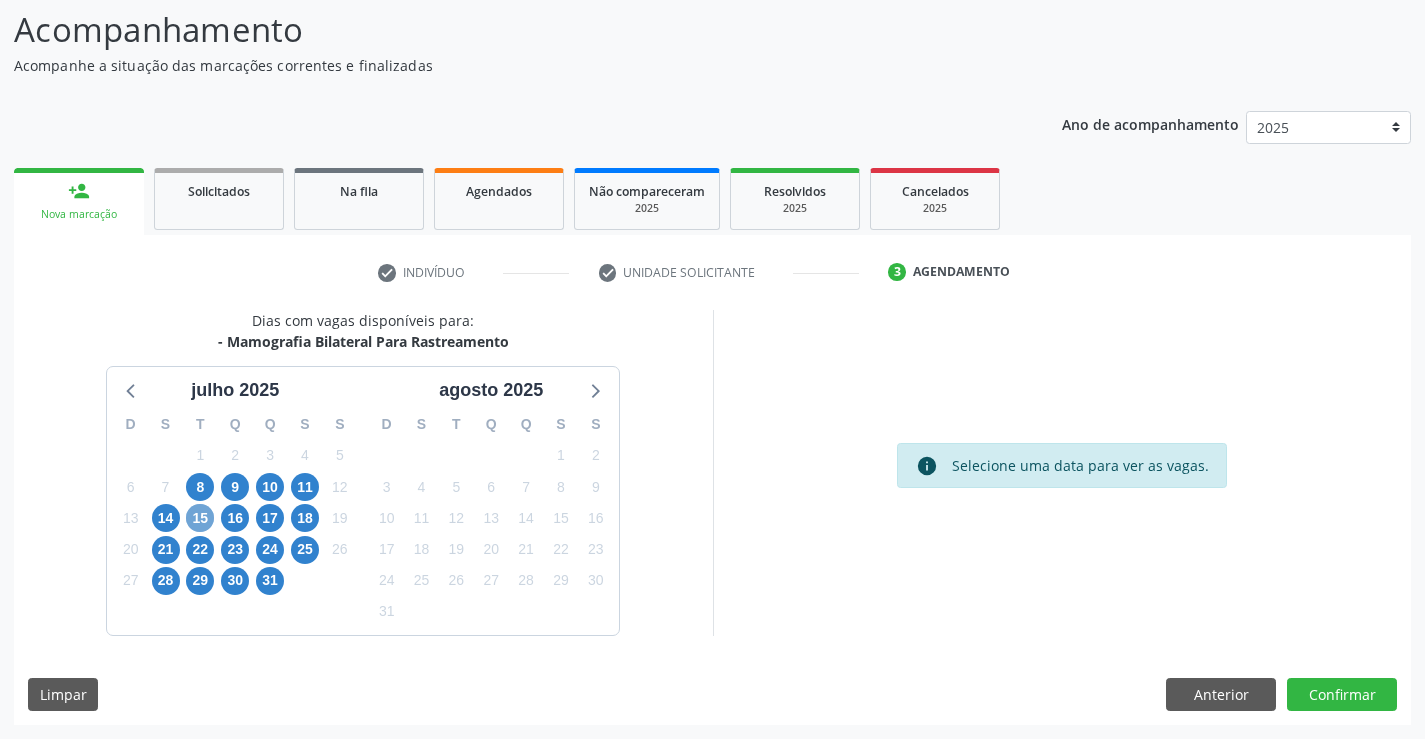 click on "15" at bounding box center (200, 518) 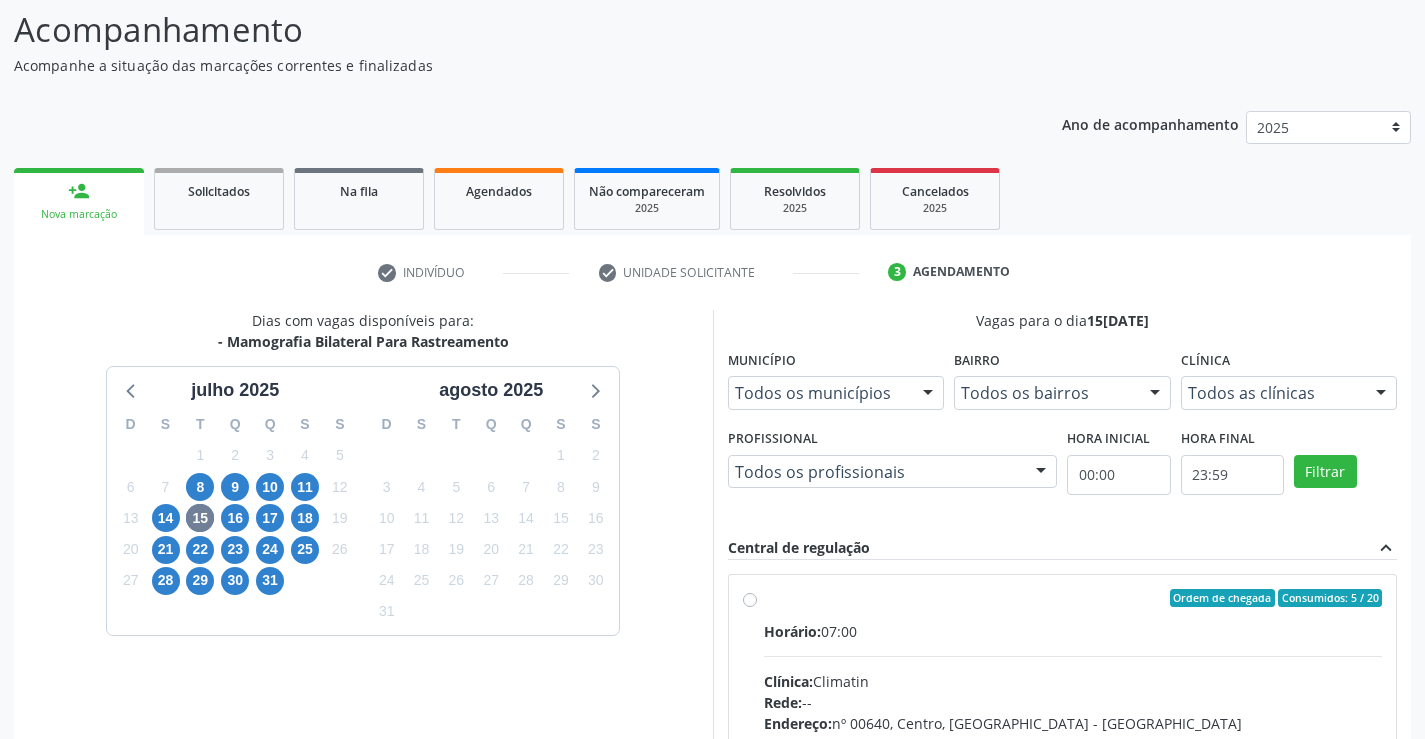 click on "Ordem de chegada
Consumidos: 5 / 20
Horário:   07:00
Clínica:  Climatin
Rede:
--
Endereço:   nº 00640, Centro, Serra Talhada - PE
Telefone:   (81) 38311133
Profissional:
Ana Carolina Barboza de Andrada Melo Lyra
Informações adicionais sobre o atendimento
Idade de atendimento:
de 0 a 120 anos
Gênero(s) atendido(s):
Masculino e Feminino
Informações adicionais:
--" at bounding box center (1073, 742) 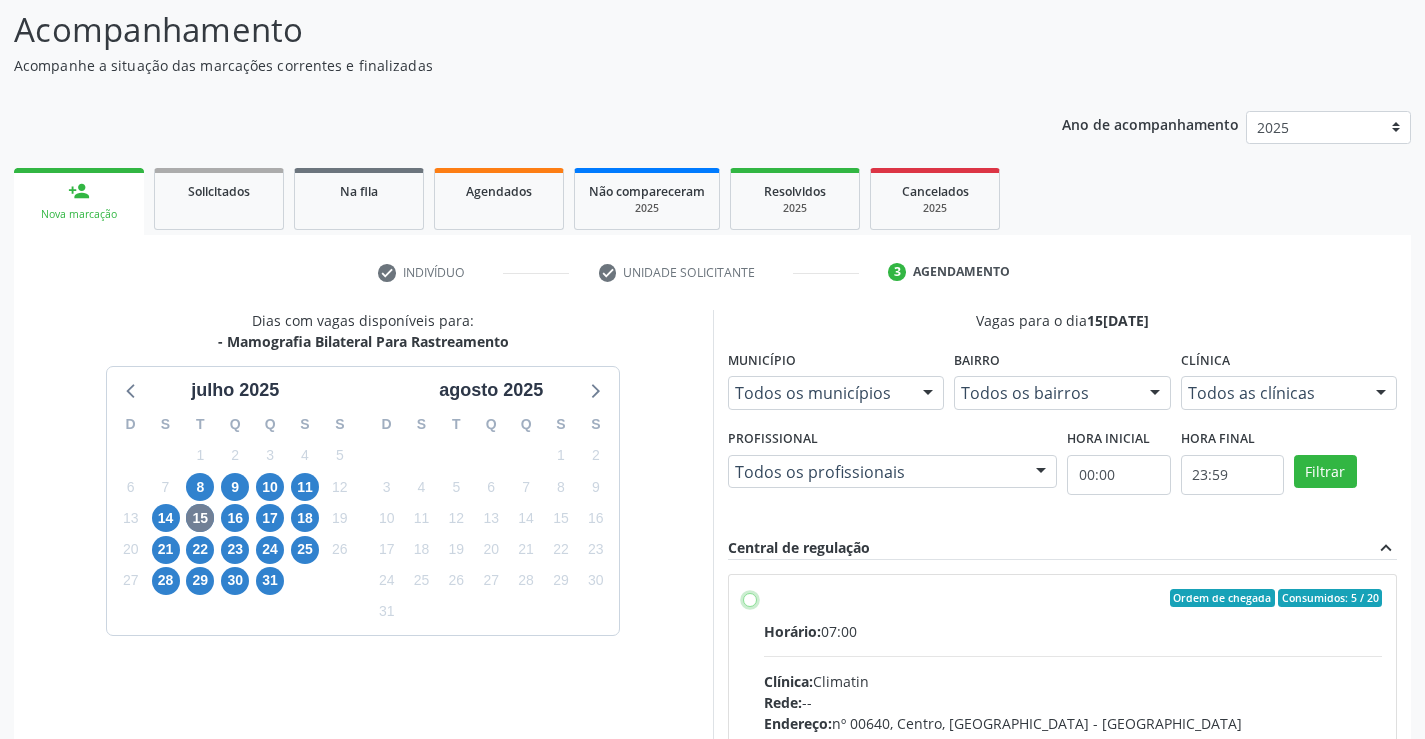 click on "Ordem de chegada
Consumidos: 5 / 20
Horário:   07:00
Clínica:  Climatin
Rede:
--
Endereço:   nº 00640, Centro, Serra Talhada - PE
Telefone:   (81) 38311133
Profissional:
Ana Carolina Barboza de Andrada Melo Lyra
Informações adicionais sobre o atendimento
Idade de atendimento:
de 0 a 120 anos
Gênero(s) atendido(s):
Masculino e Feminino
Informações adicionais:
--" at bounding box center (750, 598) 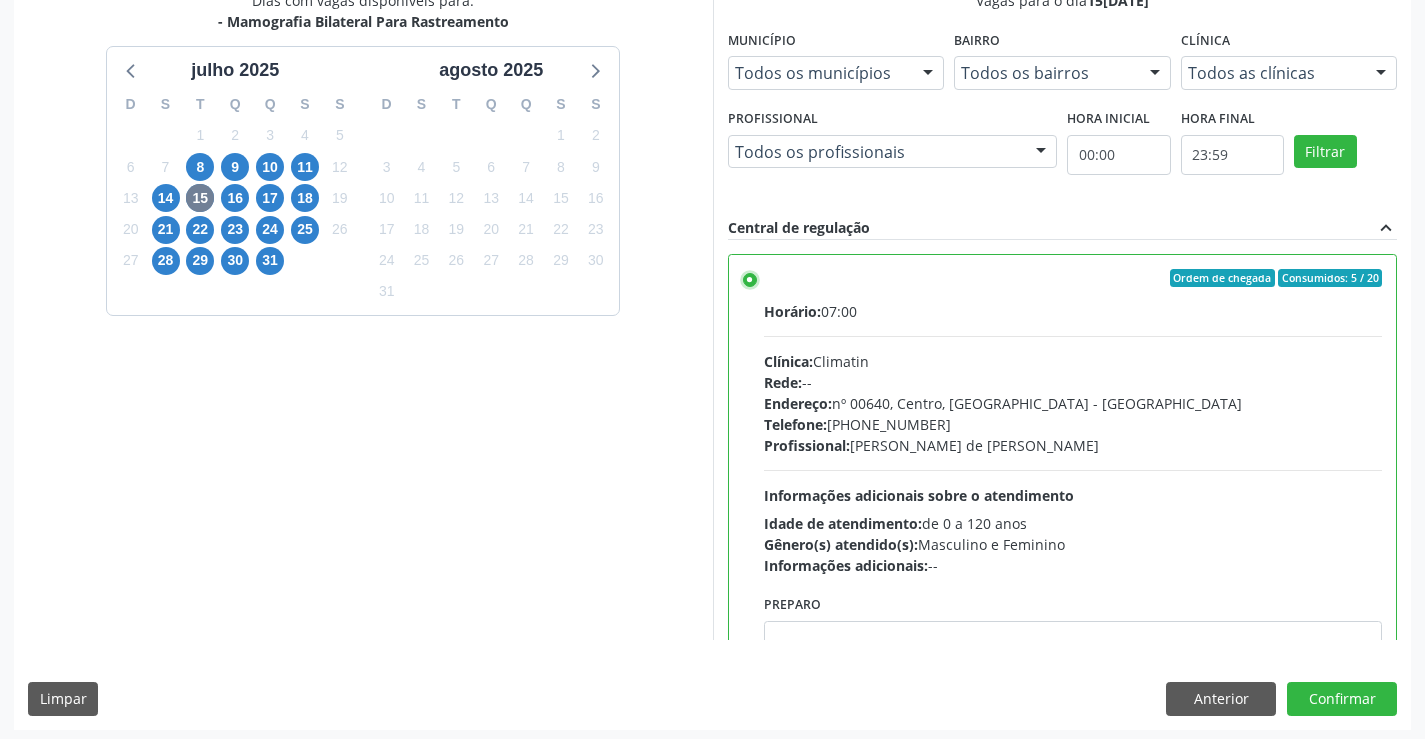 scroll, scrollTop: 456, scrollLeft: 0, axis: vertical 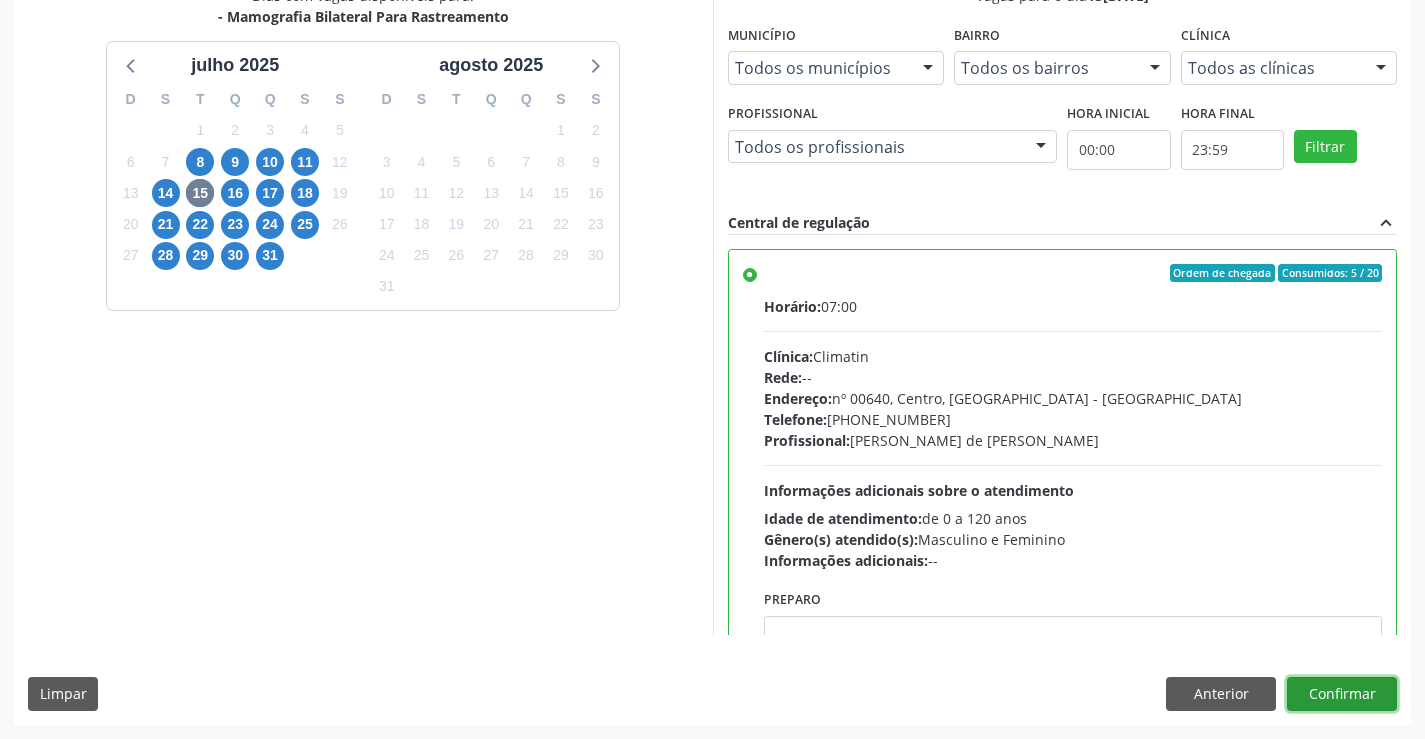 click on "Confirmar" at bounding box center (1342, 694) 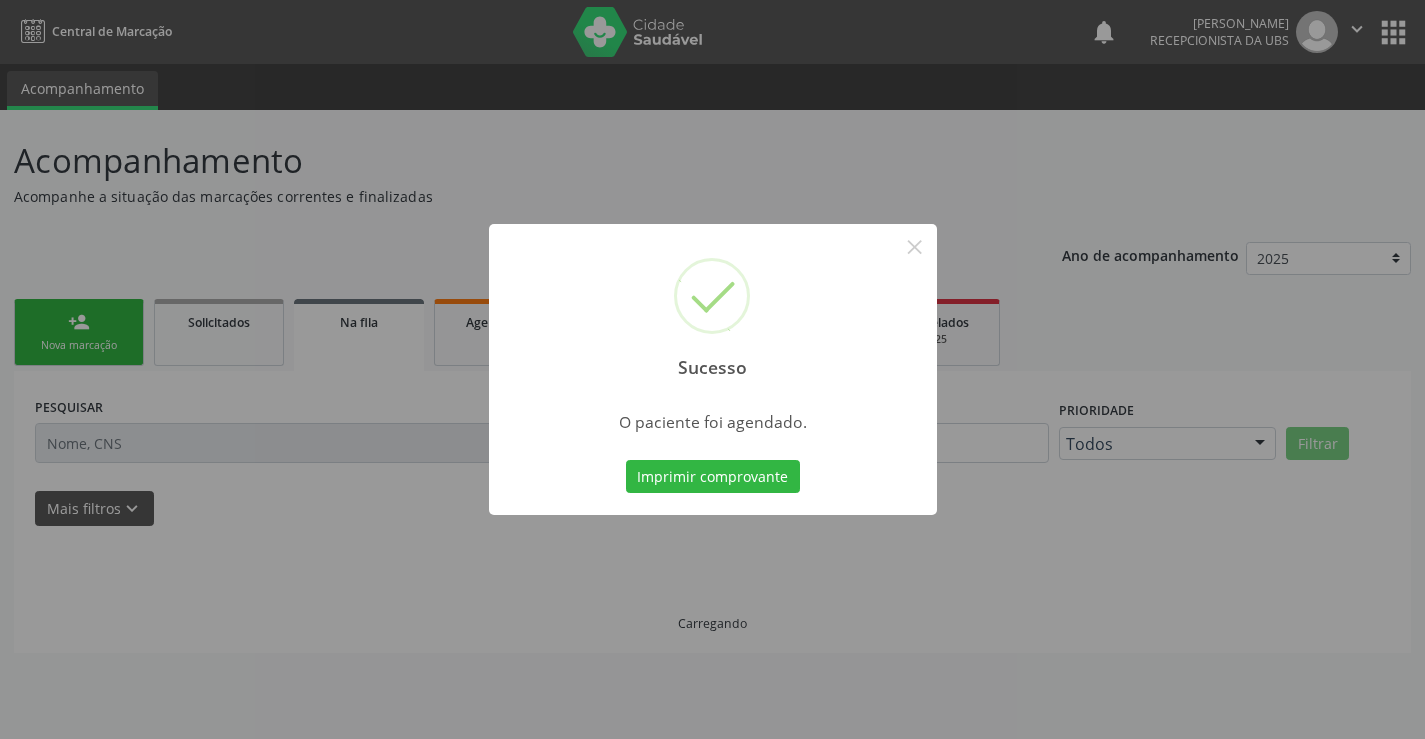scroll, scrollTop: 0, scrollLeft: 0, axis: both 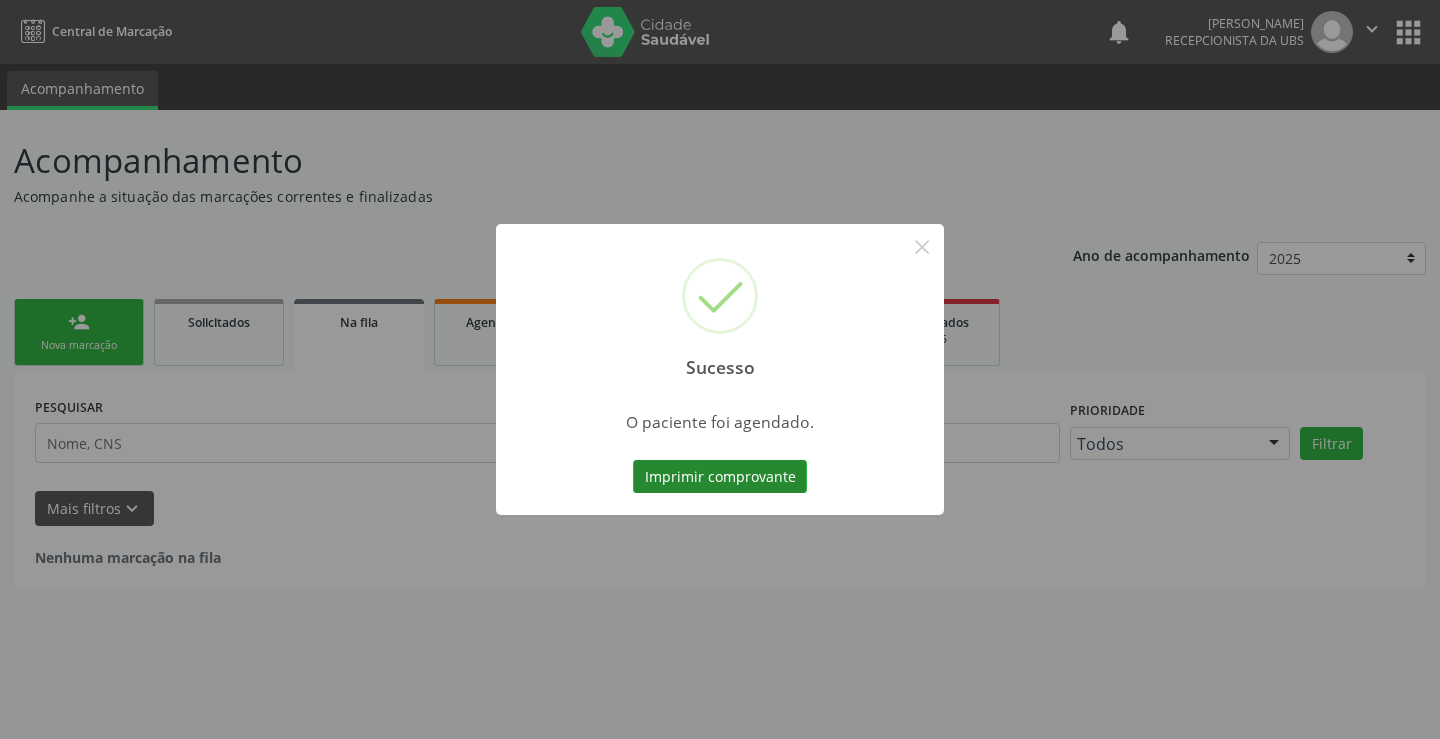 click on "Imprimir comprovante" at bounding box center (720, 477) 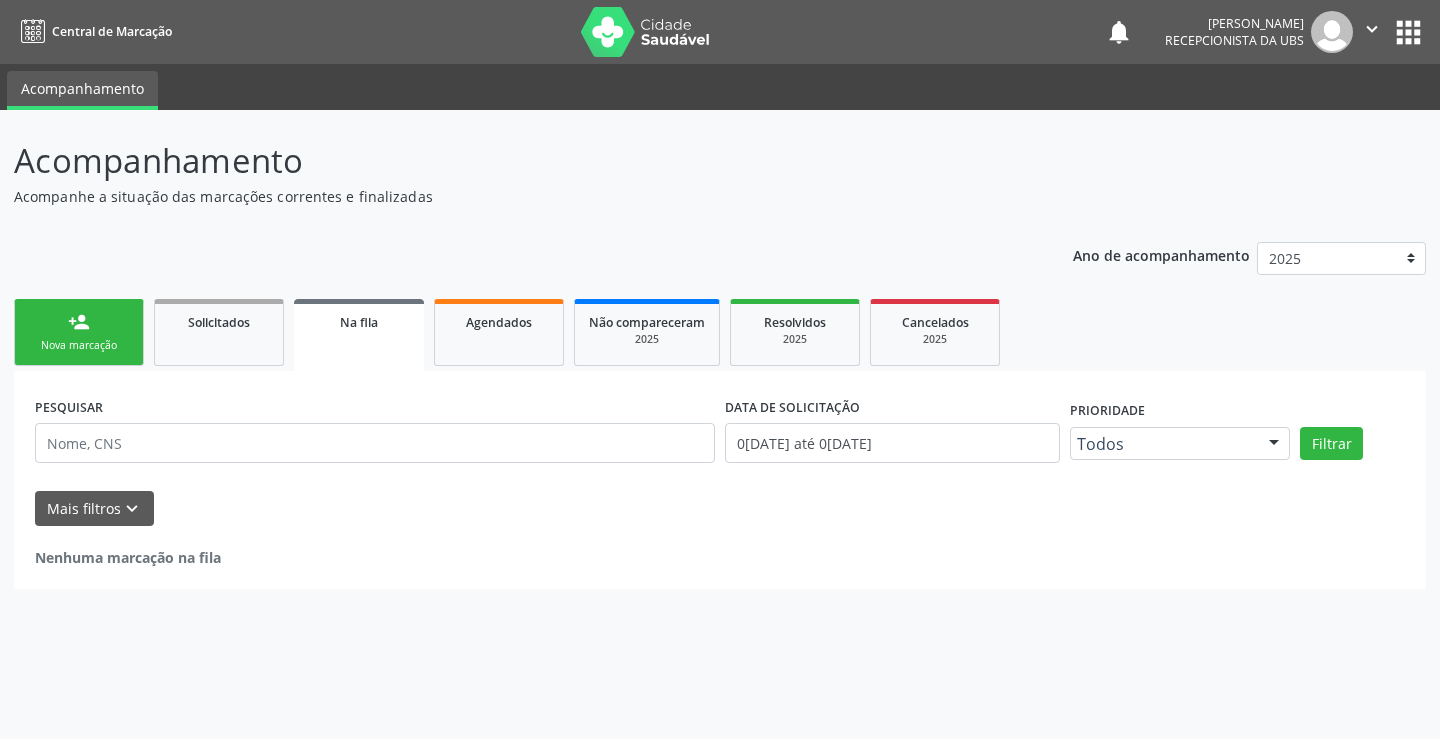 click on "person_add
Nova marcação" at bounding box center (79, 332) 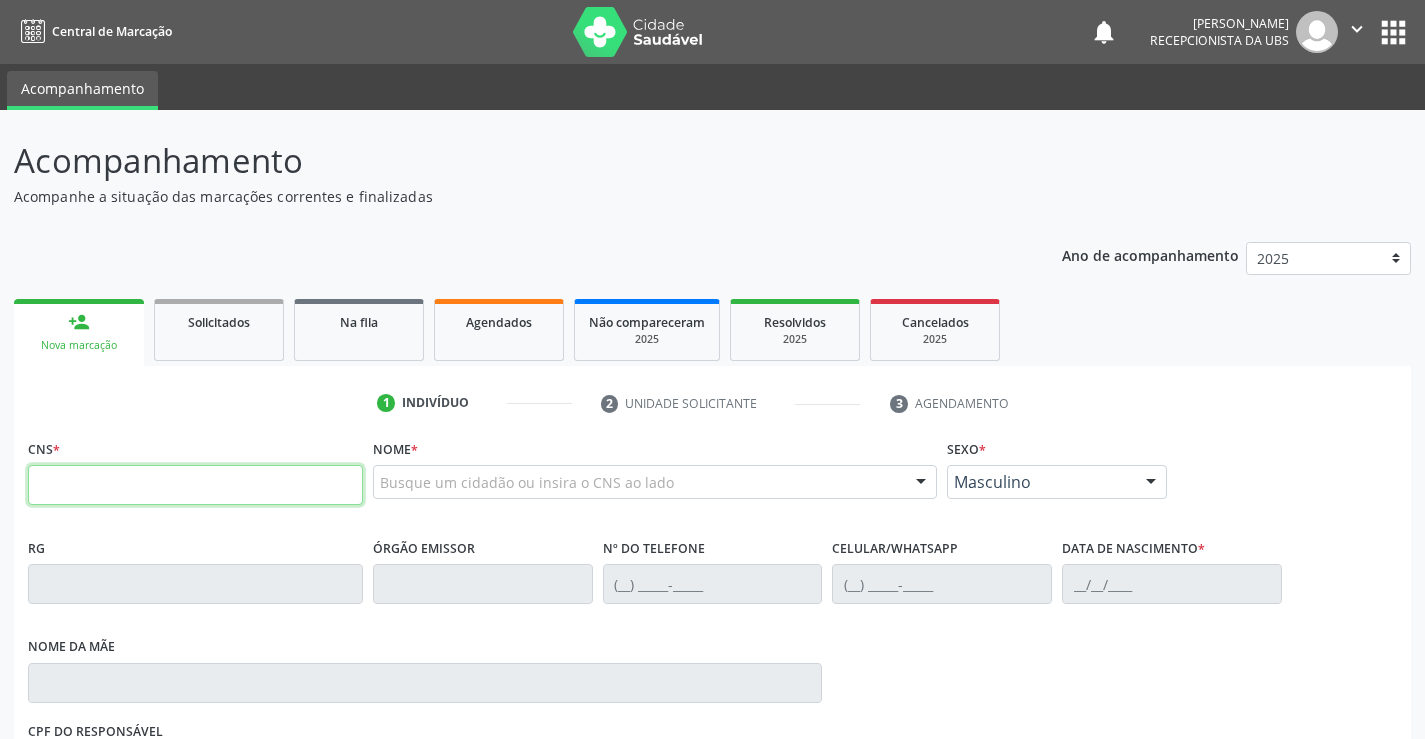 click at bounding box center (195, 485) 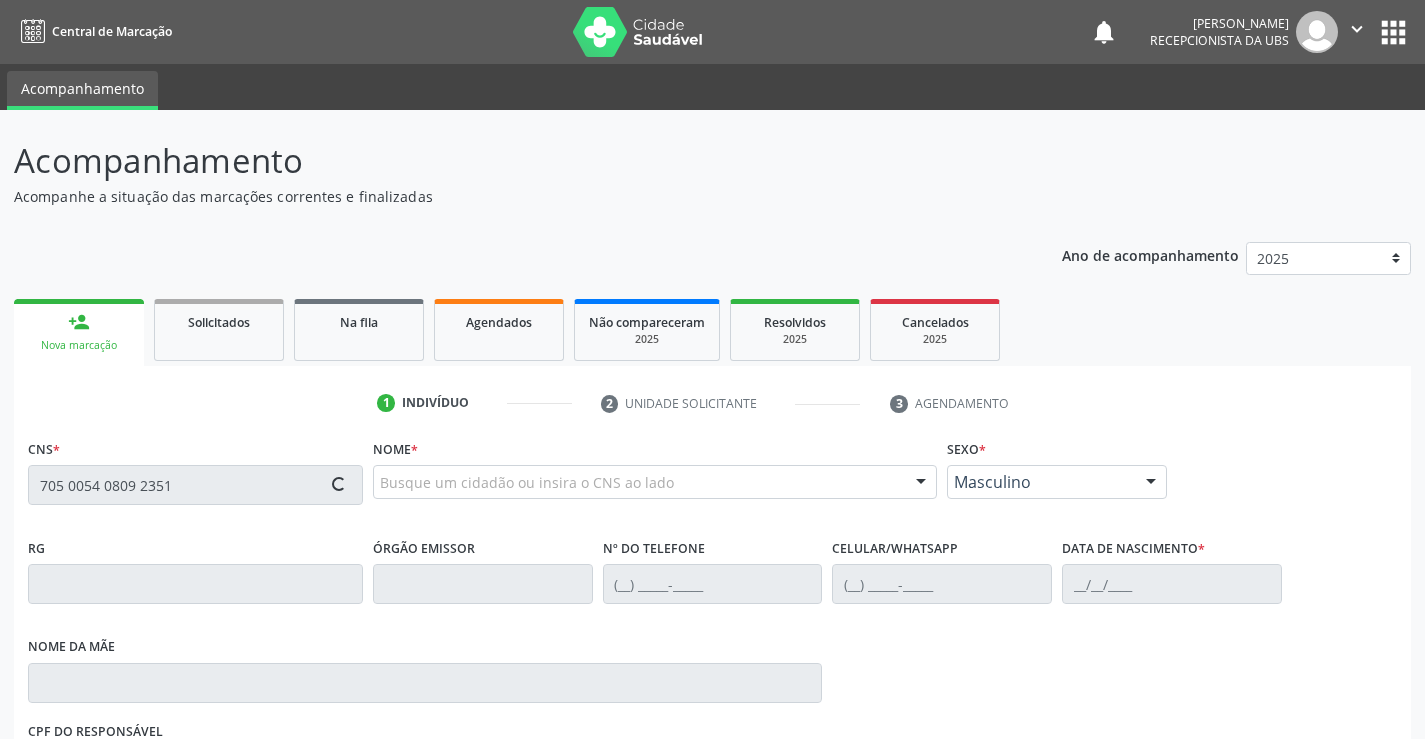type on "705 0054 0809 2351" 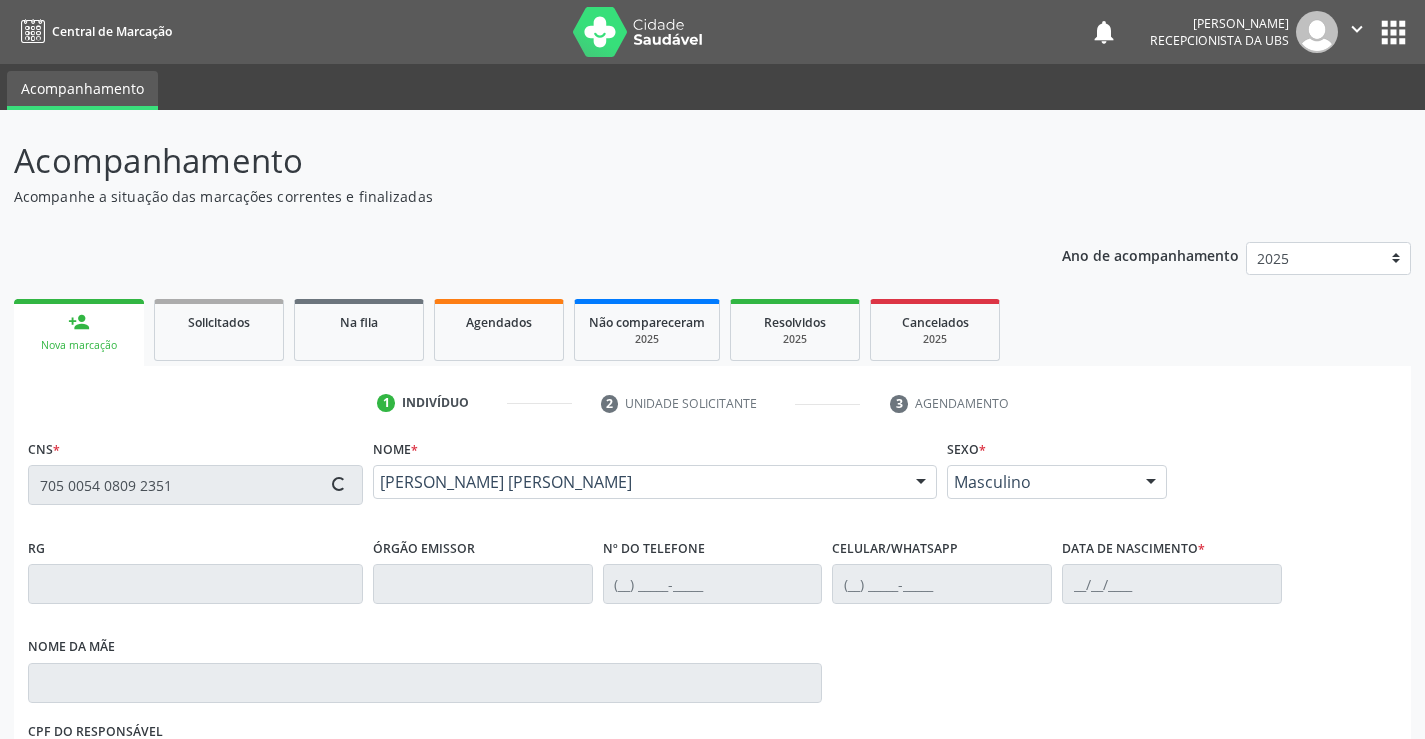 type on "(87) 96363-6323" 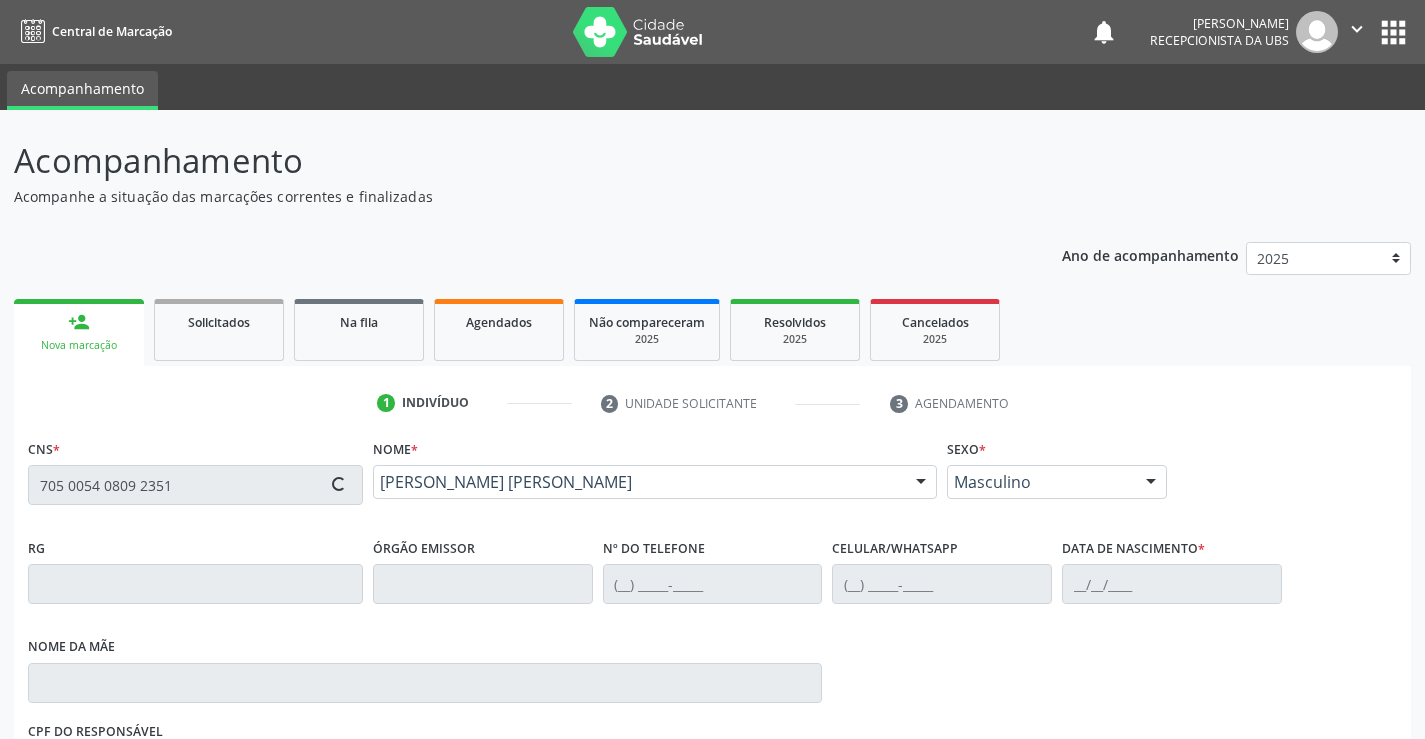 type on "10/04/1965" 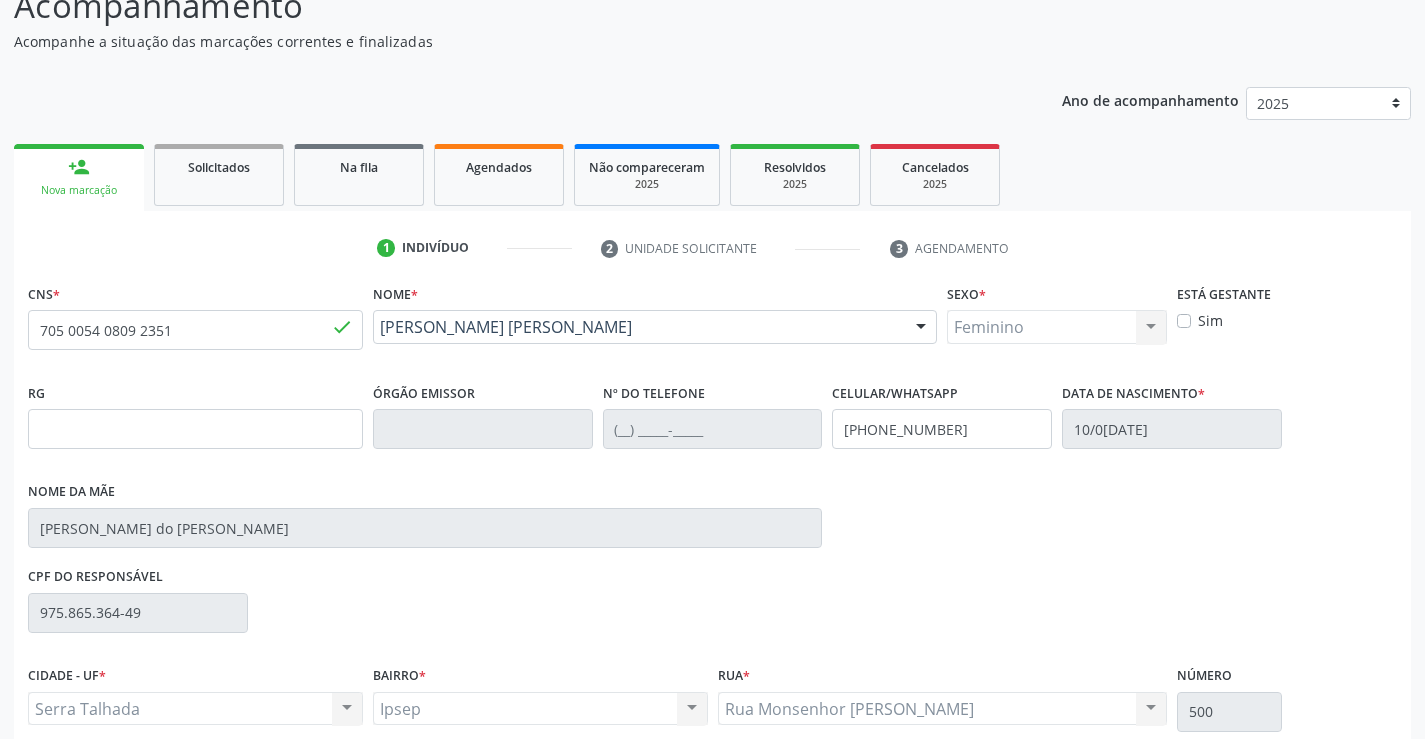 scroll, scrollTop: 200, scrollLeft: 0, axis: vertical 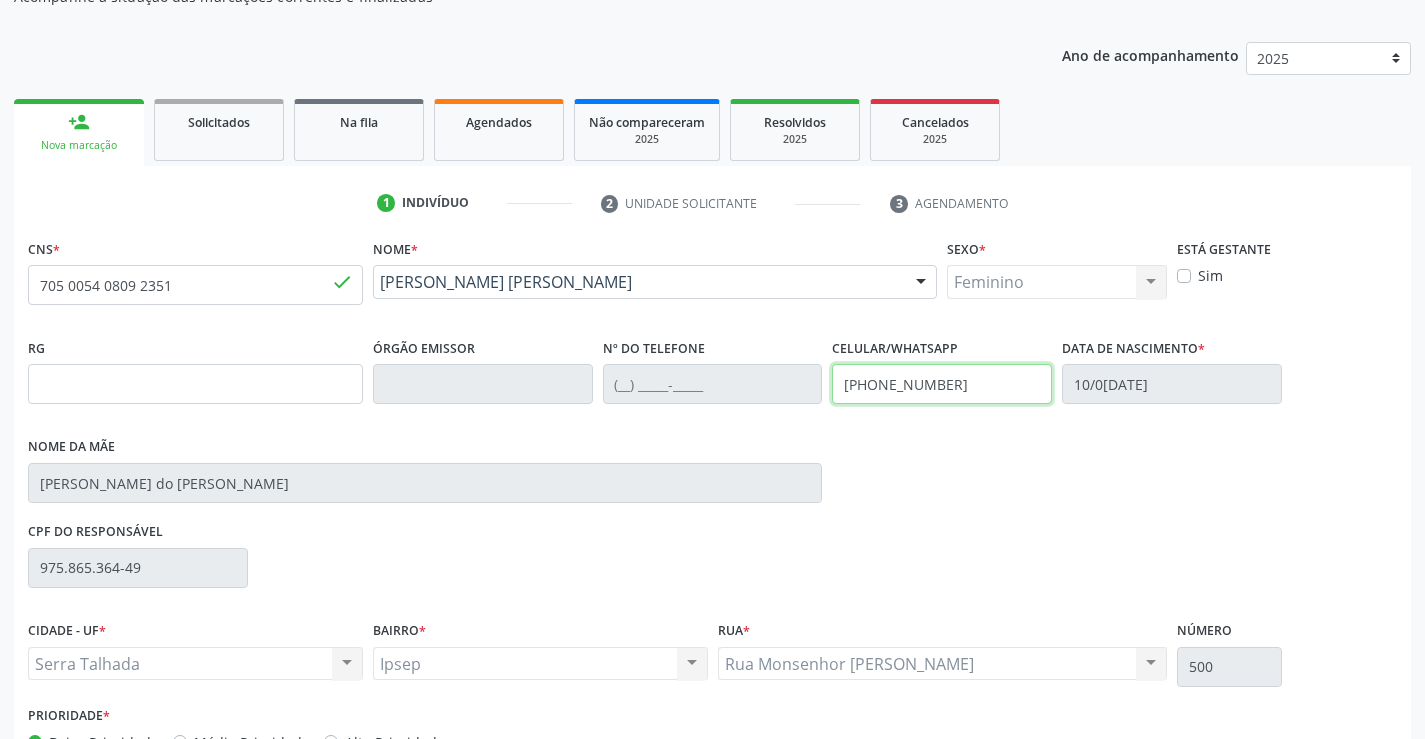 click on "(87) 96363-6323" at bounding box center (942, 384) 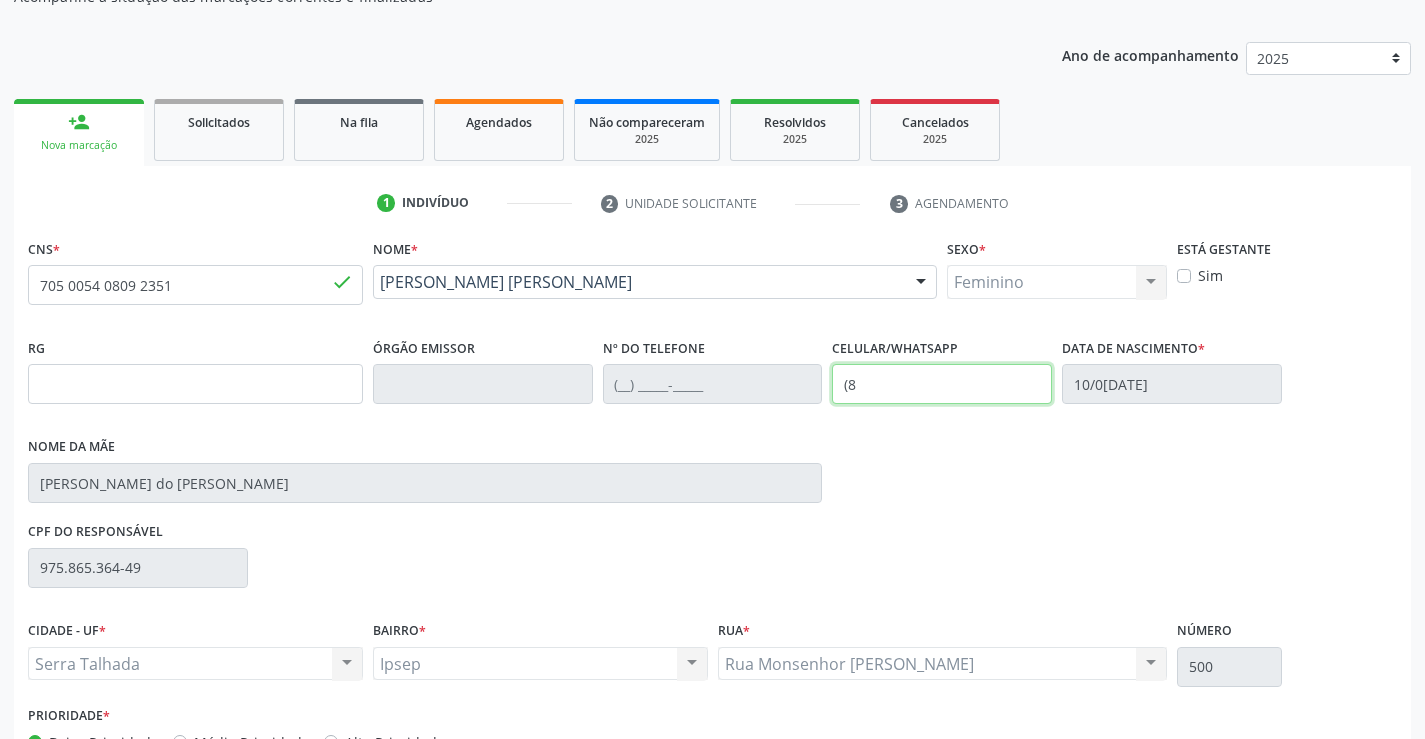 type on "(" 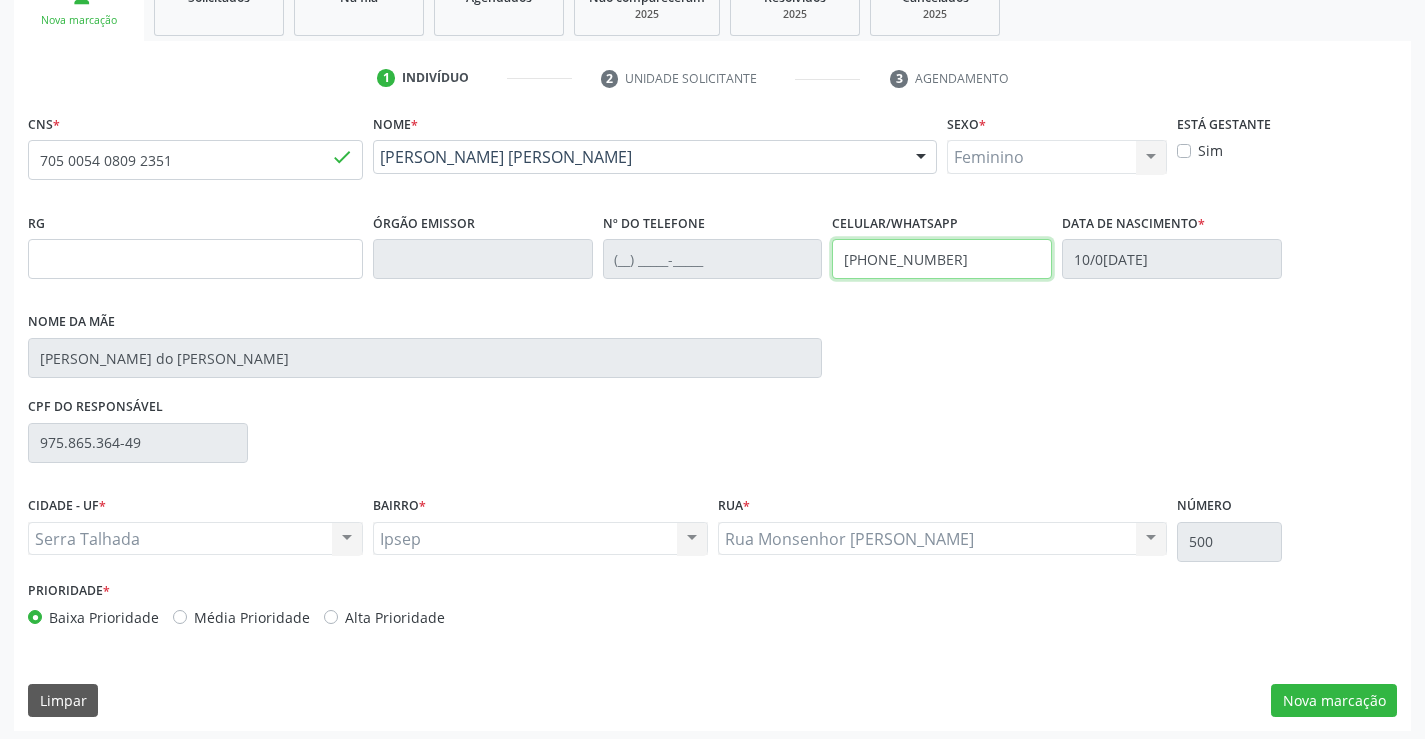 scroll, scrollTop: 331, scrollLeft: 0, axis: vertical 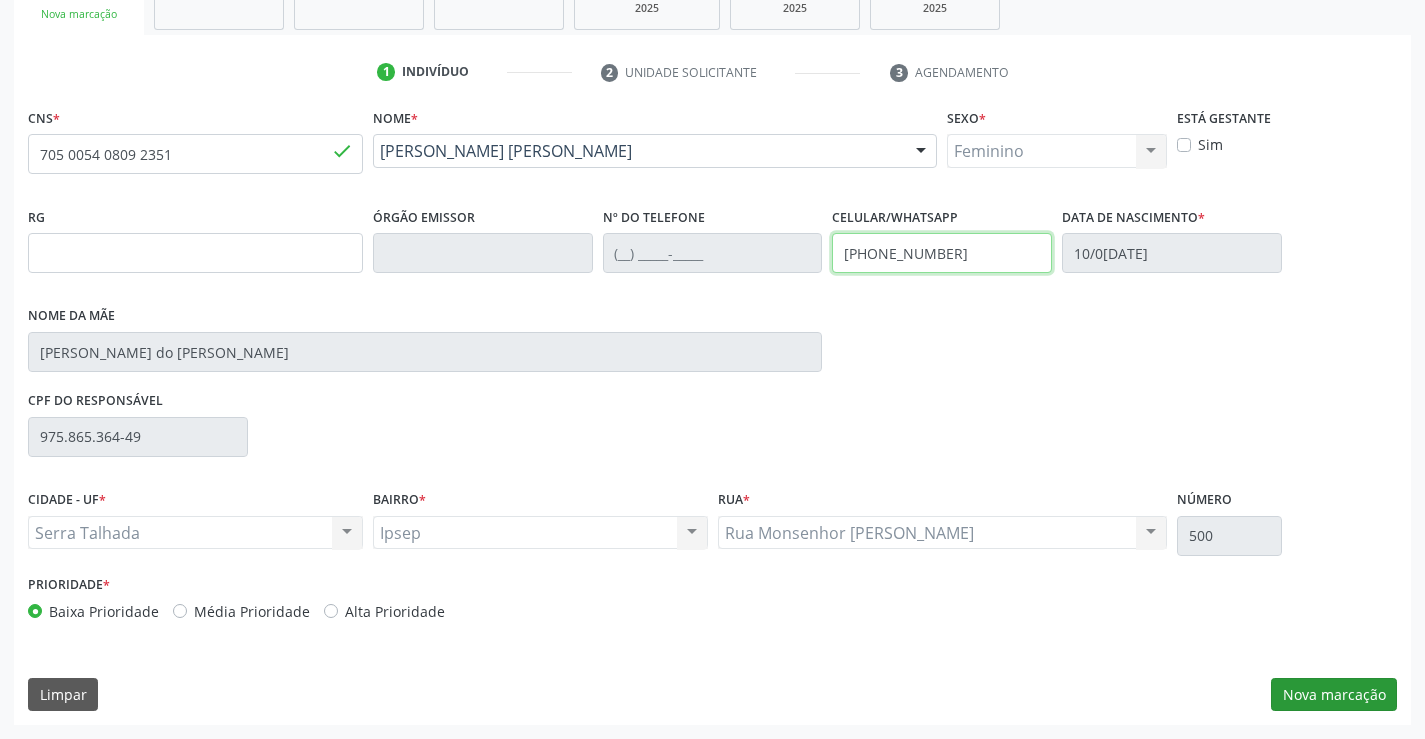 type on "(87) 99924-2641" 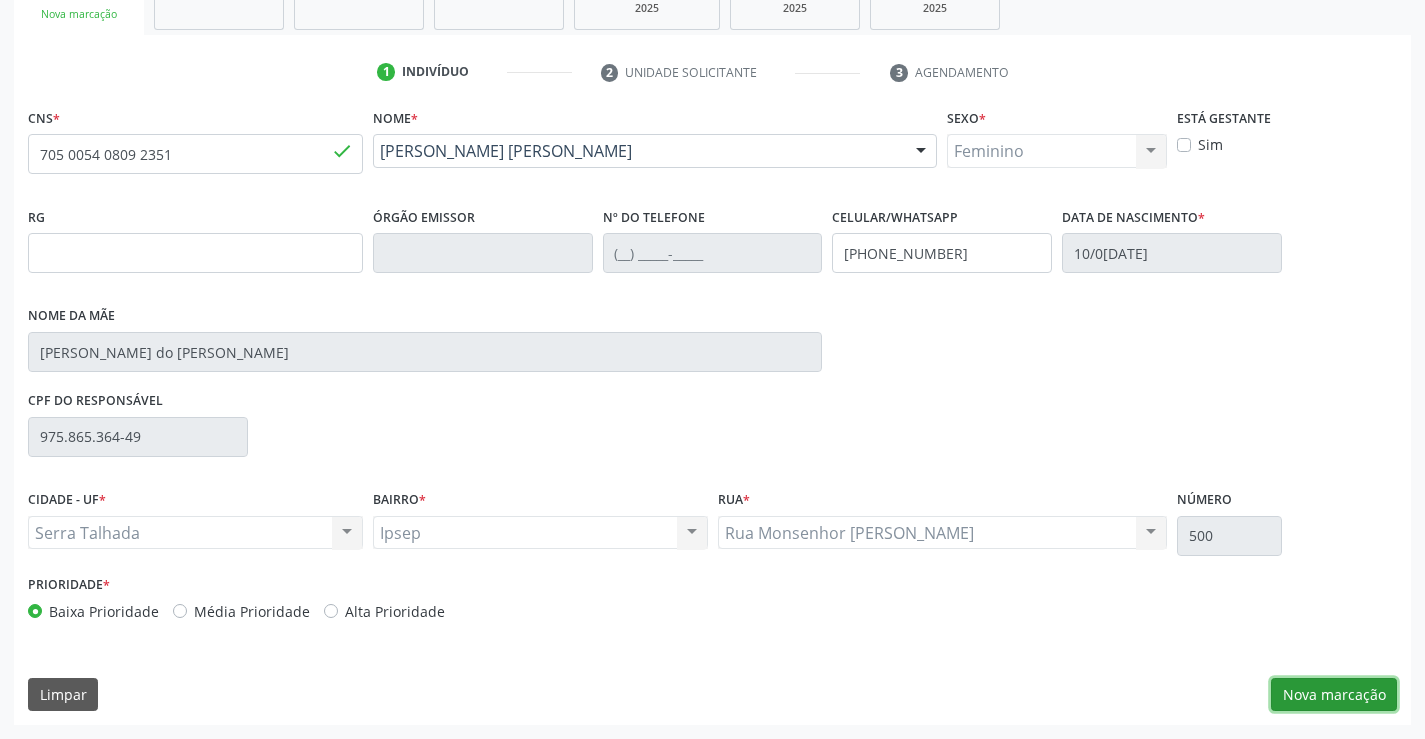 click on "Nova marcação" at bounding box center (1334, 695) 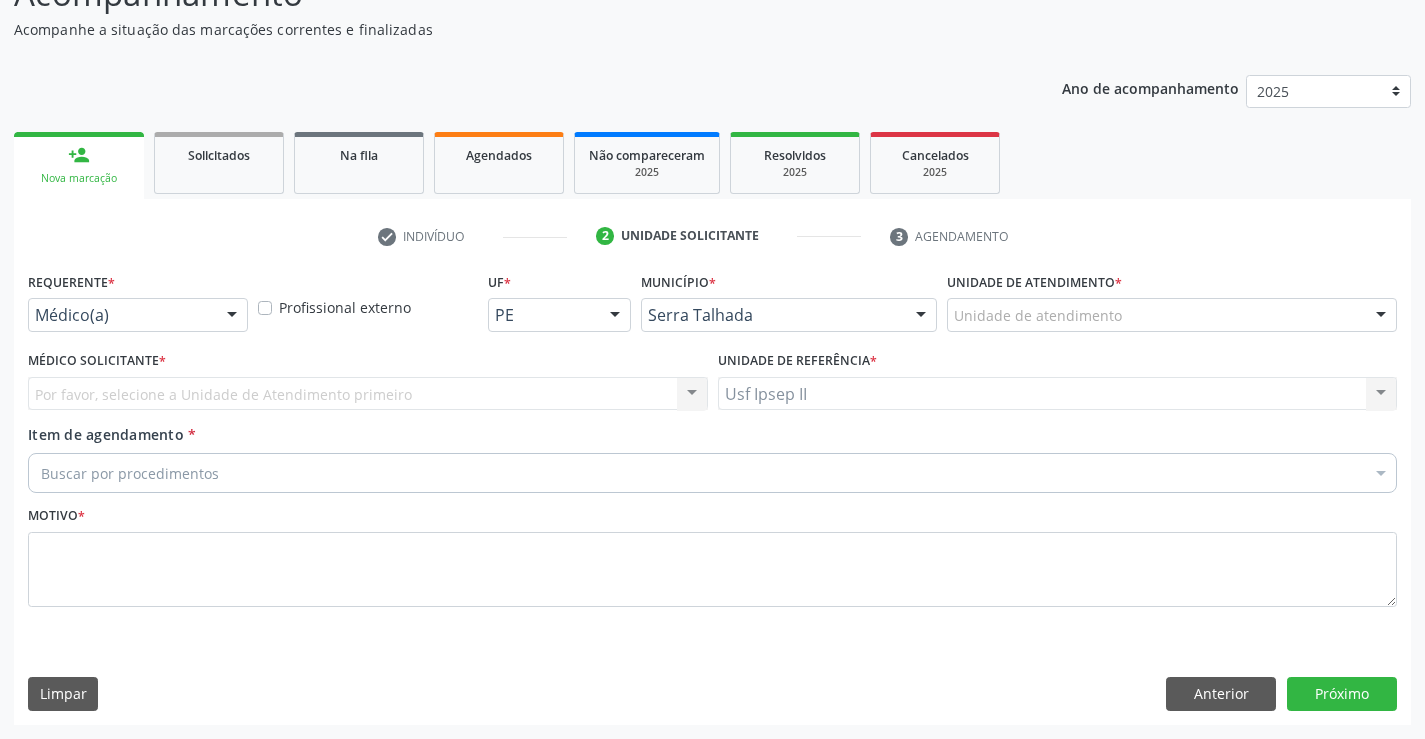 scroll, scrollTop: 167, scrollLeft: 0, axis: vertical 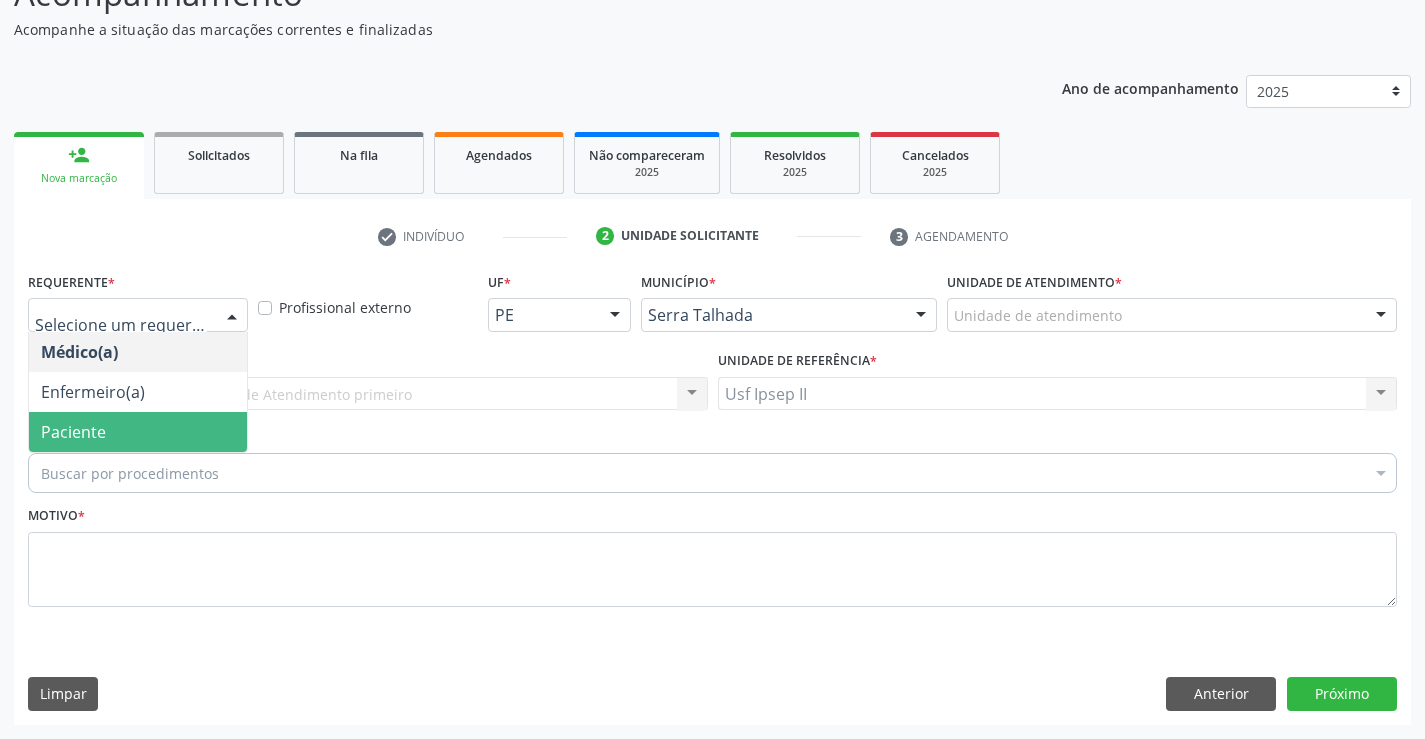 click on "Paciente" at bounding box center (138, 432) 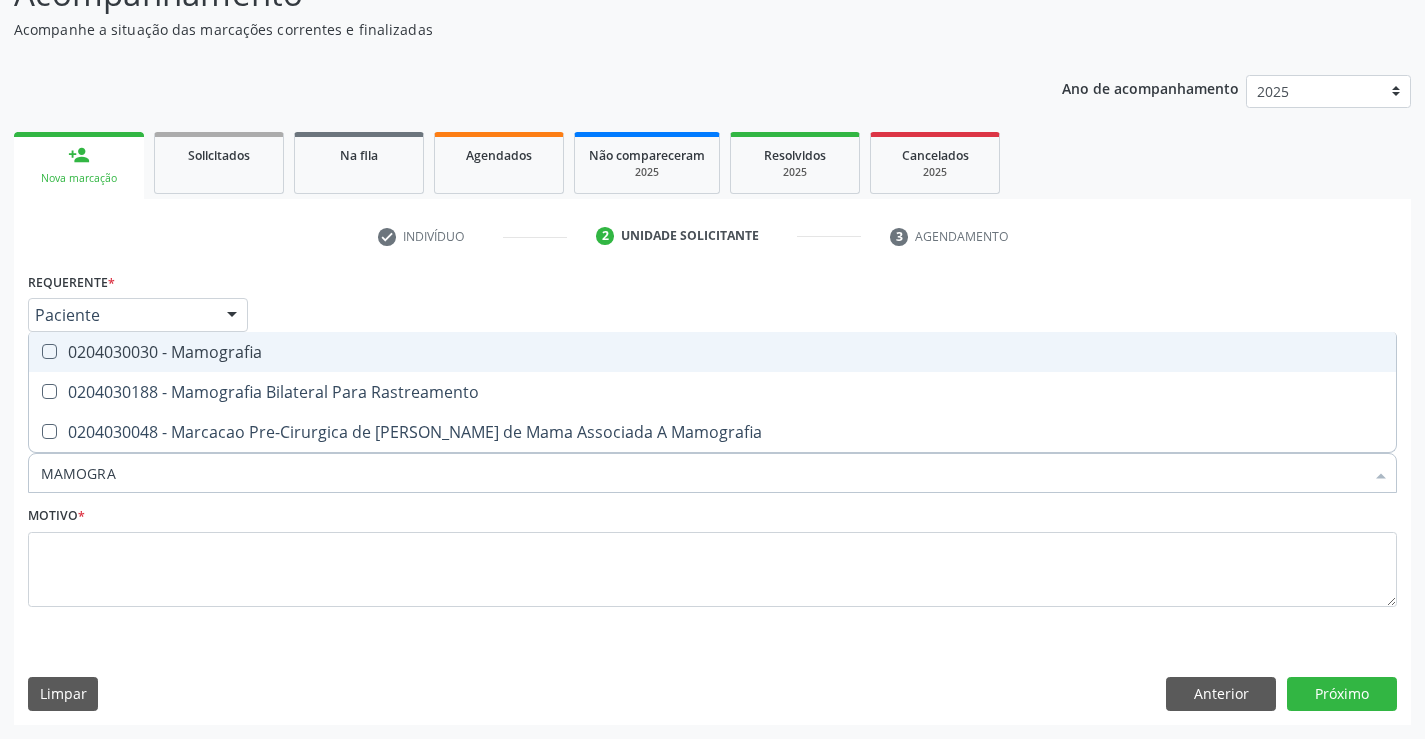 type on "MAMOGRAF" 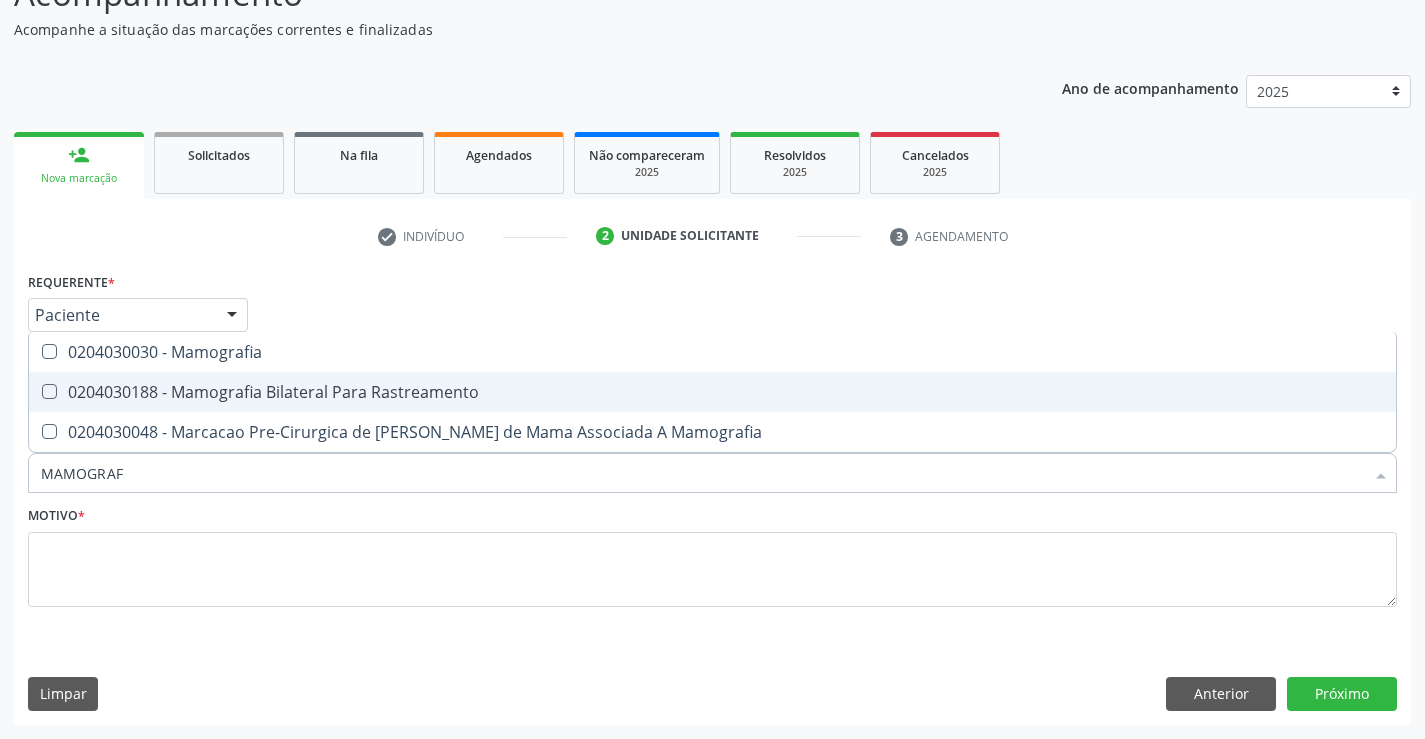 click on "0204030188 - Mamografia Bilateral Para Rastreamento" at bounding box center (712, 392) 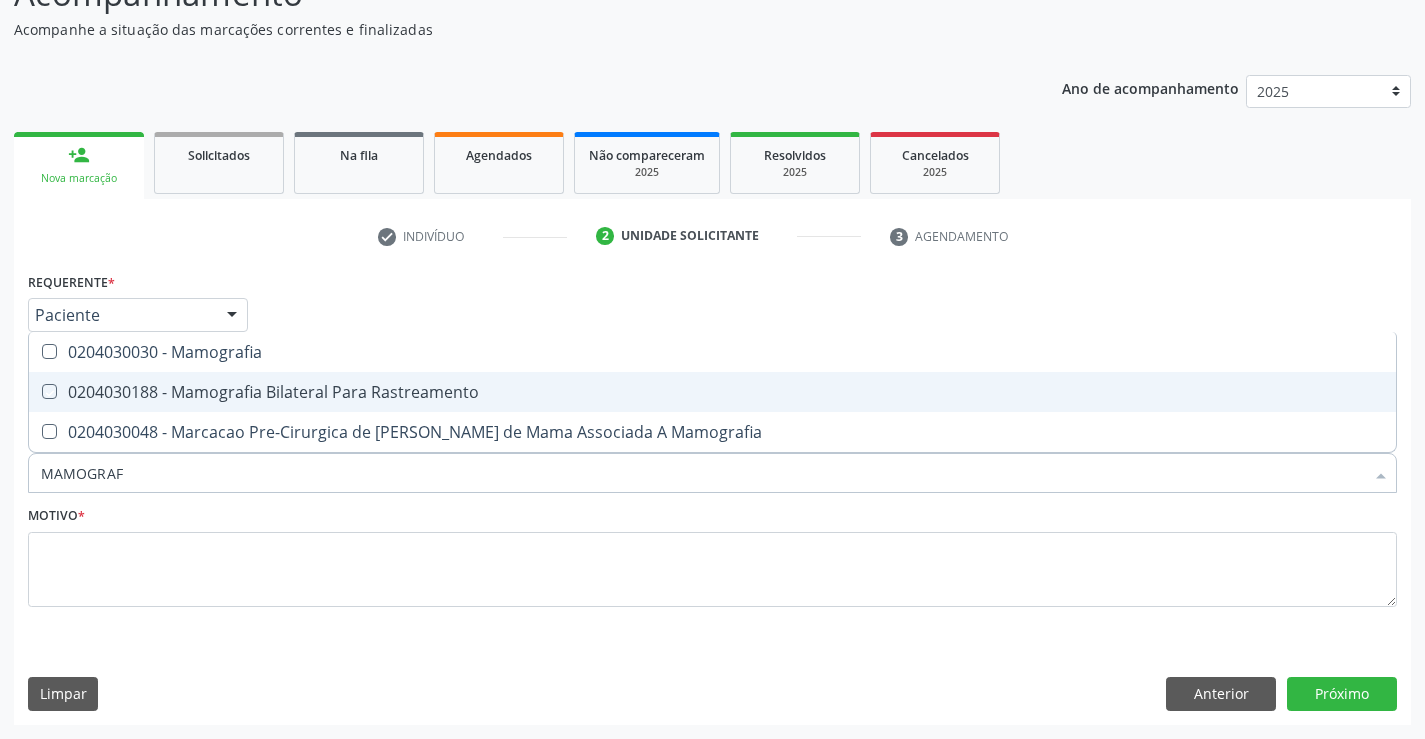 checkbox on "true" 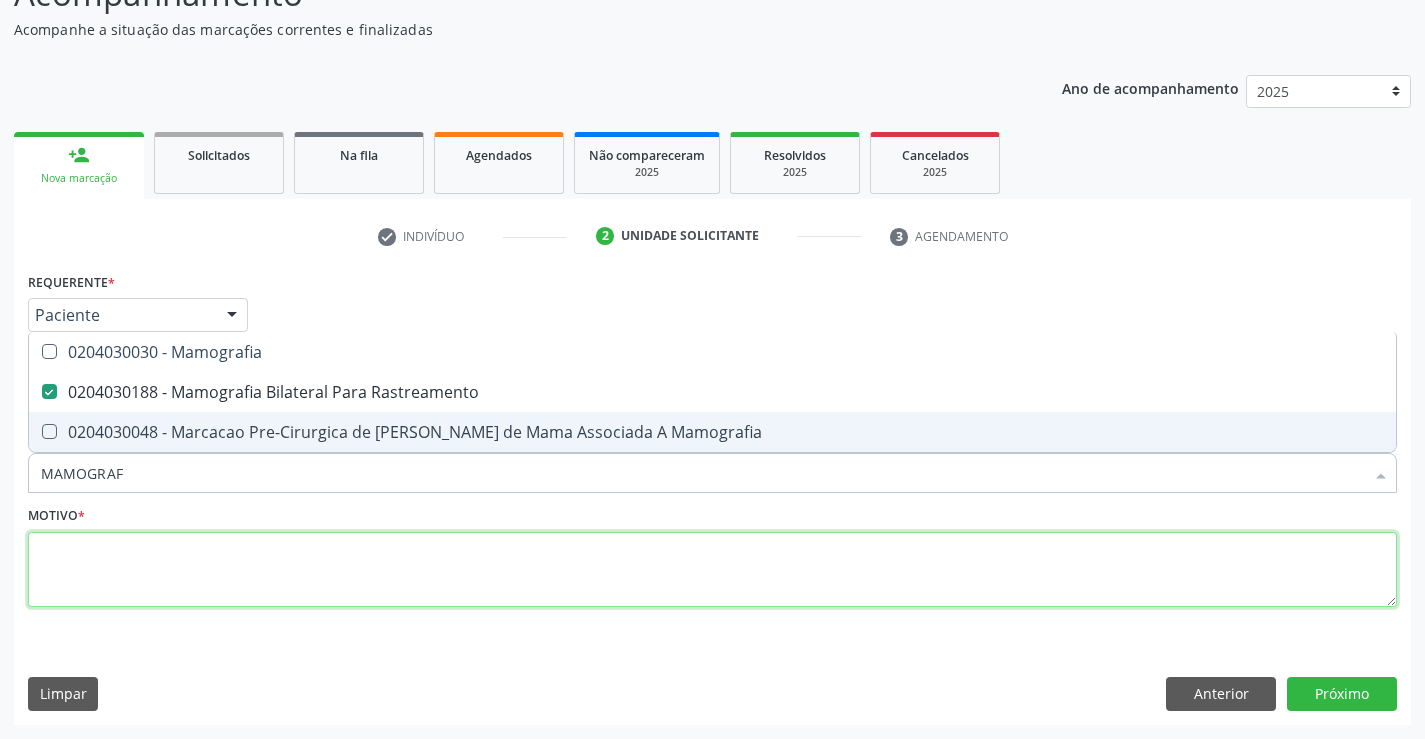 click at bounding box center [712, 570] 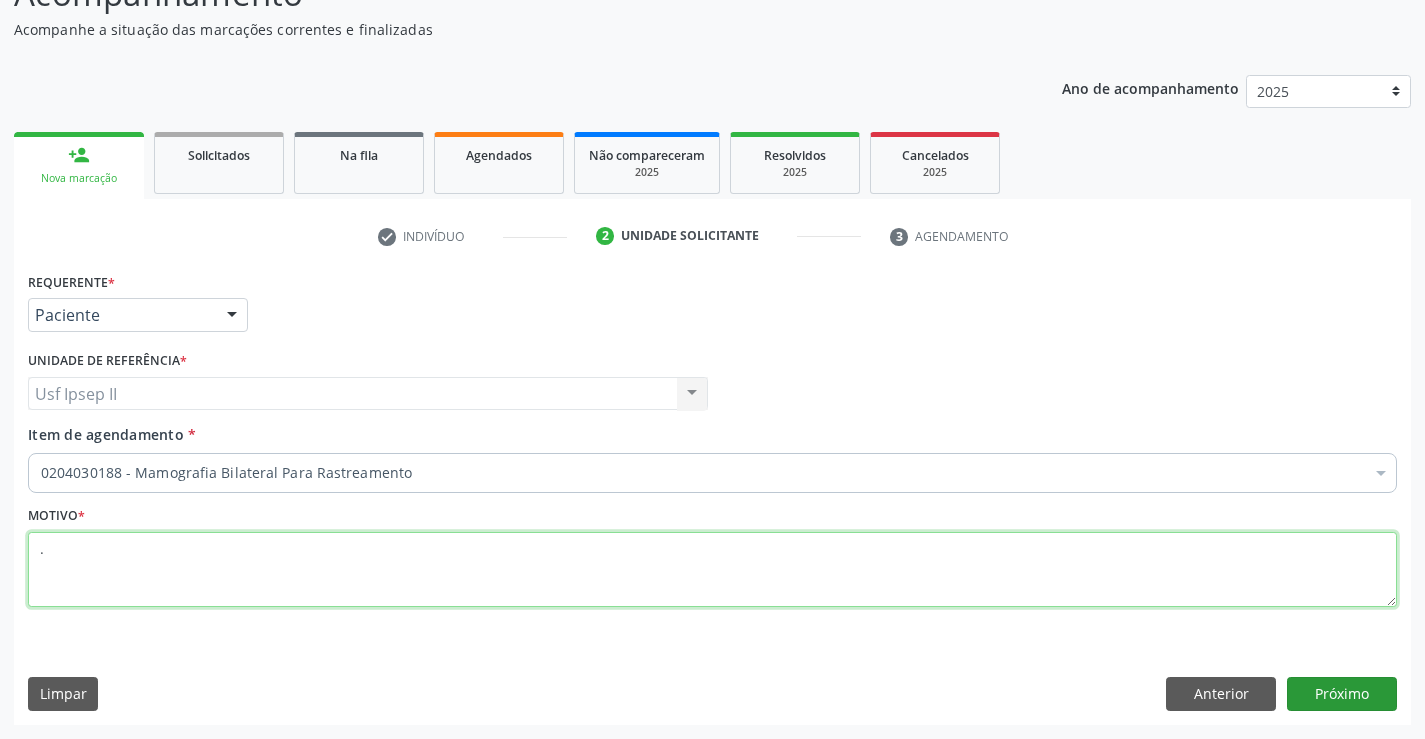 type on "." 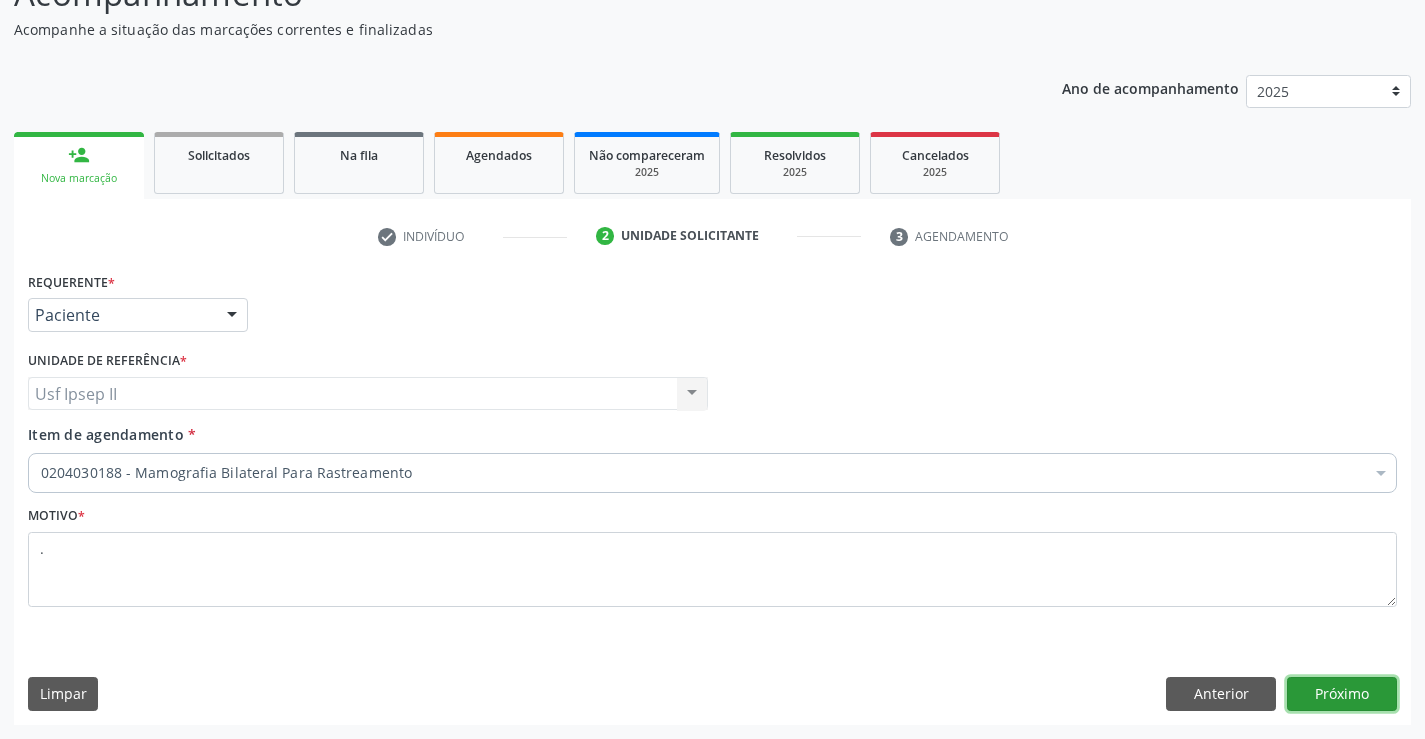 click on "Próximo" at bounding box center (1342, 694) 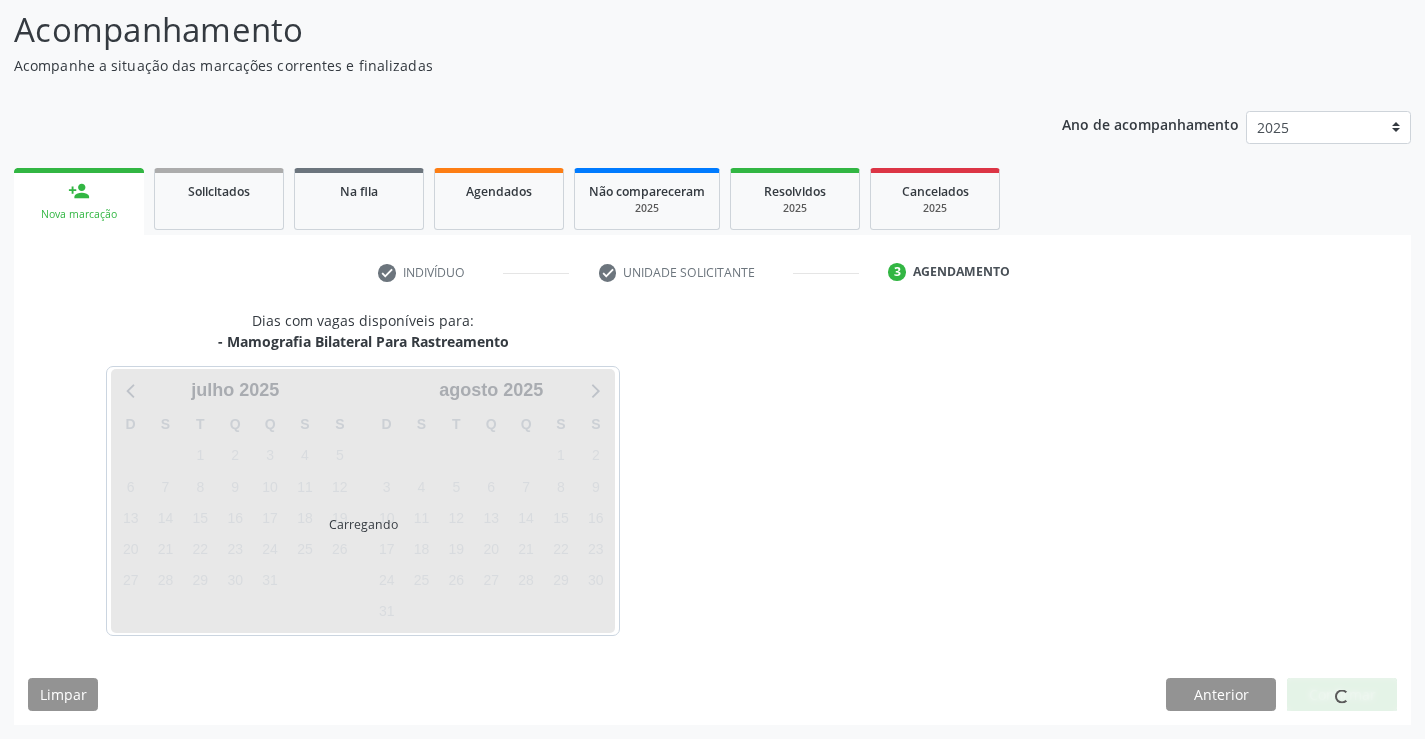 scroll, scrollTop: 131, scrollLeft: 0, axis: vertical 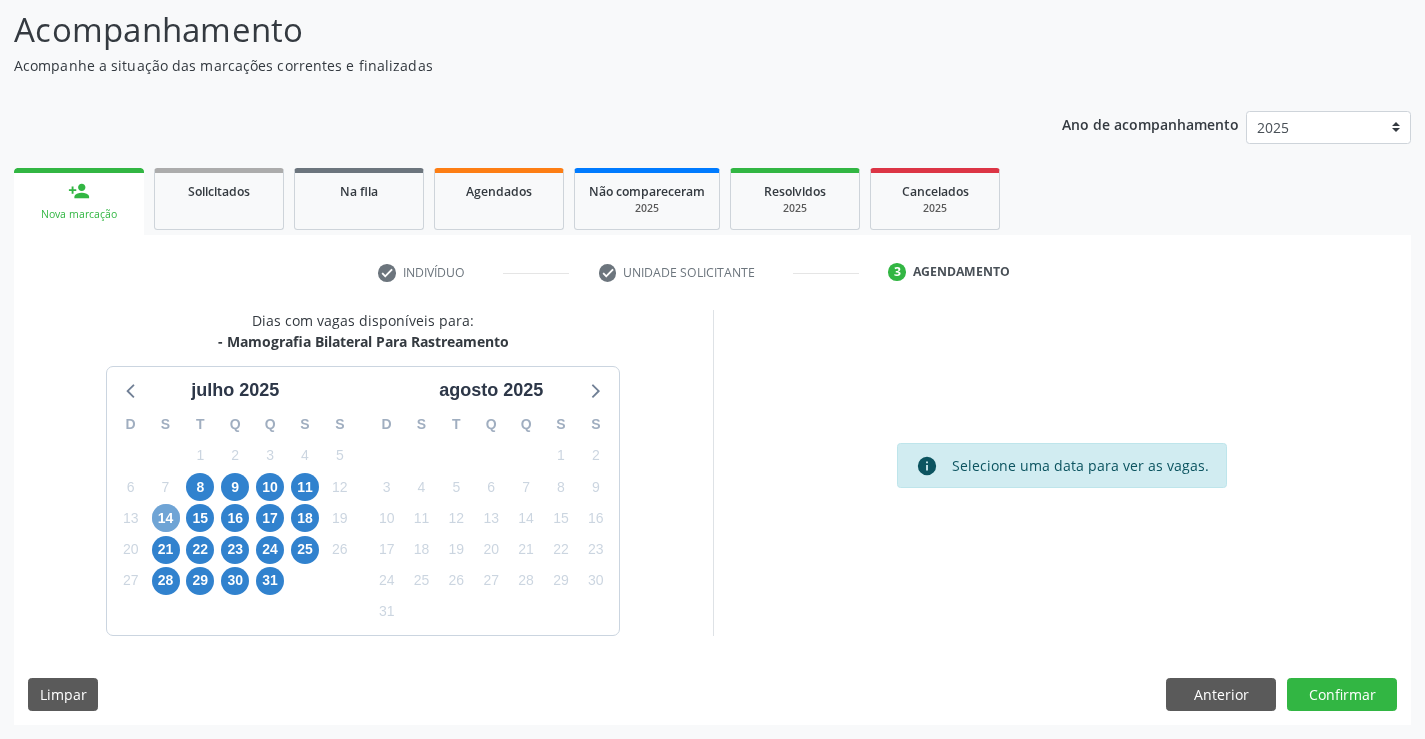 click on "14" at bounding box center [166, 518] 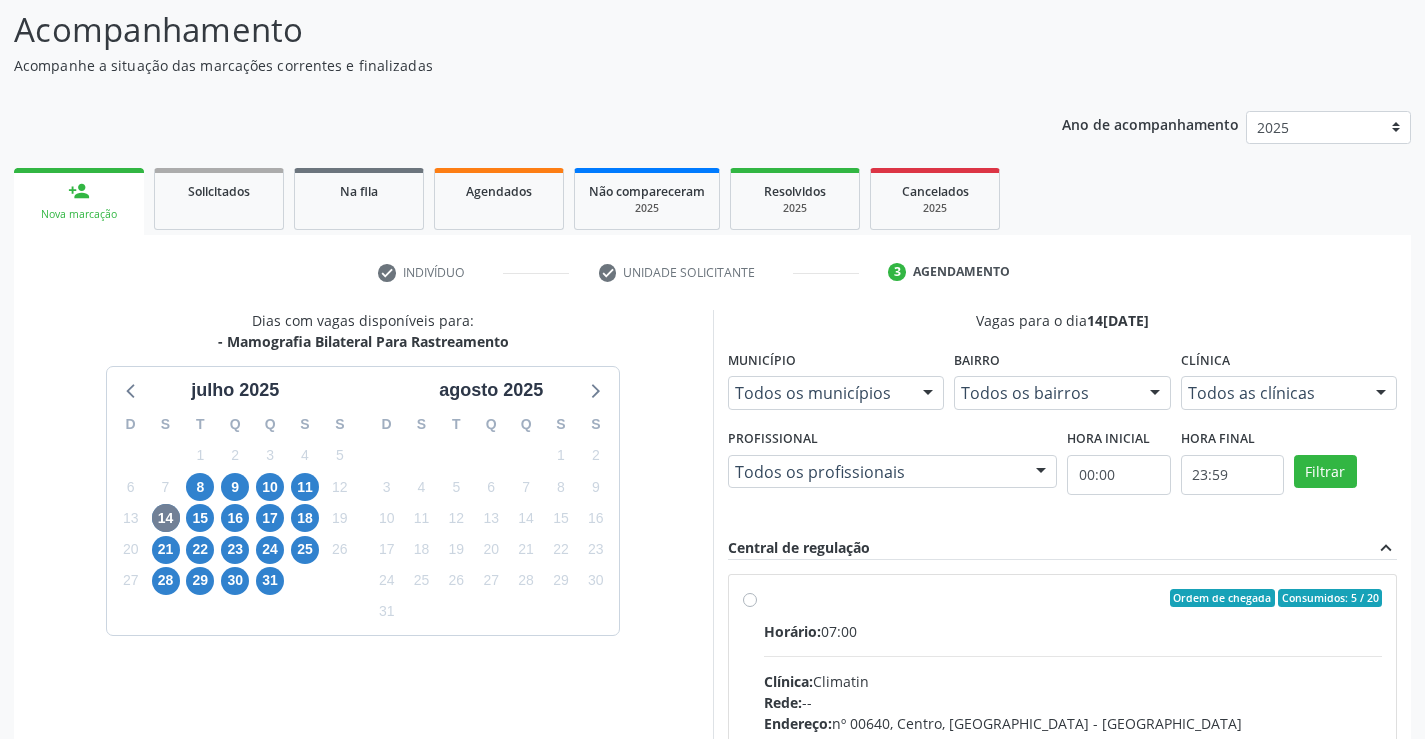 click on "Ordem de chegada
Consumidos: 5 / 20
Horário:   07:00
Clínica:  Climatin
Rede:
--
Endereço:   nº 00640, Centro, Serra Talhada - PE
Telefone:   (81) 38311133
Profissional:
Ana Carolina Barboza de Andrada Melo Lyra
Informações adicionais sobre o atendimento
Idade de atendimento:
de 0 a 120 anos
Gênero(s) atendido(s):
Masculino e Feminino
Informações adicionais:
--" at bounding box center [1073, 742] 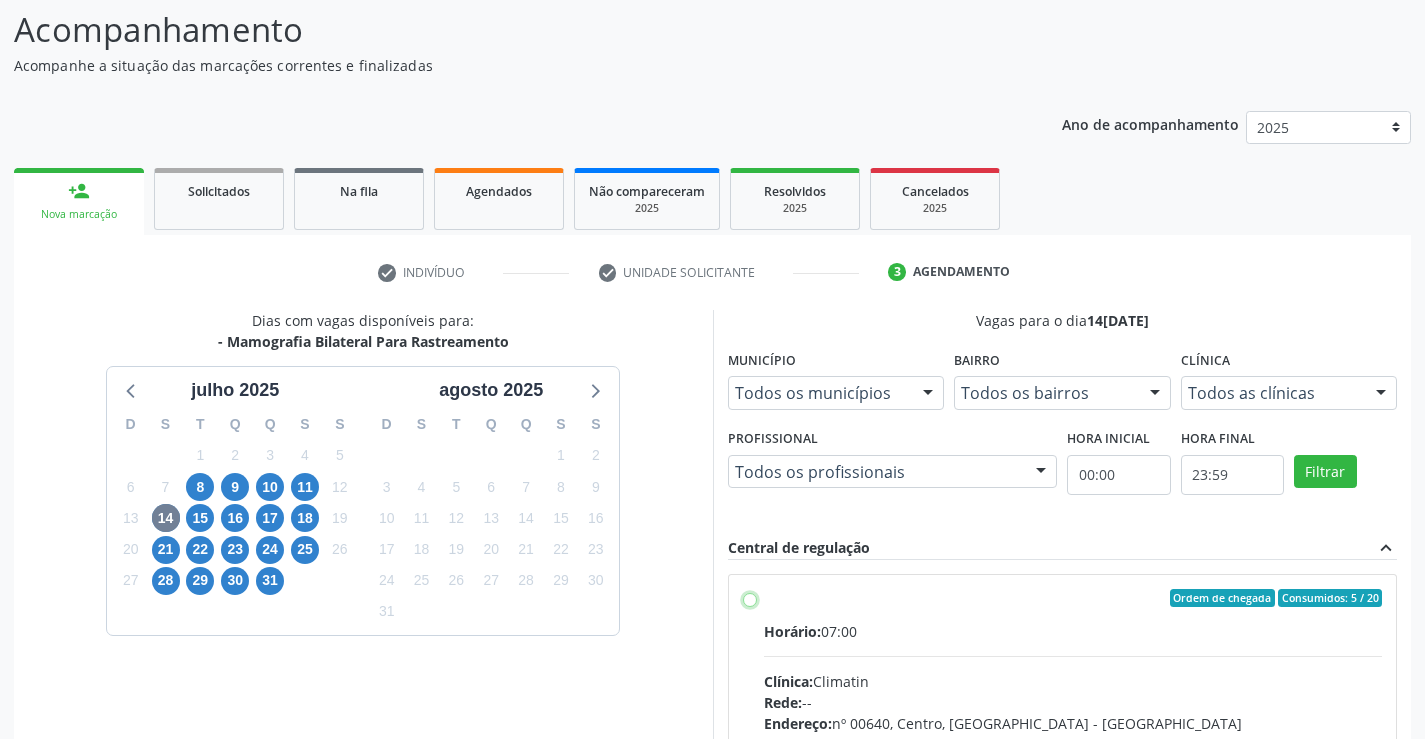 click on "Ordem de chegada
Consumidos: 5 / 20
Horário:   07:00
Clínica:  Climatin
Rede:
--
Endereço:   nº 00640, Centro, Serra Talhada - PE
Telefone:   (81) 38311133
Profissional:
Ana Carolina Barboza de Andrada Melo Lyra
Informações adicionais sobre o atendimento
Idade de atendimento:
de 0 a 120 anos
Gênero(s) atendido(s):
Masculino e Feminino
Informações adicionais:
--" at bounding box center (750, 598) 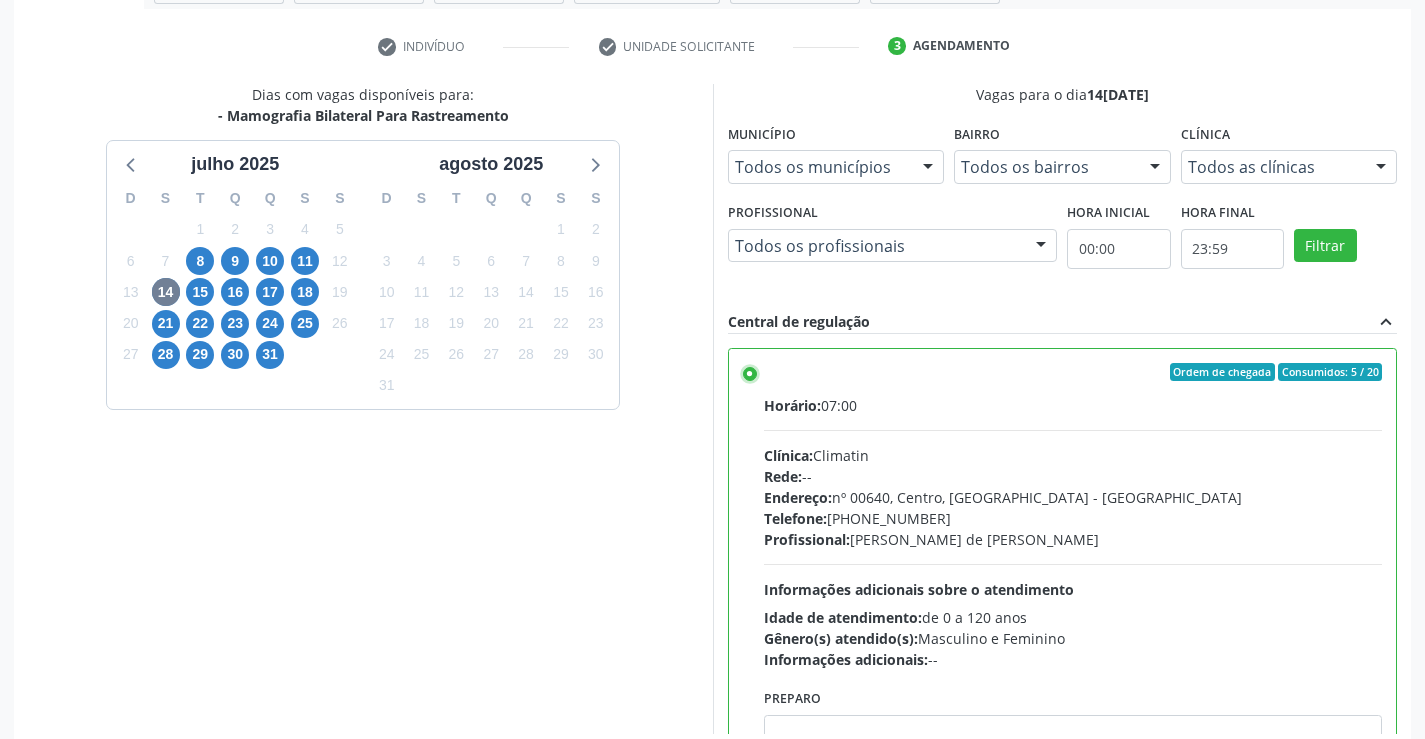 scroll, scrollTop: 451, scrollLeft: 0, axis: vertical 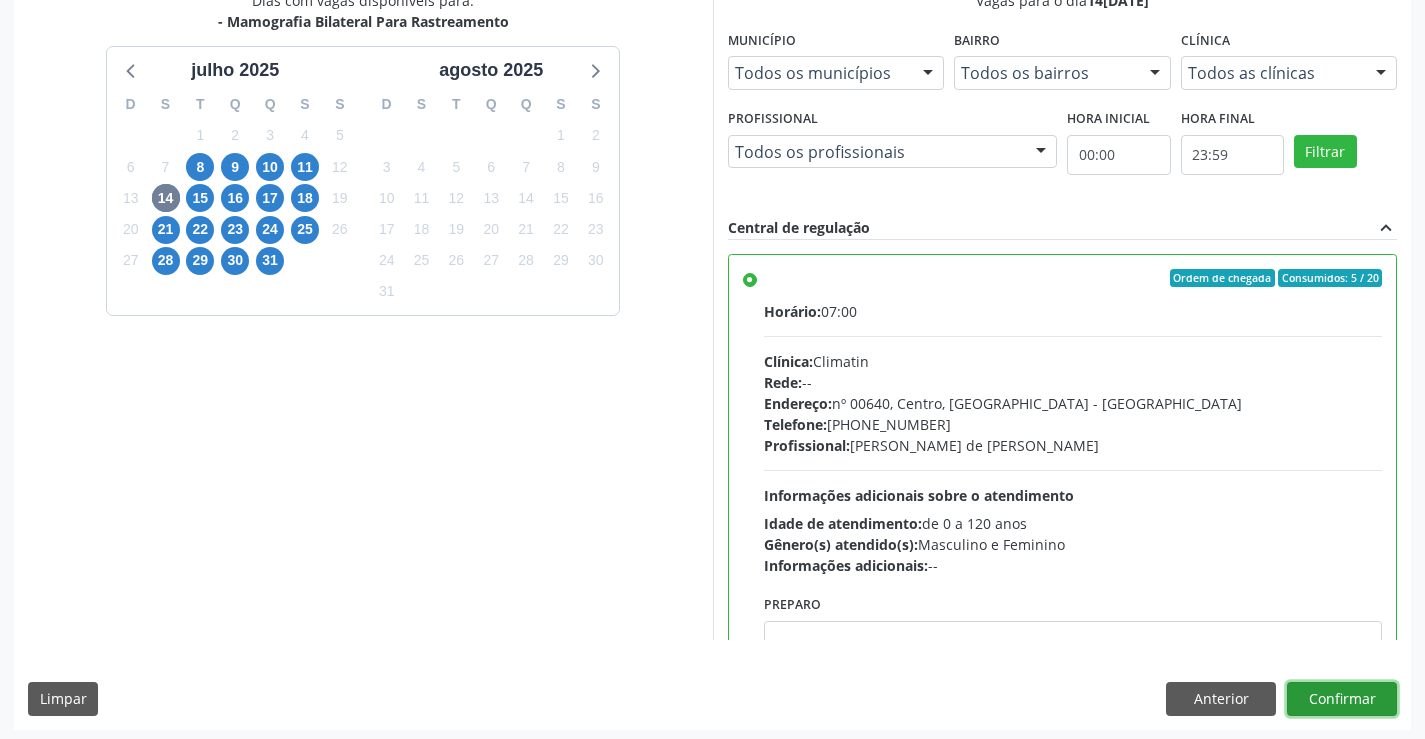 click on "Confirmar" at bounding box center (1342, 699) 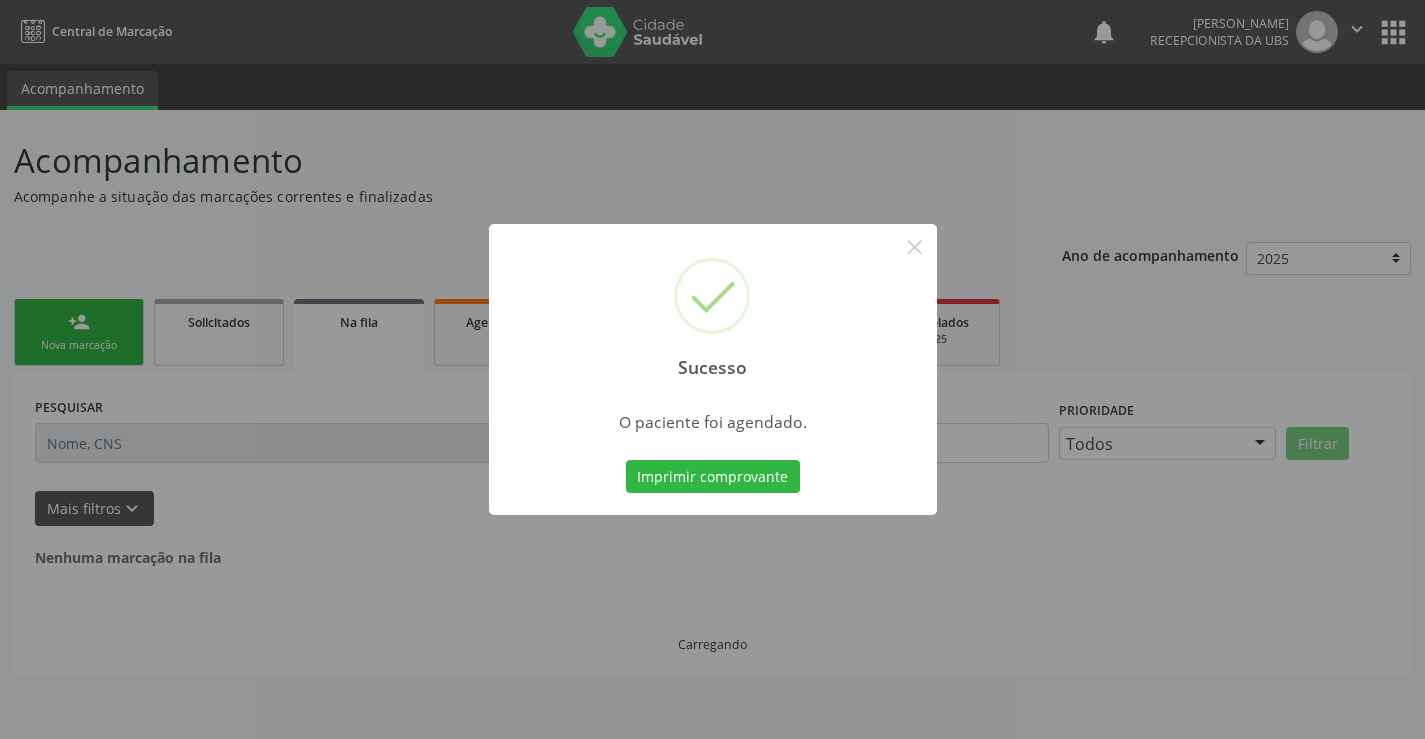 scroll, scrollTop: 0, scrollLeft: 0, axis: both 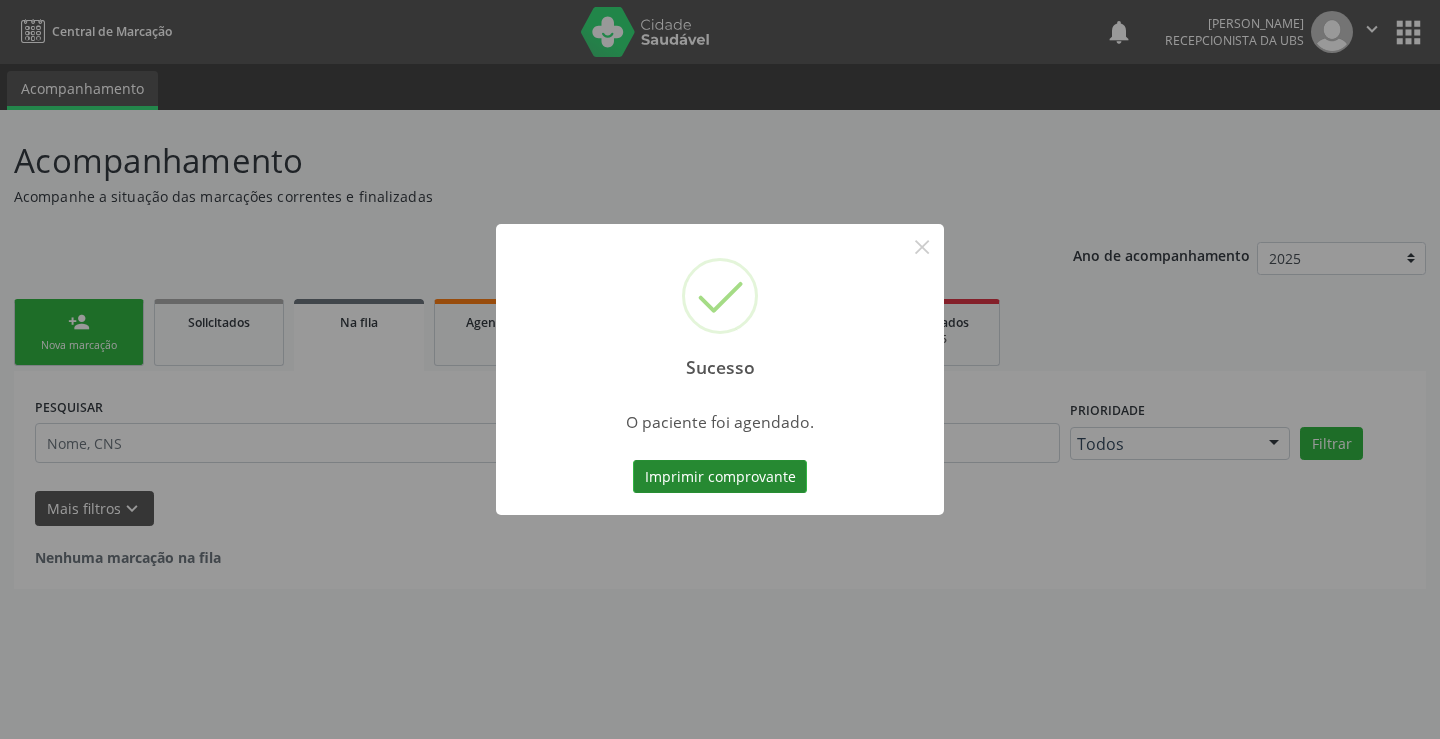 click on "Imprimir comprovante" at bounding box center (720, 477) 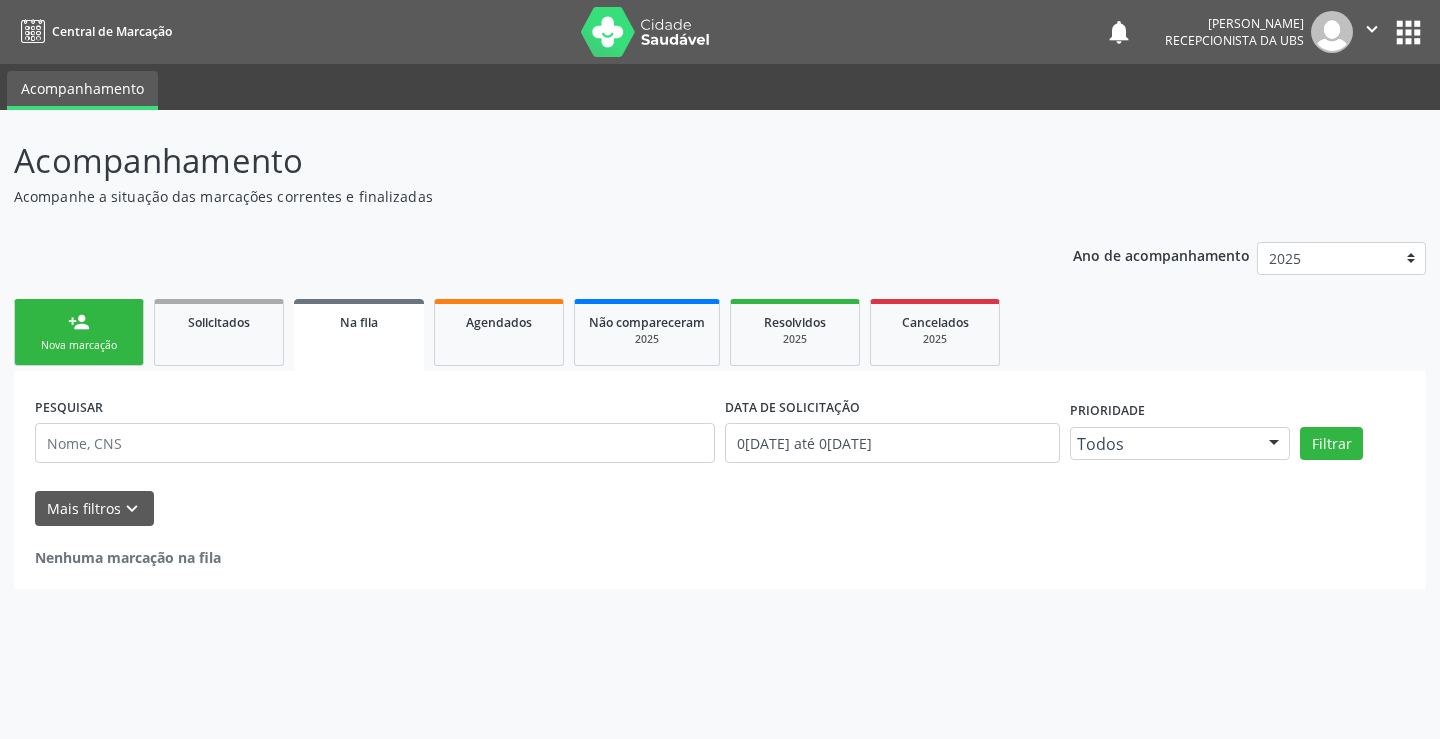 click on "Nova marcação" at bounding box center (79, 345) 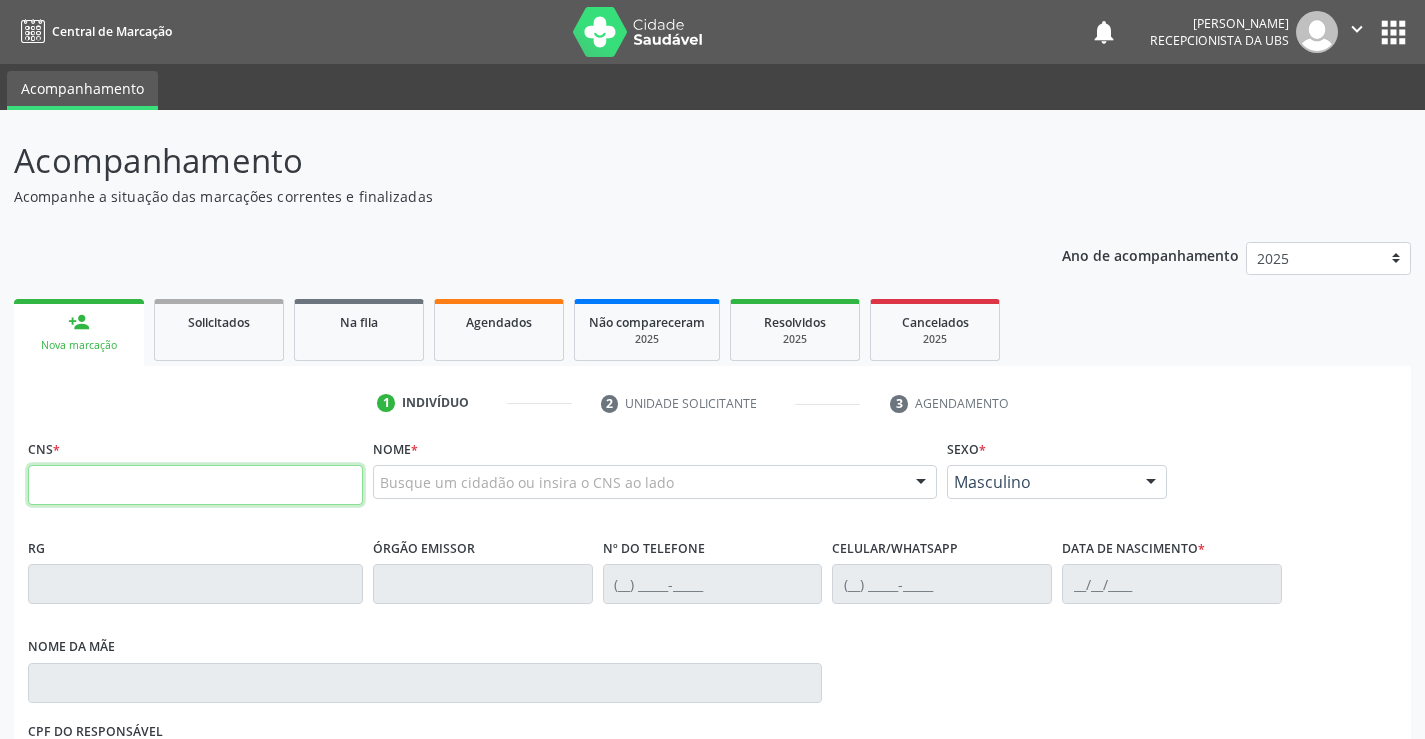 click at bounding box center [195, 485] 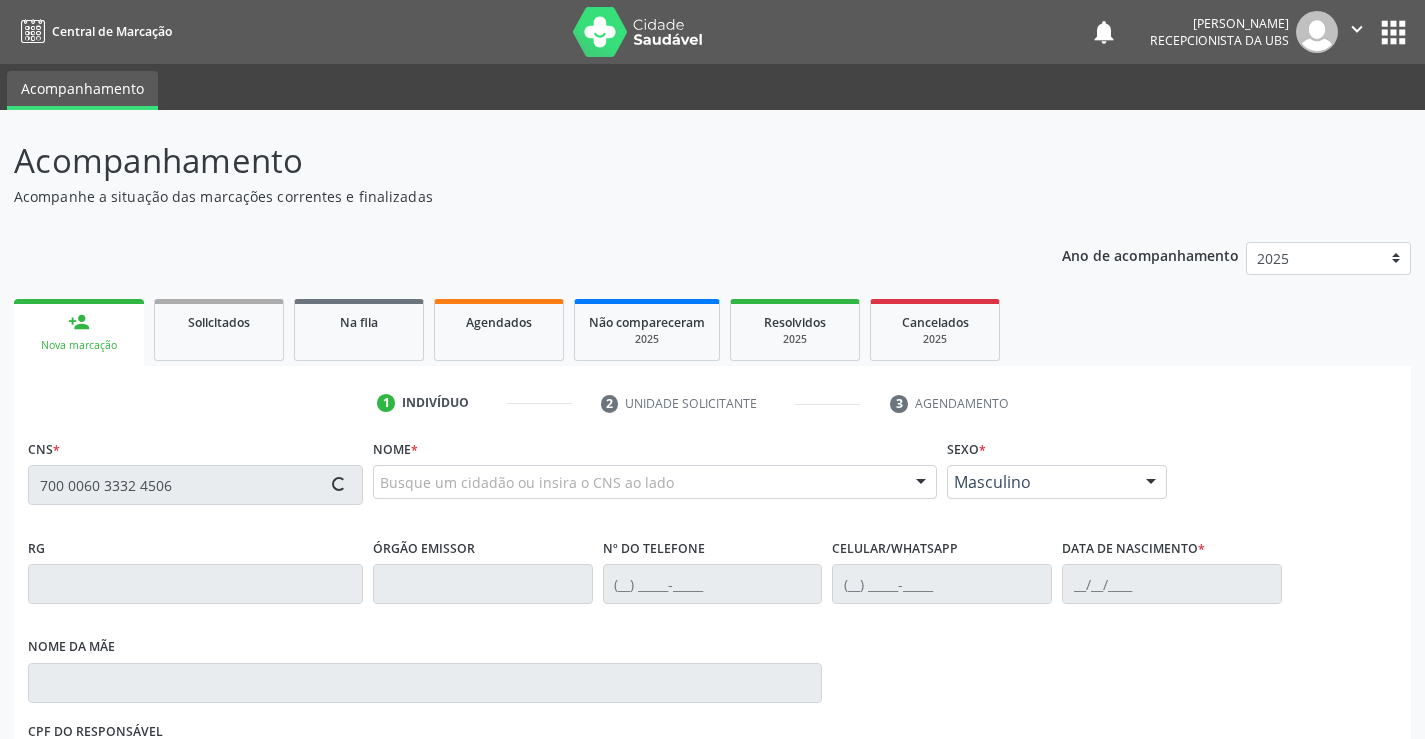 type on "700 0060 3332 4506" 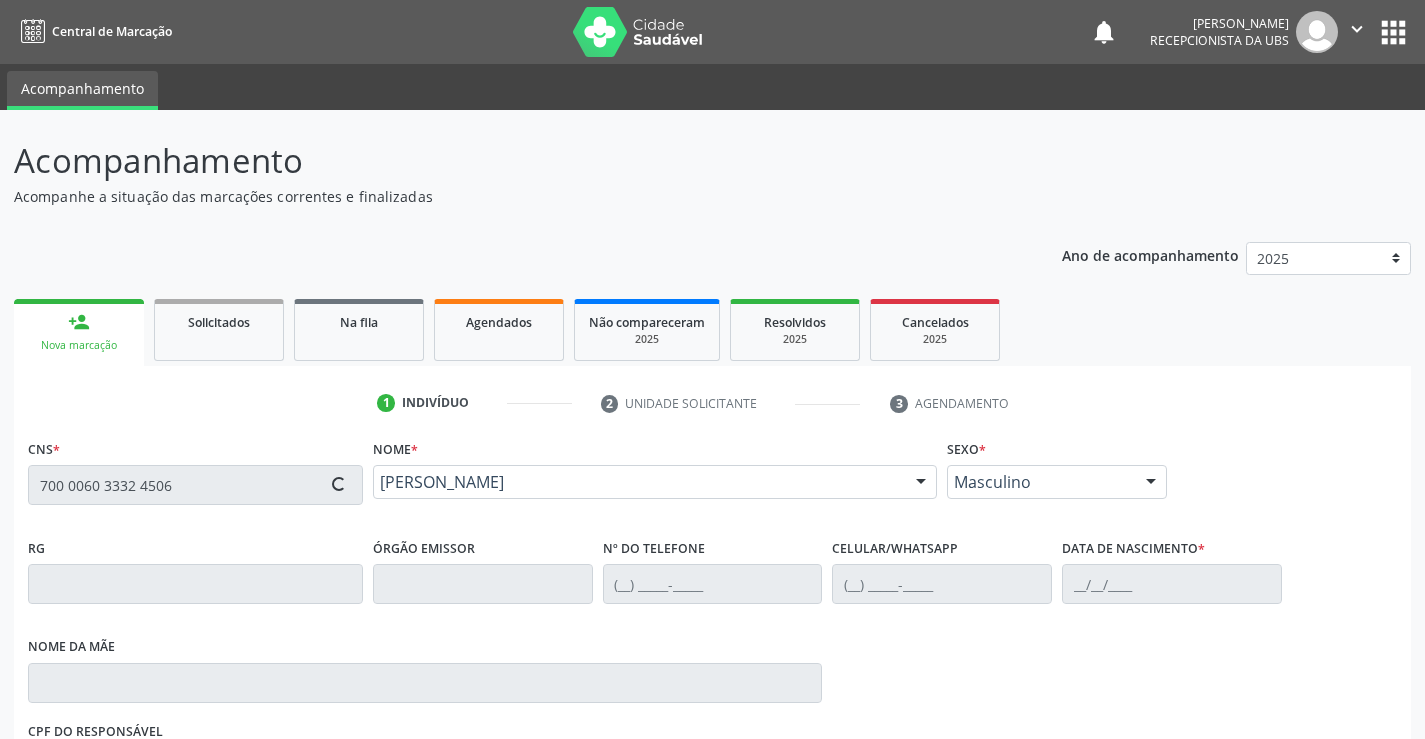 type on "[PHONE_NUMBER]" 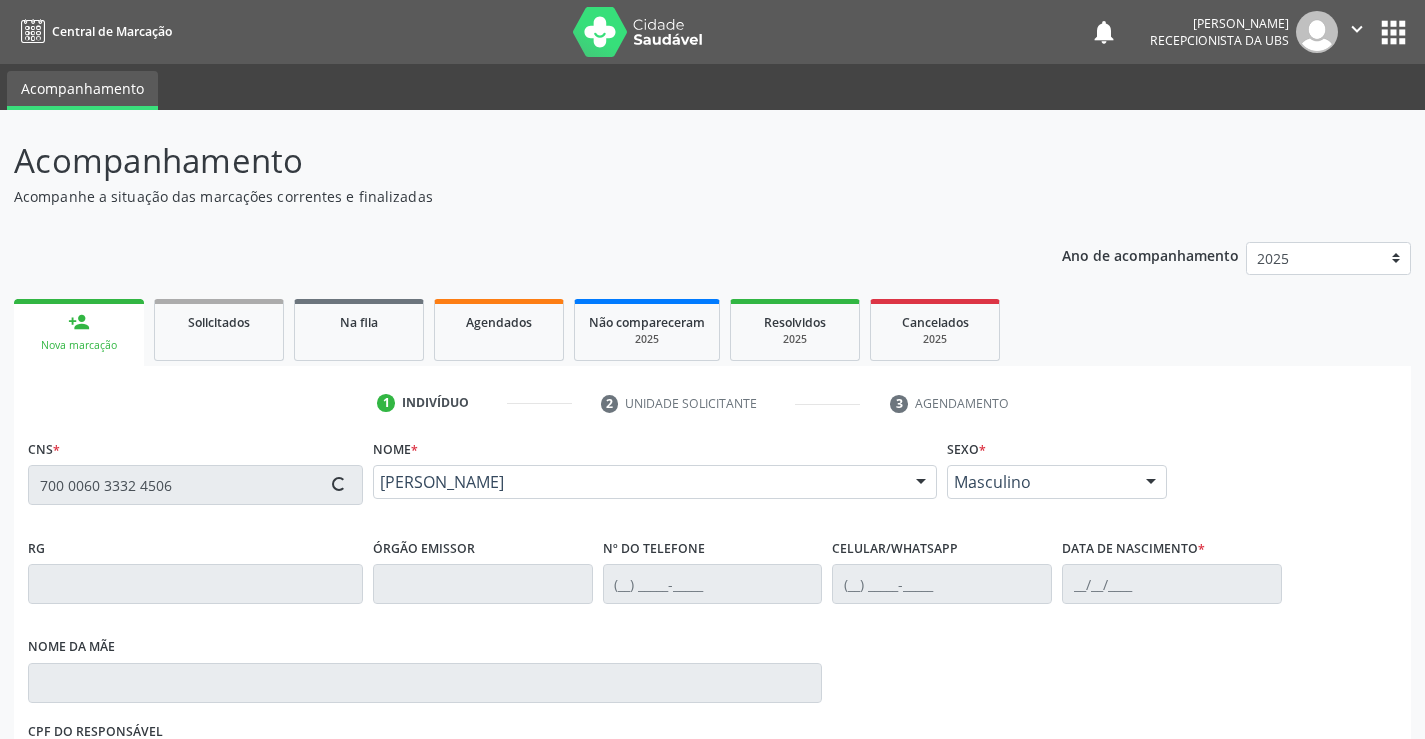 type on "(99) 99964-4122" 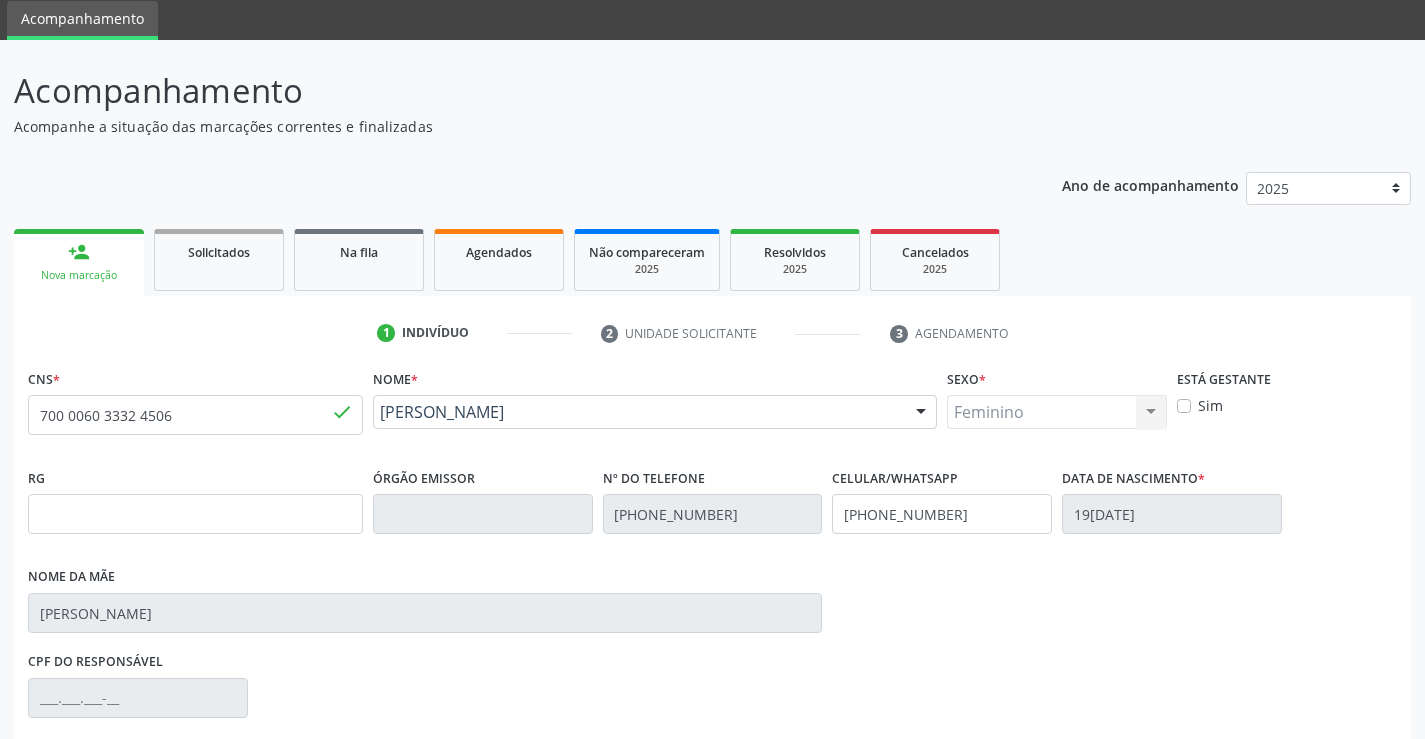 scroll, scrollTop: 200, scrollLeft: 0, axis: vertical 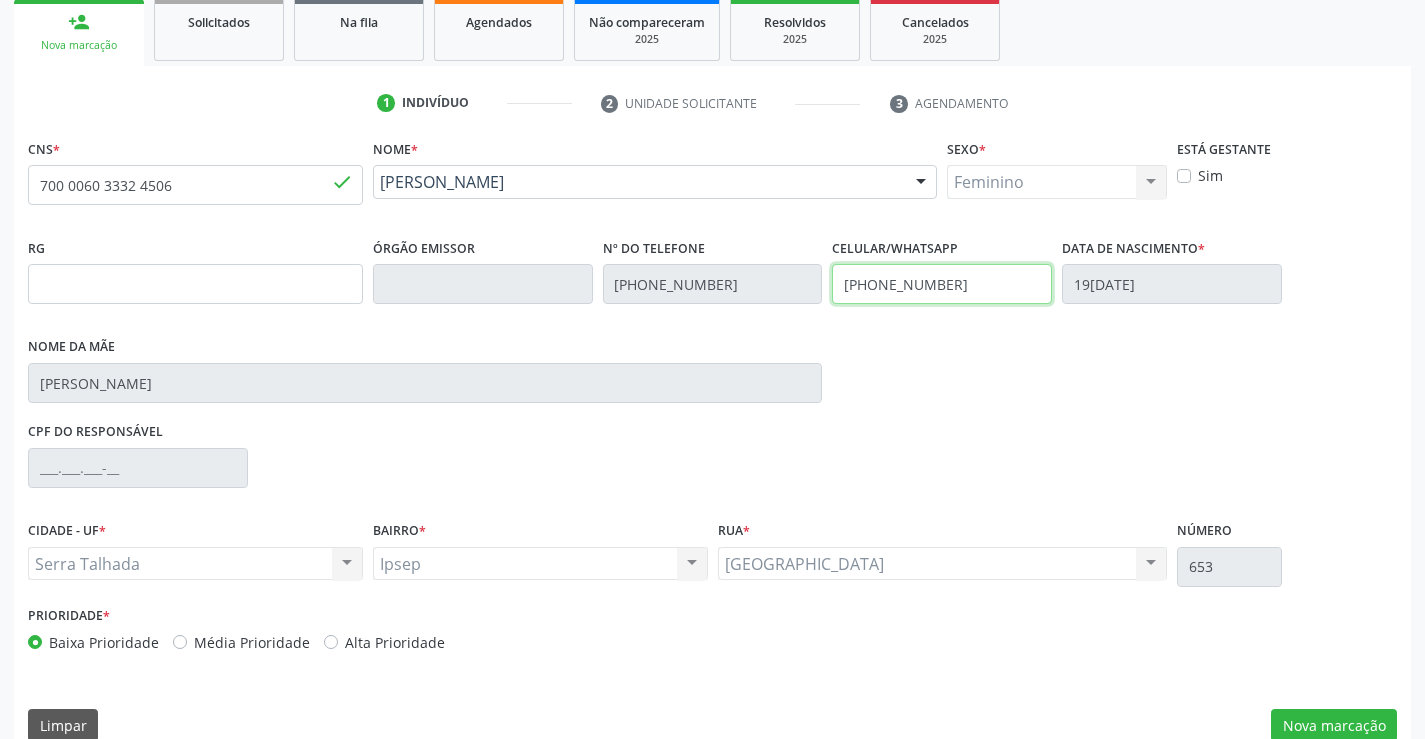 click on "(99) 99964-4122" at bounding box center (942, 284) 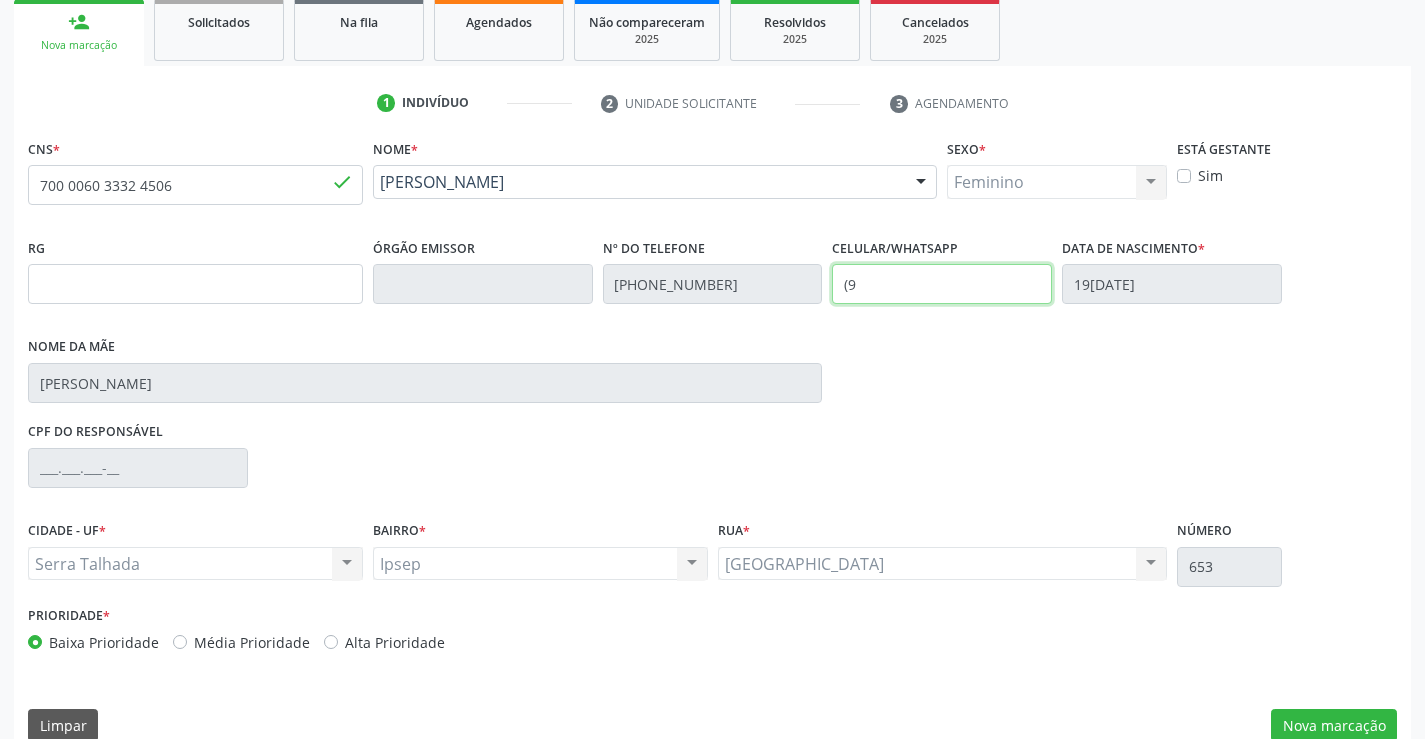 type on "(" 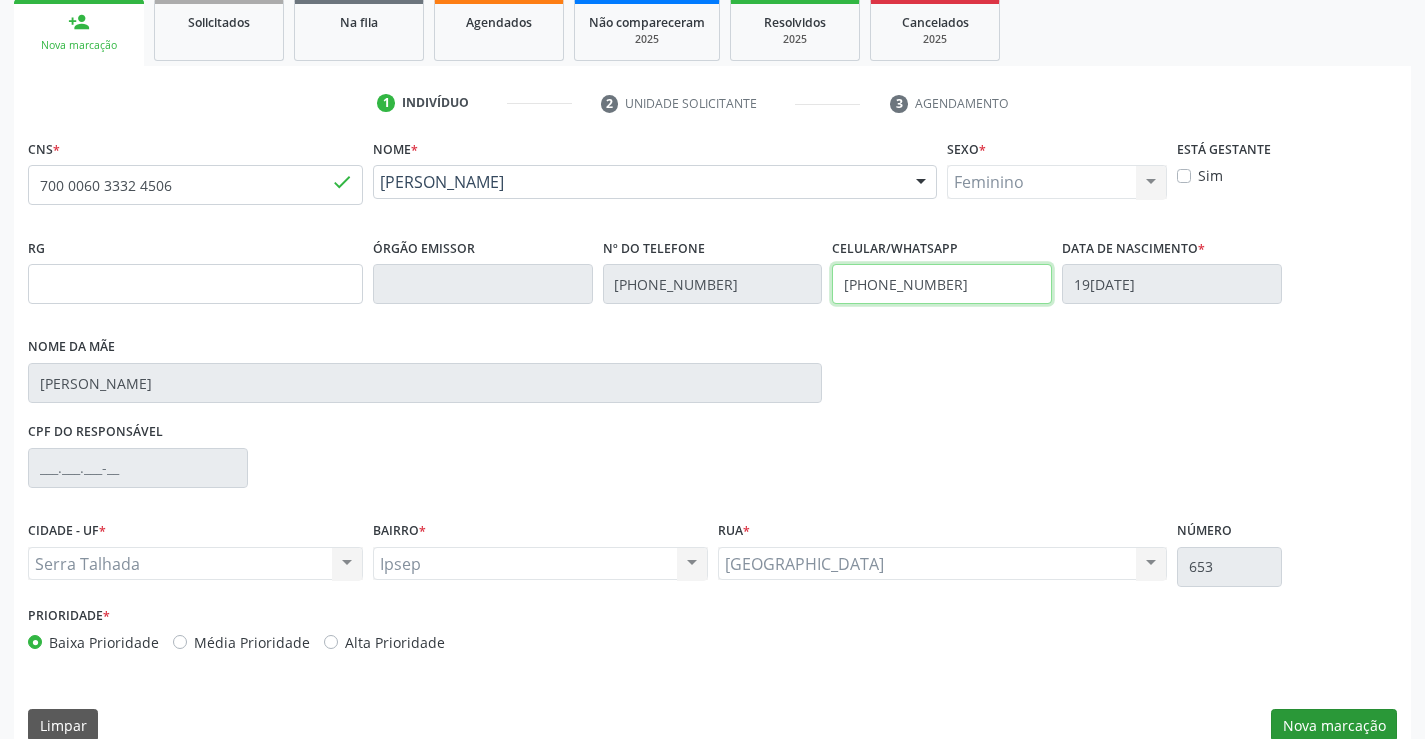 type on "(87) 99964-4122" 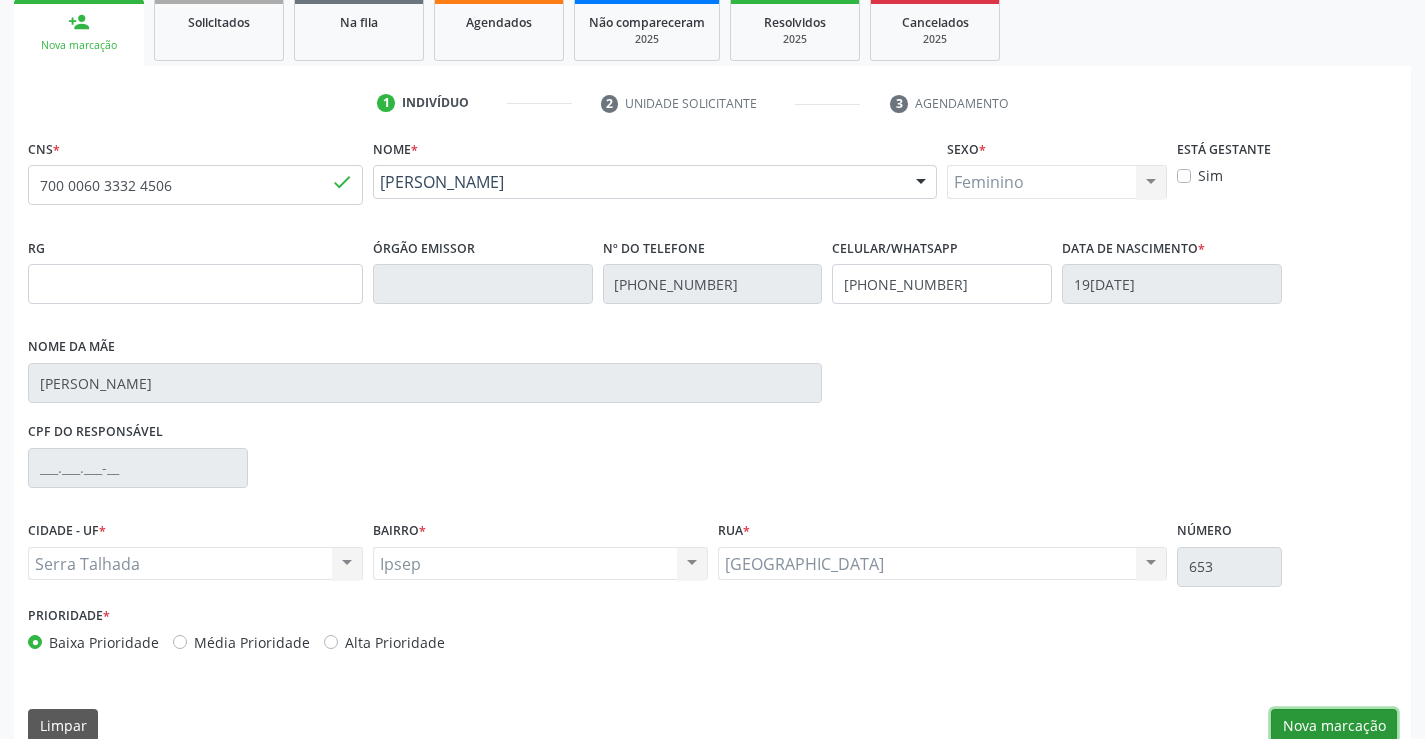 click on "Nova marcação" at bounding box center (1334, 726) 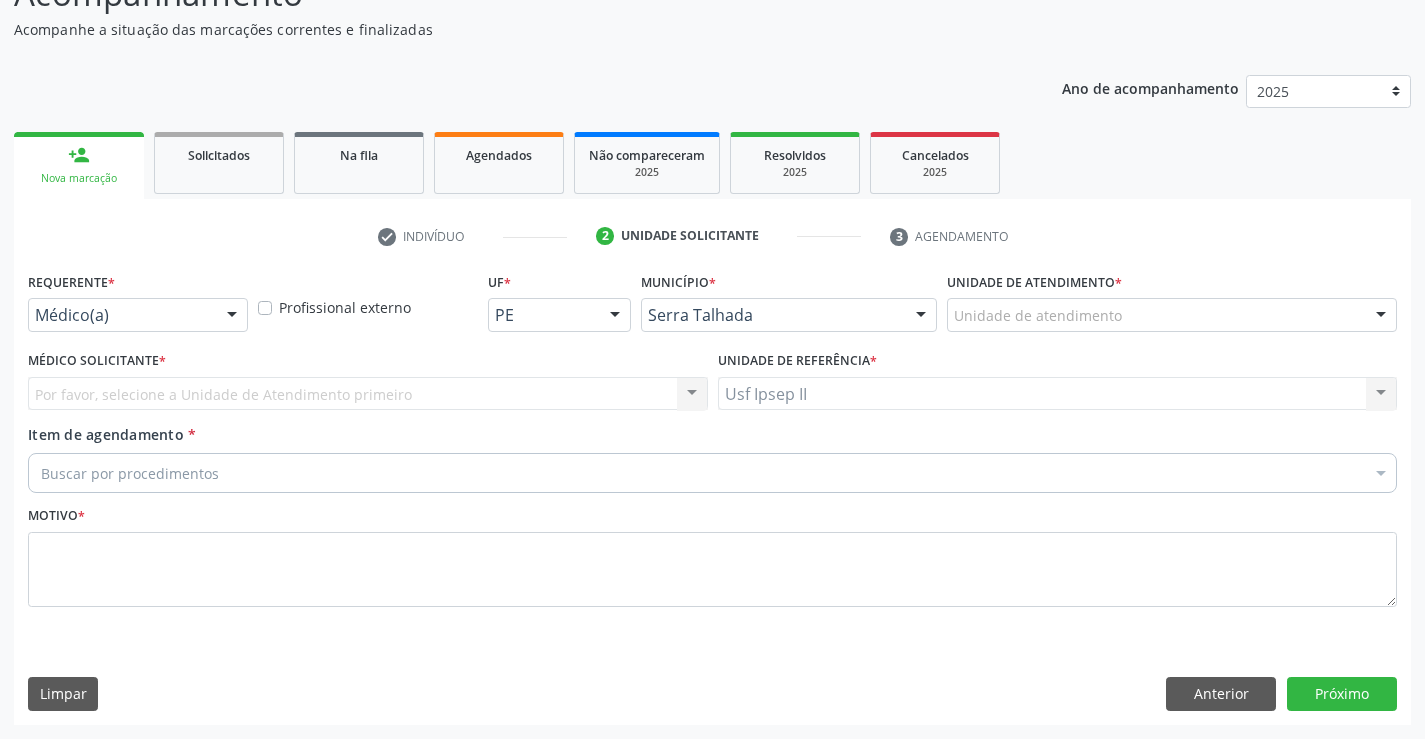 scroll, scrollTop: 167, scrollLeft: 0, axis: vertical 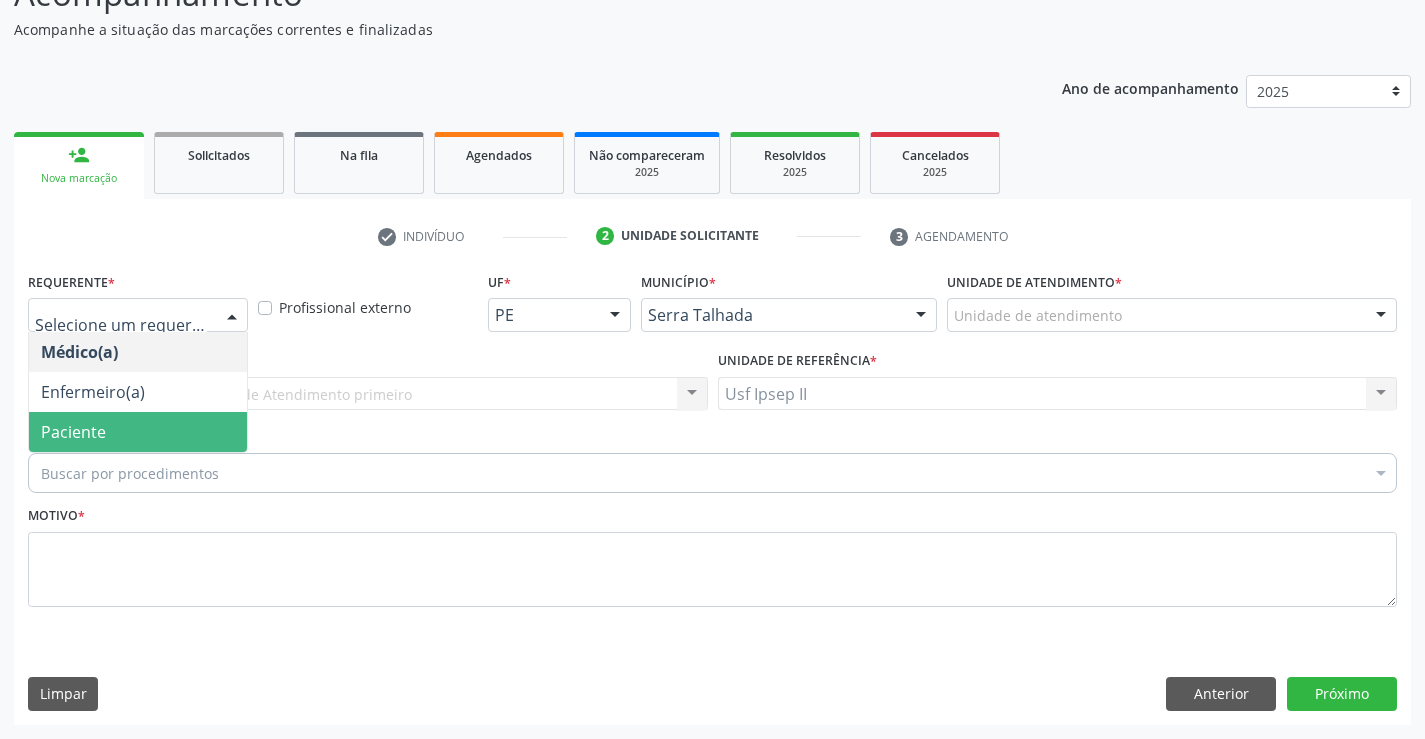 click on "Paciente" at bounding box center [138, 432] 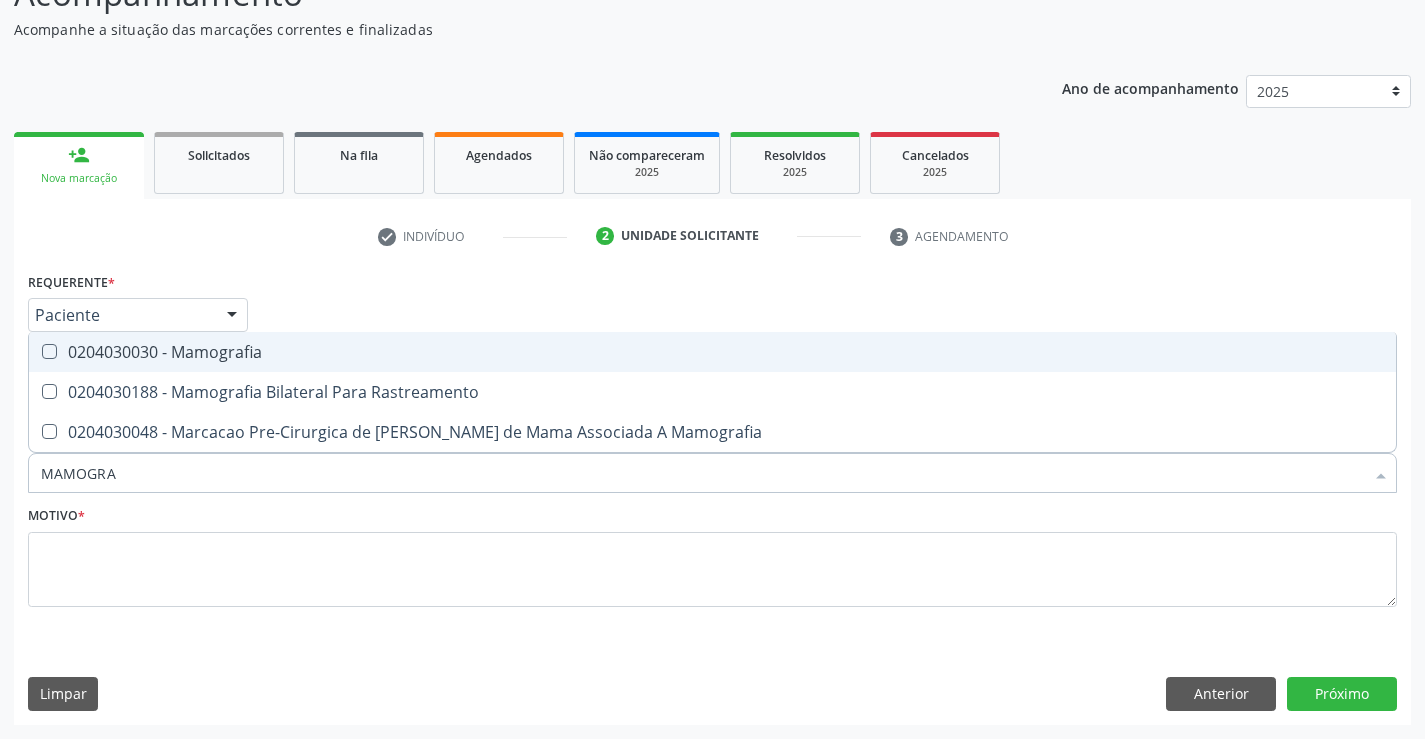 type on "MAMOGRAF" 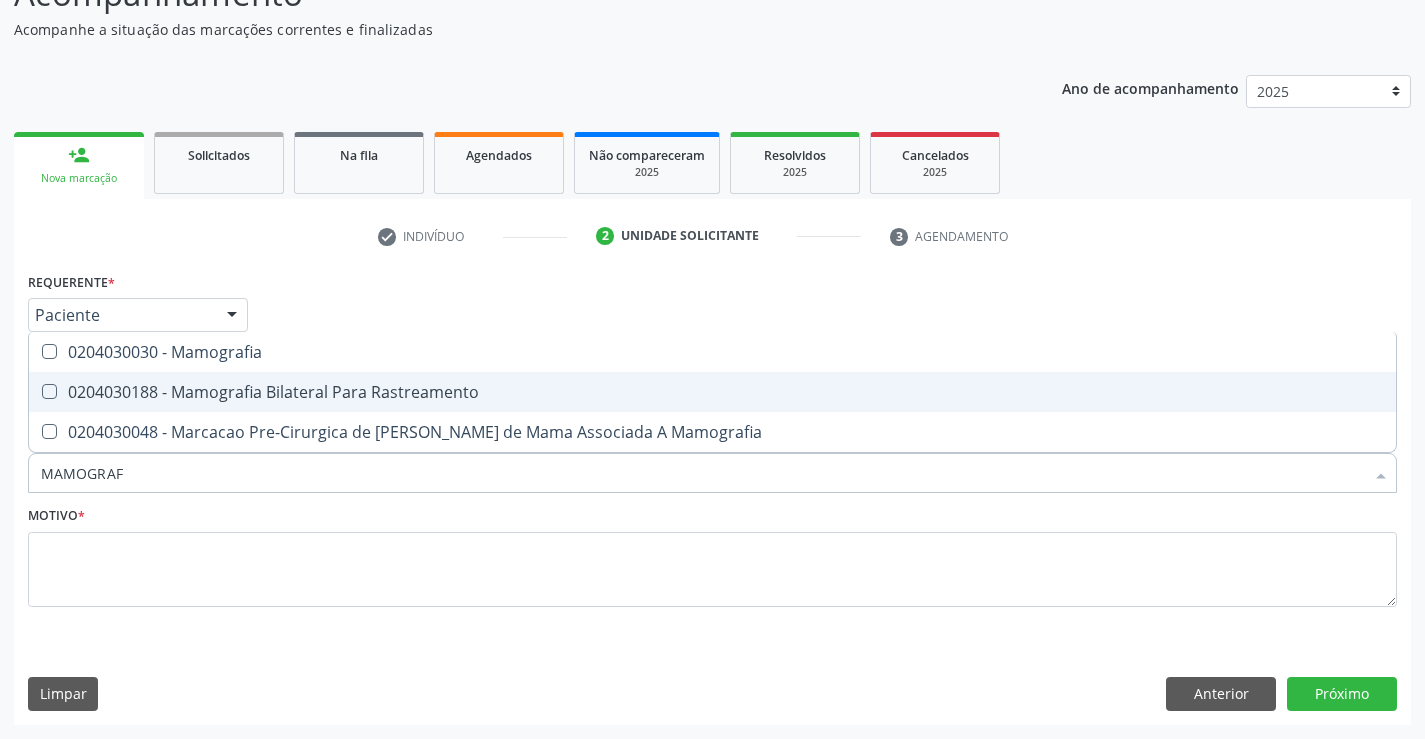 click on "0204030188 - Mamografia Bilateral Para Rastreamento" at bounding box center [712, 392] 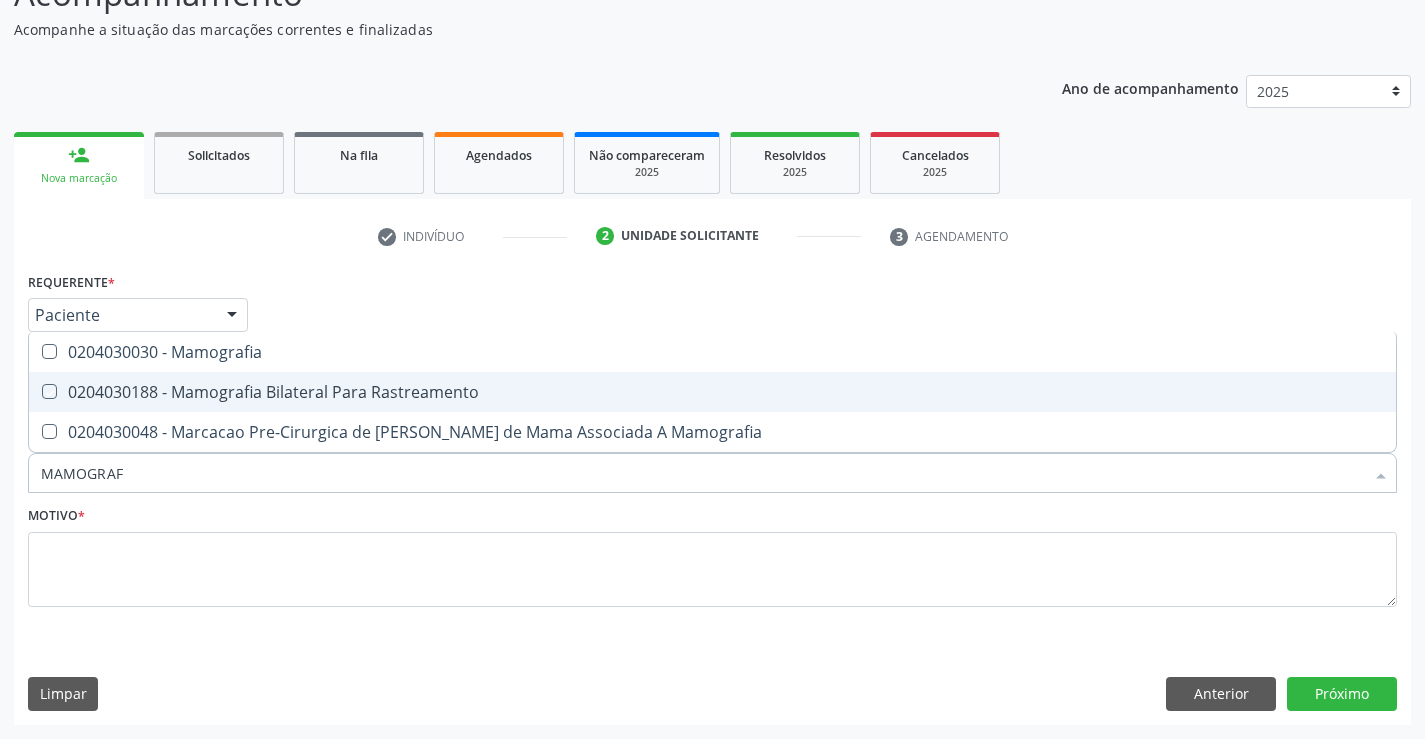 checkbox on "true" 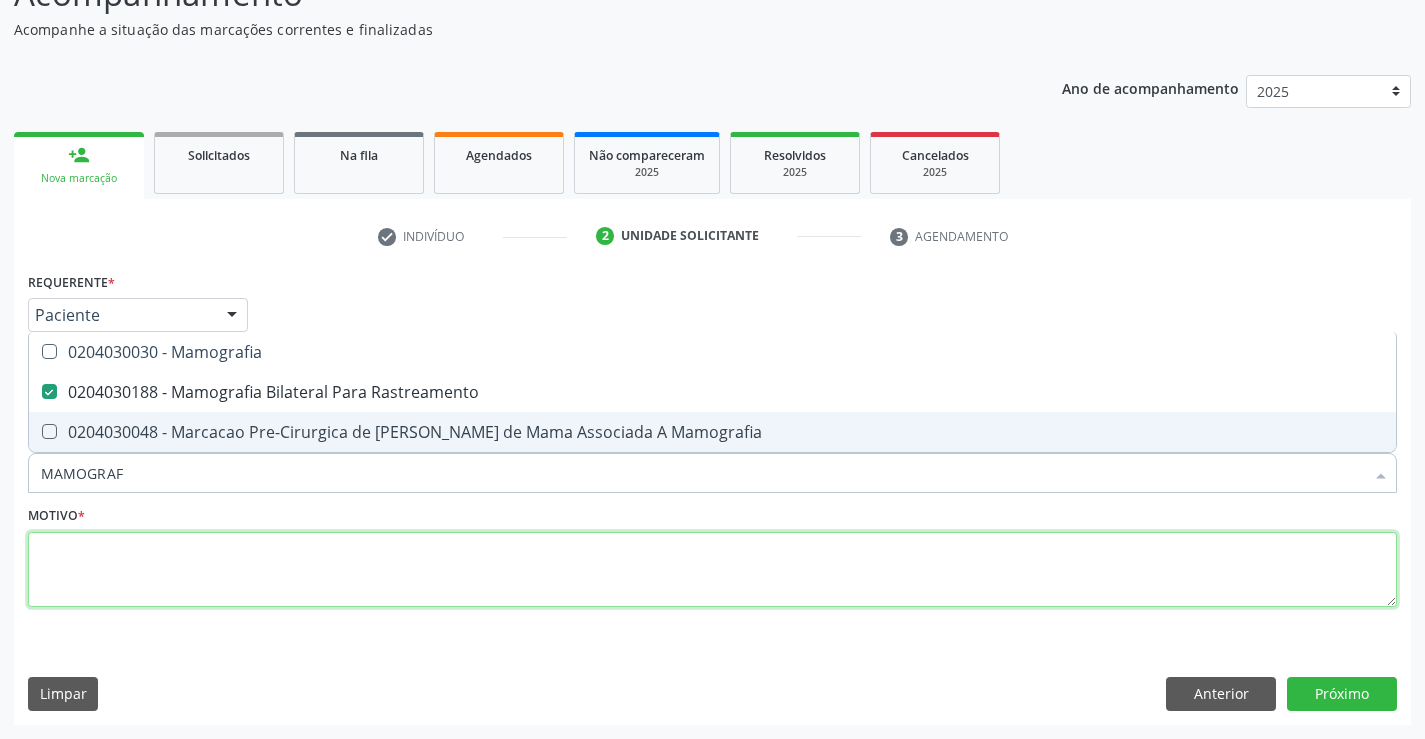 click at bounding box center (712, 570) 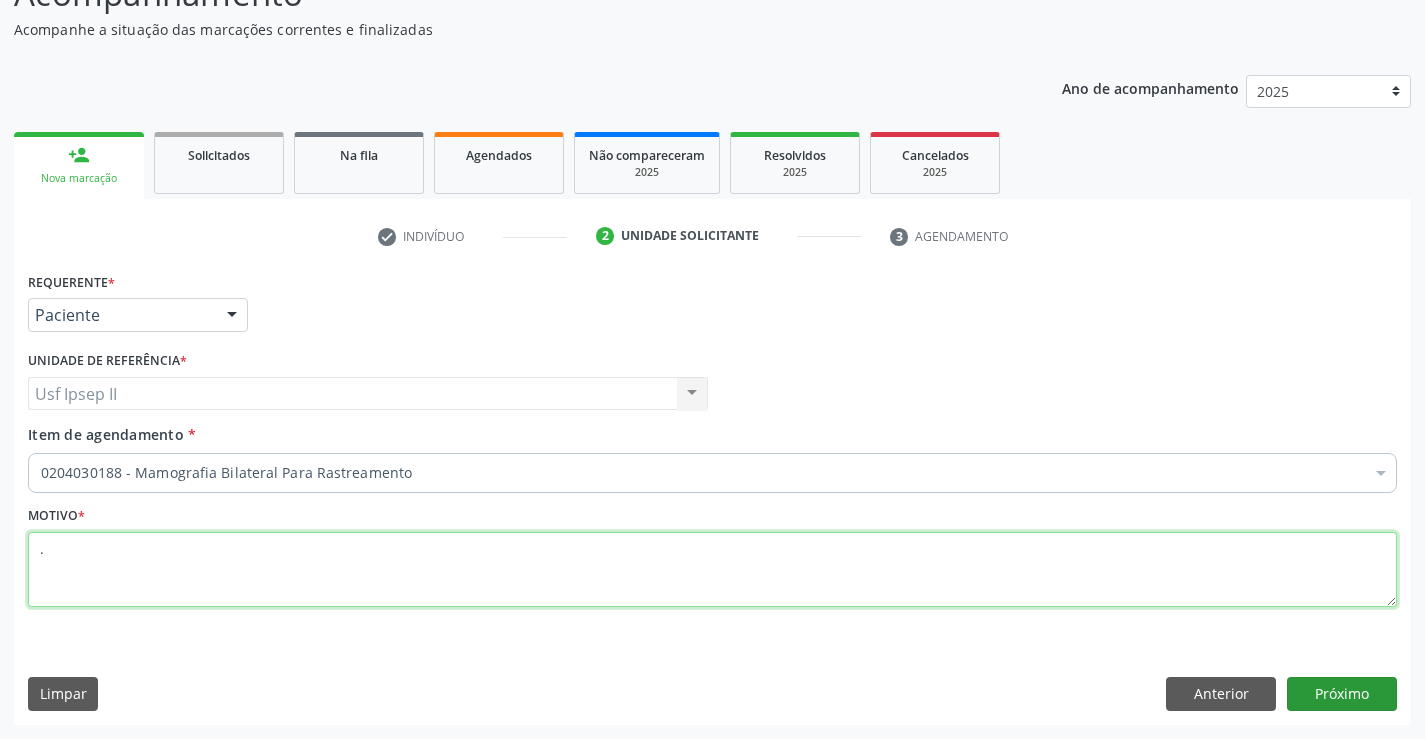 type on "." 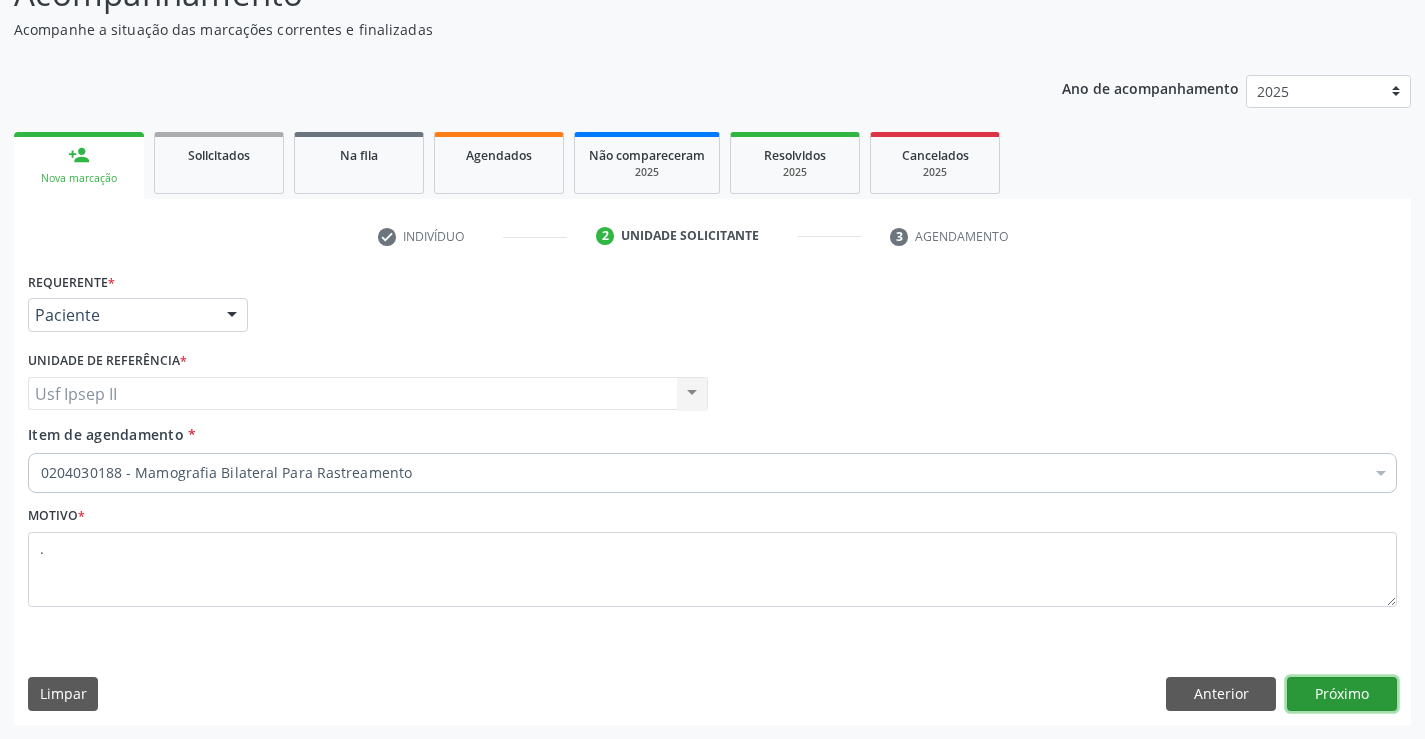 click on "Próximo" at bounding box center (1342, 694) 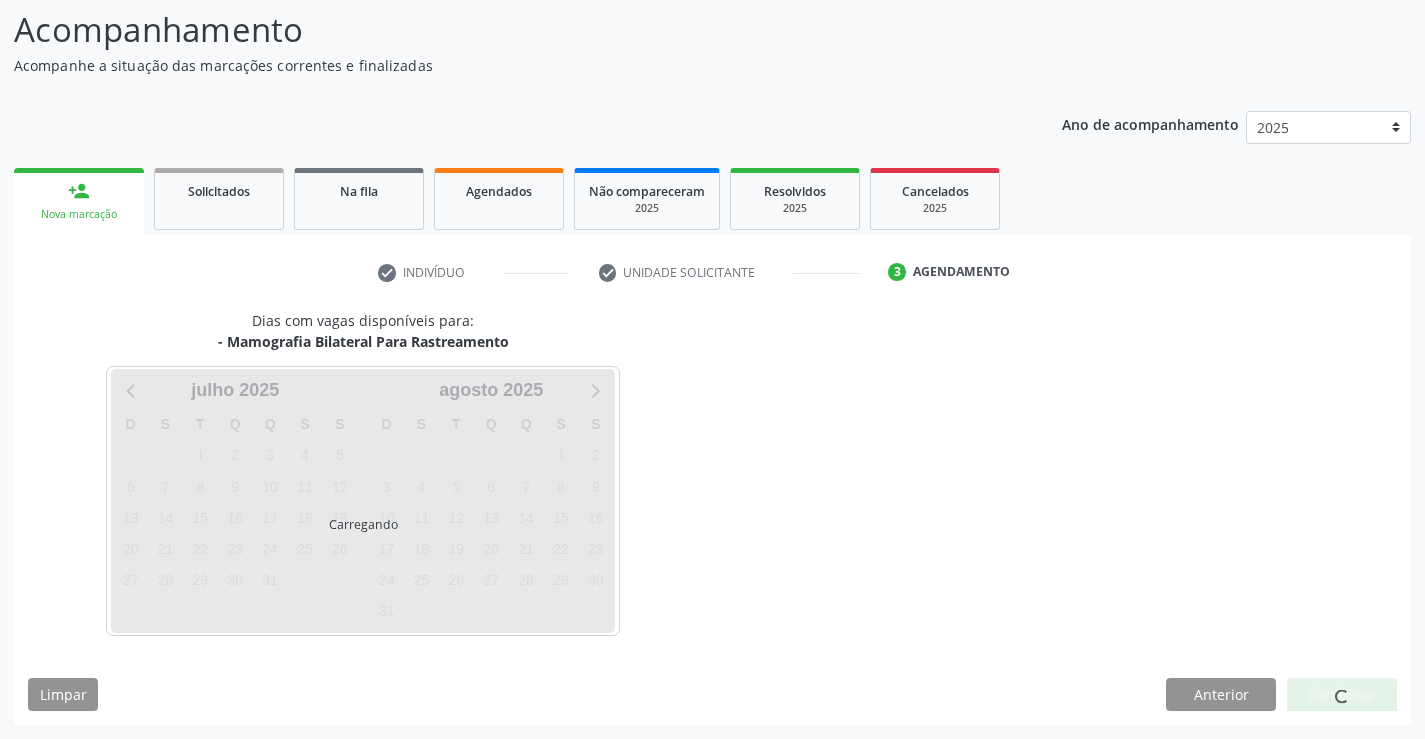 scroll, scrollTop: 131, scrollLeft: 0, axis: vertical 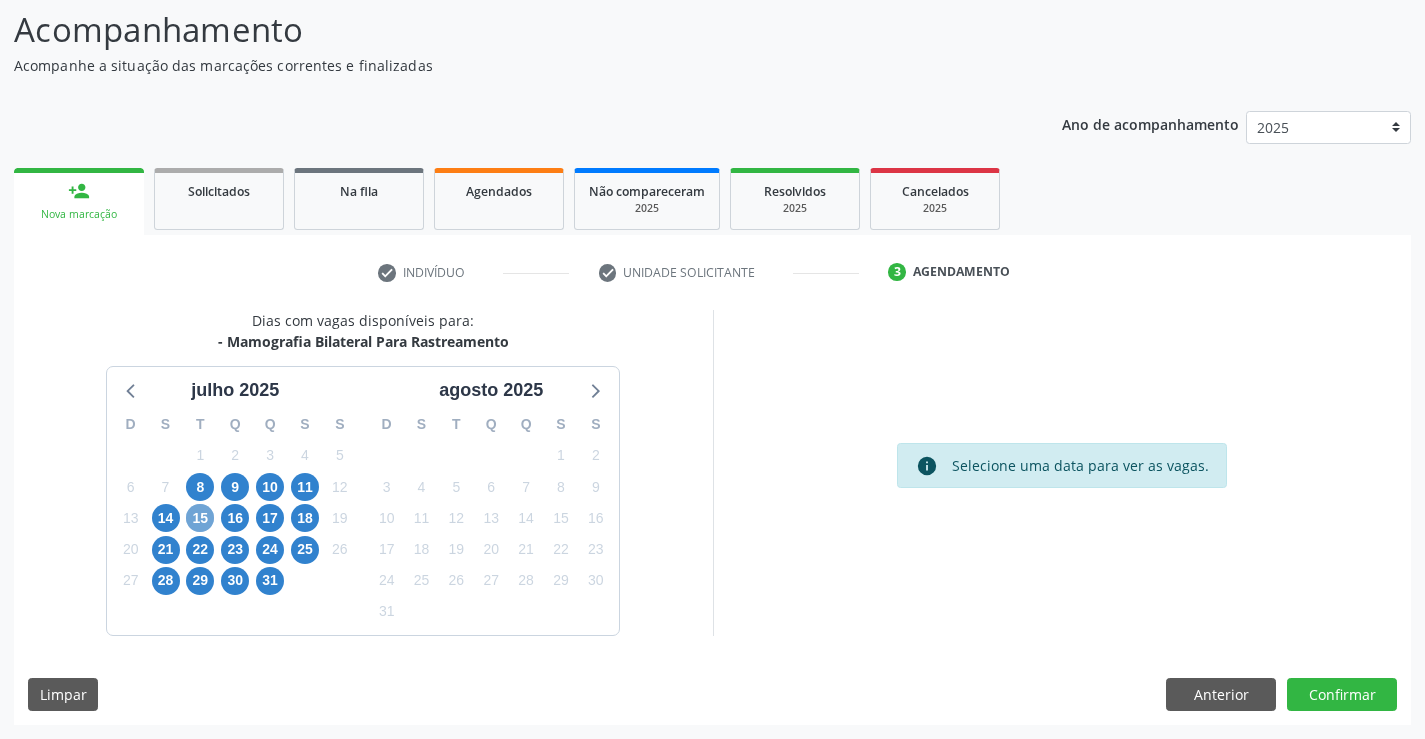 click on "15" at bounding box center [200, 518] 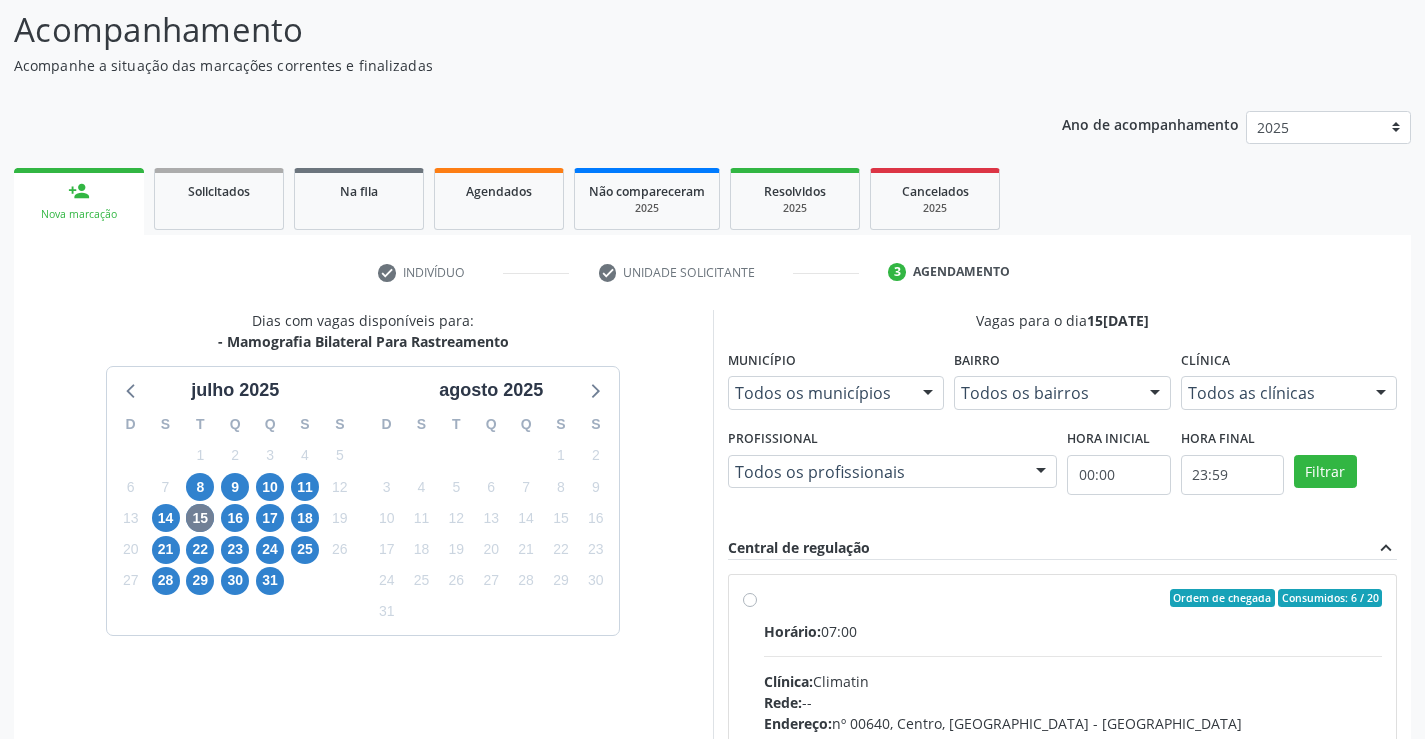 click on "Ordem de chegada
Consumidos: 6 / 20
Horário:   07:00
Clínica:  Climatin
Rede:
--
Endereço:   nº 00640, Centro, Serra Talhada - PE
Telefone:   (81) 38311133
Profissional:
Ana Carolina Barboza de Andrada Melo Lyra
Informações adicionais sobre o atendimento
Idade de atendimento:
de 0 a 120 anos
Gênero(s) atendido(s):
Masculino e Feminino
Informações adicionais:
--" at bounding box center [1063, 742] 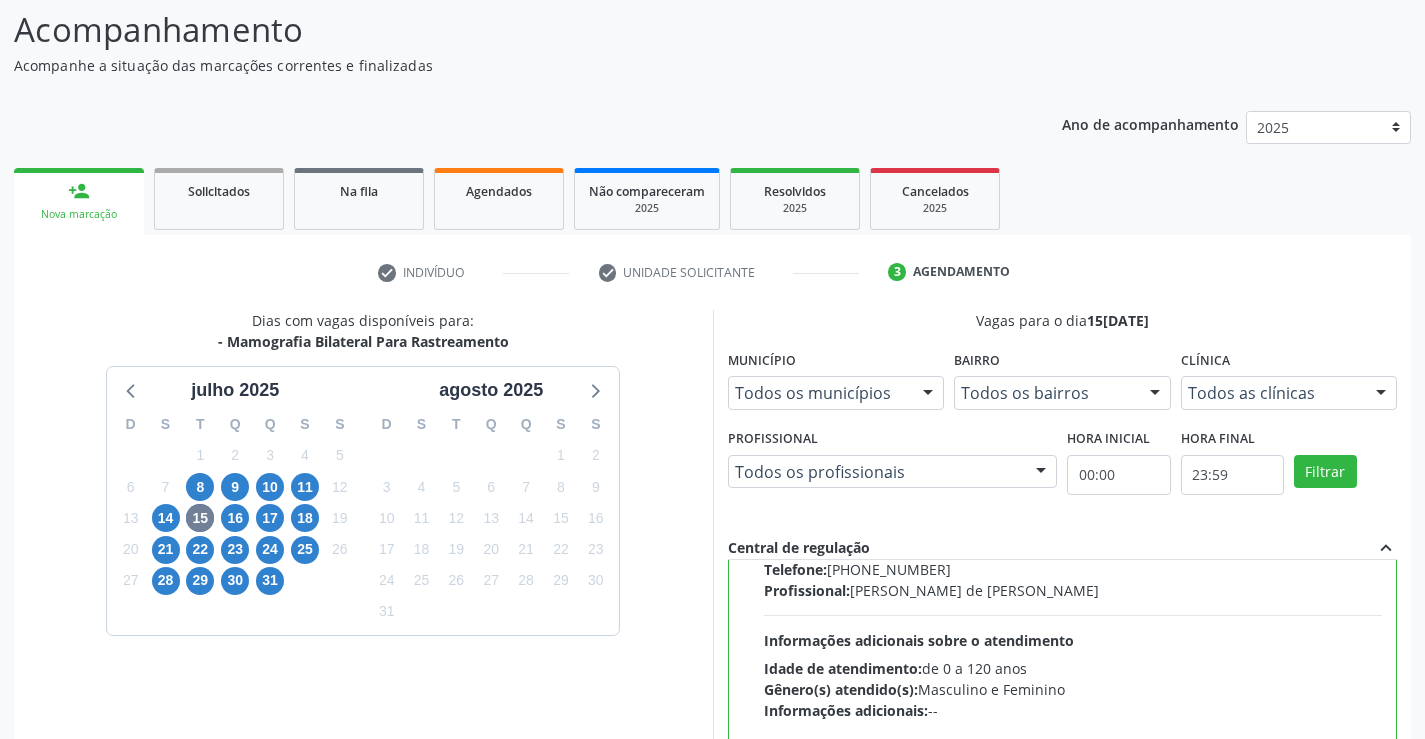 scroll, scrollTop: 200, scrollLeft: 0, axis: vertical 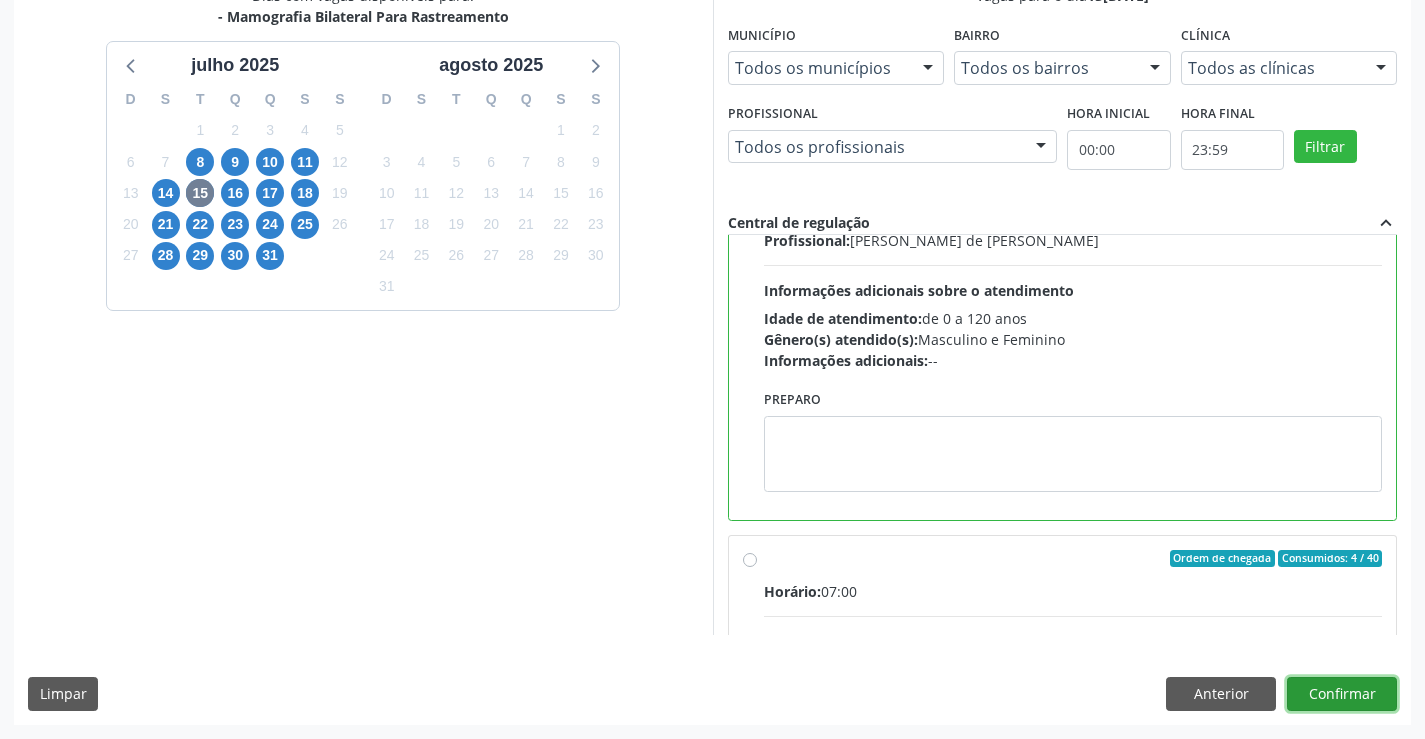 click on "Confirmar" at bounding box center (1342, 694) 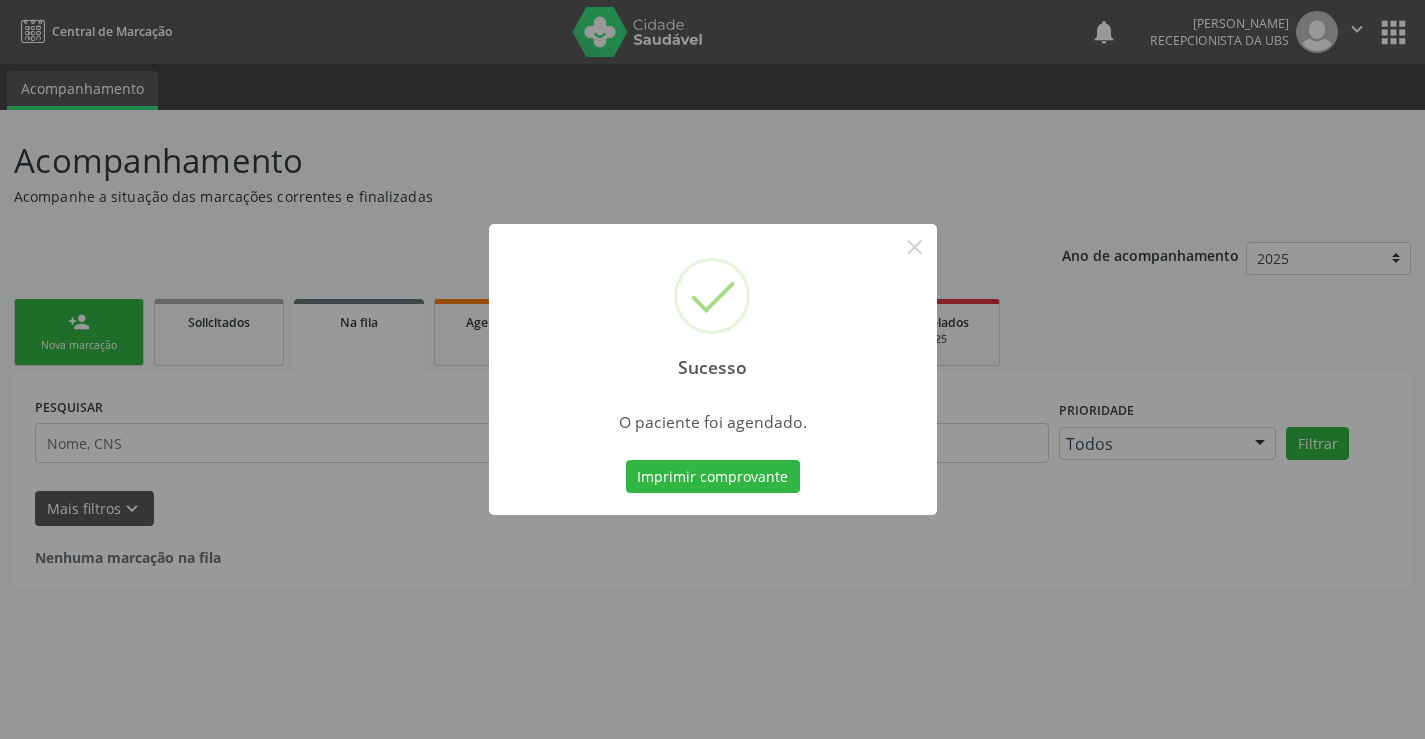 scroll, scrollTop: 0, scrollLeft: 0, axis: both 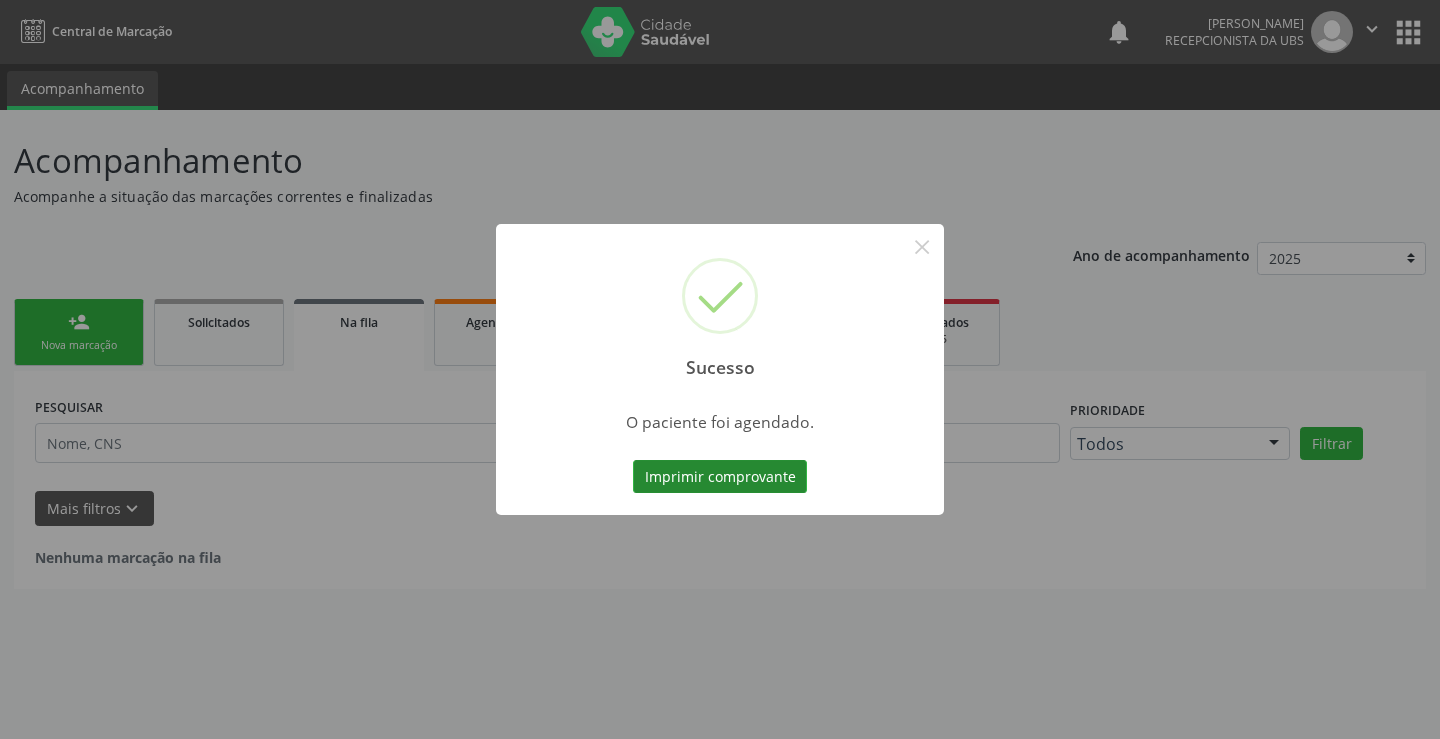 click on "Imprimir comprovante" at bounding box center [720, 477] 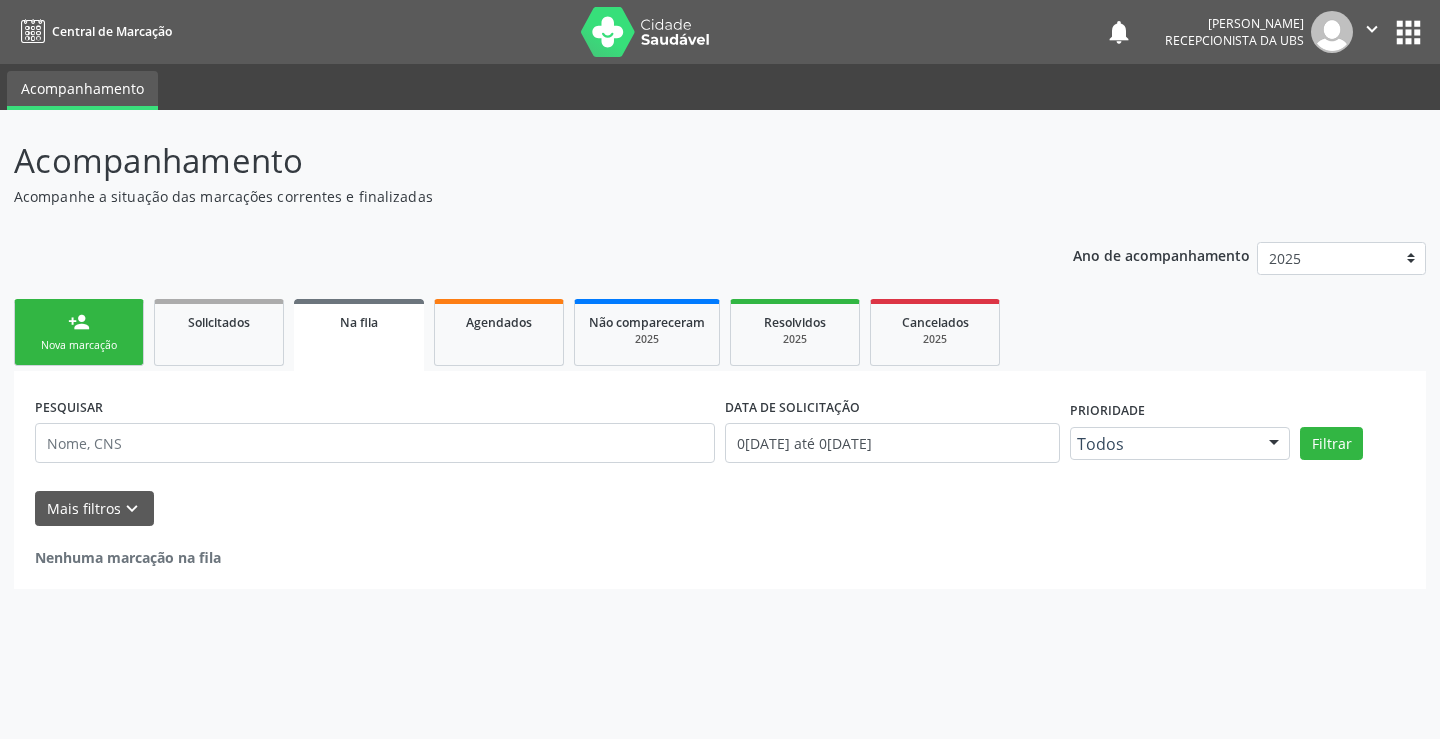 click on "Nova marcação" at bounding box center (79, 345) 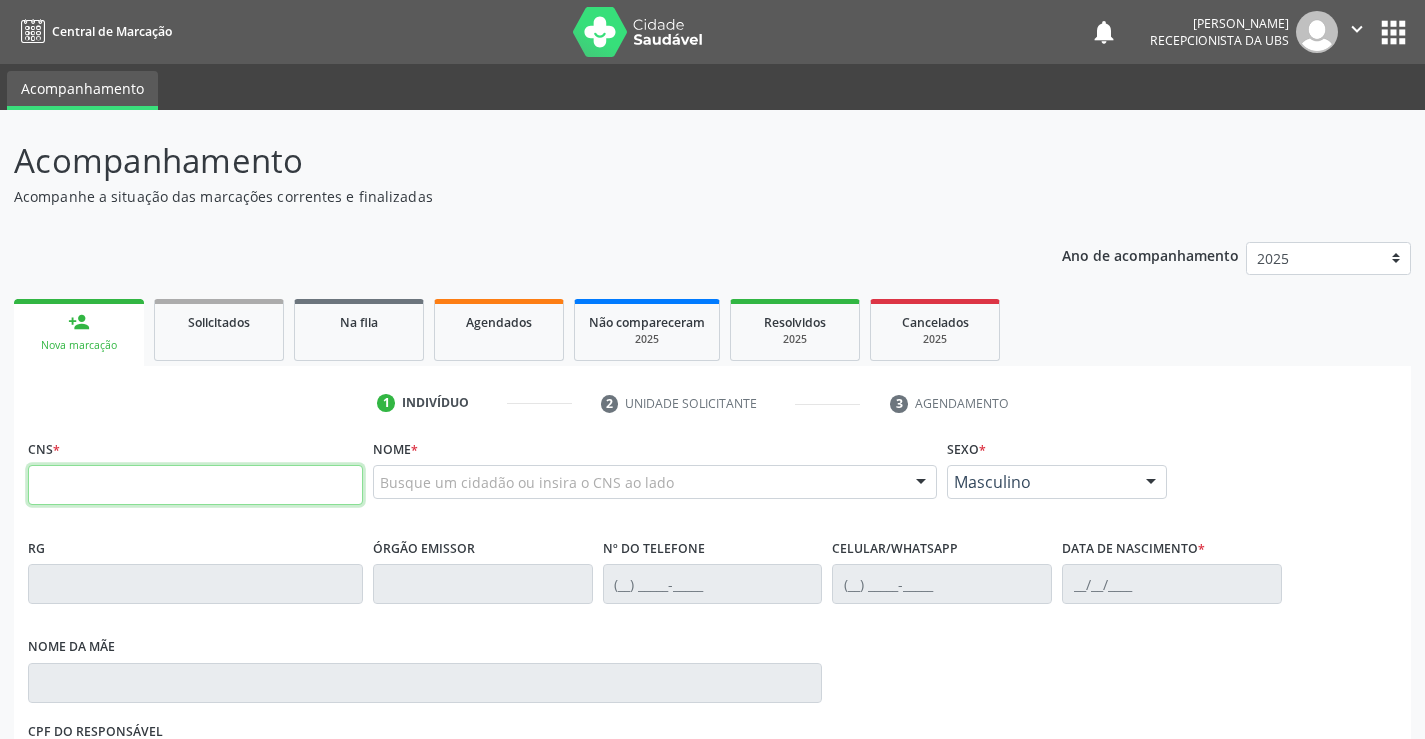 click at bounding box center (195, 485) 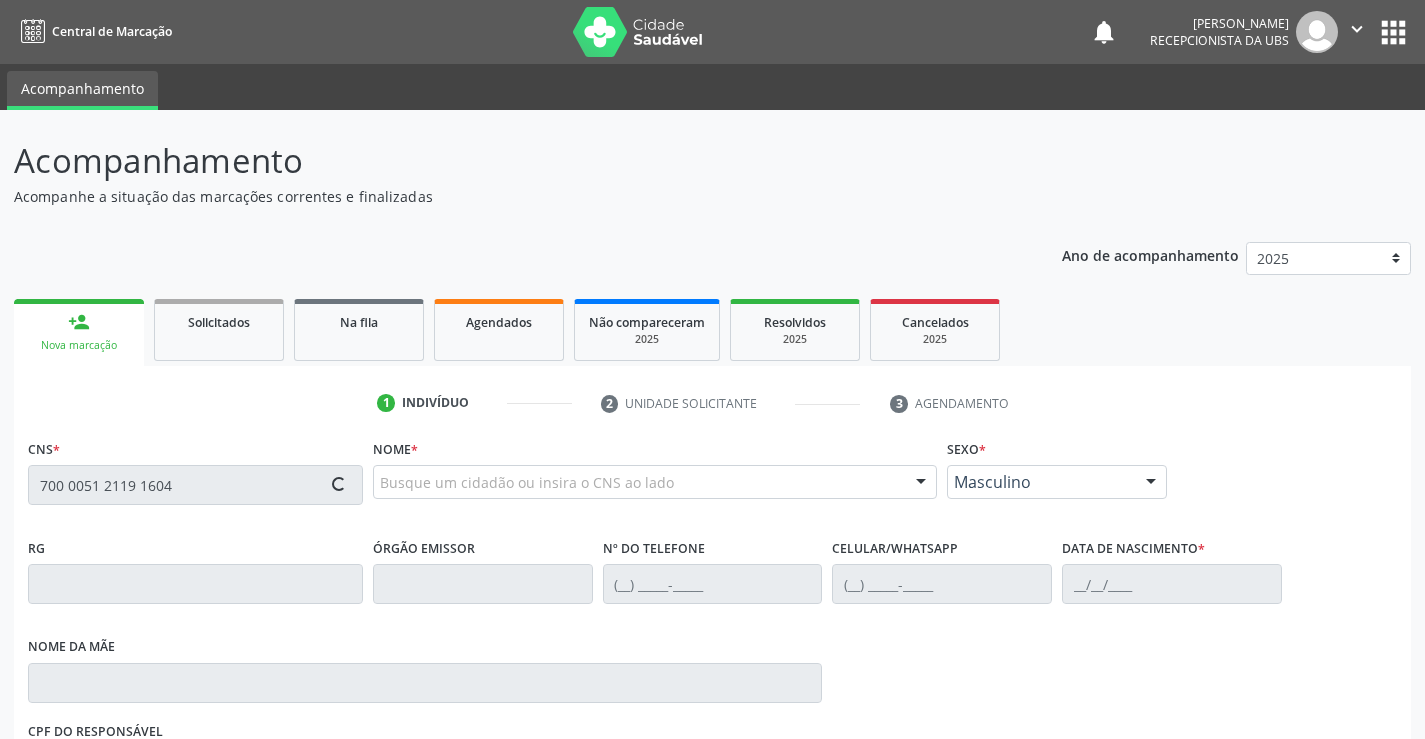type on "700 0051 2119 1604" 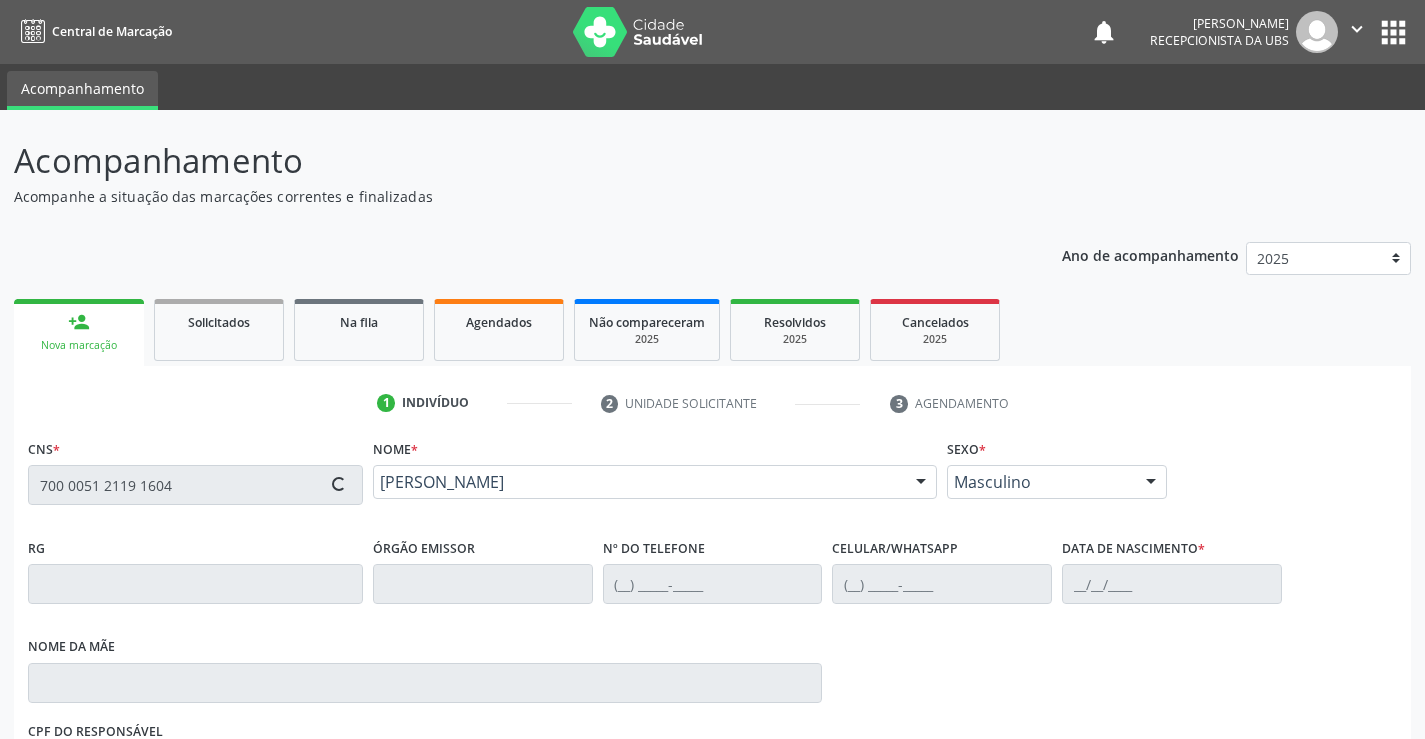 type on "[PHONE_NUMBER]" 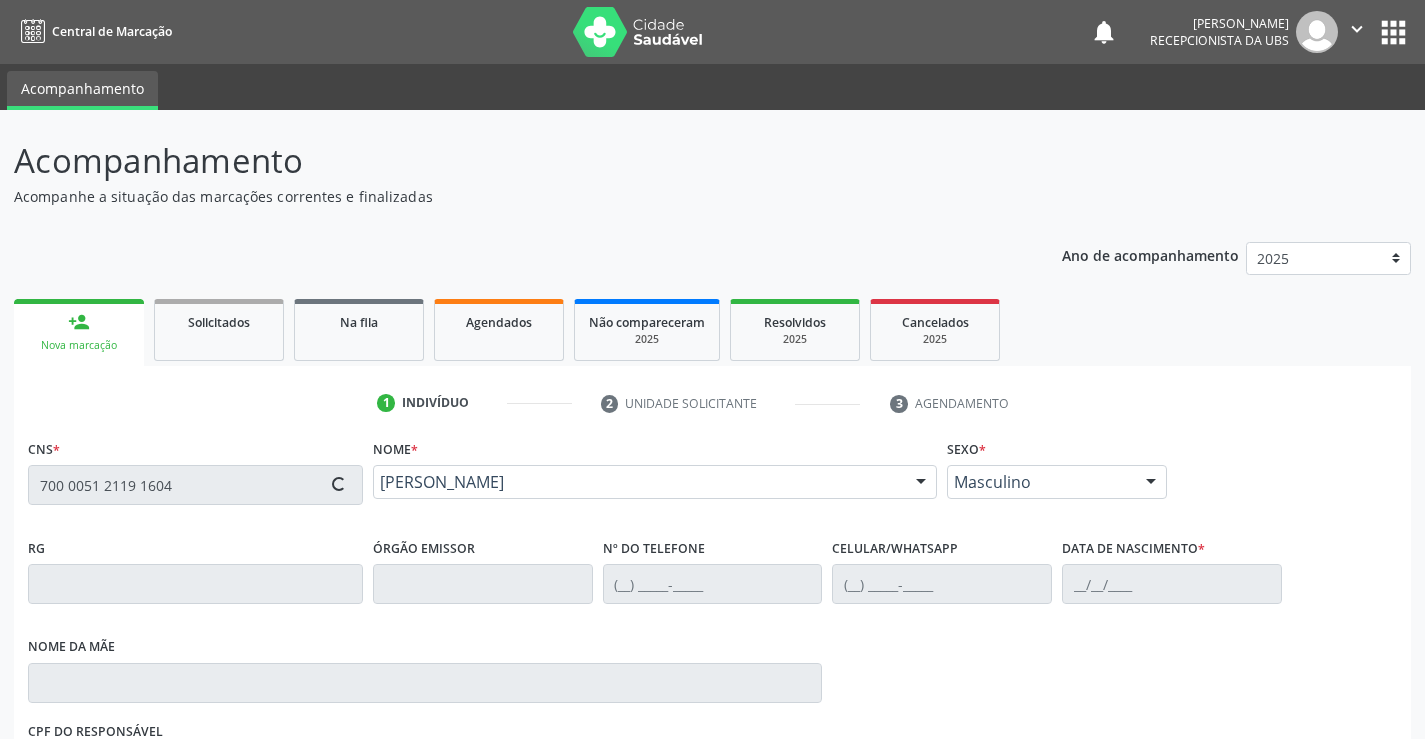 type on "26/03/1979" 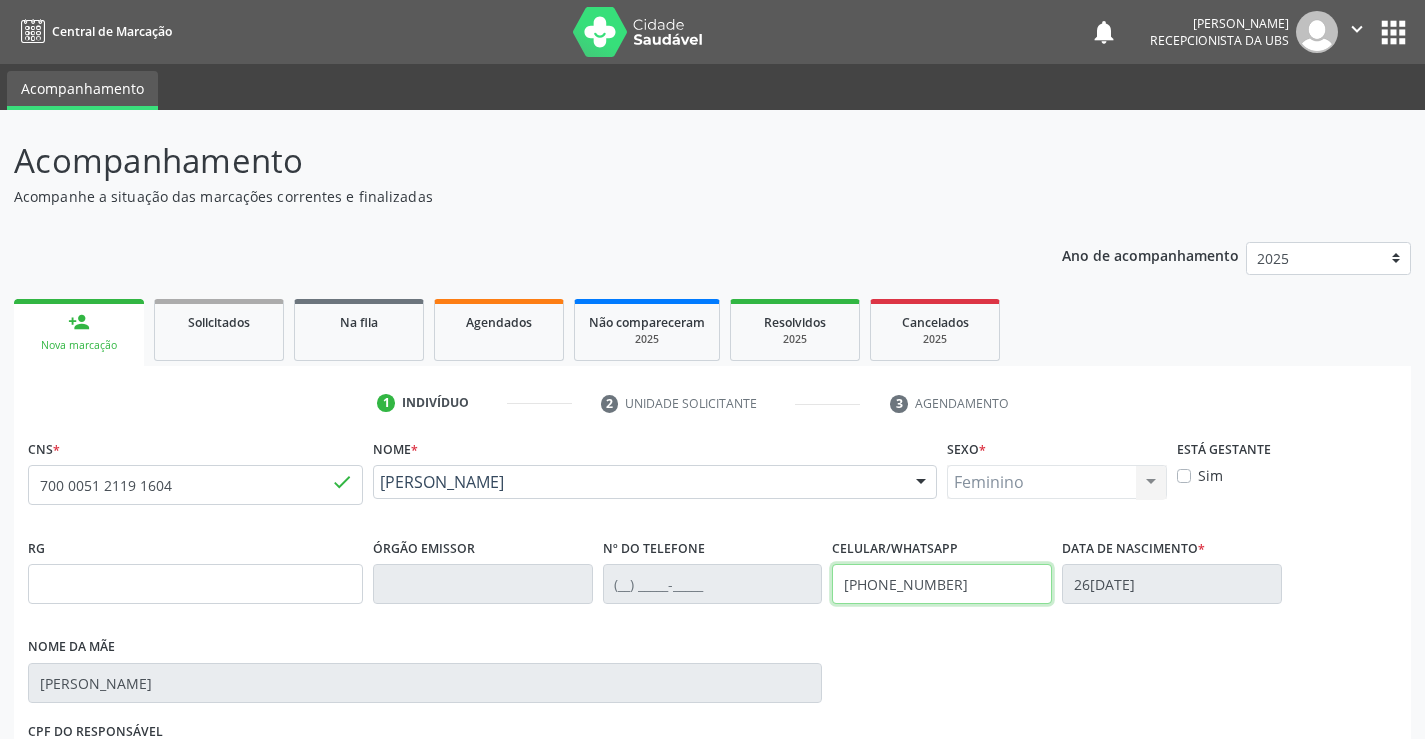 click on "[PHONE_NUMBER]" at bounding box center [942, 584] 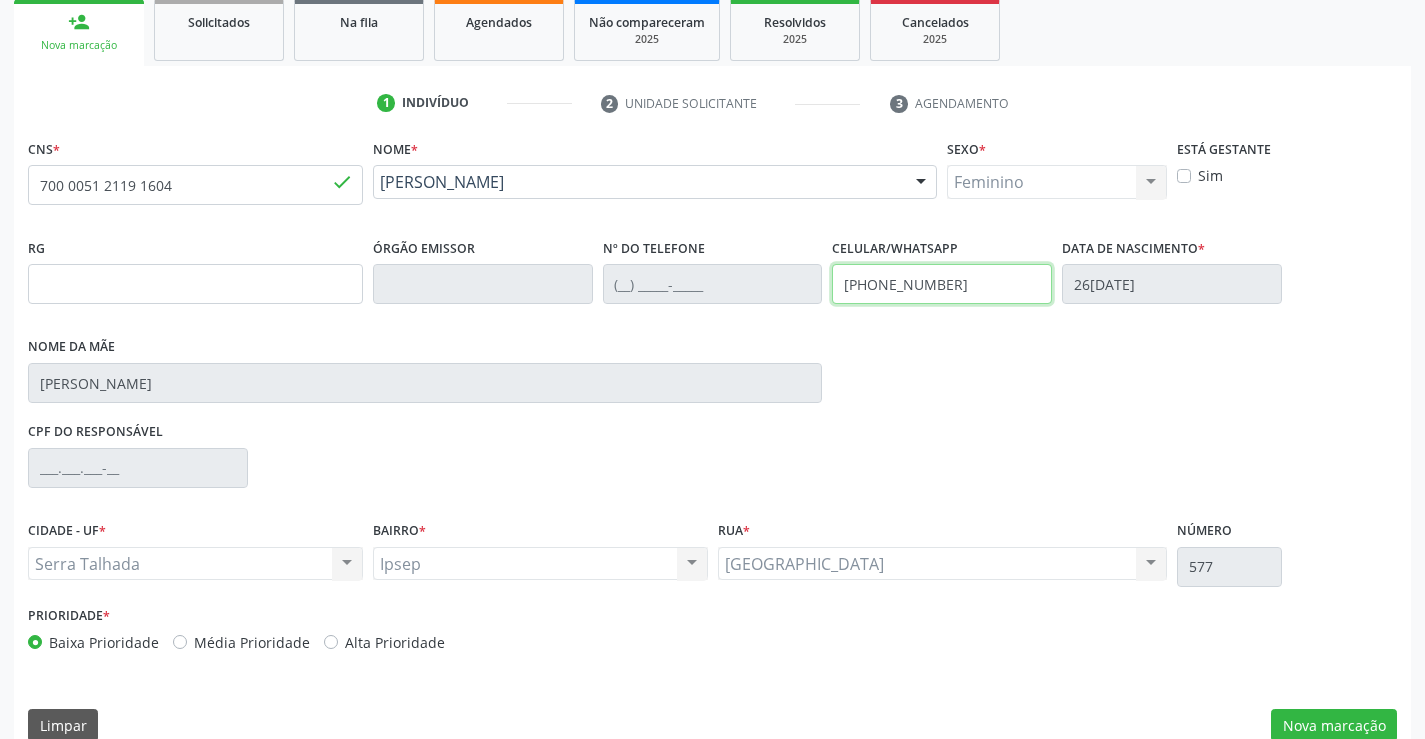 scroll, scrollTop: 331, scrollLeft: 0, axis: vertical 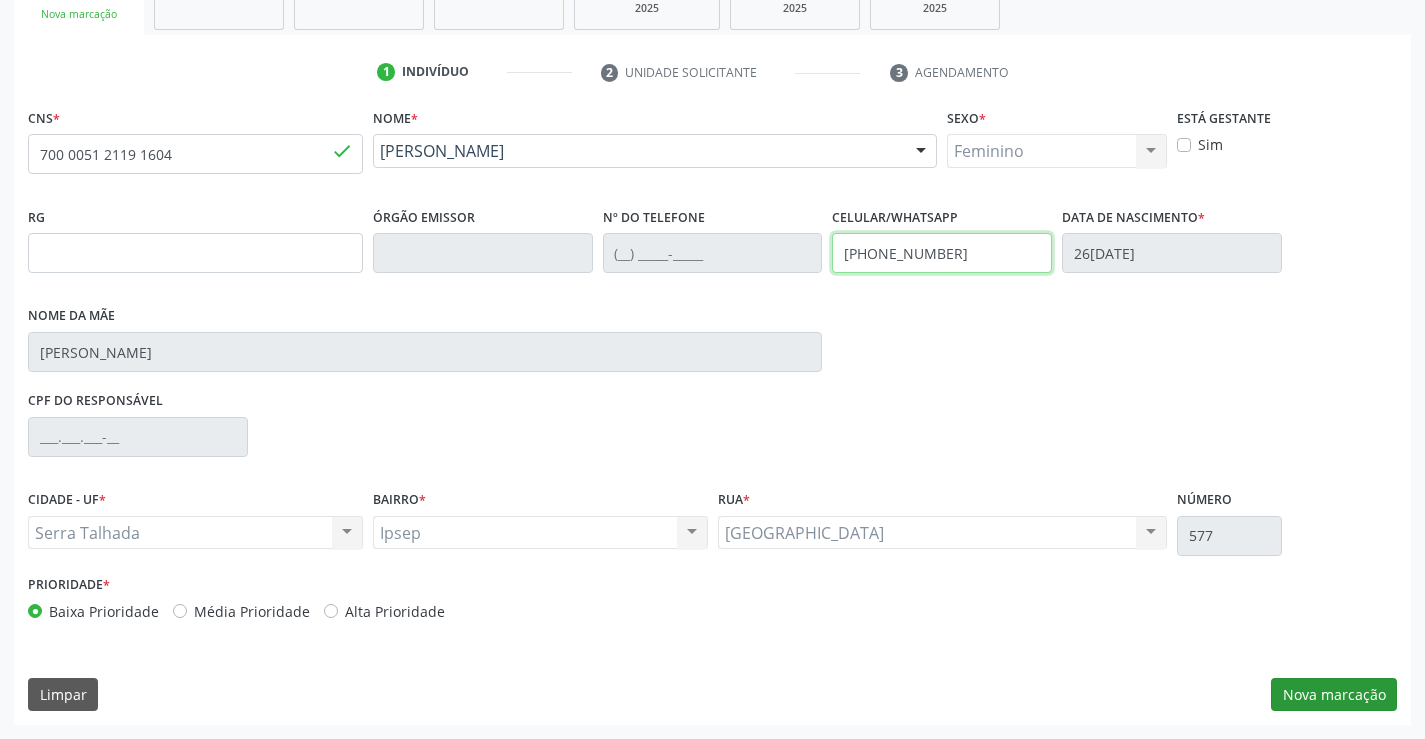 type on "(87) 99925-1979" 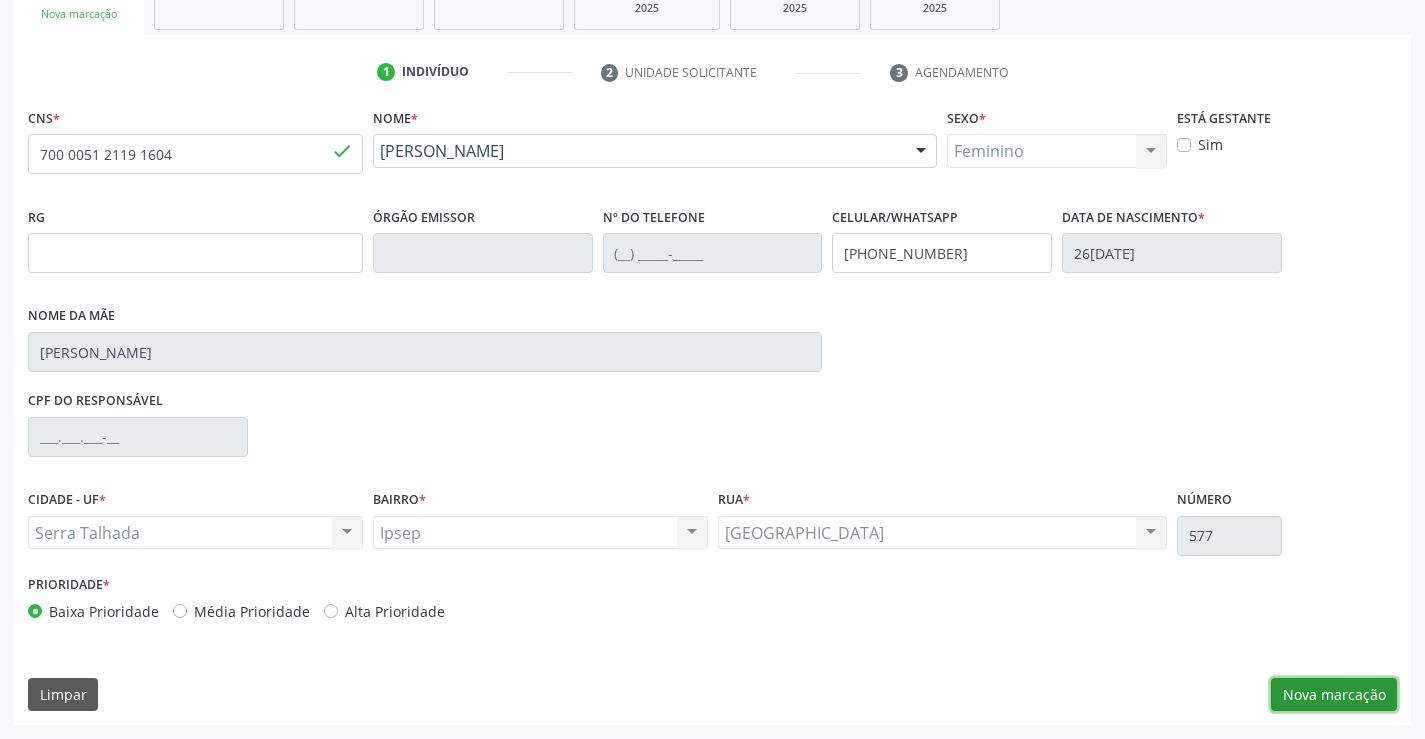 click on "Nova marcação" at bounding box center (1334, 695) 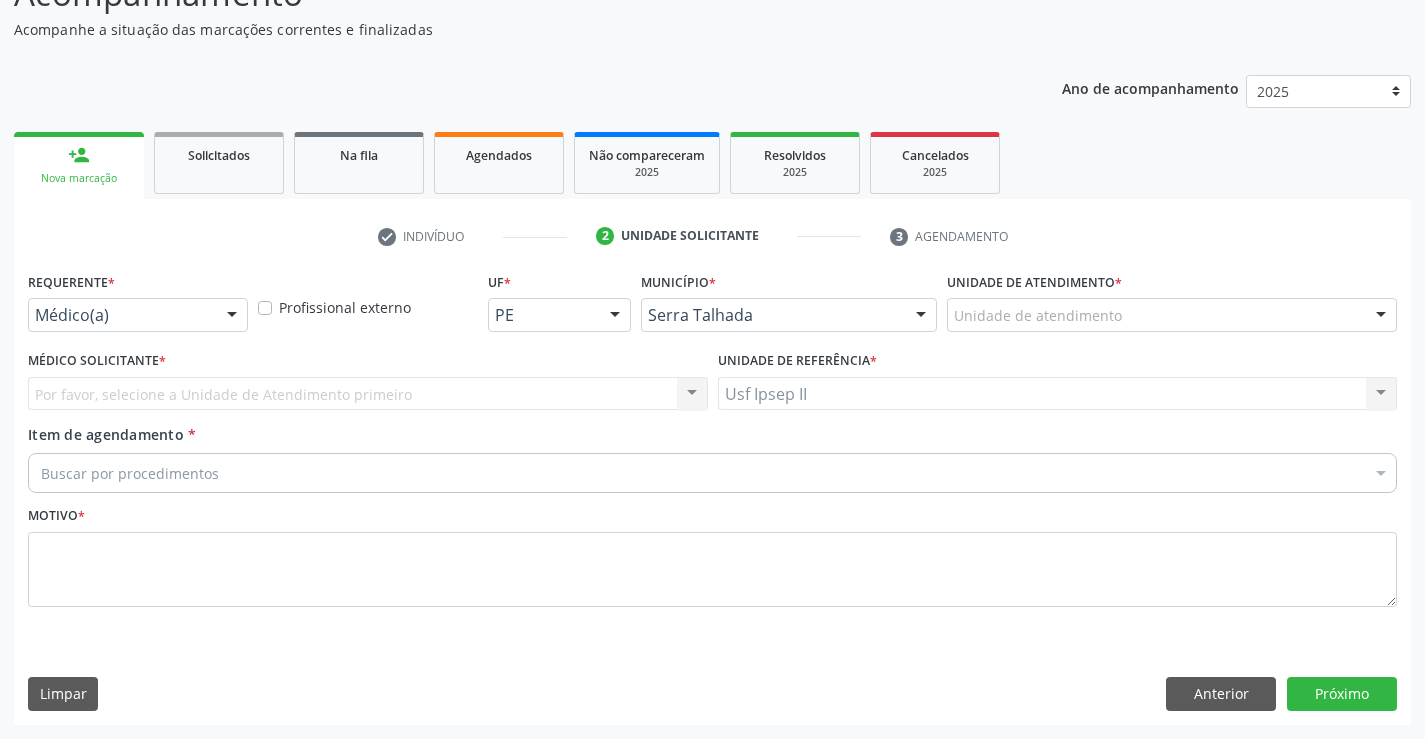 scroll, scrollTop: 167, scrollLeft: 0, axis: vertical 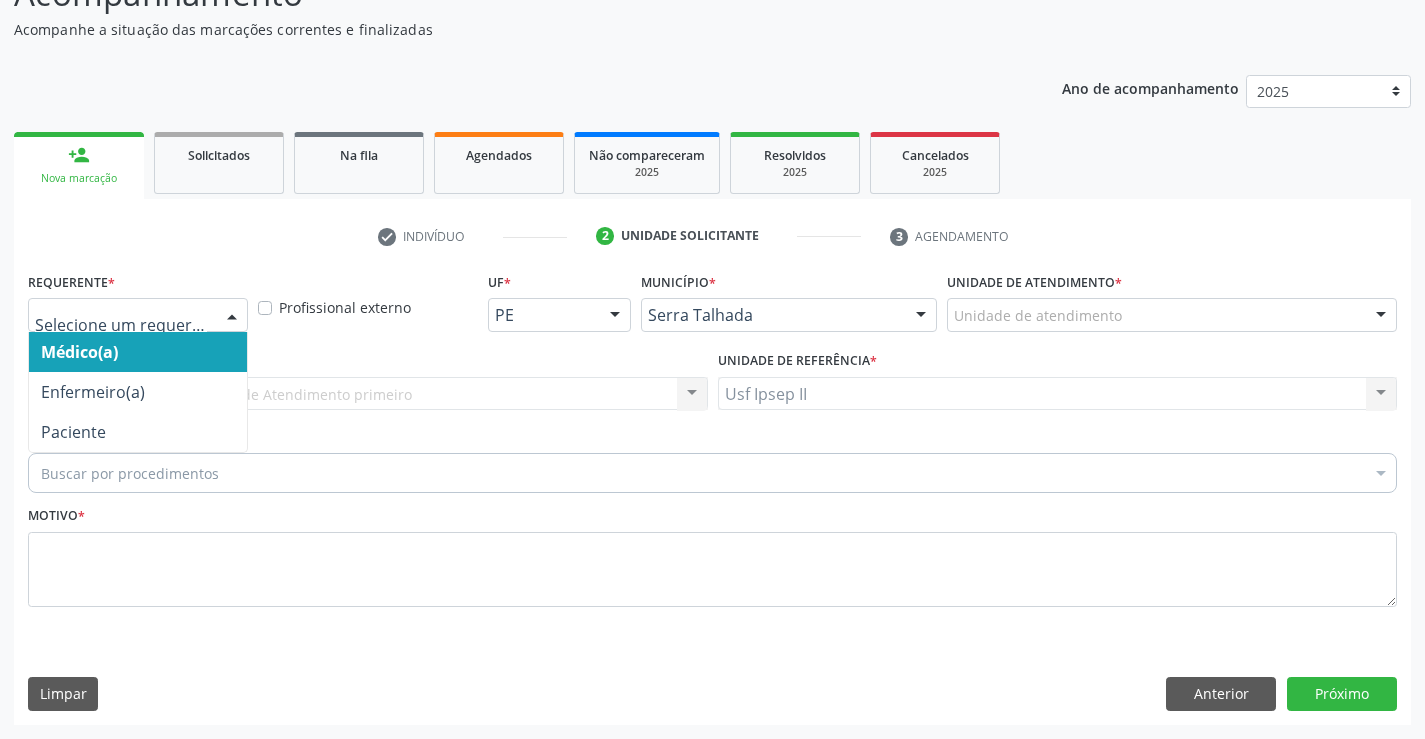 click at bounding box center (232, 316) 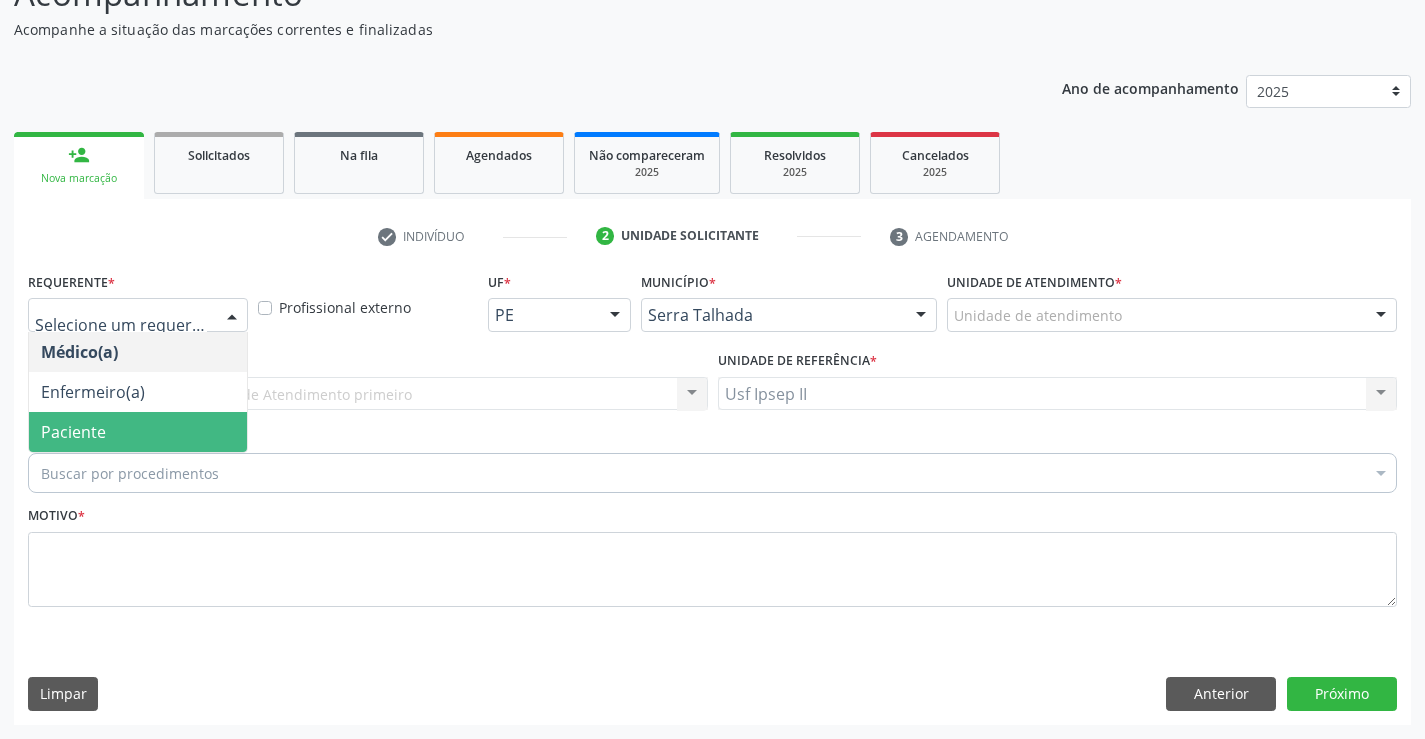 click on "Paciente" at bounding box center [138, 432] 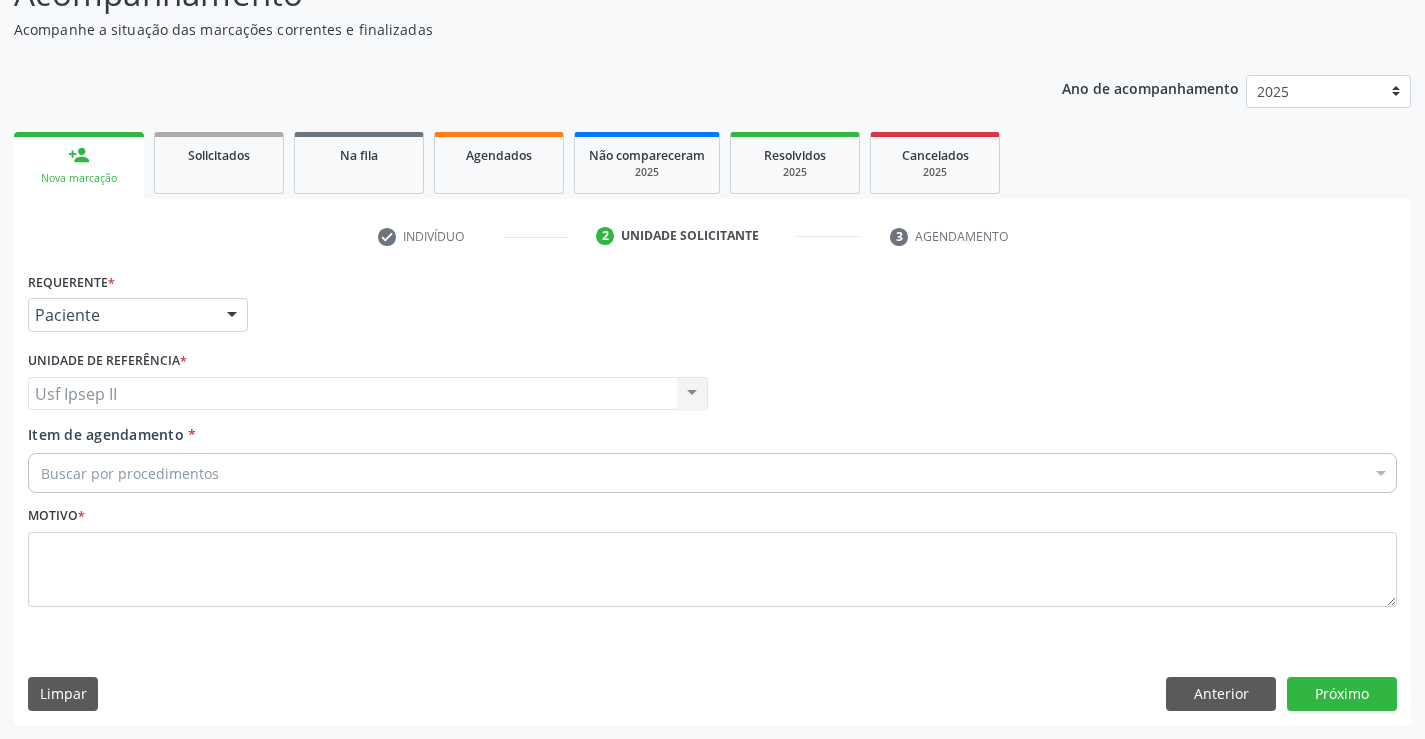 click on "Buscar por procedimentos" at bounding box center (712, 473) 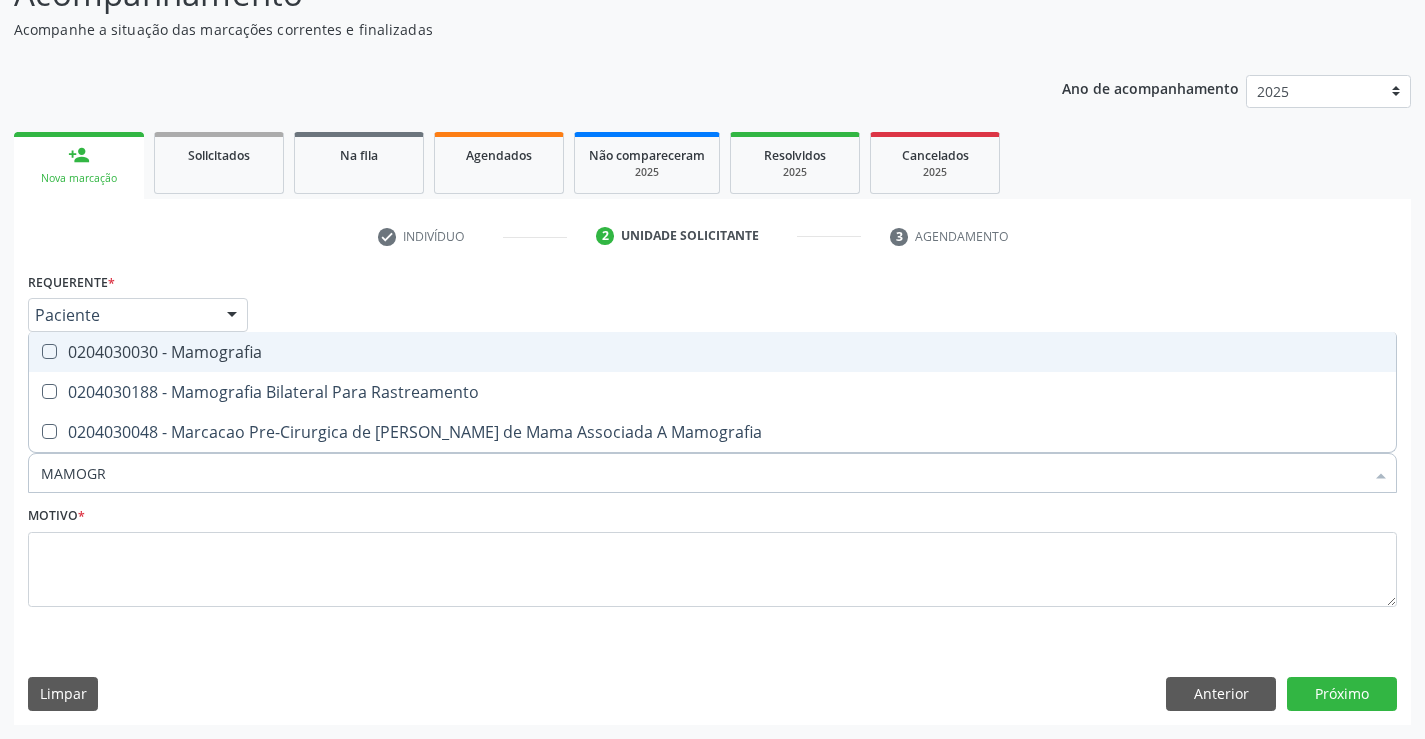 type on "MAMOGRA" 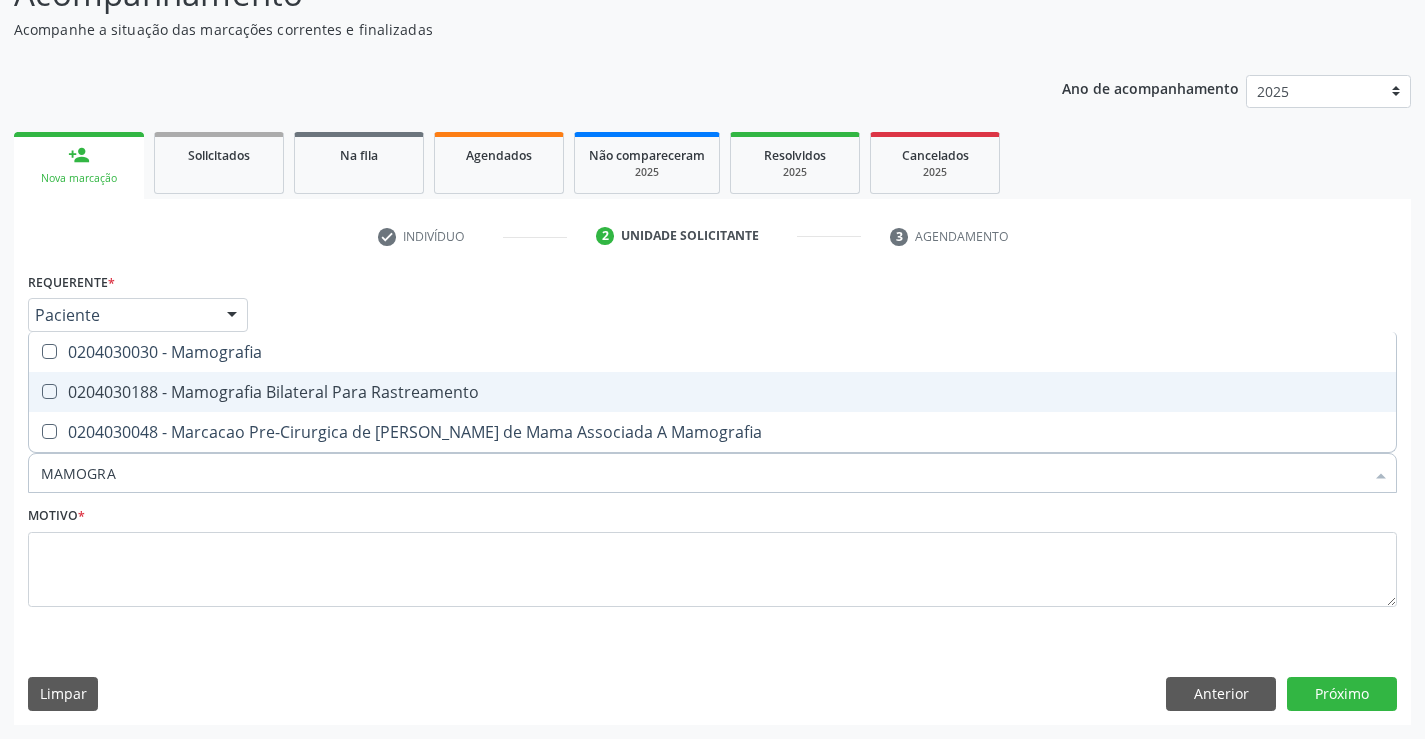 click on "0204030188 - Mamografia Bilateral Para Rastreamento" at bounding box center [712, 392] 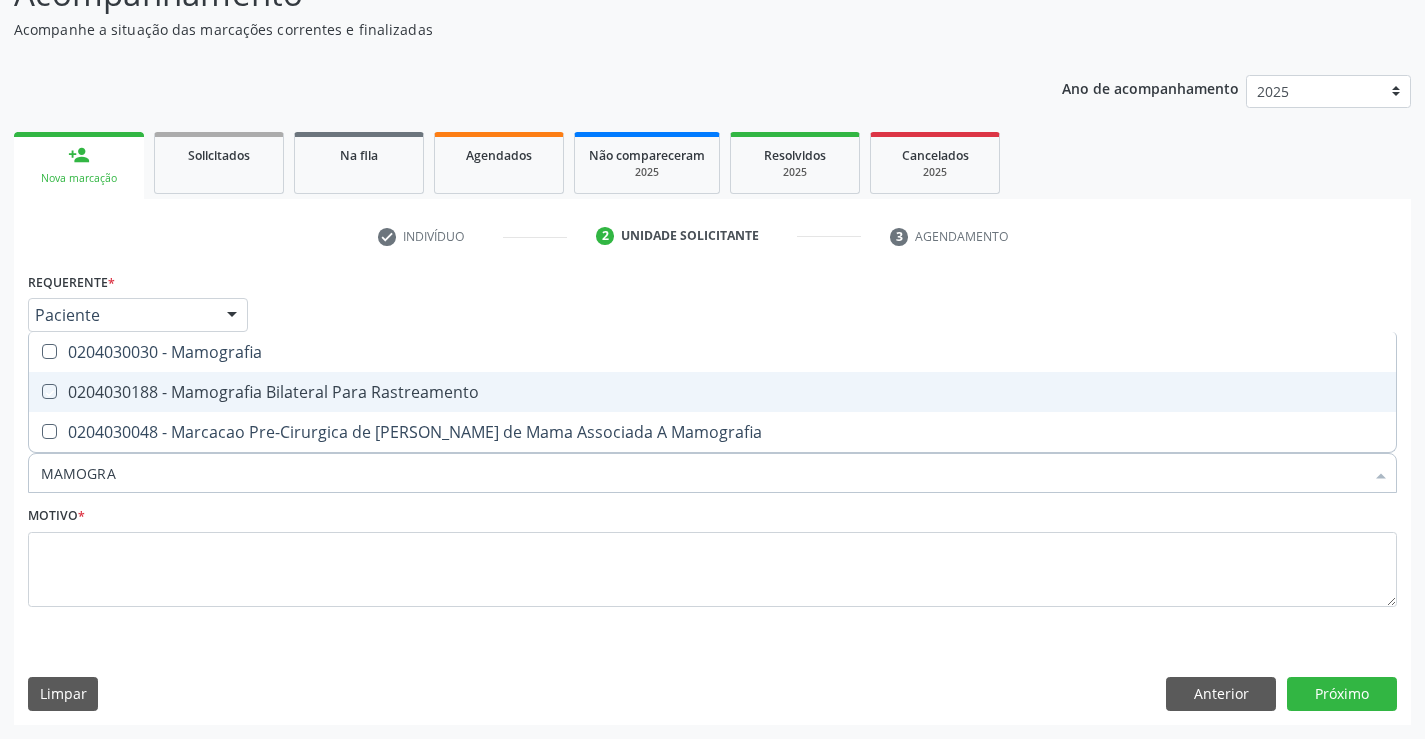 checkbox on "true" 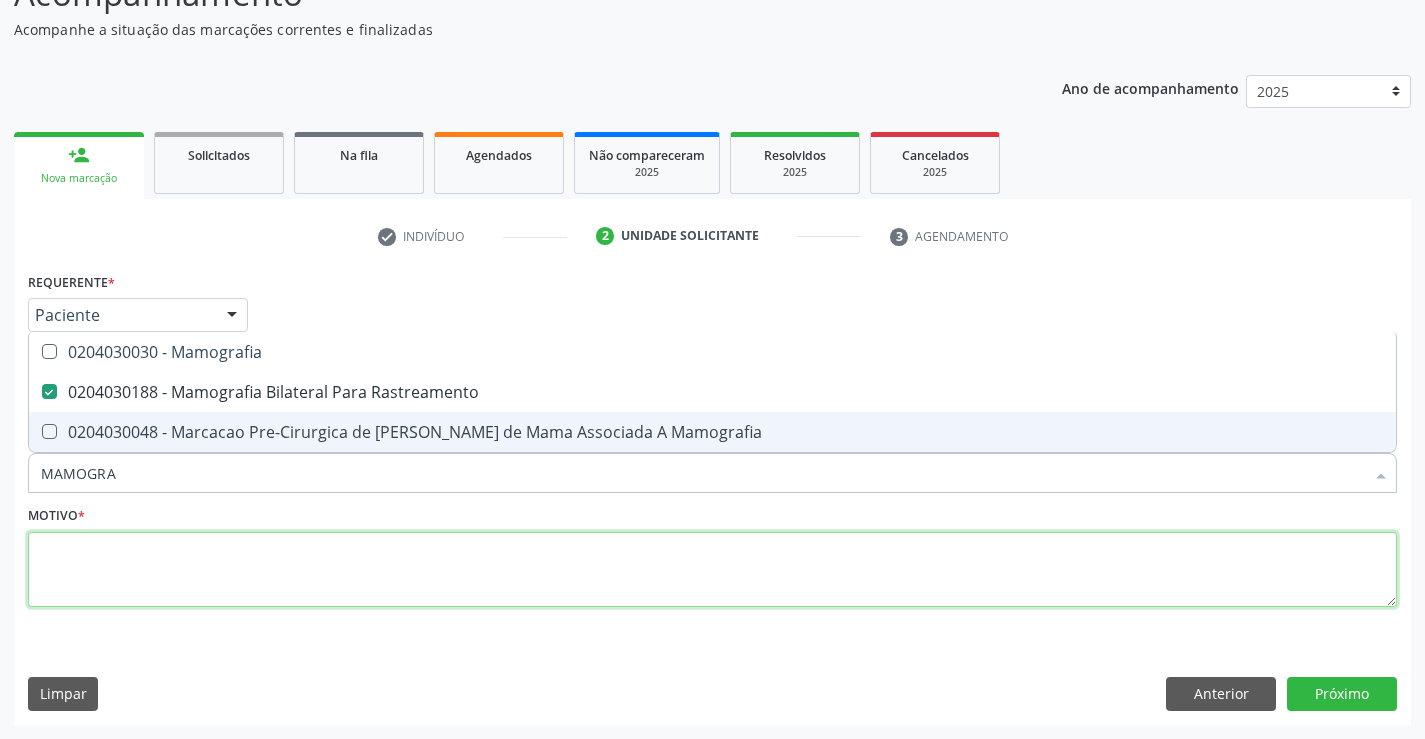 click at bounding box center (712, 570) 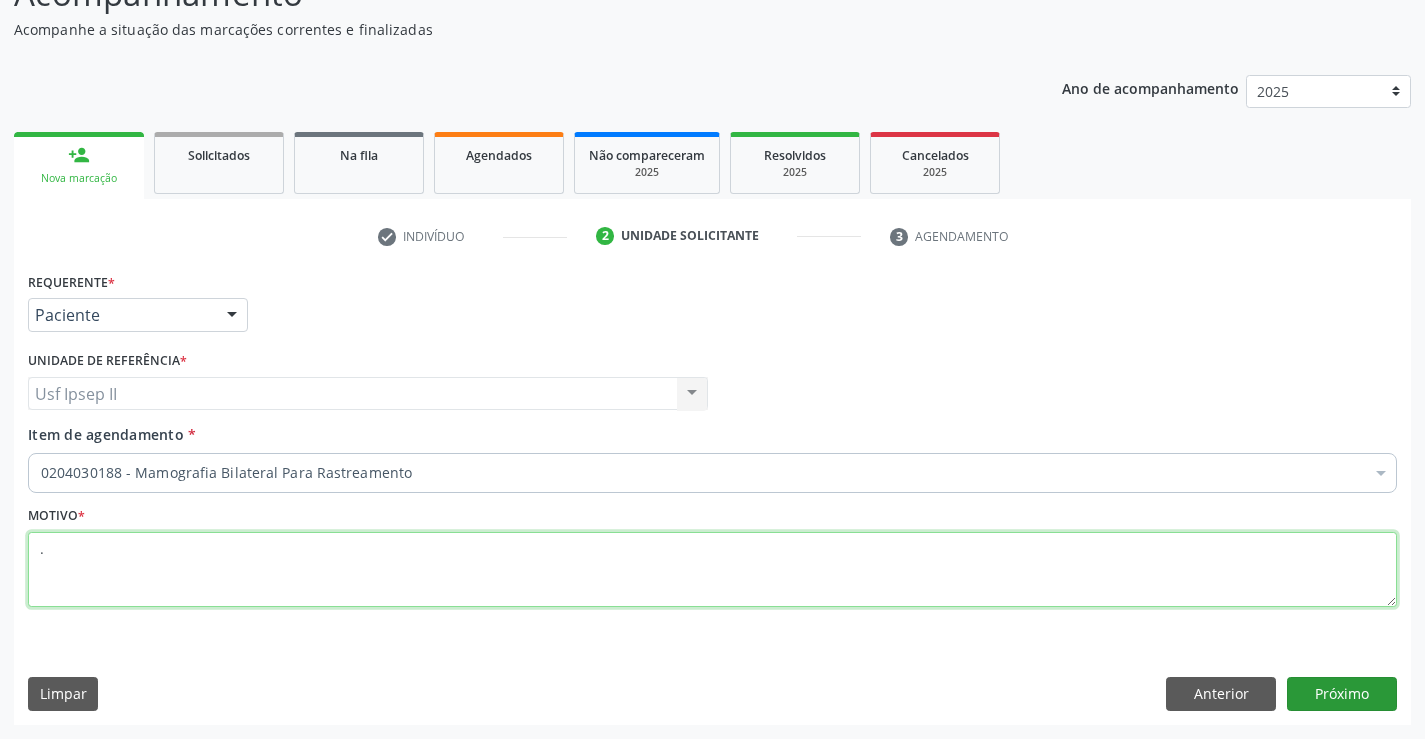 type on "." 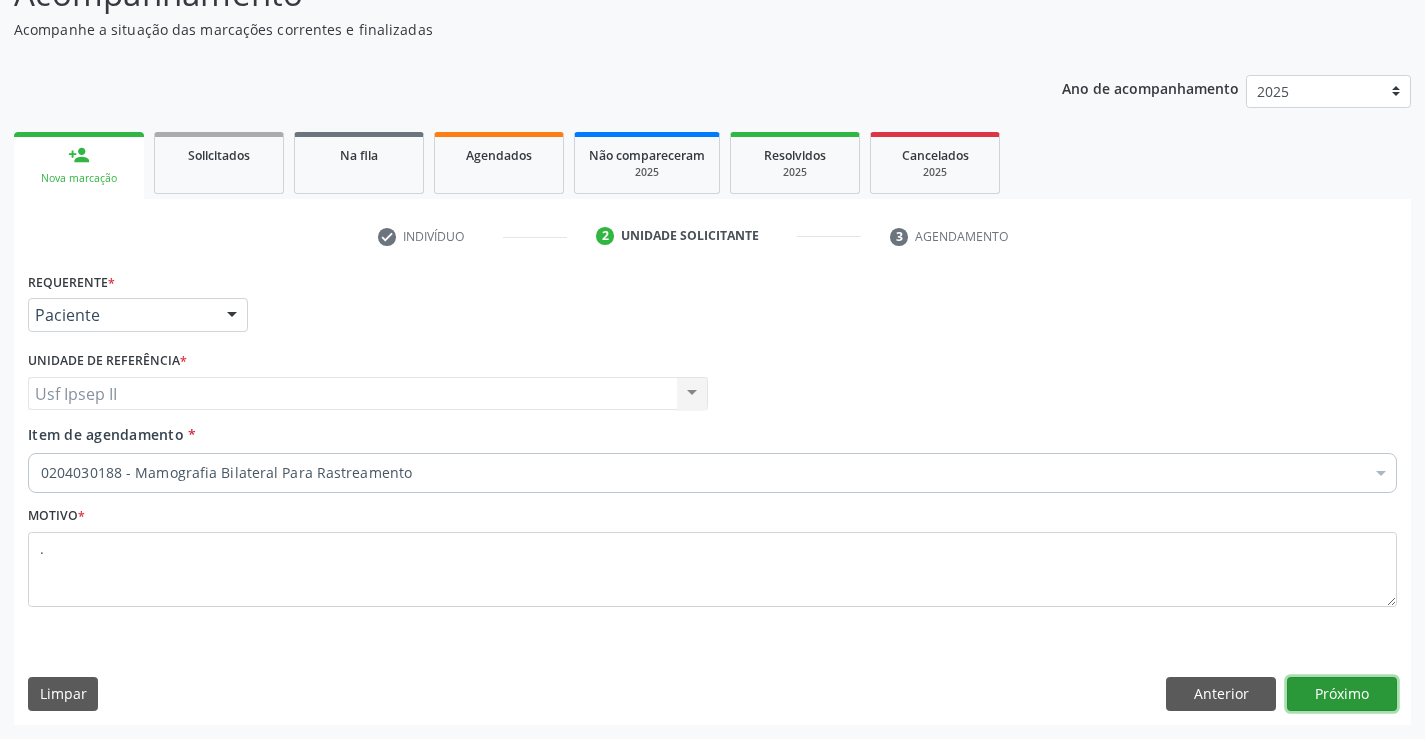 click on "Próximo" at bounding box center (1342, 694) 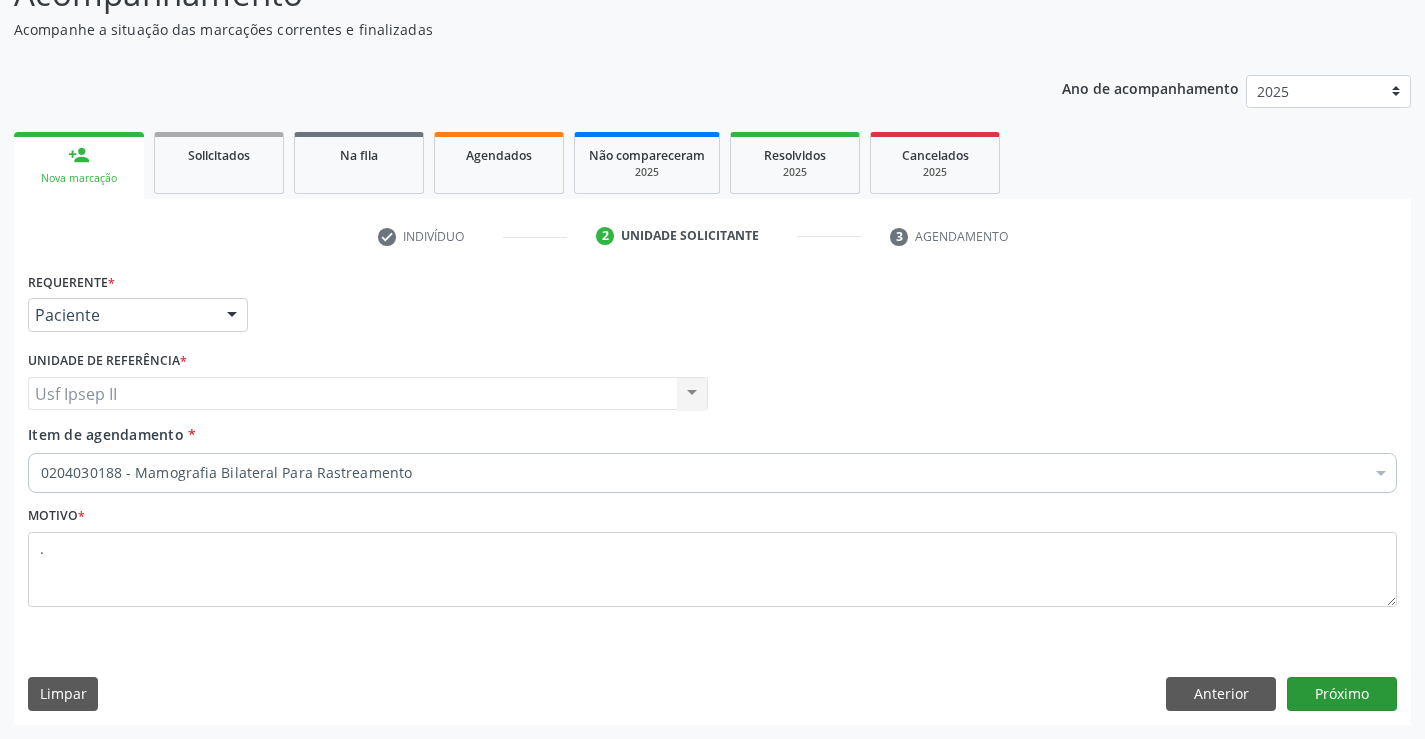 scroll, scrollTop: 131, scrollLeft: 0, axis: vertical 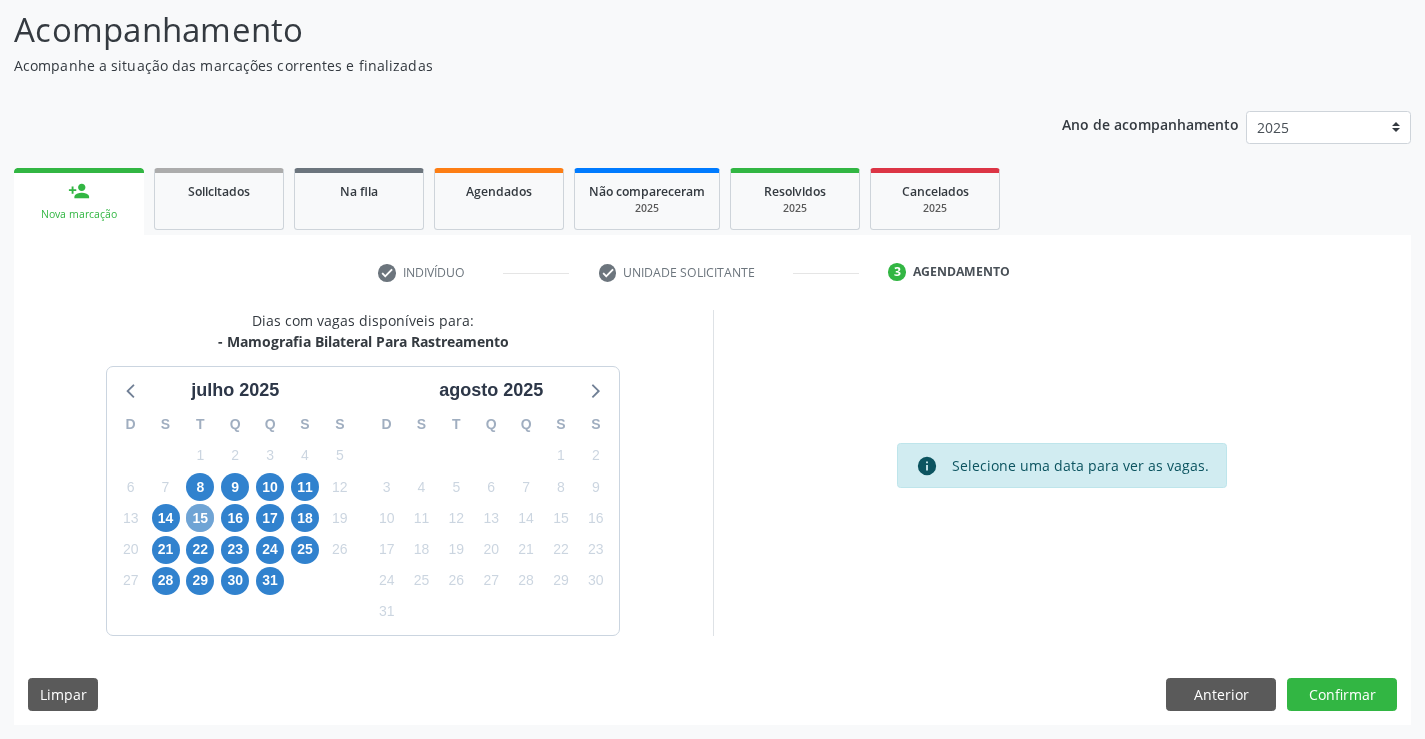 click on "15" at bounding box center (200, 518) 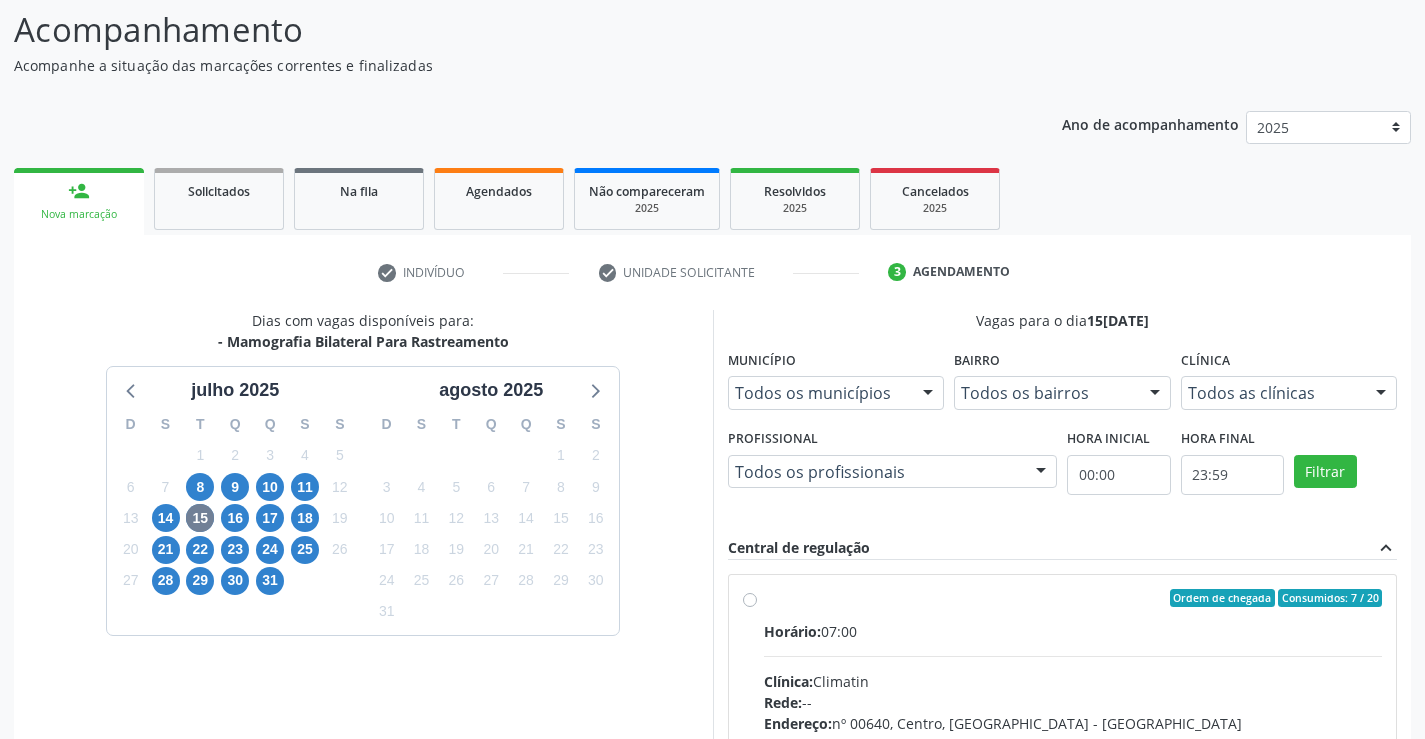 click on "Ordem de chegada
Consumidos: 7 / 20
Horário:   07:00
Clínica:  Climatin
Rede:
--
Endereço:   nº 00640, Centro, Serra Talhada - PE
Telefone:   (81) 38311133
Profissional:
Ana Carolina Barboza de Andrada Melo Lyra
Informações adicionais sobre o atendimento
Idade de atendimento:
de 0 a 120 anos
Gênero(s) atendido(s):
Masculino e Feminino
Informações adicionais:
--" at bounding box center [1073, 742] 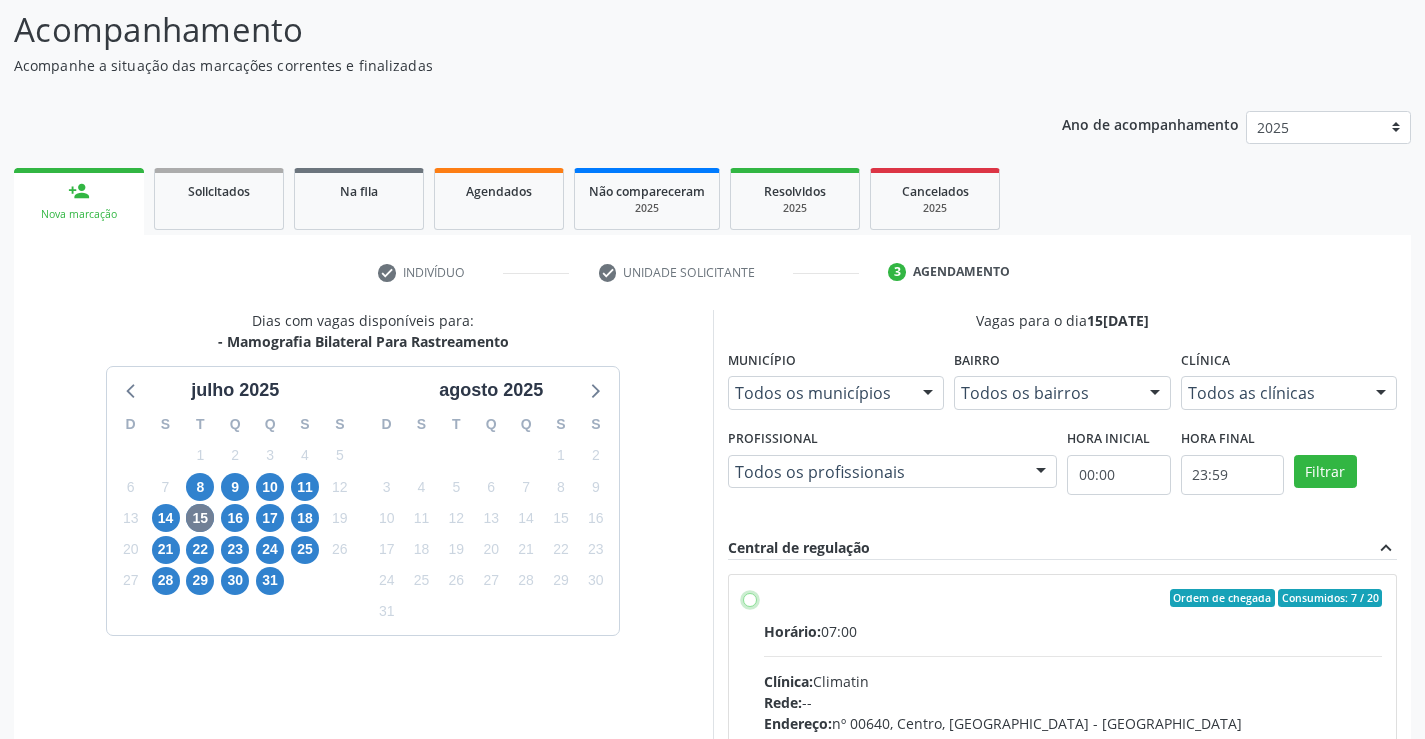 click on "Ordem de chegada
Consumidos: 7 / 20
Horário:   07:00
Clínica:  Climatin
Rede:
--
Endereço:   nº 00640, Centro, Serra Talhada - PE
Telefone:   (81) 38311133
Profissional:
Ana Carolina Barboza de Andrada Melo Lyra
Informações adicionais sobre o atendimento
Idade de atendimento:
de 0 a 120 anos
Gênero(s) atendido(s):
Masculino e Feminino
Informações adicionais:
--" at bounding box center [750, 598] 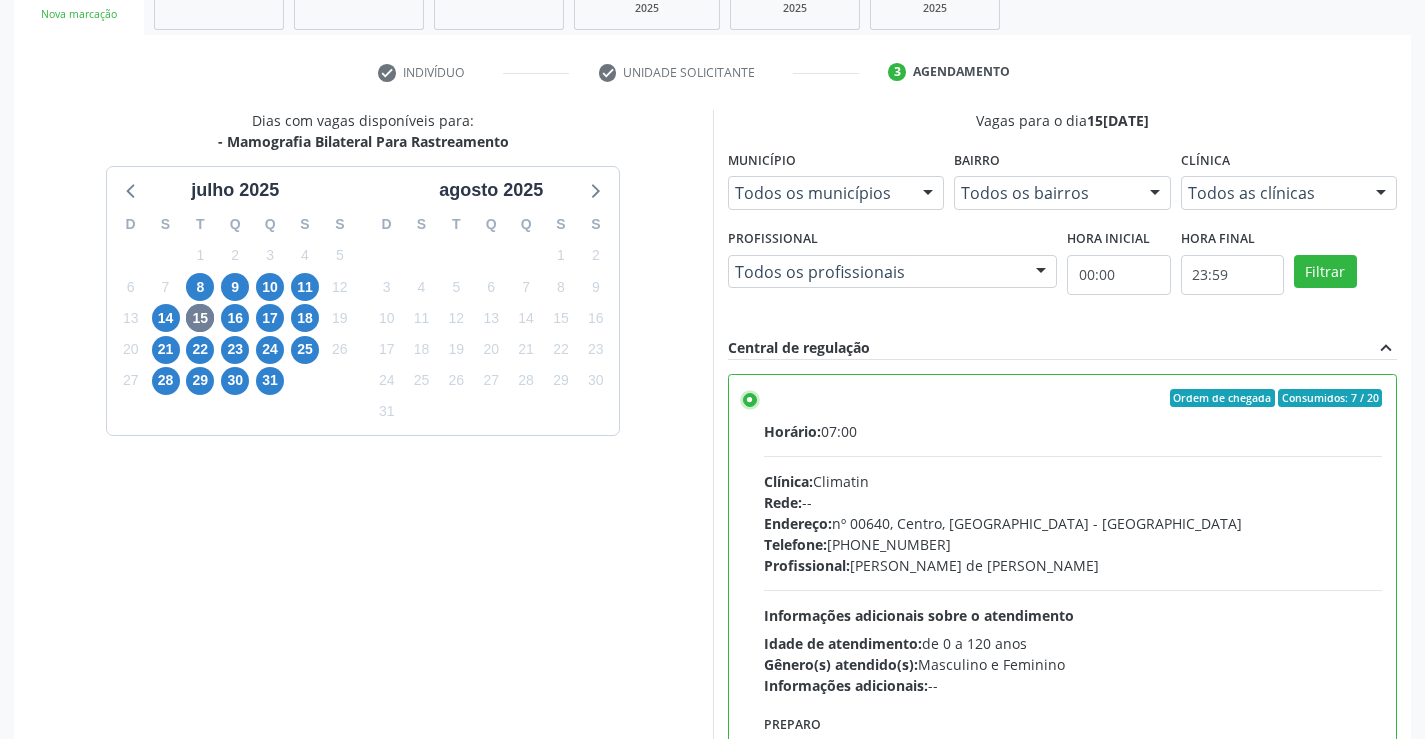 scroll, scrollTop: 456, scrollLeft: 0, axis: vertical 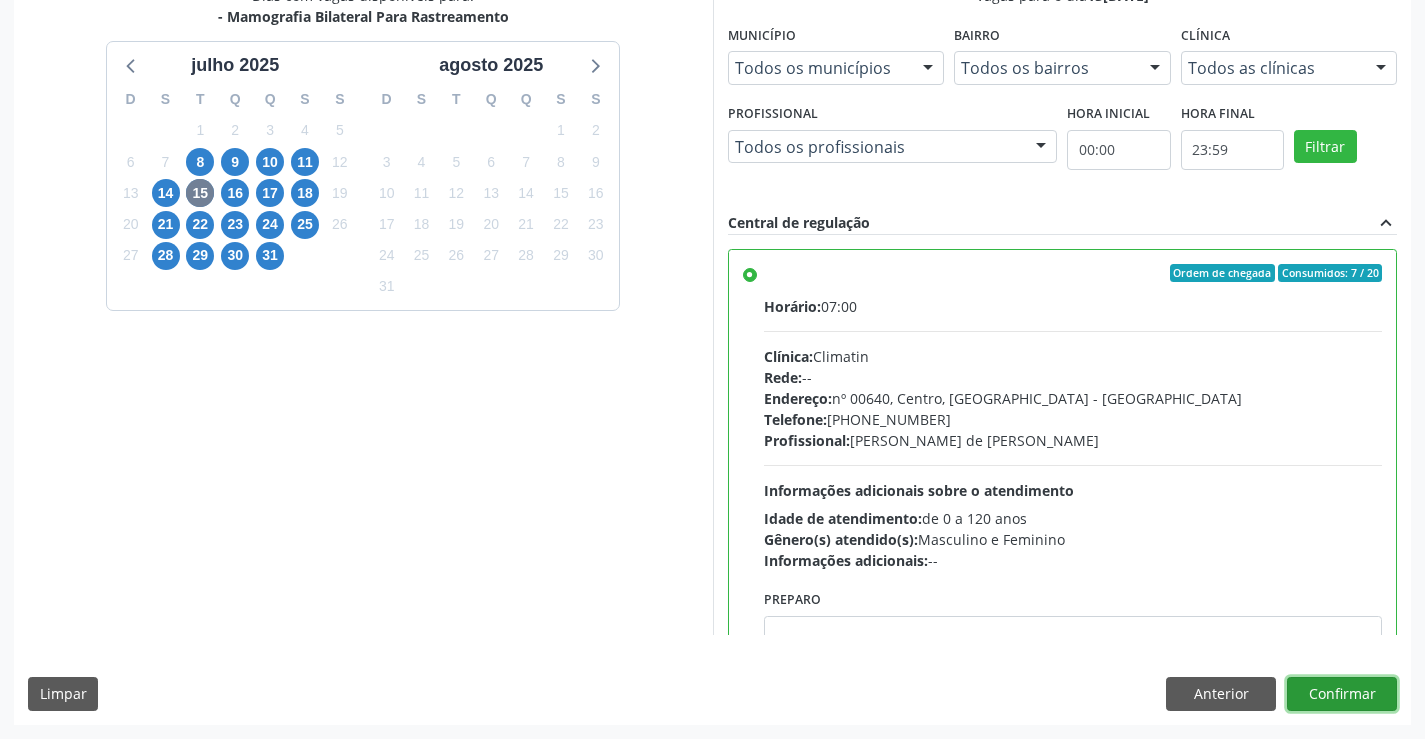 click on "Confirmar" at bounding box center [1342, 694] 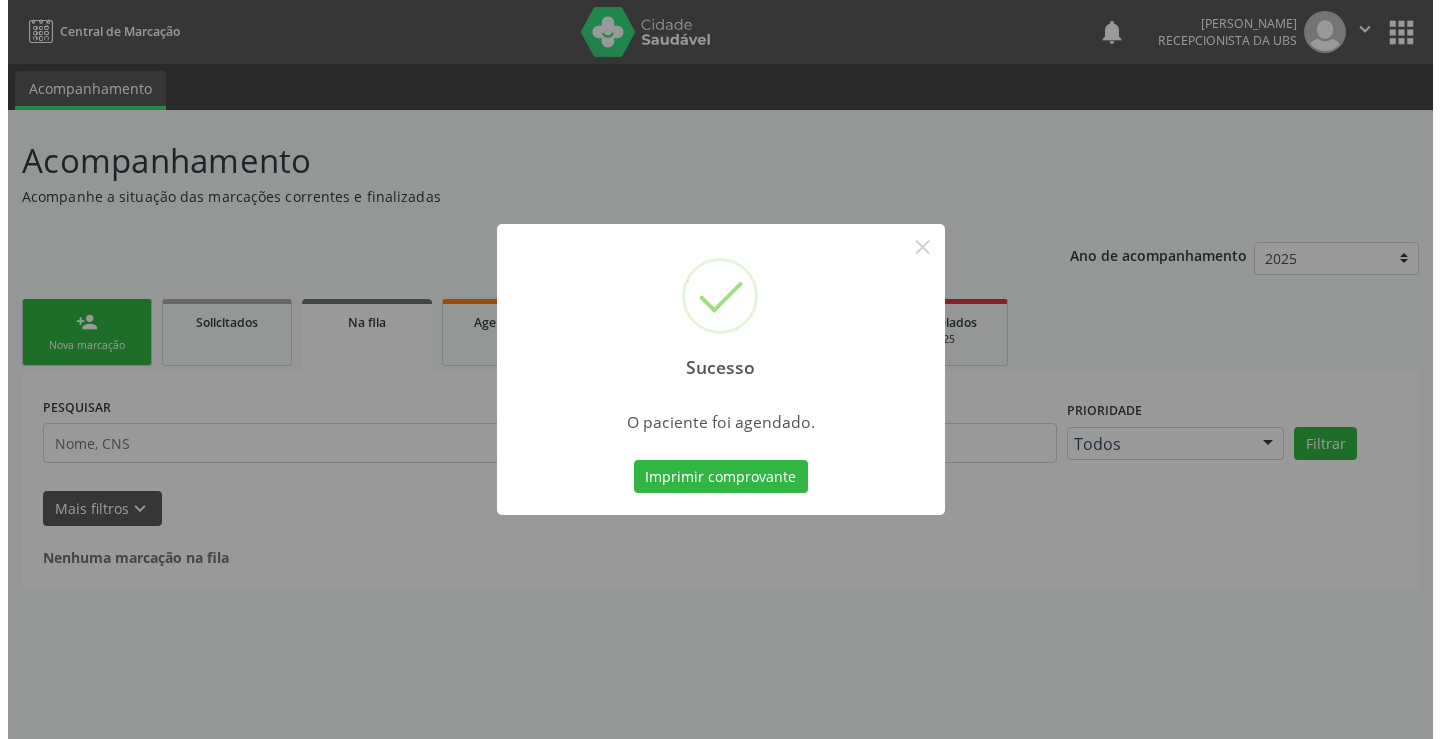 scroll, scrollTop: 0, scrollLeft: 0, axis: both 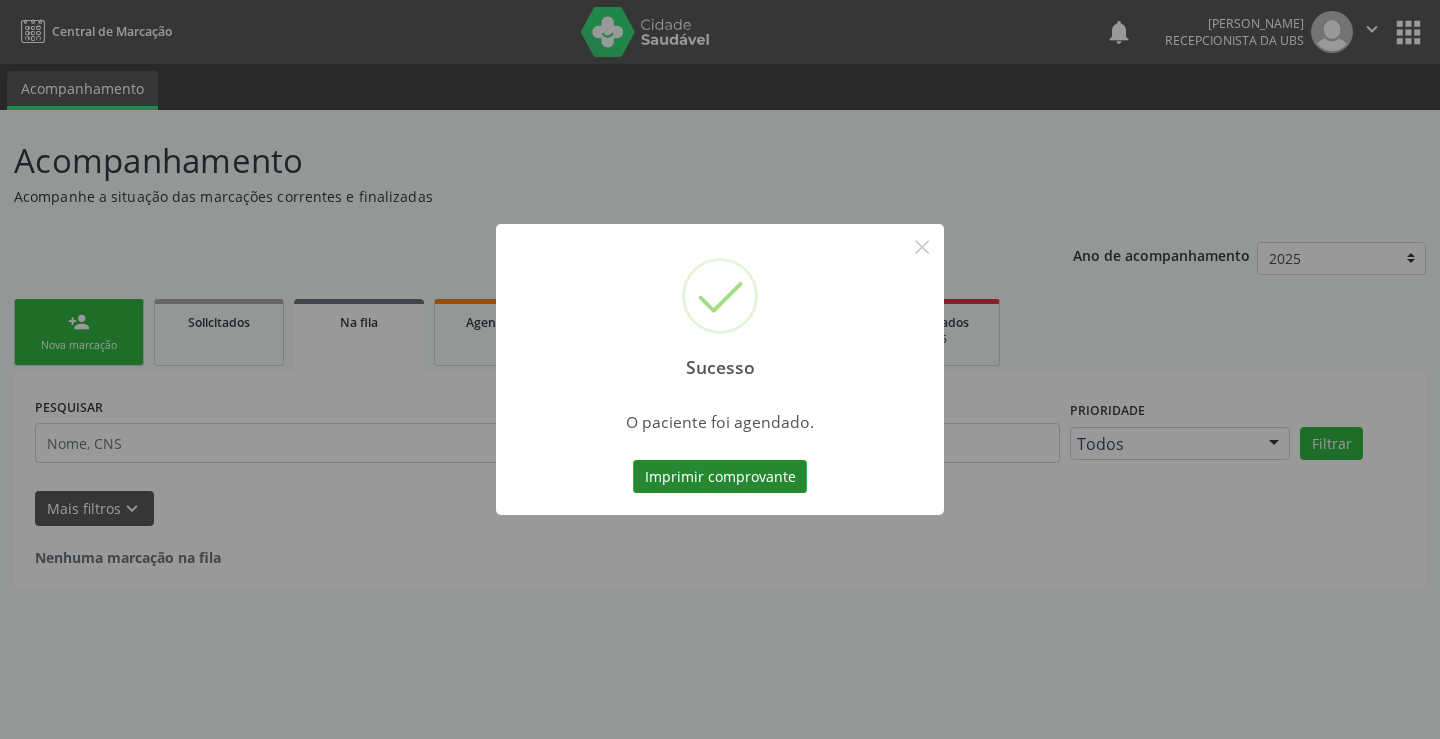 click on "Imprimir comprovante" at bounding box center (720, 477) 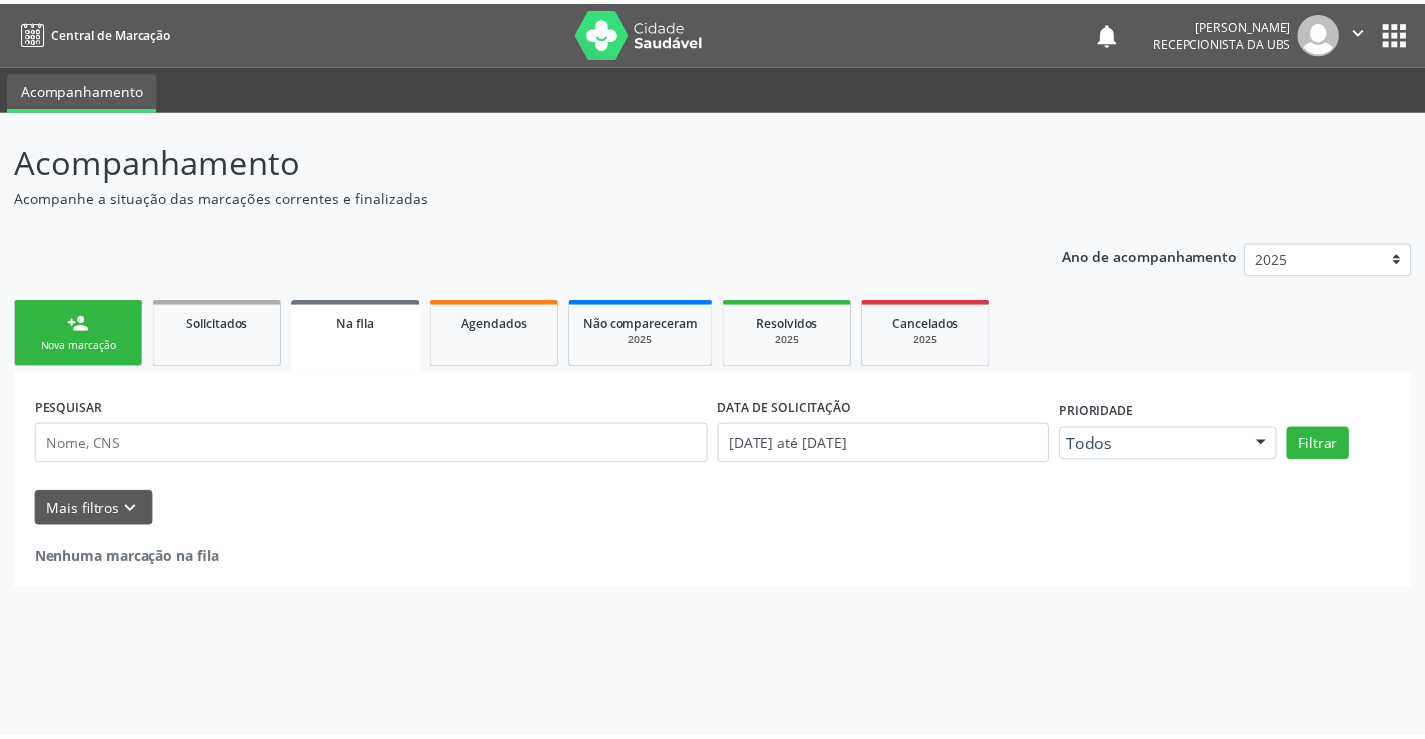 scroll, scrollTop: 0, scrollLeft: 0, axis: both 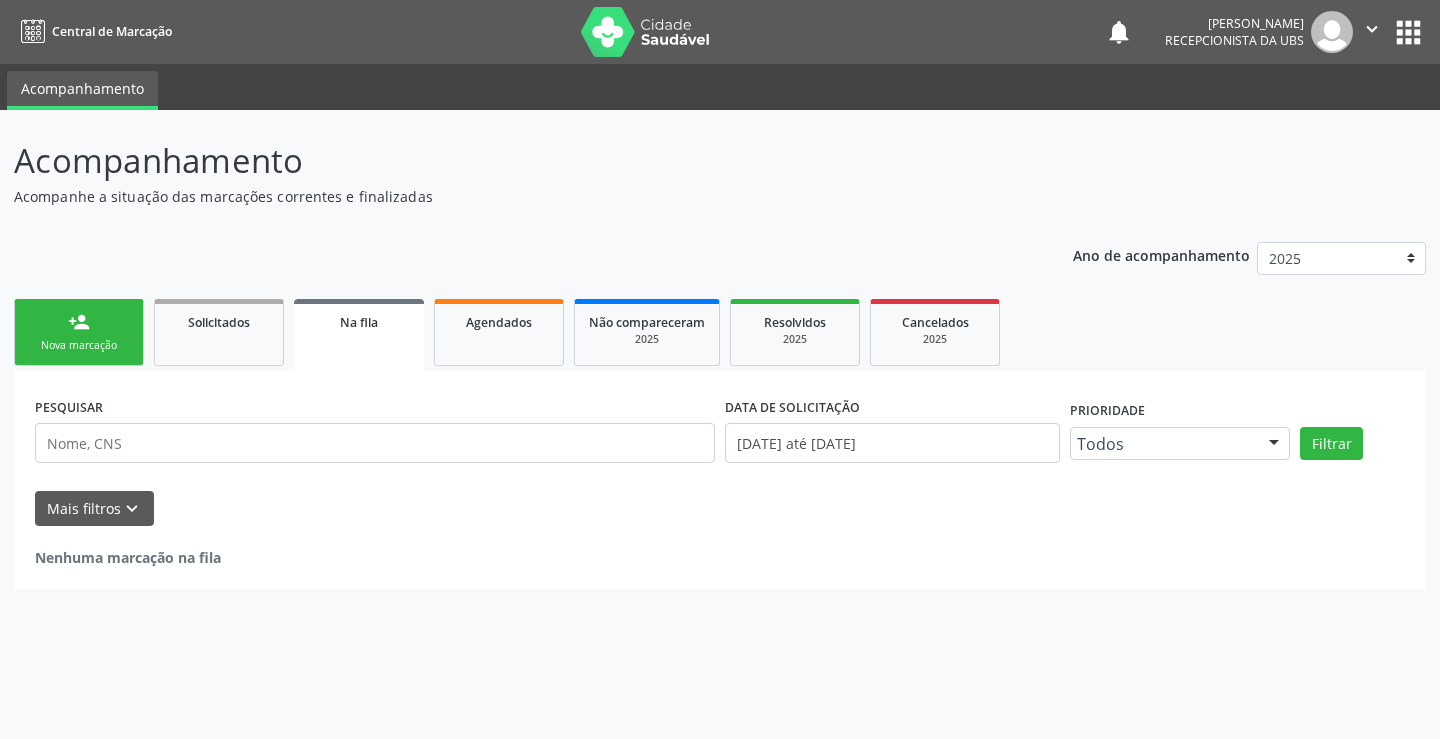 click on "person_add
Nova marcação" at bounding box center (79, 332) 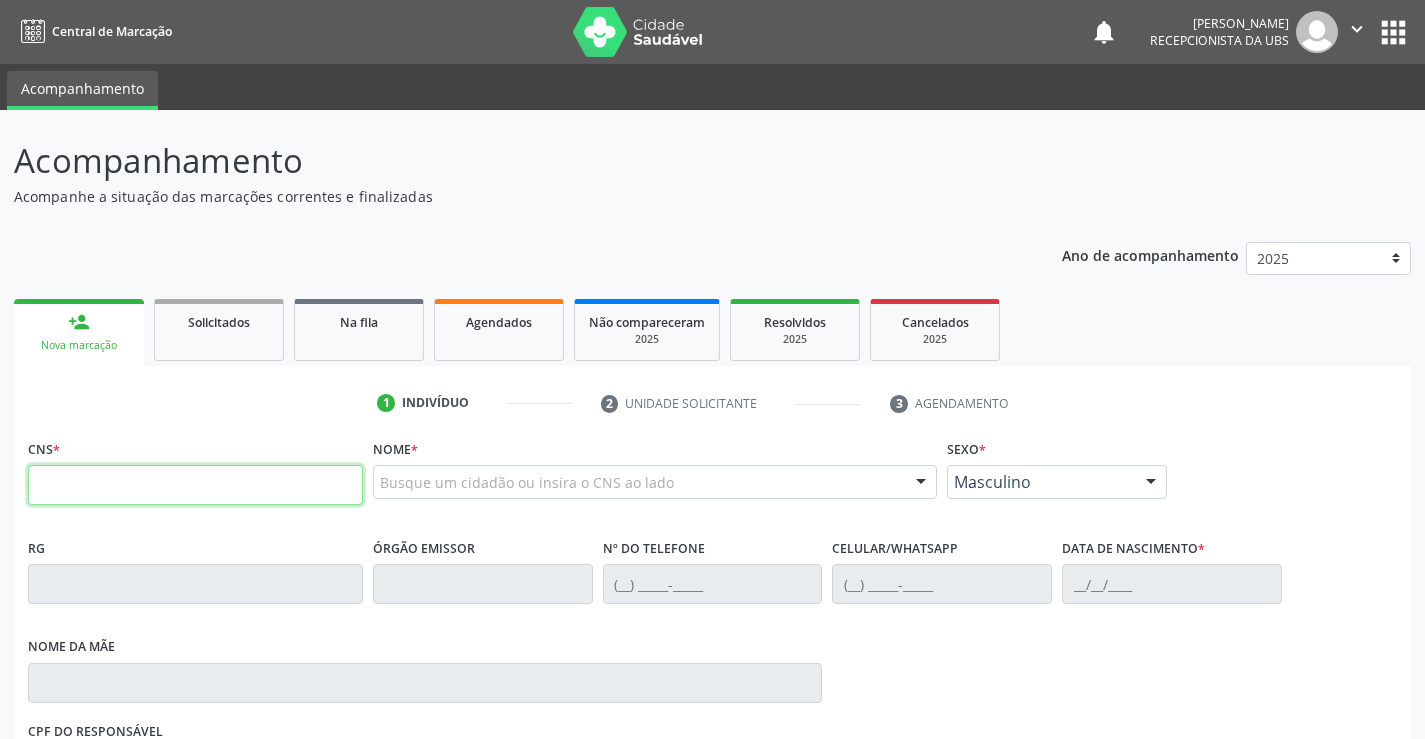 click at bounding box center (195, 485) 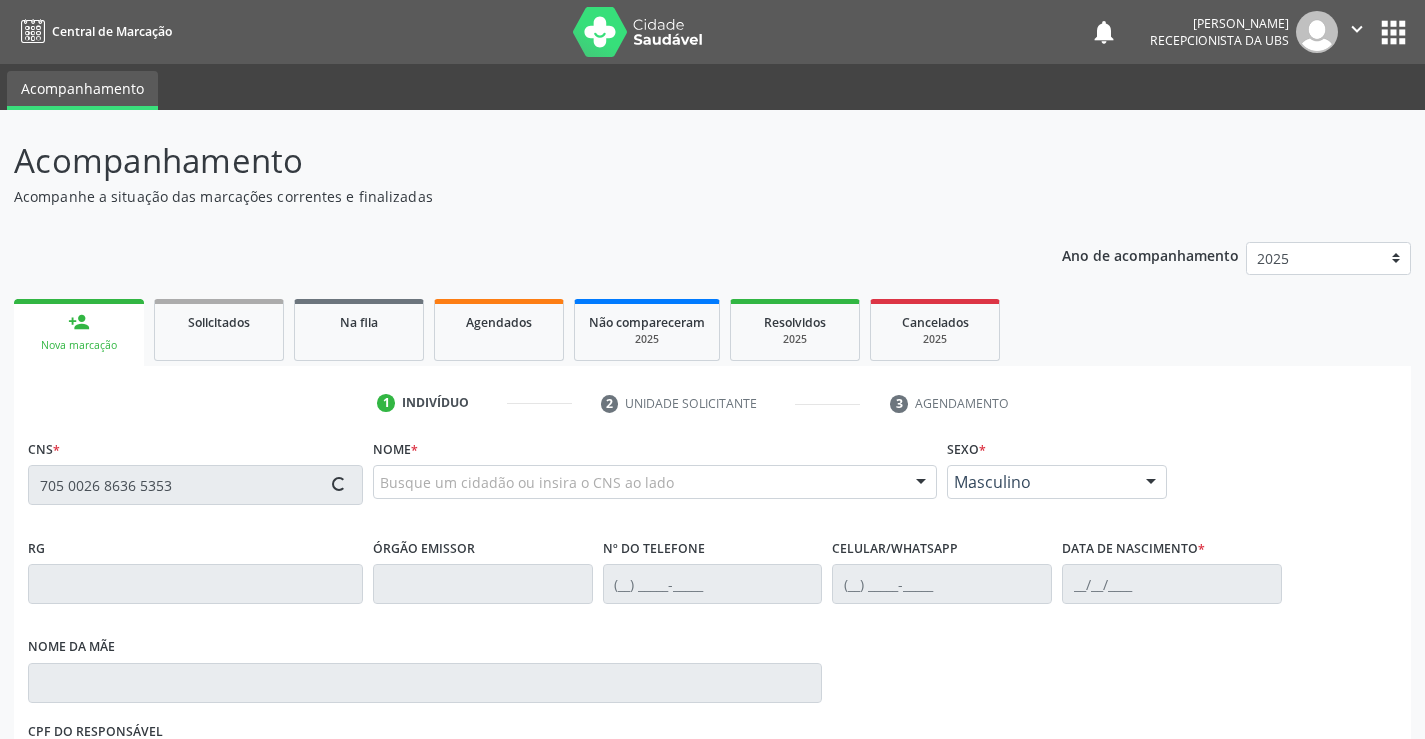 type on "705 0026 8636 5353" 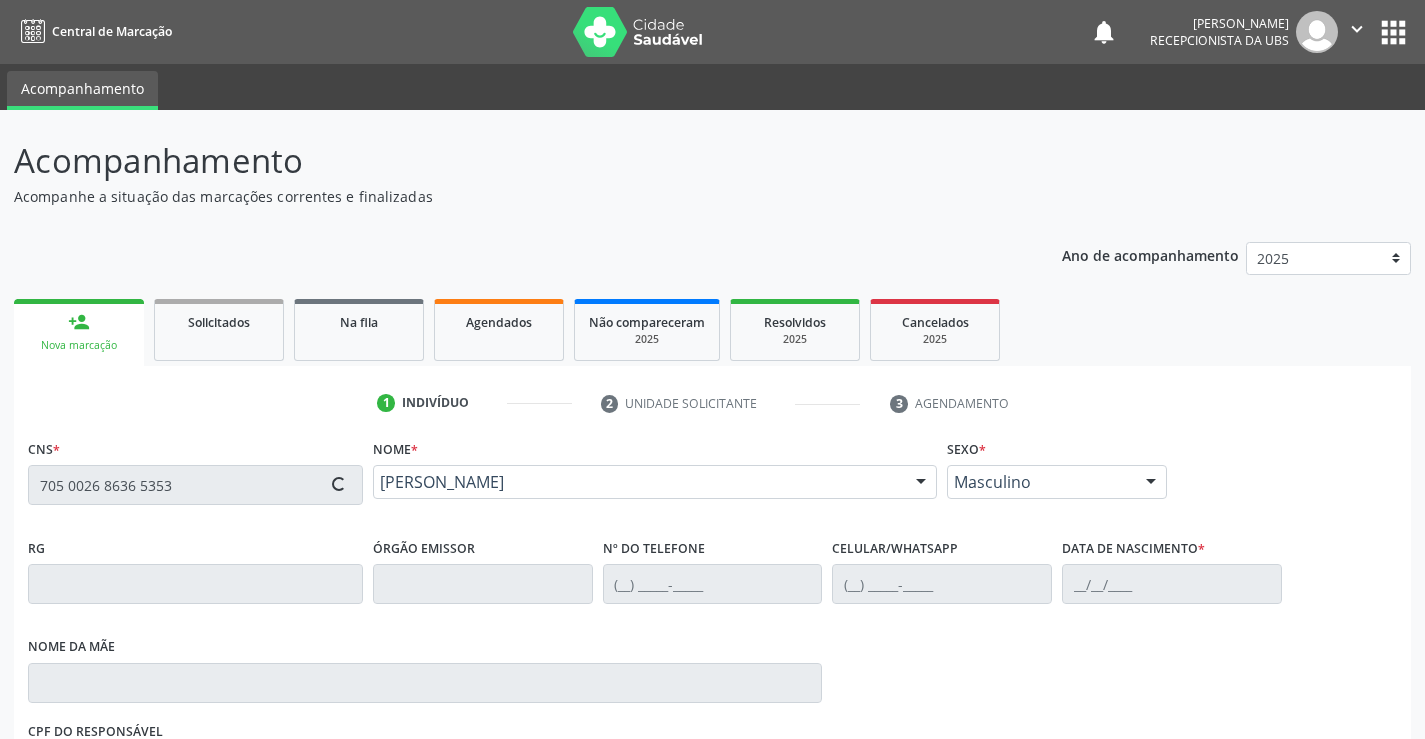 type on "[PHONE_NUMBER]" 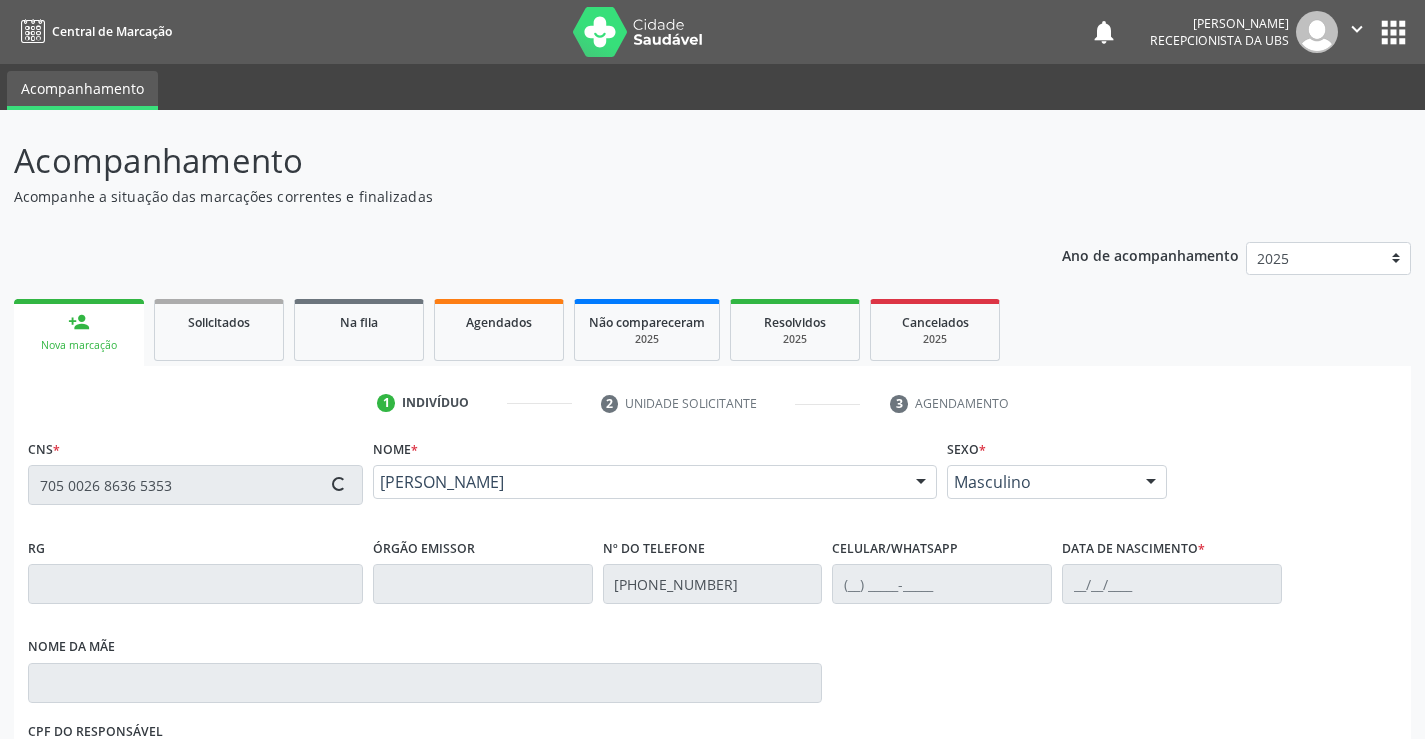 type on "[PHONE_NUMBER]" 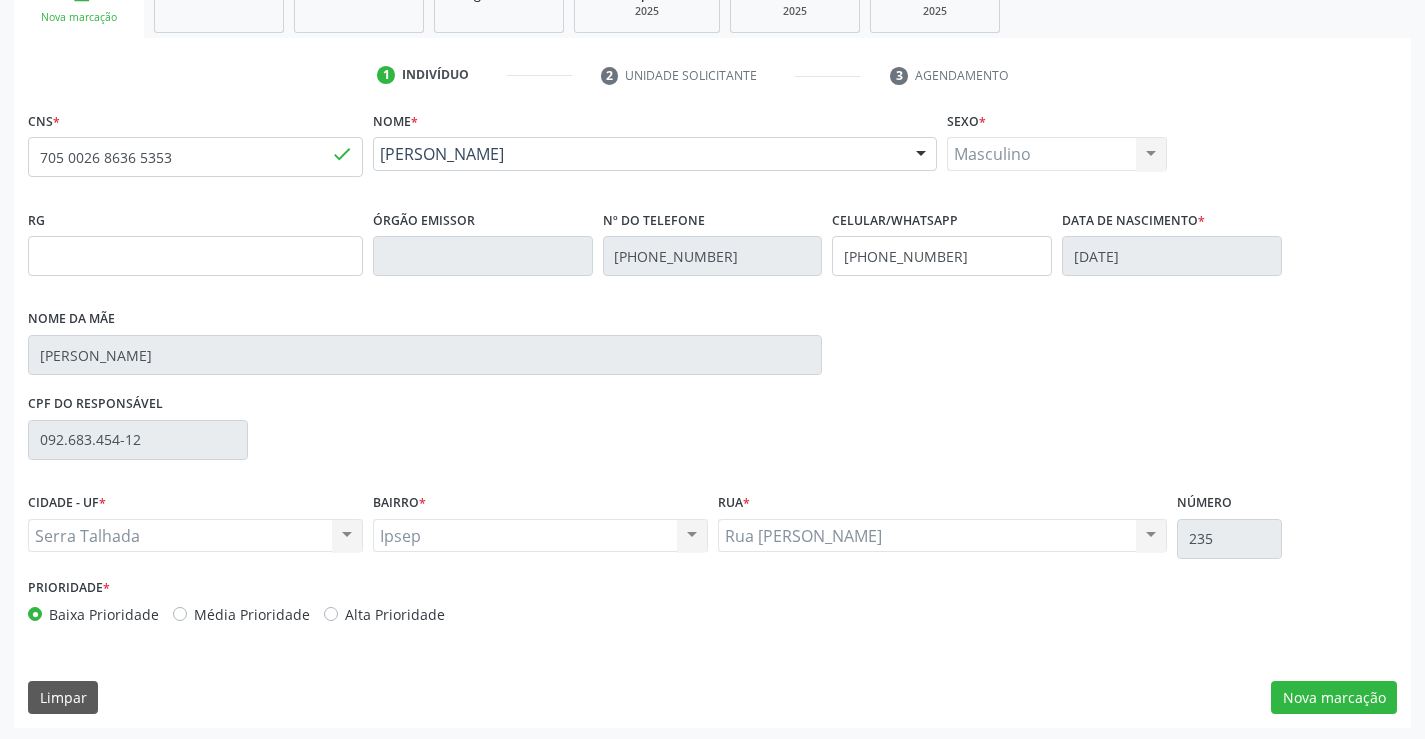 scroll, scrollTop: 331, scrollLeft: 0, axis: vertical 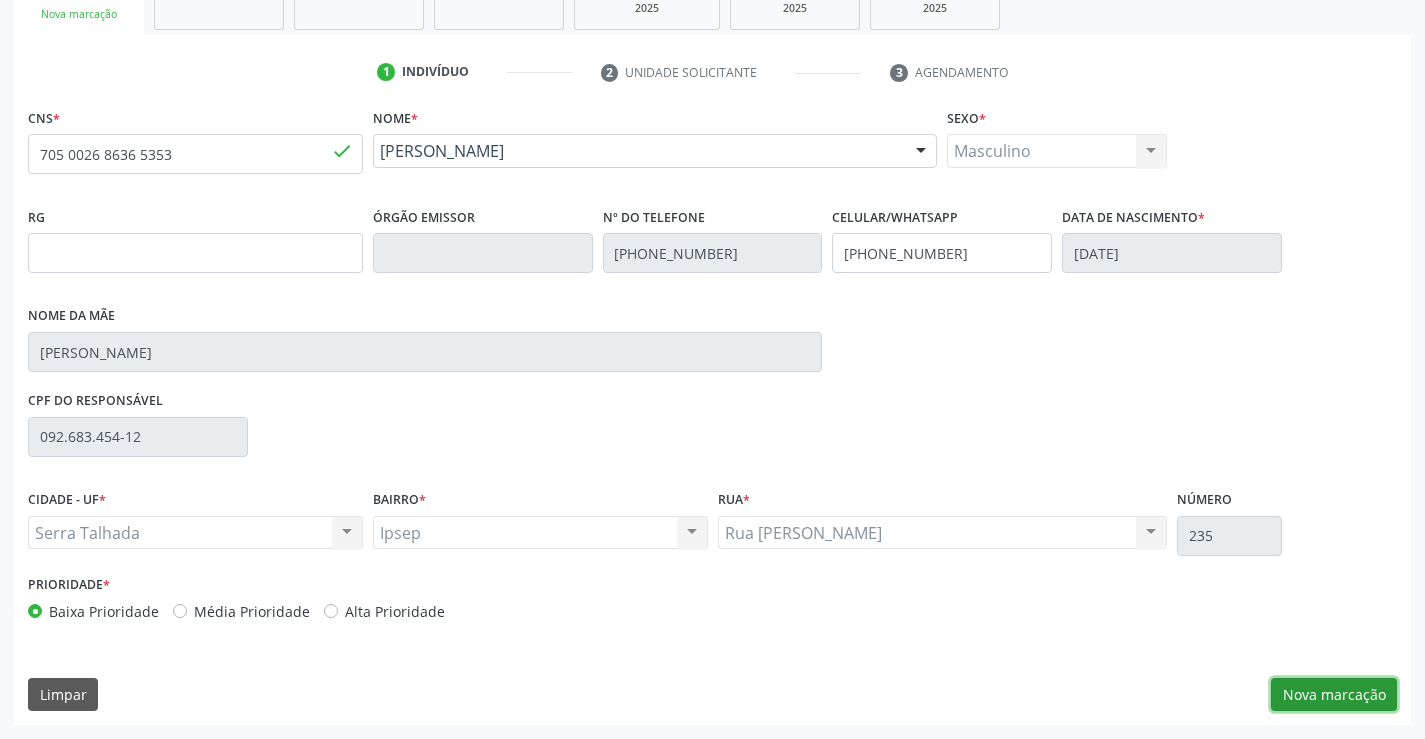 click on "Nova marcação" at bounding box center [1334, 695] 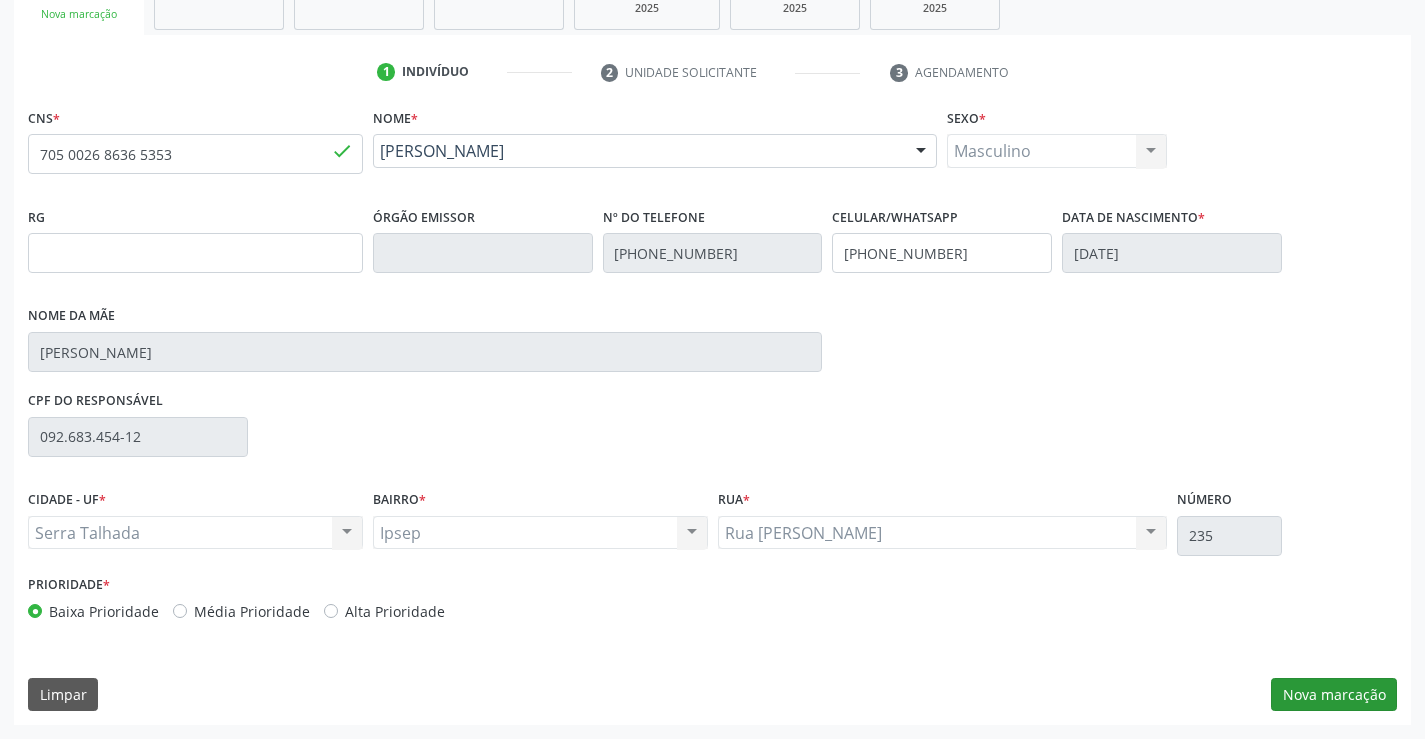 scroll, scrollTop: 167, scrollLeft: 0, axis: vertical 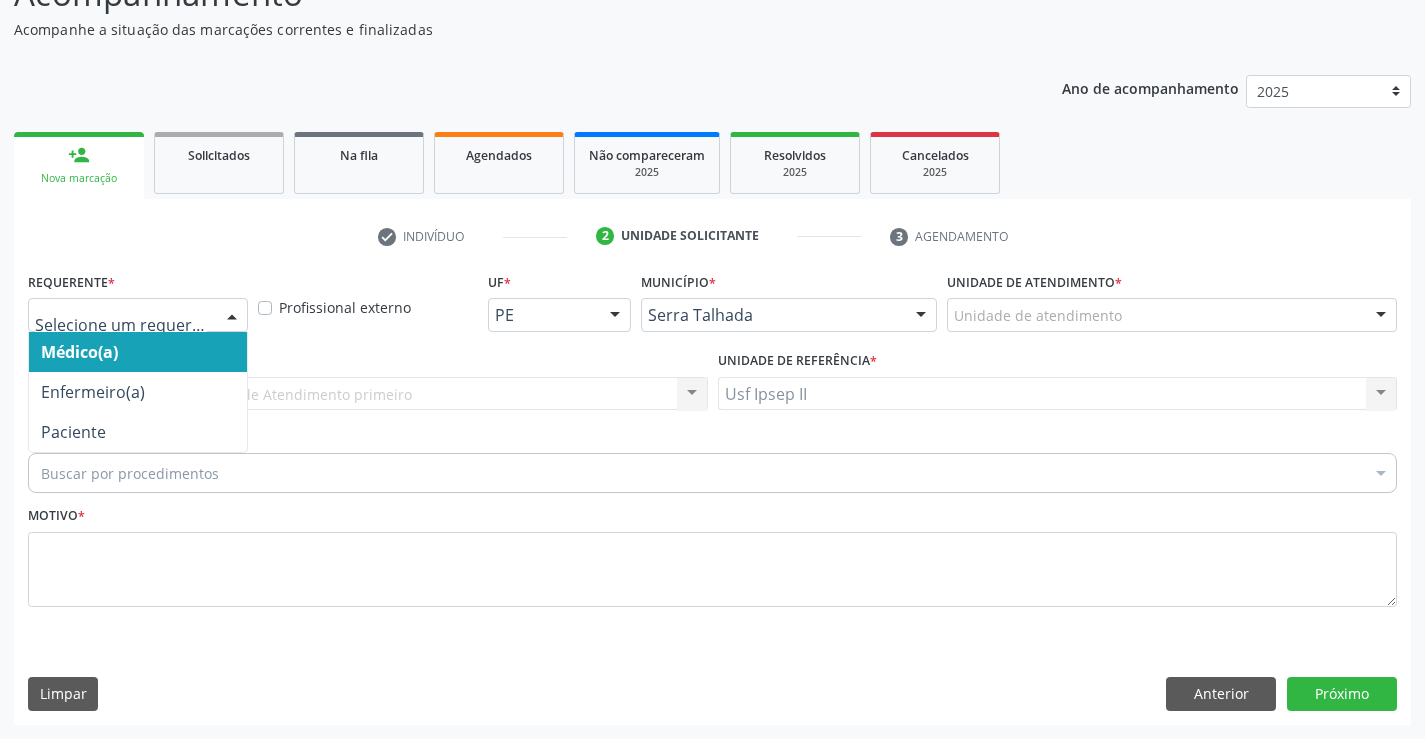 click at bounding box center (232, 316) 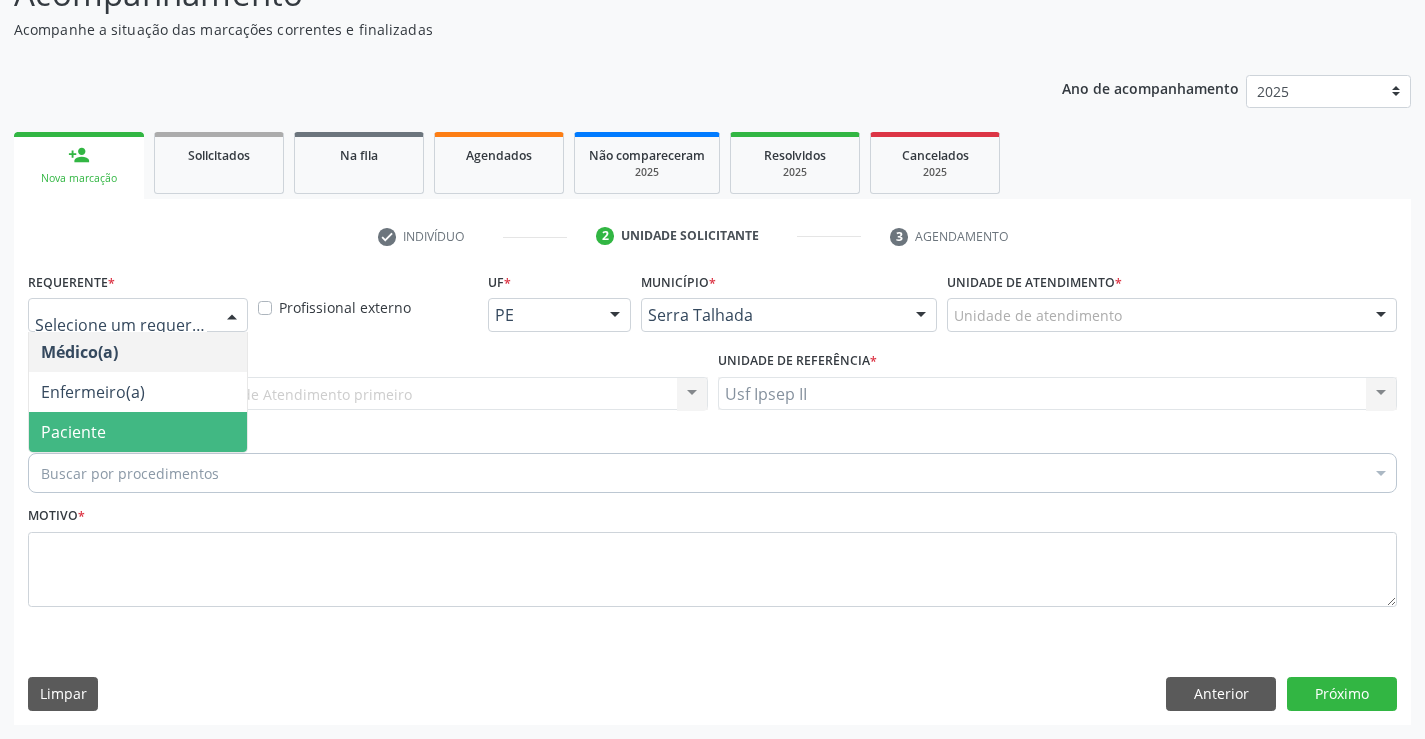 click on "Paciente" at bounding box center [73, 432] 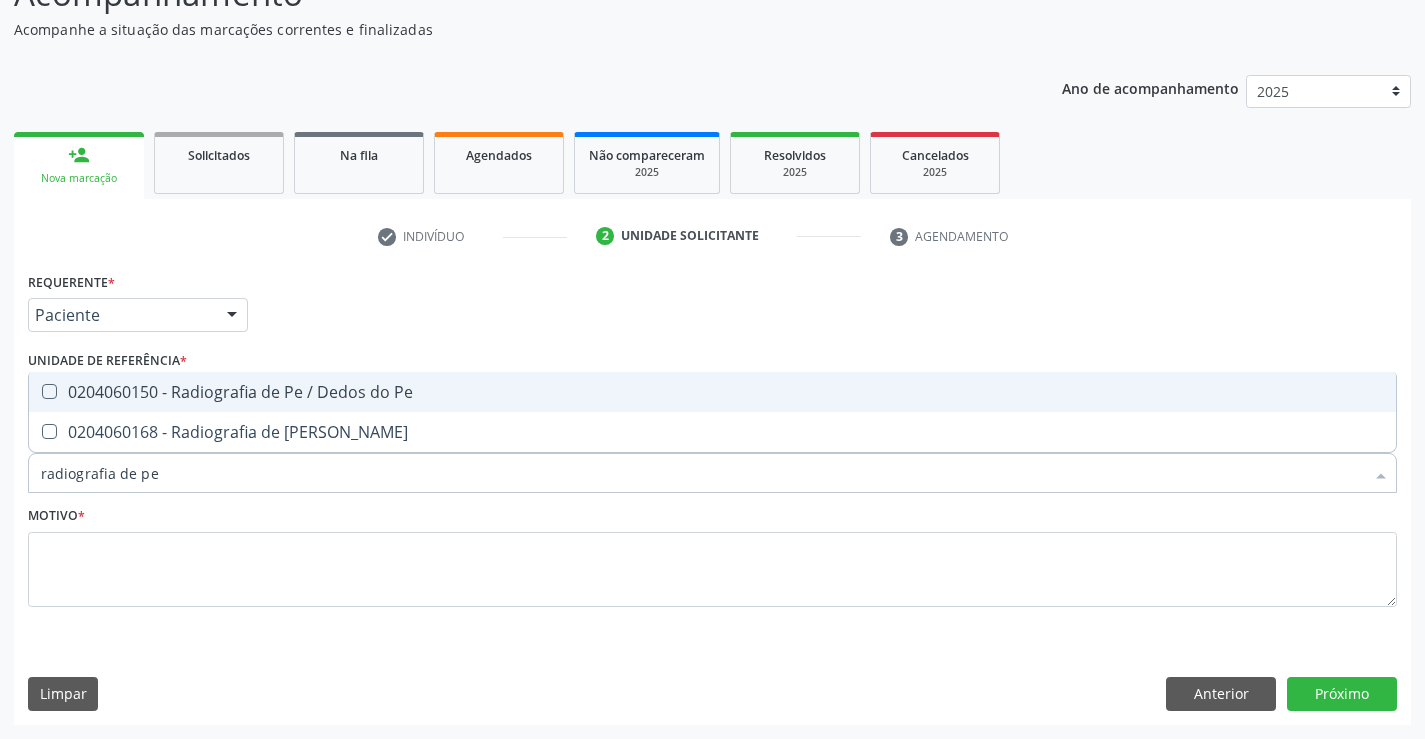 type on "radiografia de per" 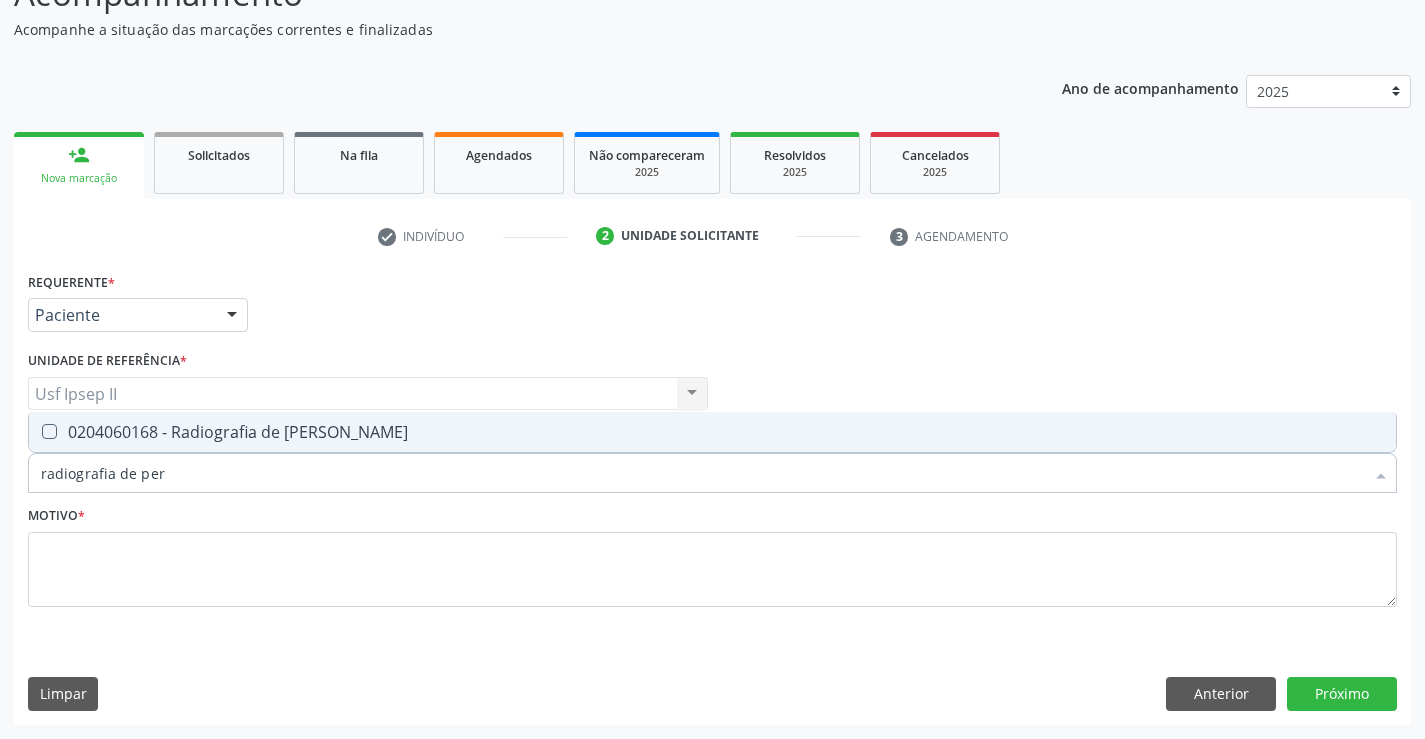 click on "0204060168 - Radiografia de [PERSON_NAME]" at bounding box center [712, 432] 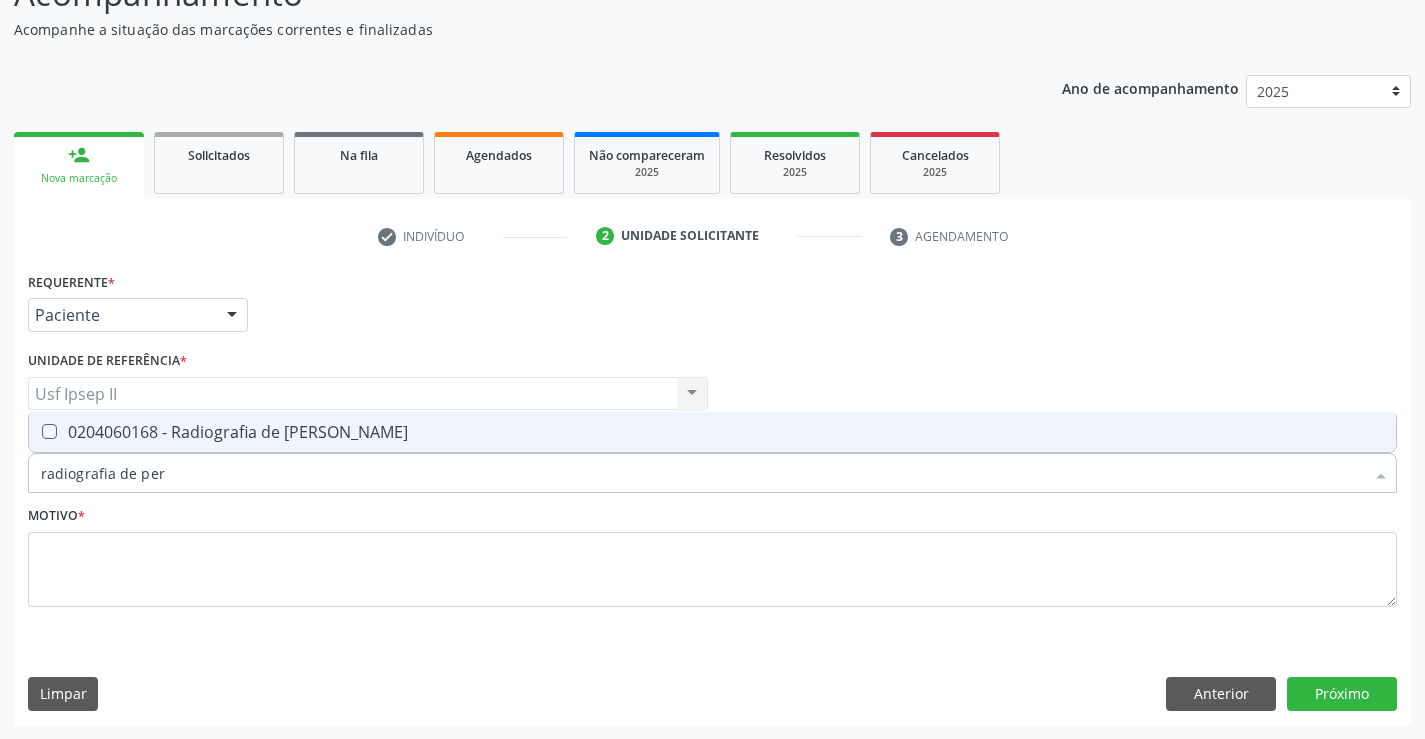 checkbox on "true" 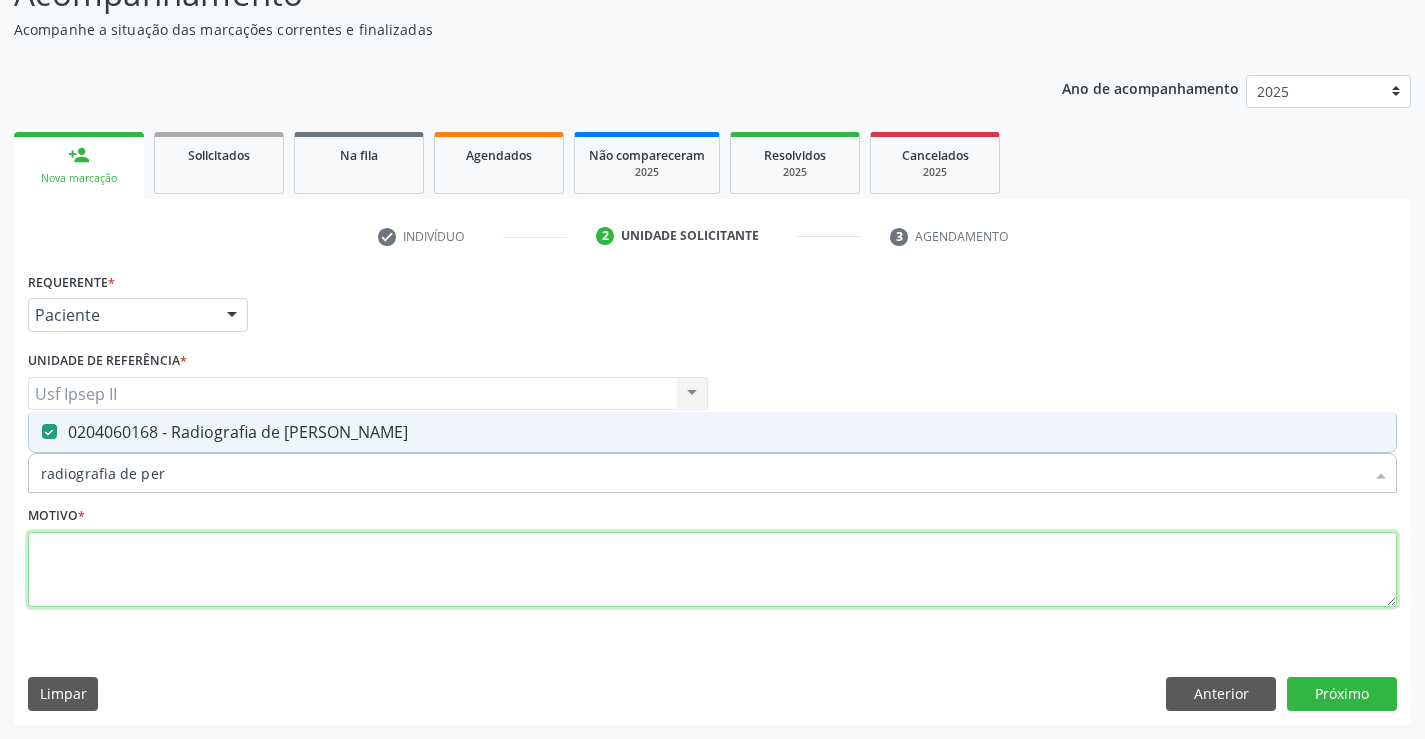 click at bounding box center [712, 570] 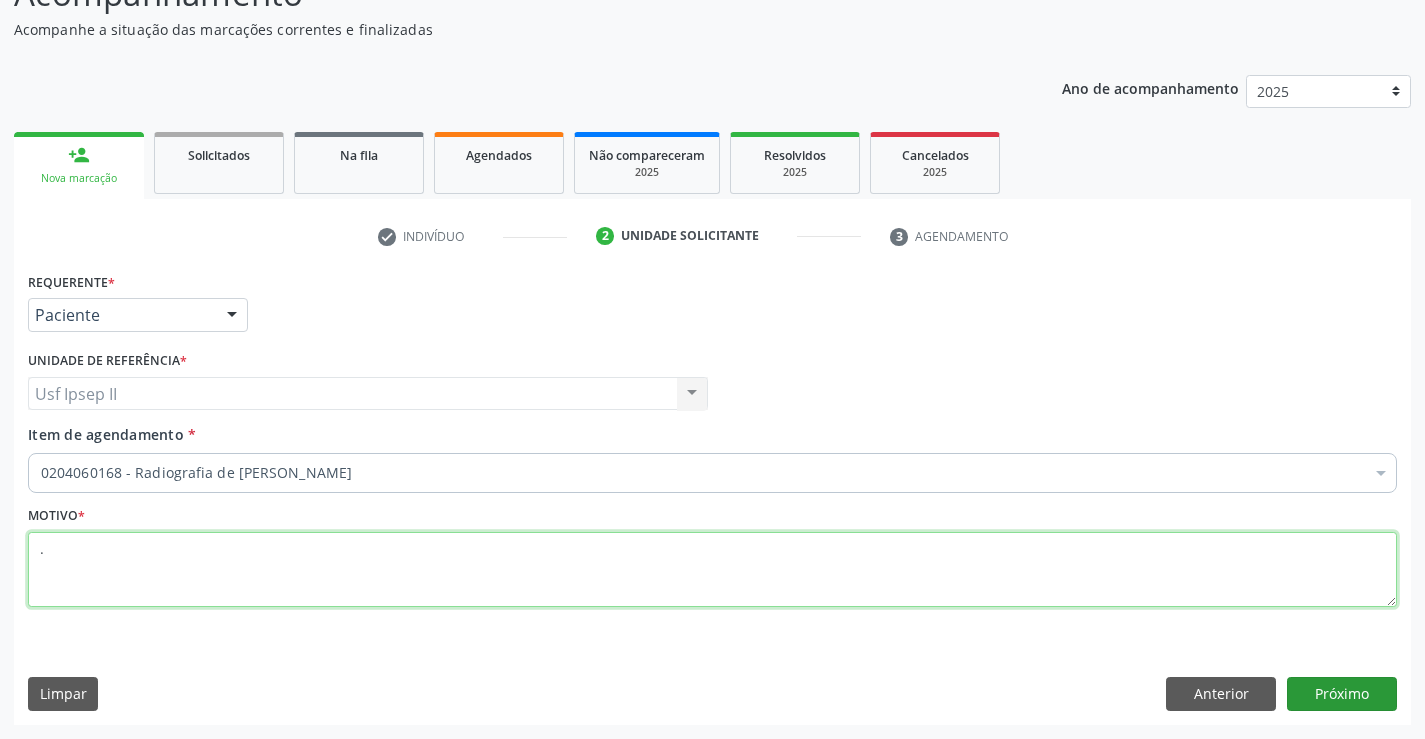 type on "." 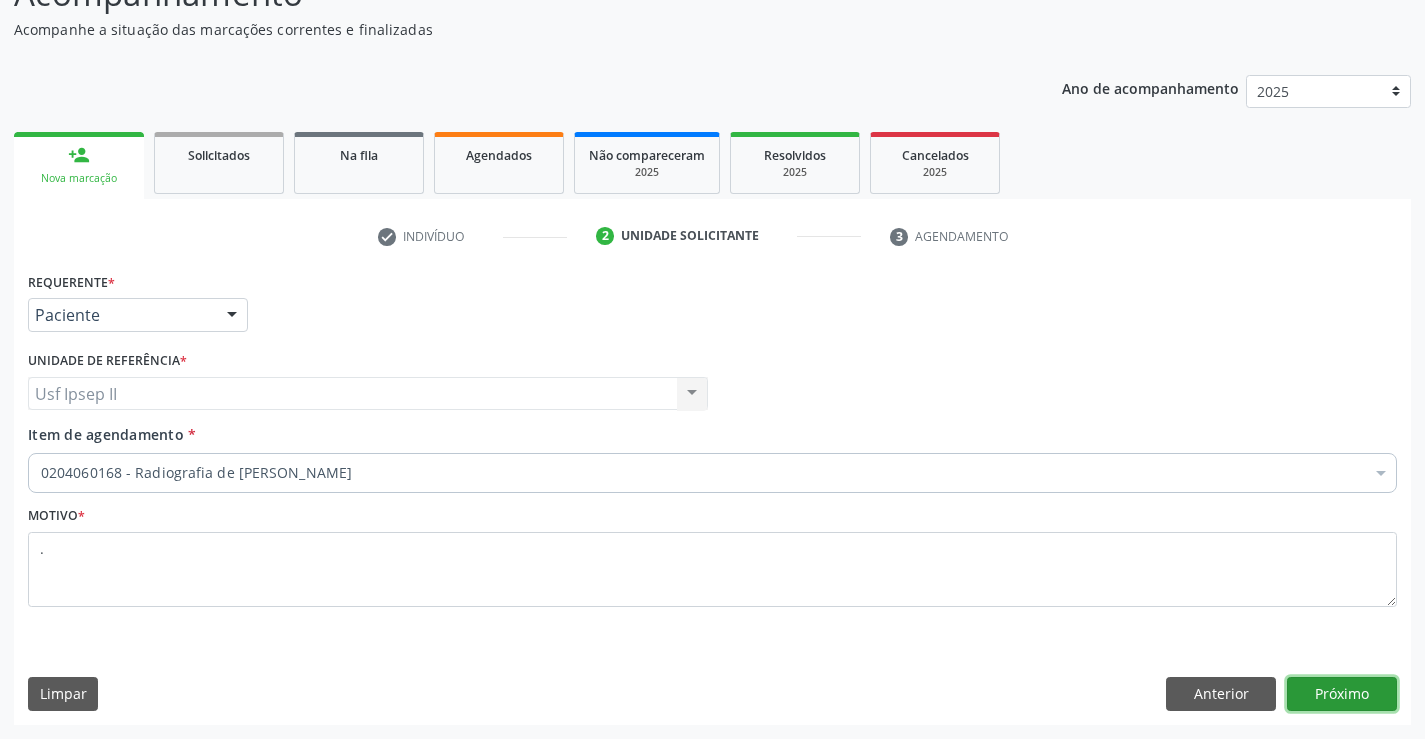 click on "Próximo" at bounding box center (1342, 694) 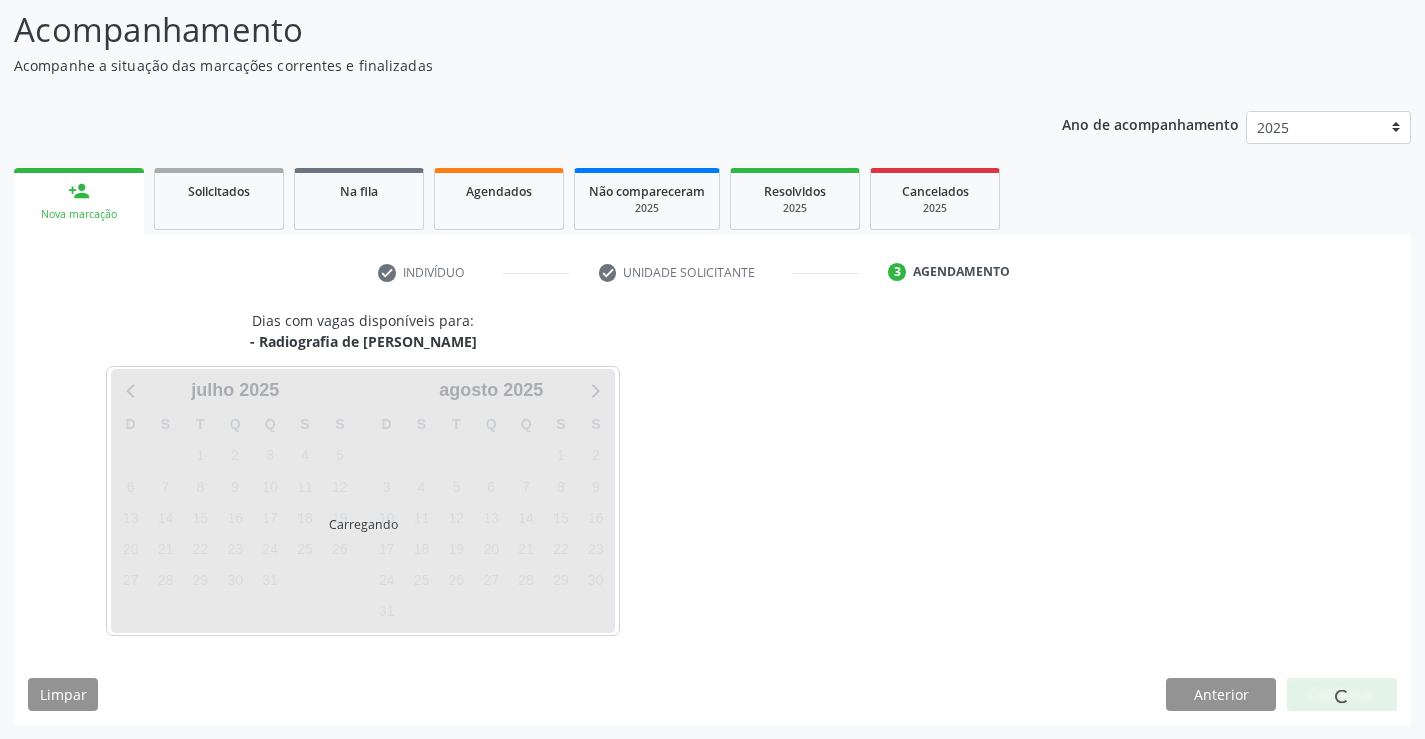 scroll, scrollTop: 131, scrollLeft: 0, axis: vertical 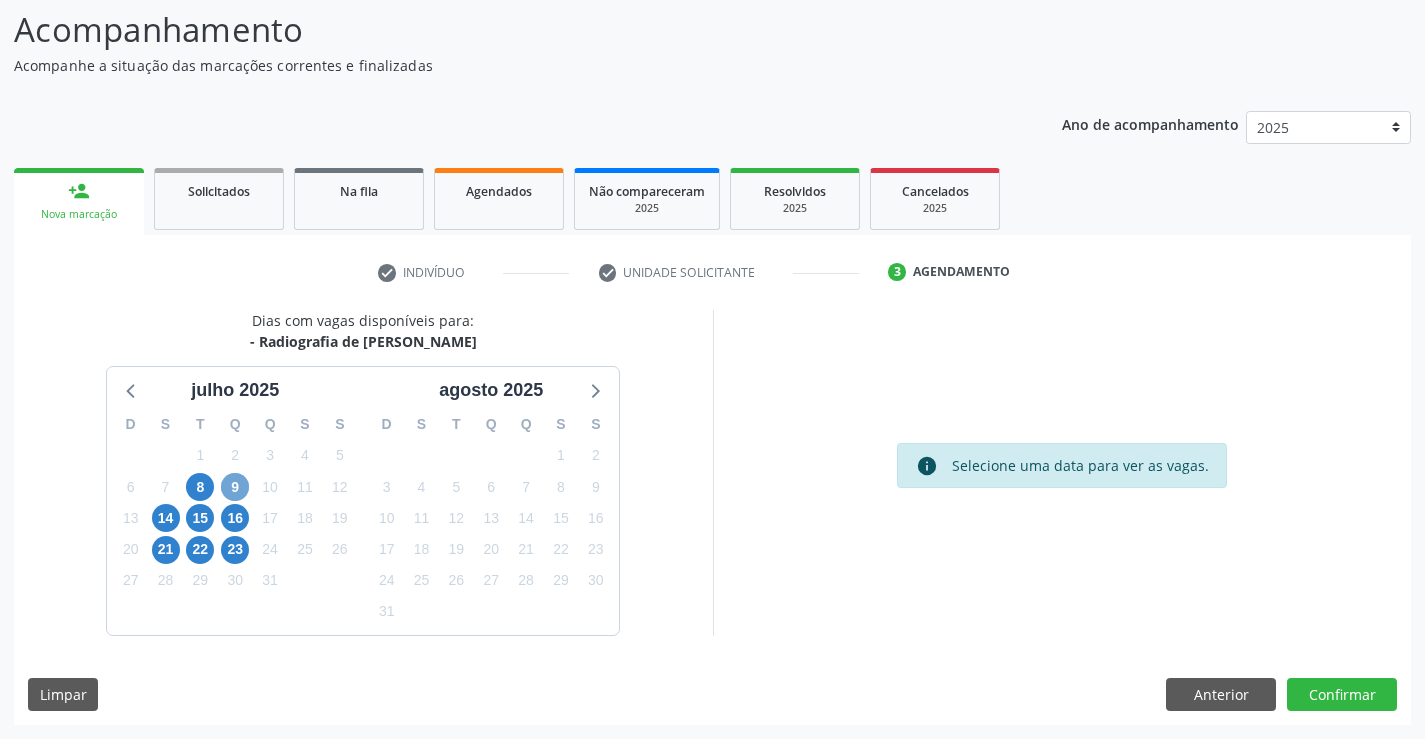 click on "9" at bounding box center [235, 487] 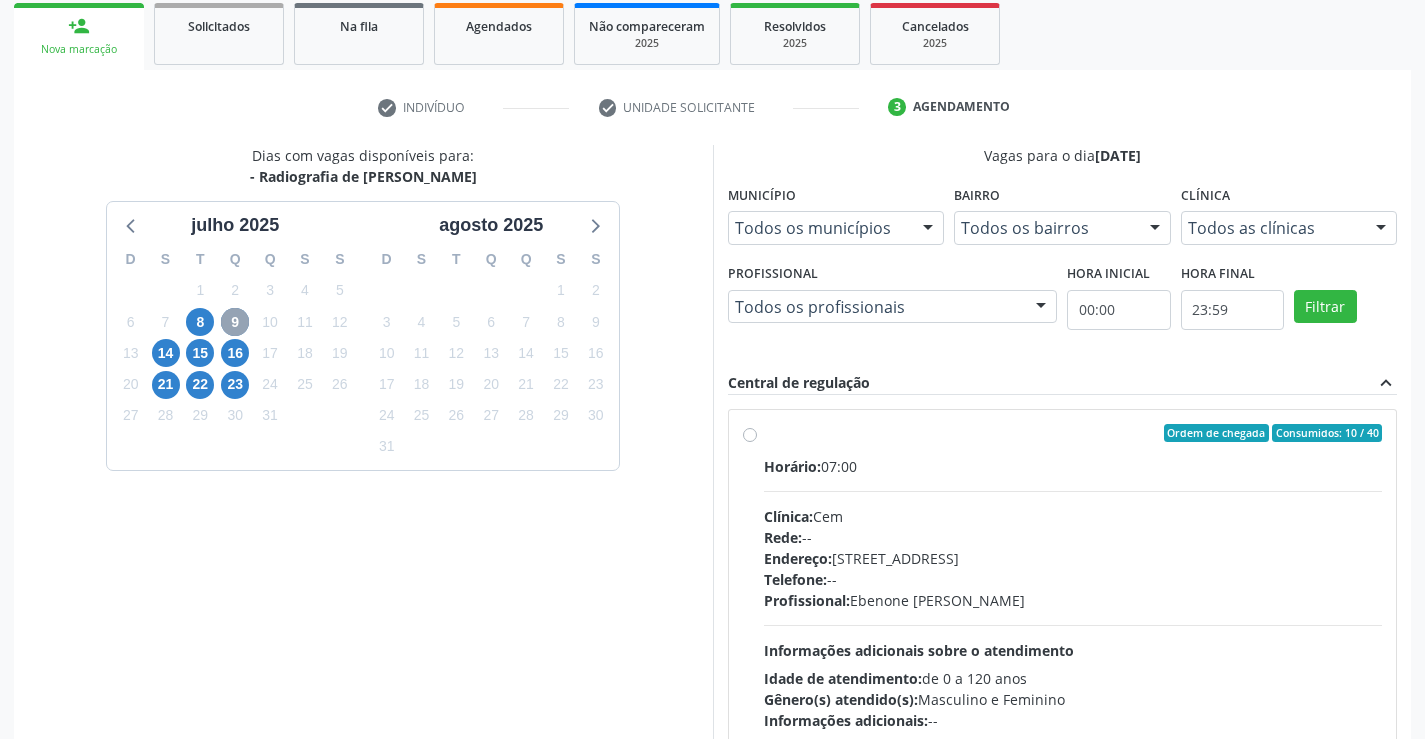 scroll, scrollTop: 331, scrollLeft: 0, axis: vertical 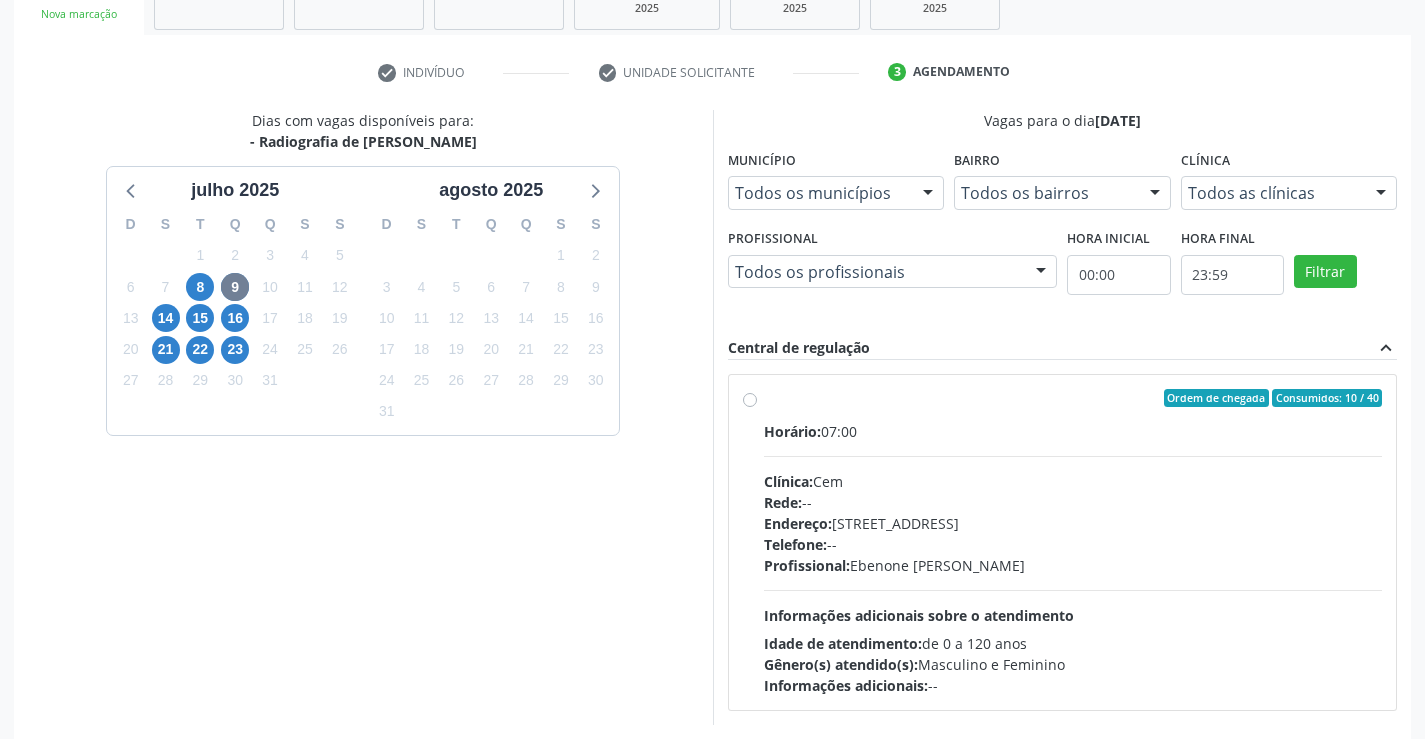 click on "Ordem de chegada
Consumidos: 10 / 40
Horário:   07:00
Clínica:  Cem
Rede:
--
Endereço:   [STREET_ADDRESS]
Telefone:   --
Profissional:
[PERSON_NAME]
Informações adicionais sobre o atendimento
Idade de atendimento:
de 0 a 120 anos
Gênero(s) atendido(s):
Masculino e Feminino
Informações adicionais:
--" at bounding box center (1073, 542) 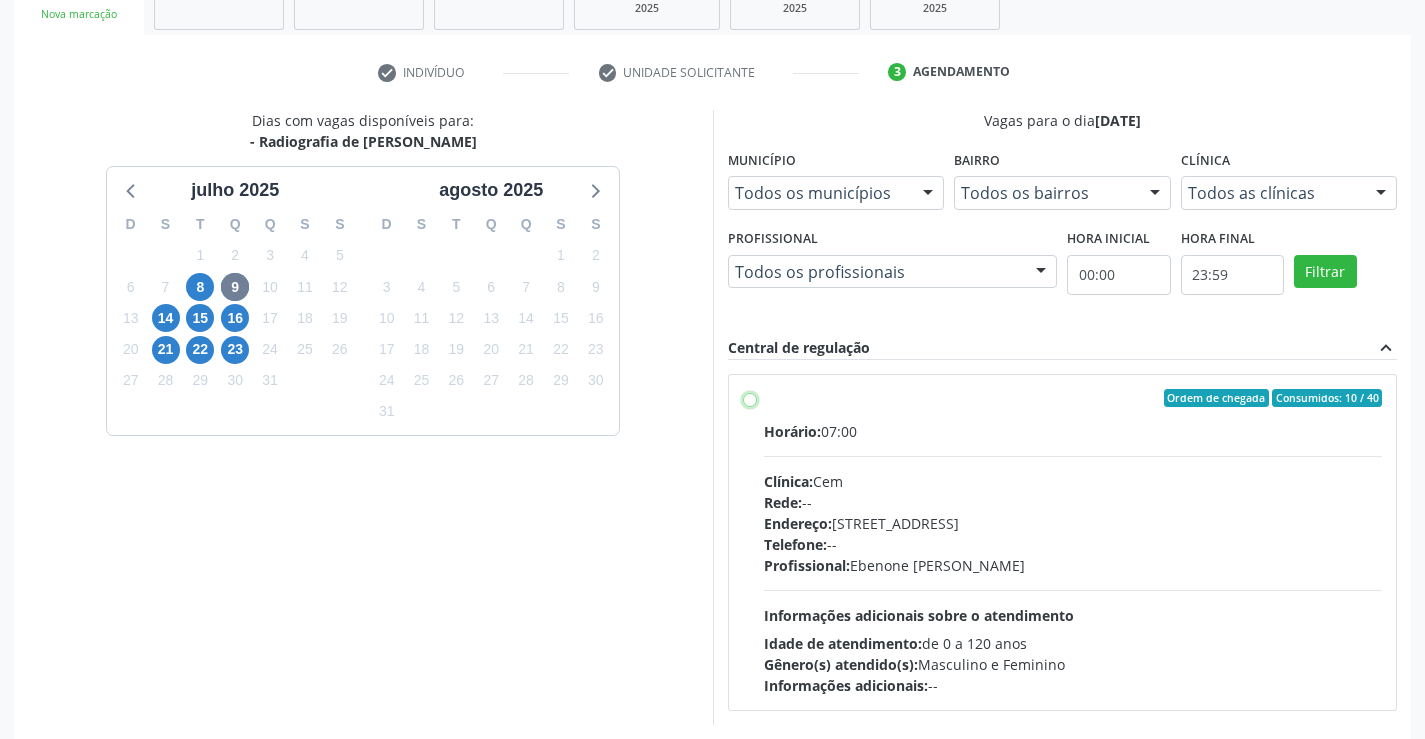 click on "Ordem de chegada
Consumidos: 10 / 40
Horário:   07:00
Clínica:  Cem
Rede:
--
Endereço:   [STREET_ADDRESS]
Telefone:   --
Profissional:
[PERSON_NAME]
Informações adicionais sobre o atendimento
Idade de atendimento:
de 0 a 120 anos
Gênero(s) atendido(s):
Masculino e Feminino
Informações adicionais:
--" at bounding box center (750, 398) 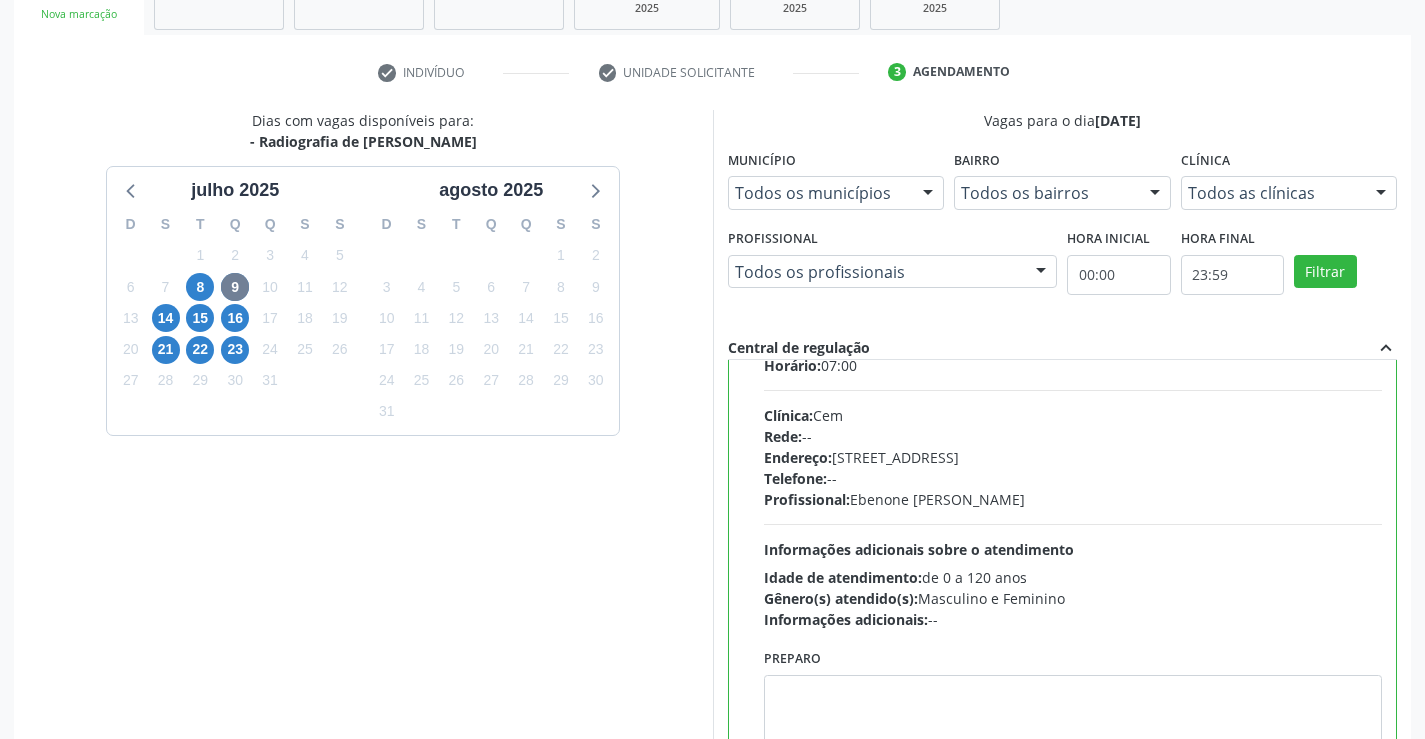 scroll, scrollTop: 99, scrollLeft: 0, axis: vertical 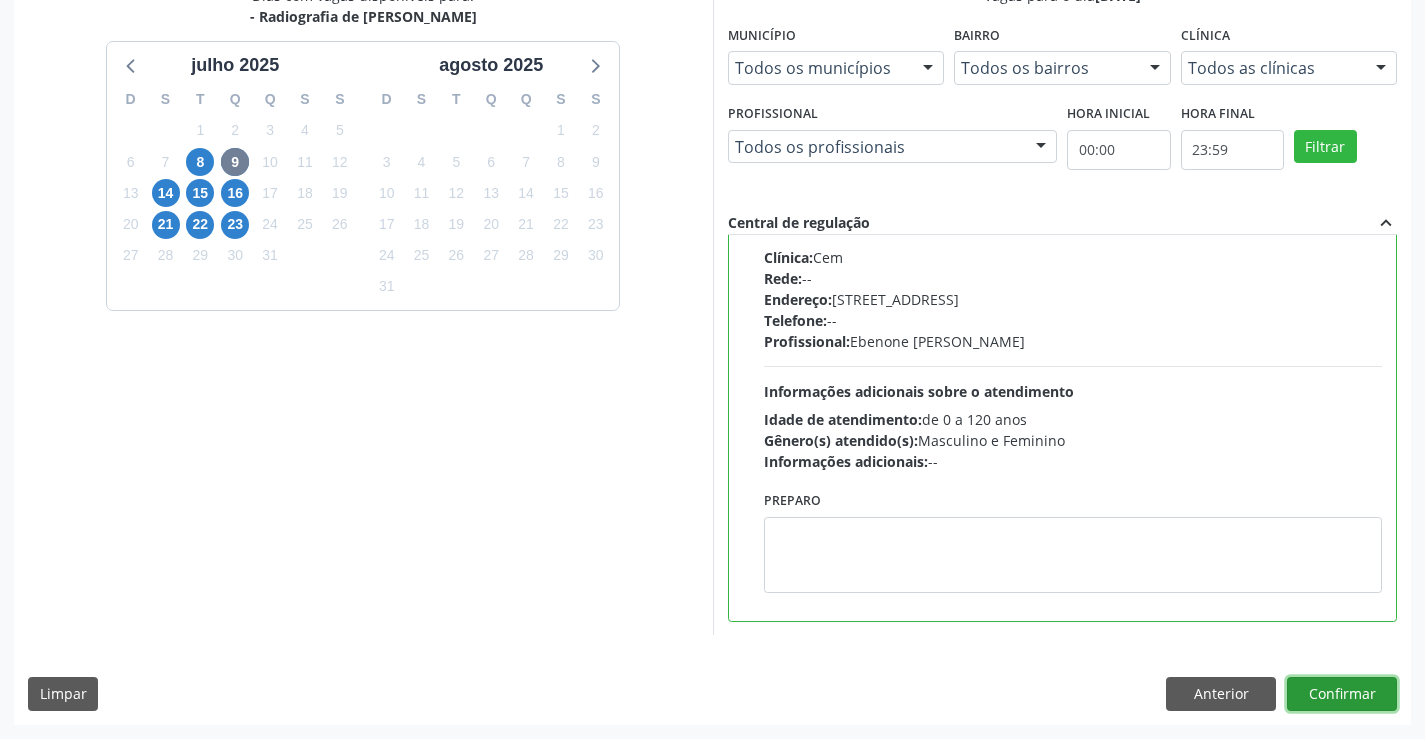 click on "Confirmar" at bounding box center (1342, 694) 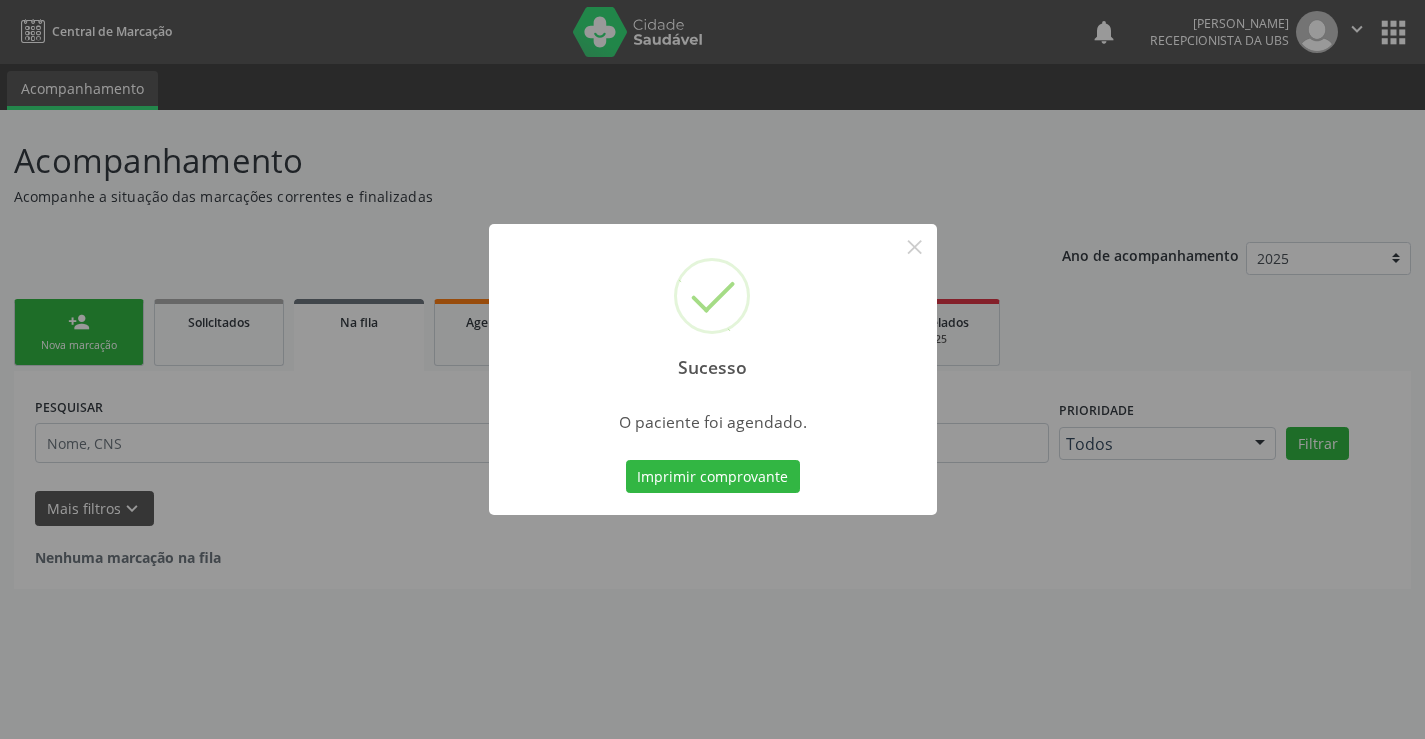 scroll, scrollTop: 0, scrollLeft: 0, axis: both 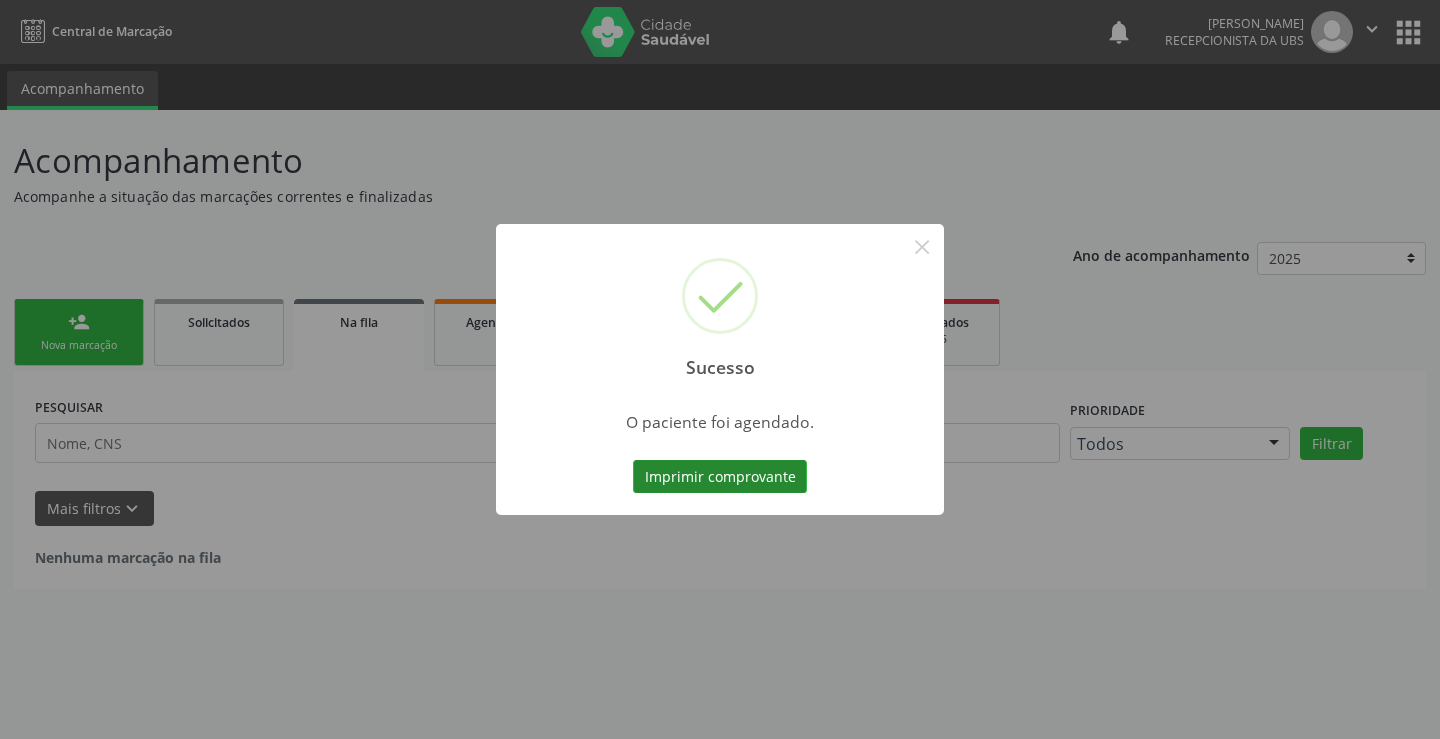 click on "Imprimir comprovante" at bounding box center [720, 477] 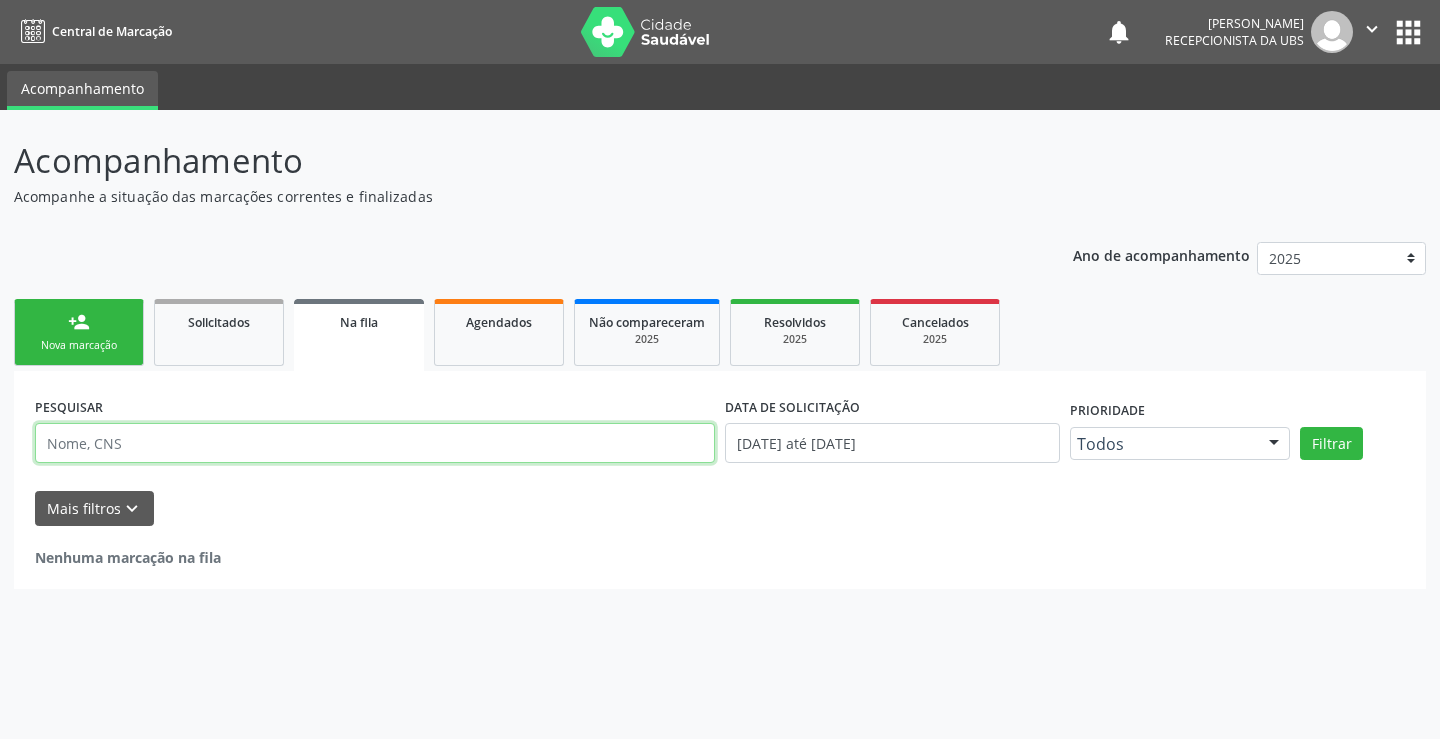click at bounding box center [375, 443] 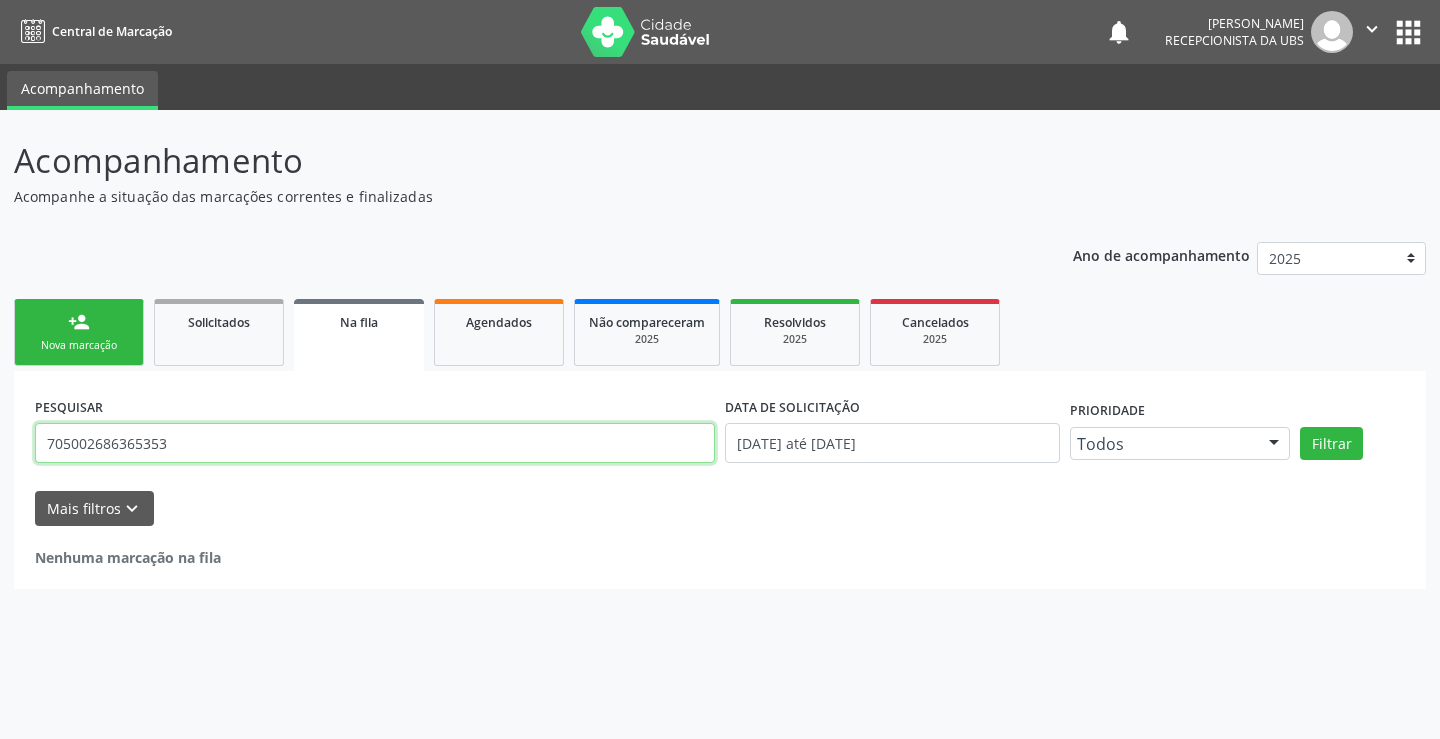 type on "705002686365353" 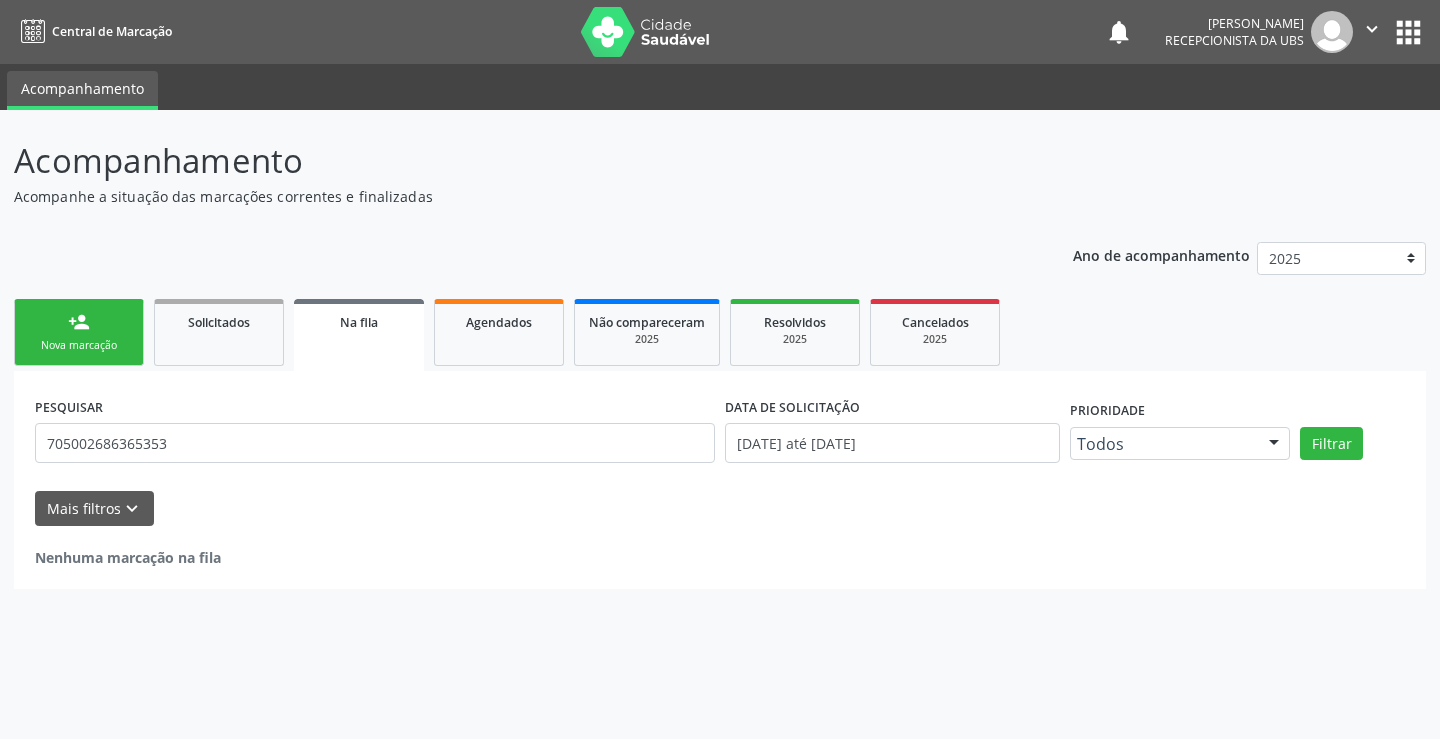 click on "person_add" at bounding box center (79, 322) 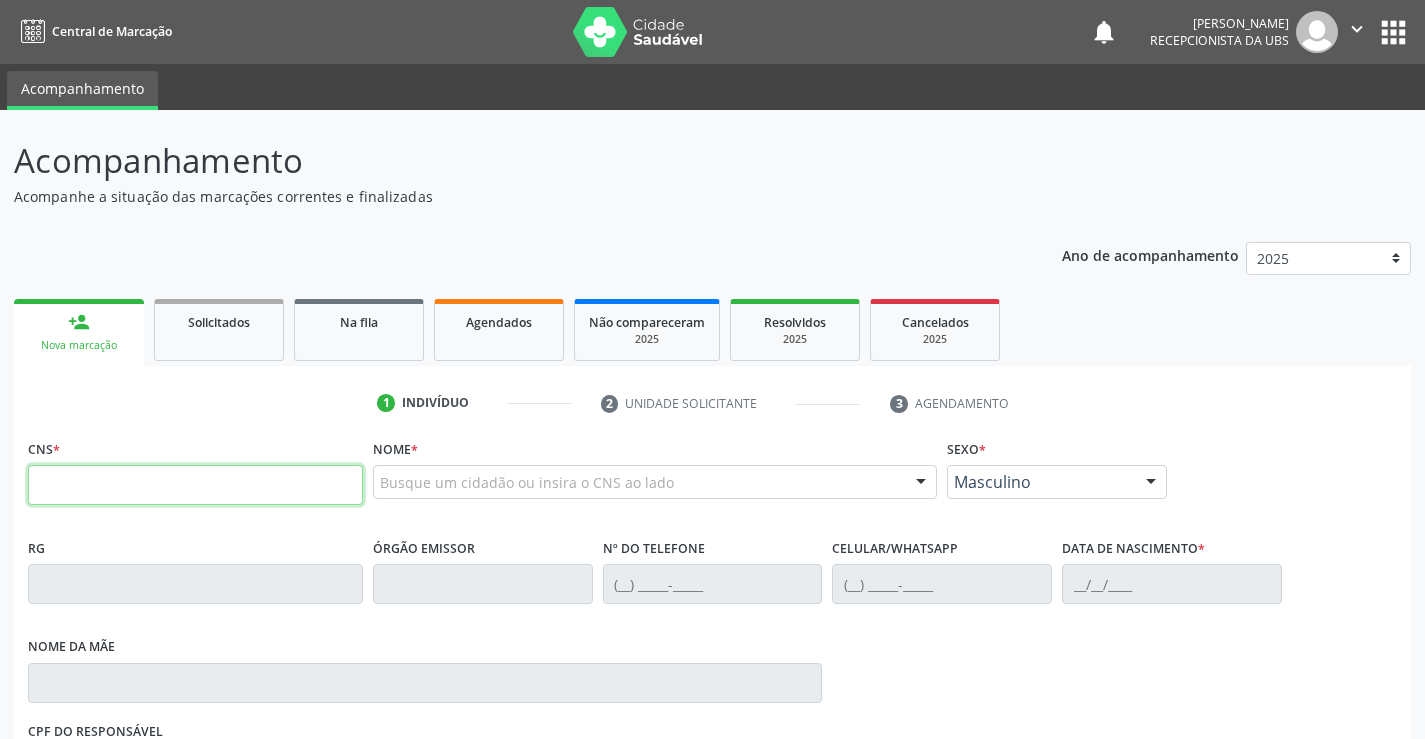 click at bounding box center [195, 485] 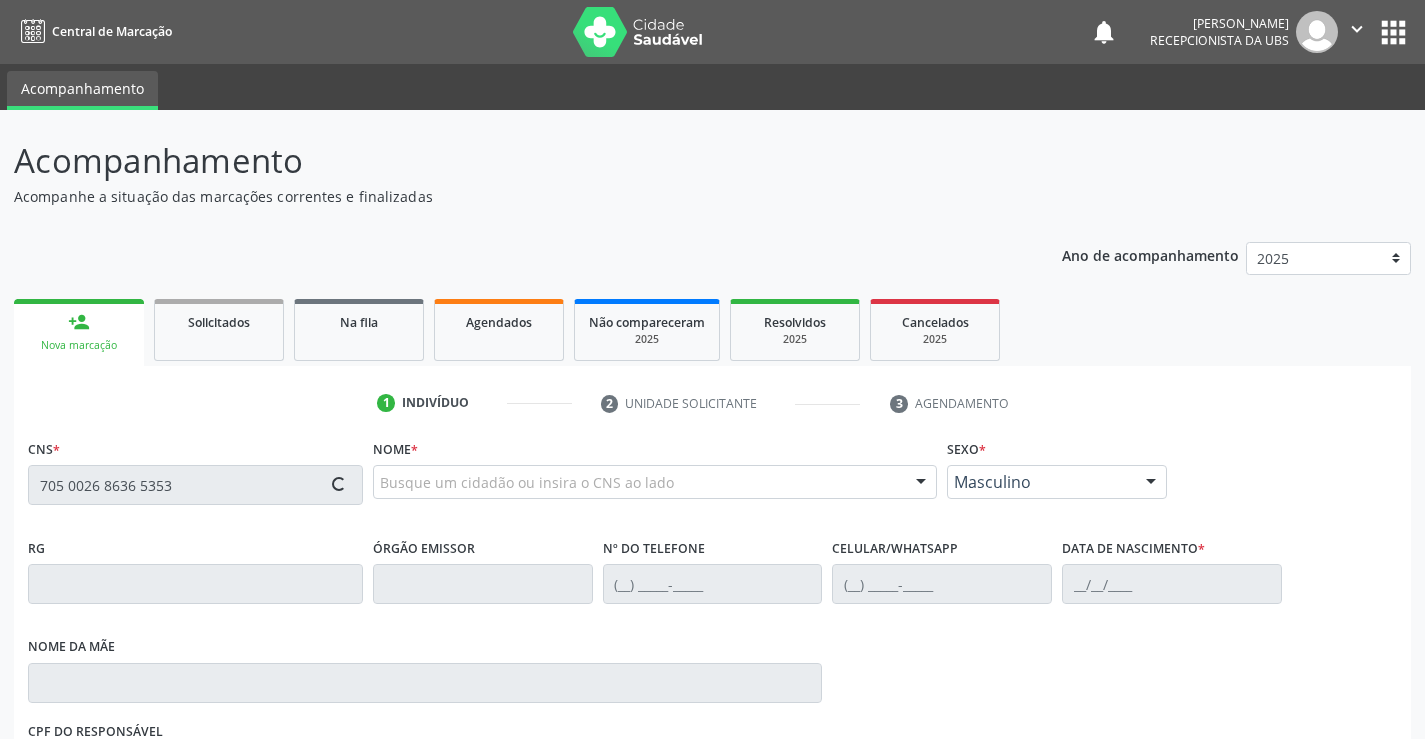 type on "705 0026 8636 5353" 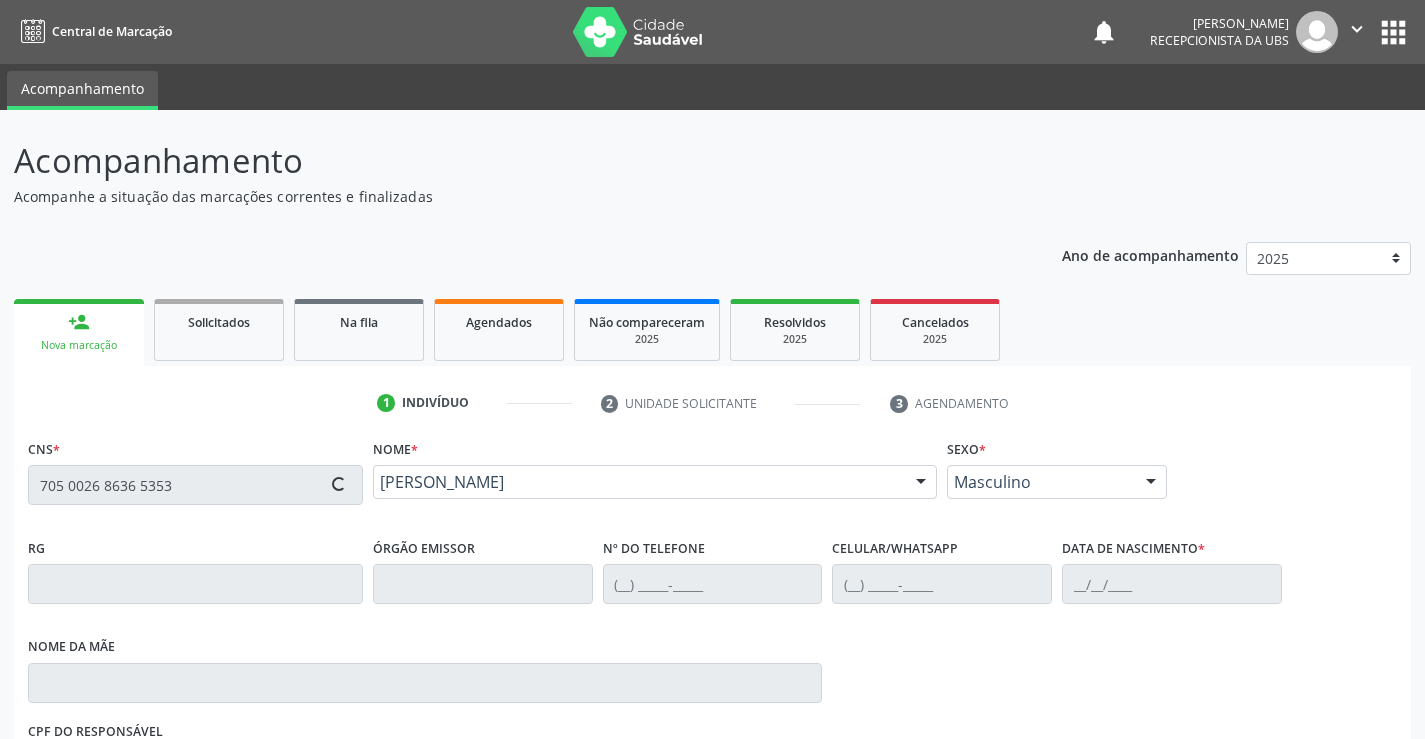 type on "[PHONE_NUMBER]" 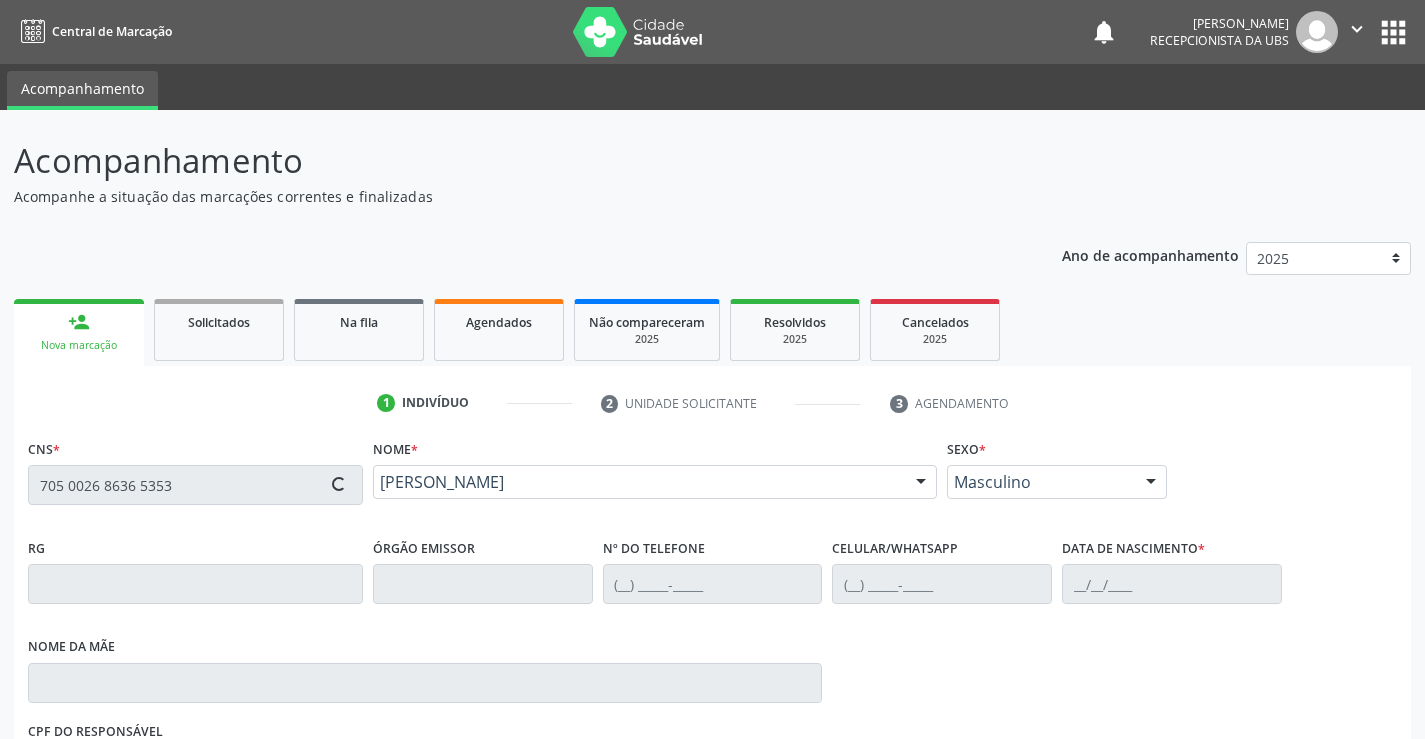 type on "[PHONE_NUMBER]" 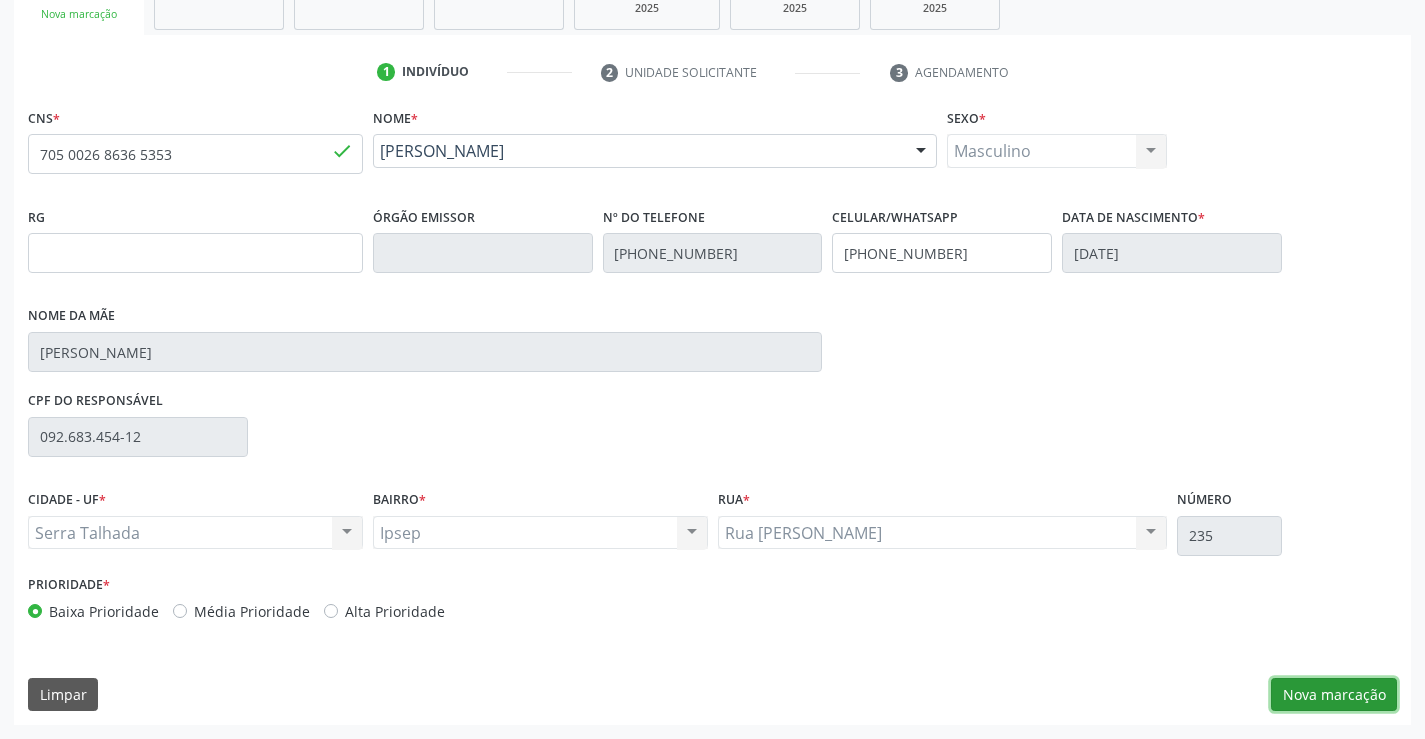 click on "Nova marcação" at bounding box center [1334, 695] 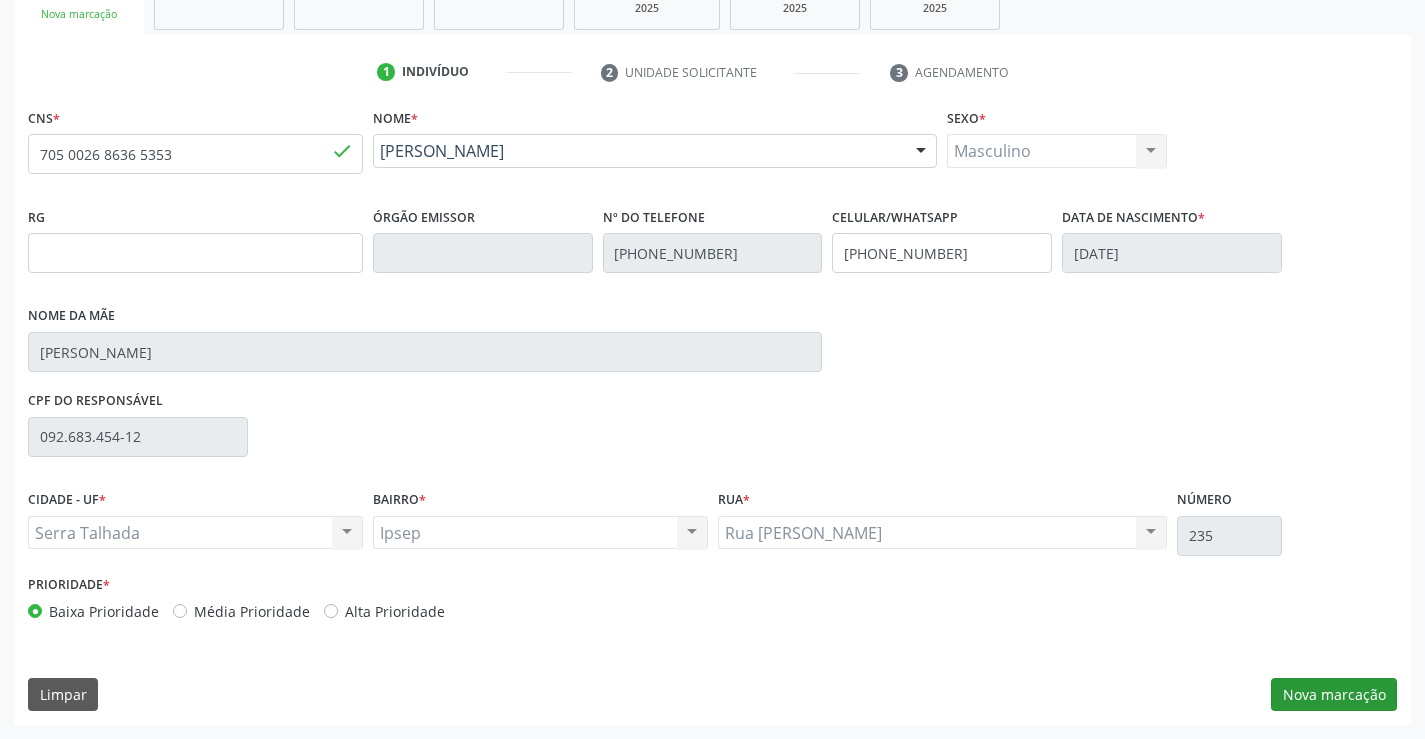 scroll, scrollTop: 167, scrollLeft: 0, axis: vertical 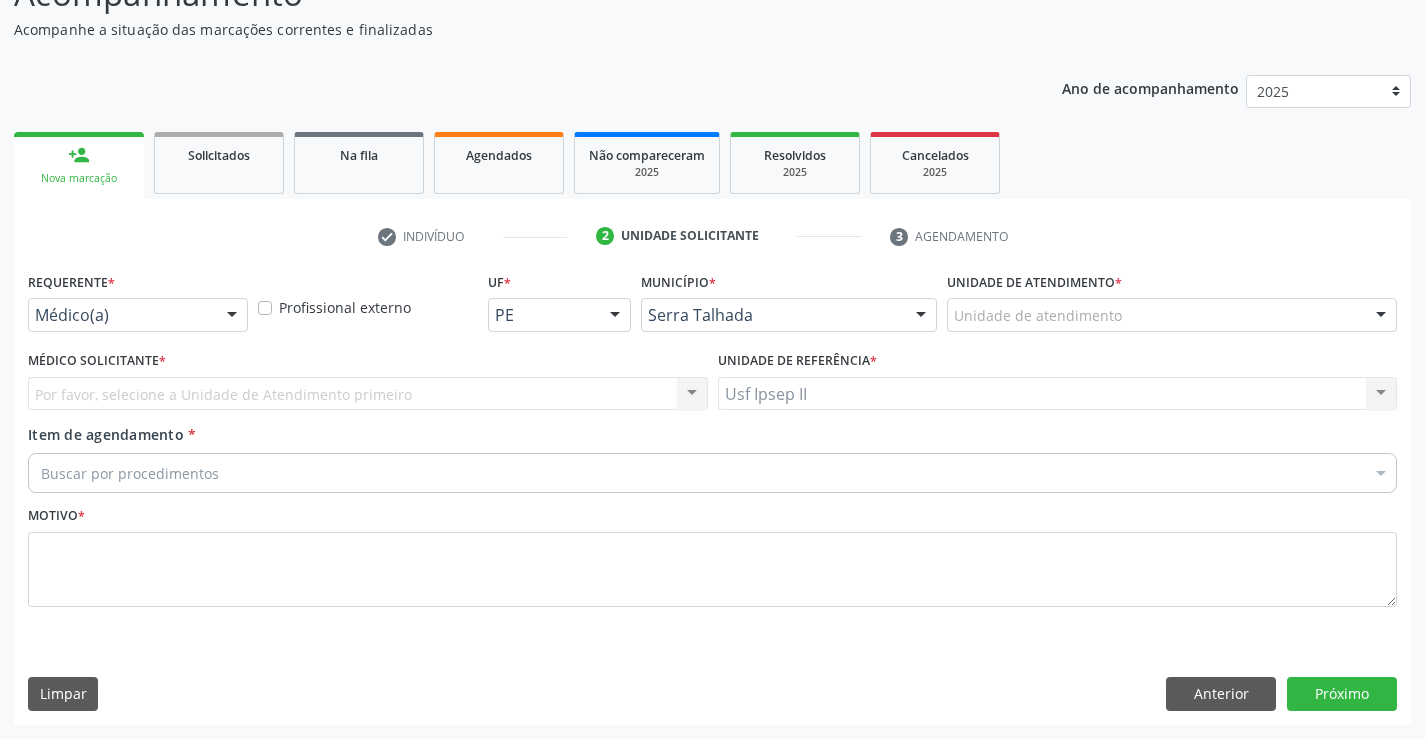 click at bounding box center [232, 316] 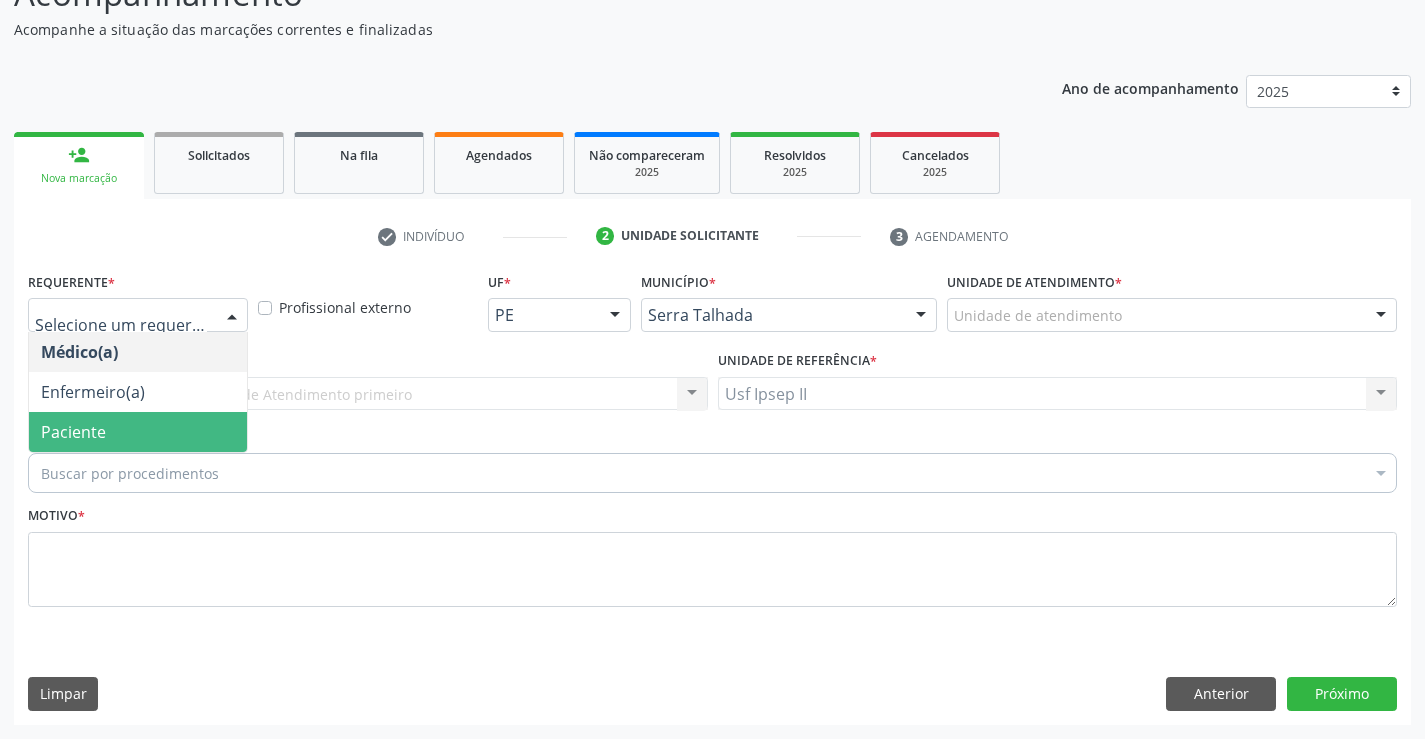 click on "Paciente" at bounding box center (73, 432) 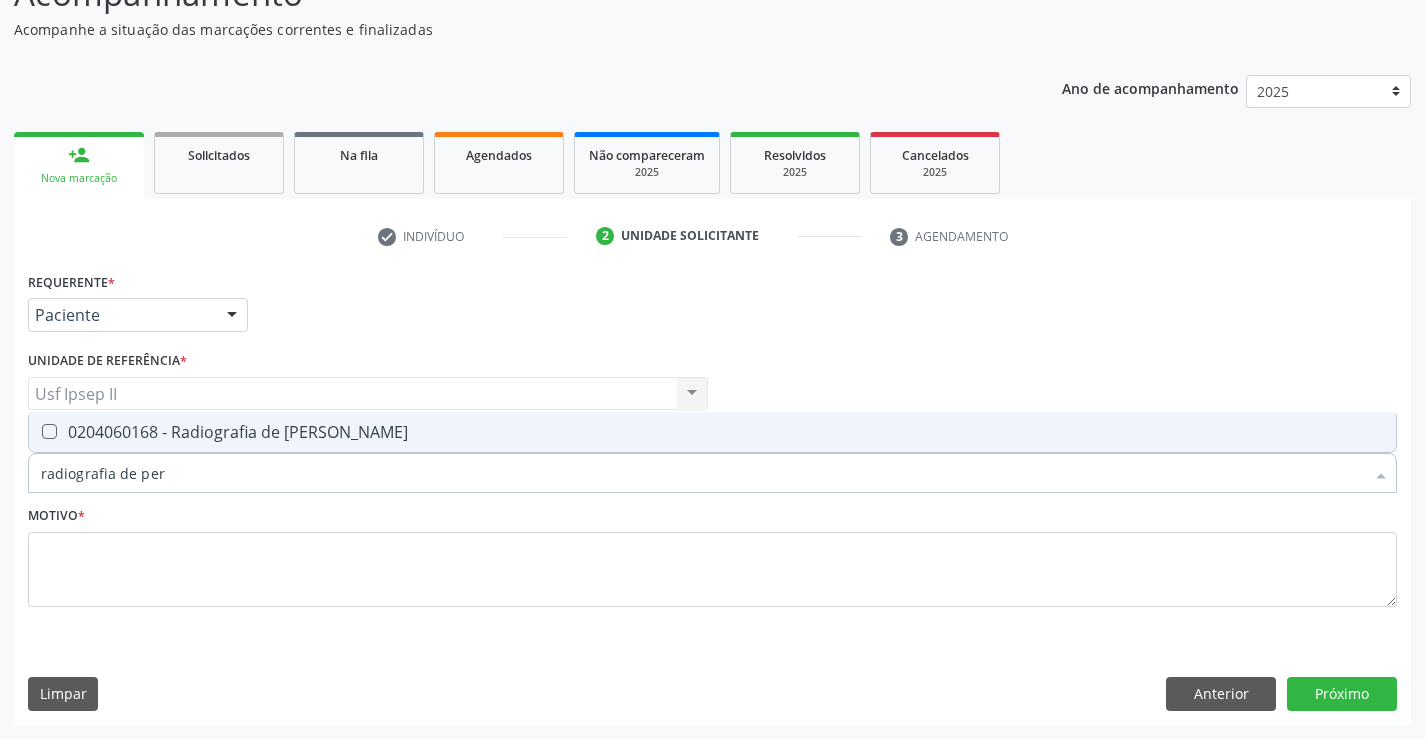 type on "radiografia de [PERSON_NAME]" 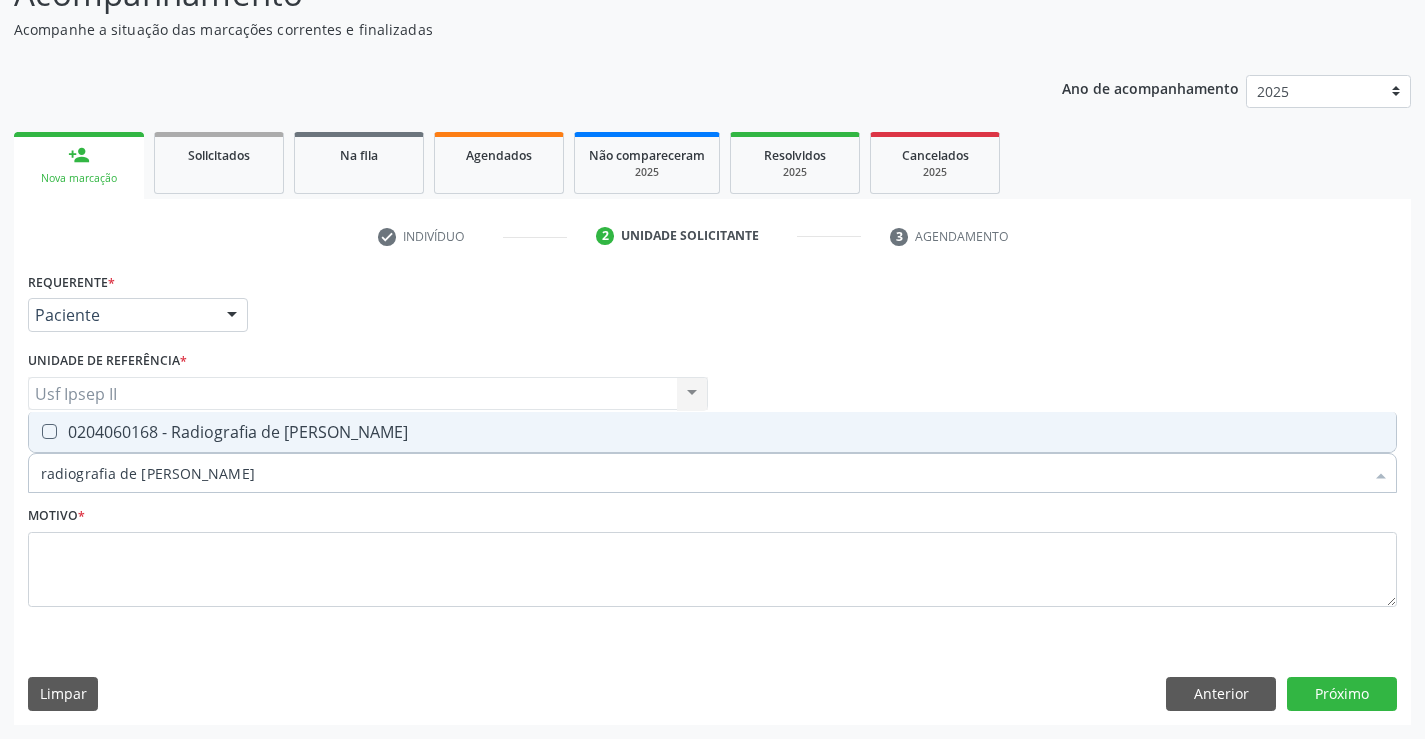 click on "0204060168 - Radiografia de [PERSON_NAME]" at bounding box center [712, 432] 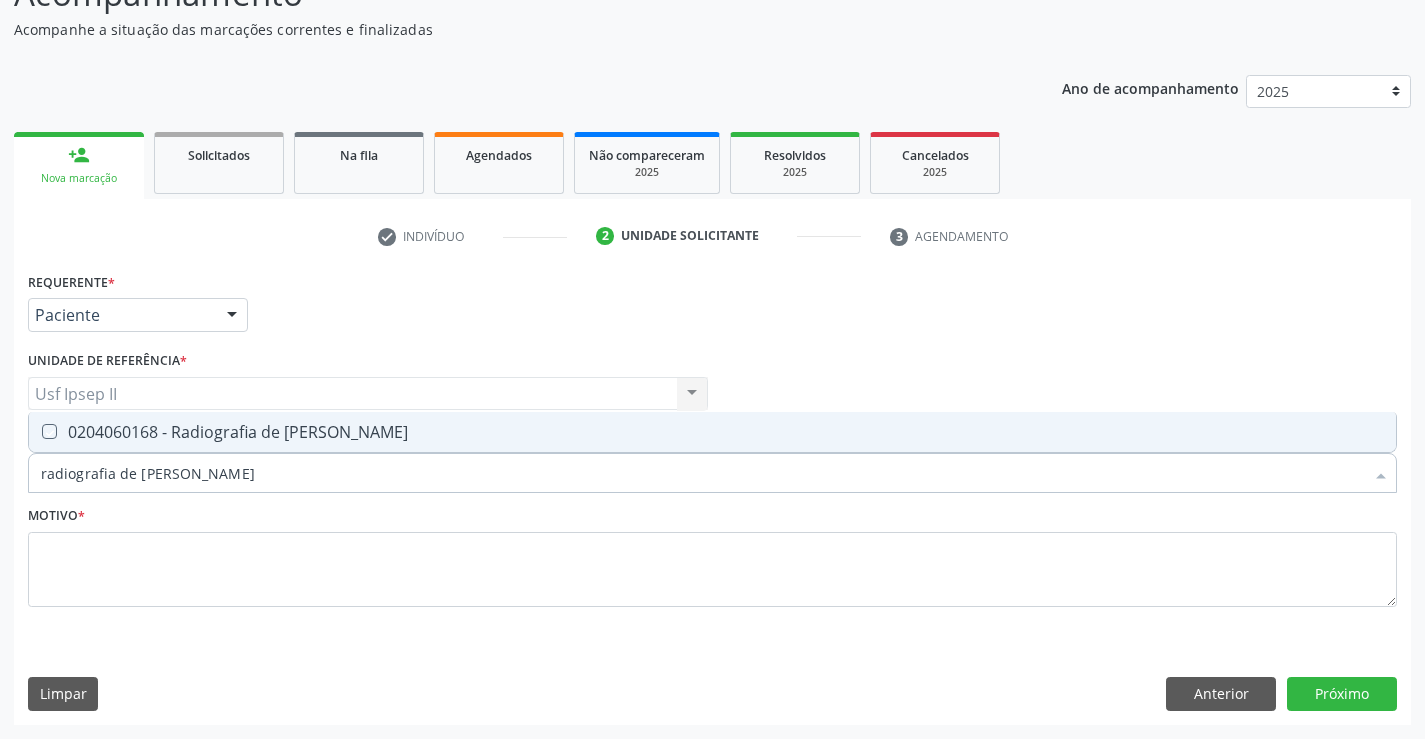checkbox on "true" 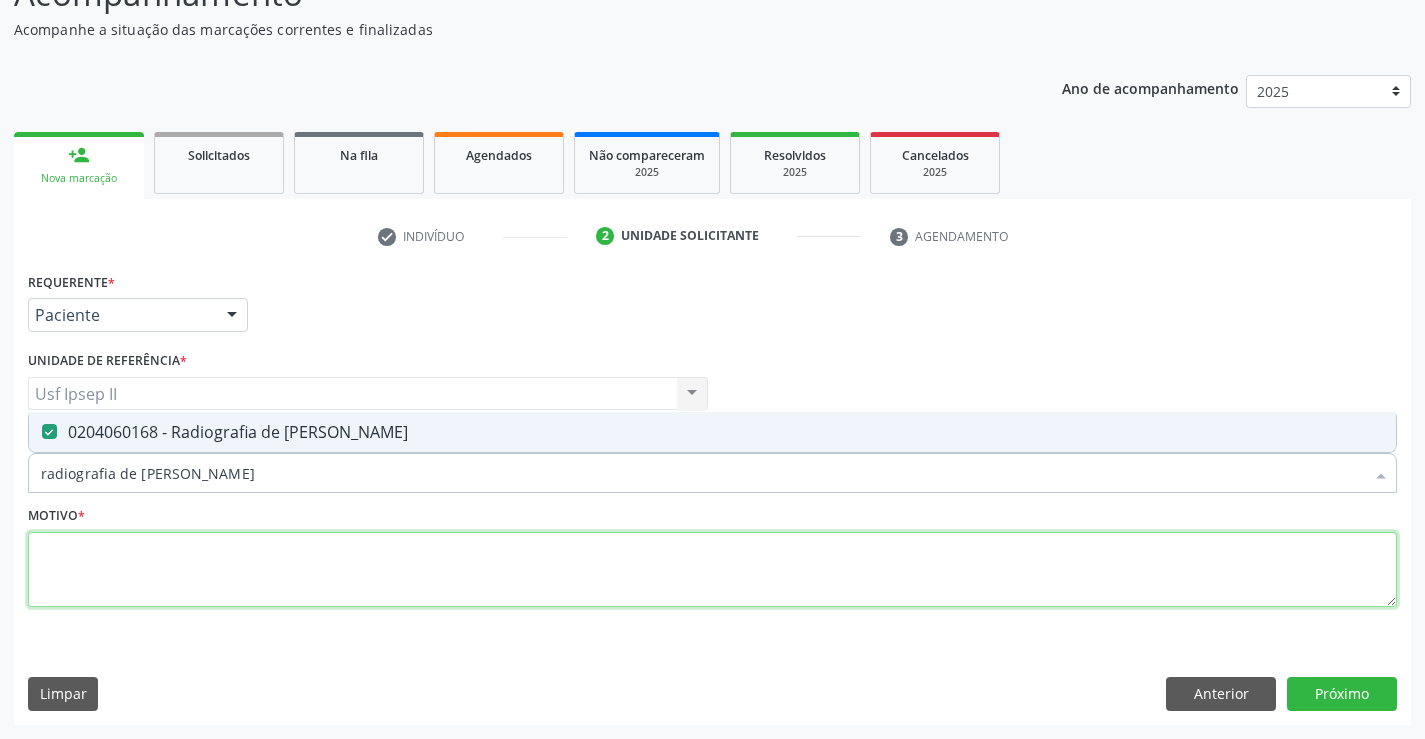 click at bounding box center (712, 570) 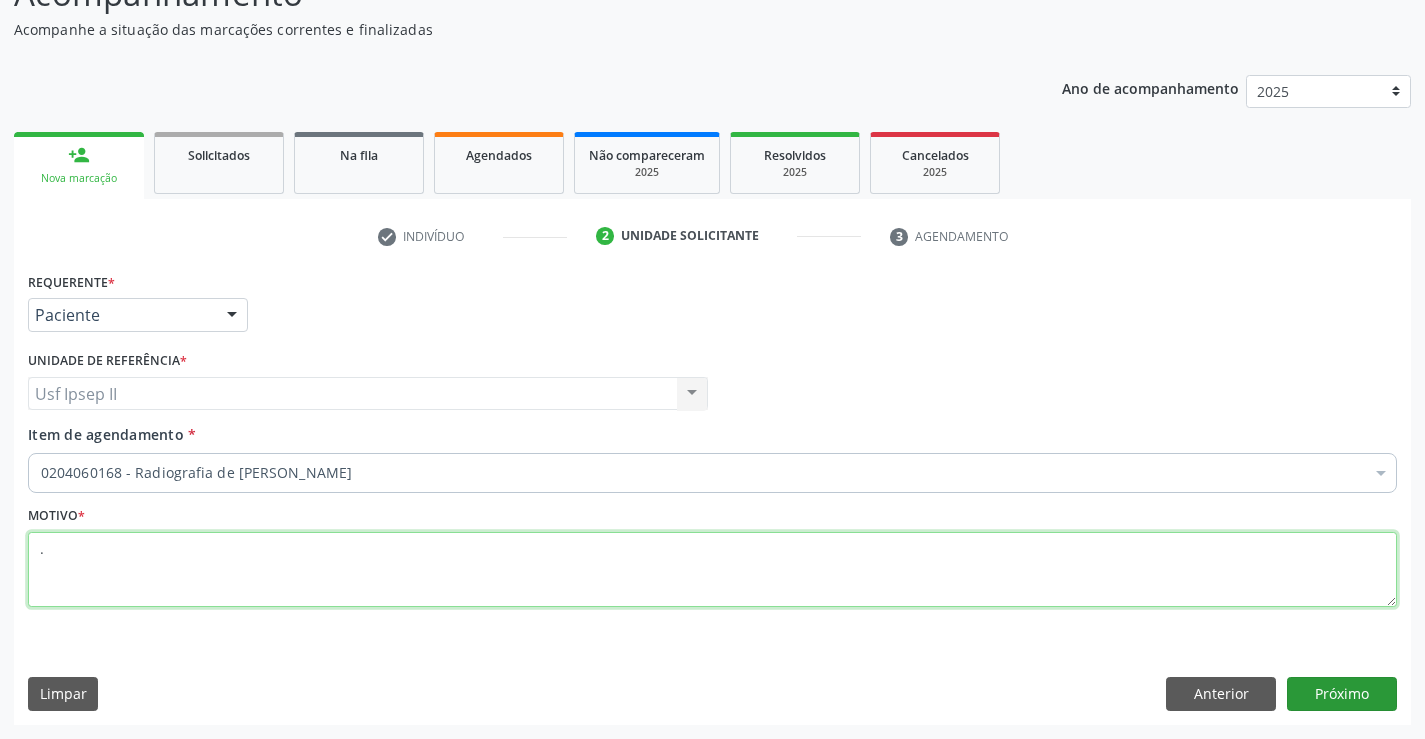 type on "." 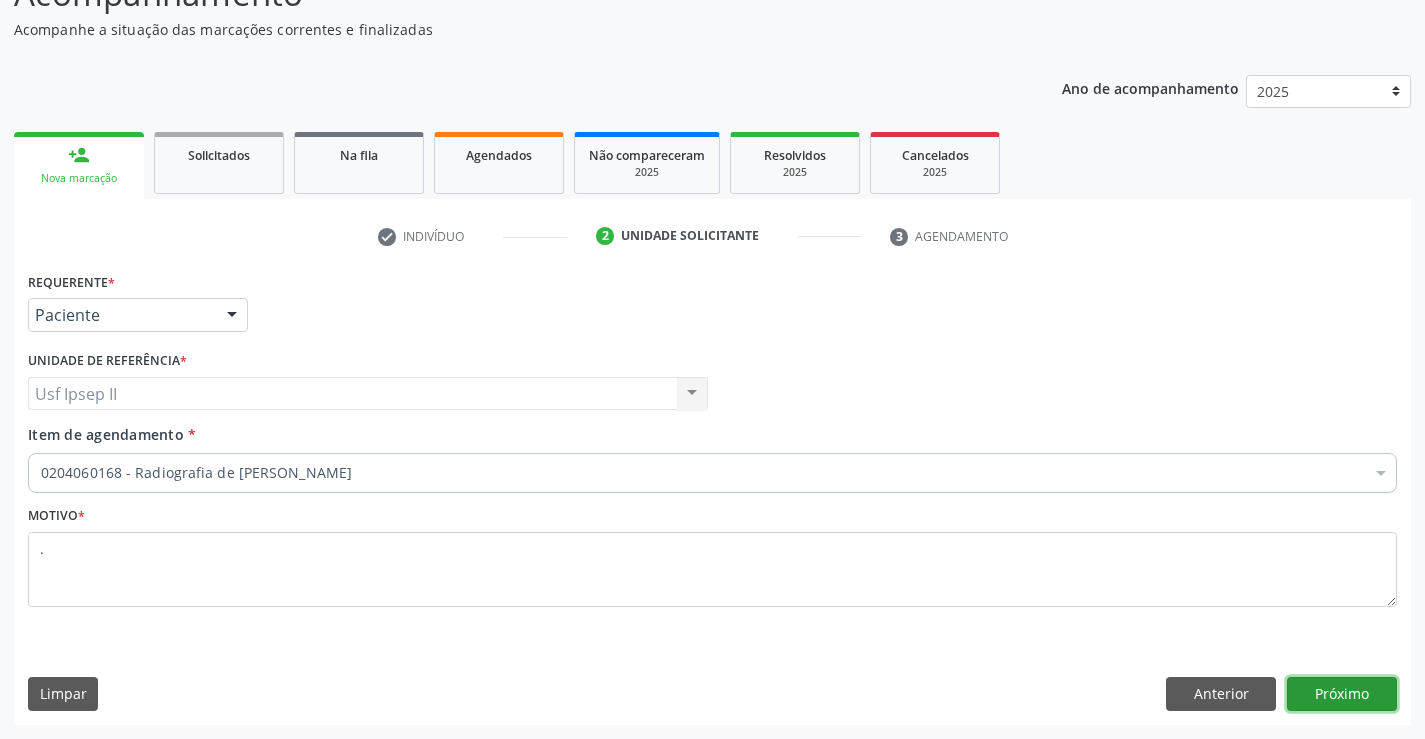 click on "Próximo" at bounding box center [1342, 694] 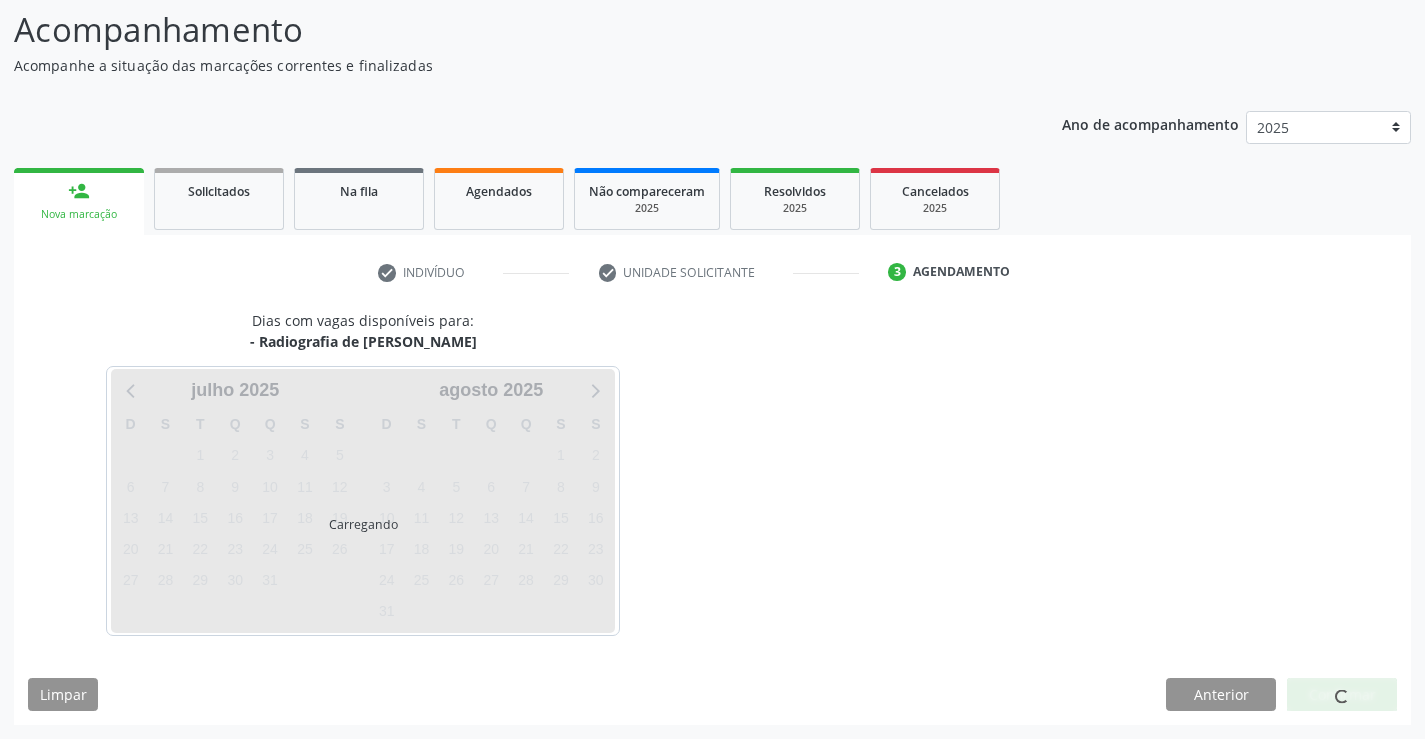 scroll, scrollTop: 131, scrollLeft: 0, axis: vertical 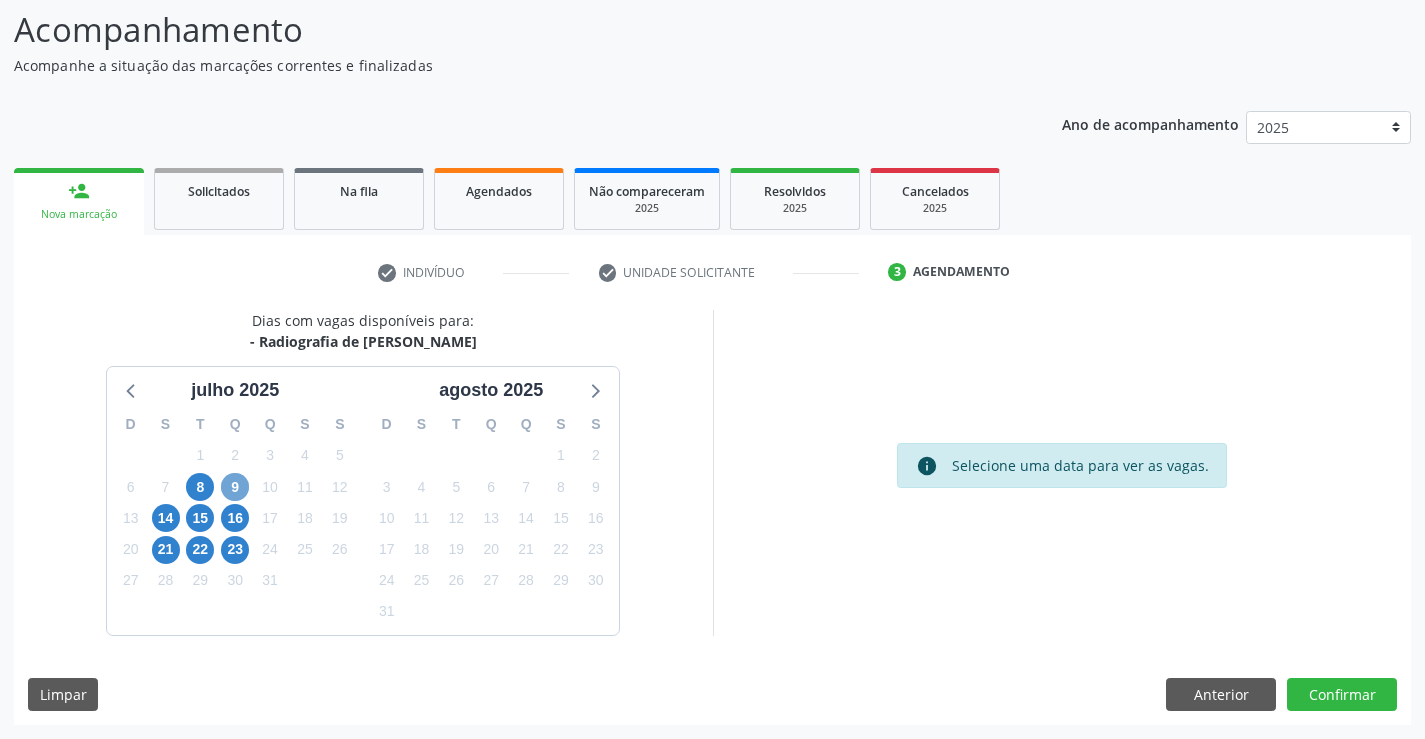 click on "9" at bounding box center (235, 487) 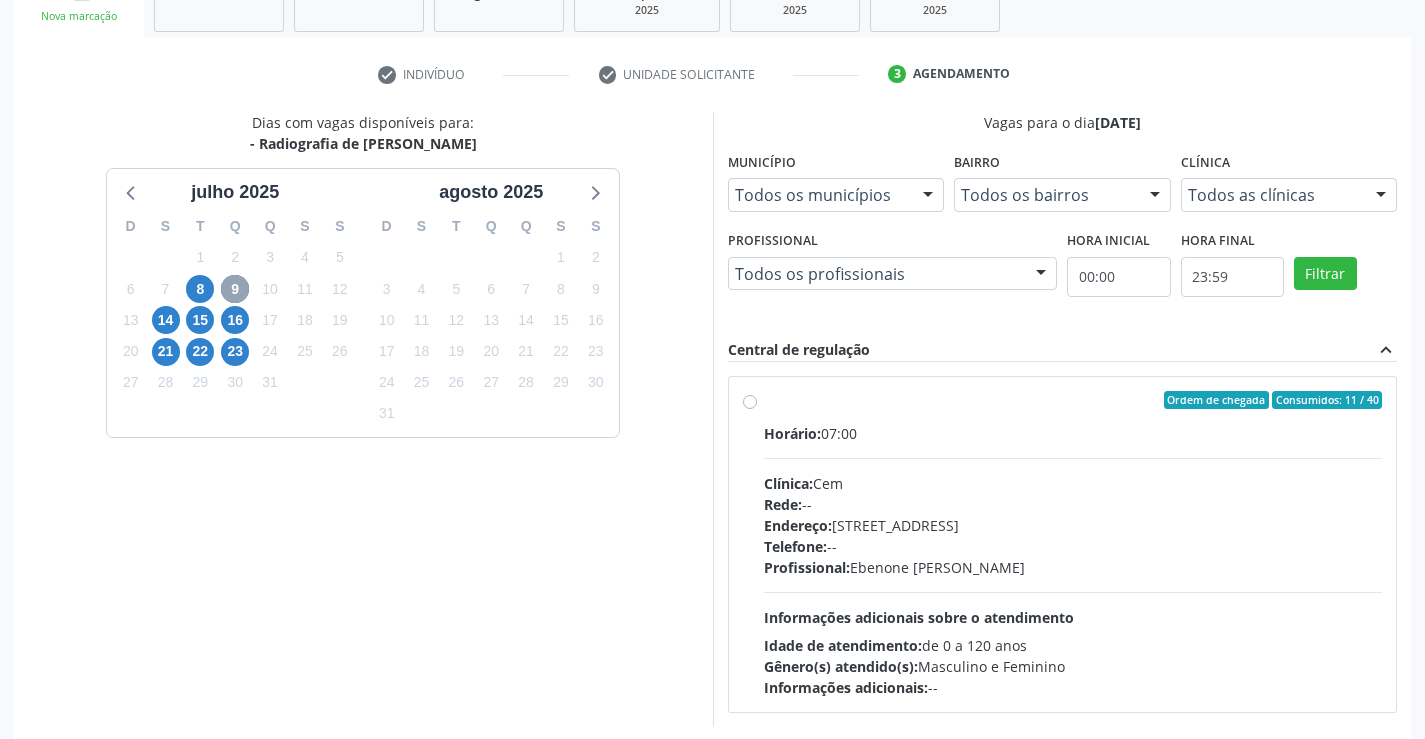 scroll, scrollTop: 331, scrollLeft: 0, axis: vertical 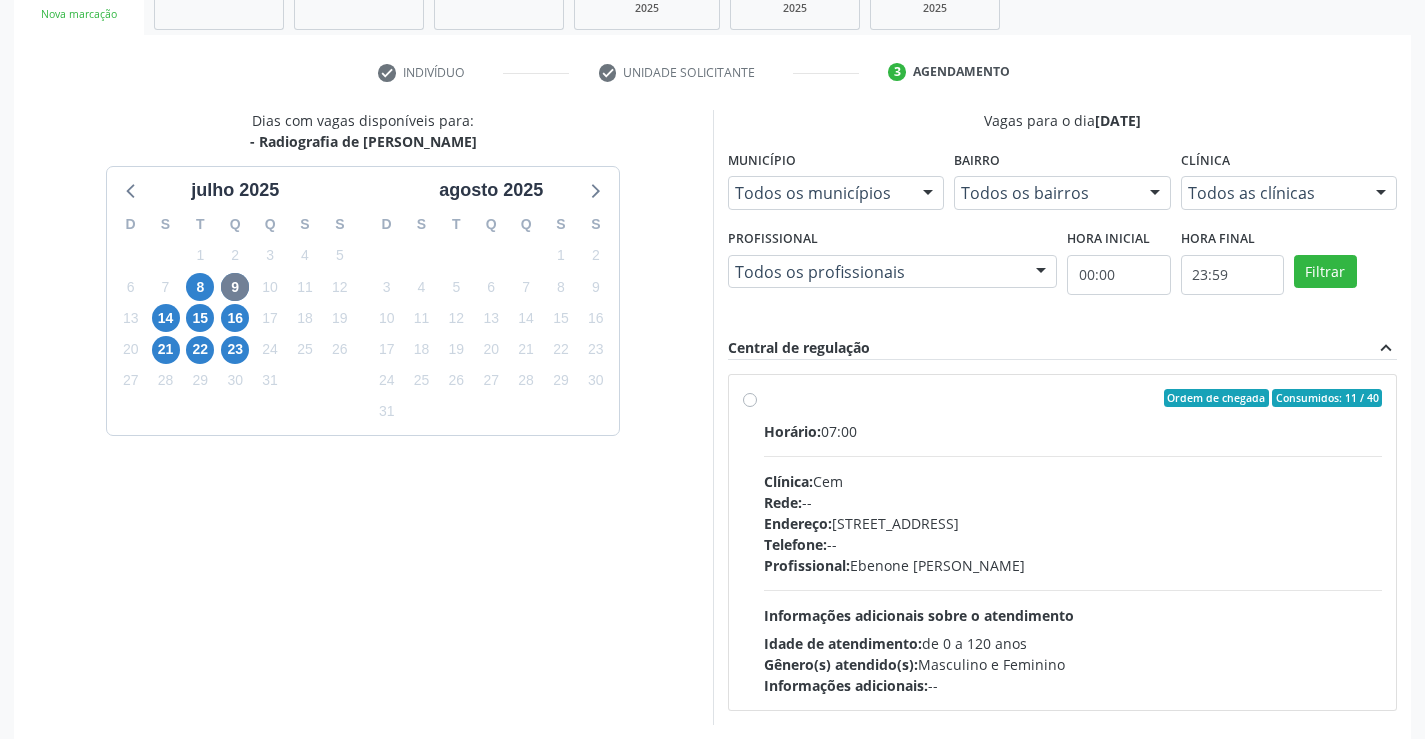 click on "Ordem de chegada
Consumidos: 11 / 40
Horário:   07:00
Clínica:  Cem
Rede:
--
Endereço:   [STREET_ADDRESS]
Telefone:   --
Profissional:
[PERSON_NAME]
Informações adicionais sobre o atendimento
Idade de atendimento:
de 0 a 120 anos
Gênero(s) atendido(s):
Masculino e Feminino
Informações adicionais:
--" at bounding box center (1073, 542) 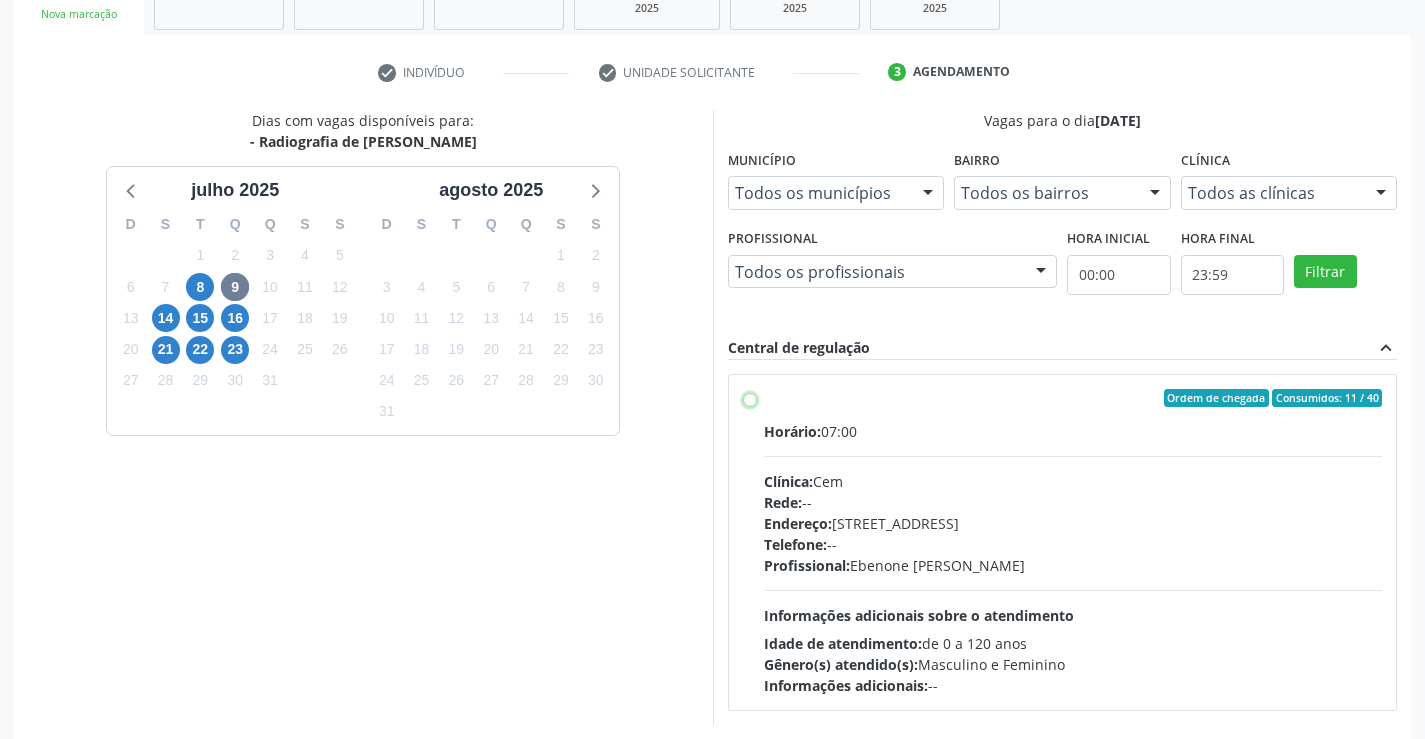 click on "Ordem de chegada
Consumidos: 11 / 40
Horário:   07:00
Clínica:  Cem
Rede:
--
Endereço:   [STREET_ADDRESS]
Telefone:   --
Profissional:
[PERSON_NAME]
Informações adicionais sobre o atendimento
Idade de atendimento:
de 0 a 120 anos
Gênero(s) atendido(s):
Masculino e Feminino
Informações adicionais:
--" at bounding box center [750, 398] 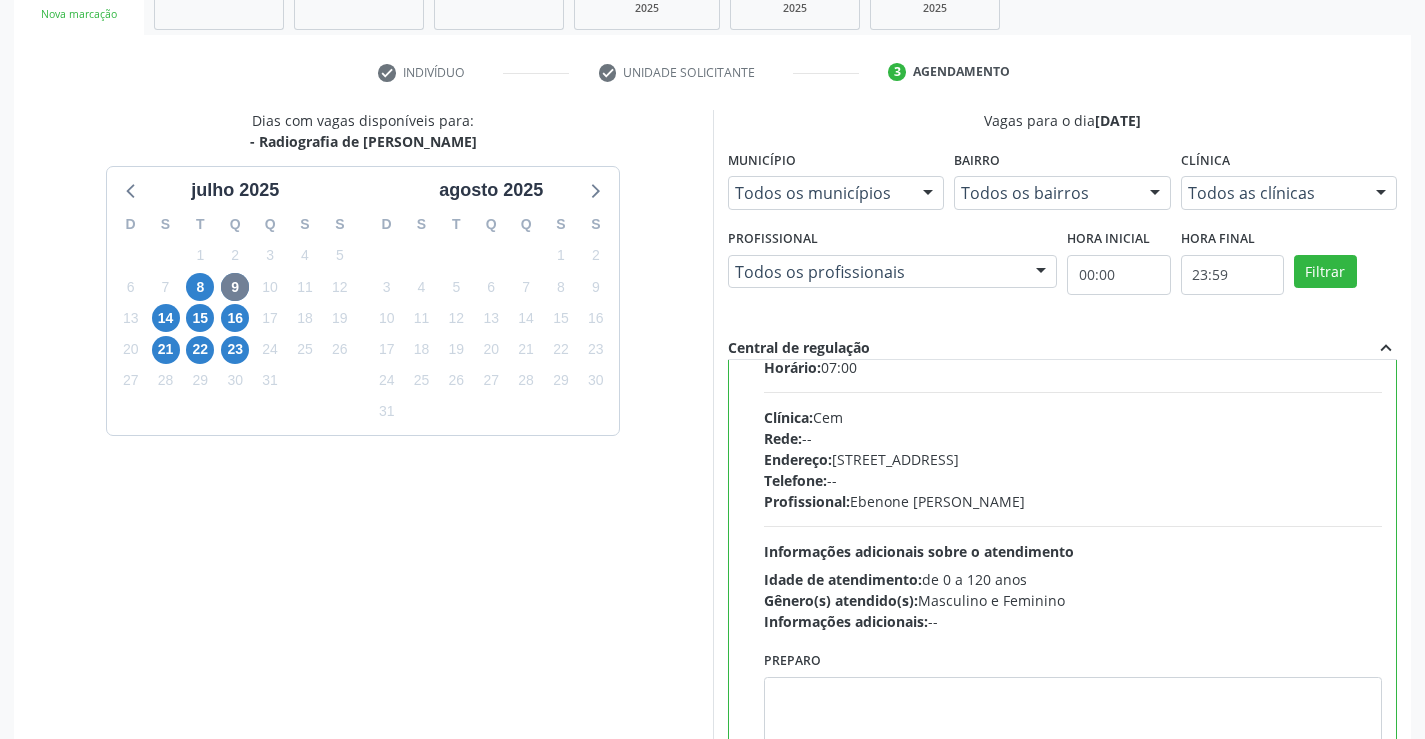 scroll, scrollTop: 99, scrollLeft: 0, axis: vertical 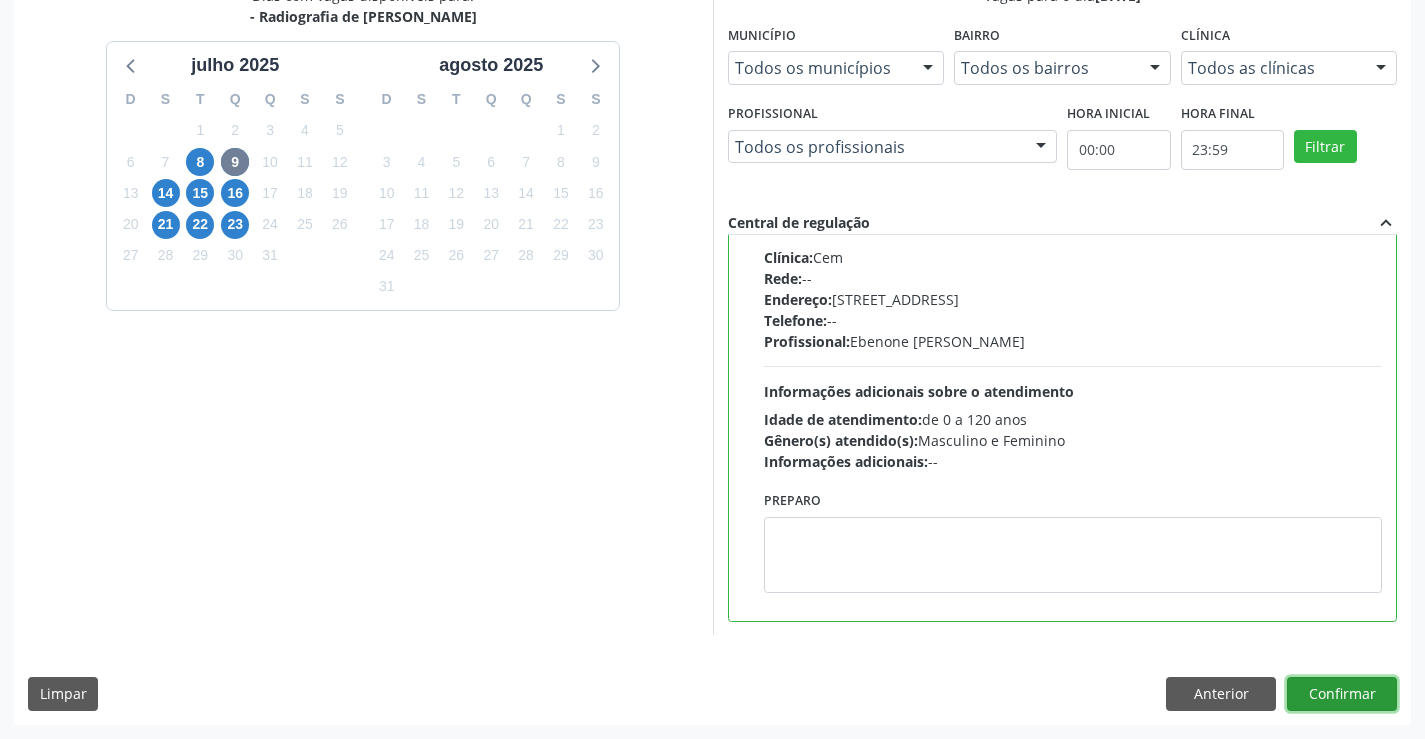 click on "Confirmar" at bounding box center [1342, 694] 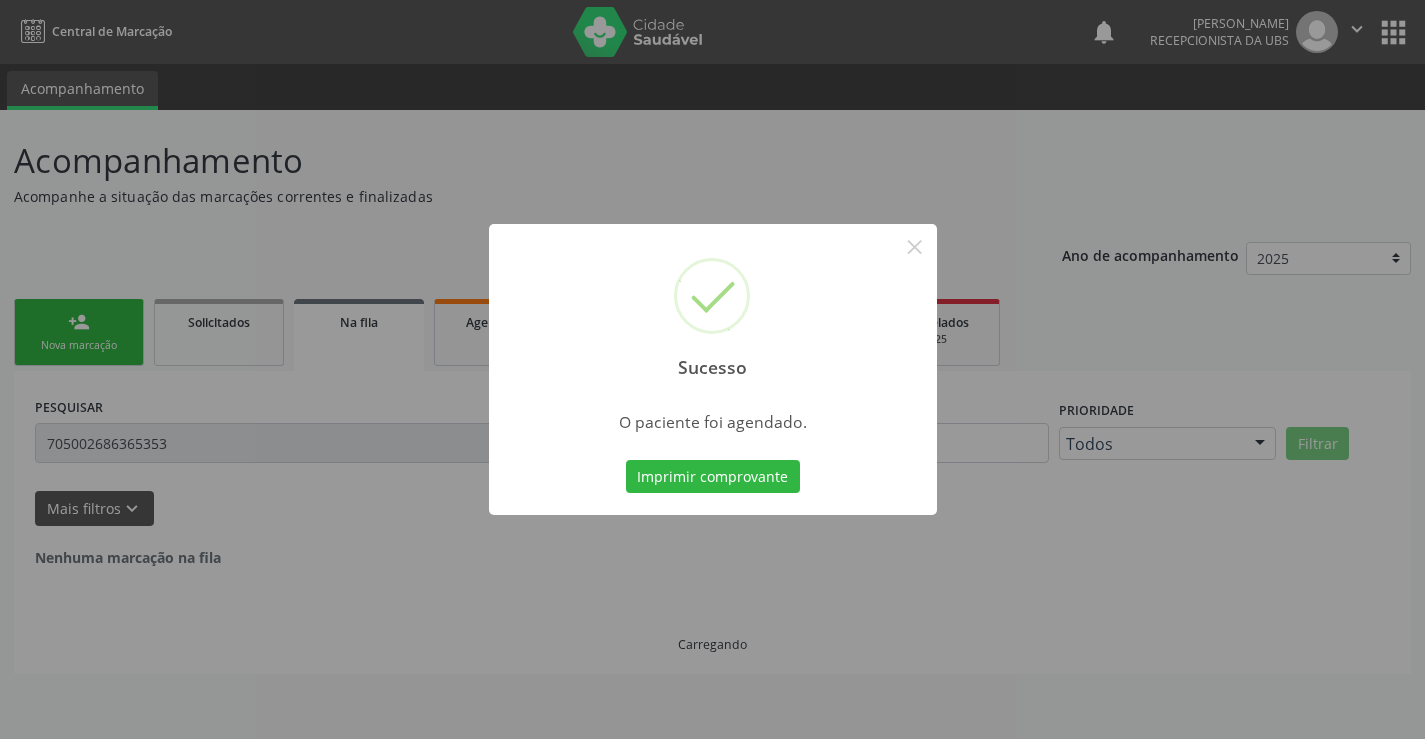 scroll, scrollTop: 0, scrollLeft: 0, axis: both 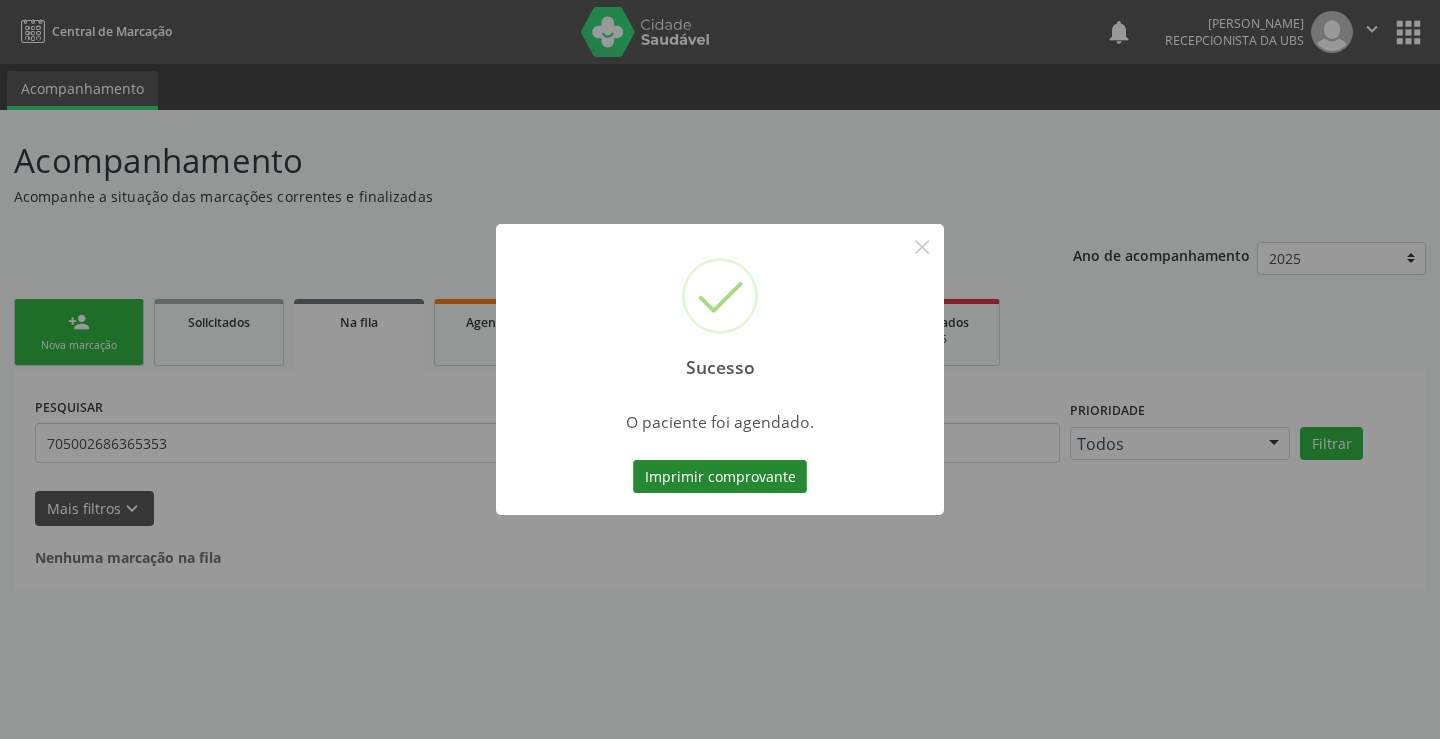 click on "Imprimir comprovante" at bounding box center (720, 477) 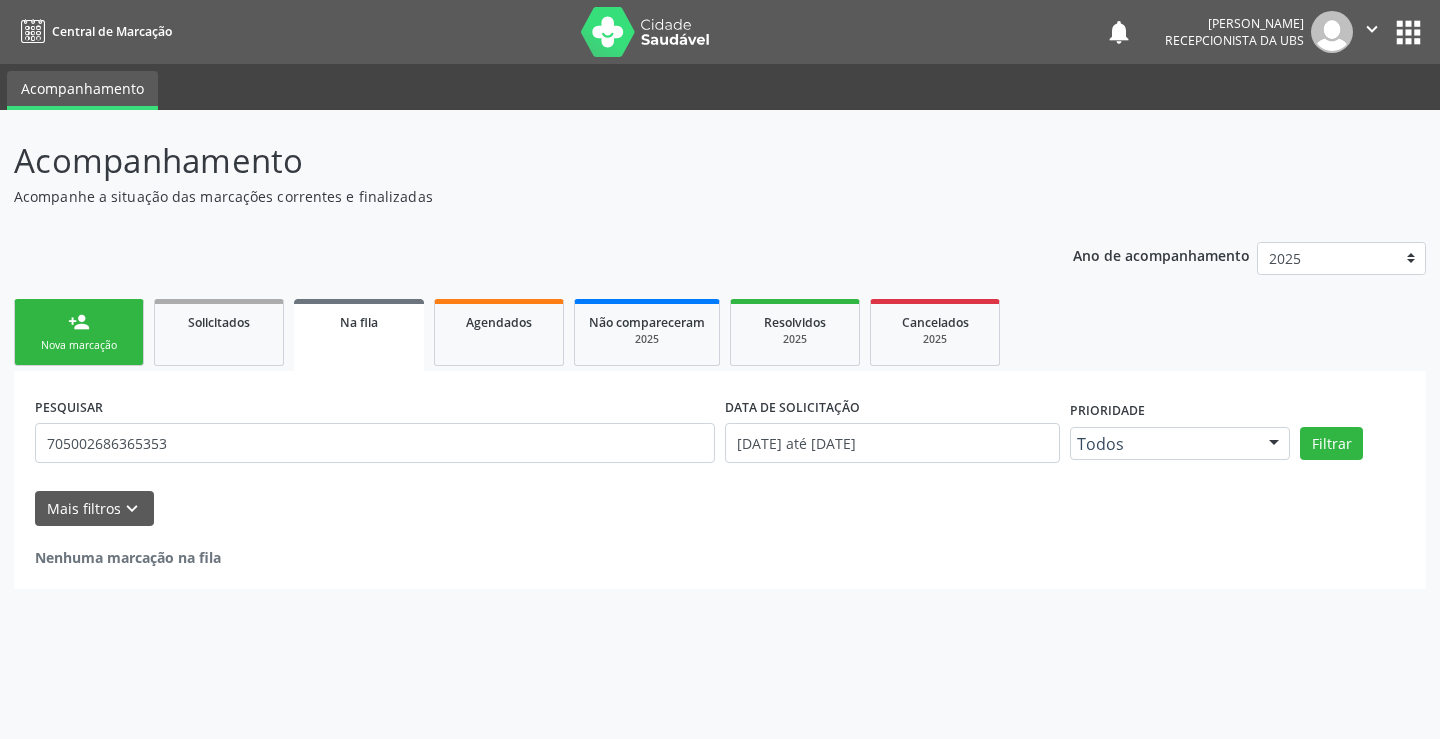 click on "Nova marcação" at bounding box center (79, 345) 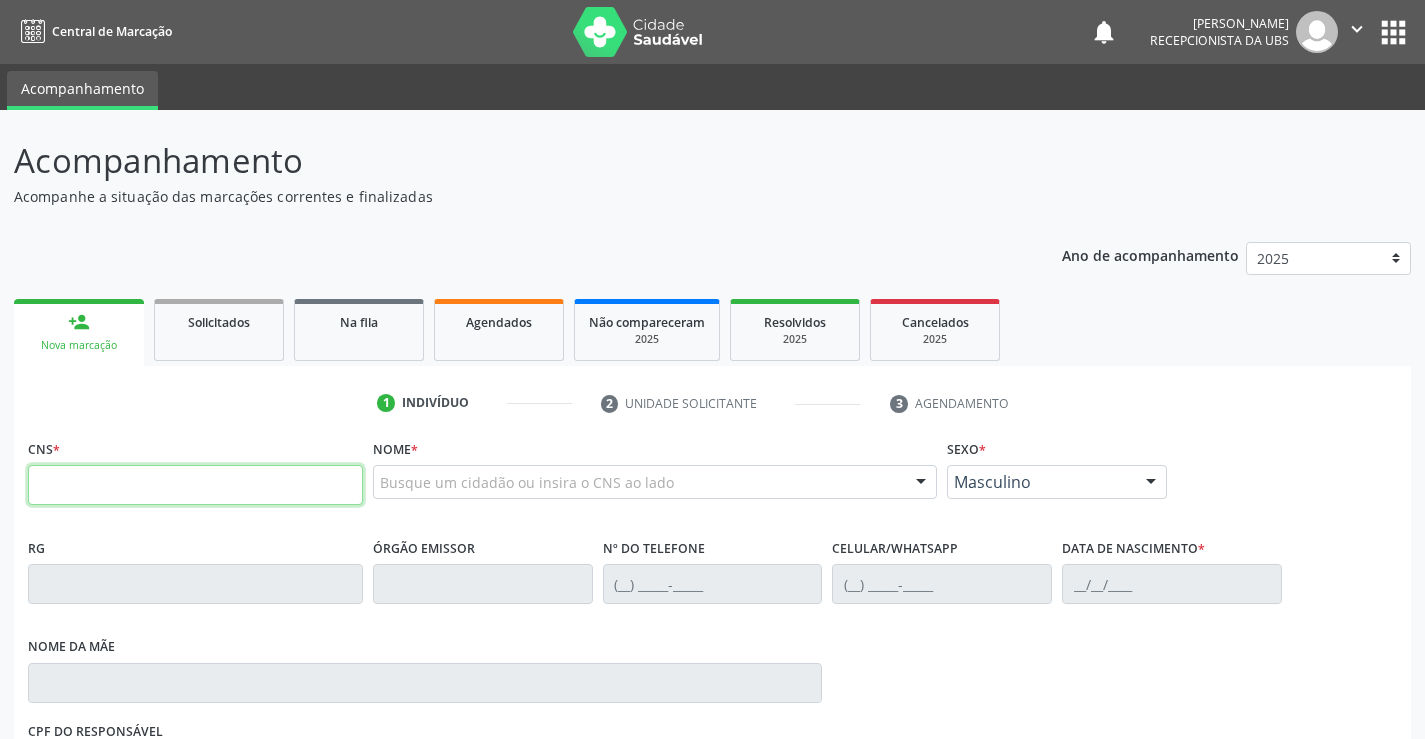 click at bounding box center (195, 485) 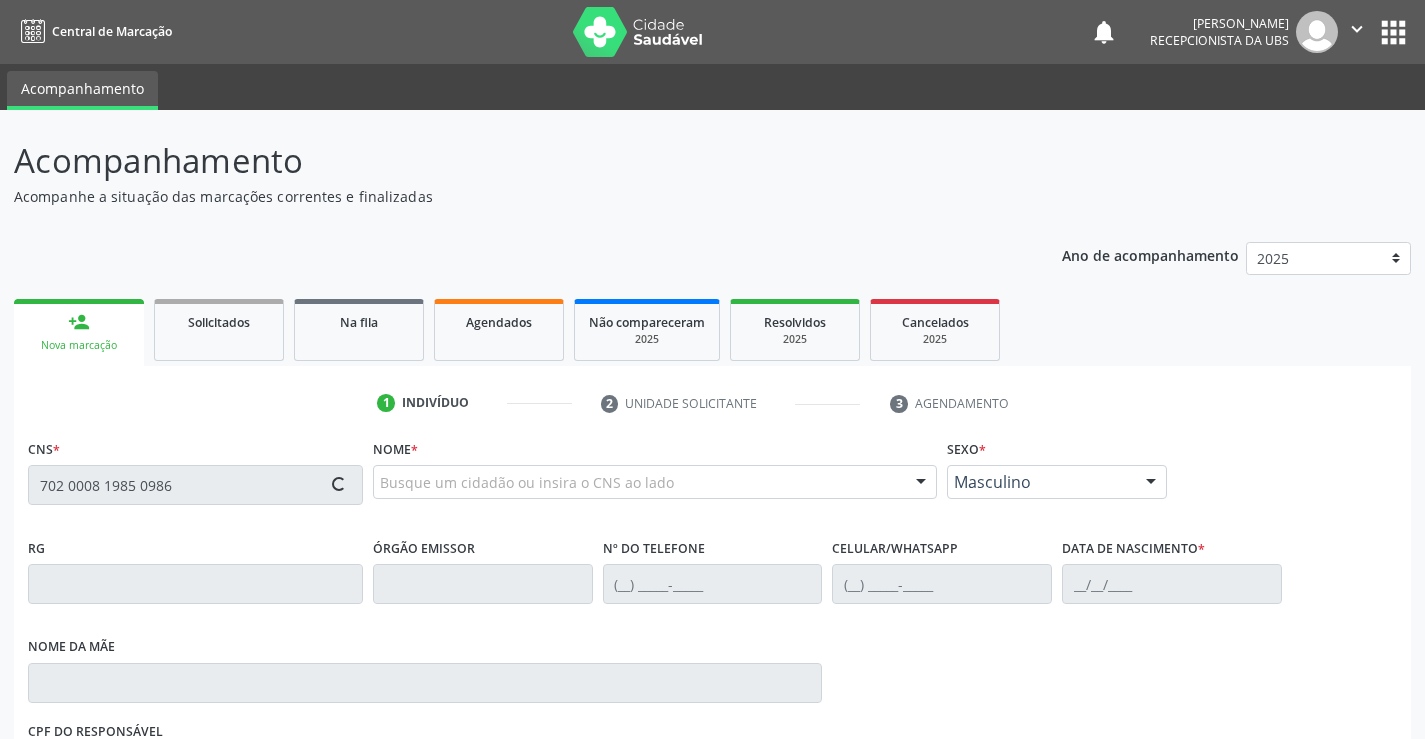 type on "702 0008 1985 0986" 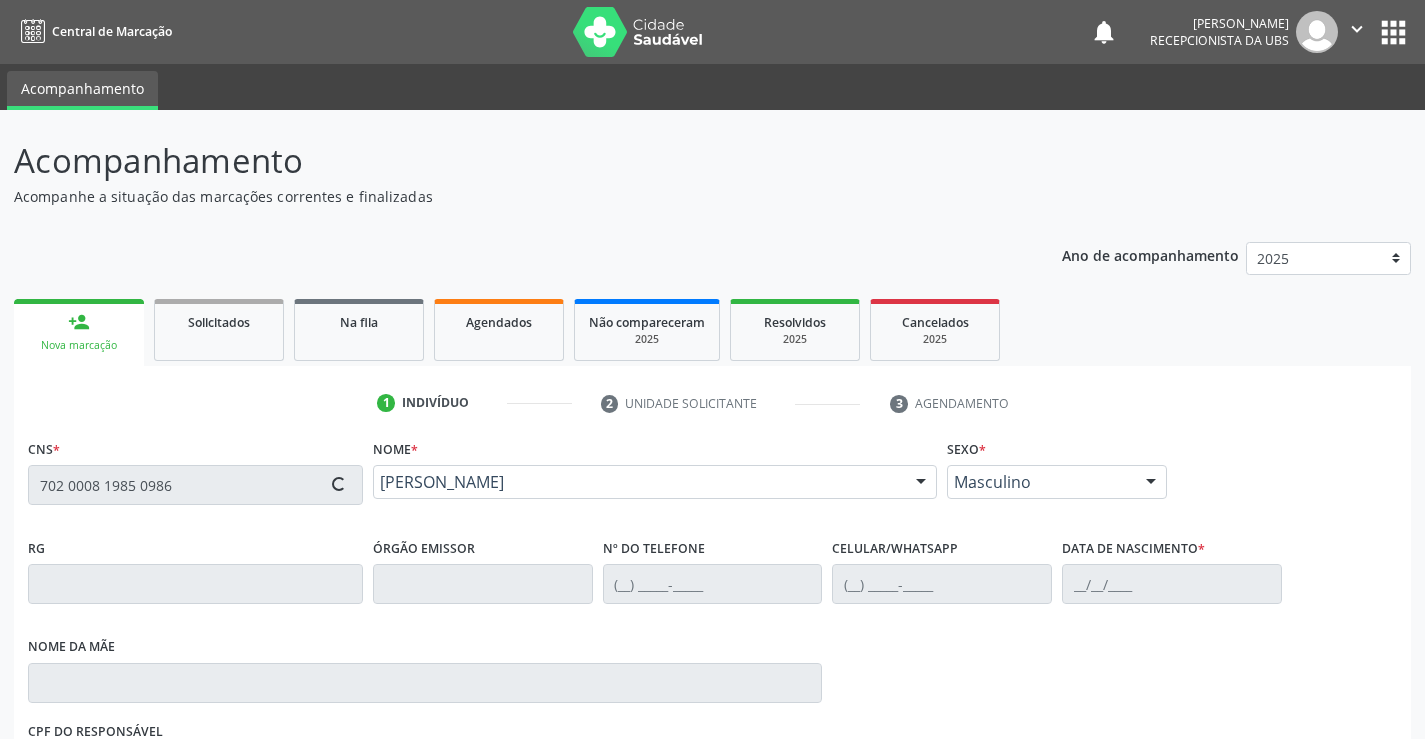 type on "[PHONE_NUMBER]" 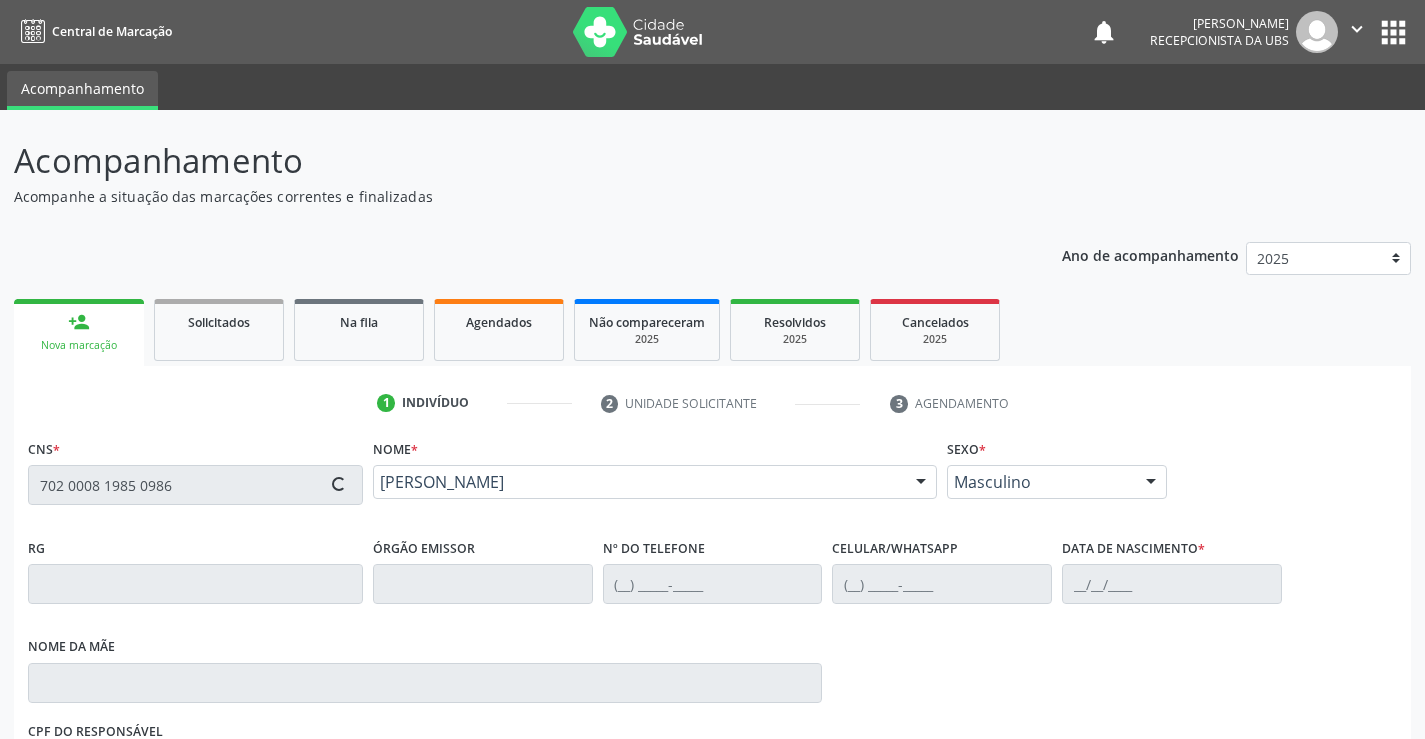 type on "[DATE]" 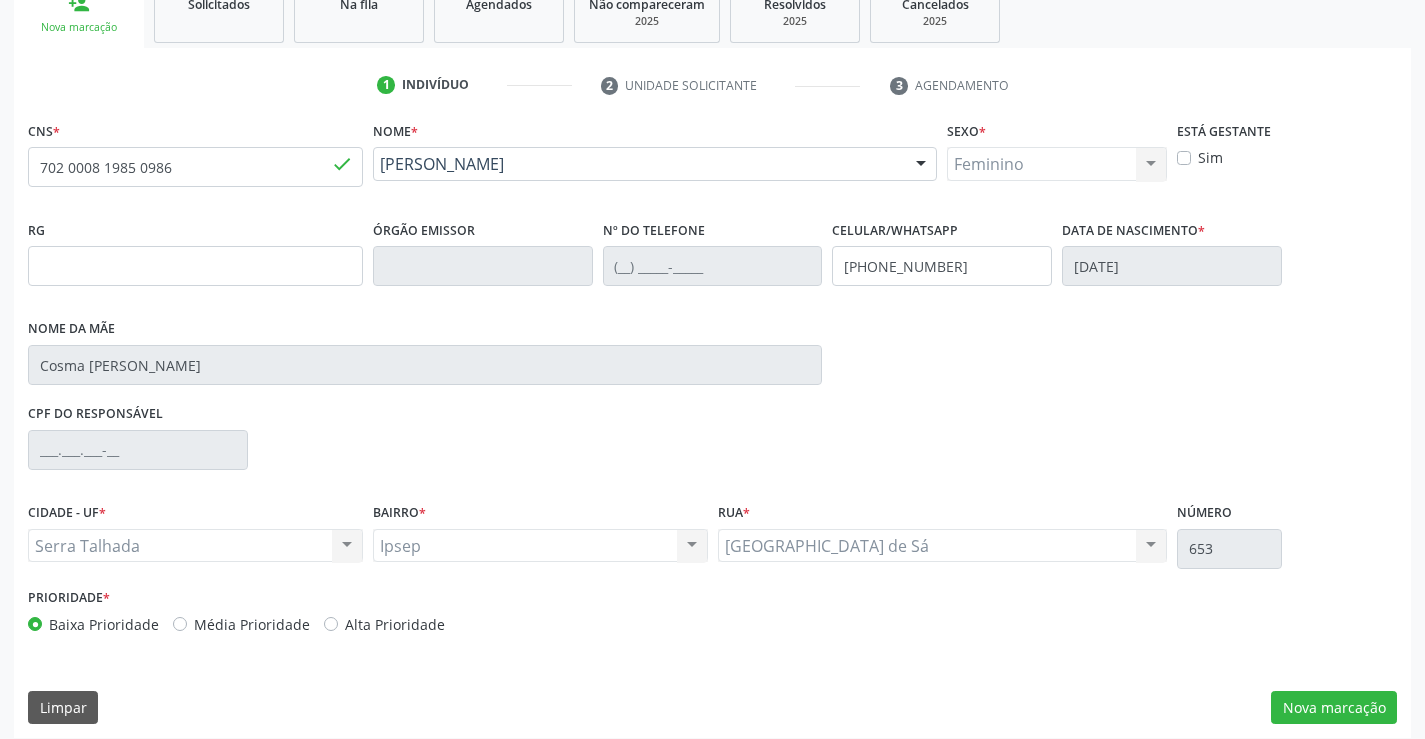 scroll, scrollTop: 331, scrollLeft: 0, axis: vertical 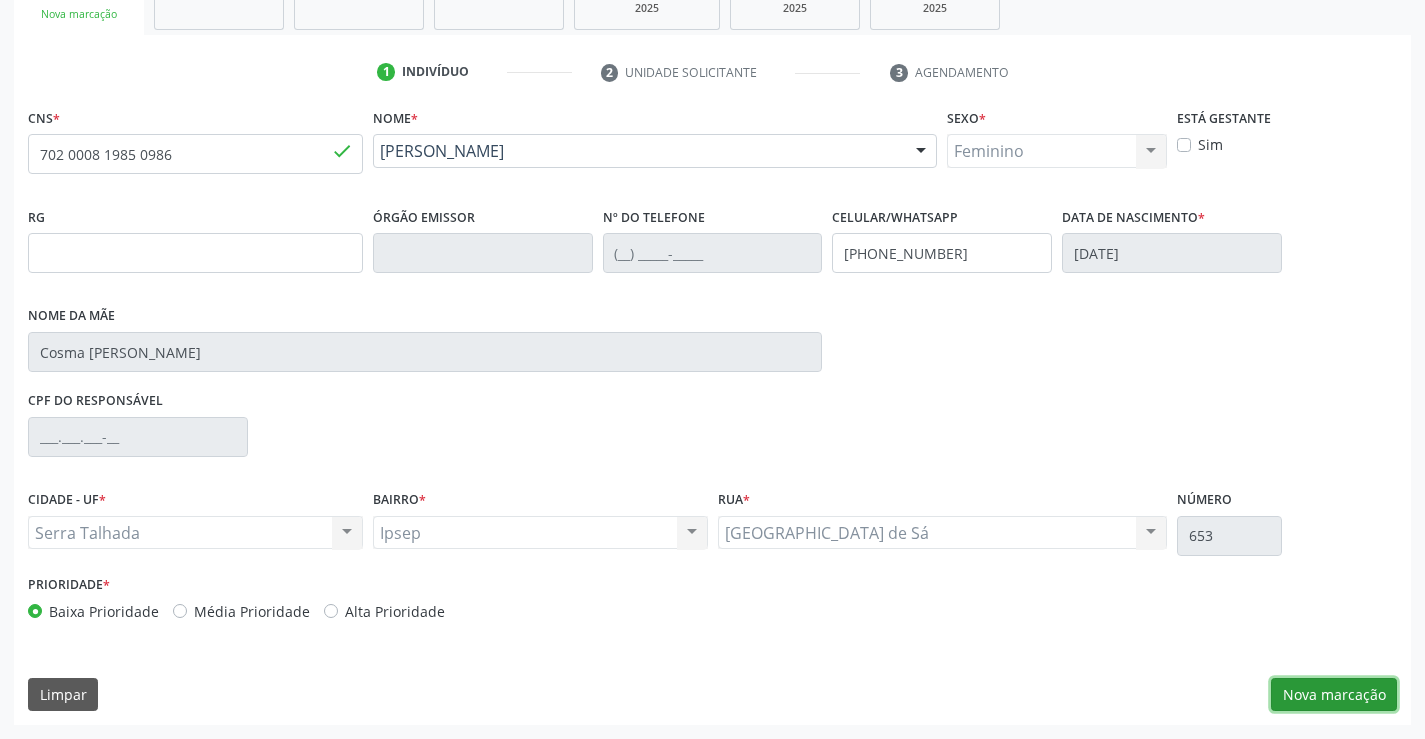click on "Nova marcação" at bounding box center [1334, 695] 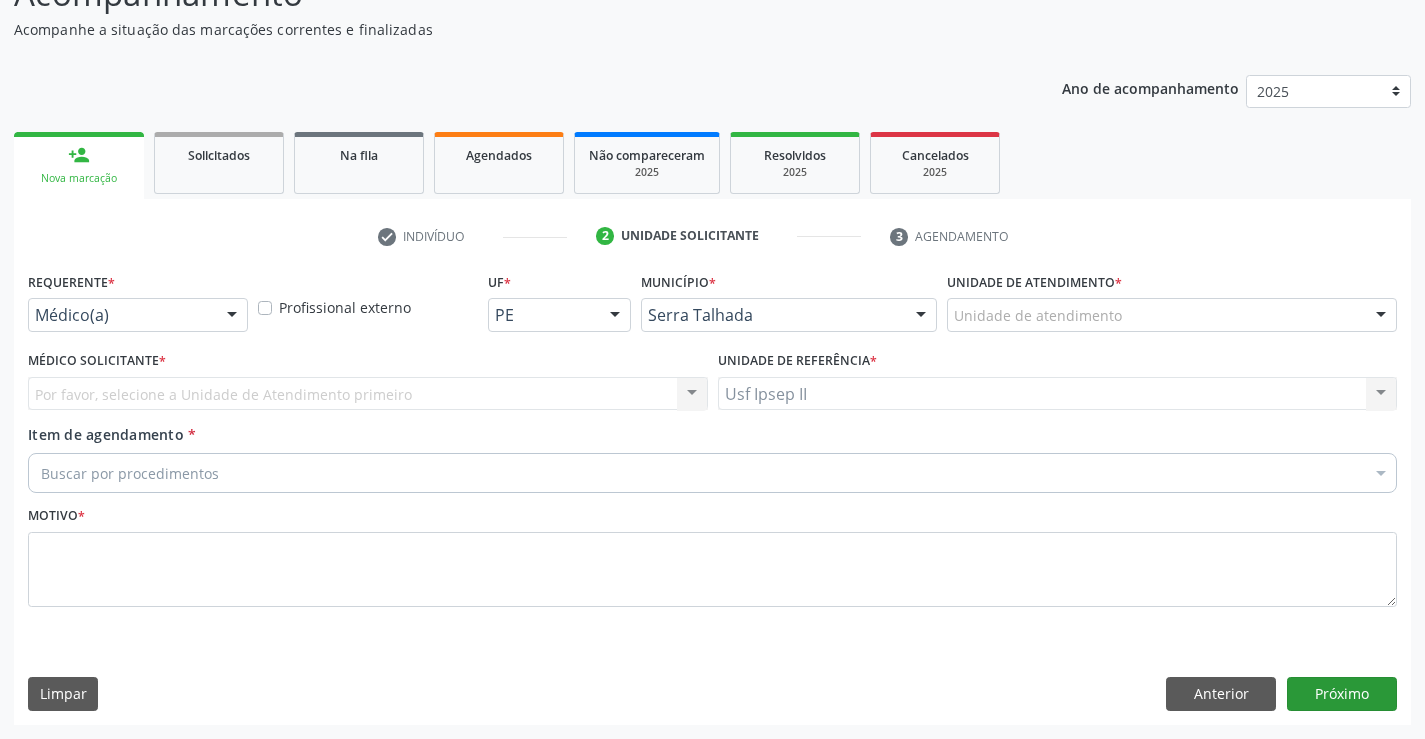 scroll, scrollTop: 167, scrollLeft: 0, axis: vertical 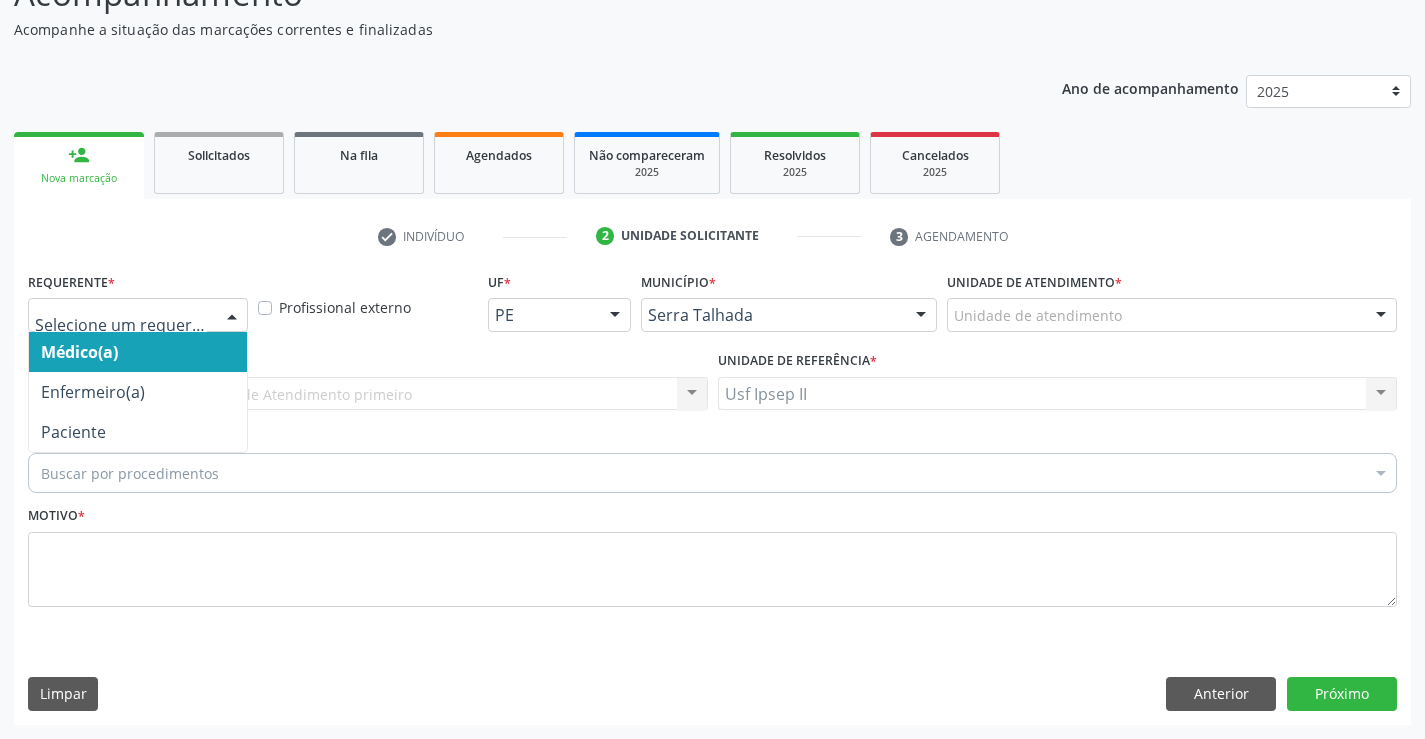 click at bounding box center (232, 316) 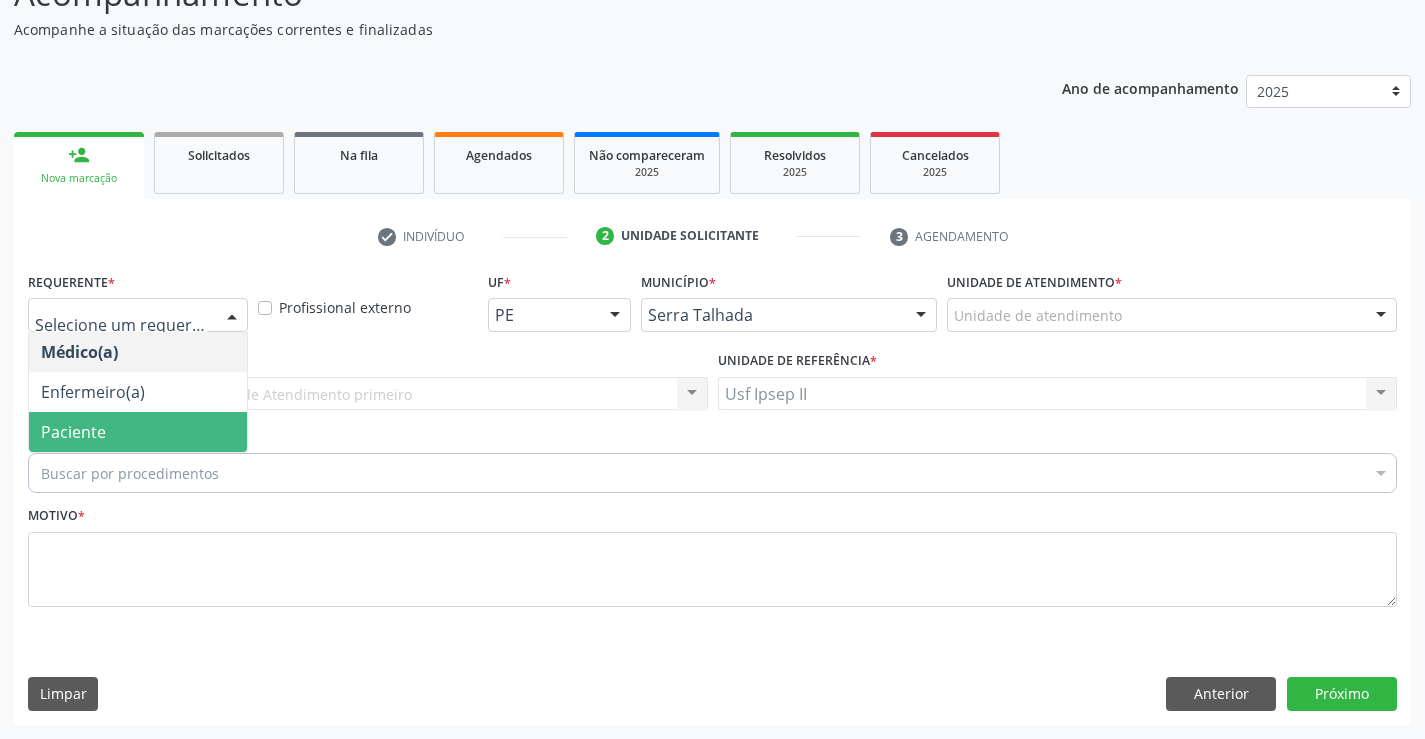 click on "Paciente" at bounding box center [138, 432] 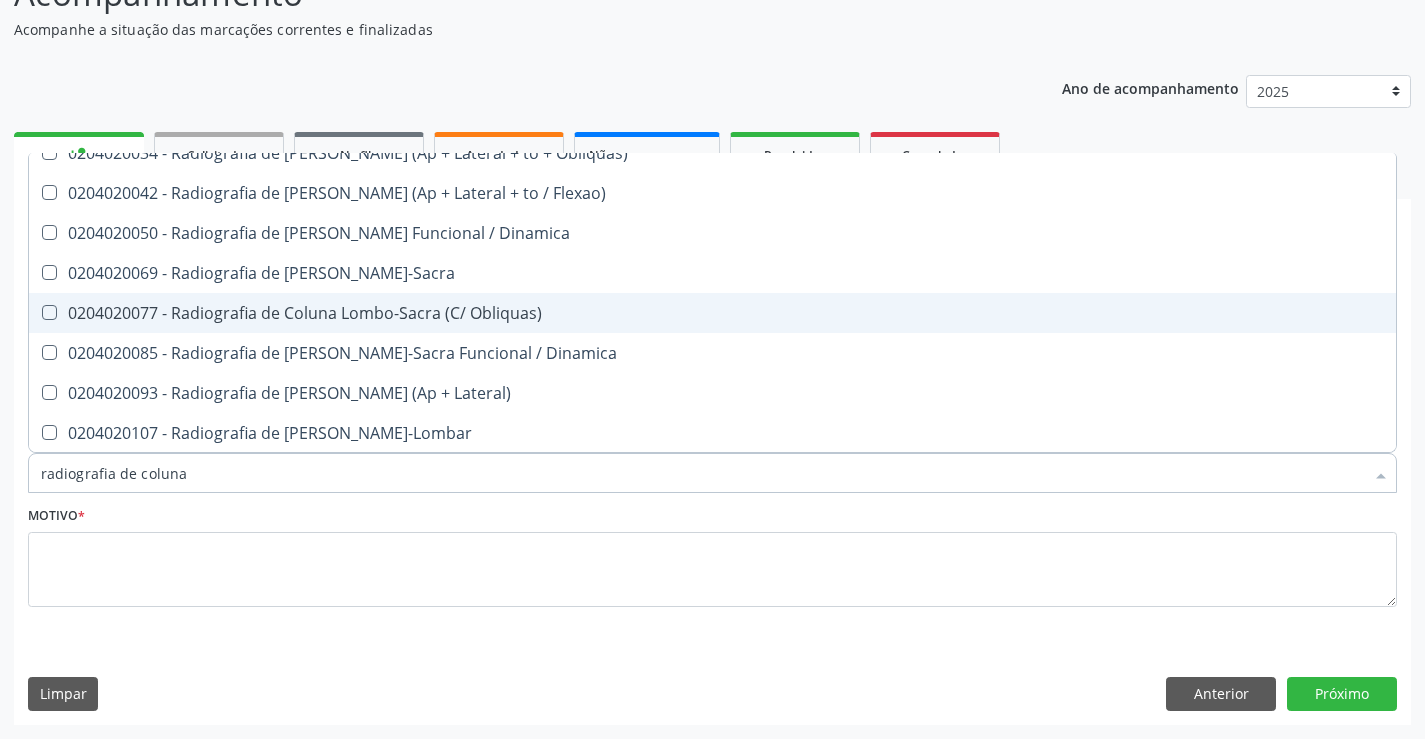 scroll, scrollTop: 0, scrollLeft: 0, axis: both 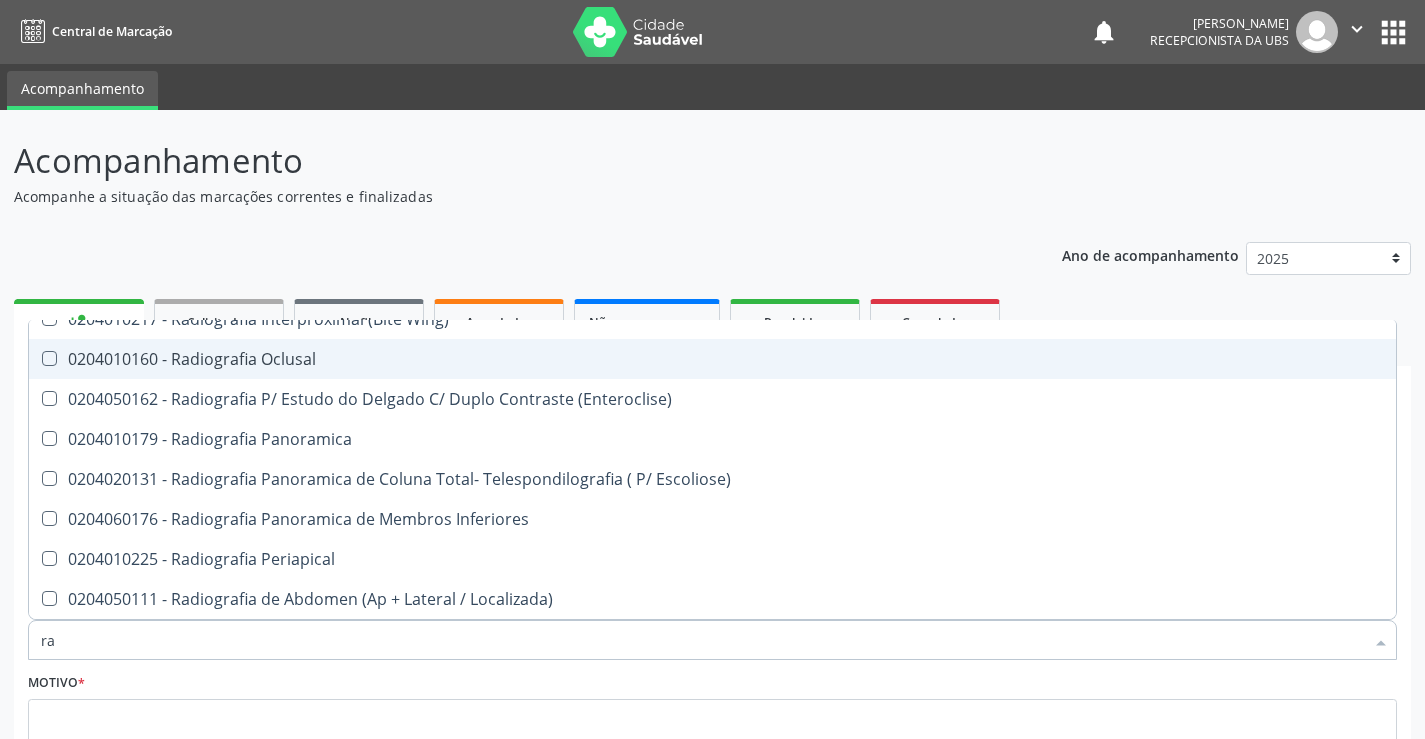 type on "r" 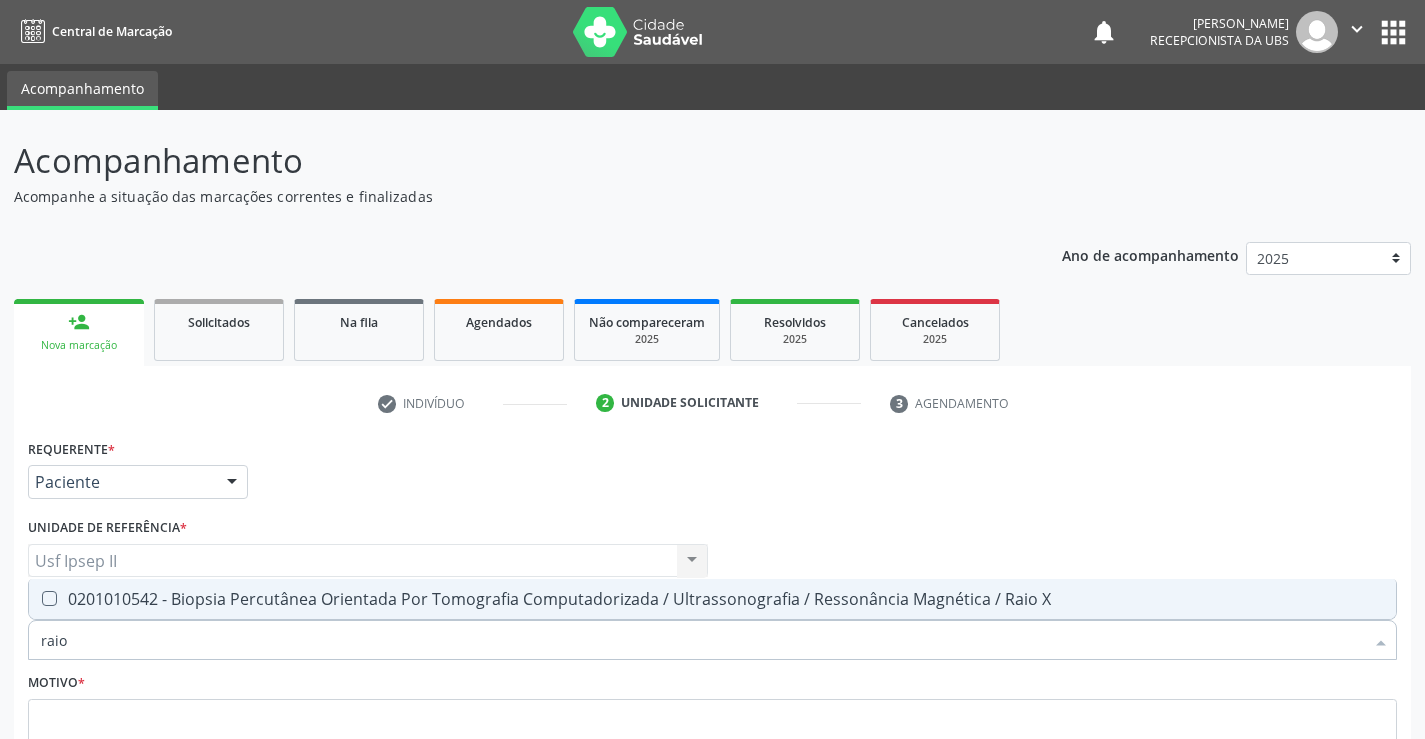 scroll, scrollTop: 0, scrollLeft: 0, axis: both 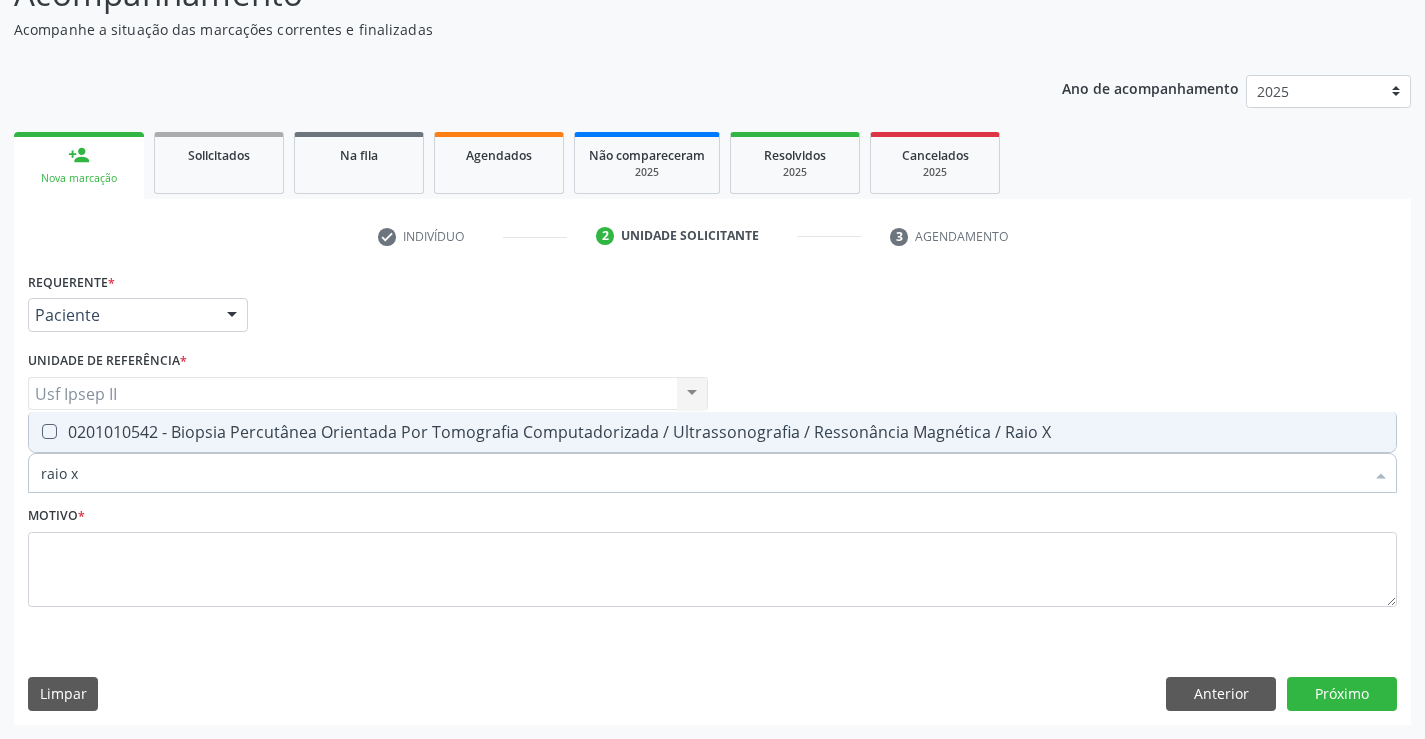 click on "raio x" at bounding box center [702, 473] 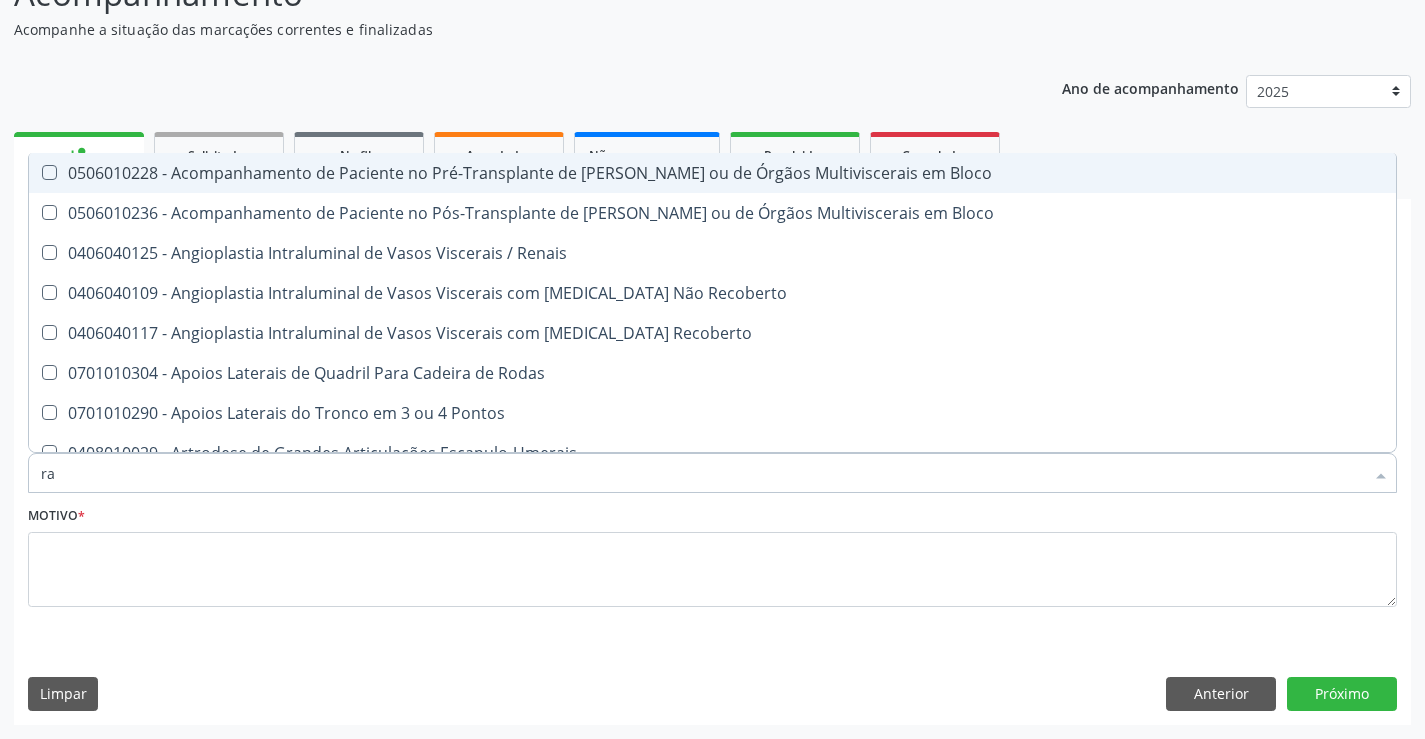 type on "r" 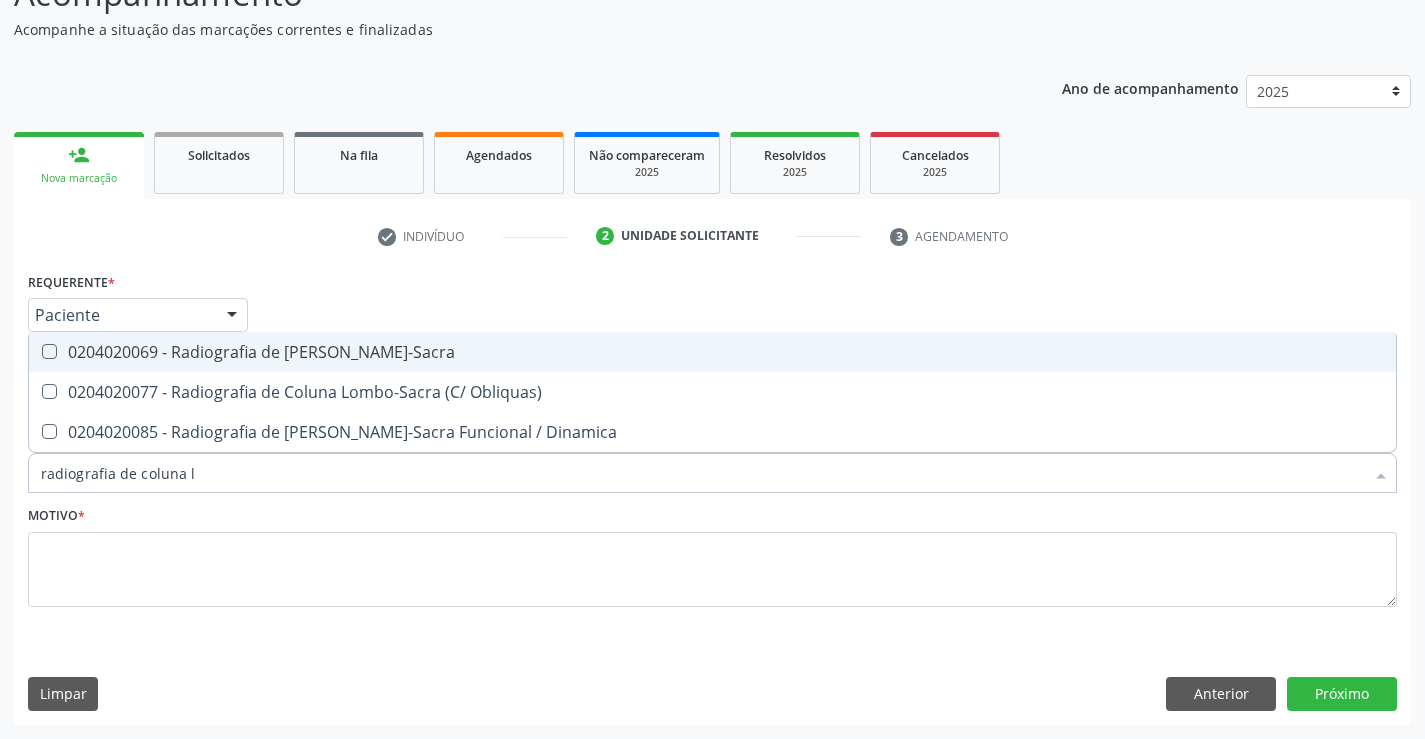 type on "radiografia de coluna" 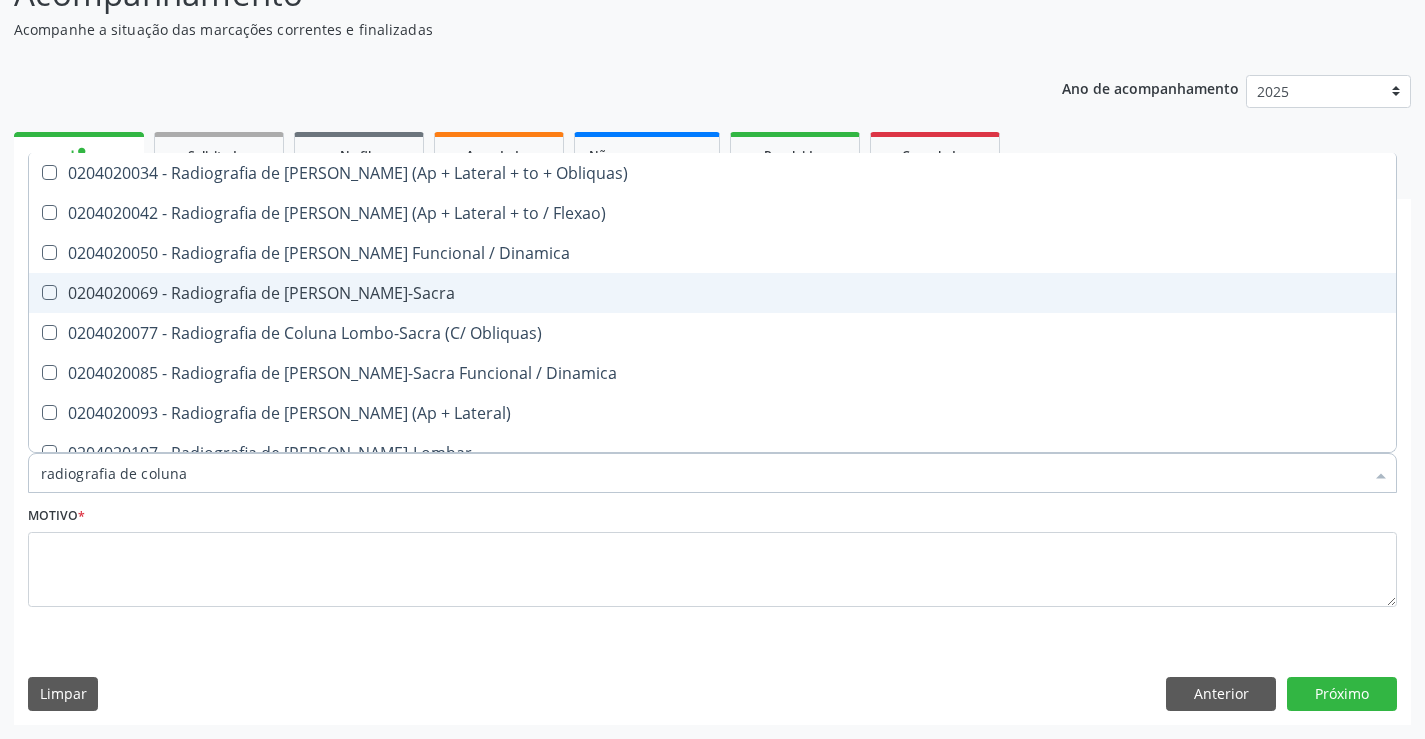scroll, scrollTop: 67, scrollLeft: 0, axis: vertical 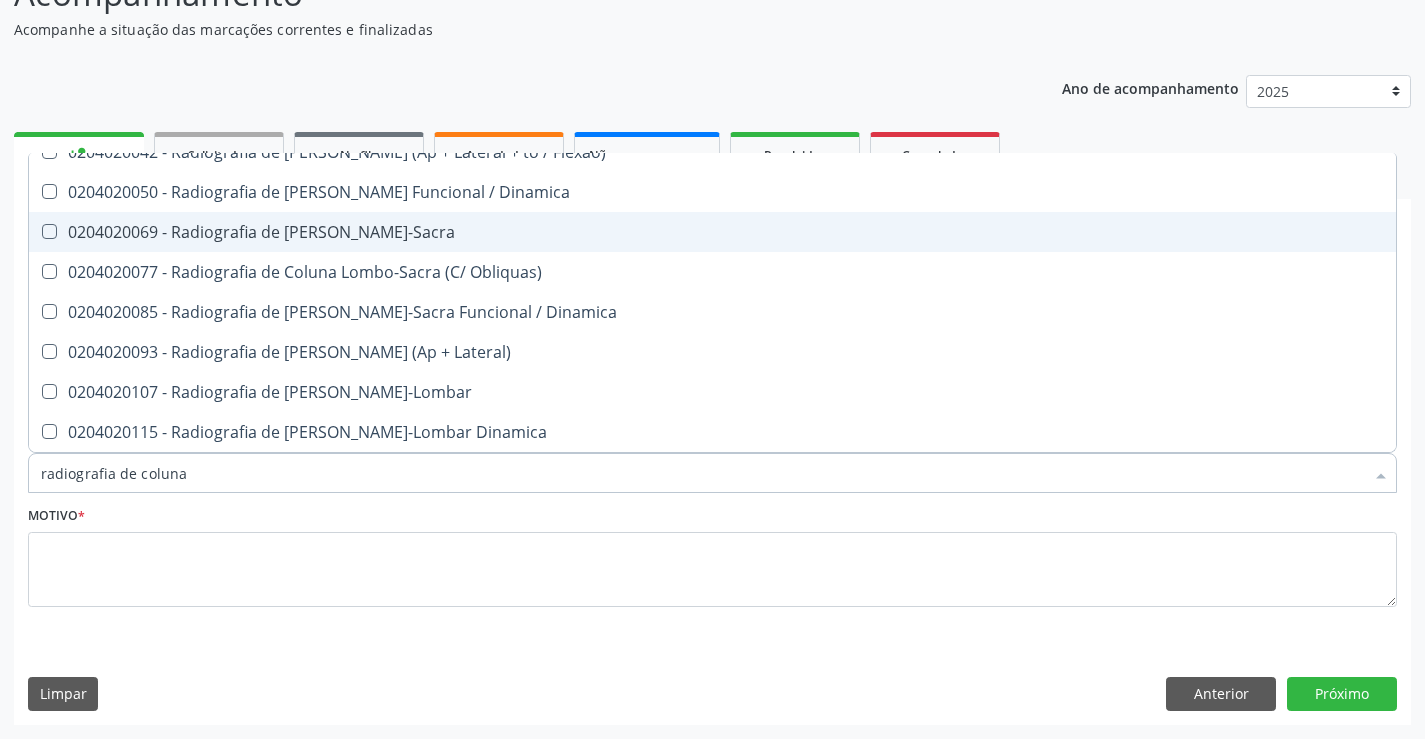 click on "0204020069 - Radiografia de [PERSON_NAME]-Sacra" at bounding box center (712, 232) 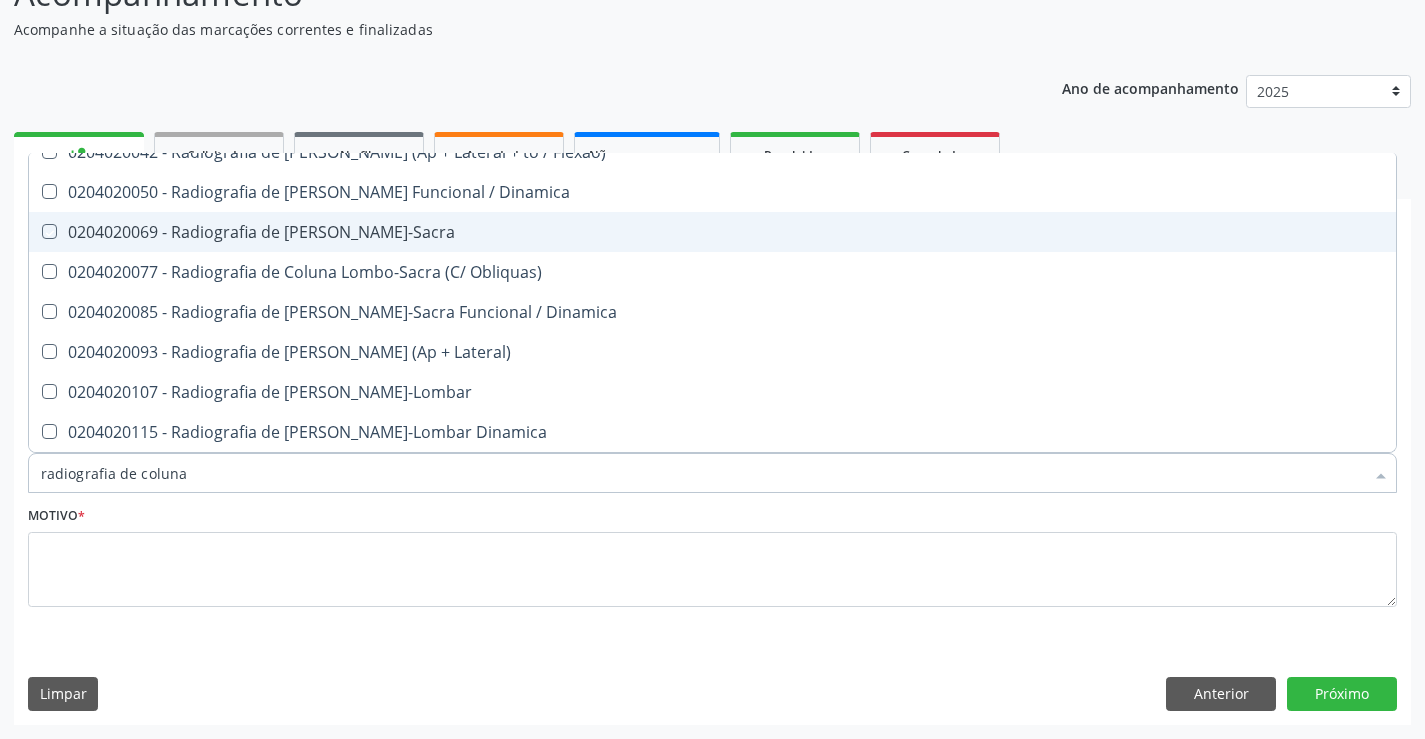 checkbox on "true" 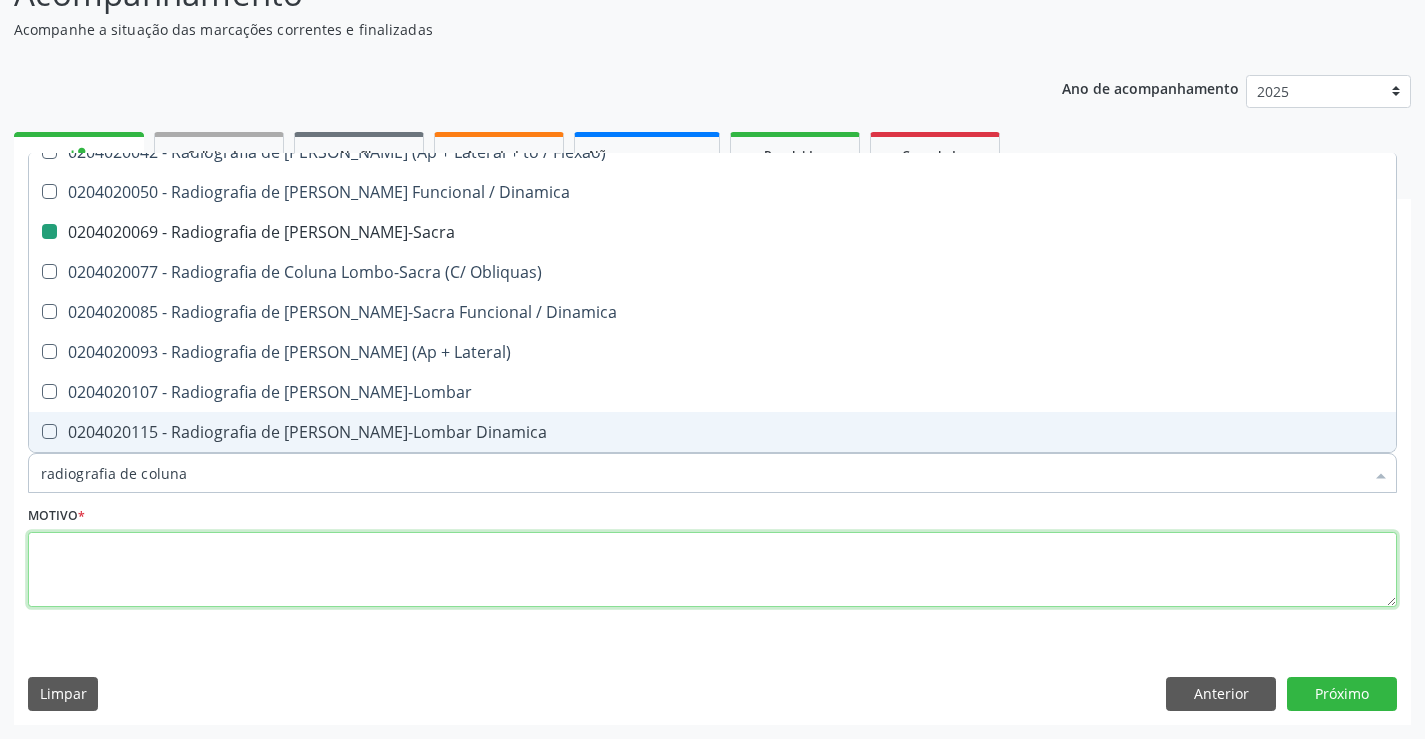 click at bounding box center [712, 570] 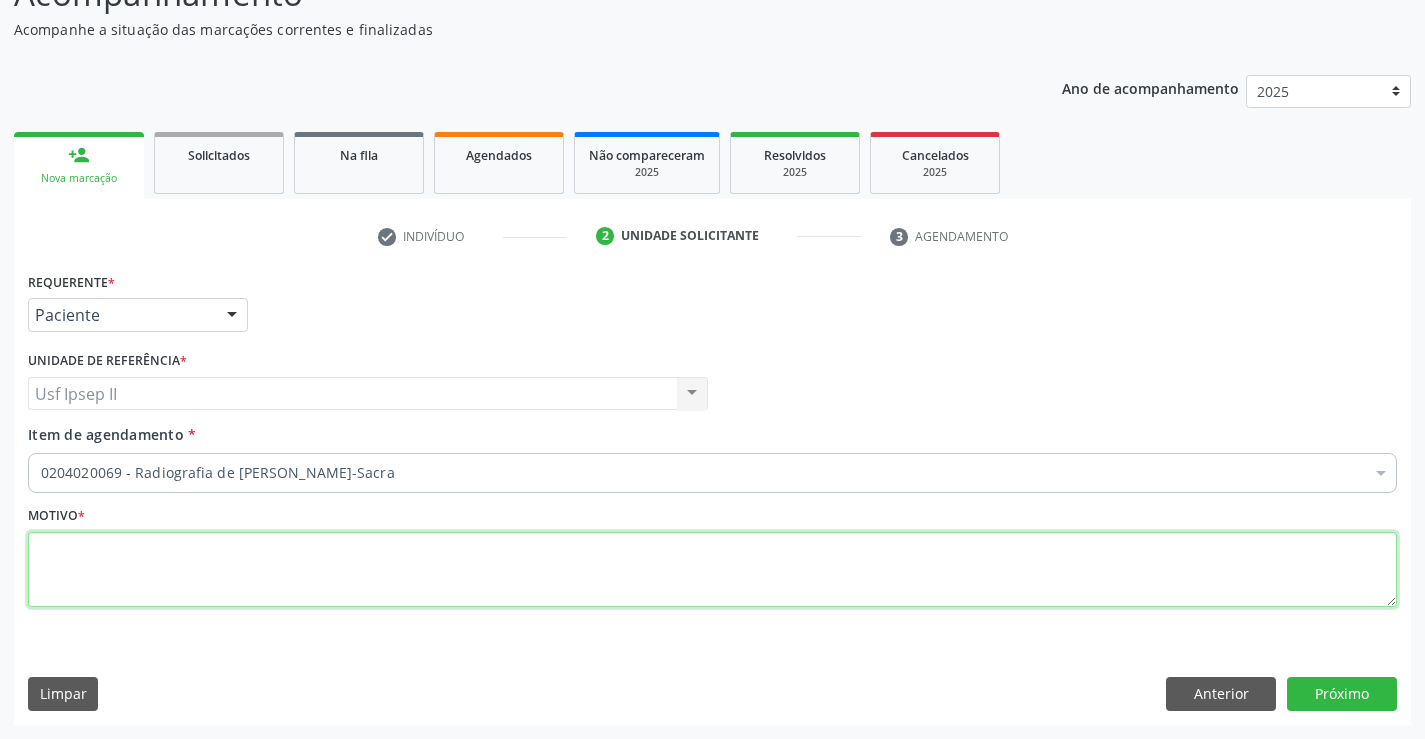 scroll, scrollTop: 0, scrollLeft: 0, axis: both 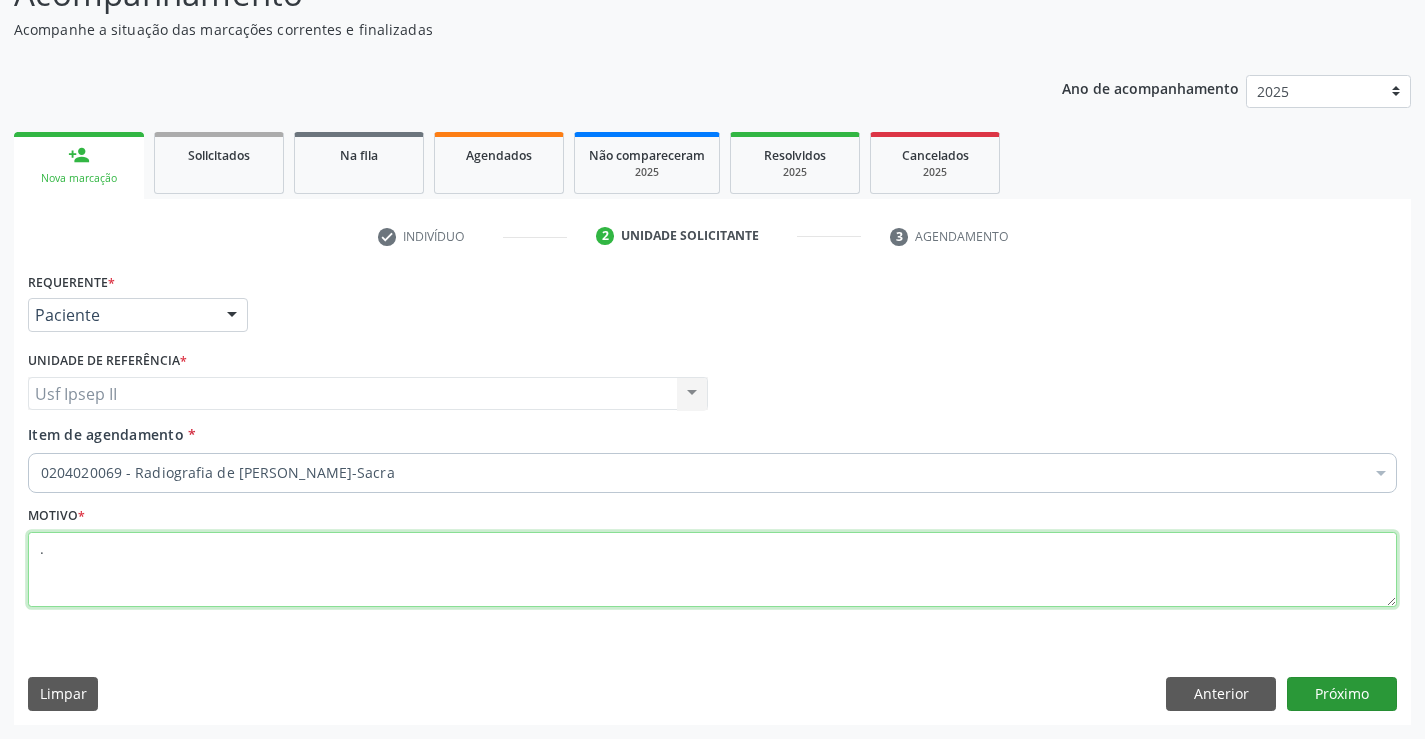 type on "." 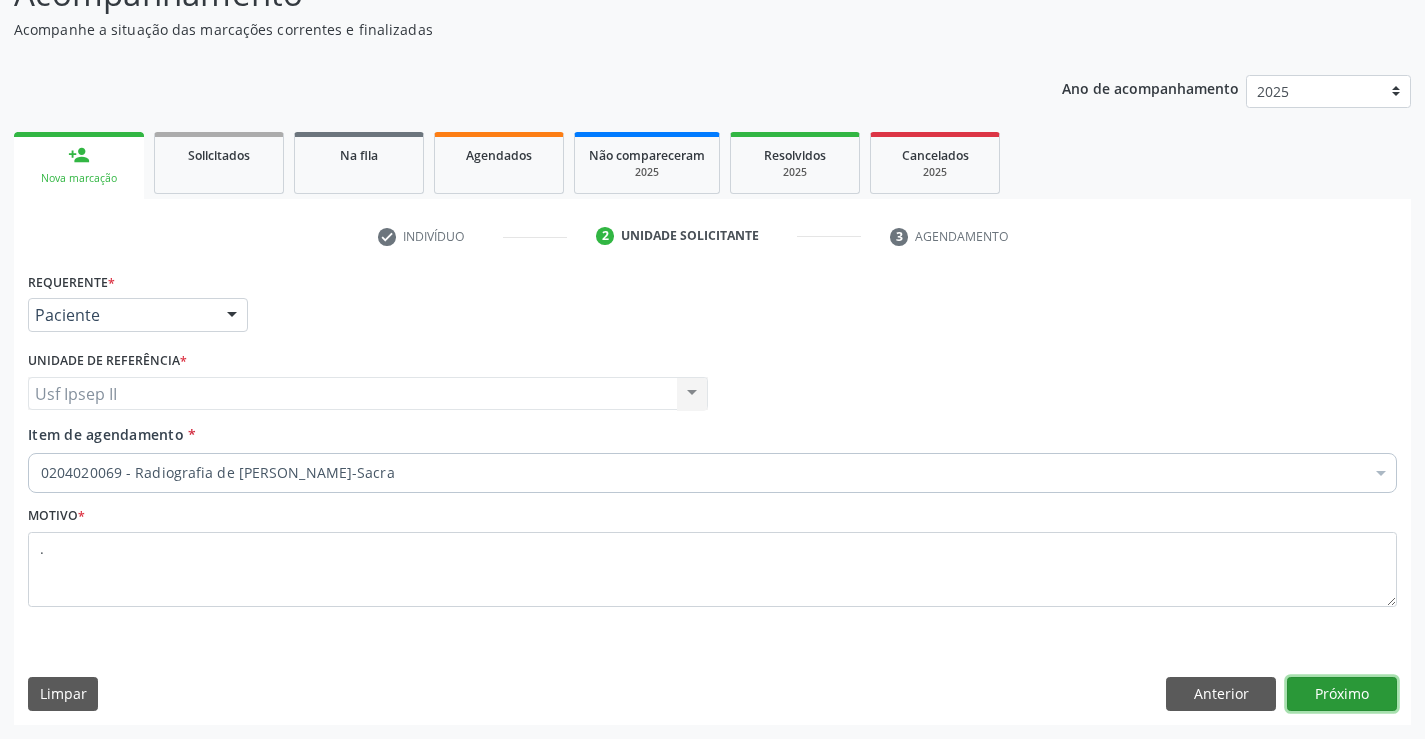click on "Próximo" at bounding box center (1342, 694) 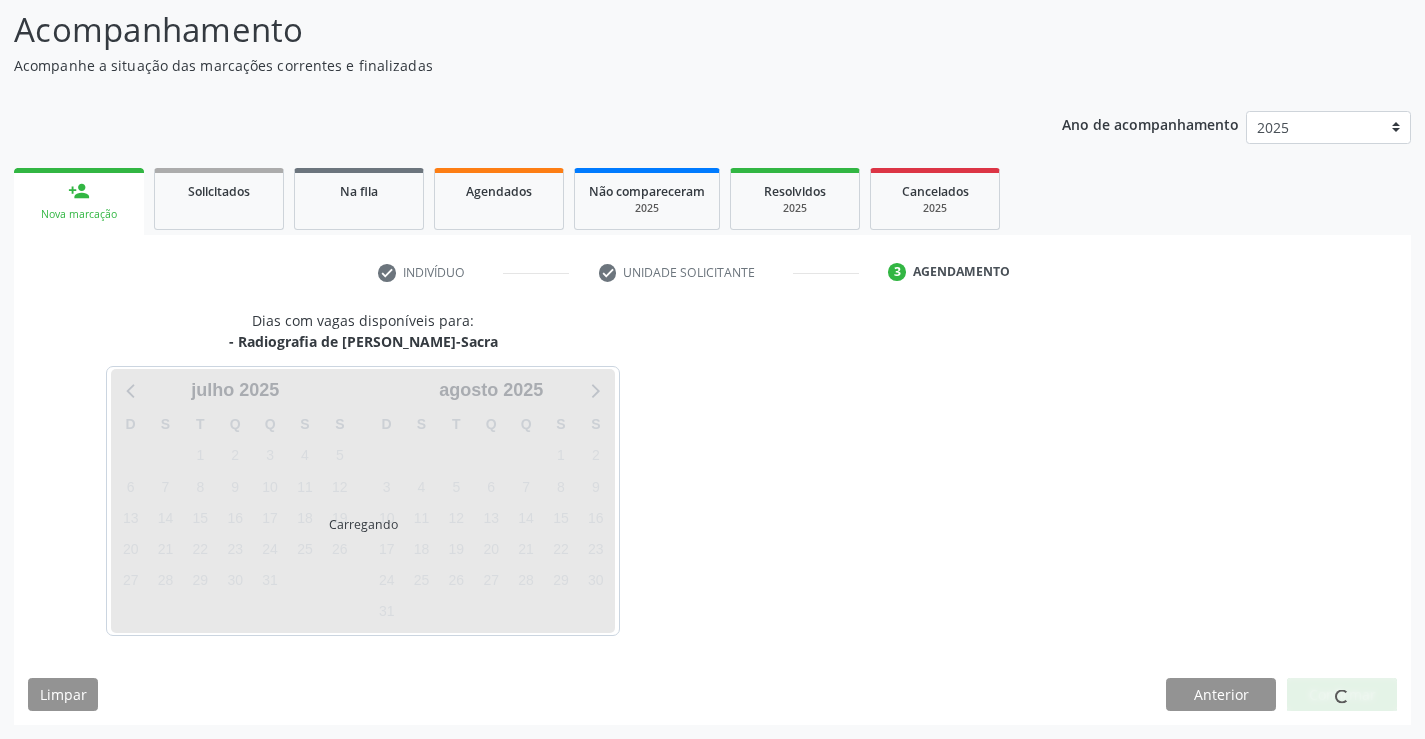 scroll, scrollTop: 131, scrollLeft: 0, axis: vertical 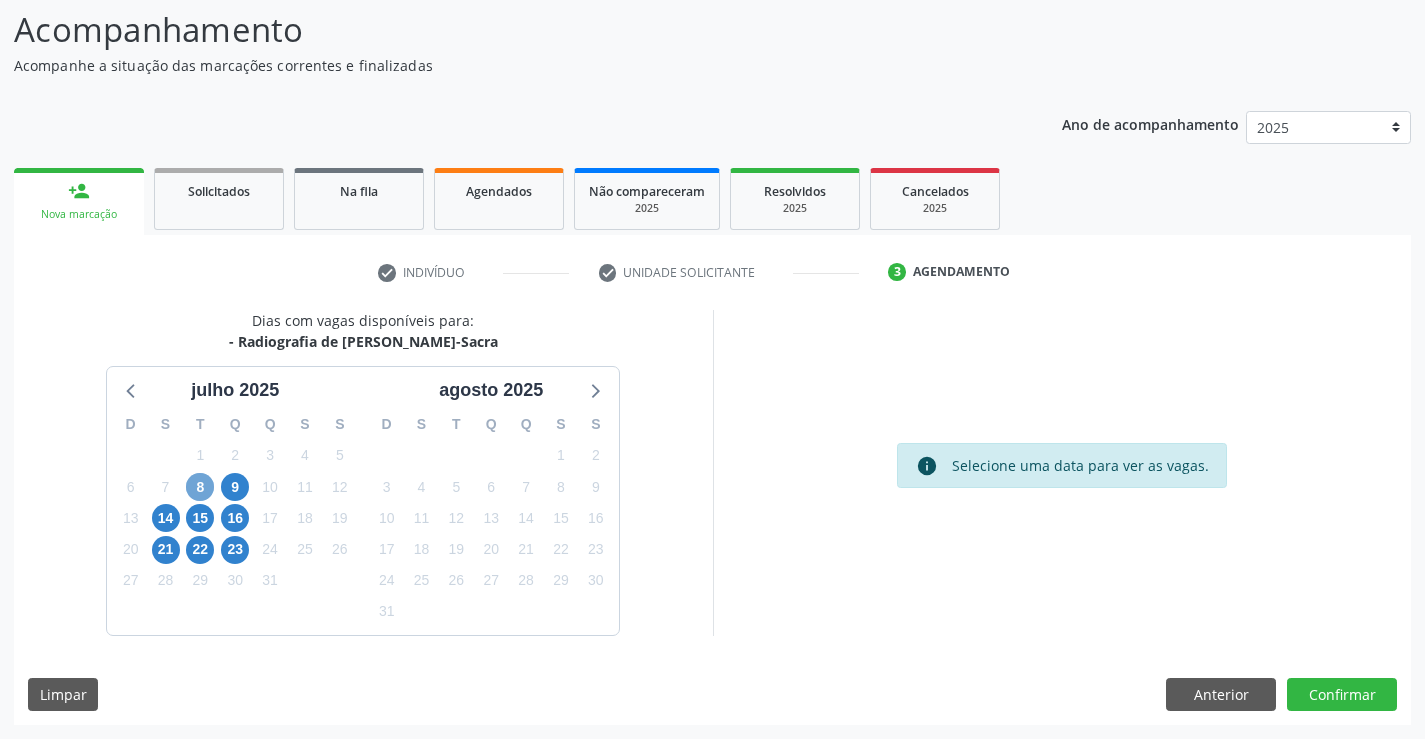 click on "8" at bounding box center (200, 487) 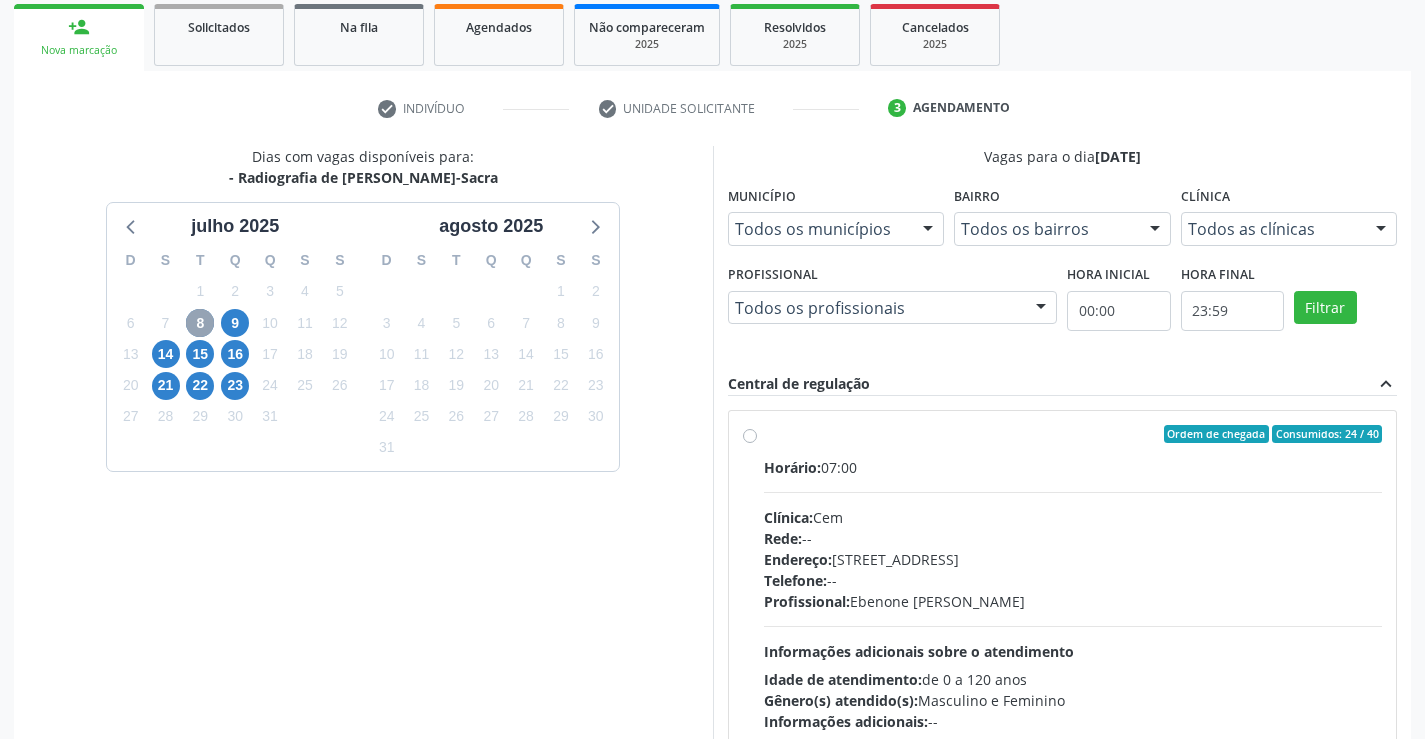 scroll, scrollTop: 331, scrollLeft: 0, axis: vertical 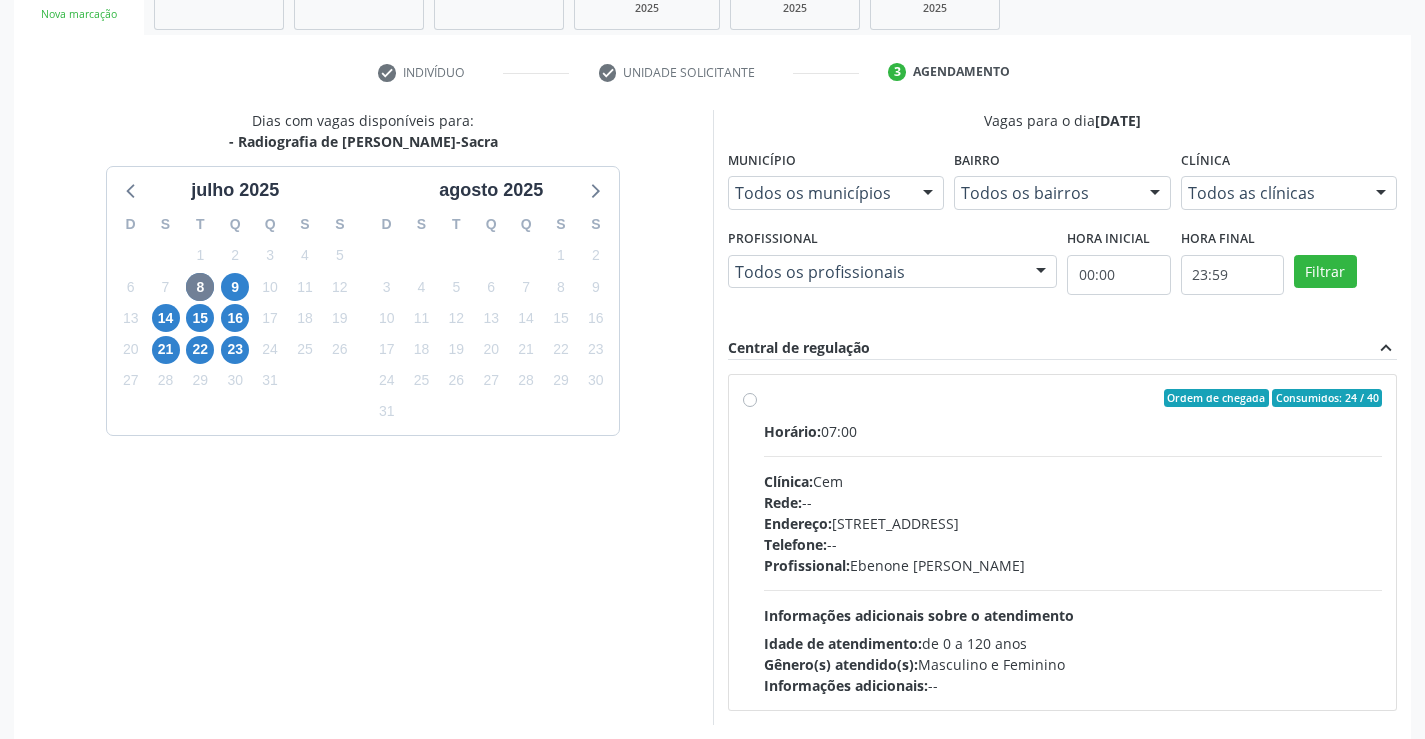 click on "Ordem de chegada
Consumidos: 24 / 40
Horário:   07:00
Clínica:  Cem
Rede:
--
Endereço:   Casa, nº 393, Nossa Senhora da Pen, Serra Talhada - PE
Telefone:   --
Profissional:
Ebenone Antonio da Silva
Informações adicionais sobre o atendimento
Idade de atendimento:
de 0 a 120 anos
Gênero(s) atendido(s):
Masculino e Feminino
Informações adicionais:
--" at bounding box center (1073, 542) 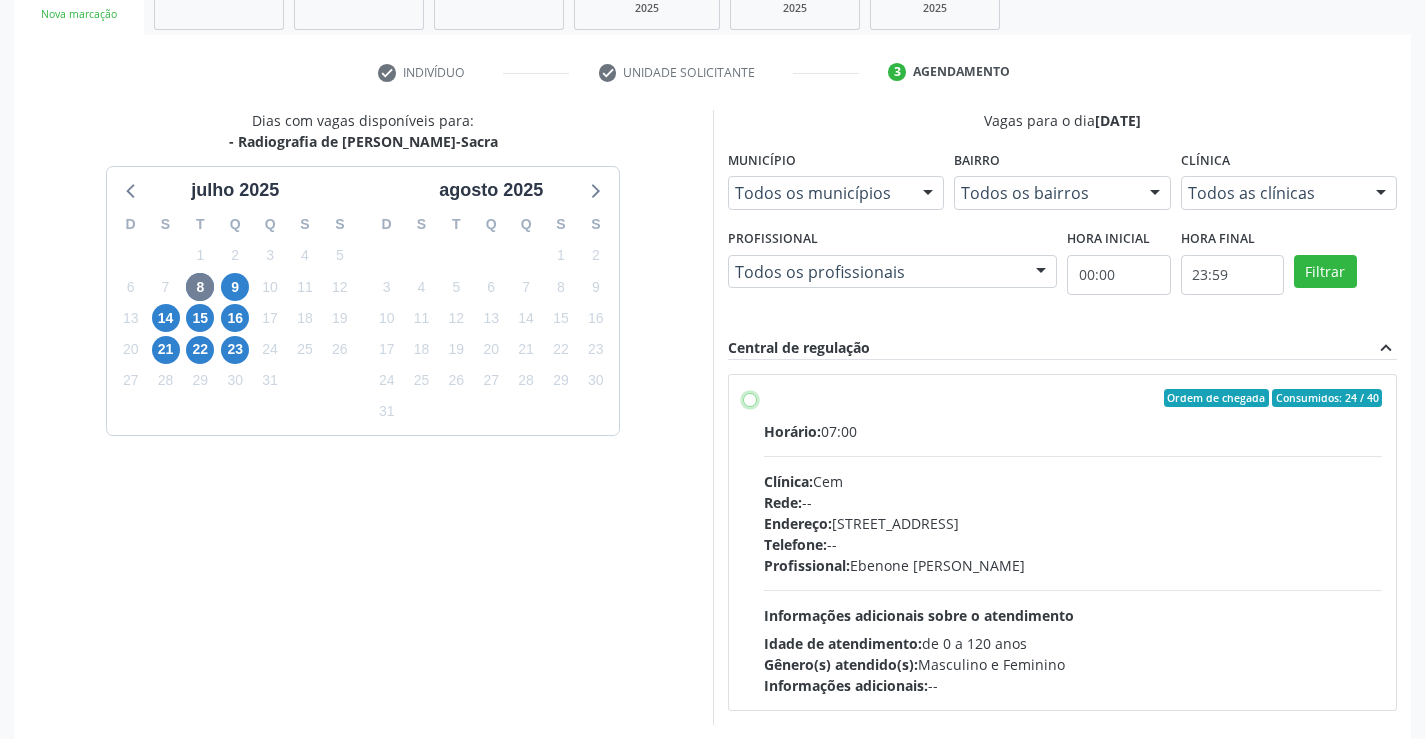 click on "Ordem de chegada
Consumidos: 24 / 40
Horário:   07:00
Clínica:  Cem
Rede:
--
Endereço:   Casa, nº 393, Nossa Senhora da Pen, Serra Talhada - PE
Telefone:   --
Profissional:
Ebenone Antonio da Silva
Informações adicionais sobre o atendimento
Idade de atendimento:
de 0 a 120 anos
Gênero(s) atendido(s):
Masculino e Feminino
Informações adicionais:
--" at bounding box center (750, 398) 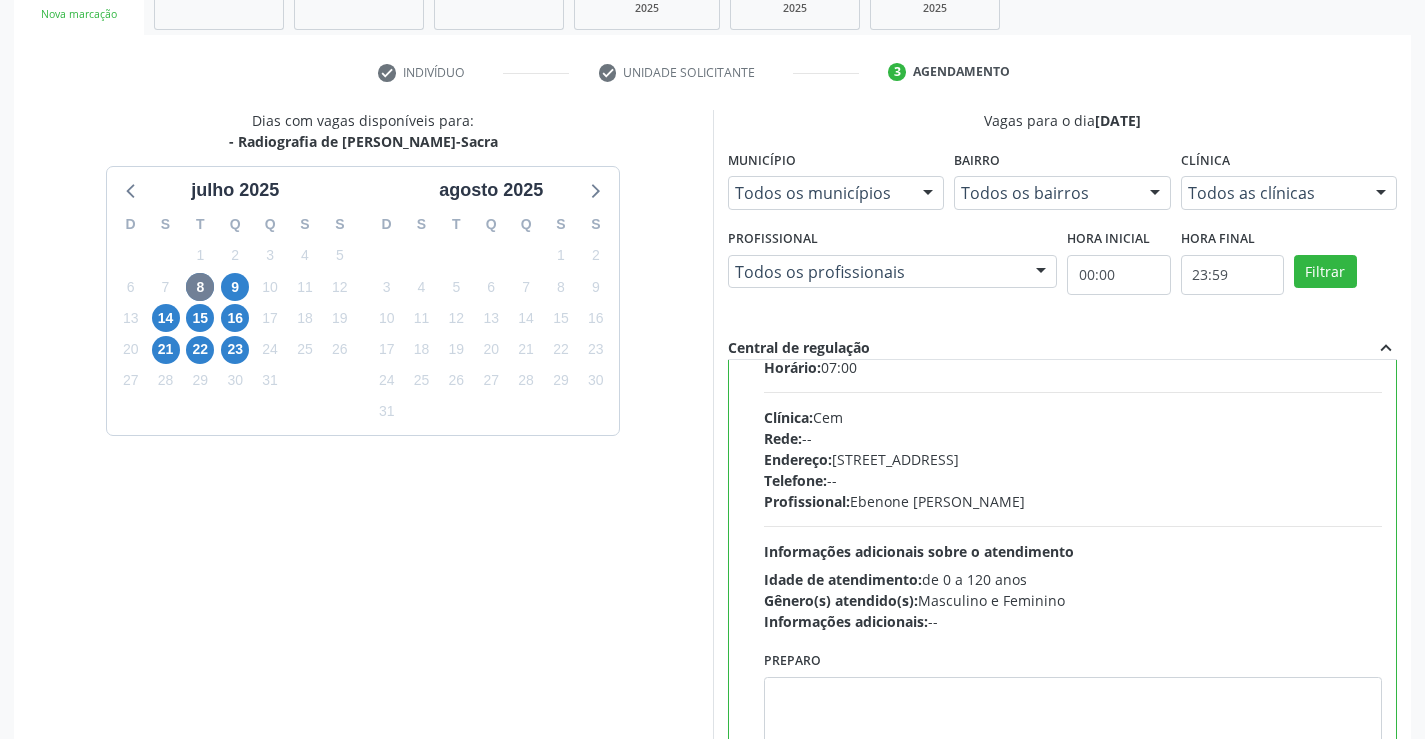 scroll, scrollTop: 99, scrollLeft: 0, axis: vertical 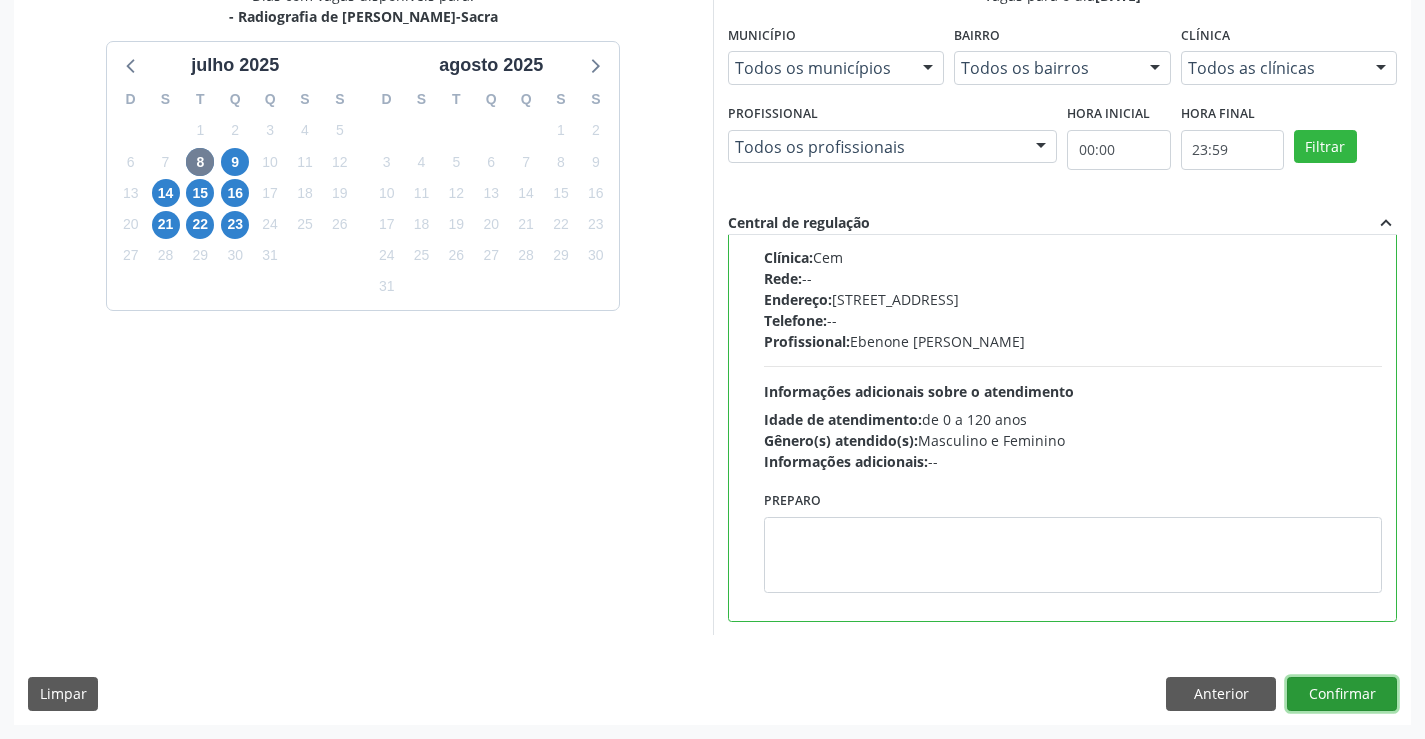 click on "Confirmar" at bounding box center (1342, 694) 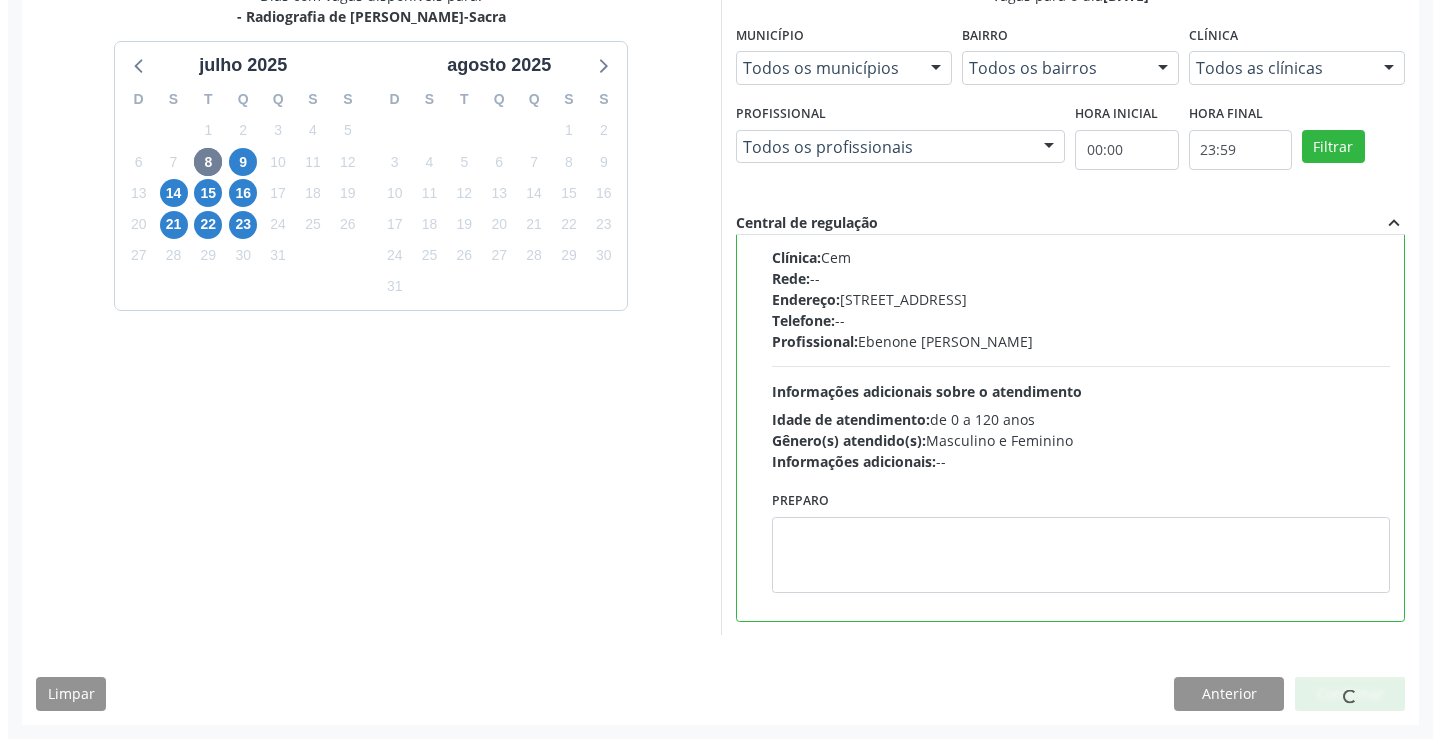 scroll, scrollTop: 0, scrollLeft: 0, axis: both 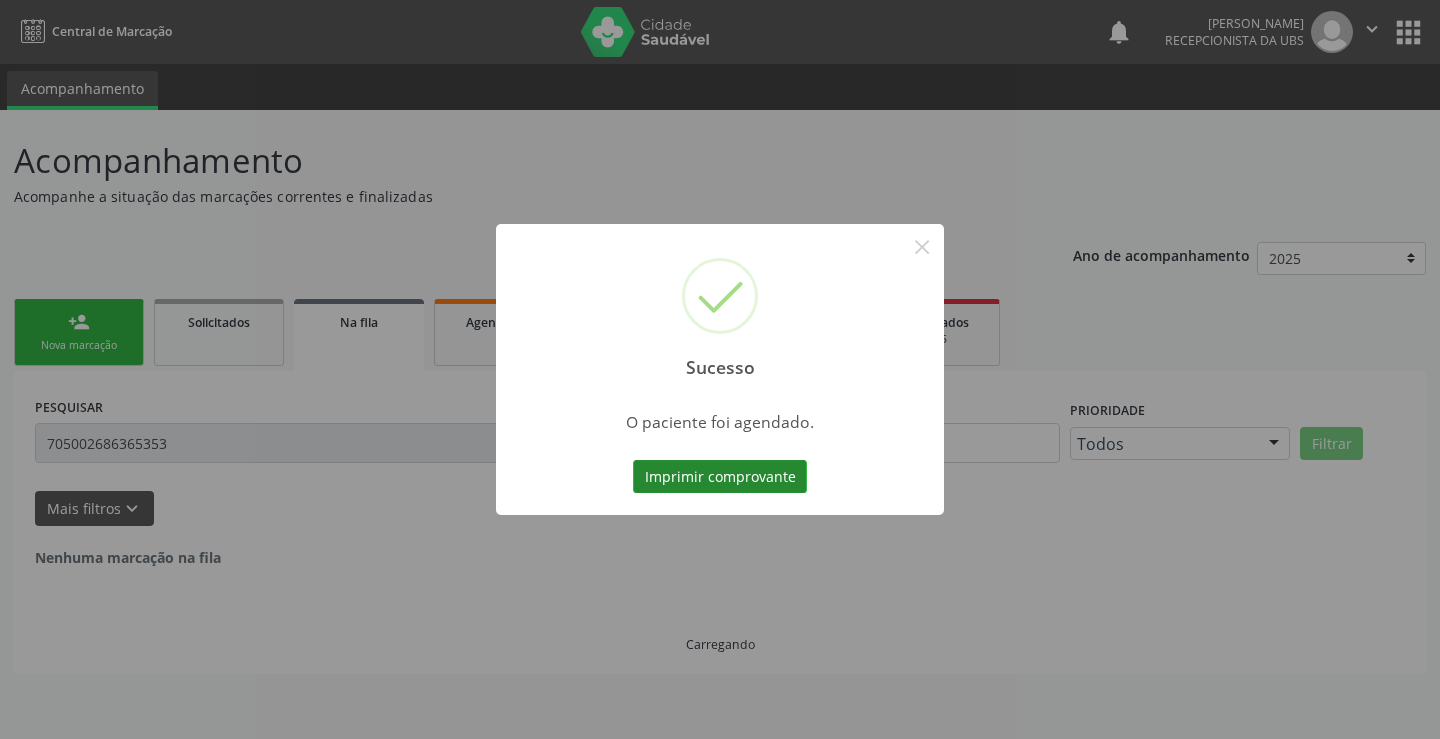 click on "Imprimir comprovante" at bounding box center [720, 477] 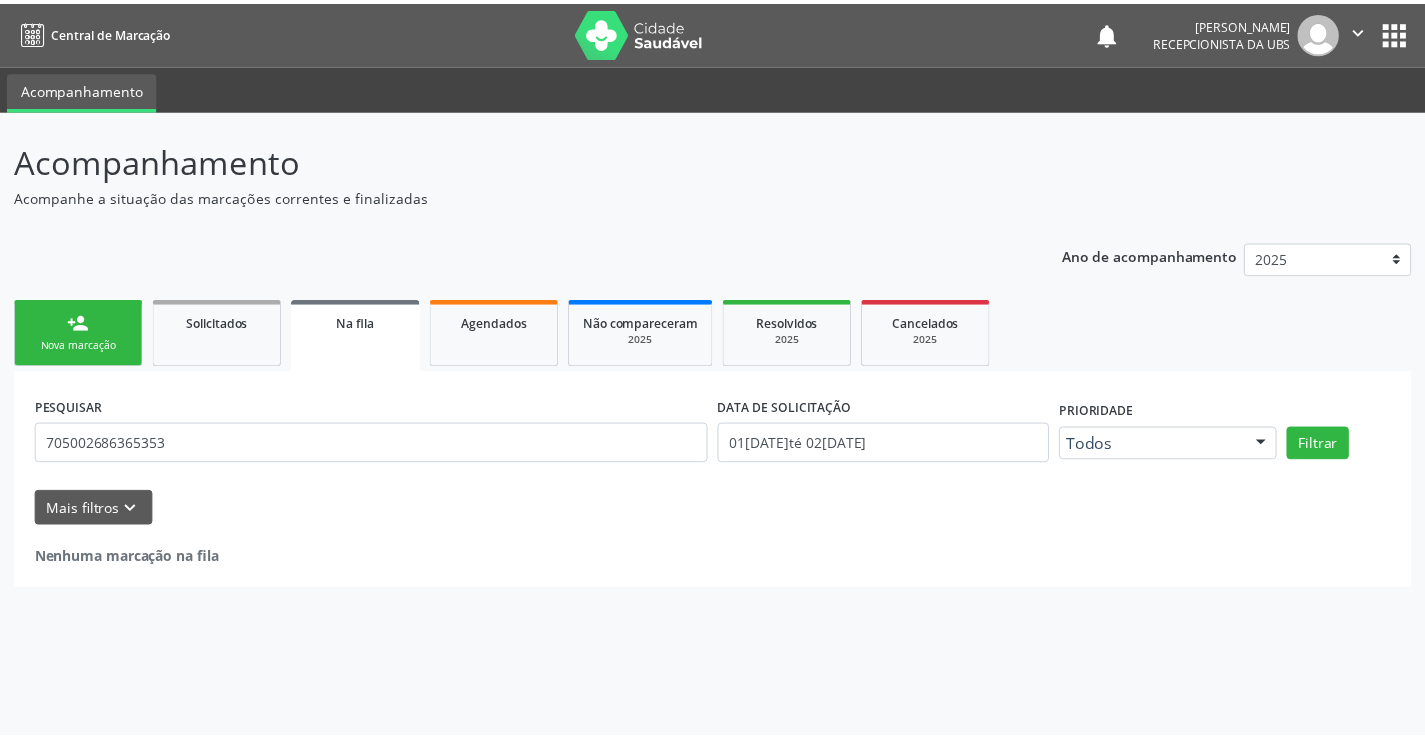 scroll, scrollTop: 0, scrollLeft: 0, axis: both 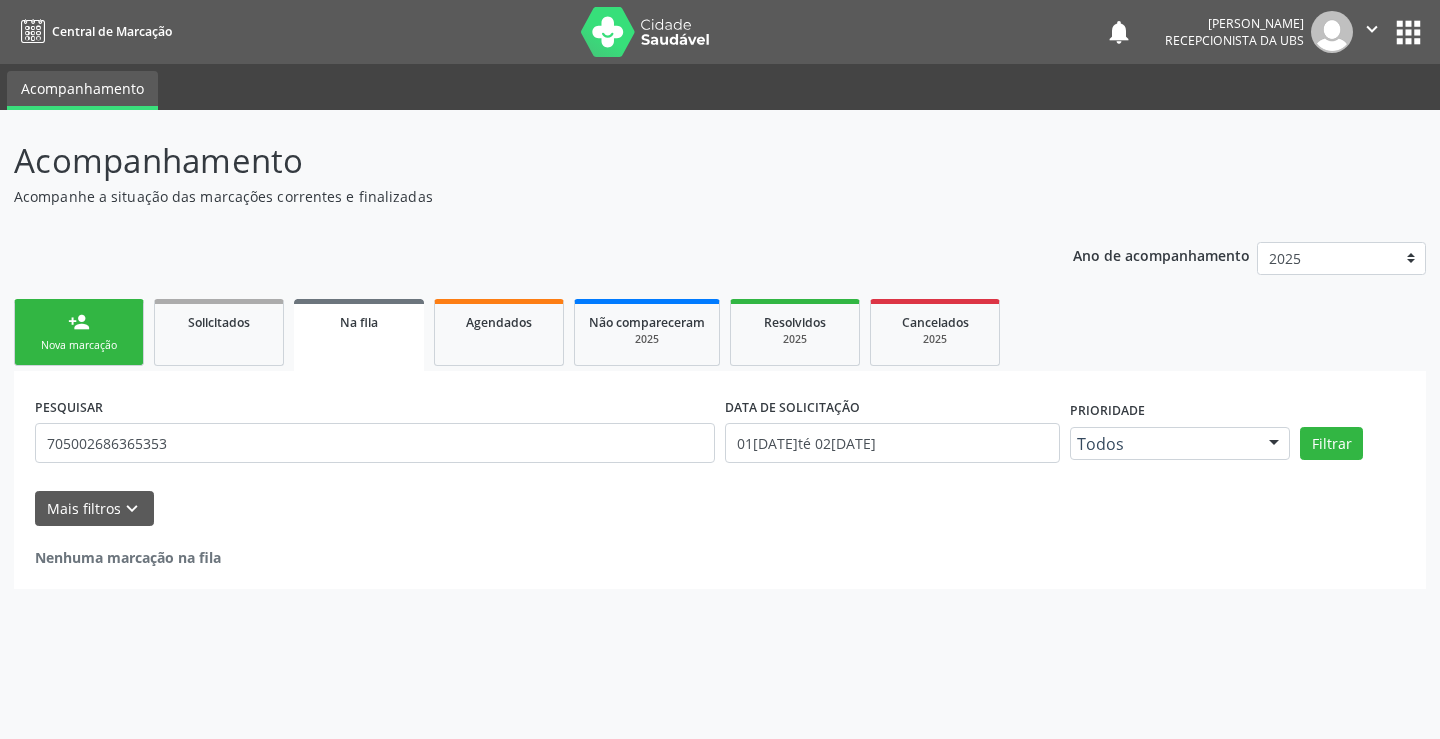 click on "person_add
Nova marcação" at bounding box center [79, 332] 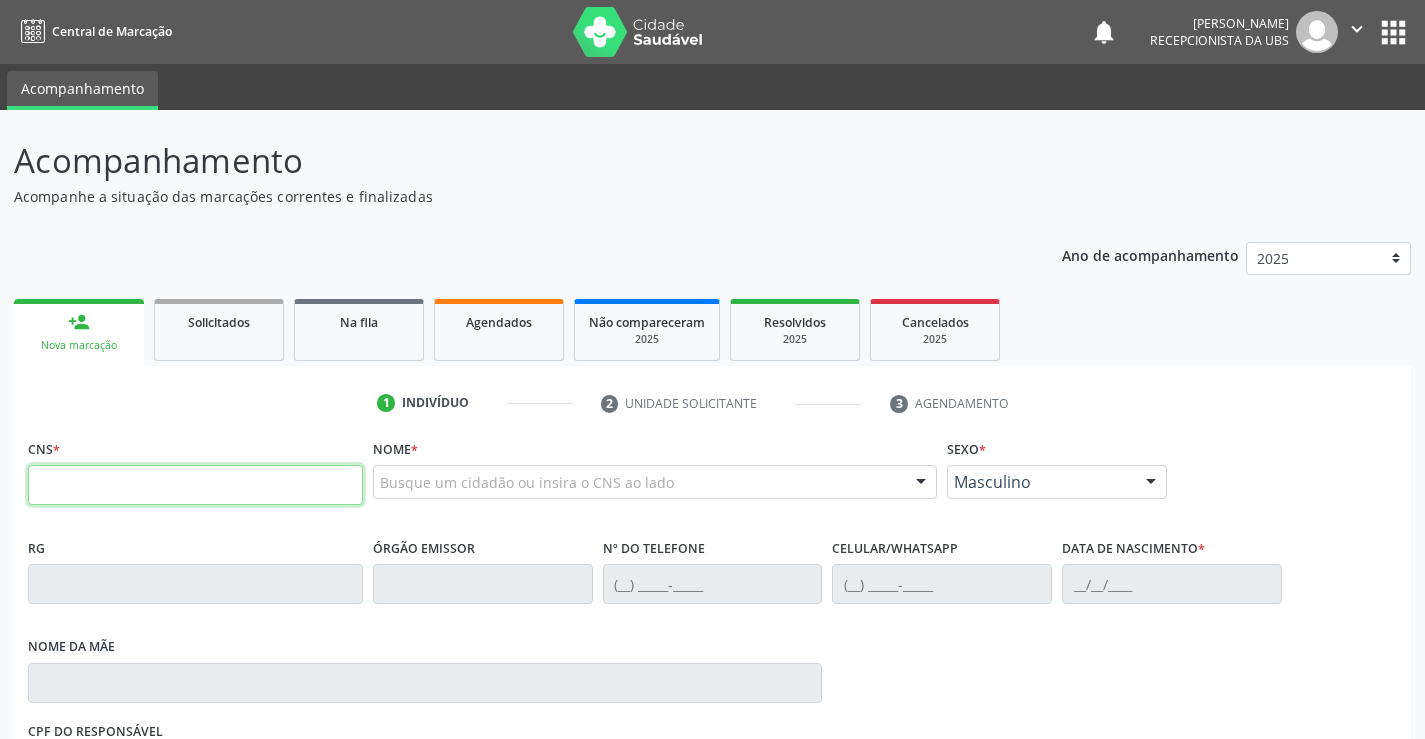 click at bounding box center [195, 485] 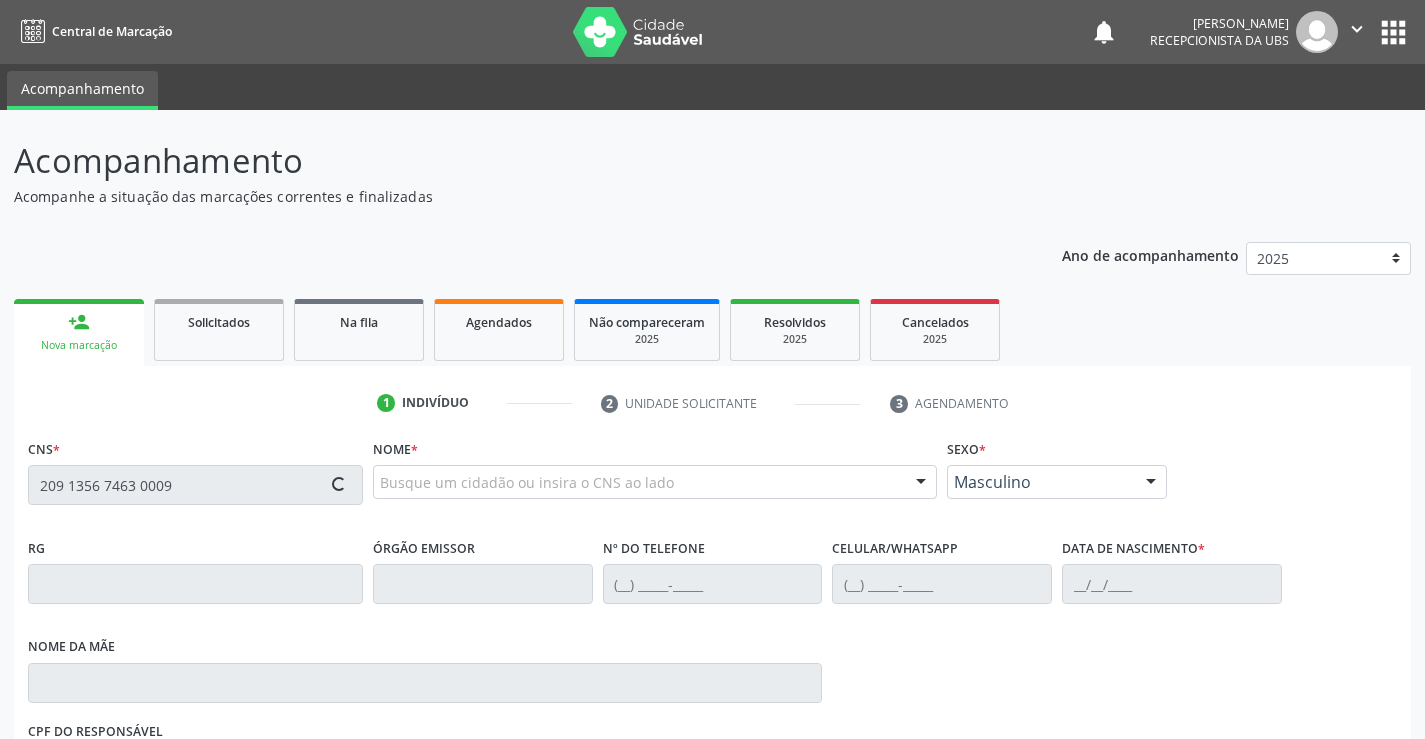 type on "209 1356 7463 0009" 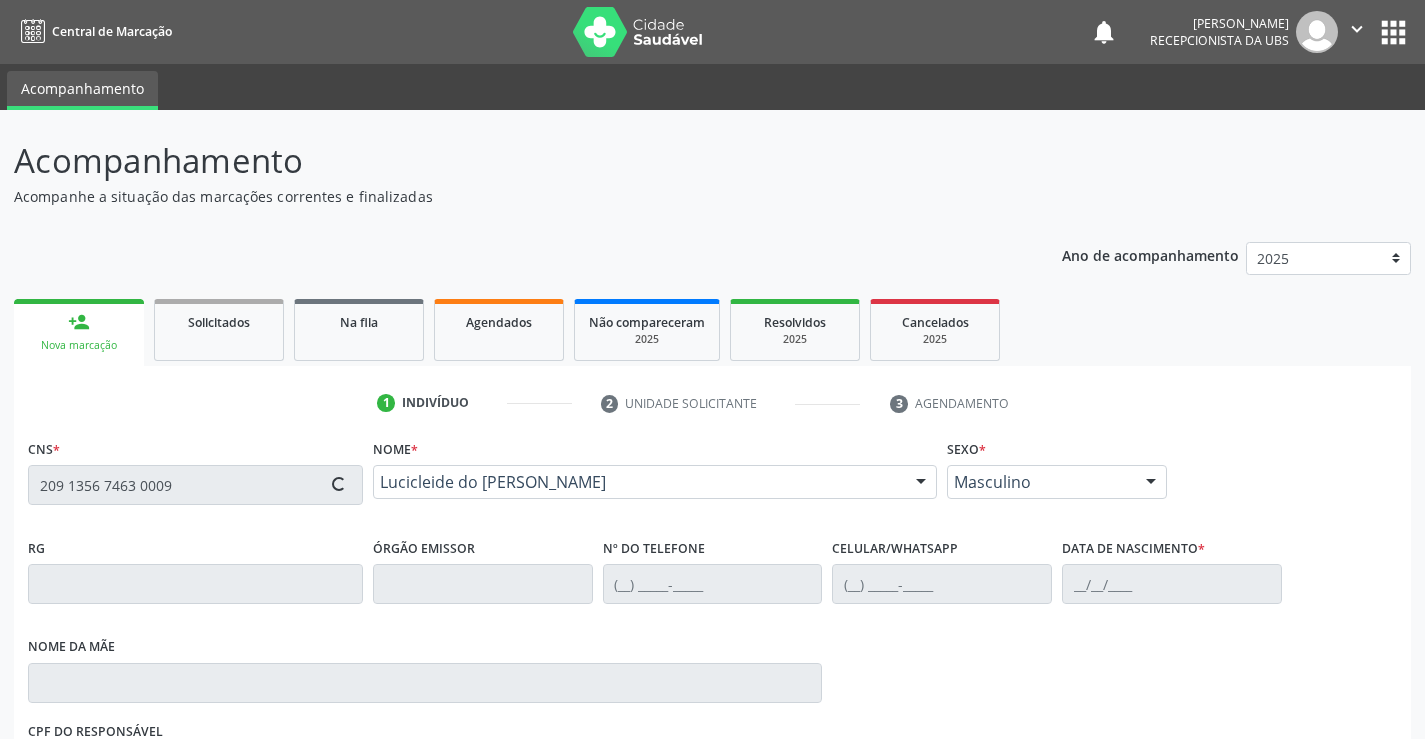 type on "[PHONE_NUMBER]" 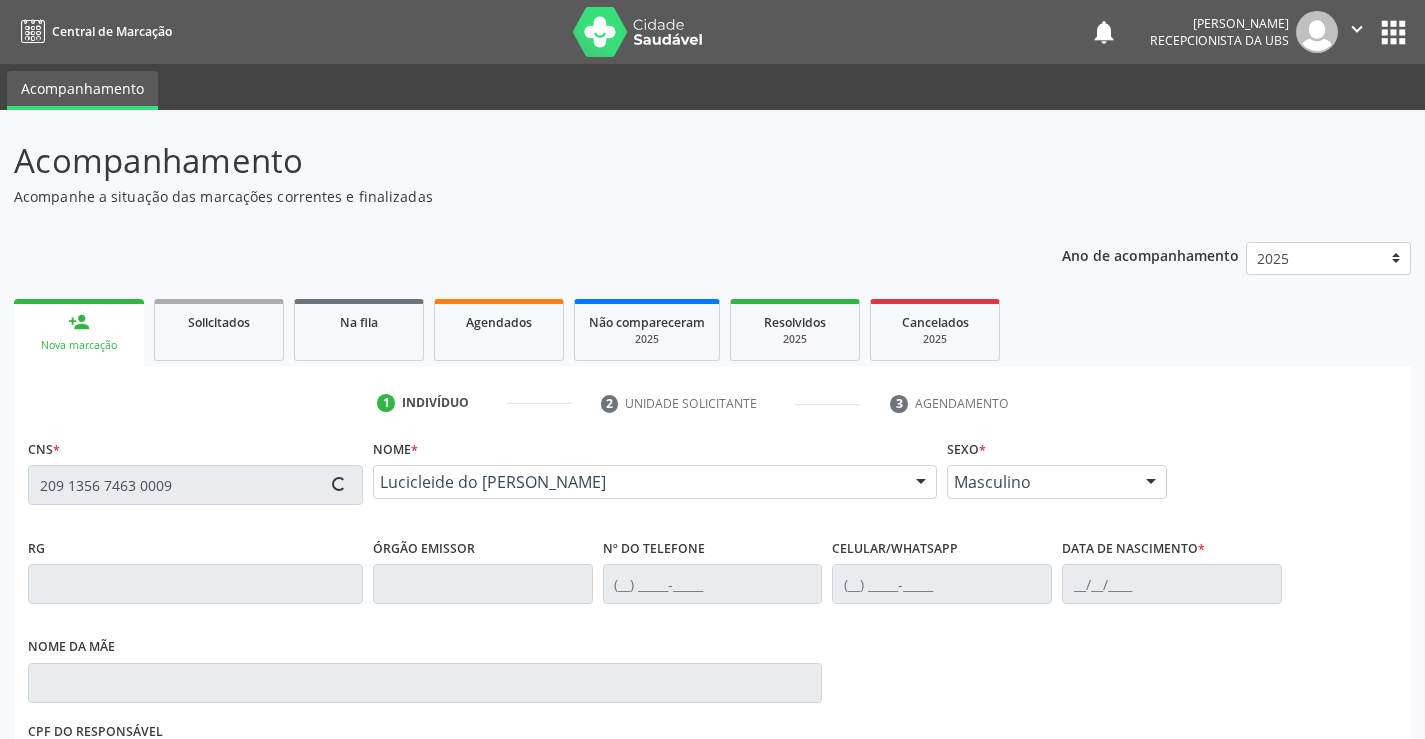 type on "[PERSON_NAME]" 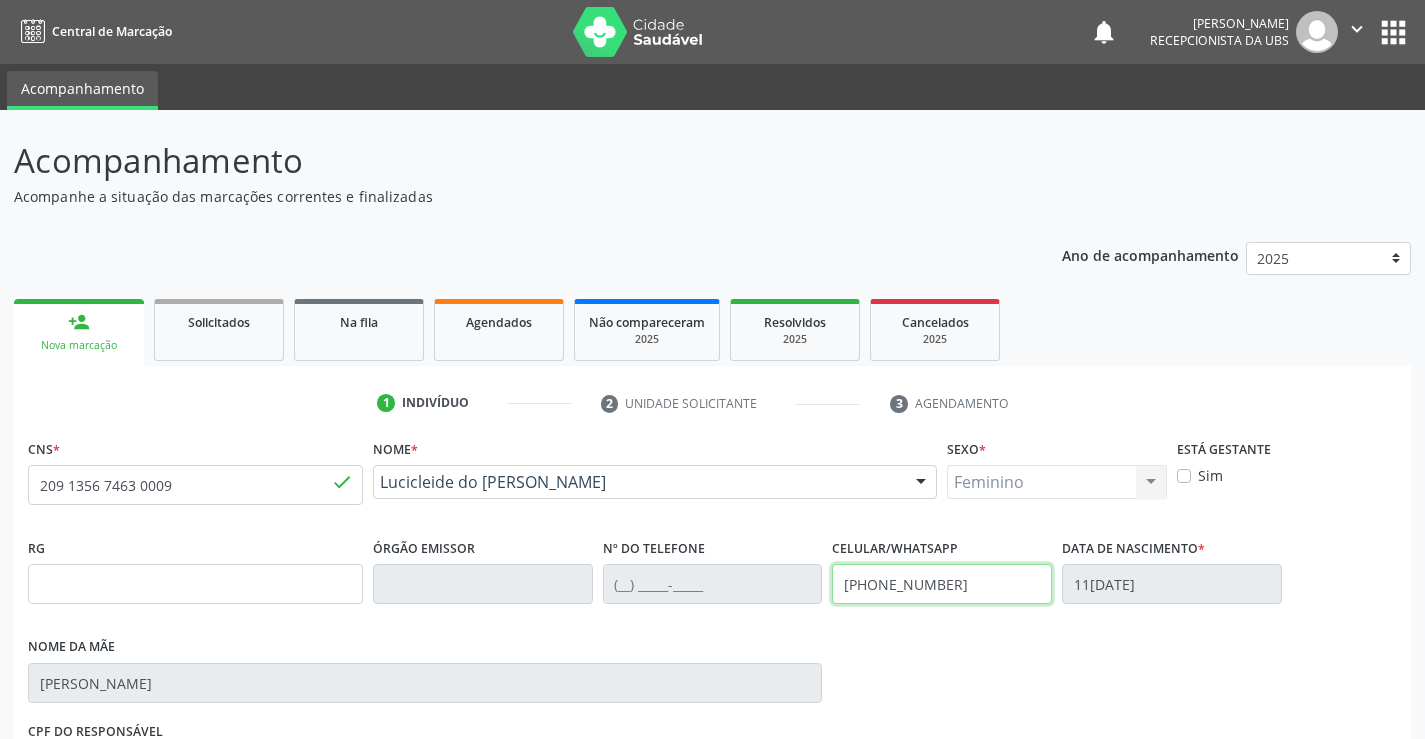 click on "[PHONE_NUMBER]" at bounding box center (942, 584) 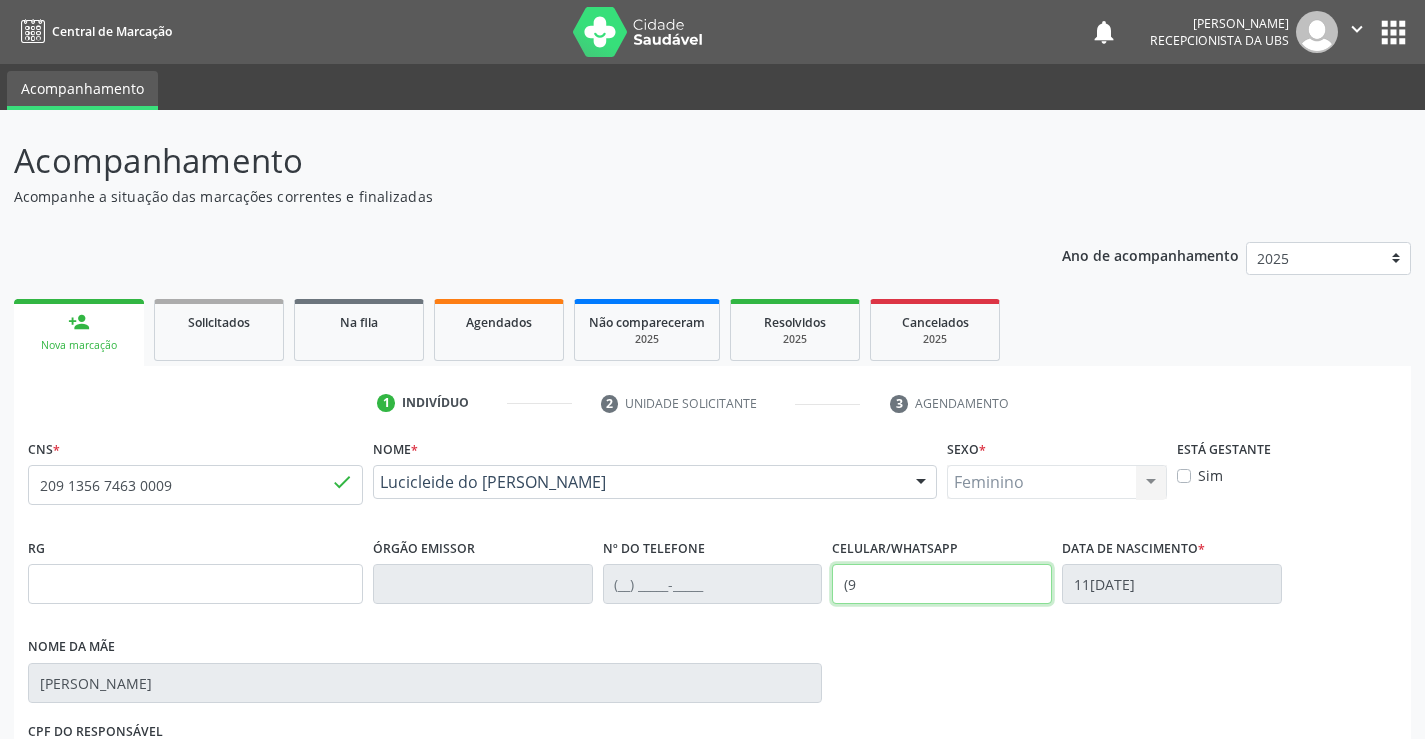 type on "(" 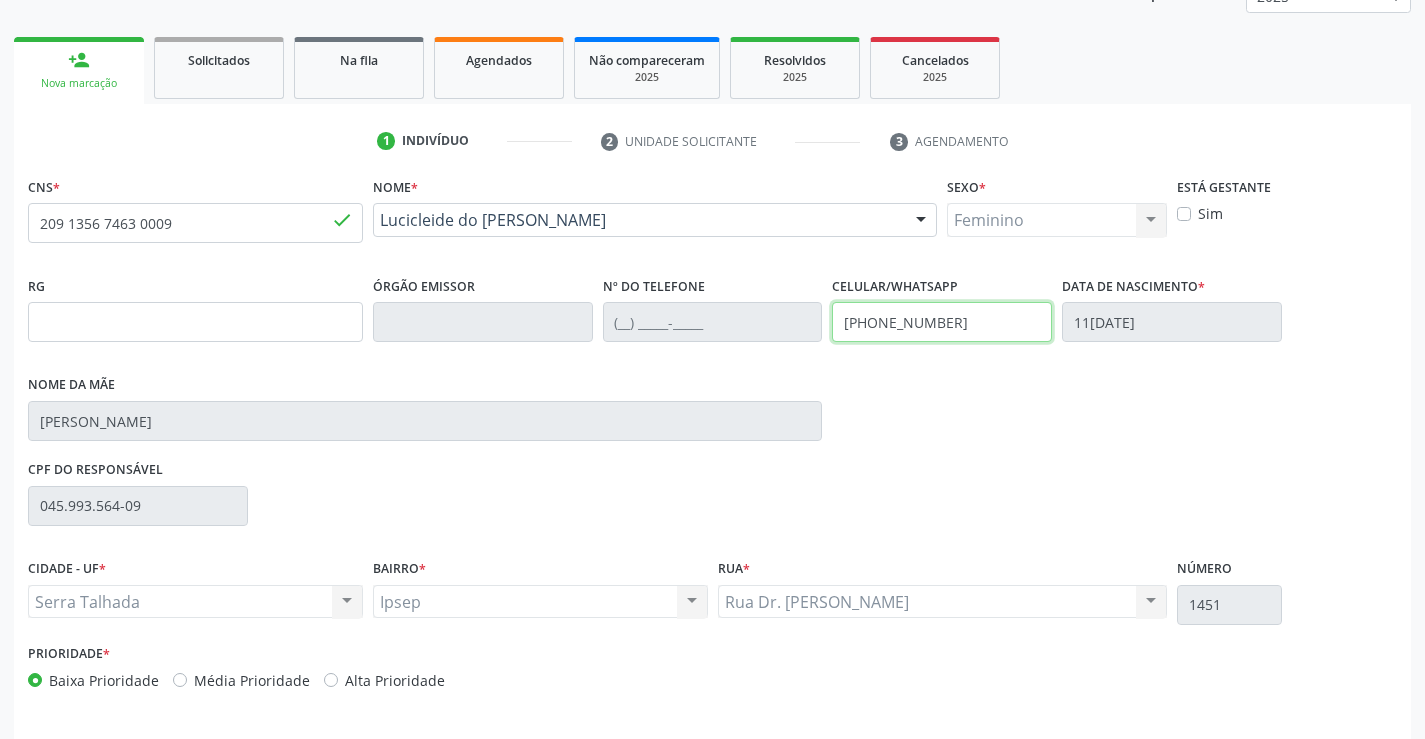 scroll, scrollTop: 331, scrollLeft: 0, axis: vertical 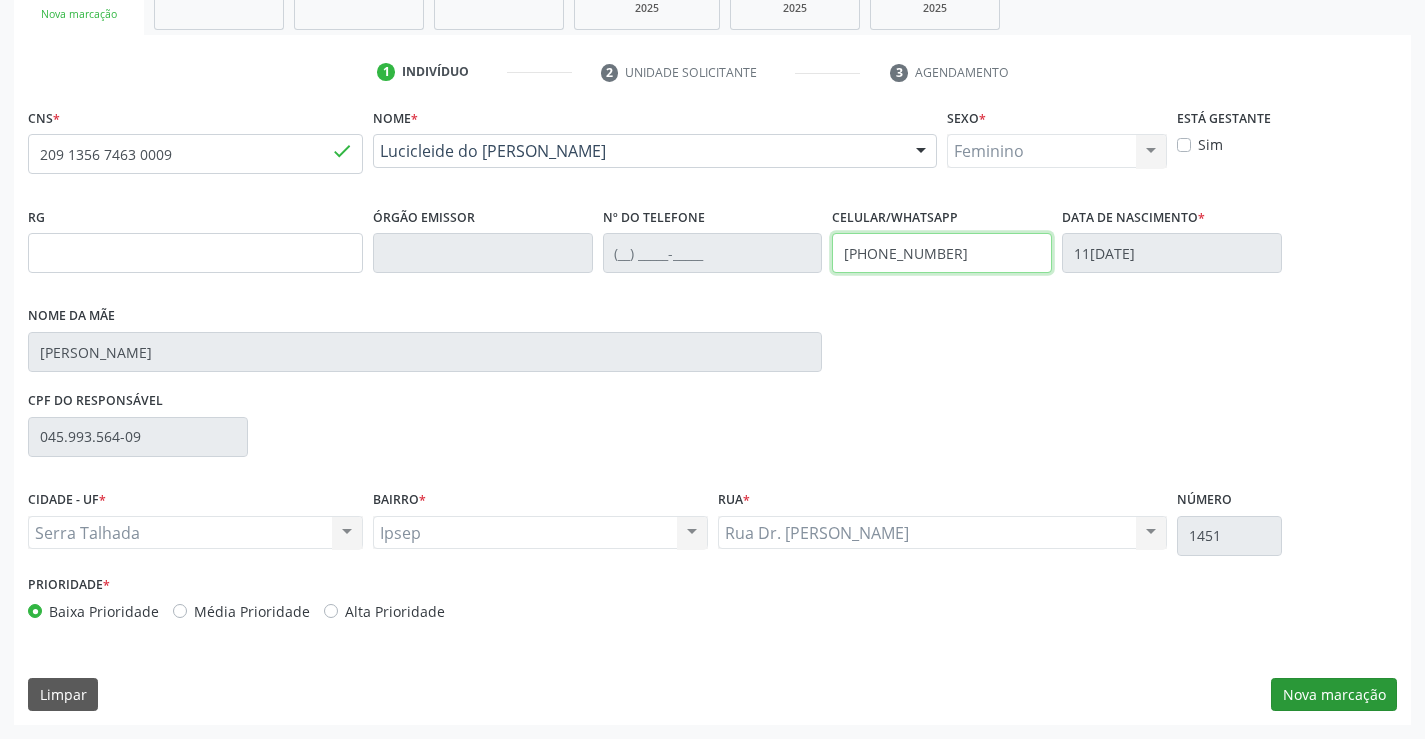 type on "[PHONE_NUMBER]" 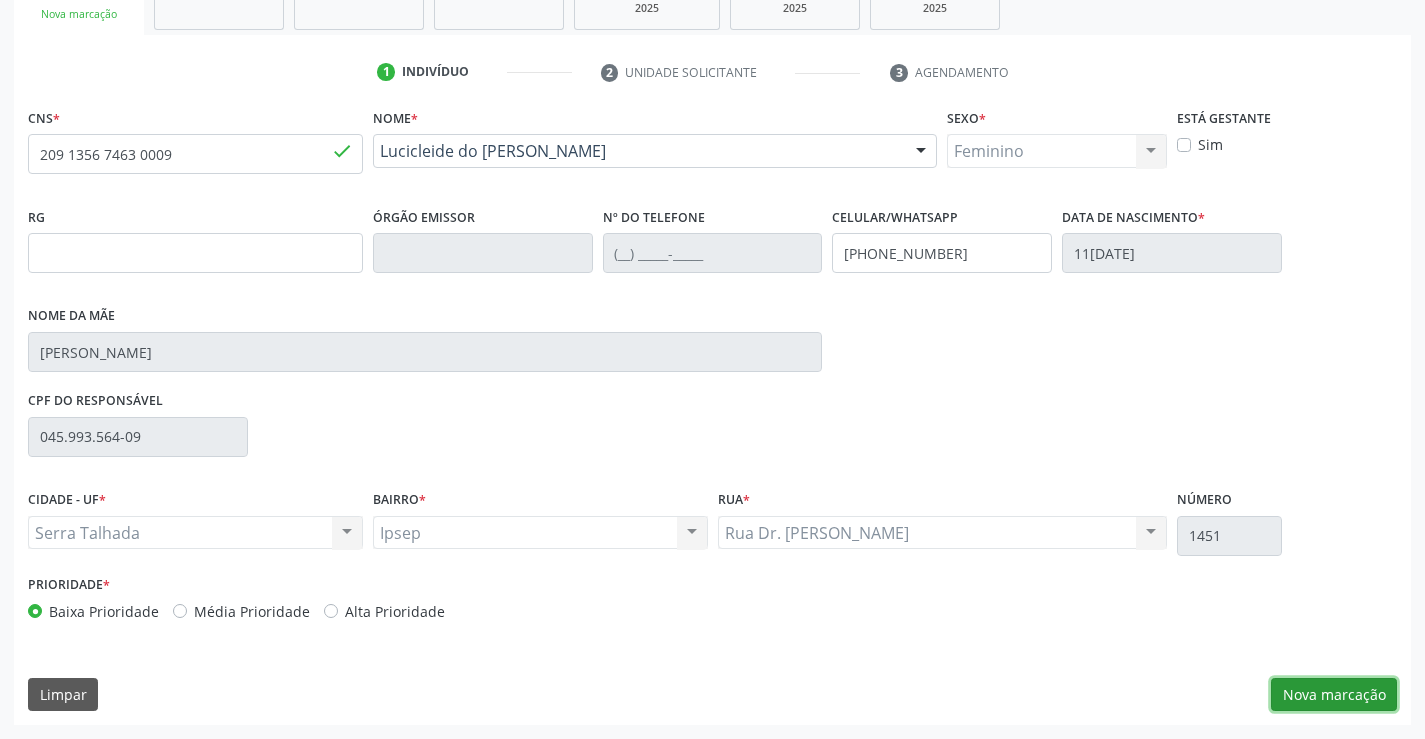 click on "Nova marcação" at bounding box center (1334, 695) 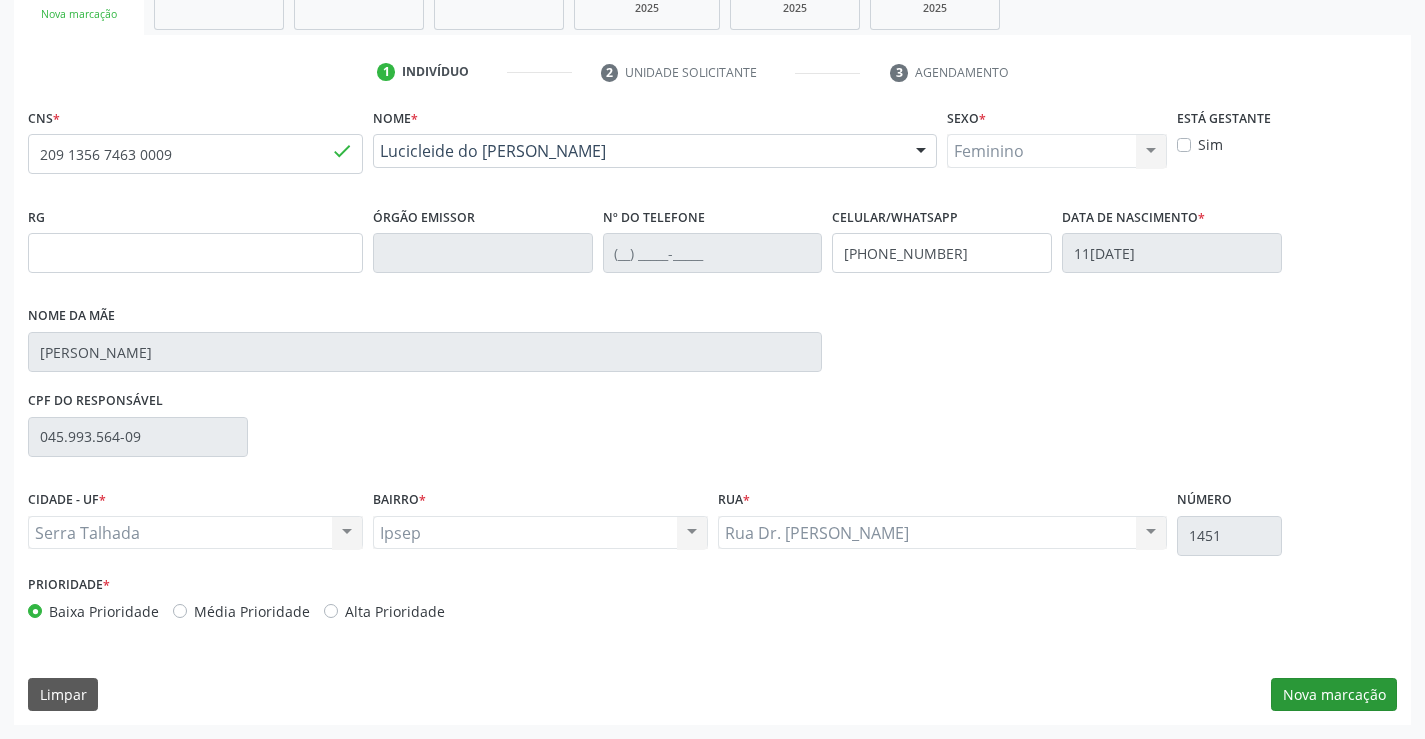 scroll, scrollTop: 167, scrollLeft: 0, axis: vertical 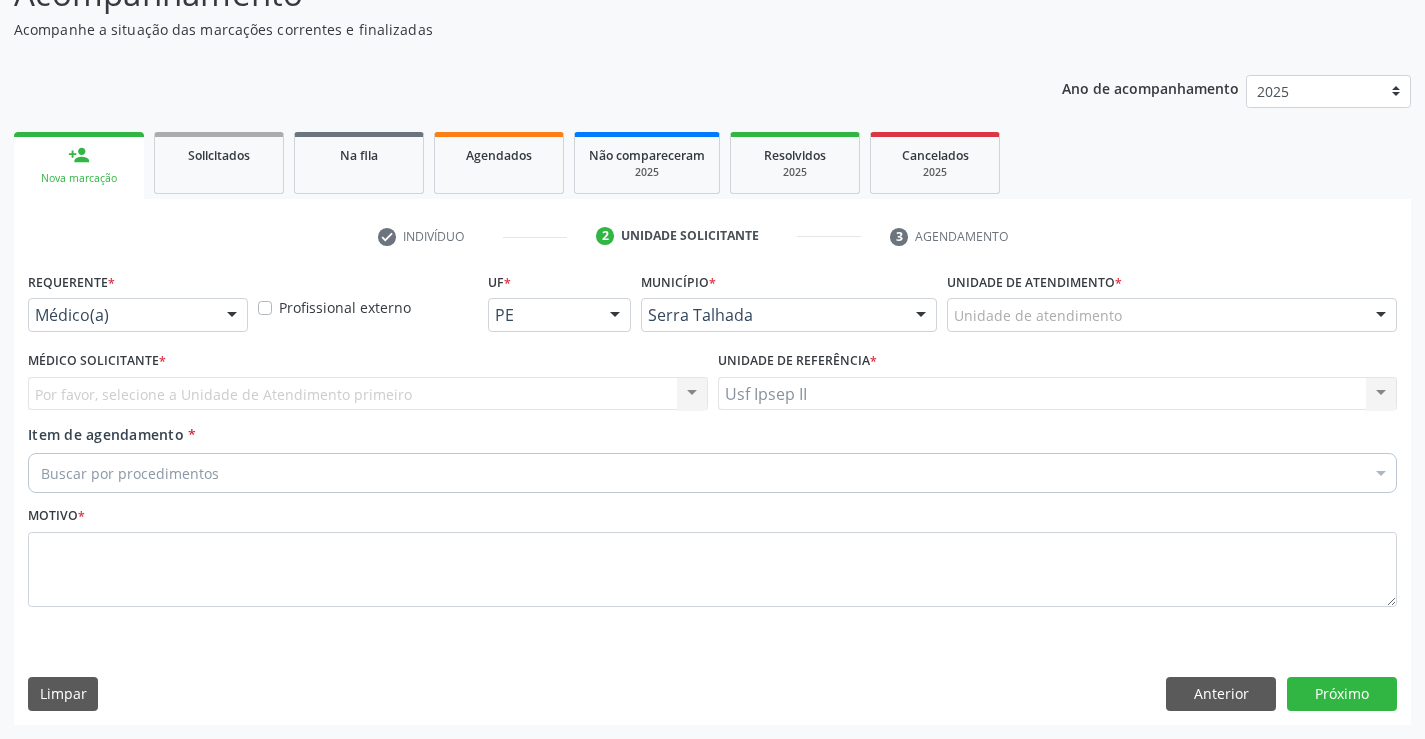 click at bounding box center (232, 316) 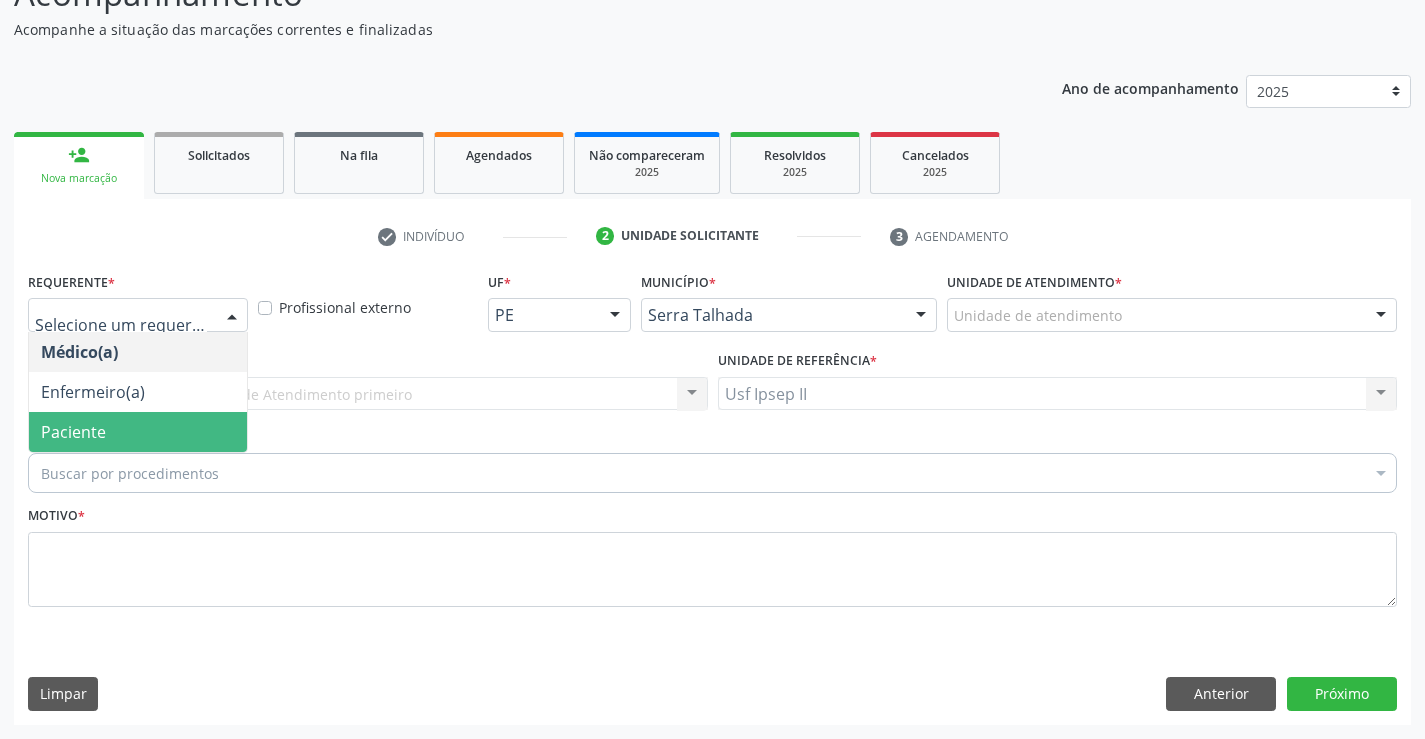 click on "Paciente" at bounding box center [138, 432] 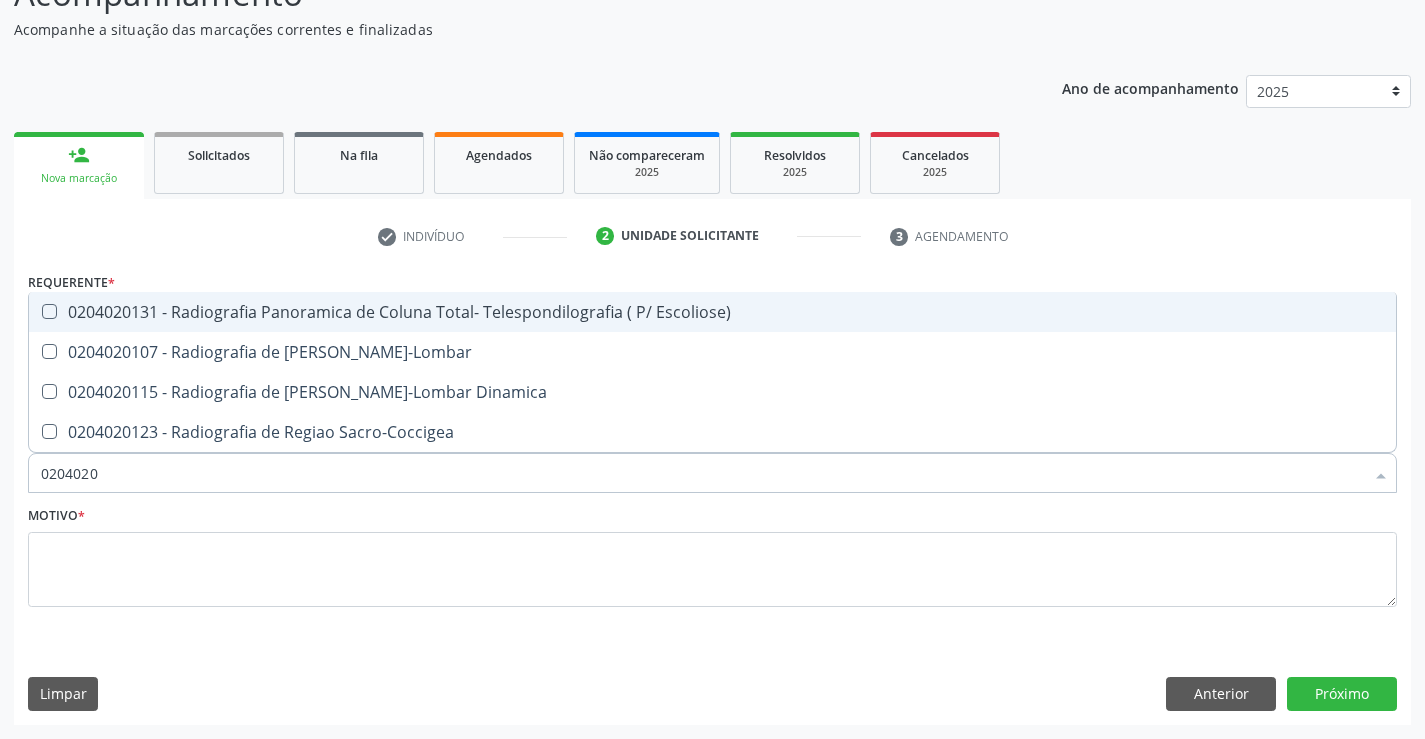 type on "02040201" 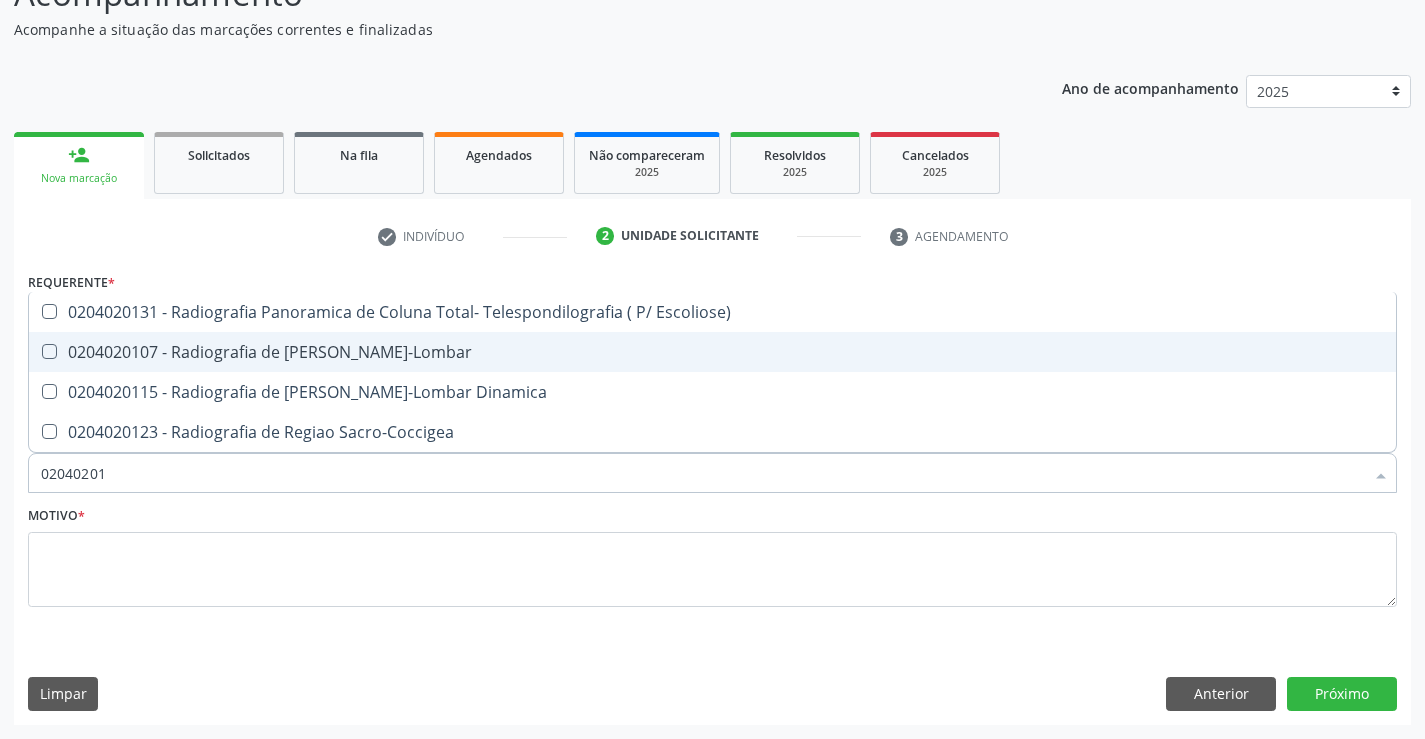 click on "0204020107 - Radiografia de [PERSON_NAME]-Lombar" at bounding box center [712, 352] 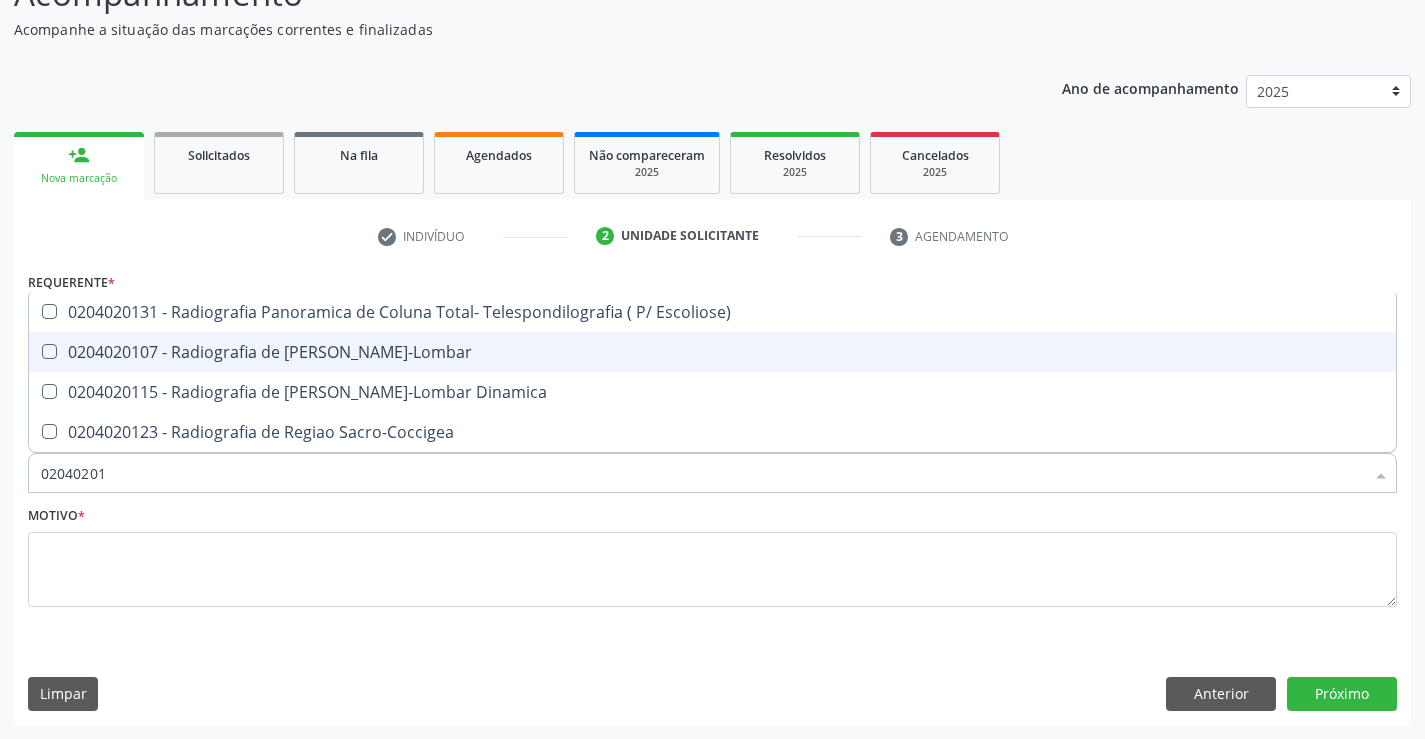 checkbox on "true" 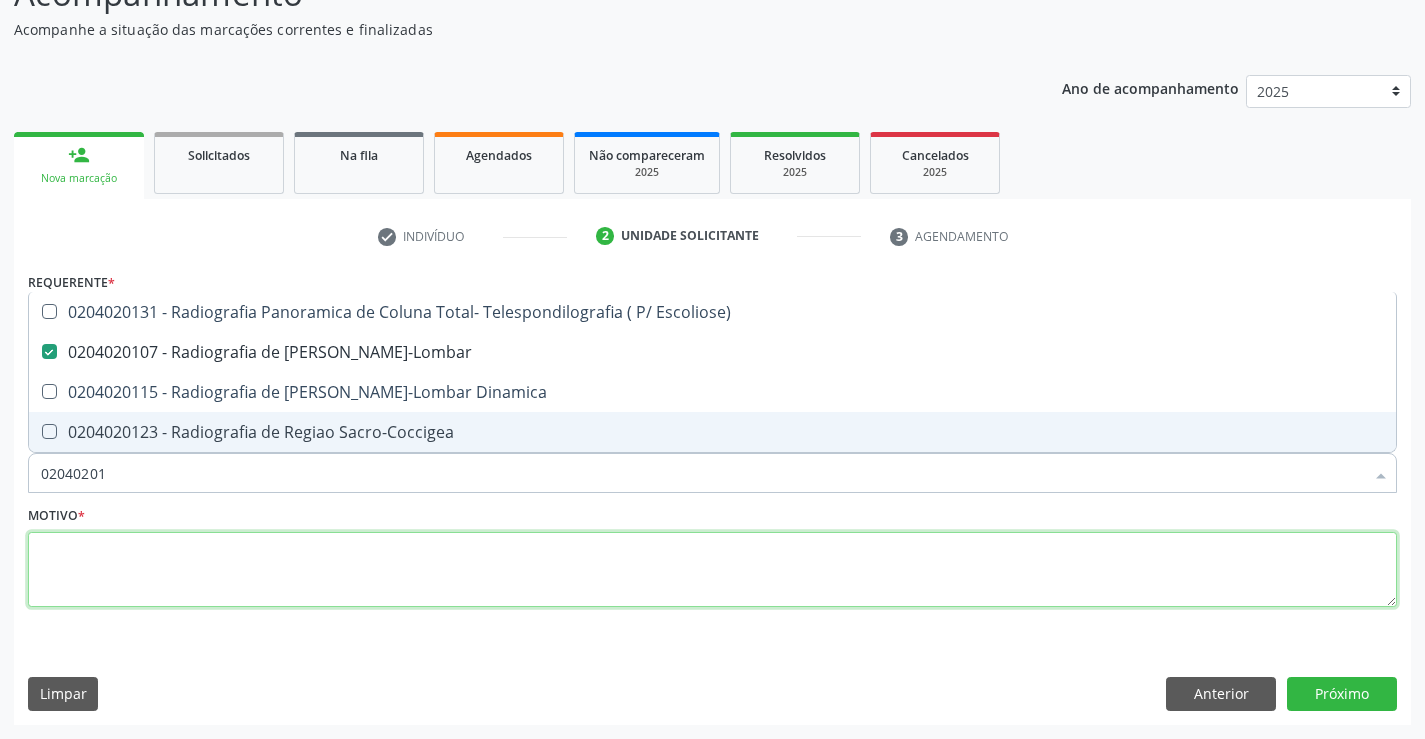 click at bounding box center [712, 570] 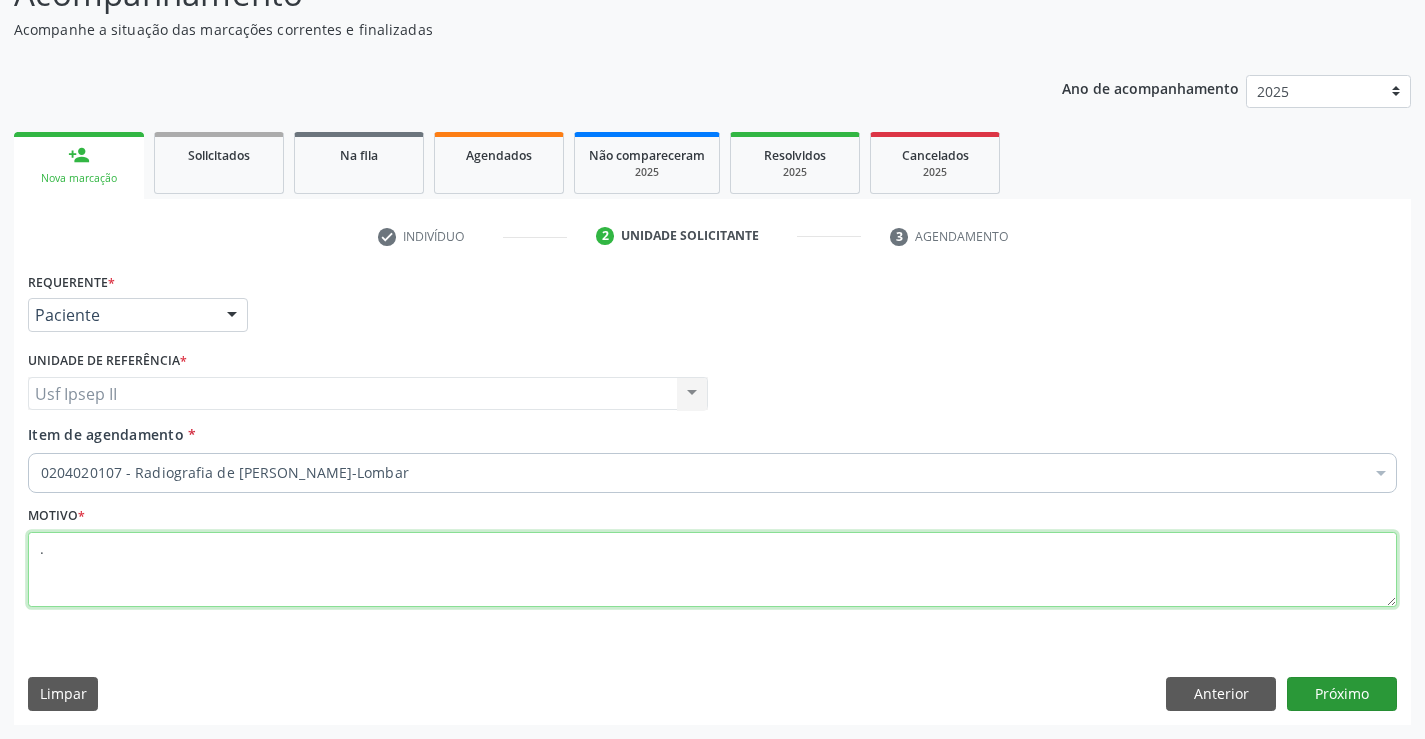 type on "." 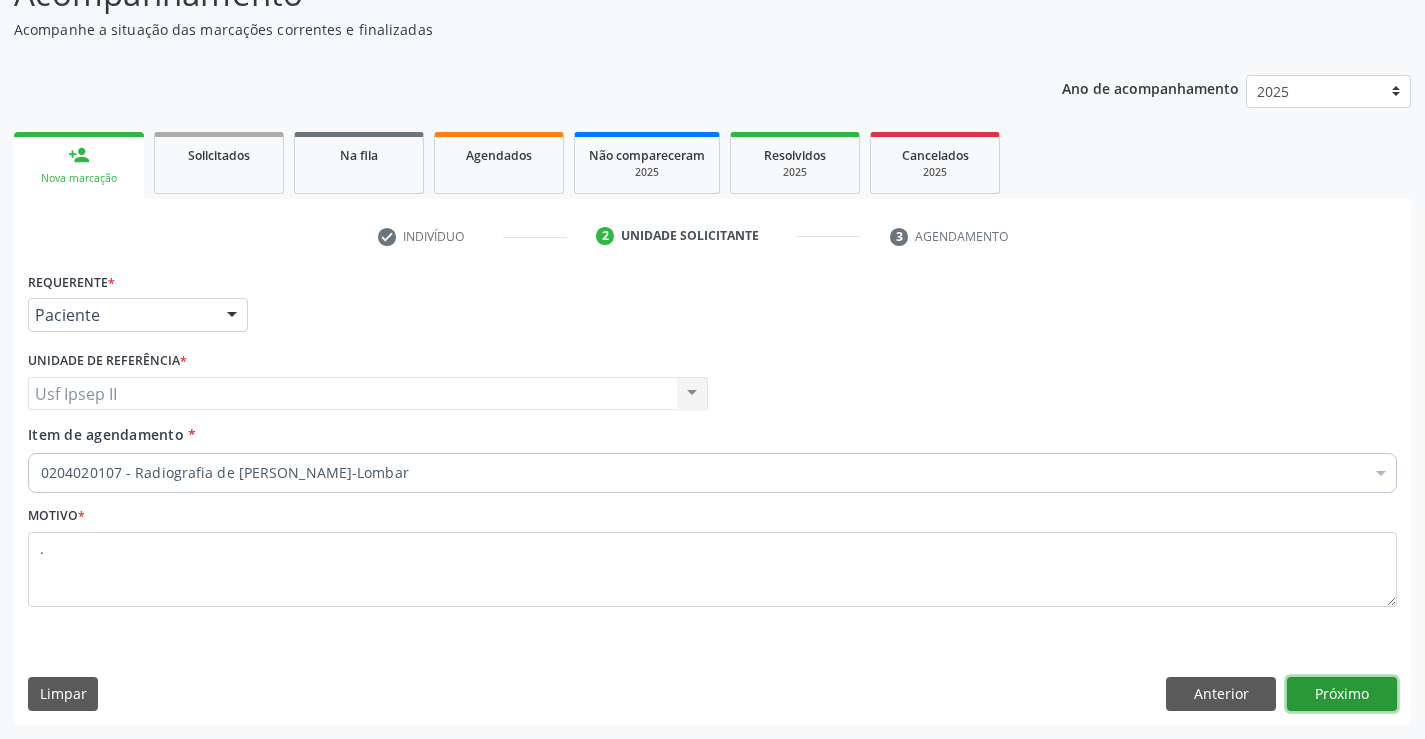 click on "Próximo" at bounding box center [1342, 694] 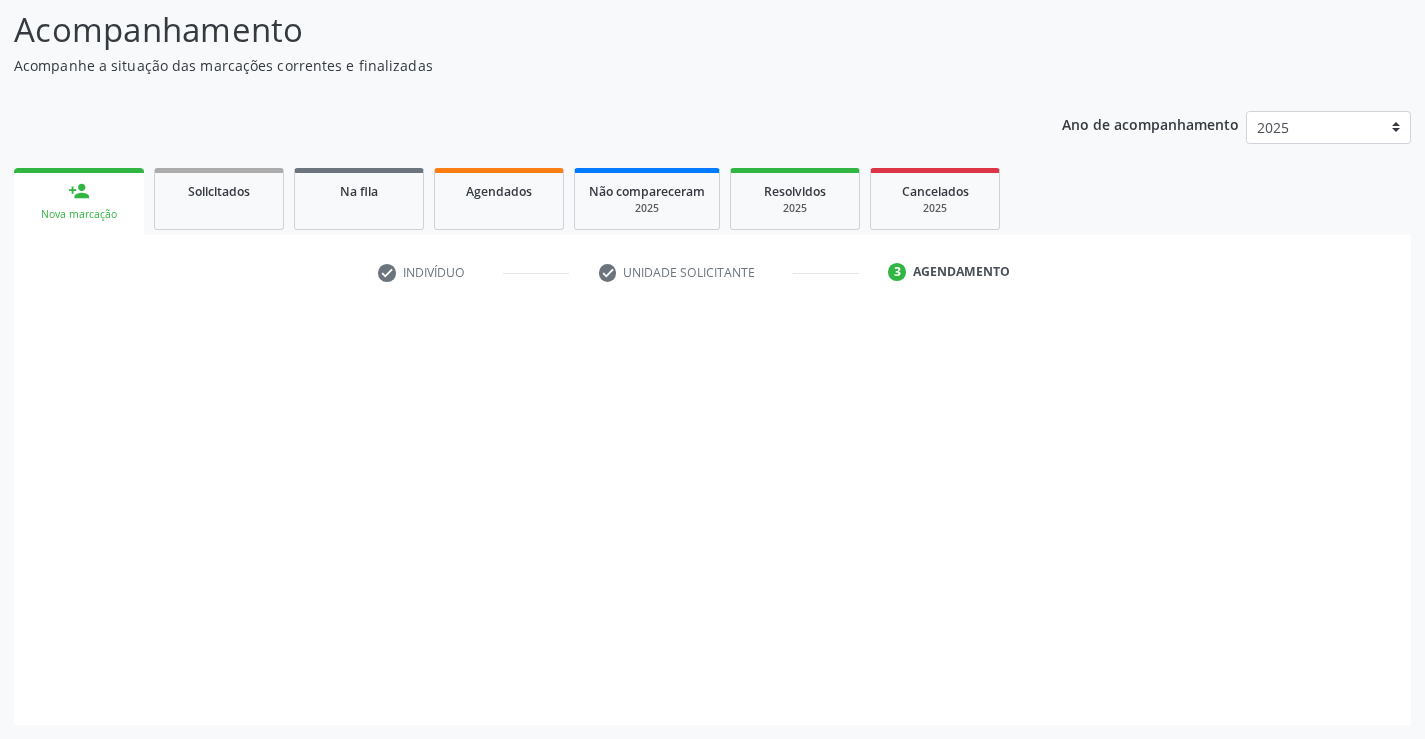 scroll, scrollTop: 131, scrollLeft: 0, axis: vertical 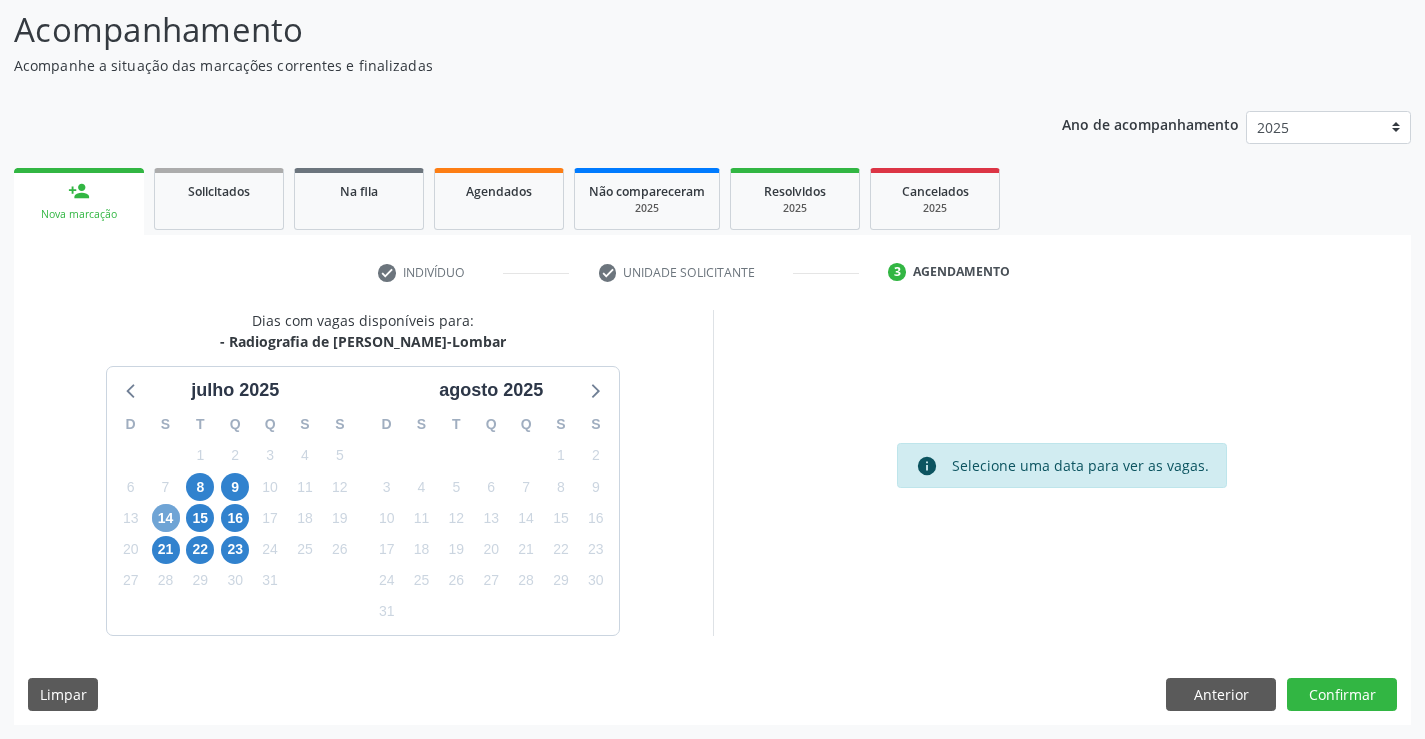 click on "14" at bounding box center (166, 518) 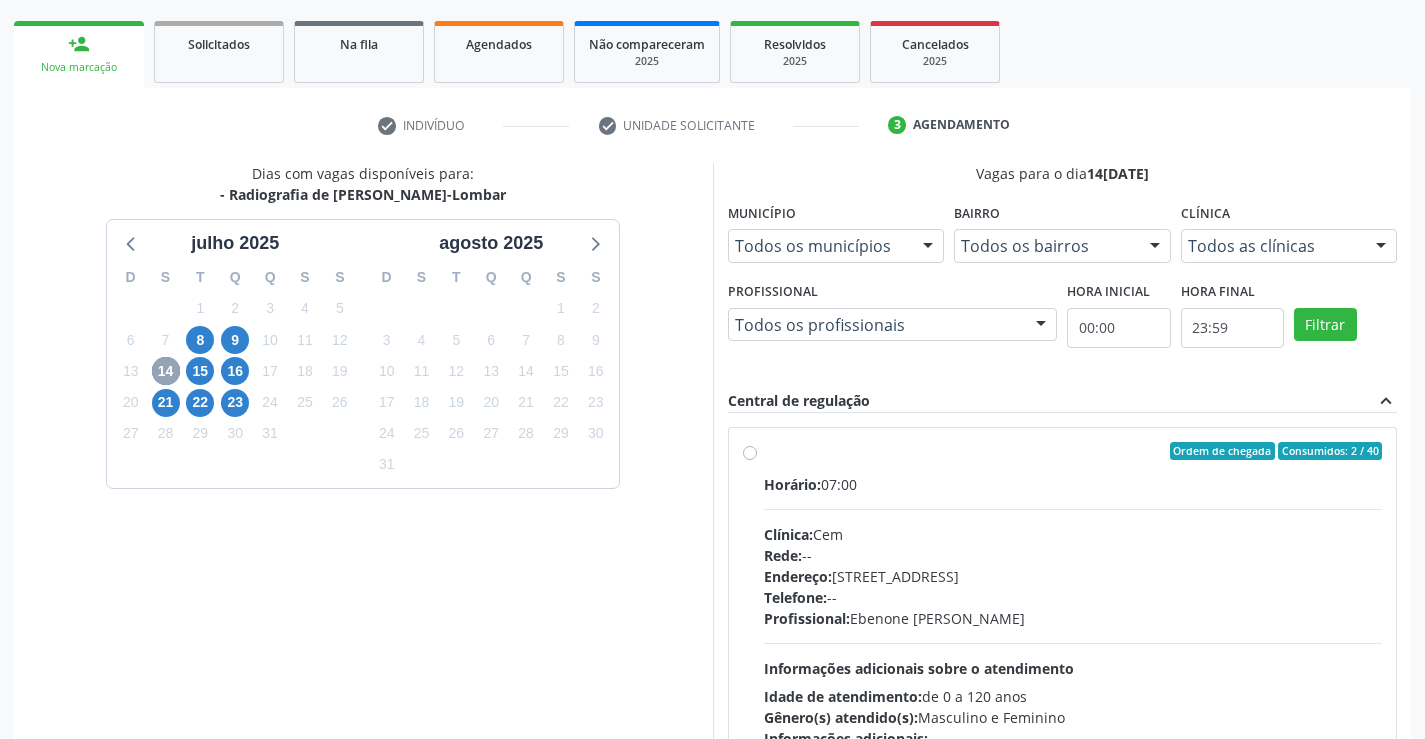 scroll, scrollTop: 331, scrollLeft: 0, axis: vertical 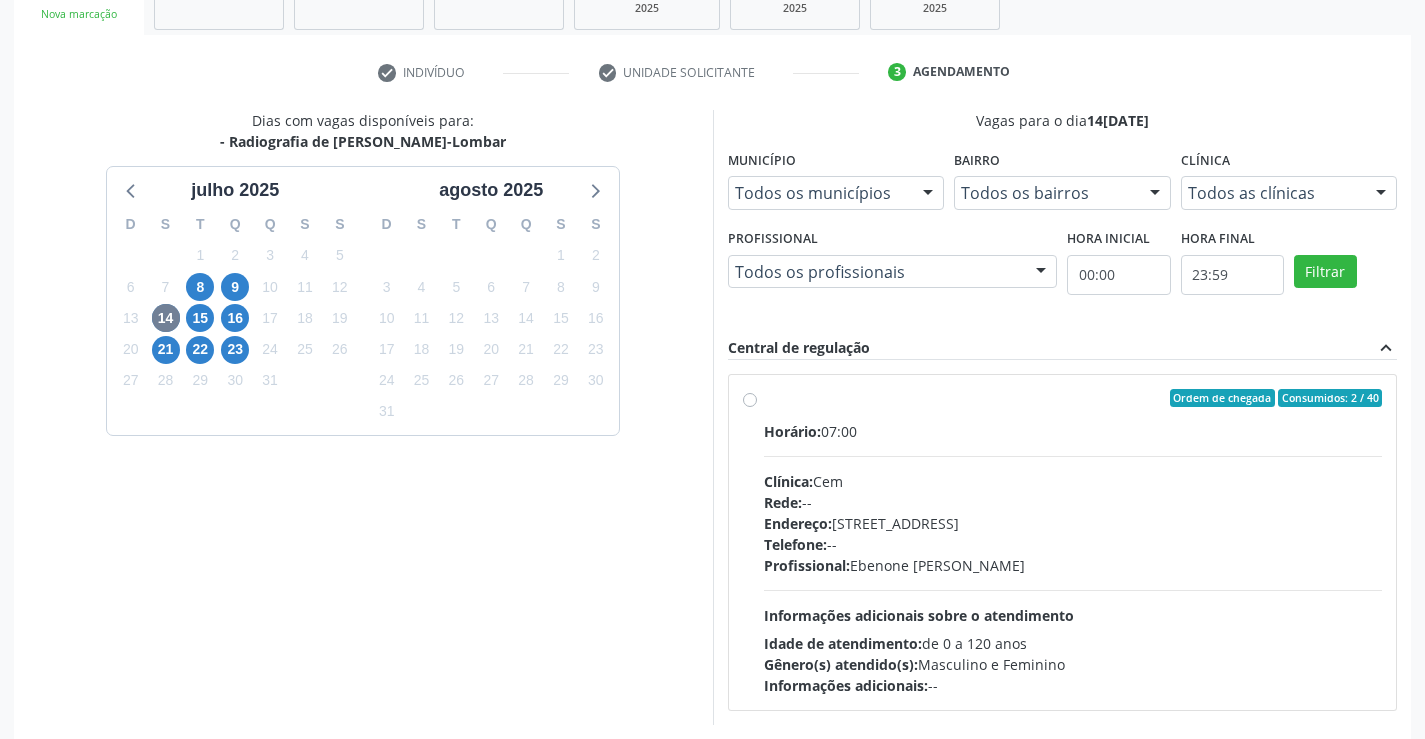 click on "Ordem de chegada
Consumidos: 2 / 40
Horário:   07:00
Clínica:  Cem
Rede:
--
Endereço:   Casa, nº 393, Nossa Senhora da Pen, Serra Talhada - PE
Telefone:   --
Profissional:
Ebenone Antonio da Silva
Informações adicionais sobre o atendimento
Idade de atendimento:
de 0 a 120 anos
Gênero(s) atendido(s):
Masculino e Feminino
Informações adicionais:
--" at bounding box center (1073, 542) 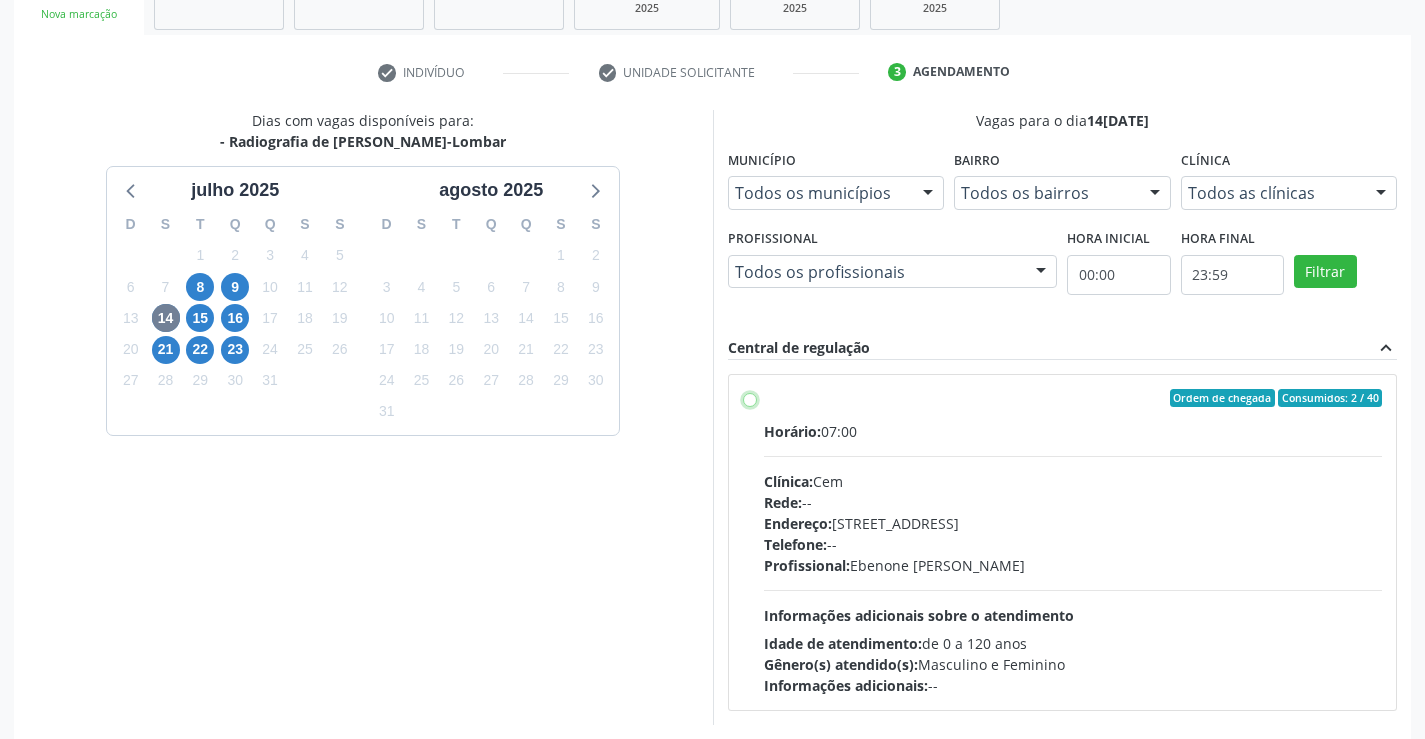 click on "Ordem de chegada
Consumidos: 2 / 40
Horário:   07:00
Clínica:  Cem
Rede:
--
Endereço:   Casa, nº 393, Nossa Senhora da Pen, Serra Talhada - PE
Telefone:   --
Profissional:
Ebenone Antonio da Silva
Informações adicionais sobre o atendimento
Idade de atendimento:
de 0 a 120 anos
Gênero(s) atendido(s):
Masculino e Feminino
Informações adicionais:
--" at bounding box center (750, 398) 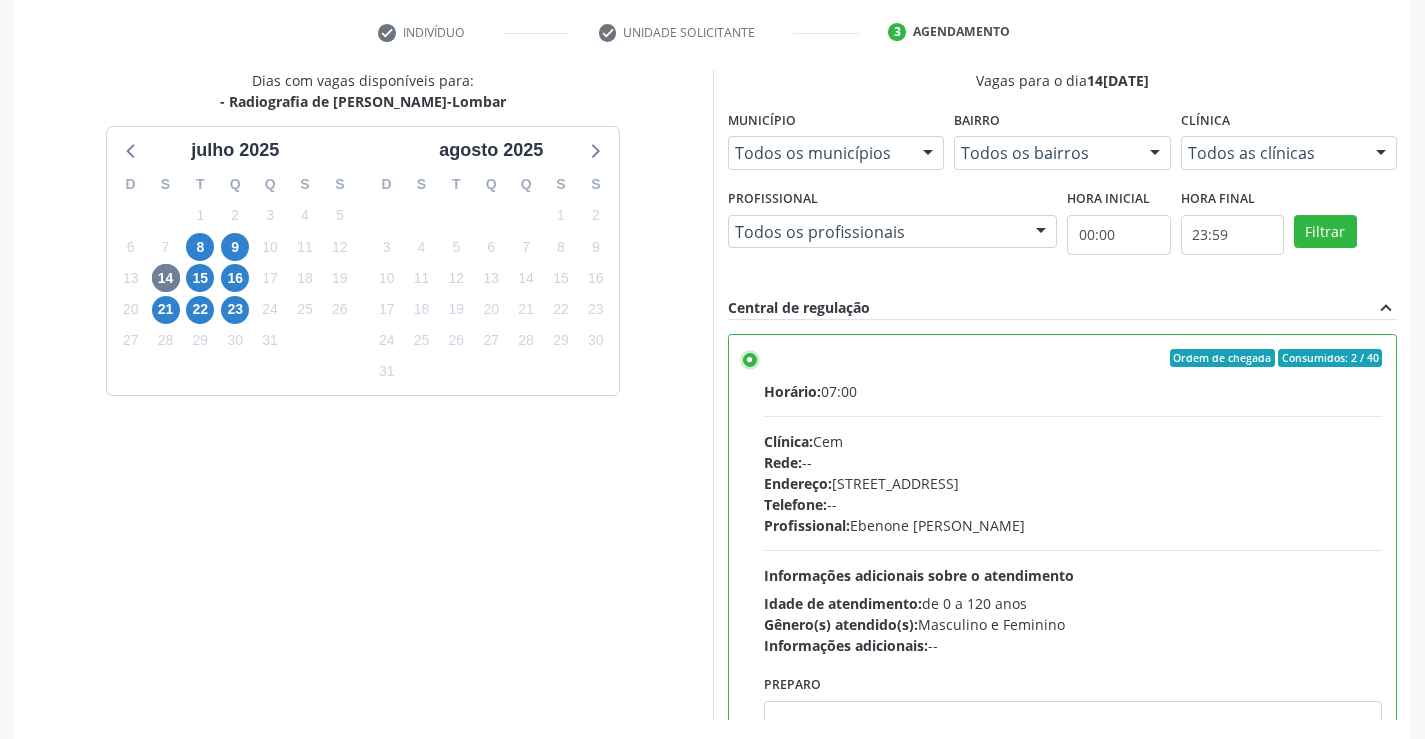 scroll, scrollTop: 456, scrollLeft: 0, axis: vertical 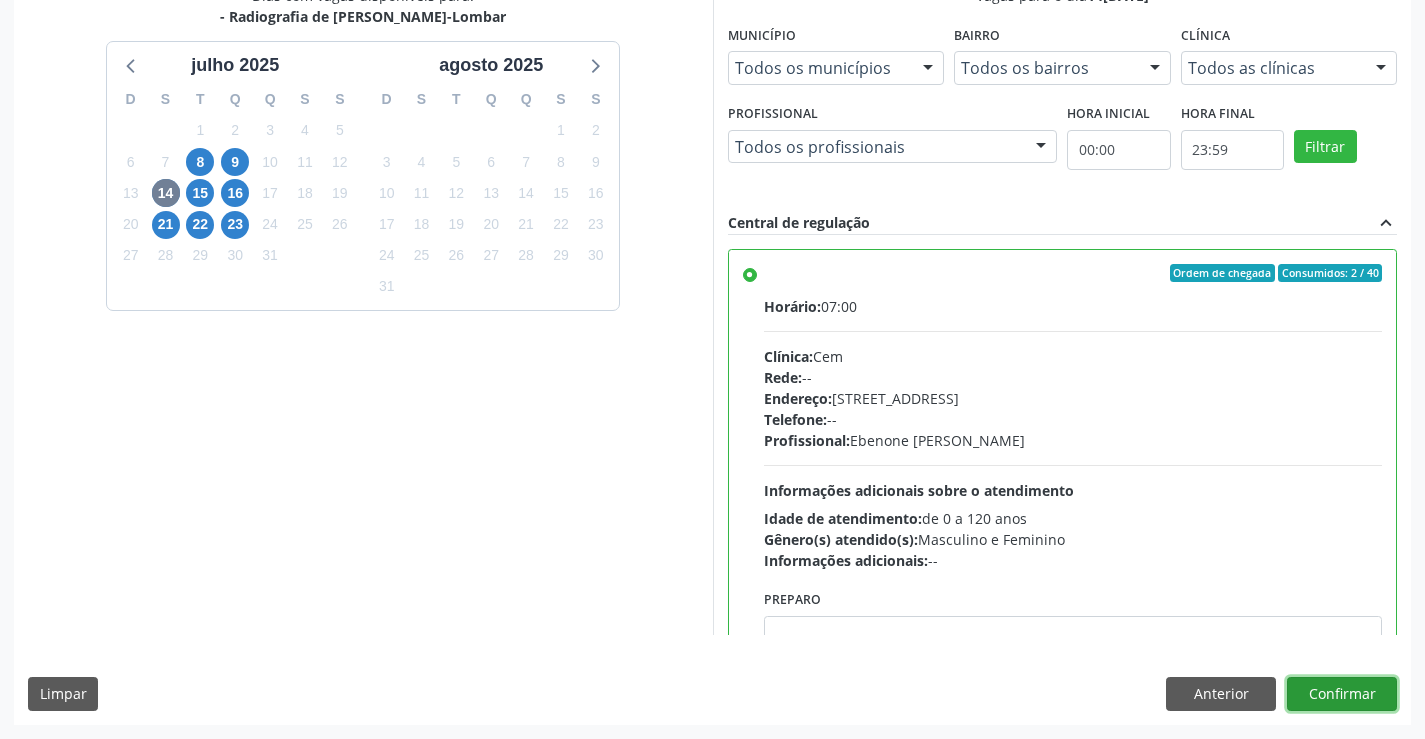 click on "Confirmar" at bounding box center (1342, 694) 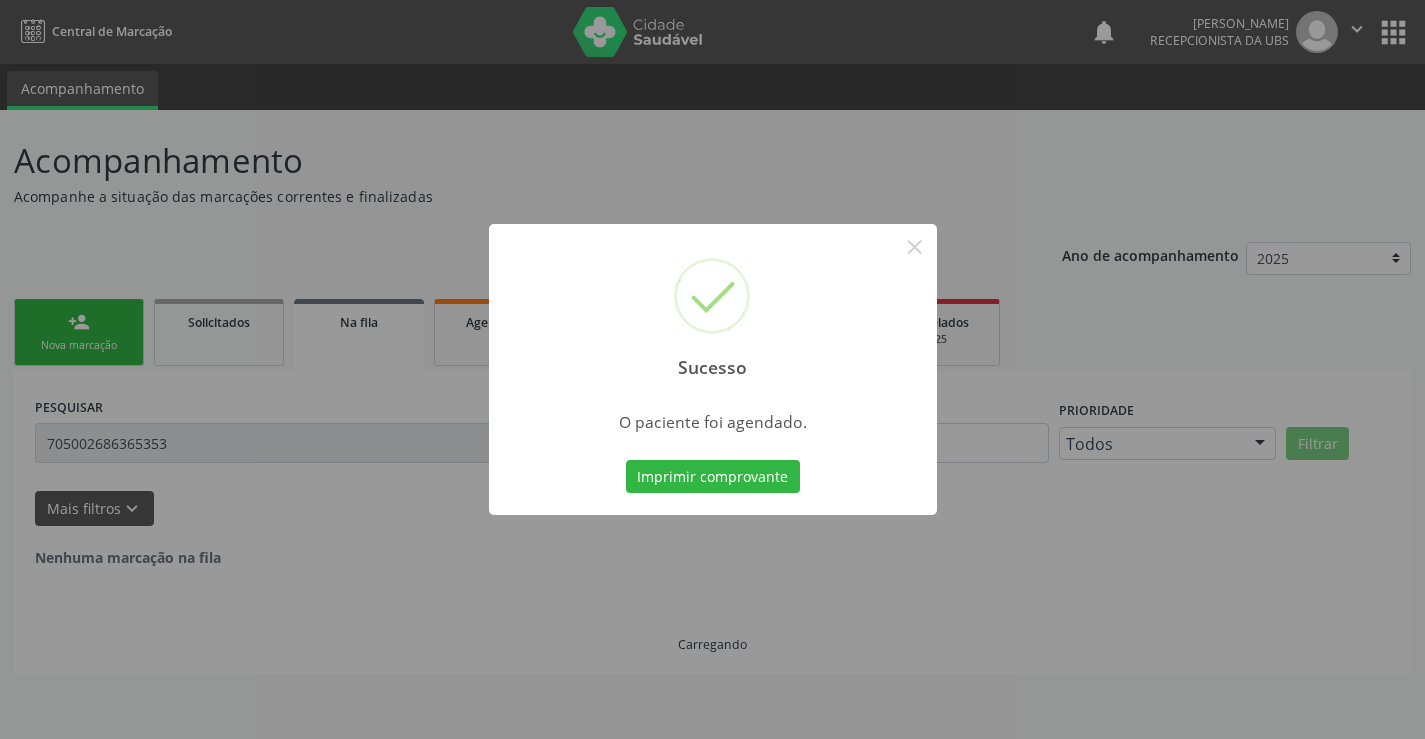 scroll, scrollTop: 0, scrollLeft: 0, axis: both 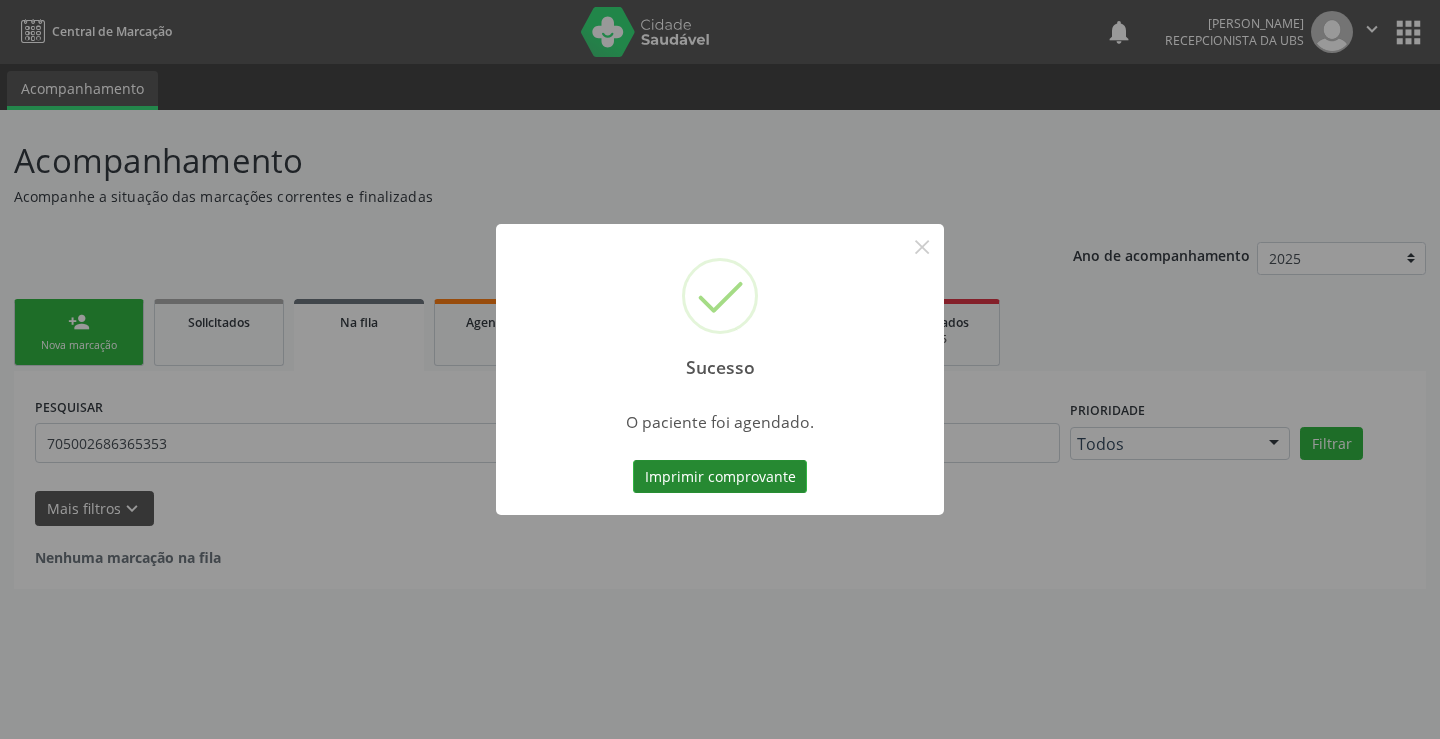 click on "Imprimir comprovante" at bounding box center (720, 477) 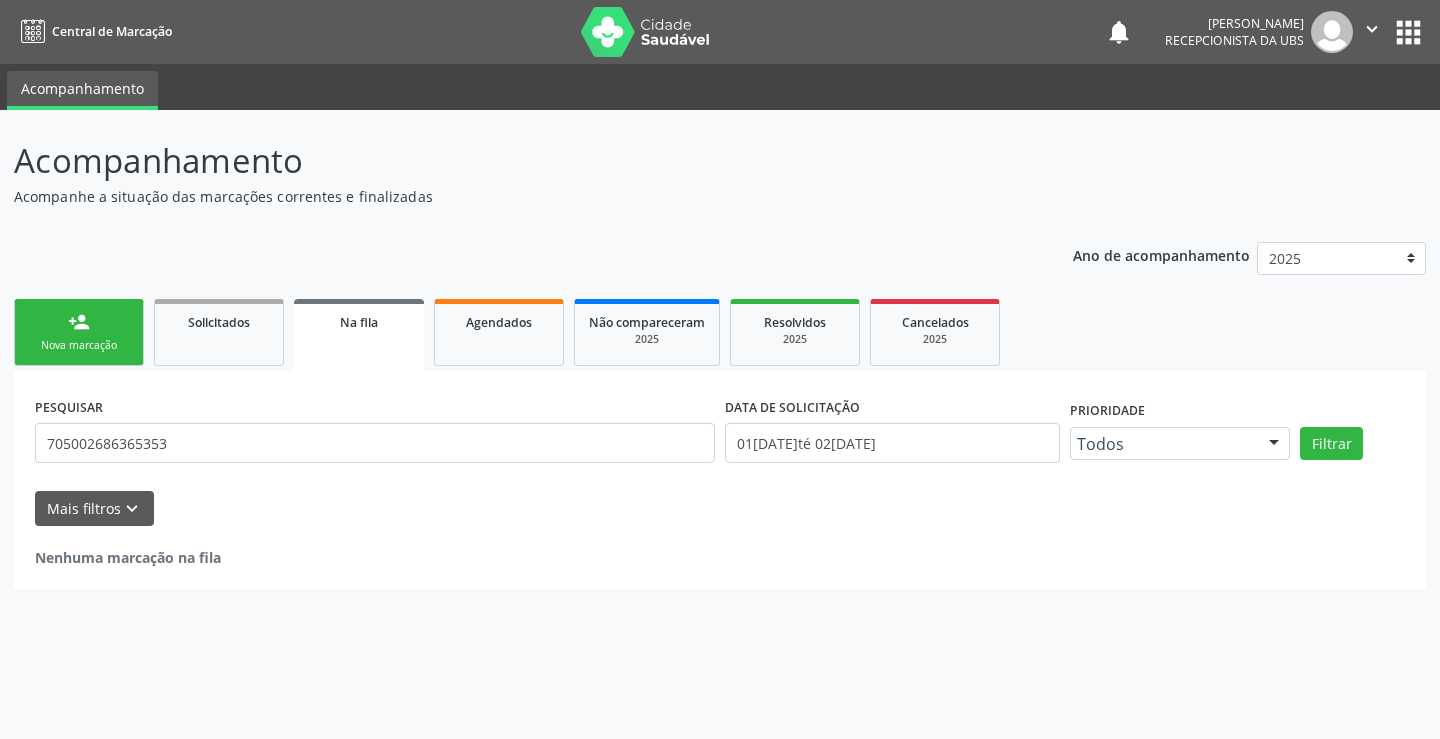 click on "person_add
Nova marcação" at bounding box center (79, 332) 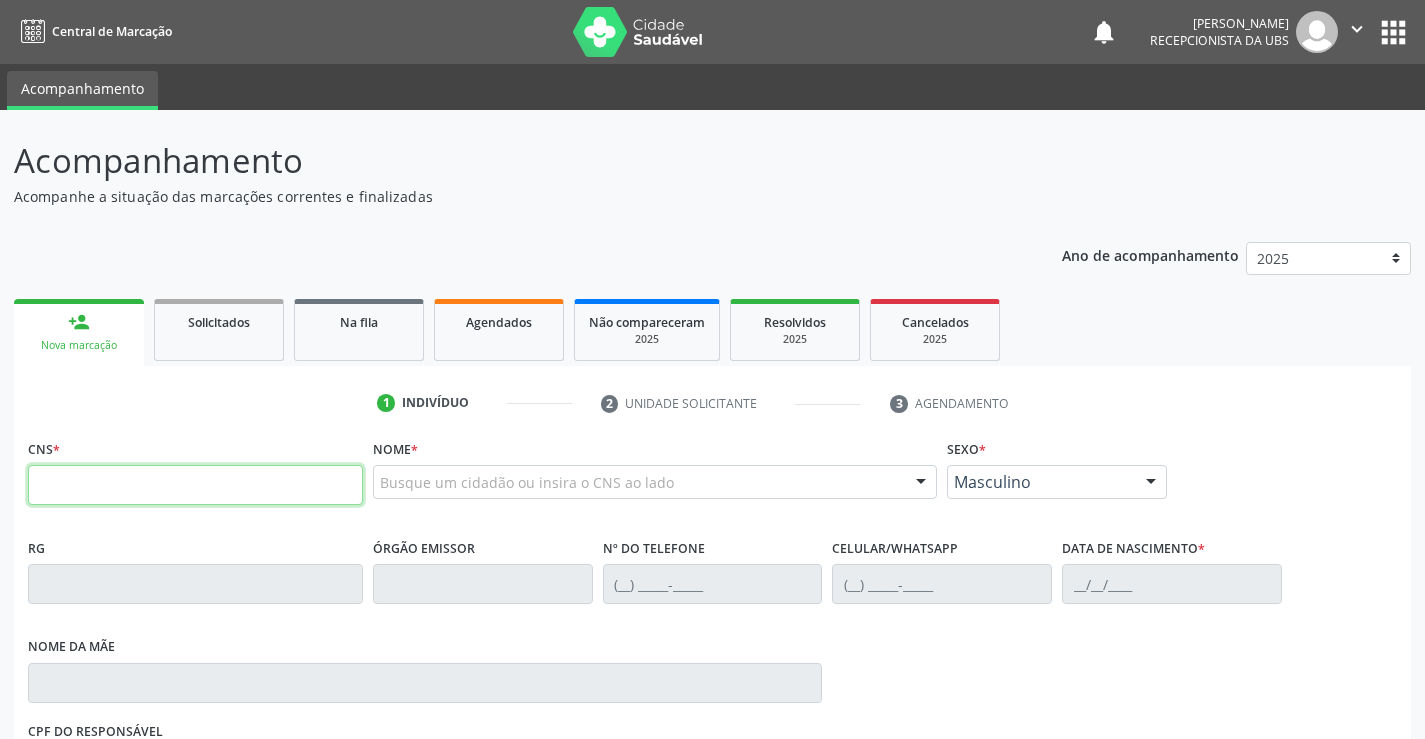 click at bounding box center [195, 485] 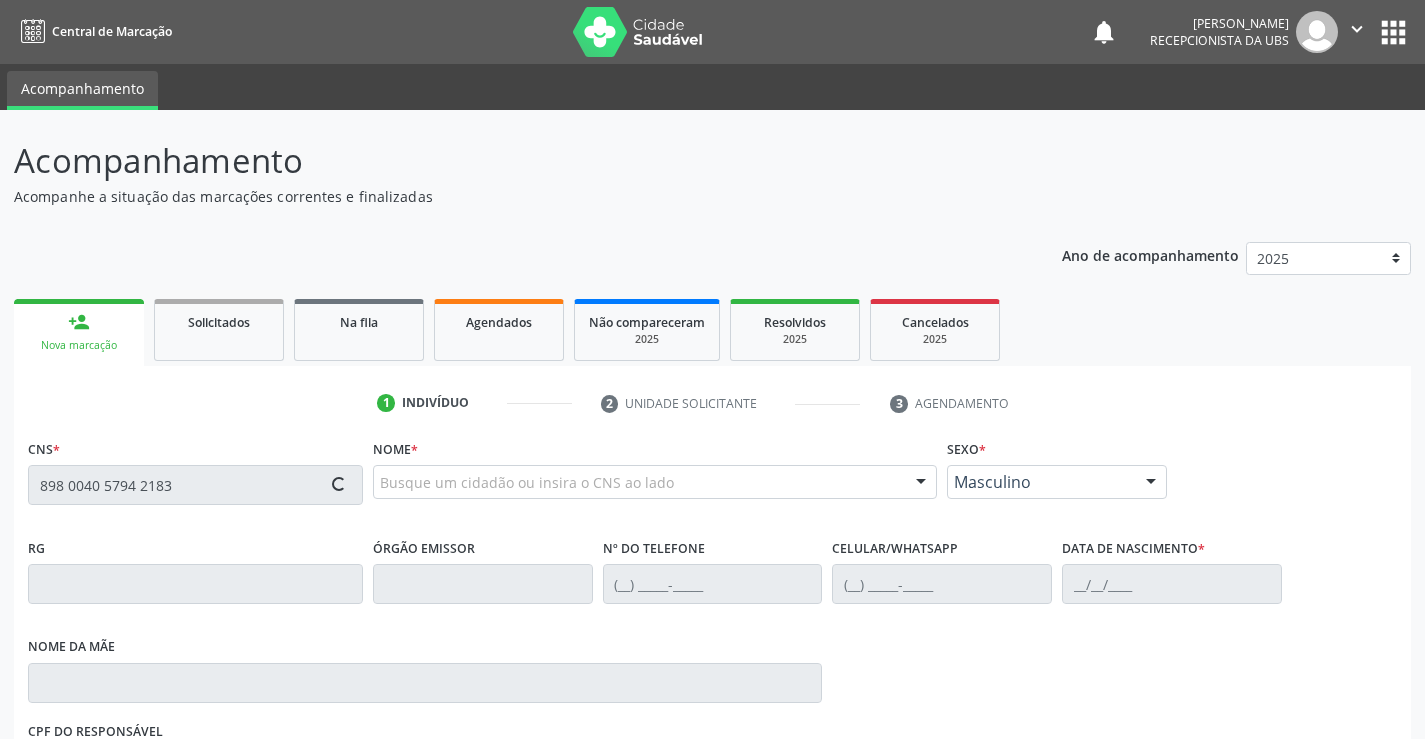 type on "898 0040 5794 2183" 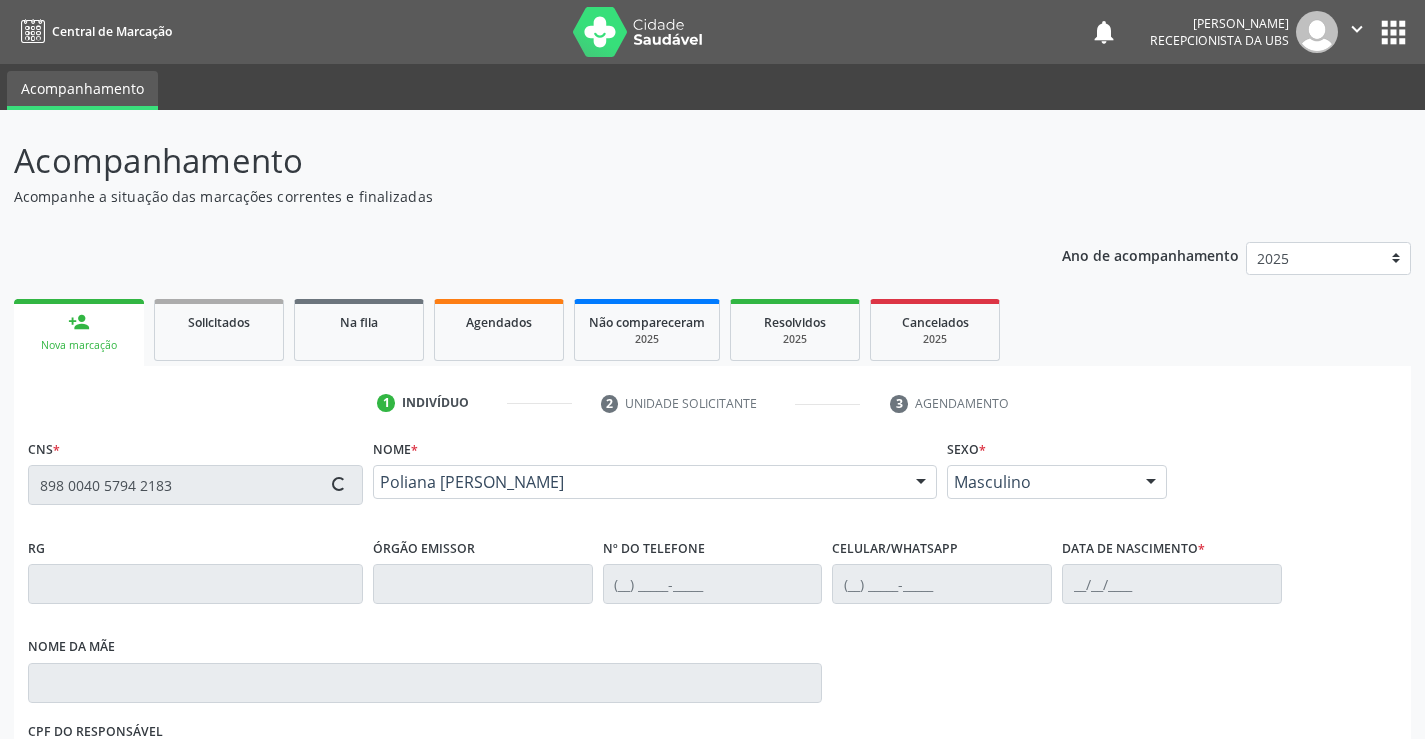 type on "(87) 99999-9999" 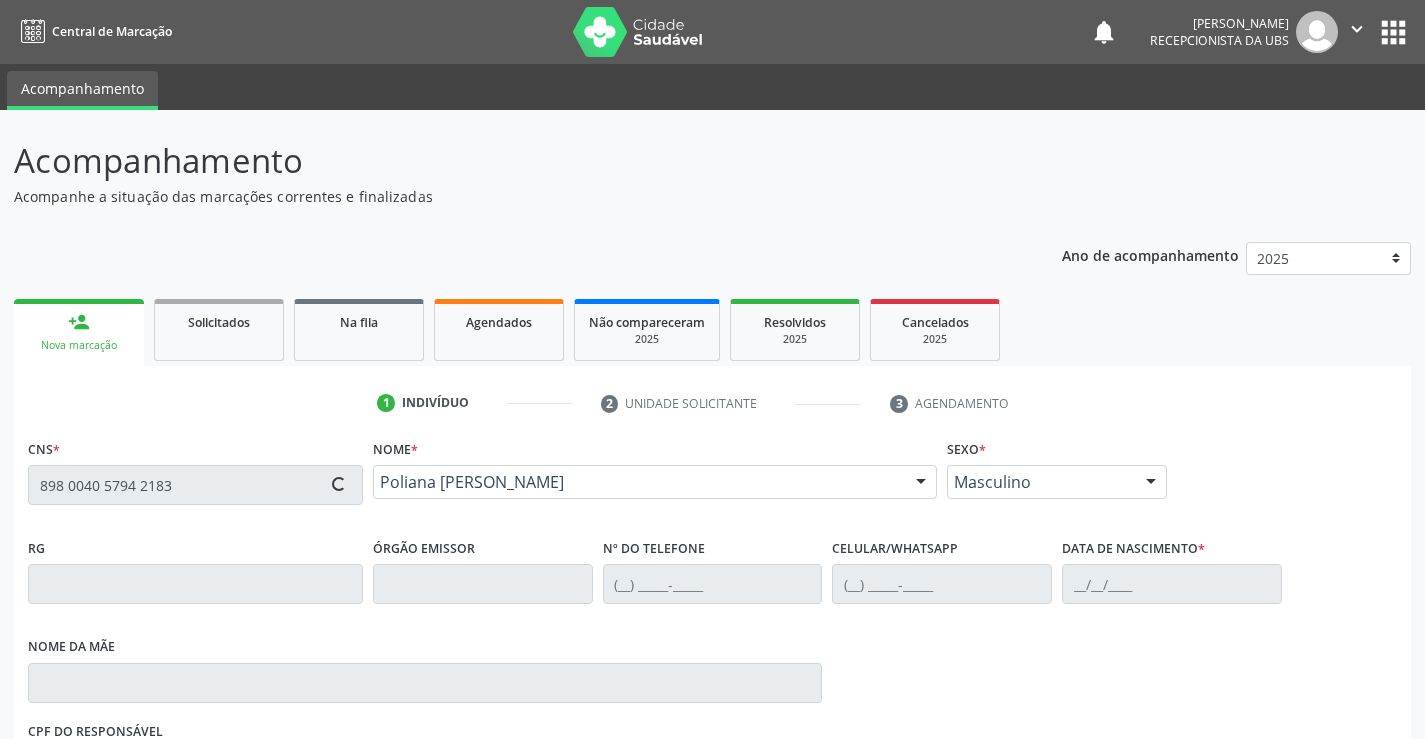 type on "19/06/1986" 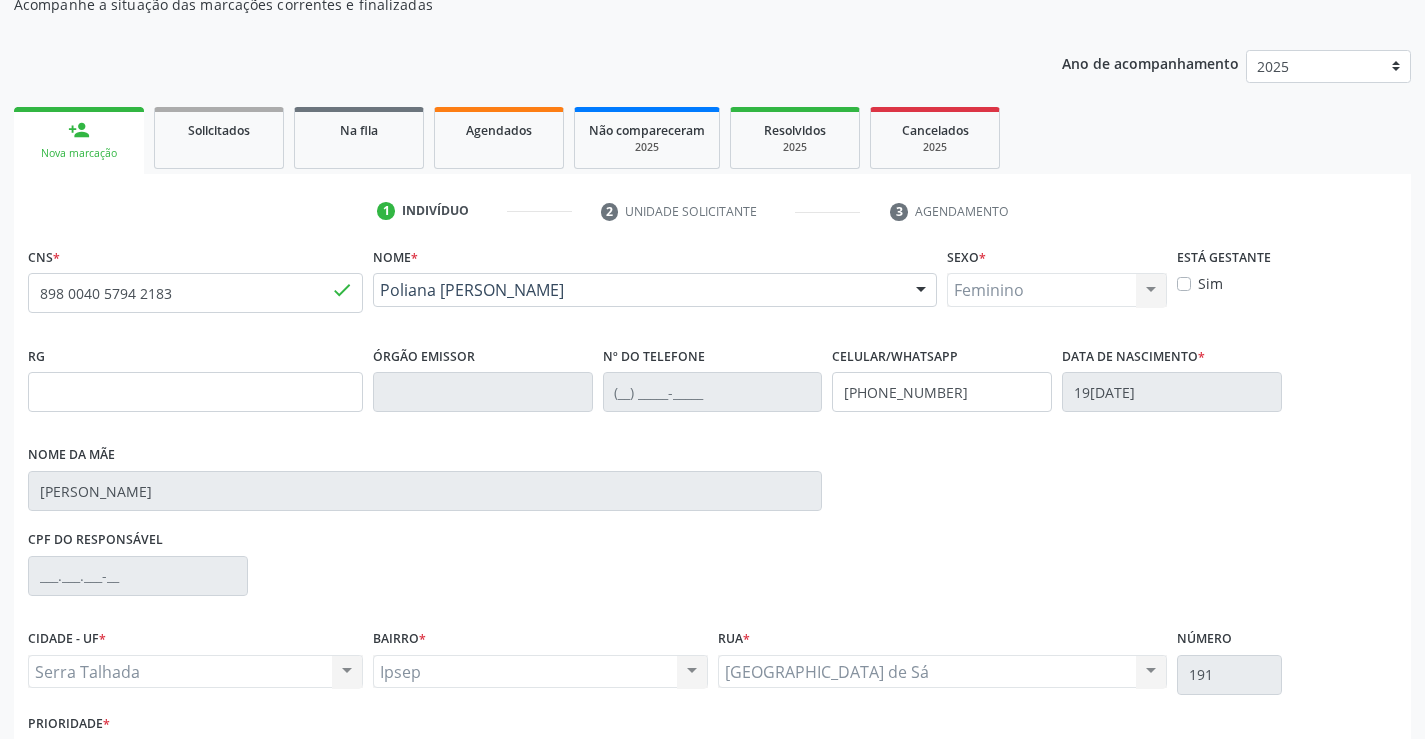 scroll, scrollTop: 200, scrollLeft: 0, axis: vertical 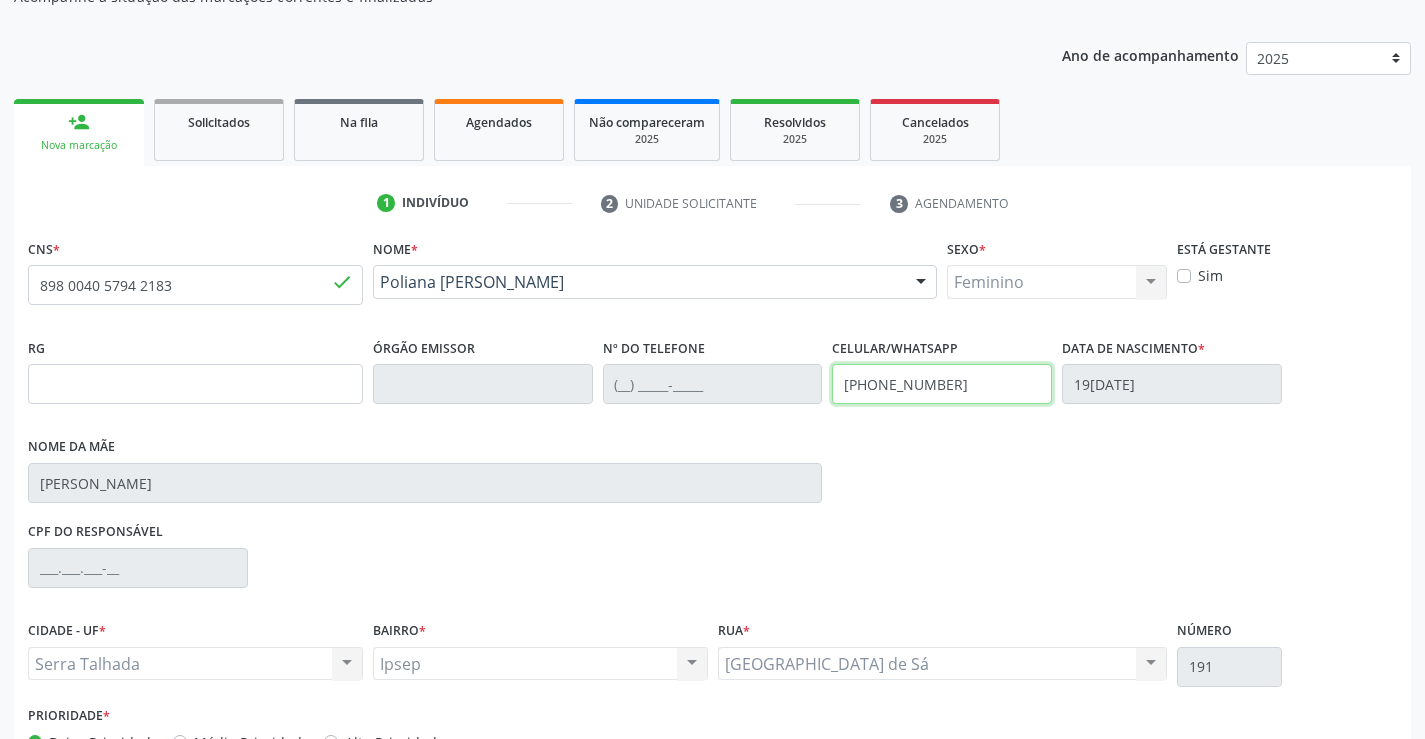 click on "(87) 99999-9999" at bounding box center [942, 384] 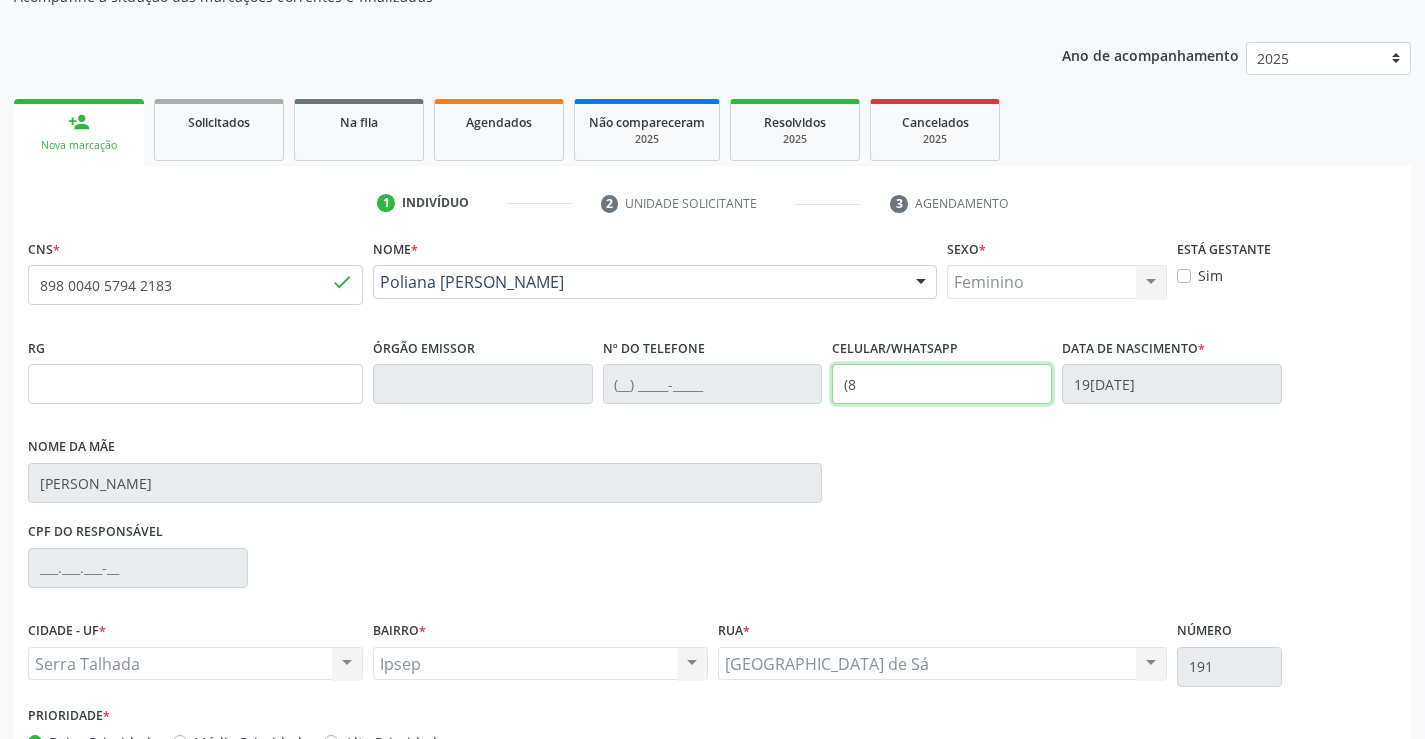 type on "(" 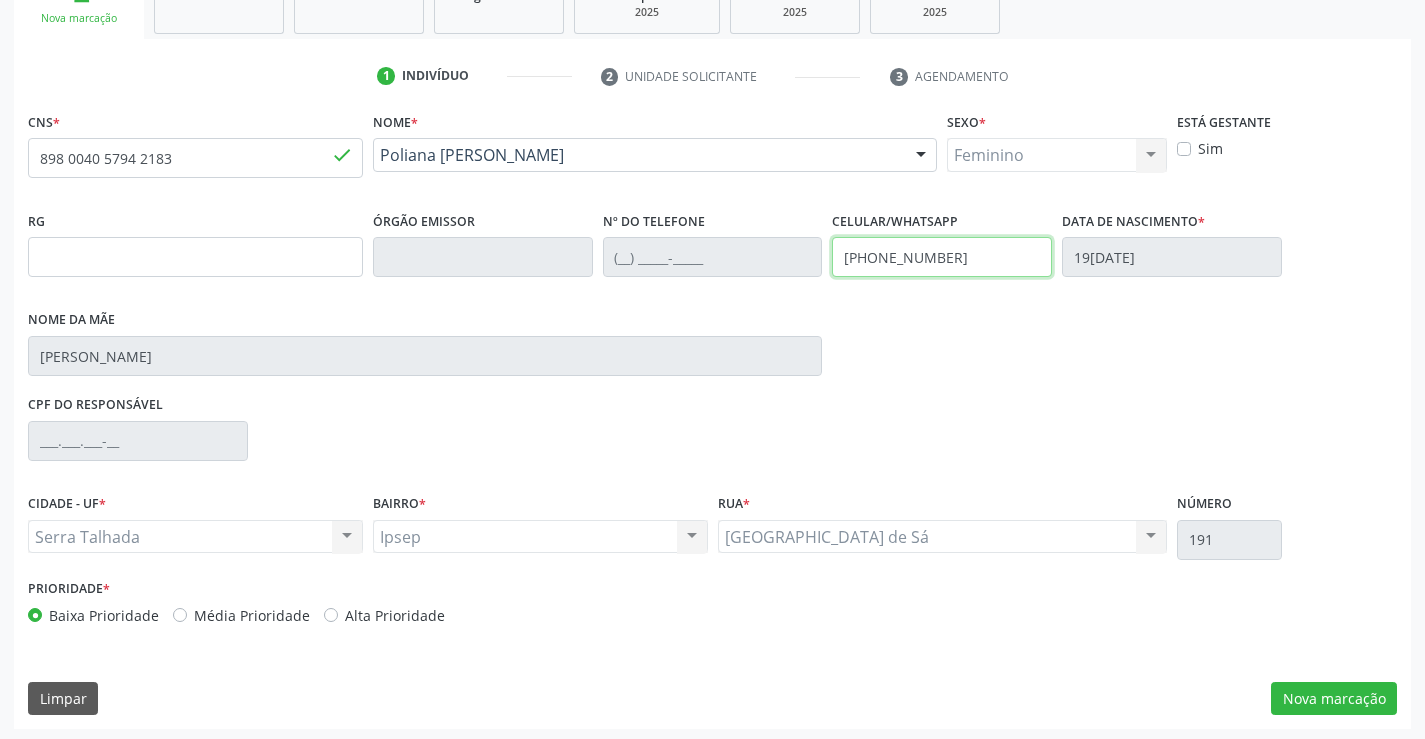 scroll, scrollTop: 331, scrollLeft: 0, axis: vertical 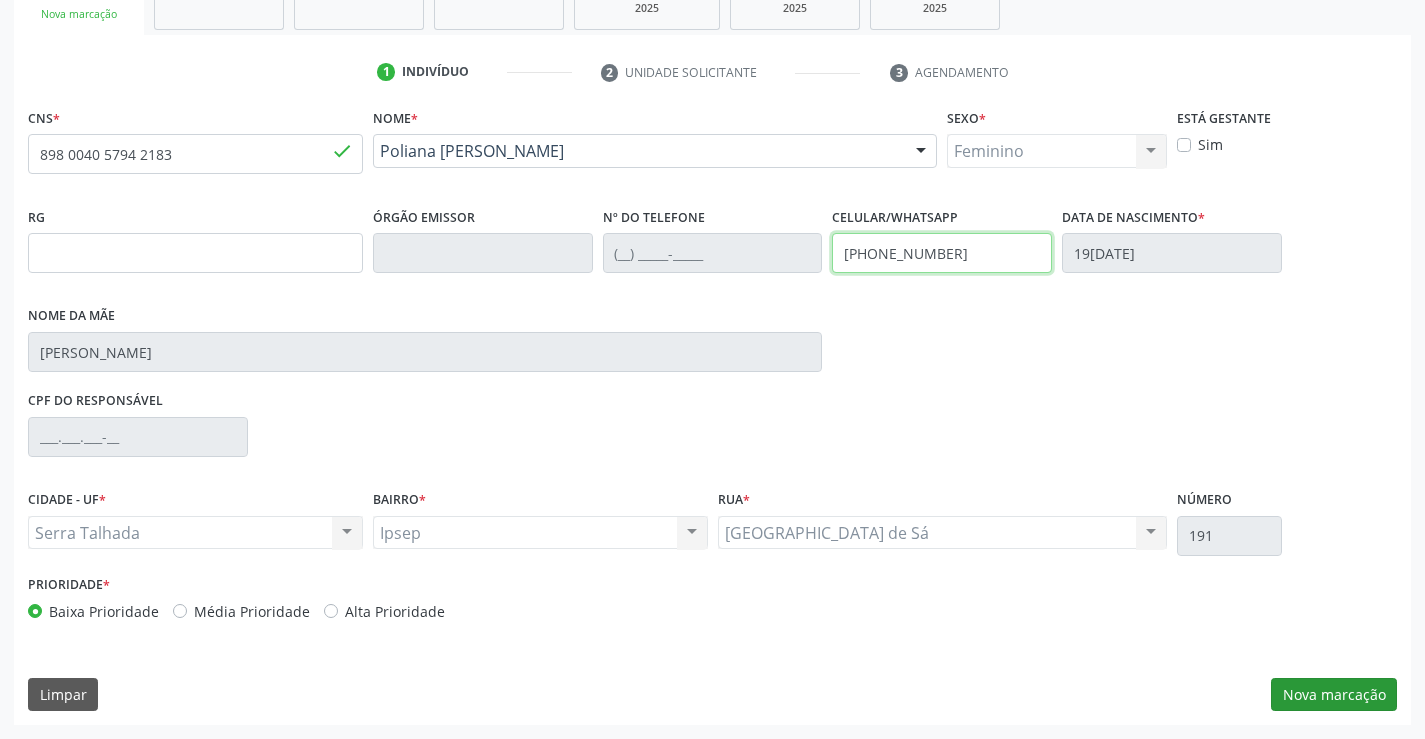 type on "(87) 99994-1426" 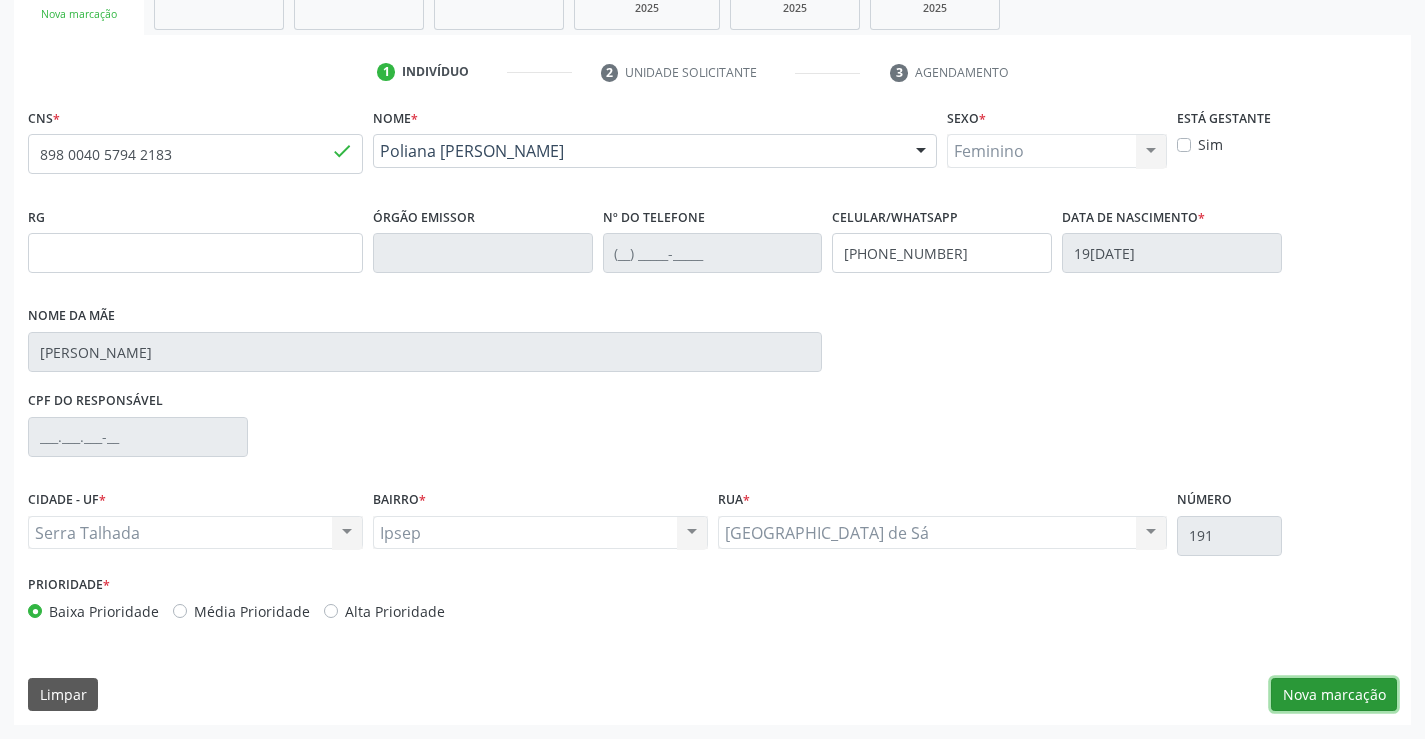 click on "Nova marcação" at bounding box center [1334, 695] 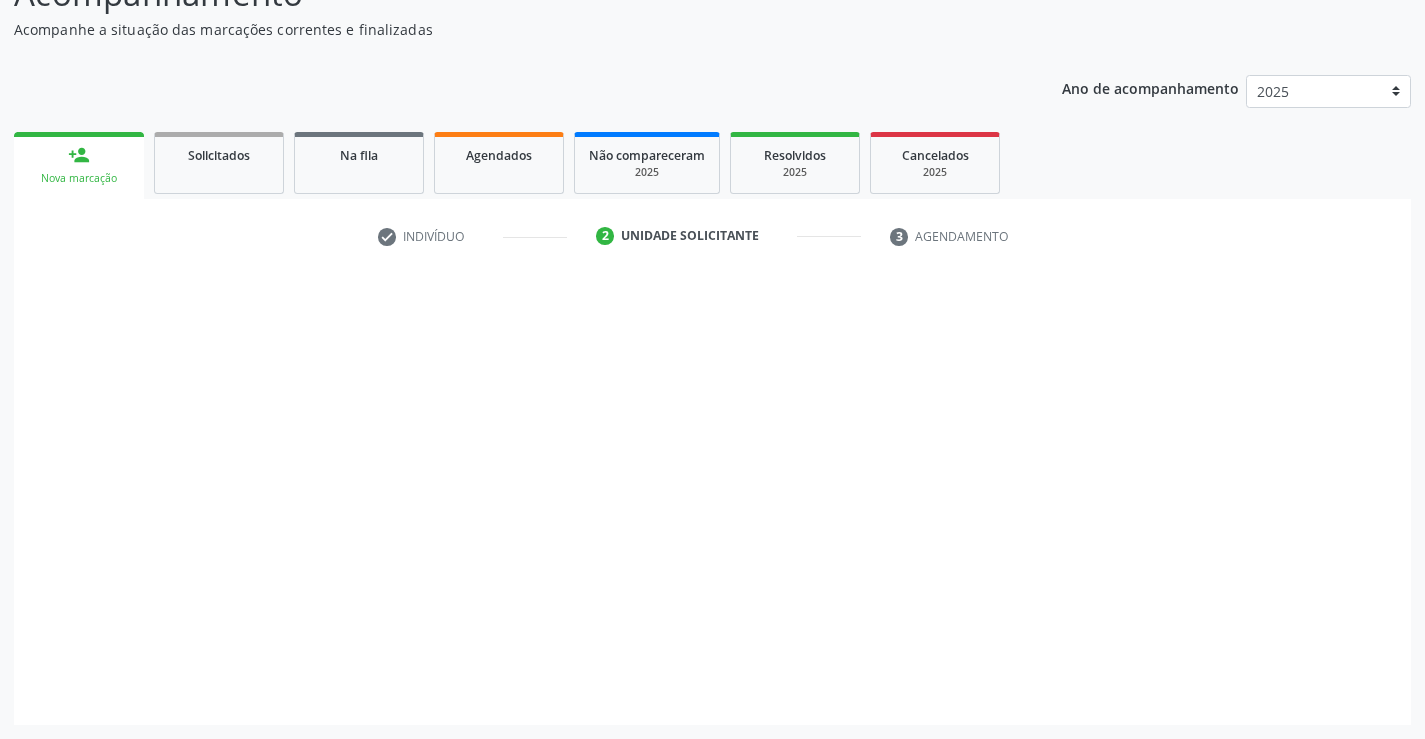 scroll, scrollTop: 167, scrollLeft: 0, axis: vertical 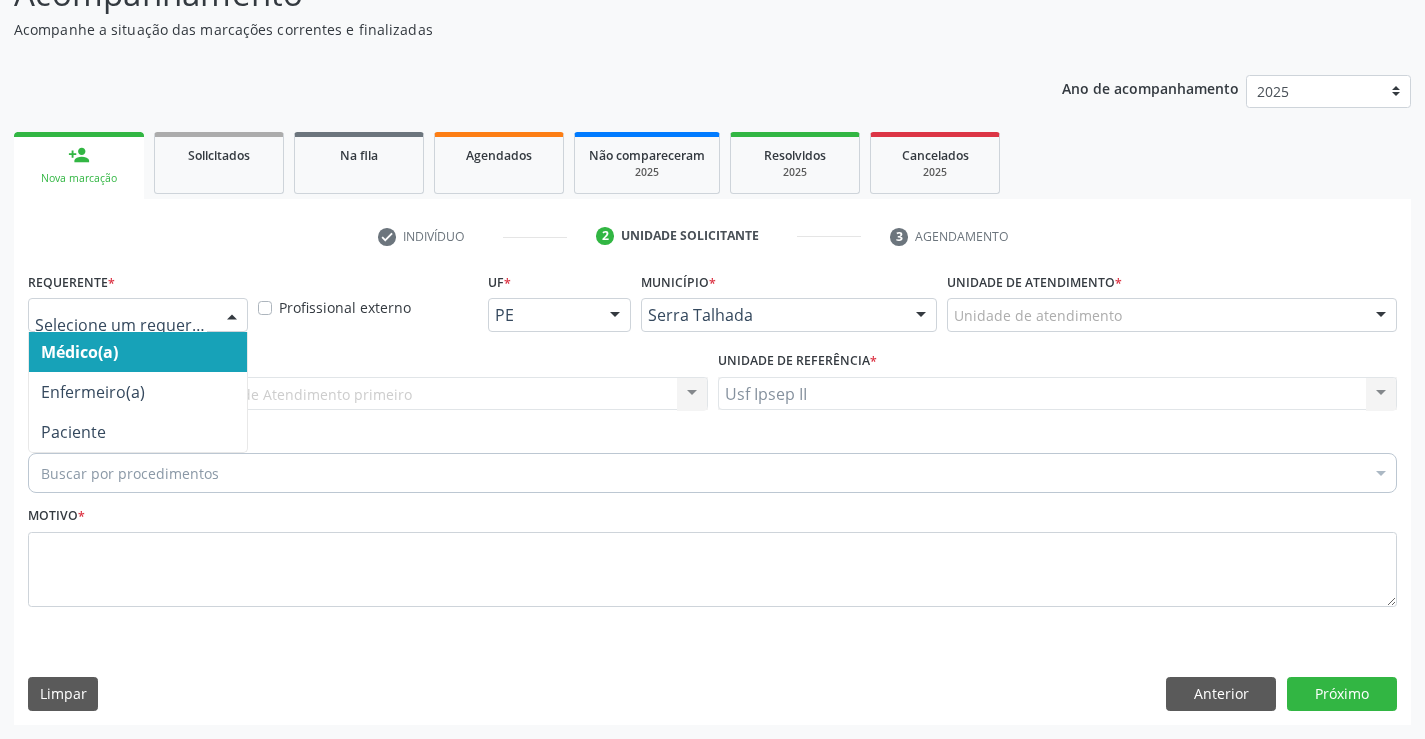 click at bounding box center [232, 316] 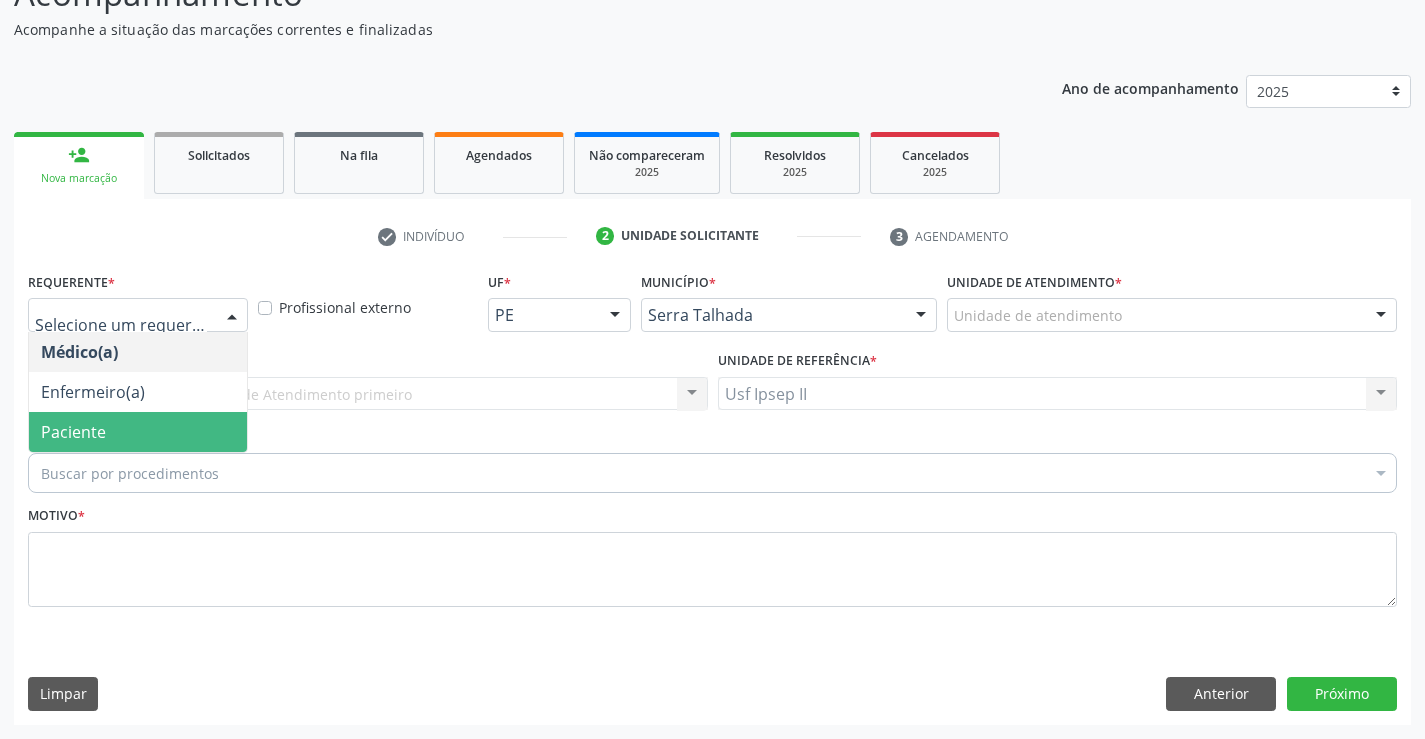 click on "Paciente" at bounding box center [138, 432] 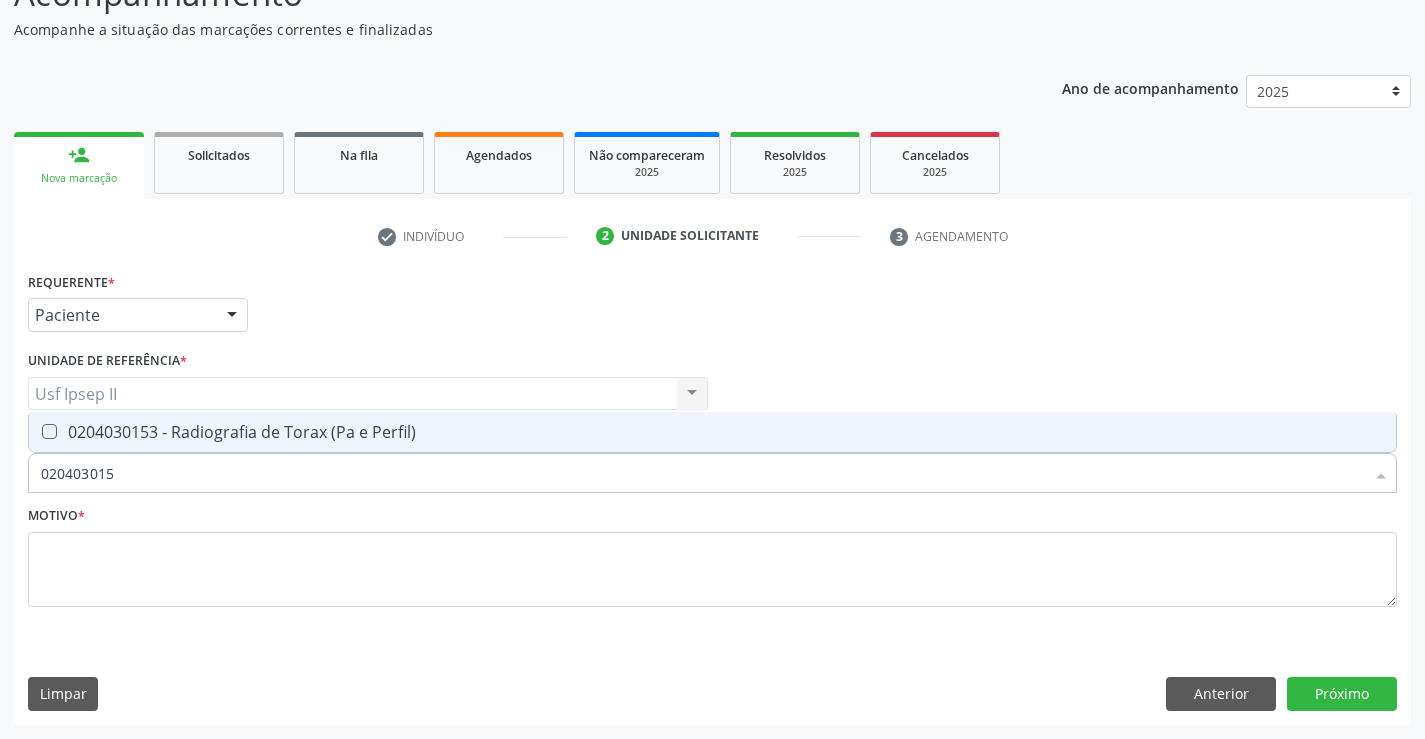 type on "0204030153" 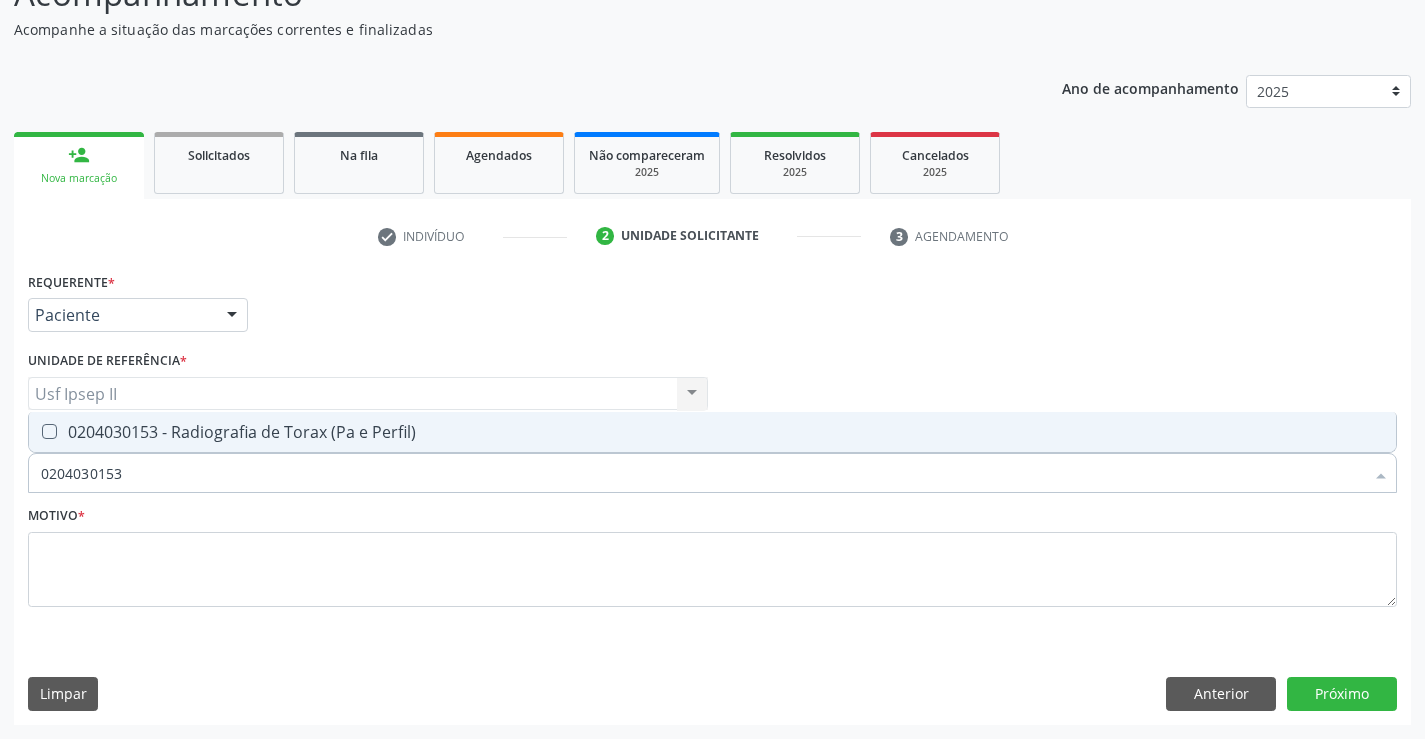click on "0204030153 - Radiografia de Torax (Pa e Perfil)" at bounding box center (712, 432) 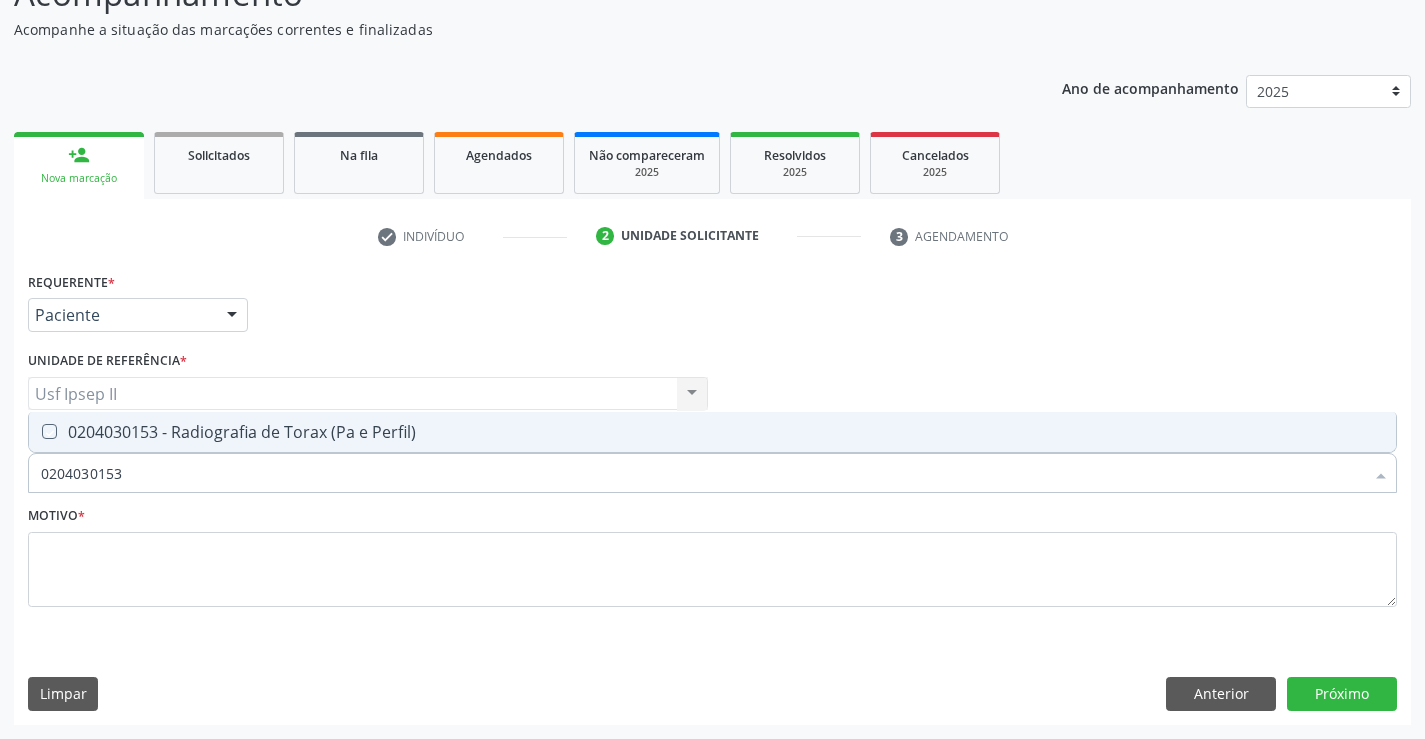 checkbox on "true" 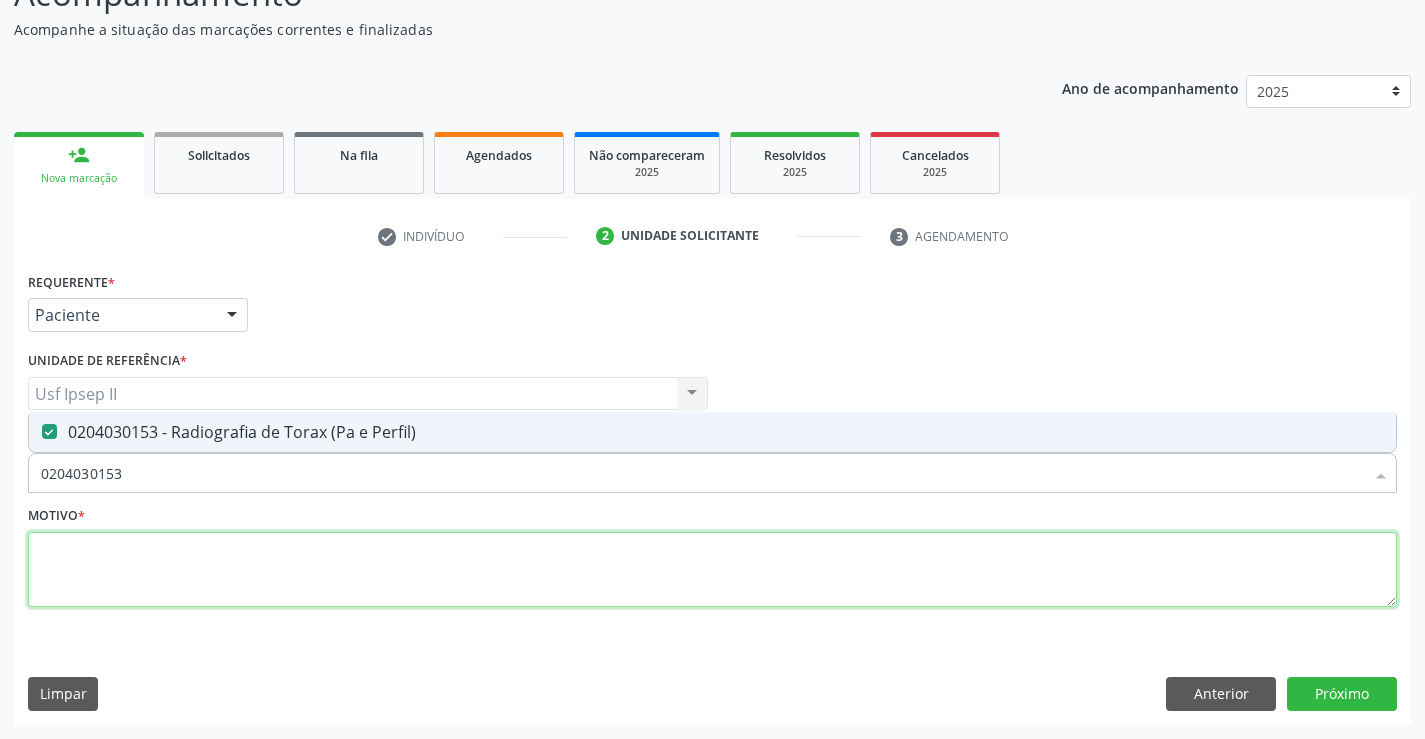 click at bounding box center (712, 570) 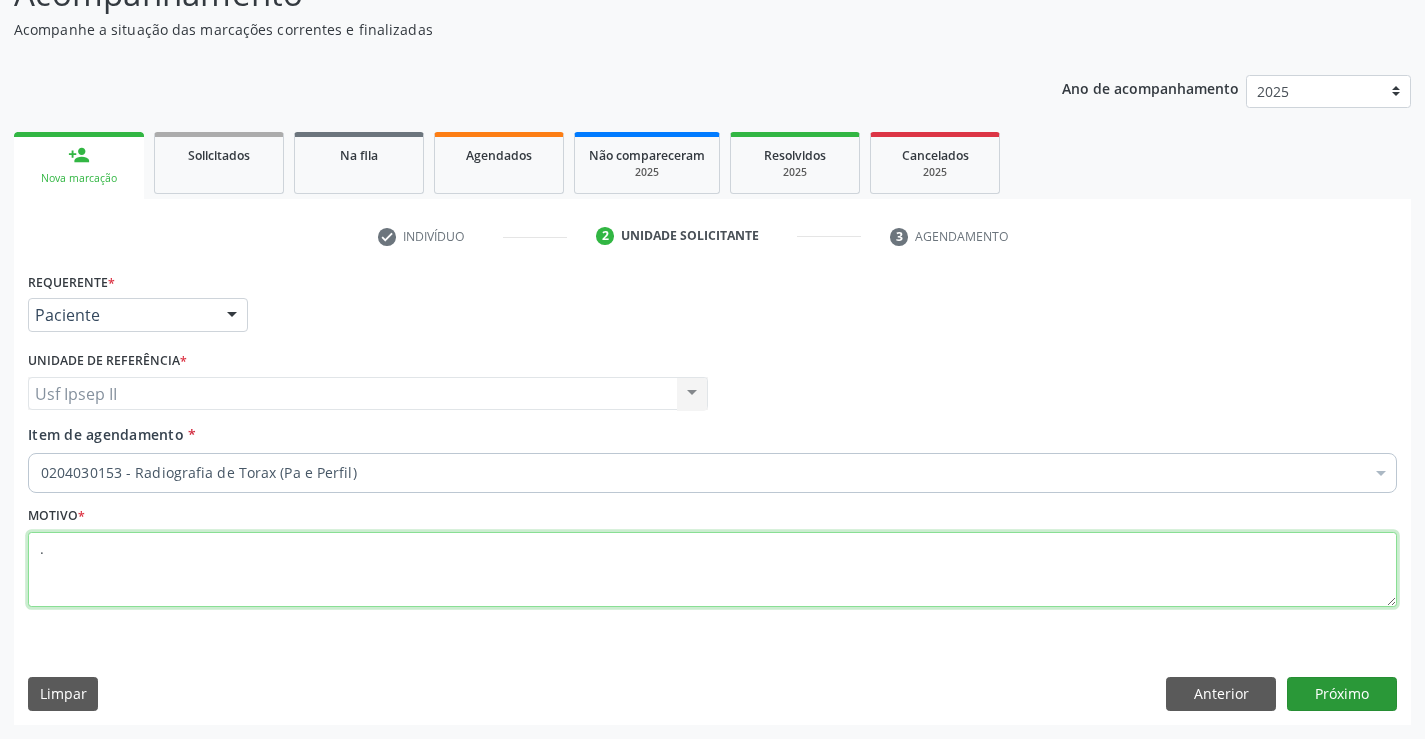 type on "." 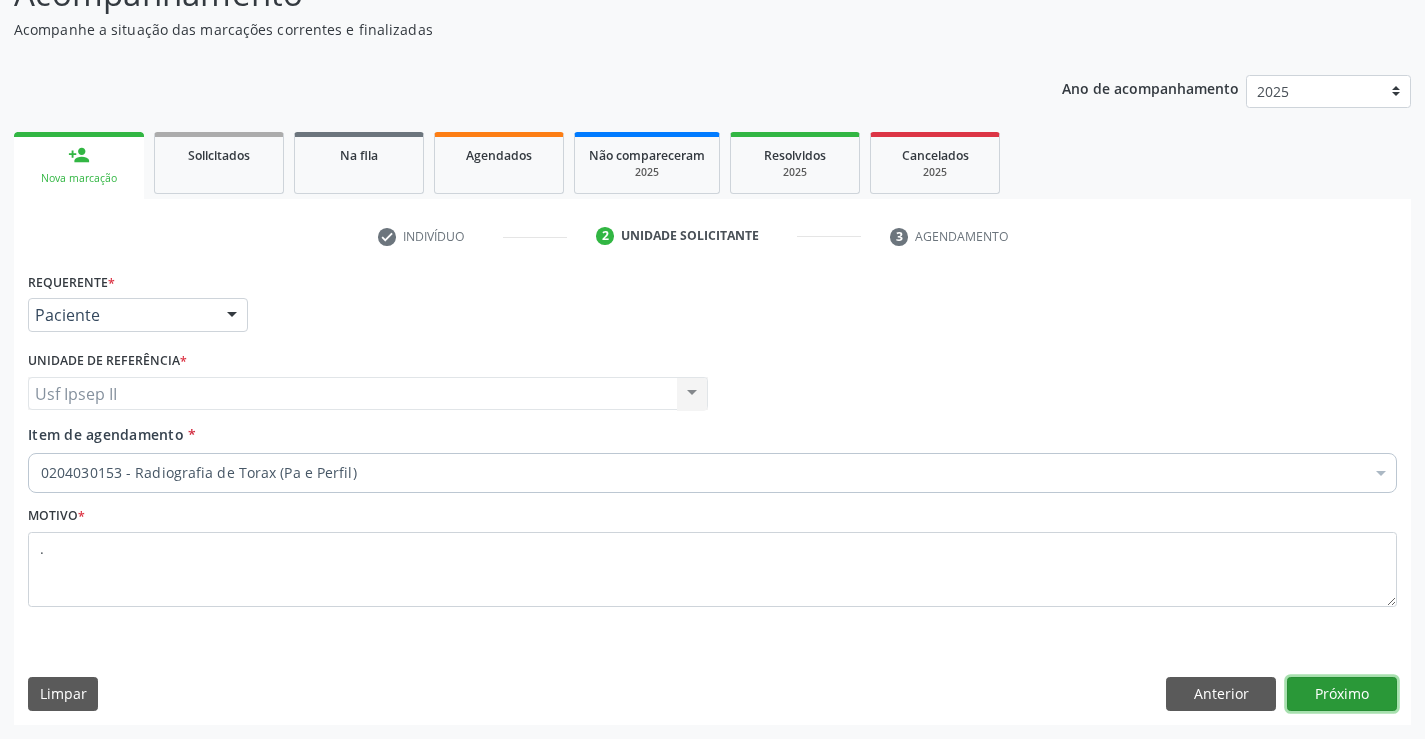 click on "Próximo" at bounding box center (1342, 694) 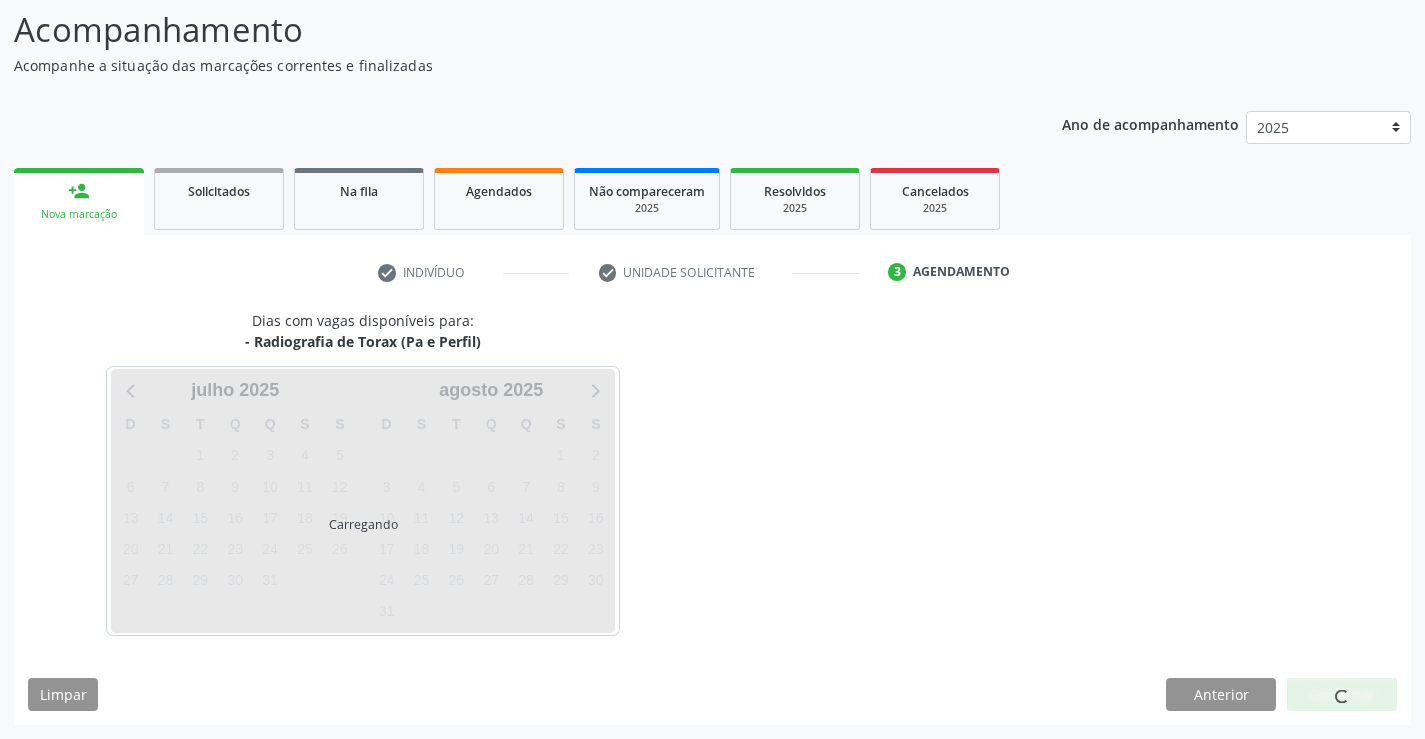 scroll, scrollTop: 131, scrollLeft: 0, axis: vertical 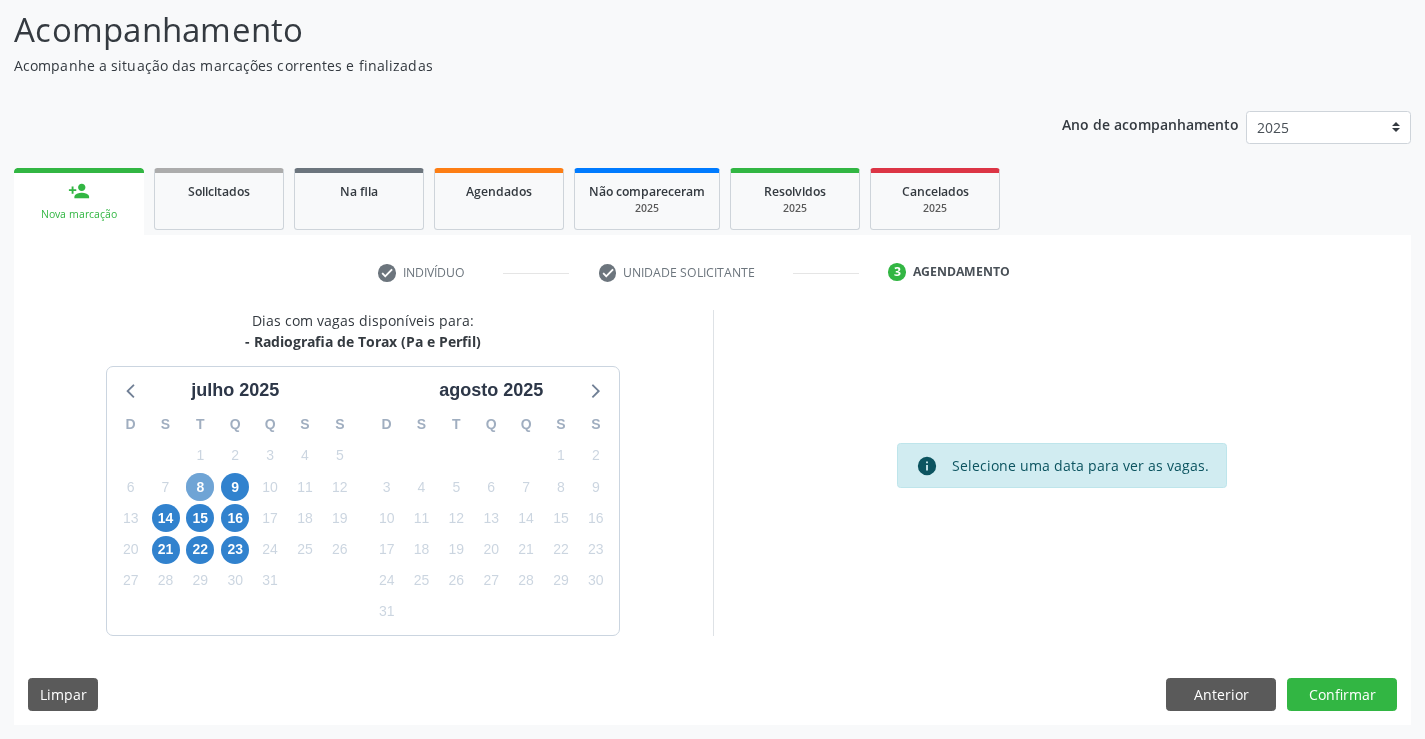 click on "8" at bounding box center (200, 487) 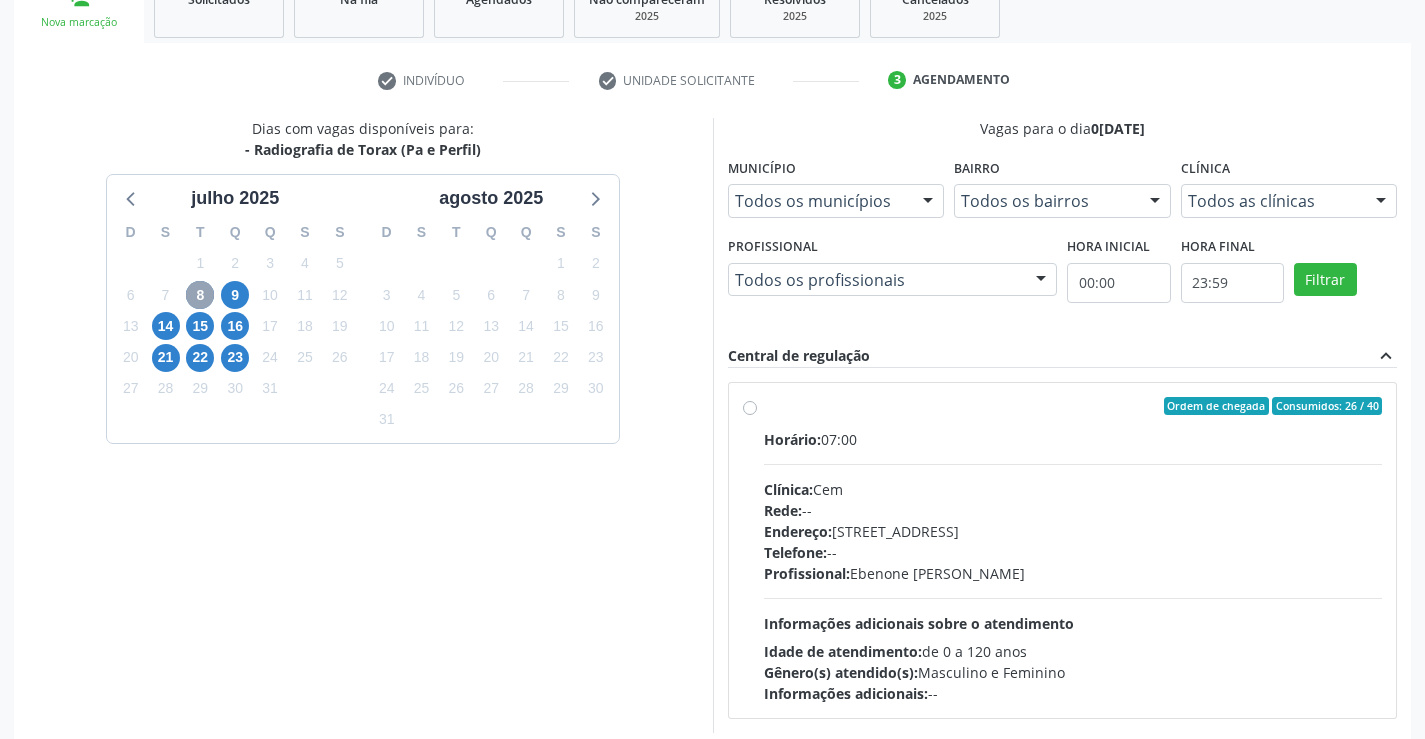 scroll, scrollTop: 331, scrollLeft: 0, axis: vertical 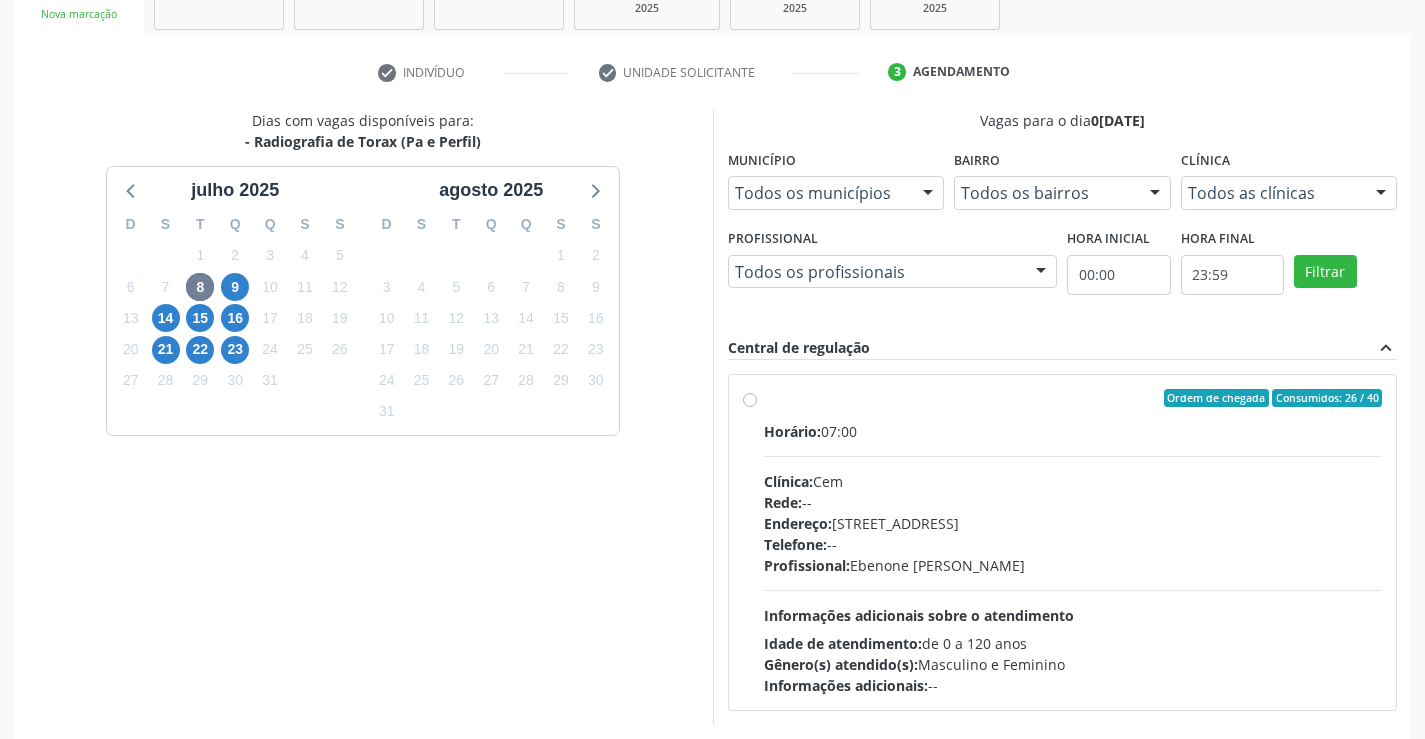 click on "Ordem de chegada
Consumidos: 26 / 40
Horário:   07:00
Clínica:  Cem
Rede:
--
Endereço:   Casa, nº 393, Nossa Senhora da Pen, Serra Talhada - PE
Telefone:   --
Profissional:
Ebenone Antonio da Silva
Informações adicionais sobre o atendimento
Idade de atendimento:
de 0 a 120 anos
Gênero(s) atendido(s):
Masculino e Feminino
Informações adicionais:
--" at bounding box center [1073, 542] 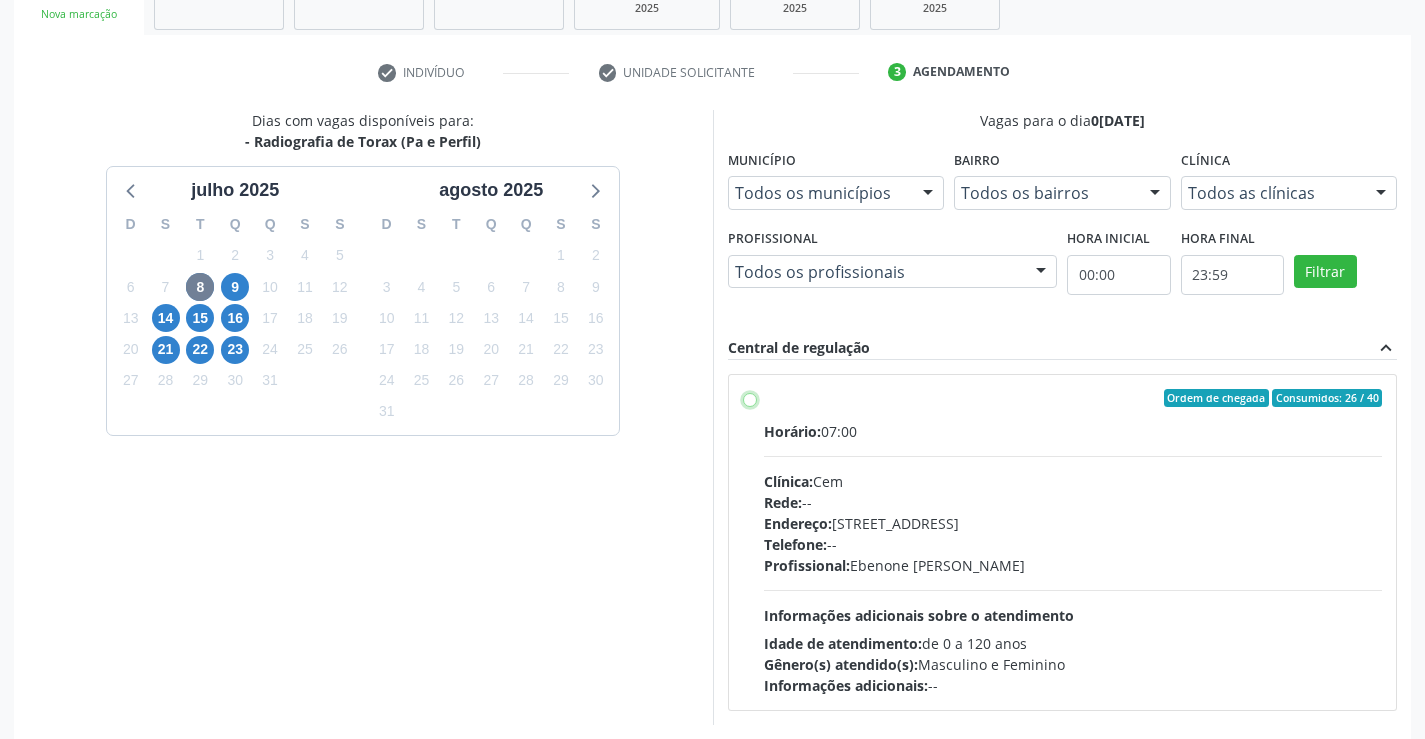 radio on "true" 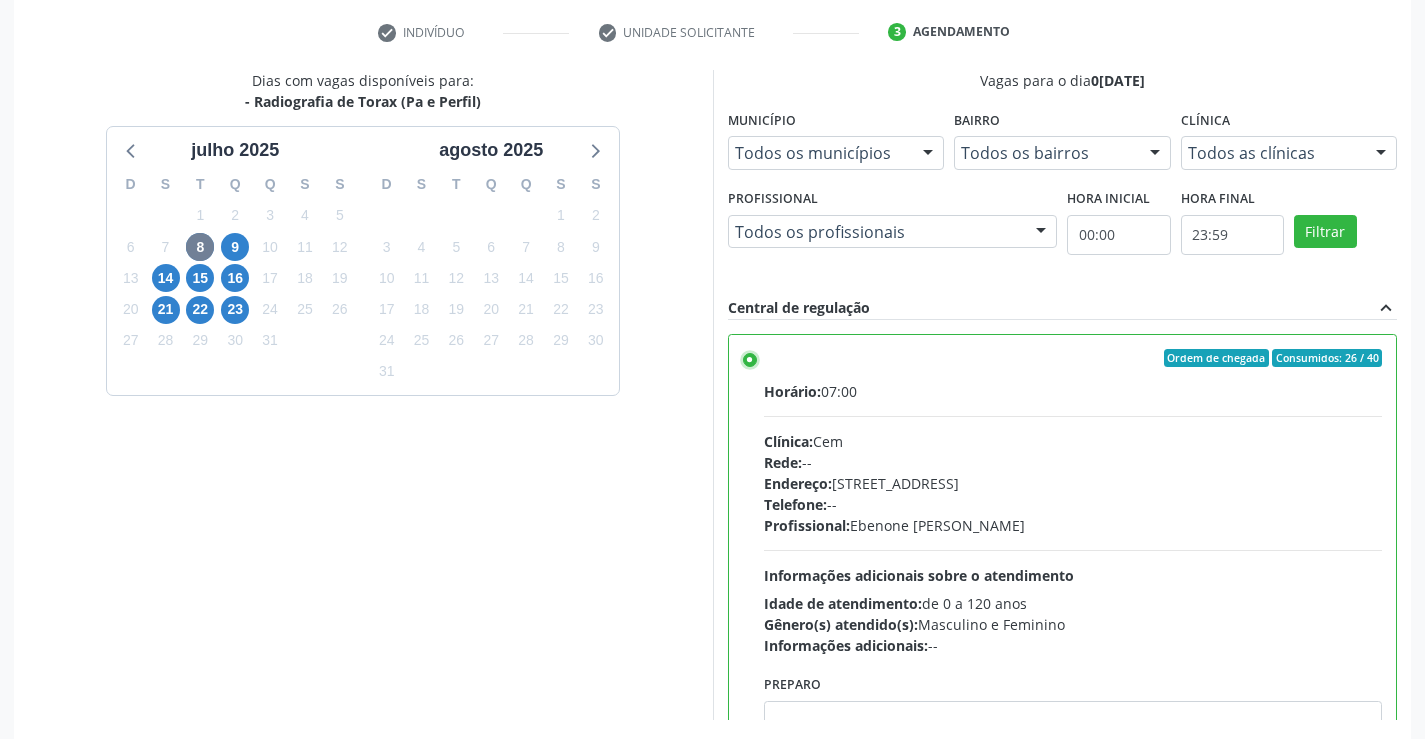 scroll, scrollTop: 456, scrollLeft: 0, axis: vertical 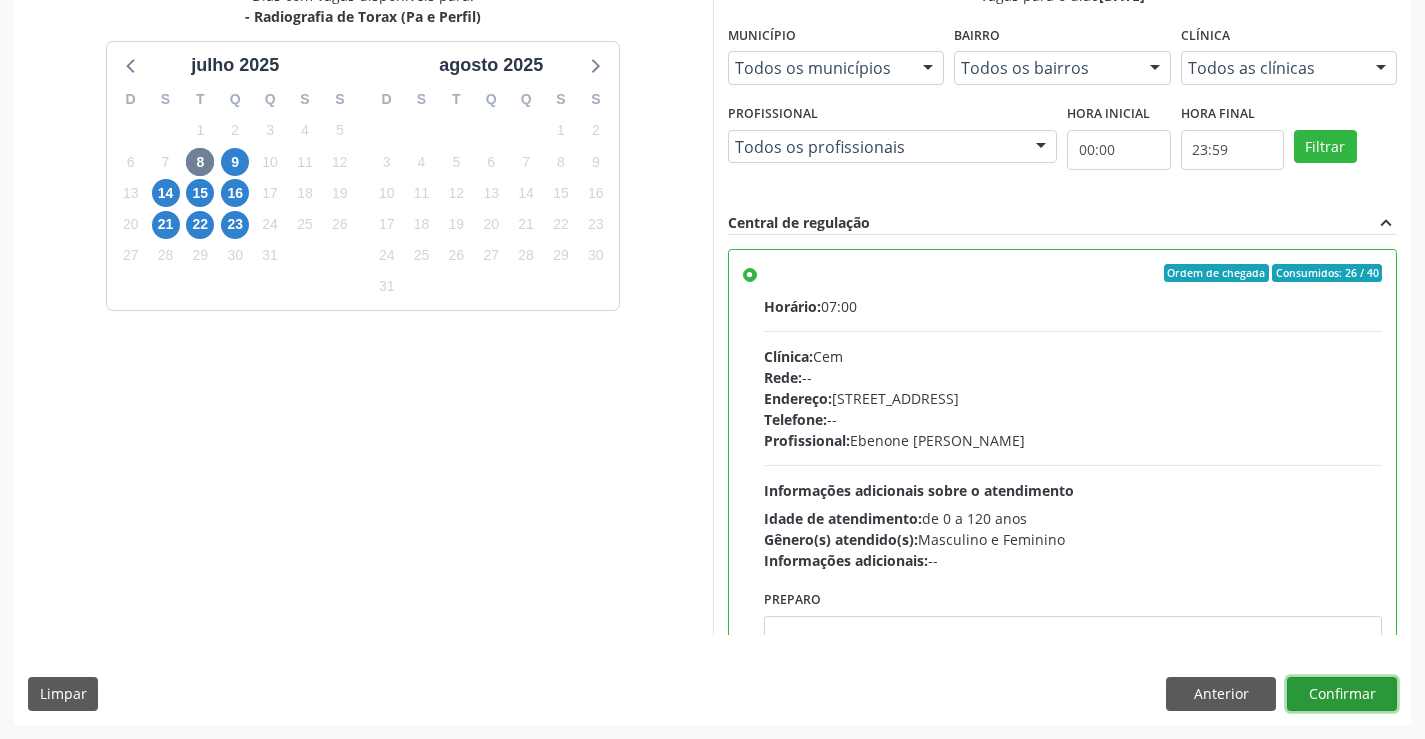 click on "Confirmar" at bounding box center [1342, 694] 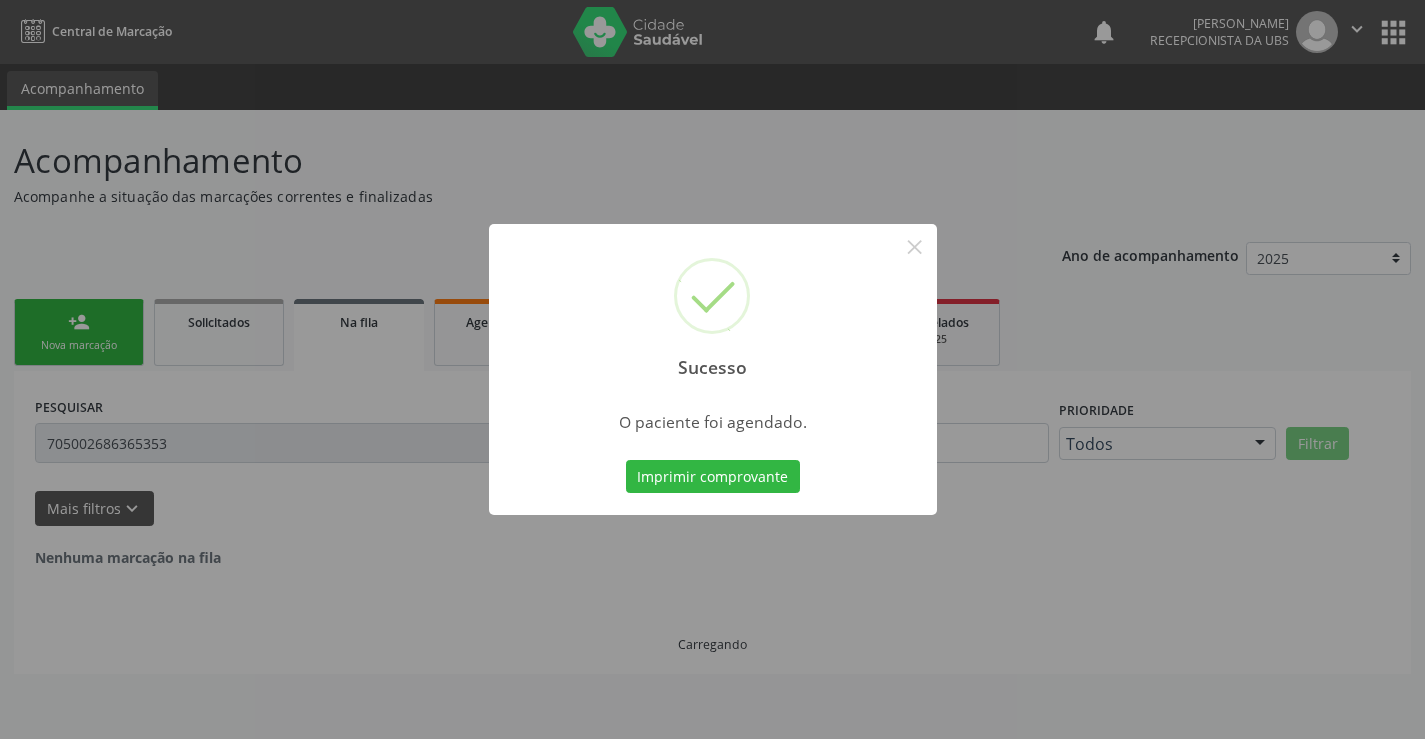 scroll, scrollTop: 0, scrollLeft: 0, axis: both 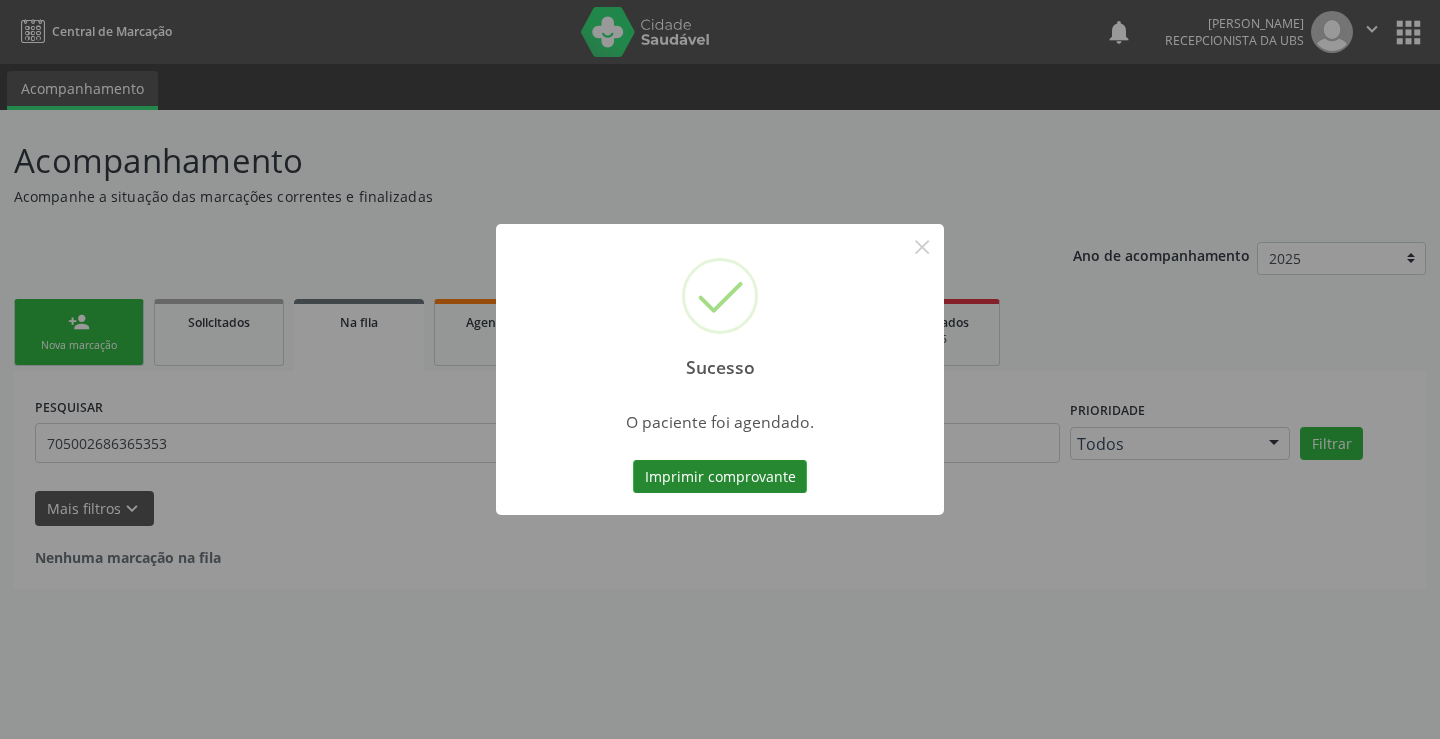 click on "Imprimir comprovante" at bounding box center [720, 477] 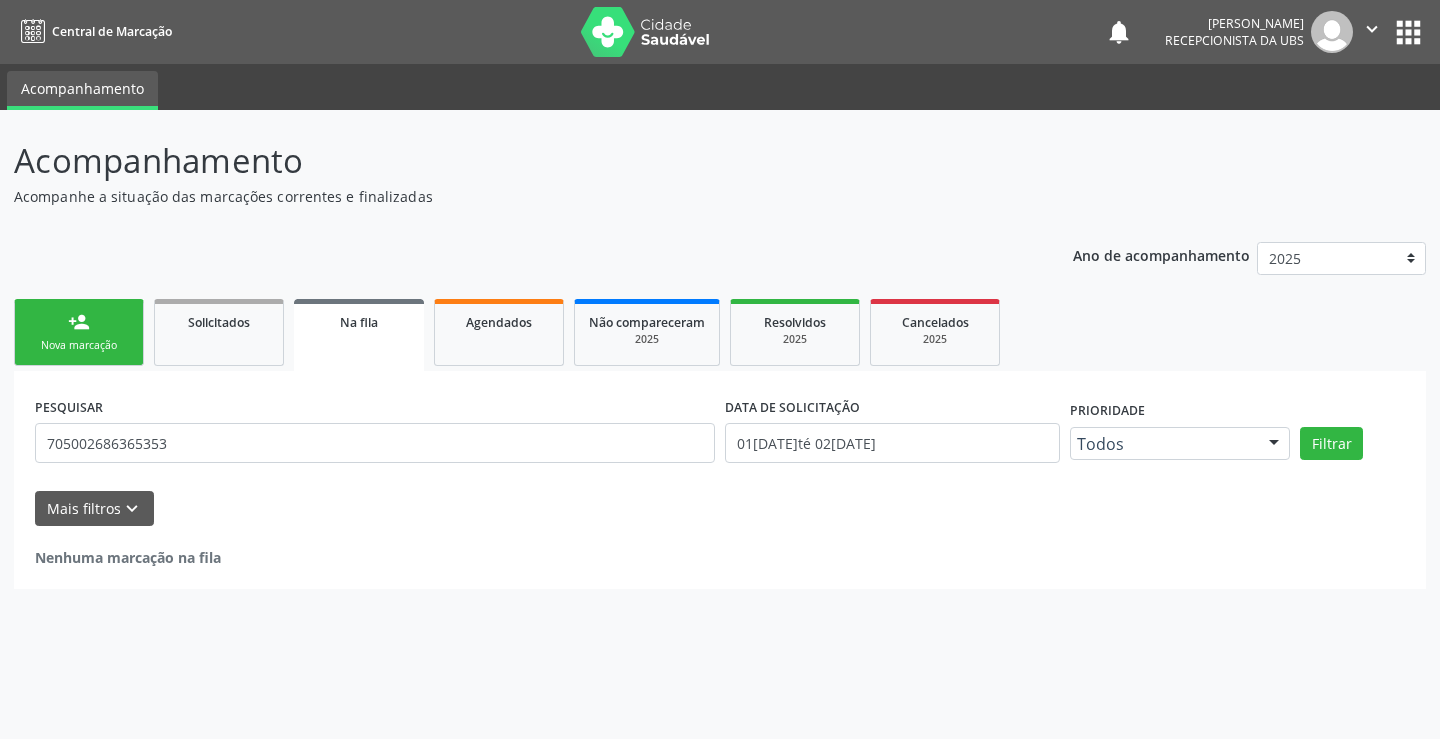 click on "person_add
Nova marcação" at bounding box center [79, 332] 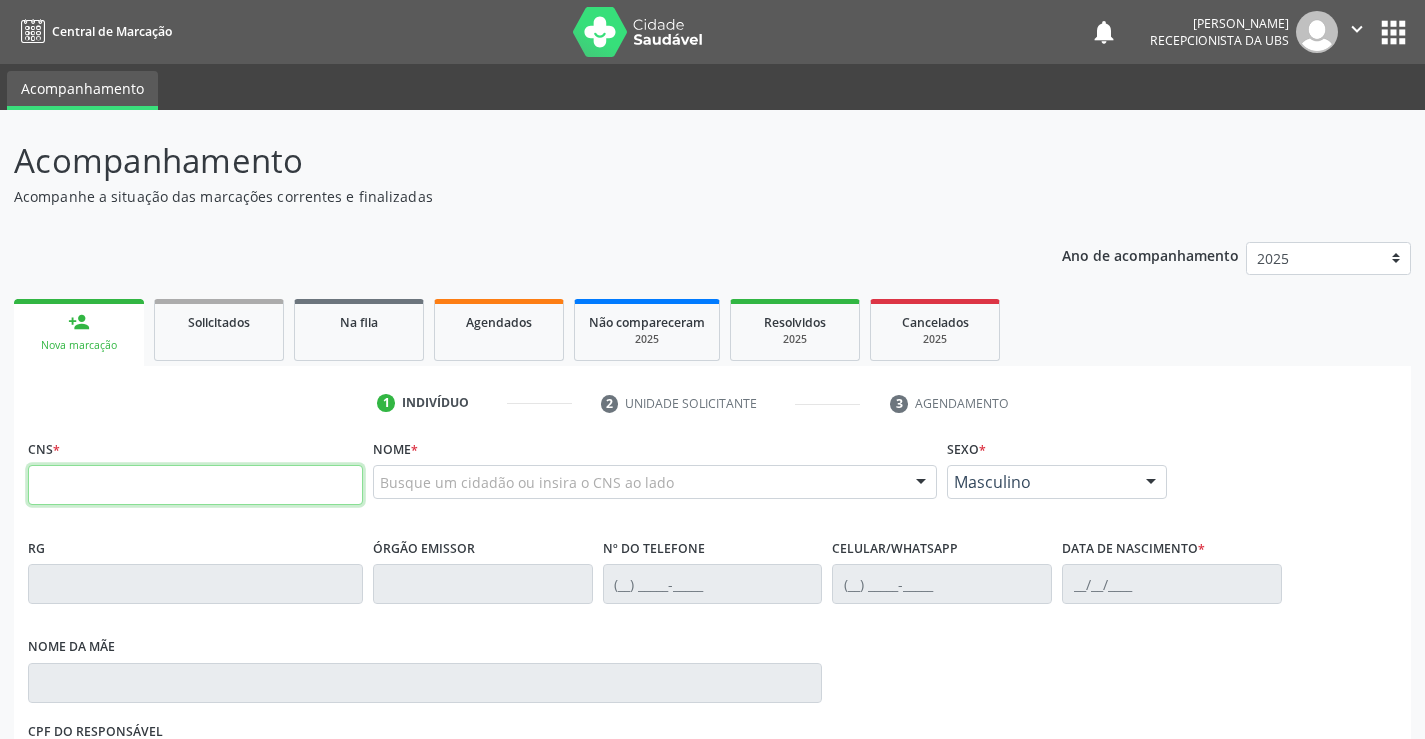 click at bounding box center [195, 485] 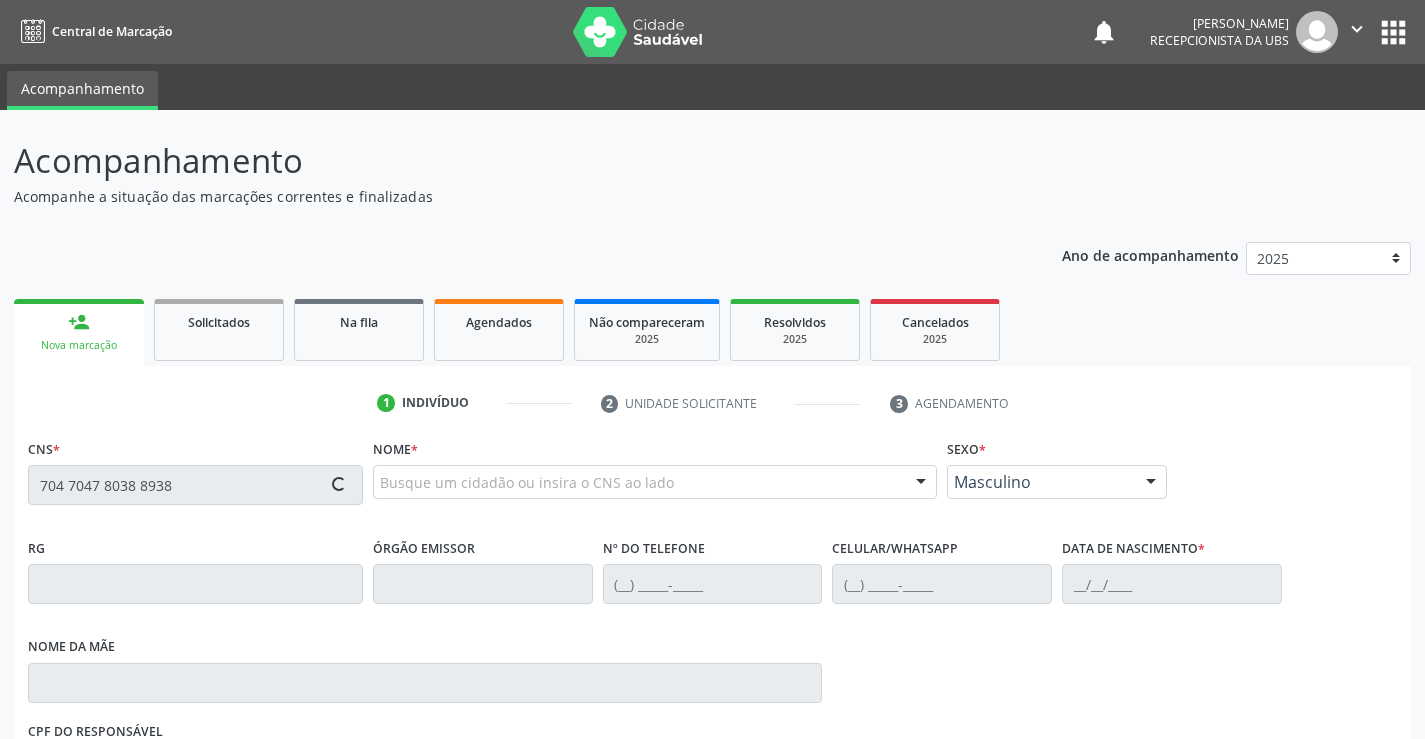 type on "704 7047 8038 8938" 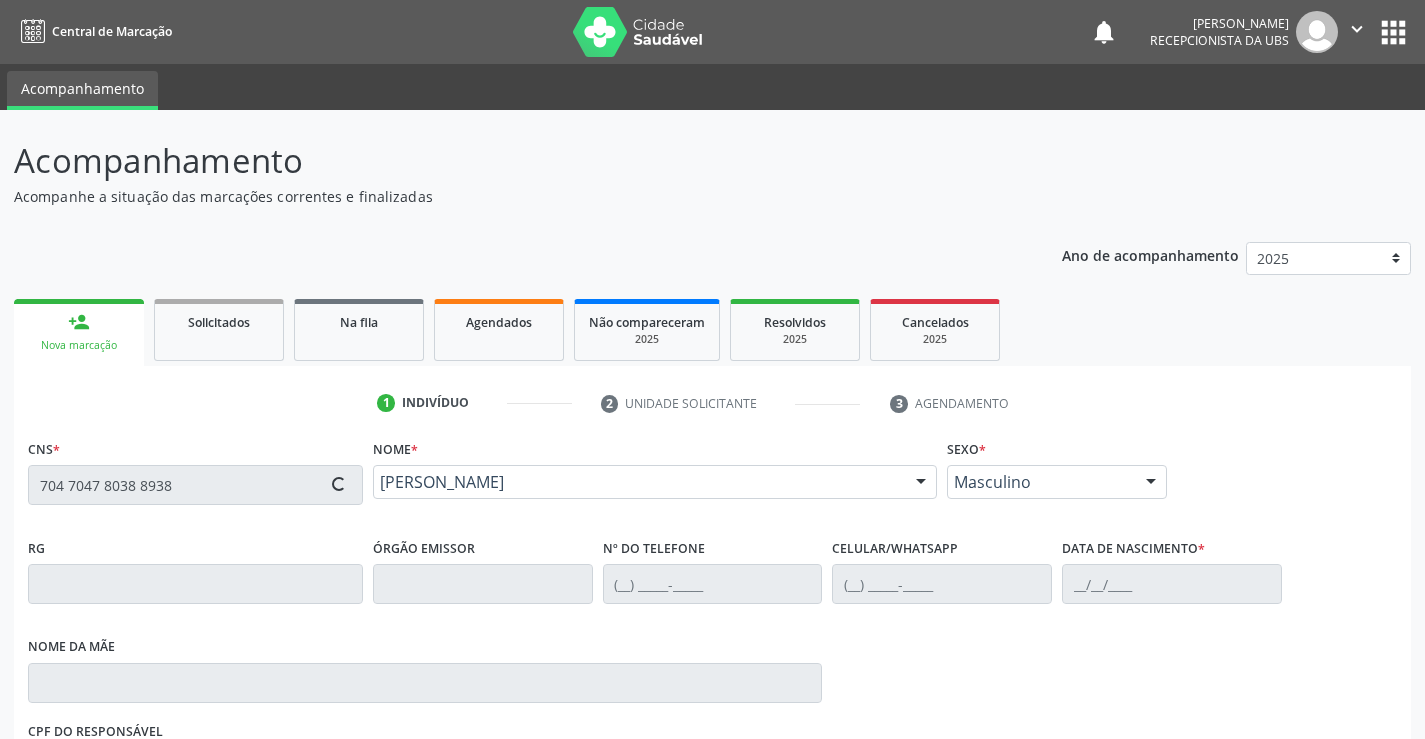 type on "(99) 99999-9999" 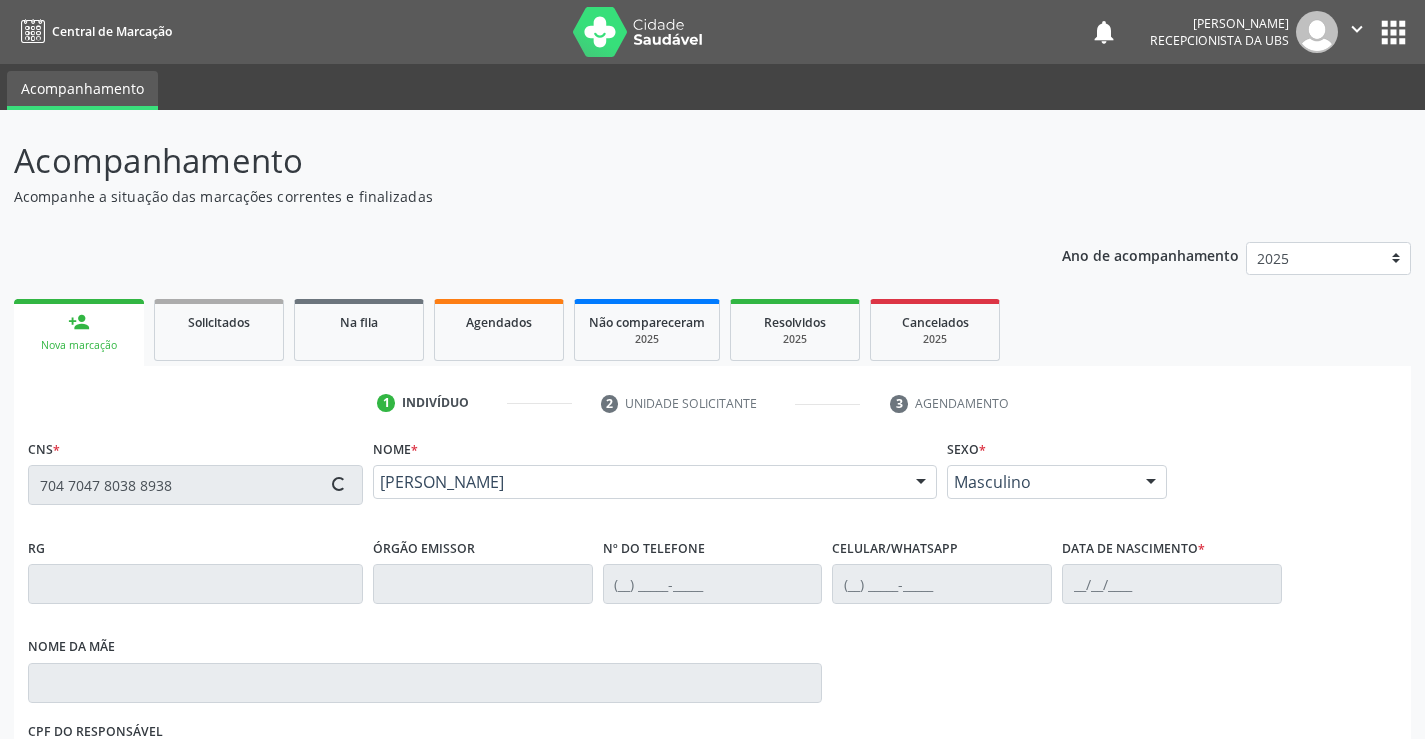 type on "16/08/1990" 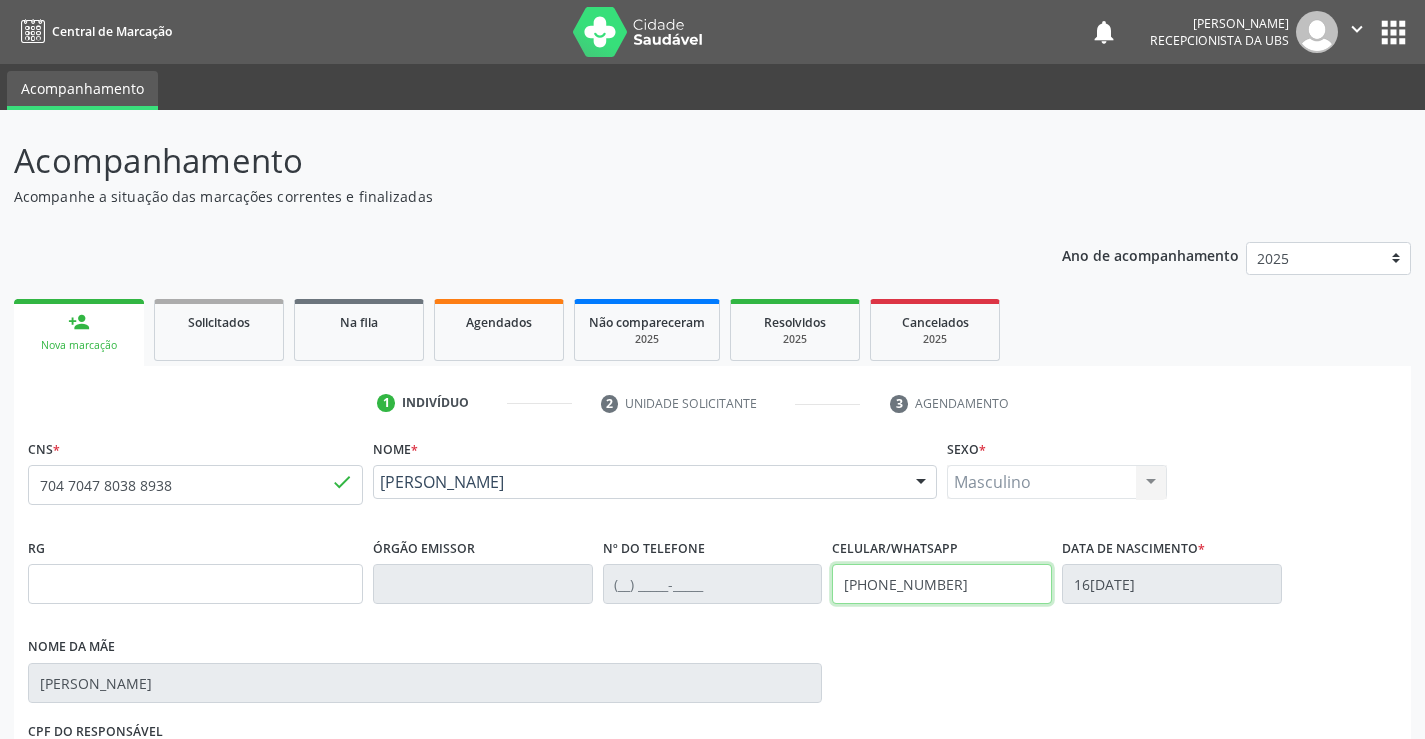click on "(99) 99999-9999" at bounding box center (942, 584) 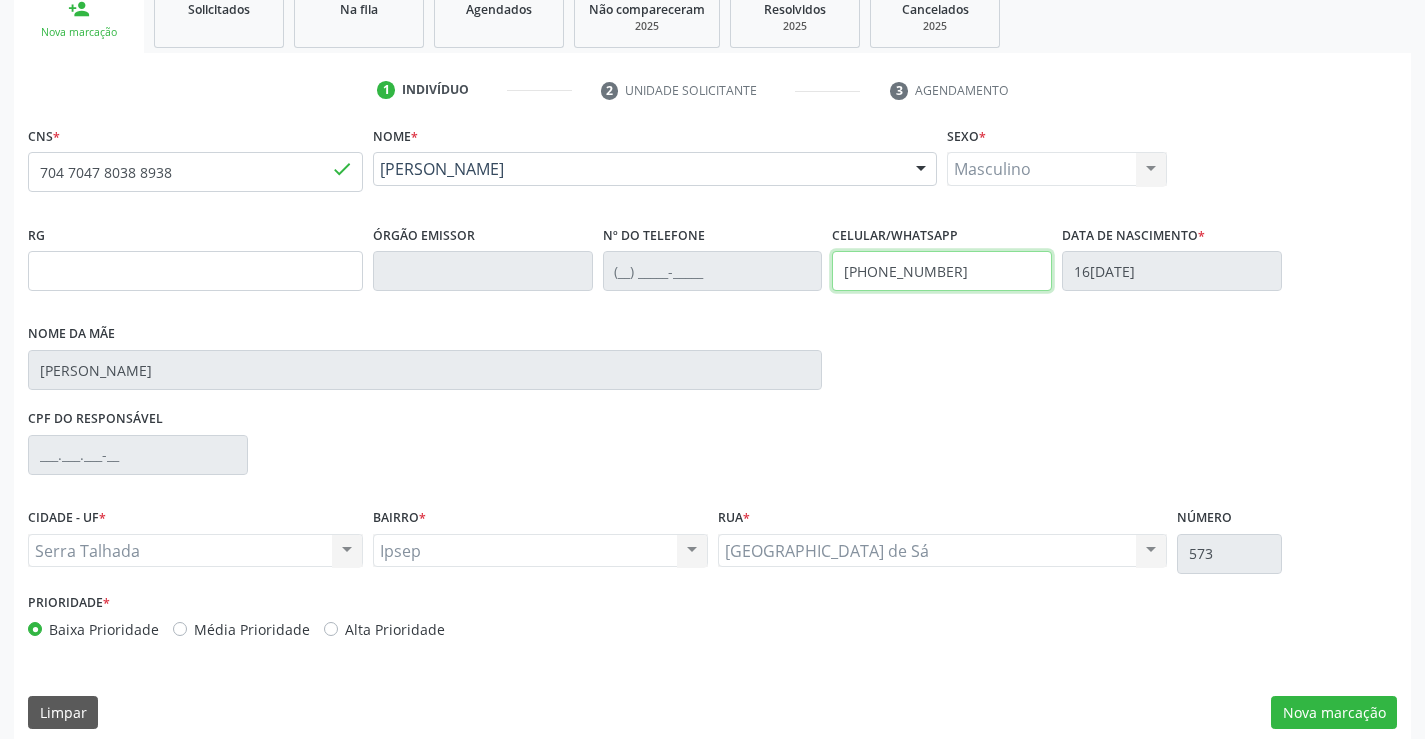 scroll, scrollTop: 331, scrollLeft: 0, axis: vertical 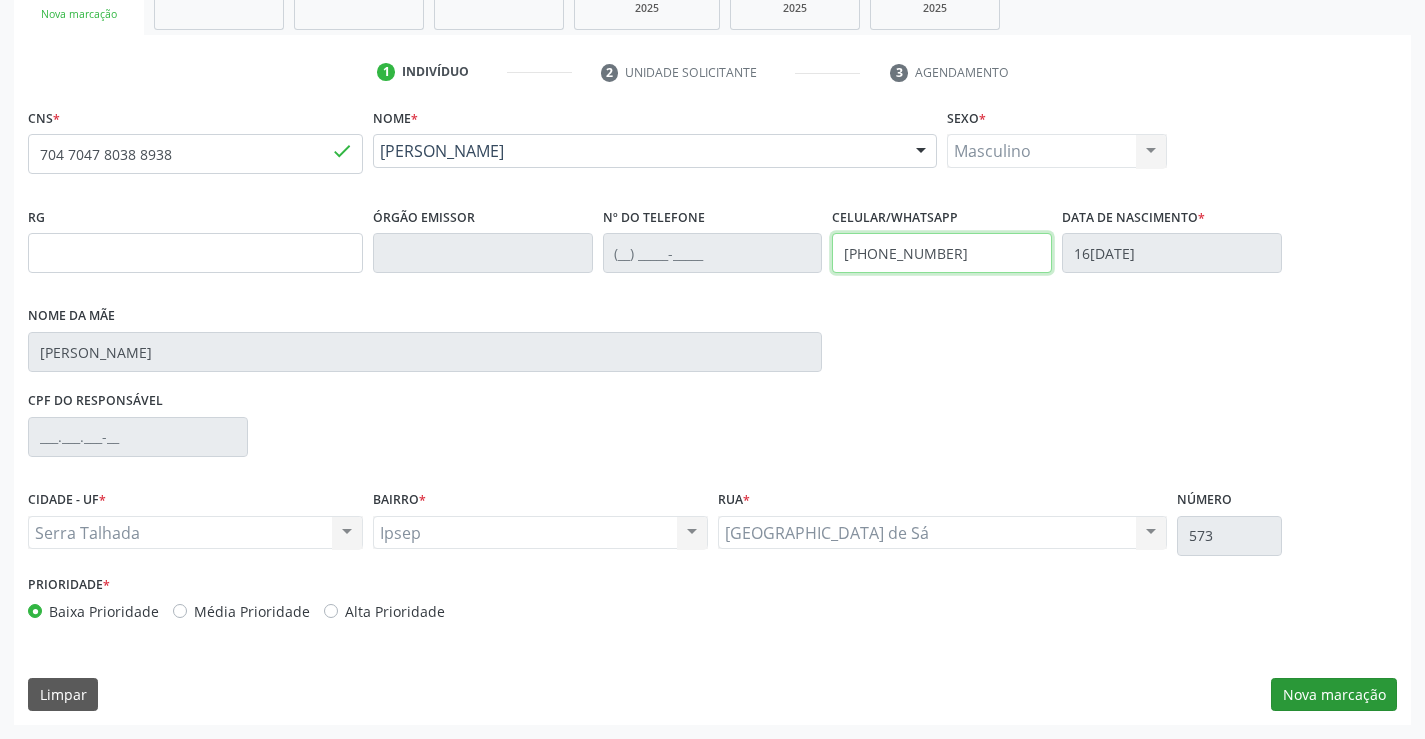 type on "(87) 99935-9685" 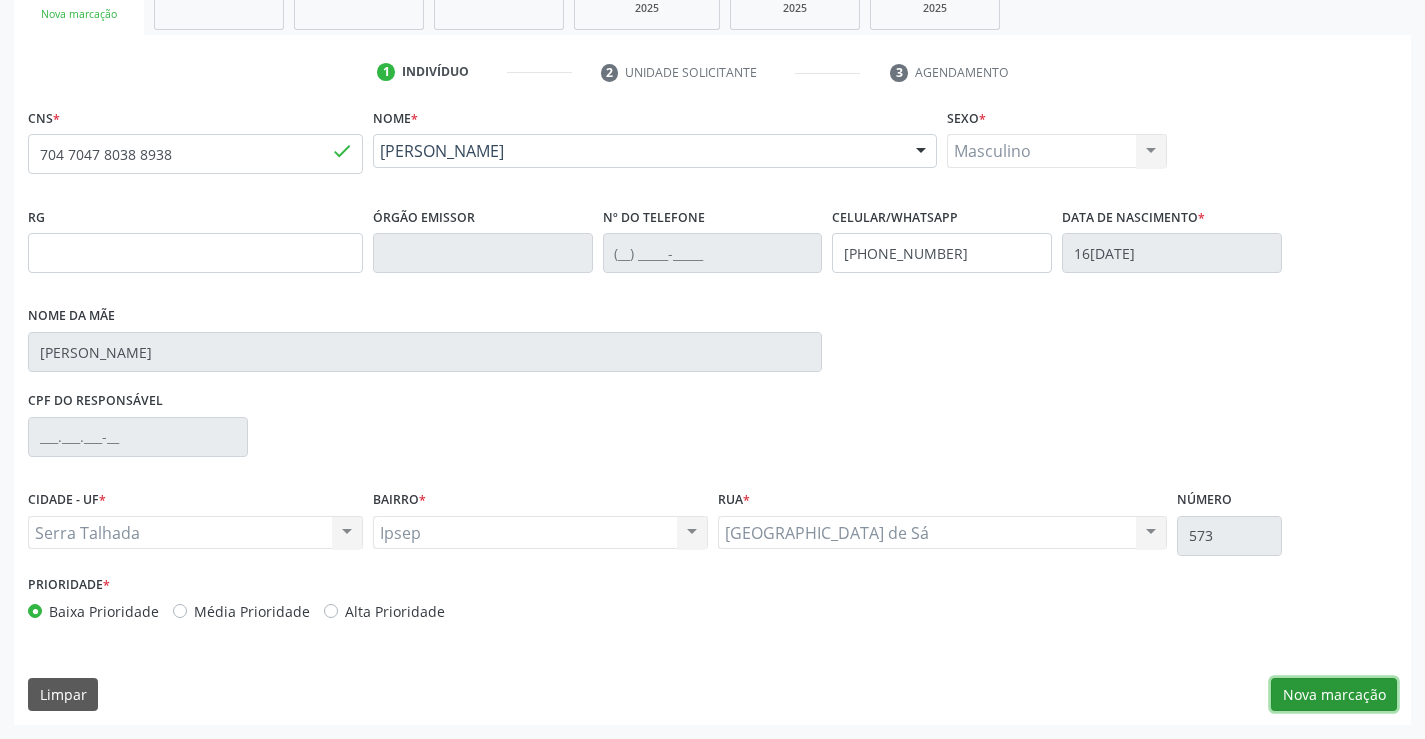 click on "Nova marcação" at bounding box center (1334, 695) 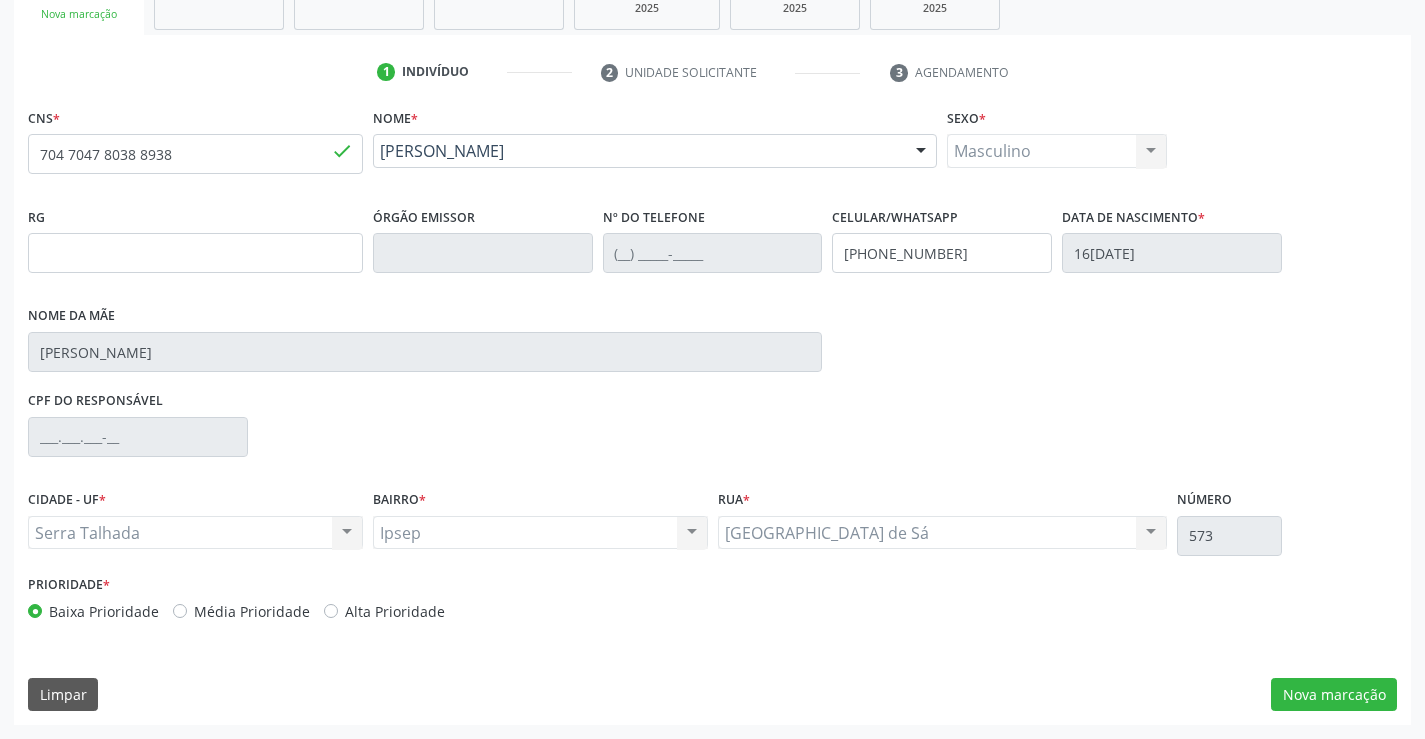 scroll, scrollTop: 167, scrollLeft: 0, axis: vertical 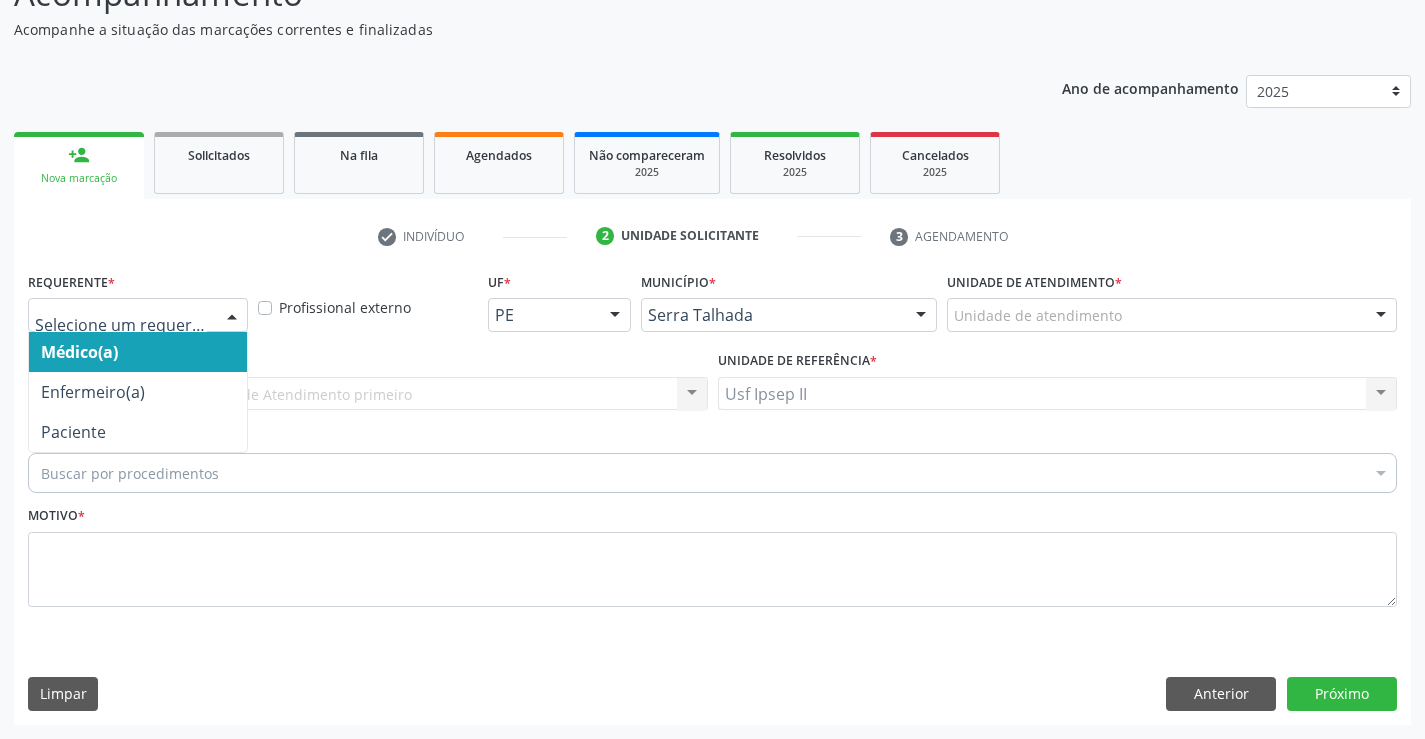 click at bounding box center [232, 316] 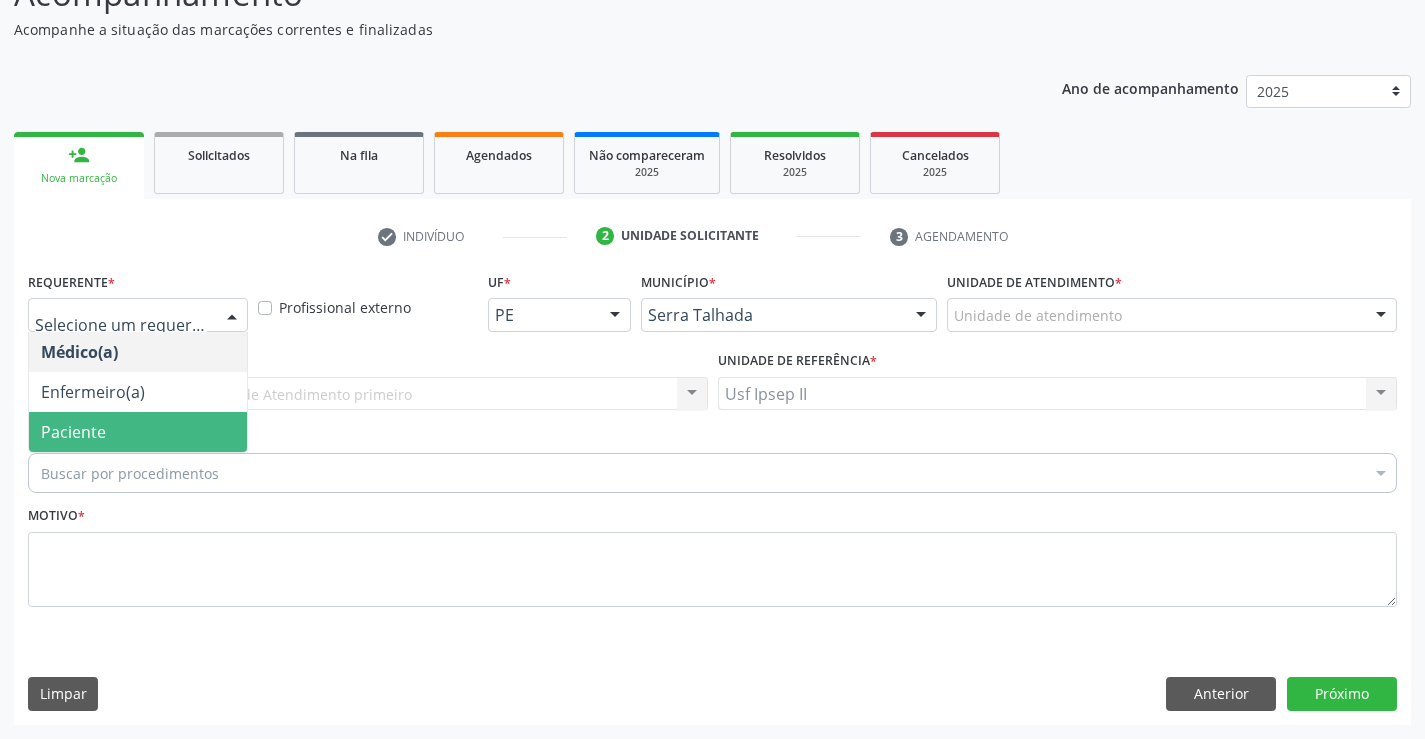 click on "Paciente" at bounding box center [138, 432] 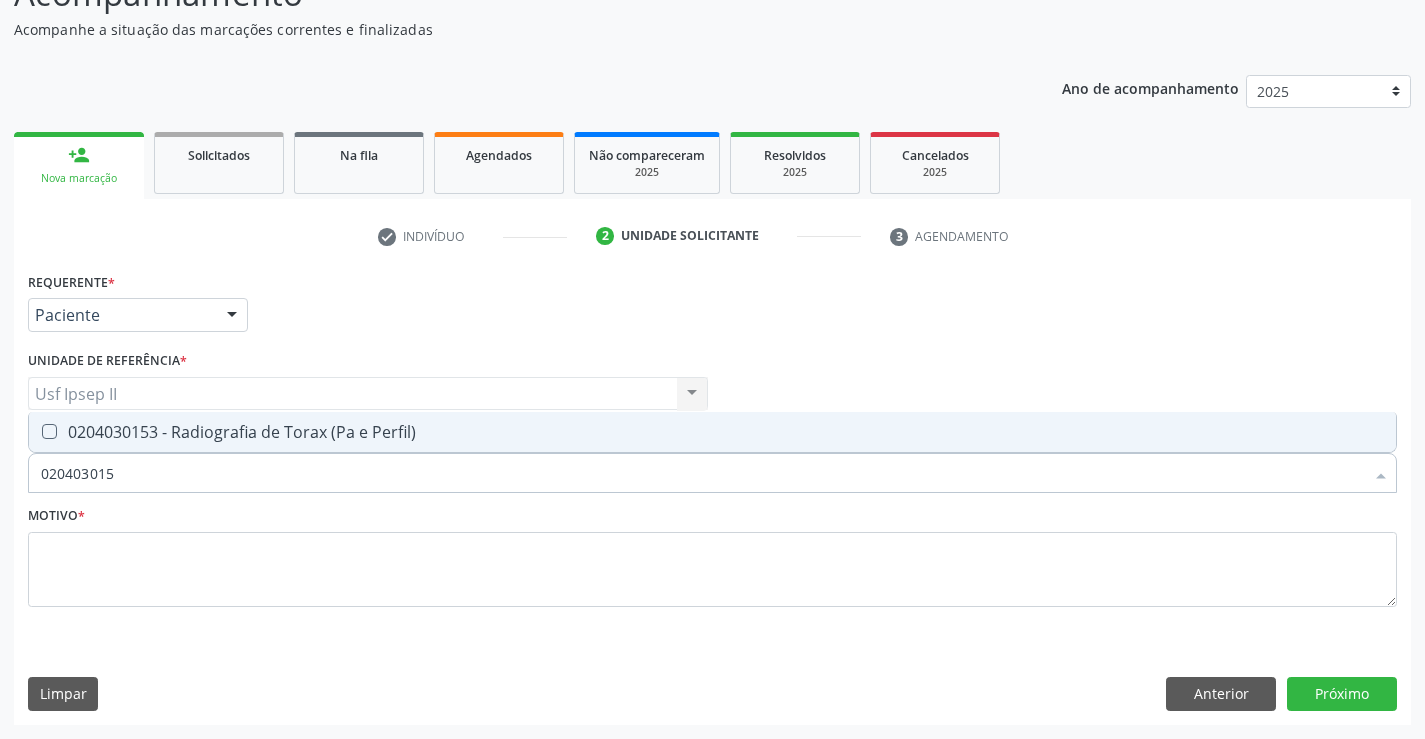 type on "0204030153" 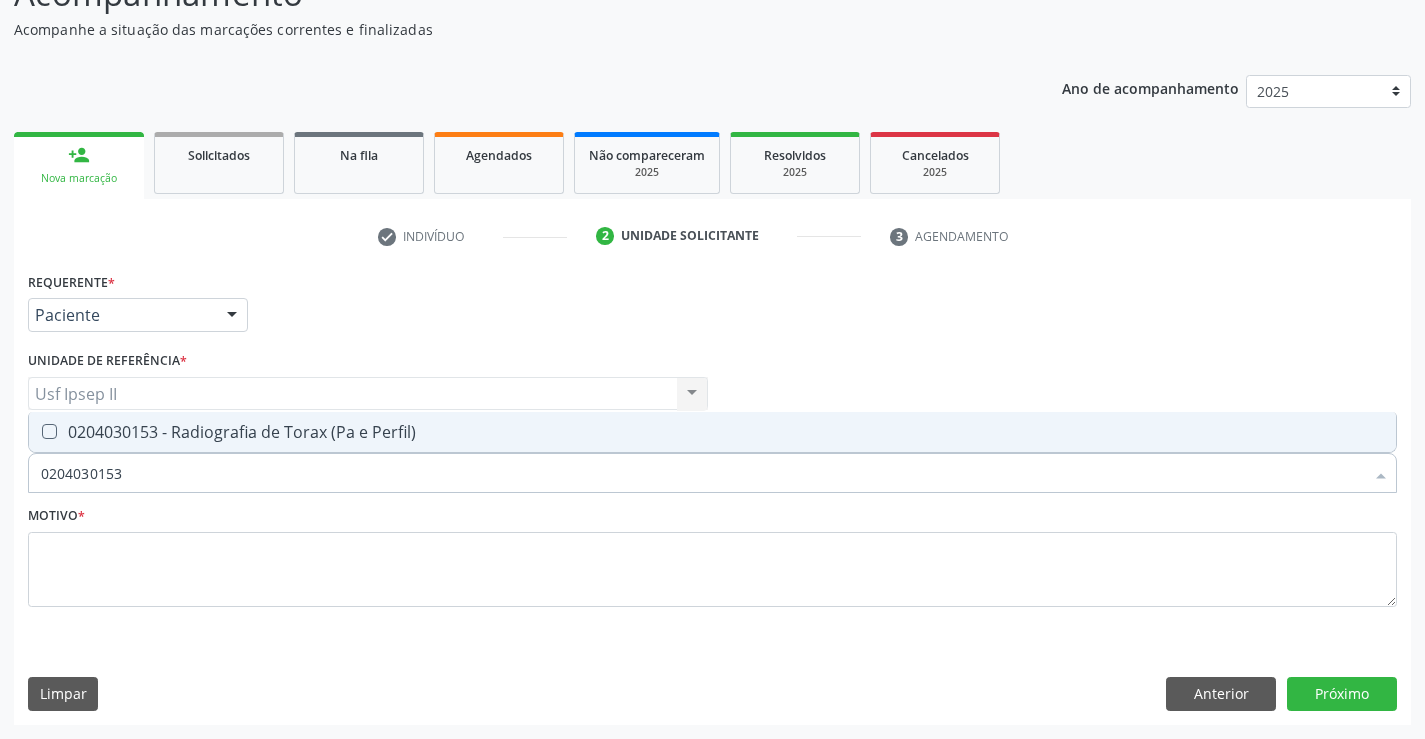 click on "0204030153 - Radiografia de Torax (Pa e Perfil)" at bounding box center (712, 432) 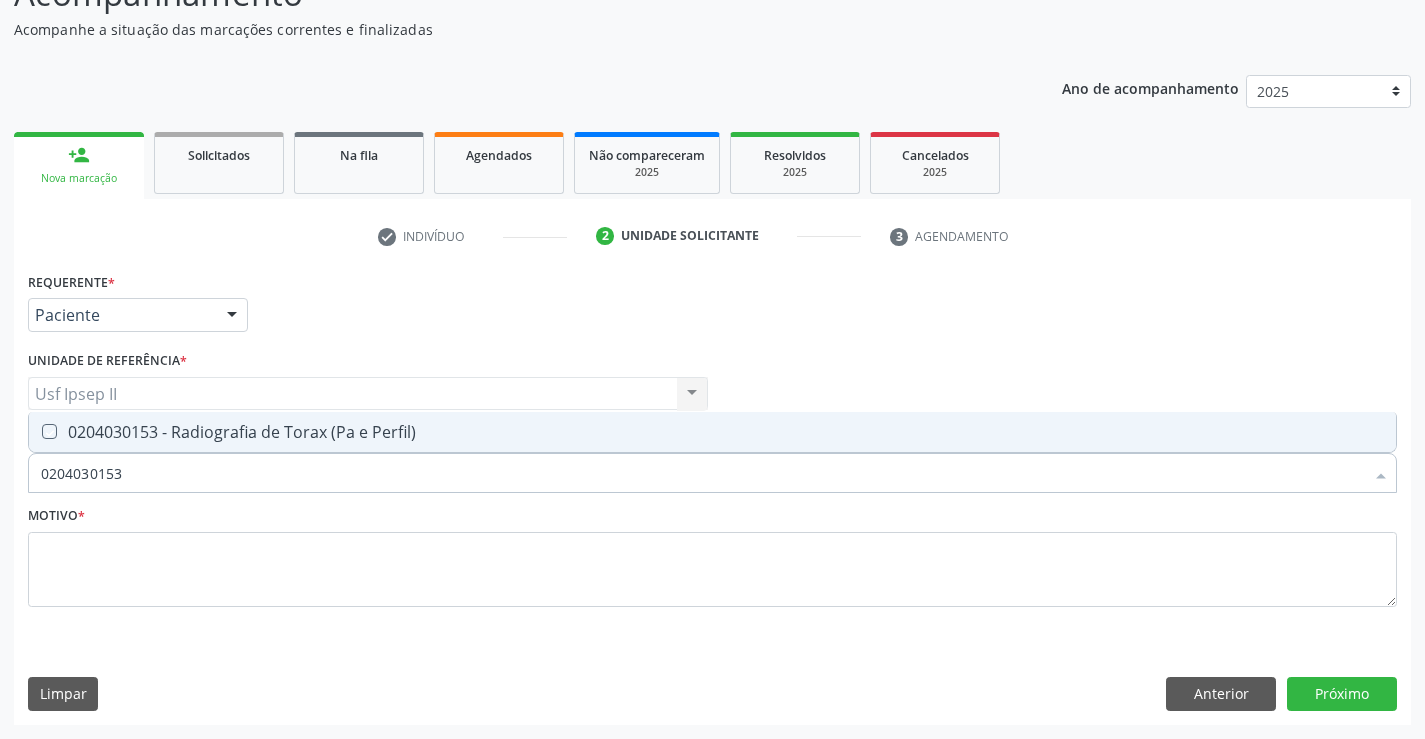 checkbox on "true" 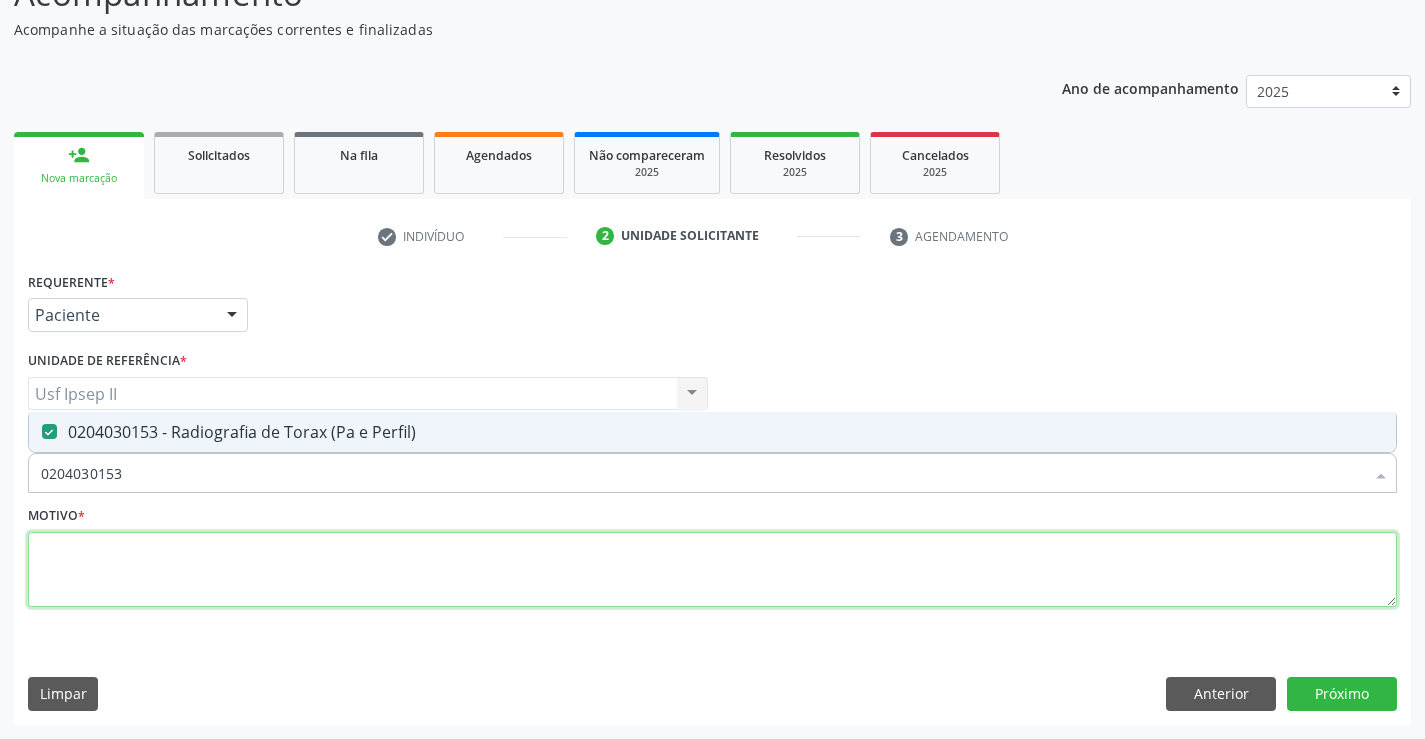 click at bounding box center [712, 570] 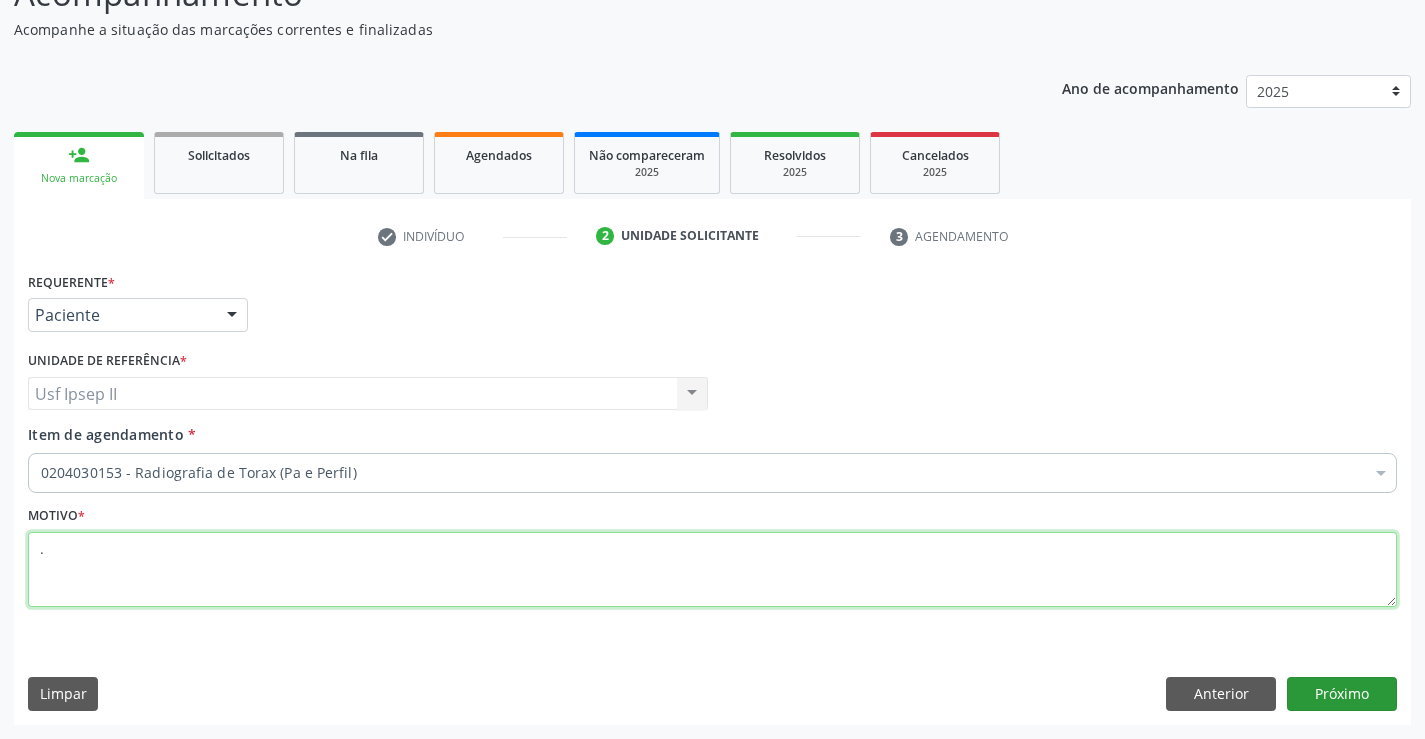 type on "." 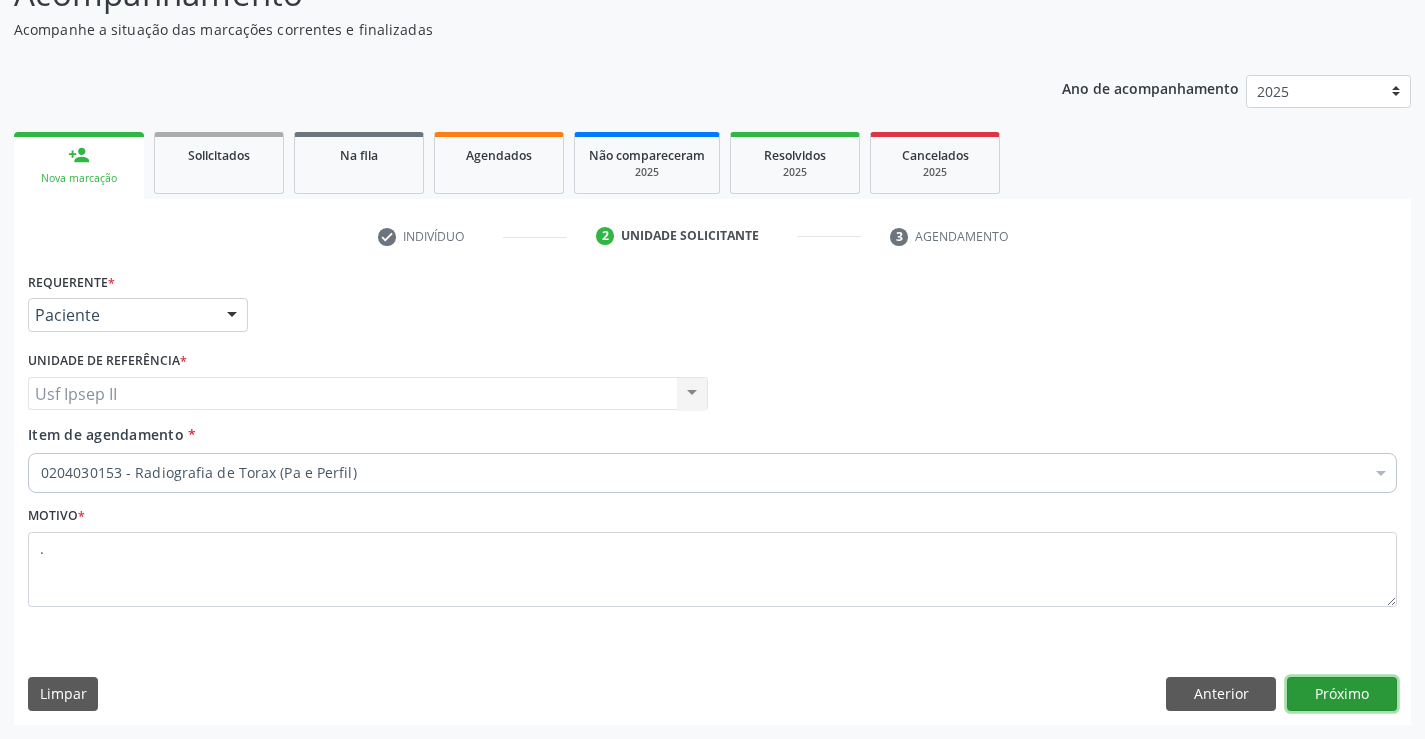 click on "Próximo" at bounding box center [1342, 694] 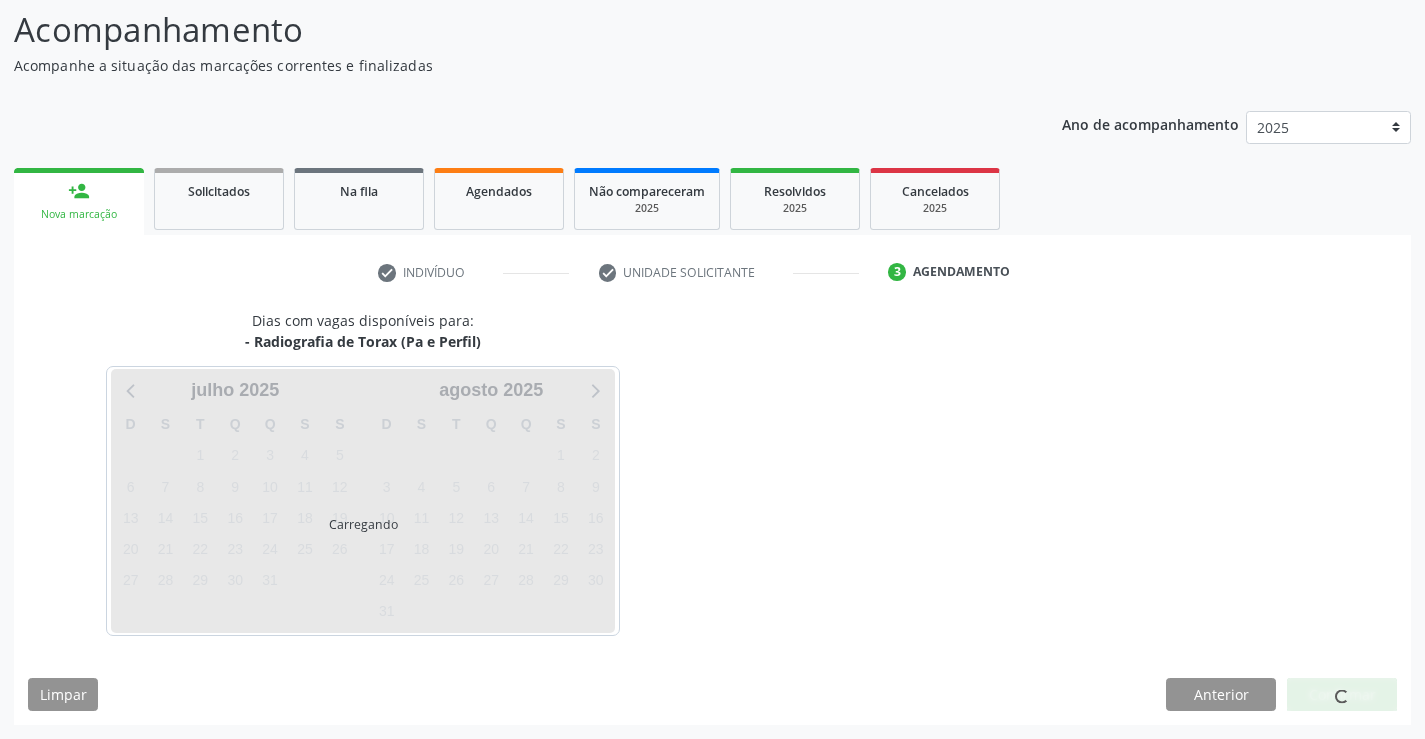 scroll, scrollTop: 131, scrollLeft: 0, axis: vertical 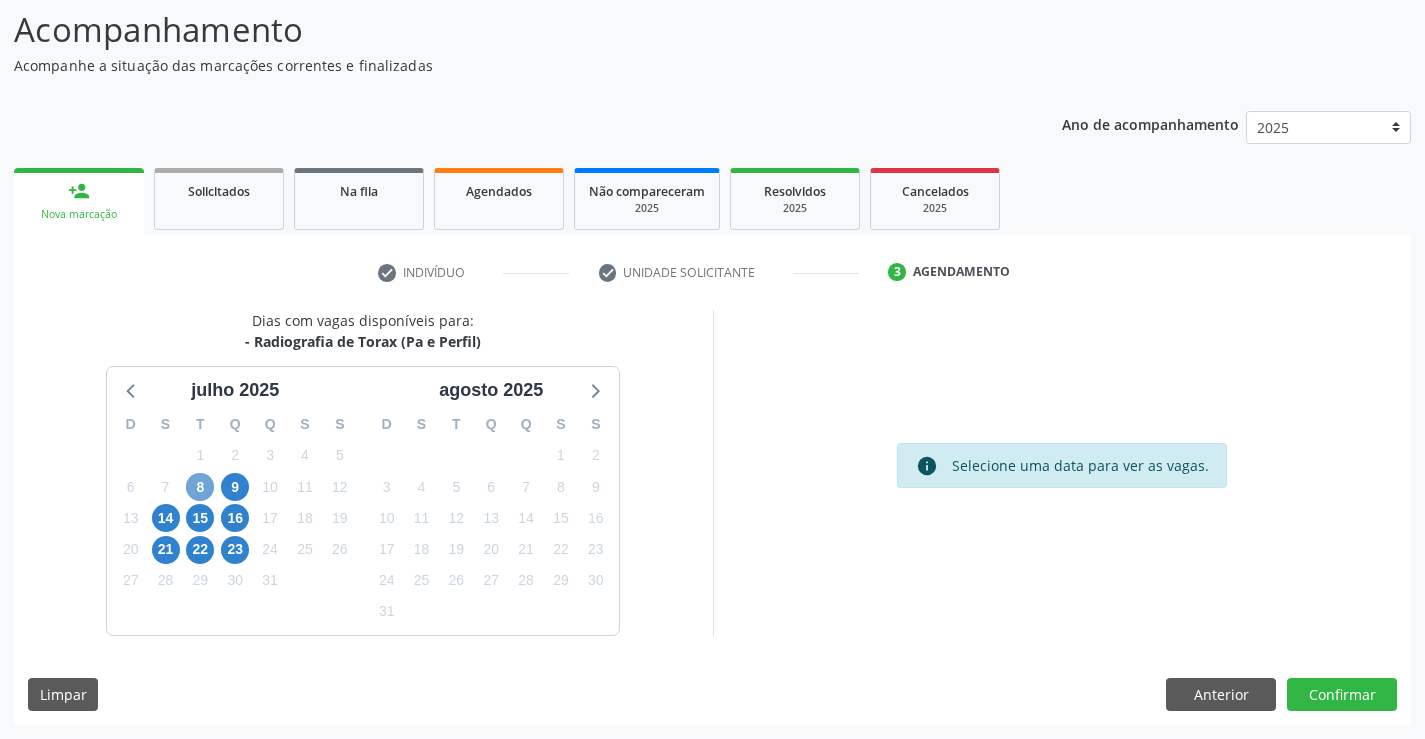 click on "8" at bounding box center [200, 487] 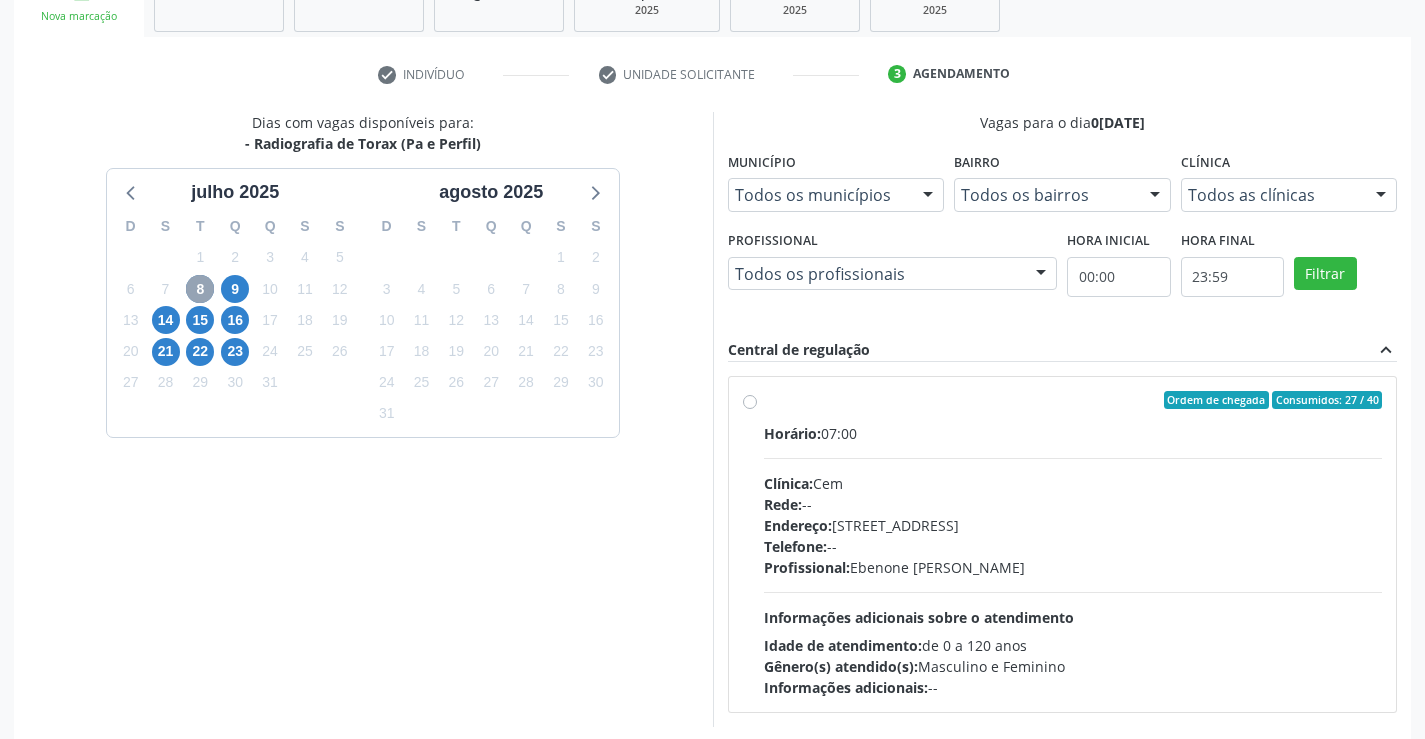 scroll, scrollTop: 331, scrollLeft: 0, axis: vertical 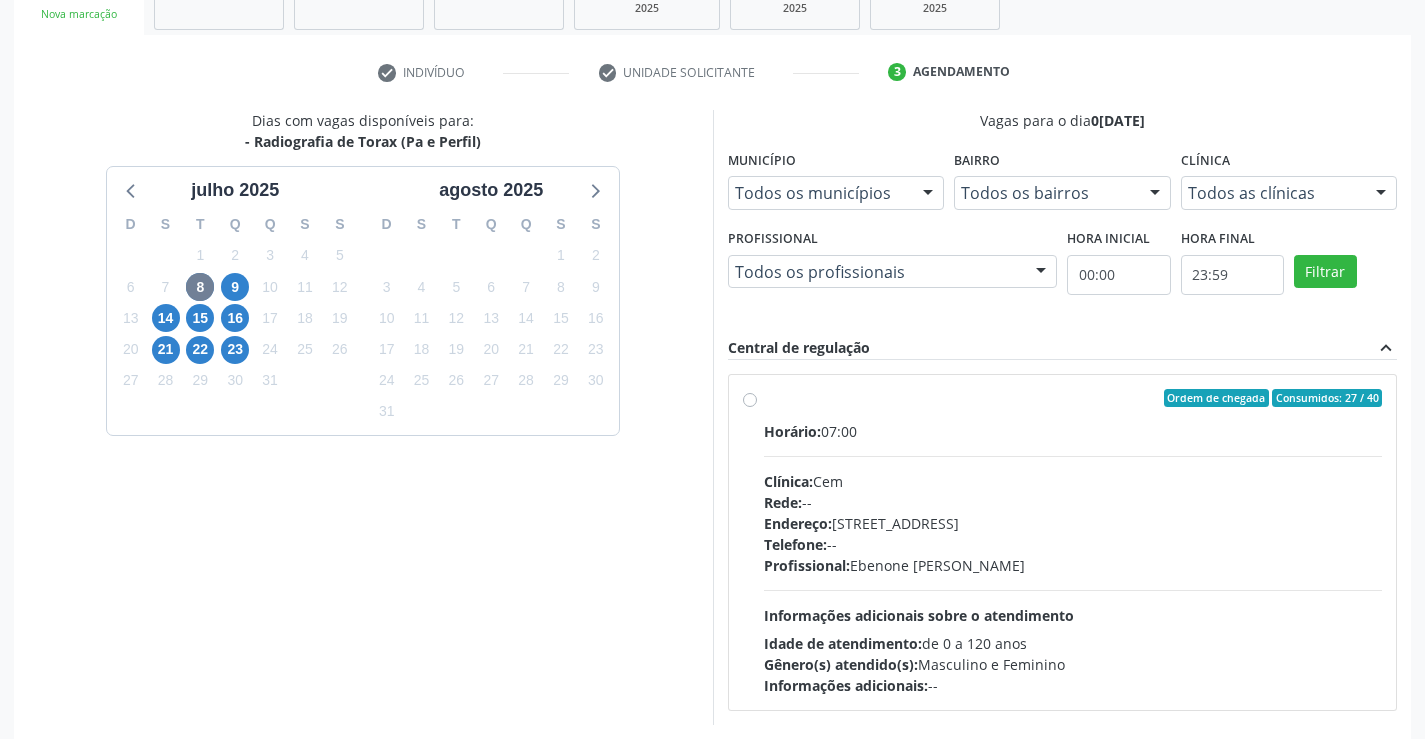 click on "Ordem de chegada
Consumidos: 27 / 40
Horário:   07:00
Clínica:  Cem
Rede:
--
Endereço:   Casa, nº 393, Nossa Senhora da Pen, Serra Talhada - PE
Telefone:   --
Profissional:
Ebenone Antonio da Silva
Informações adicionais sobre o atendimento
Idade de atendimento:
de 0 a 120 anos
Gênero(s) atendido(s):
Masculino e Feminino
Informações adicionais:
--" at bounding box center [1063, 542] 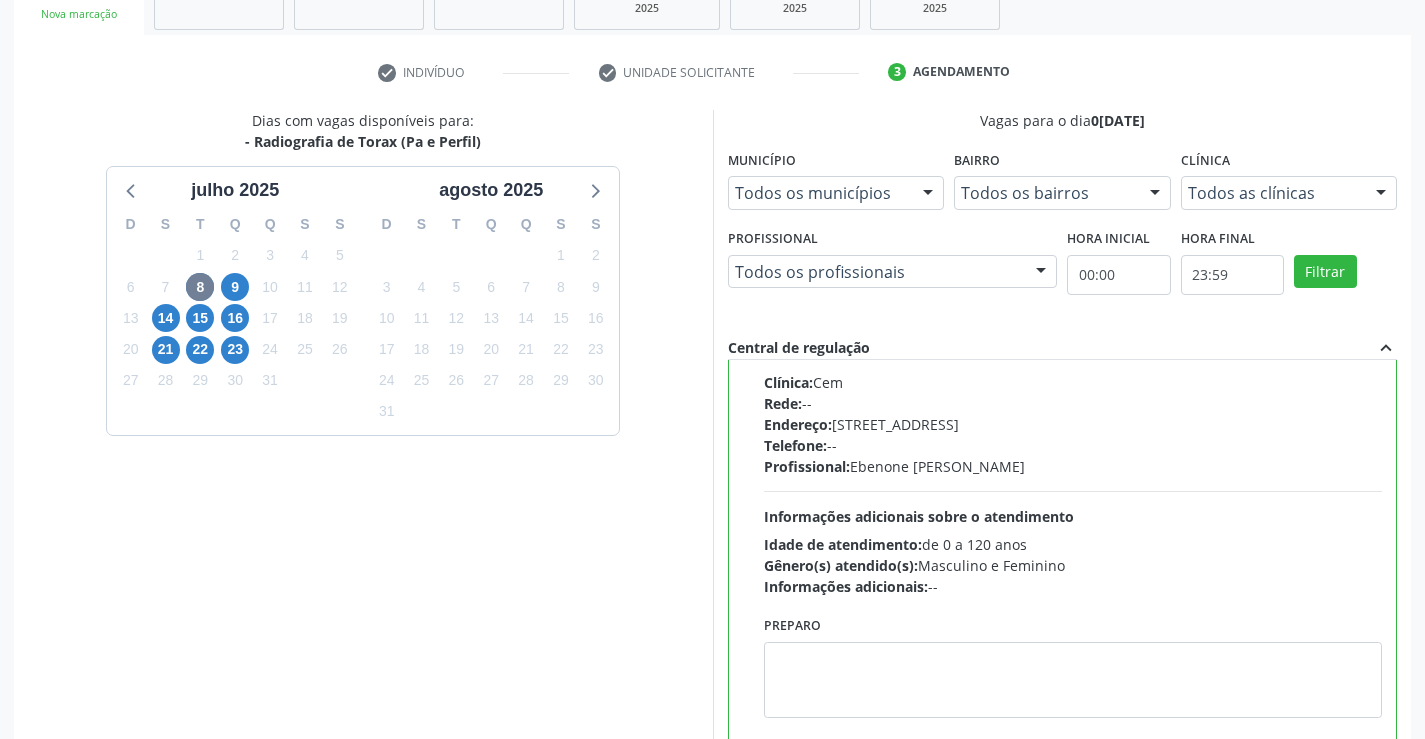 scroll, scrollTop: 0, scrollLeft: 0, axis: both 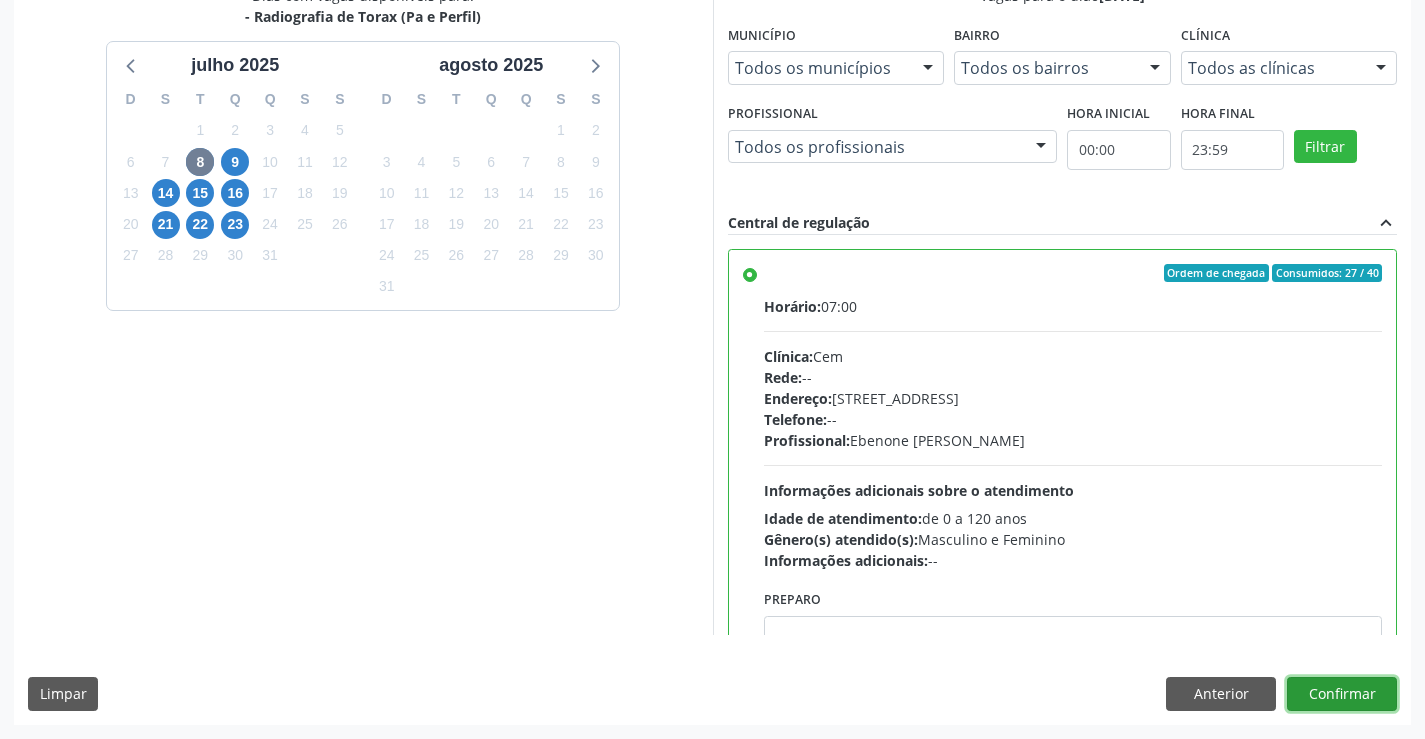 click on "Confirmar" at bounding box center (1342, 694) 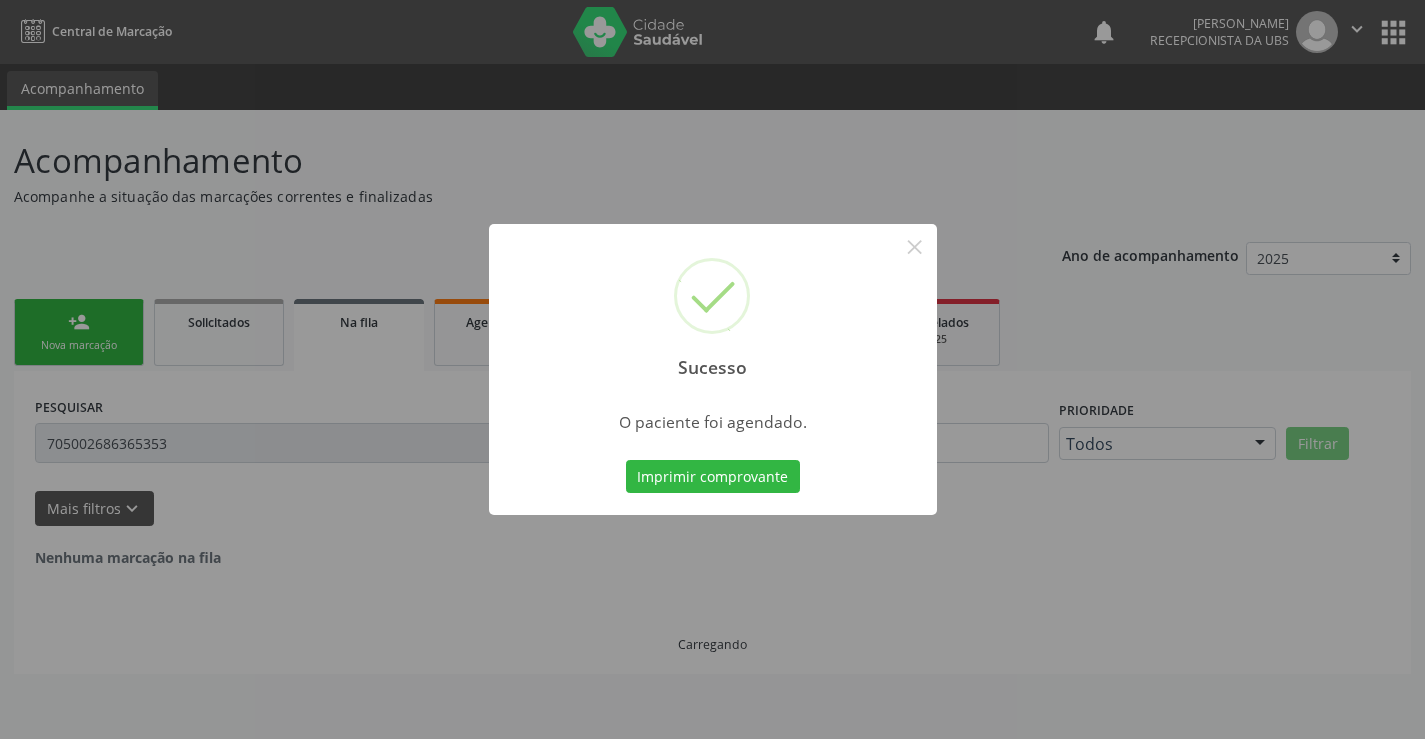 scroll, scrollTop: 0, scrollLeft: 0, axis: both 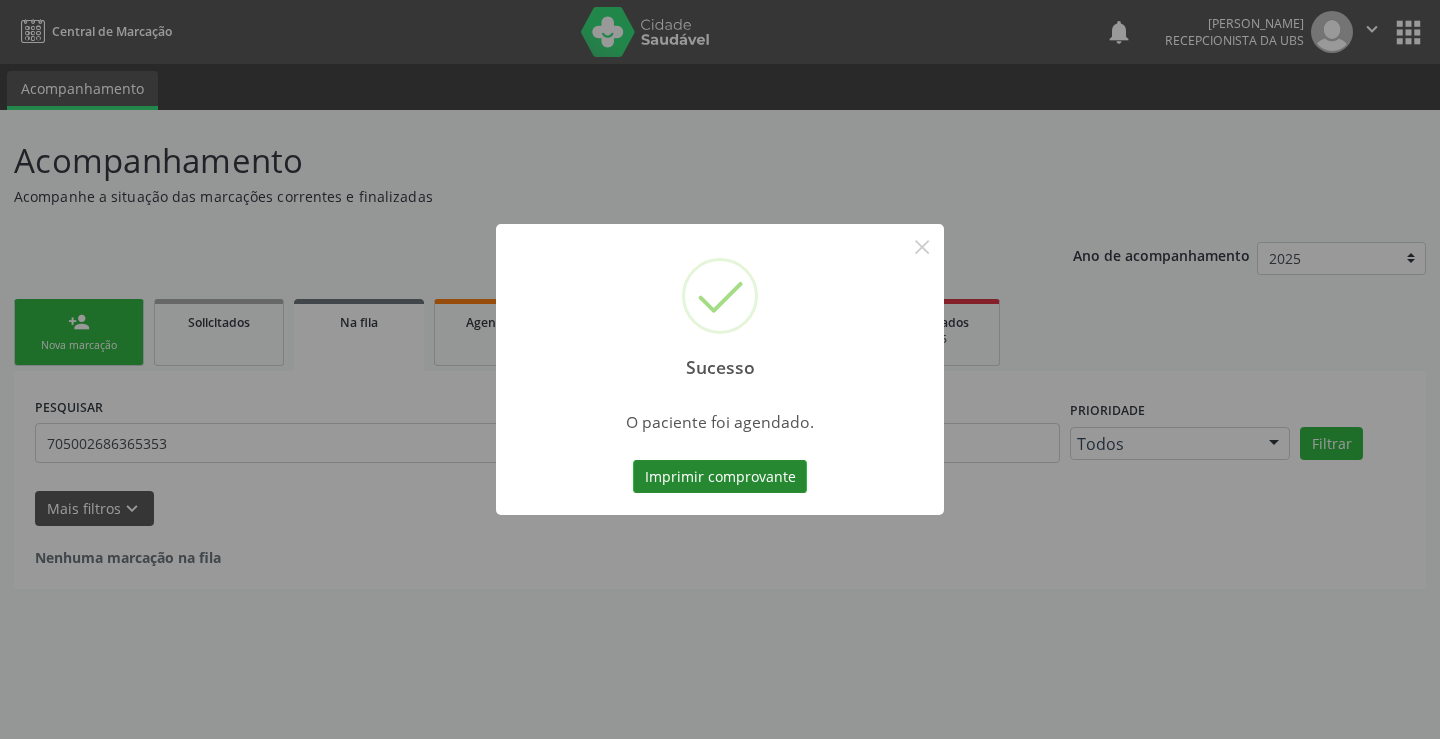 click on "Imprimir comprovante" at bounding box center [720, 477] 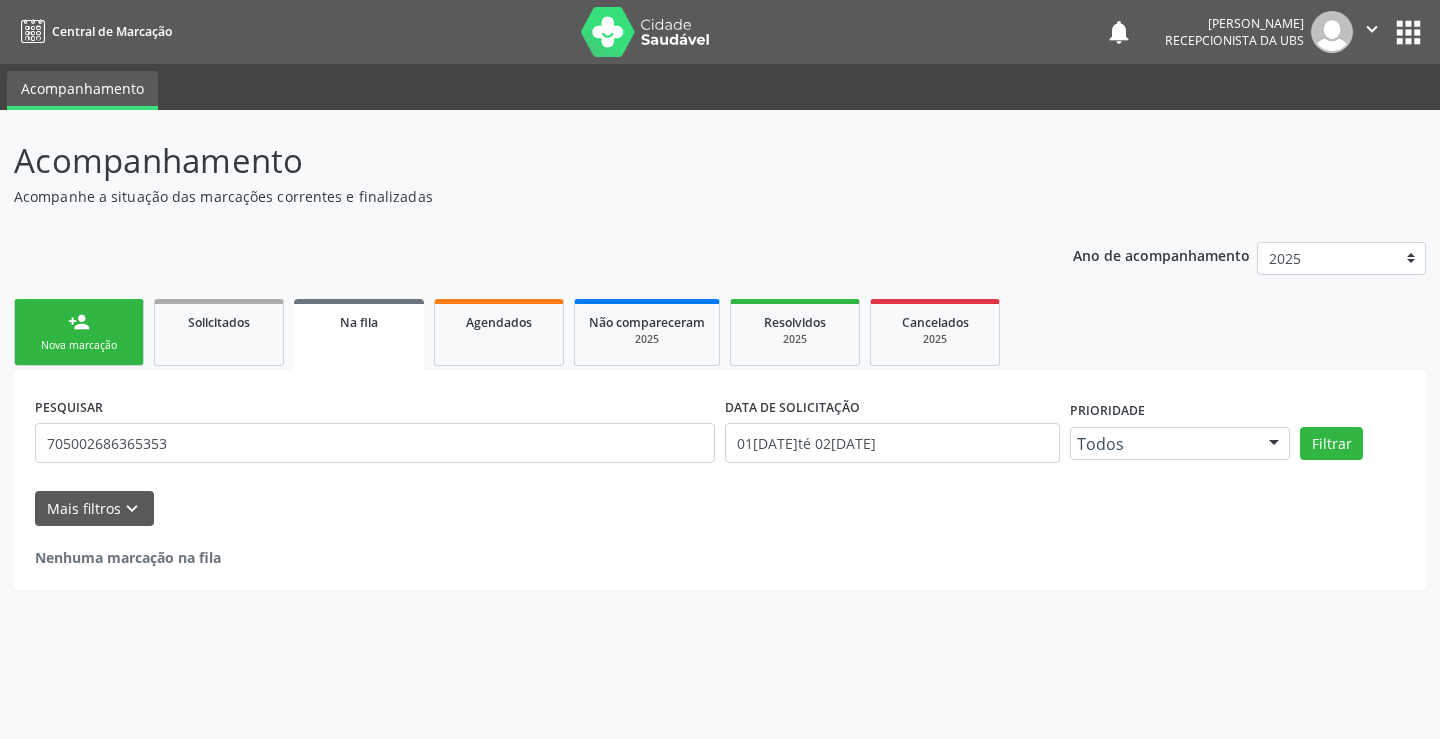 click on "person_add
Nova marcação" at bounding box center (79, 332) 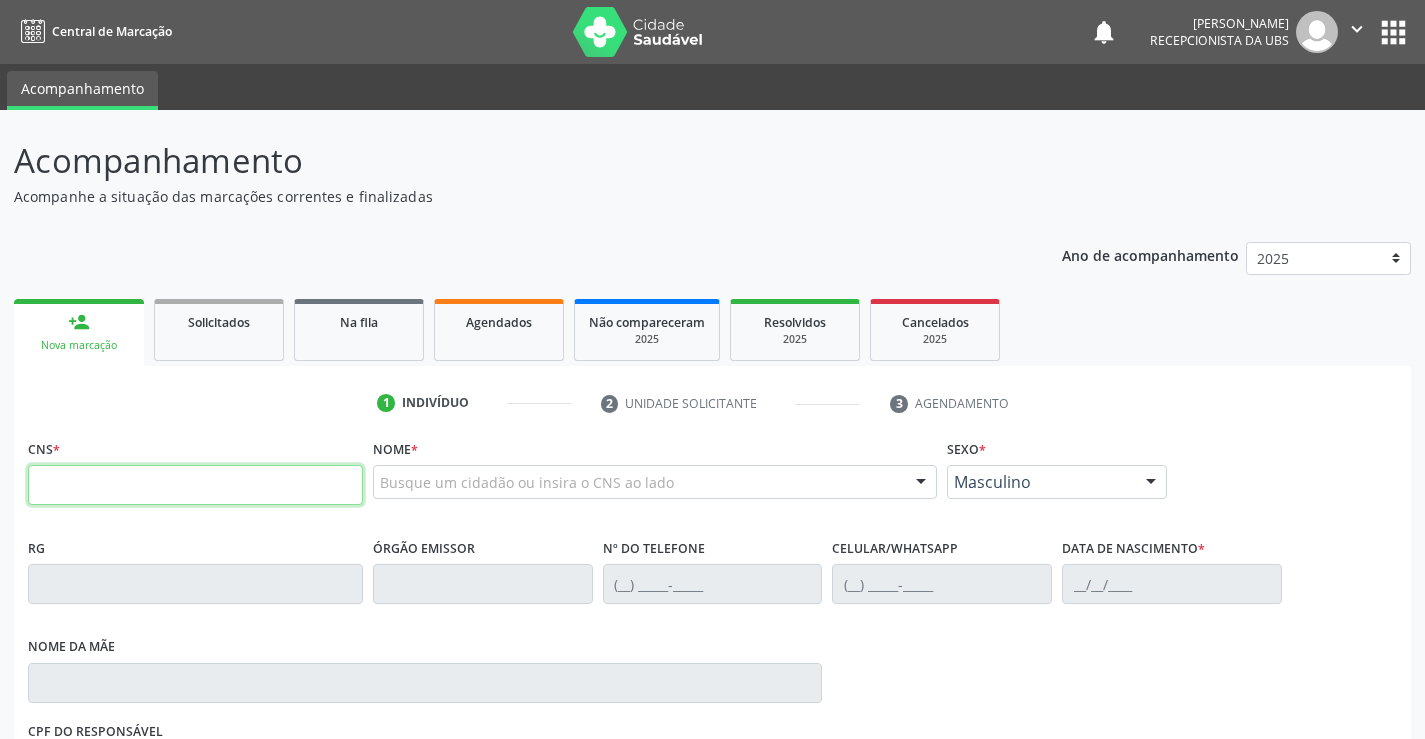 click at bounding box center [195, 485] 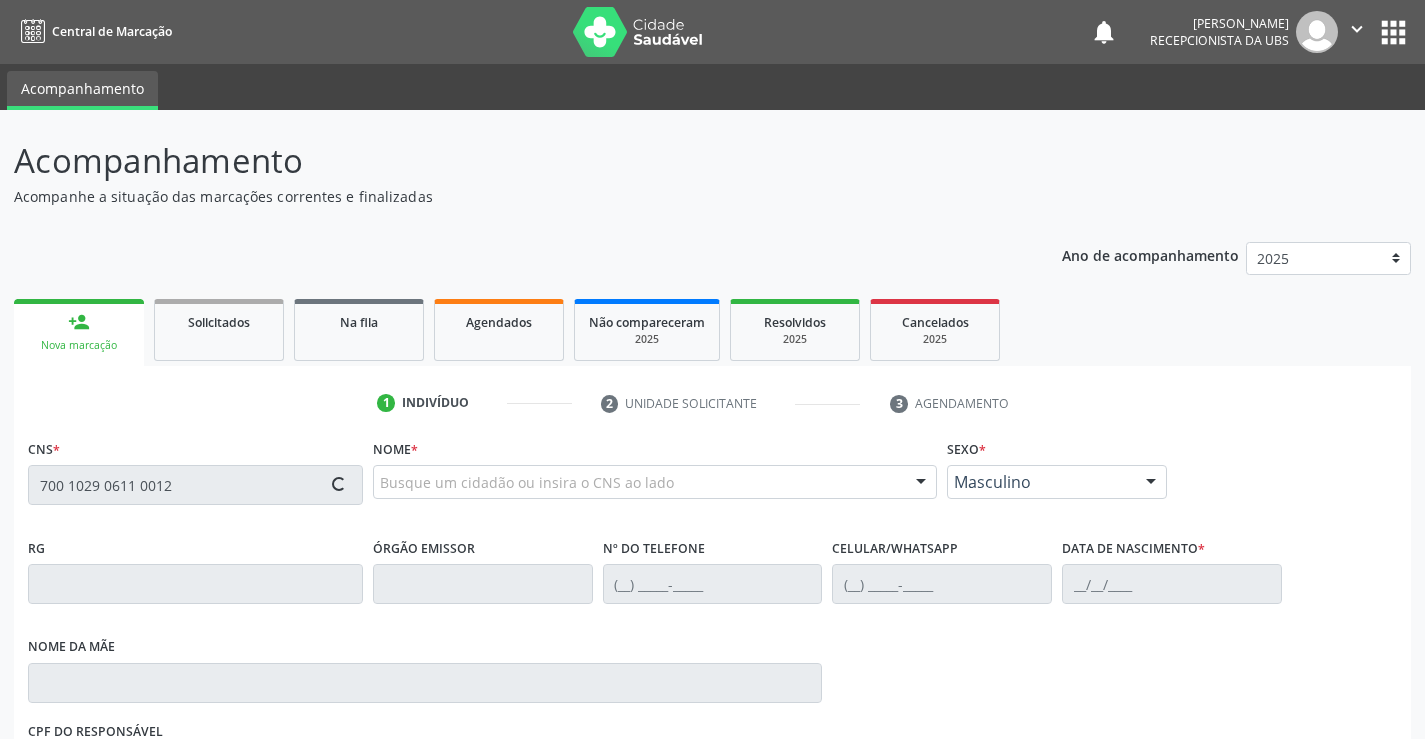 type on "700 1029 0611 0012" 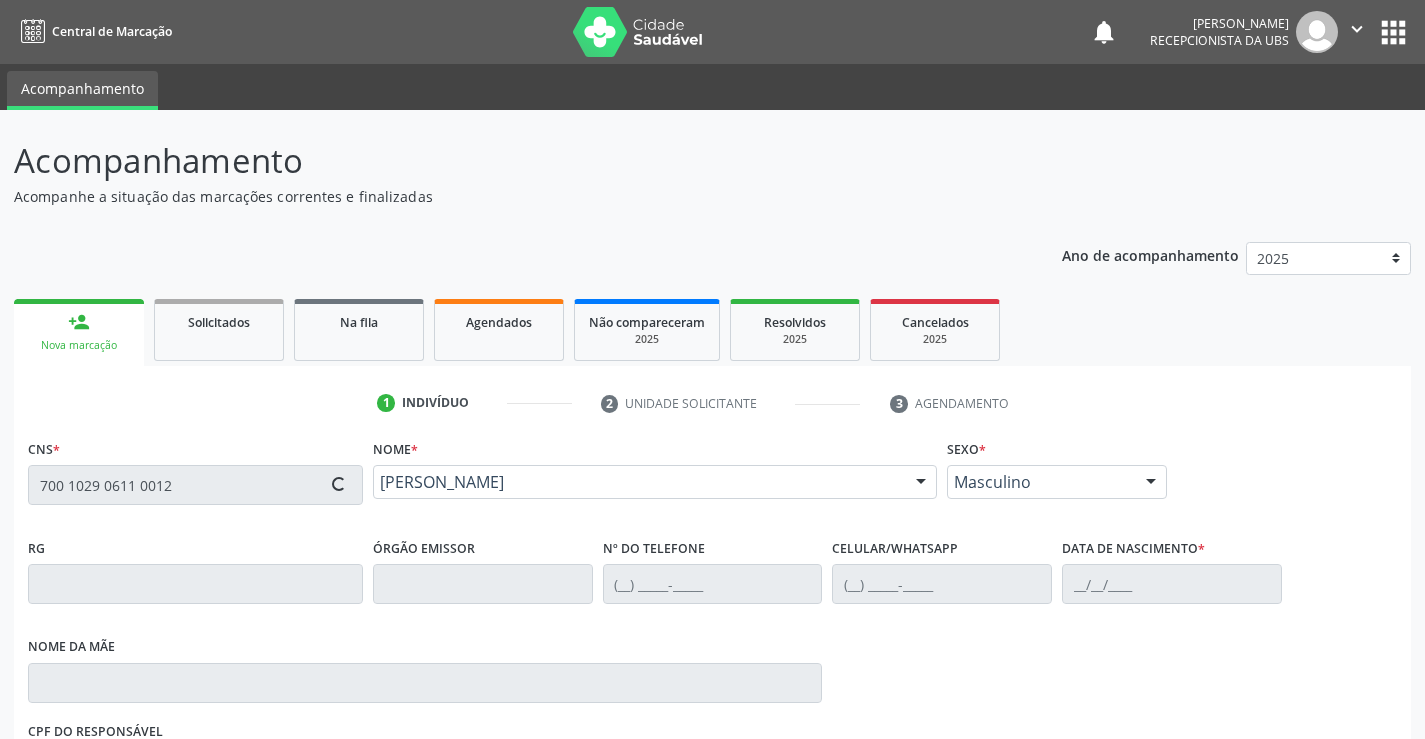 type on "(99) 99999-9999" 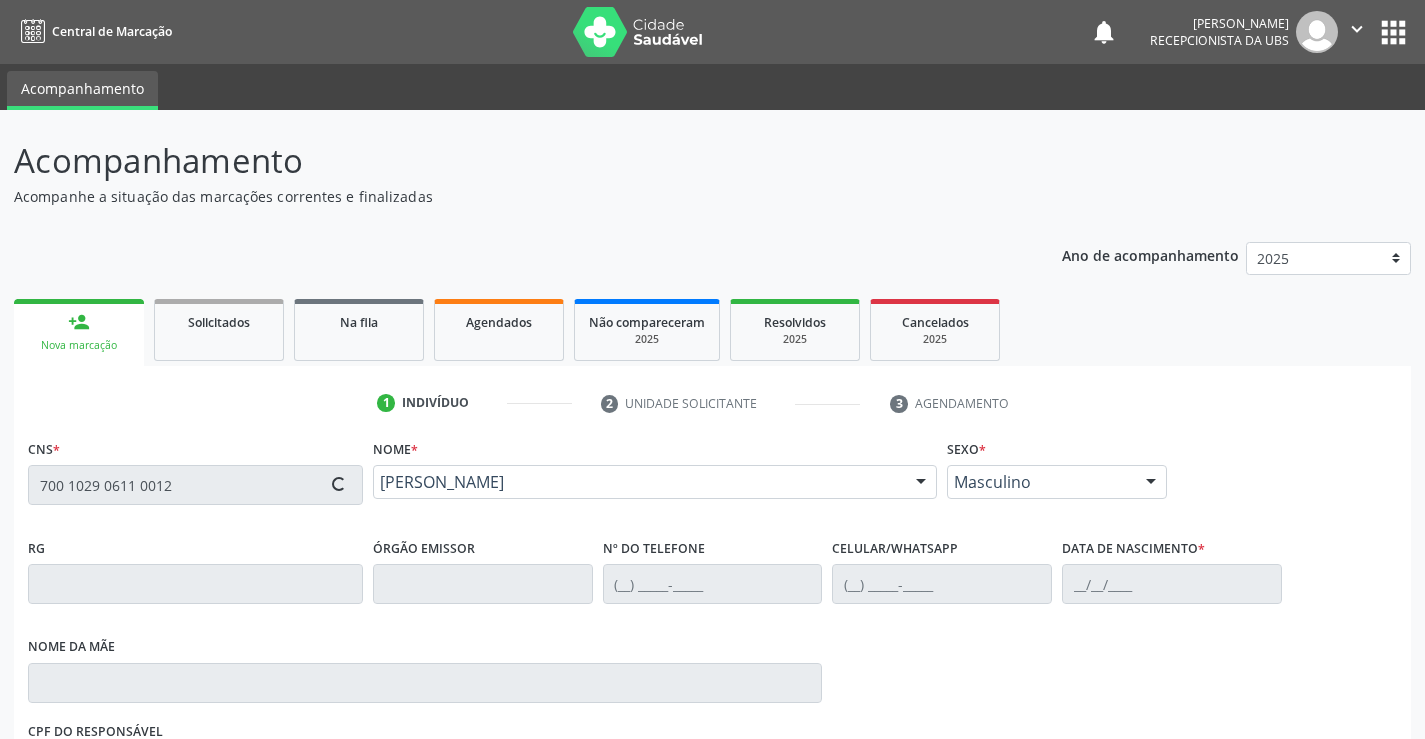 type on "(87) 99962-0660" 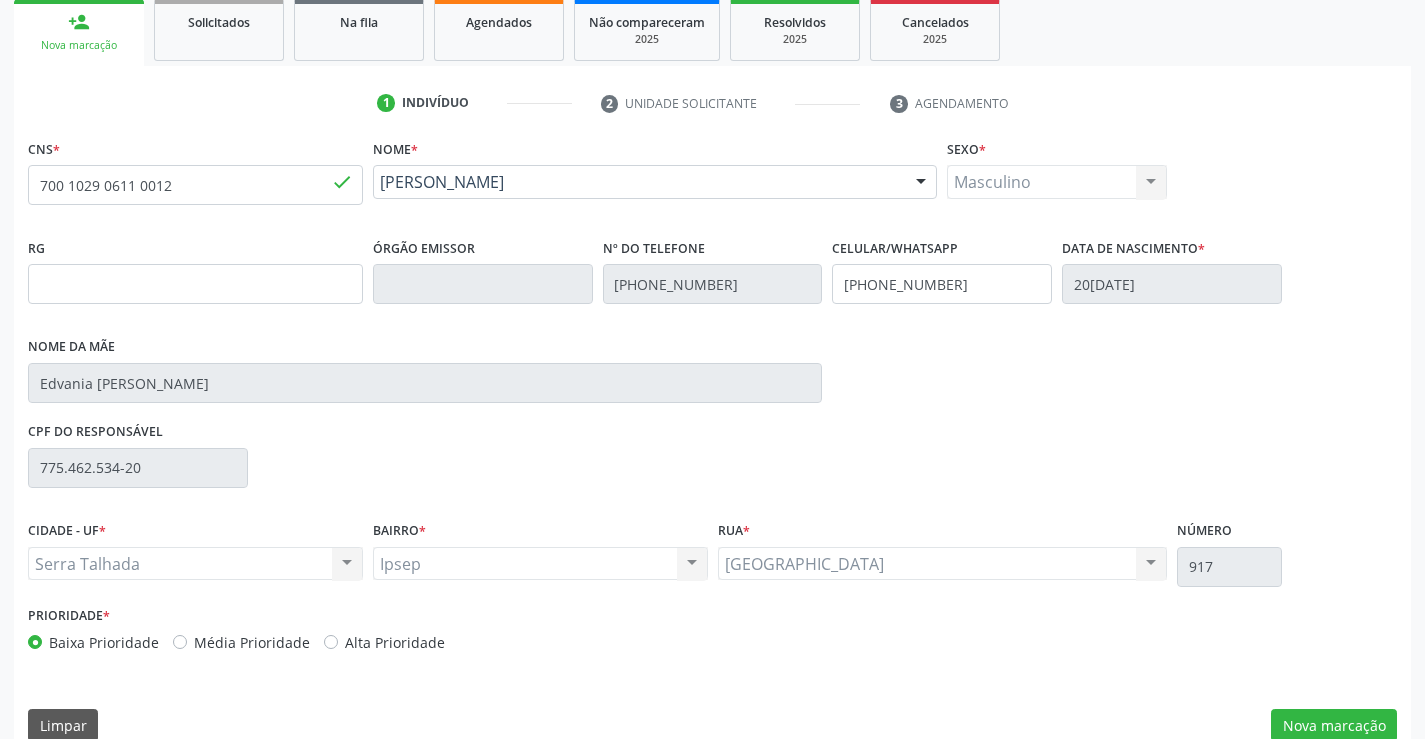 scroll, scrollTop: 331, scrollLeft: 0, axis: vertical 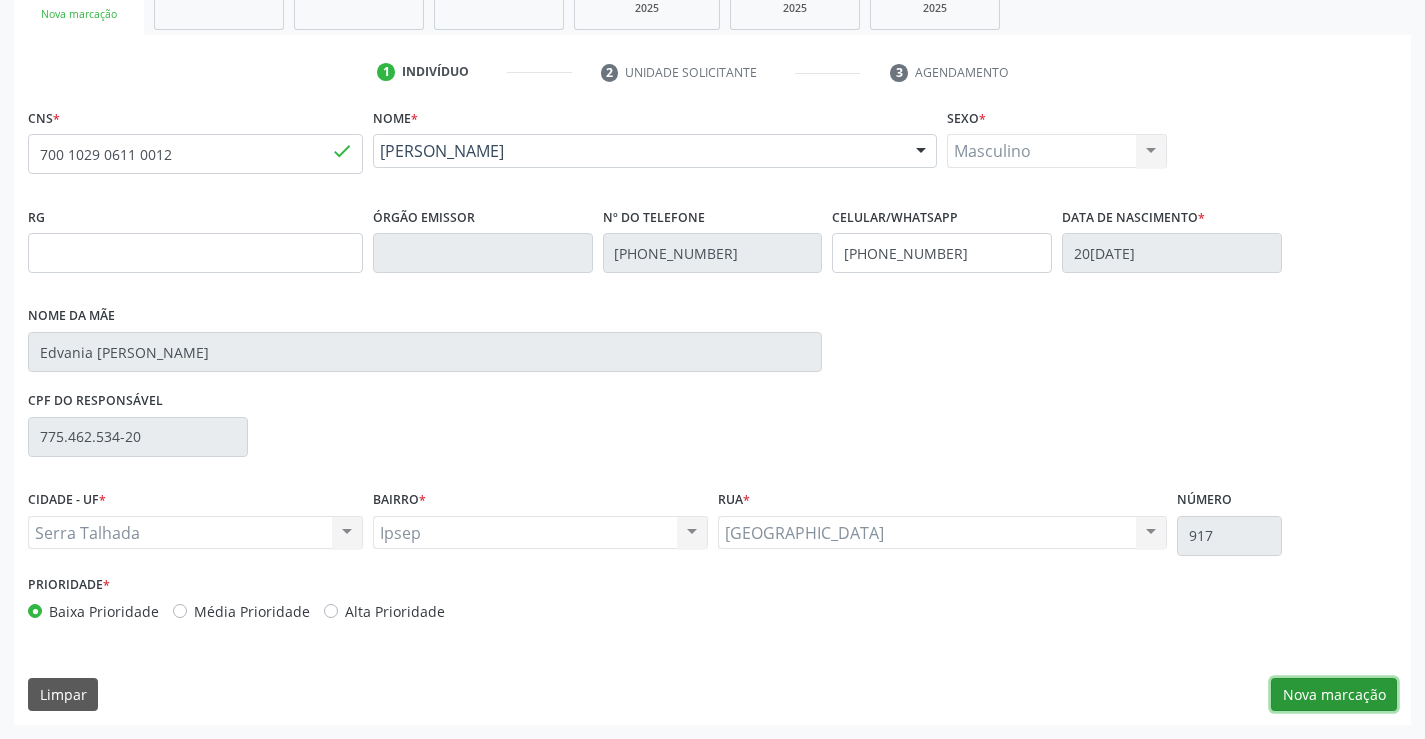 click on "Nova marcação" at bounding box center (1334, 695) 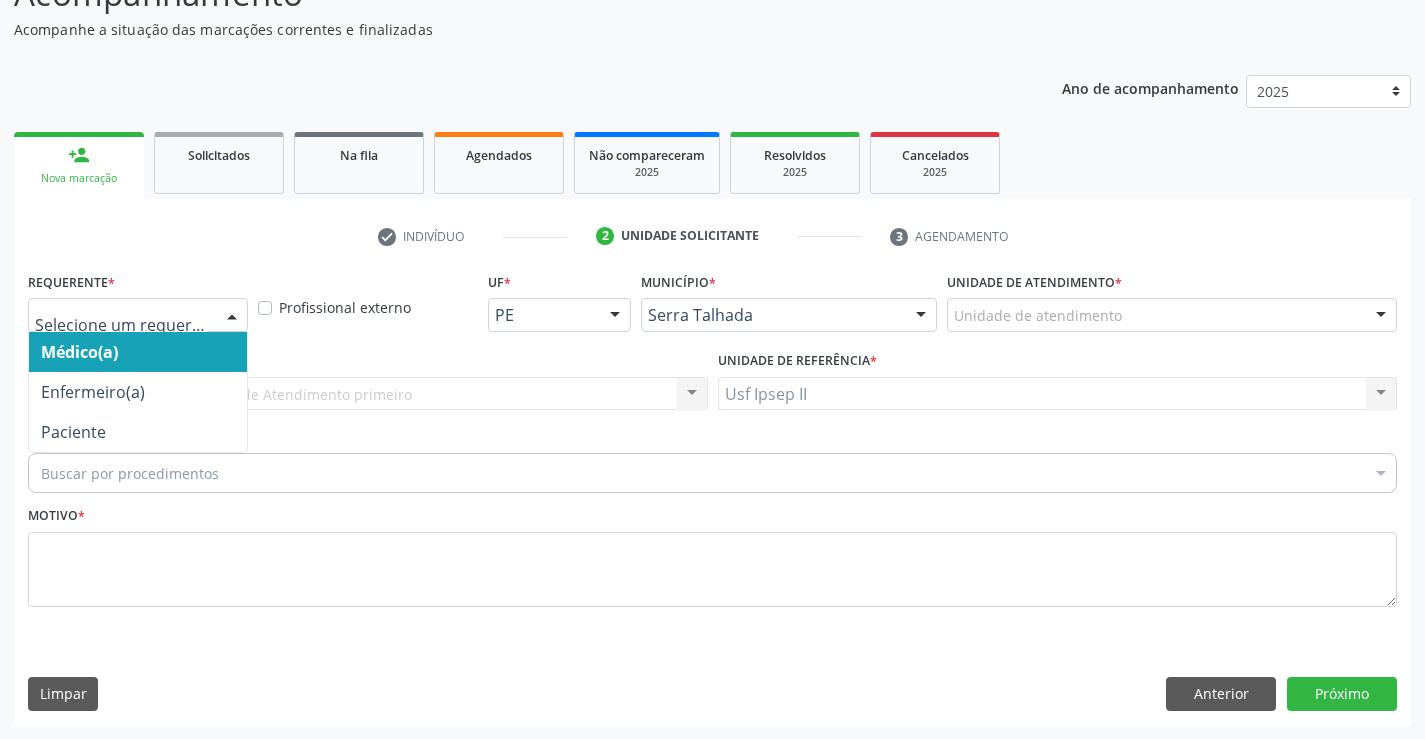 click at bounding box center [232, 316] 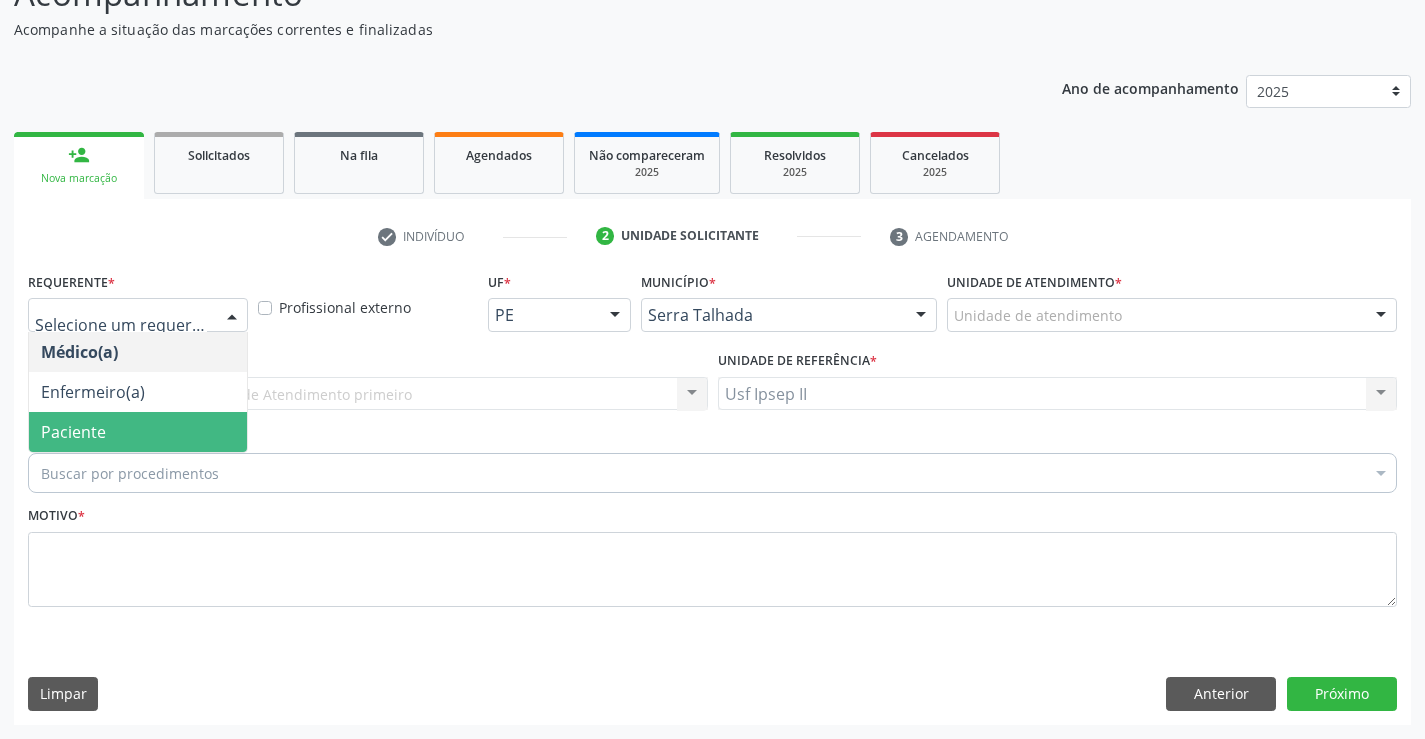 click on "Paciente" at bounding box center [138, 432] 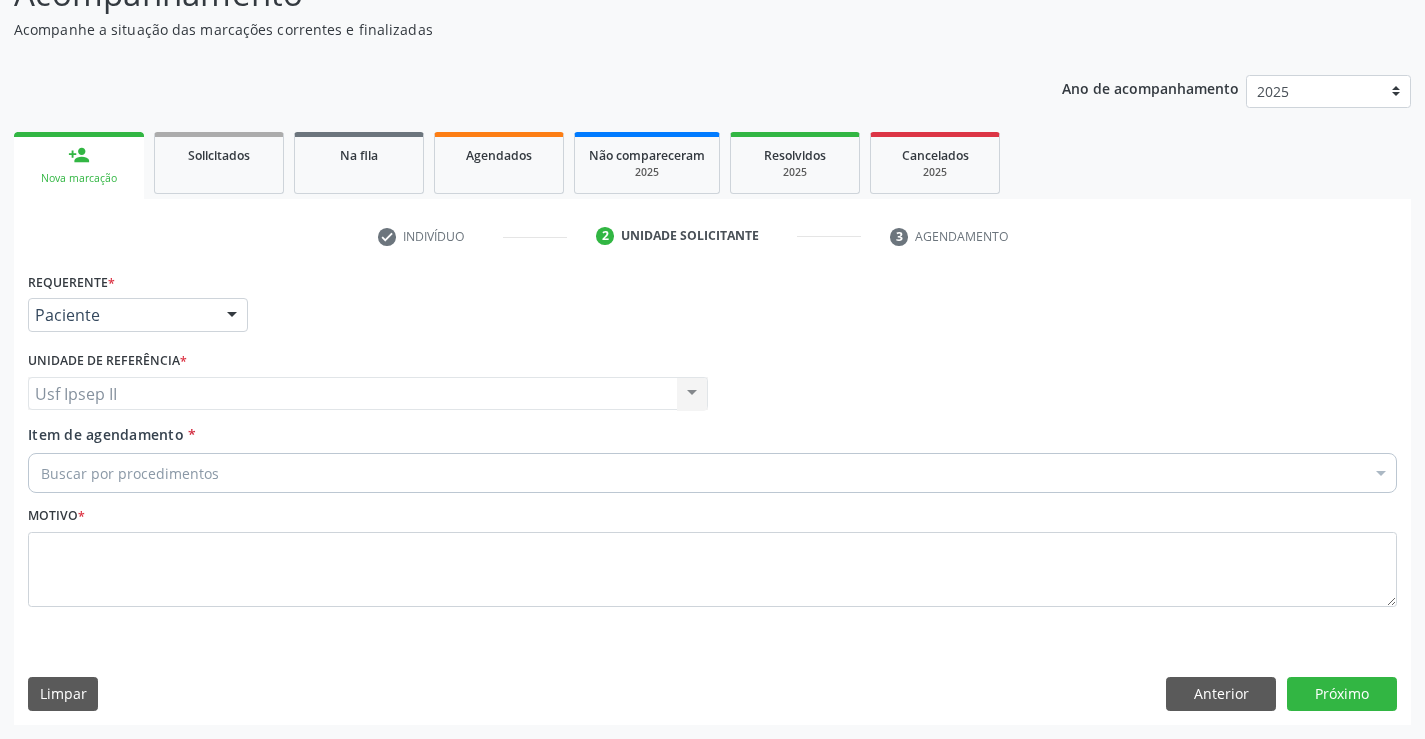 click on "Buscar por procedimentos" at bounding box center (712, 473) 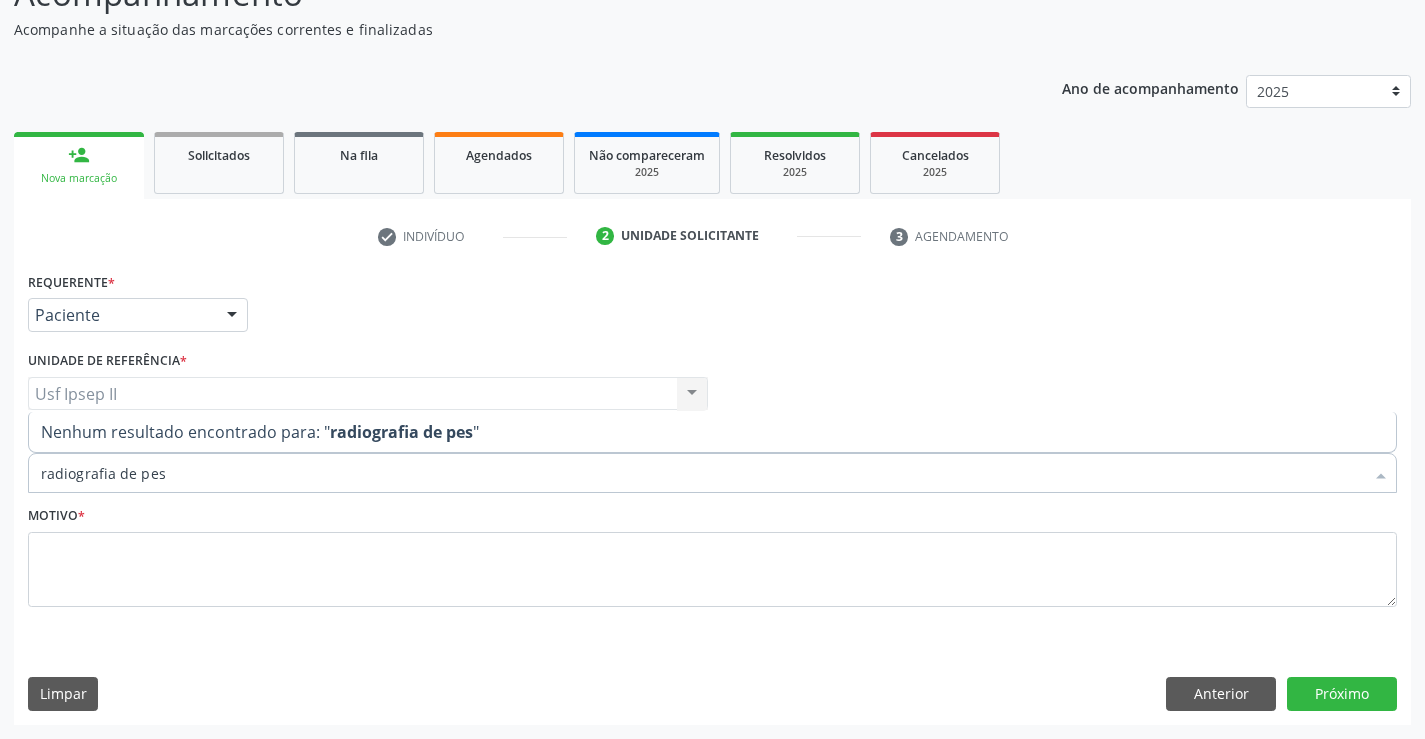 type on "radiografia de pe" 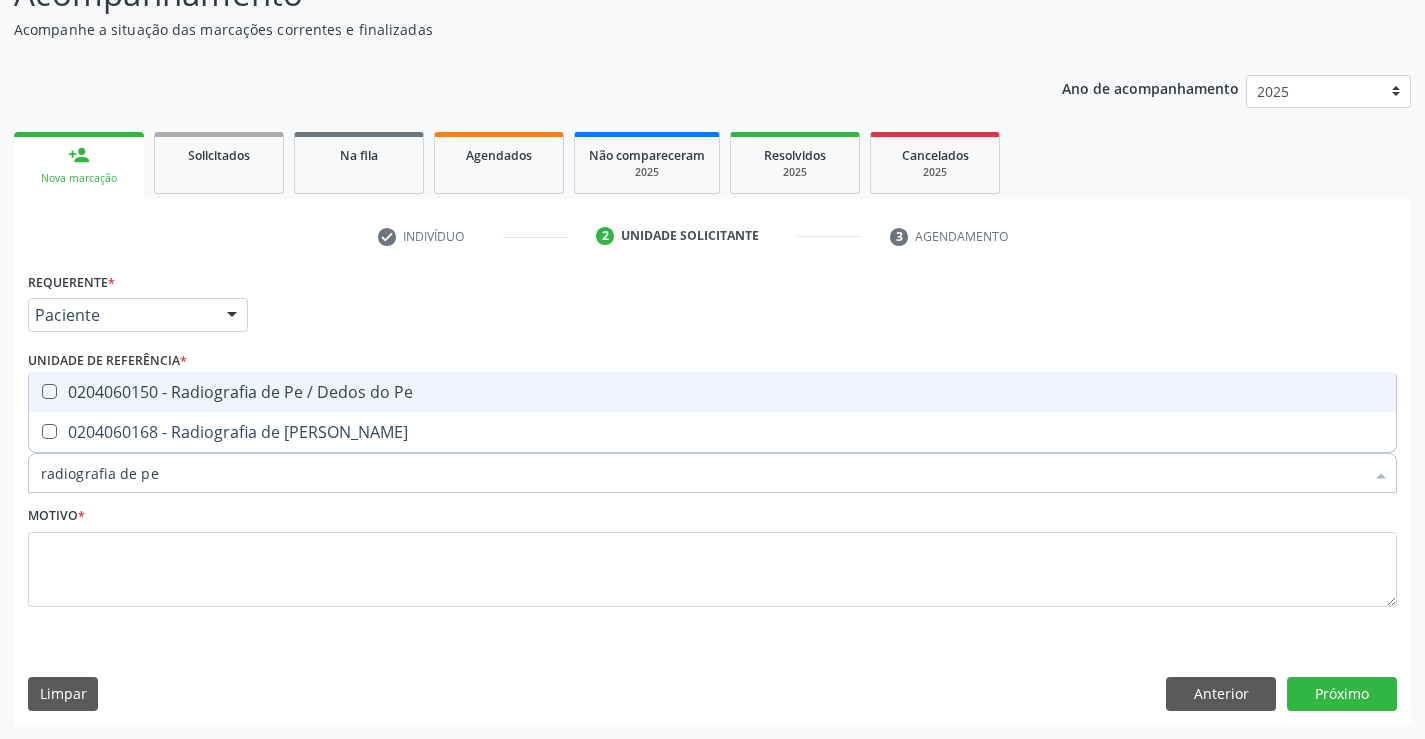 click on "0204060150 - Radiografia de Pe / Dedos do Pe" at bounding box center (712, 392) 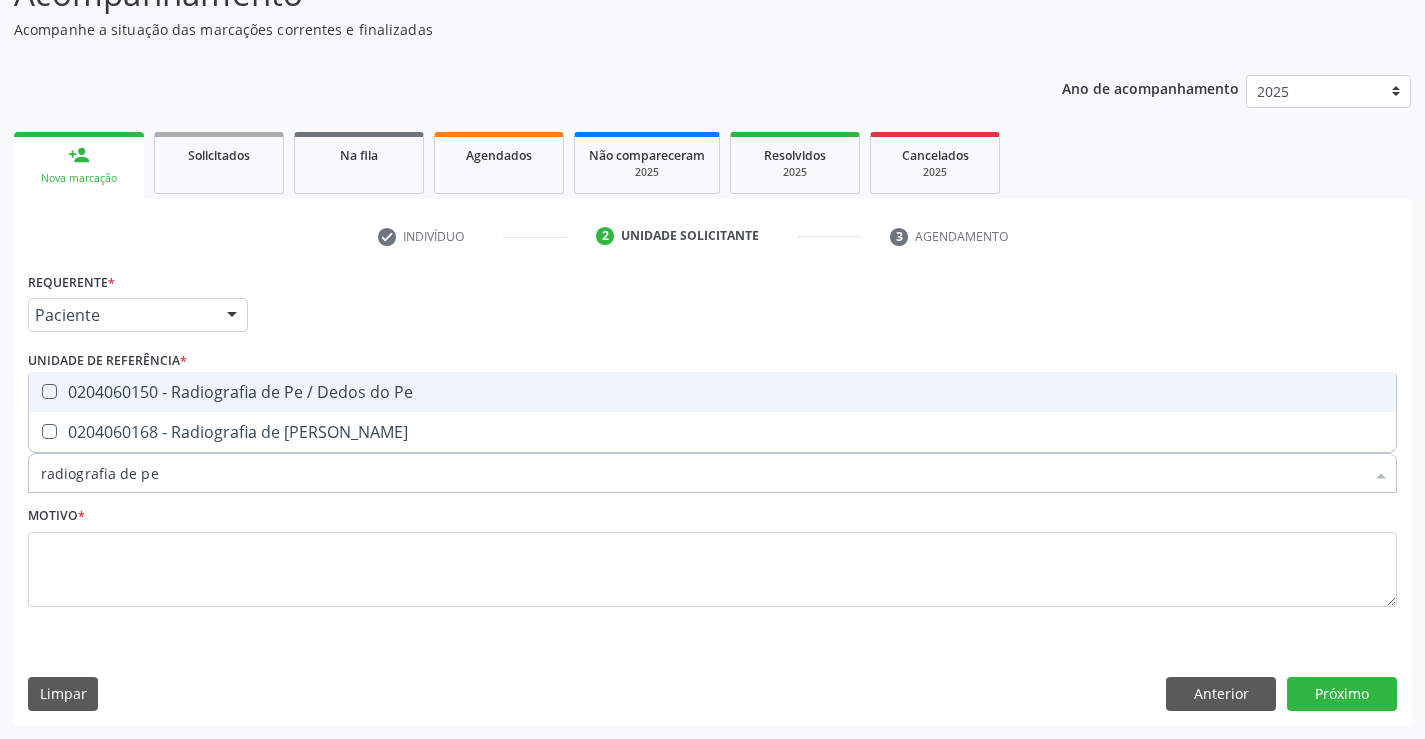 checkbox on "true" 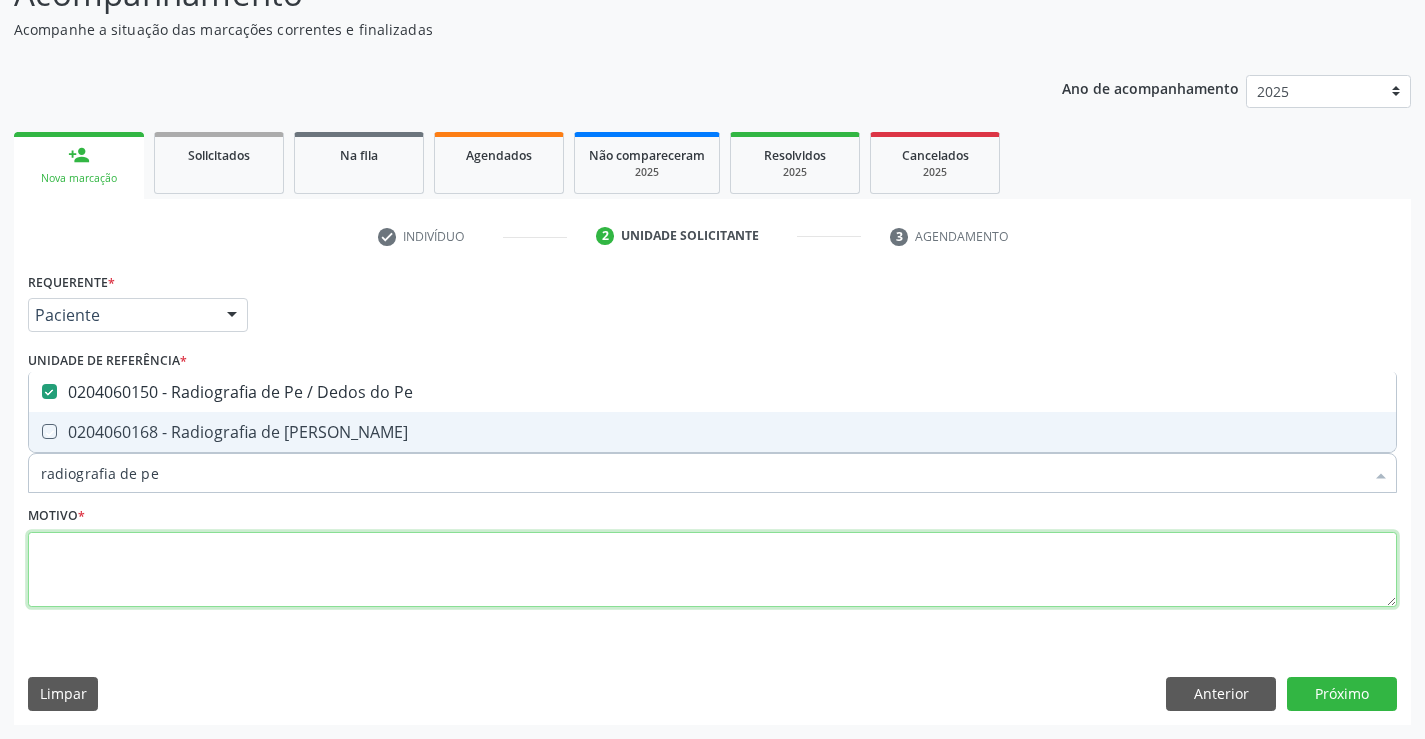 click at bounding box center (712, 570) 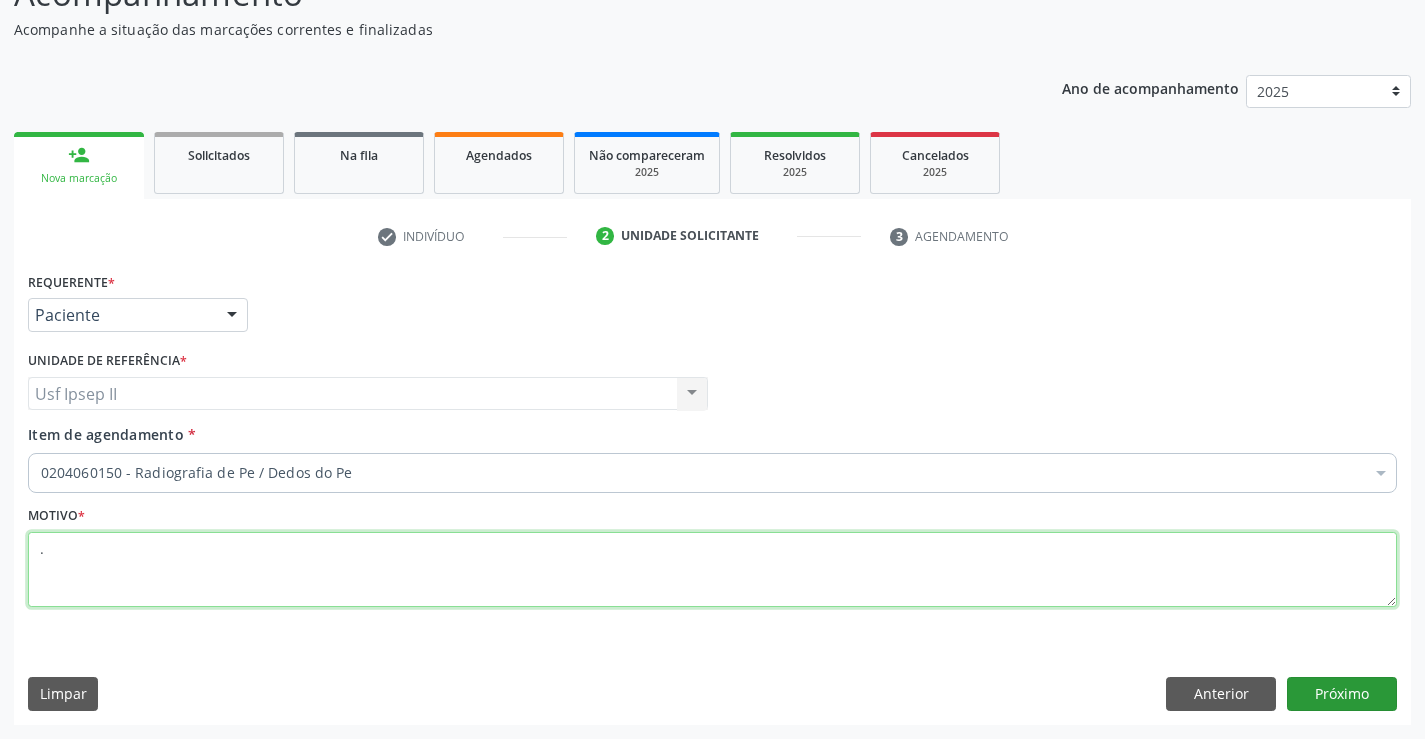 type on "." 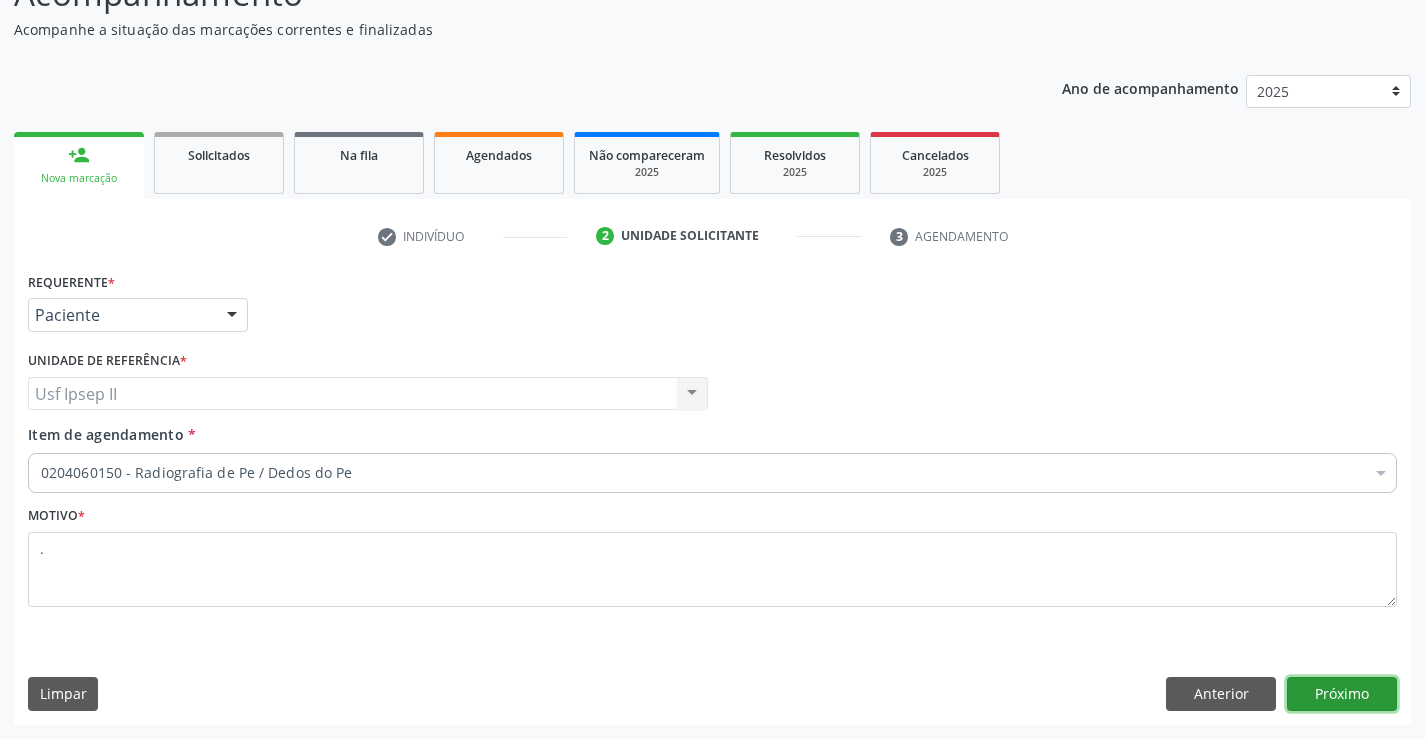click on "Próximo" at bounding box center [1342, 694] 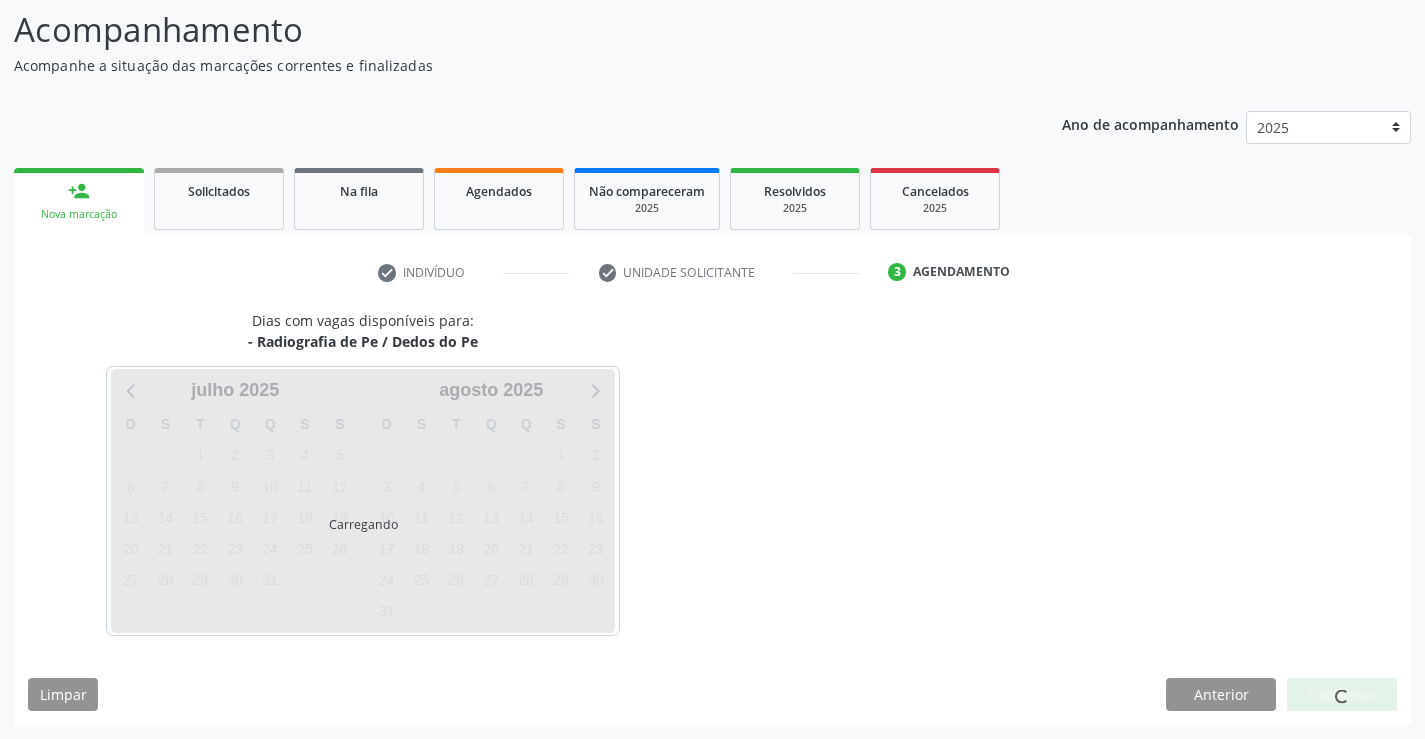 scroll, scrollTop: 131, scrollLeft: 0, axis: vertical 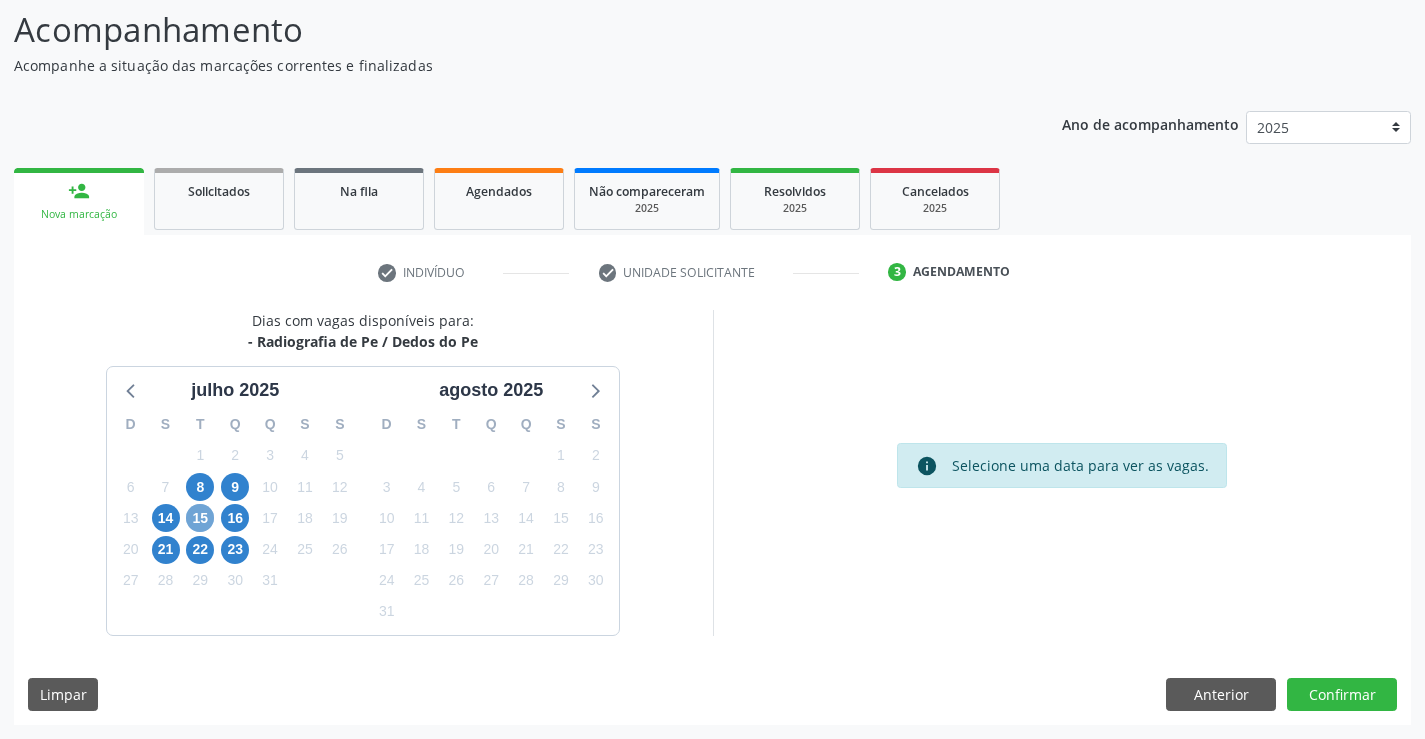 click on "15" at bounding box center (200, 518) 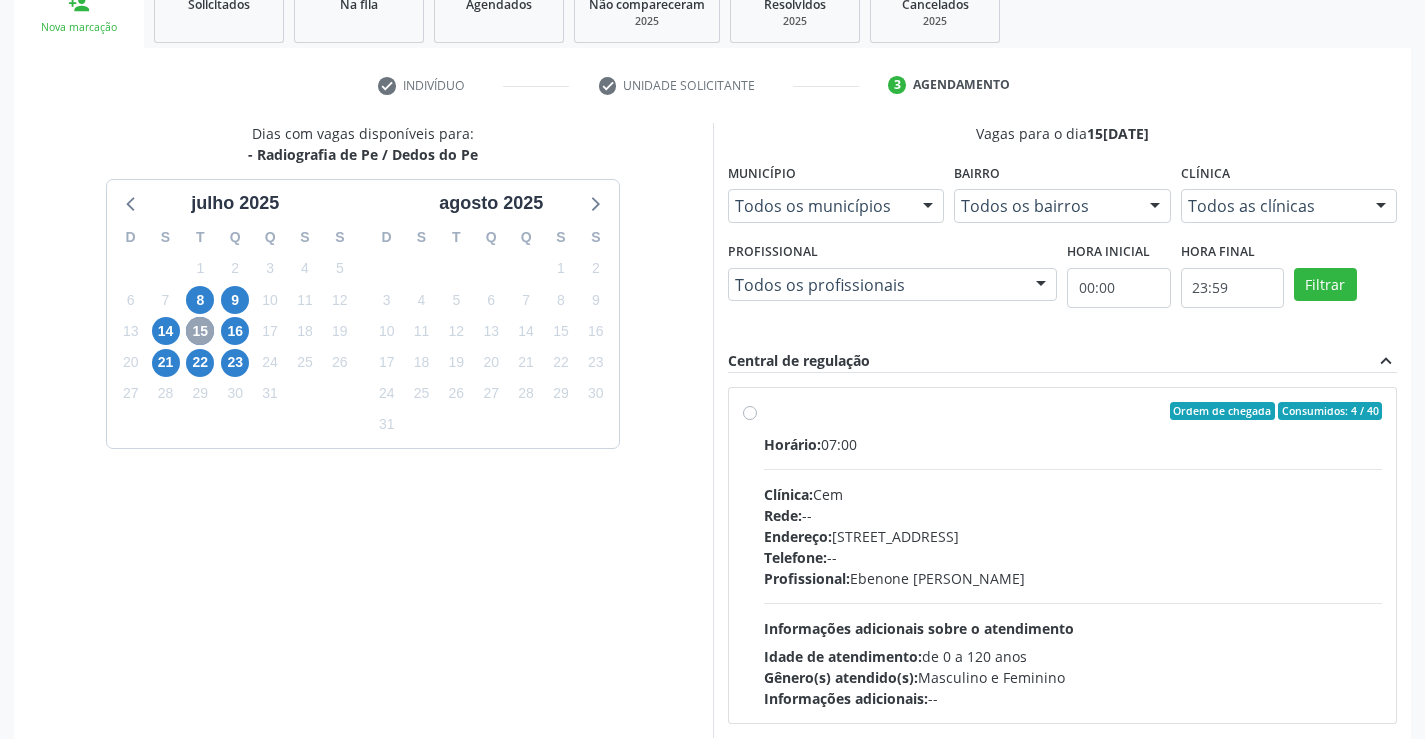 scroll, scrollTop: 331, scrollLeft: 0, axis: vertical 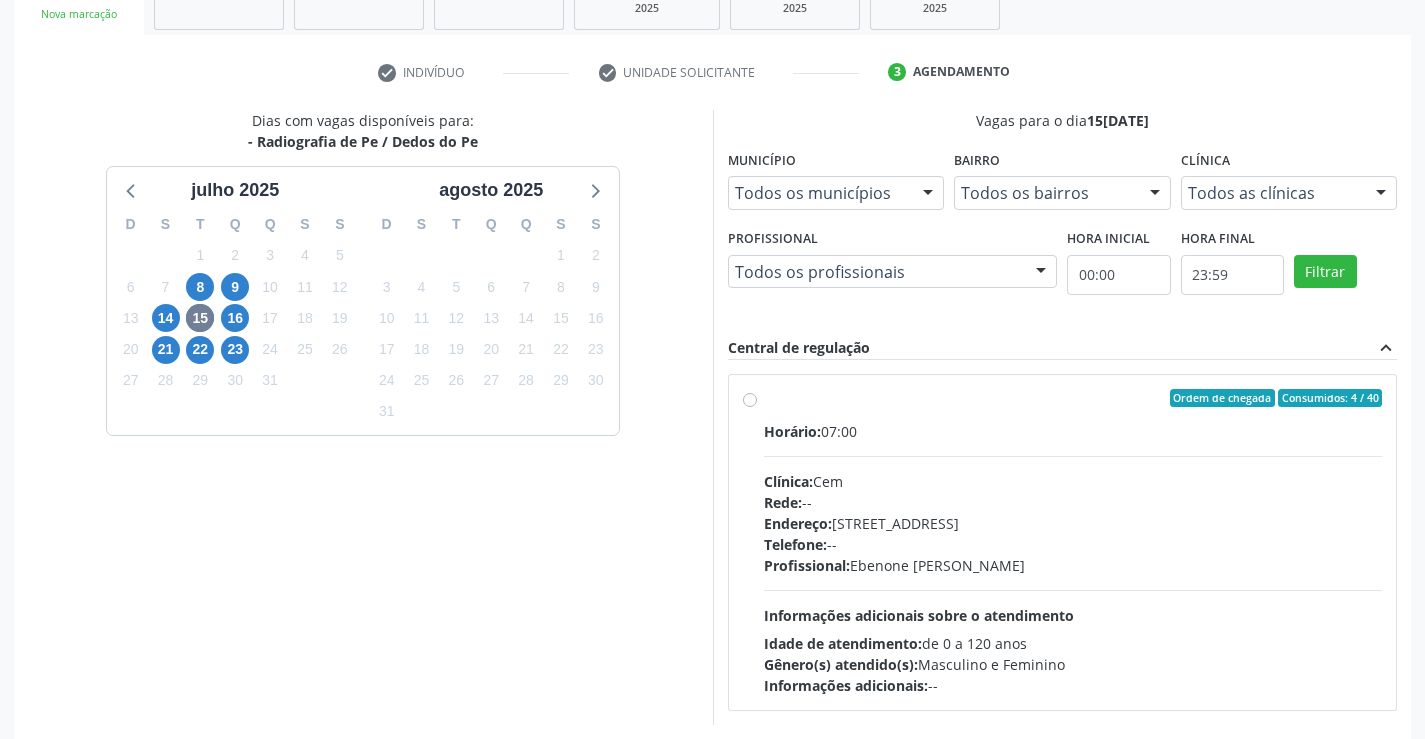 click on "Ordem de chegada
Consumidos: 4 / 40
Horário:   07:00
Clínica:  Cem
Rede:
--
Endereço:   Casa, nº 393, Nossa Senhora da Pen, Serra Talhada - PE
Telefone:   --
Profissional:
Ebenone Antonio da Silva
Informações adicionais sobre o atendimento
Idade de atendimento:
de 0 a 120 anos
Gênero(s) atendido(s):
Masculino e Feminino
Informações adicionais:
--" at bounding box center (1073, 542) 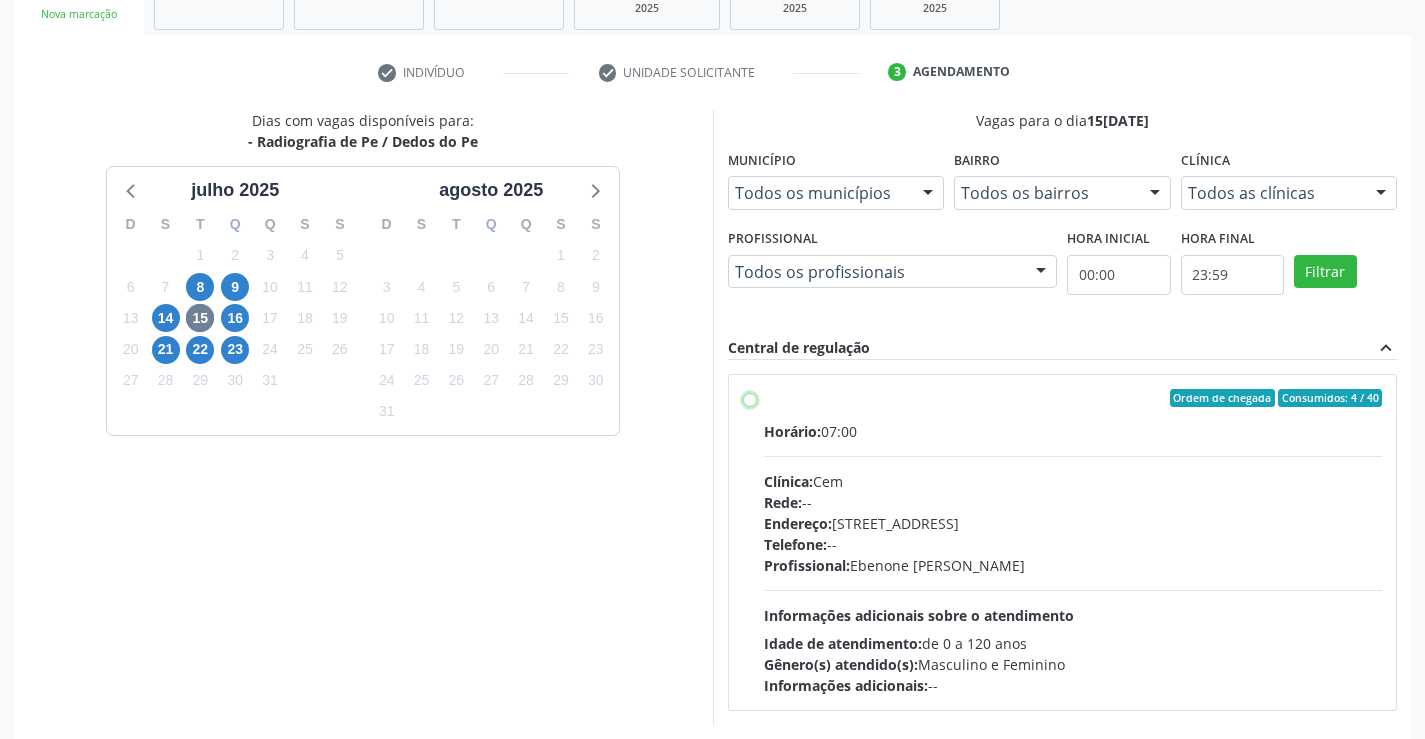 click on "Ordem de chegada
Consumidos: 4 / 40
Horário:   07:00
Clínica:  Cem
Rede:
--
Endereço:   Casa, nº 393, Nossa Senhora da Pen, Serra Talhada - PE
Telefone:   --
Profissional:
Ebenone Antonio da Silva
Informações adicionais sobre o atendimento
Idade de atendimento:
de 0 a 120 anos
Gênero(s) atendido(s):
Masculino e Feminino
Informações adicionais:
--" at bounding box center (750, 398) 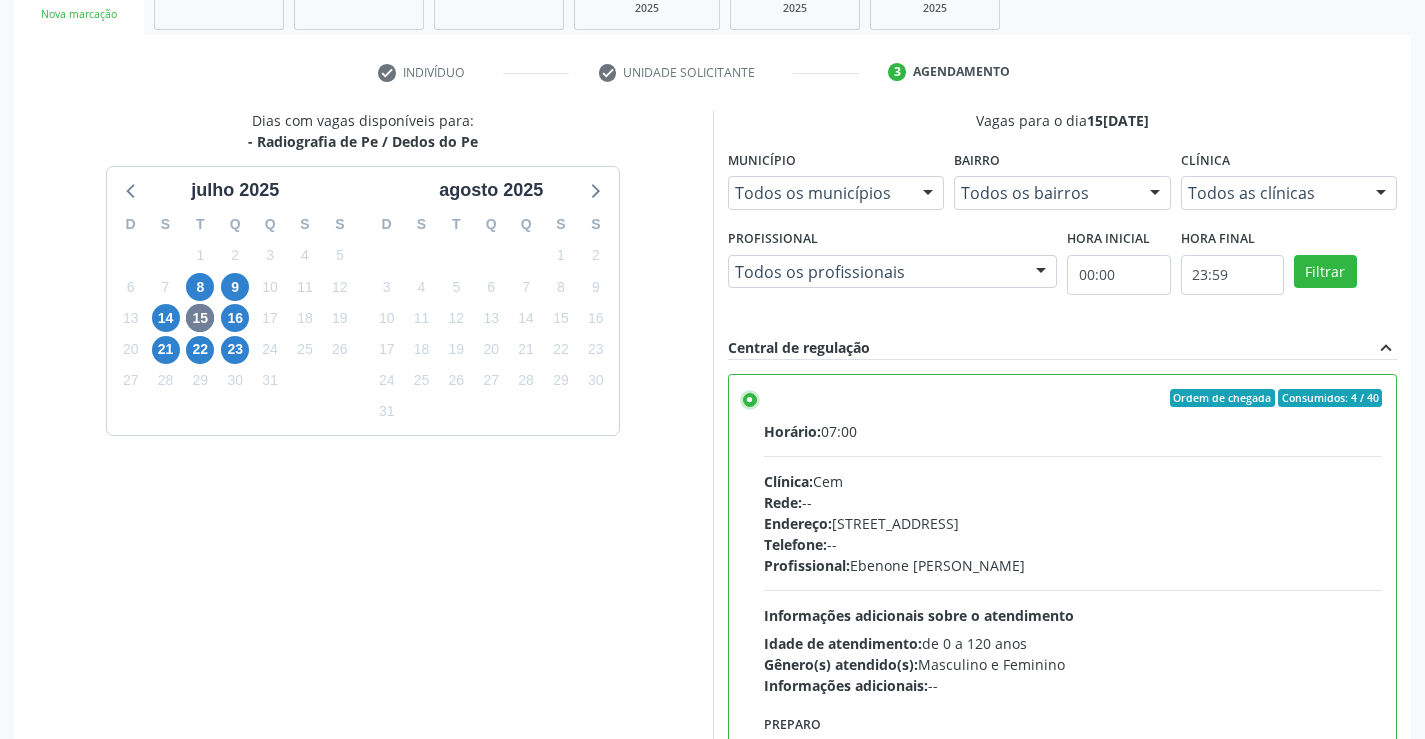 scroll, scrollTop: 99, scrollLeft: 0, axis: vertical 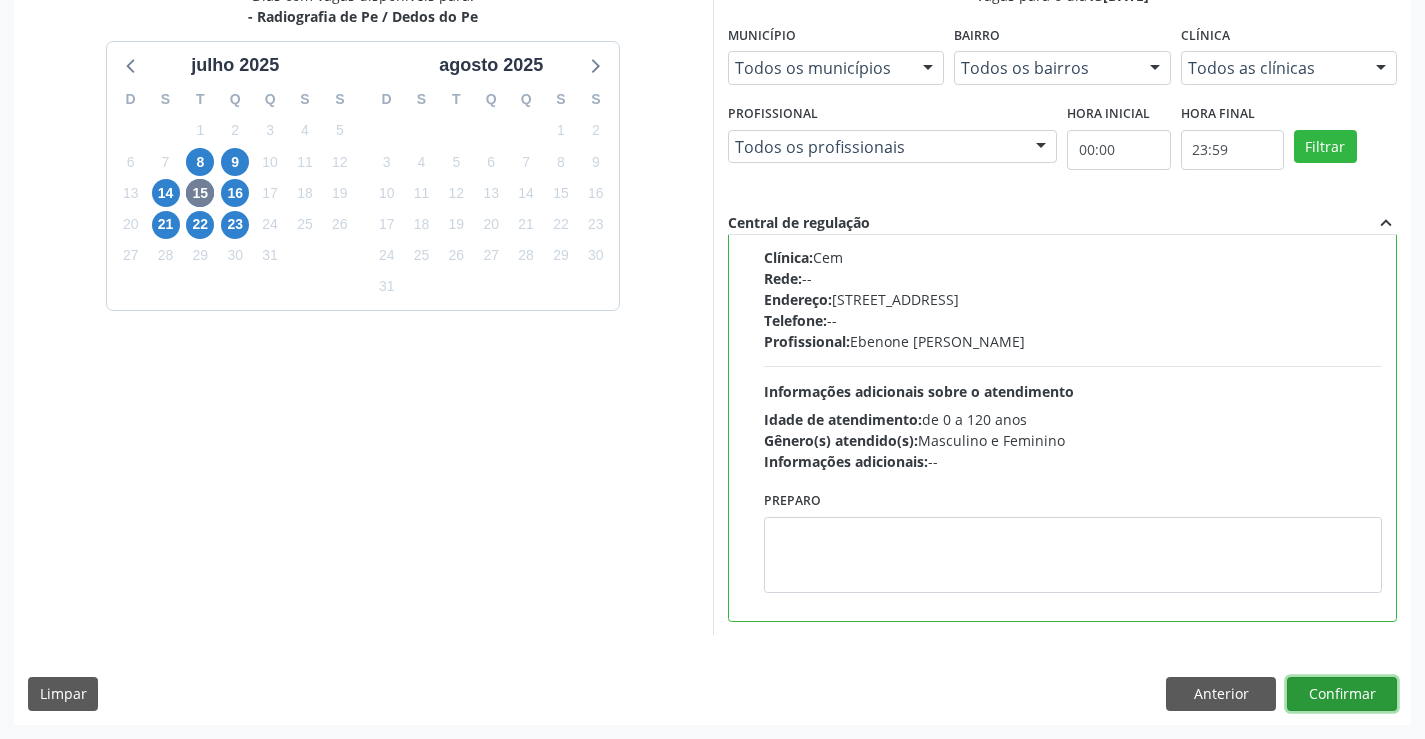 click on "Confirmar" at bounding box center (1342, 694) 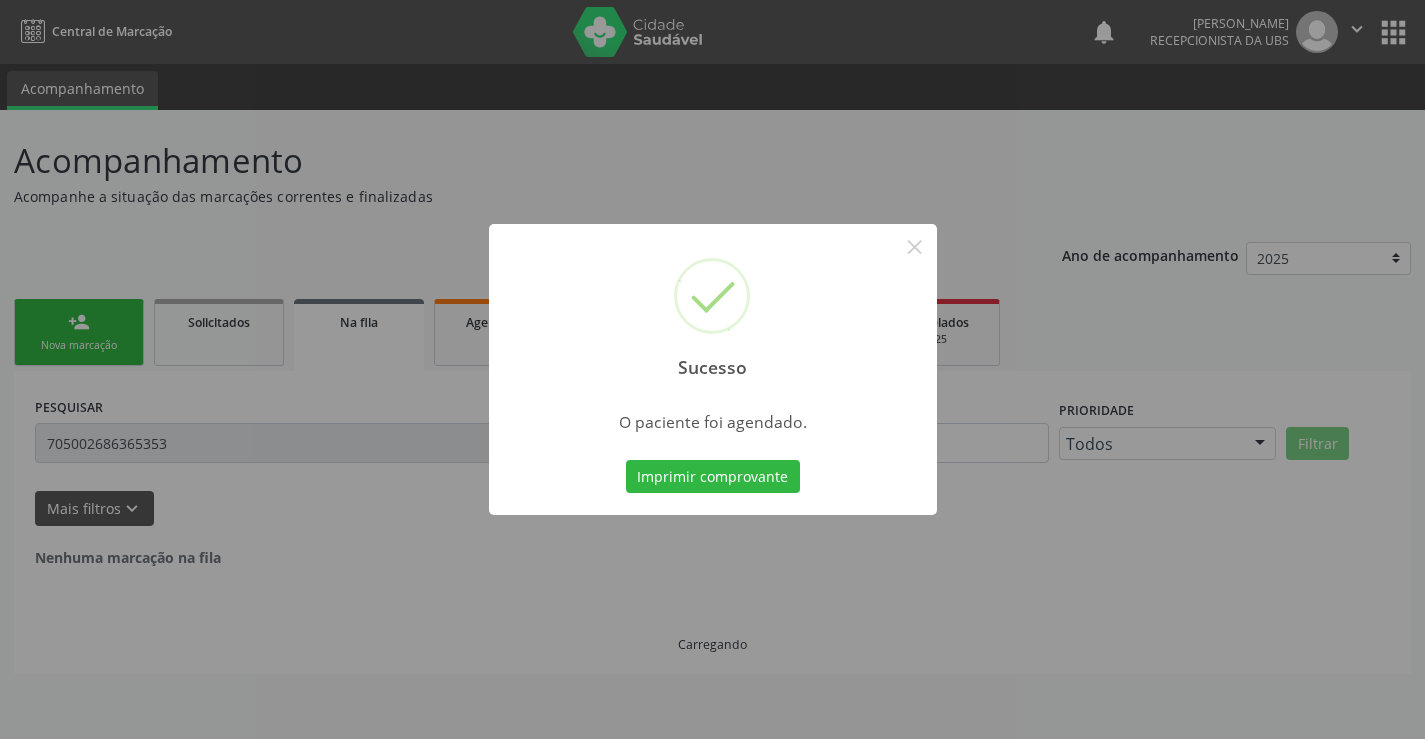 scroll, scrollTop: 0, scrollLeft: 0, axis: both 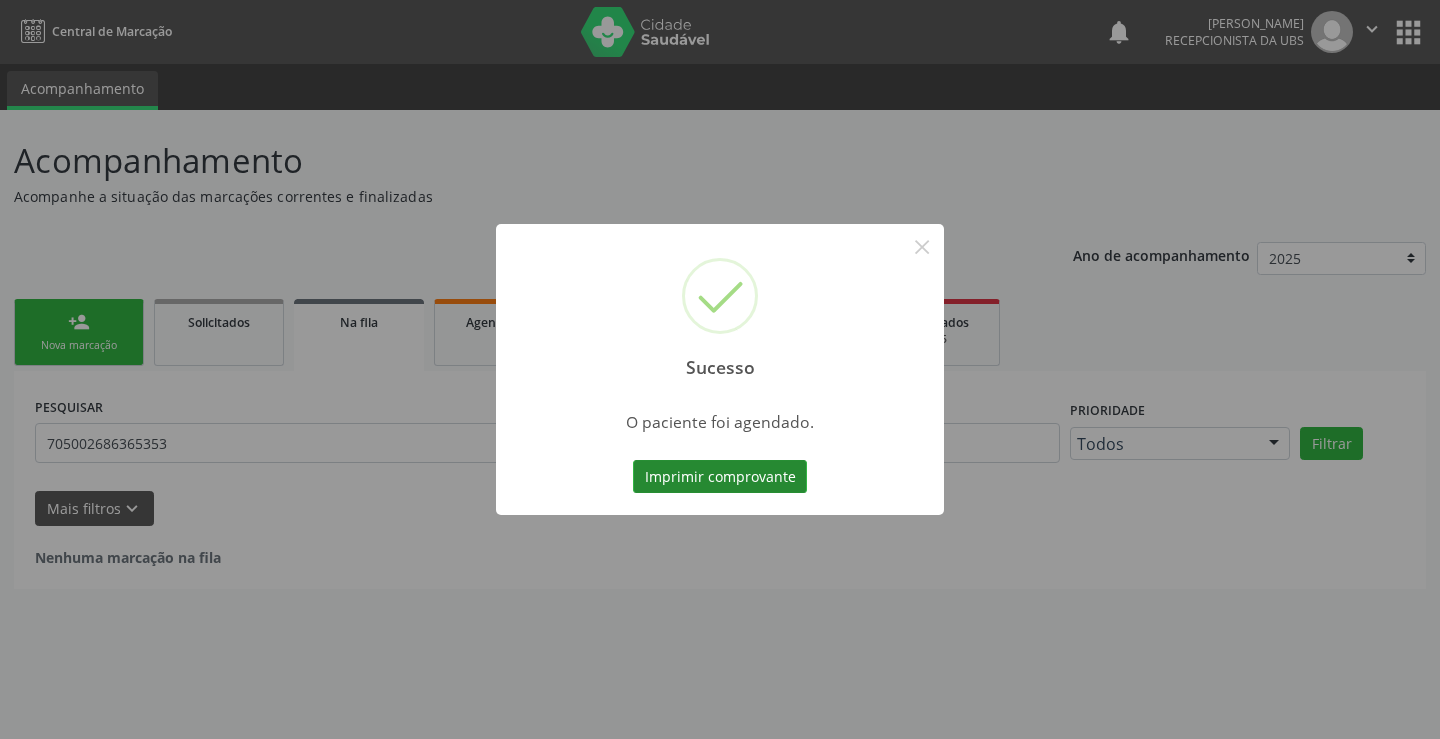 click on "Imprimir comprovante" at bounding box center (720, 477) 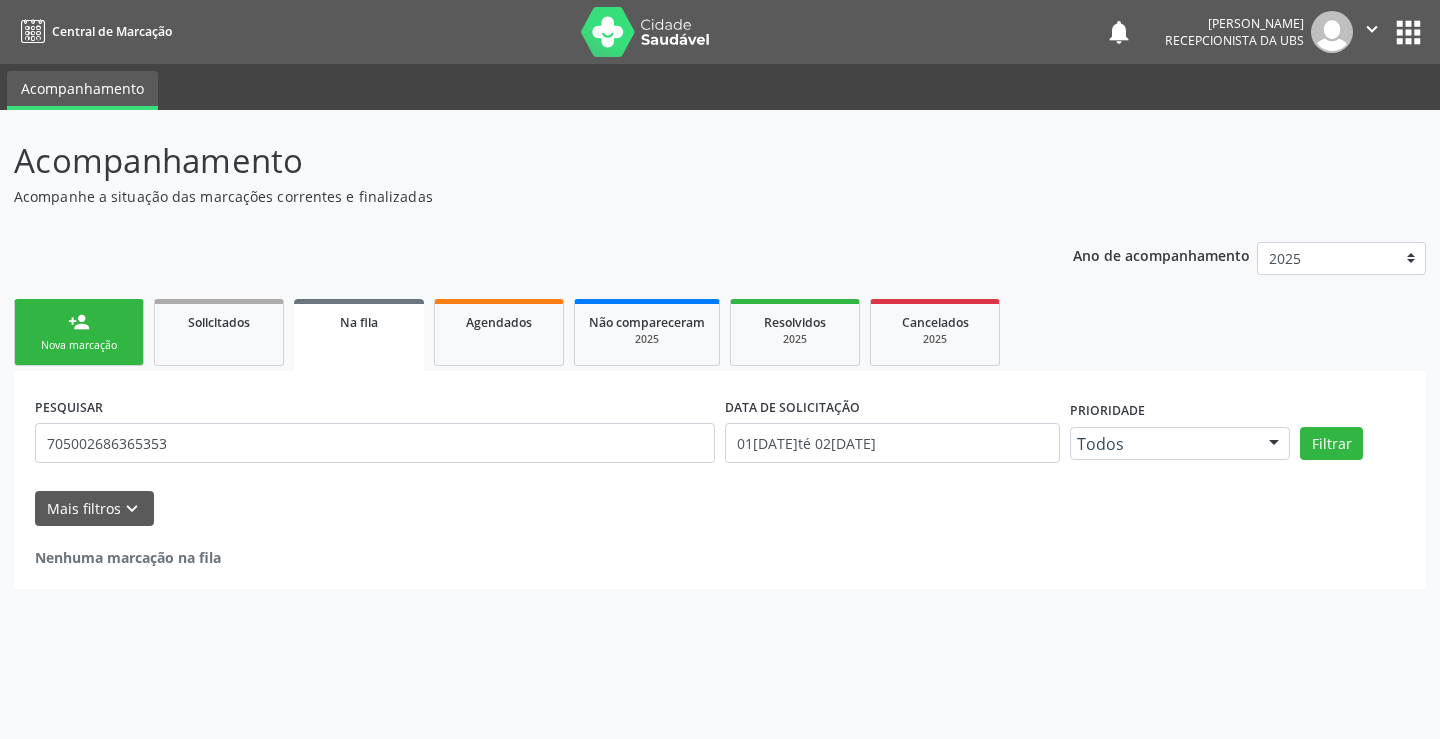 click on "person_add
Nova marcação" at bounding box center [79, 332] 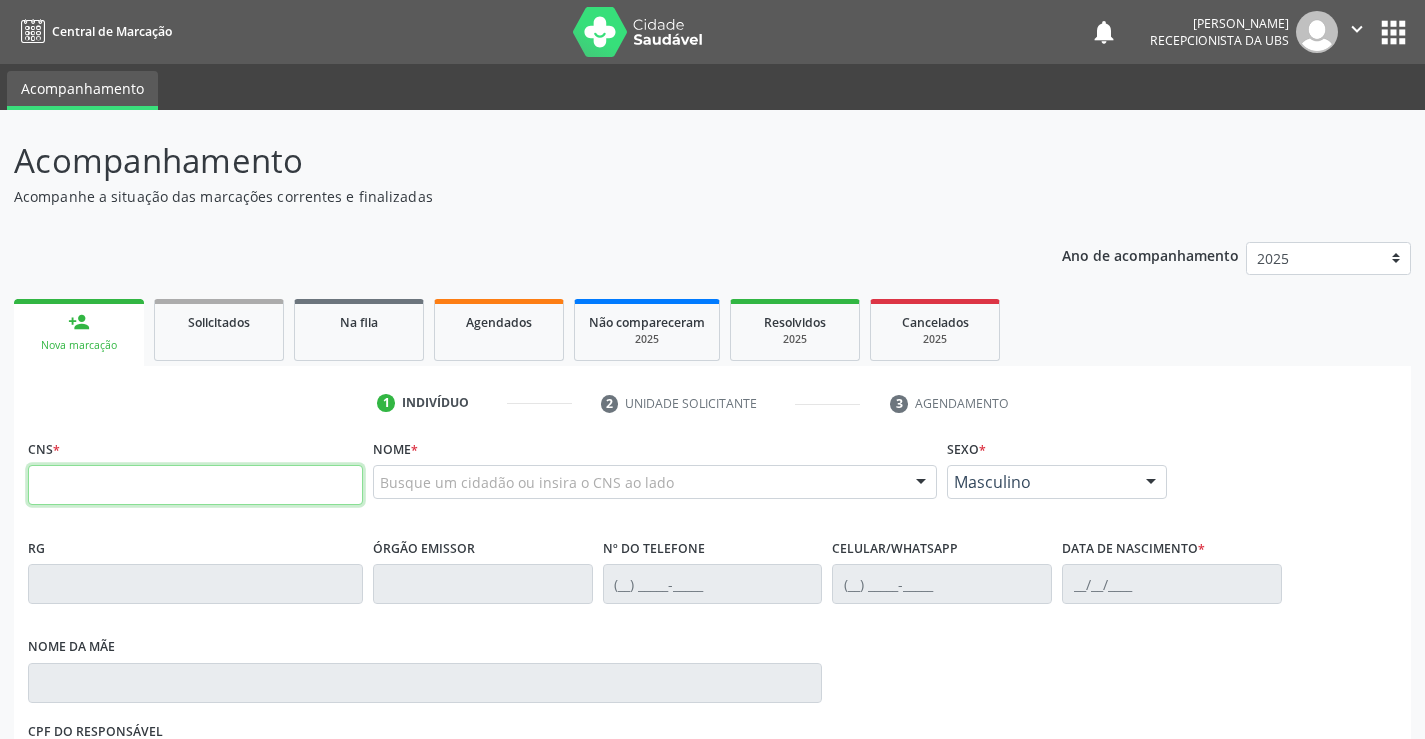 click at bounding box center [195, 485] 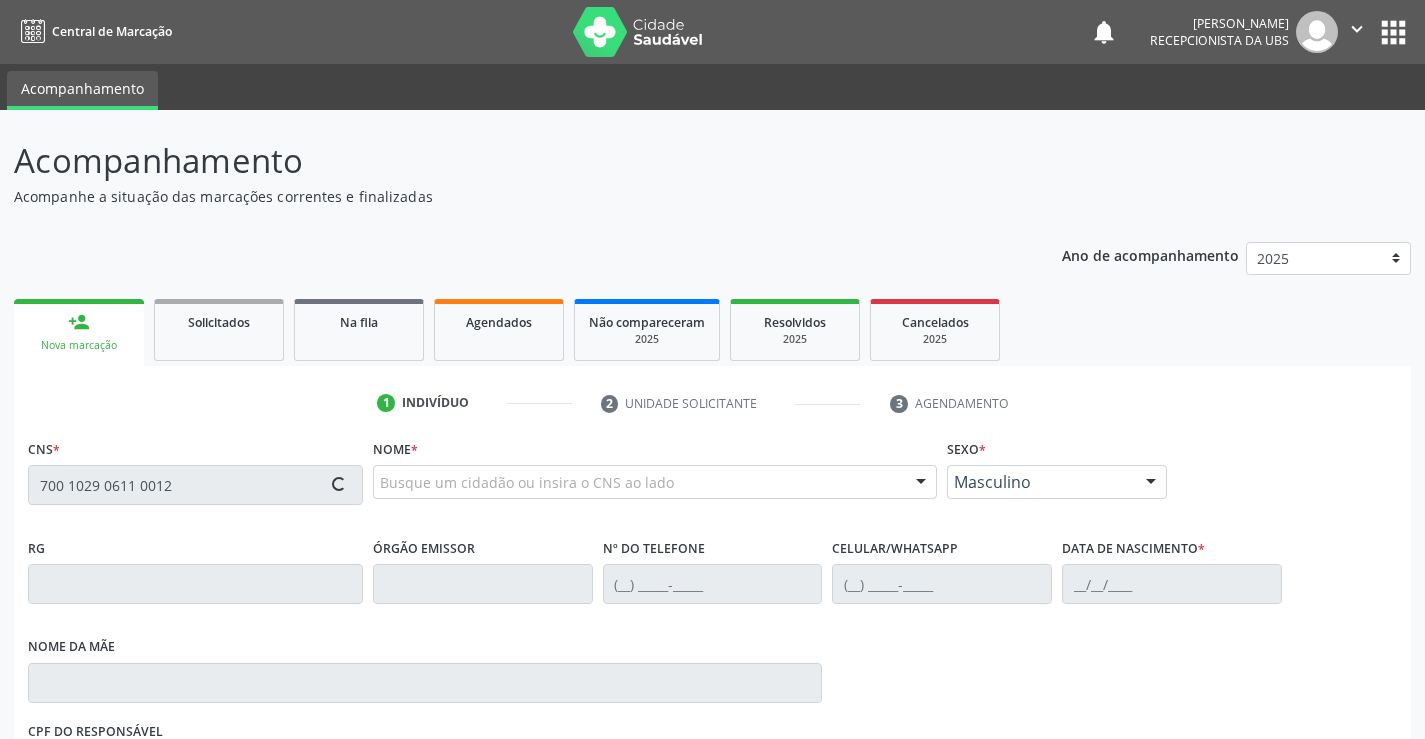 type on "700 1029 0611 0012" 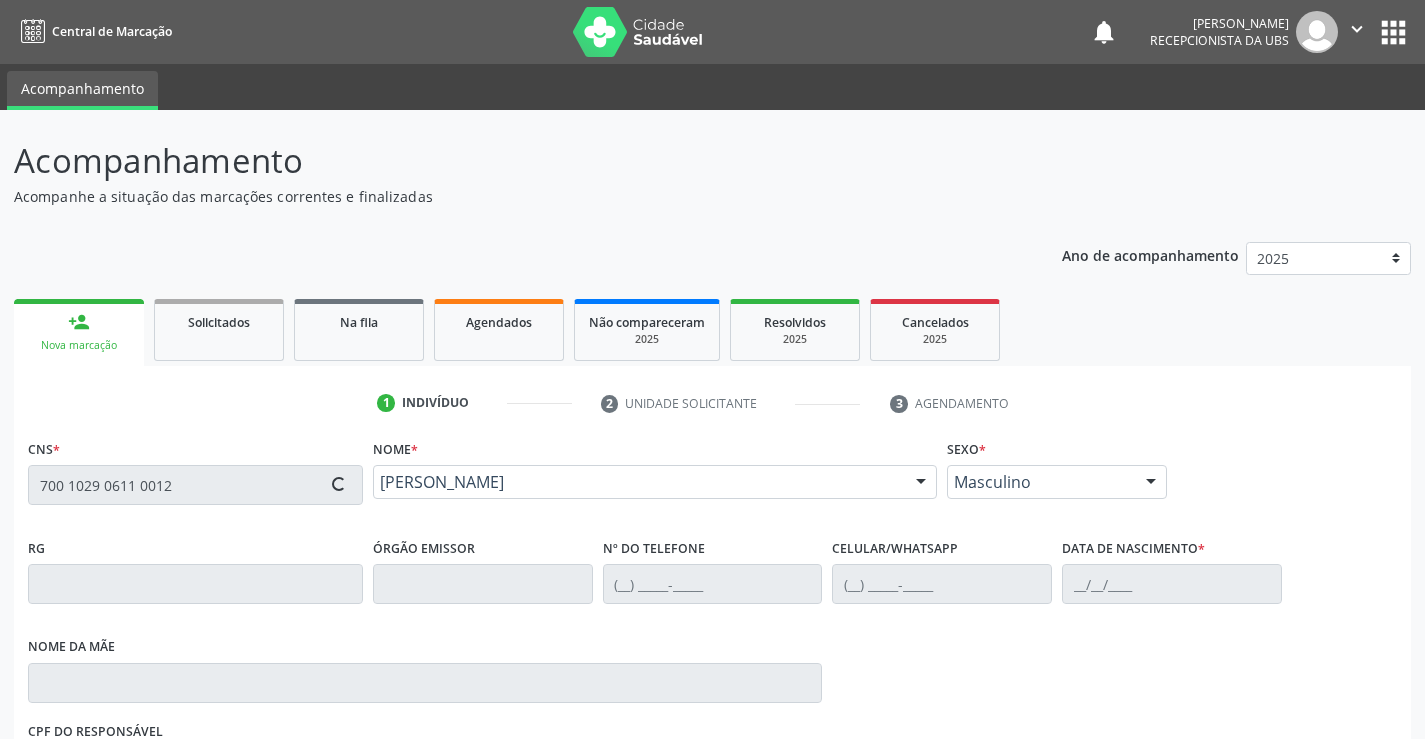 type on "(99) 99999-9999" 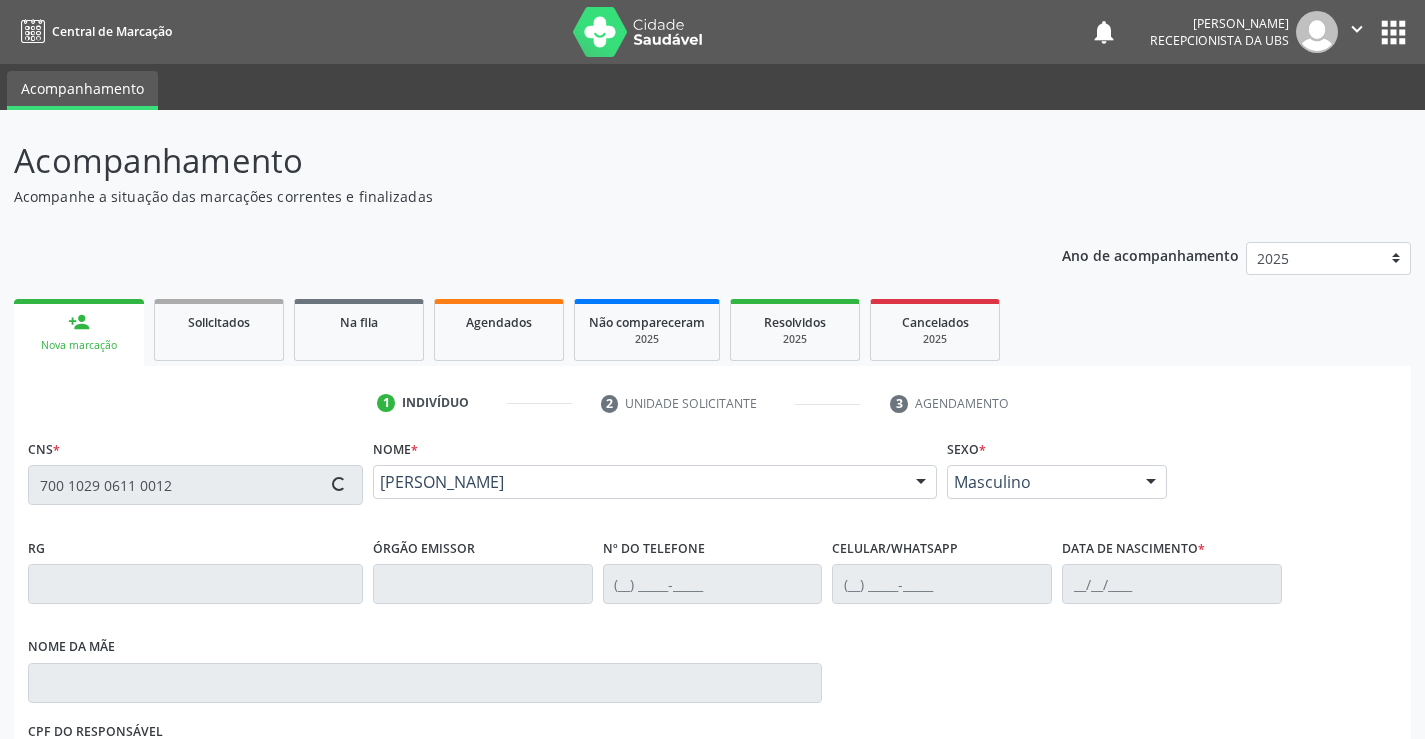 type on "(87) 99962-0660" 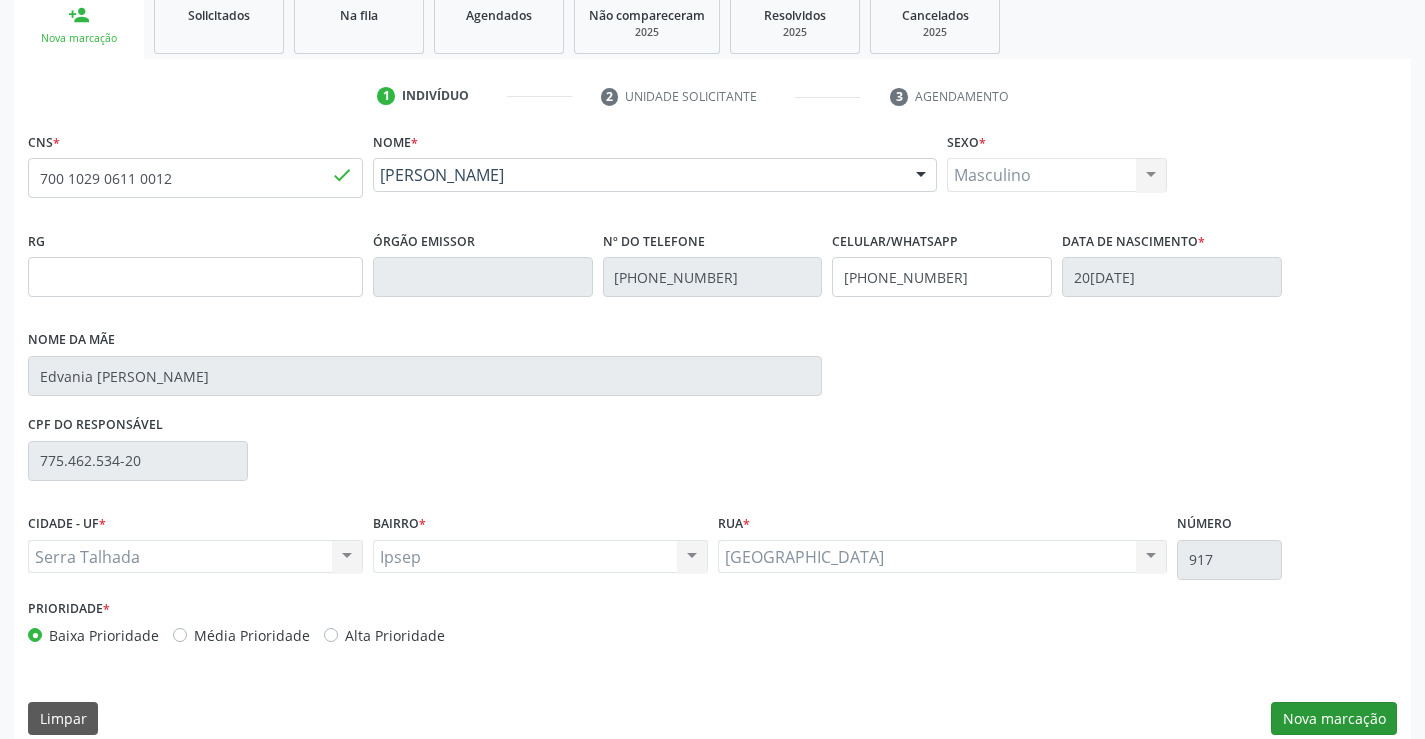 scroll, scrollTop: 331, scrollLeft: 0, axis: vertical 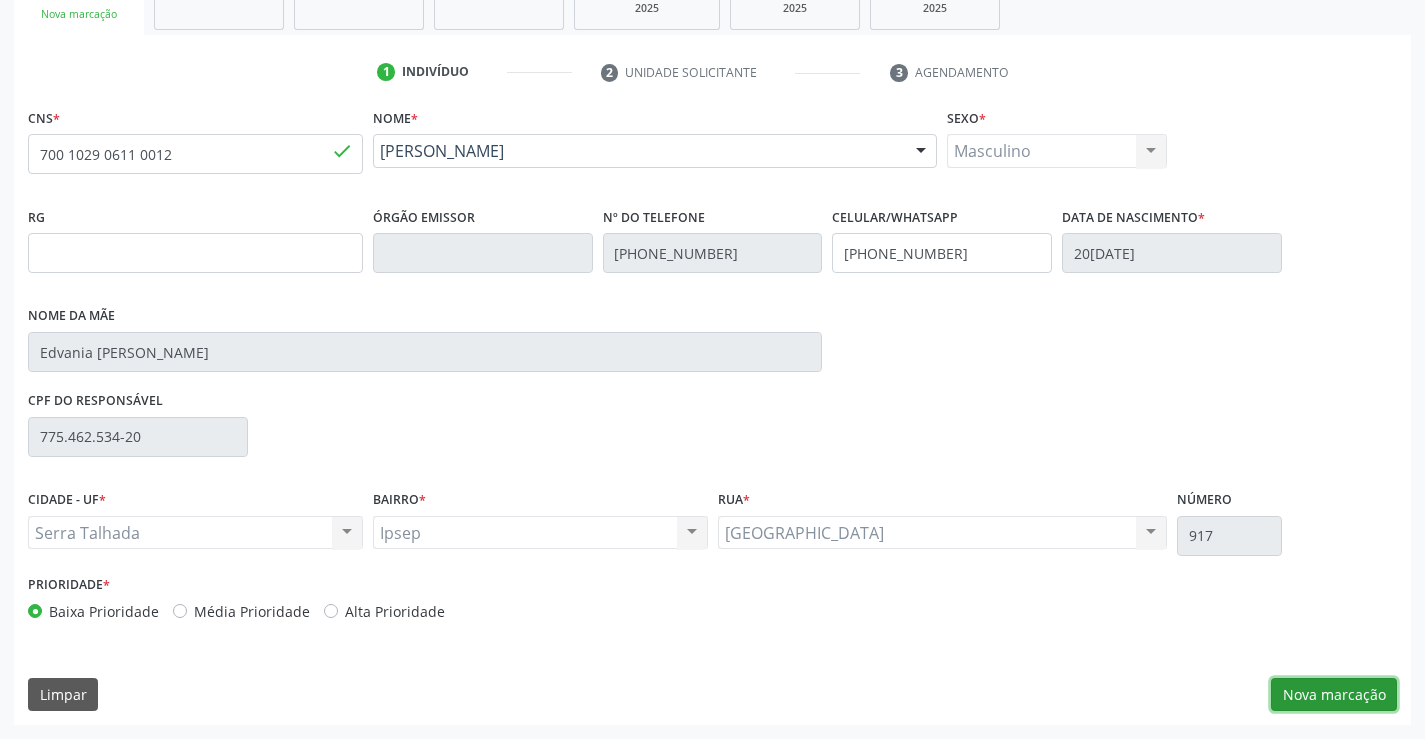 click on "Nova marcação" at bounding box center (1334, 695) 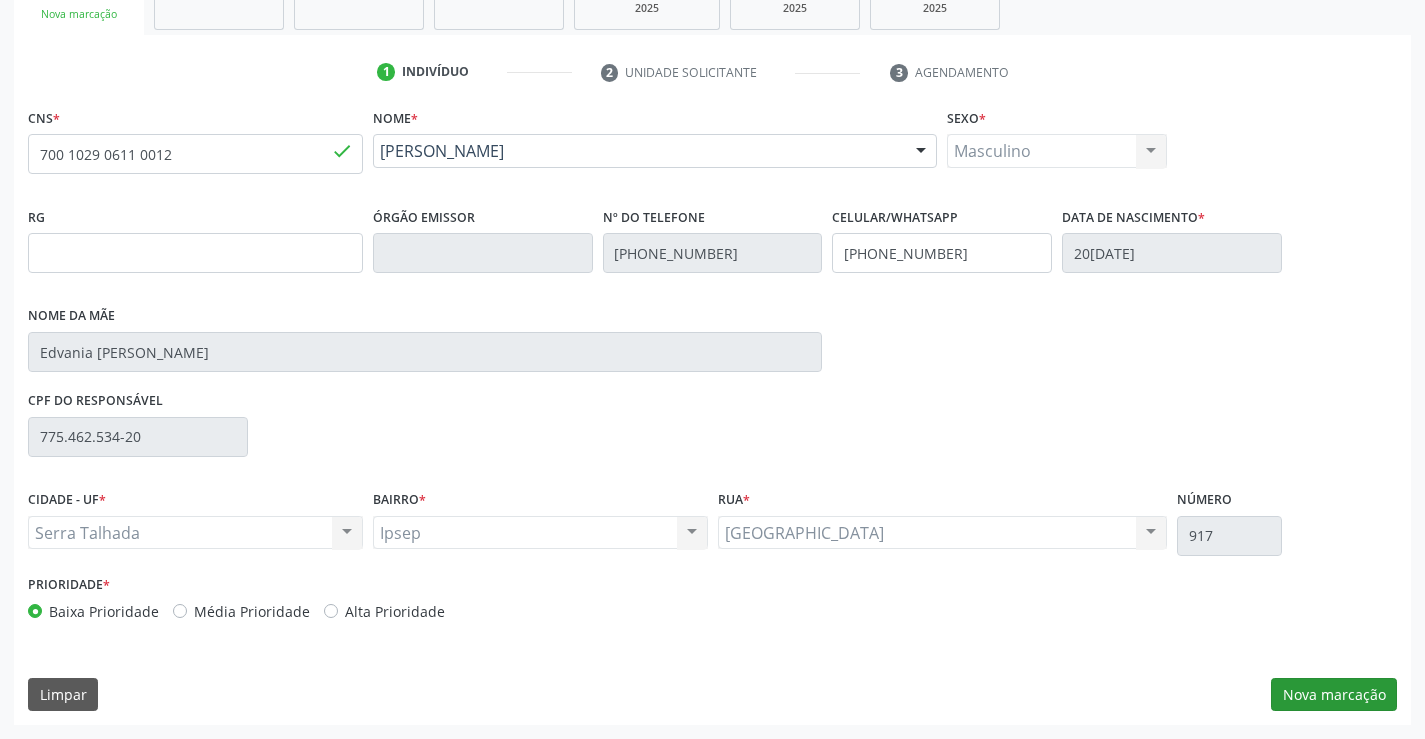 scroll, scrollTop: 167, scrollLeft: 0, axis: vertical 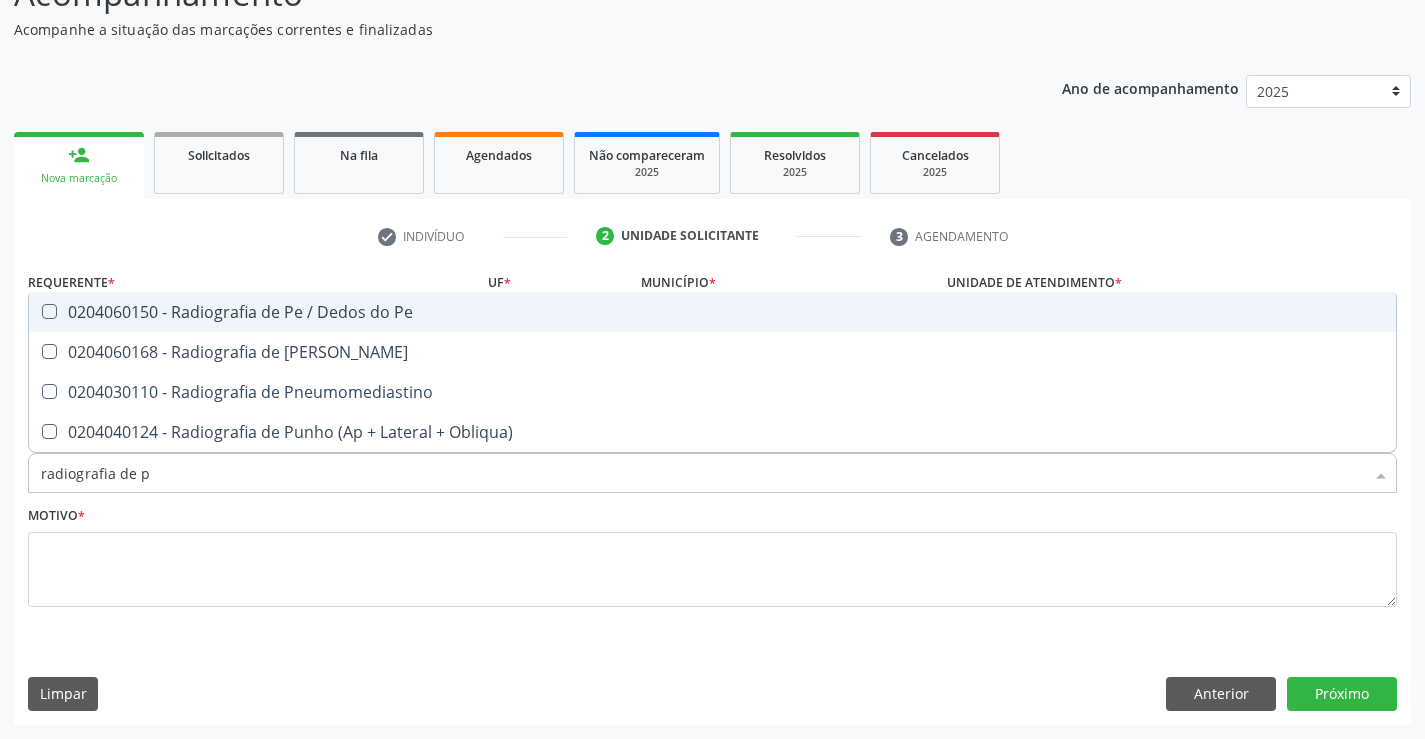 type on "radiografia de pe" 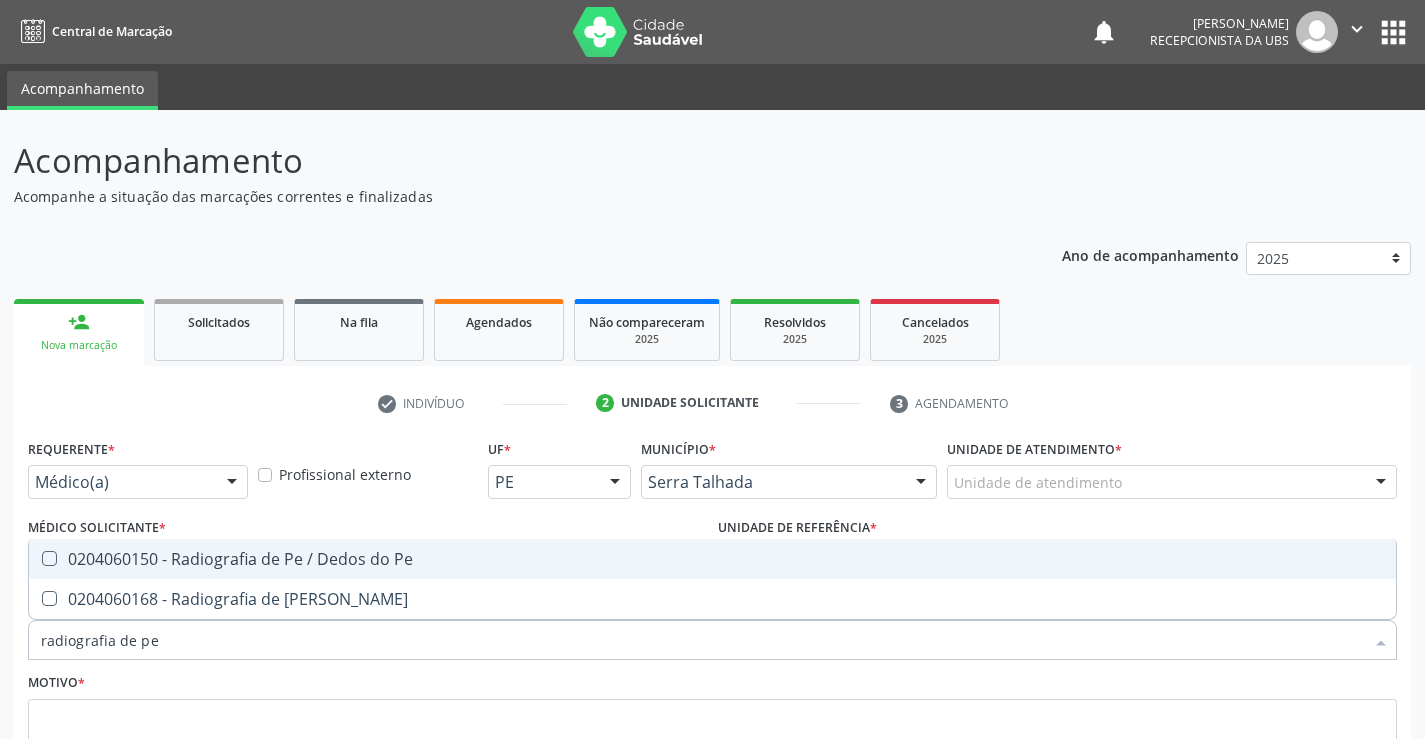 scroll, scrollTop: 167, scrollLeft: 0, axis: vertical 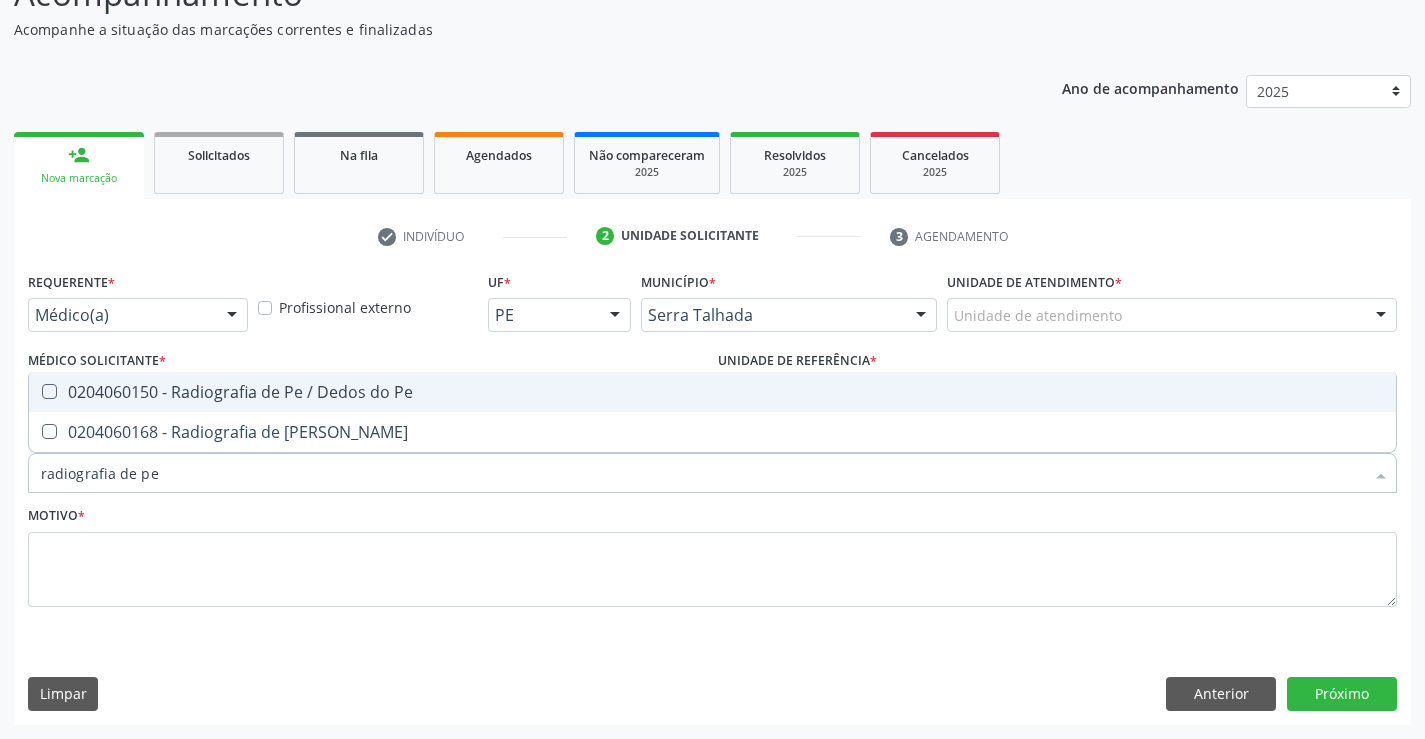 click on "0204060150 - Radiografia de Pe / Dedos do Pe" at bounding box center [712, 392] 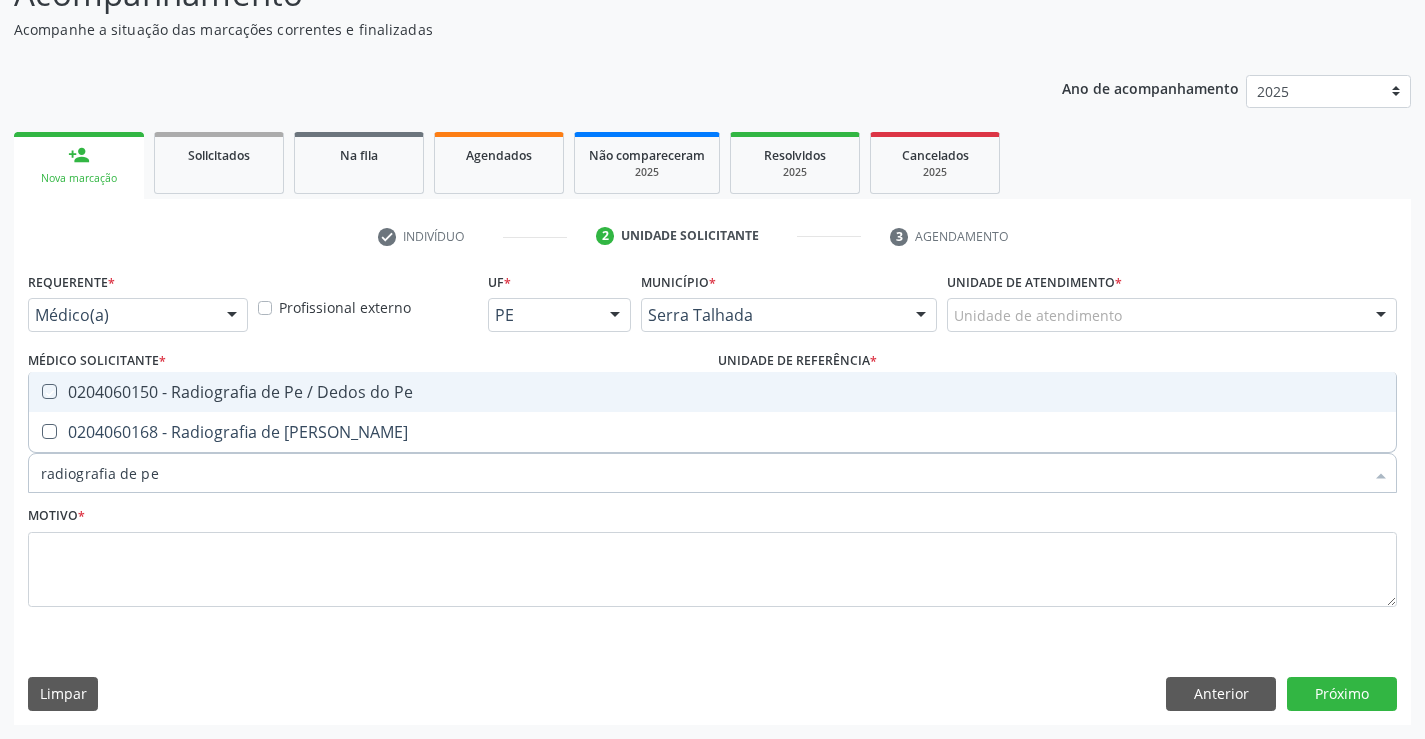 checkbox on "true" 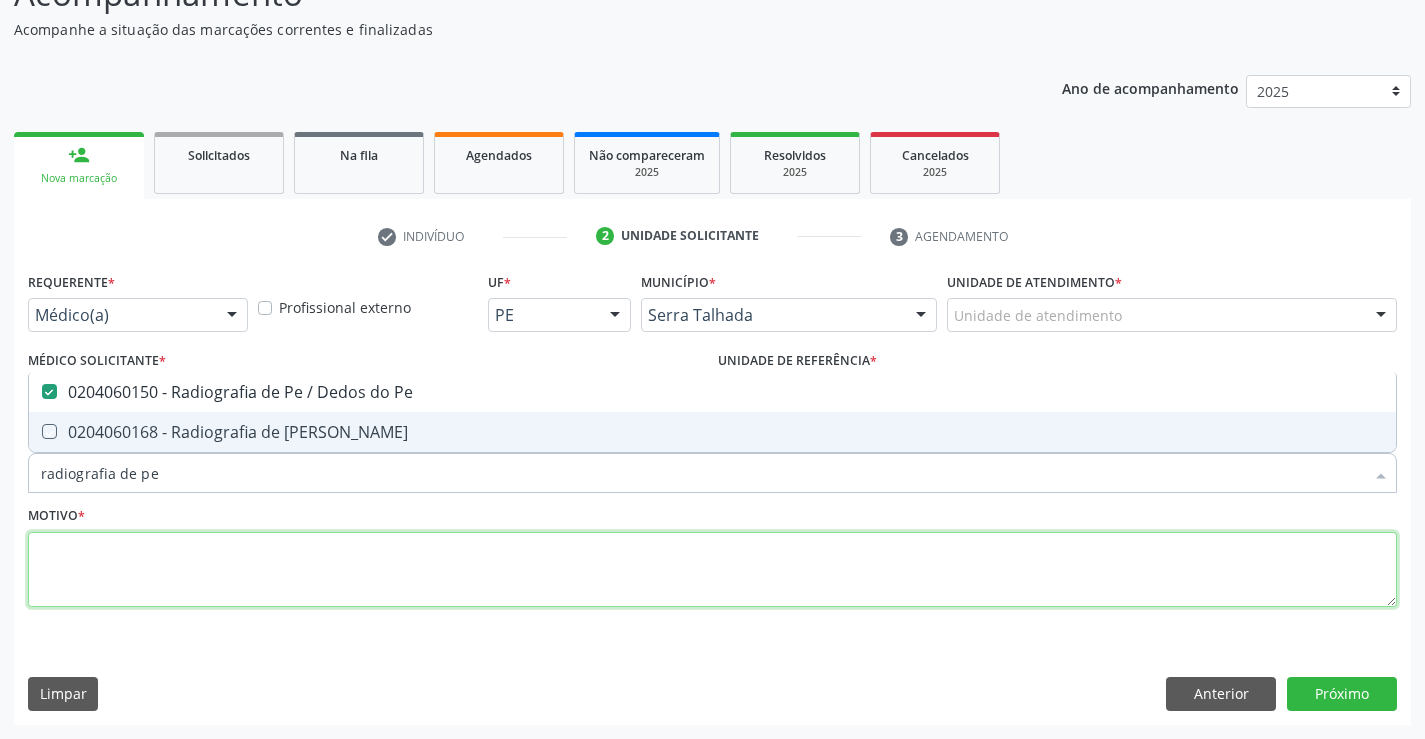 click at bounding box center (712, 570) 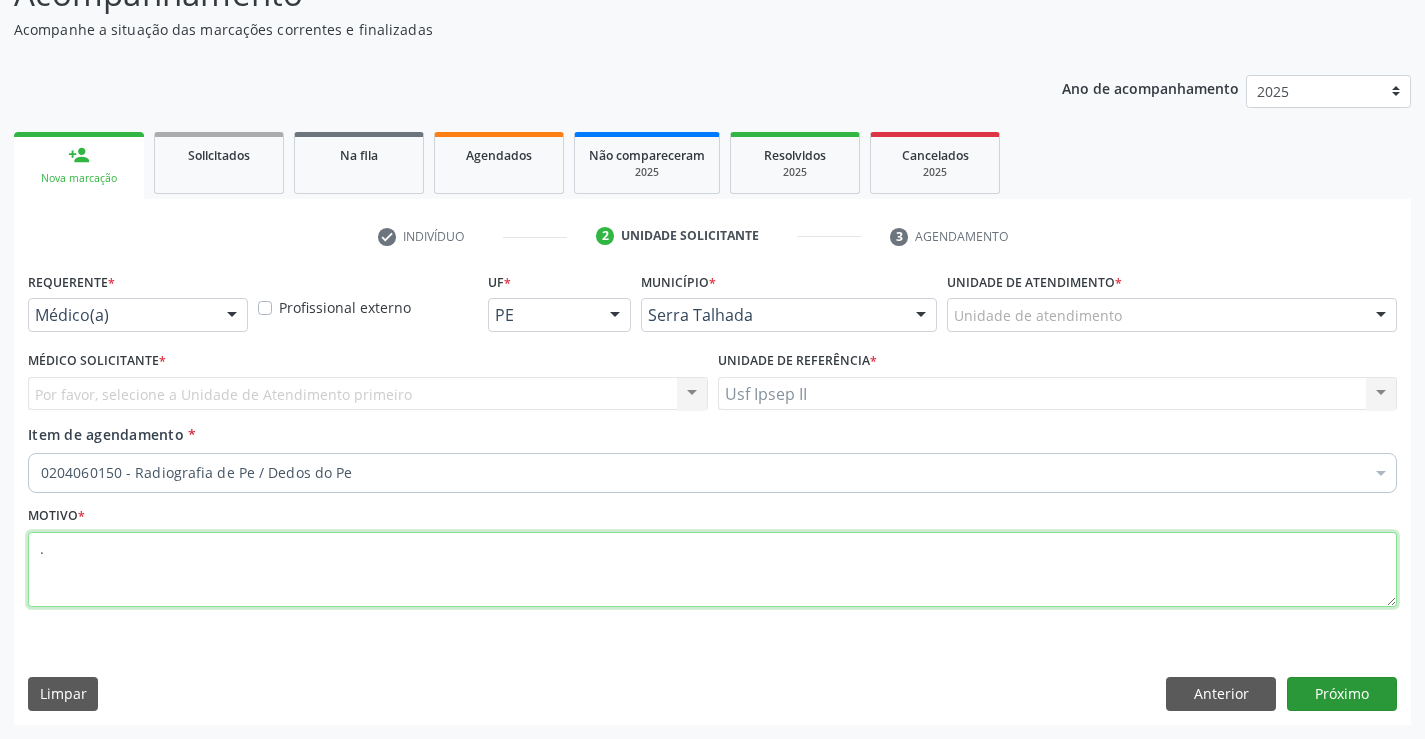 type on "." 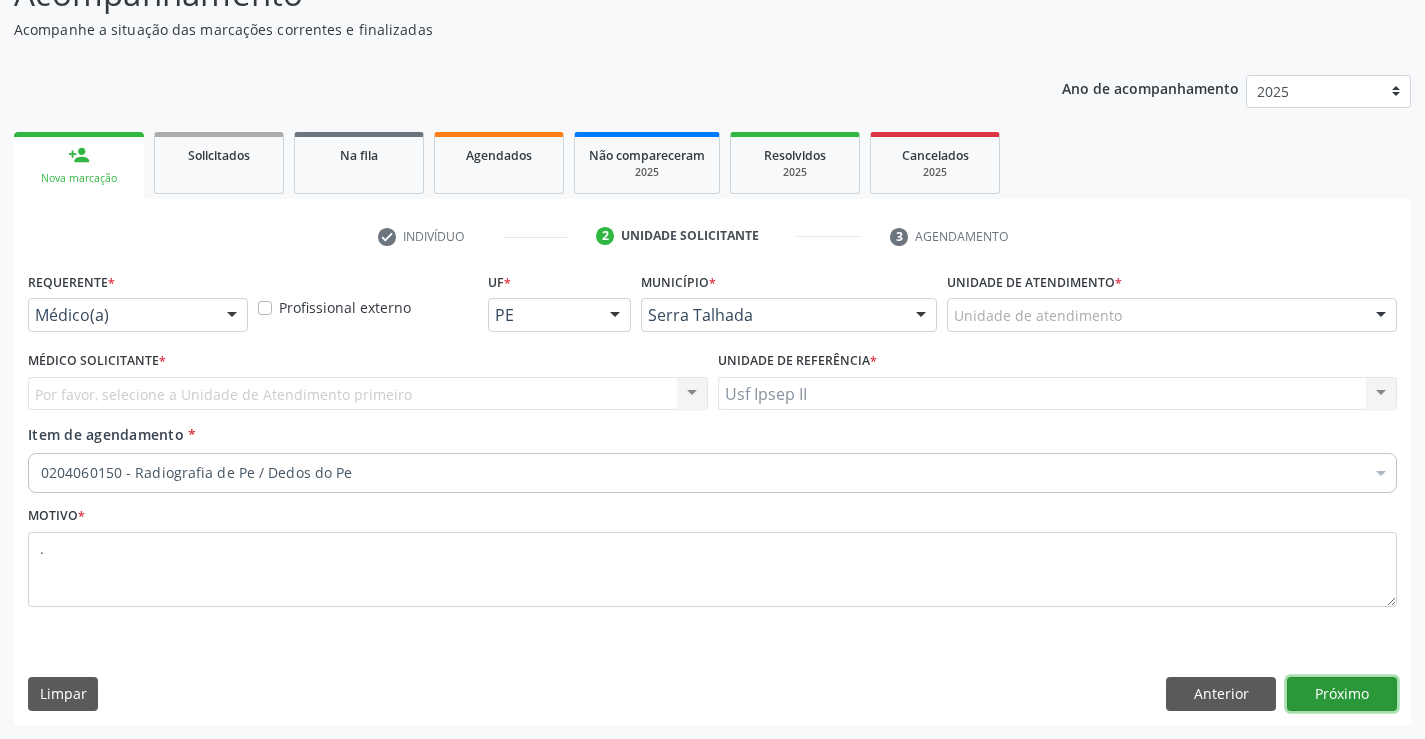 click on "Próximo" at bounding box center [1342, 694] 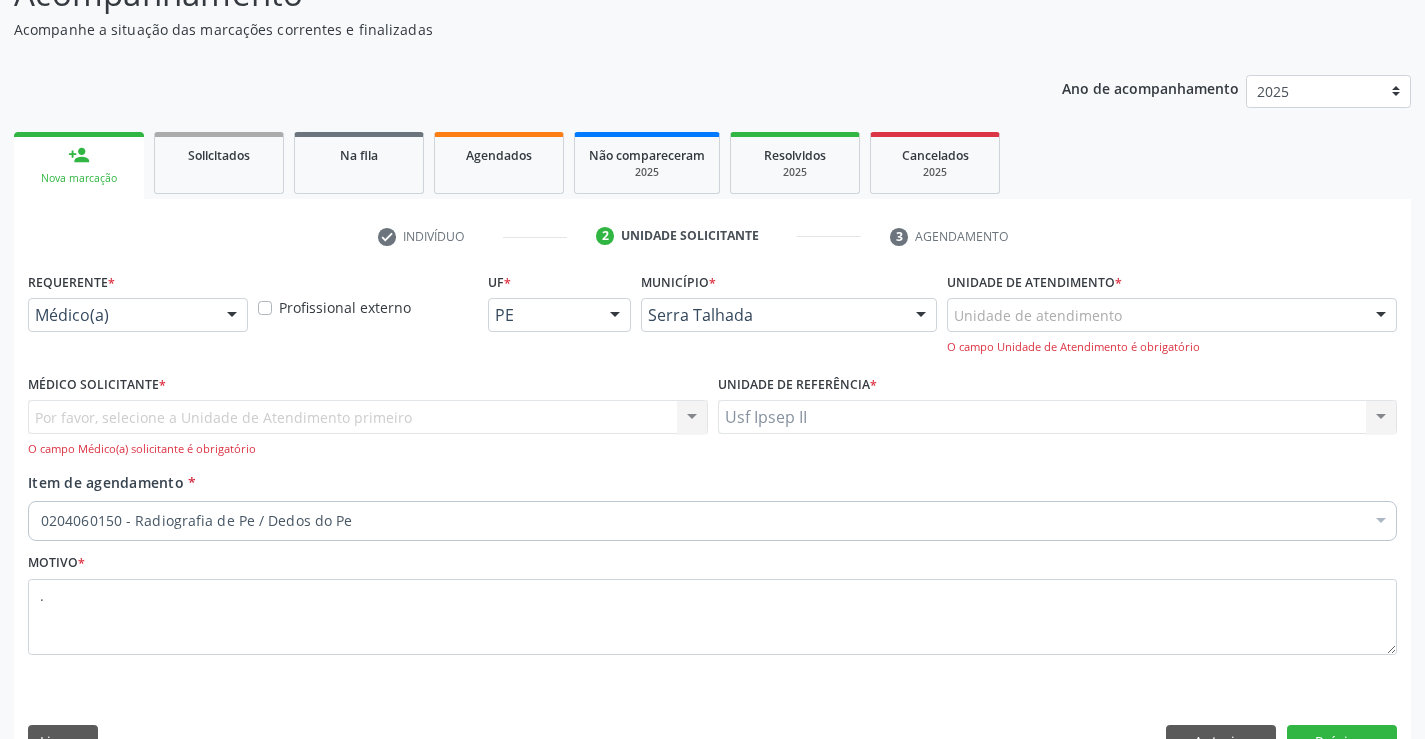 click at bounding box center (232, 316) 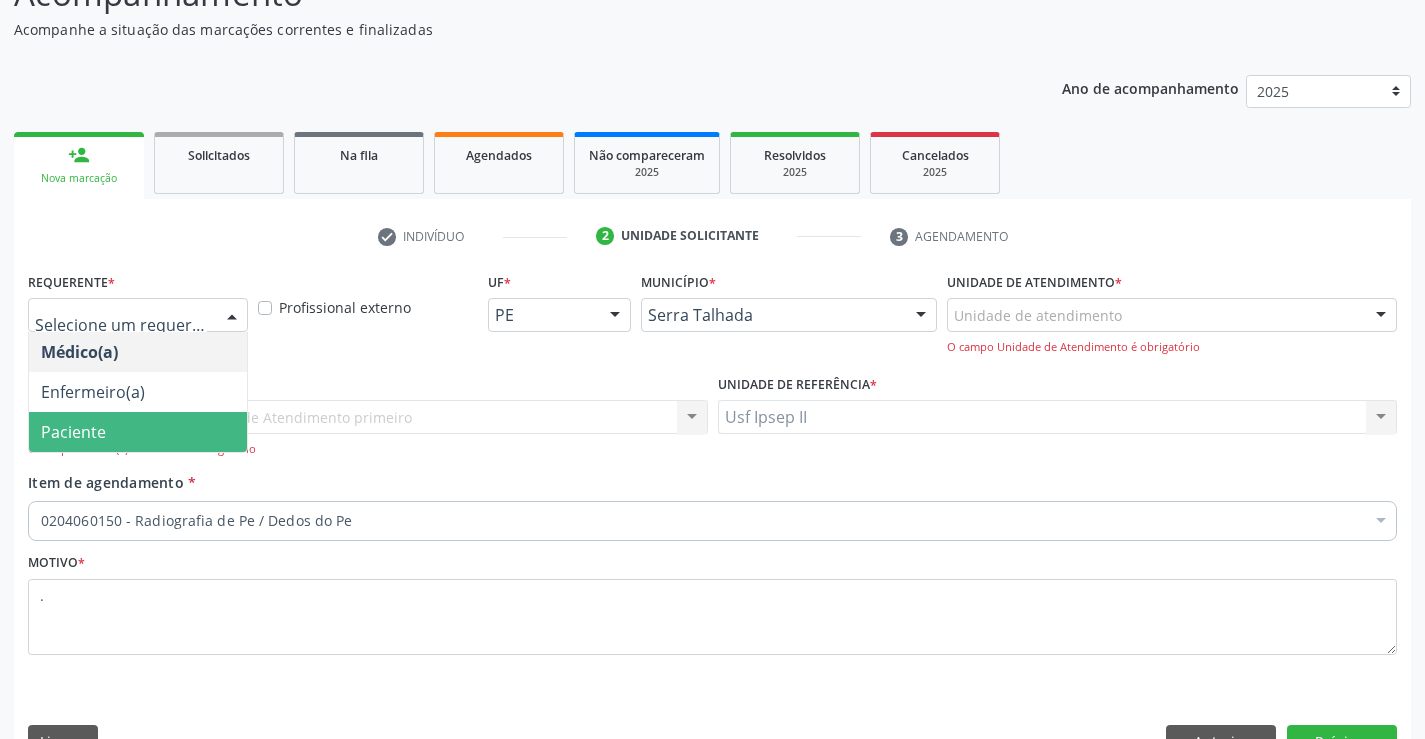click on "Paciente" at bounding box center [138, 432] 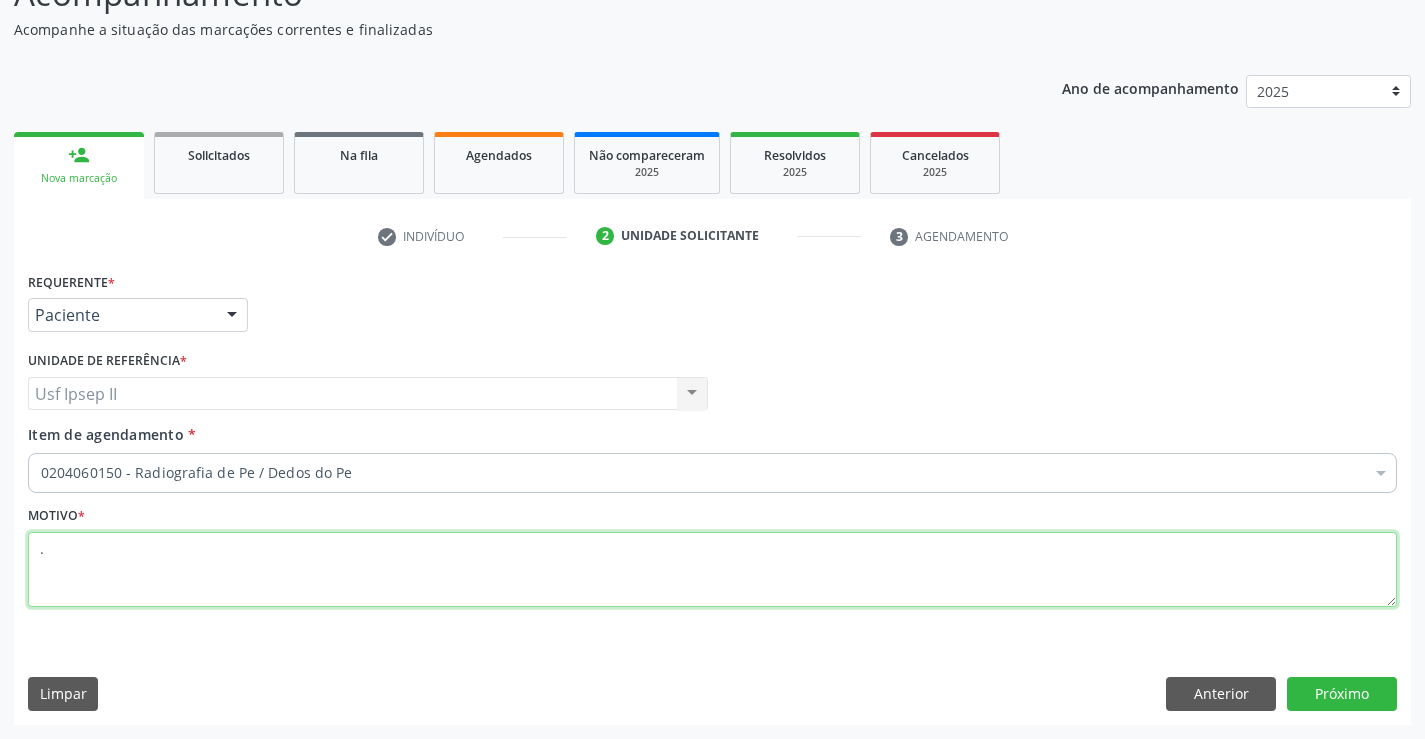 click on "." at bounding box center (712, 570) 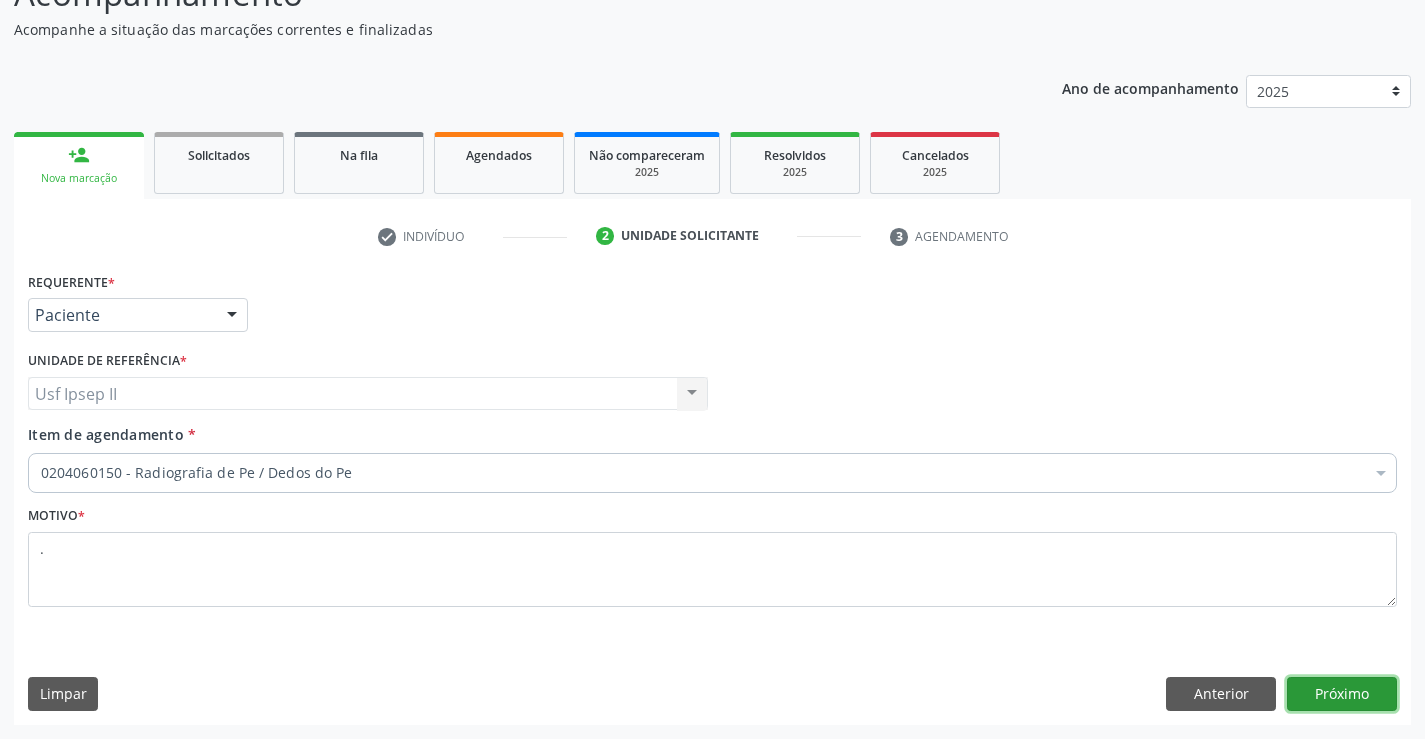 click on "Próximo" at bounding box center [1342, 694] 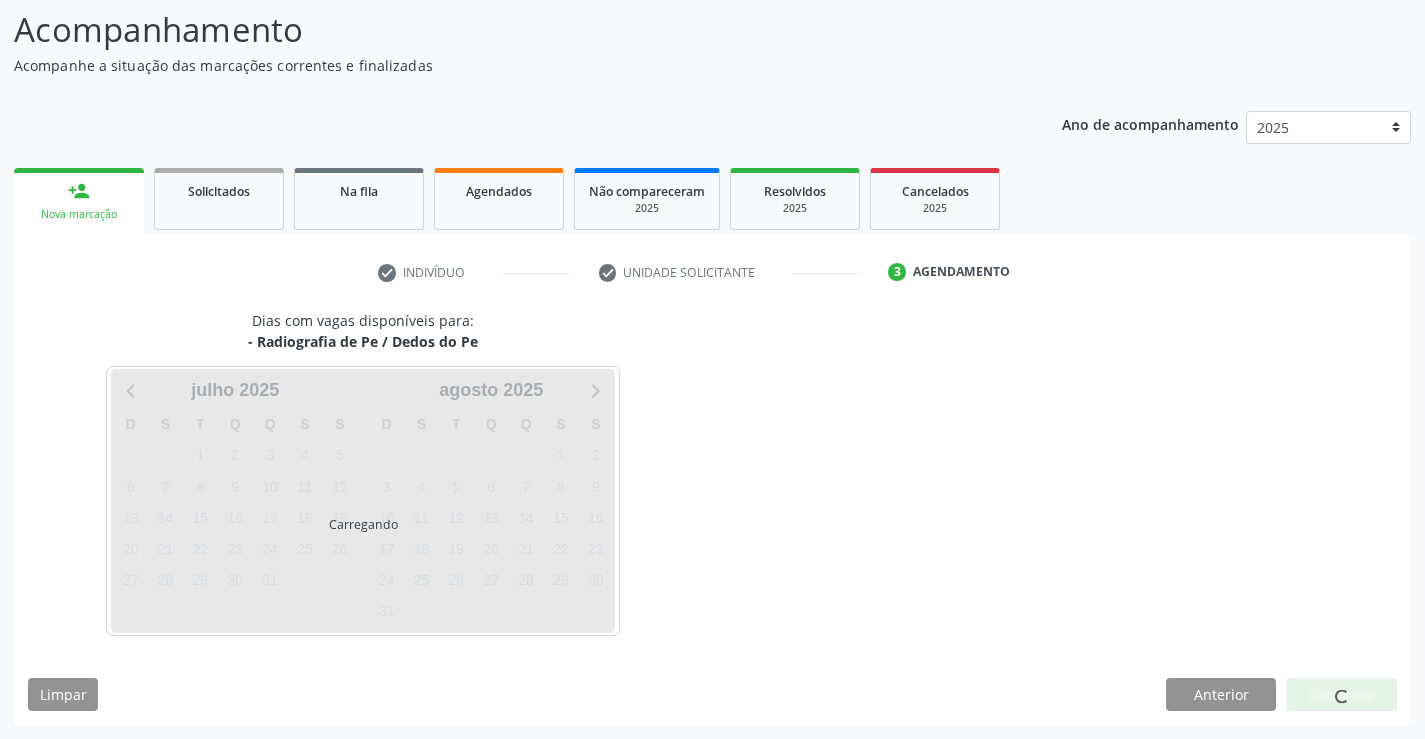 scroll, scrollTop: 131, scrollLeft: 0, axis: vertical 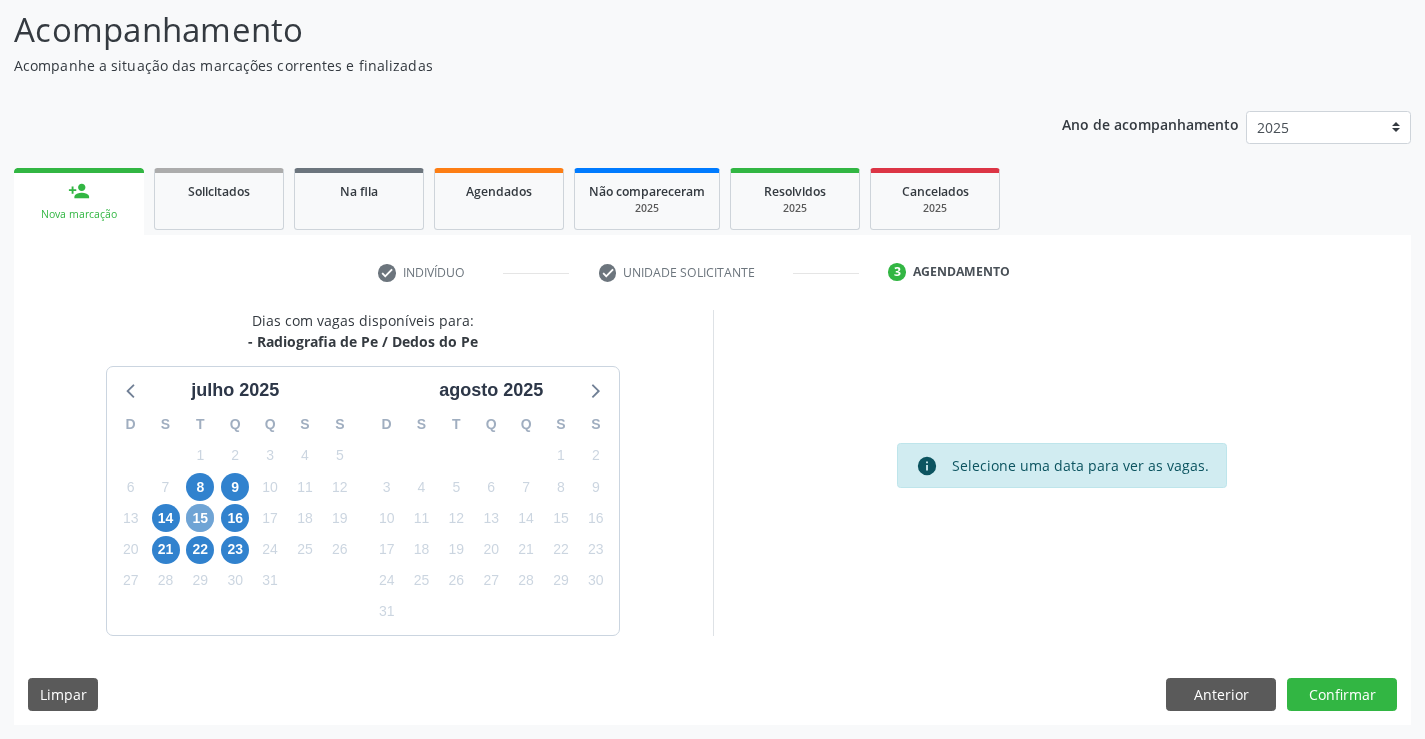 click on "15" at bounding box center (200, 518) 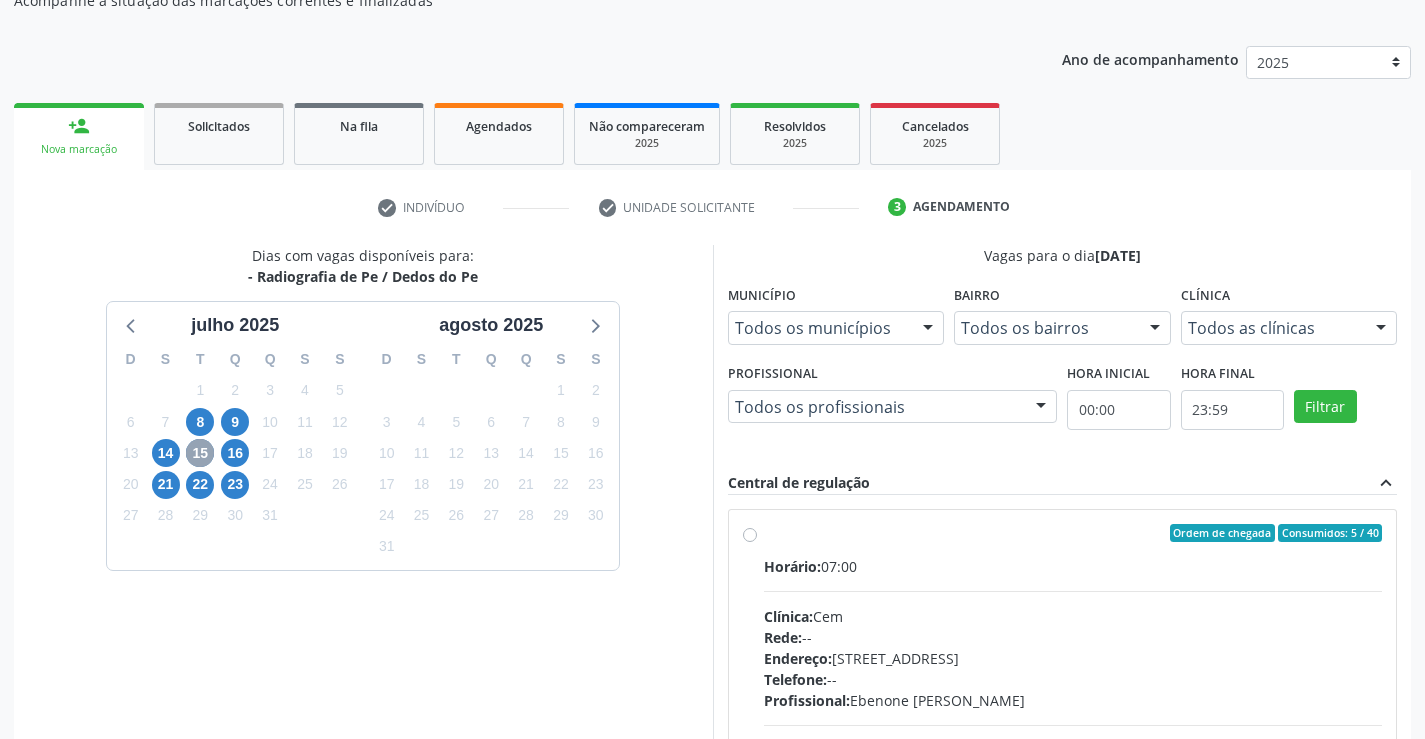 scroll, scrollTop: 231, scrollLeft: 0, axis: vertical 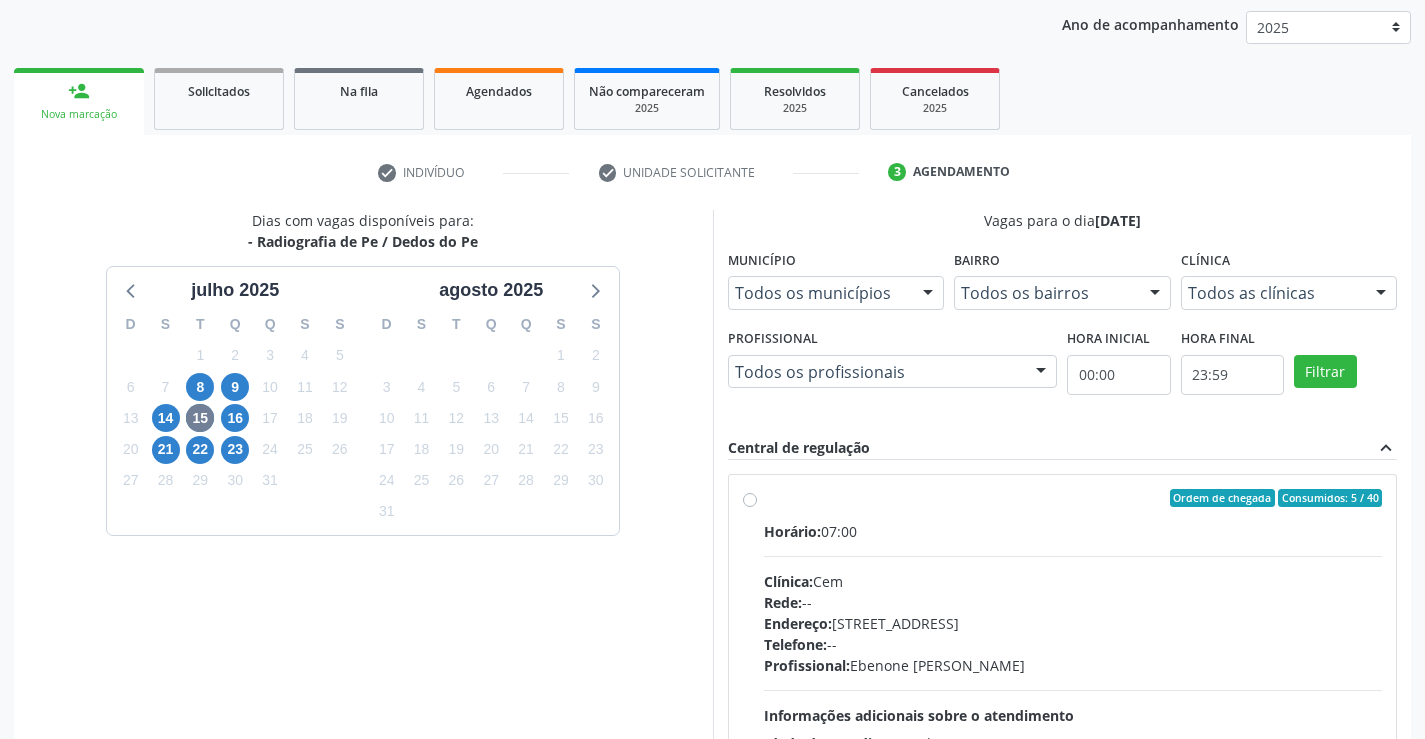 click on "Ordem de chegada
Consumidos: 5 / 40
Horário:   07:00
Clínica:  Cem
Rede:
--
Endereço:   [STREET_ADDRESS]
Telefone:   --
Profissional:
[PERSON_NAME]
Informações adicionais sobre o atendimento
Idade de atendimento:
de 0 a 120 anos
Gênero(s) atendido(s):
Masculino e Feminino
Informações adicionais:
--" at bounding box center (1073, 642) 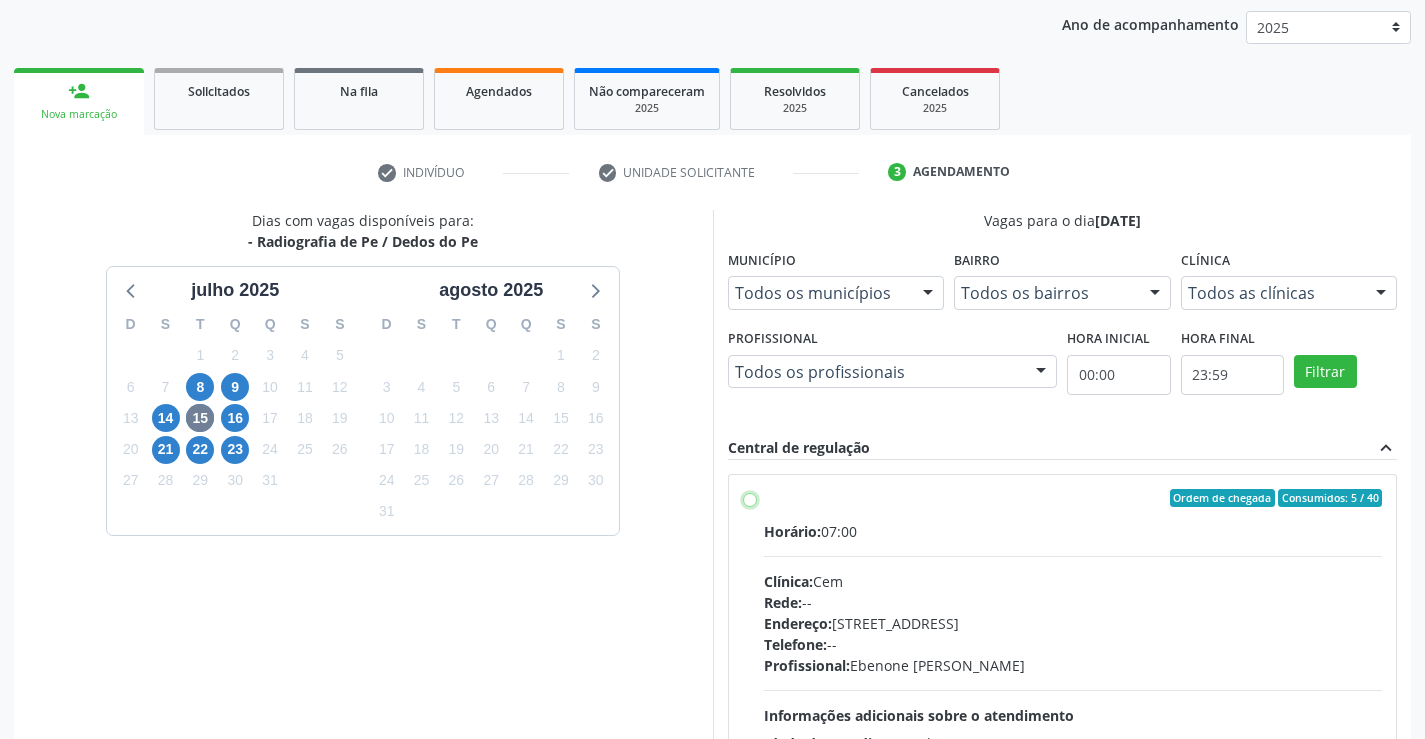 click on "Ordem de chegada
Consumidos: 5 / 40
Horário:   07:00
Clínica:  Cem
Rede:
--
Endereço:   [STREET_ADDRESS]
Telefone:   --
Profissional:
[PERSON_NAME]
Informações adicionais sobre o atendimento
Idade de atendimento:
de 0 a 120 anos
Gênero(s) atendido(s):
Masculino e Feminino
Informações adicionais:
--" at bounding box center [750, 498] 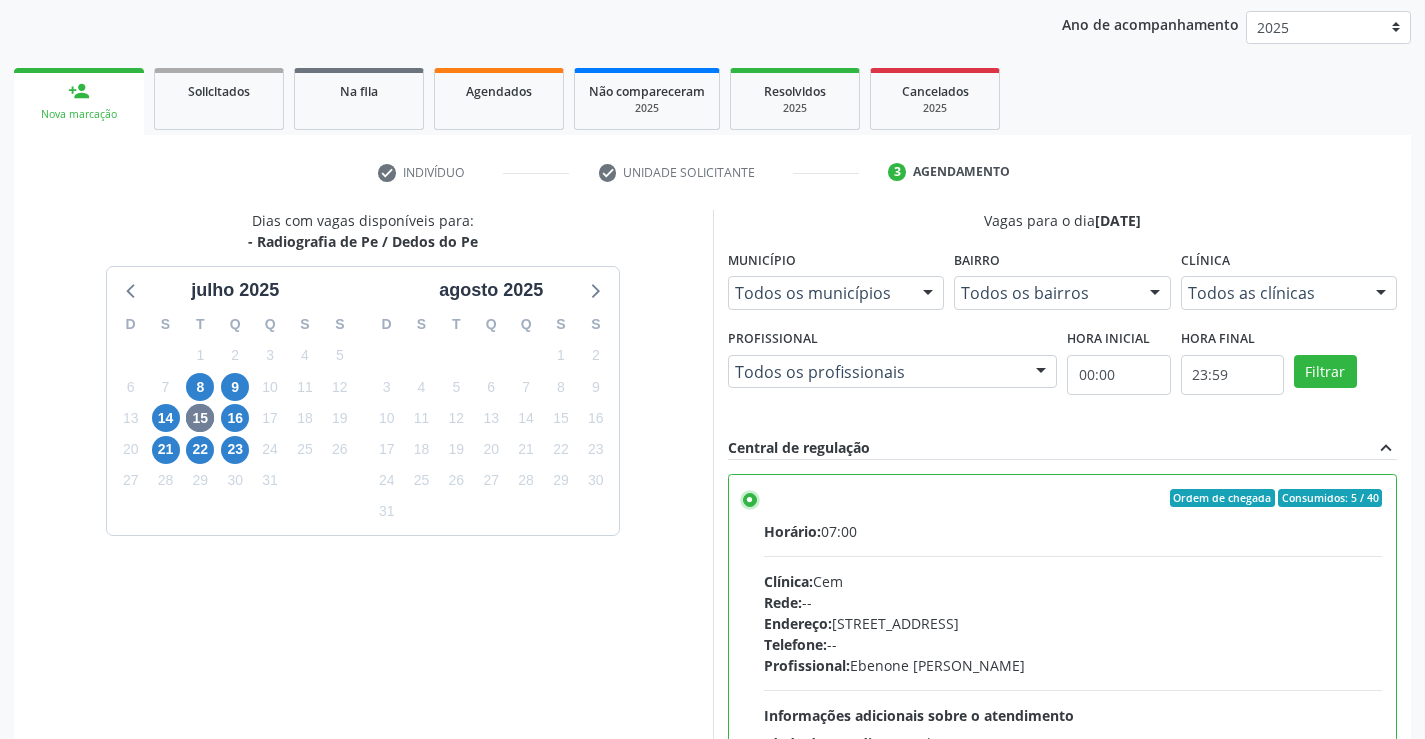 scroll, scrollTop: 99, scrollLeft: 0, axis: vertical 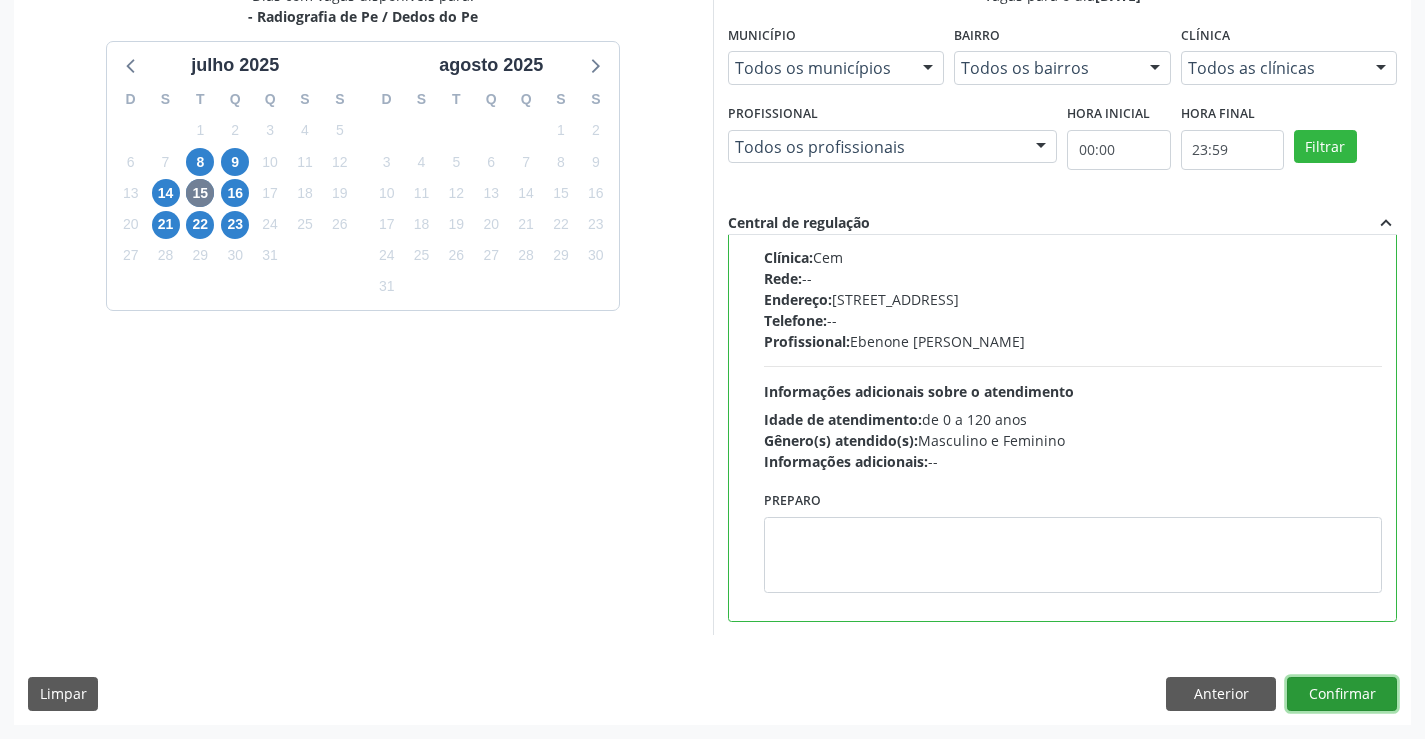 click on "Confirmar" at bounding box center (1342, 694) 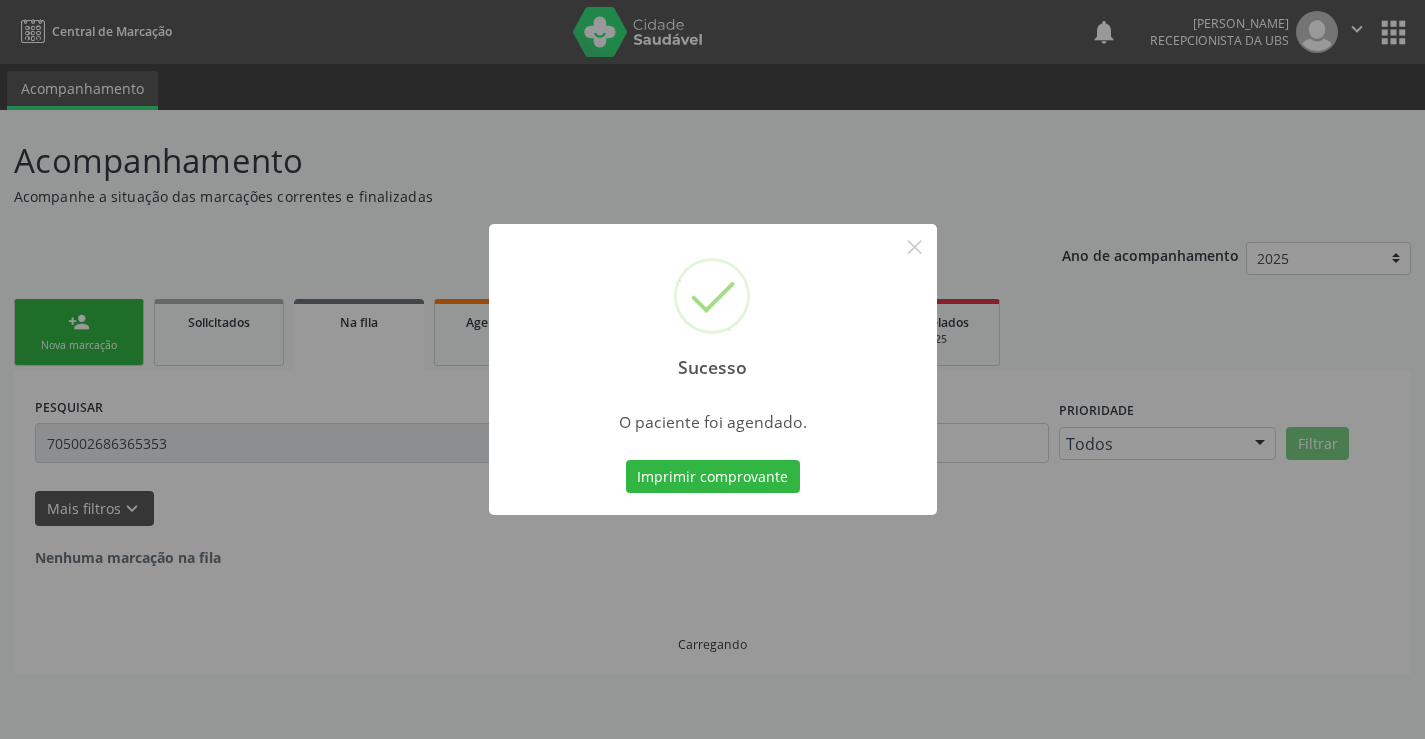 scroll, scrollTop: 0, scrollLeft: 0, axis: both 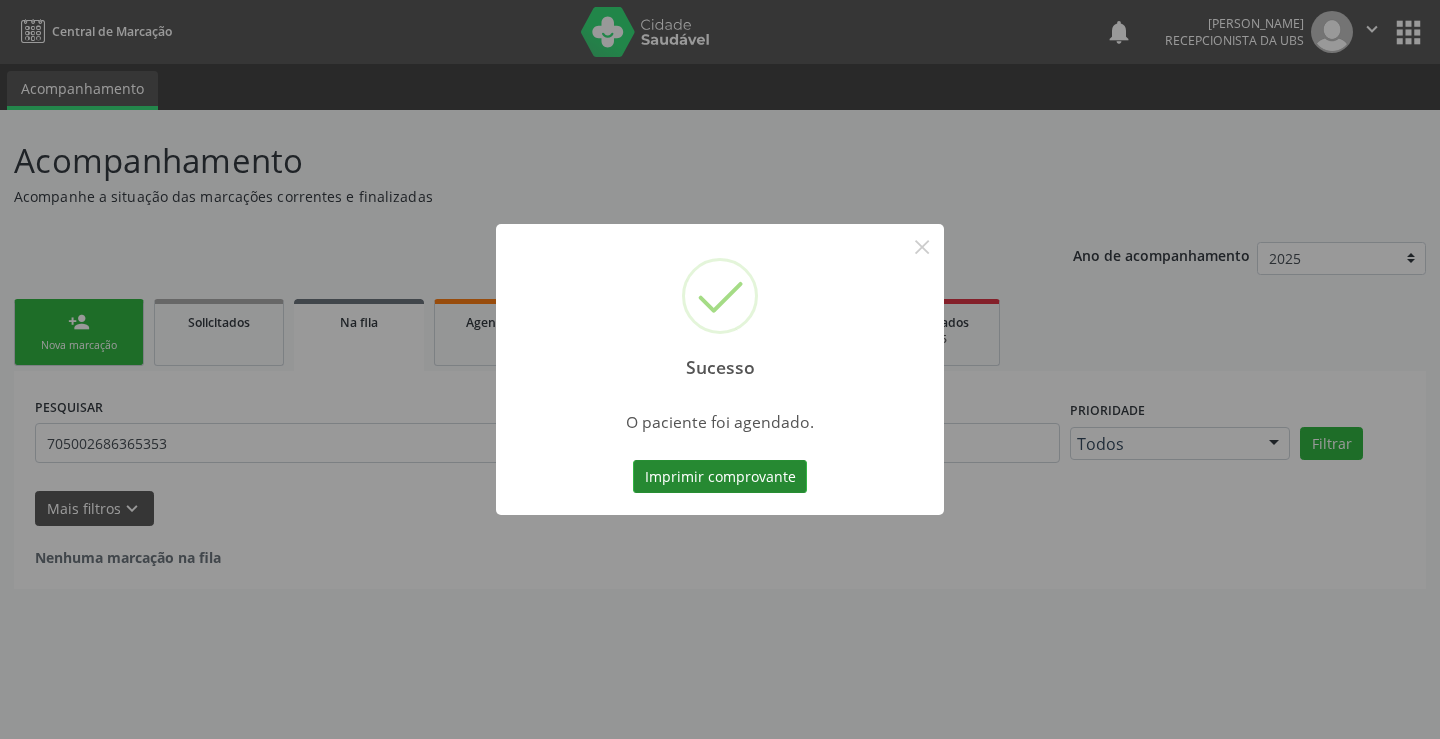 click on "Imprimir comprovante" at bounding box center [720, 477] 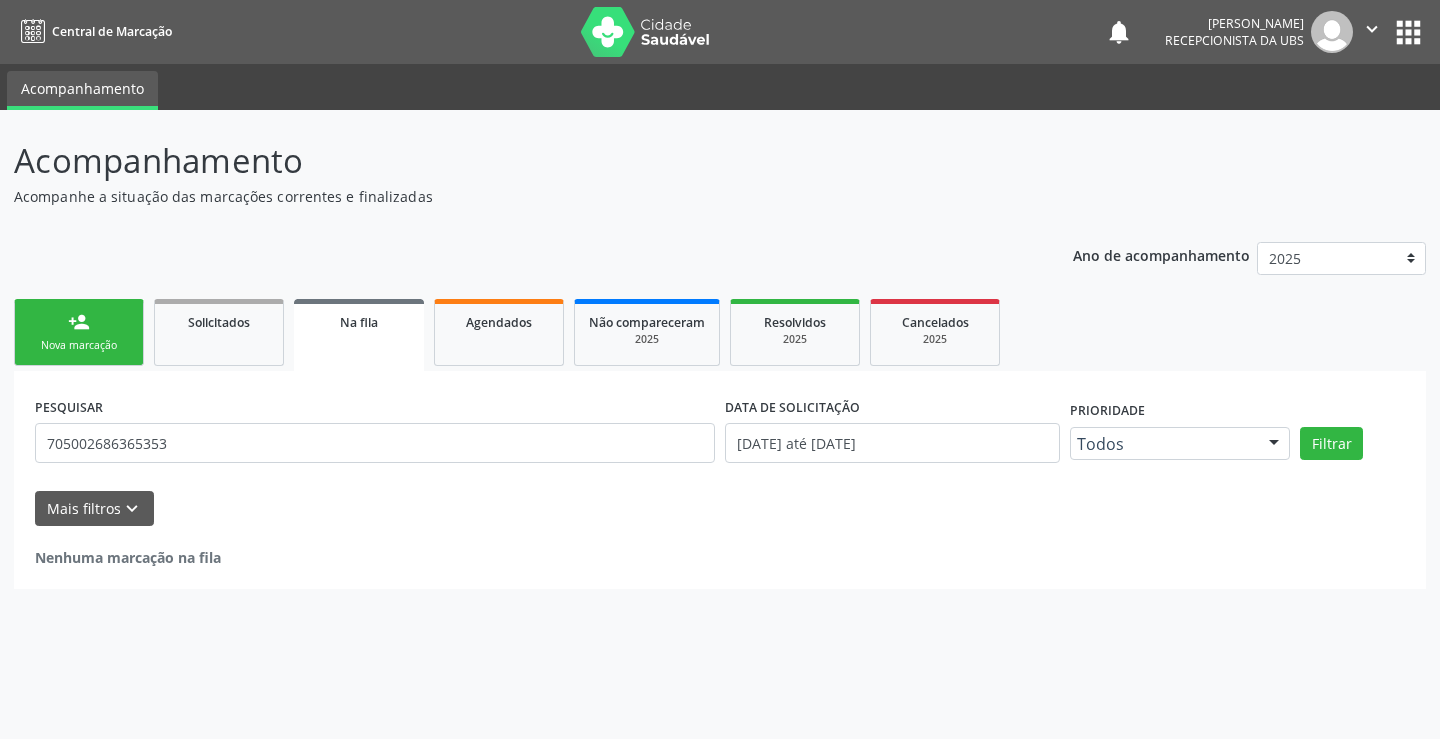 click on "person_add
Nova marcação" at bounding box center (79, 332) 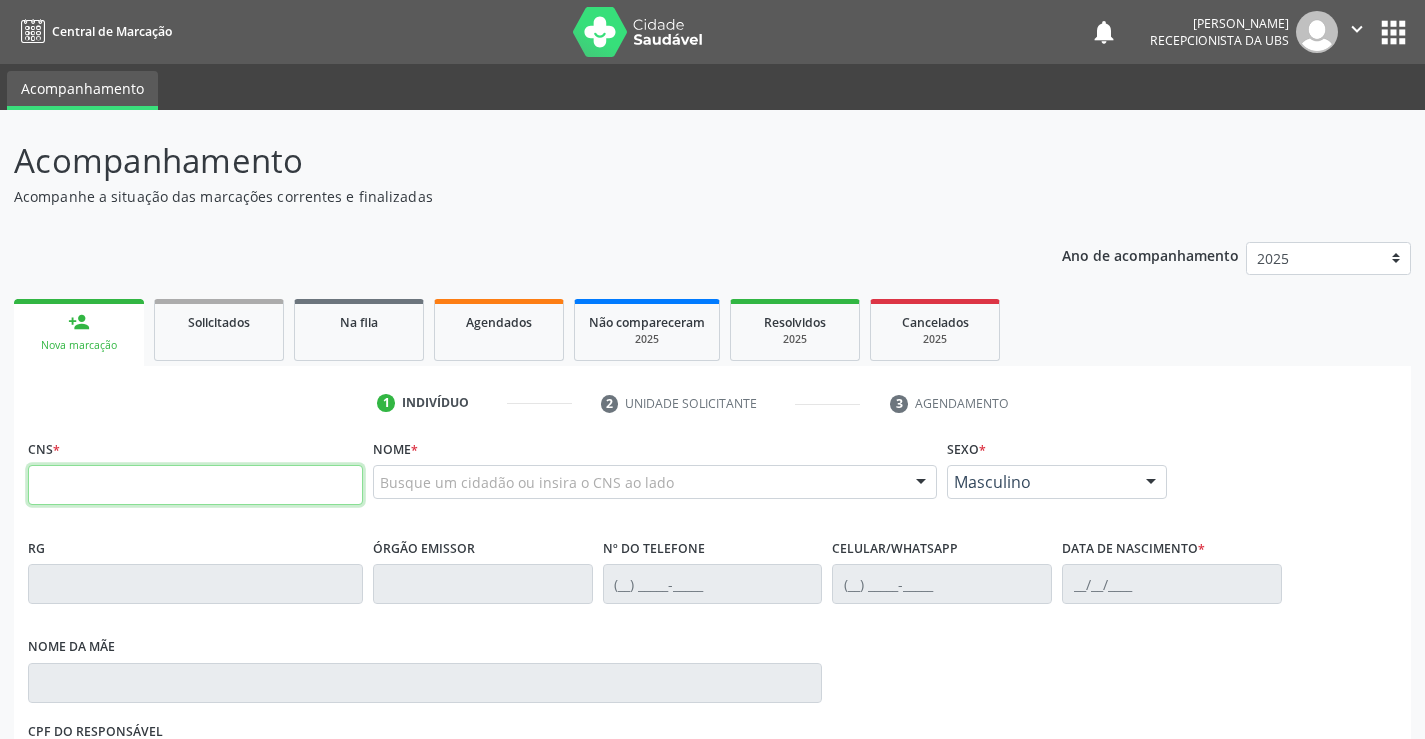 click at bounding box center [195, 485] 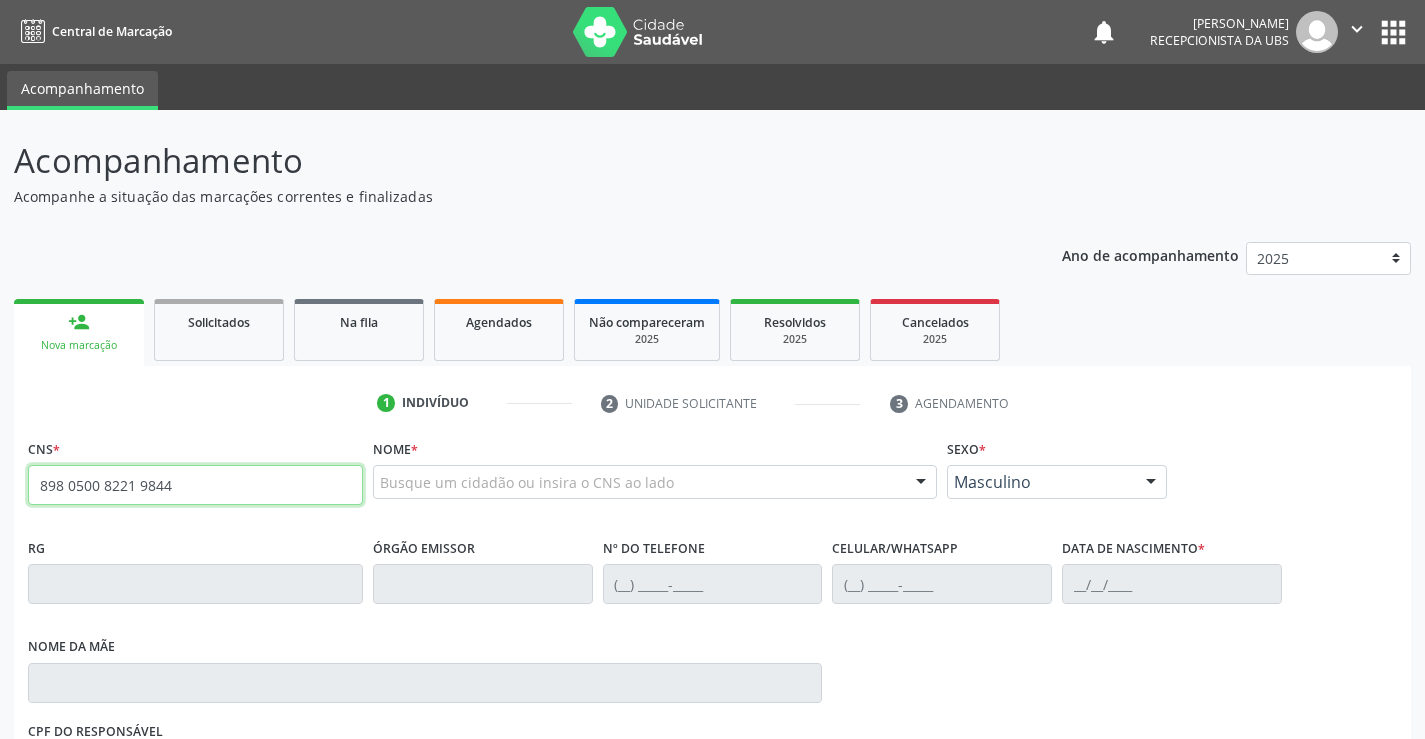 type on "898 0500 8221 9844" 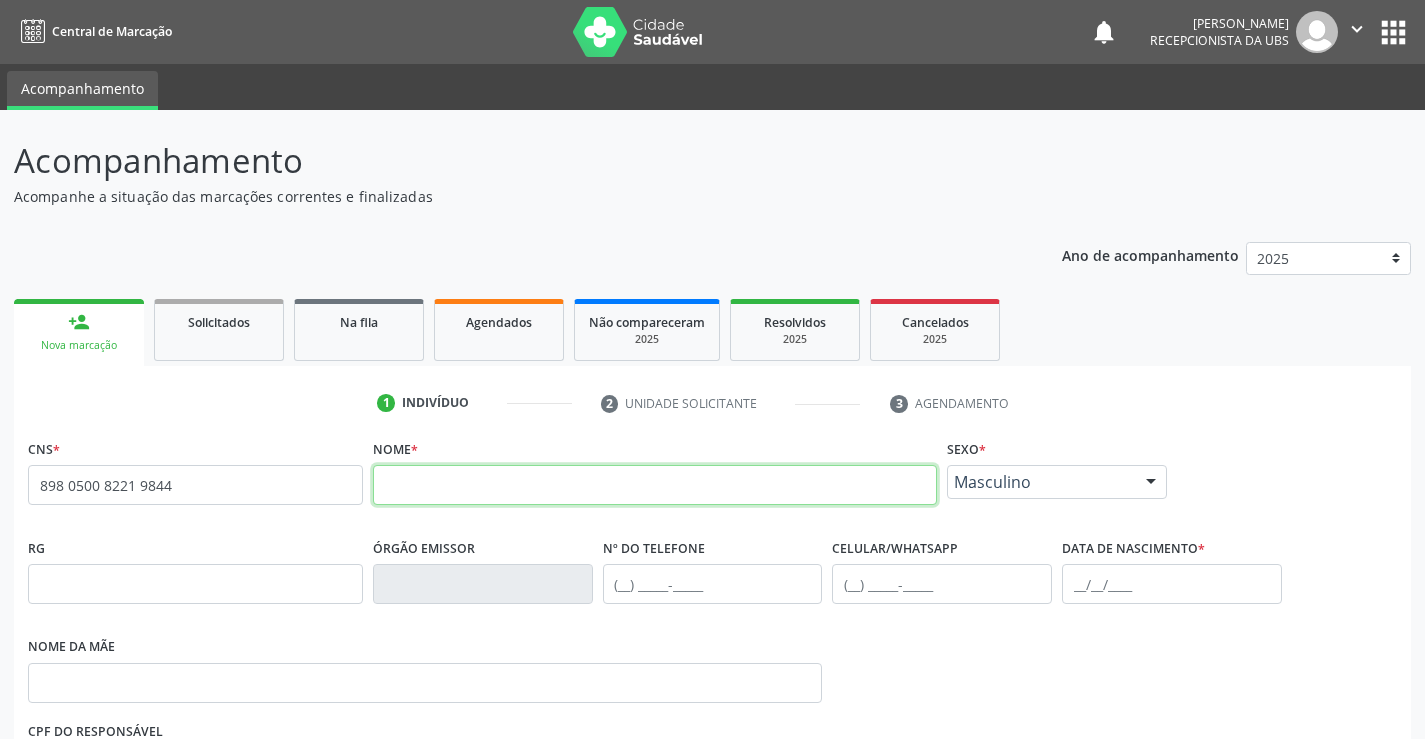 click at bounding box center (655, 485) 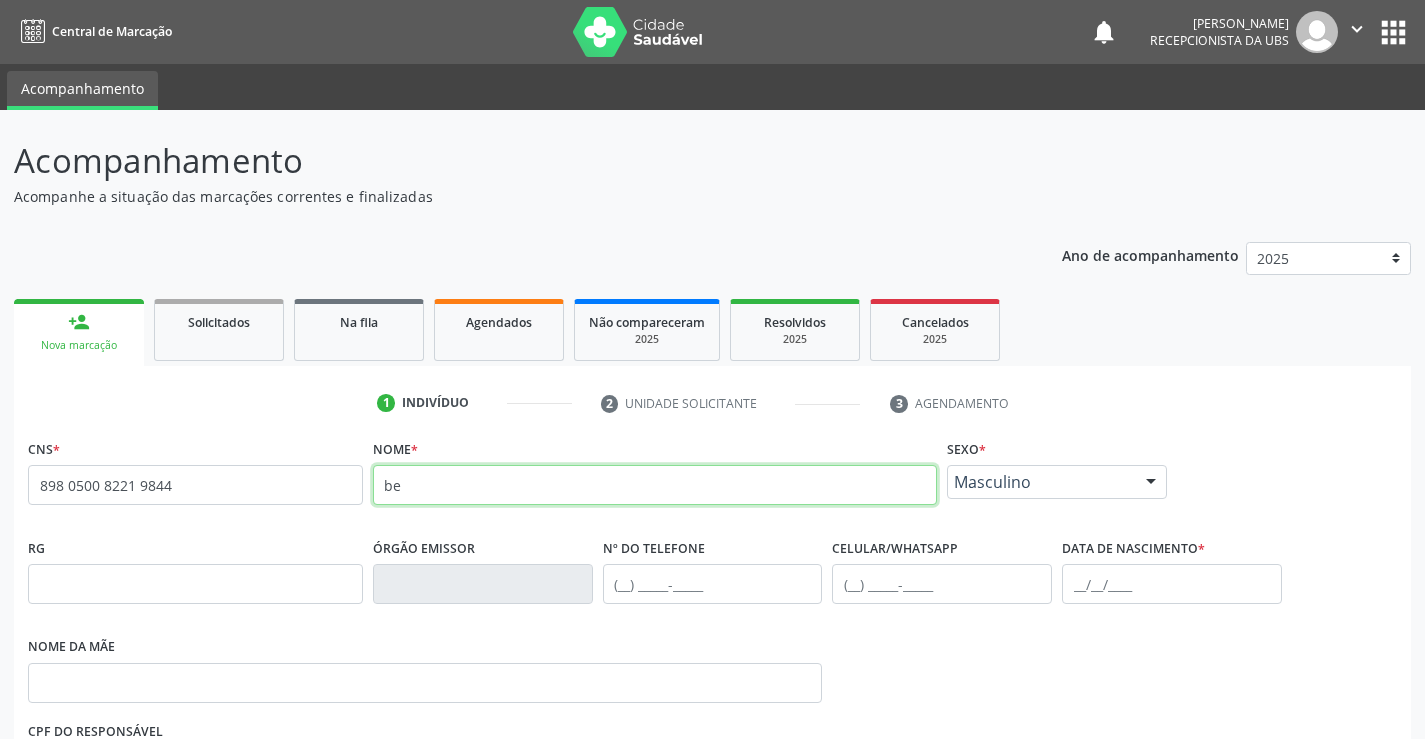 type on "b" 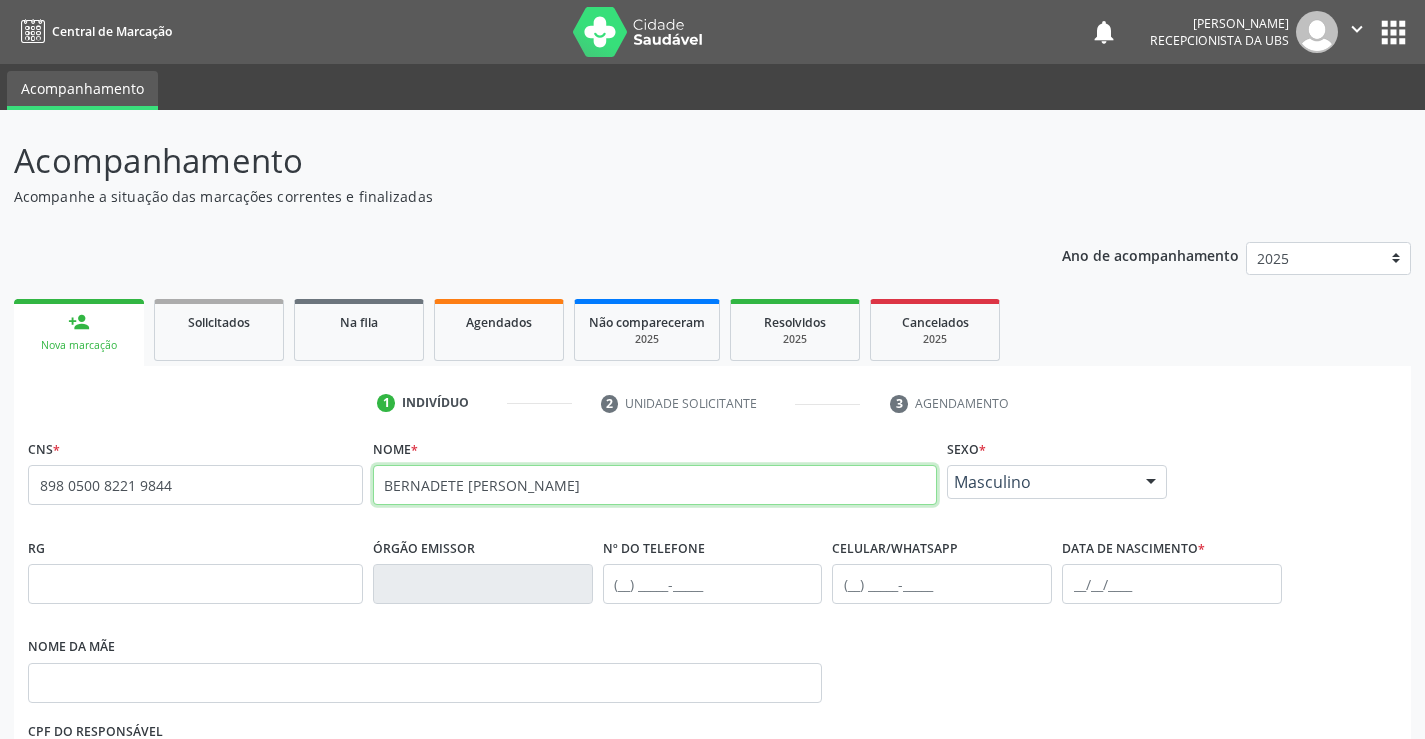 type on "BERNADETE [PERSON_NAME]" 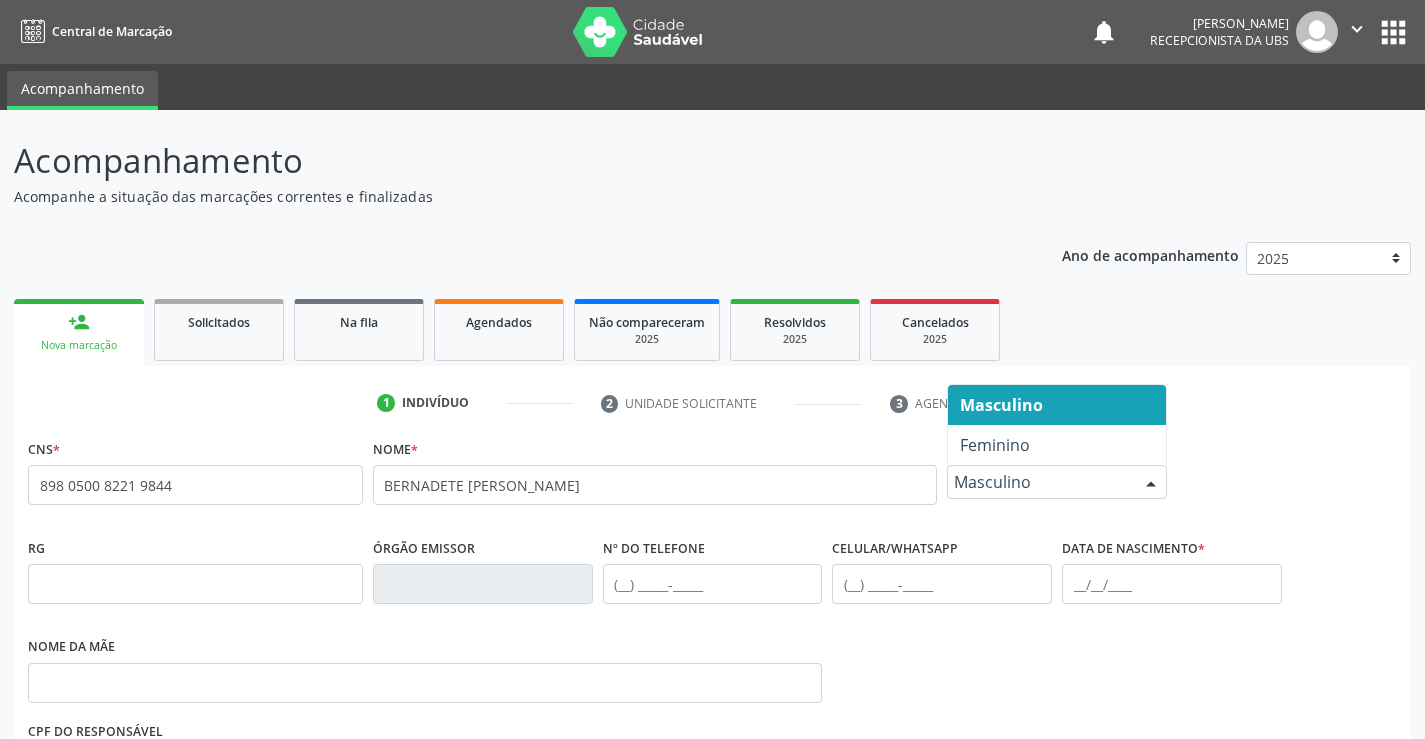 click at bounding box center [1151, 483] 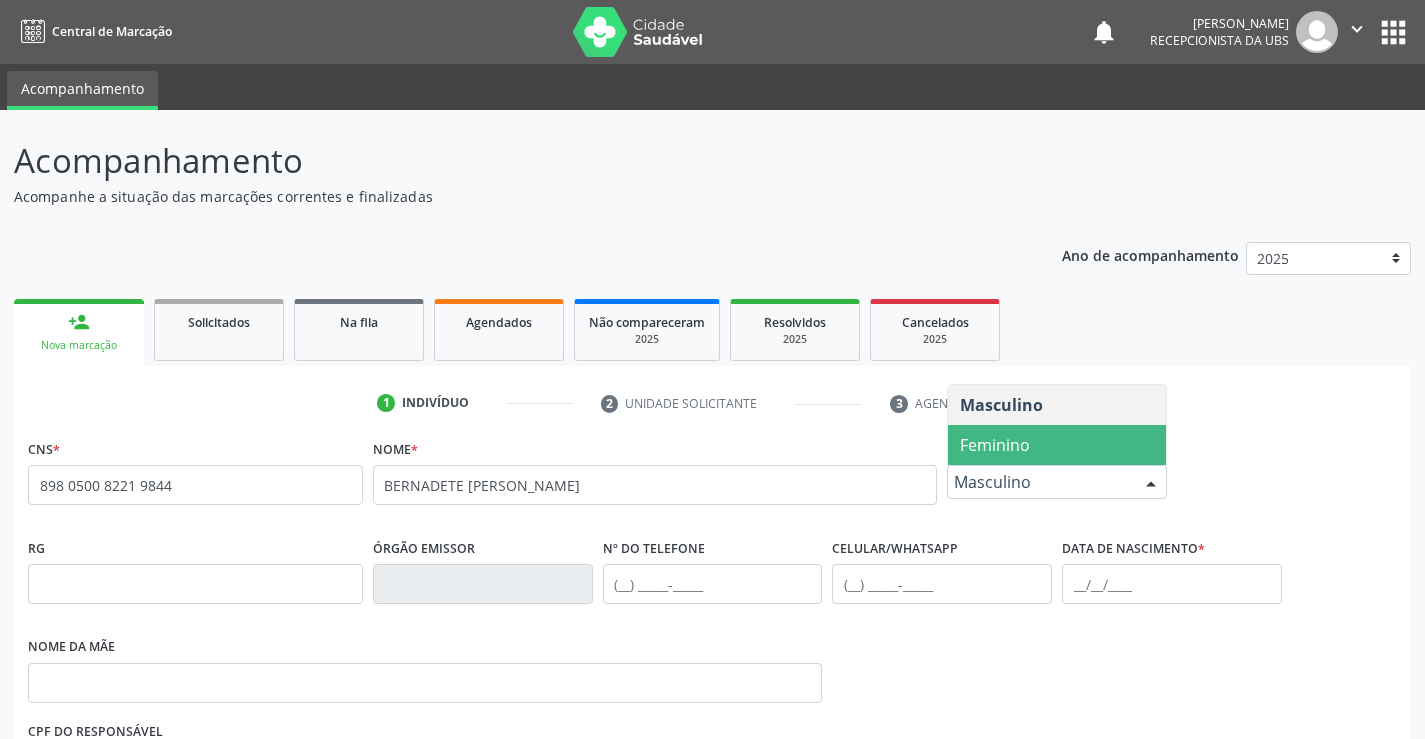 click on "Feminino" at bounding box center (1057, 445) 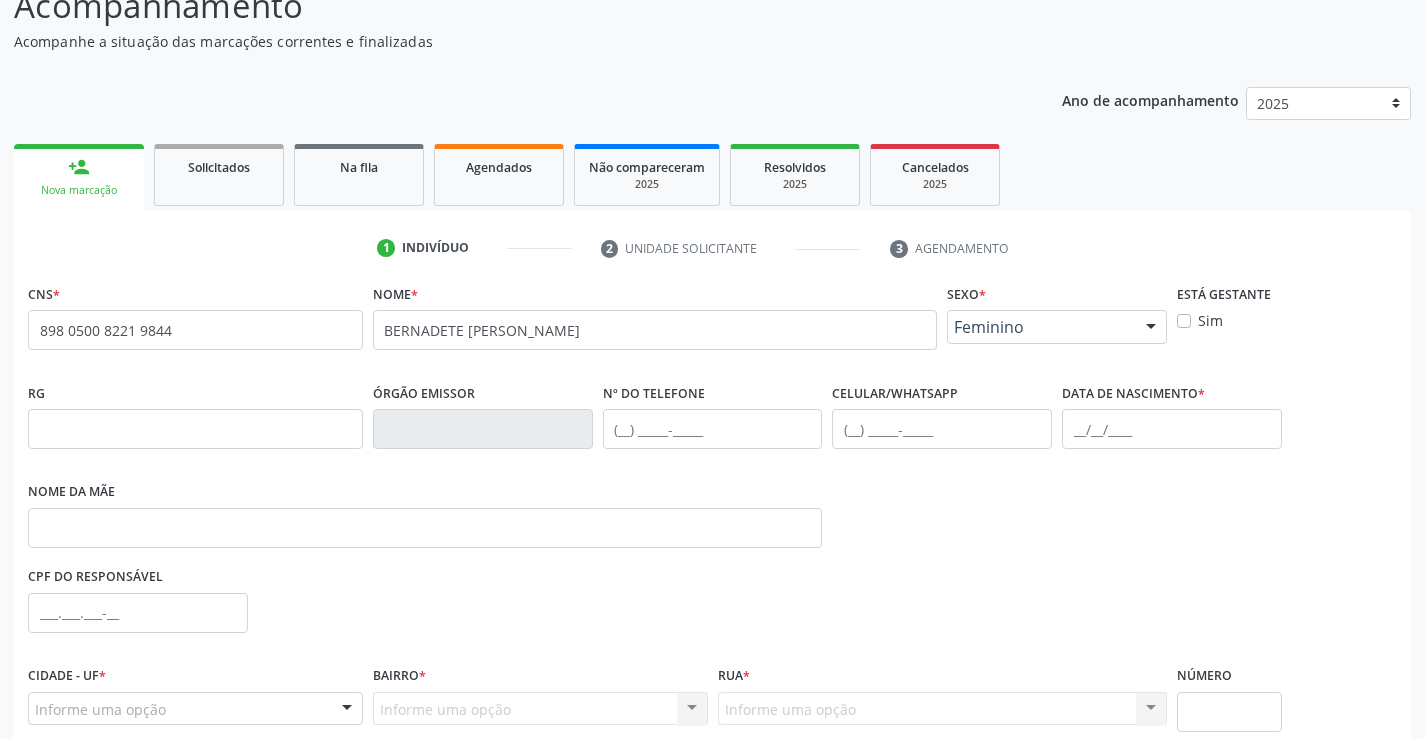 scroll, scrollTop: 200, scrollLeft: 0, axis: vertical 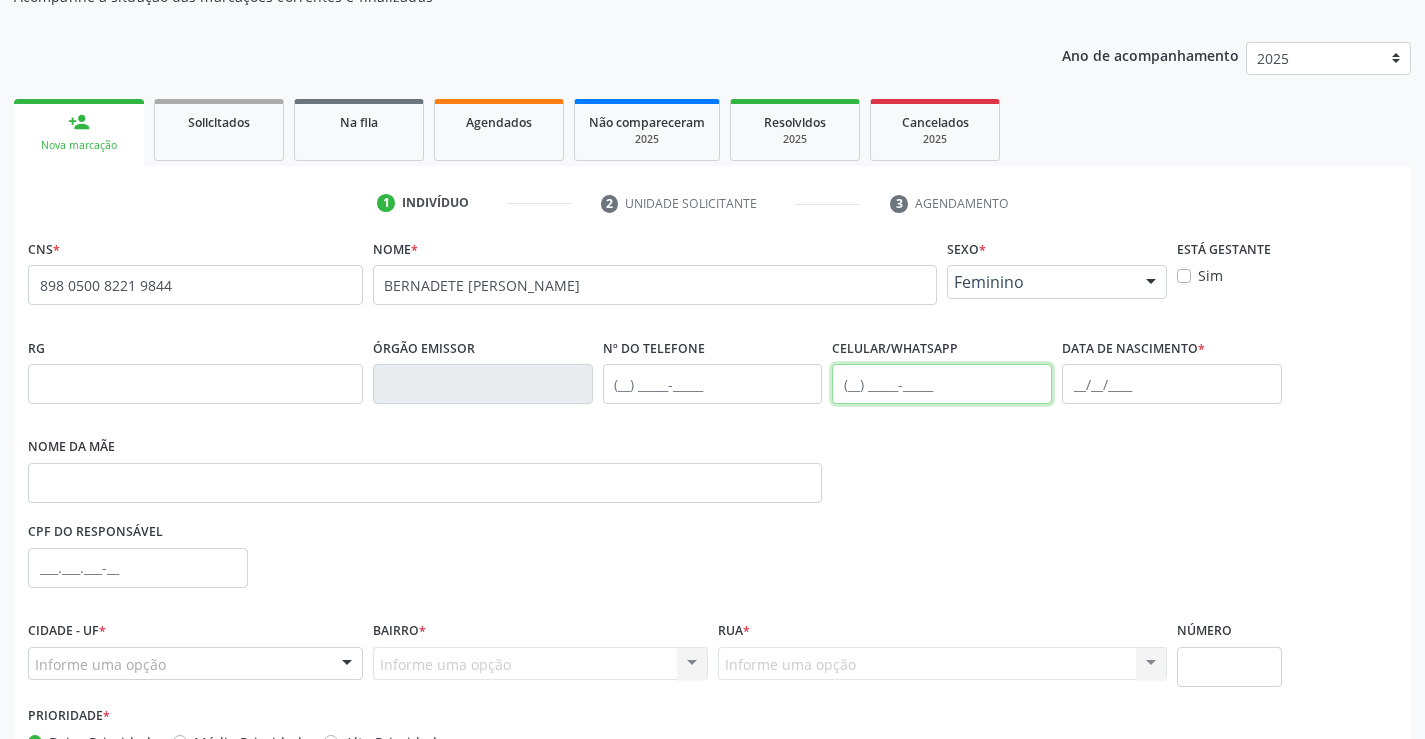 click at bounding box center (942, 384) 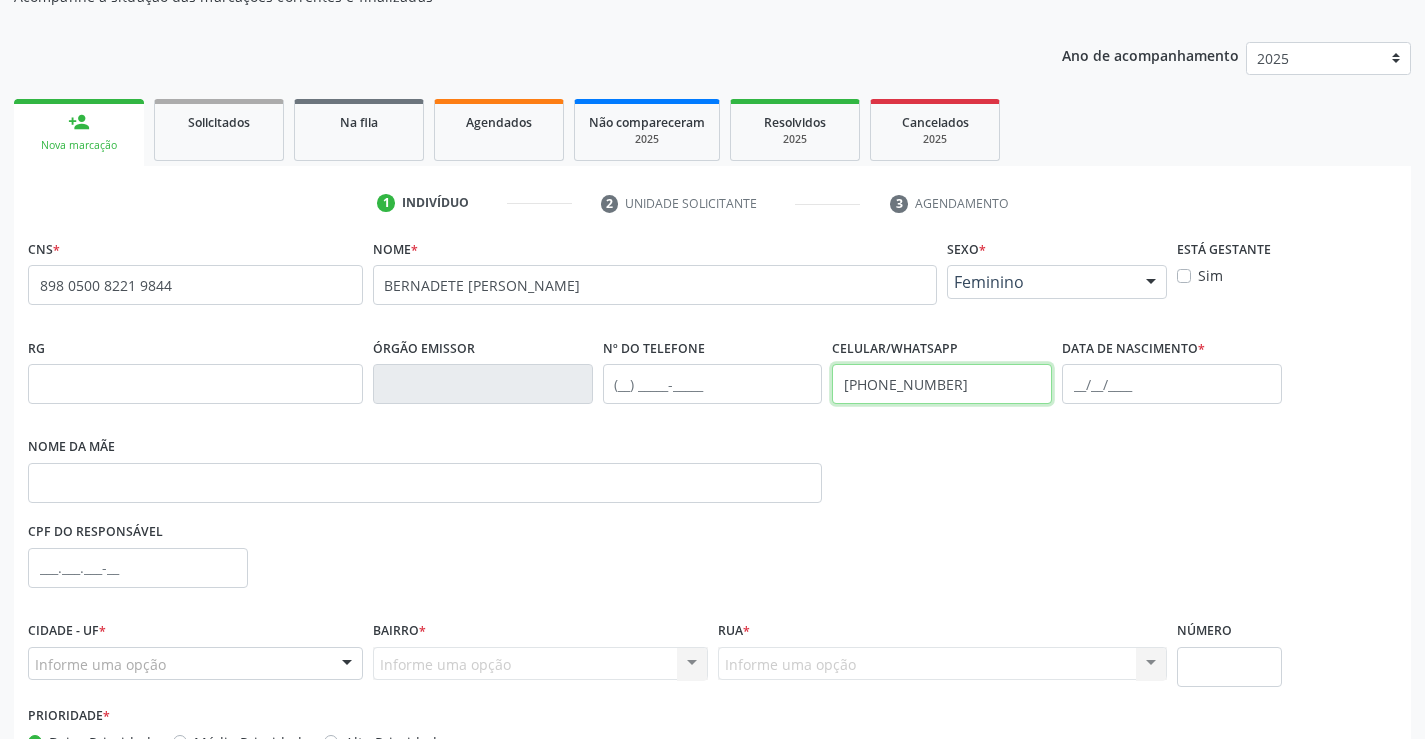 type on "[PHONE_NUMBER]" 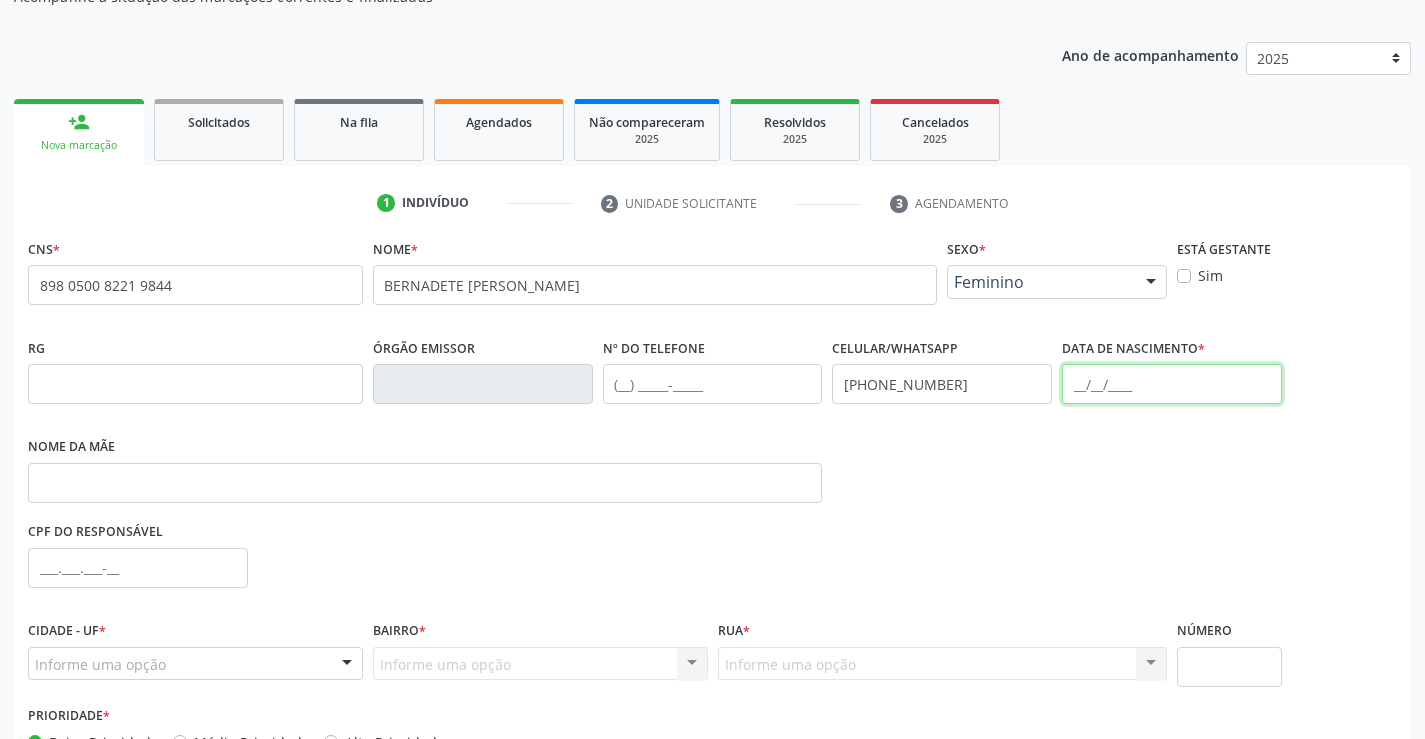 click at bounding box center [1172, 384] 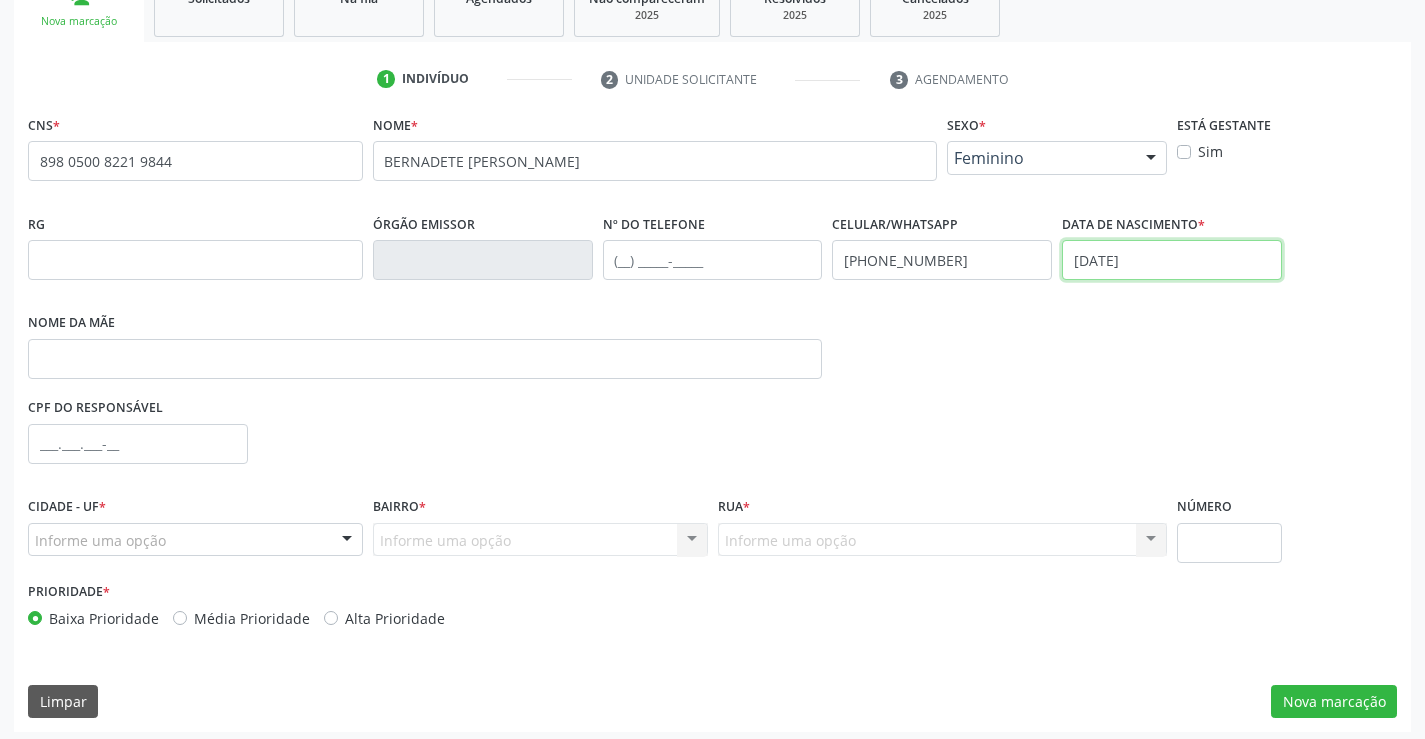 scroll, scrollTop: 331, scrollLeft: 0, axis: vertical 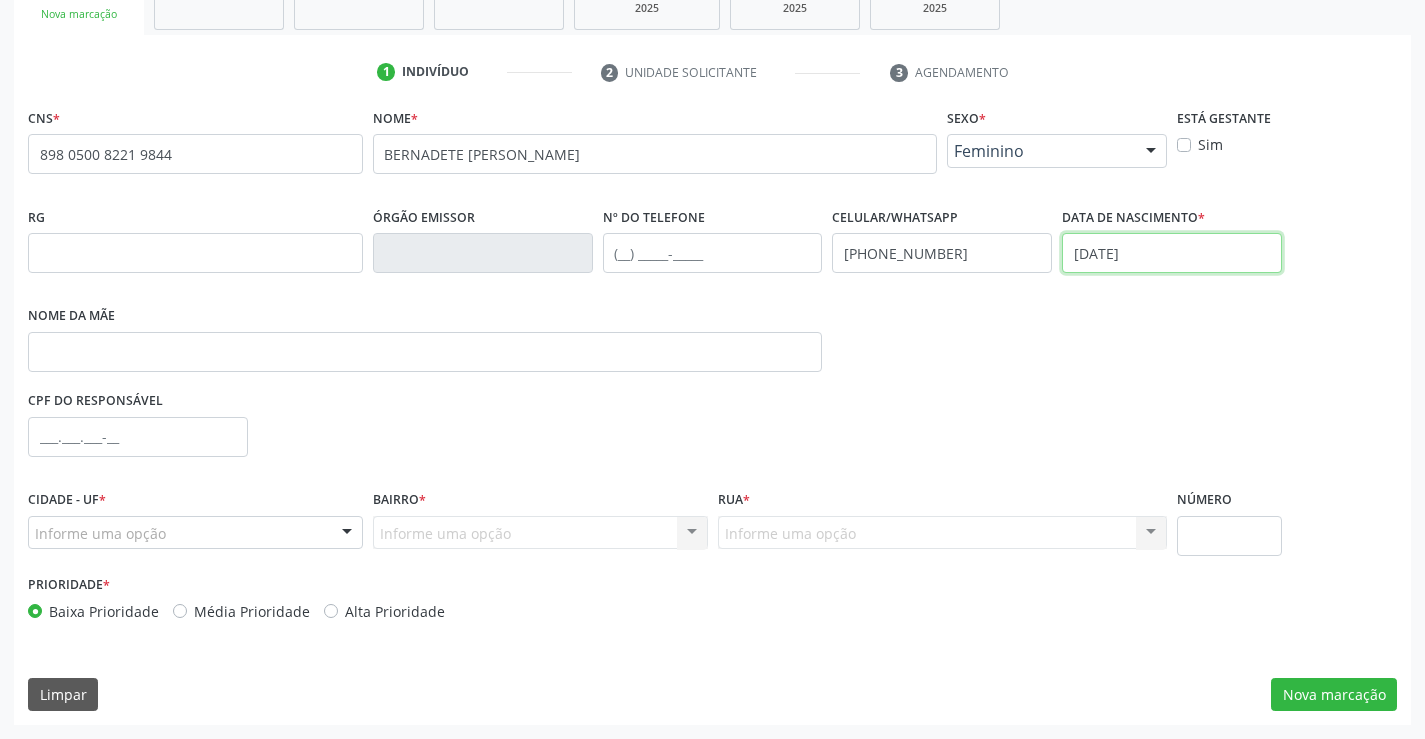 type on "19/09/1951" 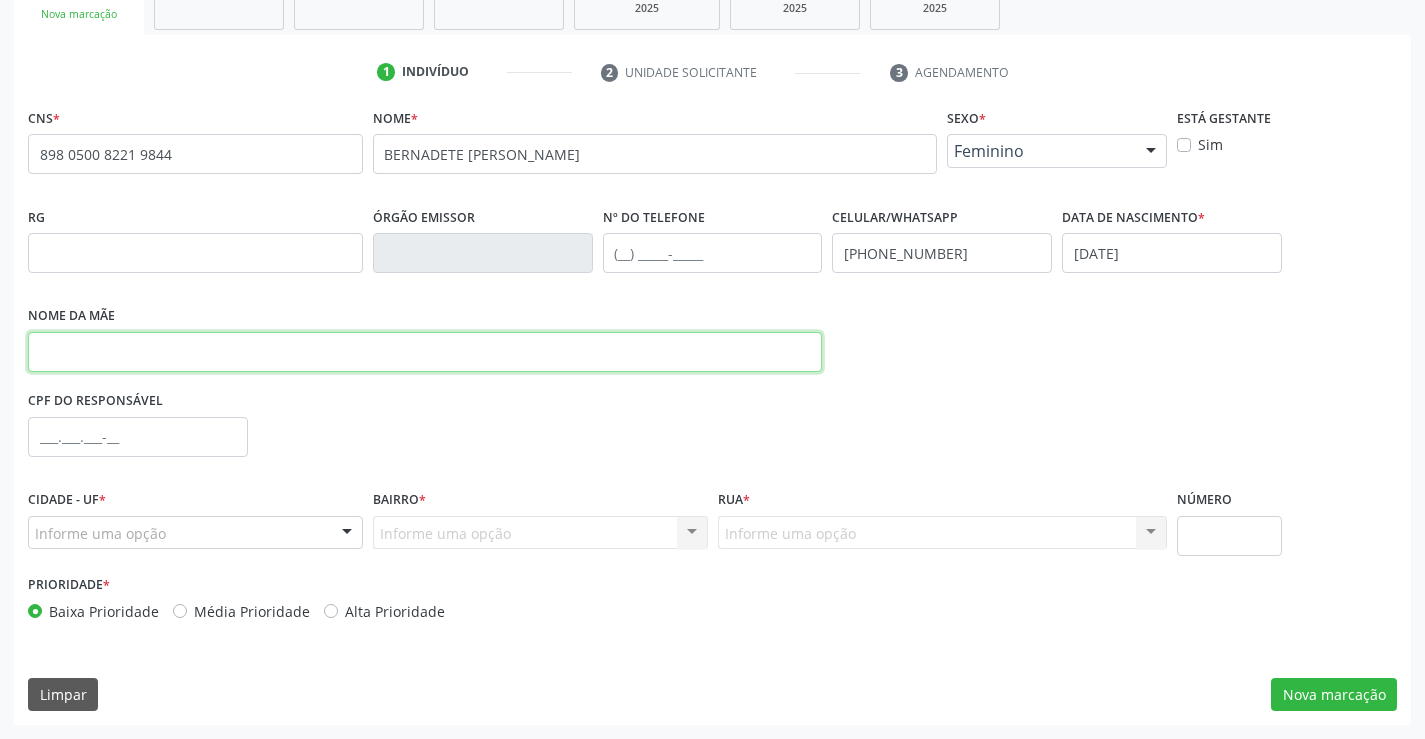 click at bounding box center (425, 352) 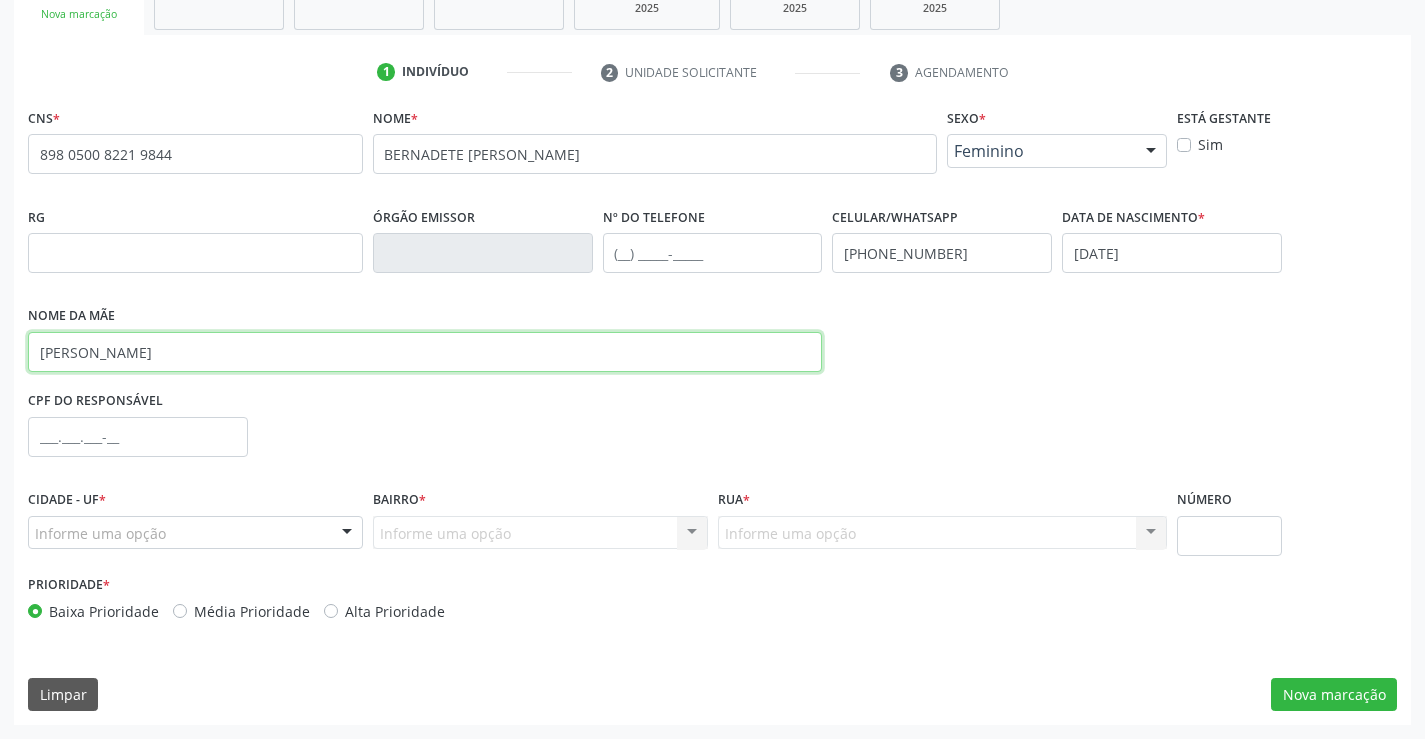 type on "FRANCISCA GOMES DOS SANTOS" 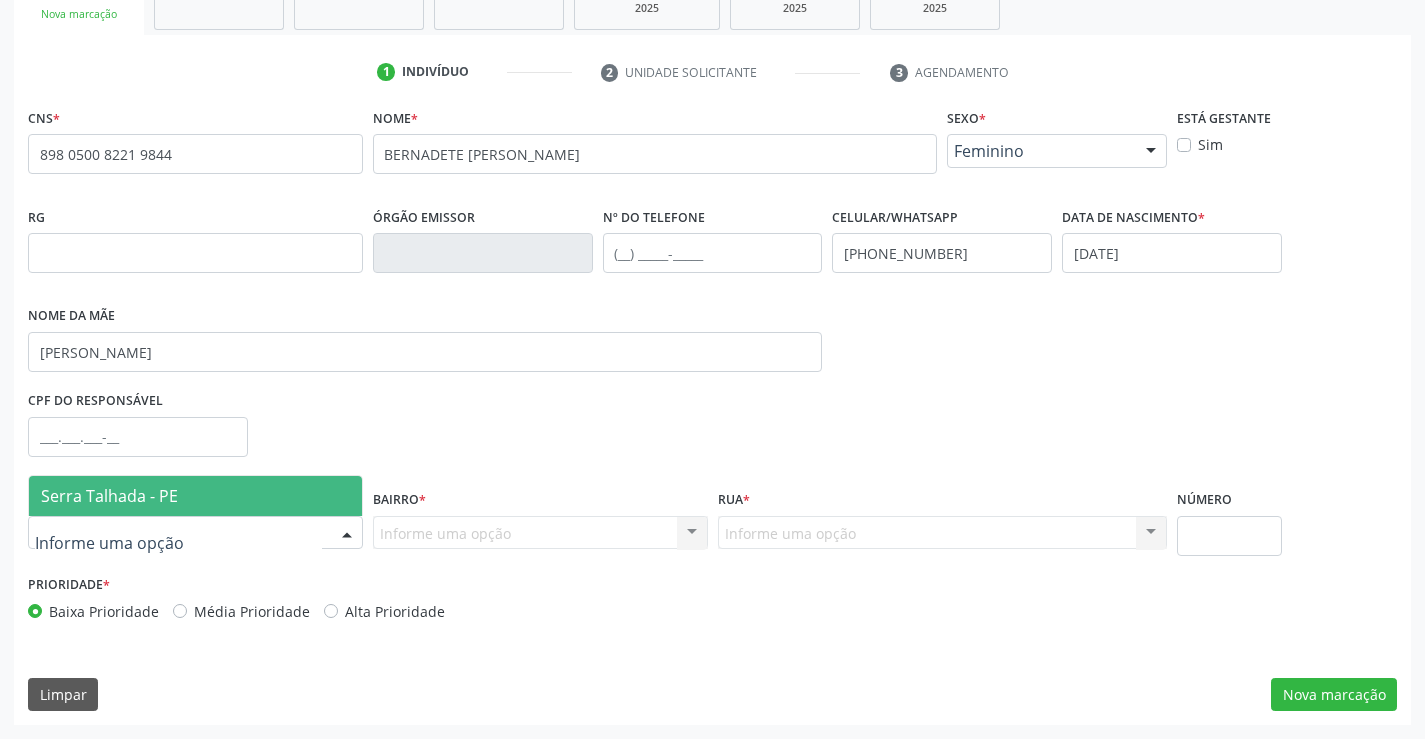 click at bounding box center [195, 533] 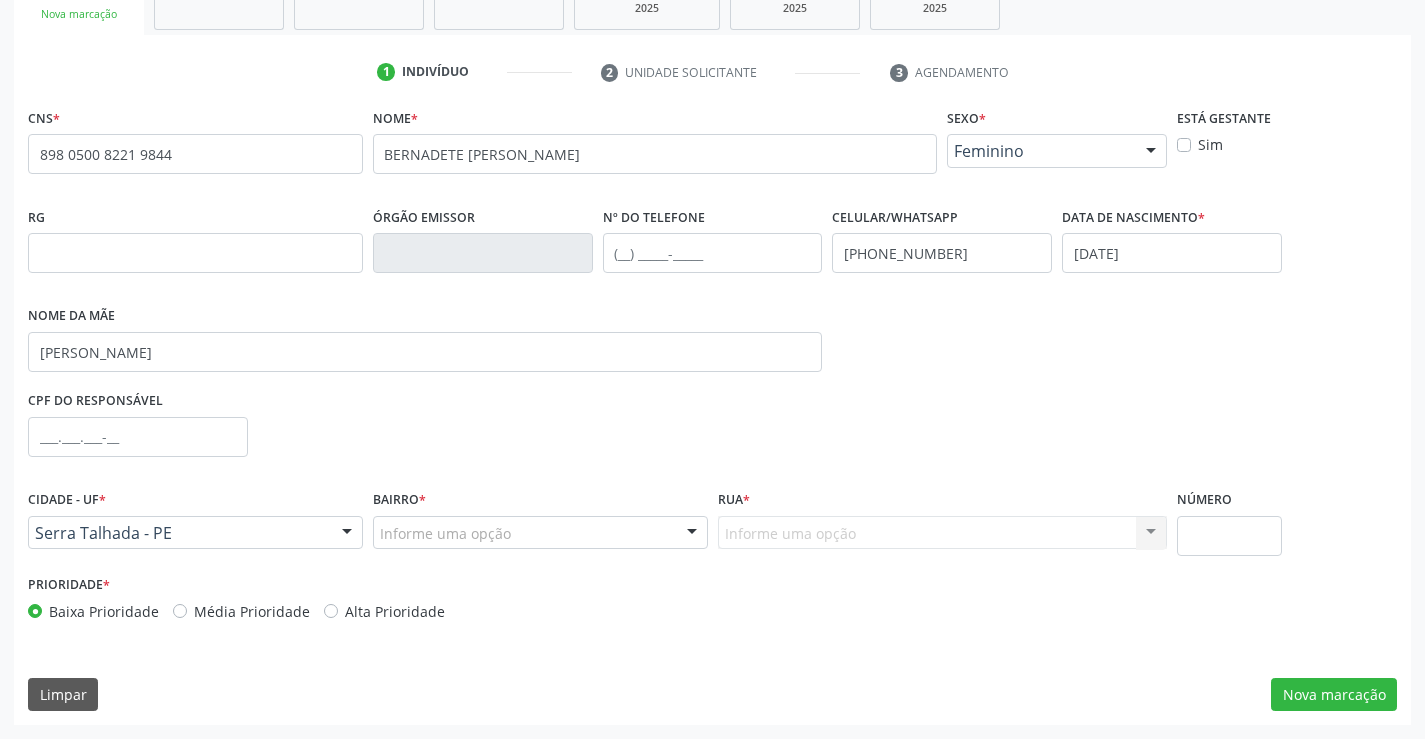 click on "Informe uma opção" at bounding box center (540, 533) 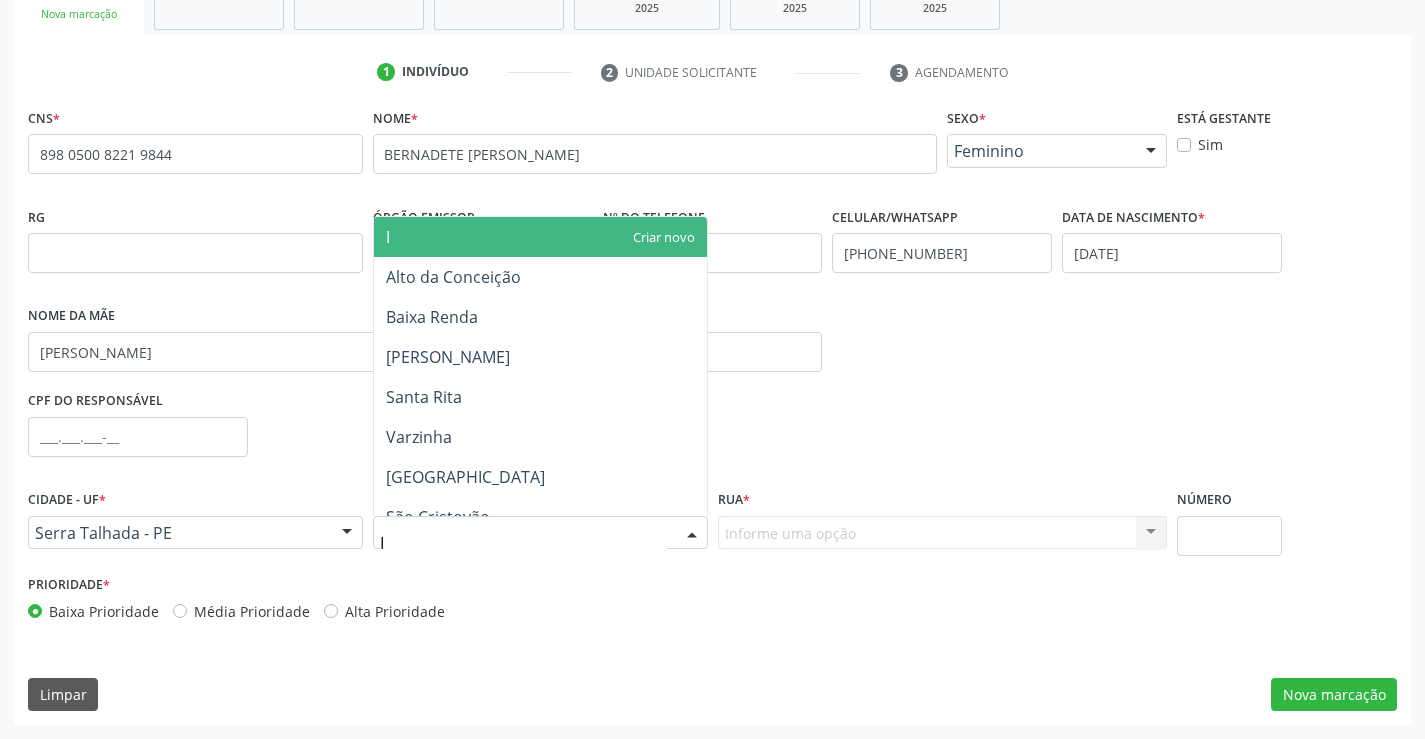 type on "IP" 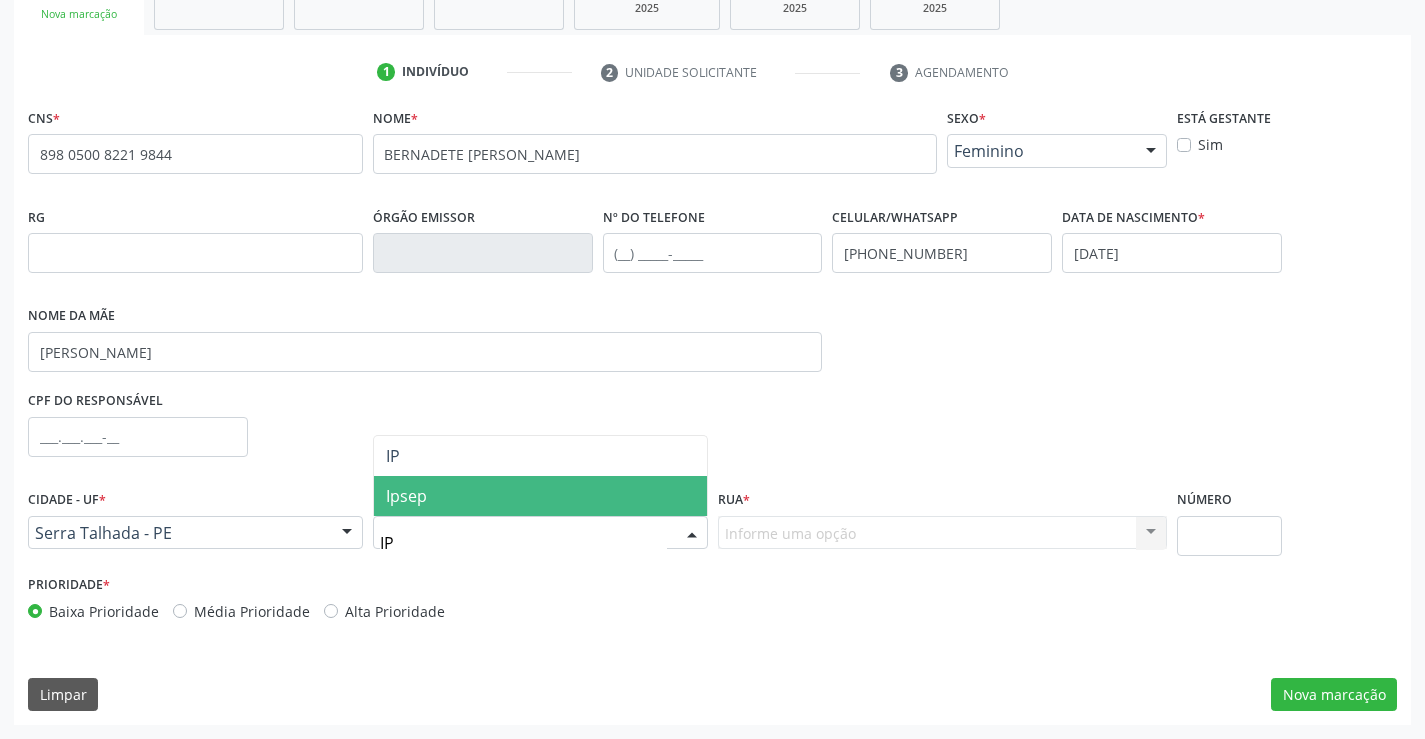click on "Ipsep" at bounding box center [540, 496] 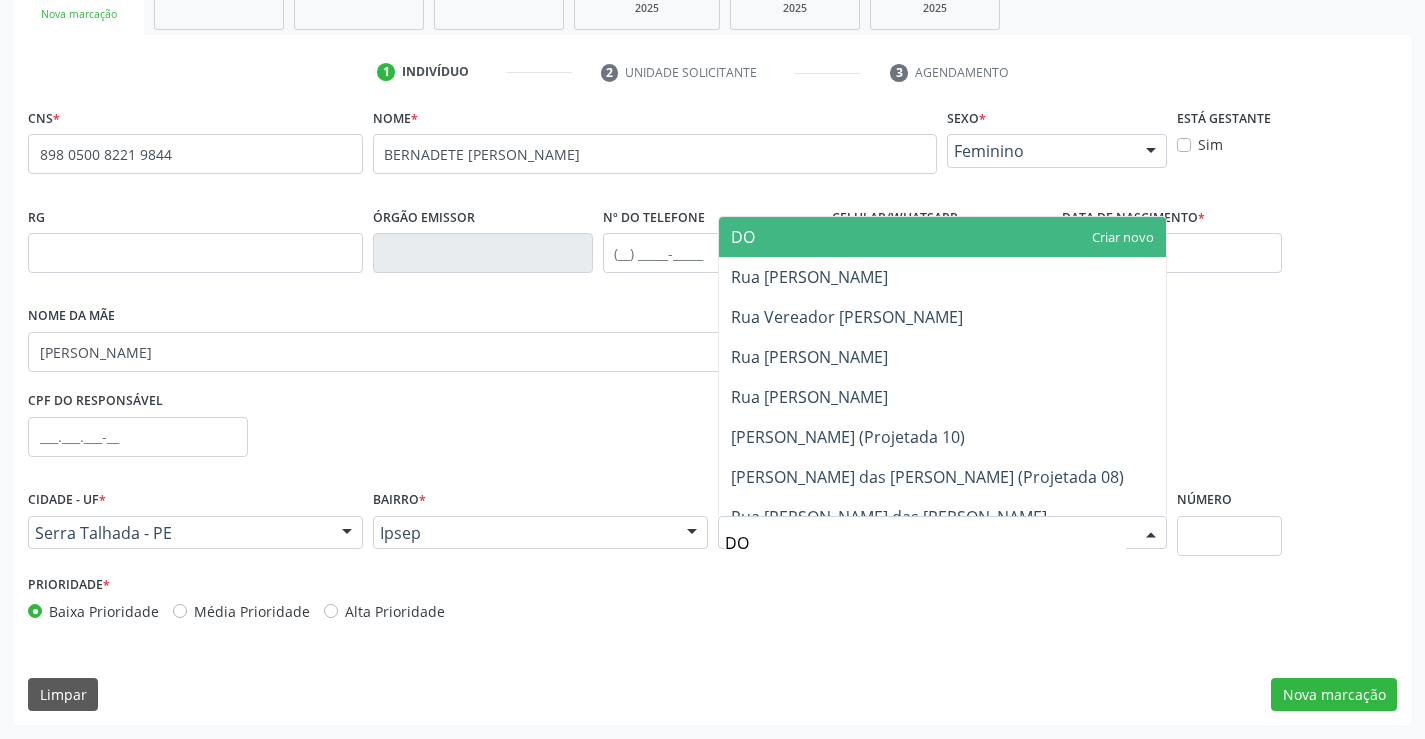 type on "DOU" 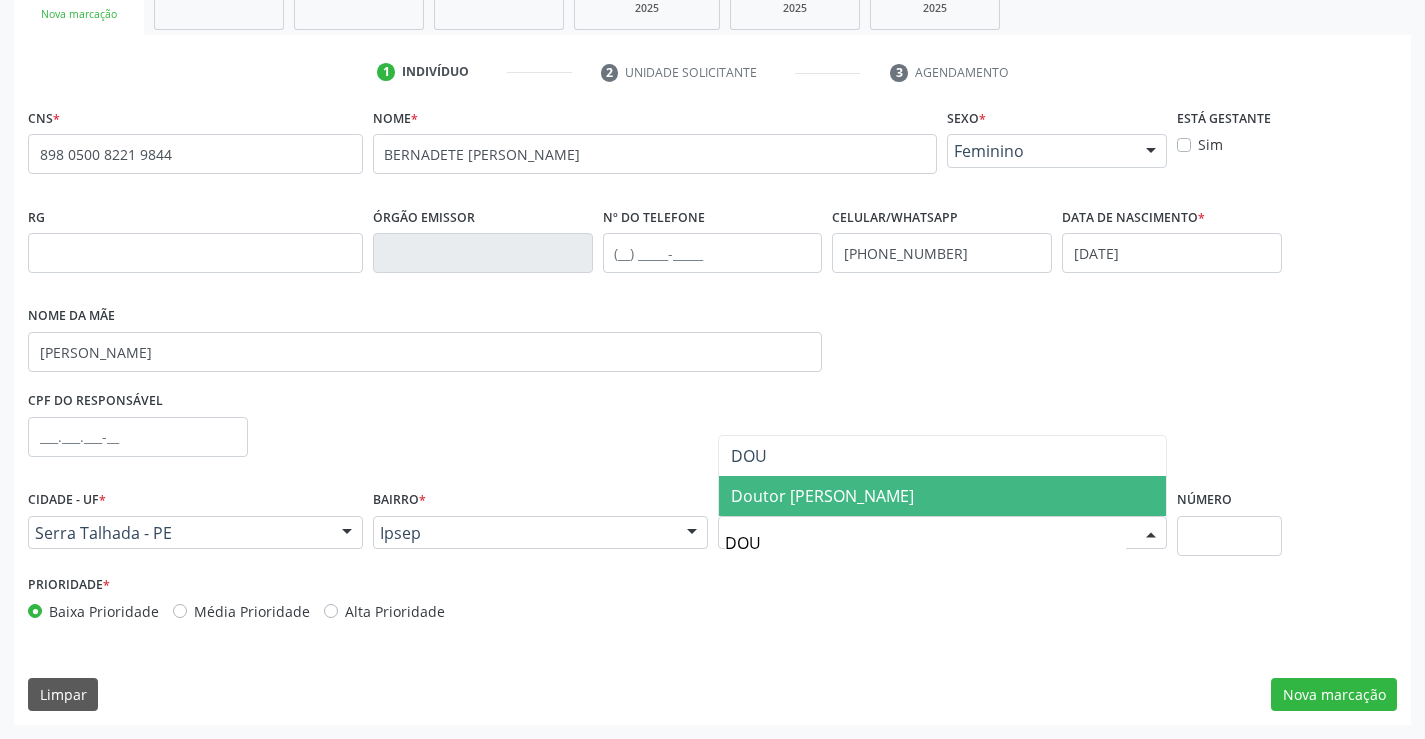 click on "Doutor Ivan de Oliveira" at bounding box center (943, 496) 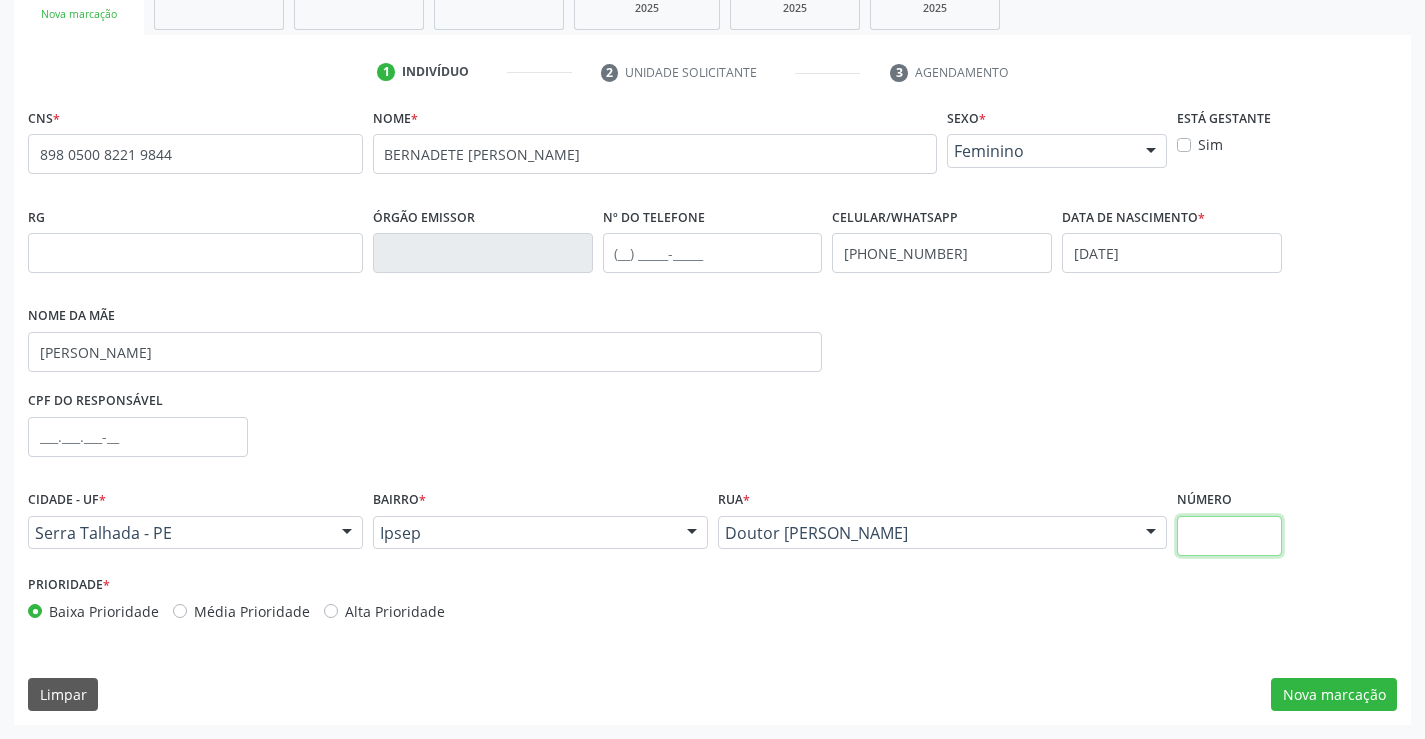 click at bounding box center [1229, 536] 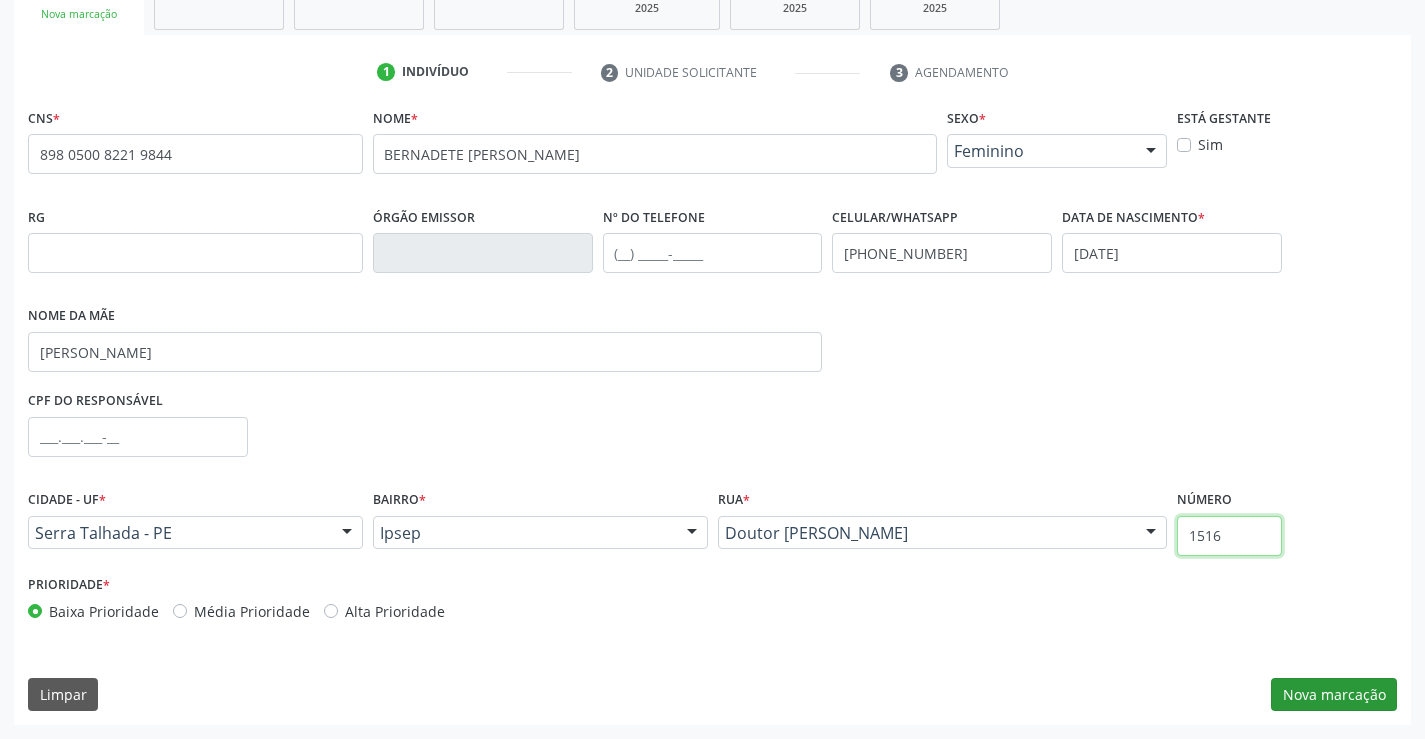 type on "1516" 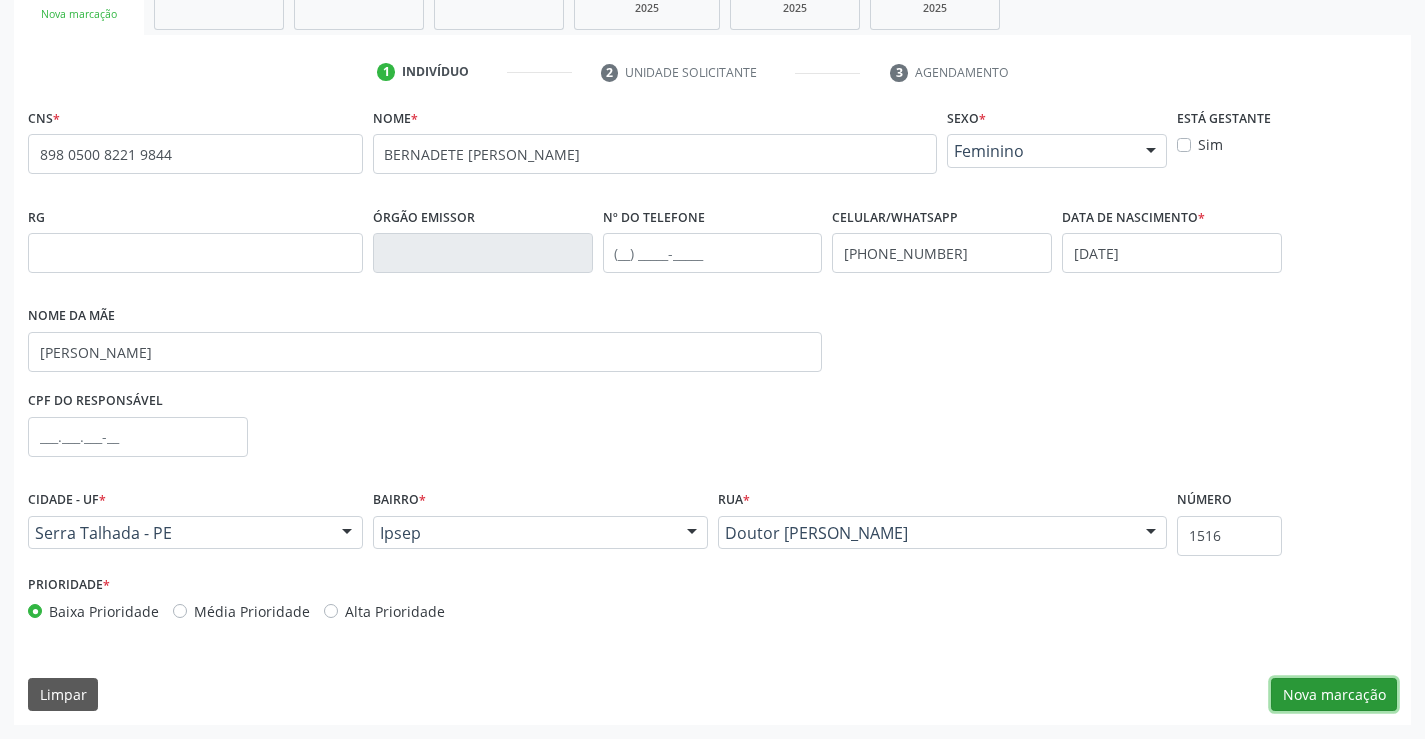 click on "Nova marcação" at bounding box center [1334, 695] 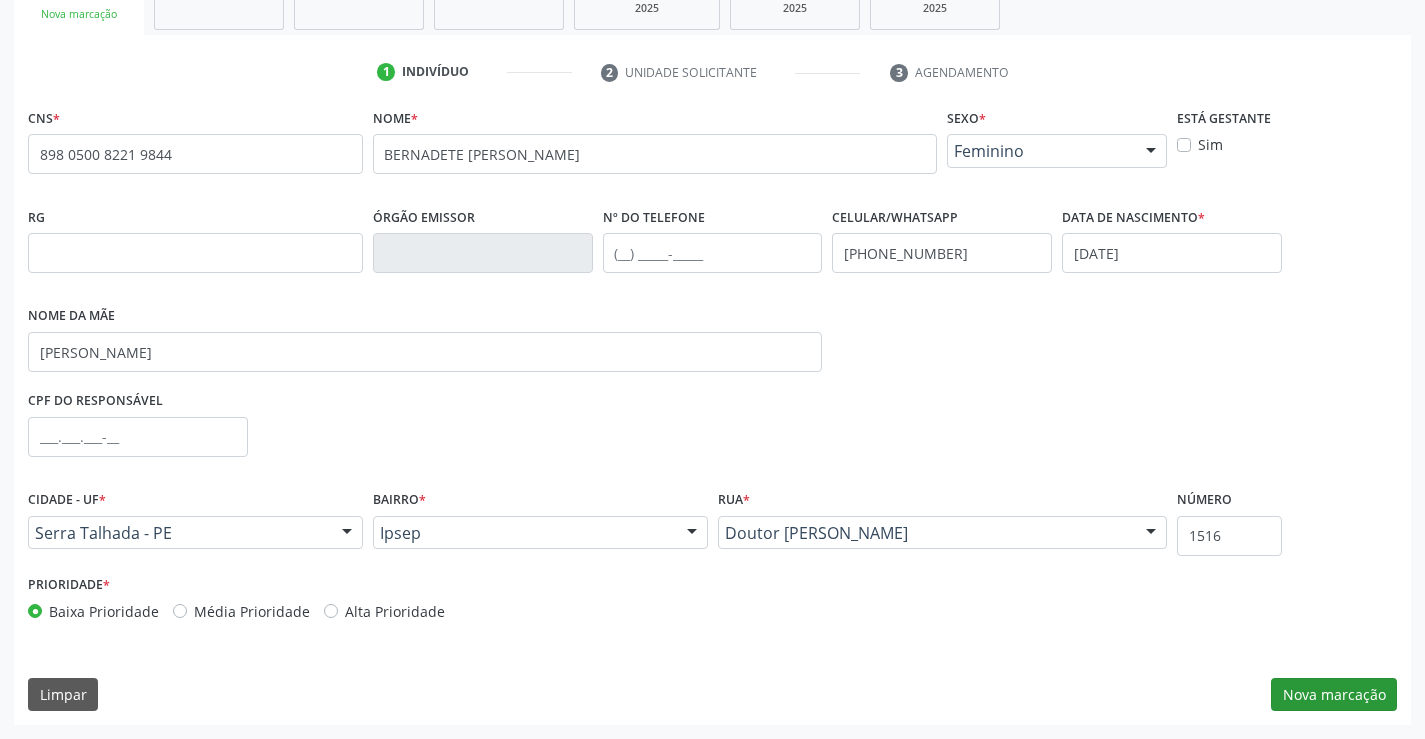 scroll, scrollTop: 167, scrollLeft: 0, axis: vertical 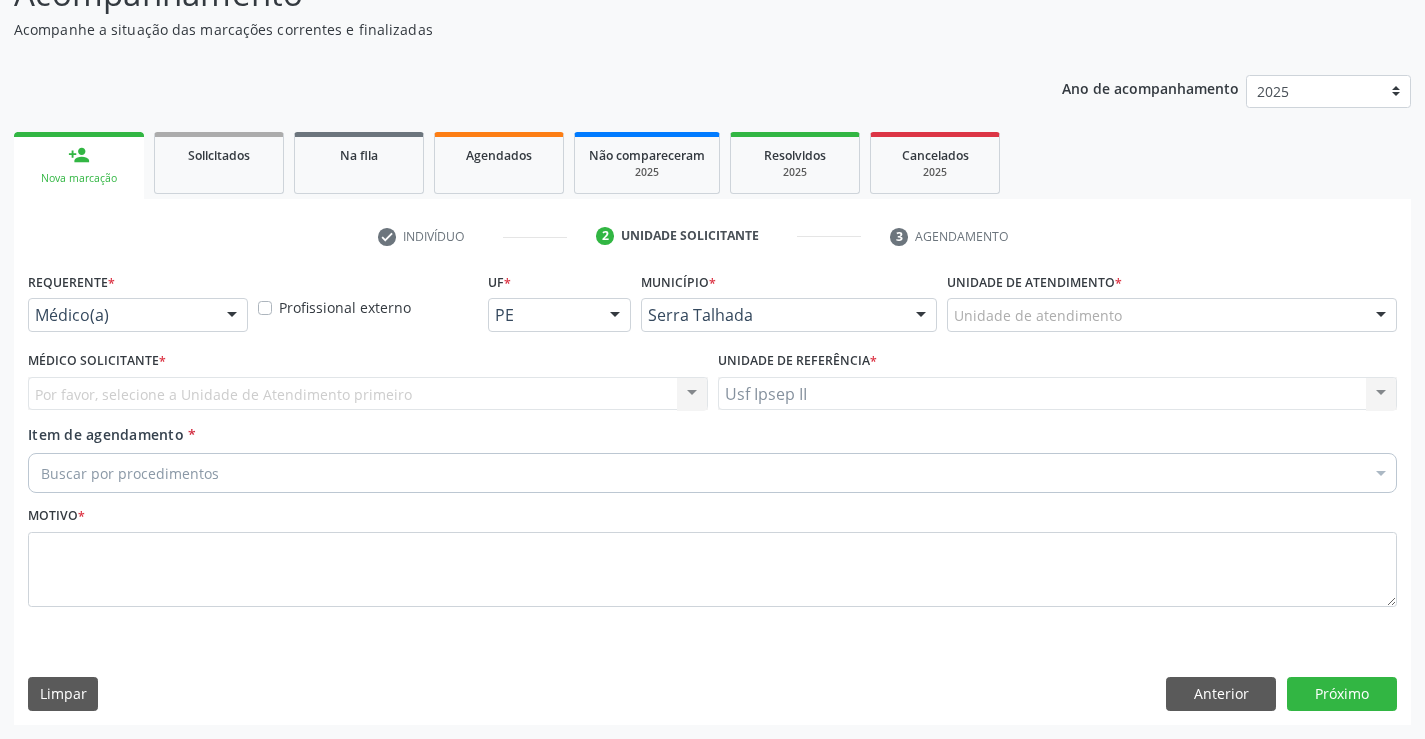 click at bounding box center [232, 316] 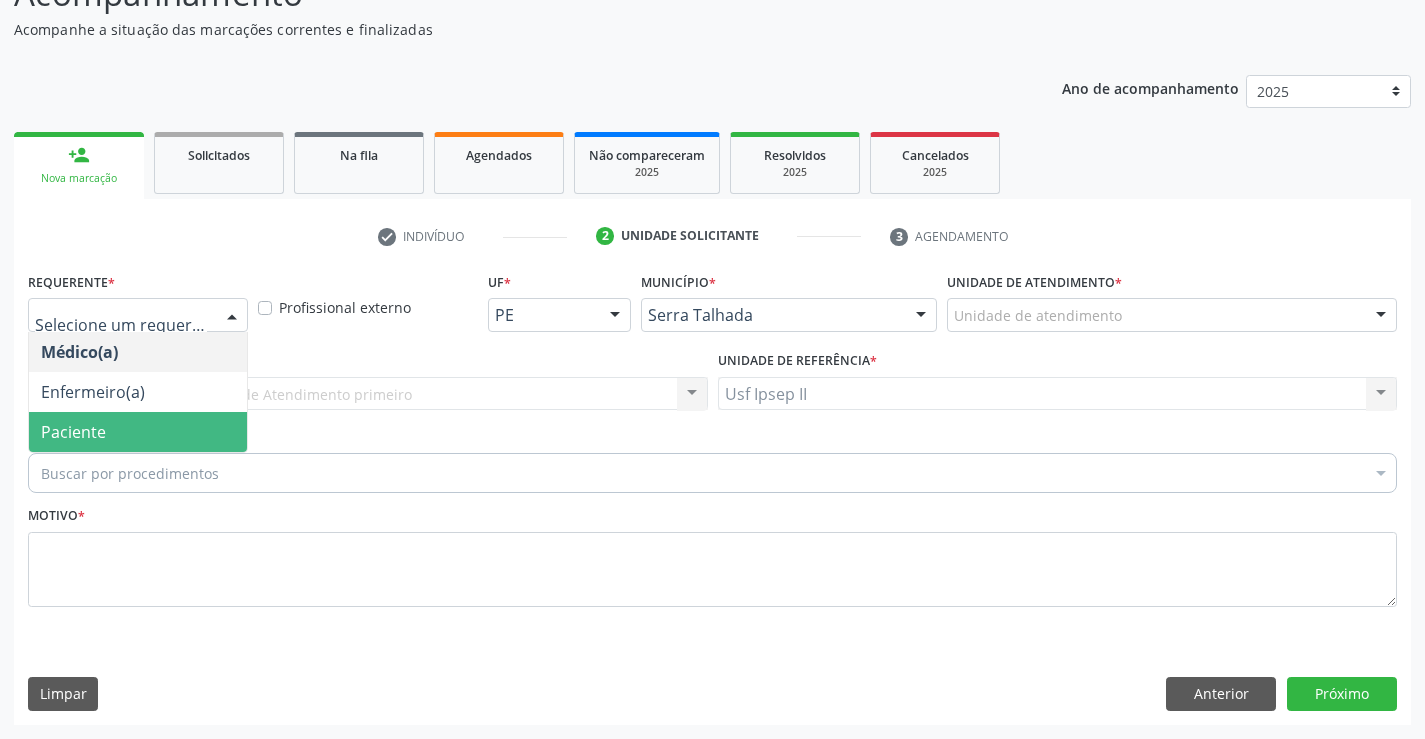 click on "Paciente" at bounding box center (138, 432) 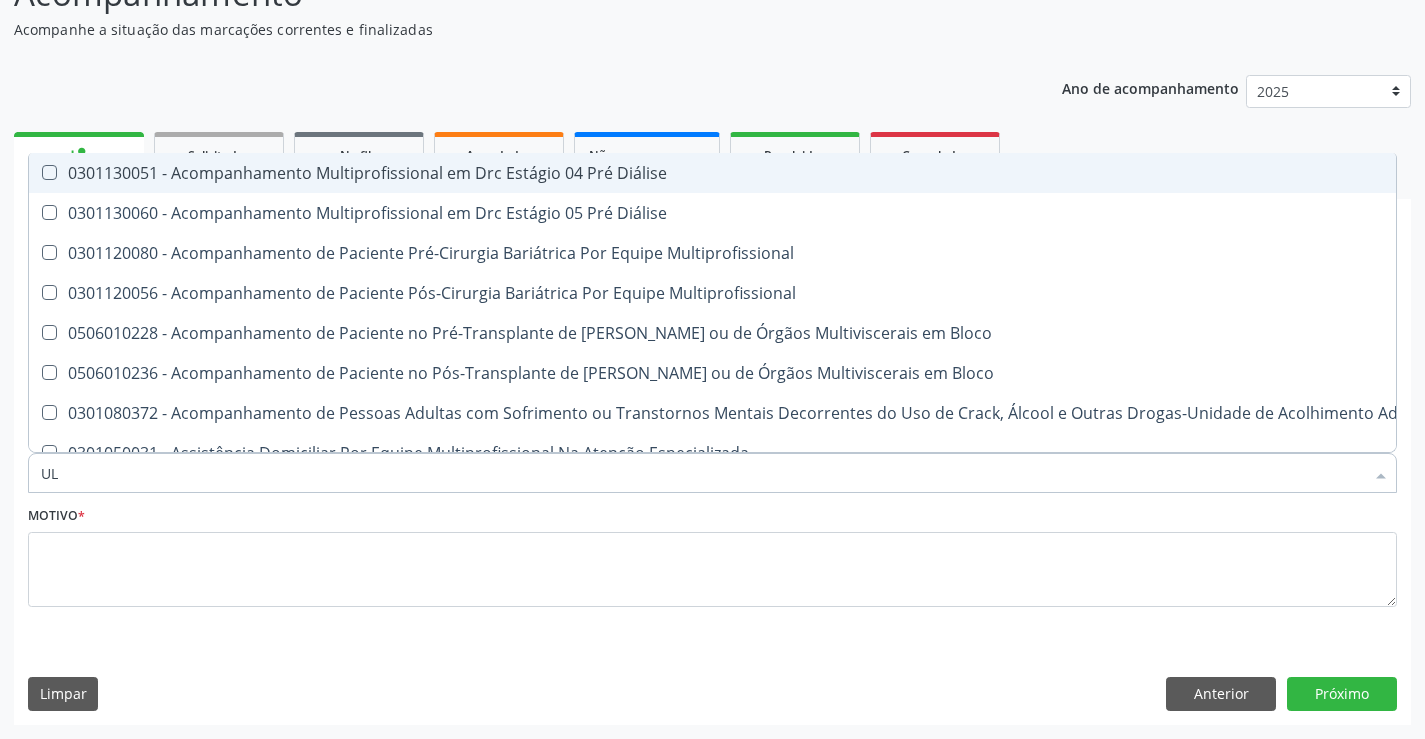 type on "U" 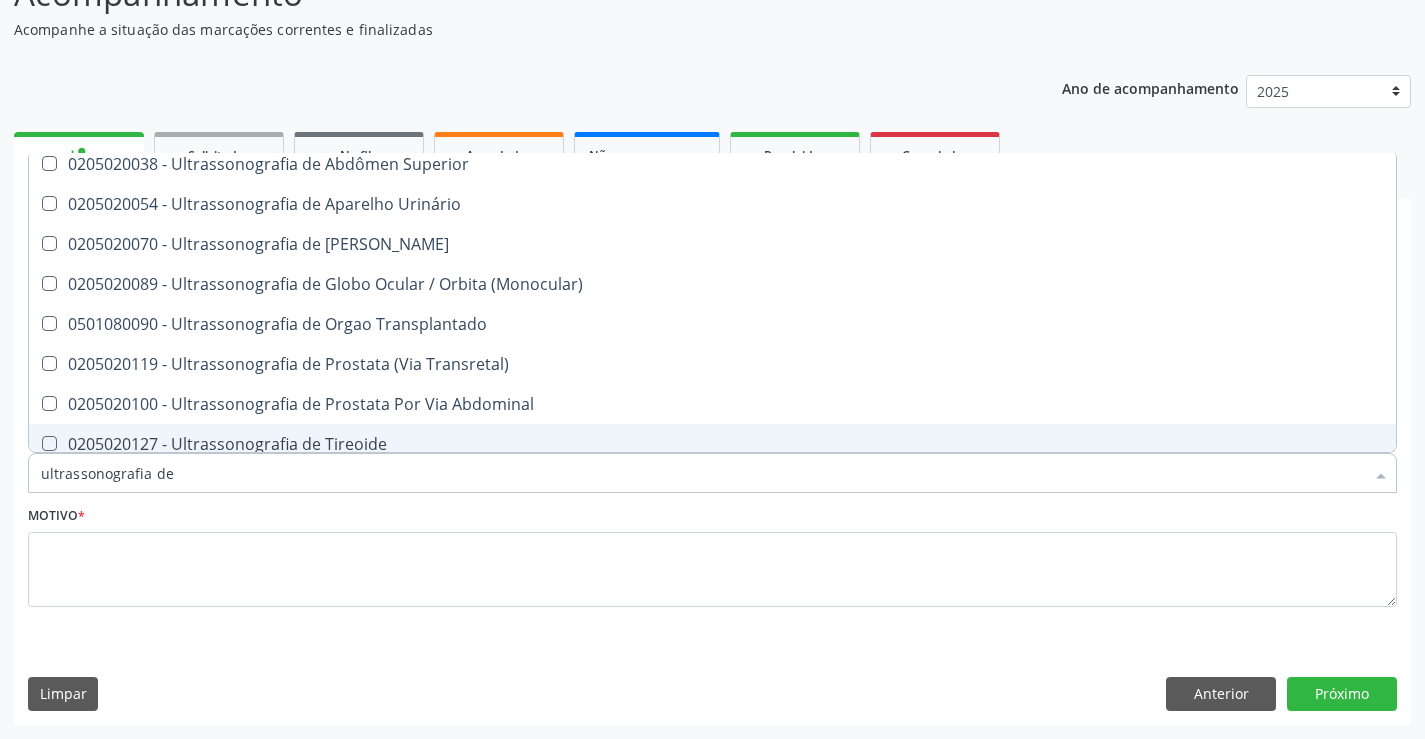 scroll, scrollTop: 0, scrollLeft: 0, axis: both 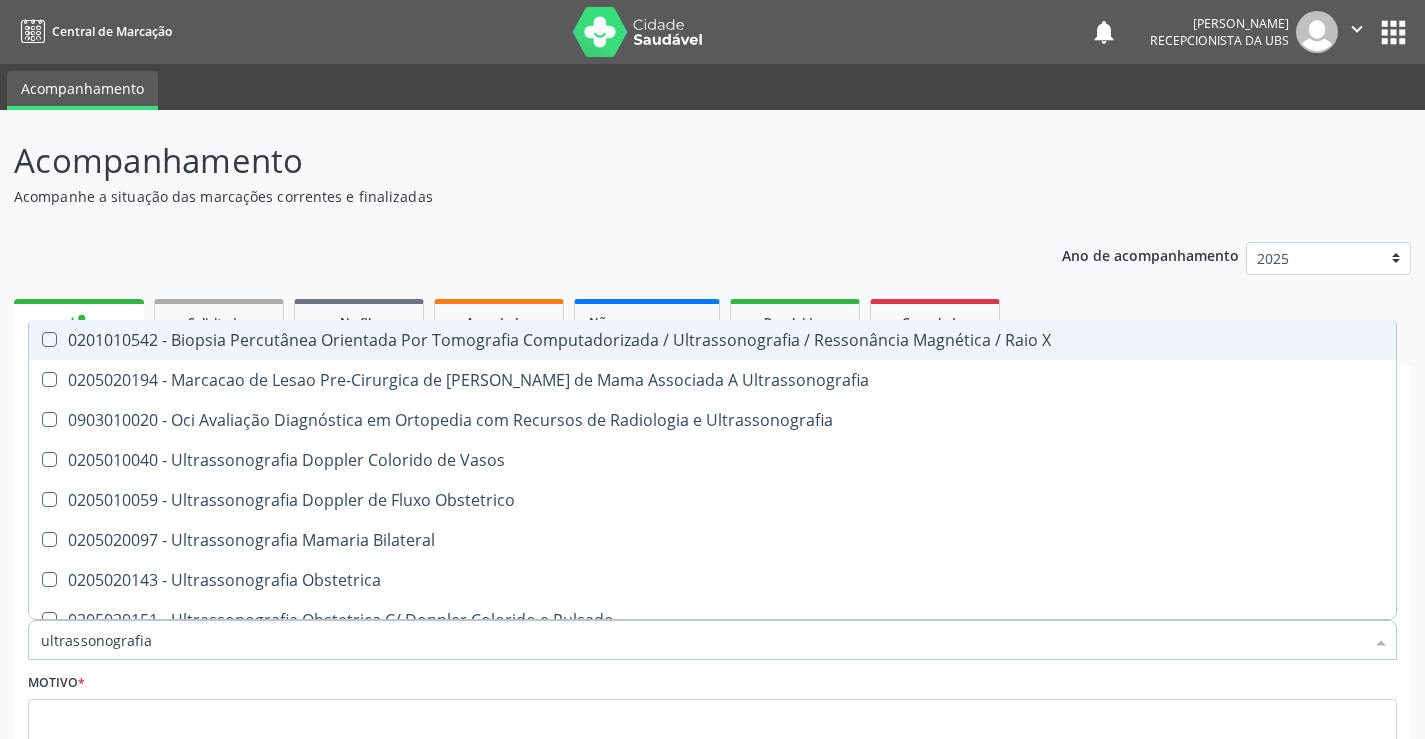 click on "Ano de acompanhamento
2025 2024
person_add
Nova marcação
Solicitados   Na fila   Agendados   Não compareceram
2025
Resolvidos
2025
Cancelados
2025
check
Indivíduo
2
Unidade solicitante
3
Agendamento
CNS
*
898 0500 8221 9844       none
Nome
*
BERNADETE GOMES  LIMA
Sexo
*
Feminino         Masculino   Feminino
Nenhum resultado encontrado para: "   "
Não há nenhuma opção para ser exibida.
Está gestante
Sim
RG
Órgão emissor
Nº do Telefone
Celular/WhatsApp
(87) 99935-6641
Data de nascimento
*
19/09/1951
Nome da mãe
FRANCISCA GOMES DOS SANTOS
CPF do responsável" at bounding box center (712, 560) 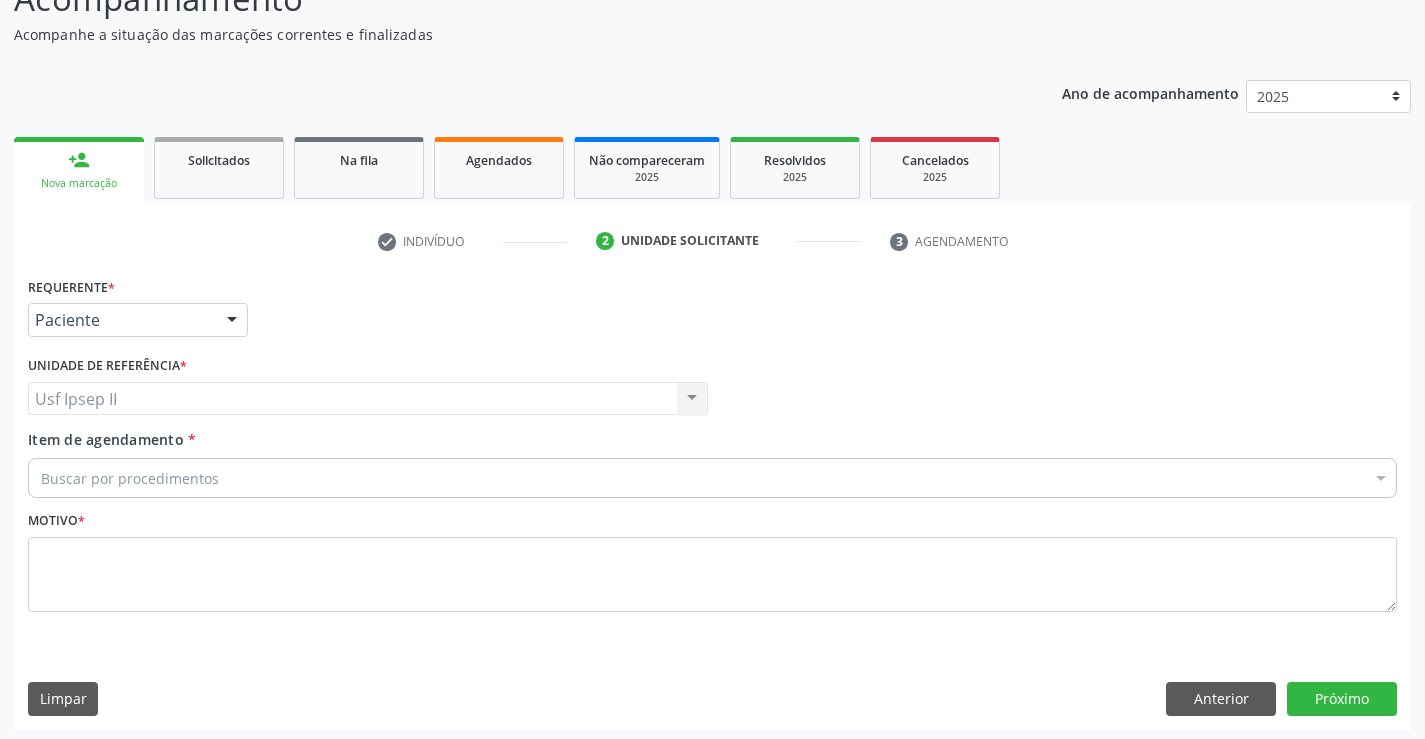 scroll, scrollTop: 167, scrollLeft: 0, axis: vertical 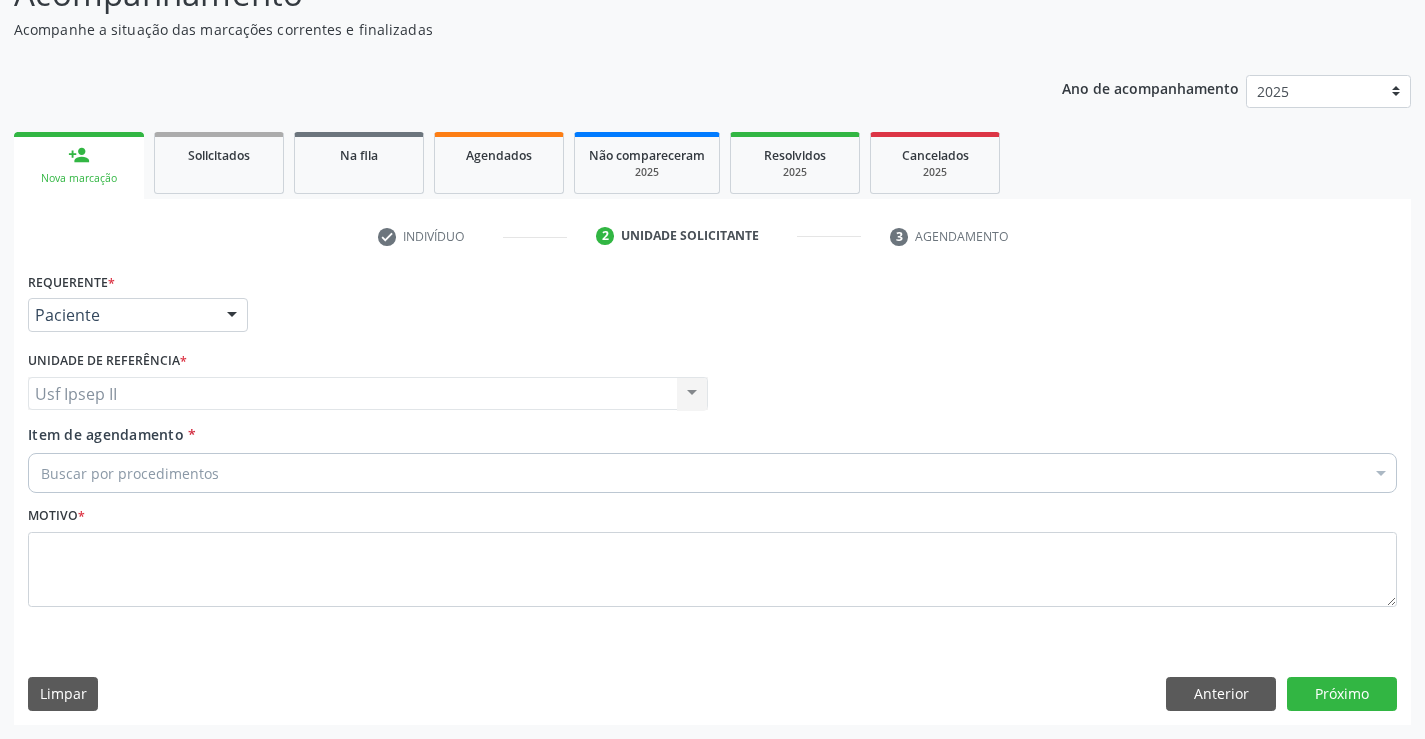 click on "Buscar por procedimentos" at bounding box center (712, 473) 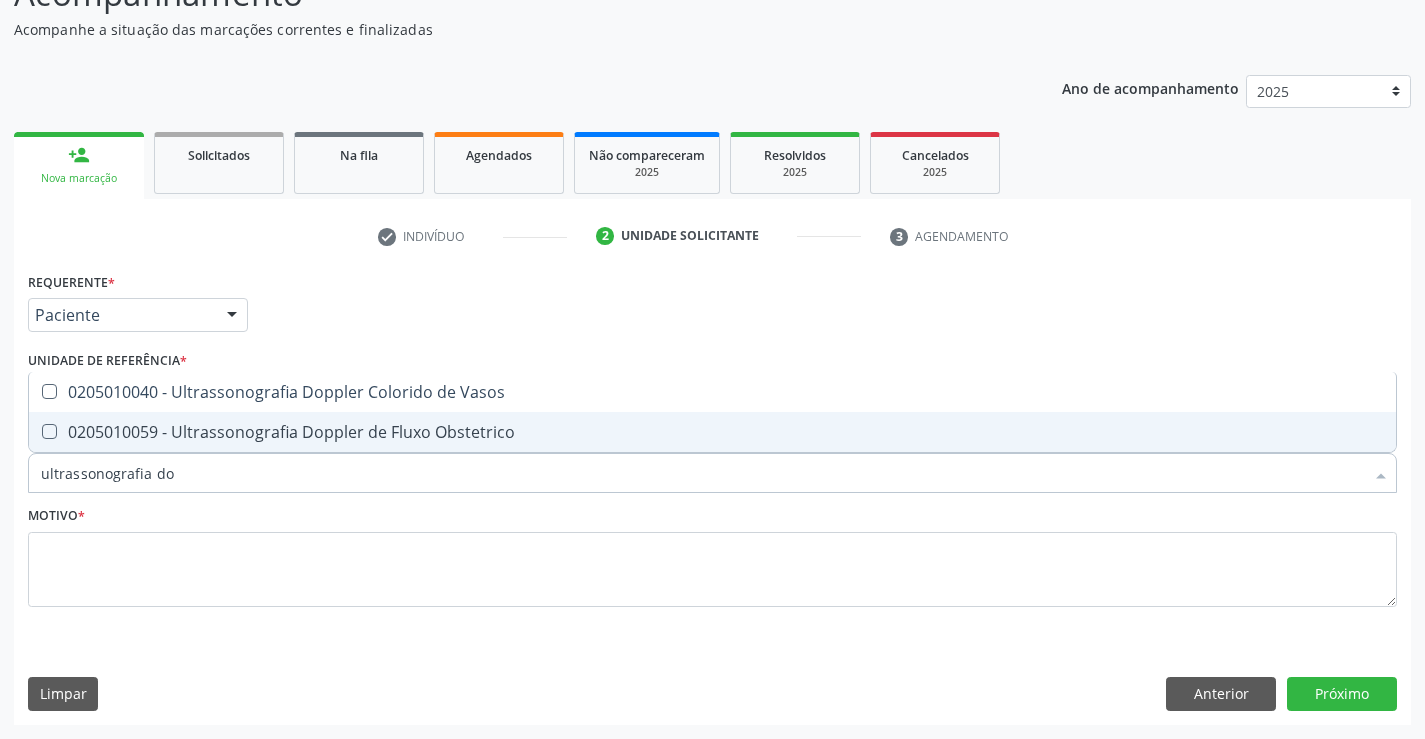 scroll, scrollTop: 0, scrollLeft: 0, axis: both 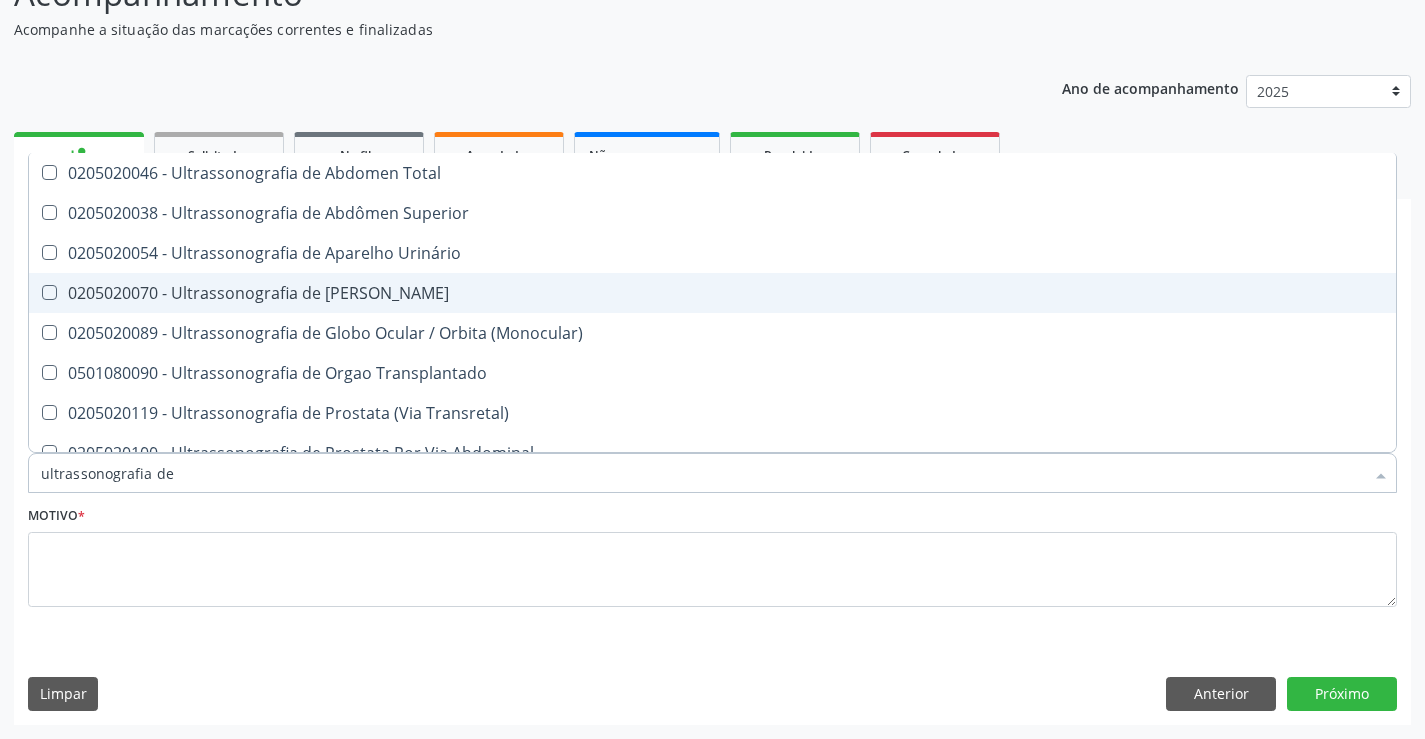 type on "ultrassonografia d" 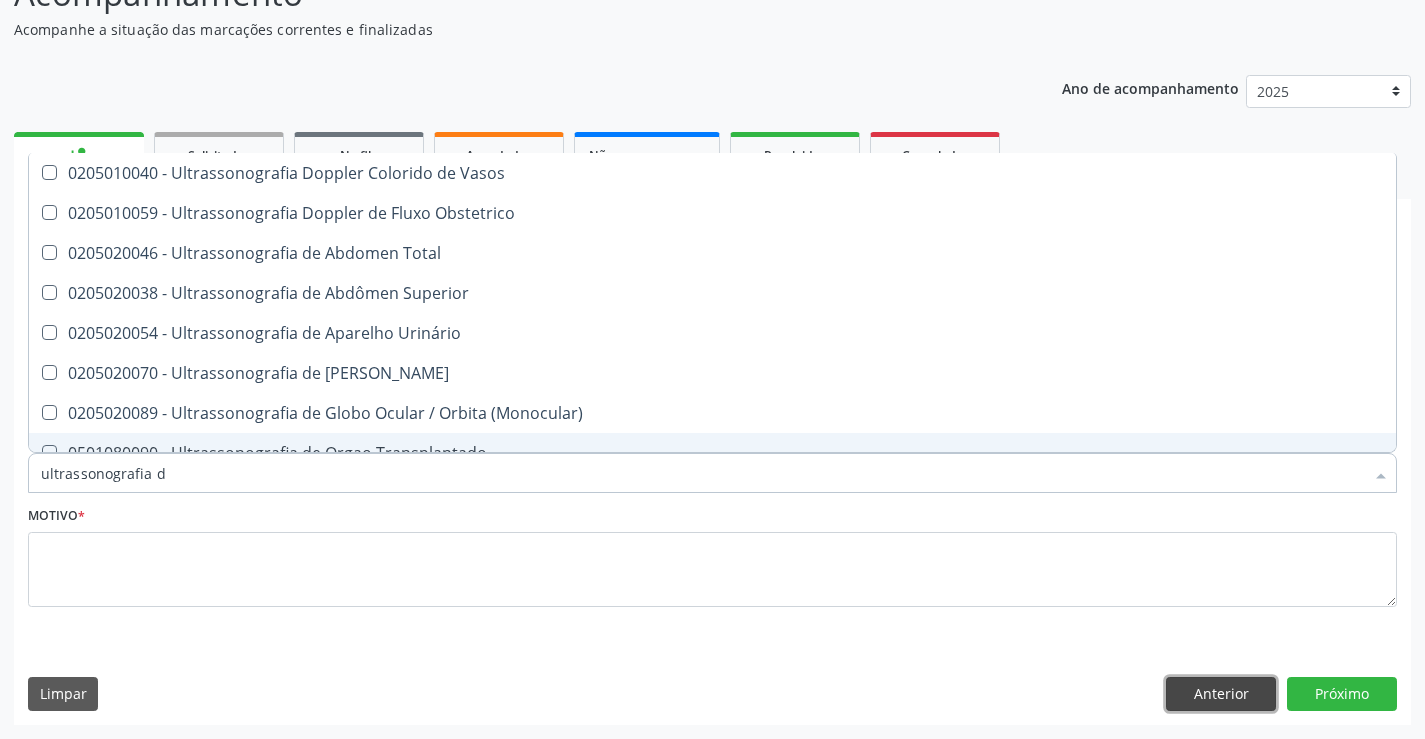 click on "Anterior" at bounding box center [1221, 694] 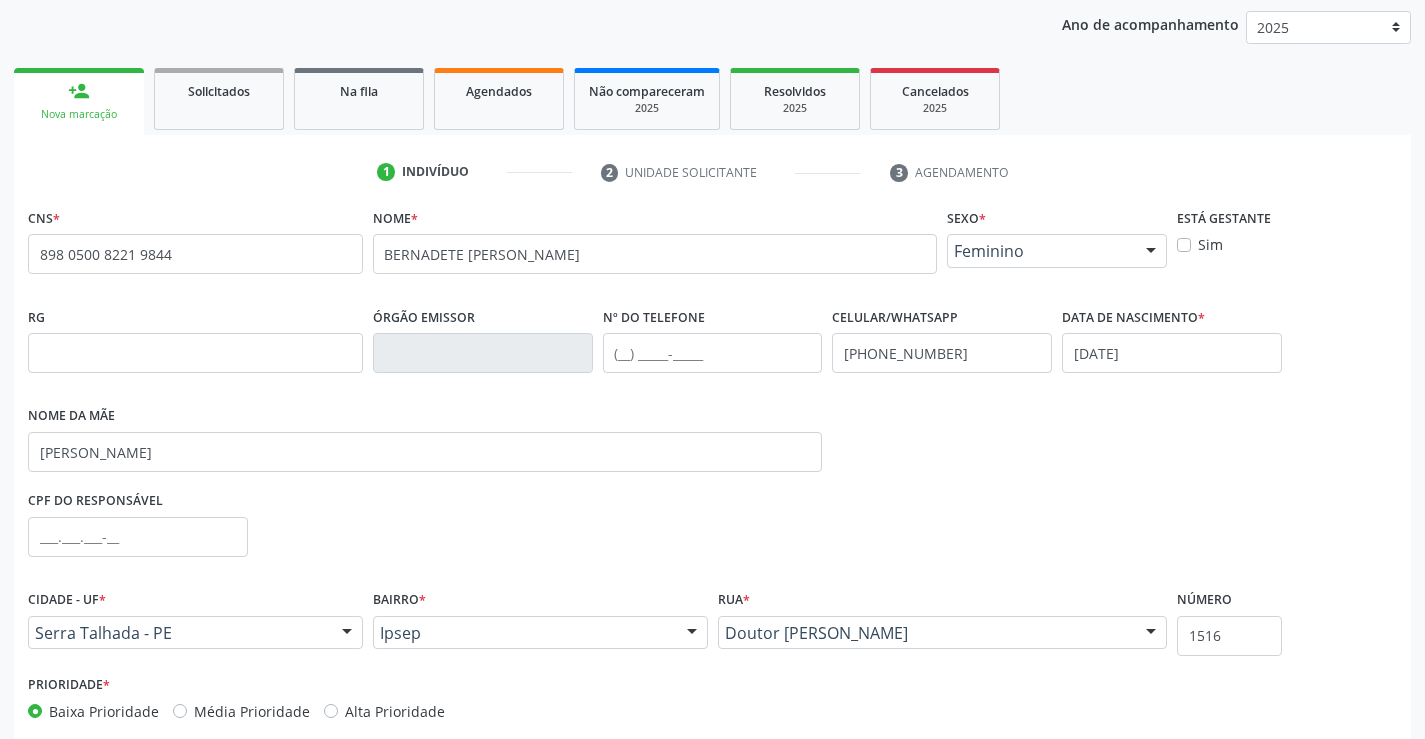 scroll, scrollTop: 267, scrollLeft: 0, axis: vertical 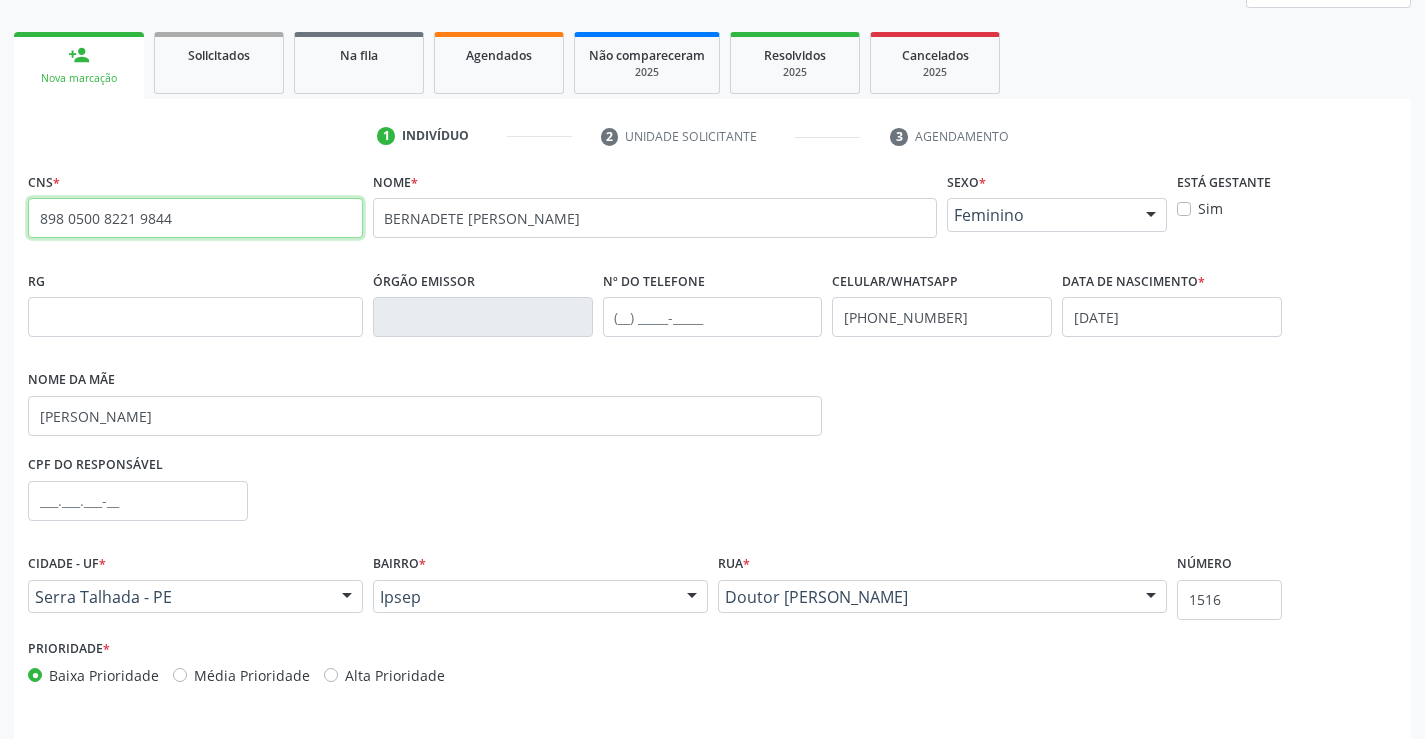 click on "898 0500 8221 9844" at bounding box center [195, 218] 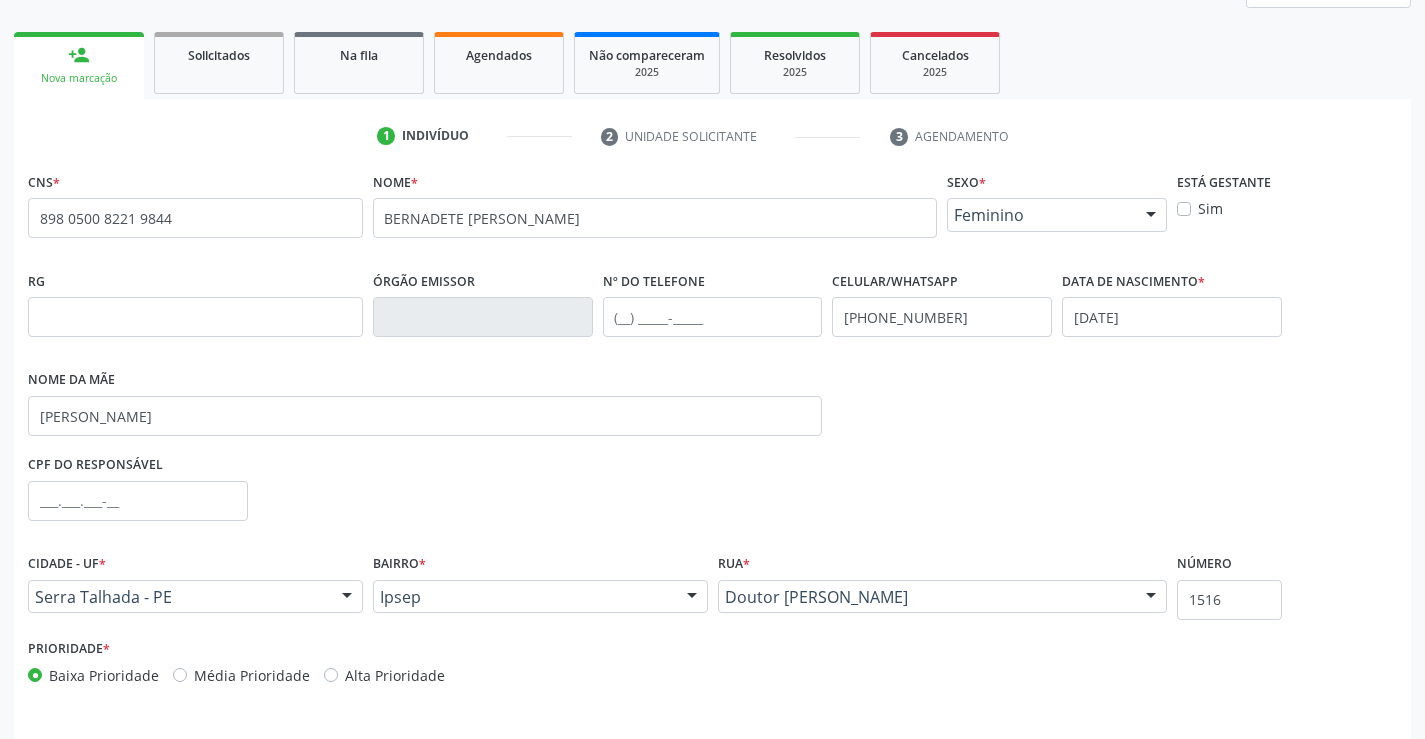 scroll, scrollTop: 231, scrollLeft: 0, axis: vertical 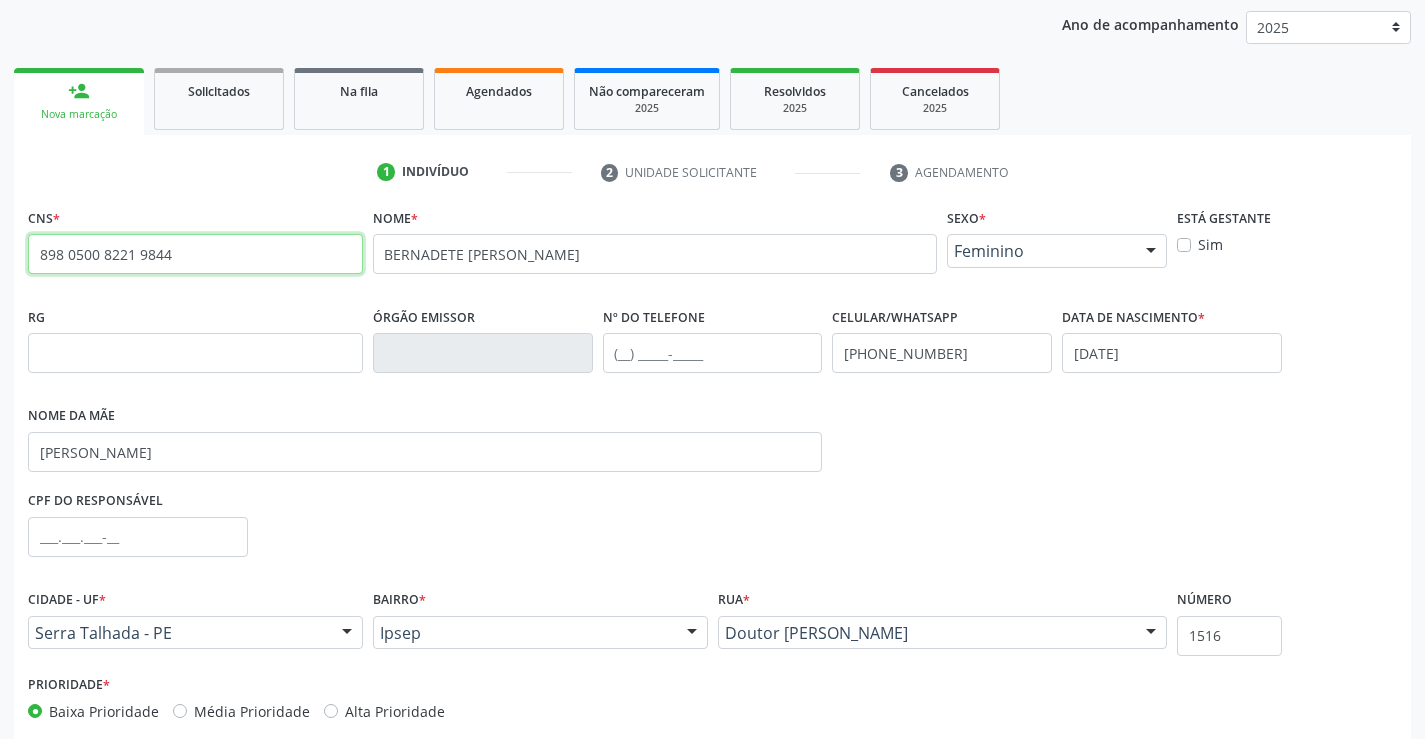 click on "898 0500 8221 9844" at bounding box center (195, 254) 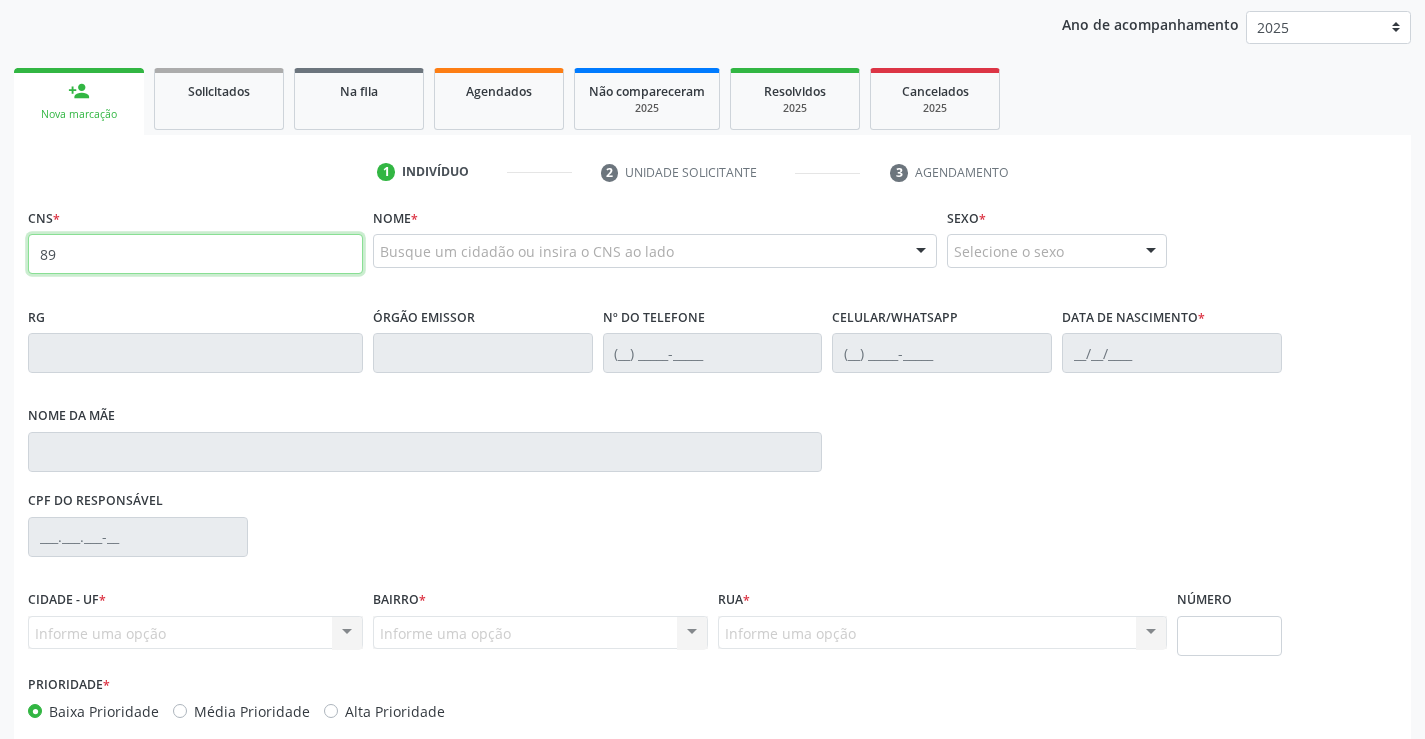 type on "8" 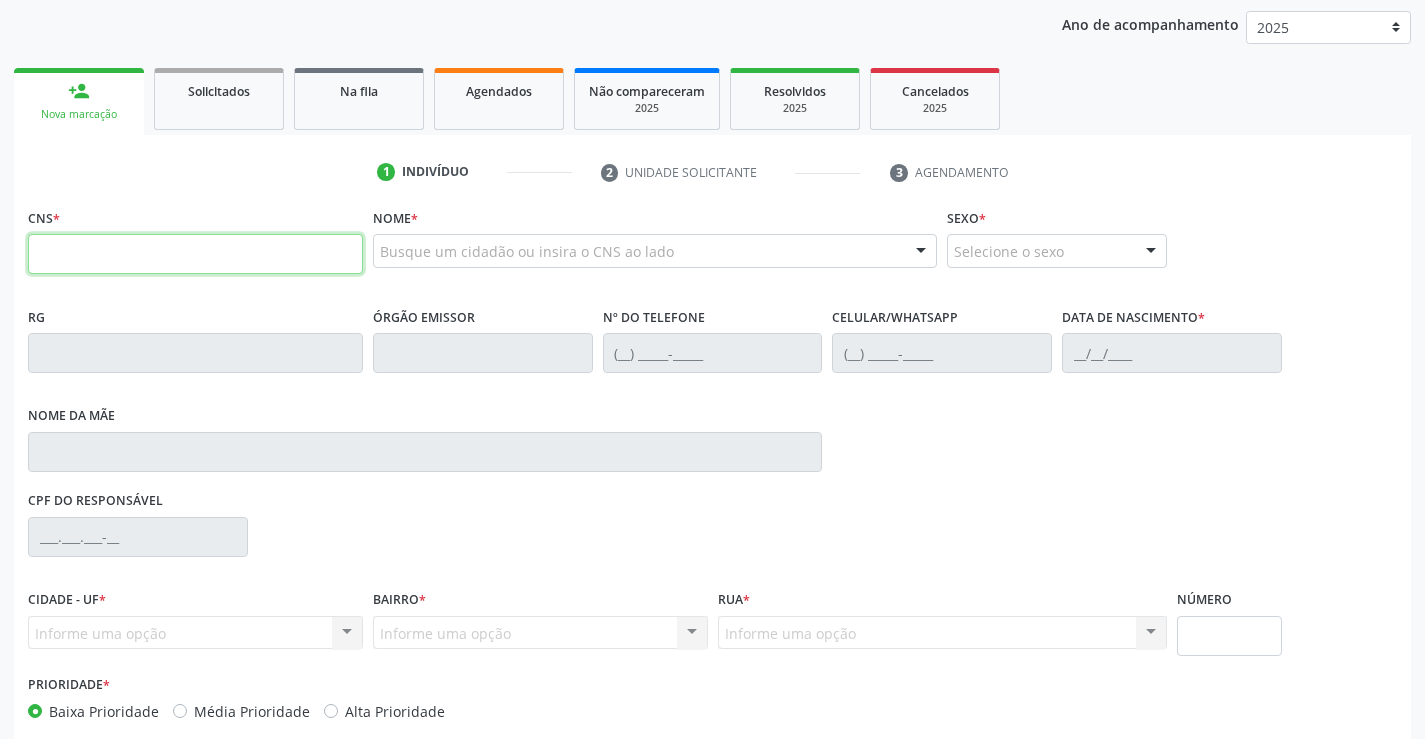 click at bounding box center [195, 254] 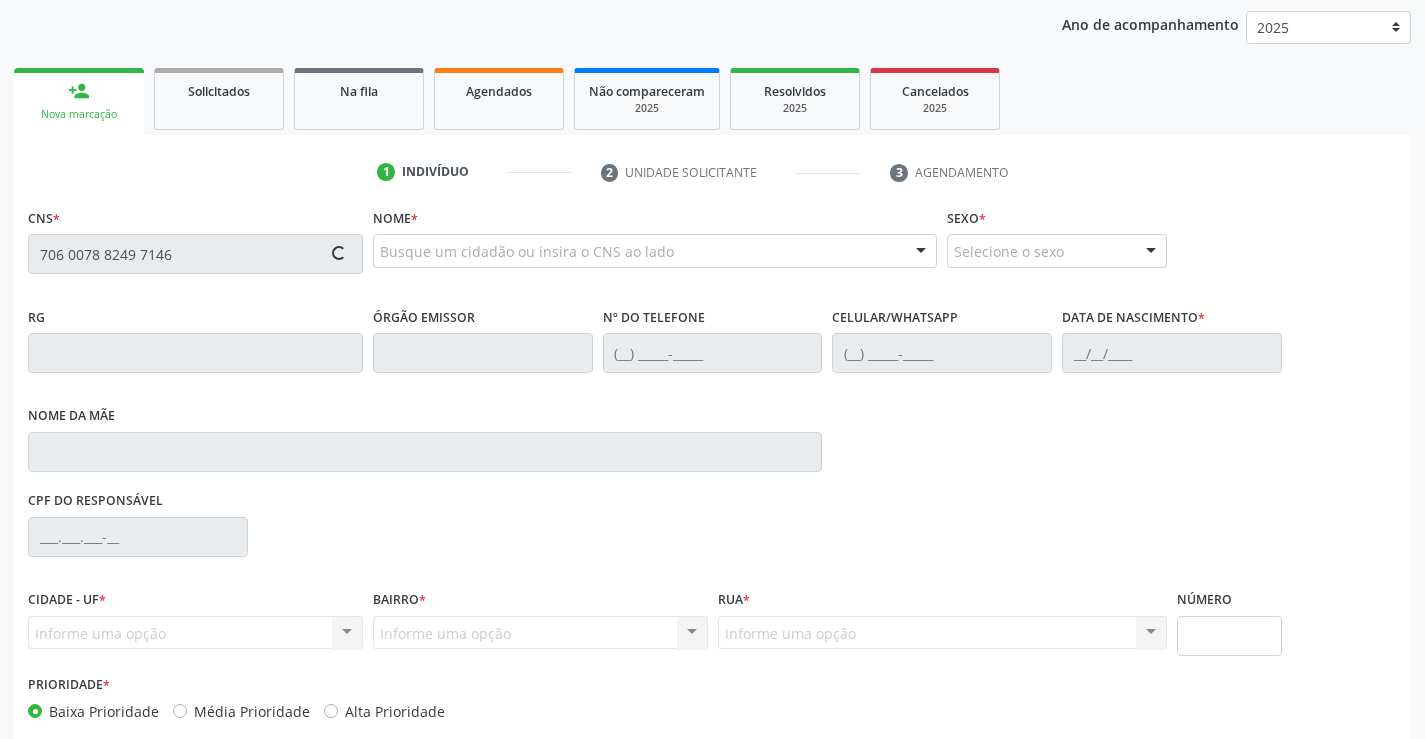 type on "706 0078 8249 7146" 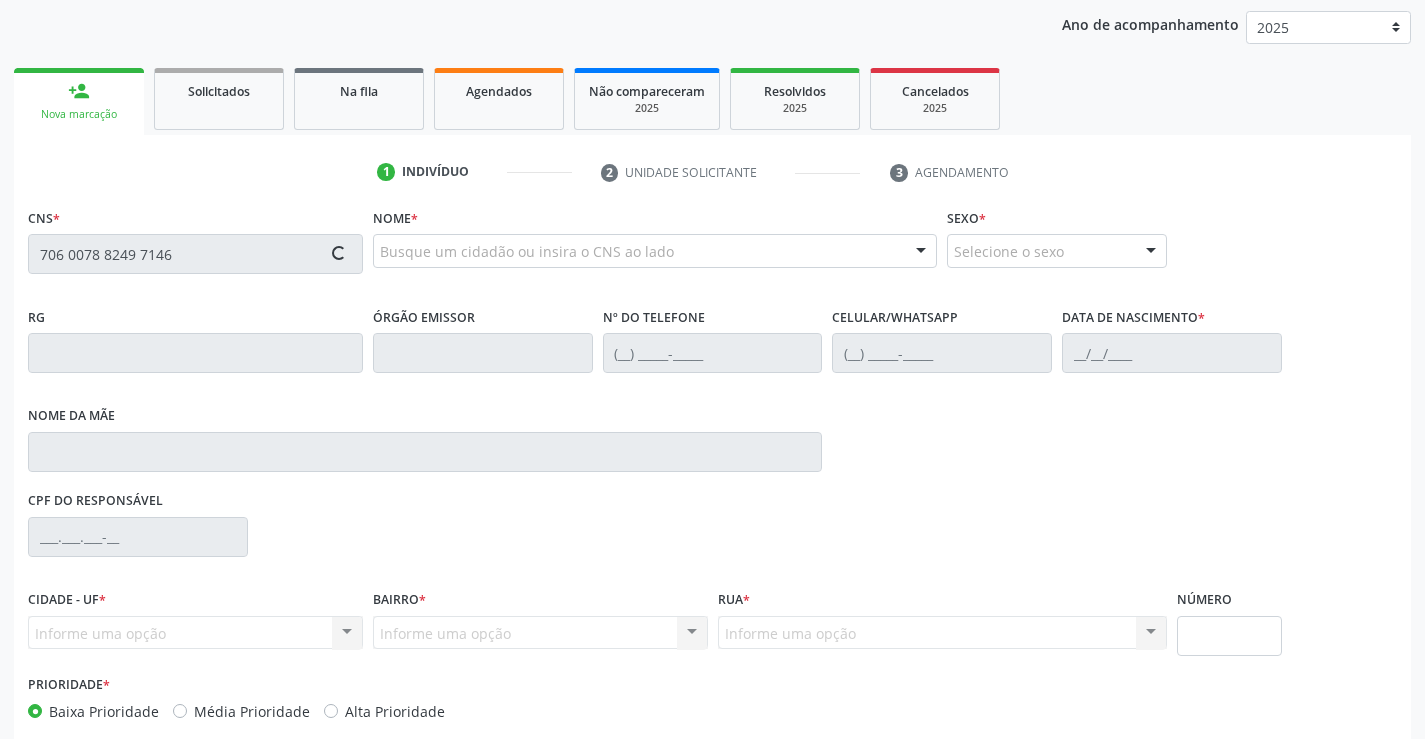 type 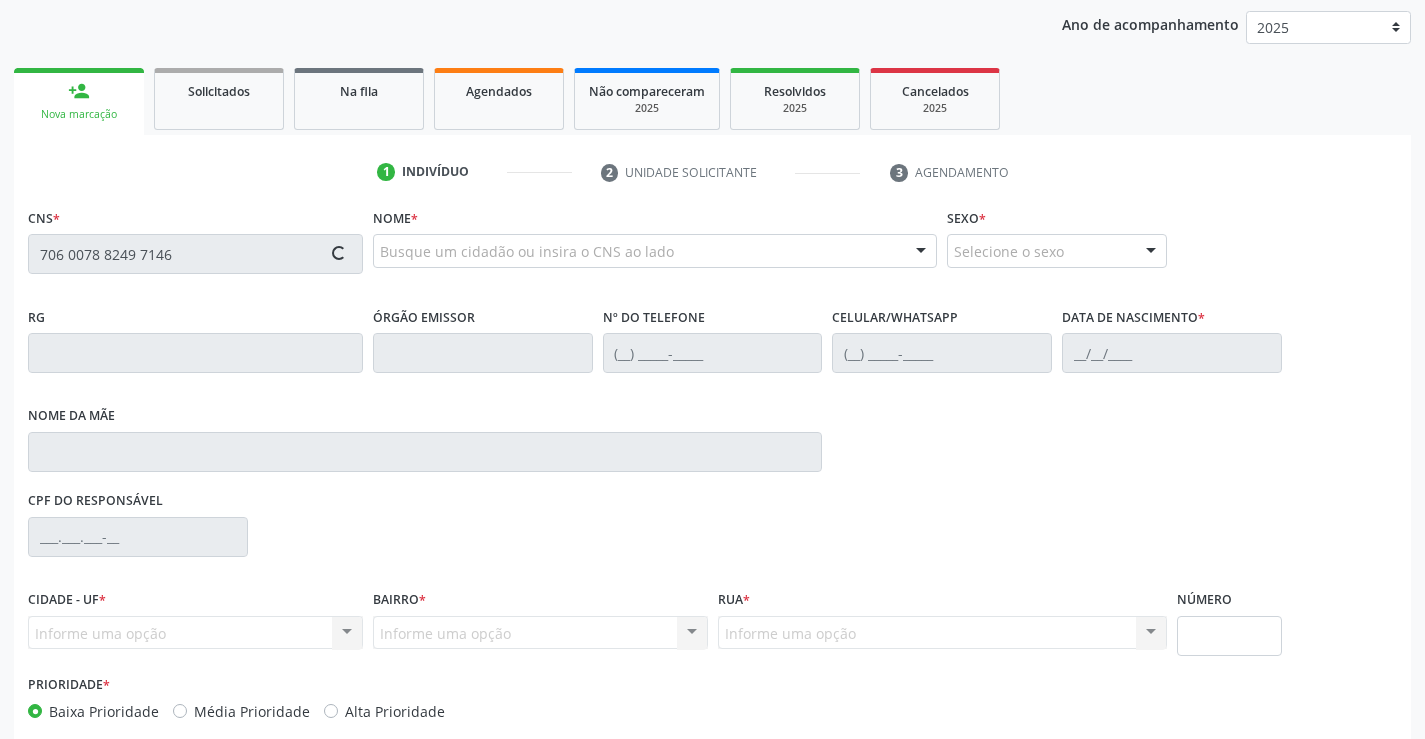 type 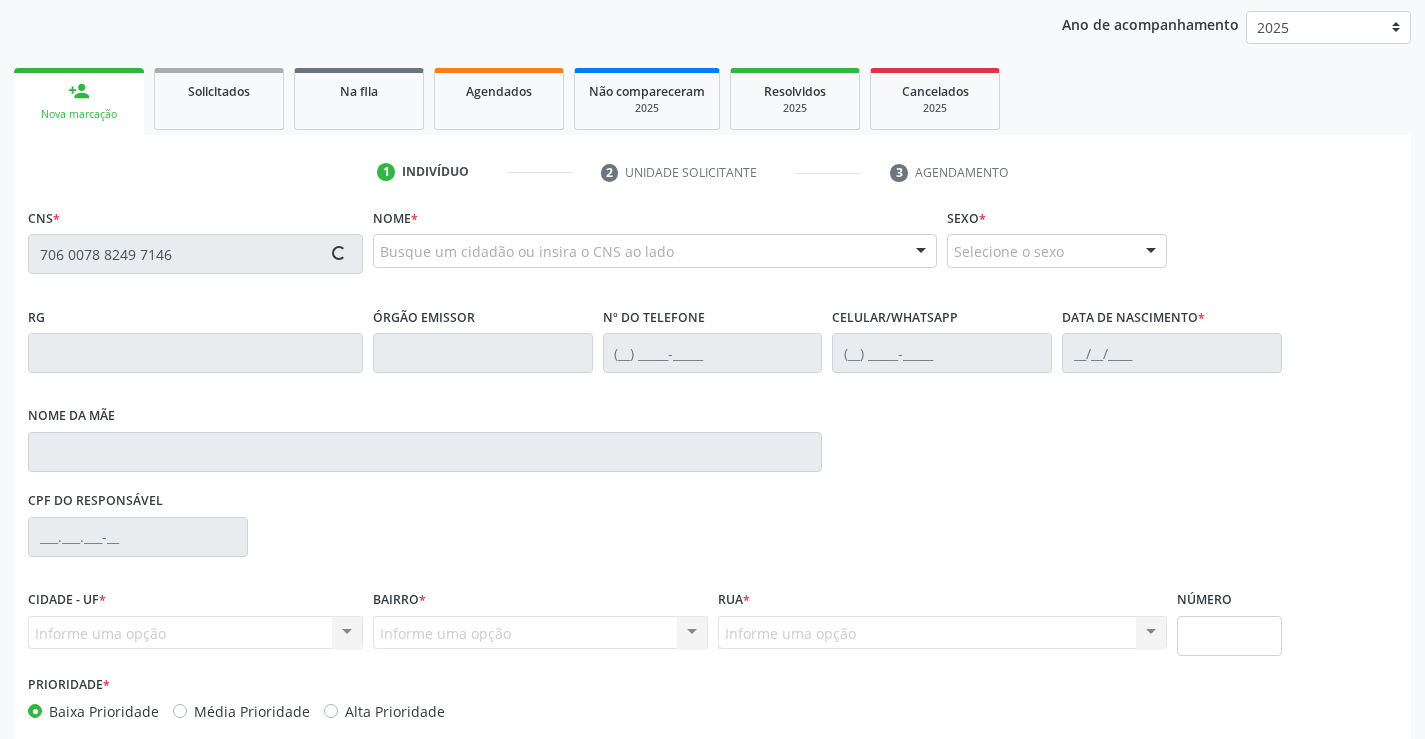 type 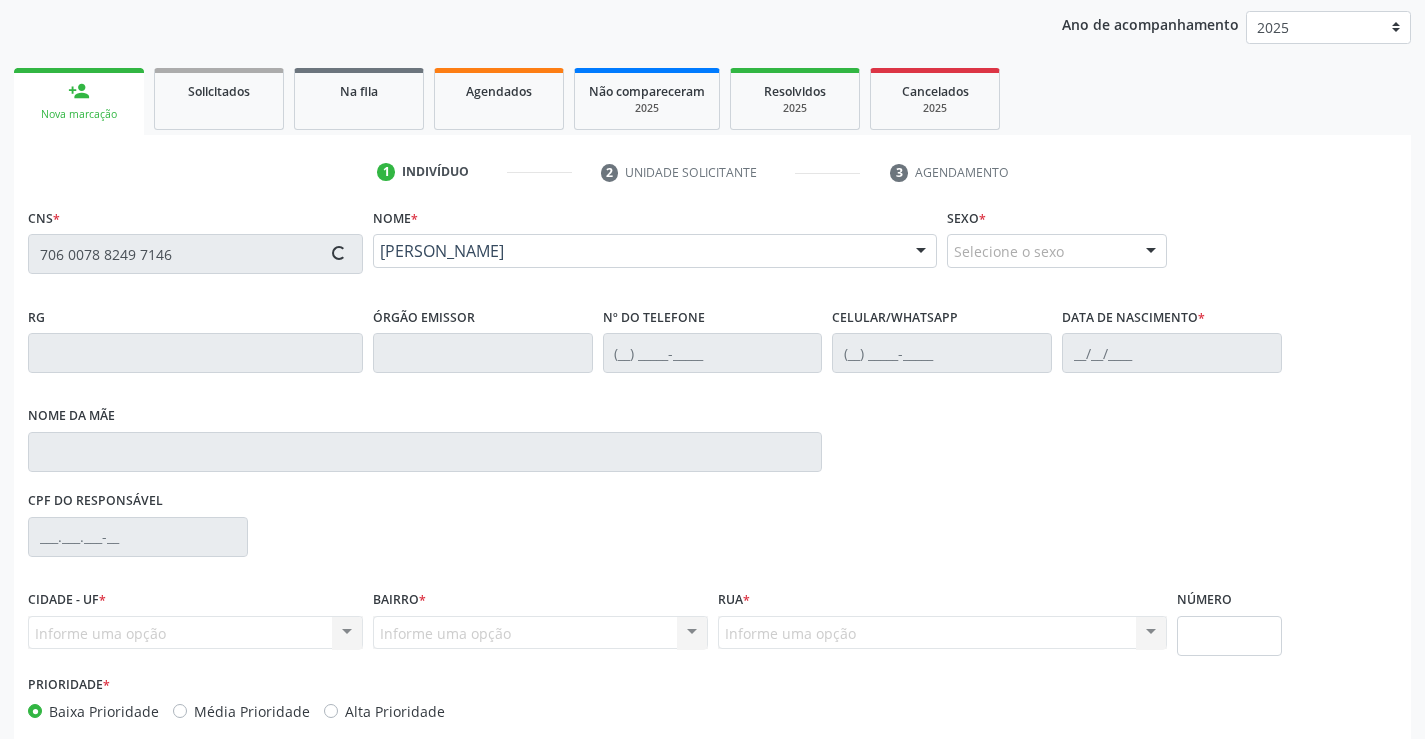 type on "(99) 99999-9999" 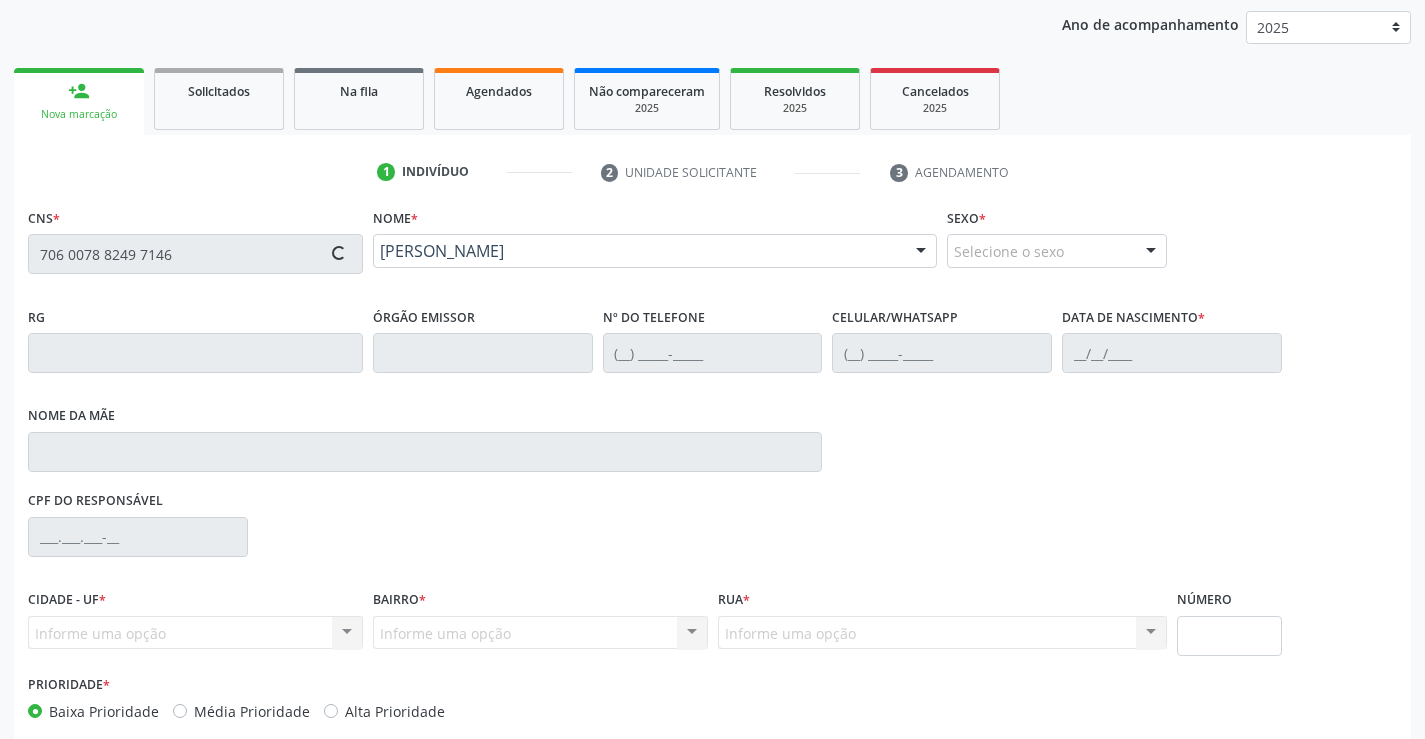 type on "22/07/1993" 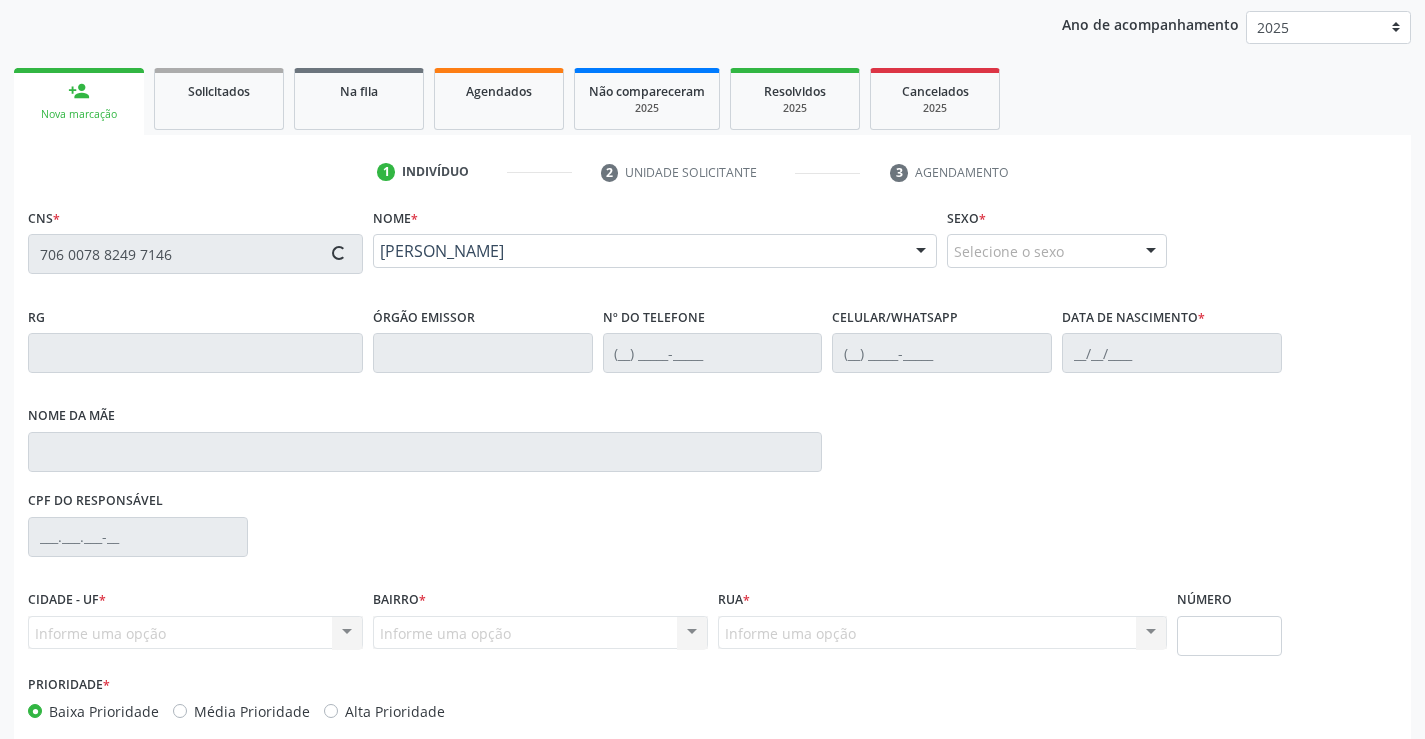 type on "1504" 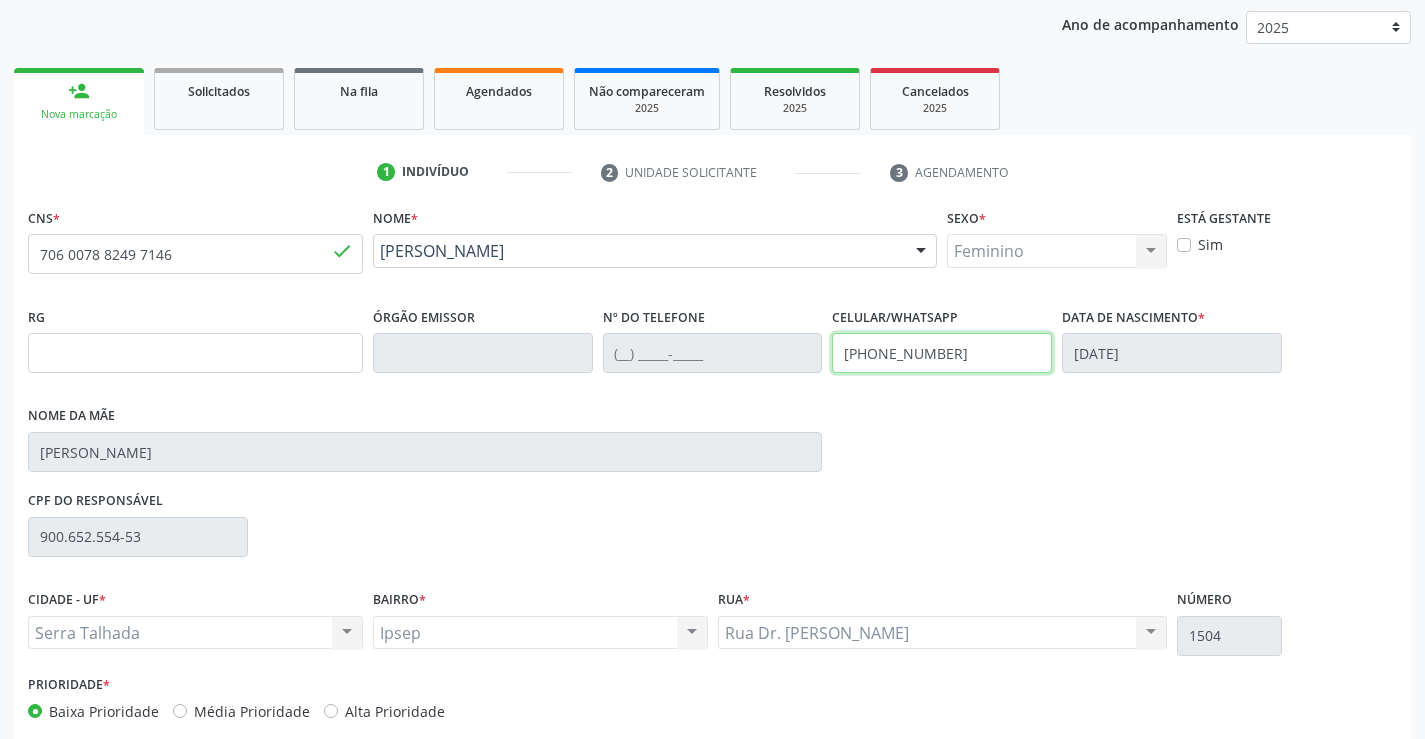 click on "(99) 99999-9999" at bounding box center (942, 353) 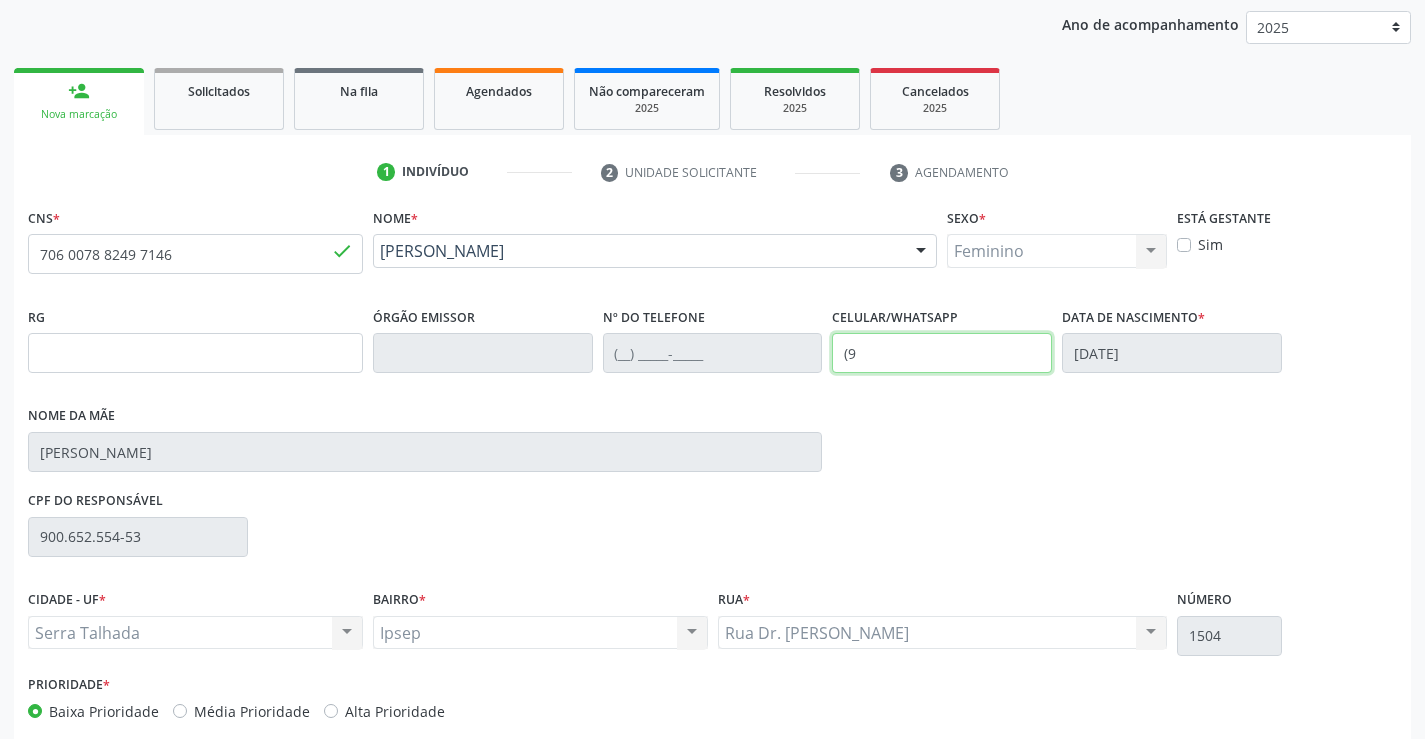 type on "(" 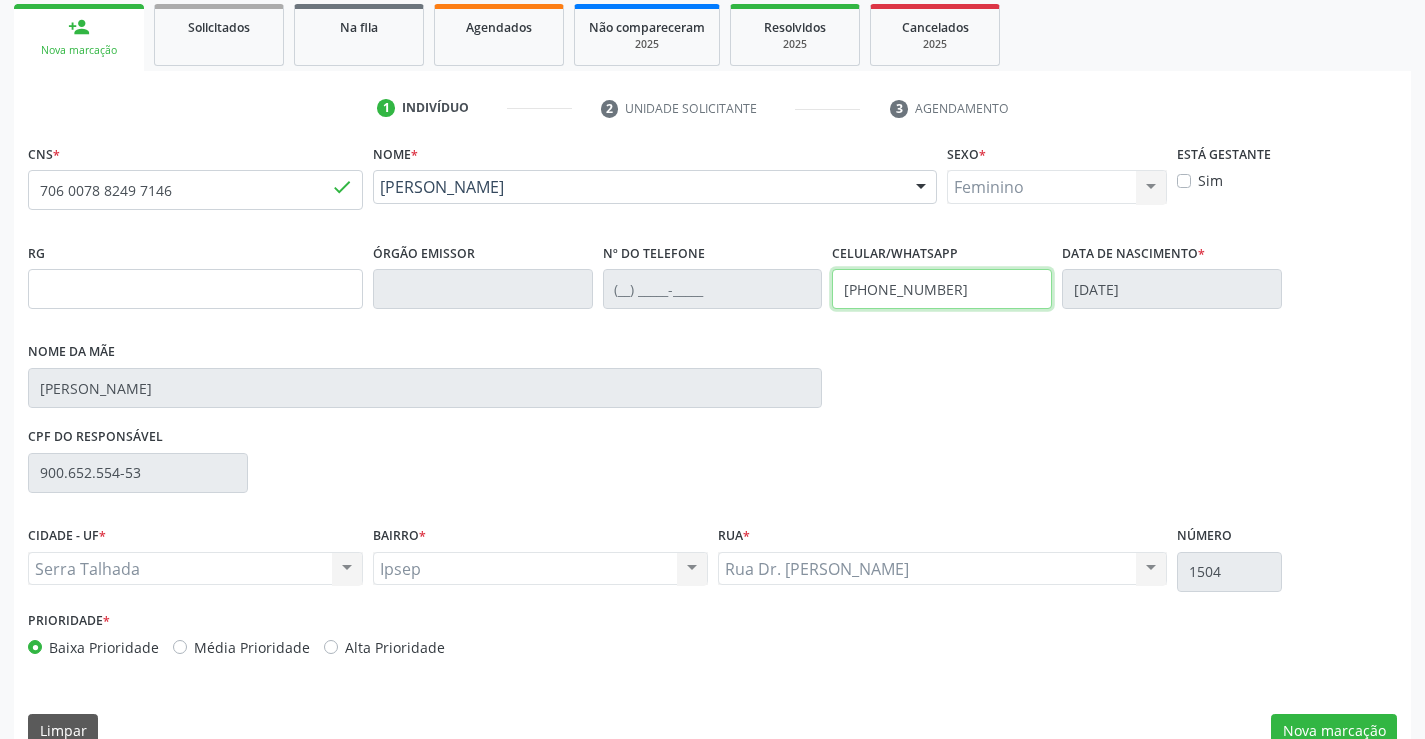scroll, scrollTop: 331, scrollLeft: 0, axis: vertical 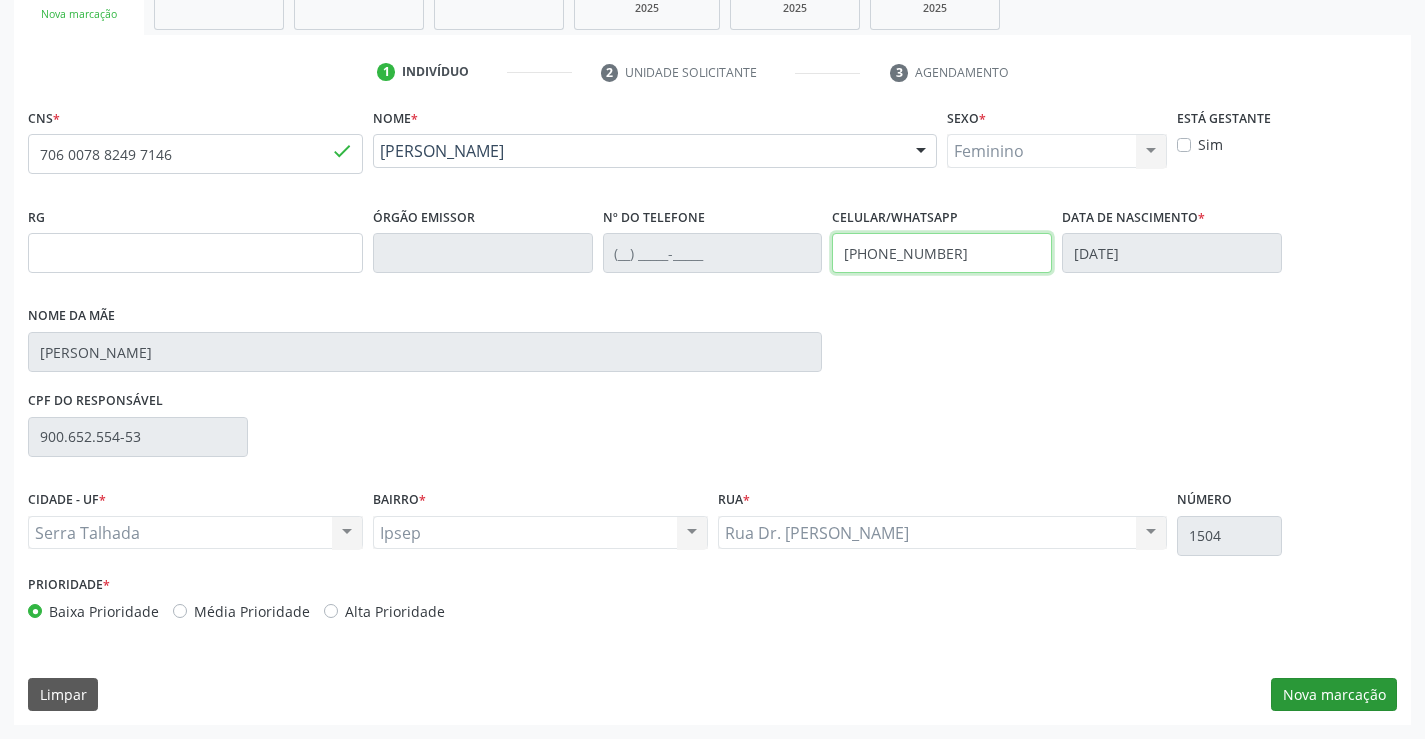 type on "(87) 99956-7255" 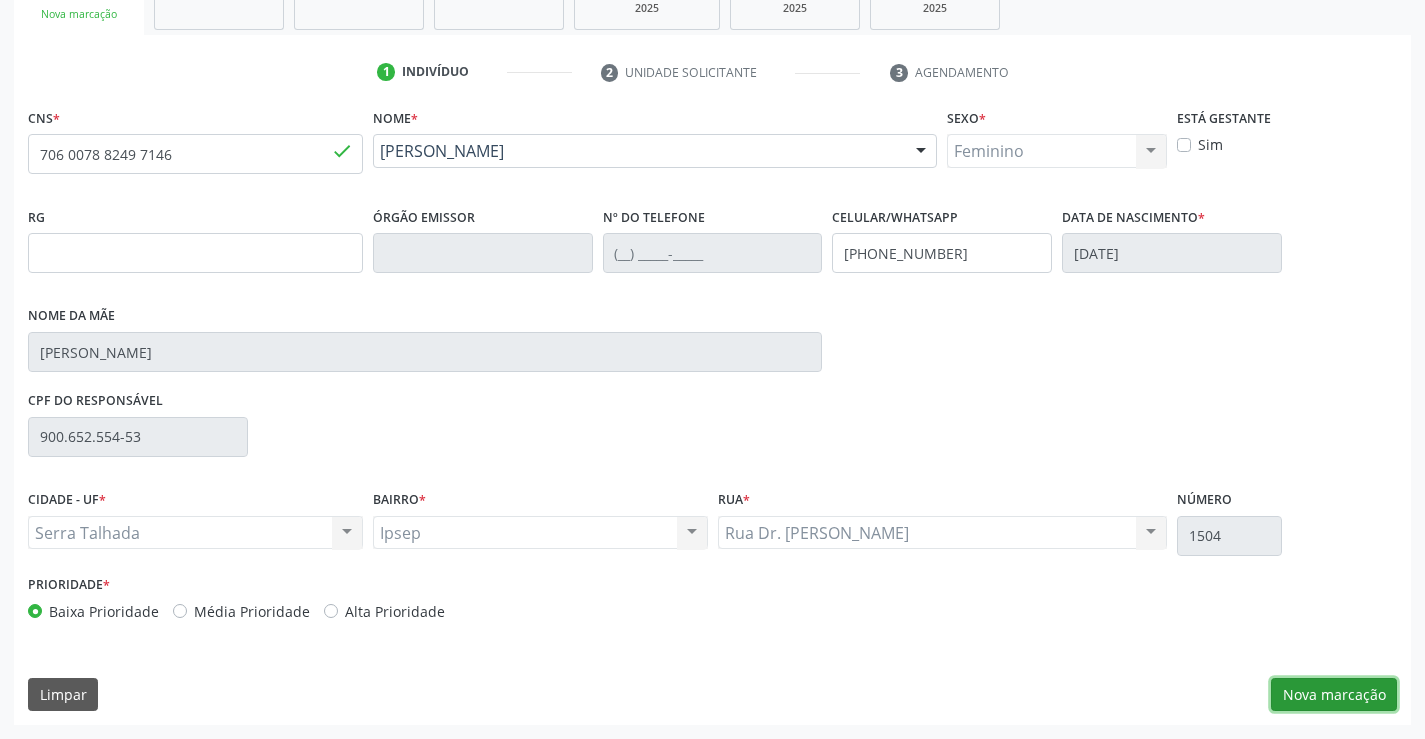click on "Nova marcação" at bounding box center (1334, 695) 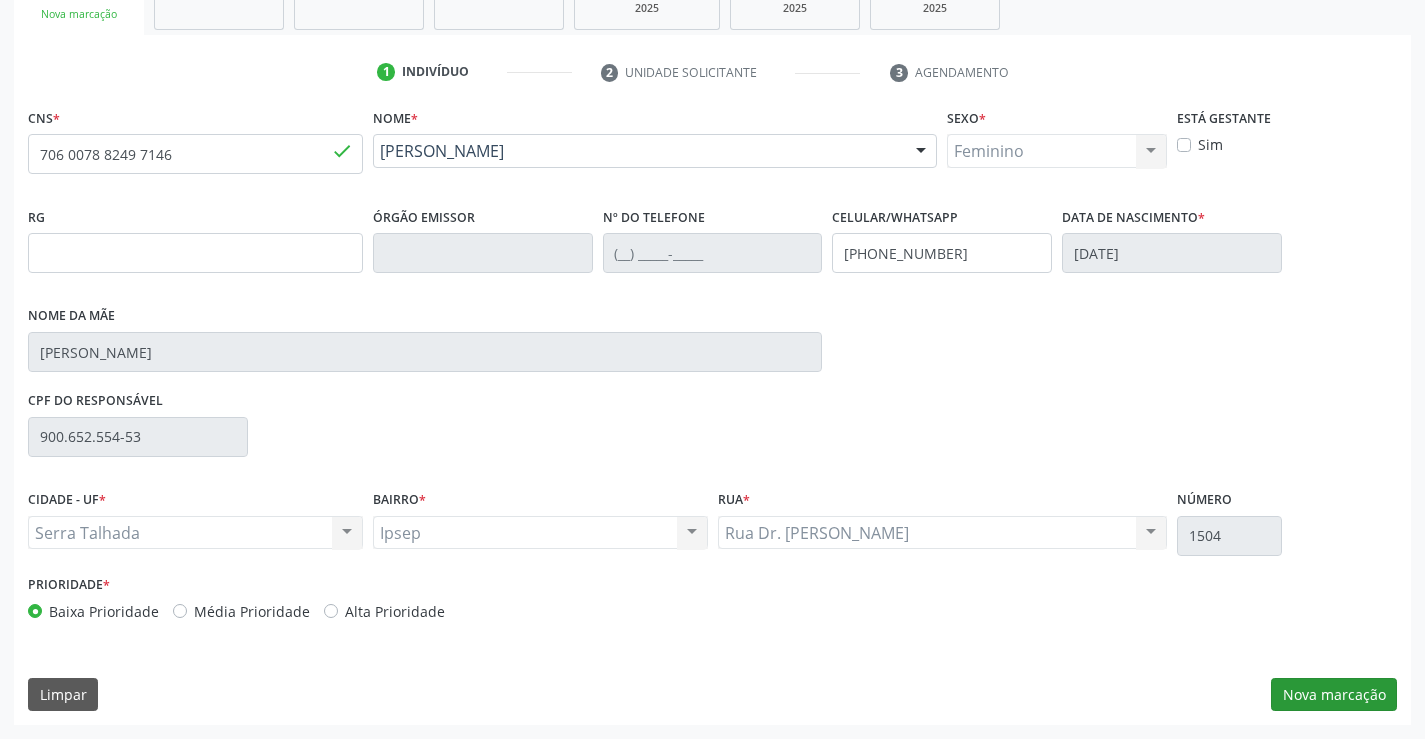 scroll, scrollTop: 167, scrollLeft: 0, axis: vertical 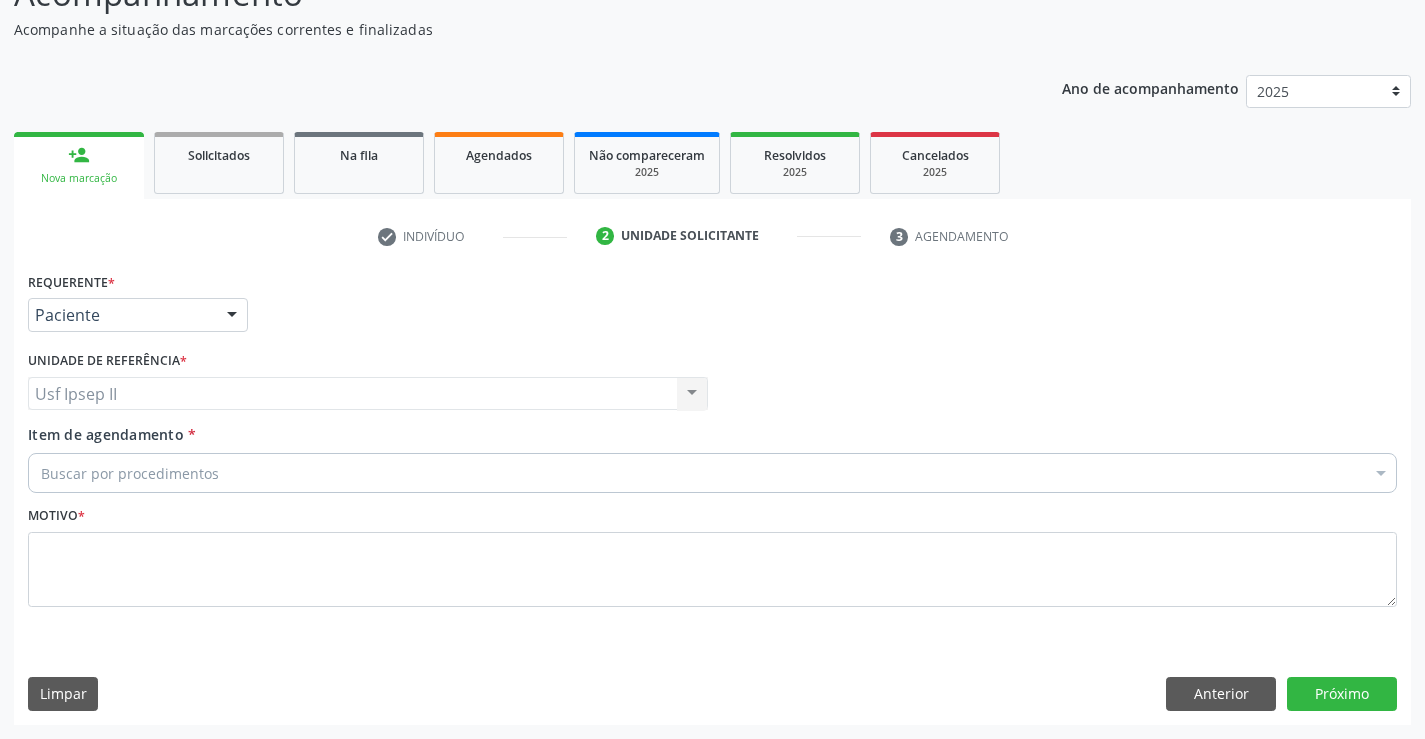 click at bounding box center [232, 316] 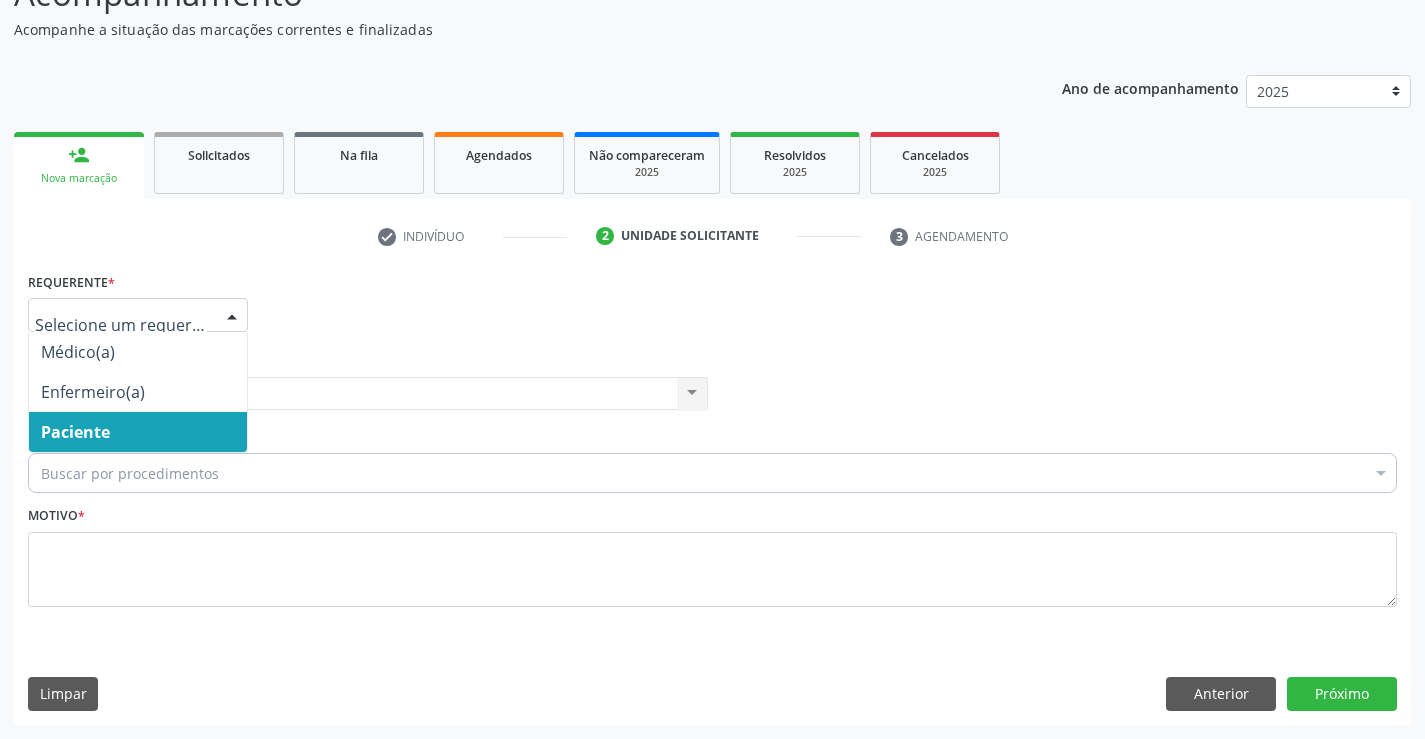 click on "Paciente" at bounding box center [138, 432] 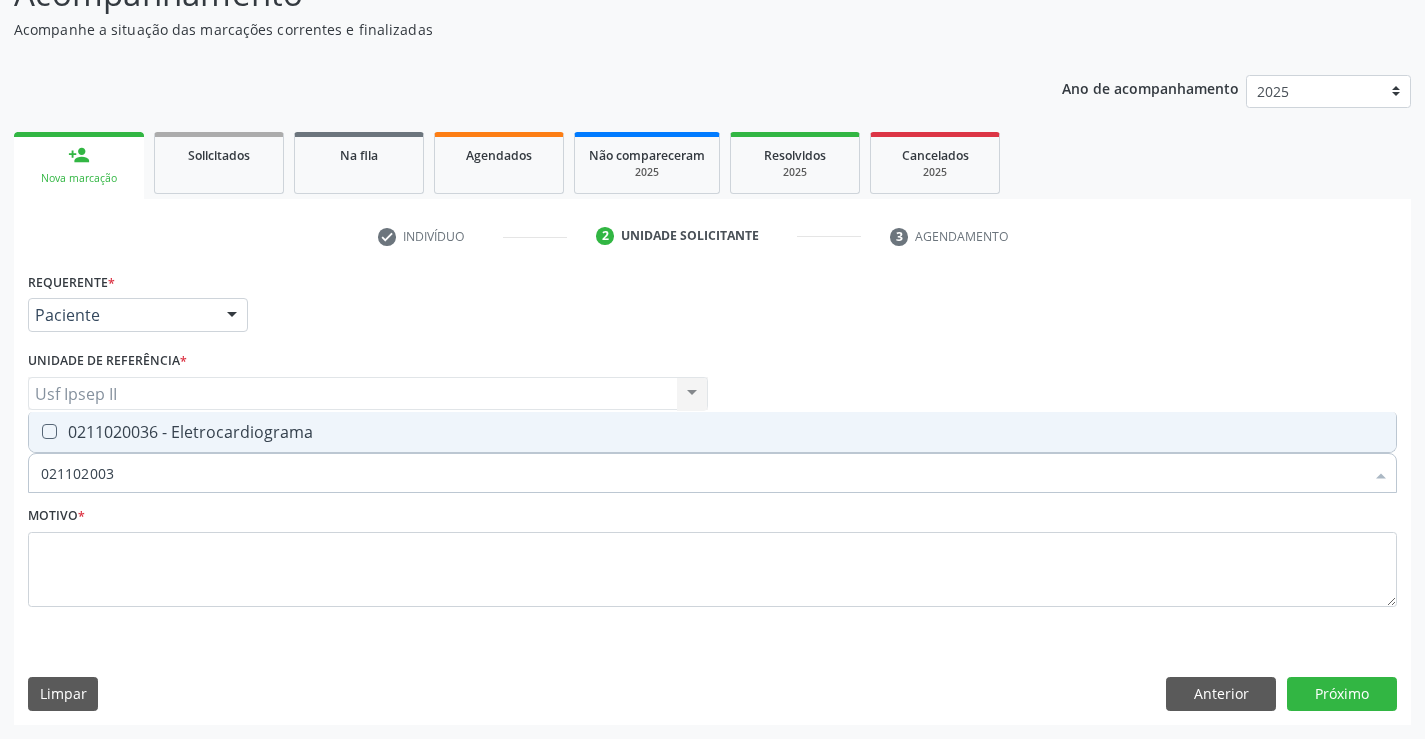 type on "0211020036" 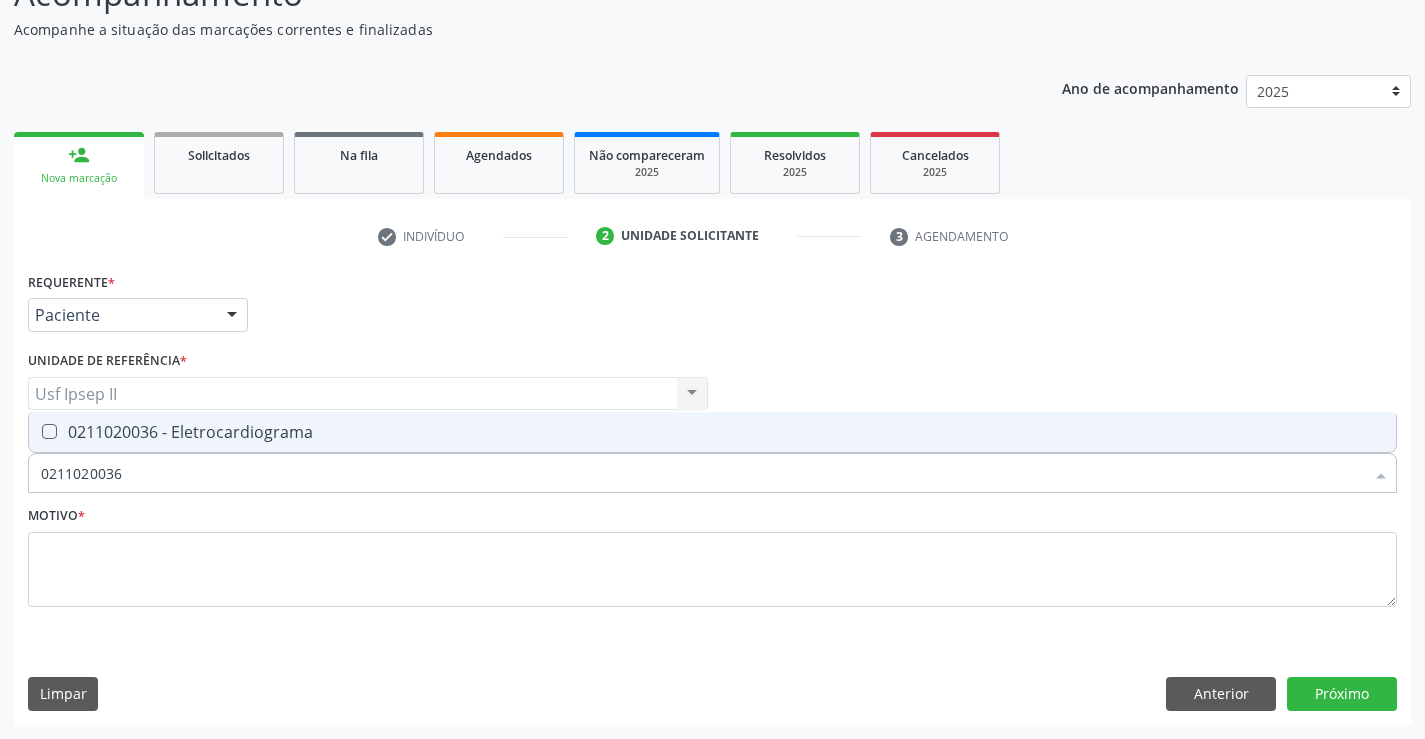 click on "0211020036 - Eletrocardiograma" at bounding box center [712, 432] 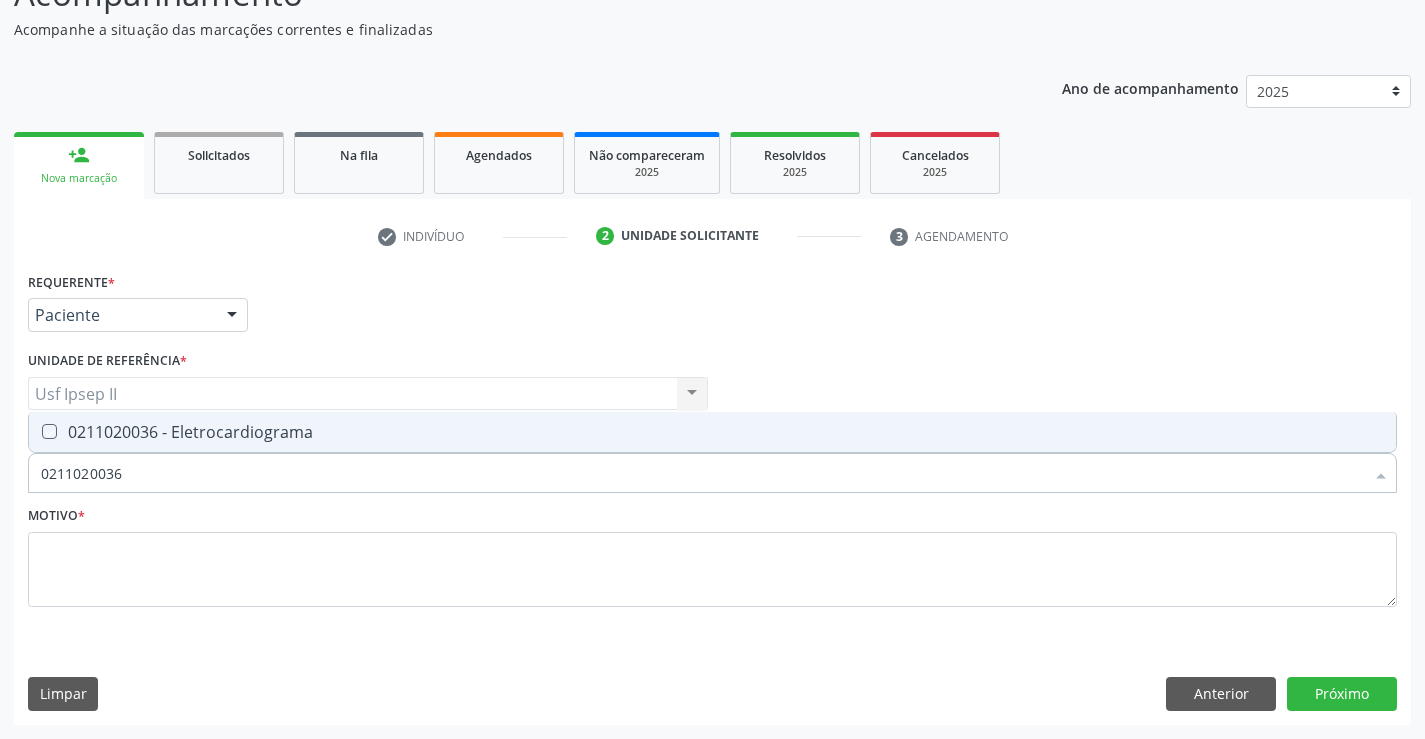 checkbox on "true" 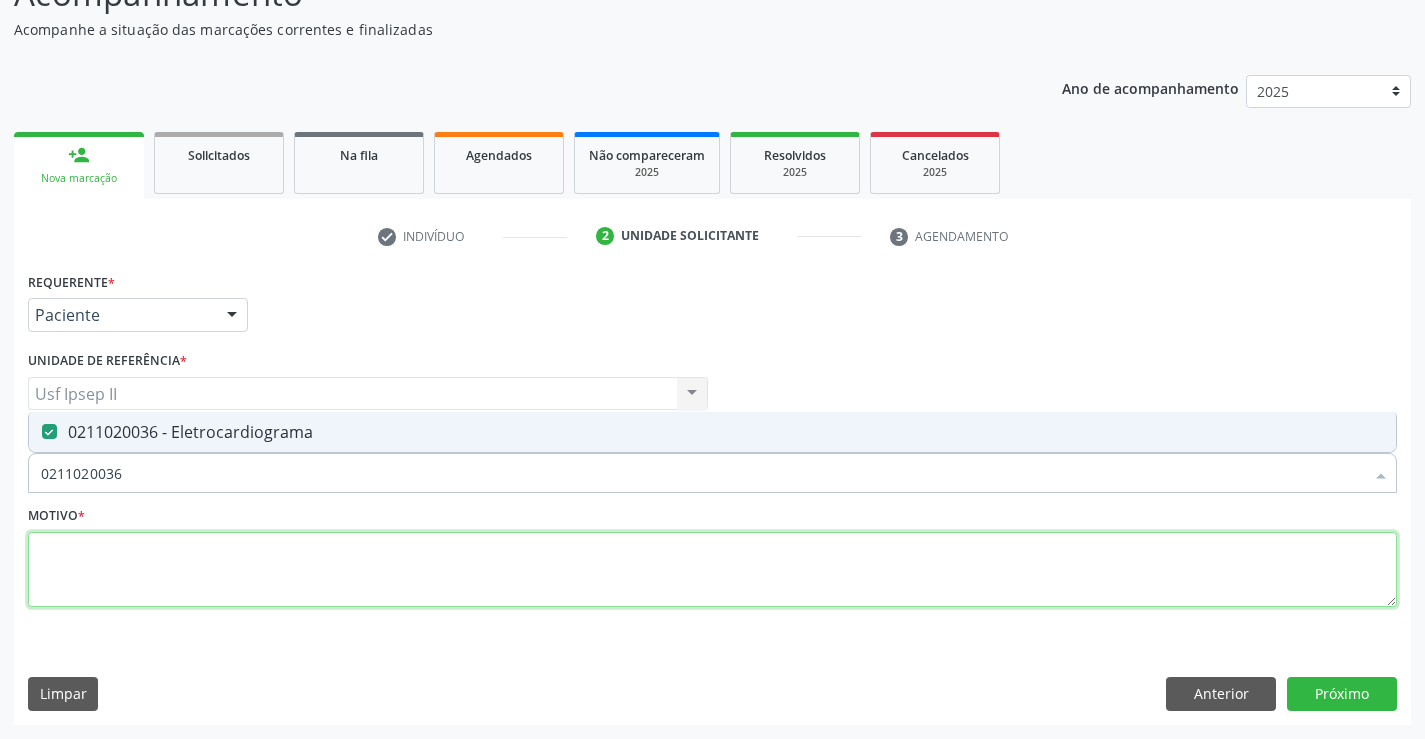 click at bounding box center (712, 570) 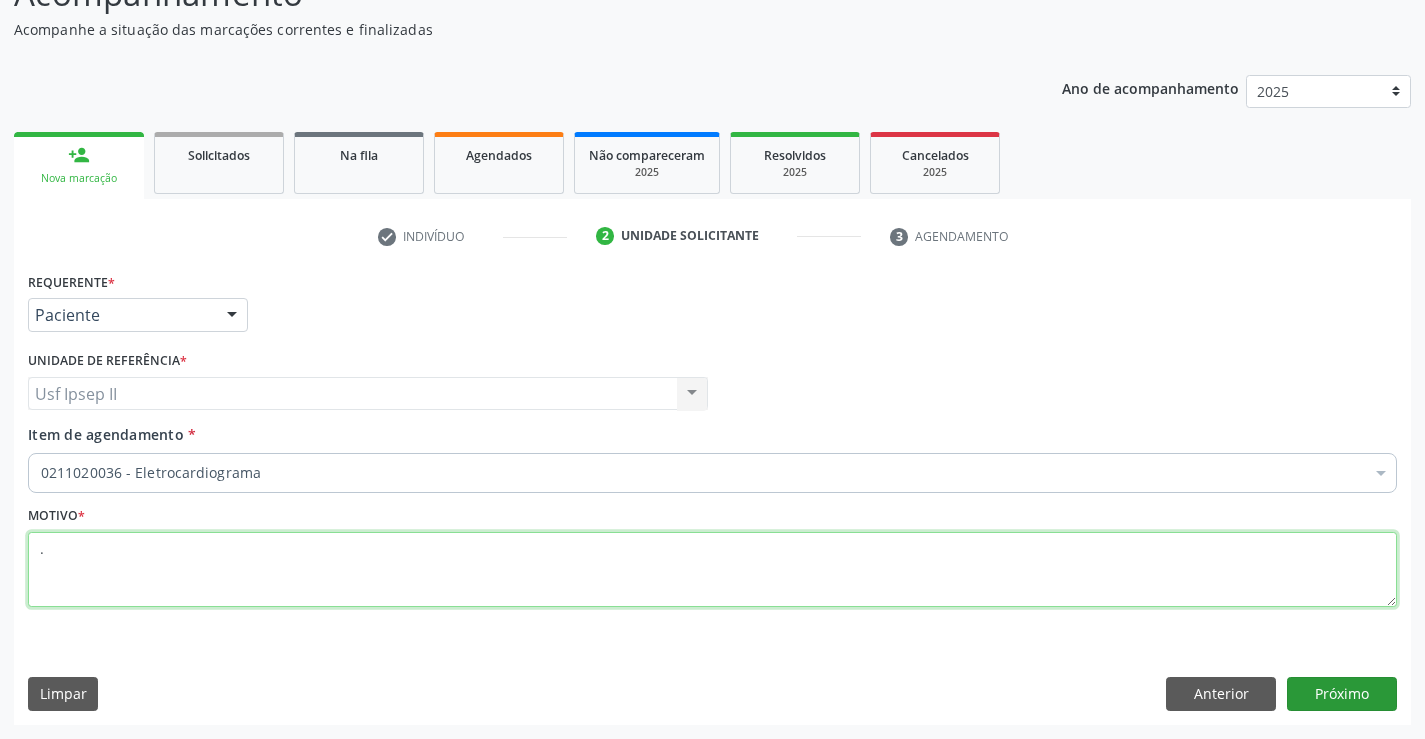 type on "." 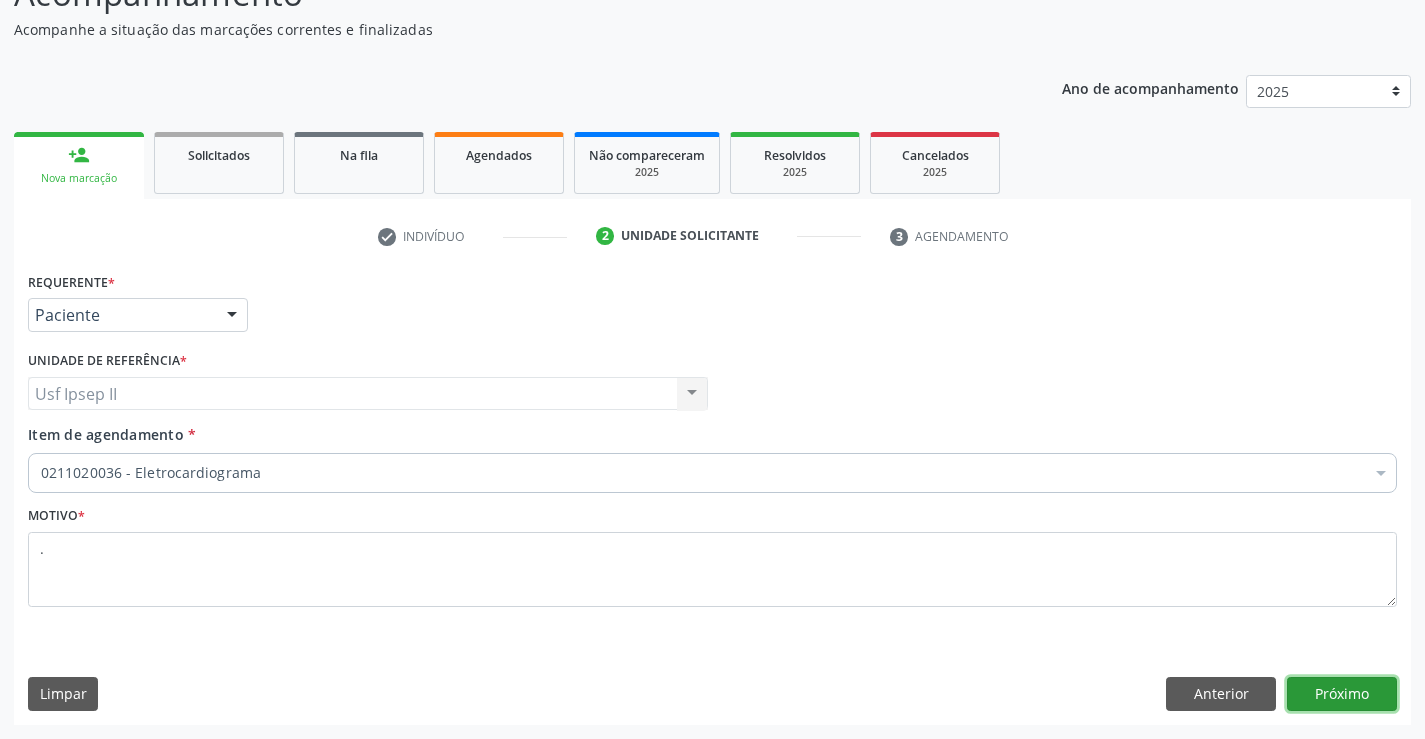 click on "Próximo" at bounding box center [1342, 694] 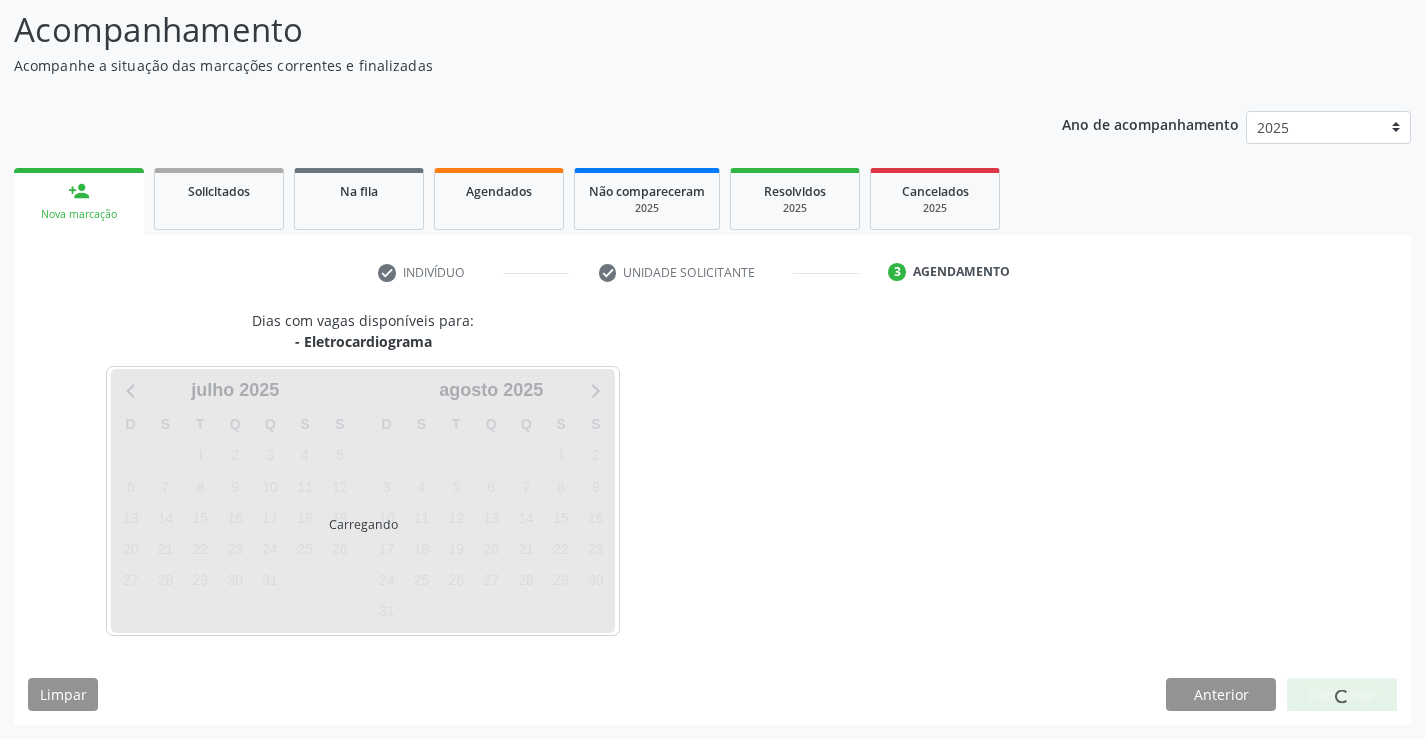 scroll, scrollTop: 131, scrollLeft: 0, axis: vertical 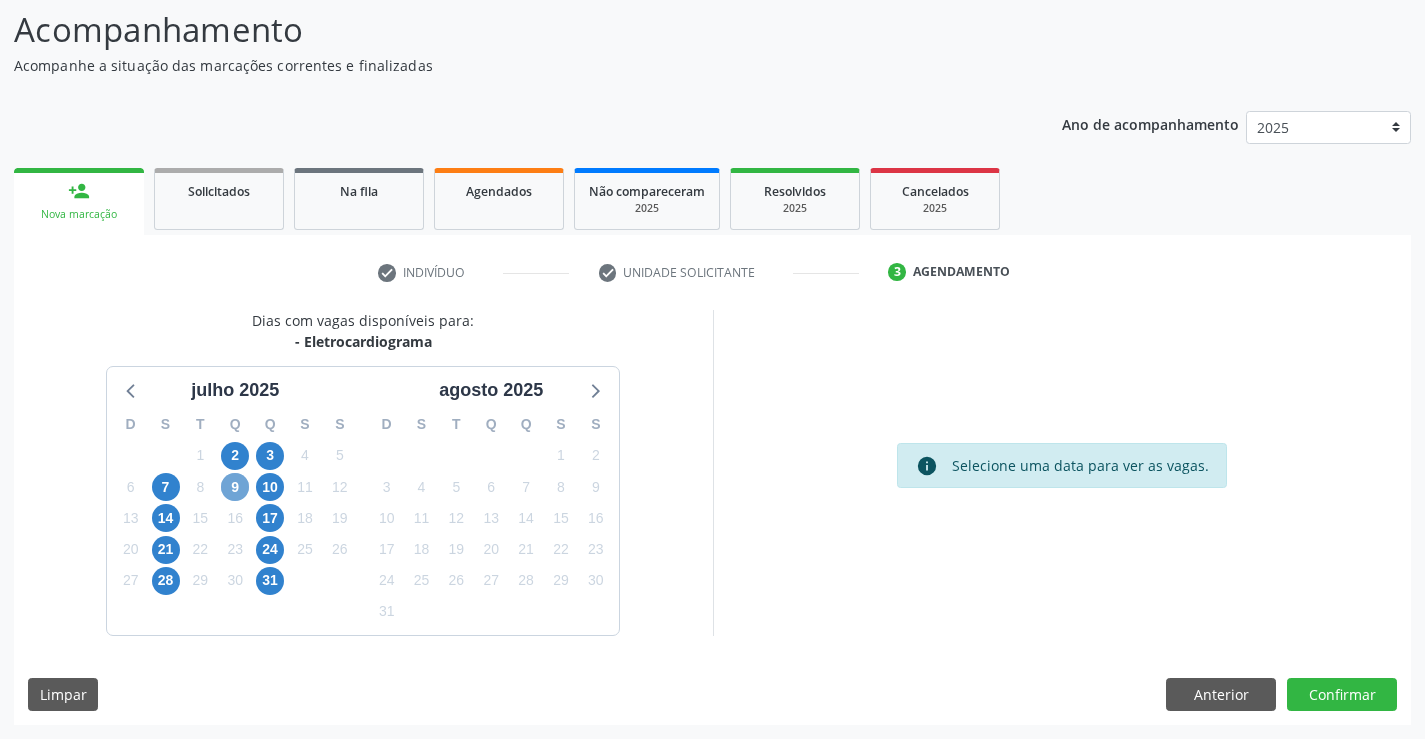 click on "9" at bounding box center (235, 487) 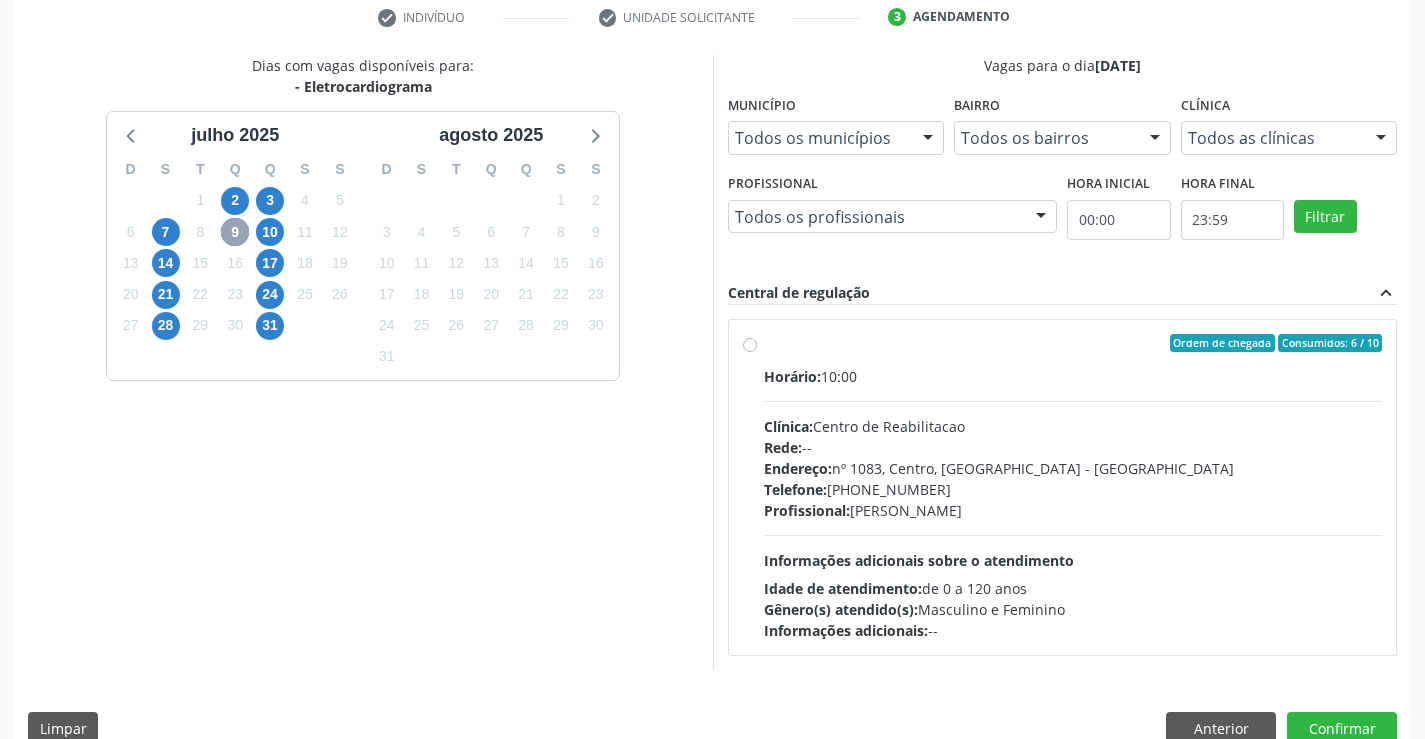 scroll, scrollTop: 420, scrollLeft: 0, axis: vertical 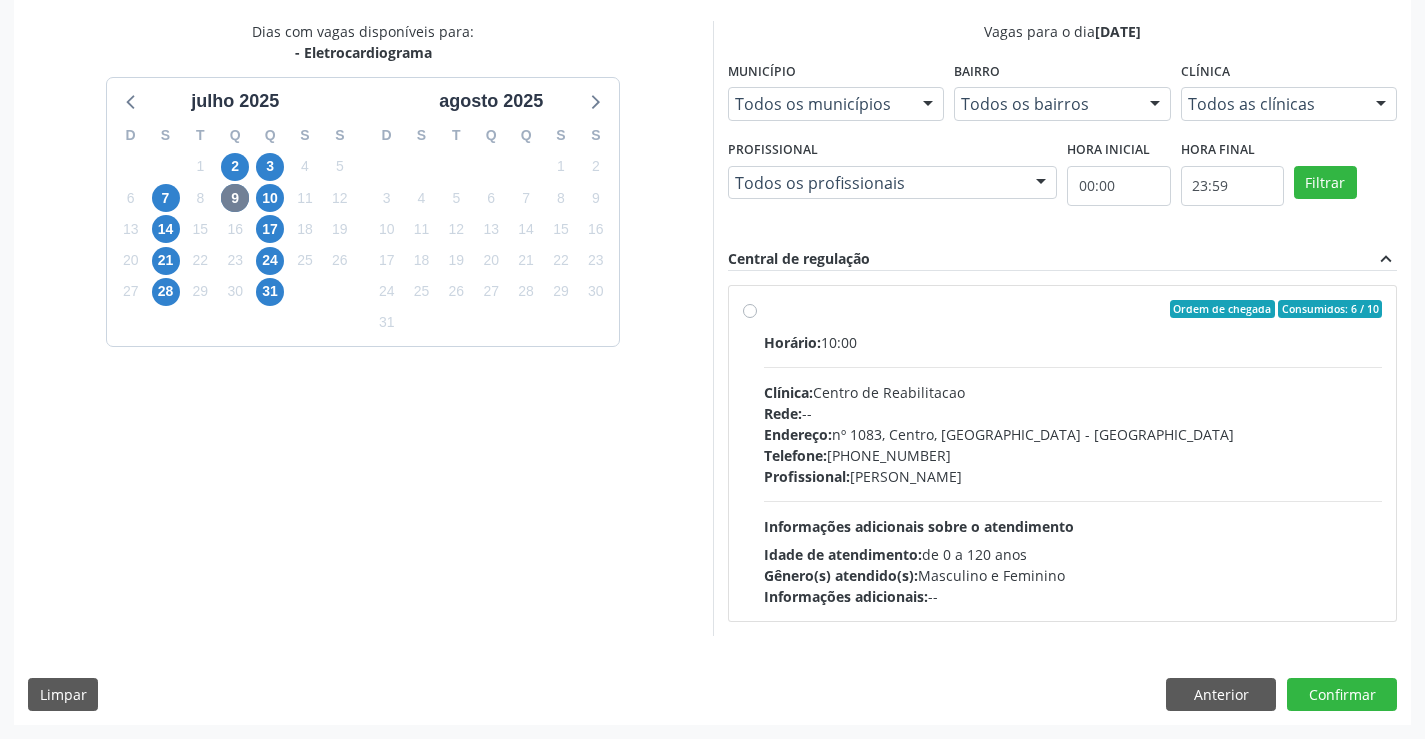 click on "Ordem de chegada
Consumidos: 6 / 10
Horário:   10:00
Clínica:  Centro de Reabilitacao
Rede:
--
Endereço:   [STREET_ADDRESS]
Telefone:   [PHONE_NUMBER]
Profissional:
[PERSON_NAME]
Informações adicionais sobre o atendimento
Idade de atendimento:
de 0 a 120 anos
Gênero(s) atendido(s):
Masculino e Feminino
Informações adicionais:
--" at bounding box center [1073, 453] 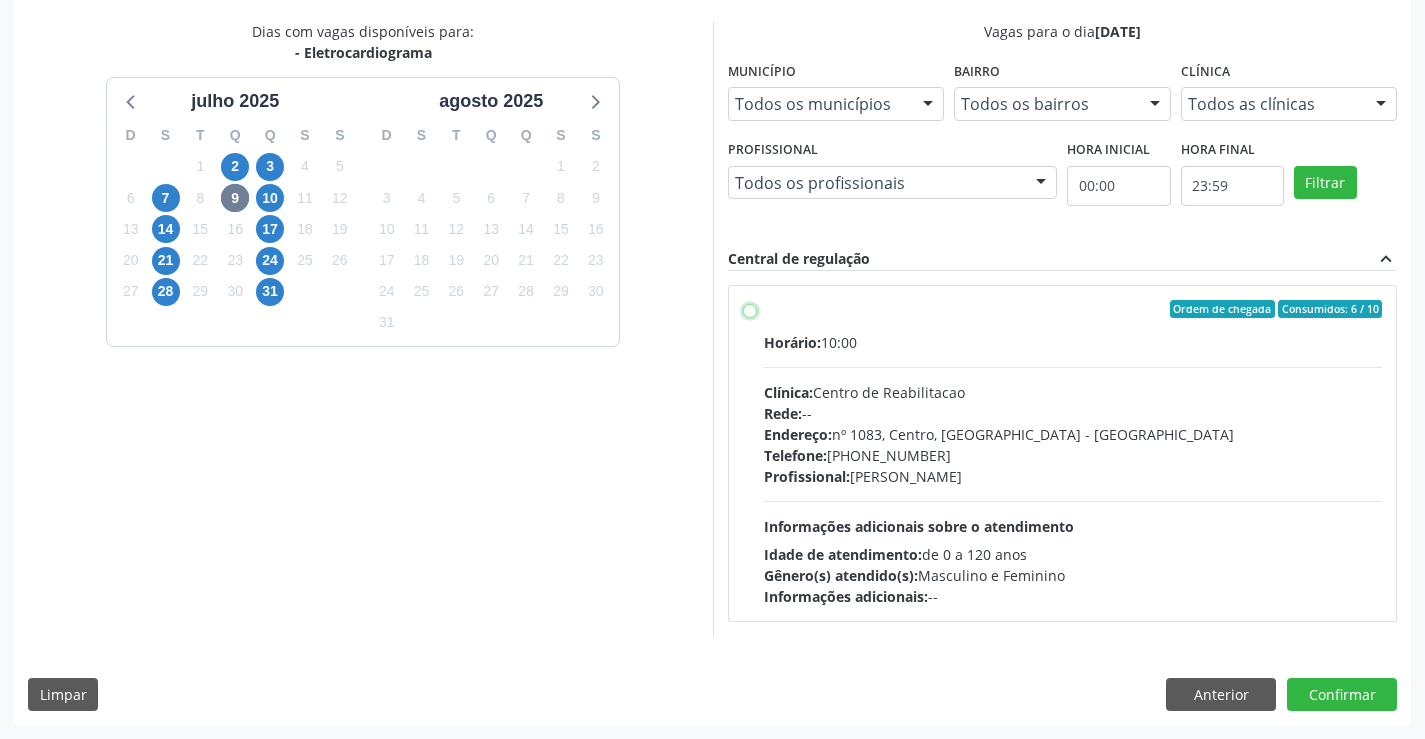 click on "Ordem de chegada
Consumidos: 6 / 10
Horário:   10:00
Clínica:  Centro de Reabilitacao
Rede:
--
Endereço:   [STREET_ADDRESS]
Telefone:   [PHONE_NUMBER]
Profissional:
[PERSON_NAME]
Informações adicionais sobre o atendimento
Idade de atendimento:
de 0 a 120 anos
Gênero(s) atendido(s):
Masculino e Feminino
Informações adicionais:
--" at bounding box center (750, 309) 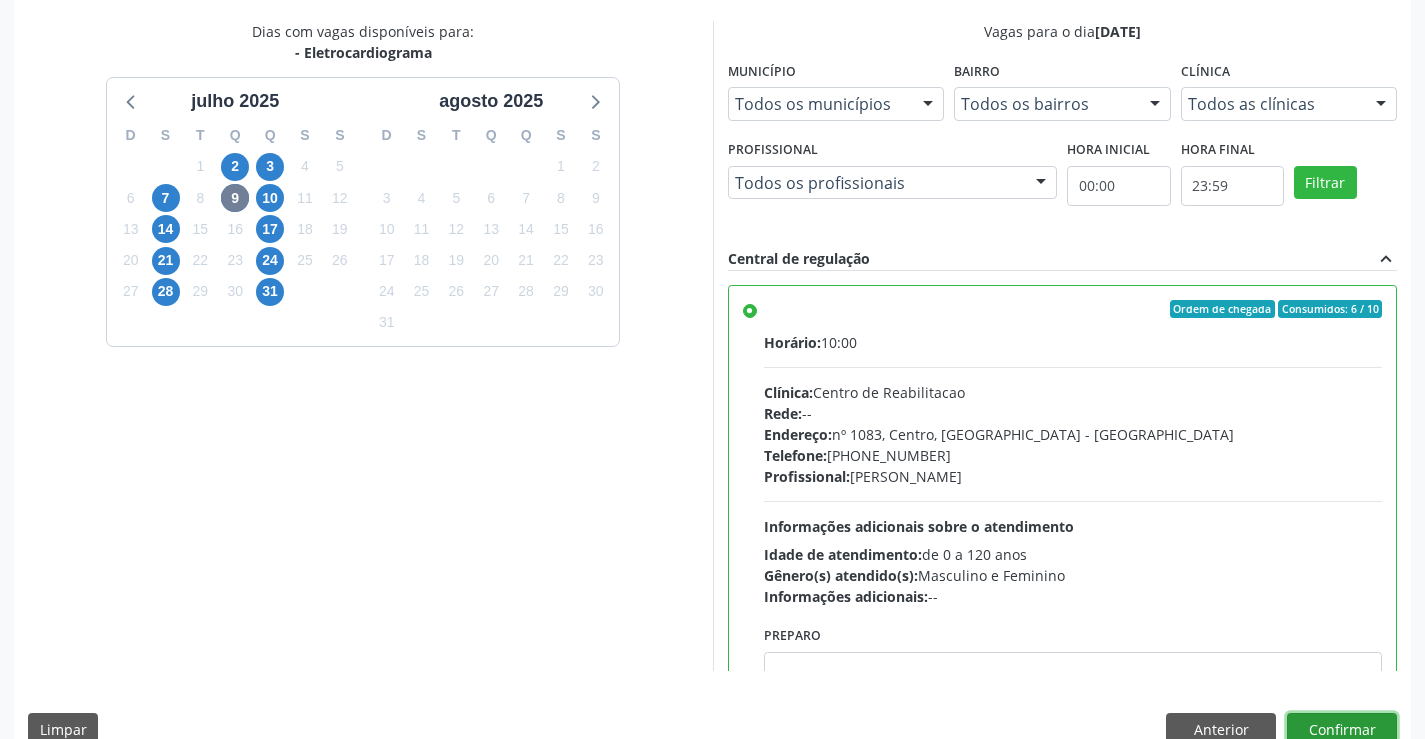 click on "Confirmar" at bounding box center [1342, 730] 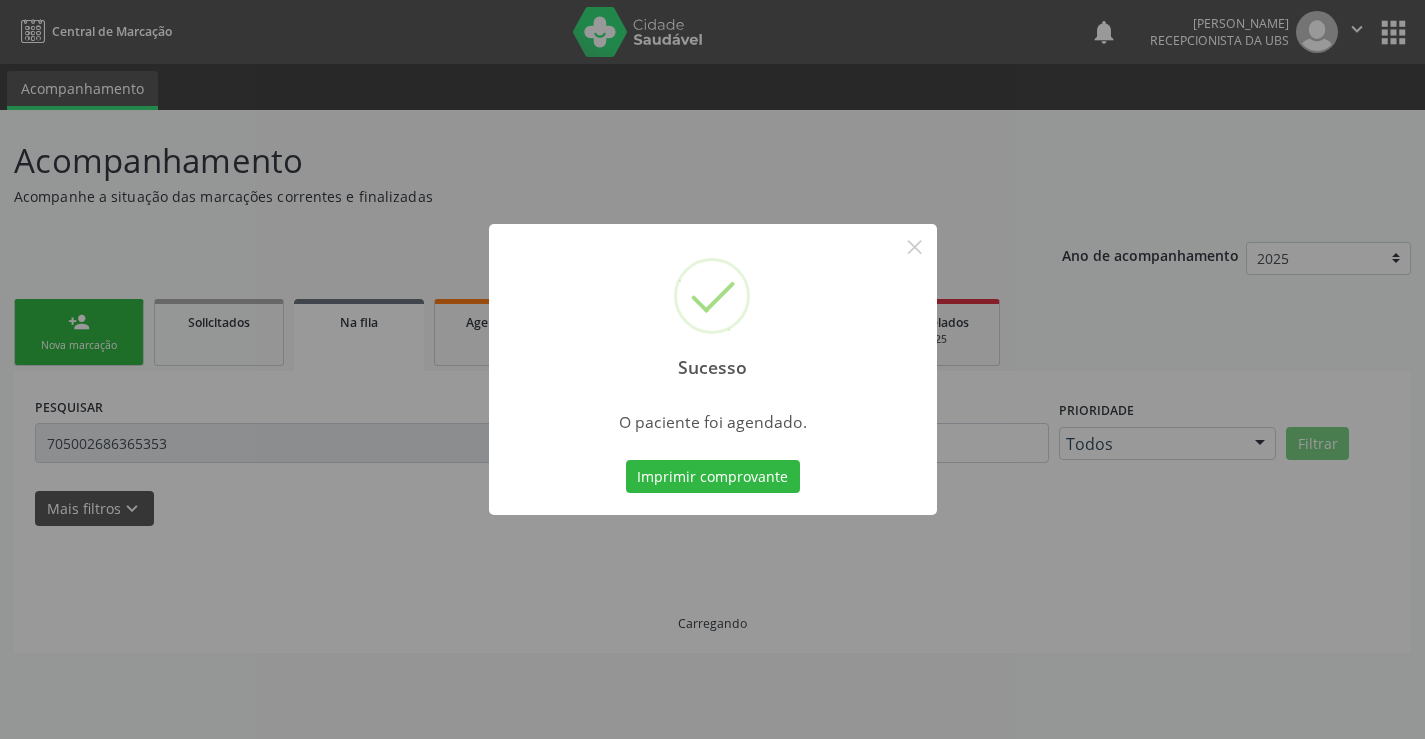 scroll, scrollTop: 0, scrollLeft: 0, axis: both 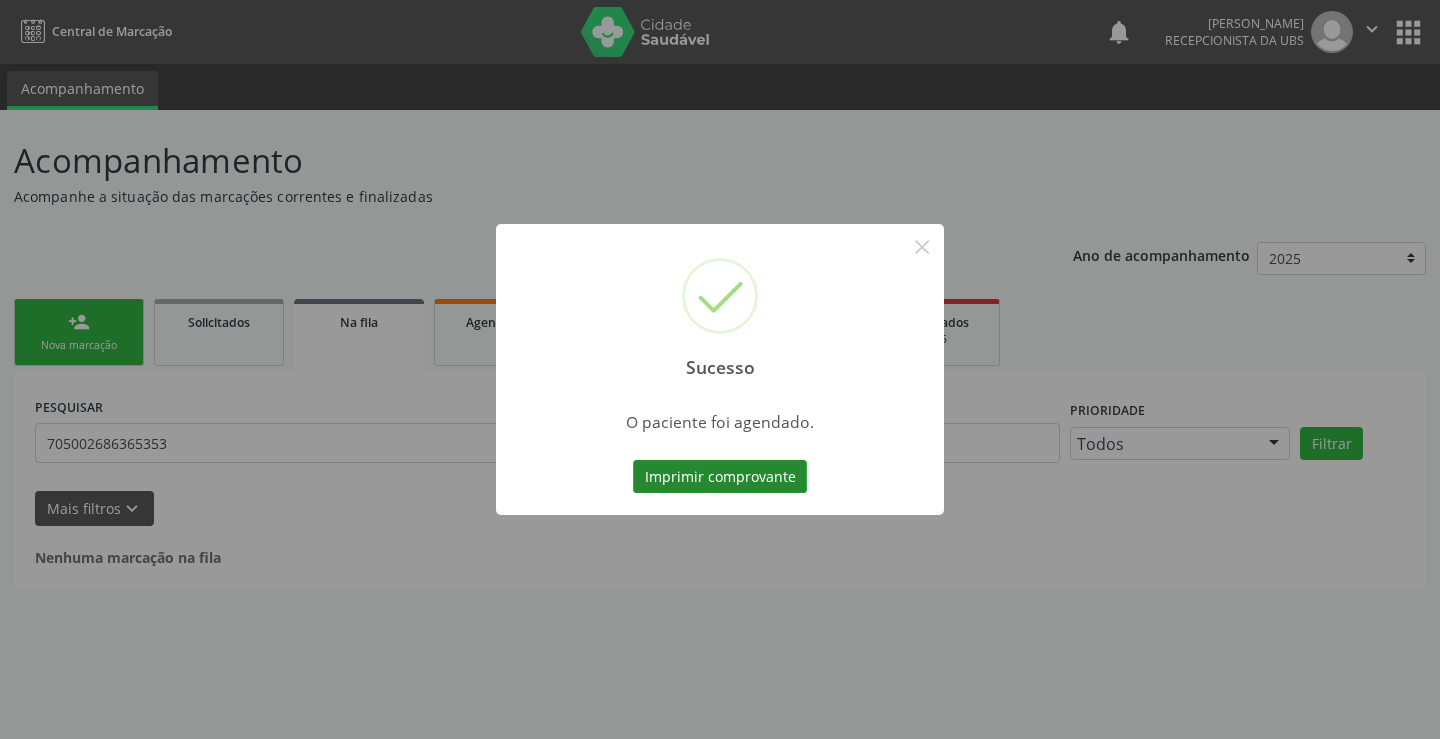 click on "Imprimir comprovante" at bounding box center (720, 477) 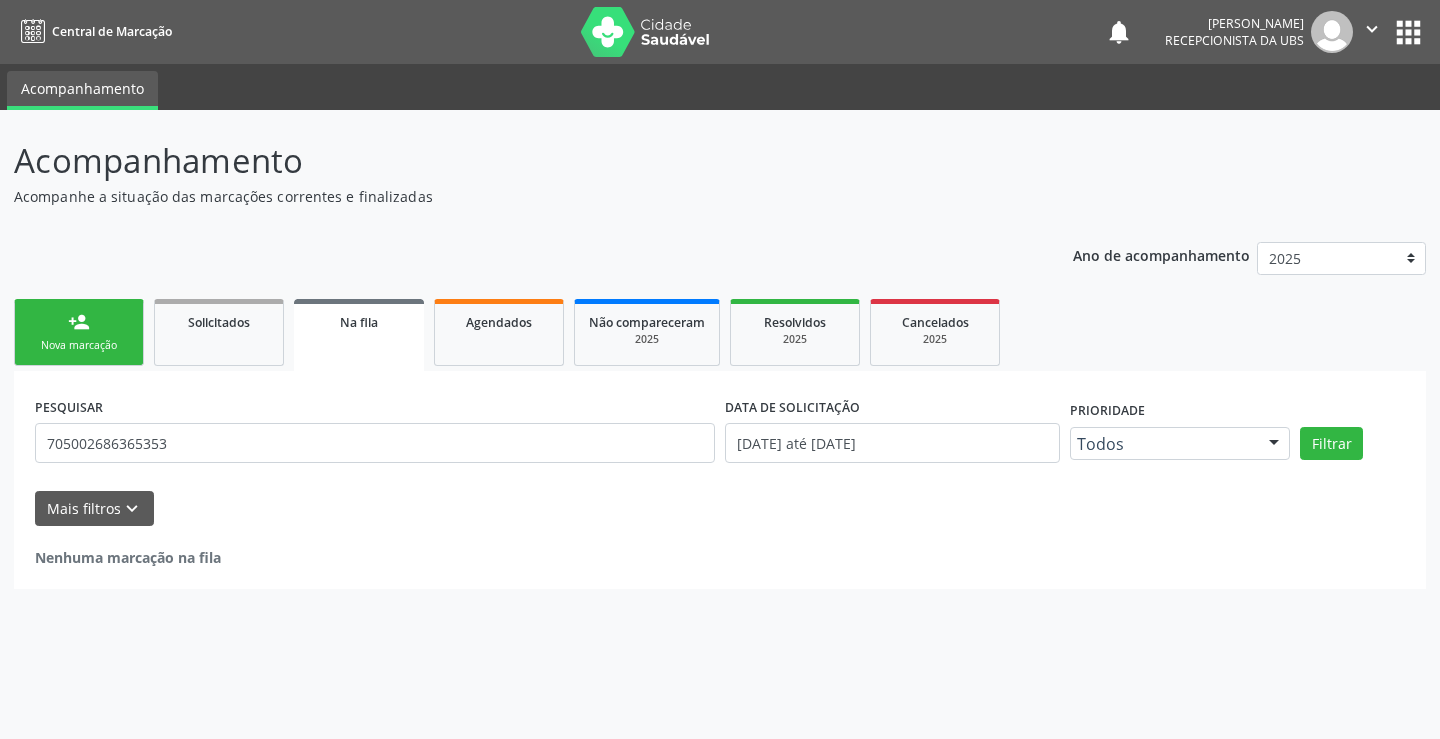 click on "person_add" at bounding box center [79, 322] 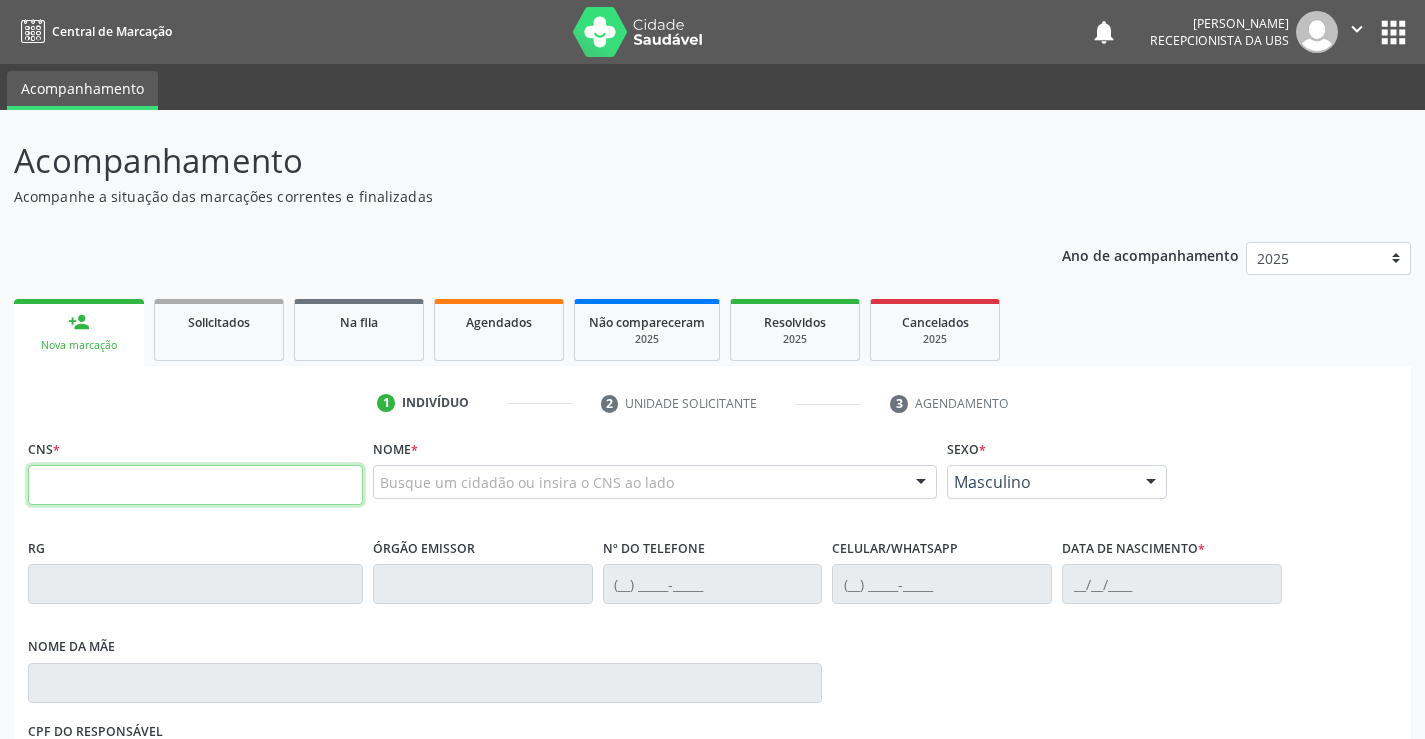 click at bounding box center [195, 485] 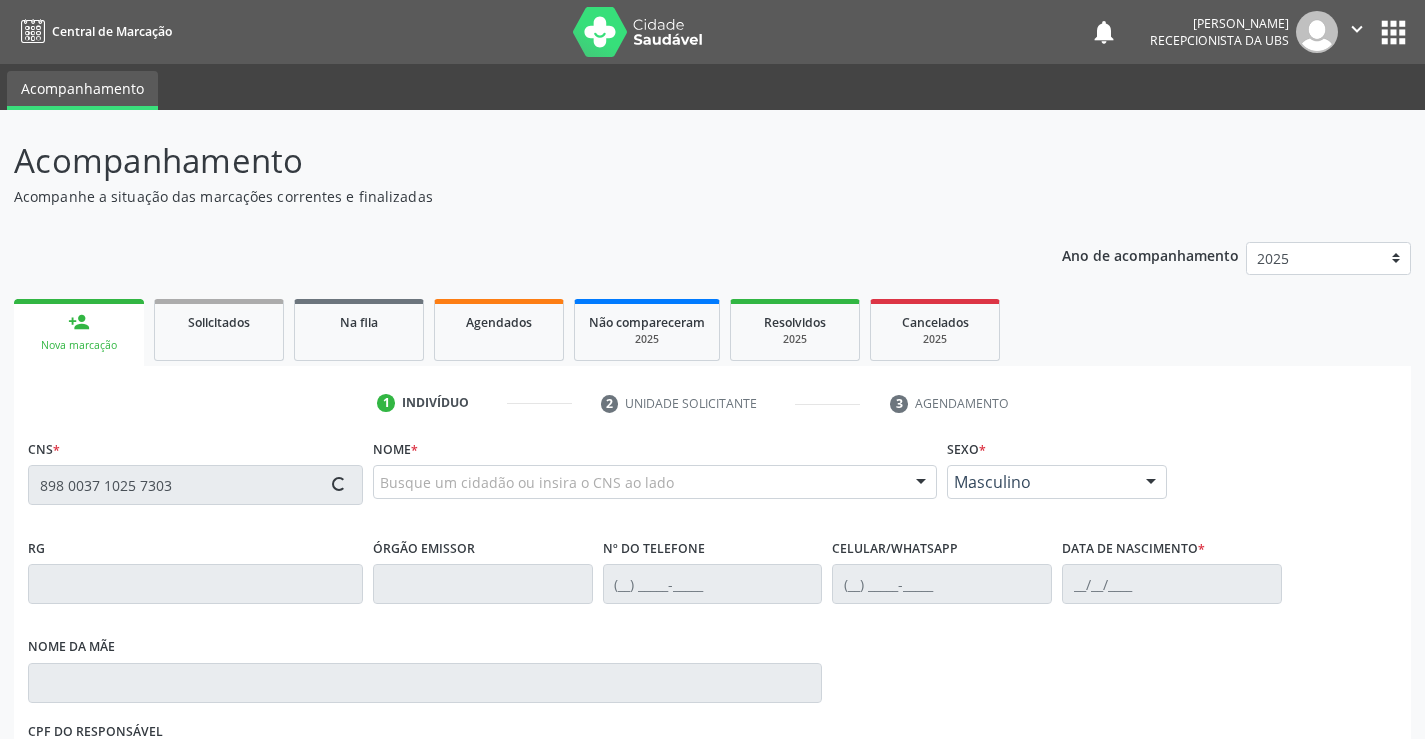 type on "898 0037 1025 7303" 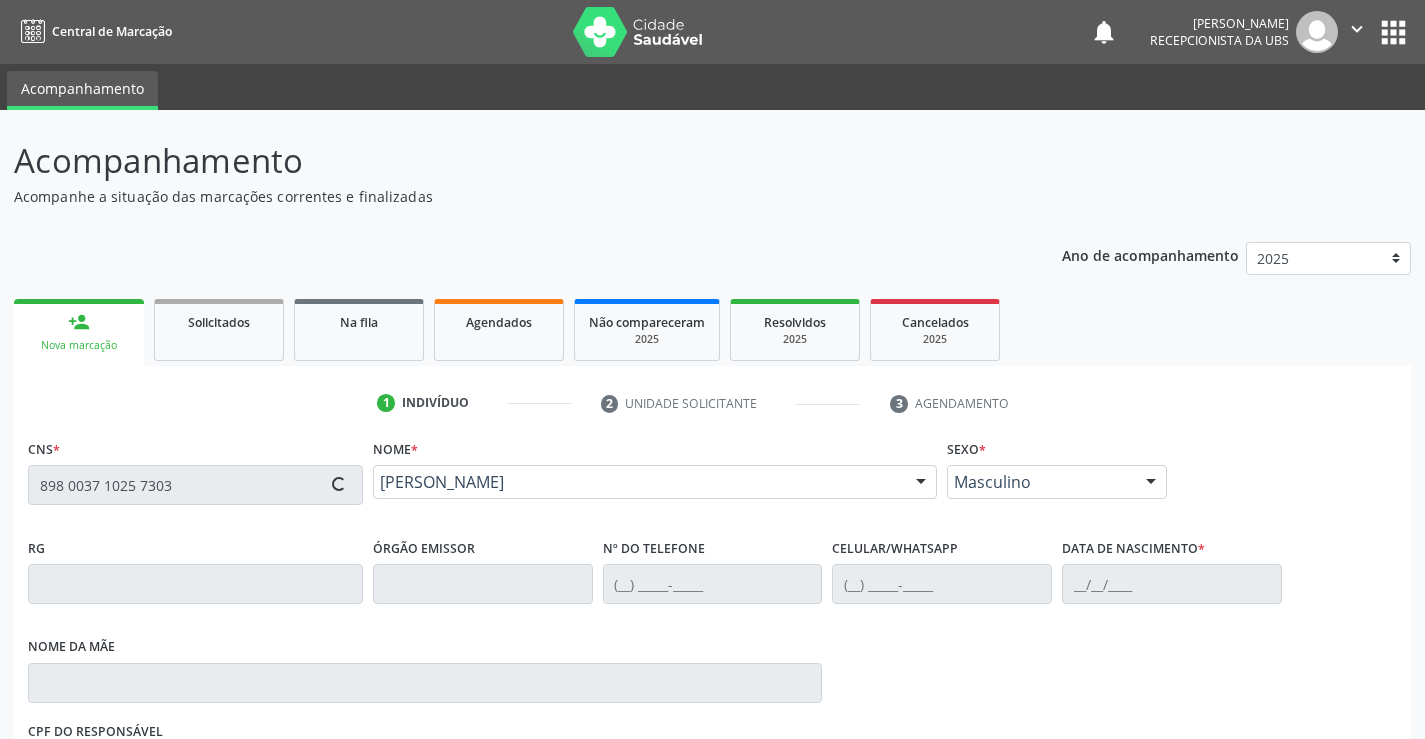 type on "[PHONE_NUMBER]" 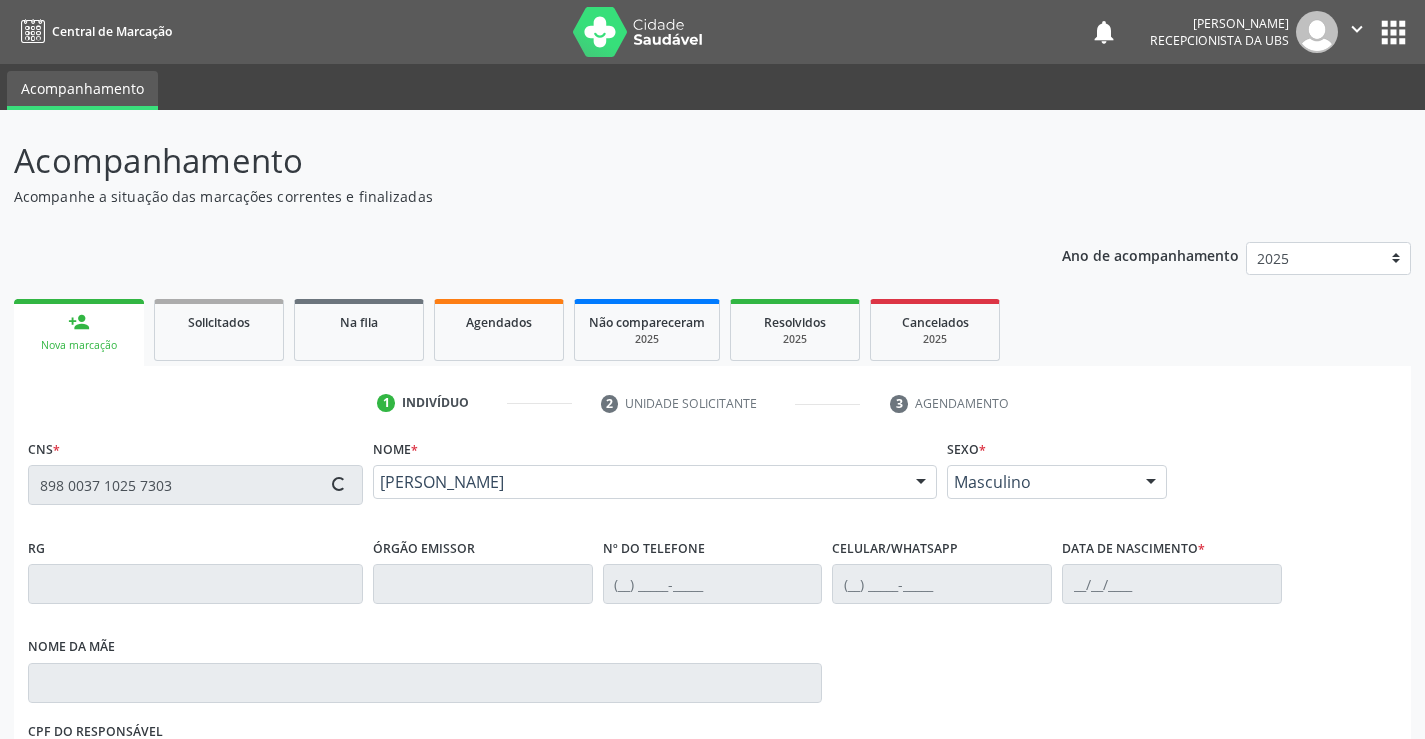 type on "[PHONE_NUMBER]" 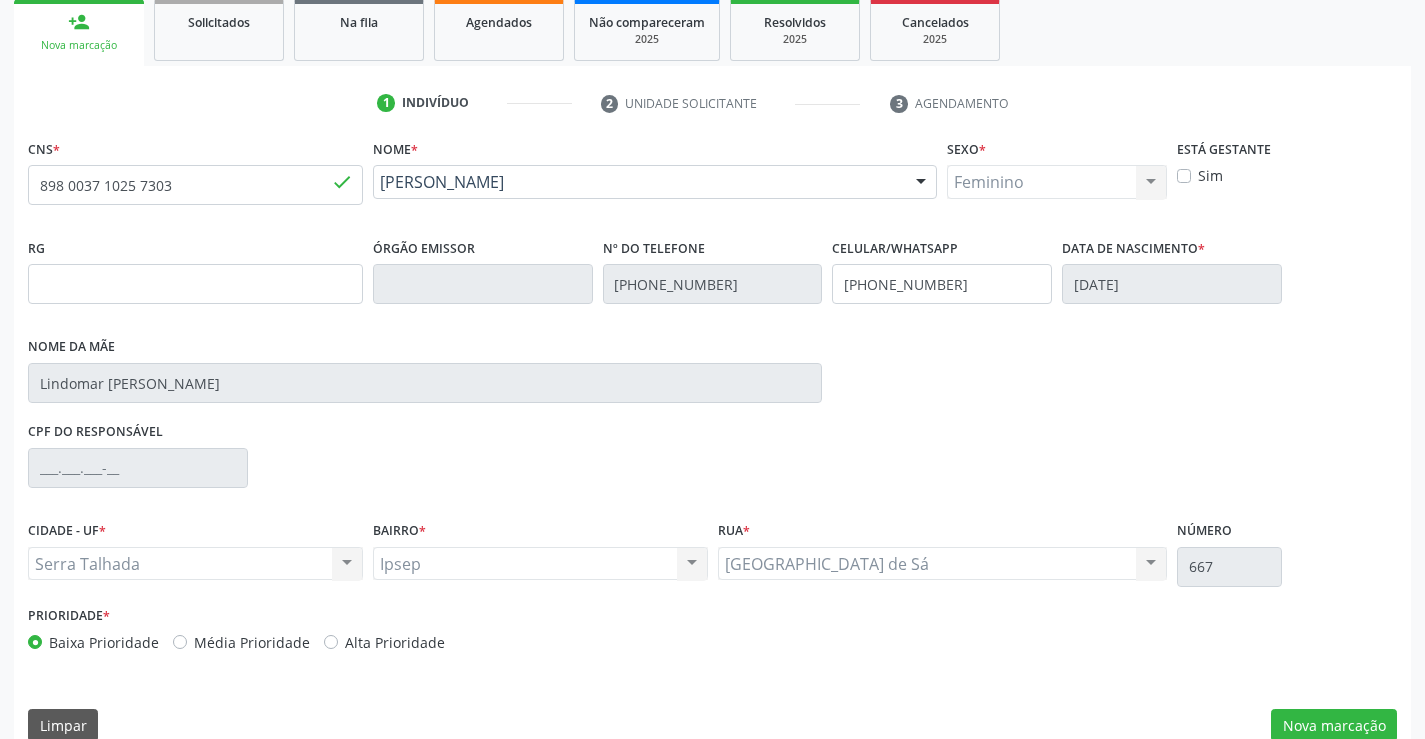scroll, scrollTop: 331, scrollLeft: 0, axis: vertical 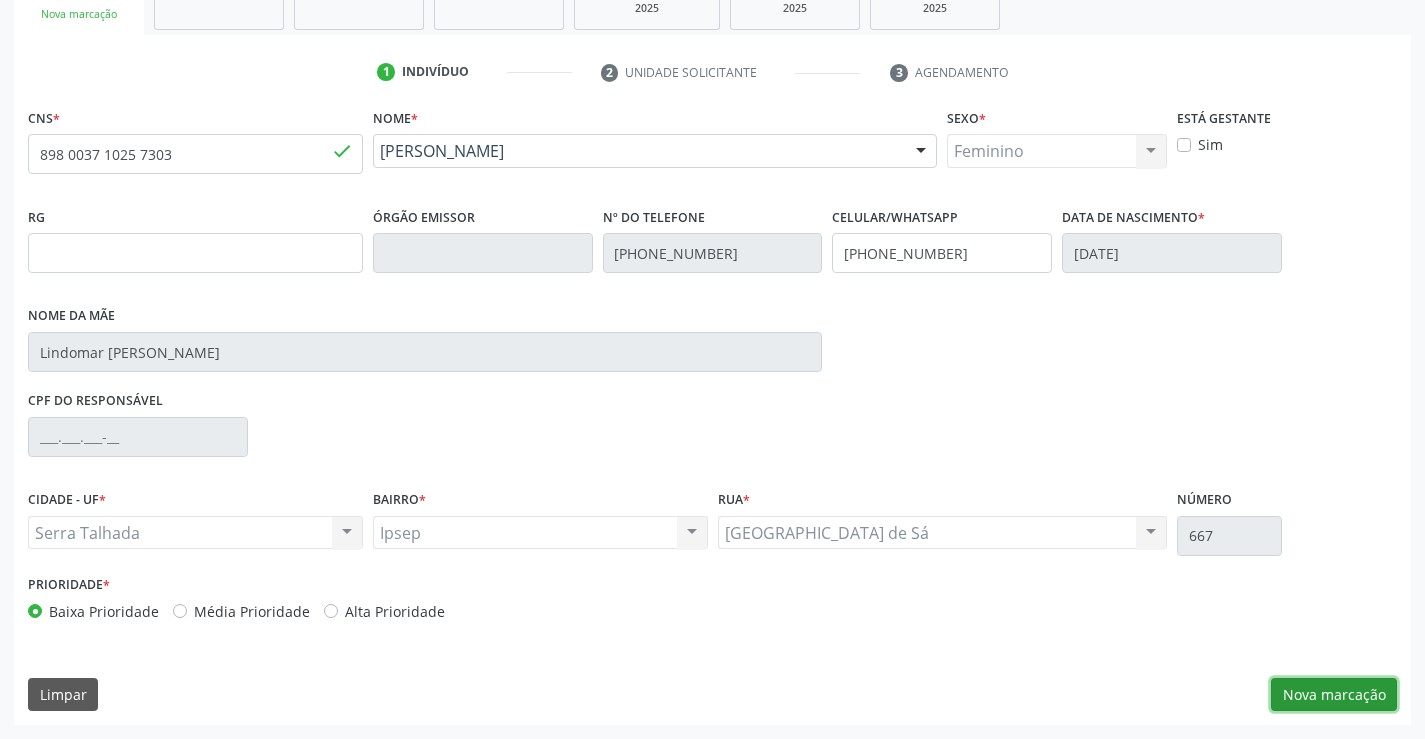 click on "Nova marcação" at bounding box center [1334, 695] 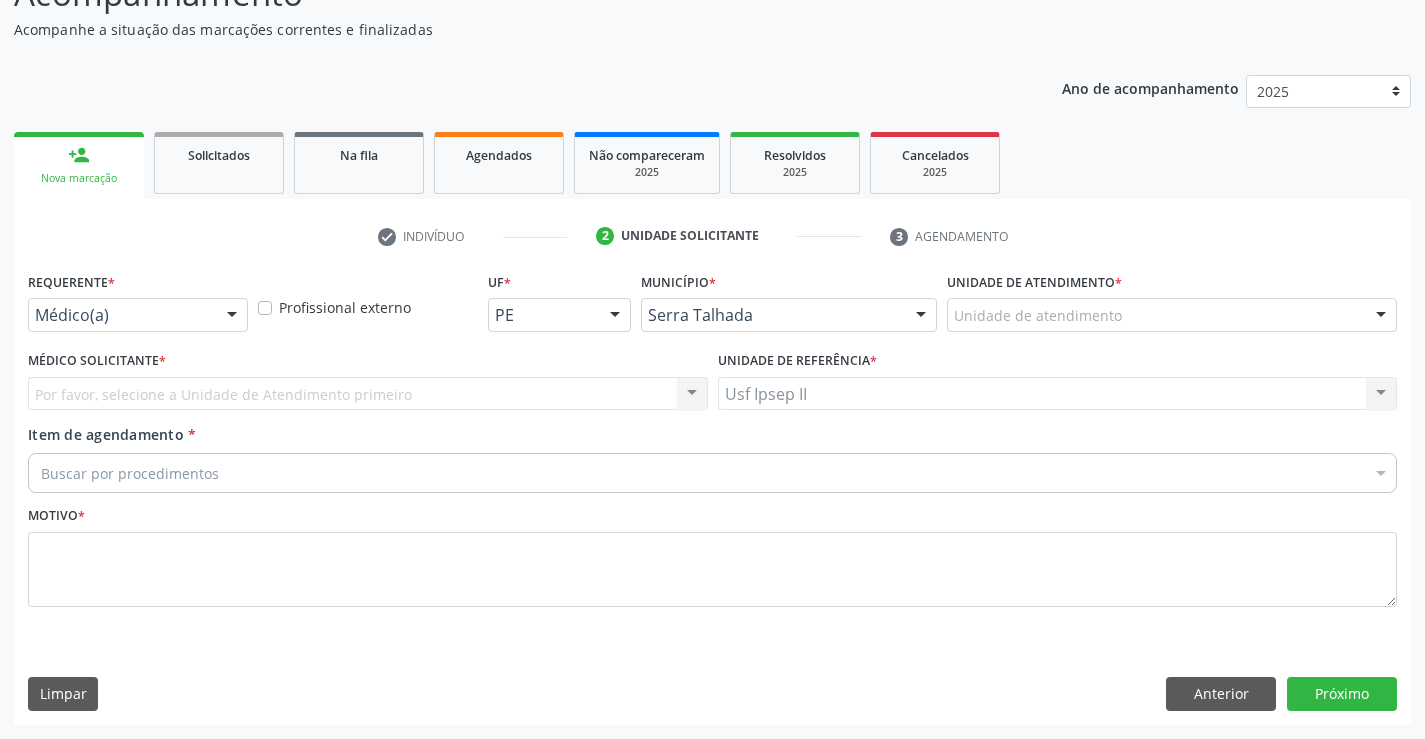 scroll, scrollTop: 167, scrollLeft: 0, axis: vertical 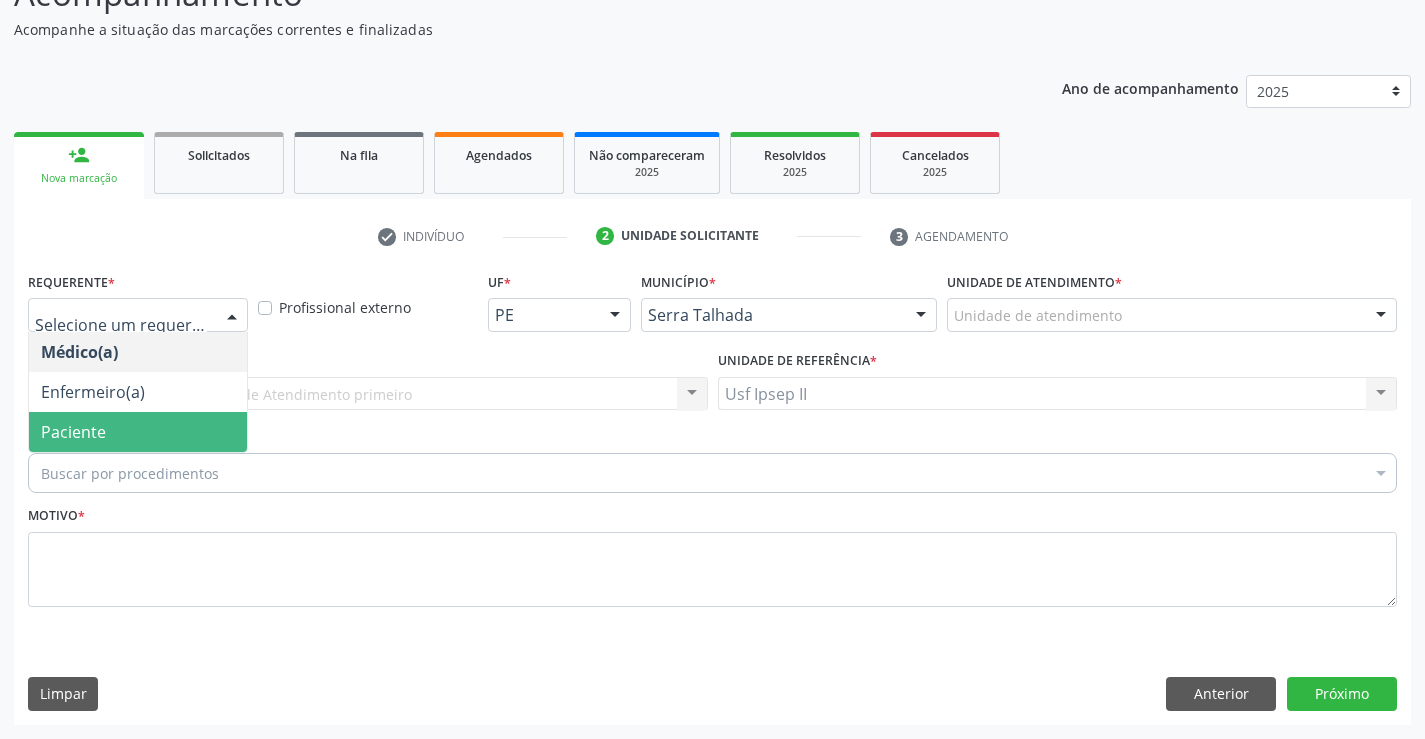 click on "Paciente" at bounding box center (73, 432) 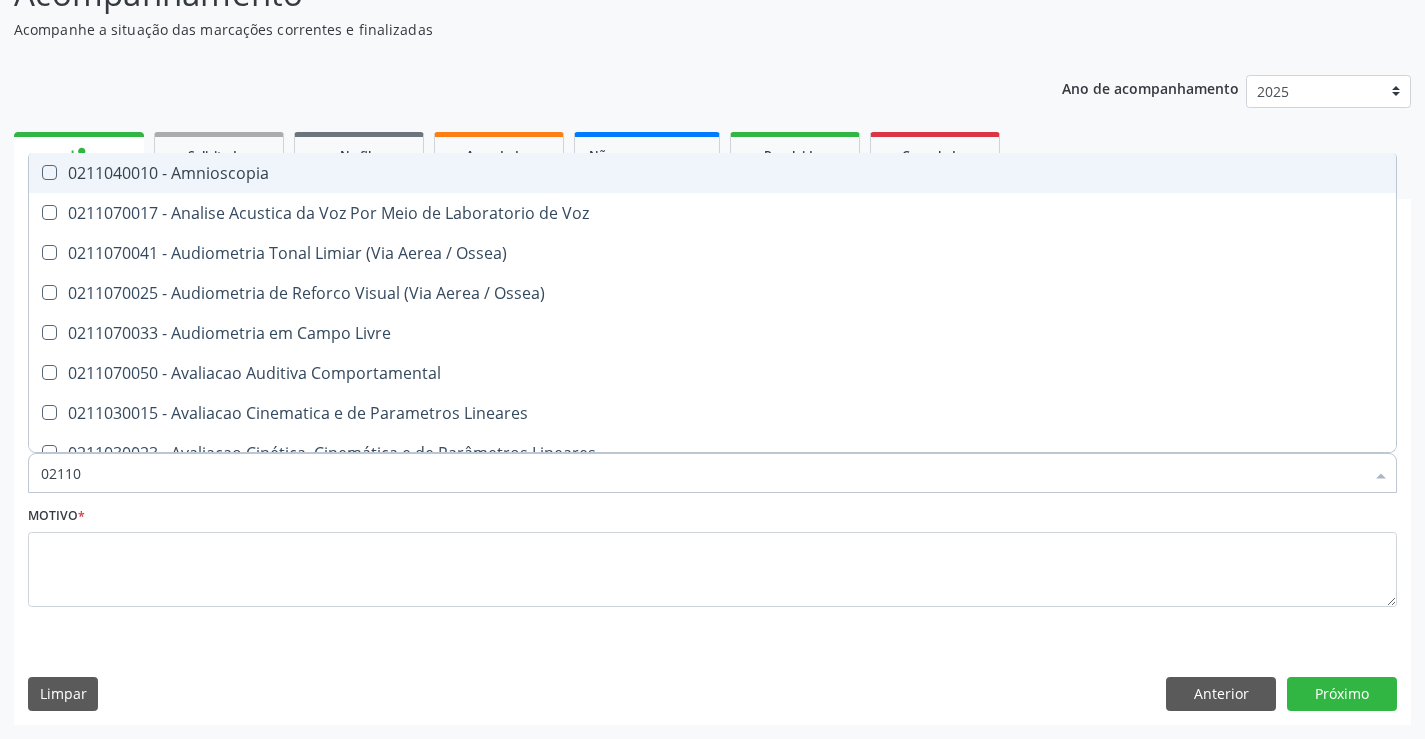 type on "021102" 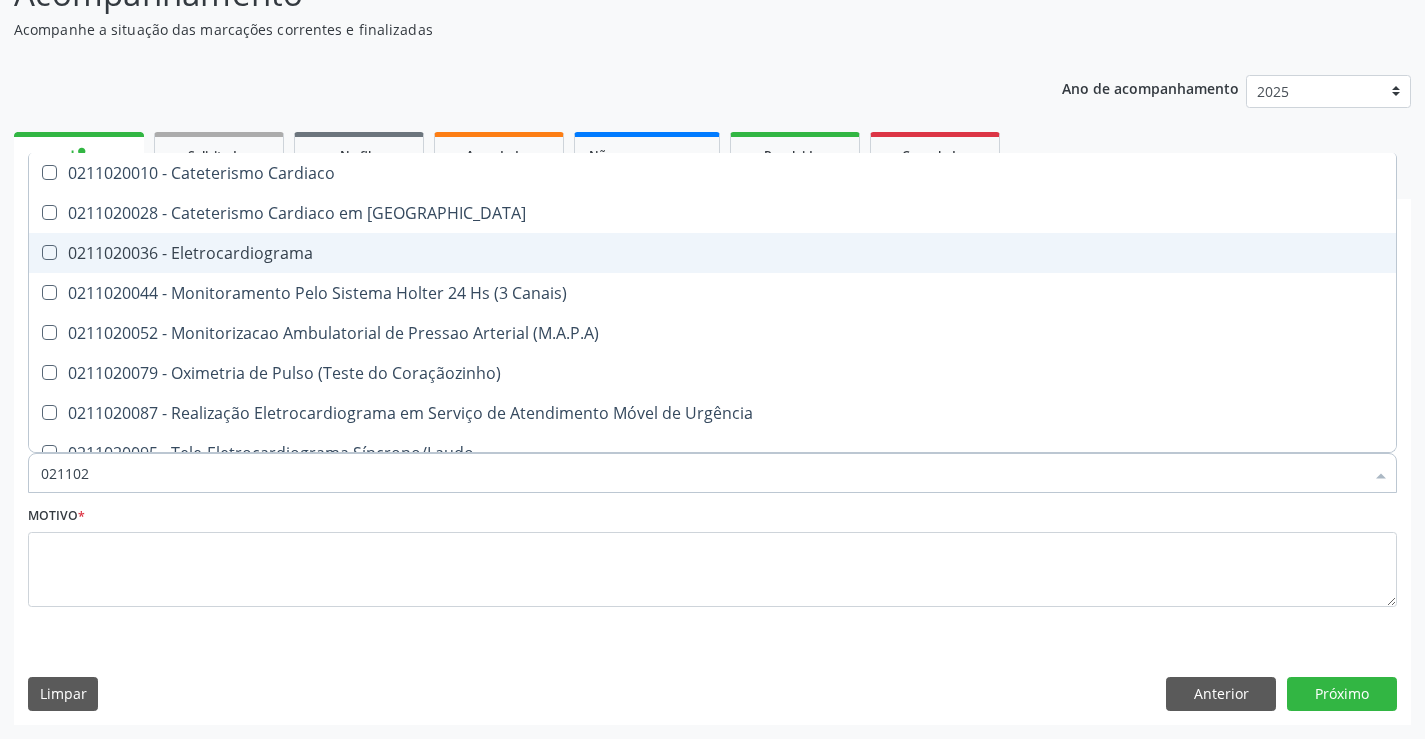 click on "0211020036 - Eletrocardiograma" at bounding box center [712, 253] 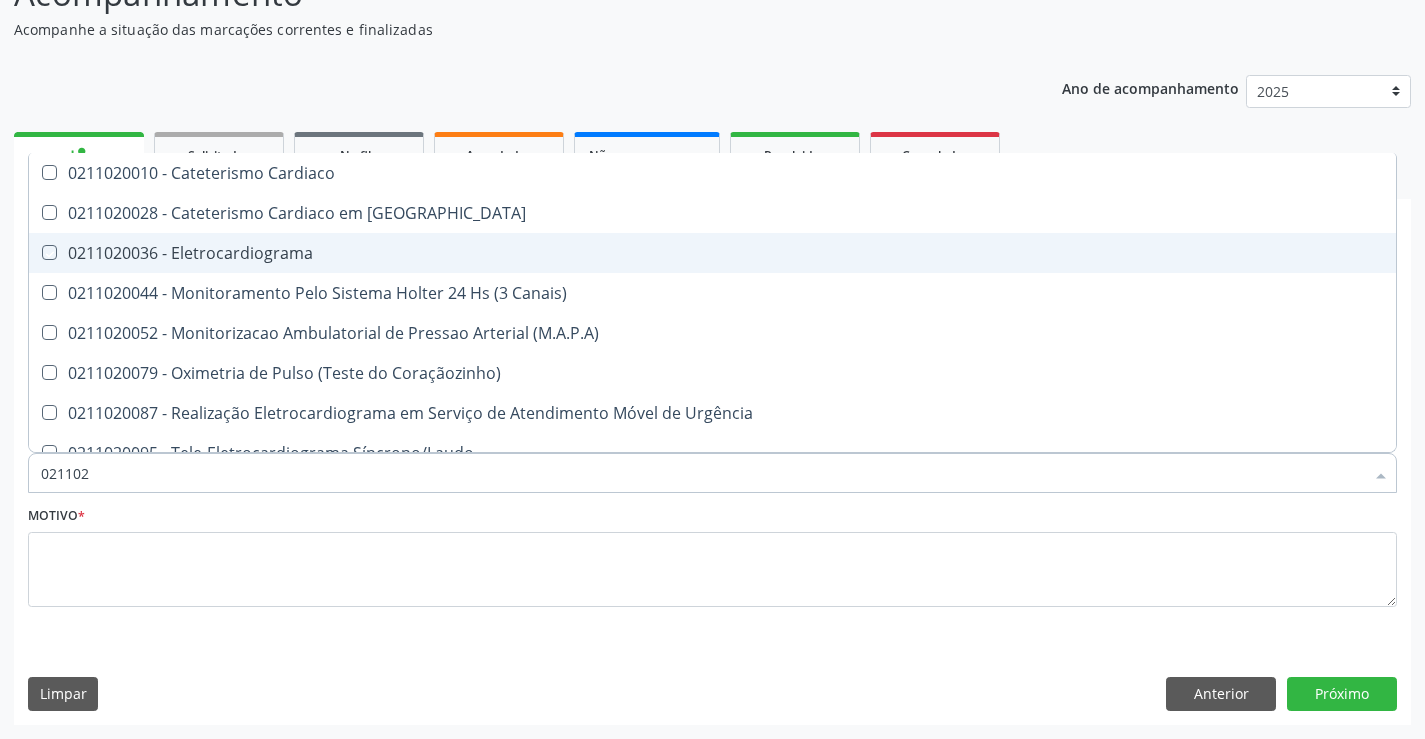 checkbox on "true" 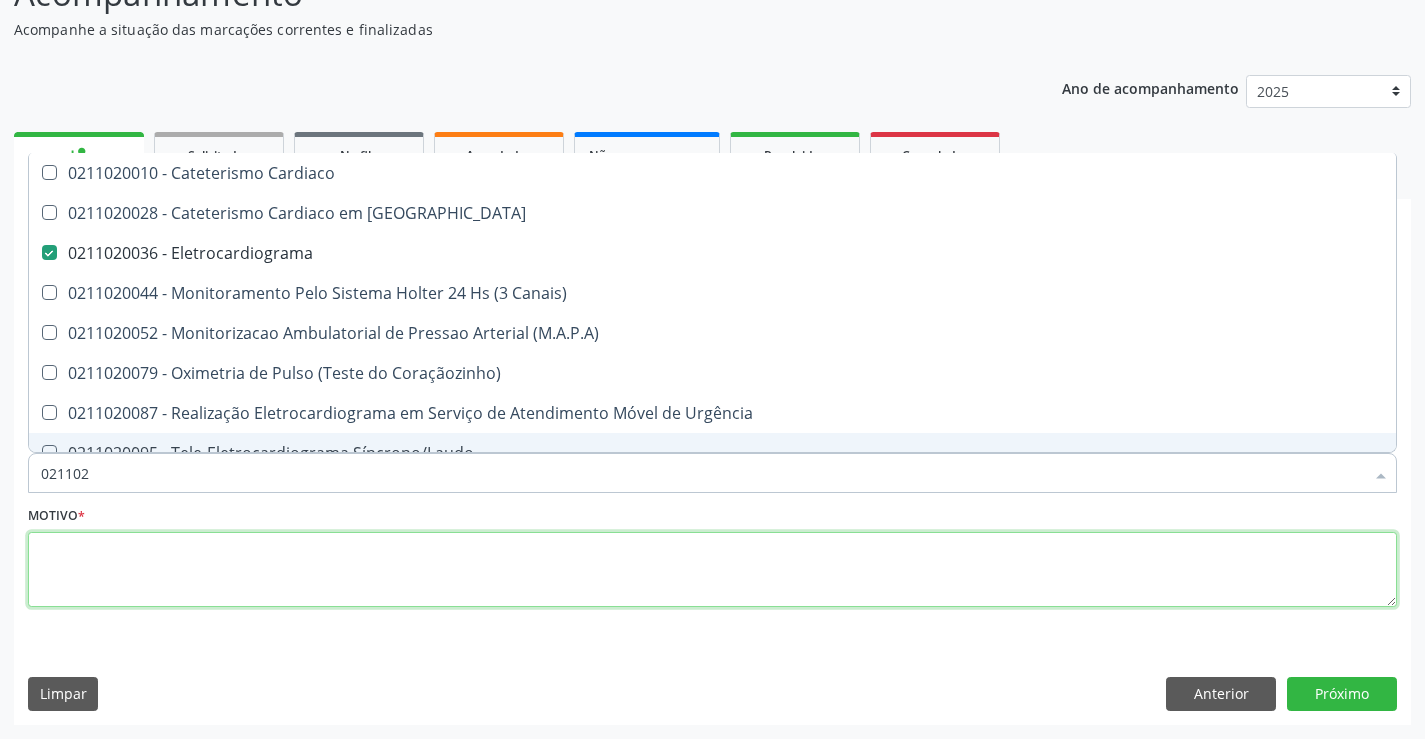 click at bounding box center [712, 570] 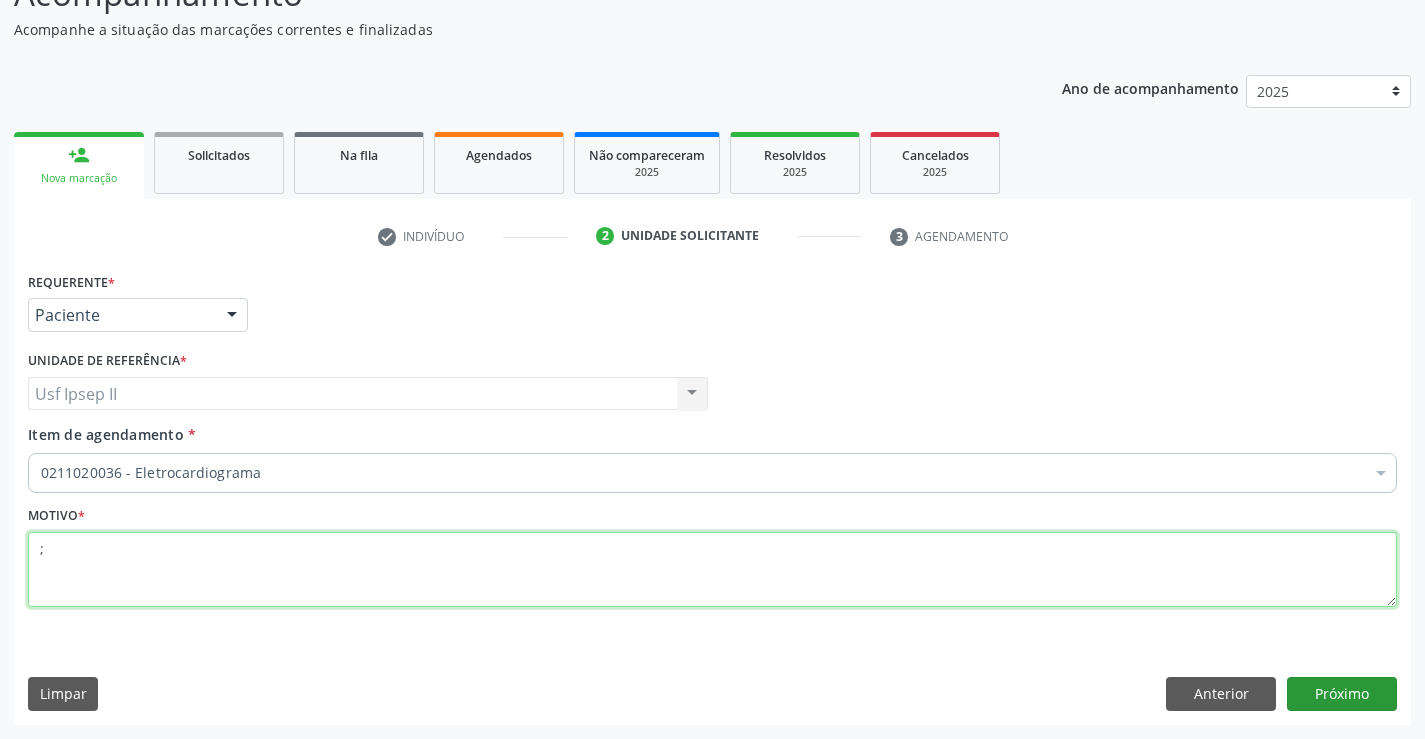 type on ";" 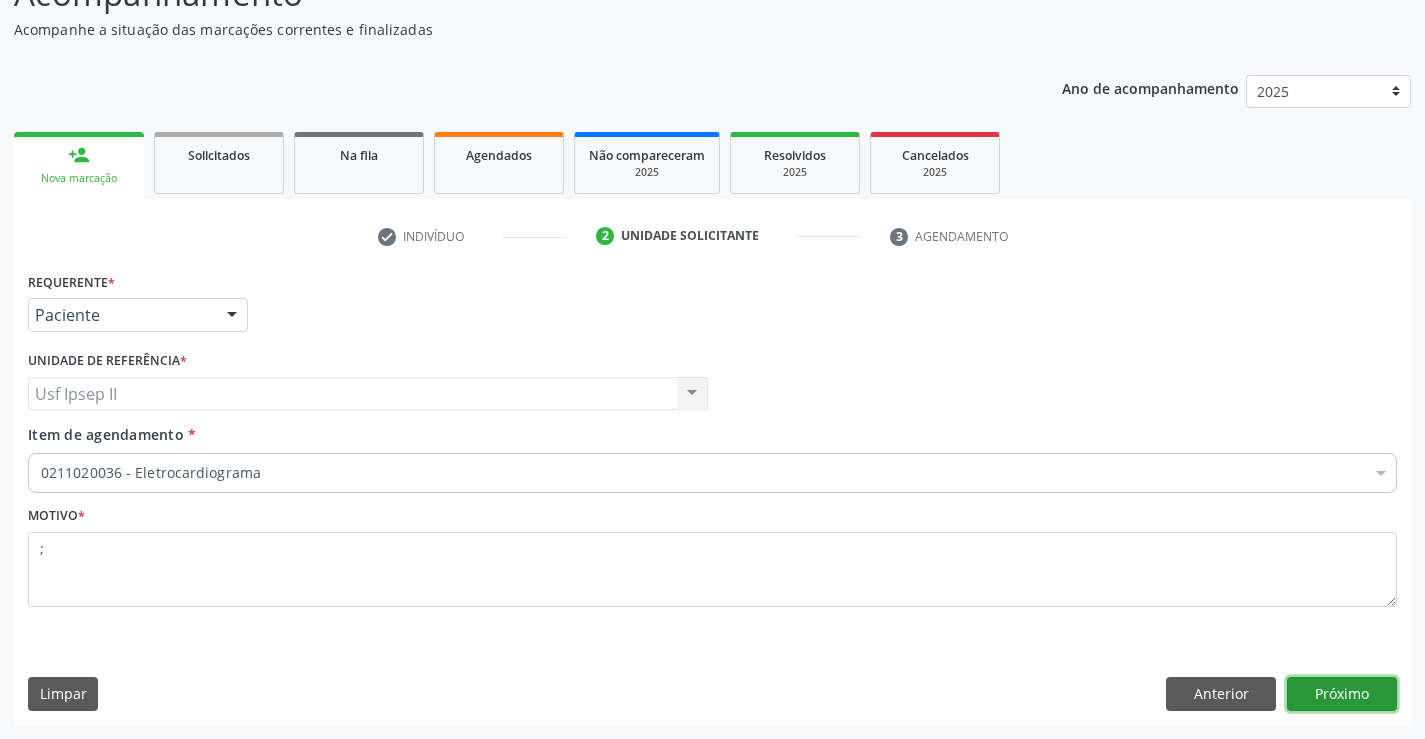 click on "Próximo" at bounding box center (1342, 694) 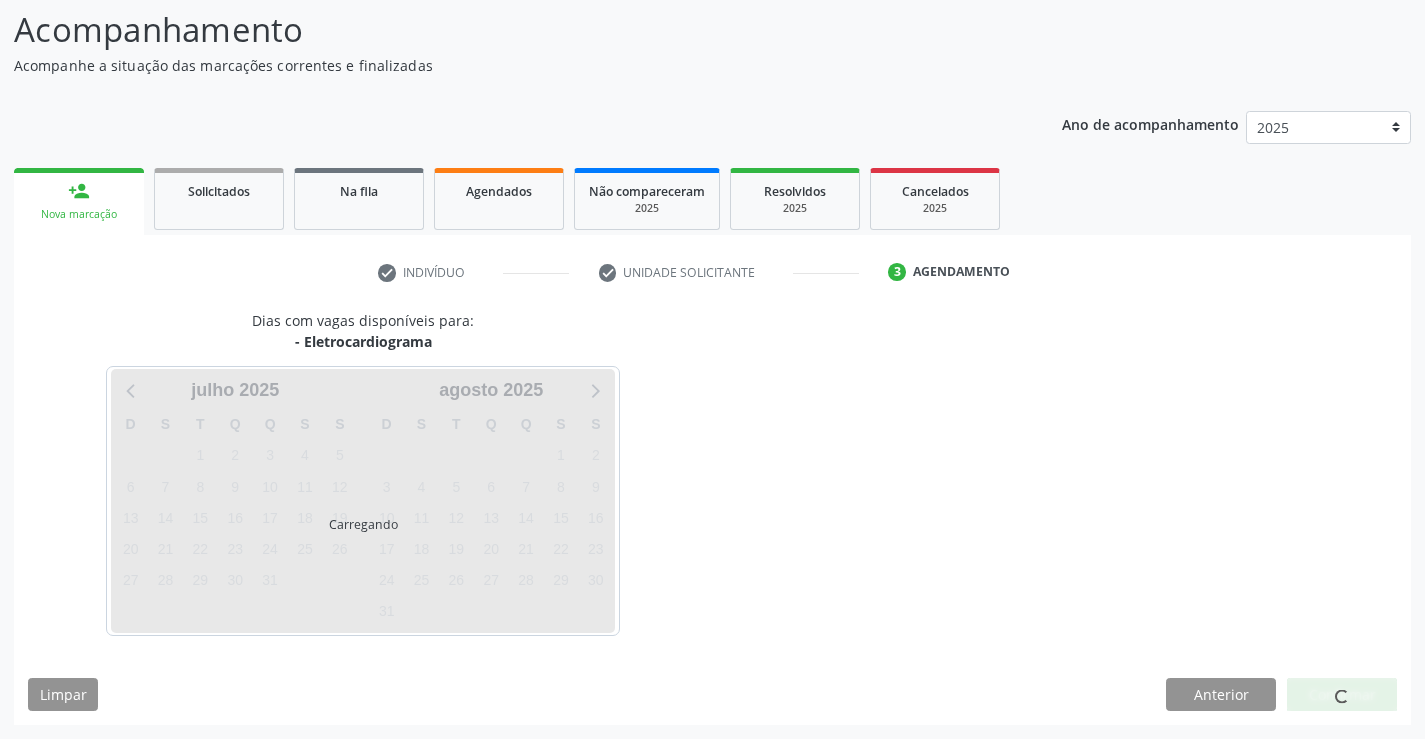 scroll, scrollTop: 131, scrollLeft: 0, axis: vertical 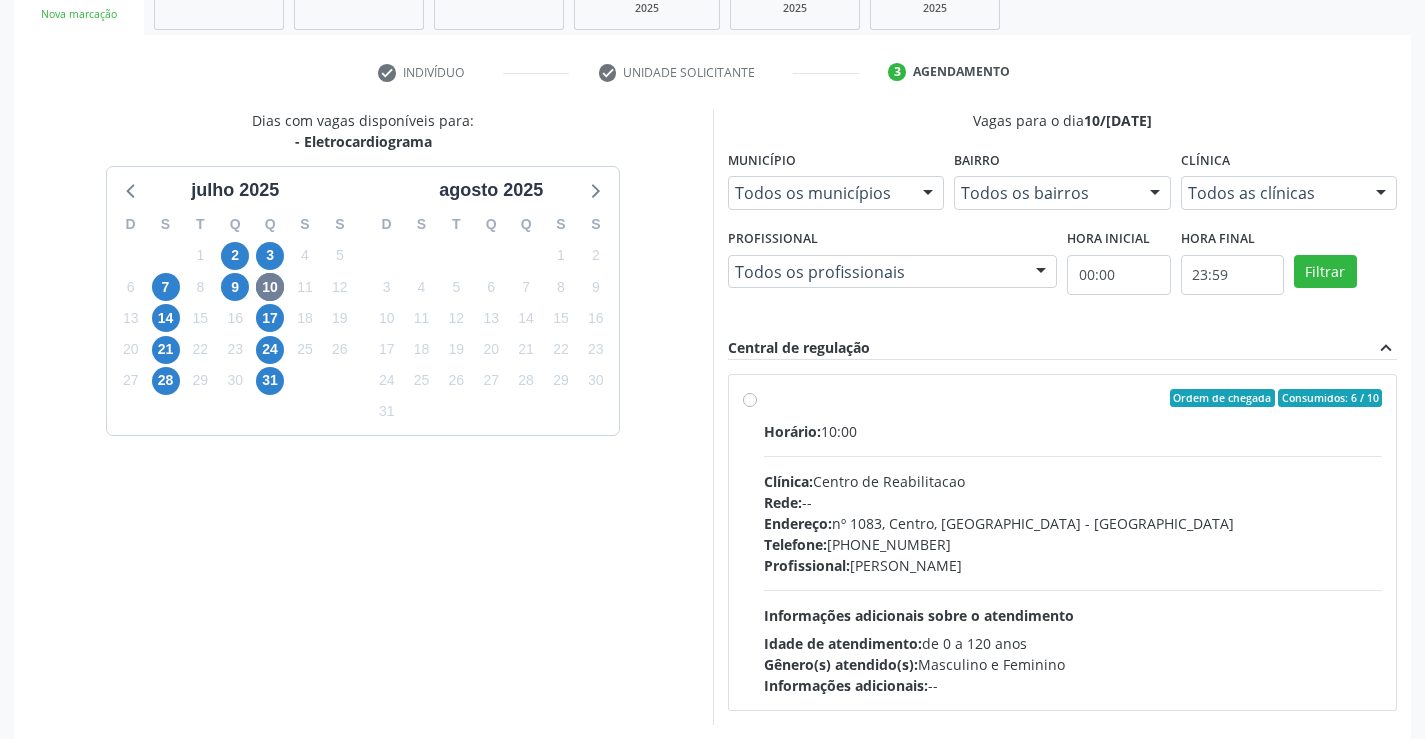 click on "Ordem de chegada
Consumidos: 6 / 10
Horário:   10:00
Clínica:  Centro de Reabilitacao
Rede:
--
Endereço:   [STREET_ADDRESS]
Telefone:   [PHONE_NUMBER]
Profissional:
[PERSON_NAME]
Informações adicionais sobre o atendimento
Idade de atendimento:
de 0 a 120 anos
Gênero(s) atendido(s):
Masculino e Feminino
Informações adicionais:
--" at bounding box center (1073, 542) 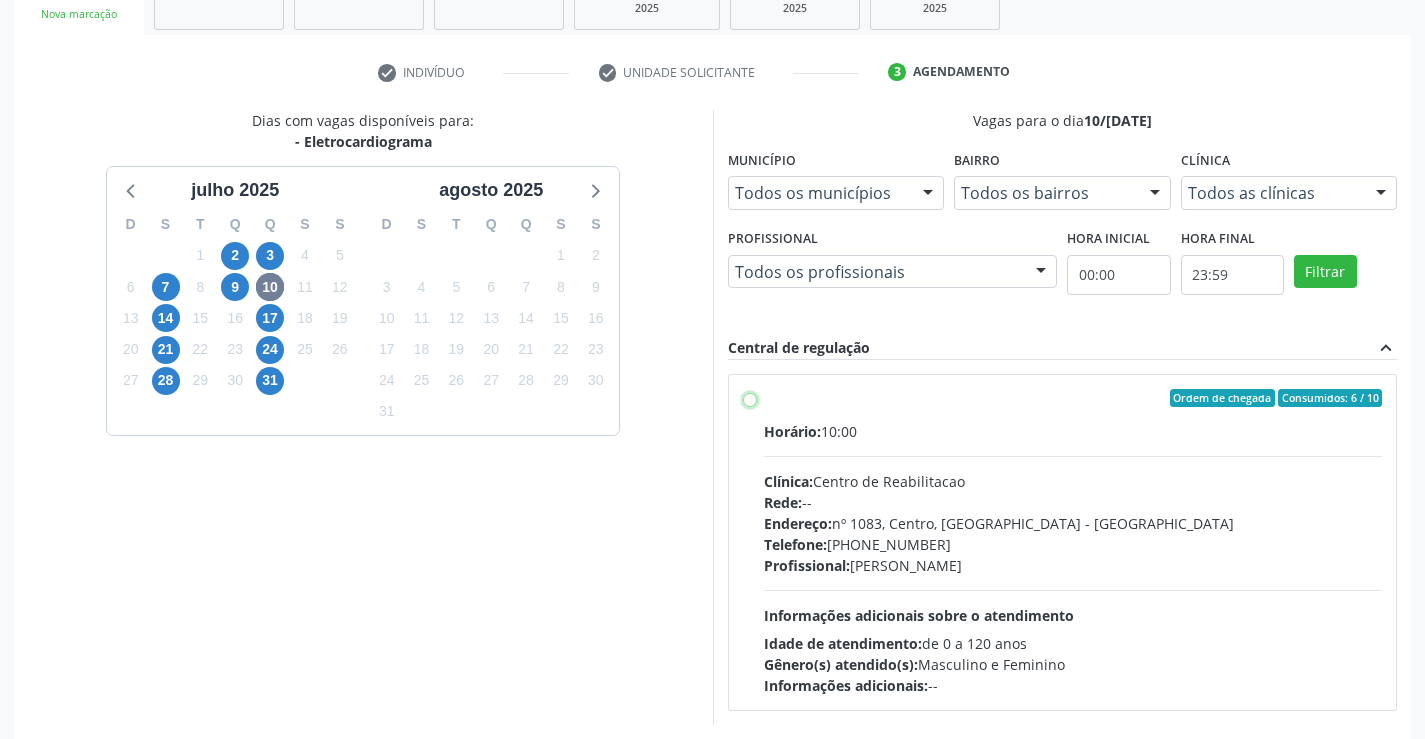 click on "Ordem de chegada
Consumidos: 6 / 10
Horário:   10:00
Clínica:  Centro de Reabilitacao
Rede:
--
Endereço:   [STREET_ADDRESS]
Telefone:   [PHONE_NUMBER]
Profissional:
[PERSON_NAME]
Informações adicionais sobre o atendimento
Idade de atendimento:
de 0 a 120 anos
Gênero(s) atendido(s):
Masculino e Feminino
Informações adicionais:
--" at bounding box center (750, 398) 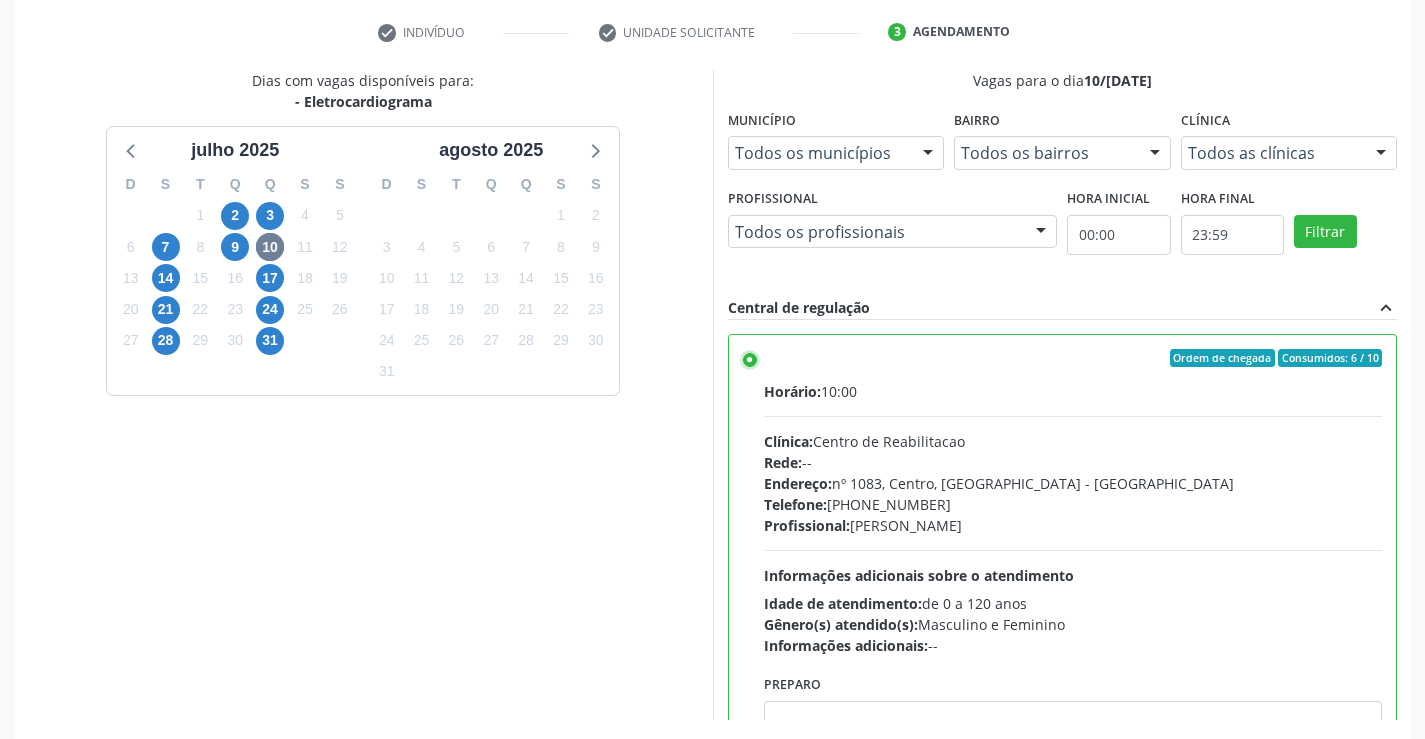 scroll, scrollTop: 456, scrollLeft: 0, axis: vertical 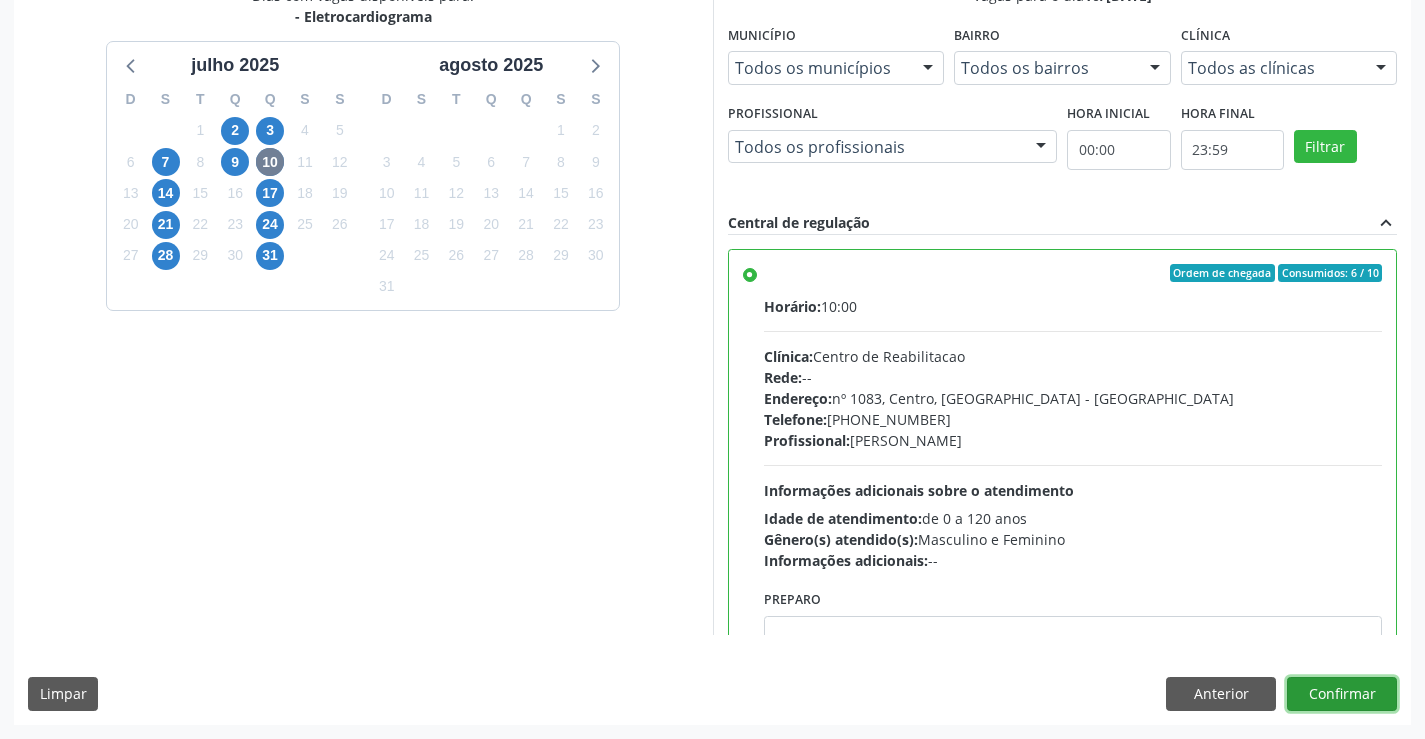 click on "Confirmar" at bounding box center (1342, 694) 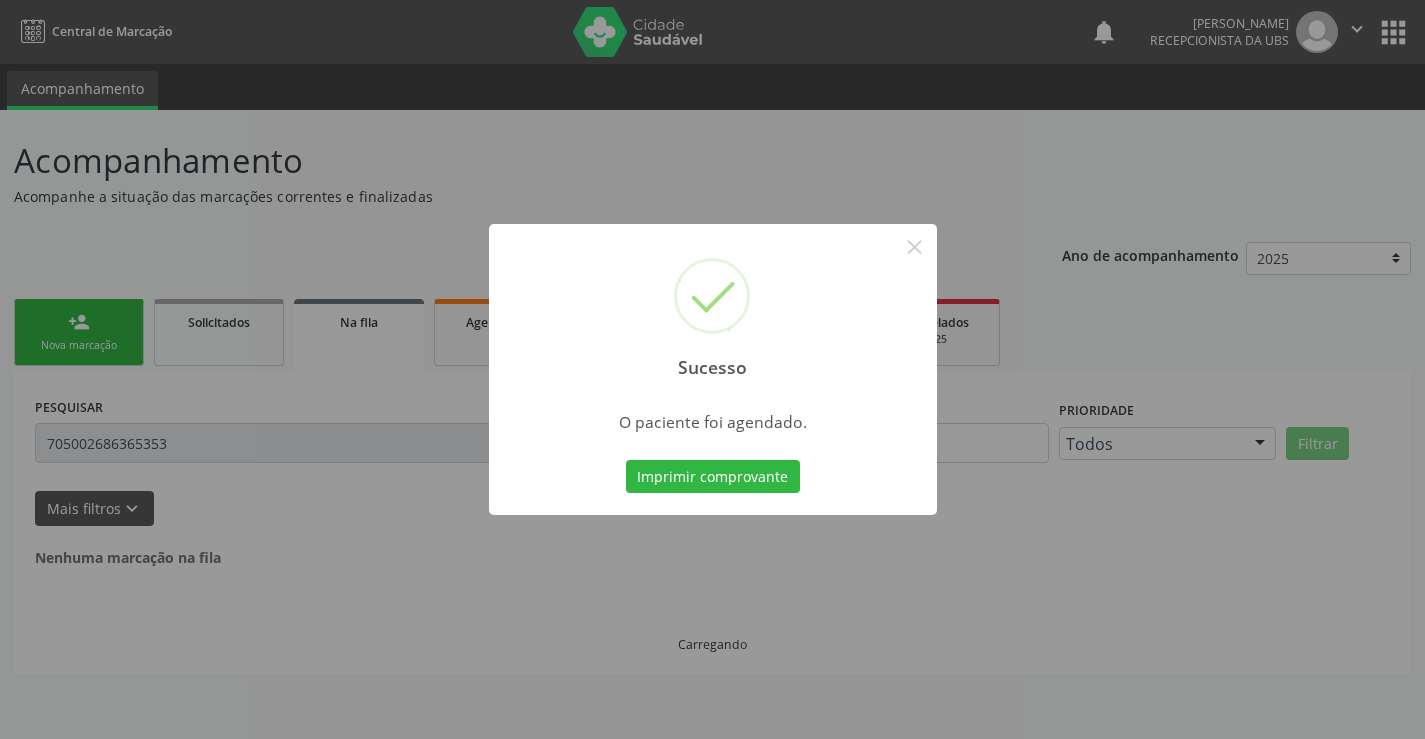 scroll, scrollTop: 0, scrollLeft: 0, axis: both 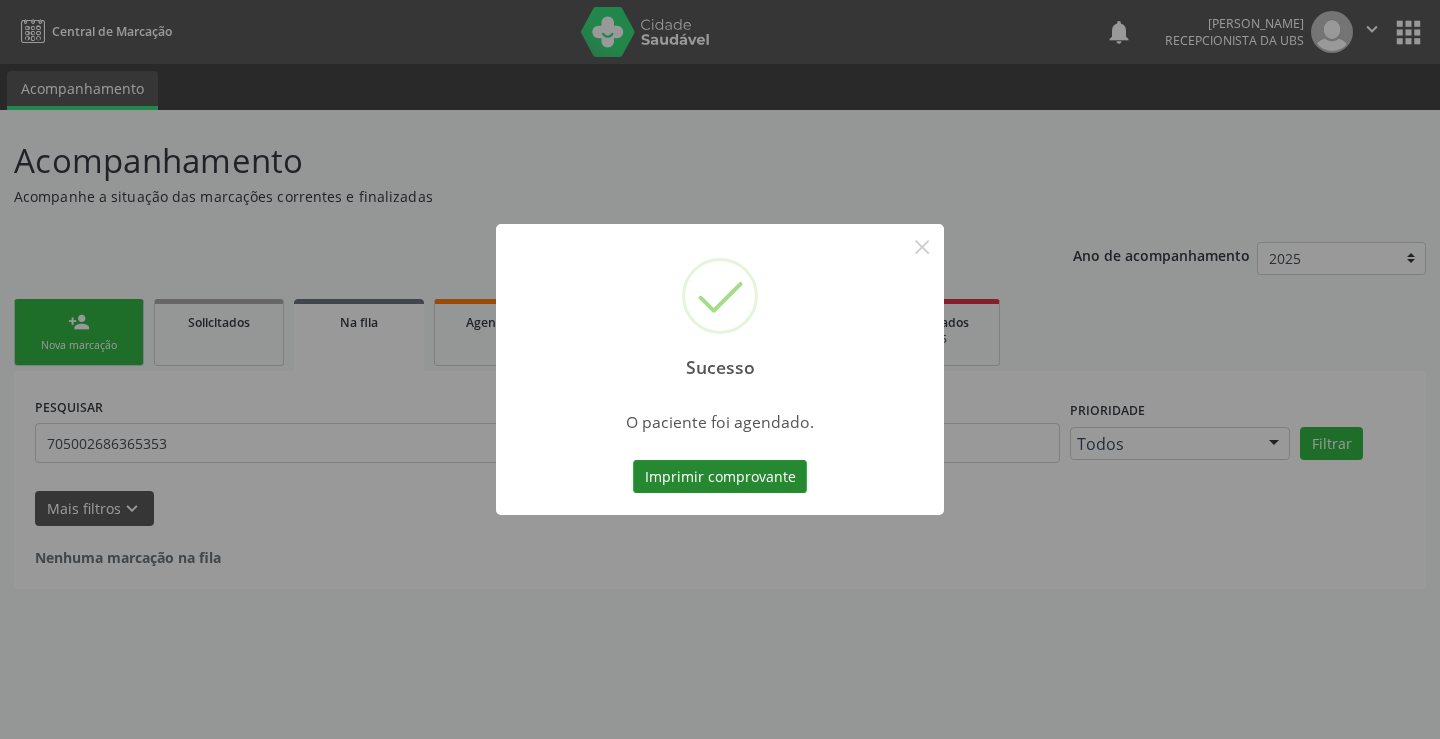 click on "Imprimir comprovante" at bounding box center (720, 477) 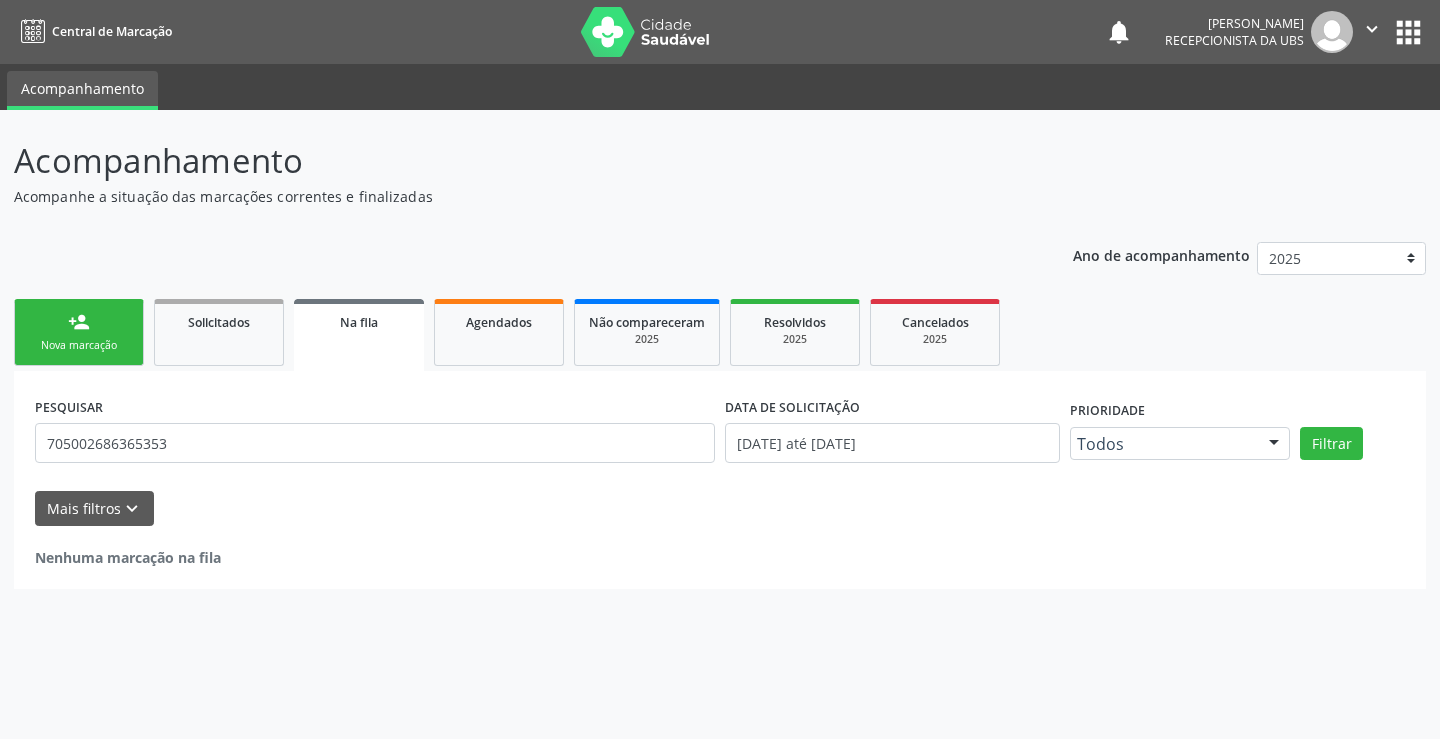 click on "person_add
Nova marcação" at bounding box center (79, 332) 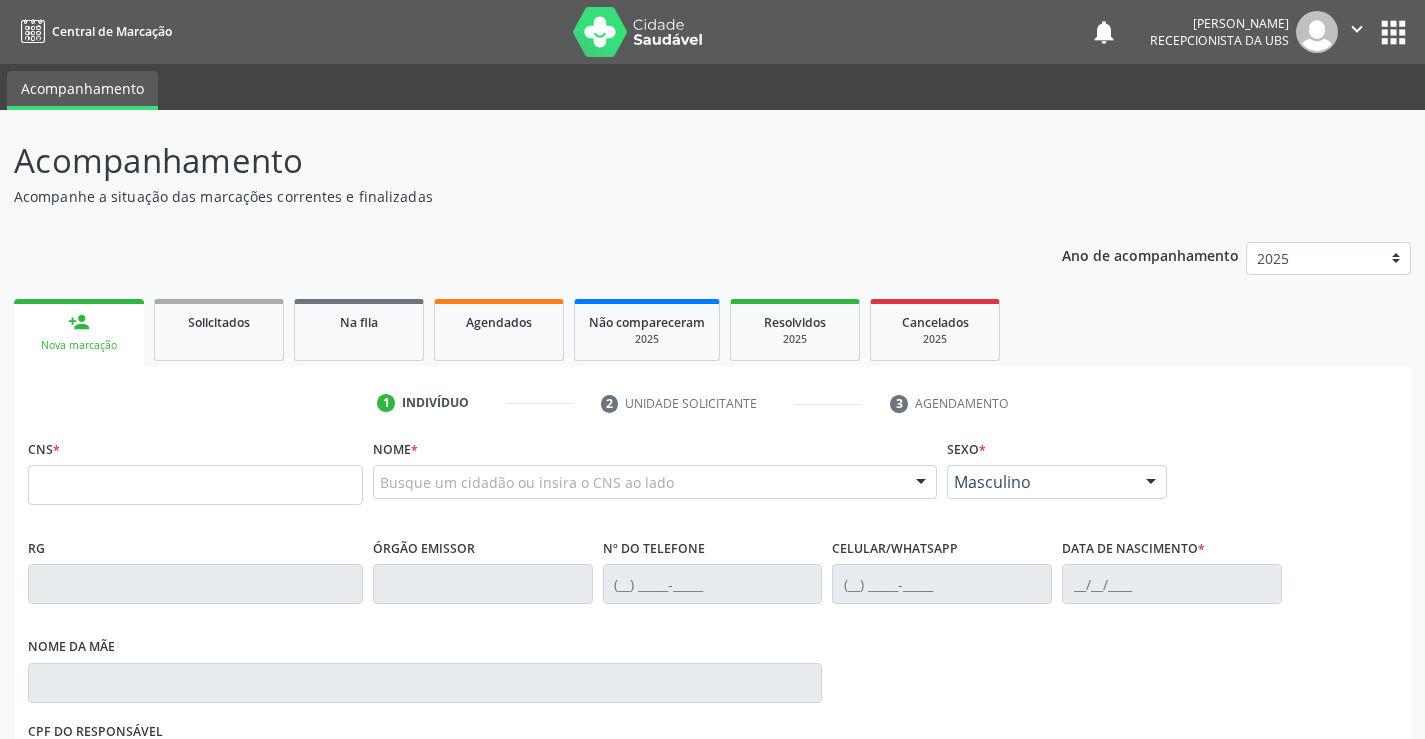 click on "CNS
*" at bounding box center [195, 476] 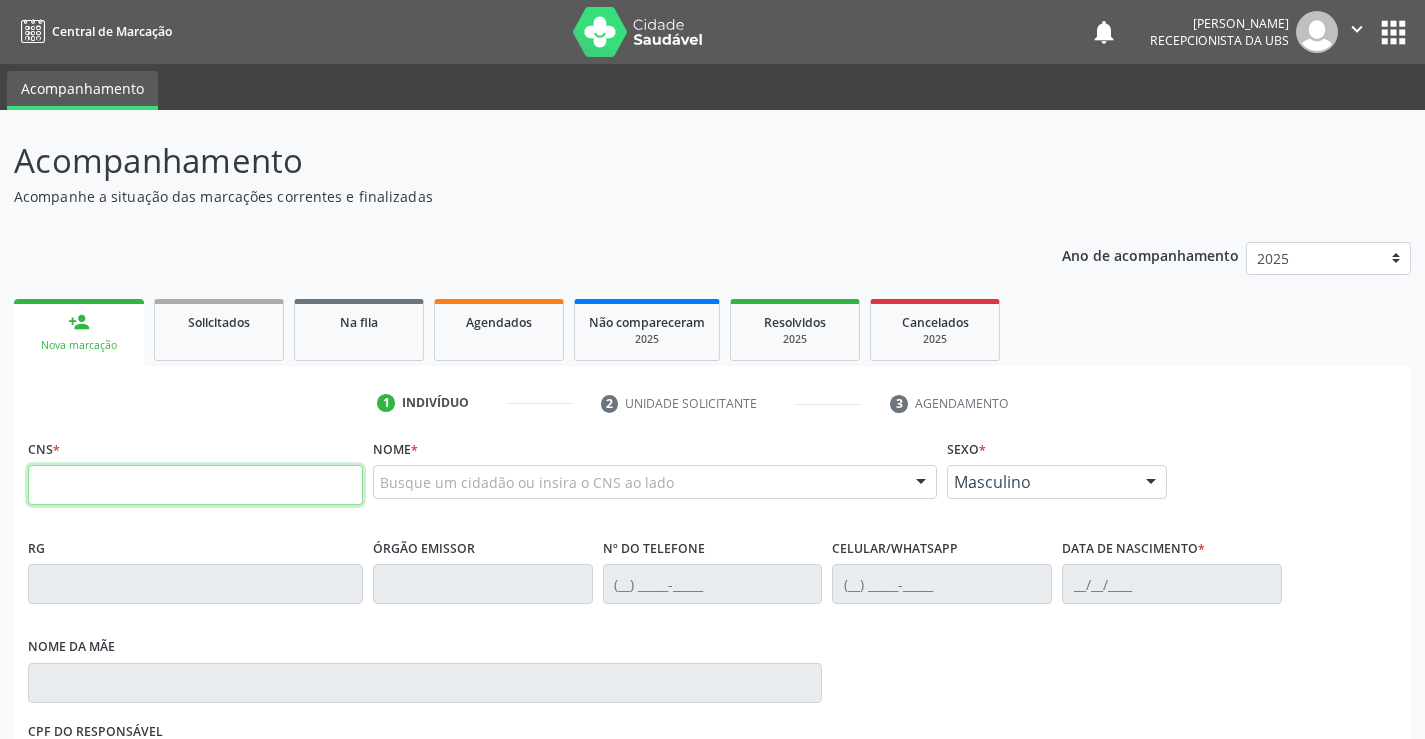 click at bounding box center (195, 485) 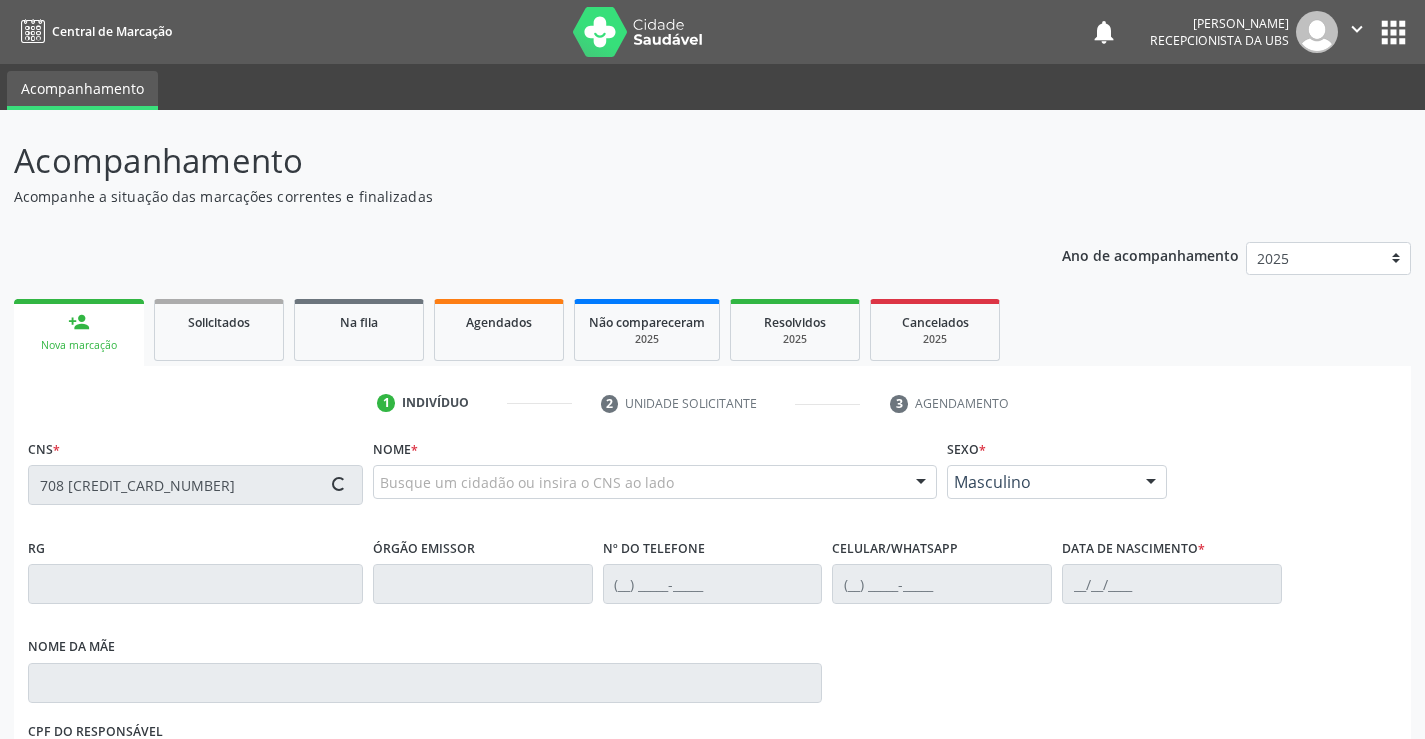 type on "708 [CREDIT_CARD_NUMBER]" 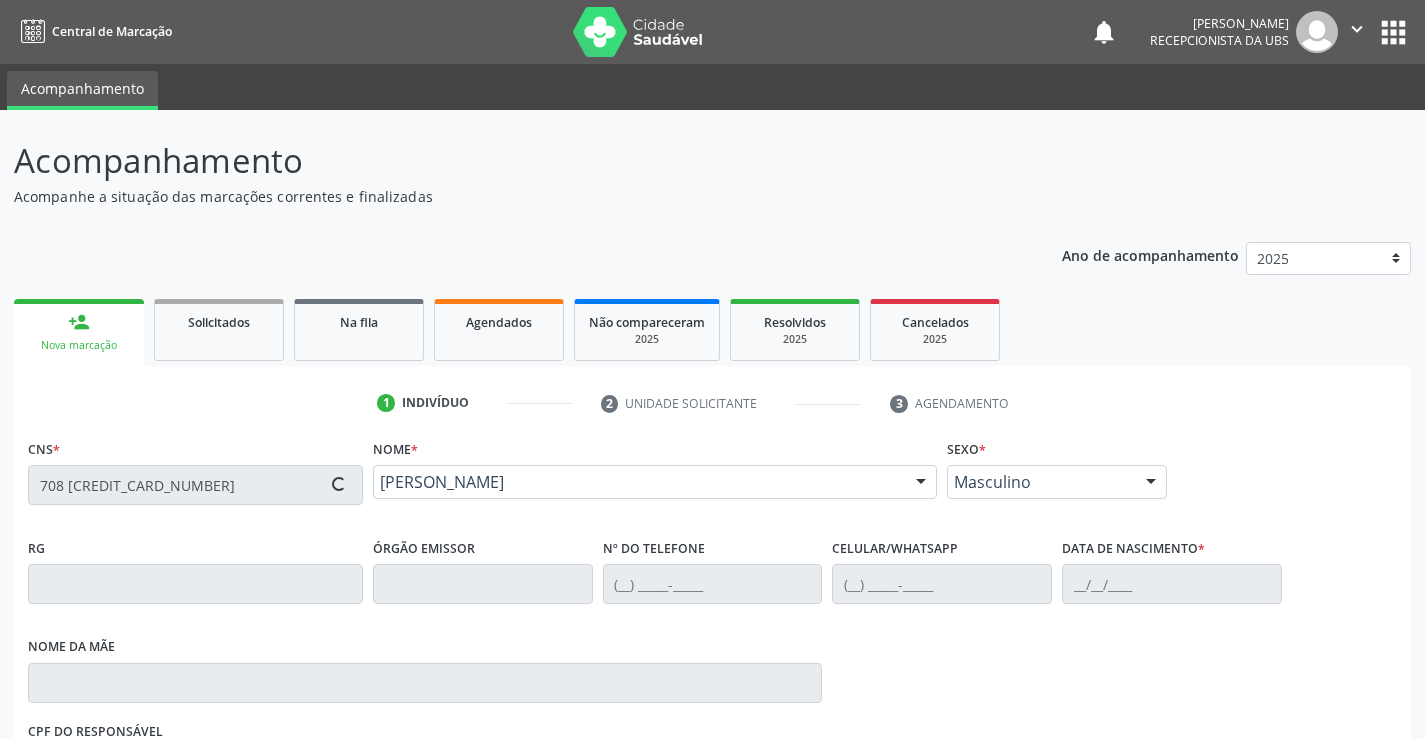 type on "[PHONE_NUMBER]" 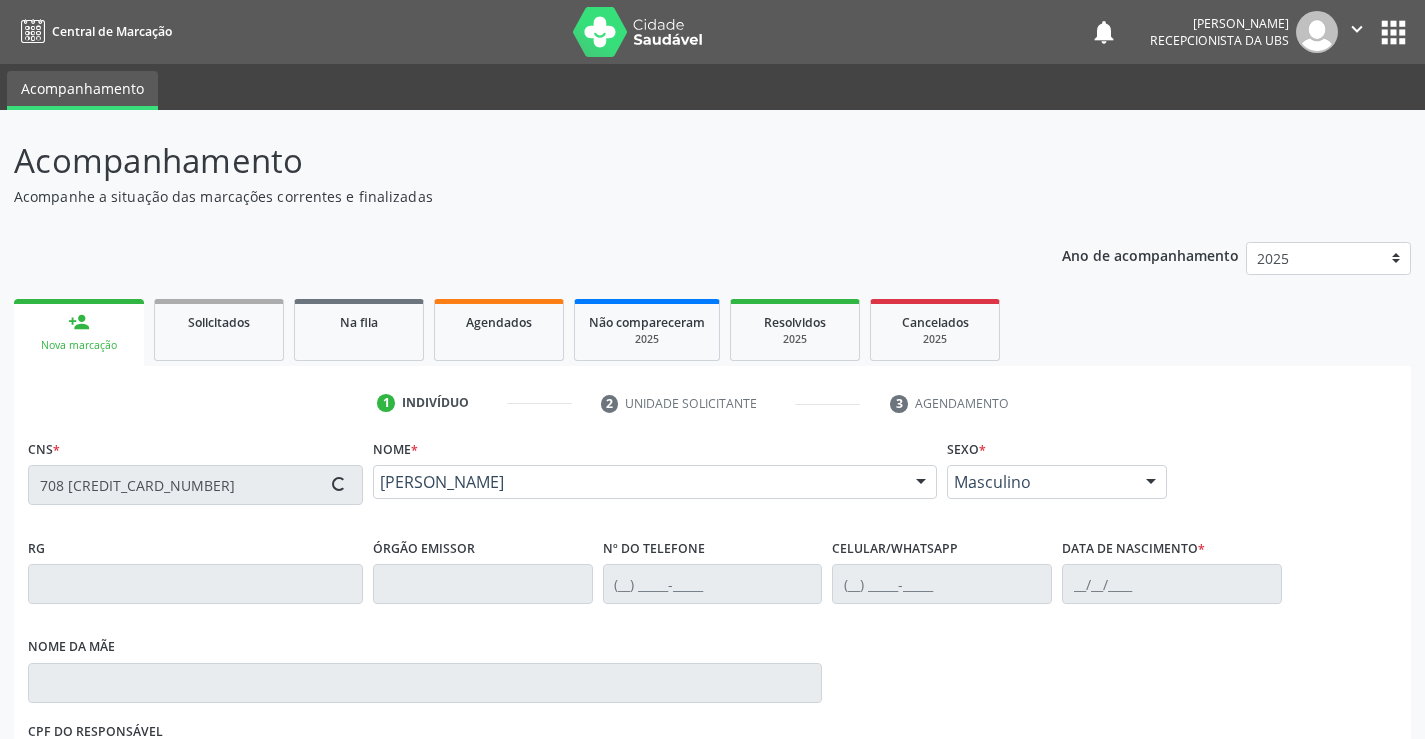 type on "[PHONE_NUMBER]" 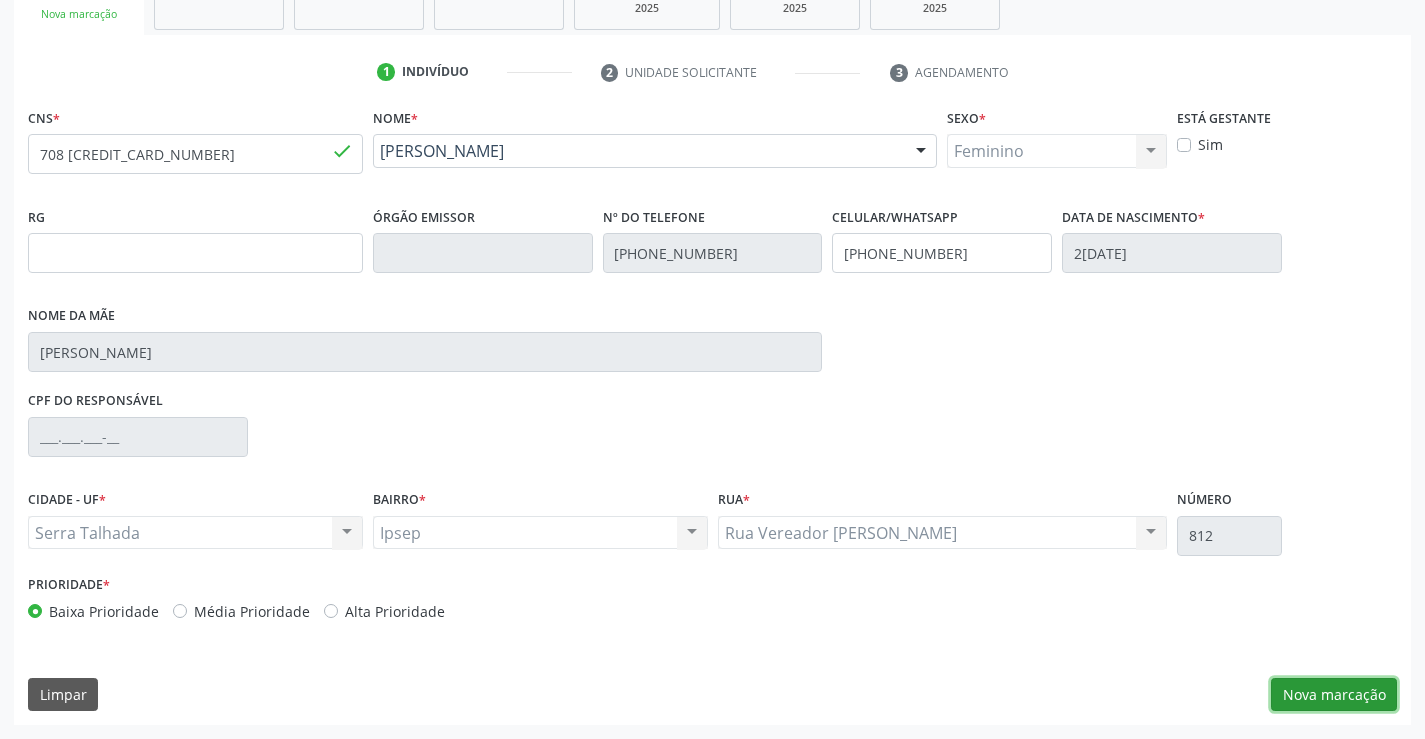 click on "Nova marcação" at bounding box center (1334, 695) 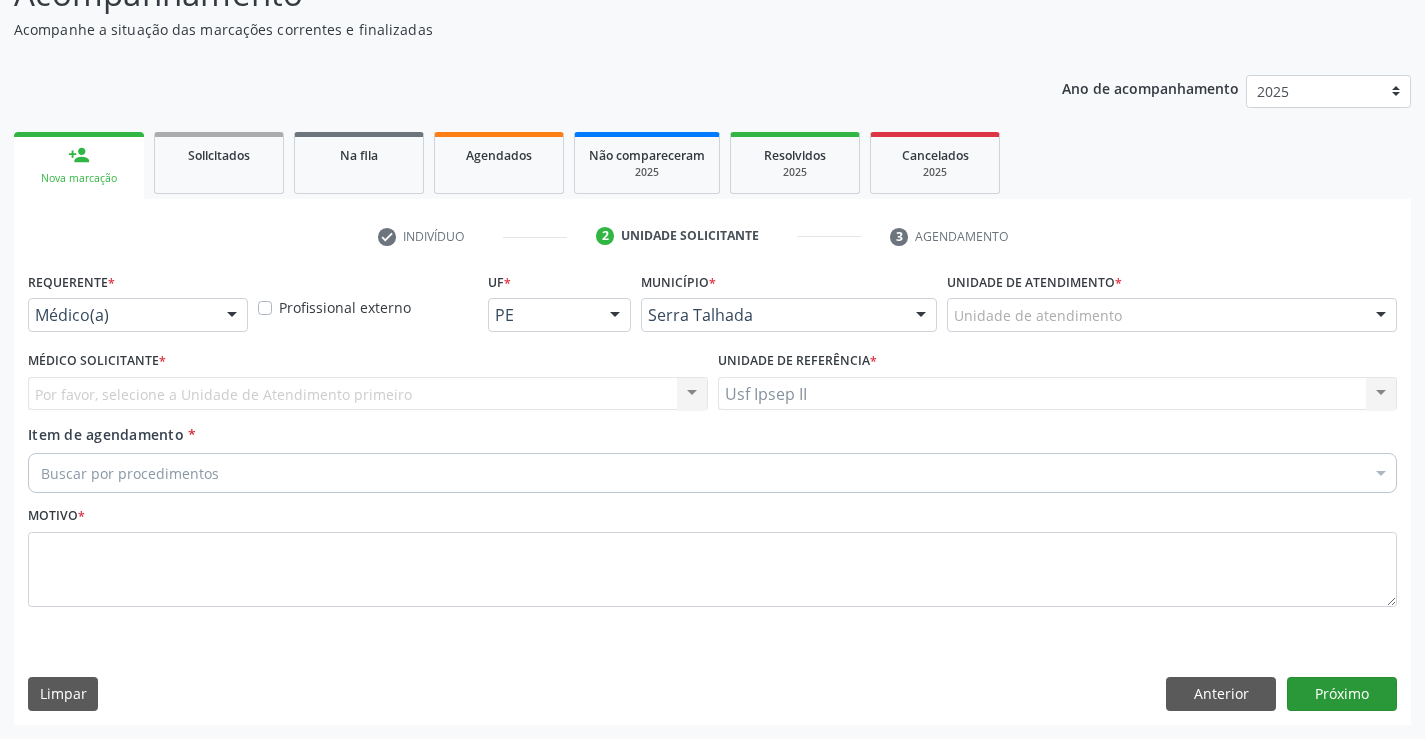 scroll, scrollTop: 167, scrollLeft: 0, axis: vertical 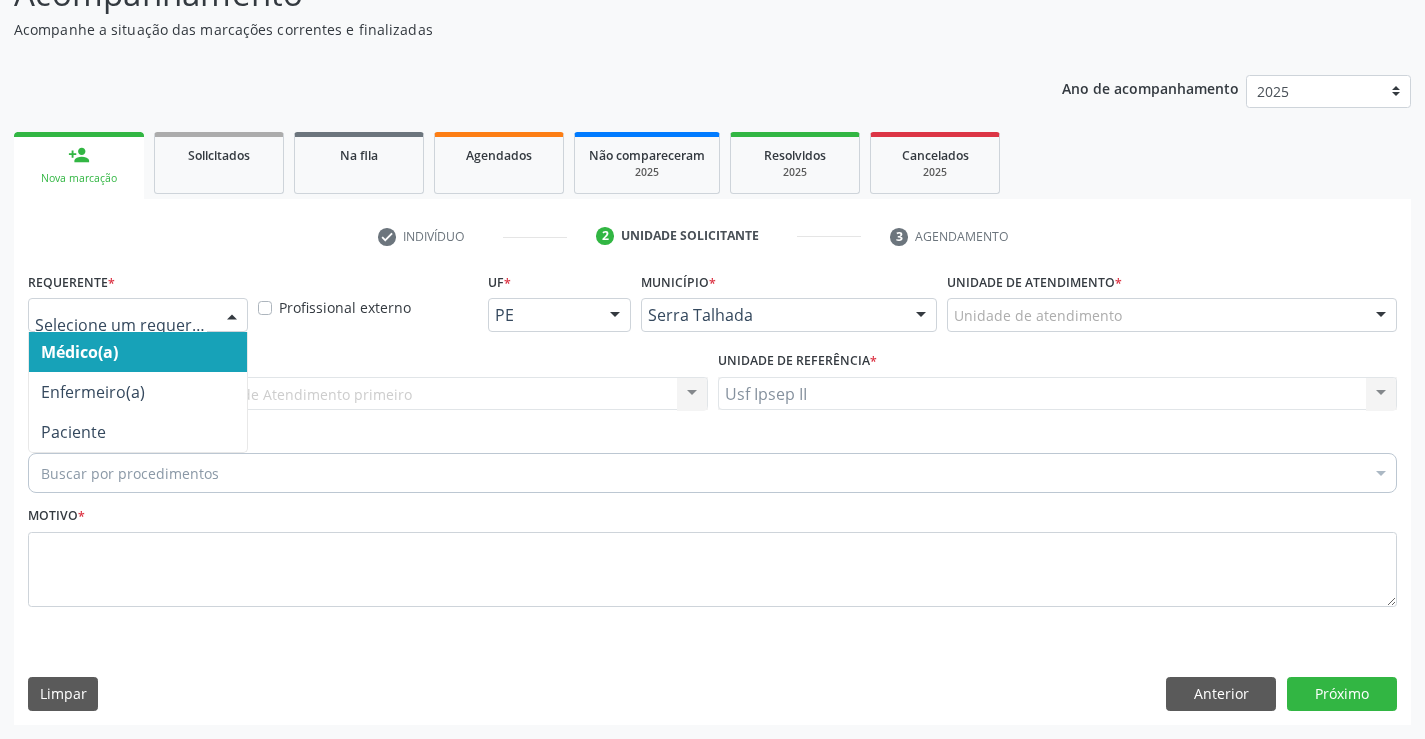click at bounding box center (232, 316) 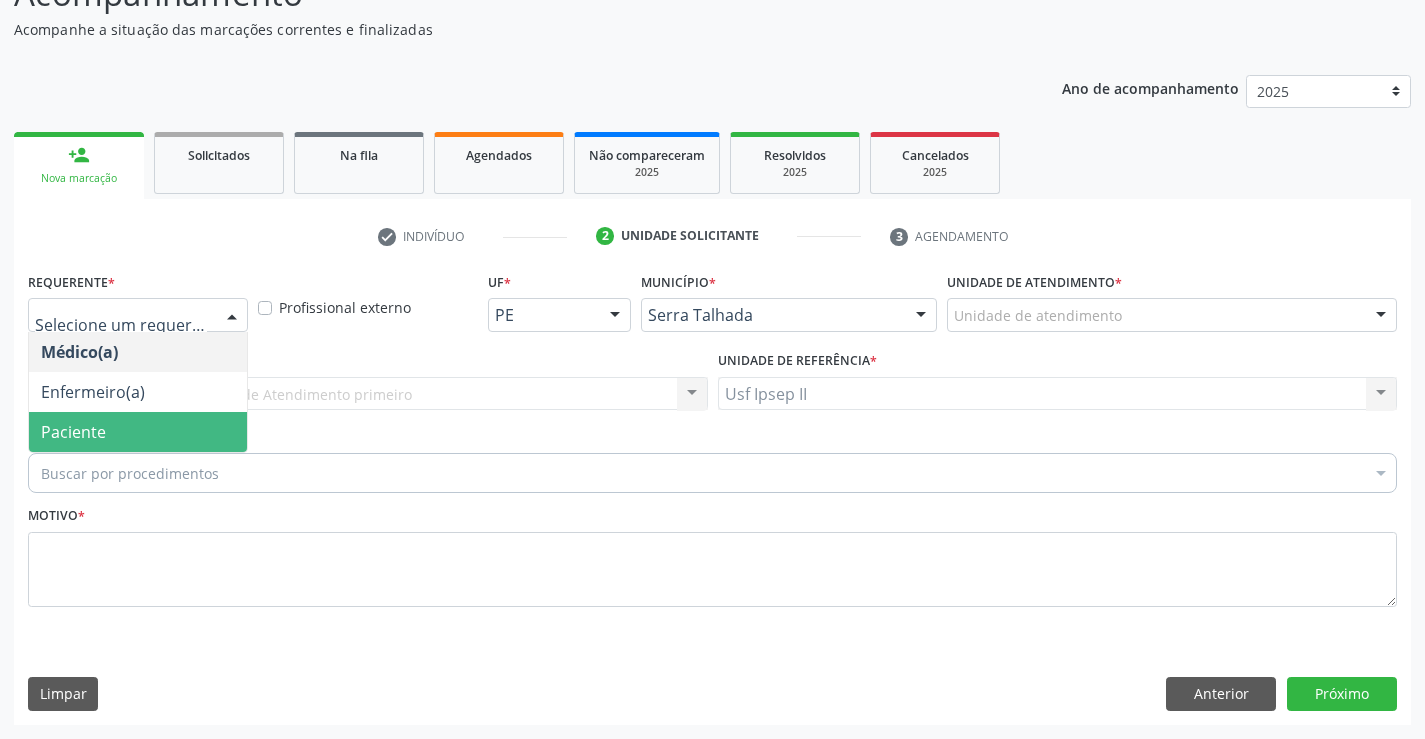 click on "Paciente" at bounding box center (138, 432) 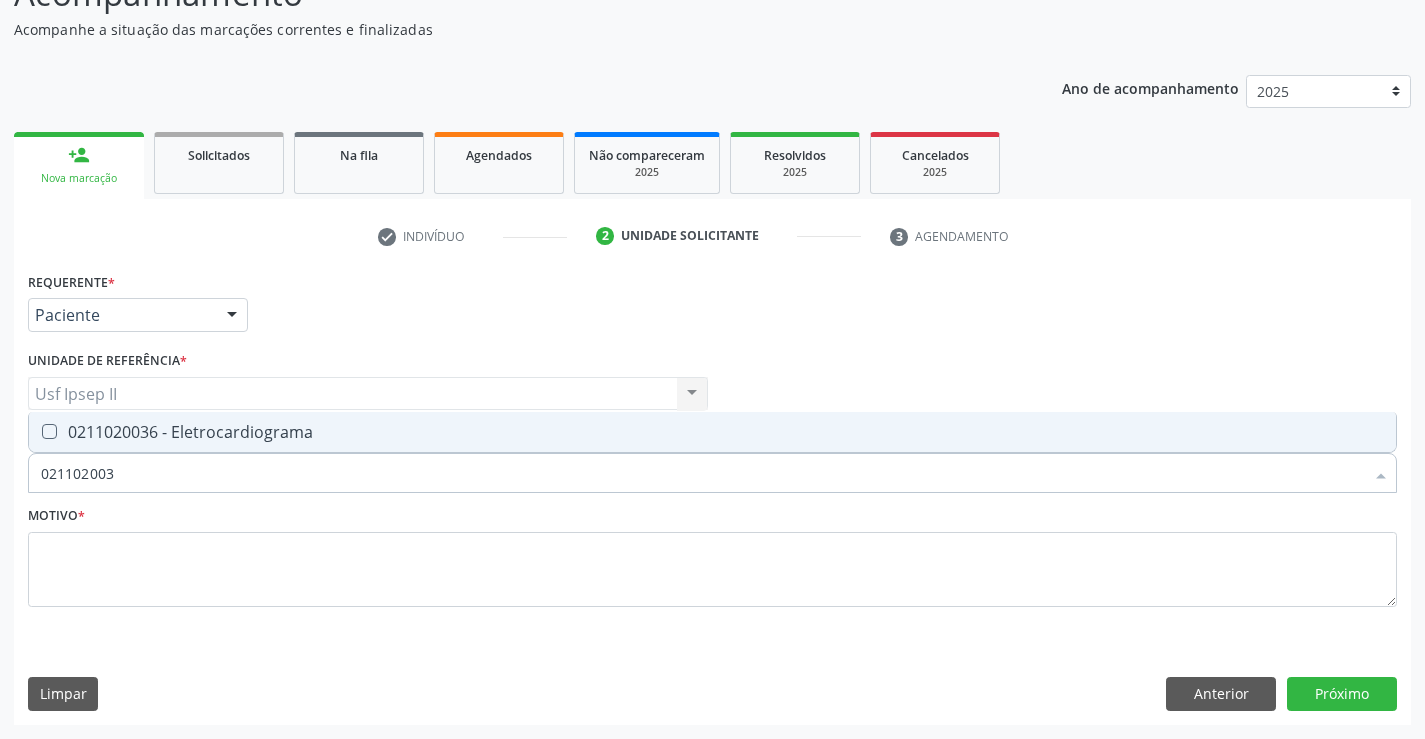 type on "0211020036" 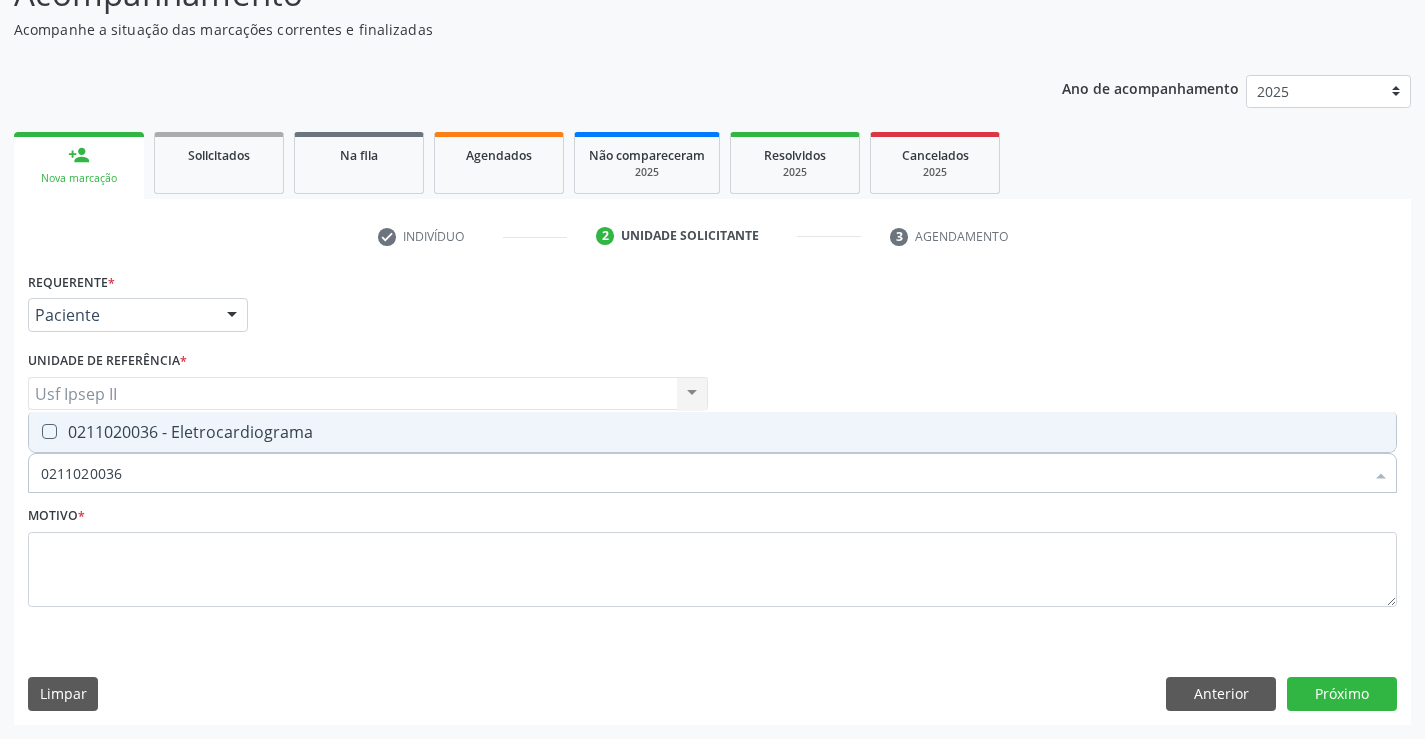 click on "0211020036 - Eletrocardiograma" at bounding box center (712, 432) 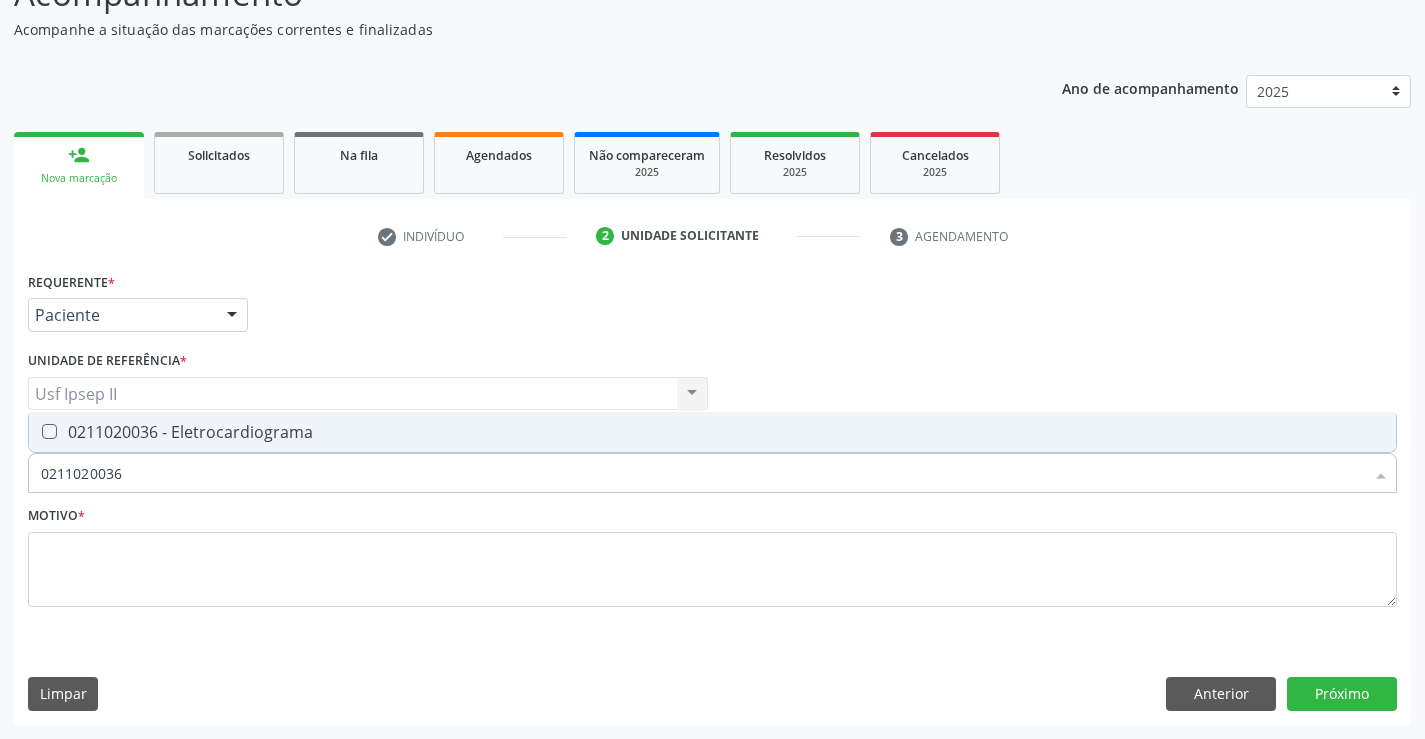 checkbox on "true" 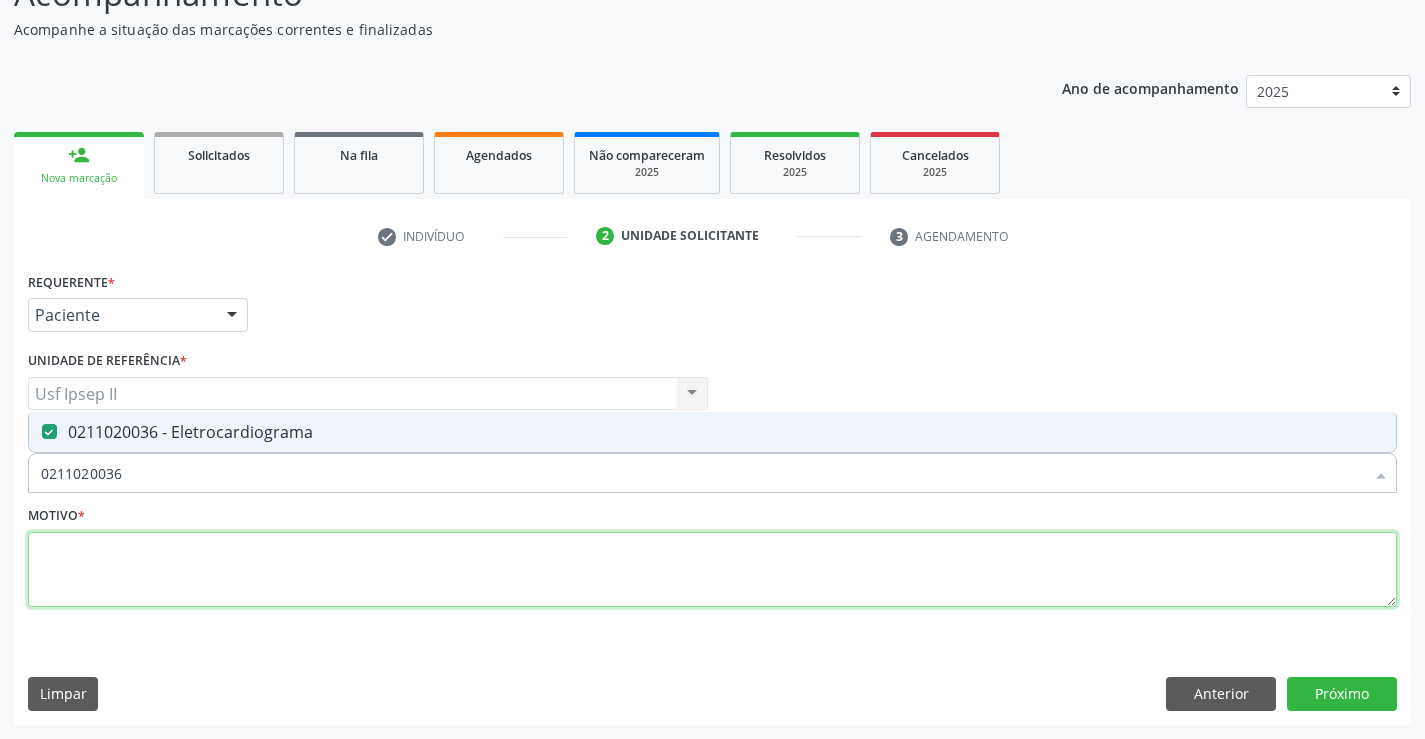 click at bounding box center (712, 570) 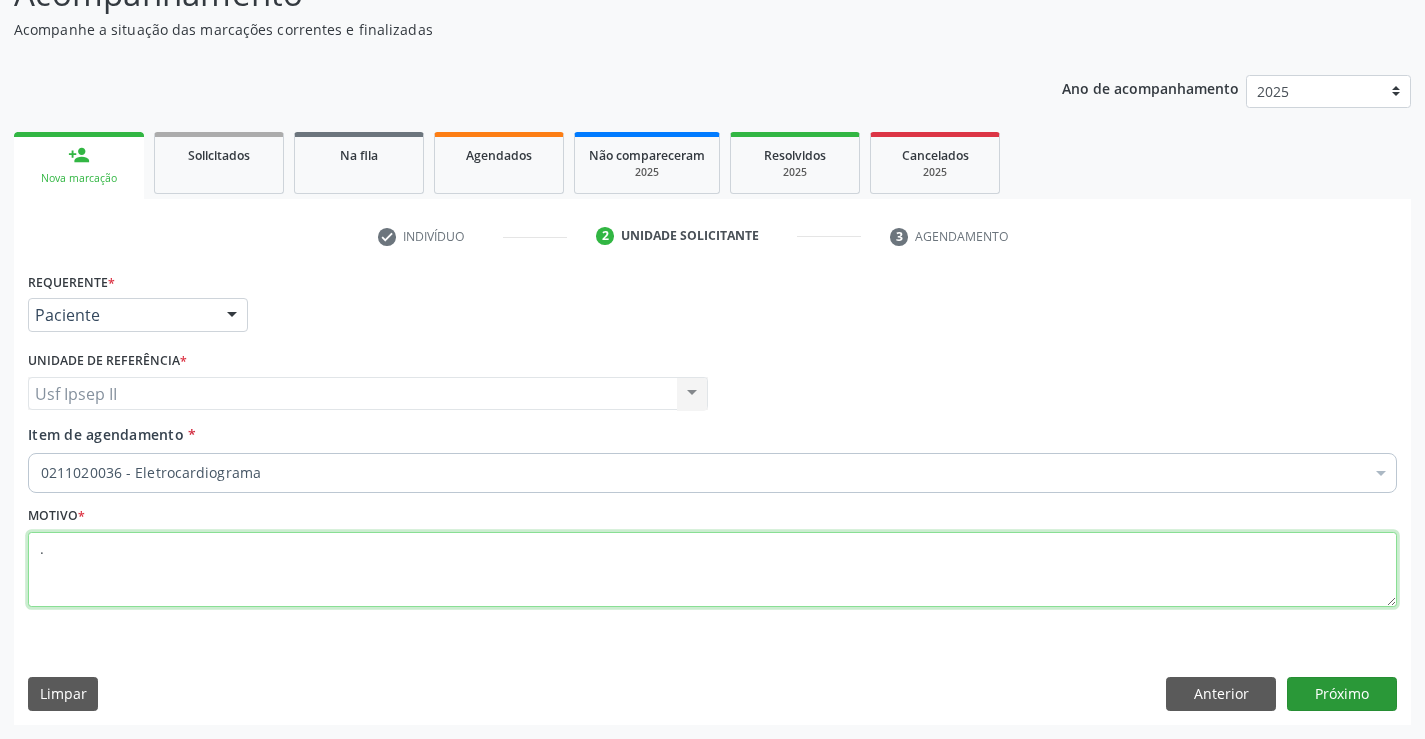 type on "." 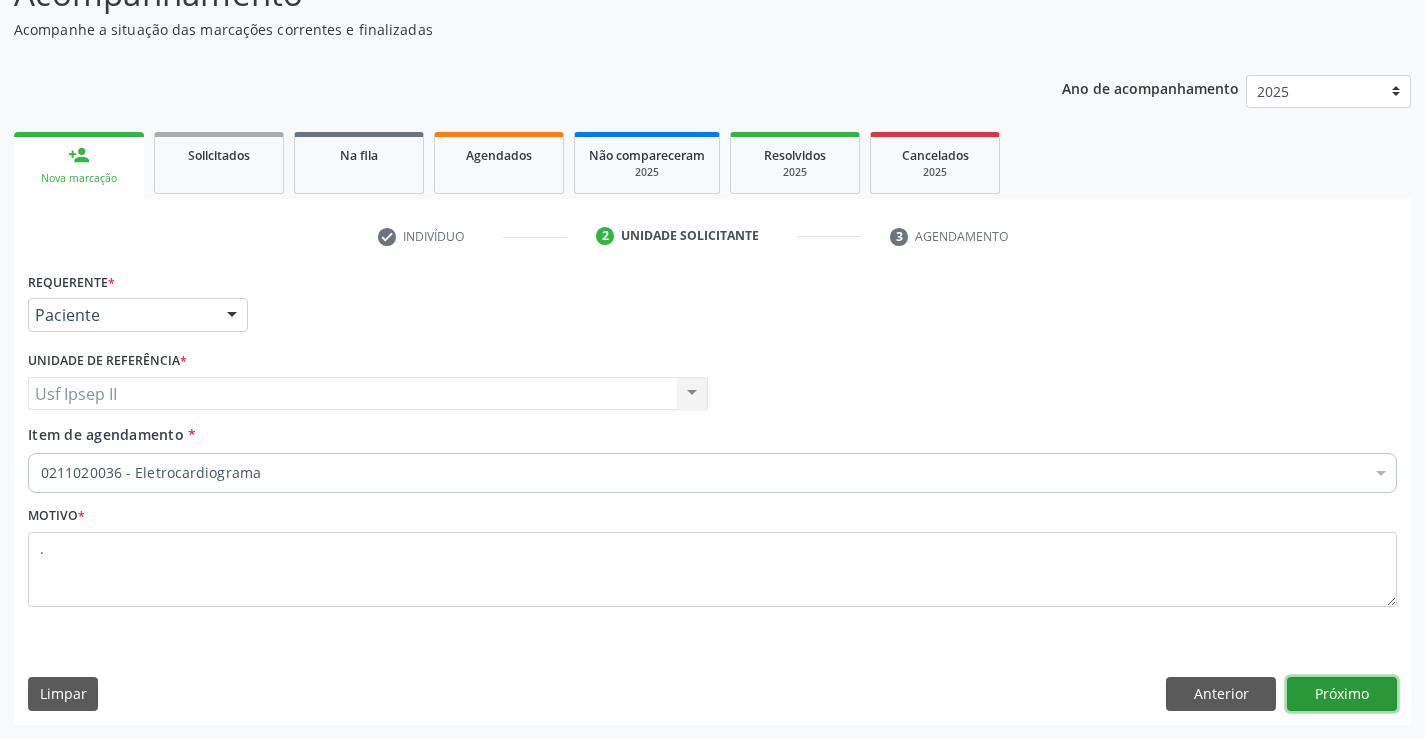 click on "Próximo" at bounding box center (1342, 694) 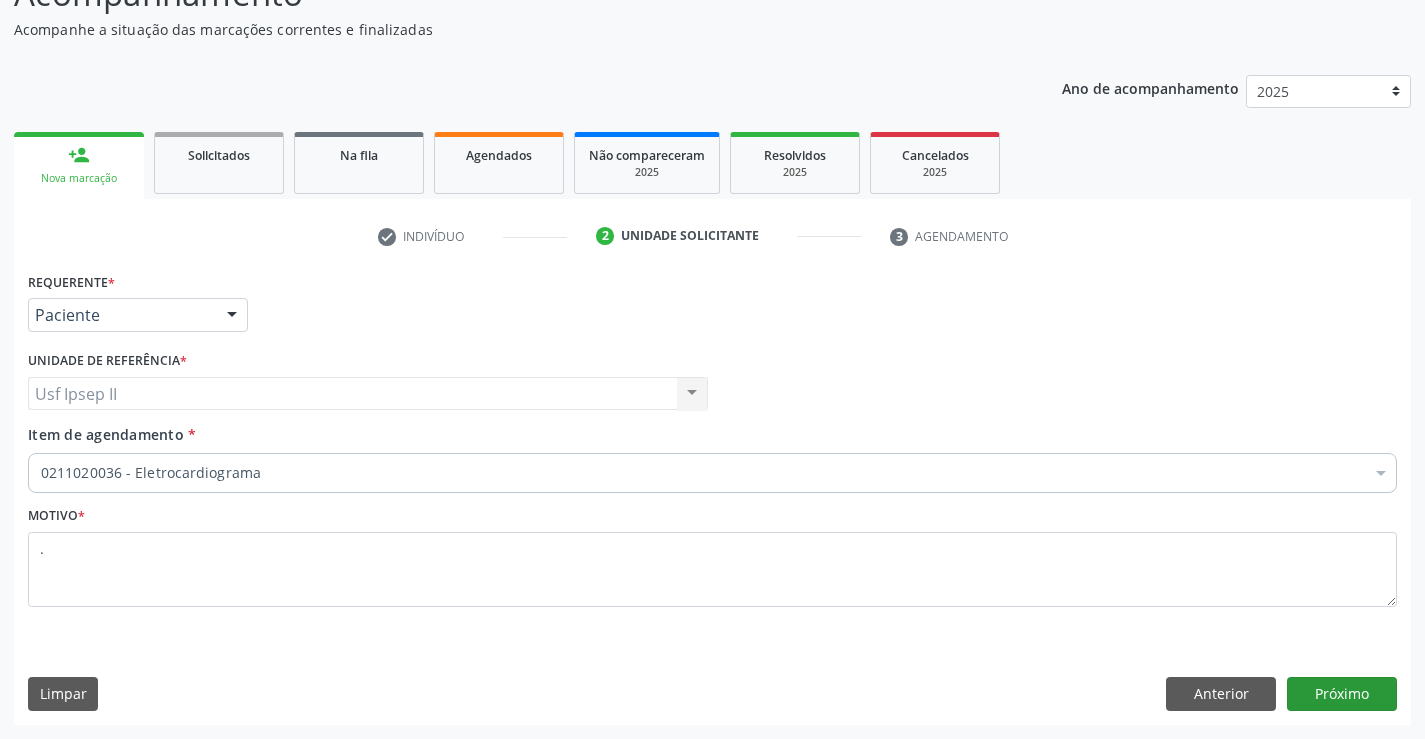 scroll, scrollTop: 131, scrollLeft: 0, axis: vertical 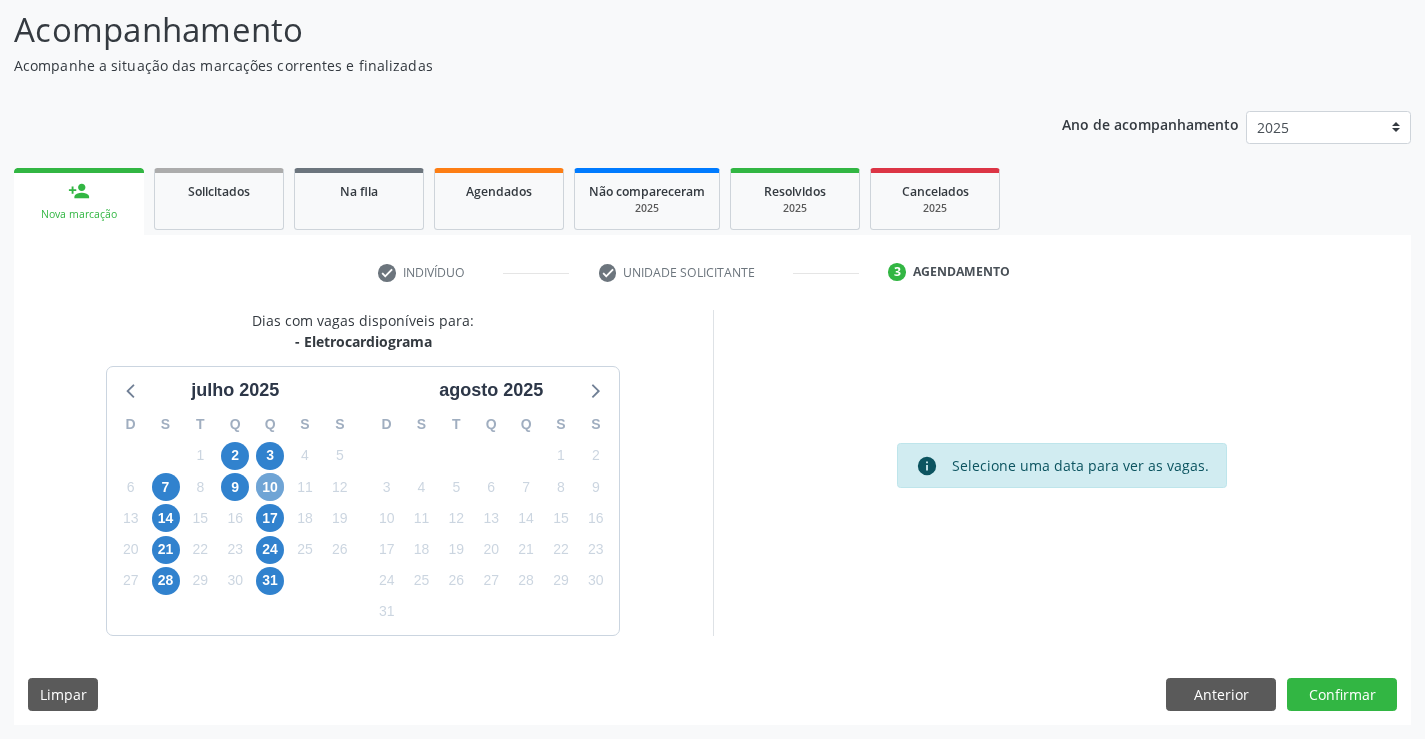 click on "10" at bounding box center (270, 487) 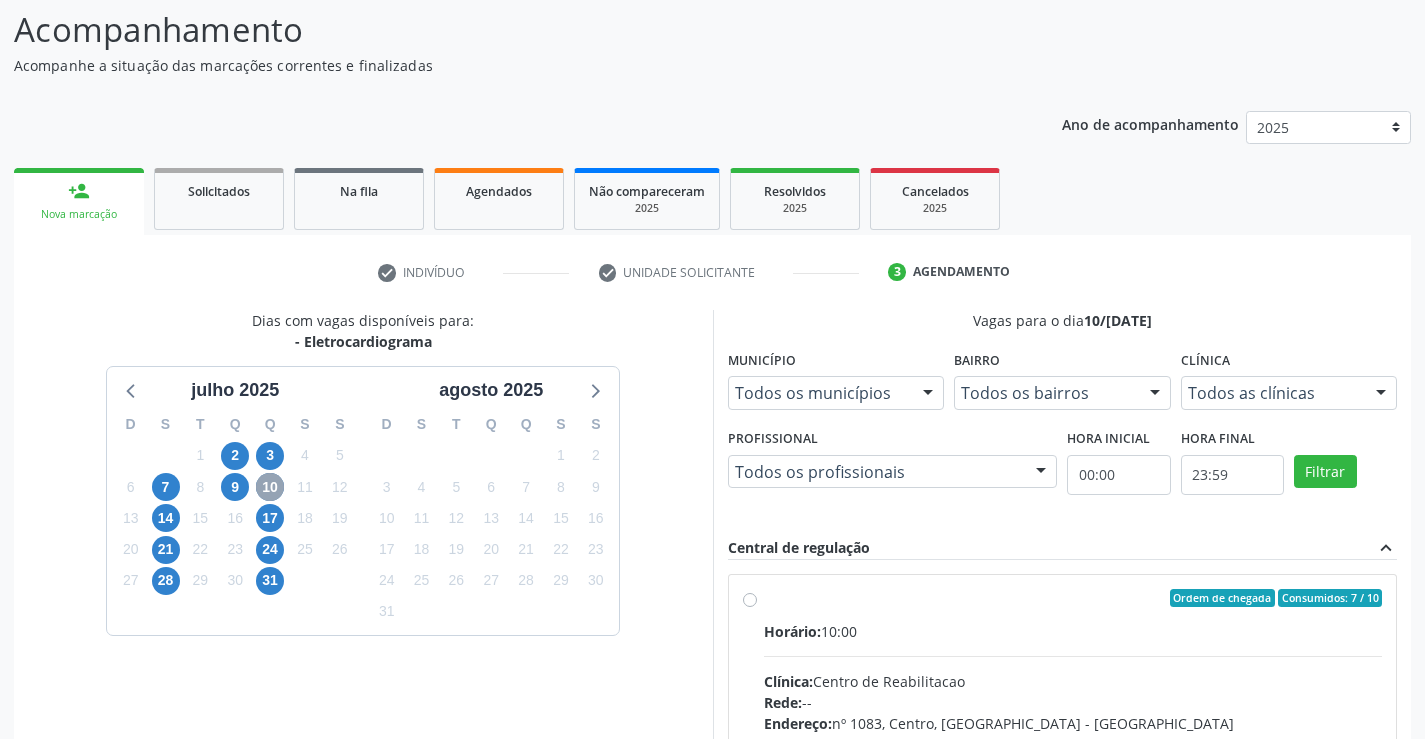 scroll, scrollTop: 231, scrollLeft: 0, axis: vertical 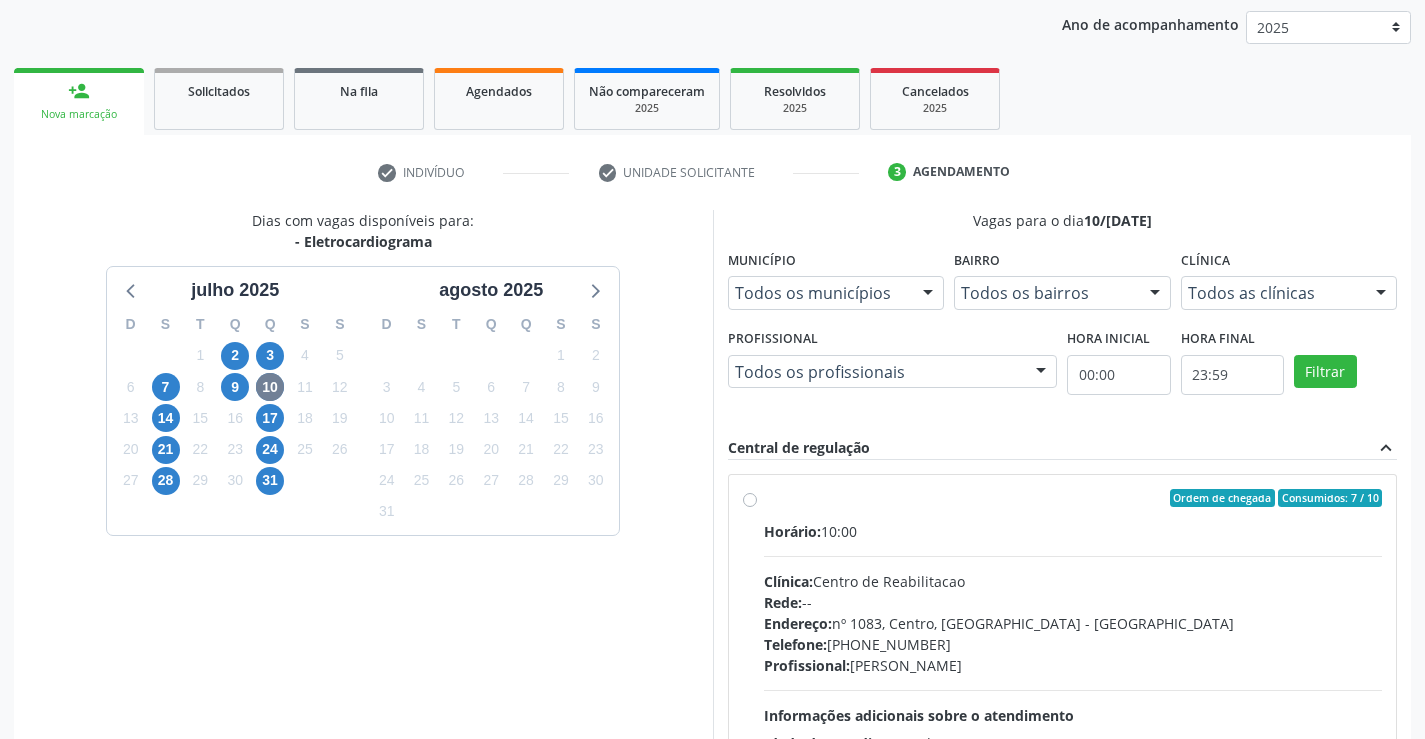 click on "Ordem de chegada
Consumidos: 7 / 10
Horário:   10:00
Clínica:  Centro de Reabilitacao
Rede:
--
Endereço:   [STREET_ADDRESS]
Telefone:   [PHONE_NUMBER]
Profissional:
[PERSON_NAME]
Informações adicionais sobre o atendimento
Idade de atendimento:
de 0 a 120 anos
Gênero(s) atendido(s):
Masculino e Feminino
Informações adicionais:
--" at bounding box center [1073, 642] 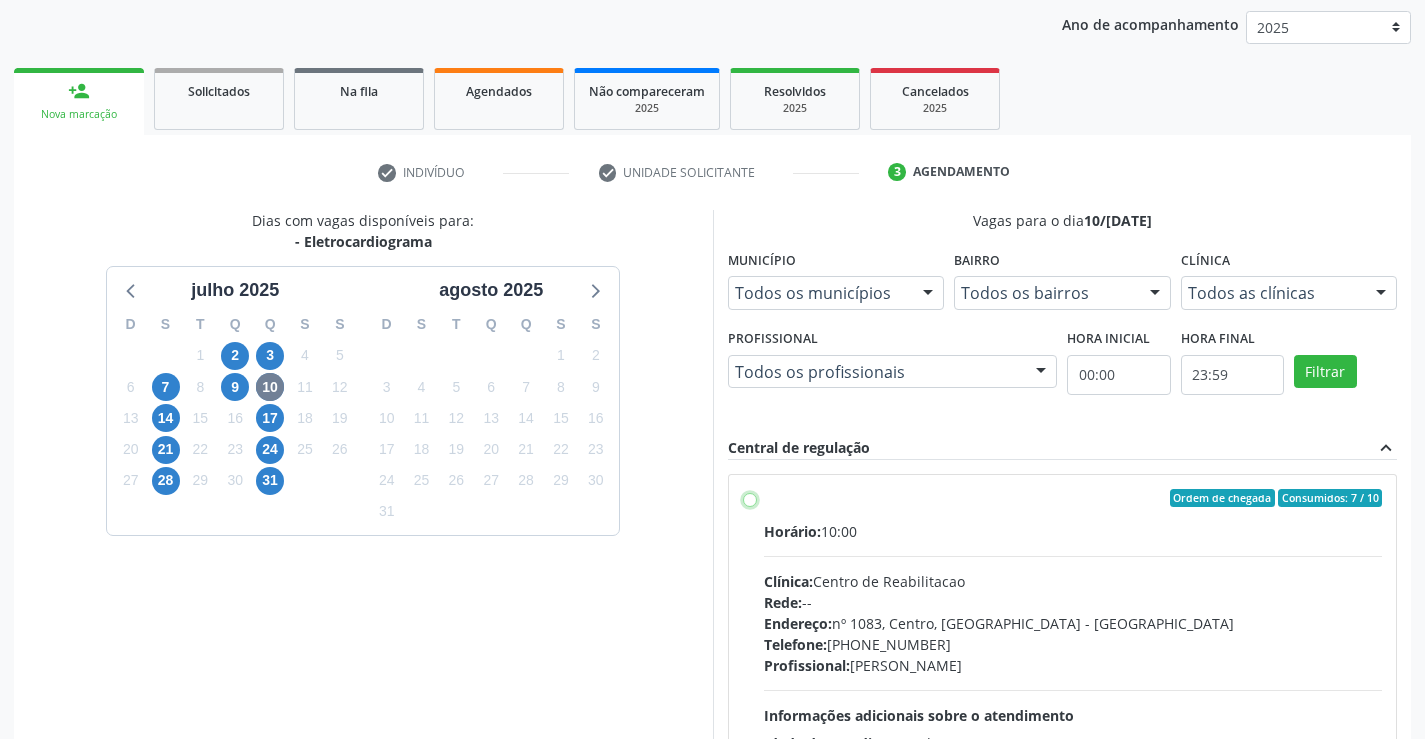 click on "Ordem de chegada
Consumidos: 7 / 10
Horário:   10:00
Clínica:  Centro de Reabilitacao
Rede:
--
Endereço:   [STREET_ADDRESS]
Telefone:   [PHONE_NUMBER]
Profissional:
[PERSON_NAME]
Informações adicionais sobre o atendimento
Idade de atendimento:
de 0 a 120 anos
Gênero(s) atendido(s):
Masculino e Feminino
Informações adicionais:
--" at bounding box center (750, 498) 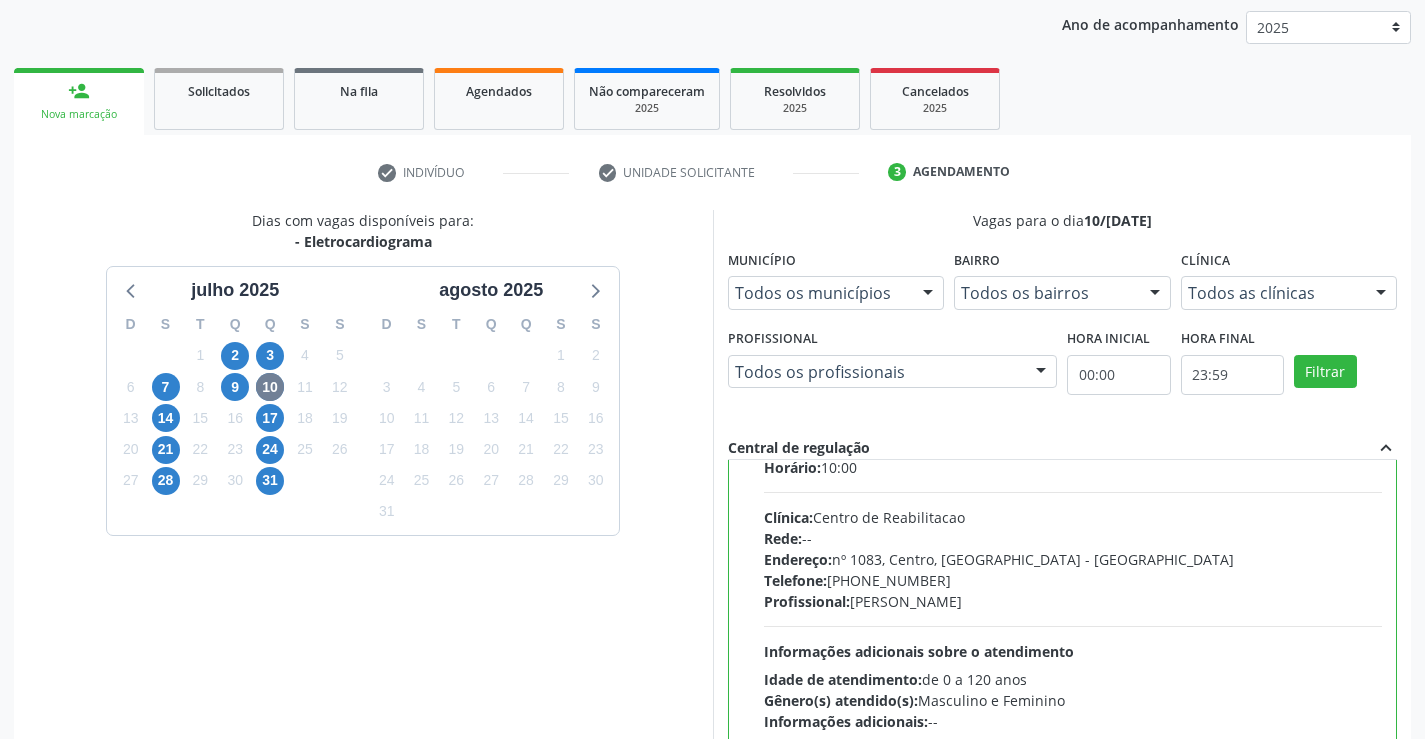 scroll, scrollTop: 99, scrollLeft: 0, axis: vertical 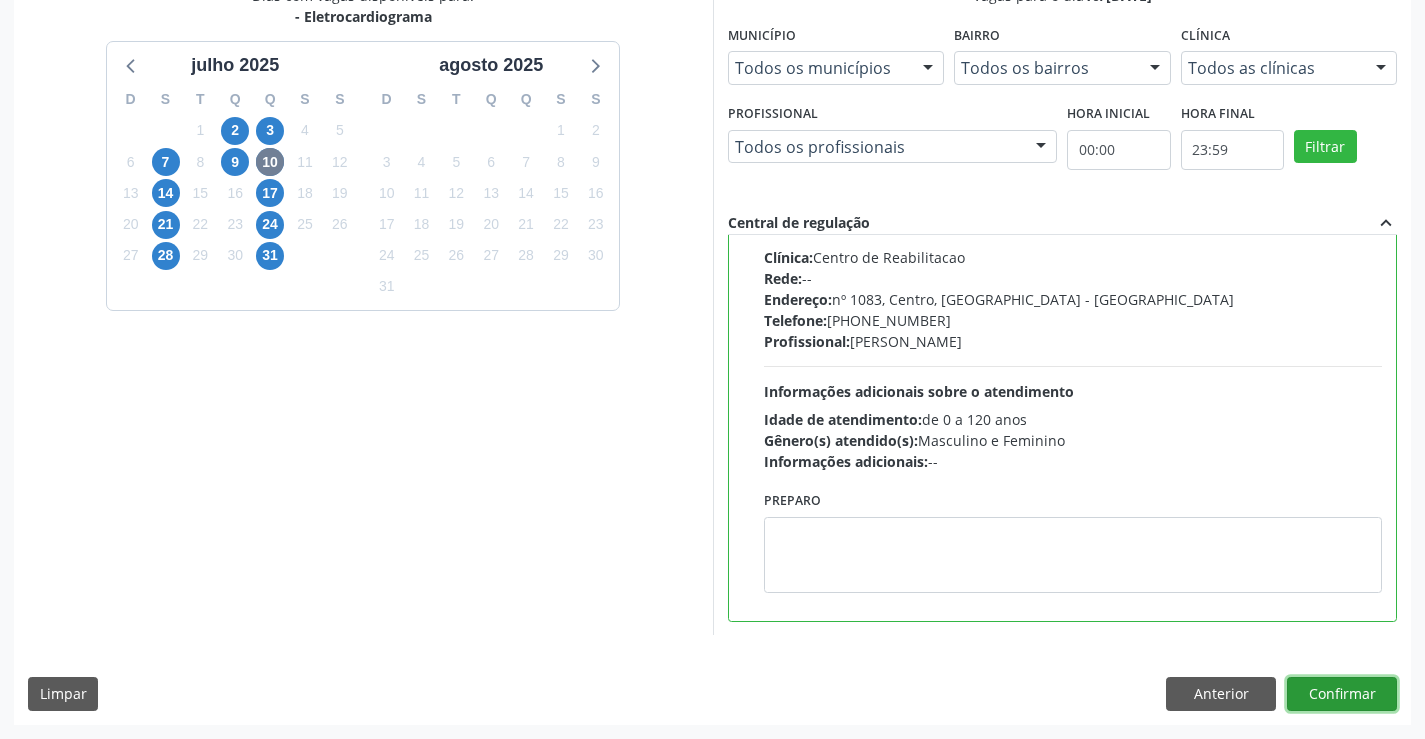 click on "Confirmar" at bounding box center [1342, 694] 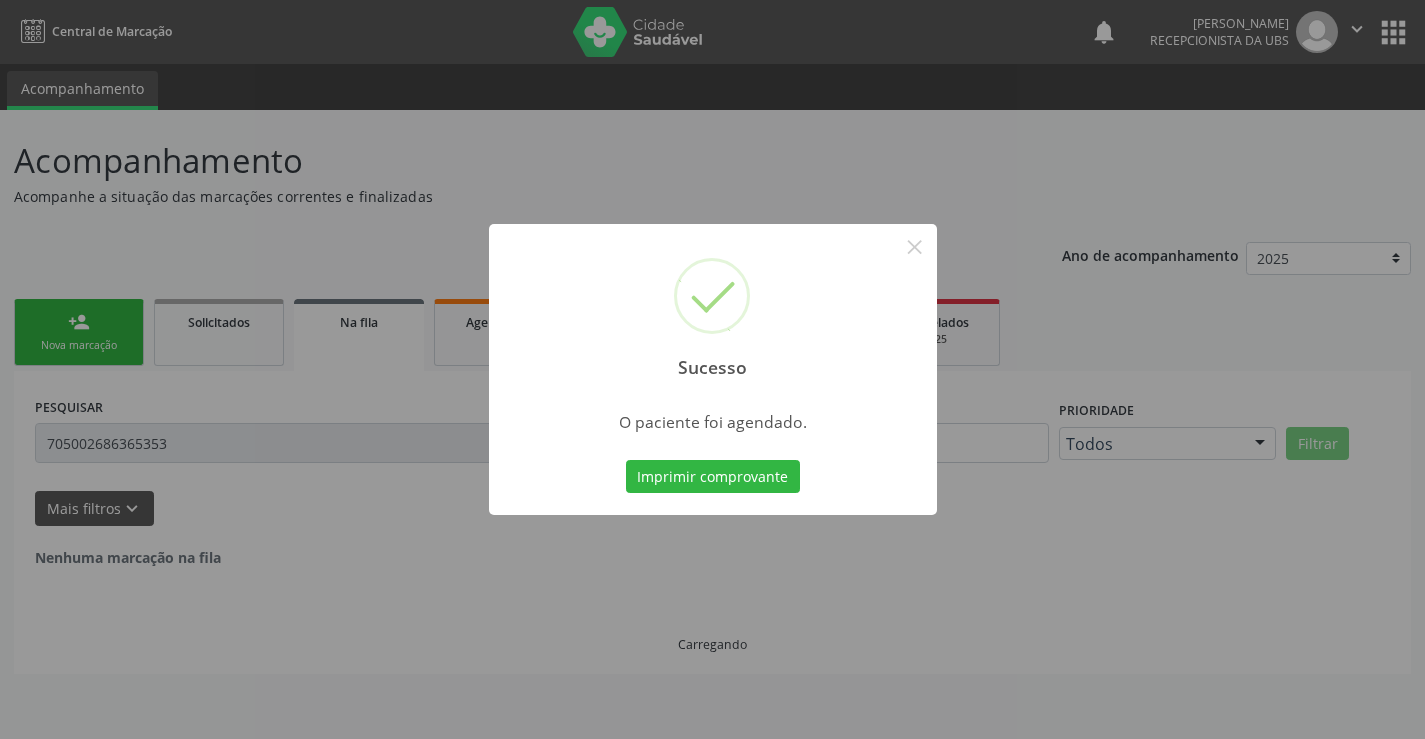 scroll, scrollTop: 0, scrollLeft: 0, axis: both 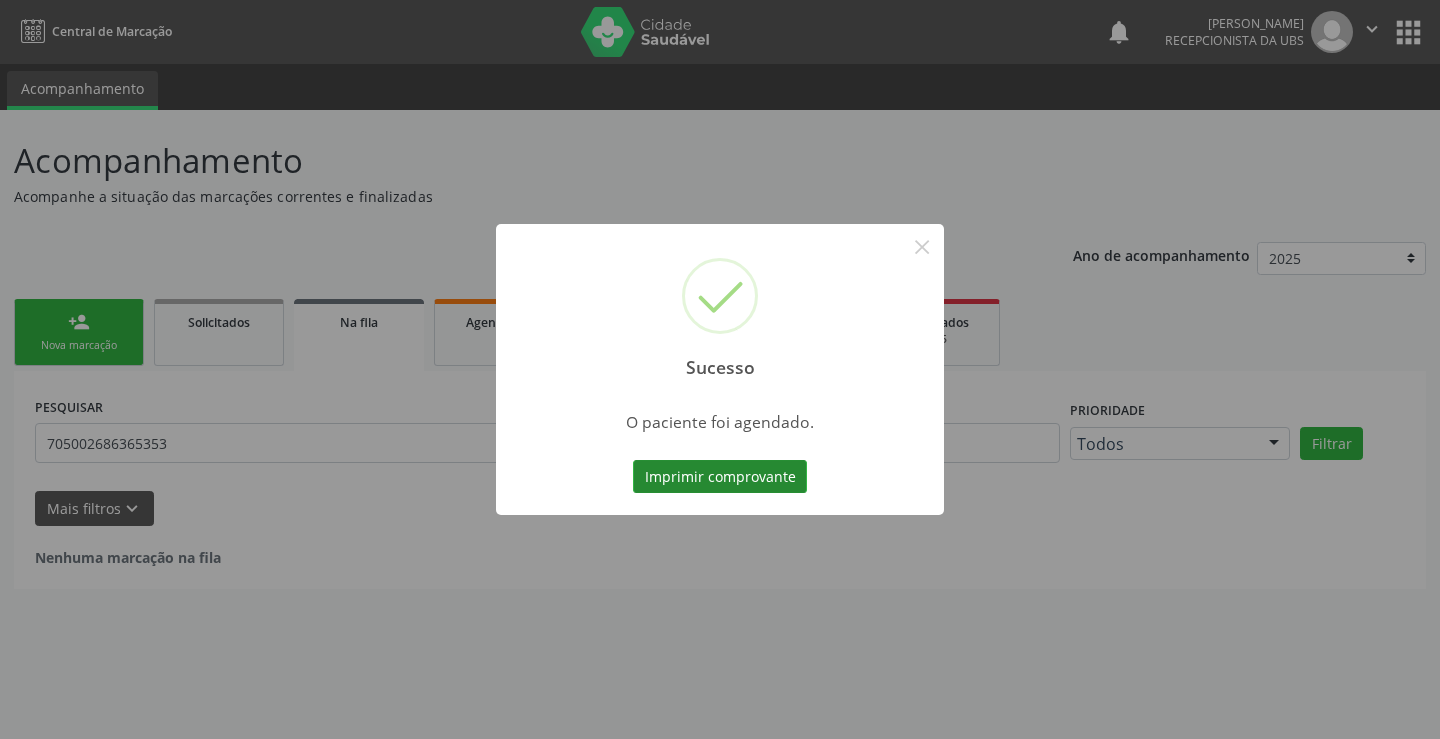 click on "Imprimir comprovante" at bounding box center (720, 477) 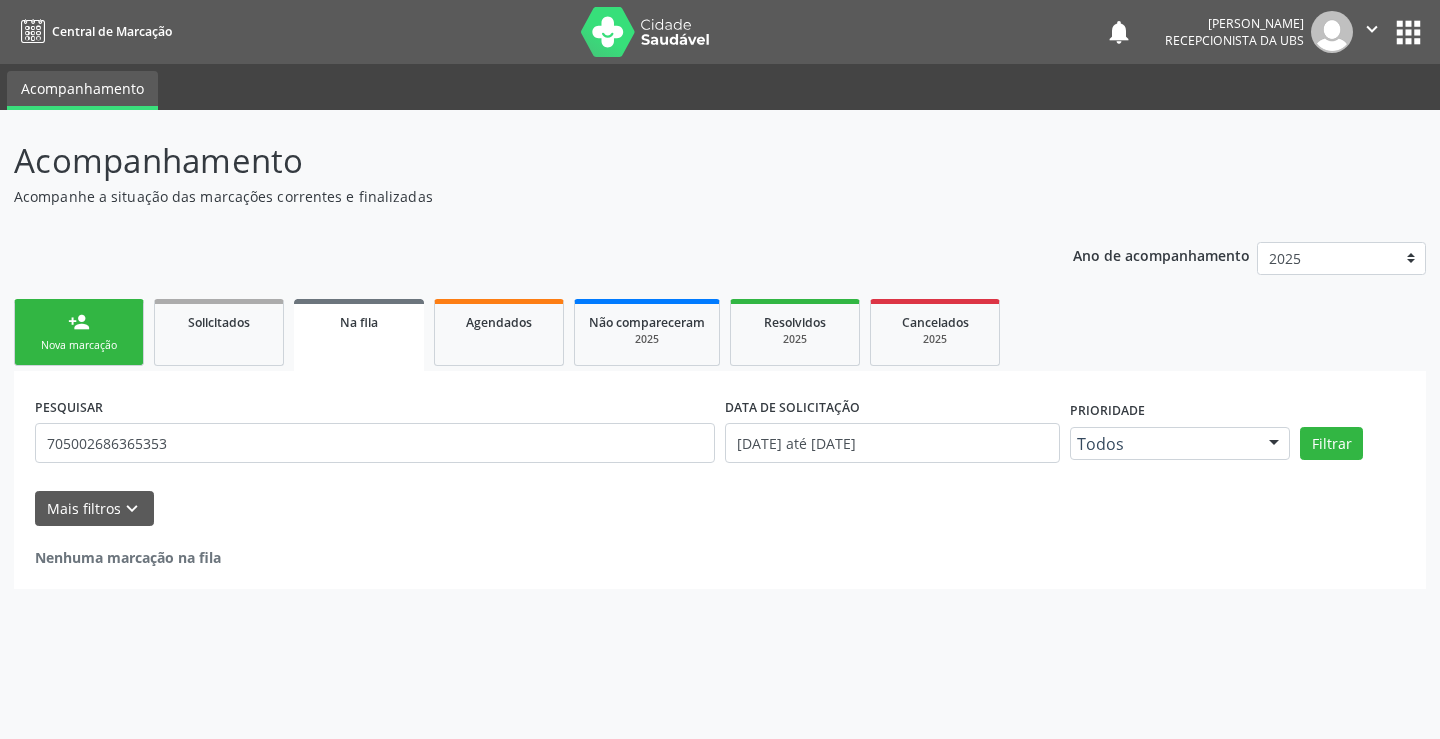click on "Nova marcação" at bounding box center (79, 345) 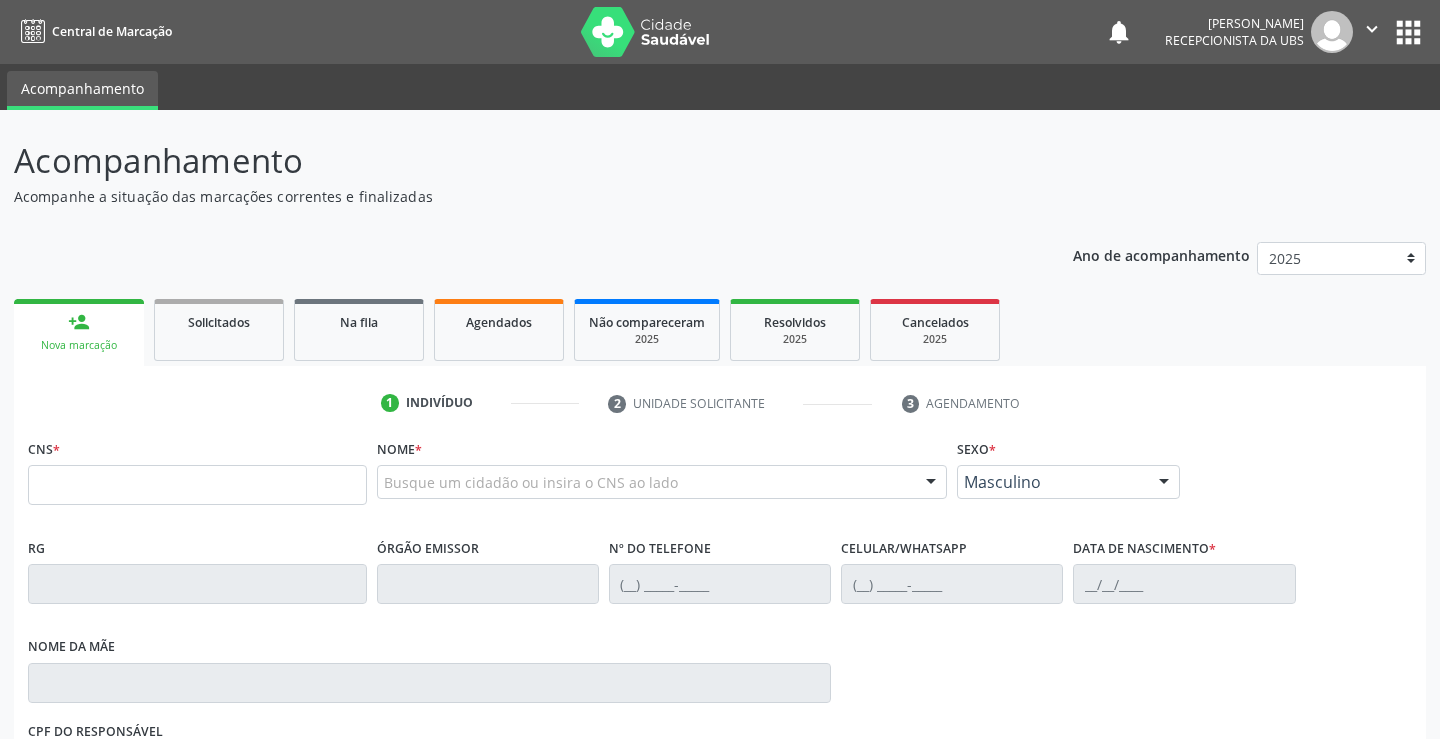 click on "Nova marcação" at bounding box center (79, 345) 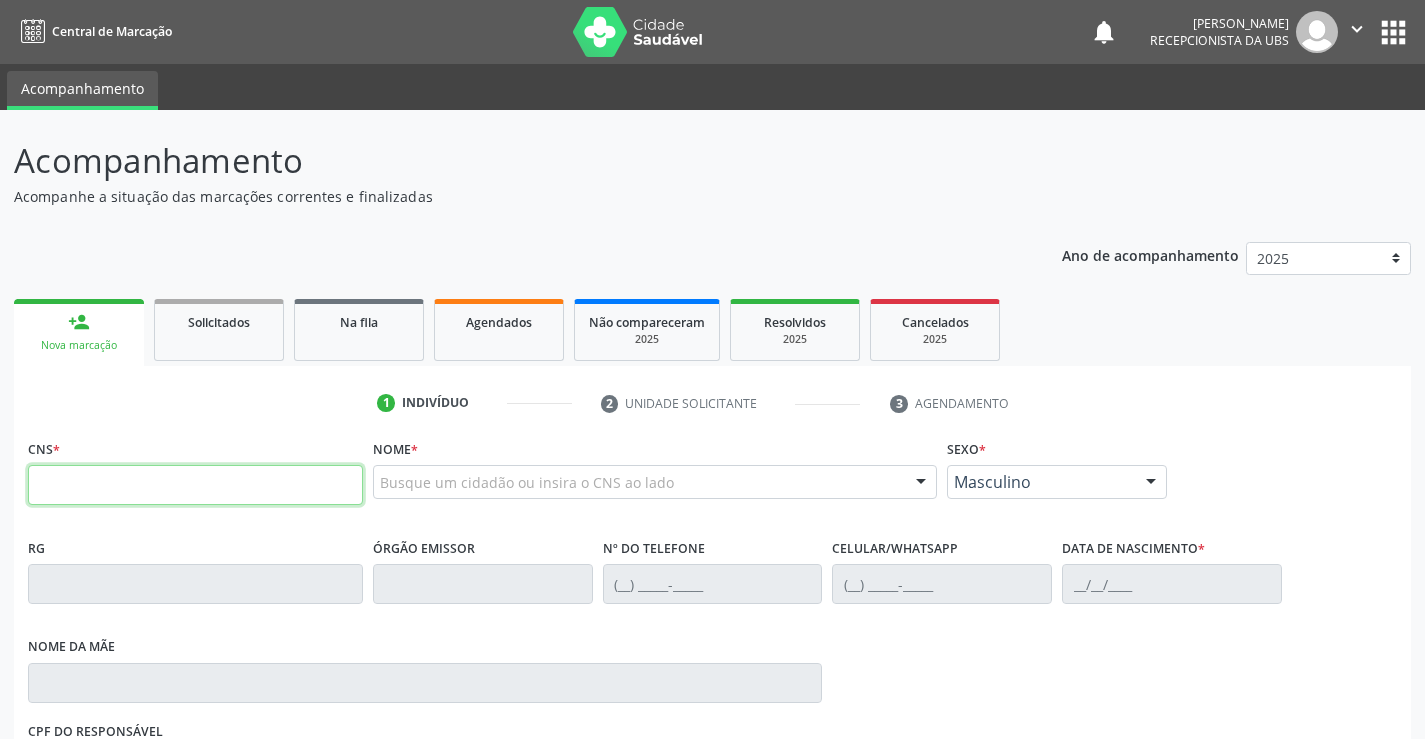click at bounding box center (195, 485) 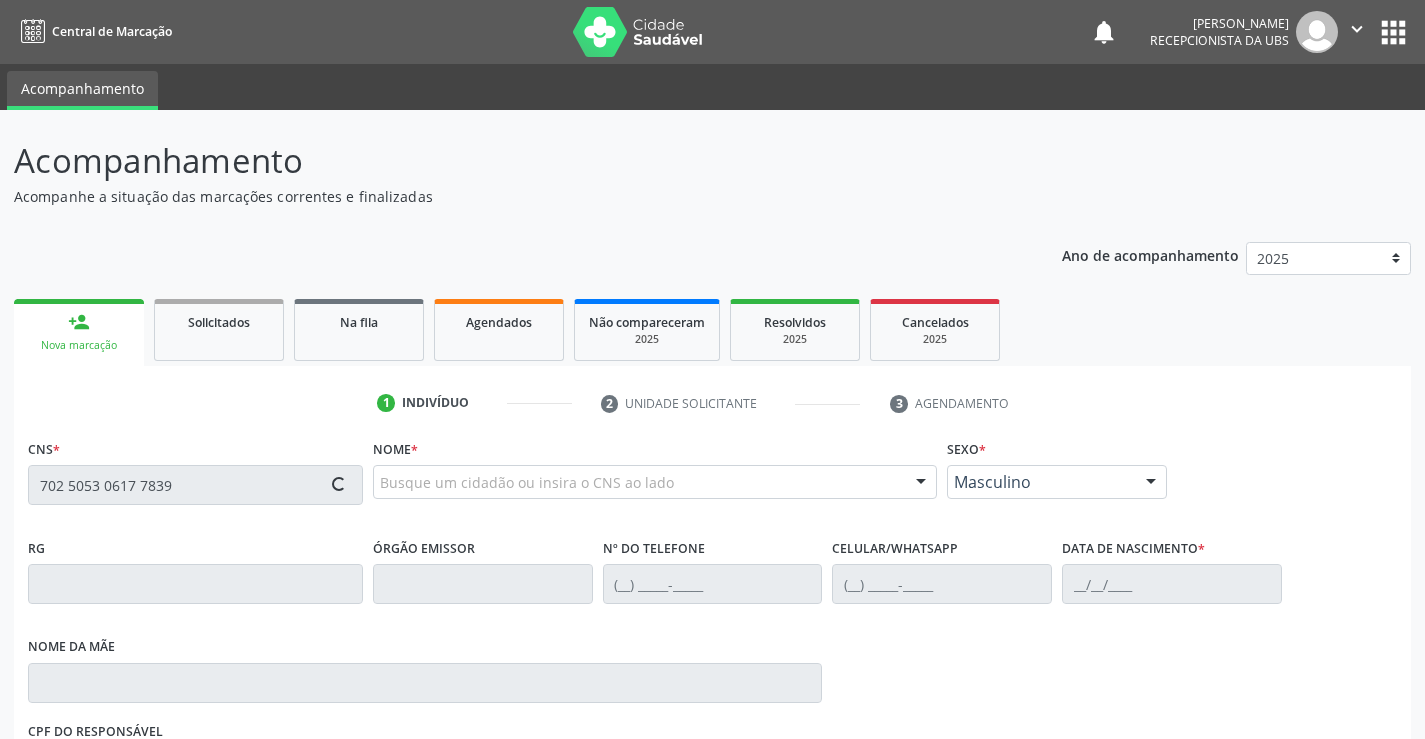 type on "702 5053 0617 7839" 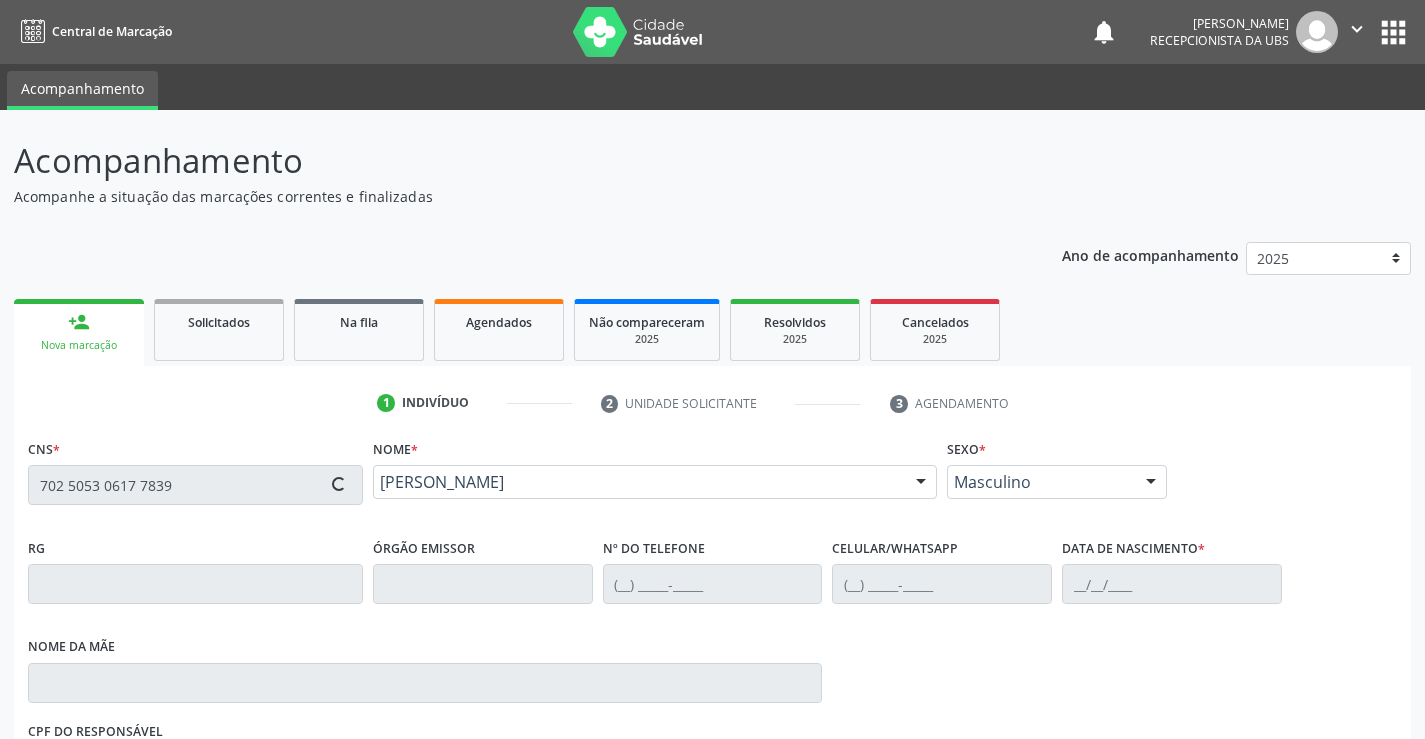 type on "[PHONE_NUMBER]" 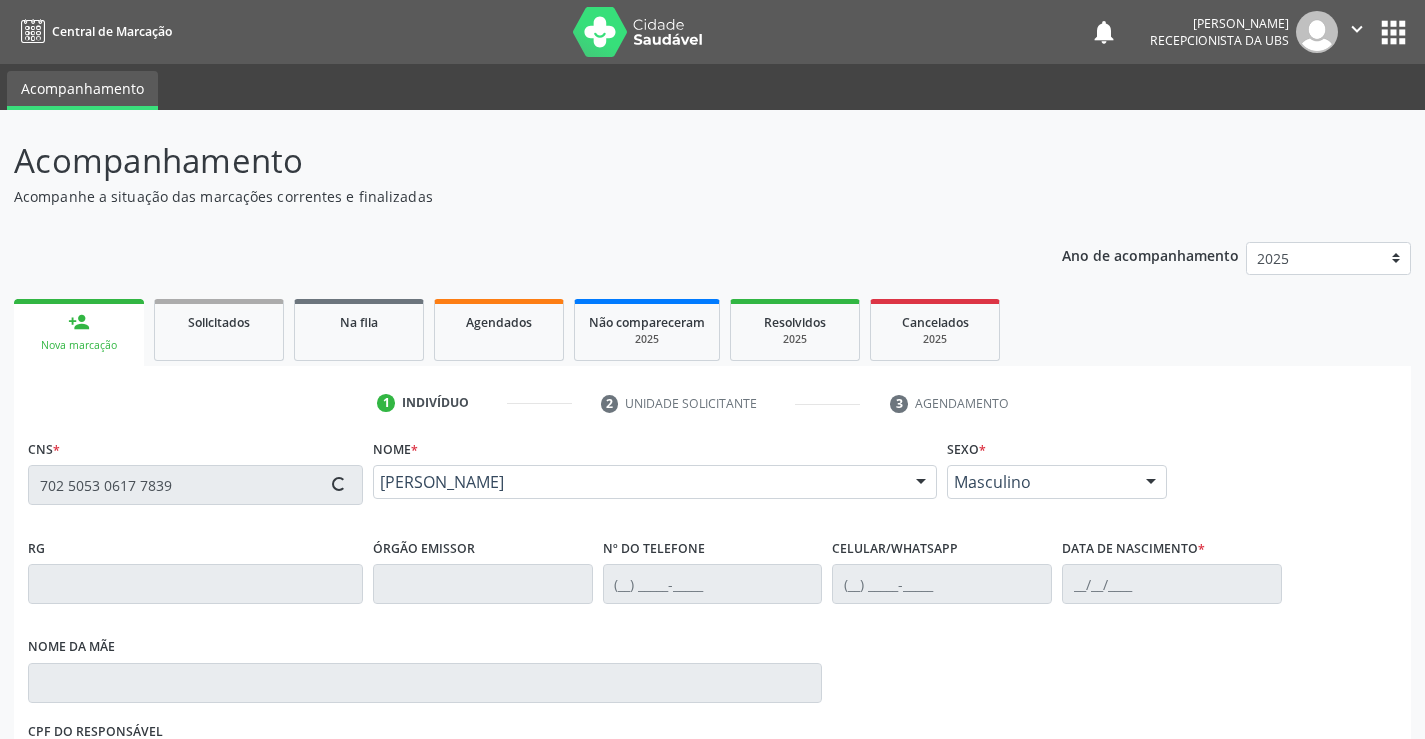 type on "[PHONE_NUMBER]" 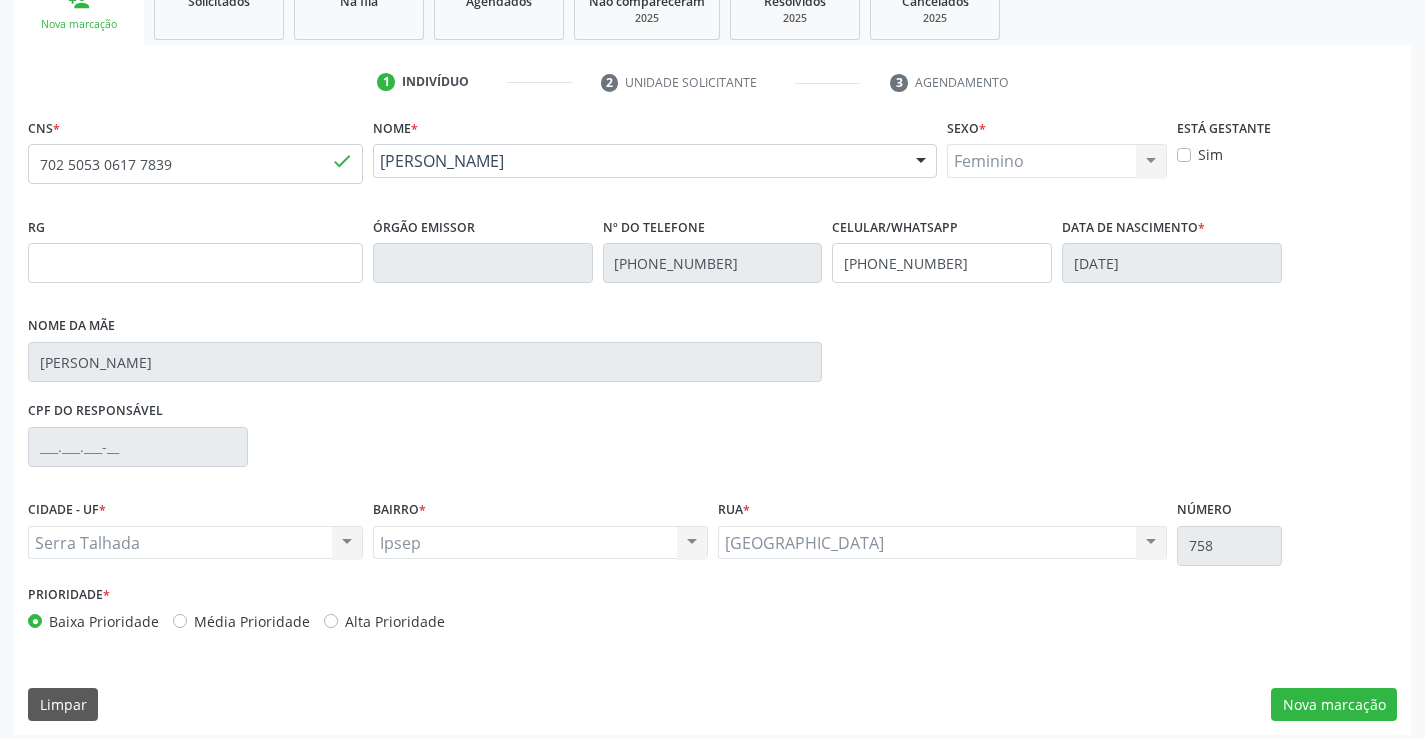 scroll, scrollTop: 331, scrollLeft: 0, axis: vertical 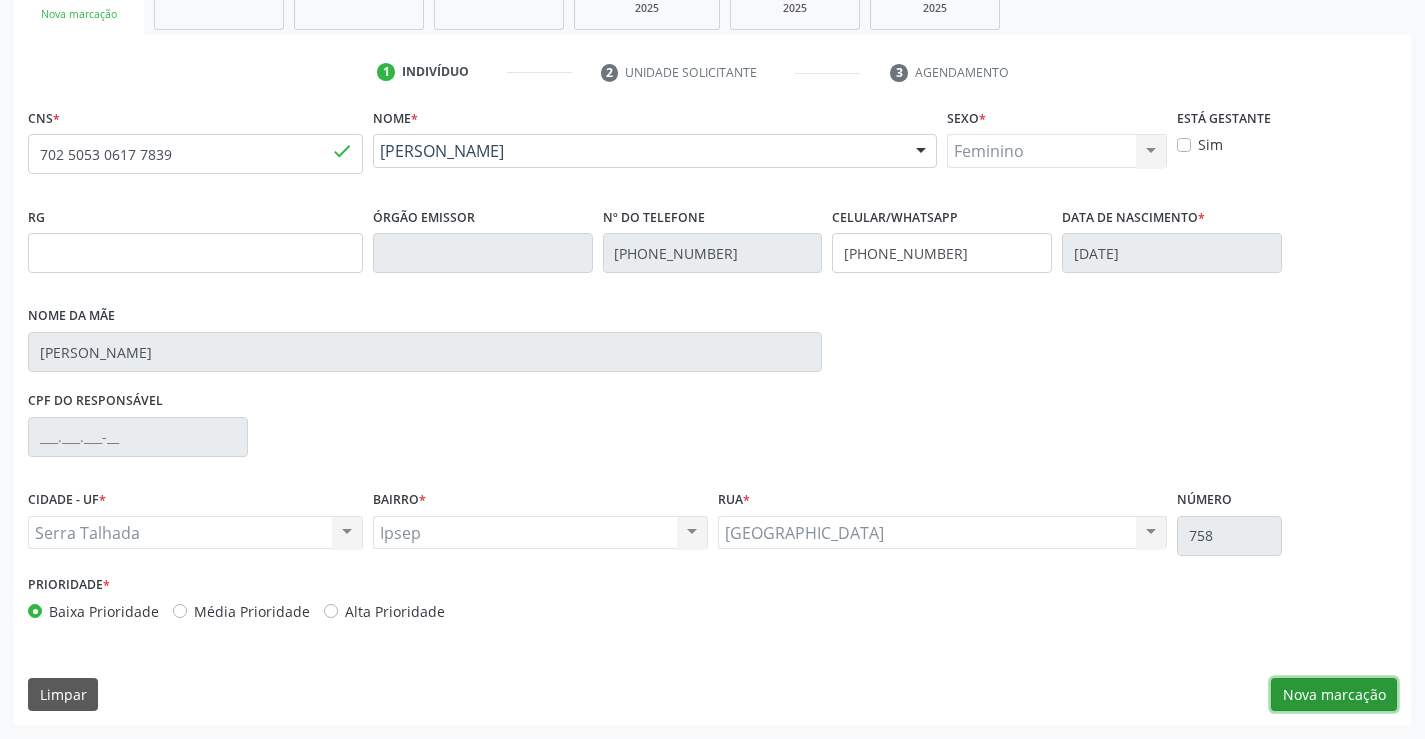 click on "Nova marcação" at bounding box center [1334, 695] 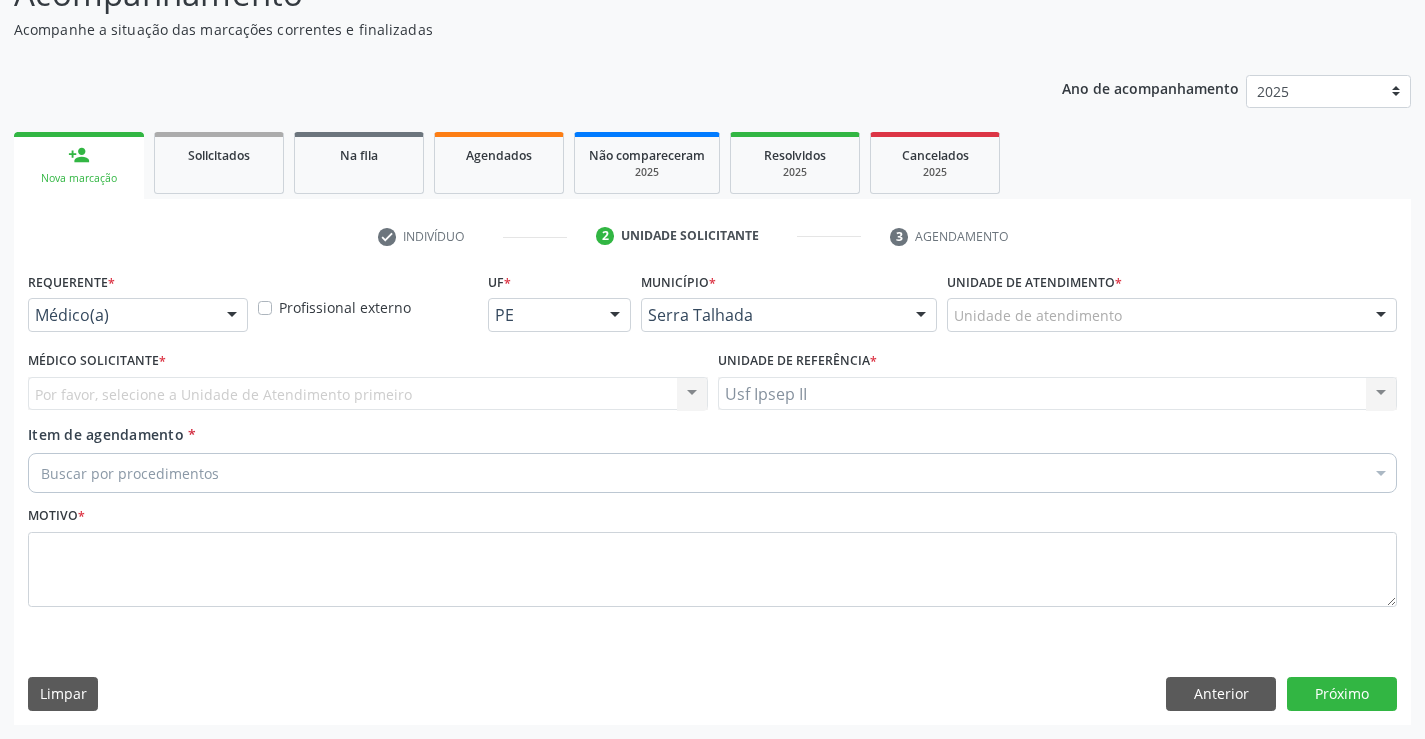 scroll, scrollTop: 167, scrollLeft: 0, axis: vertical 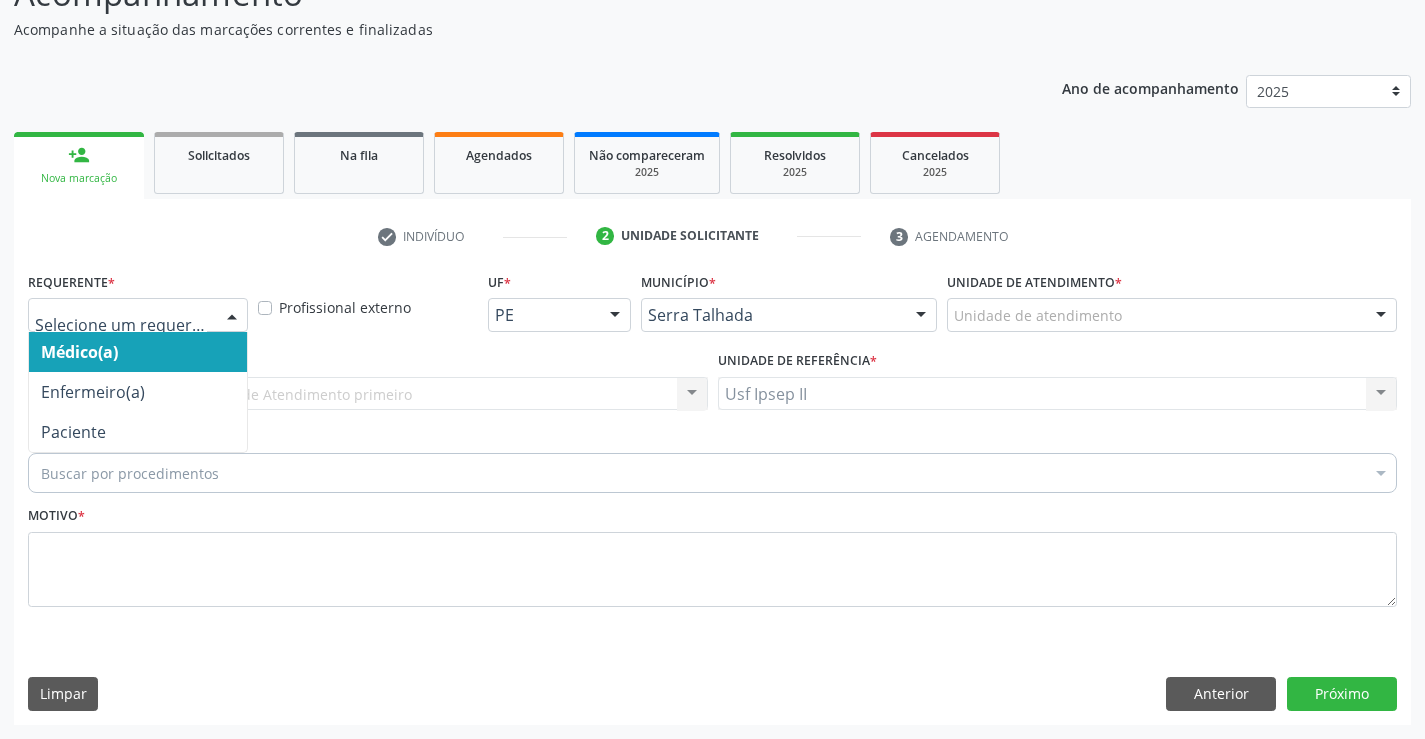 click at bounding box center (232, 316) 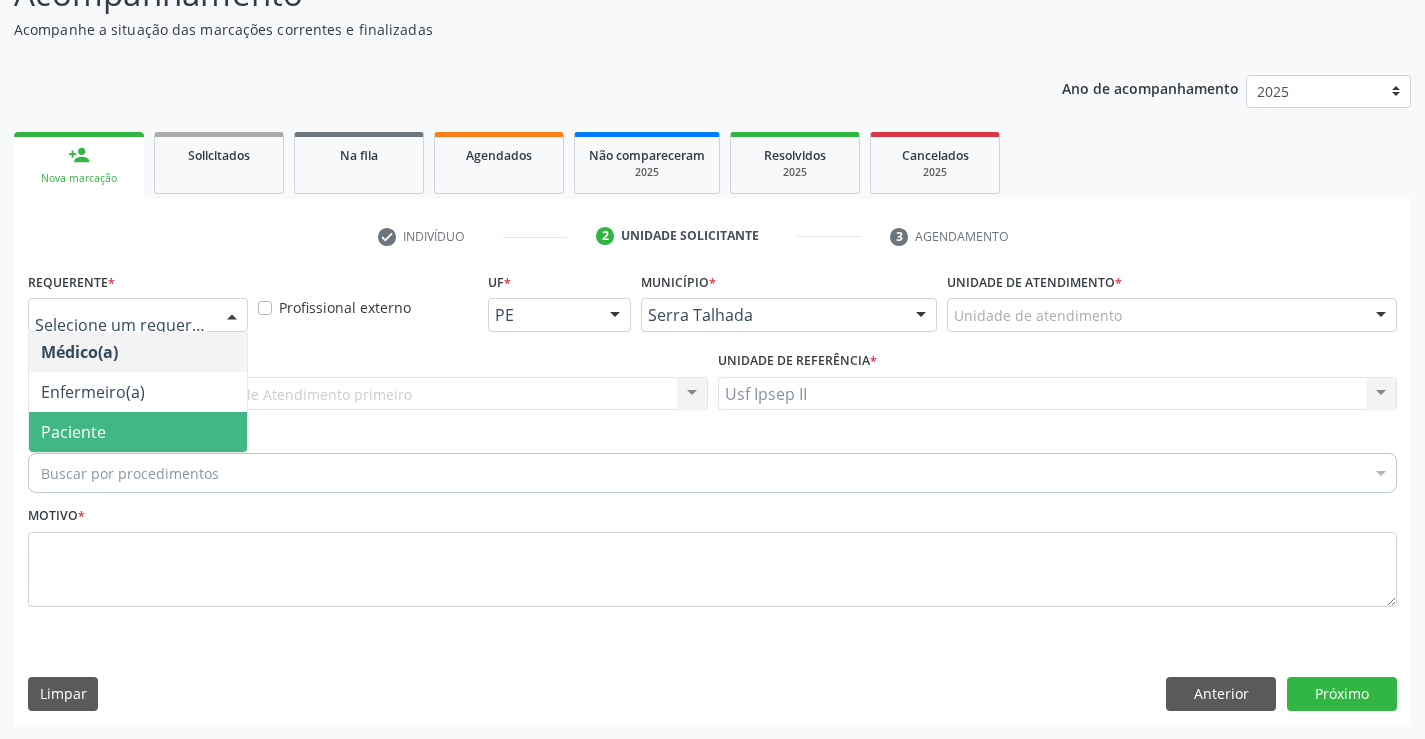 click on "Paciente" at bounding box center [73, 432] 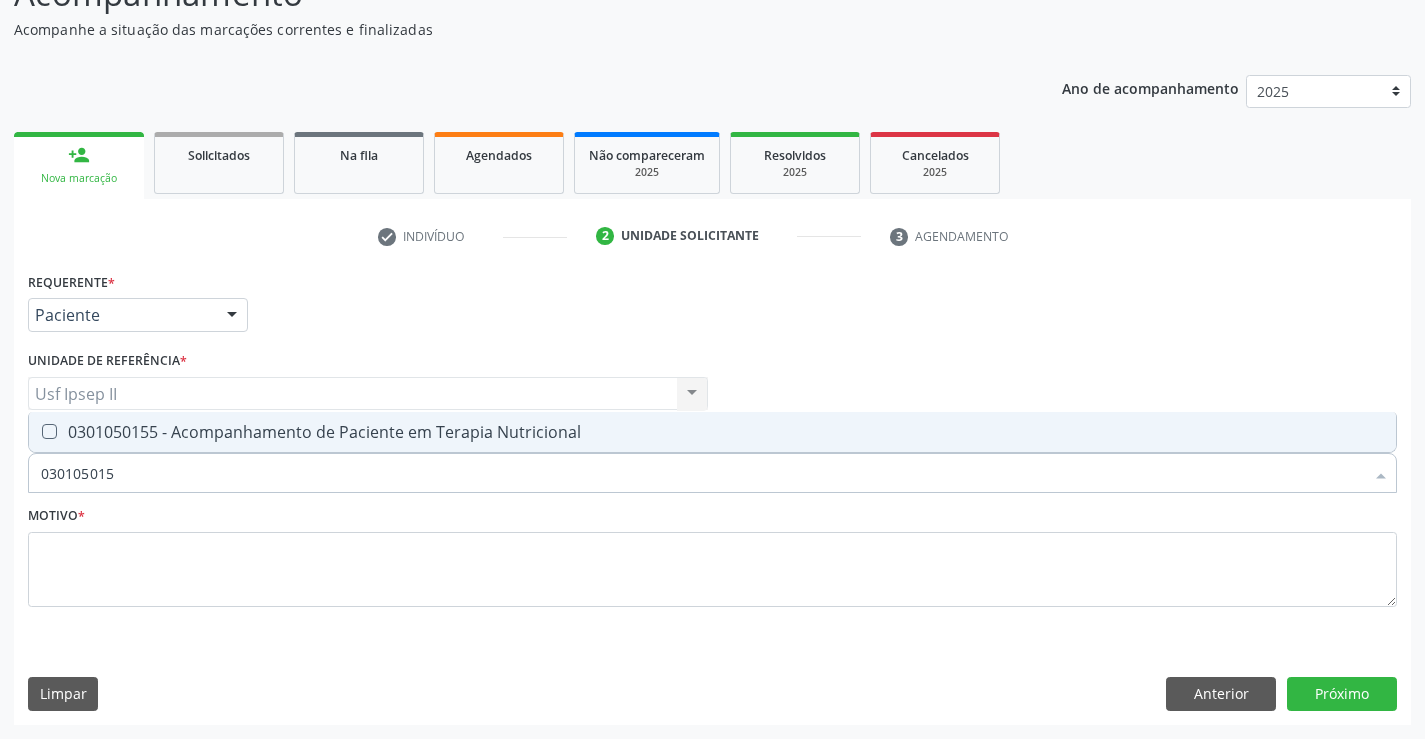 type on "0301050155" 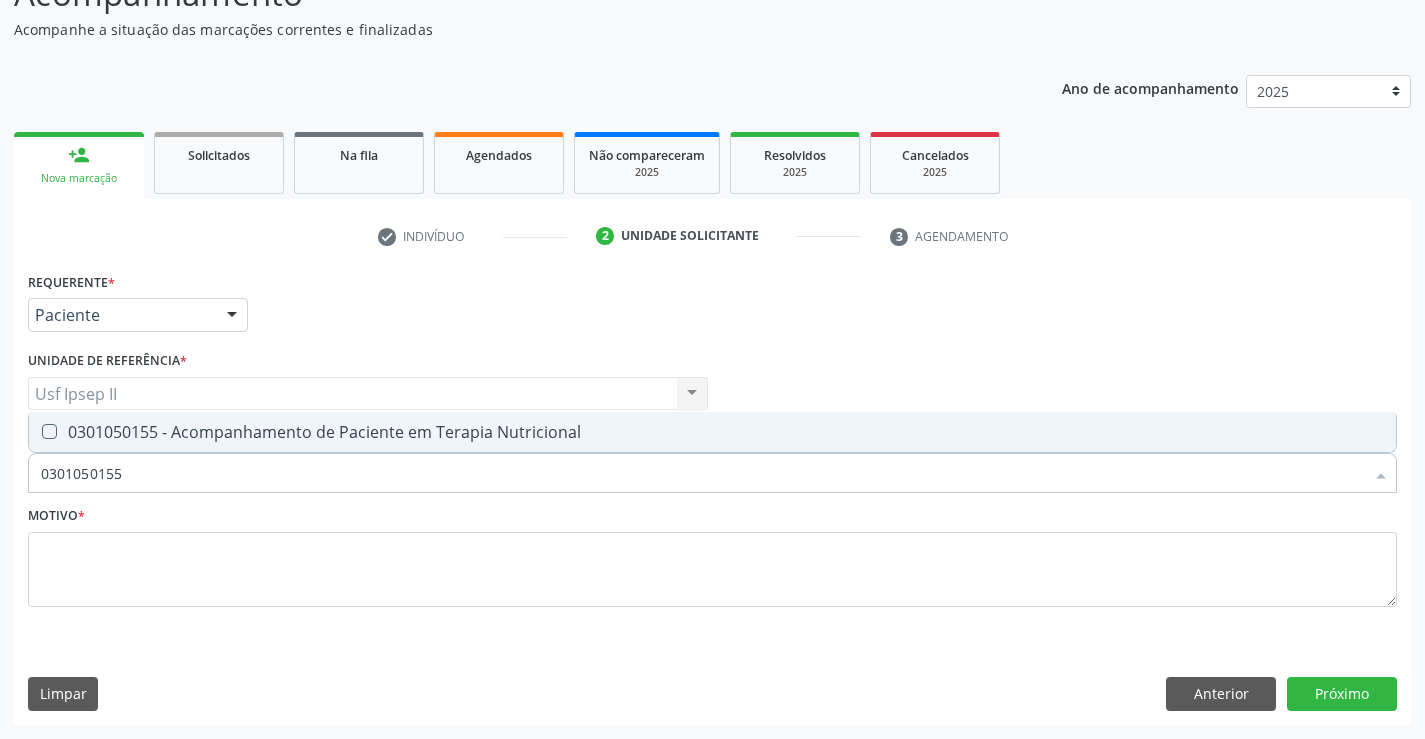 click on "0301050155 - Acompanhamento de Paciente em Terapia Nutricional" at bounding box center (712, 432) 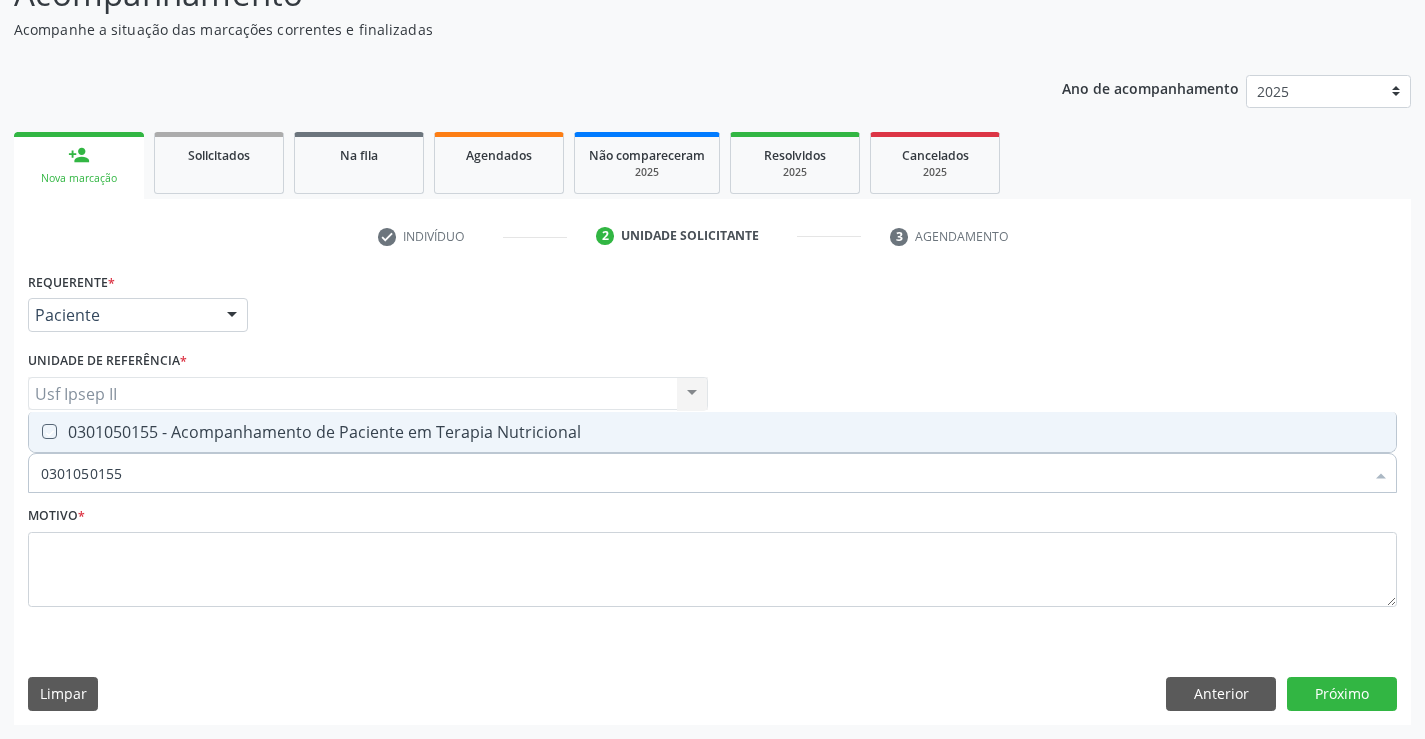 checkbox on "true" 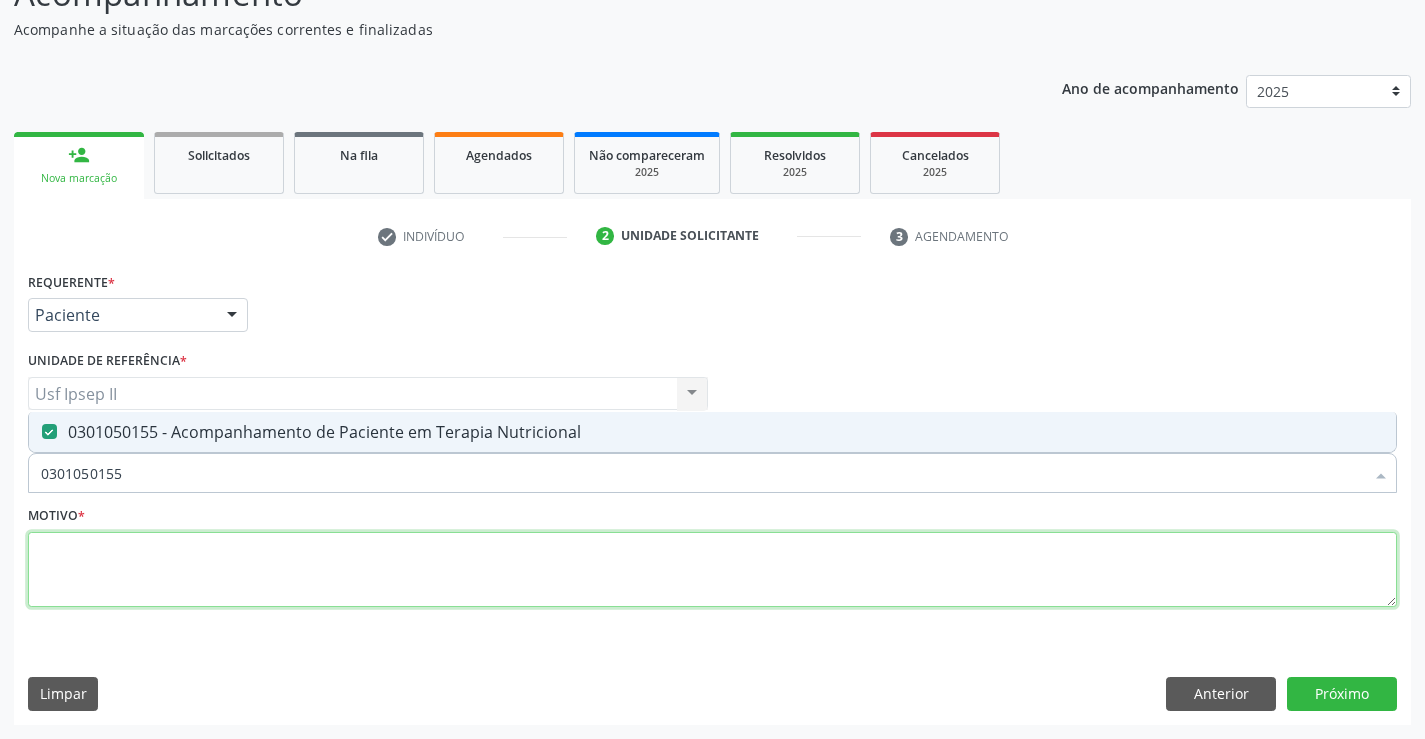 click at bounding box center (712, 570) 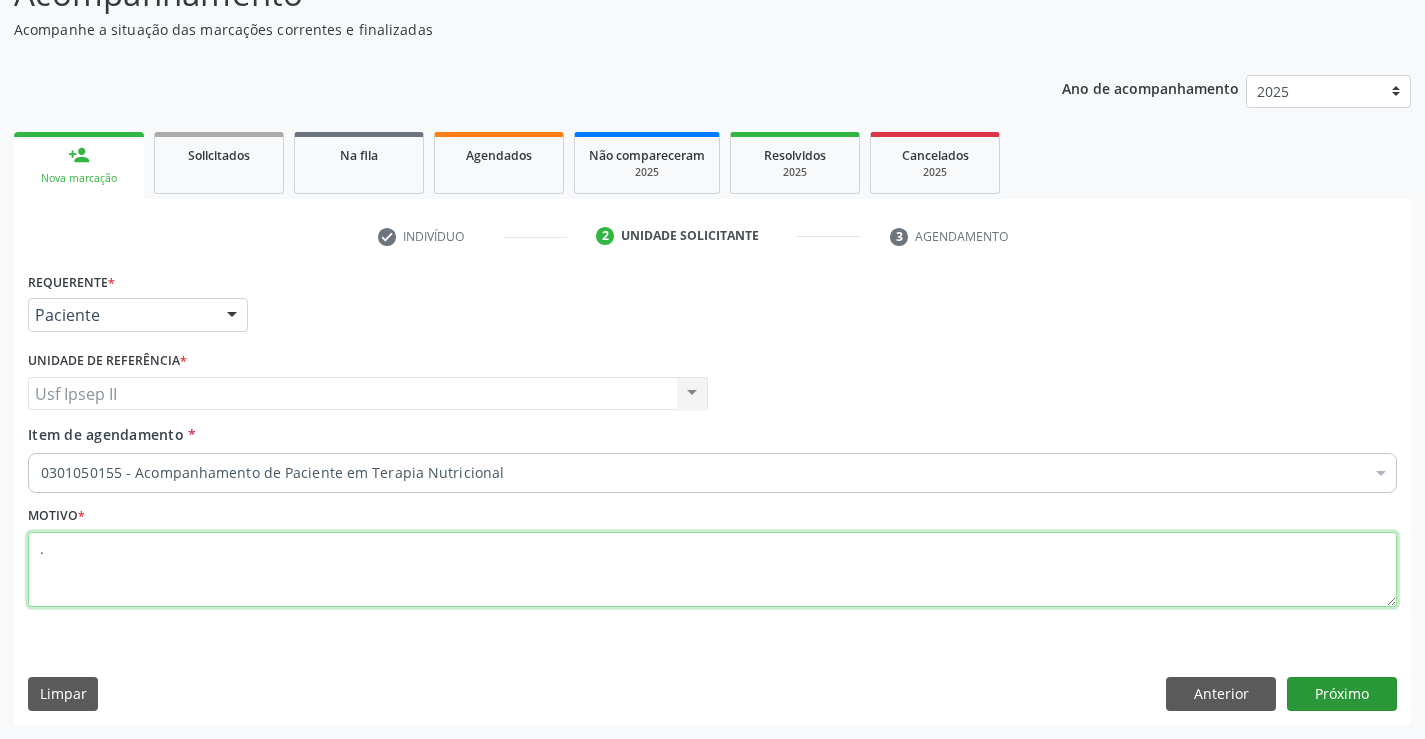 type on "." 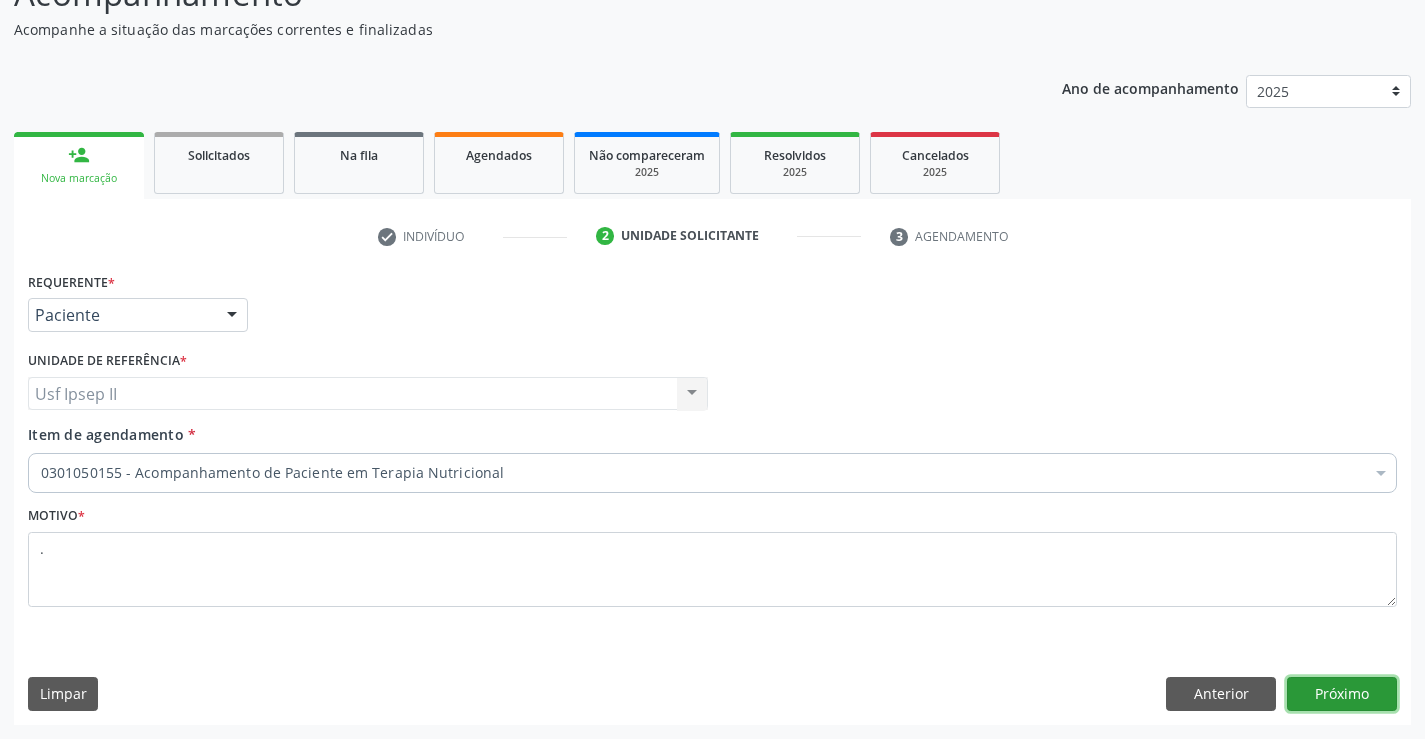 click on "Próximo" at bounding box center (1342, 694) 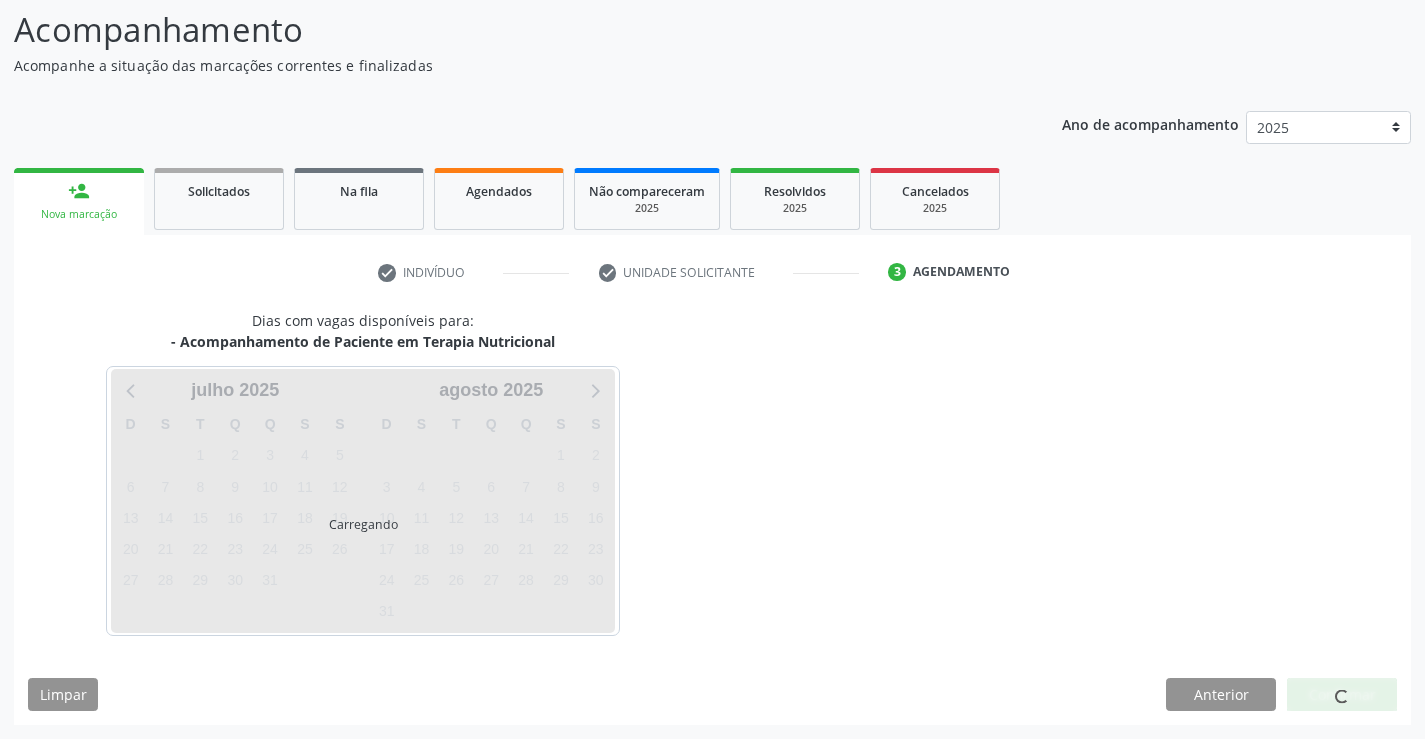 scroll, scrollTop: 131, scrollLeft: 0, axis: vertical 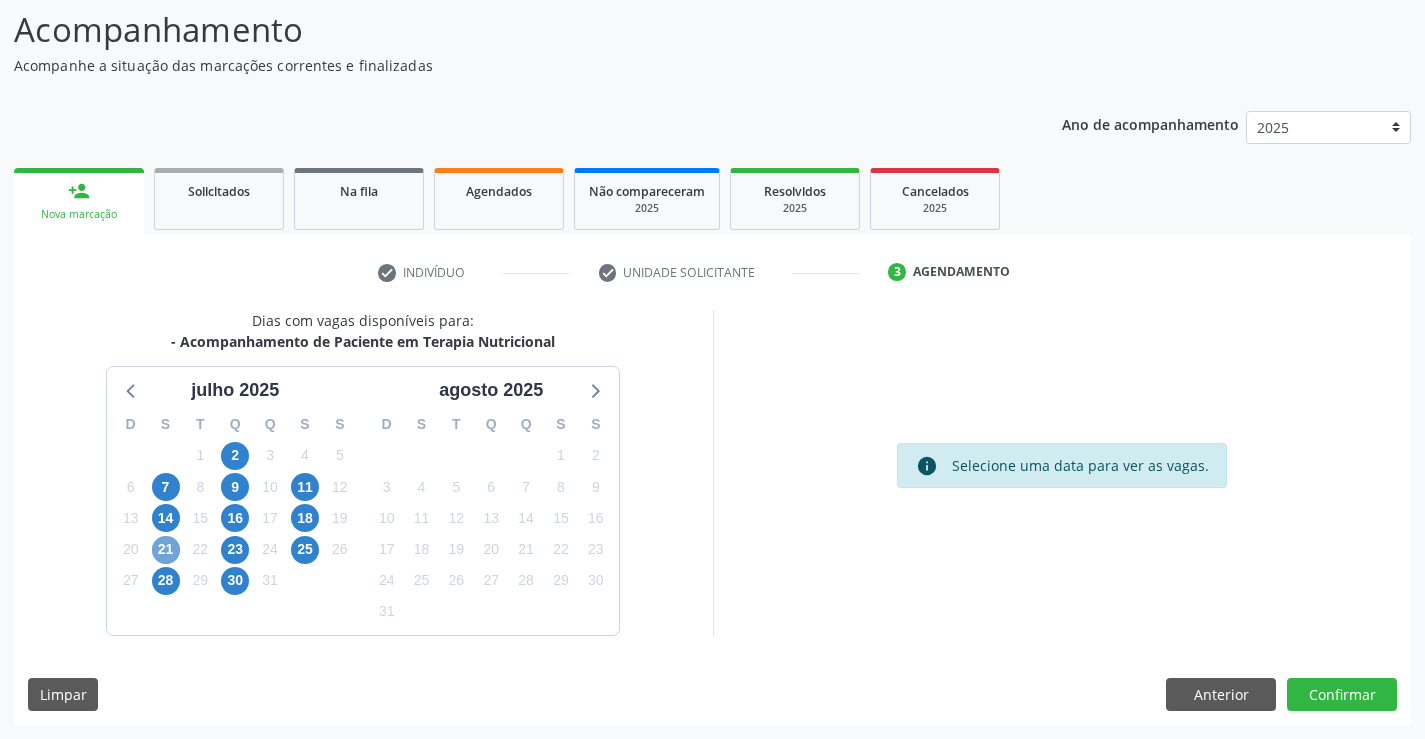 click on "21" at bounding box center (166, 550) 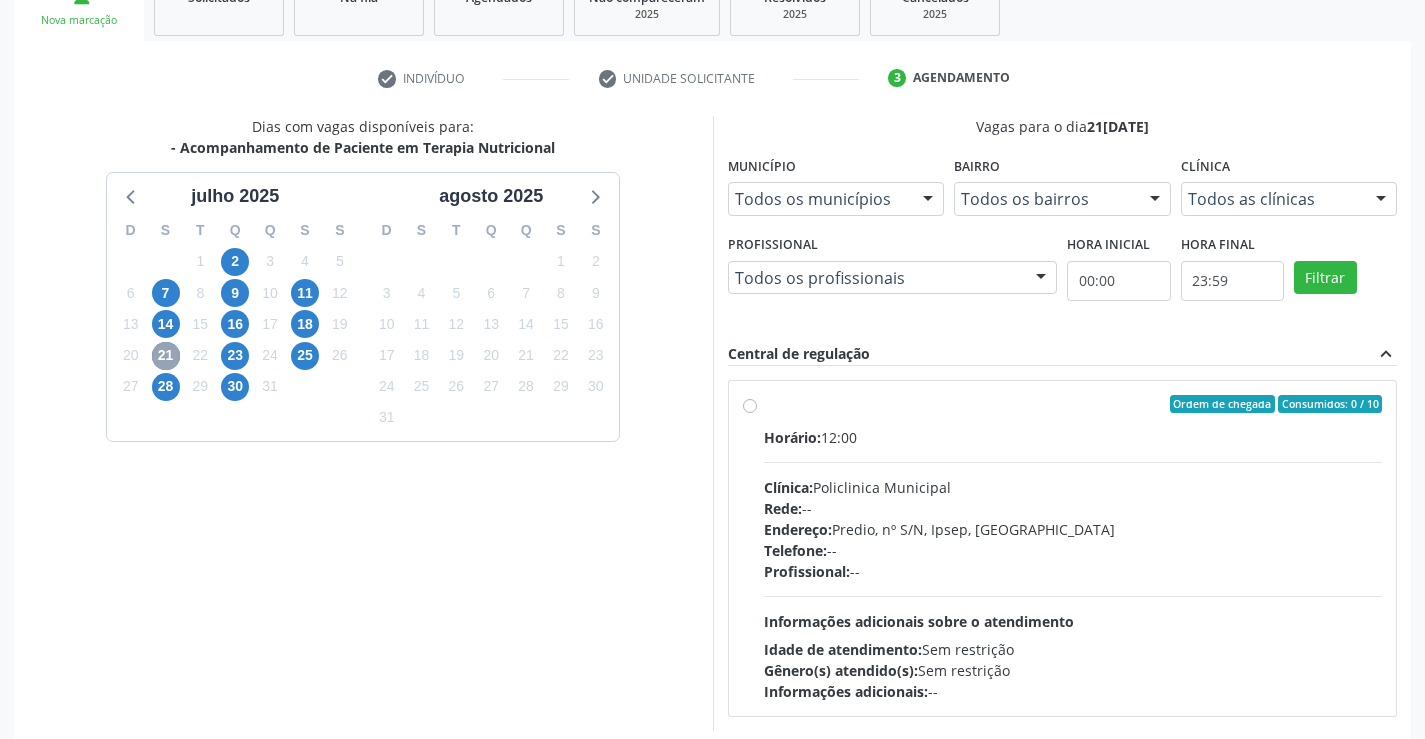 scroll, scrollTop: 331, scrollLeft: 0, axis: vertical 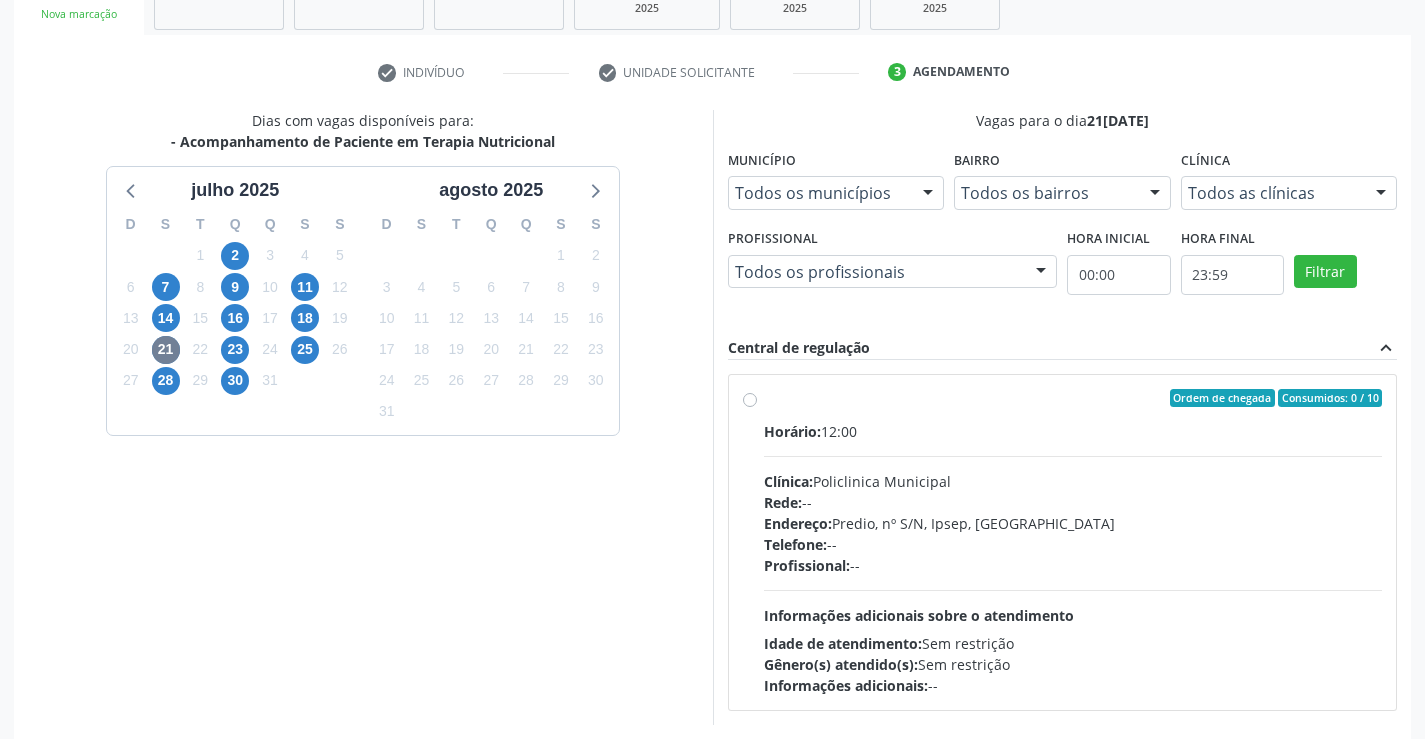 click on "Ordem de chegada
Consumidos: 0 / 10
Horário:   12:00
Clínica:  Policlinica Municipal
Rede:
--
Endereço:   Predio, nº S/N, Ipsep, [GEOGRAPHIC_DATA] - PE
Telefone:   --
Profissional:
--
Informações adicionais sobre o atendimento
Idade de atendimento:
Sem restrição
Gênero(s) atendido(s):
Sem restrição
Informações adicionais:
--" at bounding box center [1073, 542] 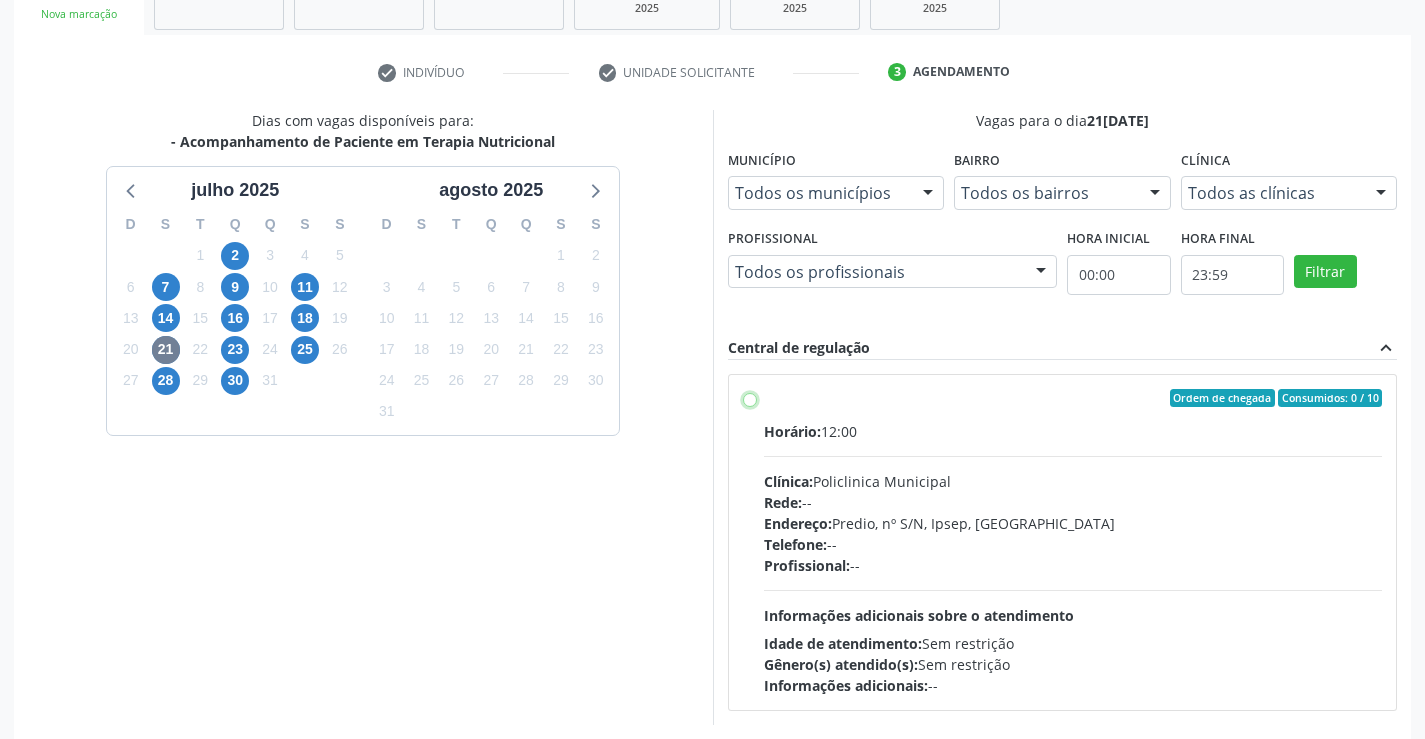 click on "Ordem de chegada
Consumidos: 0 / 10
Horário:   12:00
Clínica:  Policlinica Municipal
Rede:
--
Endereço:   Predio, nº S/N, Ipsep, [GEOGRAPHIC_DATA] - PE
Telefone:   --
Profissional:
--
Informações adicionais sobre o atendimento
Idade de atendimento:
Sem restrição
Gênero(s) atendido(s):
Sem restrição
Informações adicionais:
--" at bounding box center (750, 398) 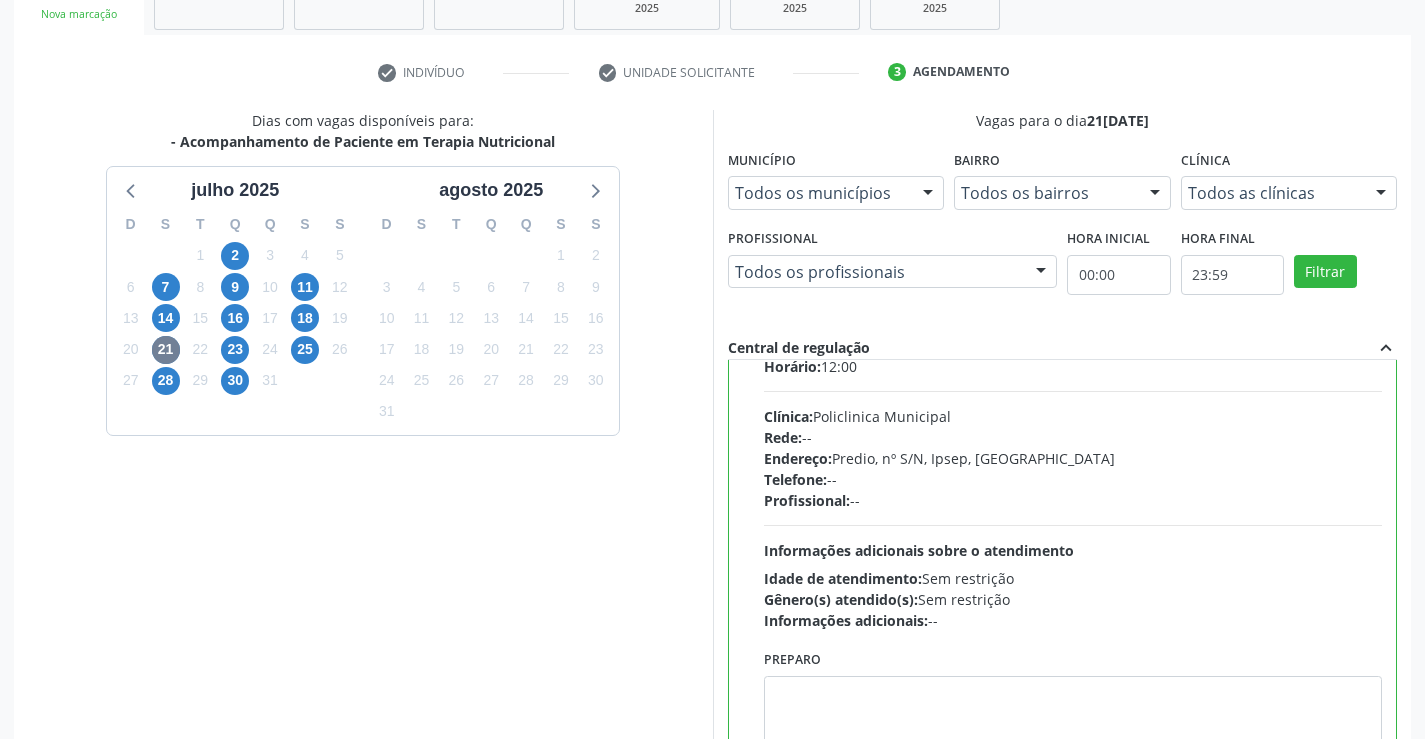 scroll, scrollTop: 99, scrollLeft: 0, axis: vertical 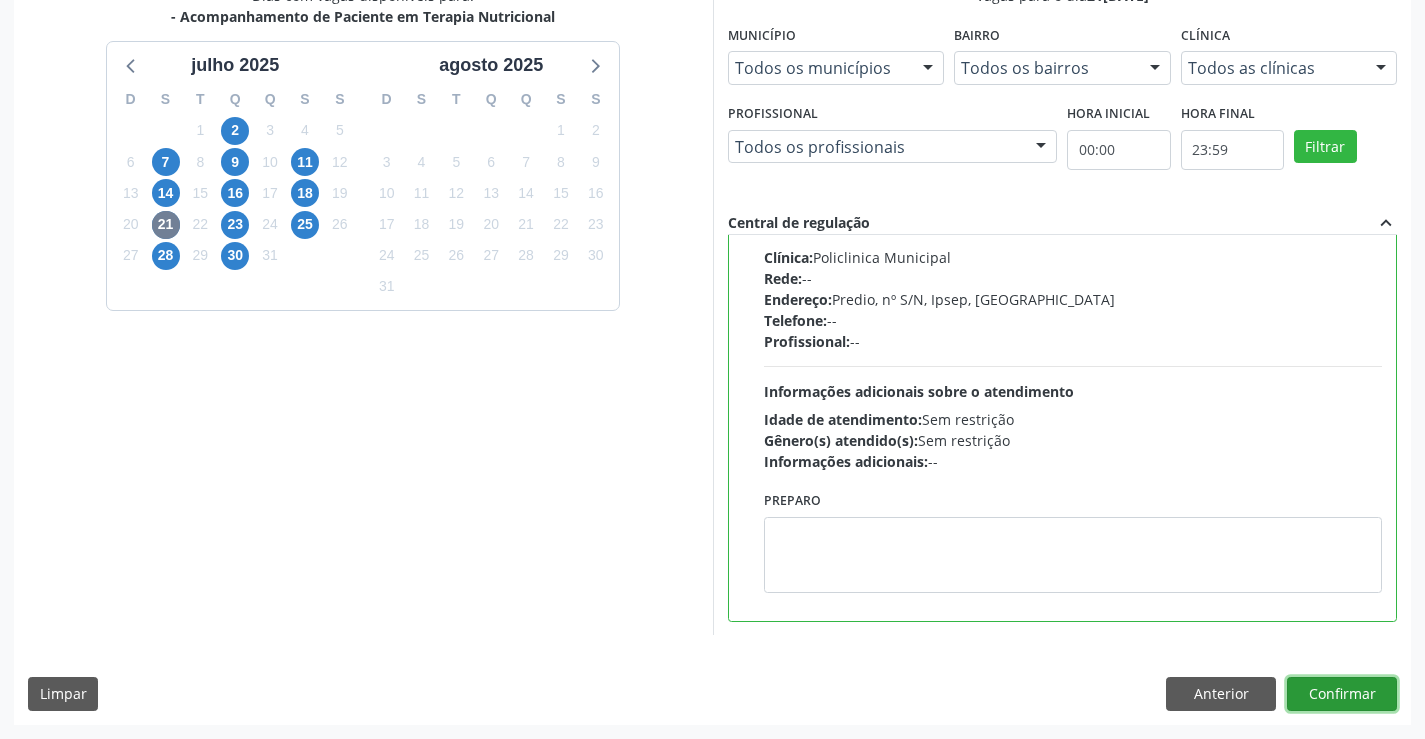 click on "Confirmar" at bounding box center (1342, 694) 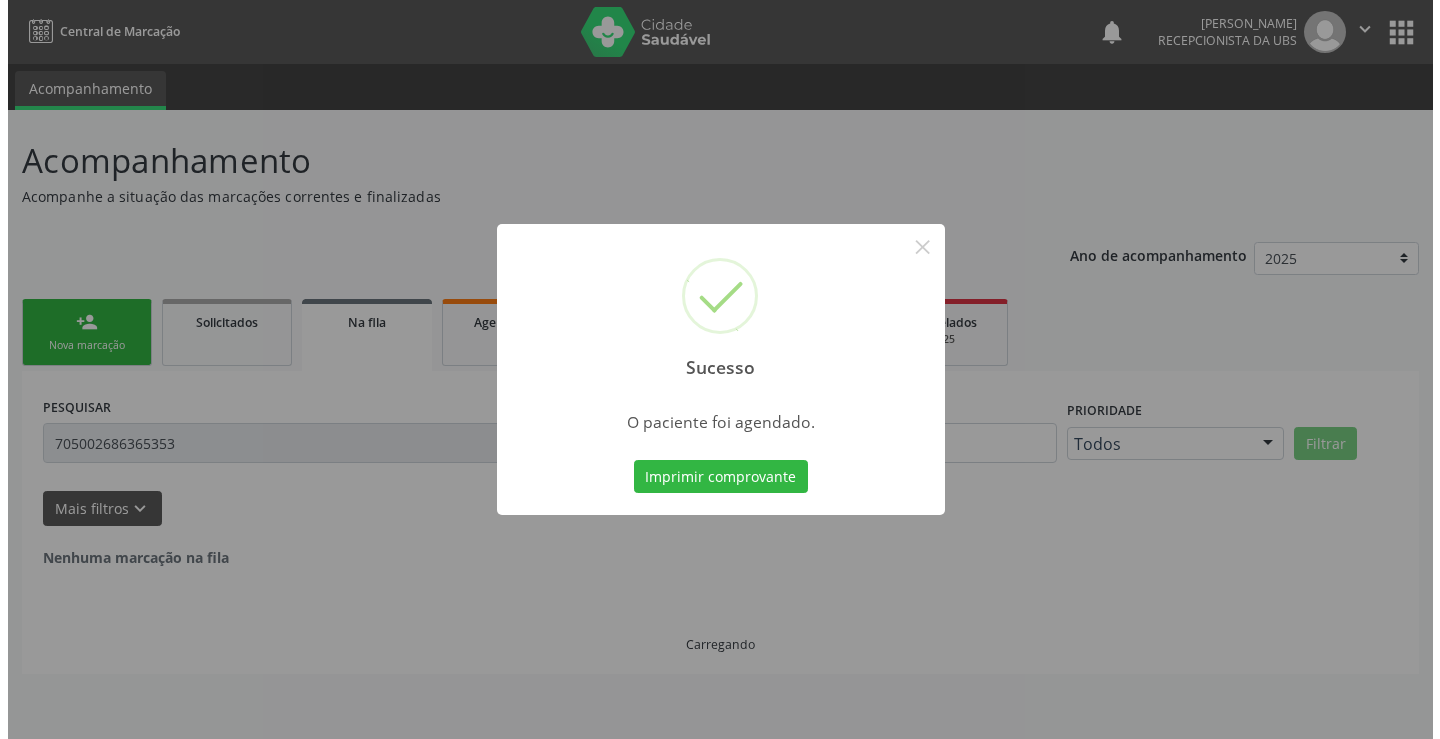 scroll, scrollTop: 0, scrollLeft: 0, axis: both 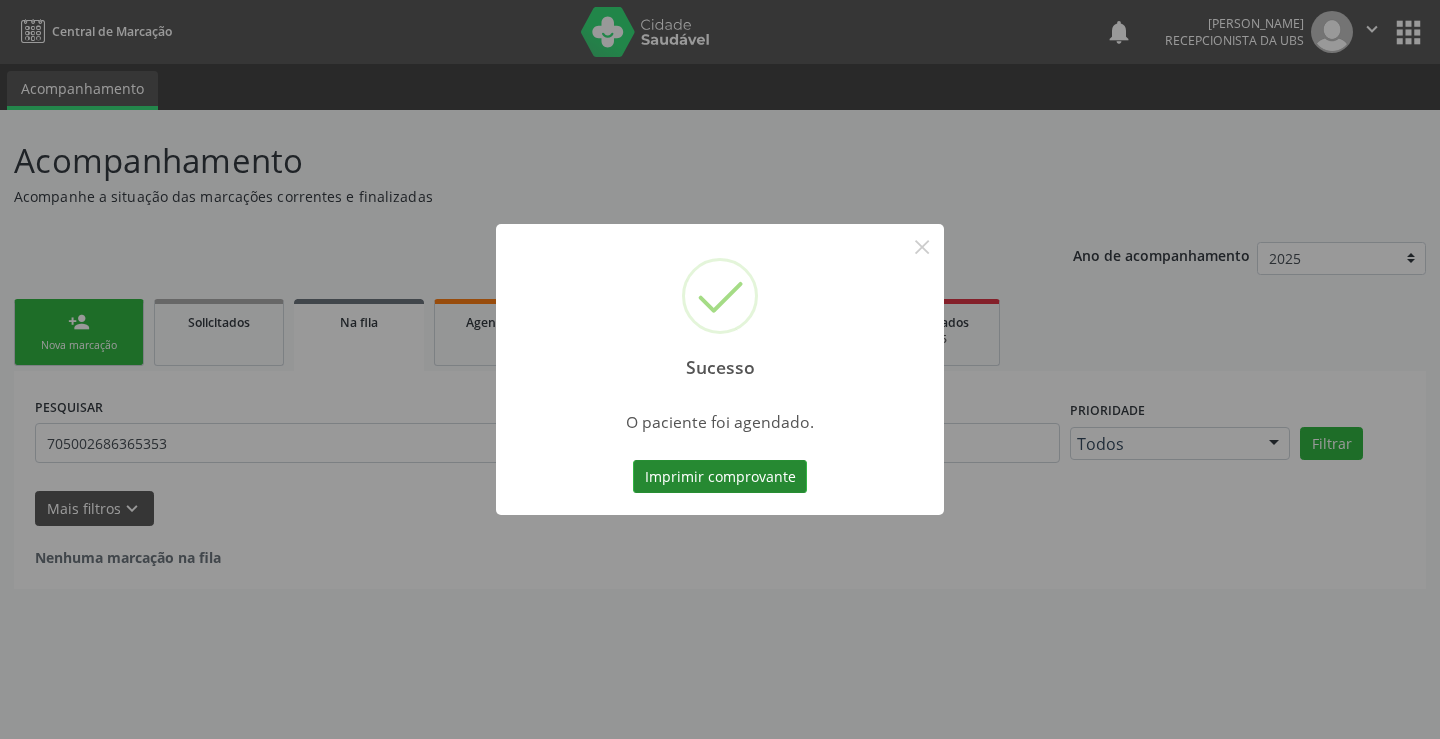 click on "Imprimir comprovante" at bounding box center [720, 477] 